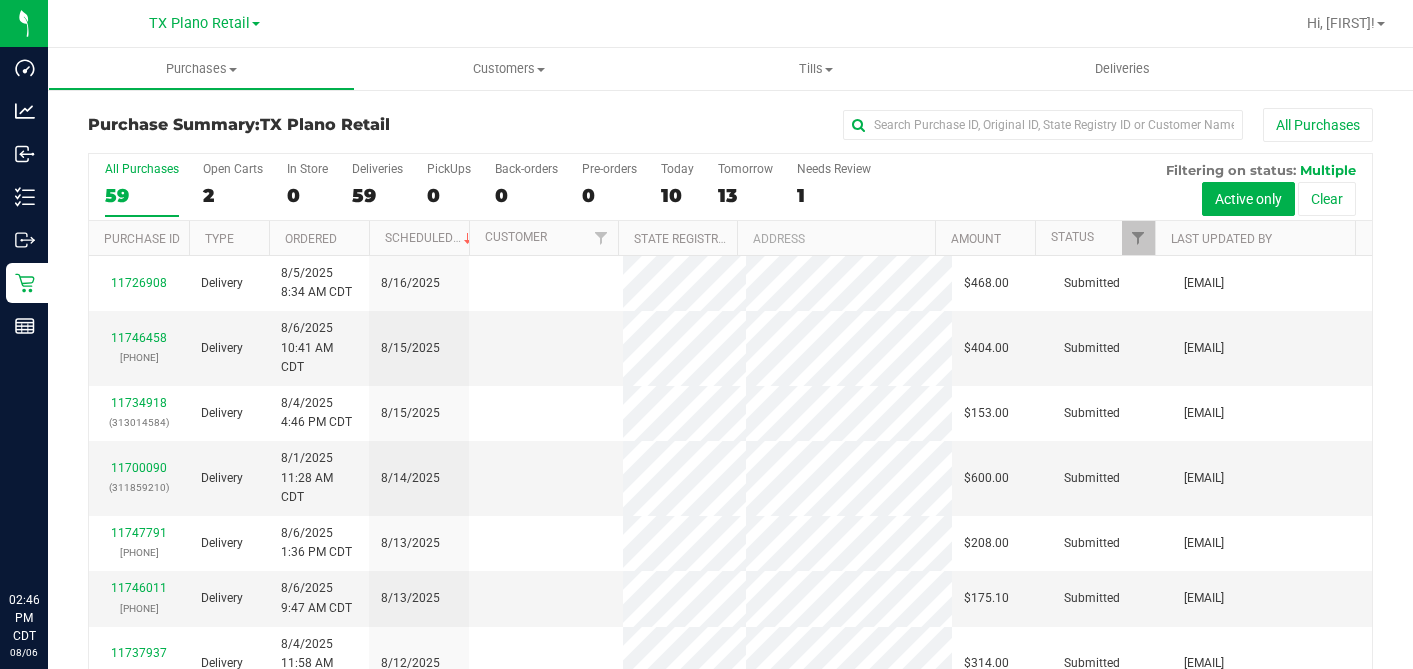 scroll, scrollTop: 0, scrollLeft: 0, axis: both 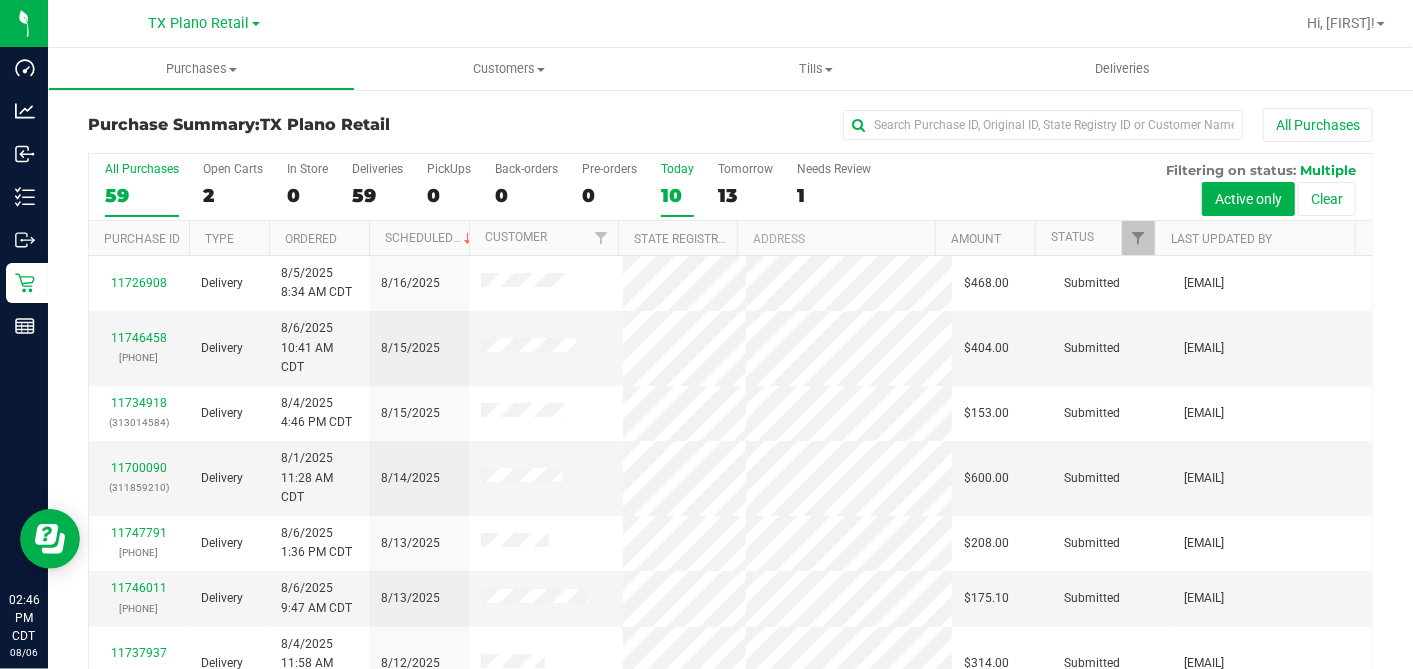 click on "10" at bounding box center (677, 195) 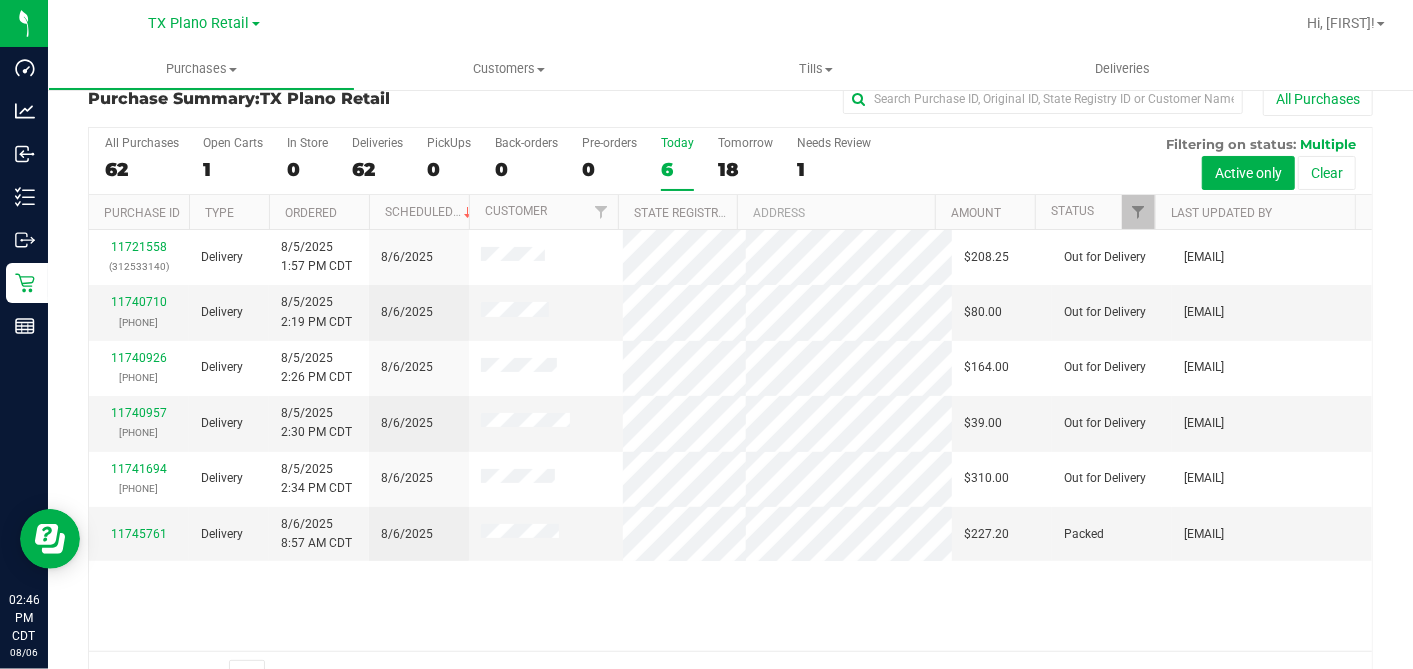 scroll, scrollTop: 0, scrollLeft: 0, axis: both 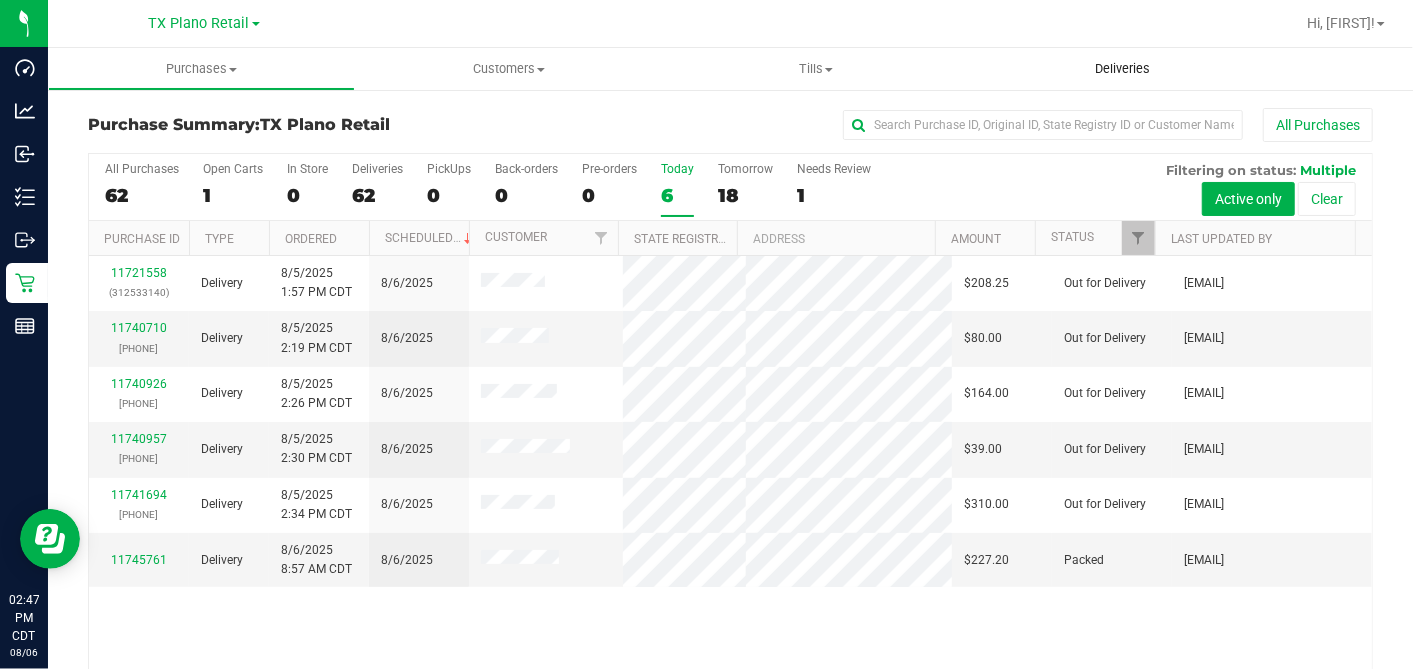 click on "Deliveries" at bounding box center (1122, 69) 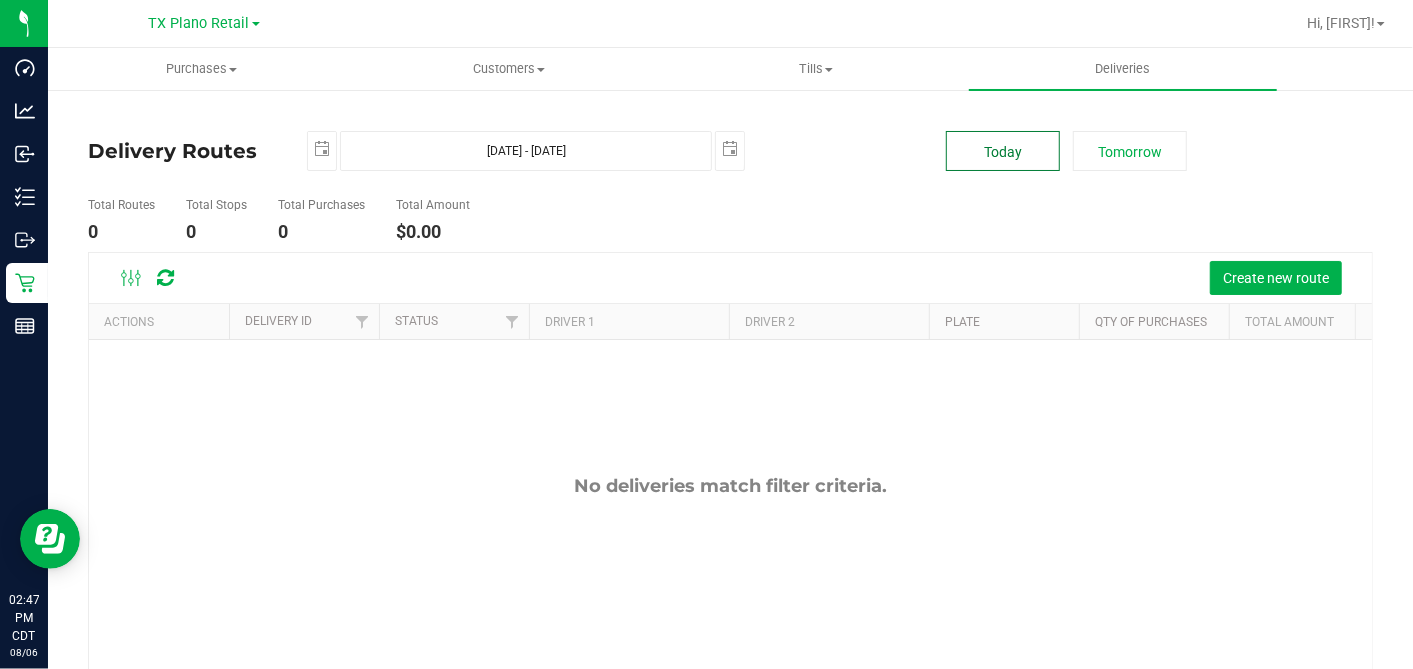 click on "Today" at bounding box center [1003, 151] 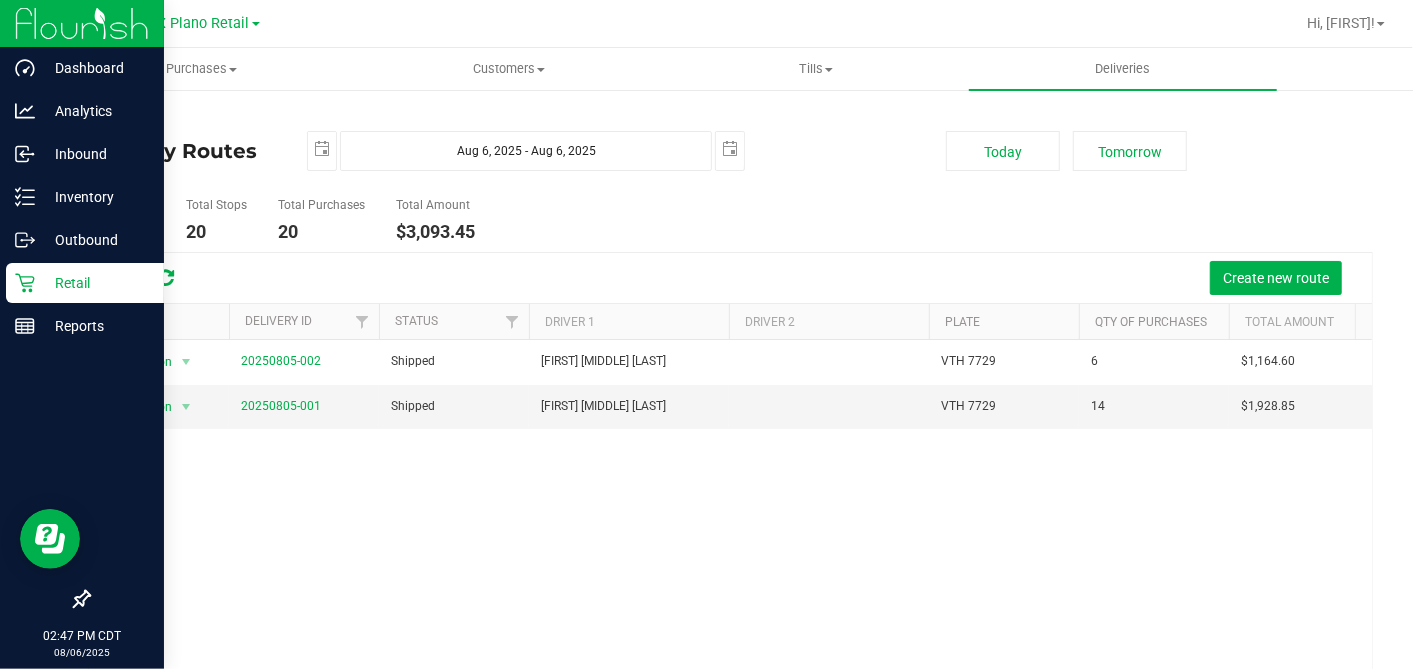 click on "Retail" at bounding box center [85, 283] 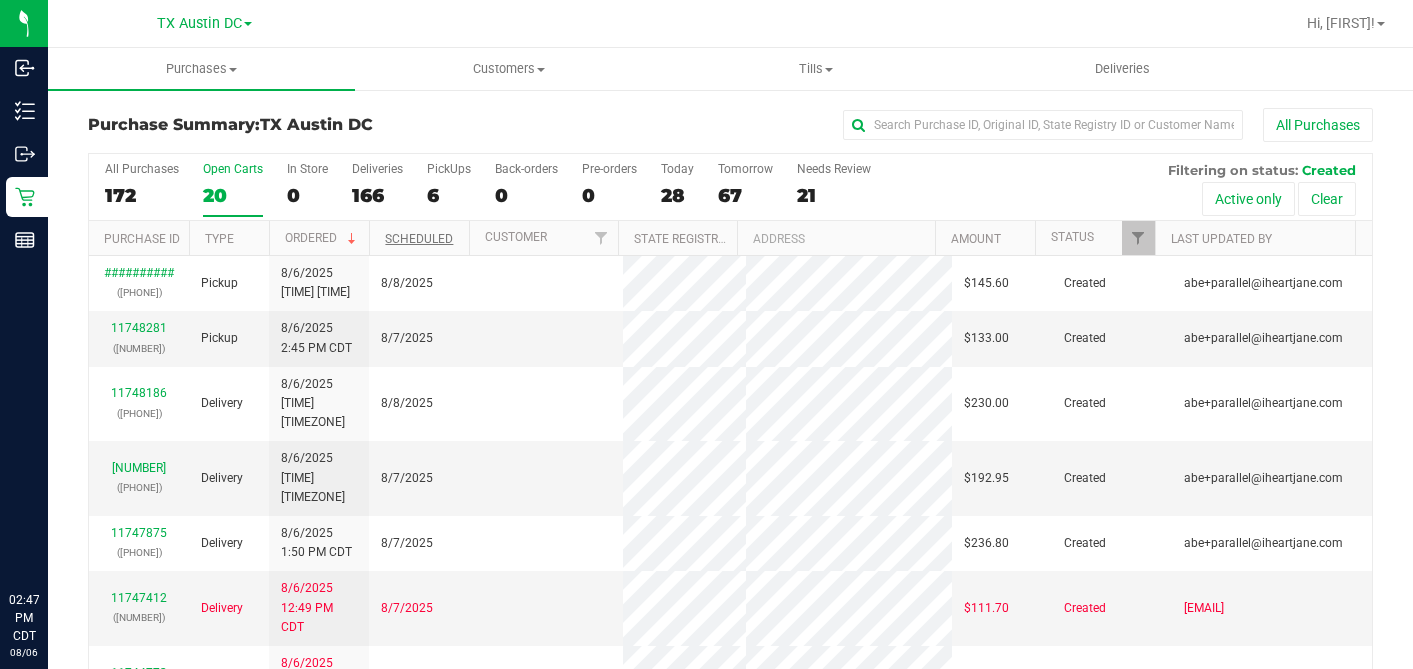 scroll, scrollTop: 0, scrollLeft: 0, axis: both 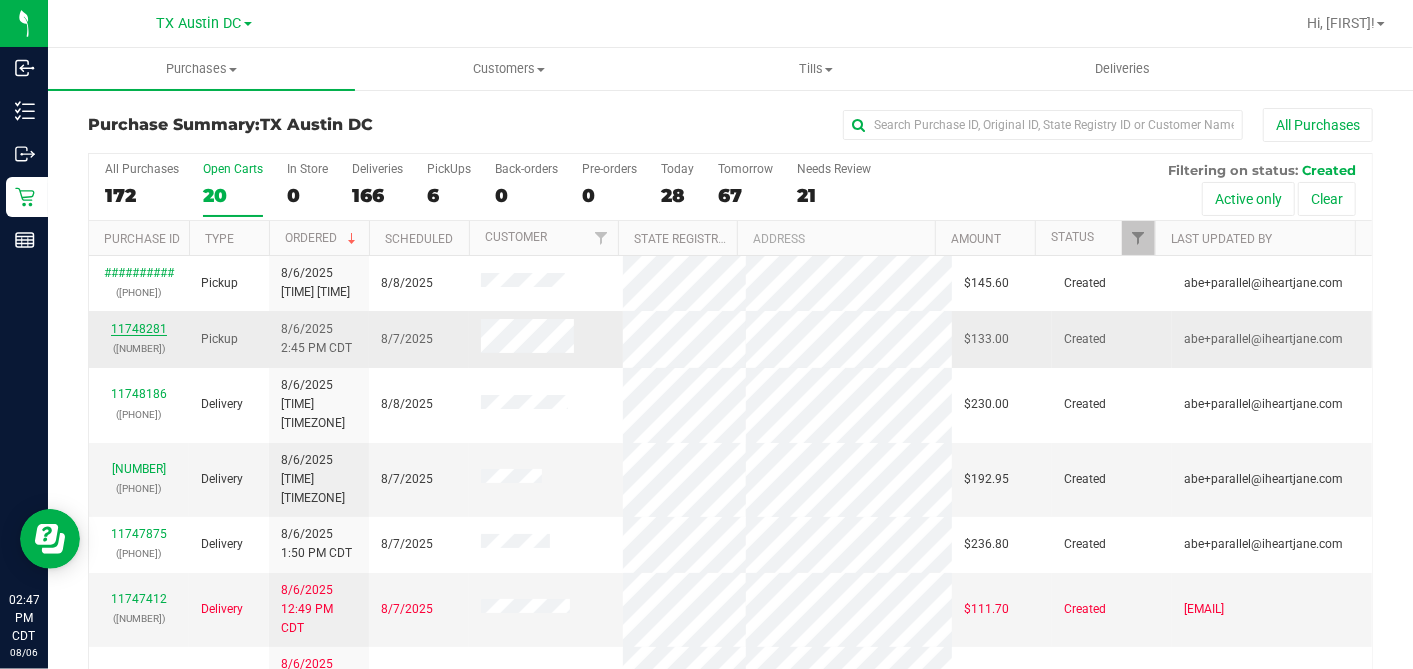 click on "11748281" at bounding box center [139, 329] 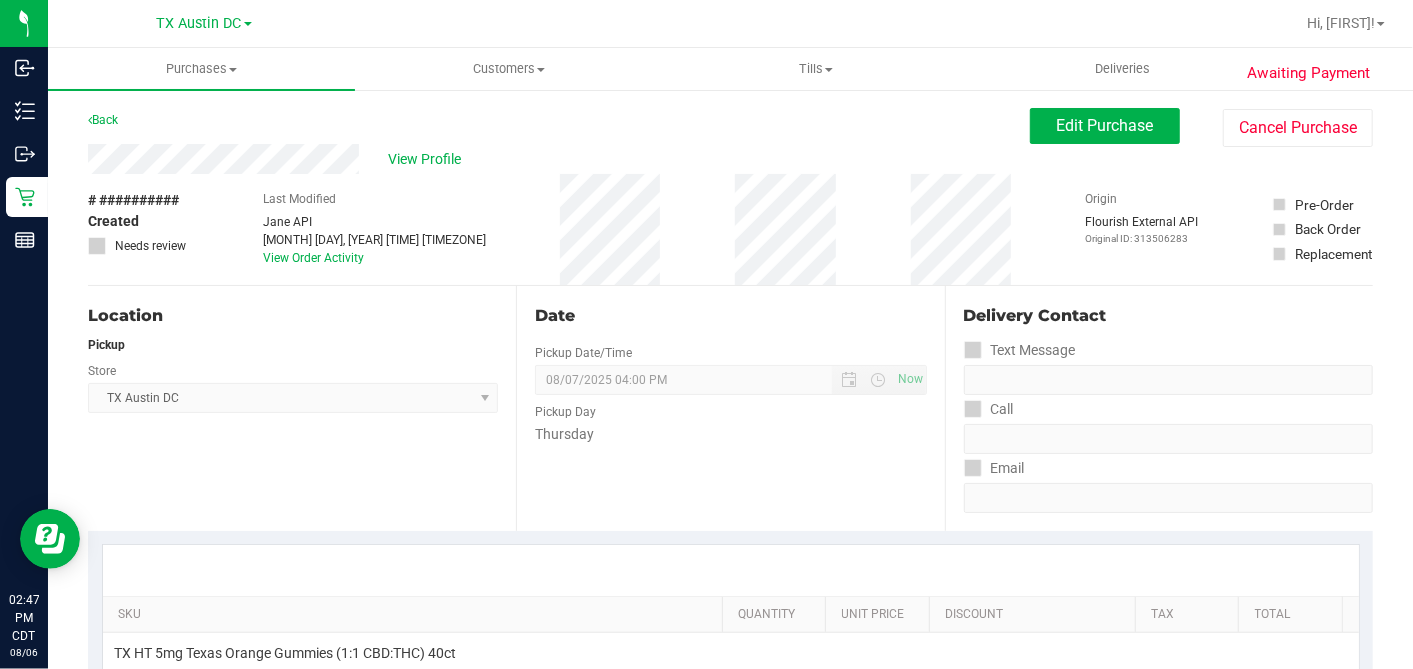 click on "Last Modified
[PERSON_NAME] API
[DATE] [TIME] CDT
View Order Activity" at bounding box center [374, 229] 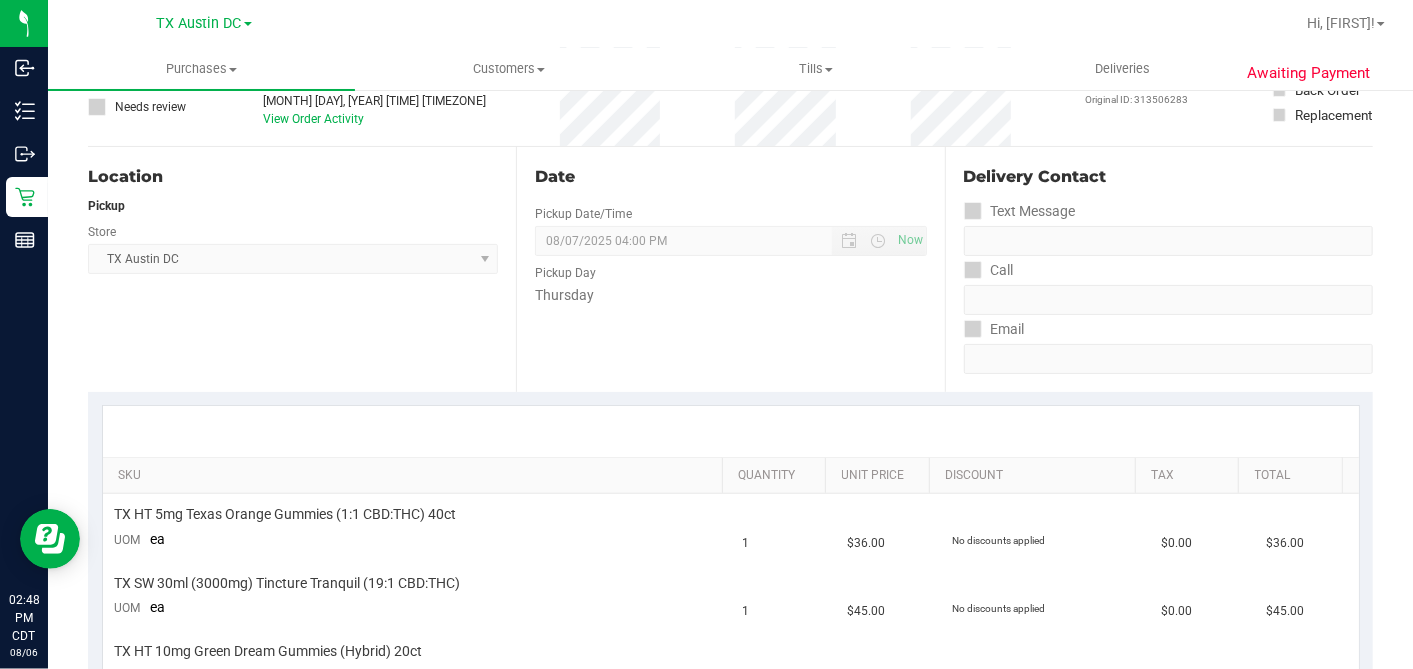 scroll, scrollTop: 0, scrollLeft: 0, axis: both 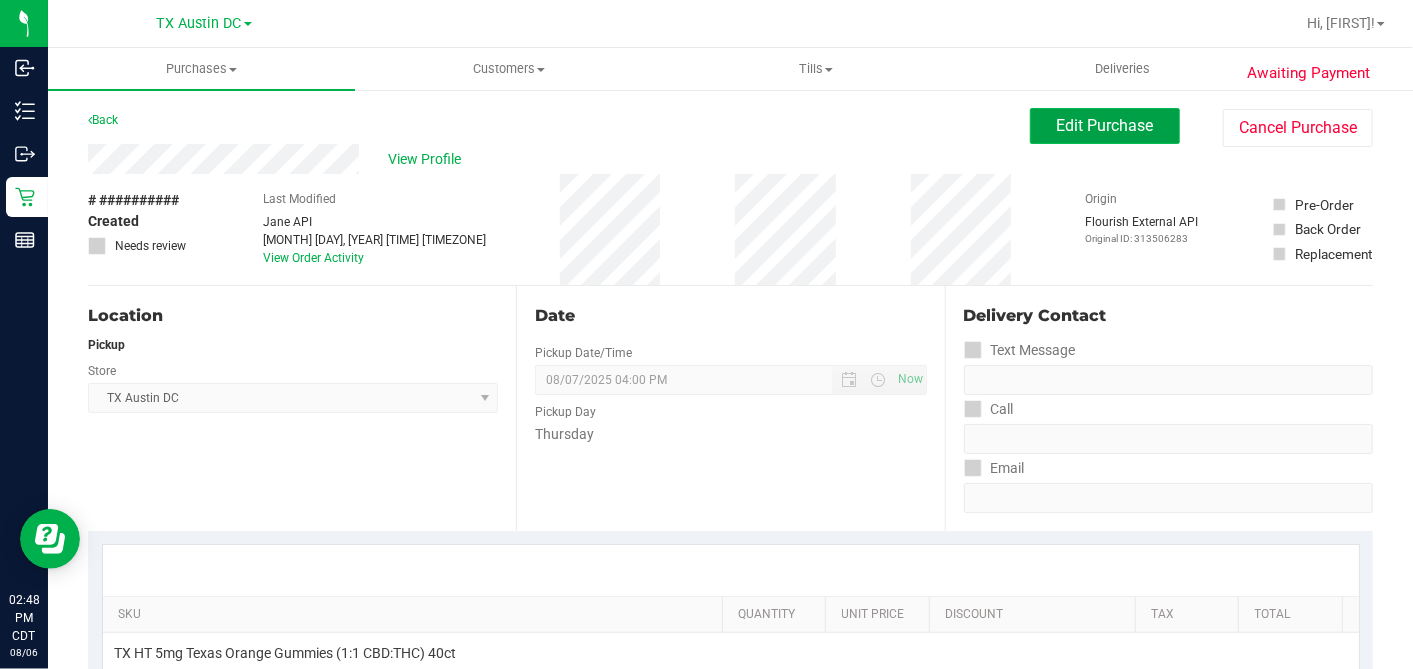 click on "Edit Purchase" at bounding box center (1105, 125) 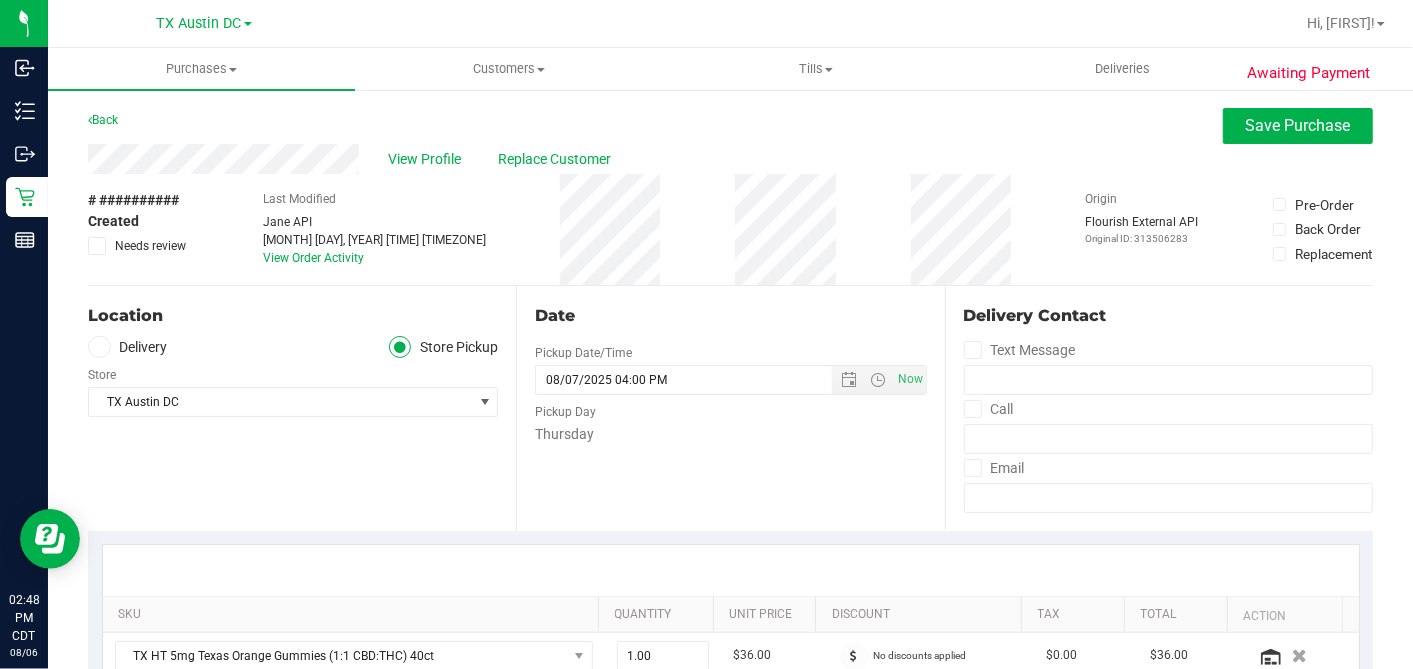 click on "Delivery" at bounding box center (128, 347) 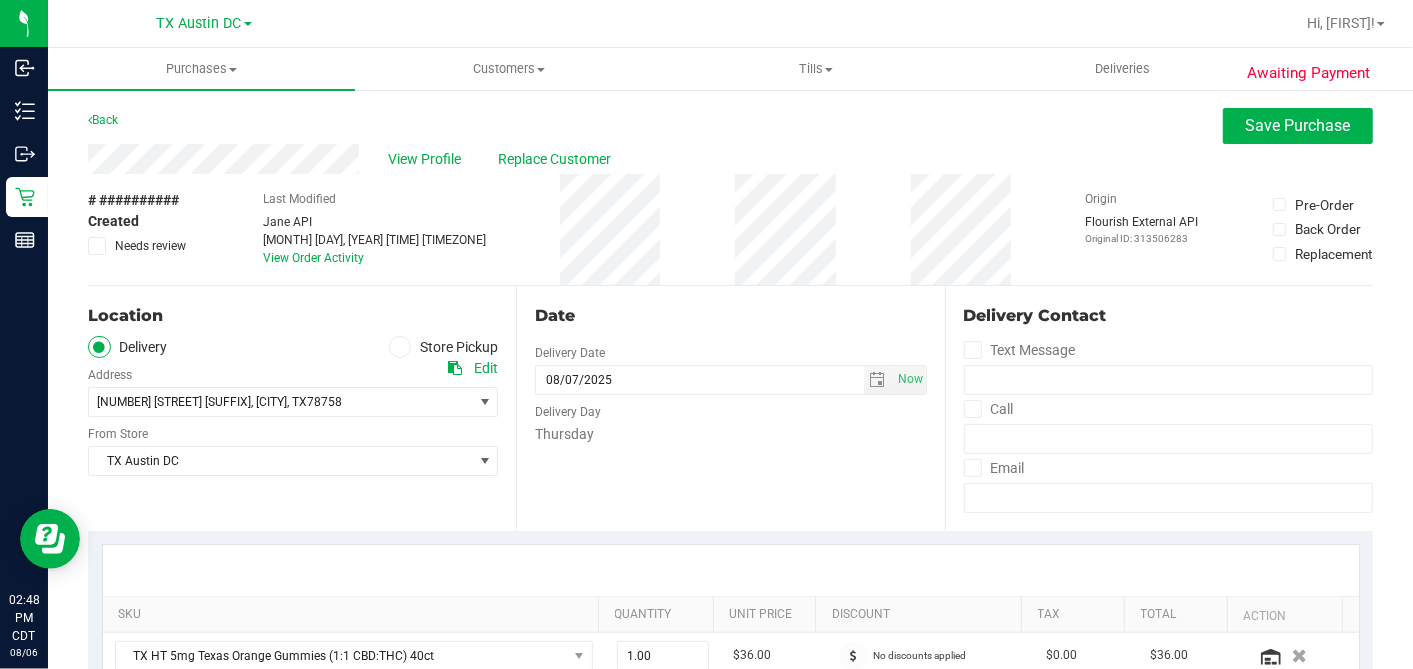 click on "Date
Delivery Date
08/07/2025
Now
08/07/2025 04:00 PM
Now
Delivery Day
Thursday" at bounding box center [730, 408] 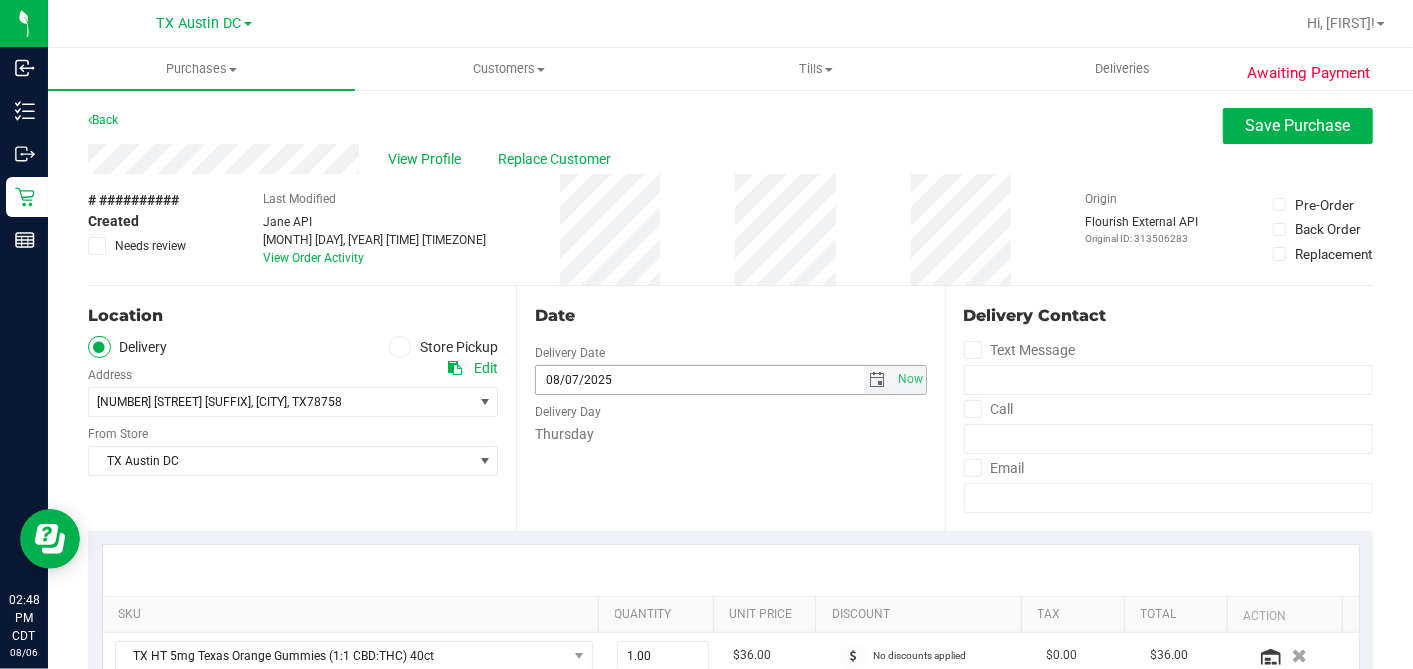 scroll, scrollTop: 555, scrollLeft: 0, axis: vertical 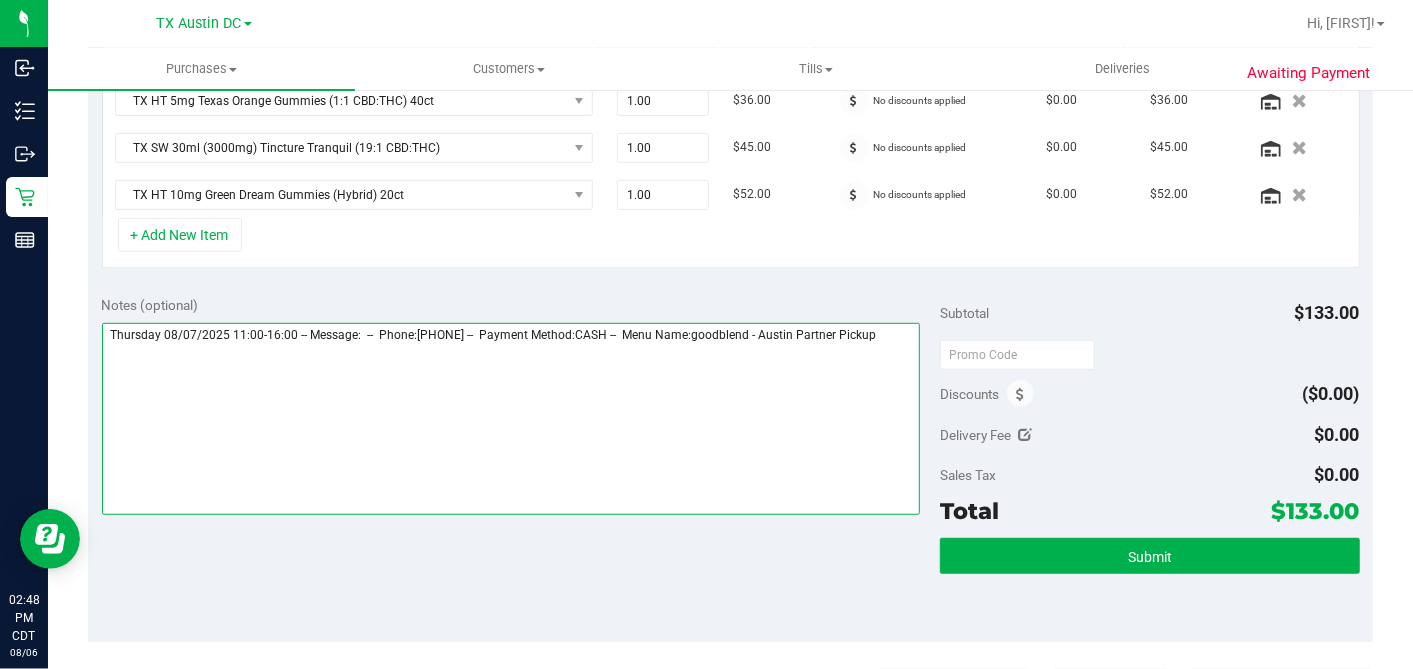 click at bounding box center [511, 419] 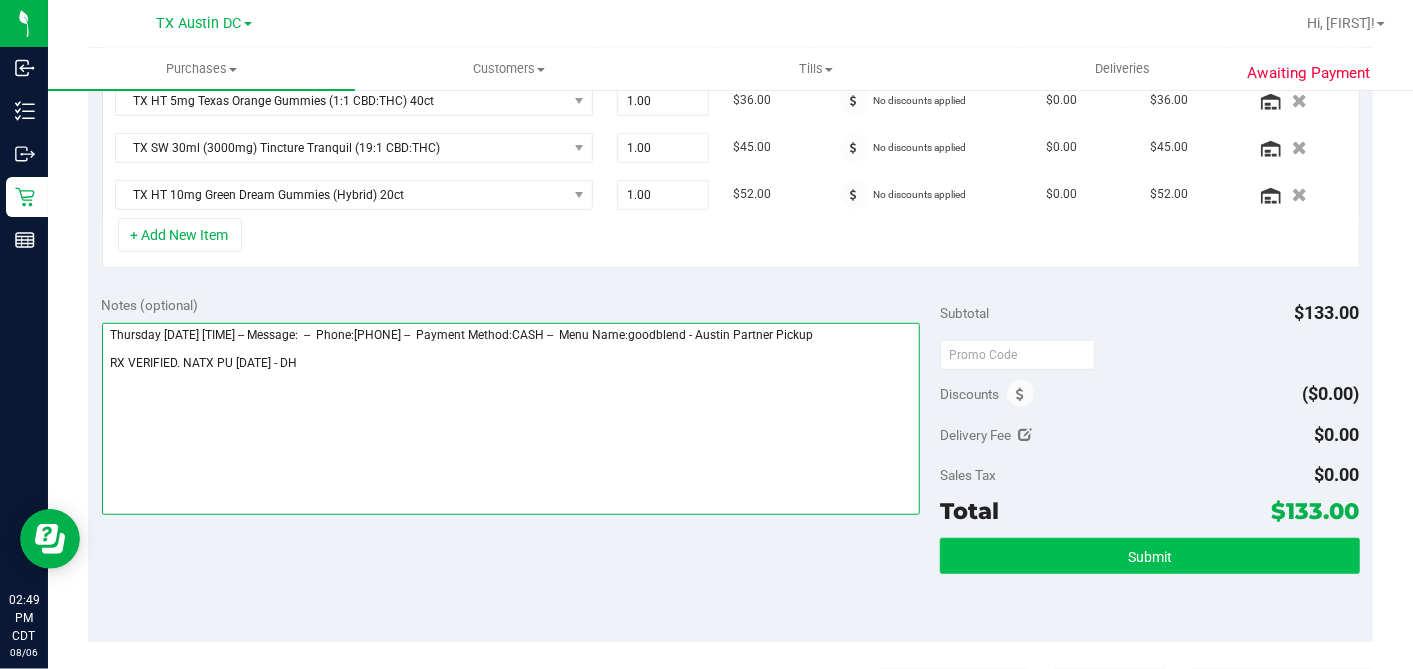 type on "Thursday [DATE] [TIME] -- Message:  --  Phone:[PHONE] --  Payment Method:CASH --  Menu Name:goodblend - Austin Partner Pickup
RX VERIFIED. NATX PU [DATE] - DH" 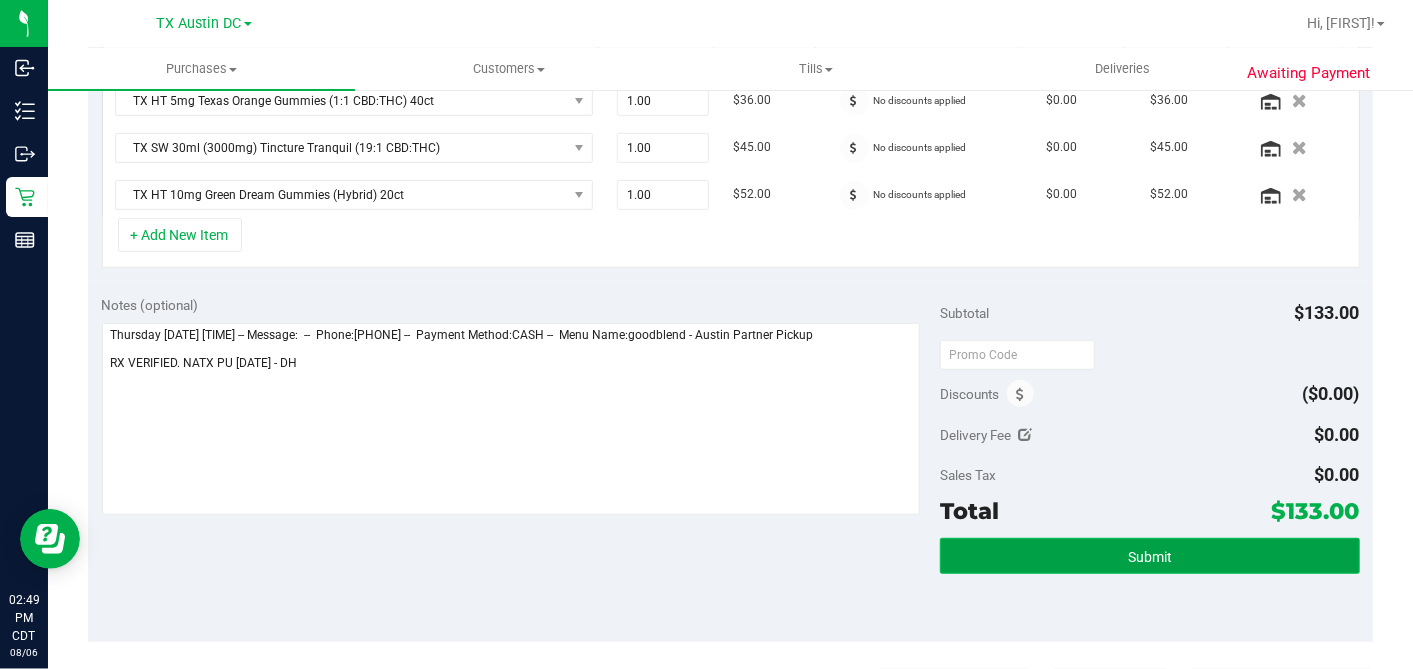 click on "Submit" at bounding box center [1150, 557] 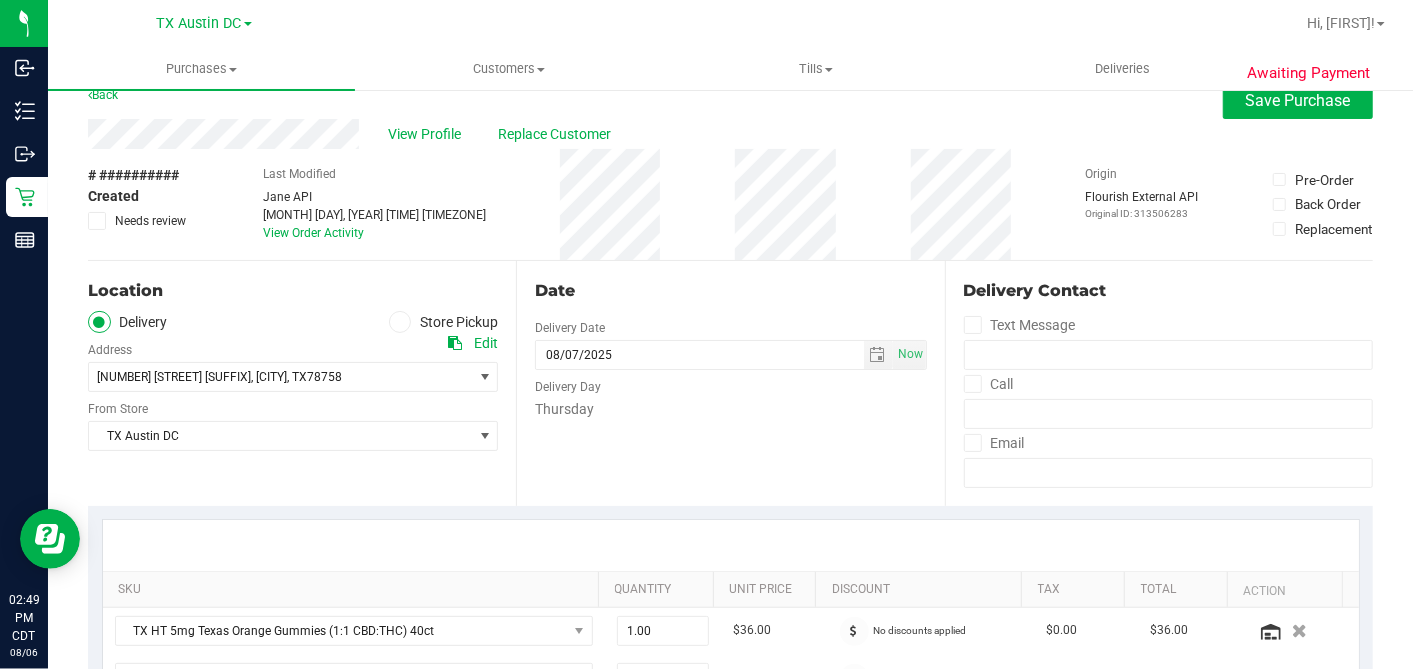 scroll, scrollTop: 3, scrollLeft: 0, axis: vertical 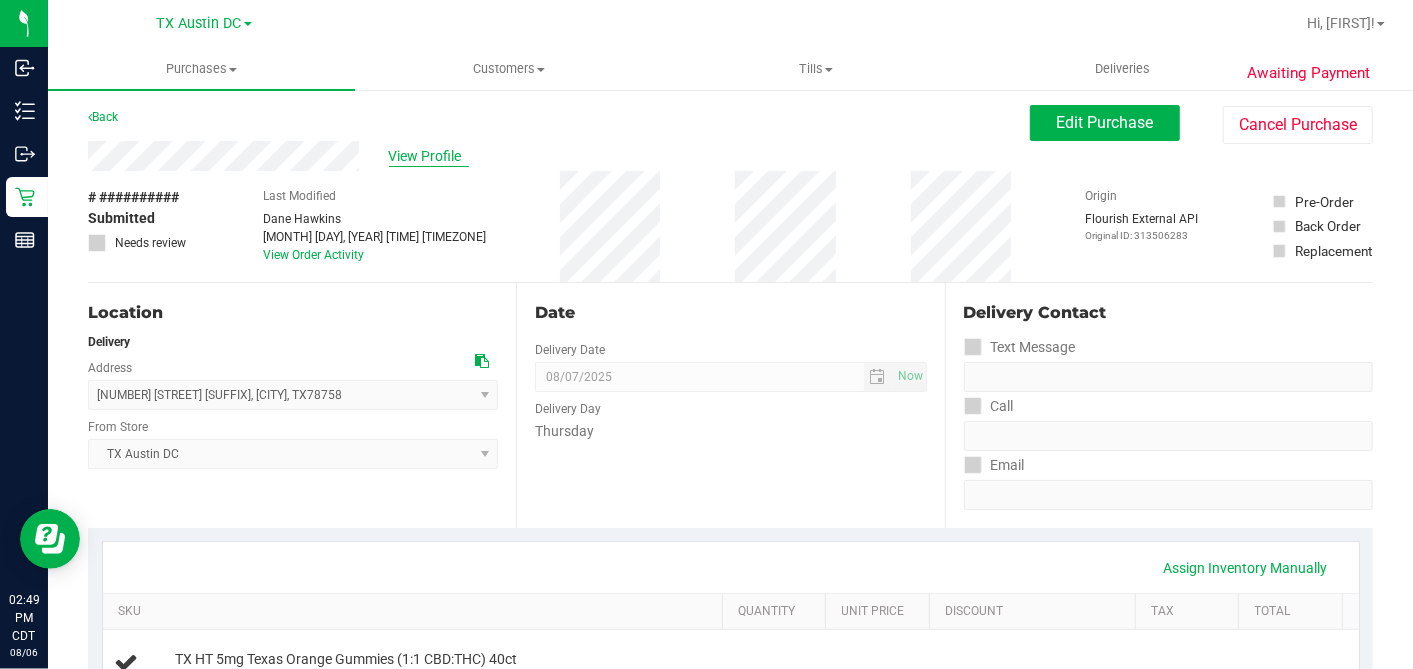 click on "View Profile" at bounding box center [429, 156] 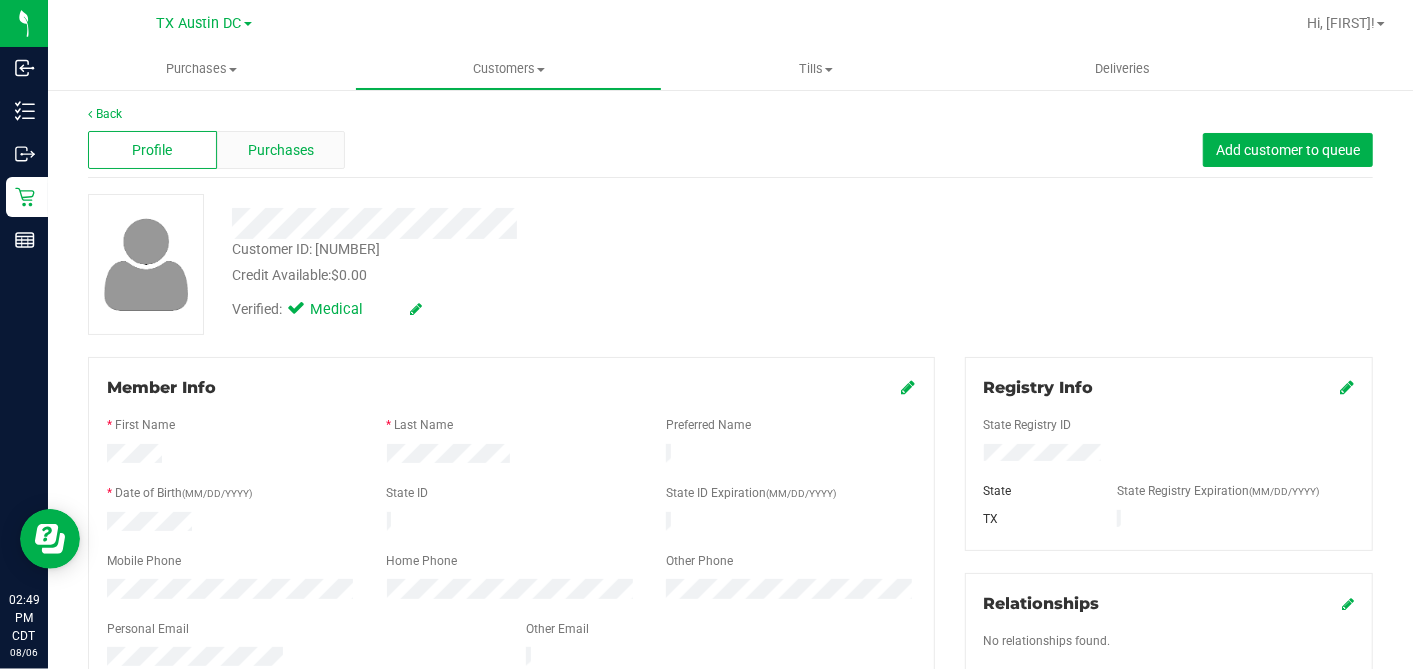 click on "Purchases" at bounding box center [281, 150] 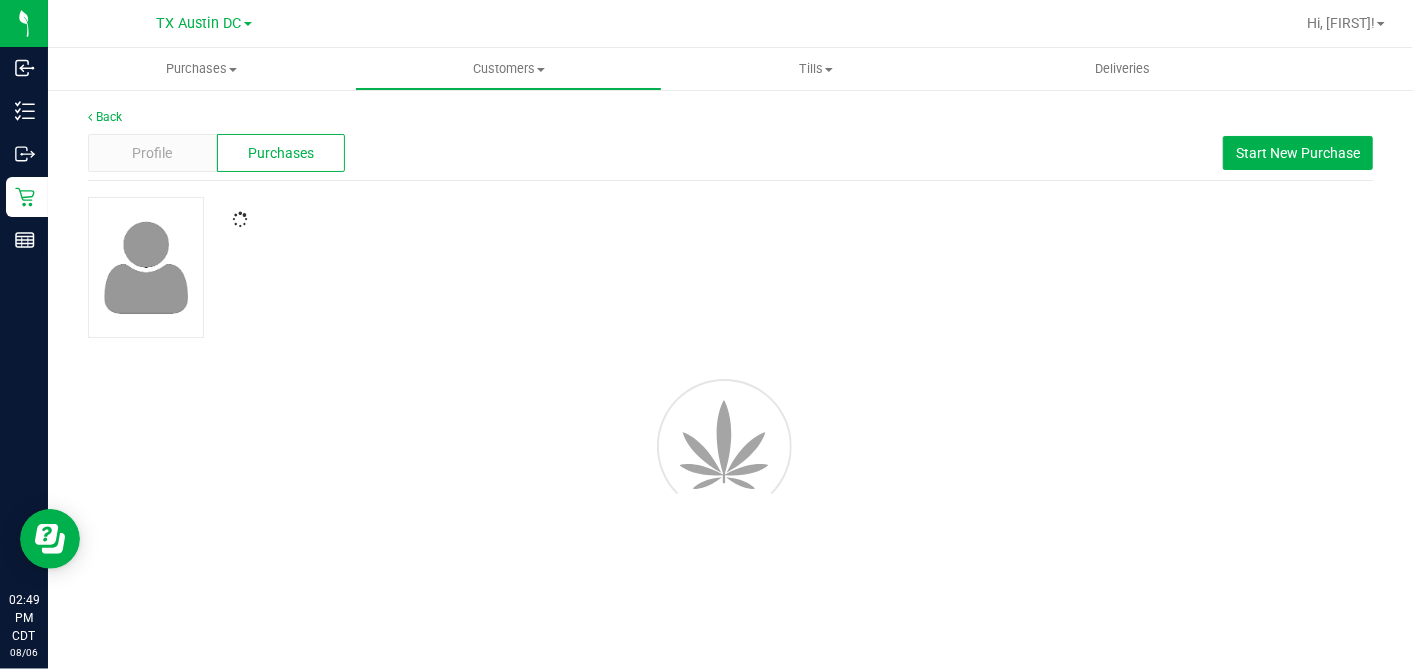 scroll, scrollTop: 0, scrollLeft: 0, axis: both 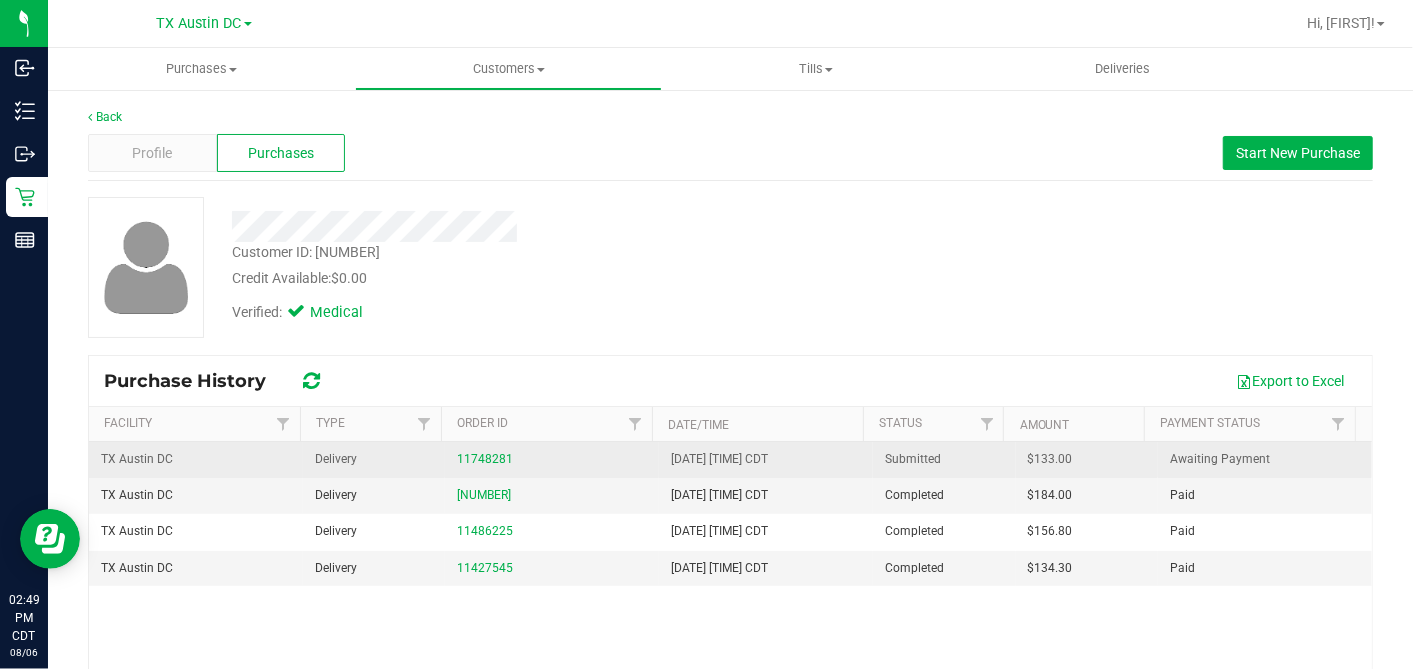 click on "$133.00" at bounding box center (1050, 459) 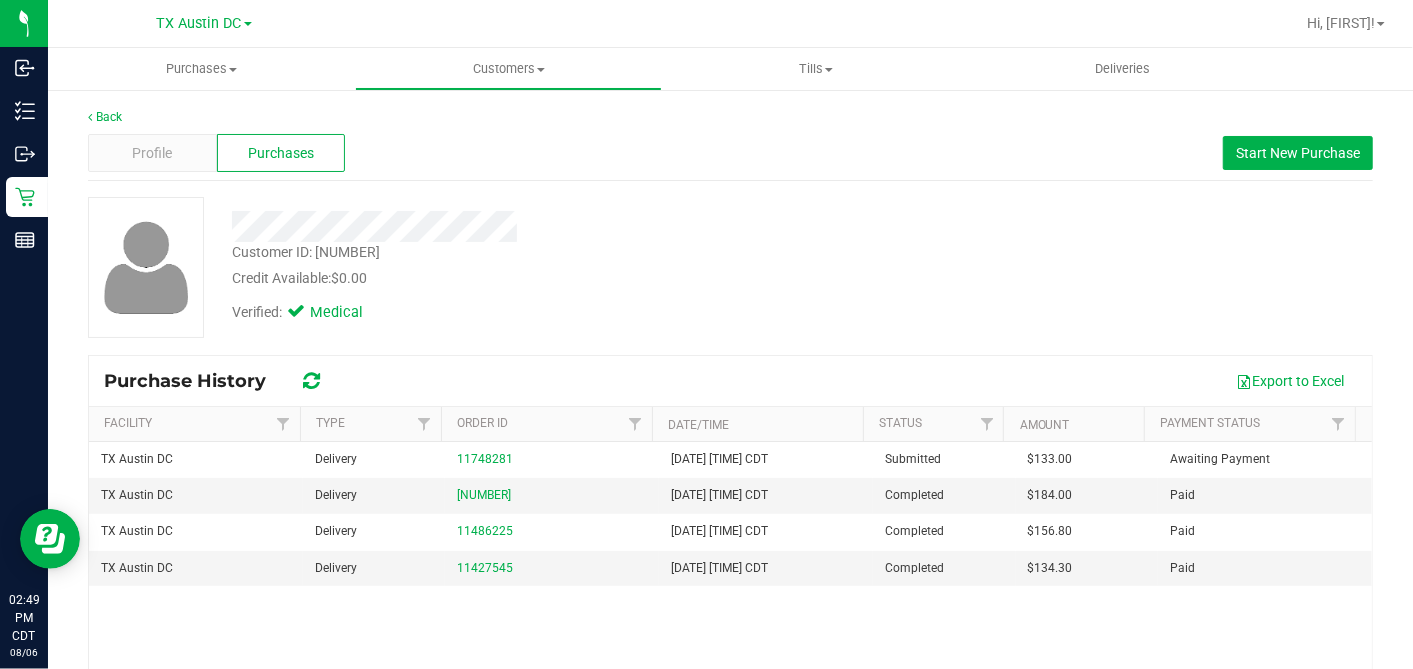 copy on "133.00" 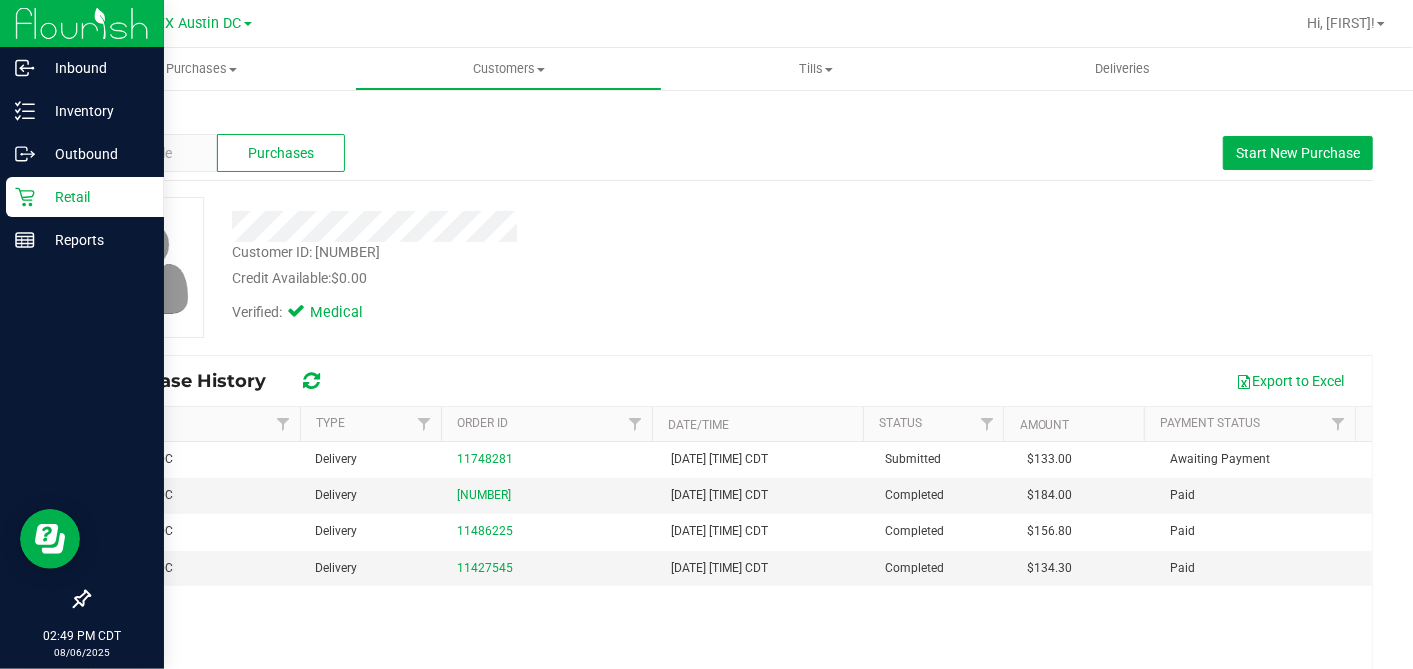 click on "Retail" at bounding box center [85, 197] 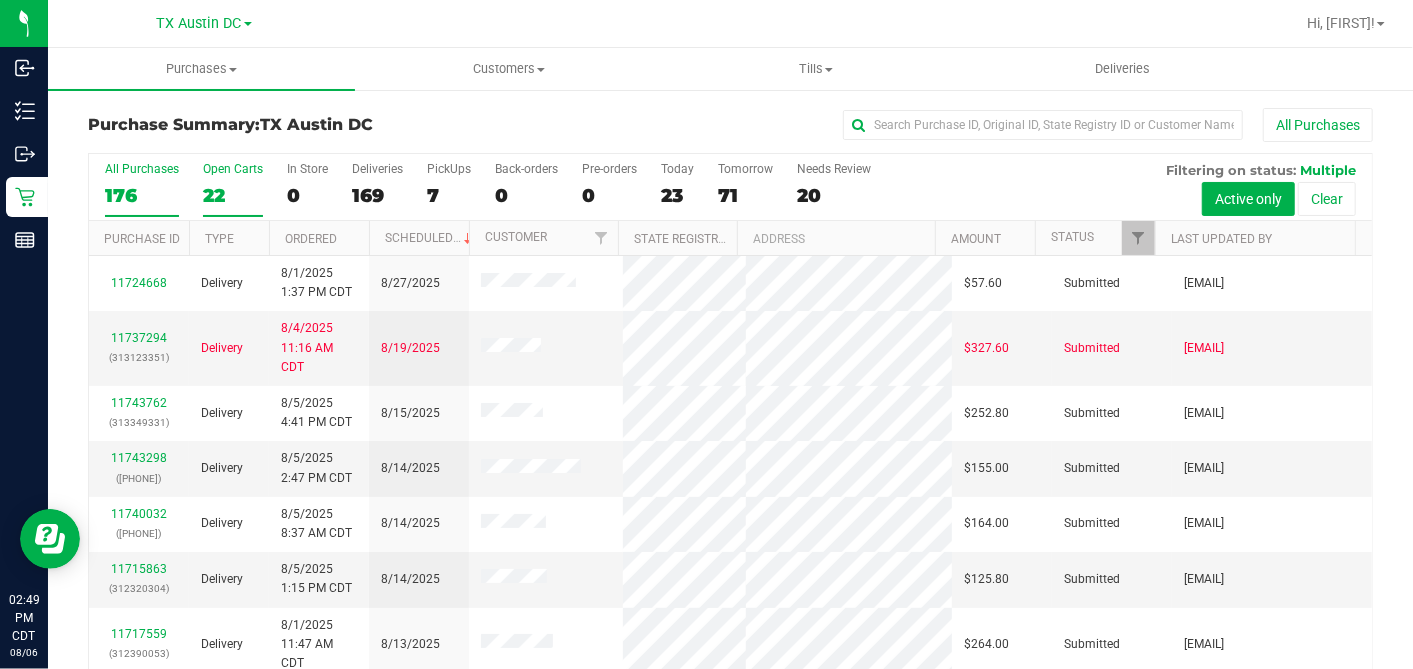 click on "22" at bounding box center [233, 195] 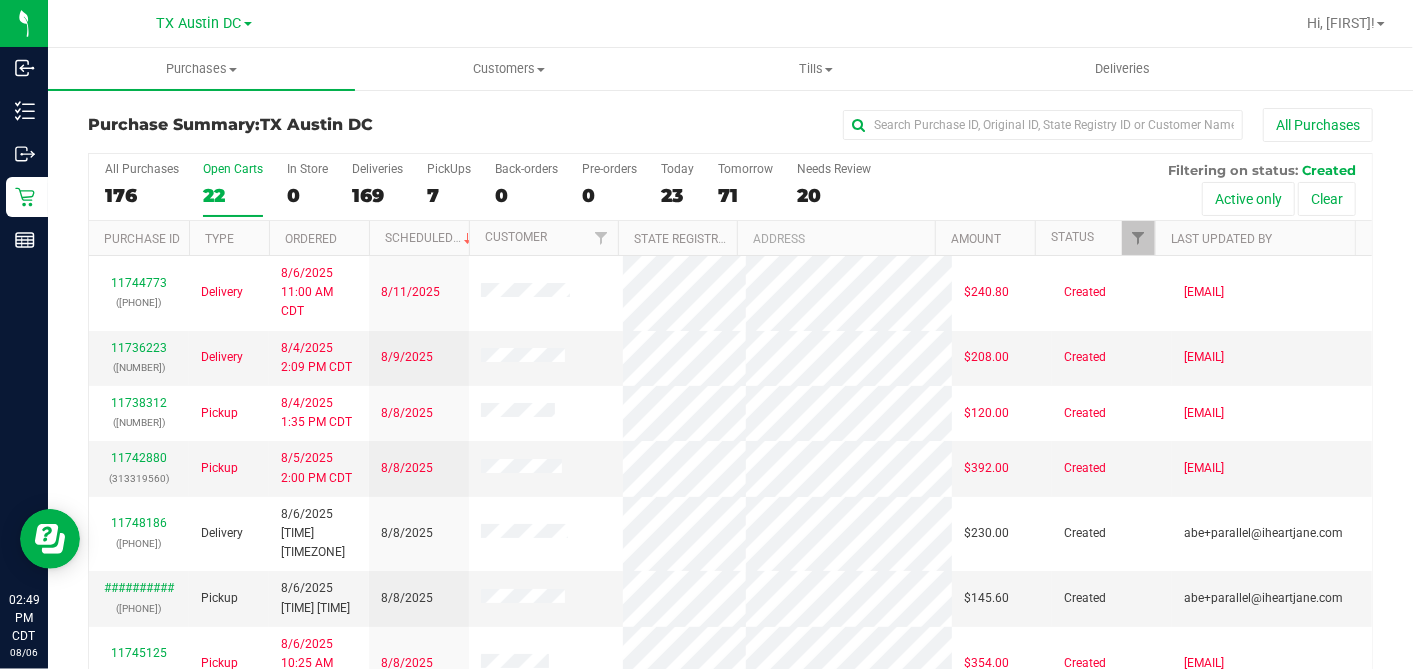 click on "Ordered" at bounding box center [319, 238] 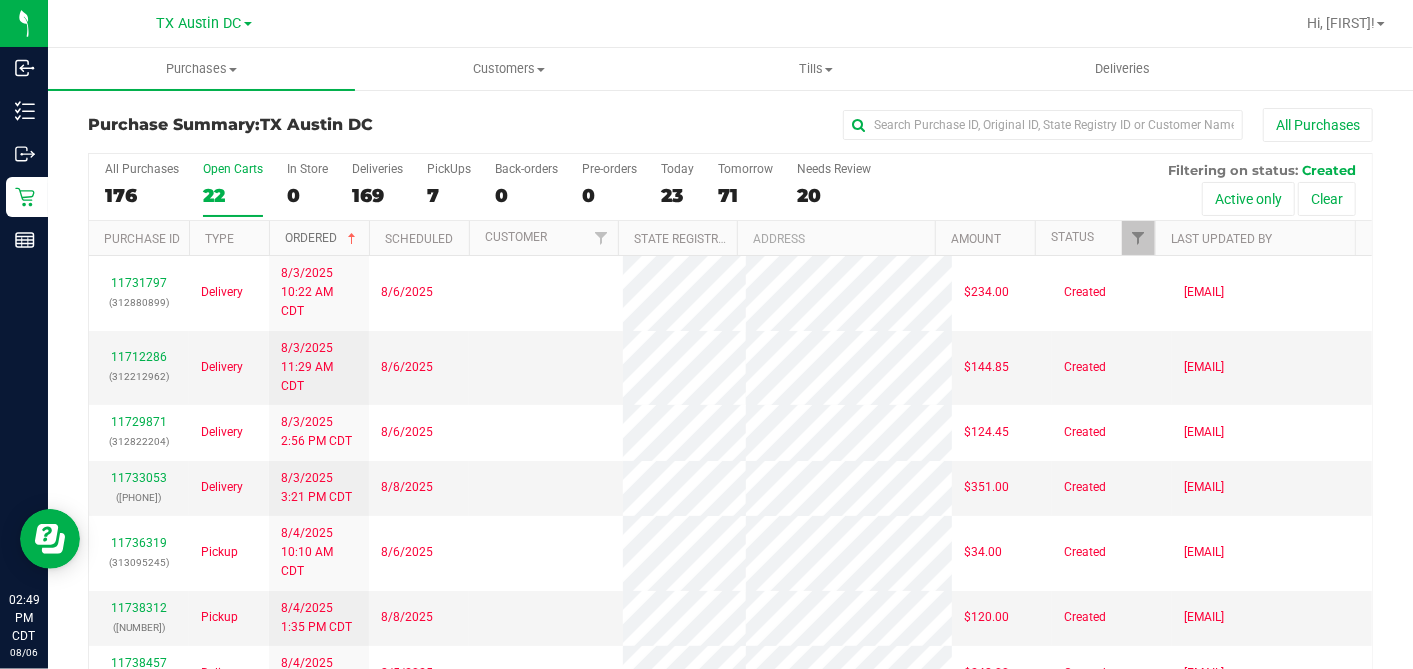 click at bounding box center [352, 239] 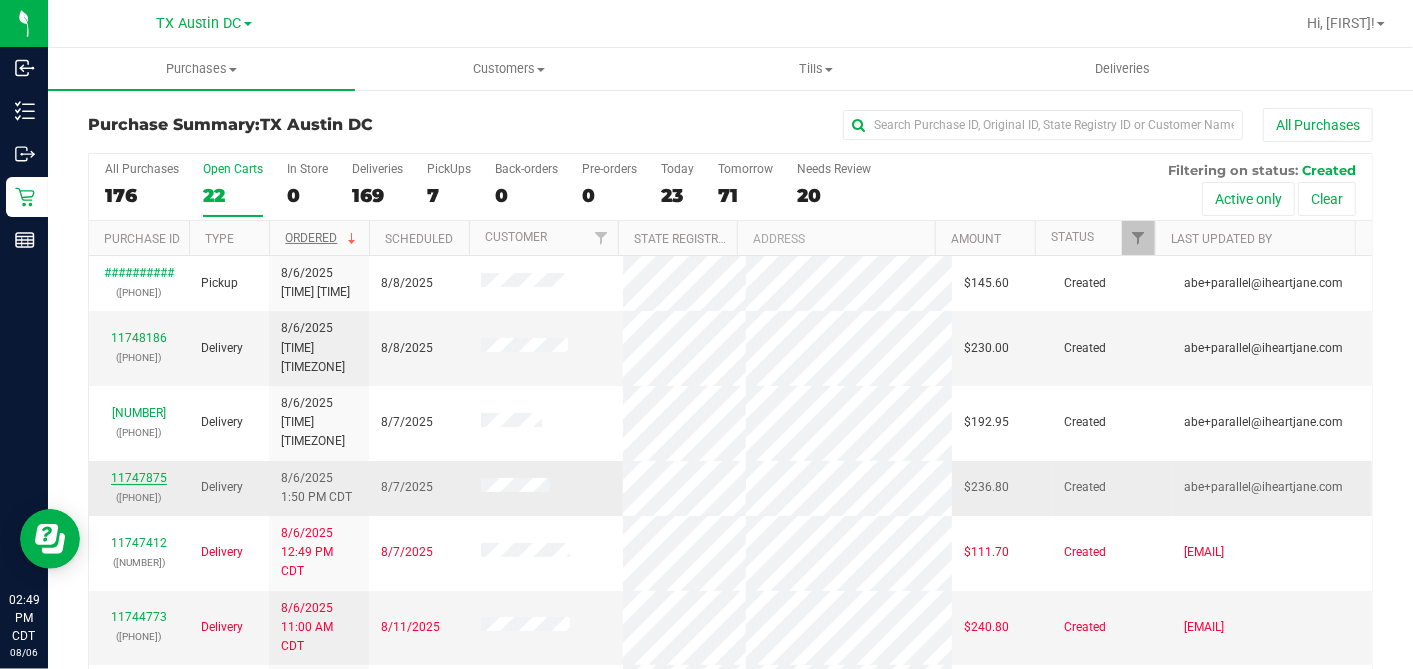 click on "11747875" at bounding box center [139, 478] 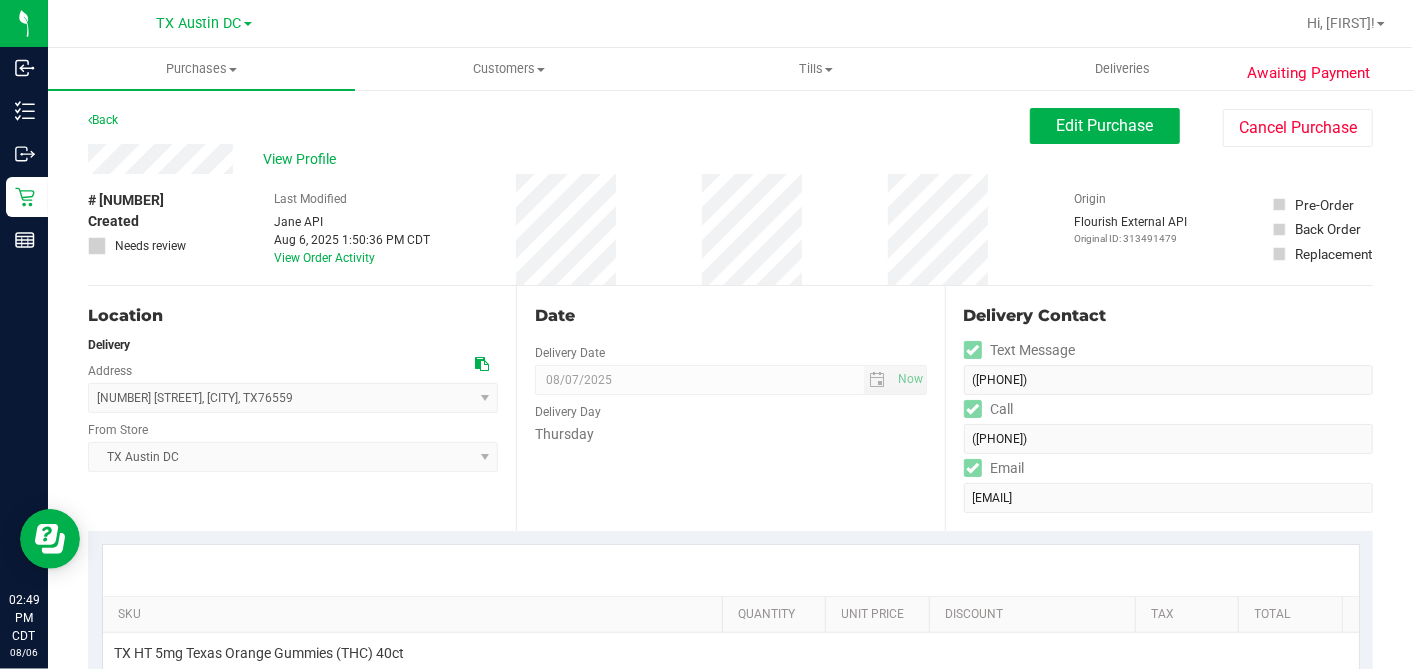 click on "# 11747875
Created
Needs review
Last Modified
Jane API
Aug 6, 2025 1:50:36 PM CDT
View Order Activity
Origin
Flourish External API
Original ID: 313491479
Pre-Order
Back Order" at bounding box center (730, 229) 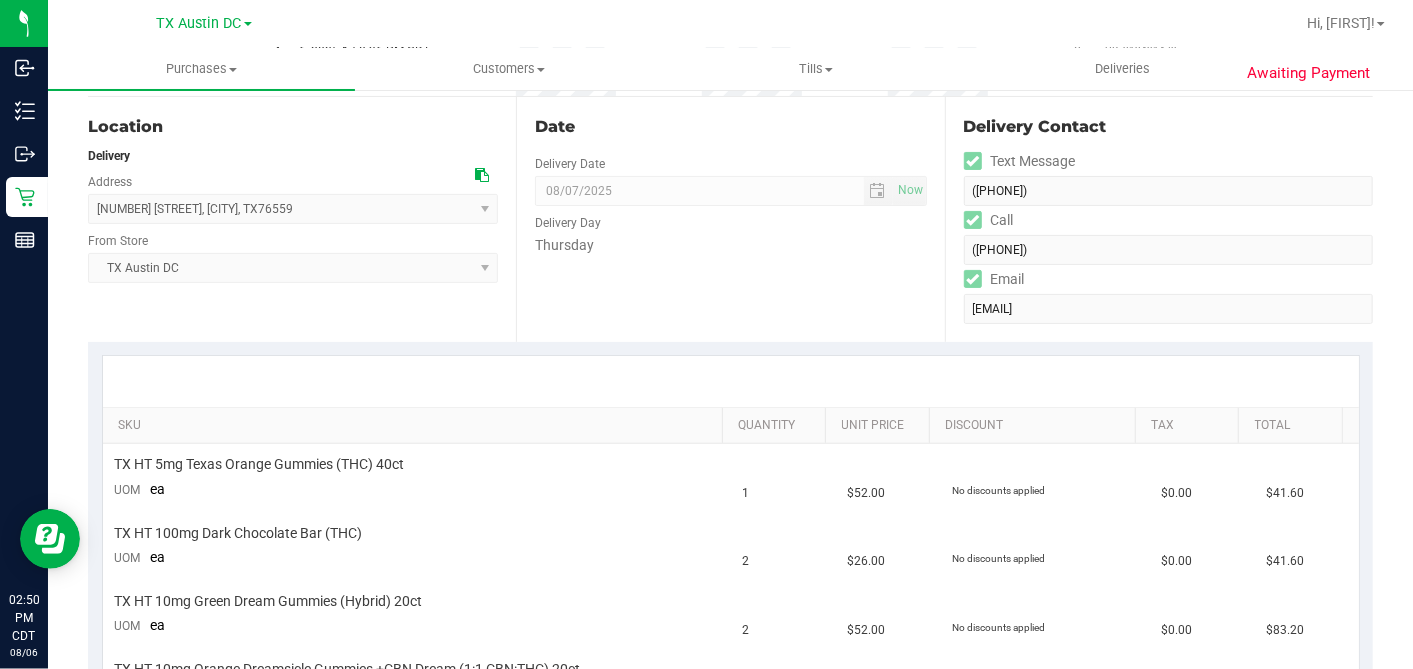 scroll, scrollTop: 0, scrollLeft: 0, axis: both 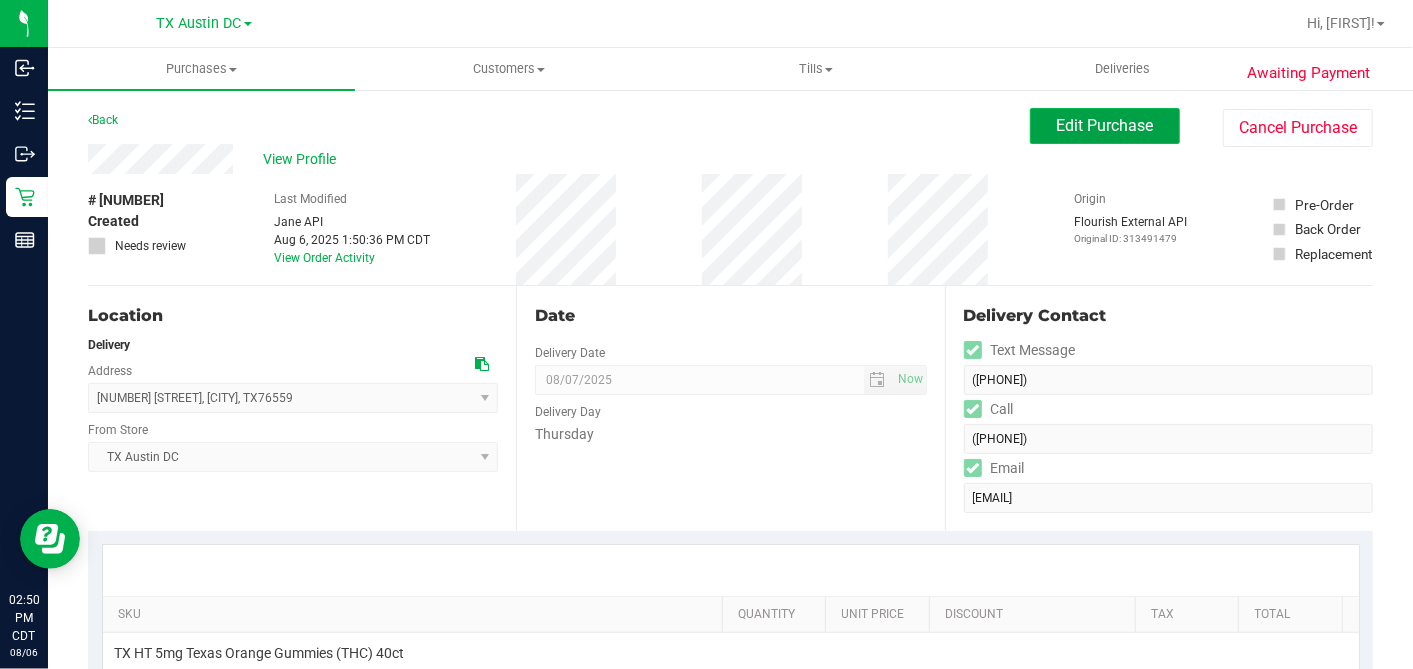 click on "Edit Purchase" at bounding box center [1105, 125] 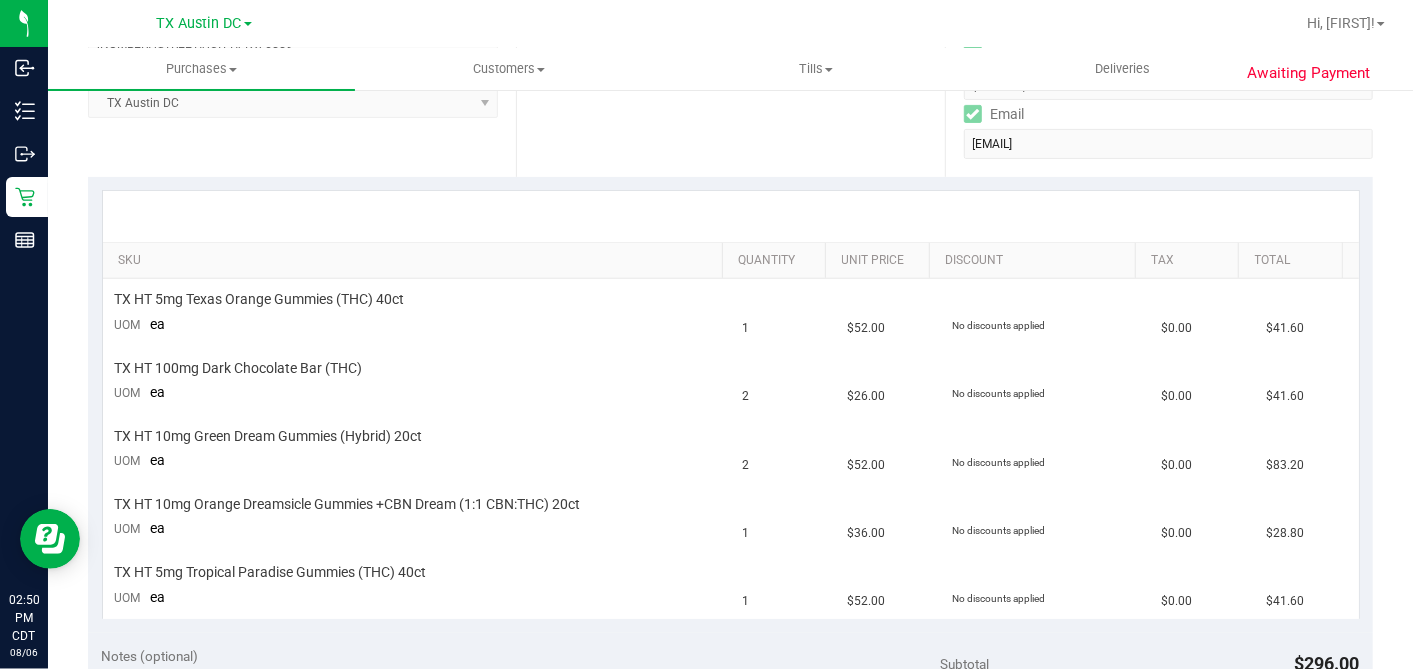 scroll, scrollTop: 555, scrollLeft: 0, axis: vertical 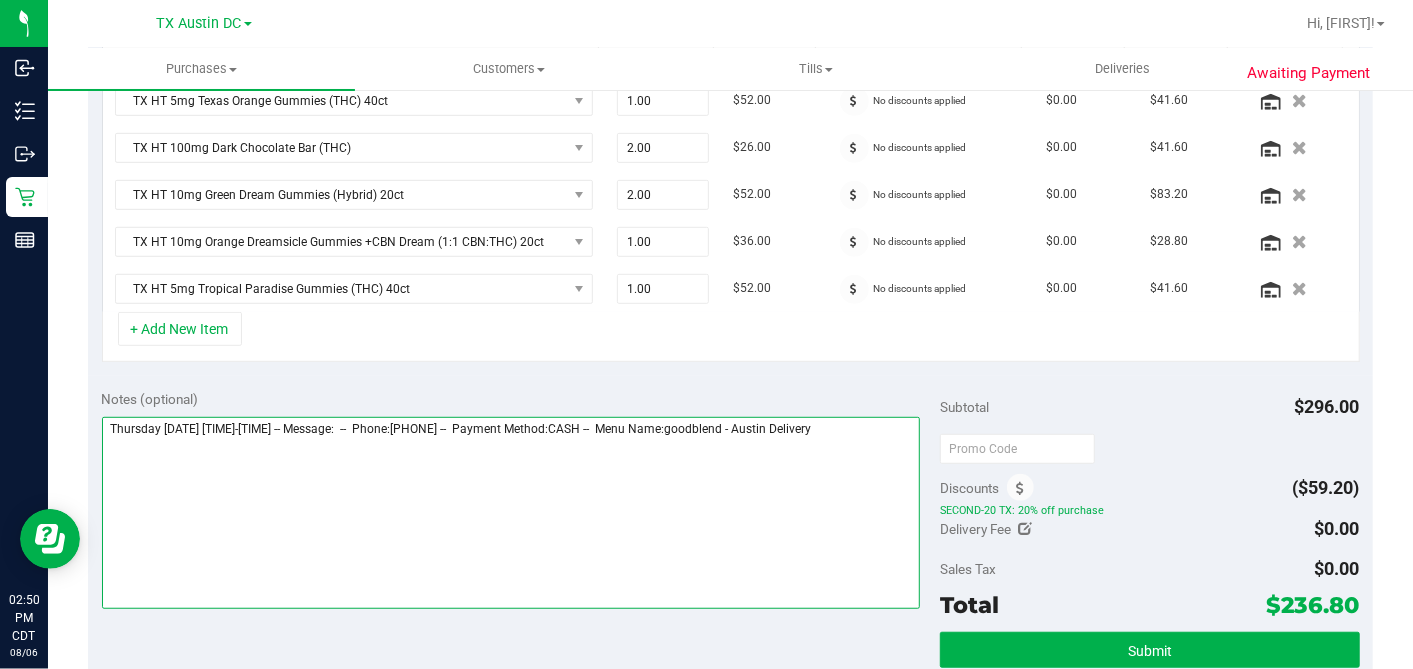 click at bounding box center (511, 513) 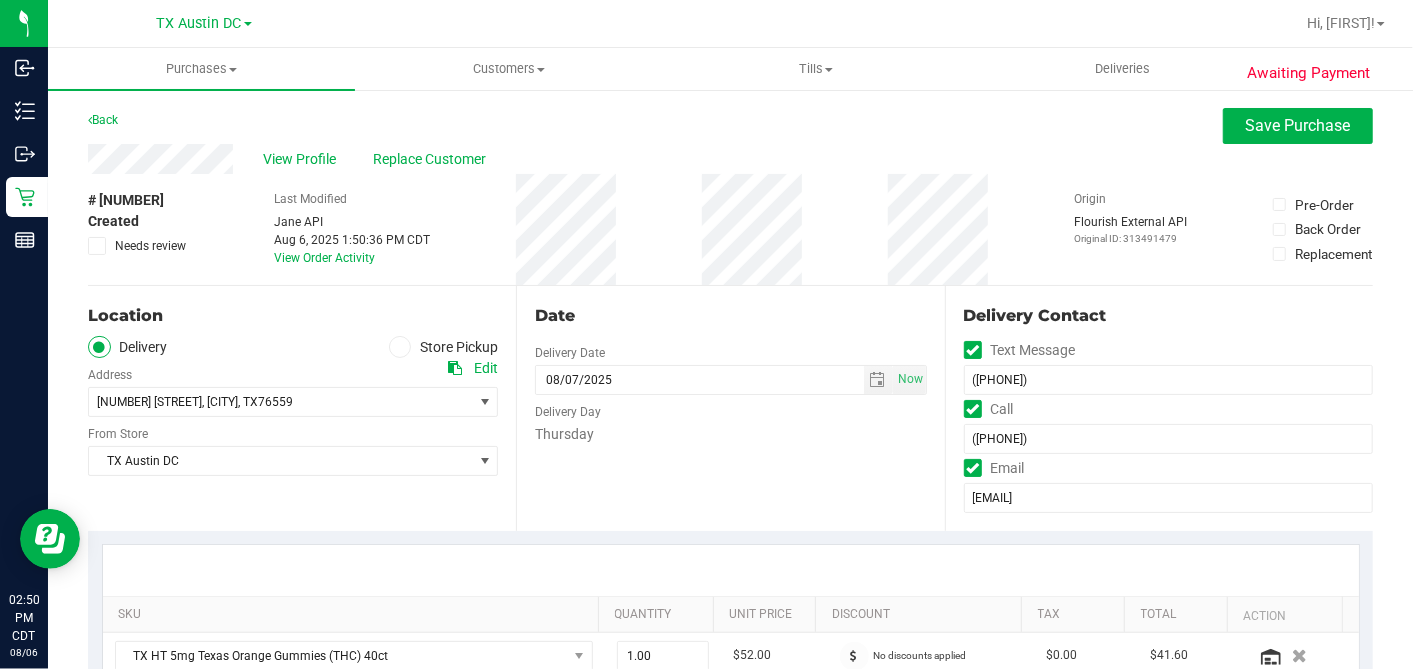 scroll, scrollTop: 0, scrollLeft: 0, axis: both 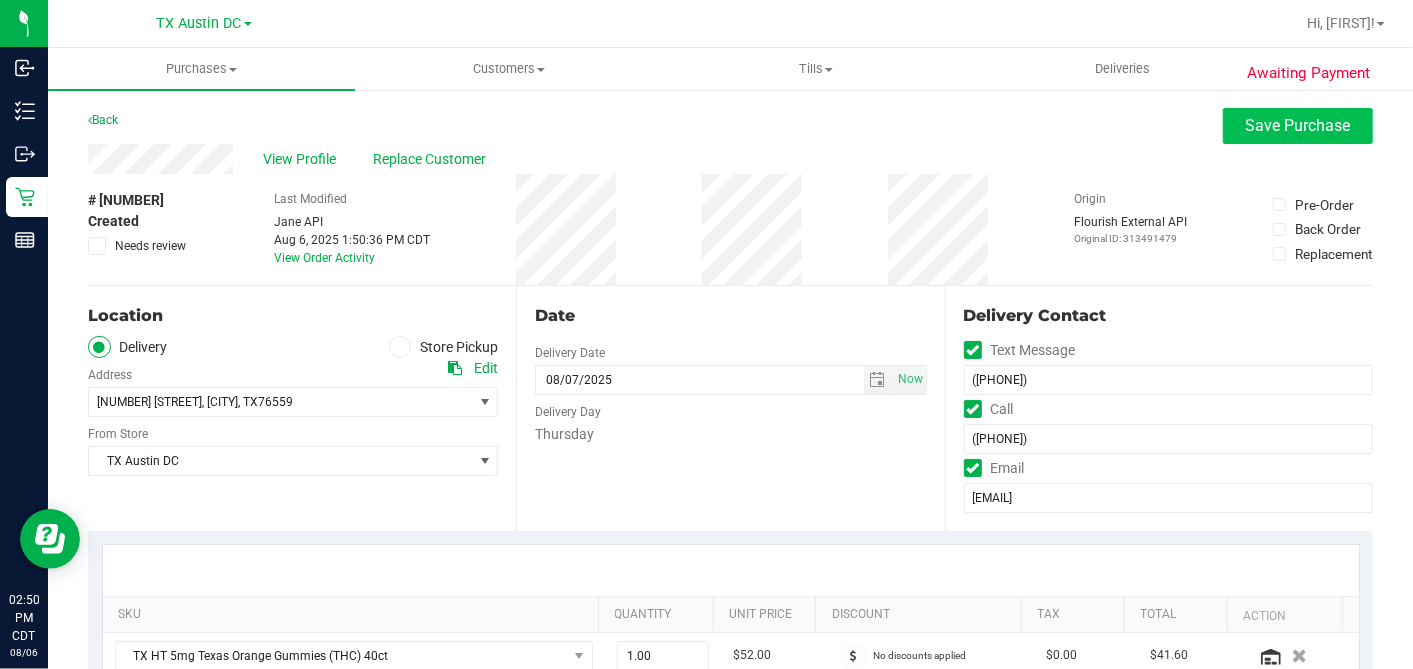 type on "Thursday 08/07/2025 08:00-17:00 -- Message:  --  Phone:9726897540 --  Payment Method:CASH --  Menu Name:goodblend - Austin Delivery
RX VERIFIED. CENTEX DEL. #7 OUT OF PLANO INV.
FIRST AVAILABLE ROUTE IS TUE 8/12. CALLING PT TO REVIEW/RESCHEDULE - DH" 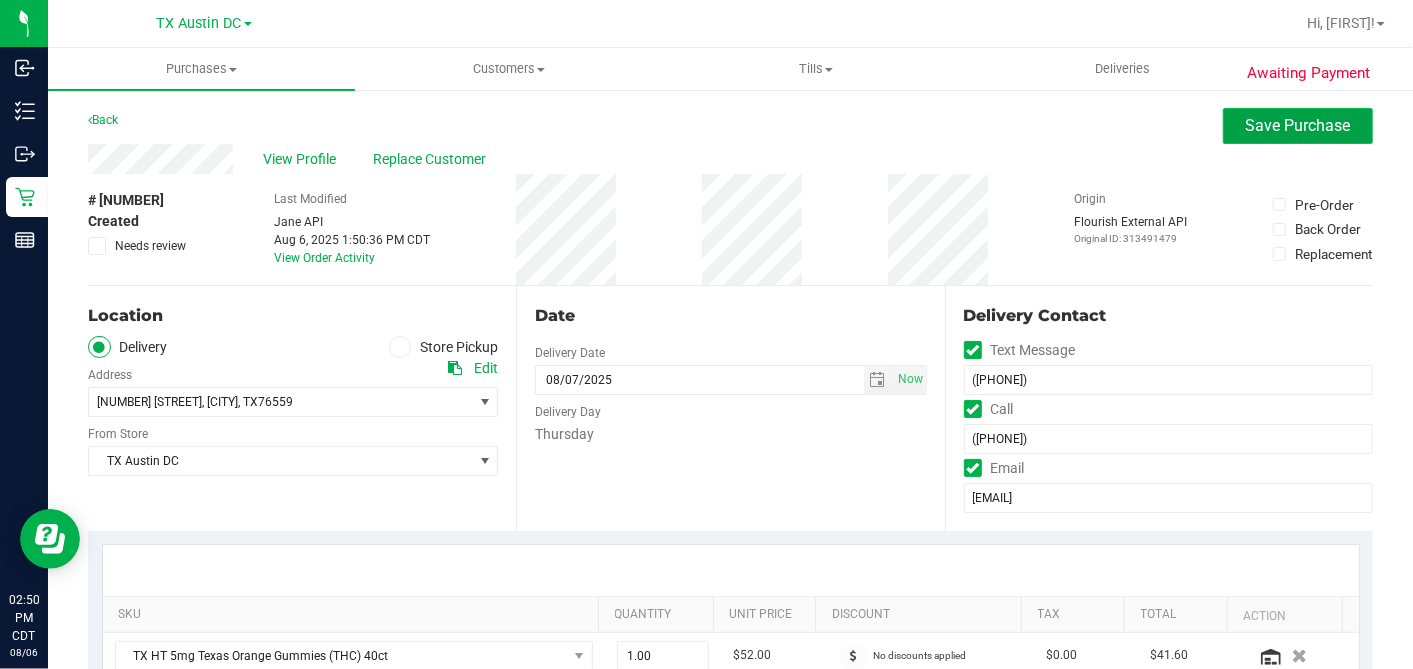 click on "Save Purchase" at bounding box center [1298, 125] 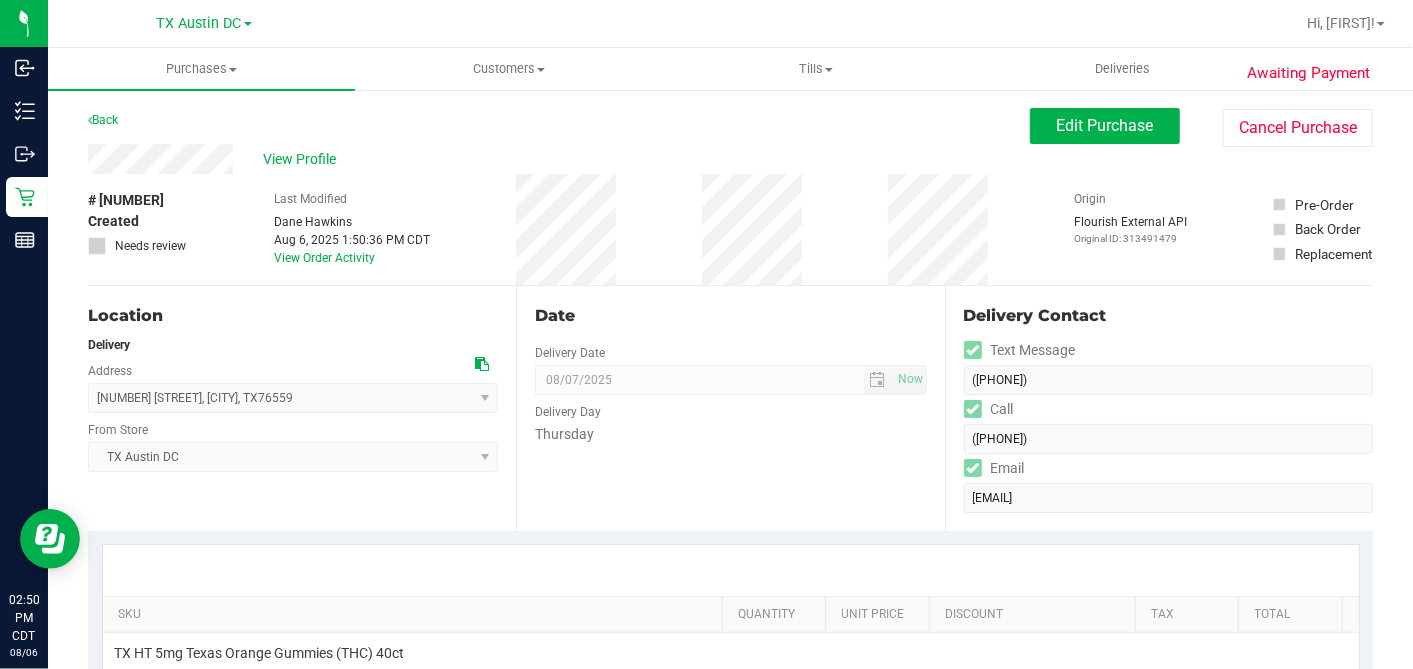 click on "View Profile" at bounding box center [303, 159] 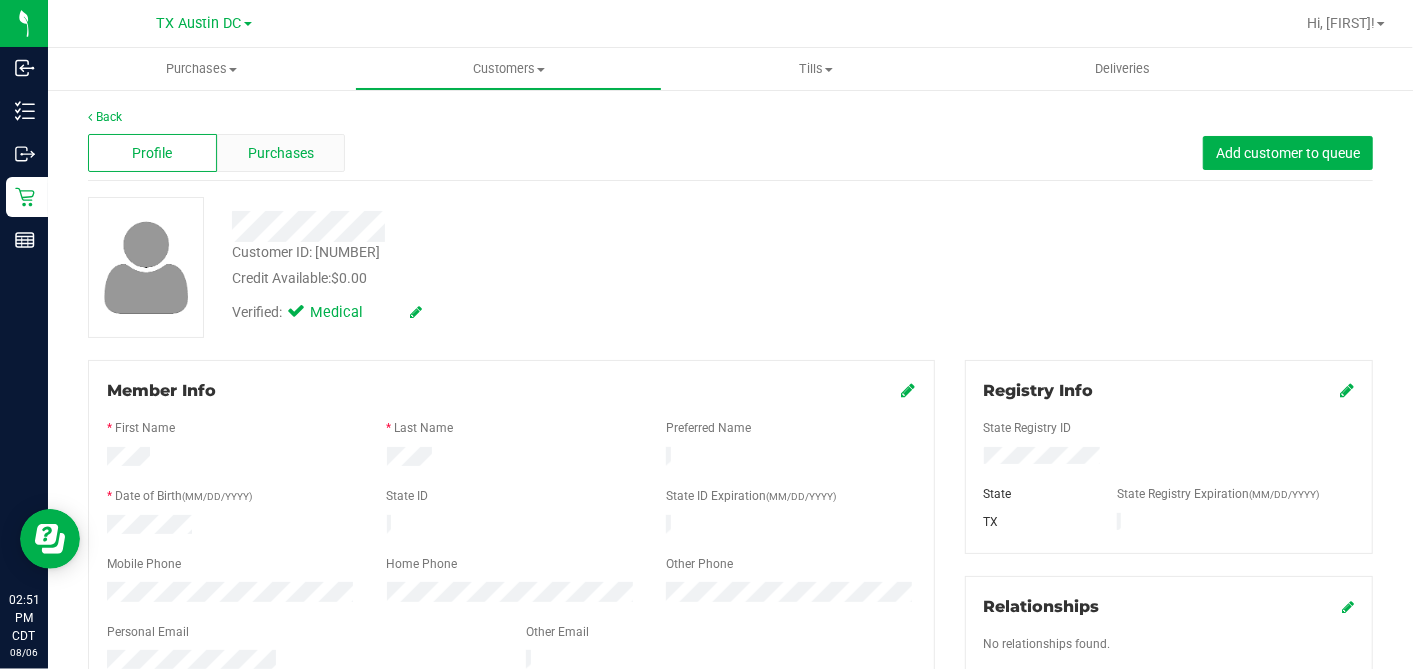 click on "Purchases" at bounding box center (281, 153) 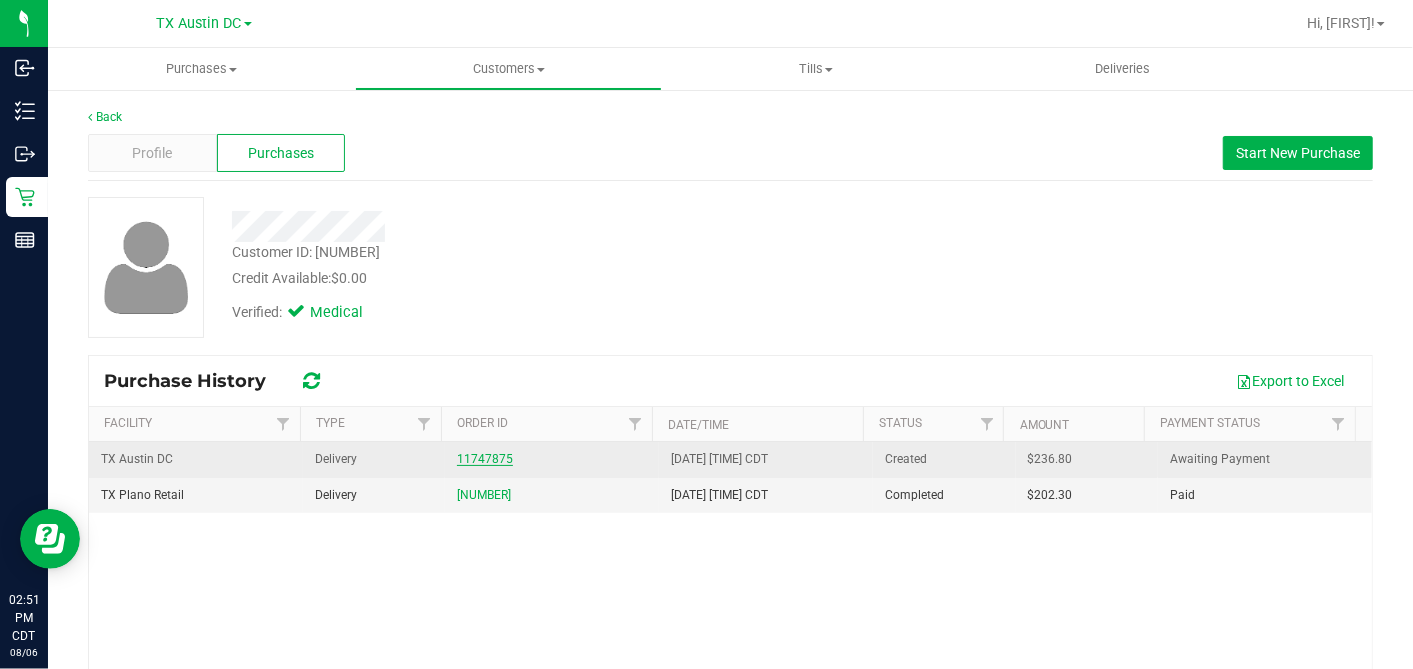 click on "11747875" at bounding box center [485, 459] 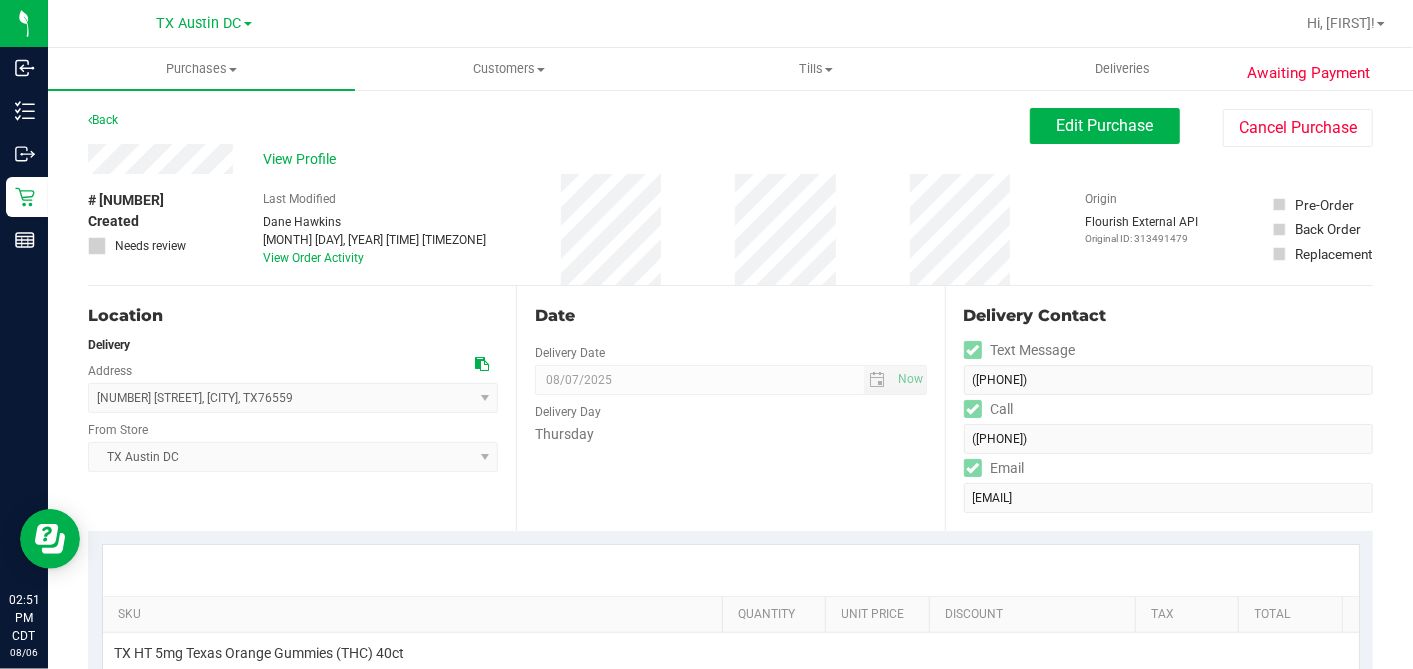 click on "Date
Delivery Date
08/07/2025
Now
08/07/2025 07:00 AM
Now
Delivery Day
Thursday" at bounding box center [730, 408] 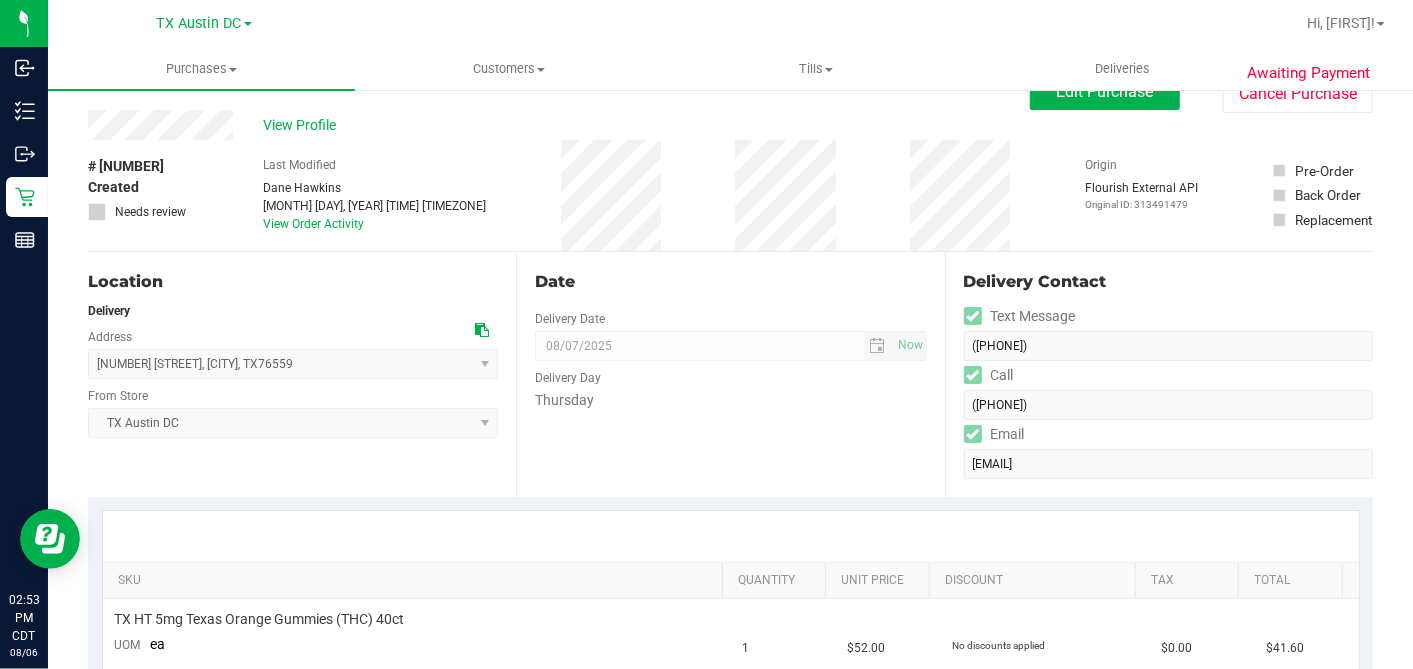 scroll, scrollTop: 0, scrollLeft: 0, axis: both 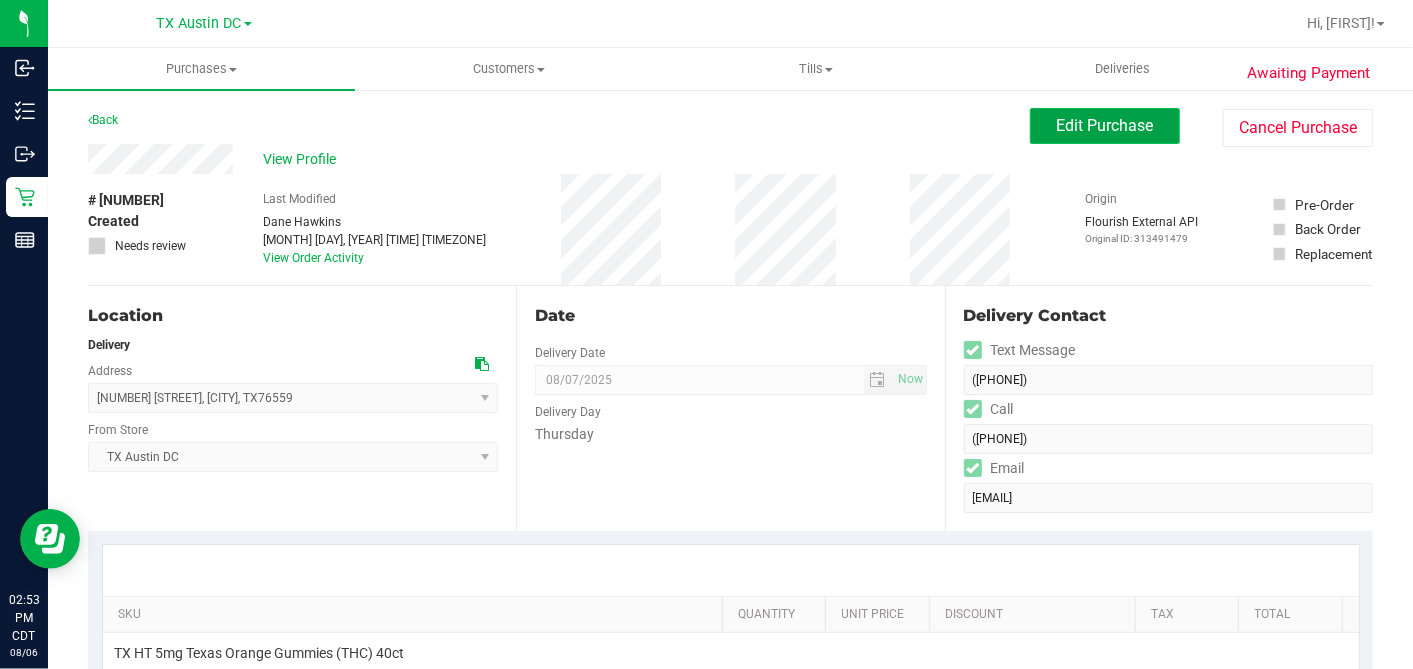 click on "Edit Purchase" at bounding box center [1105, 126] 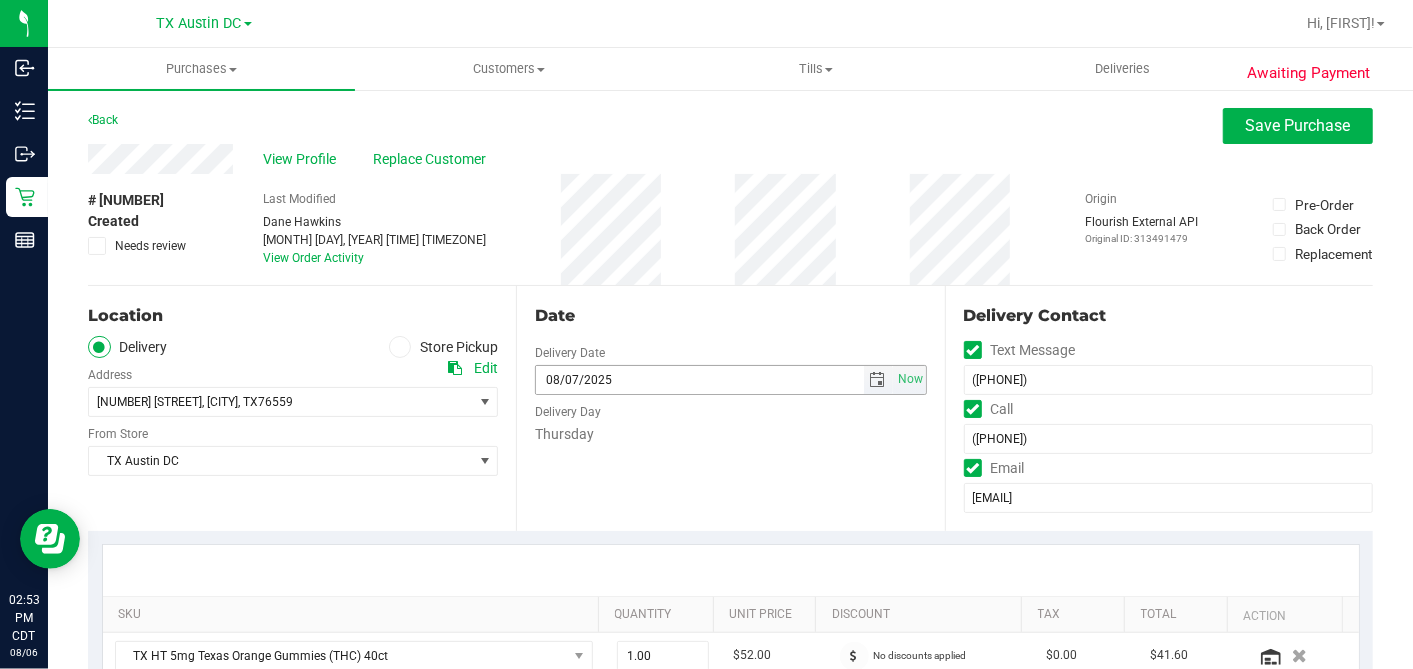 click at bounding box center (878, 380) 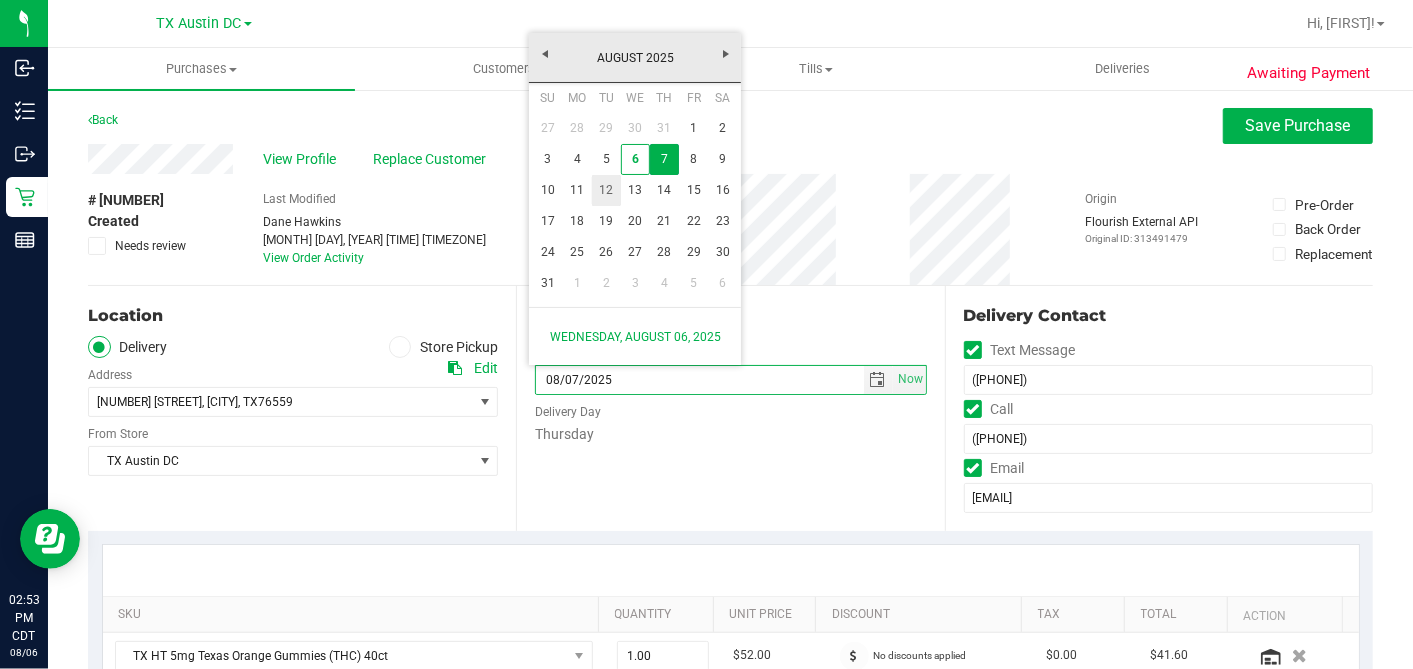 click on "12" at bounding box center (606, 190) 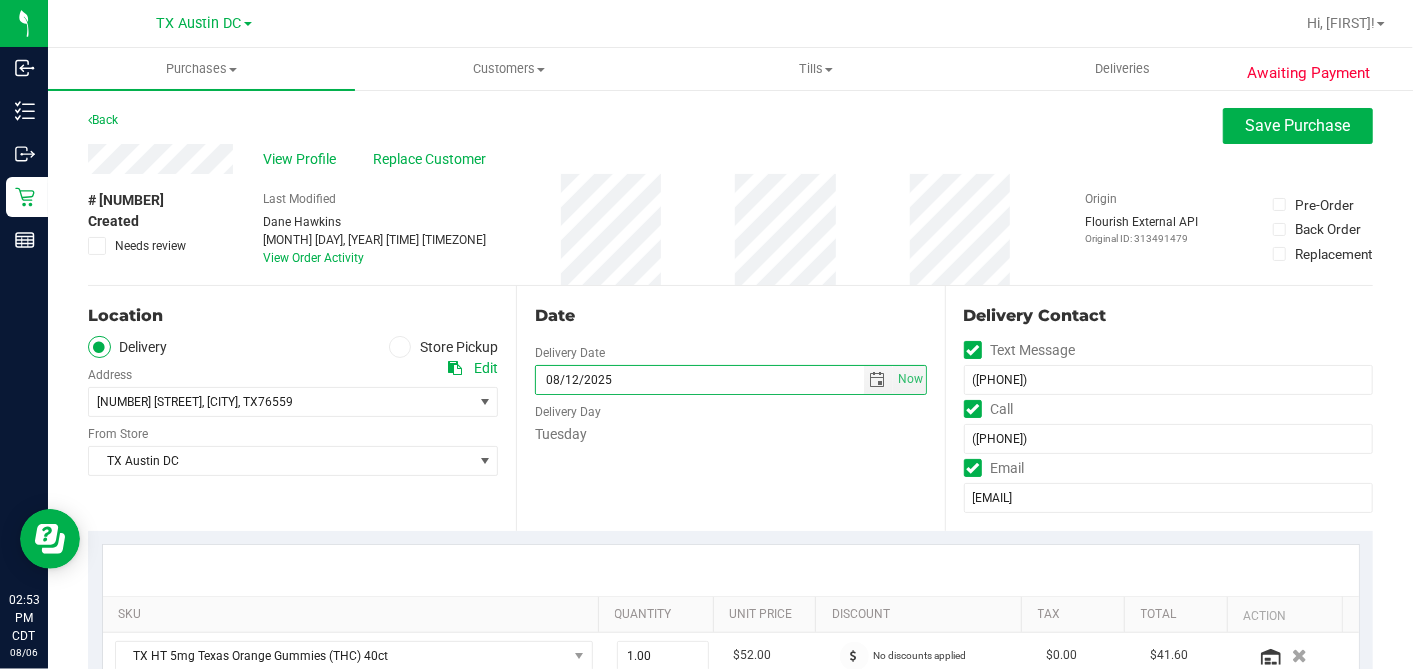 click on "Date" at bounding box center (730, 316) 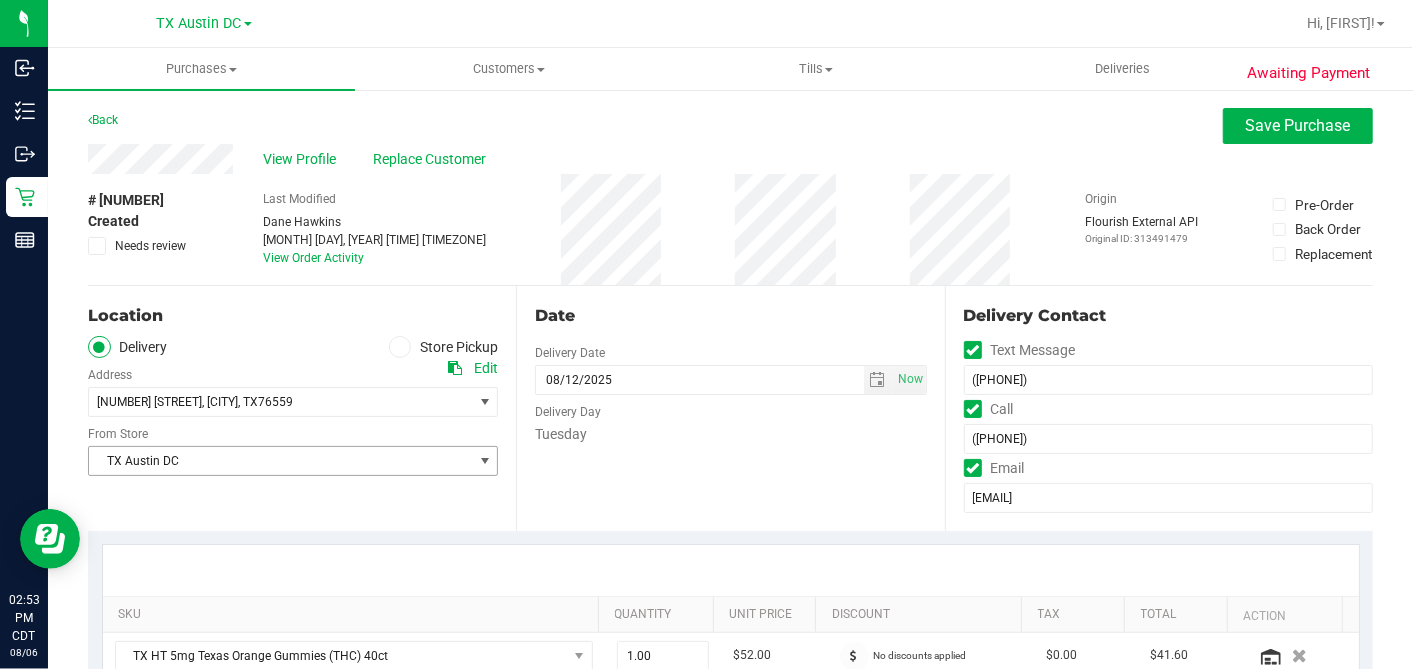 click on "TX Austin DC" at bounding box center [280, 461] 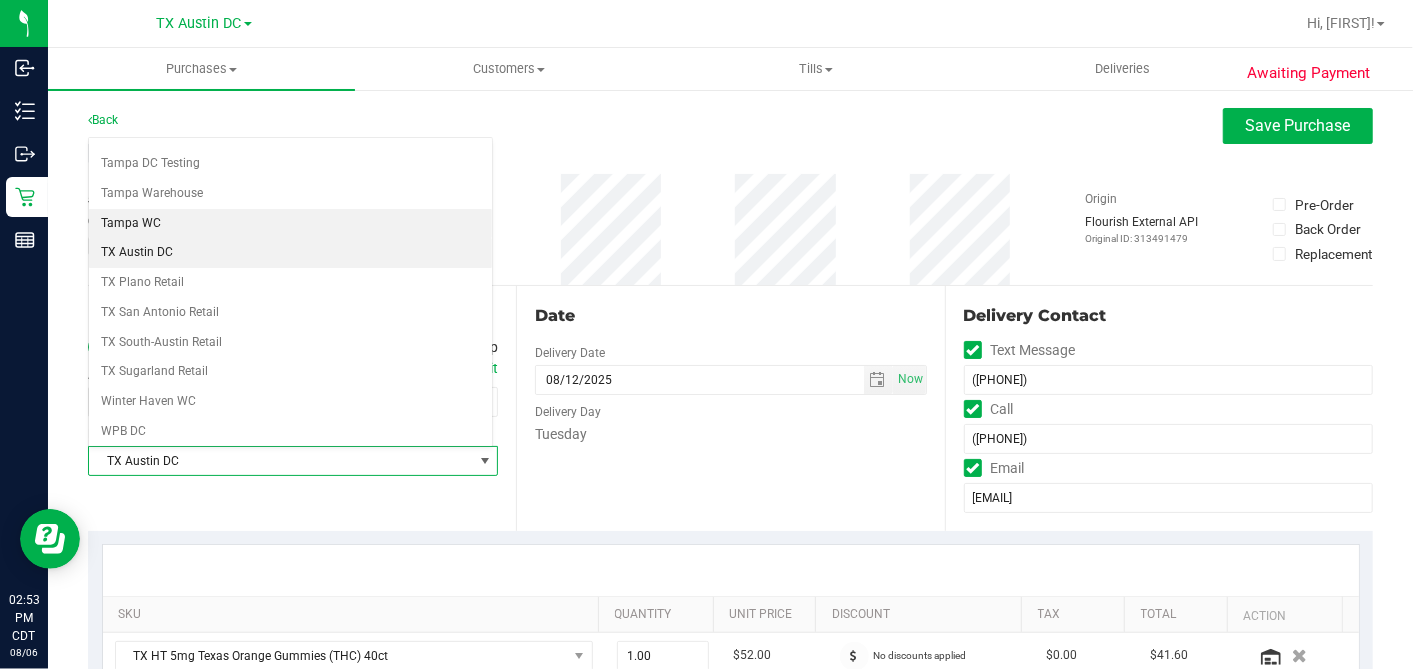 scroll, scrollTop: 1422, scrollLeft: 0, axis: vertical 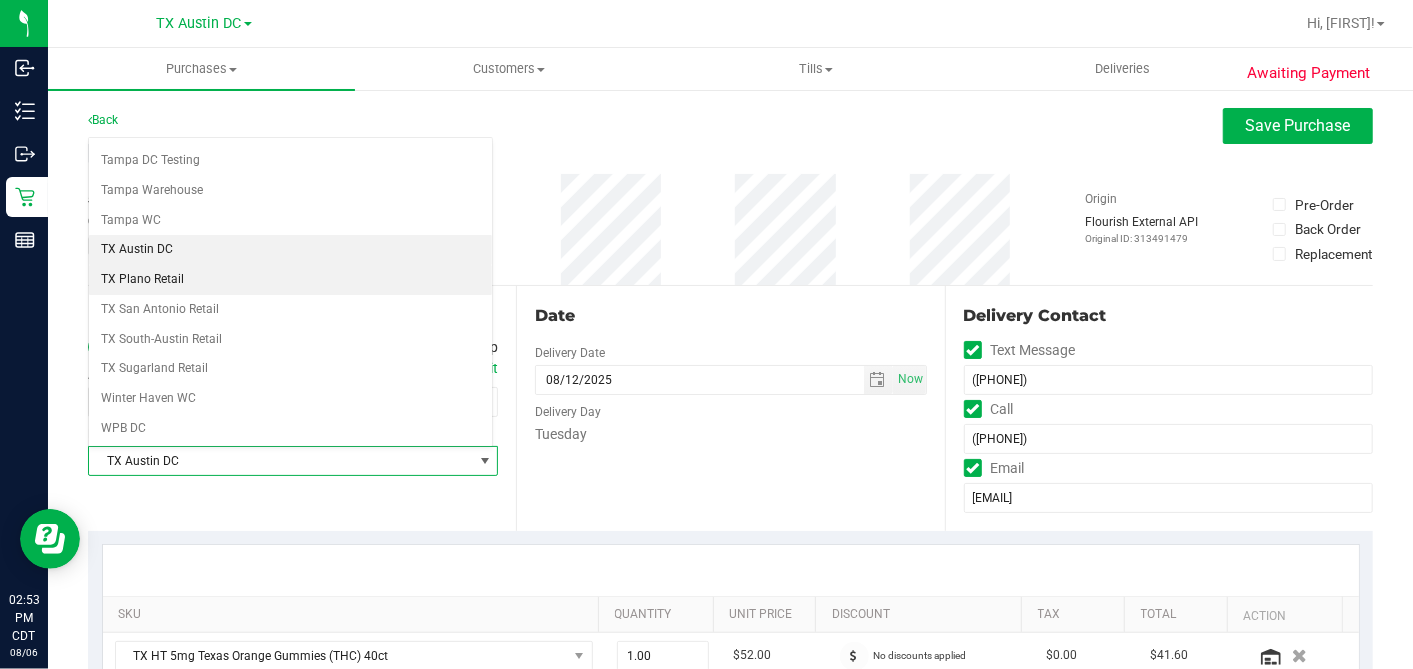 click on "TX Plano Retail" at bounding box center (290, 280) 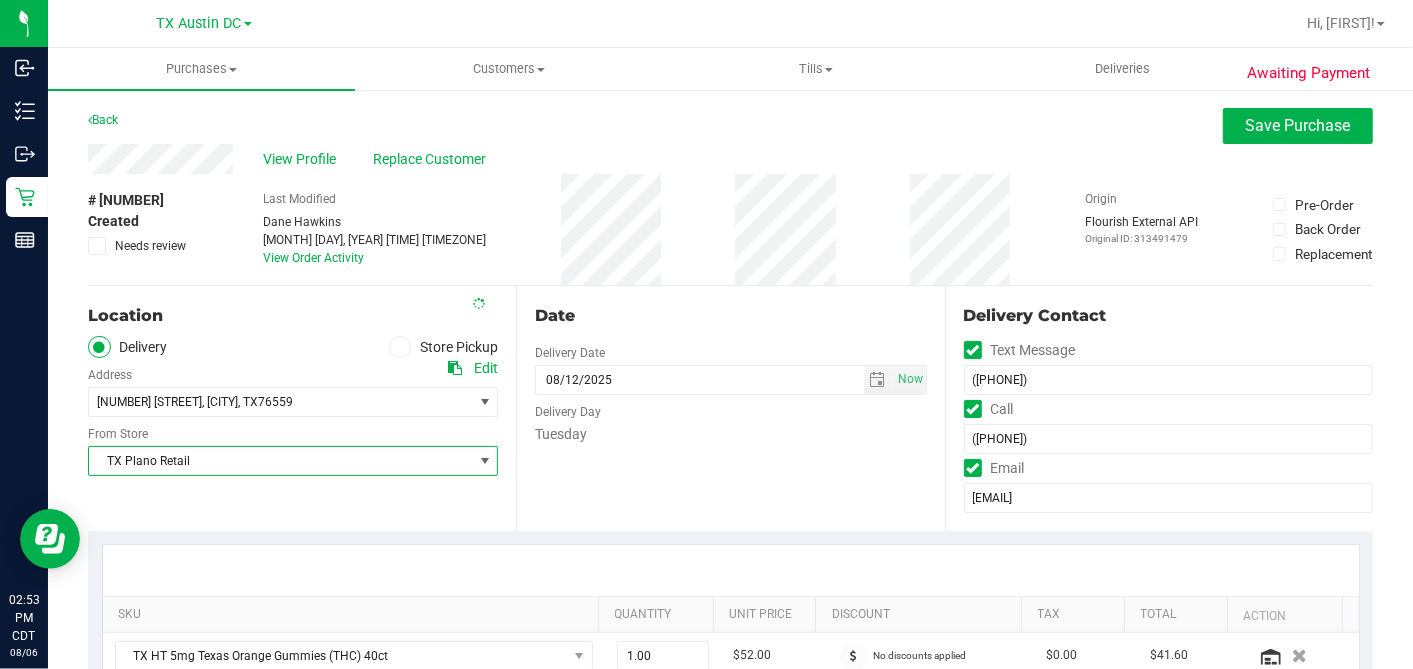 click on "# 11747875
Created
Needs review
Last Modified
Dane Hawkins
Aug 6, 2025 2:50:55 PM CDT
View Order Activity
Origin
Flourish External API
Original ID: 313491479
Pre-Order
Back Order" at bounding box center (730, 229) 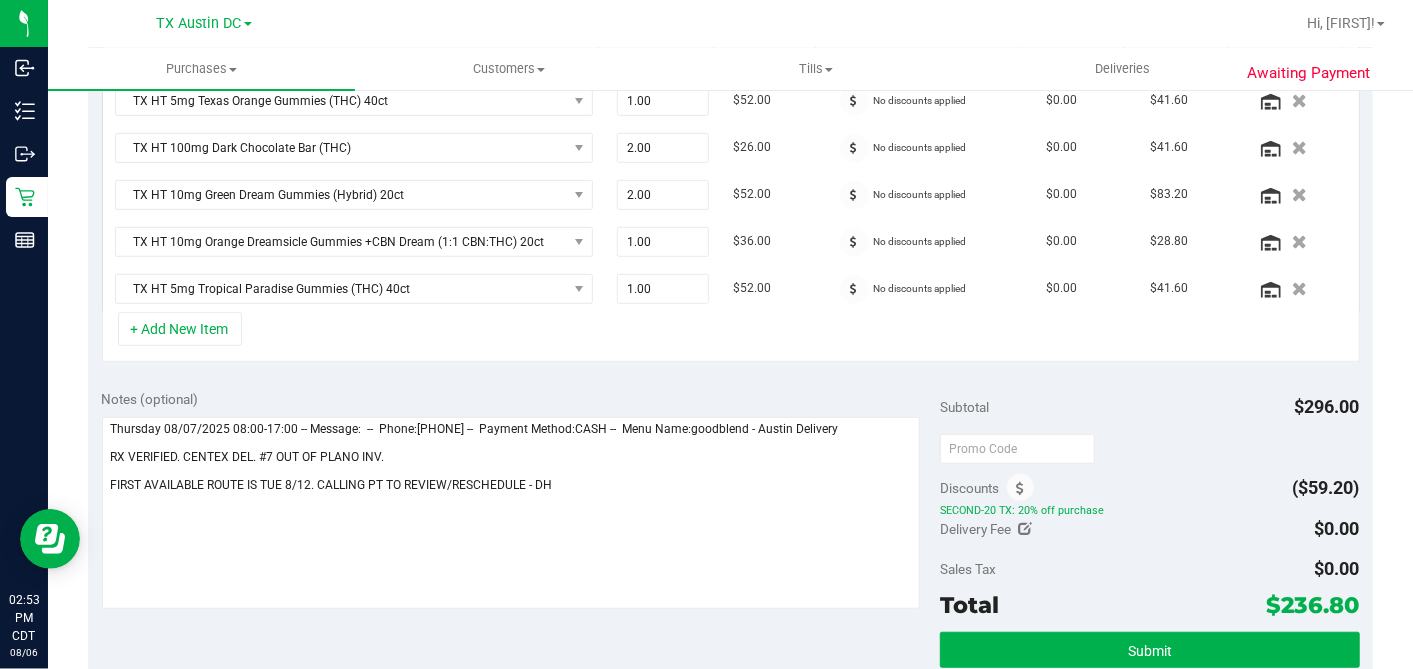 scroll, scrollTop: 559, scrollLeft: 0, axis: vertical 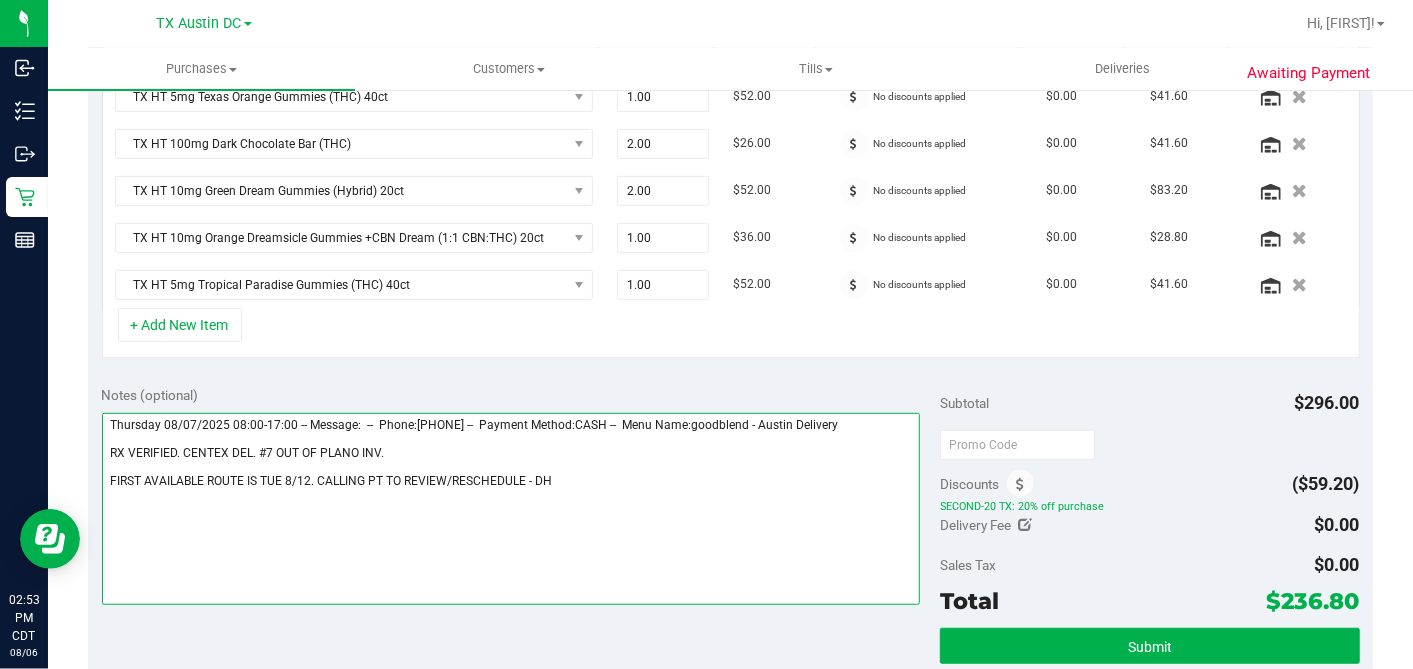 click at bounding box center (511, 509) 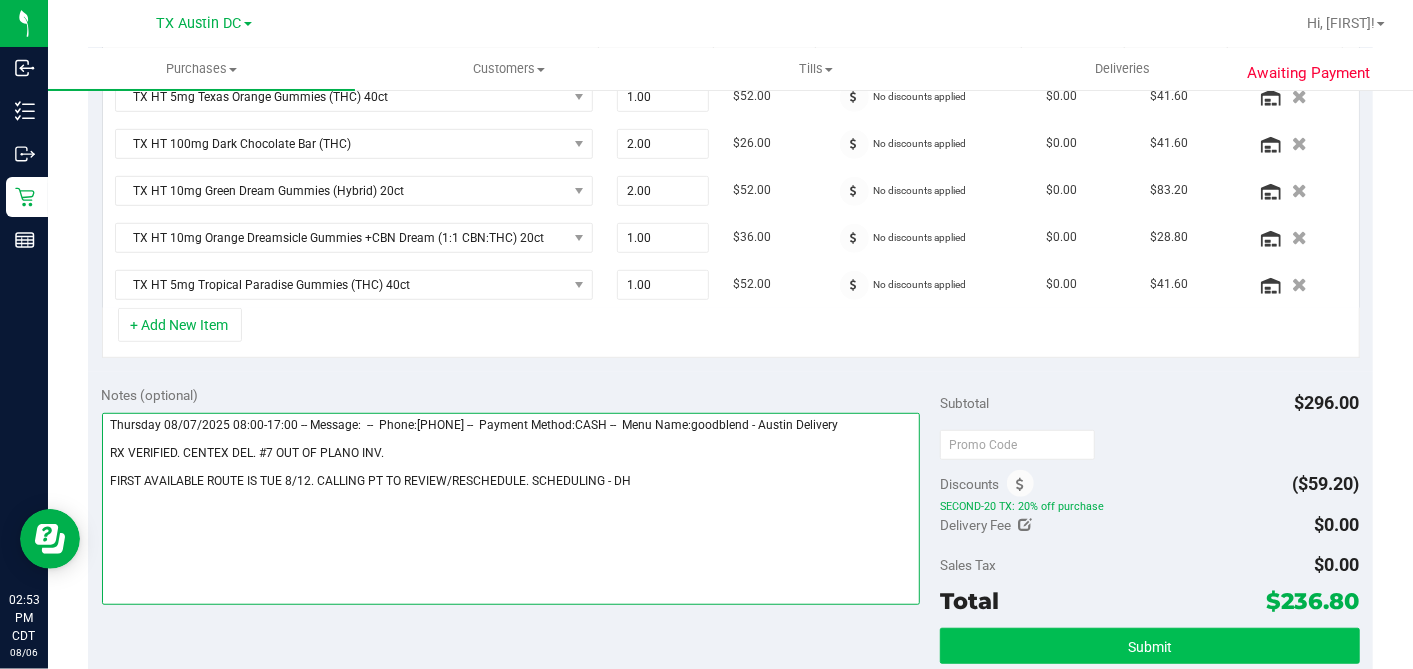 type on "Thursday 08/07/2025 08:00-17:00 -- Message:  --  Phone:9726897540 --  Payment Method:CASH --  Menu Name:goodblend - Austin Delivery
RX VERIFIED. CENTEX DEL. #7 OUT OF PLANO INV.
FIRST AVAILABLE ROUTE IS TUE 8/12. CALLING PT TO REVIEW/RESCHEDULE. SCHEDULING - DH" 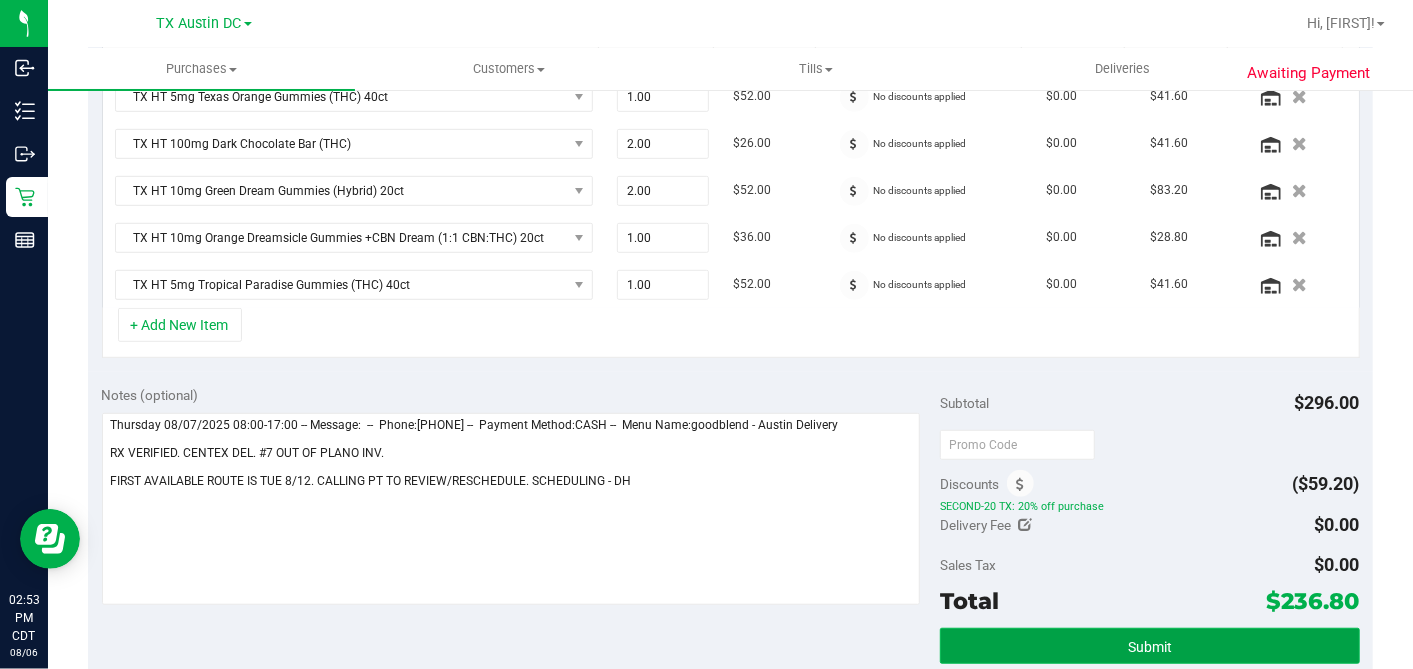 drag, startPoint x: 1102, startPoint y: 628, endPoint x: 1085, endPoint y: 617, distance: 20.248457 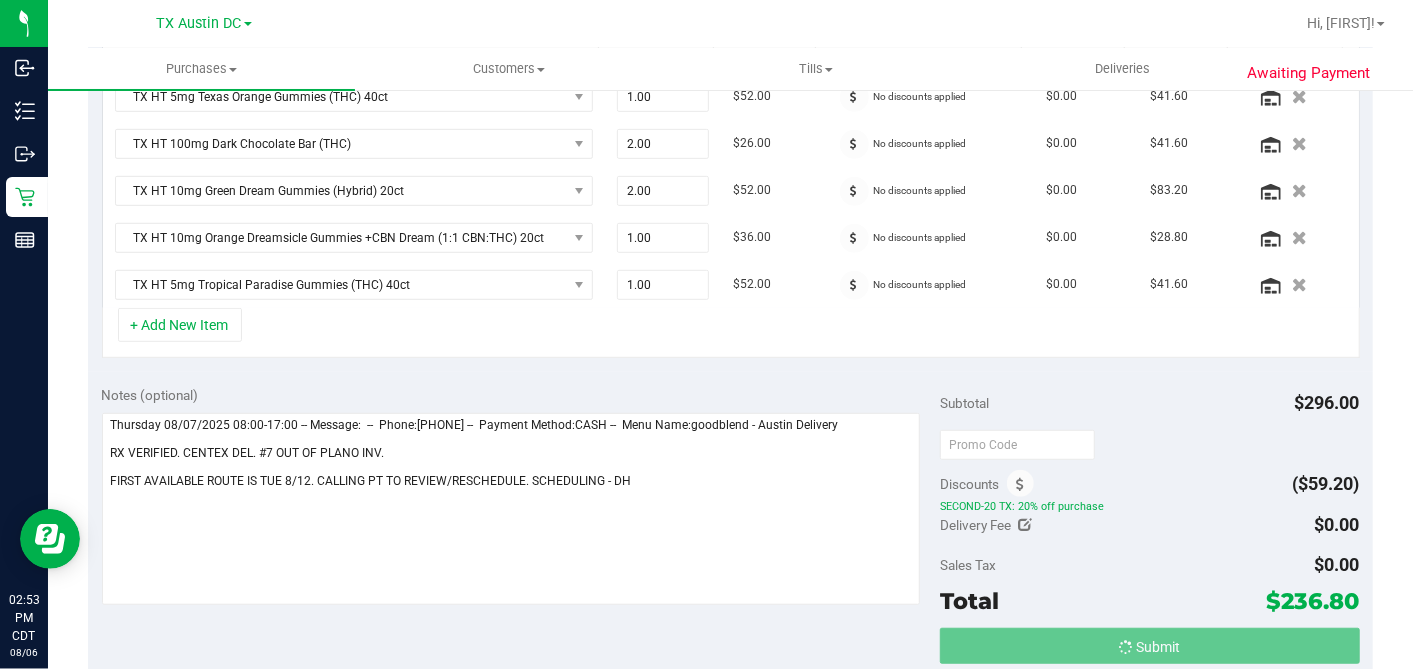 scroll, scrollTop: 562, scrollLeft: 0, axis: vertical 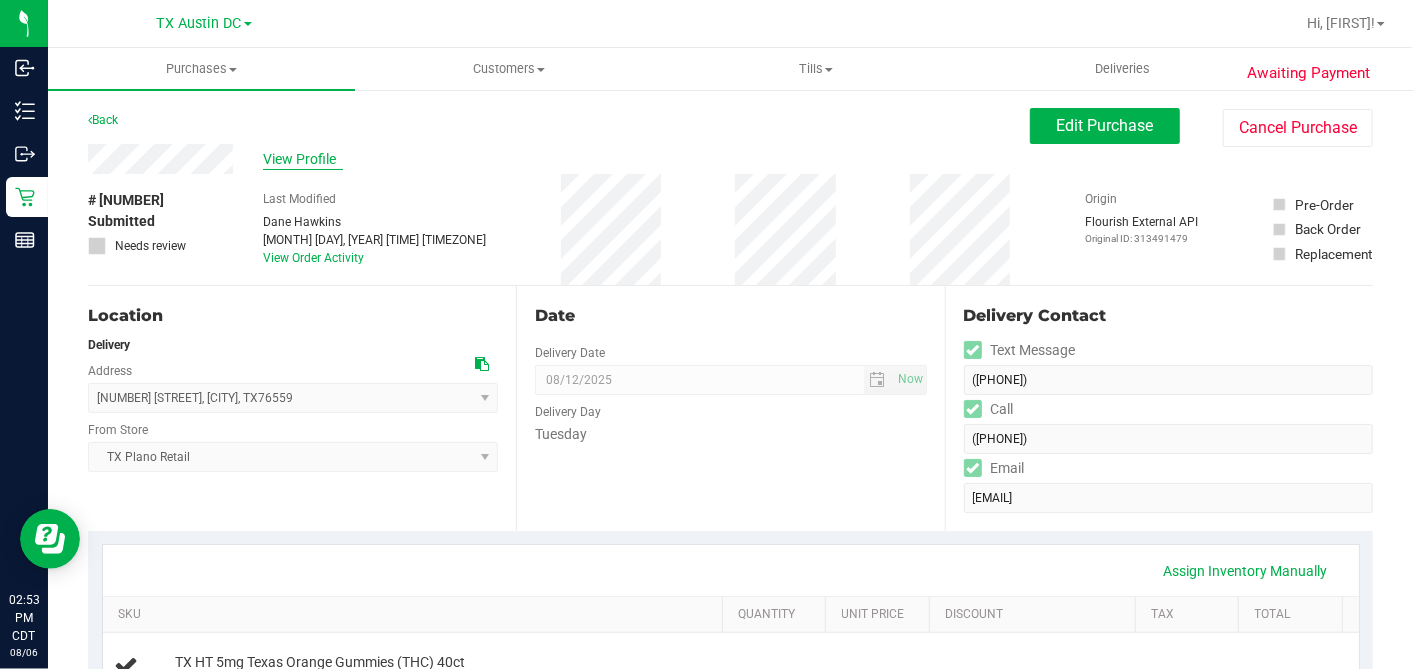 click on "View Profile" at bounding box center [303, 159] 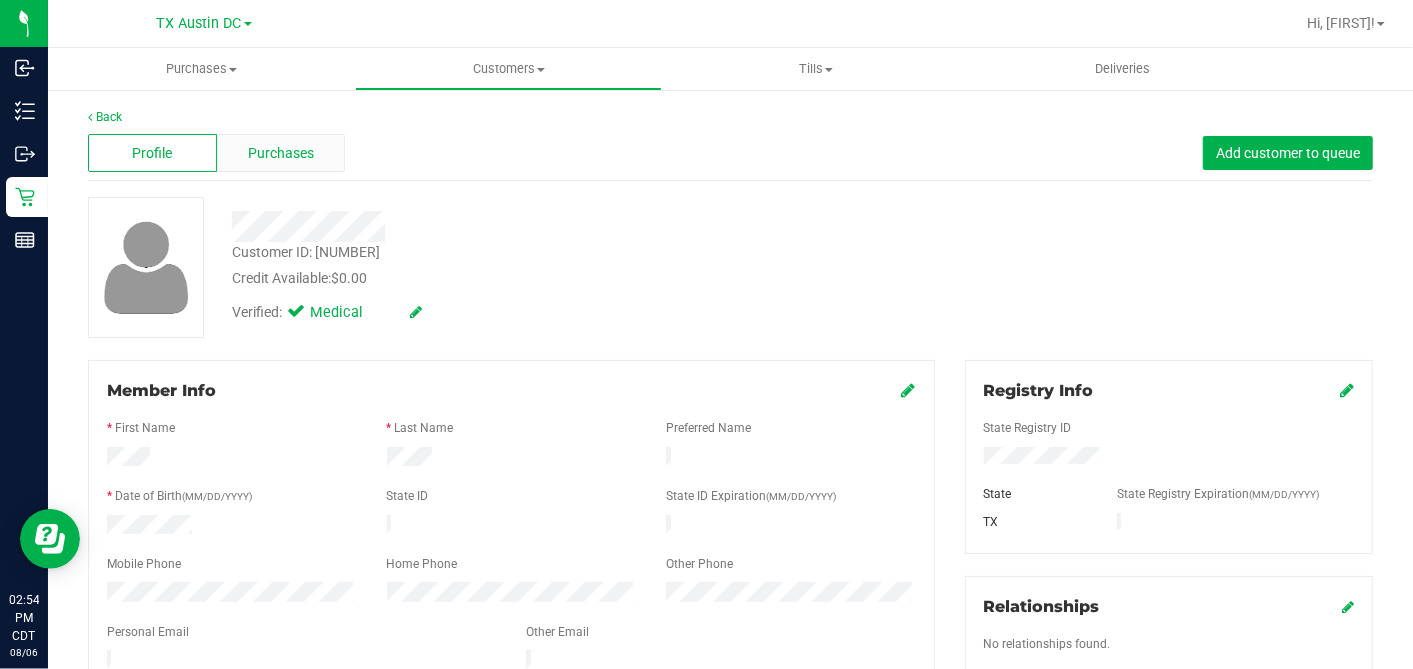 click on "Purchases" at bounding box center [281, 153] 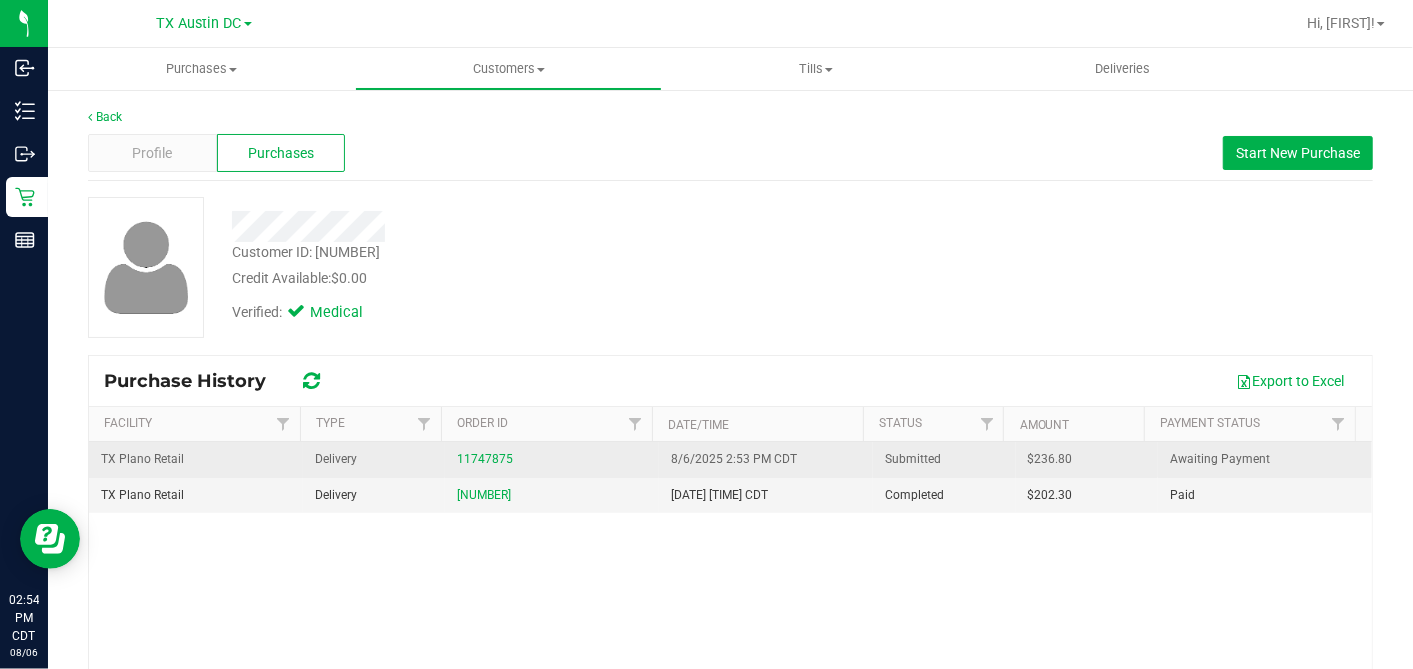 click on "$236.80" at bounding box center [1050, 459] 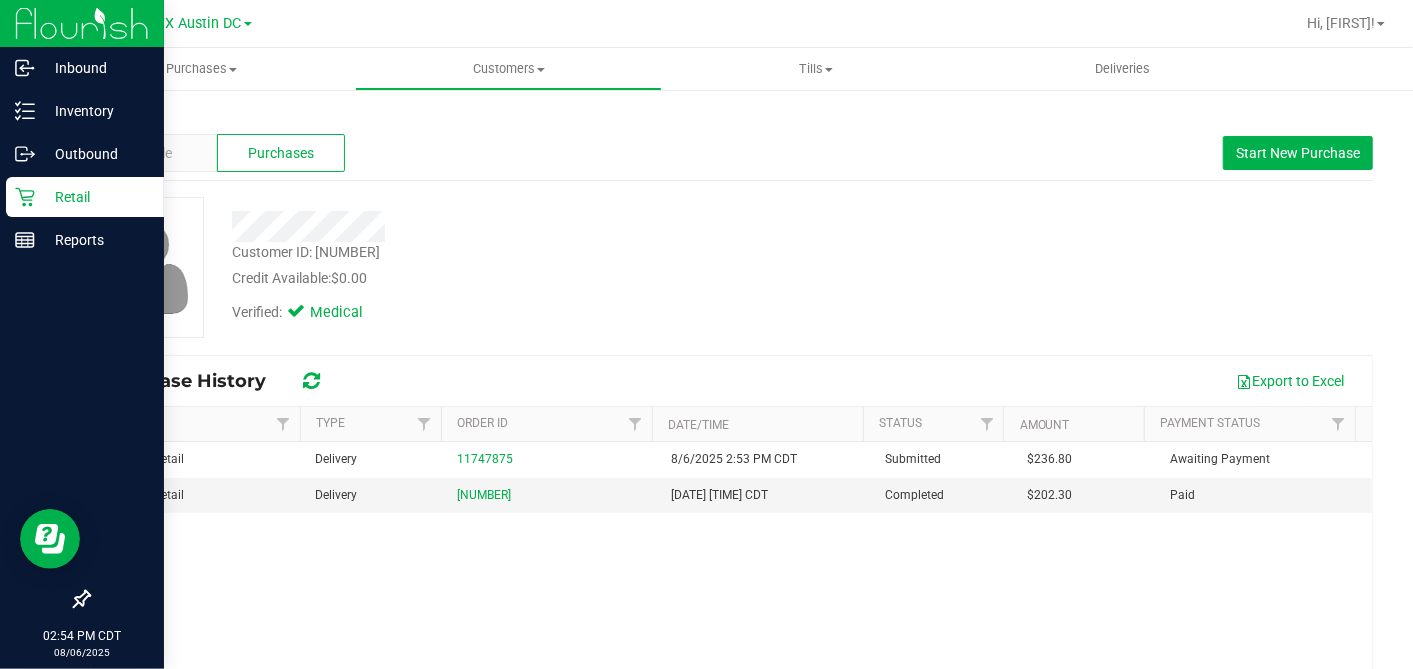 click on "Retail" at bounding box center (95, 197) 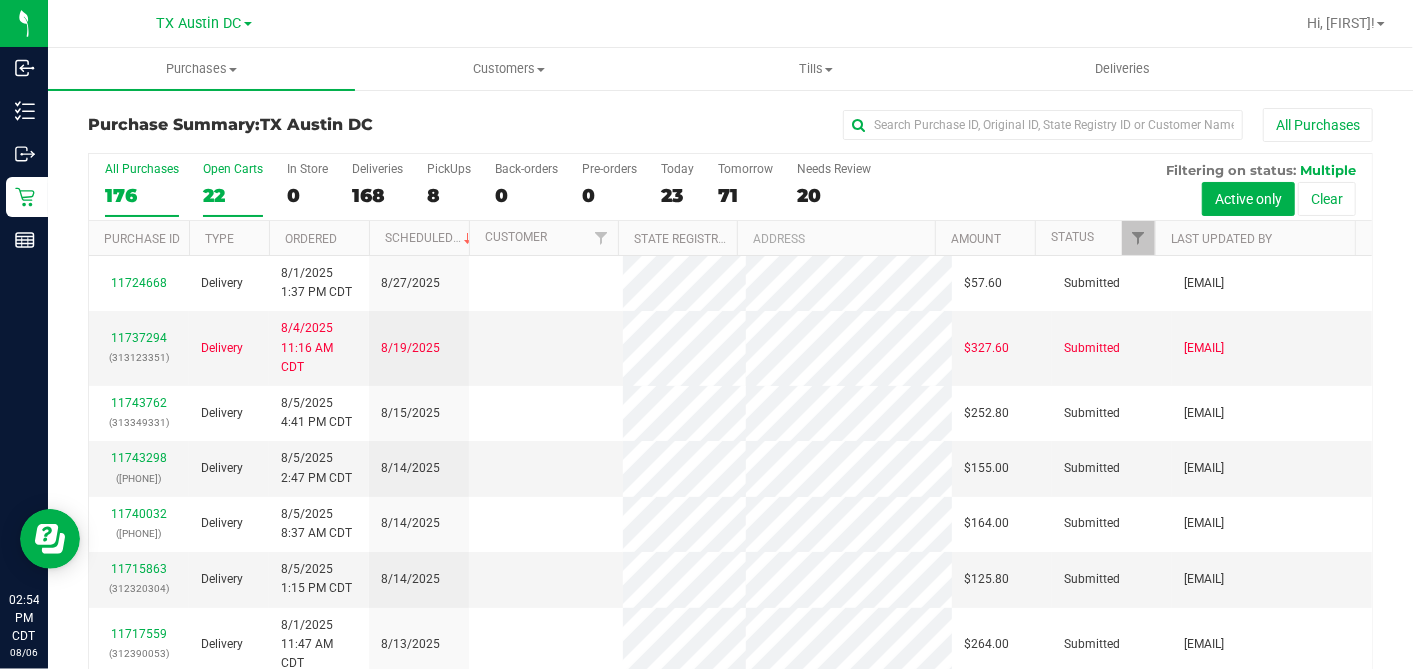 drag, startPoint x: 227, startPoint y: 208, endPoint x: 216, endPoint y: 192, distance: 19.416489 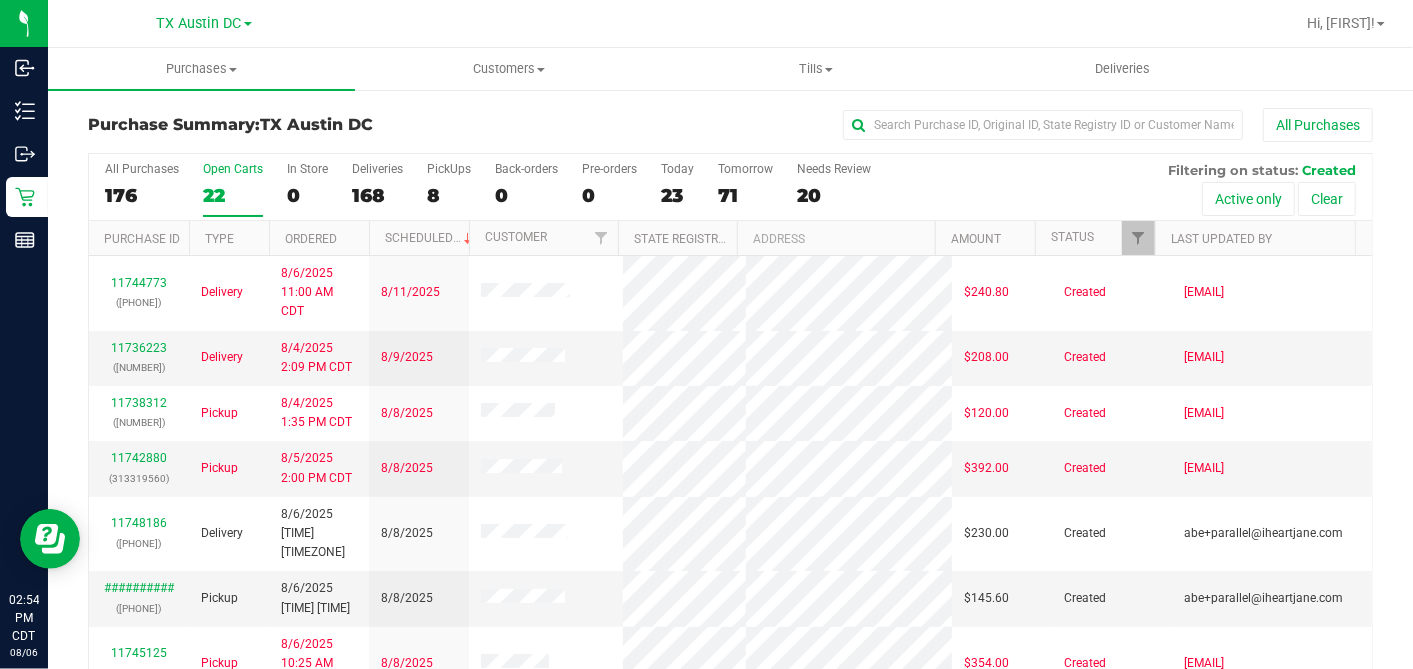 click on "Ordered" at bounding box center (319, 238) 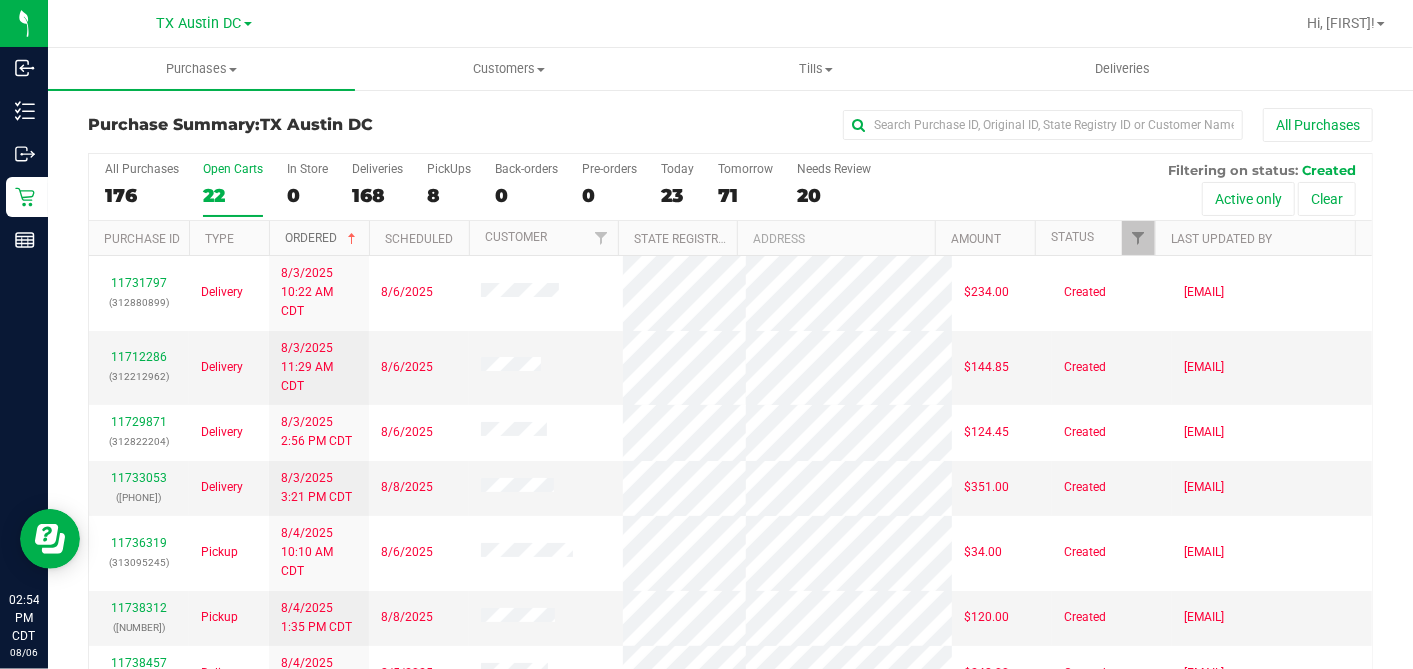 click at bounding box center [352, 239] 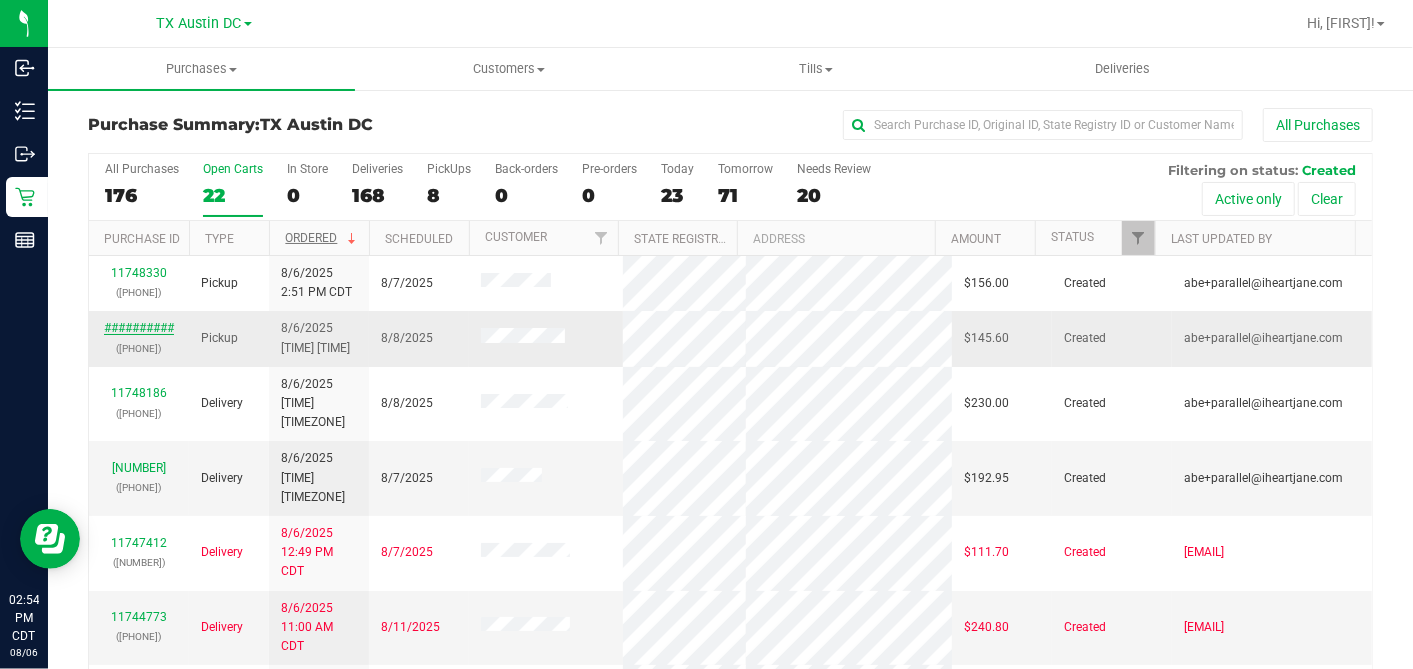 click on "11748297" at bounding box center [139, 328] 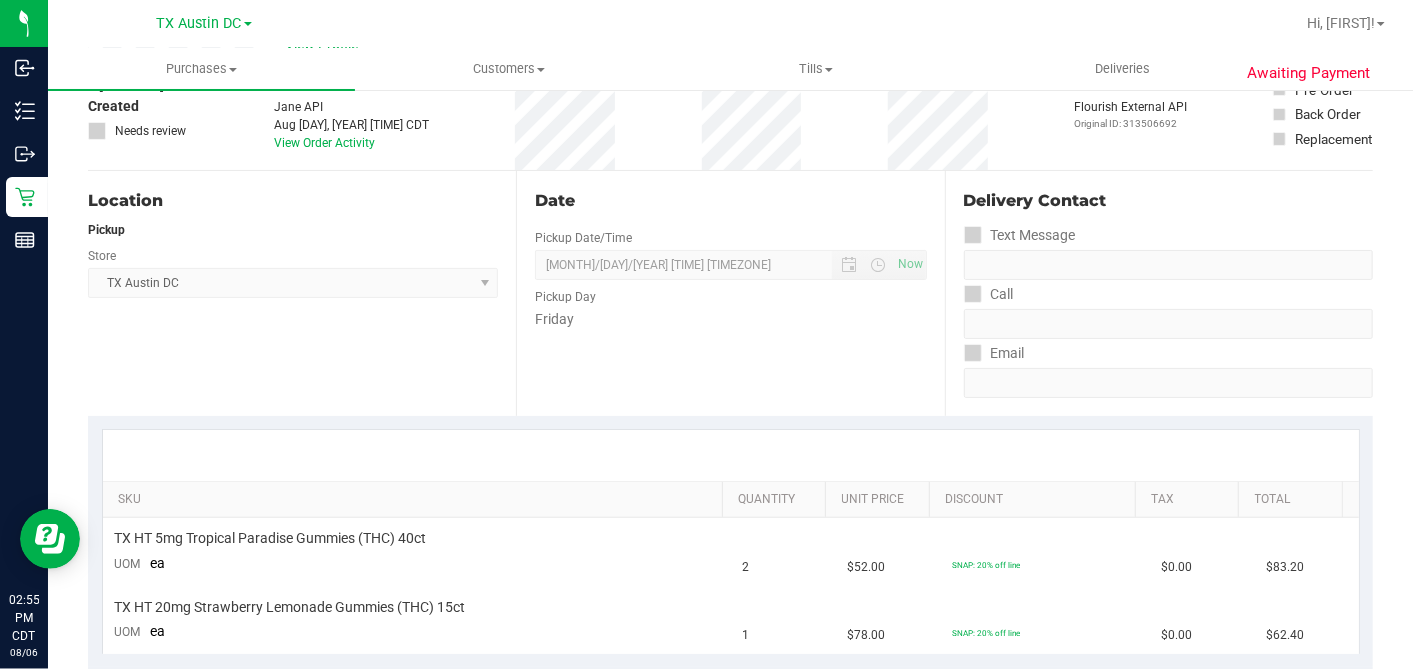 scroll, scrollTop: 0, scrollLeft: 0, axis: both 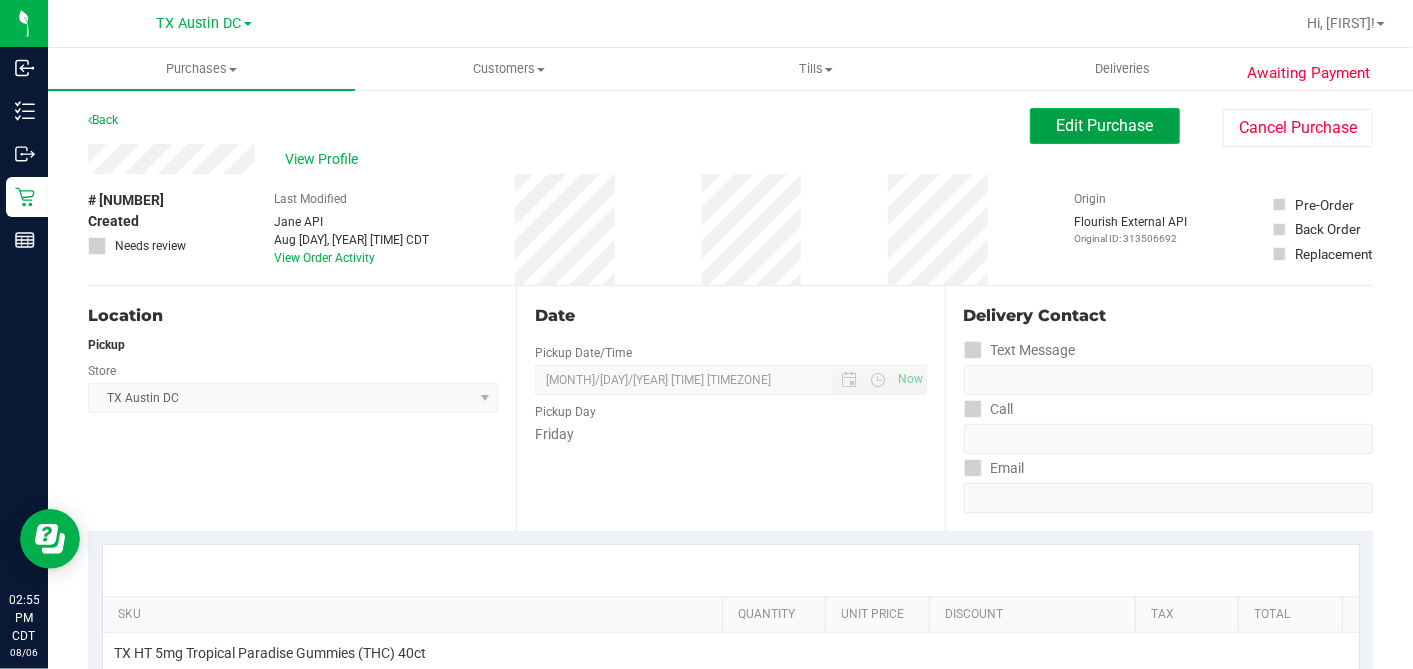 click on "Edit Purchase" at bounding box center (1105, 125) 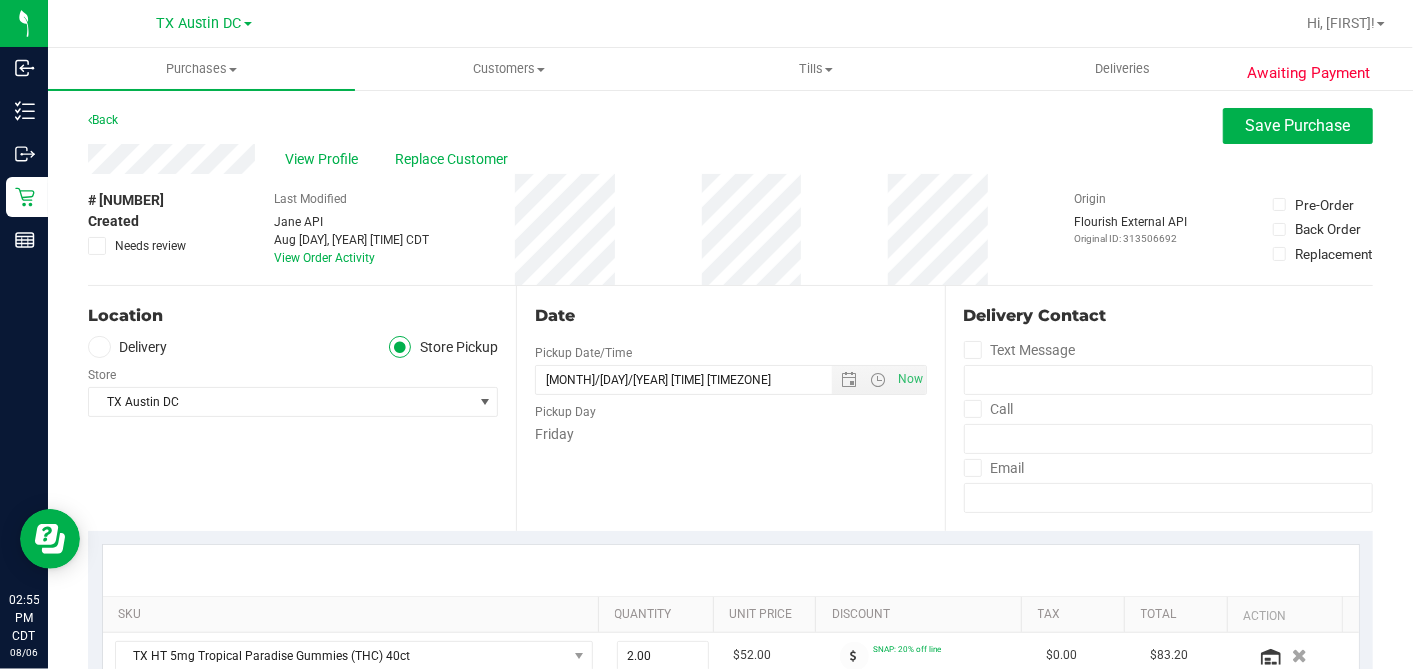 click at bounding box center (99, 347) 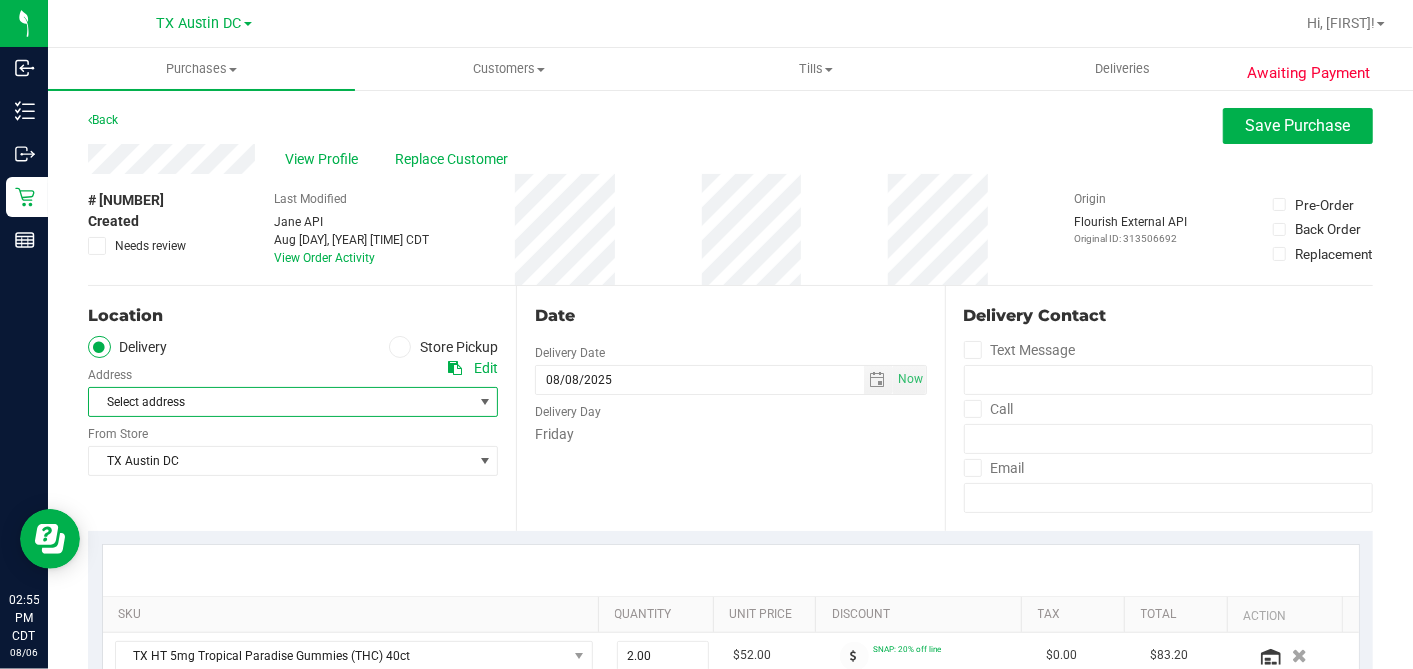 click on "Select address" at bounding box center [271, 402] 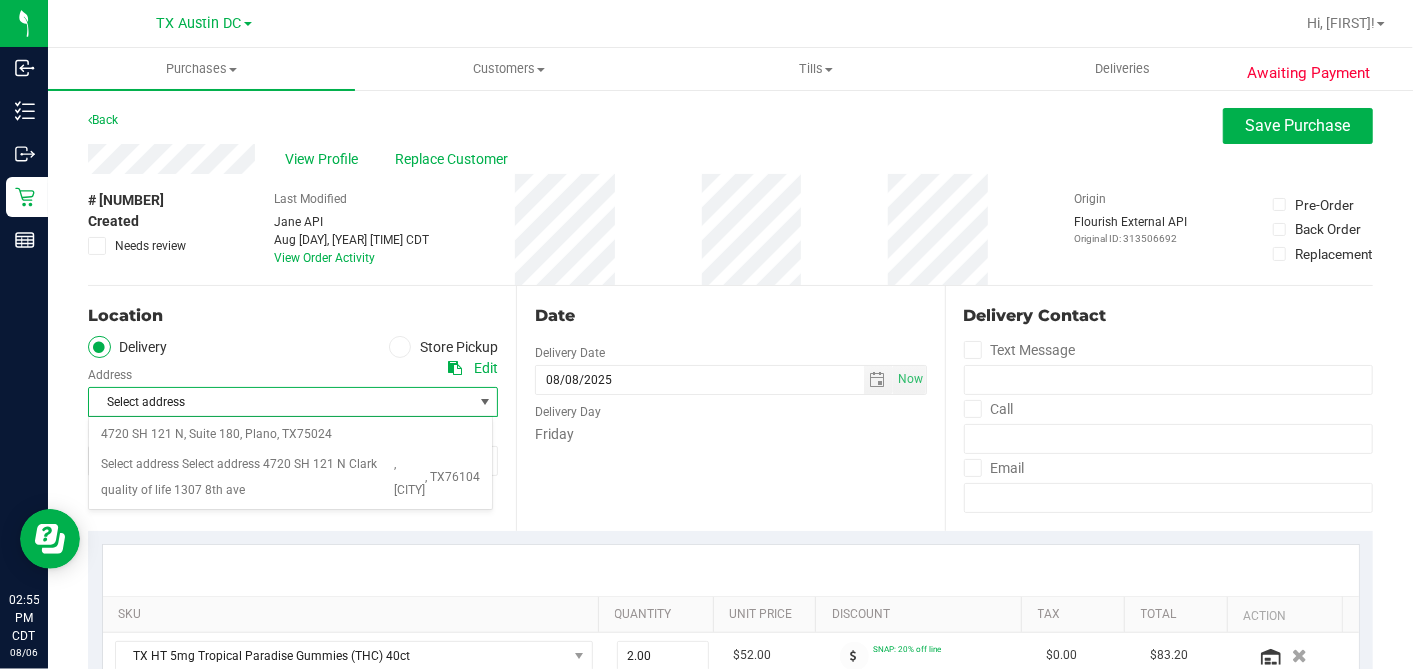 click on "Location" at bounding box center (293, 316) 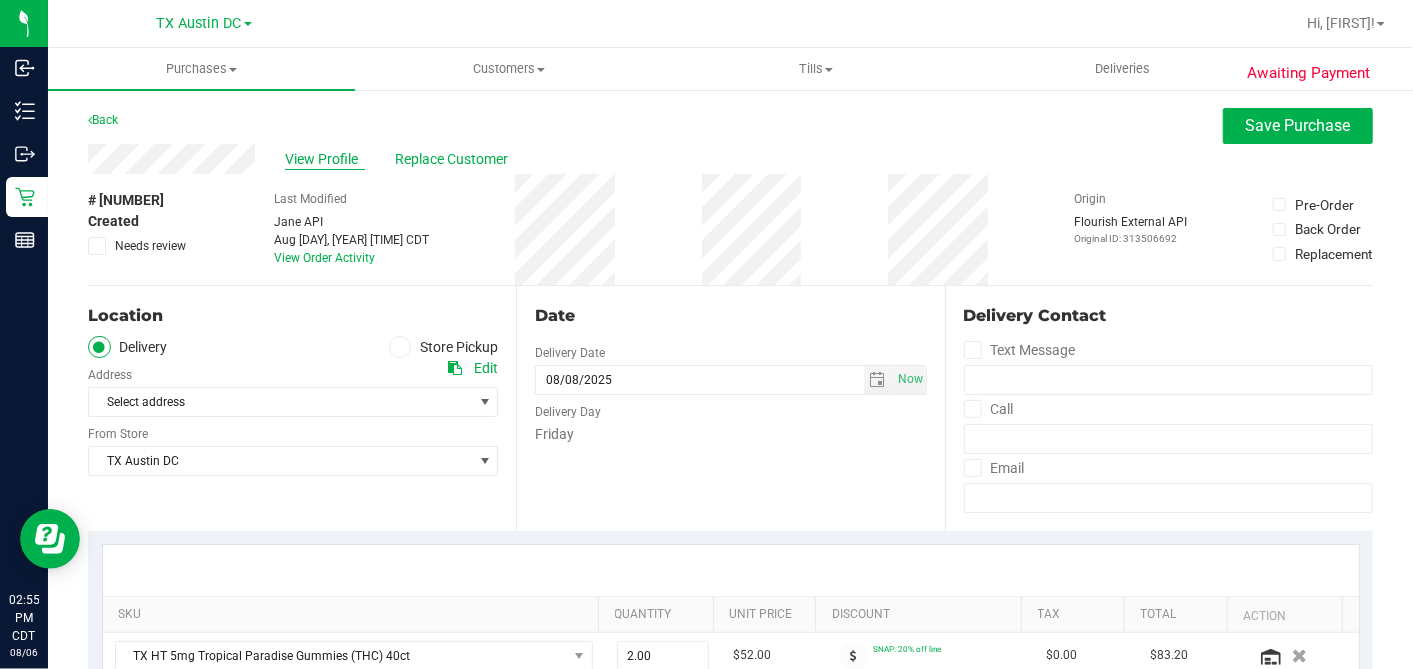 click on "View Profile" at bounding box center [325, 159] 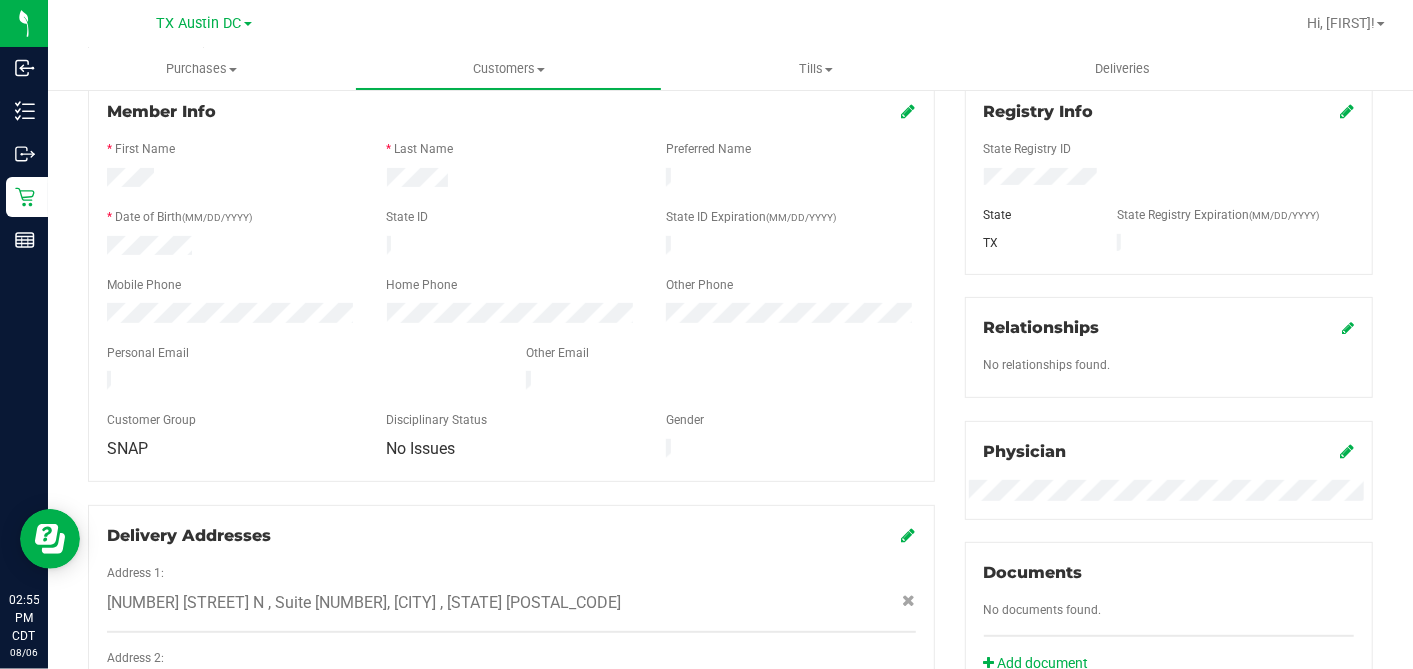 scroll, scrollTop: 555, scrollLeft: 0, axis: vertical 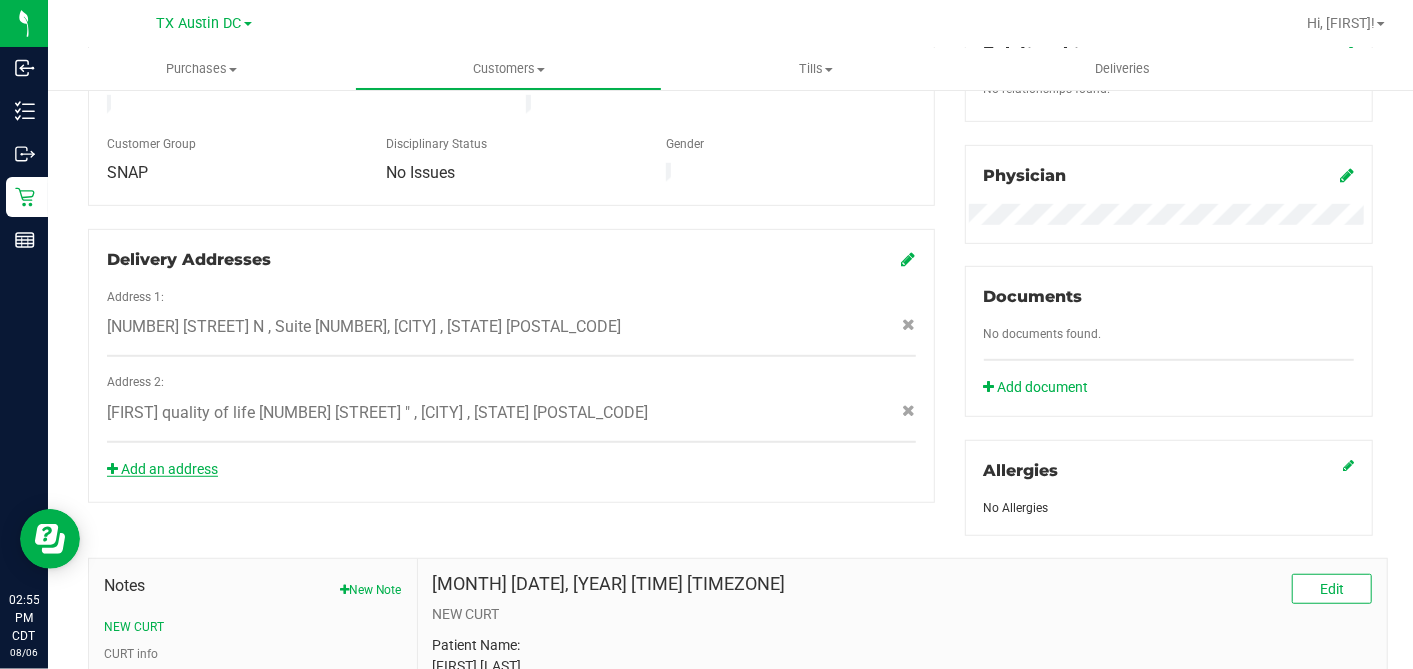 click on "Add an address" 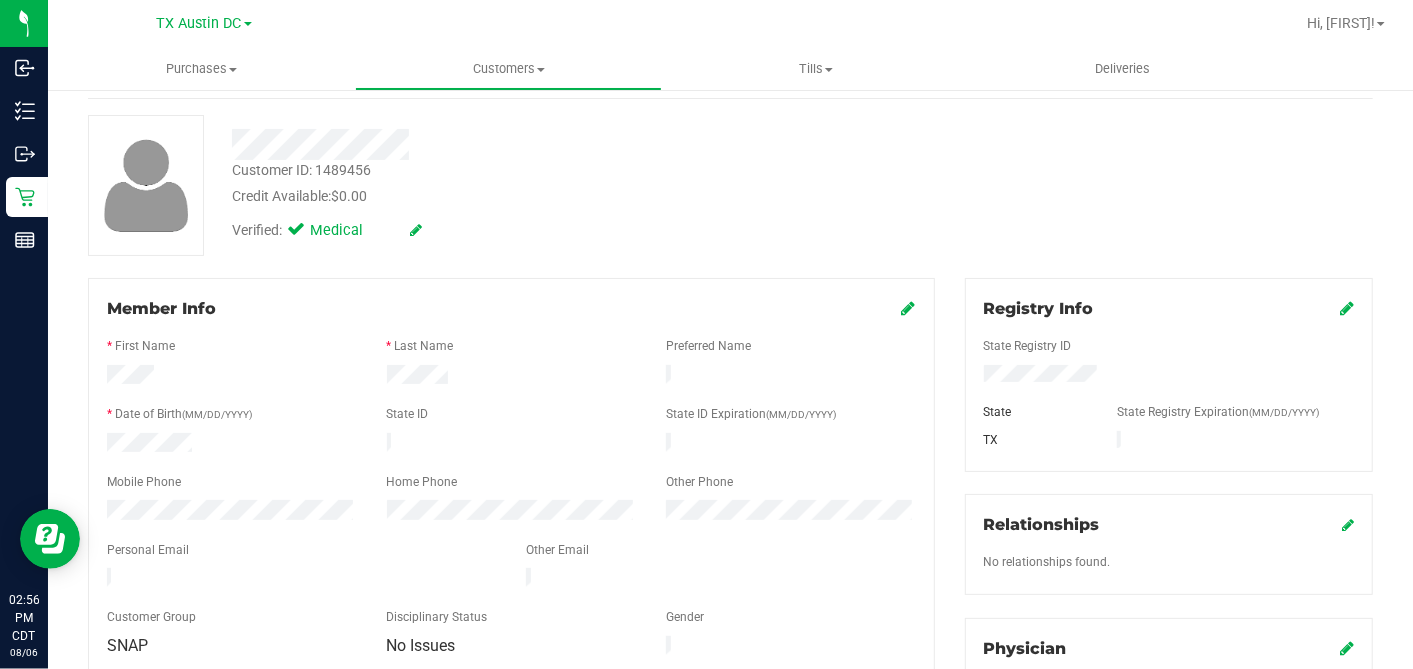 scroll, scrollTop: 0, scrollLeft: 0, axis: both 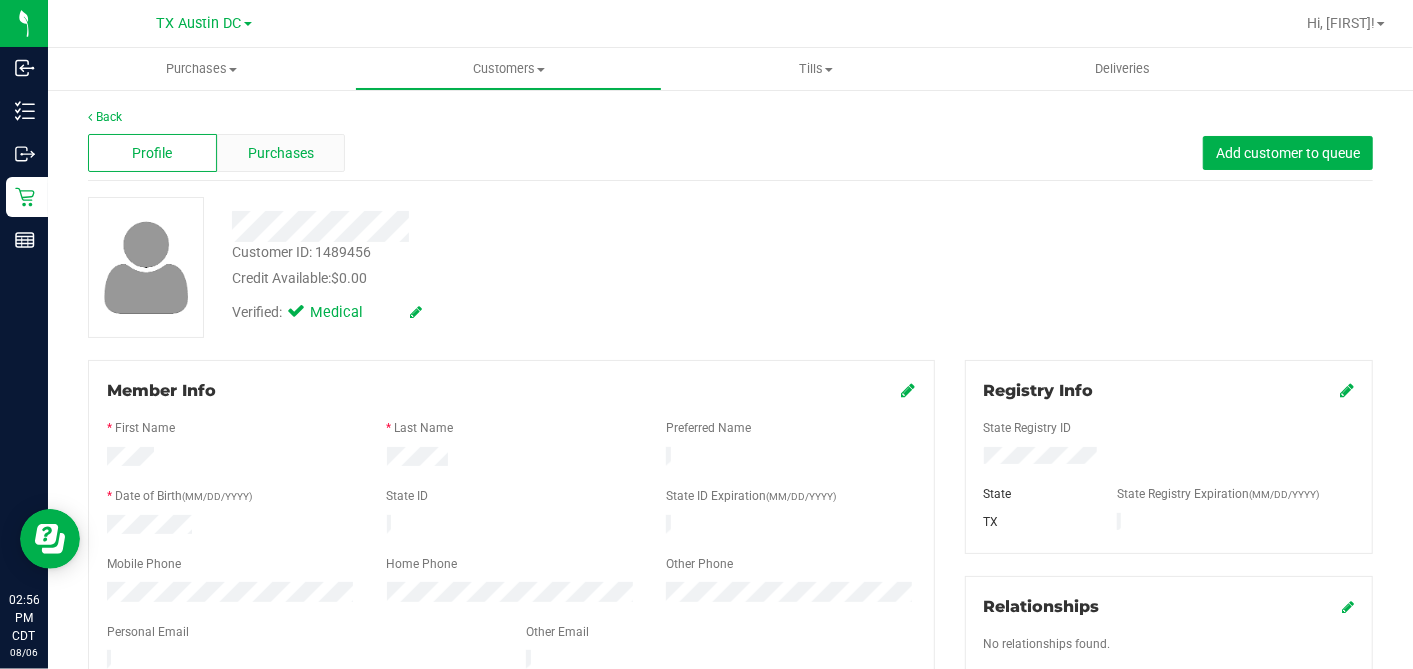 click on "Purchases" at bounding box center (281, 153) 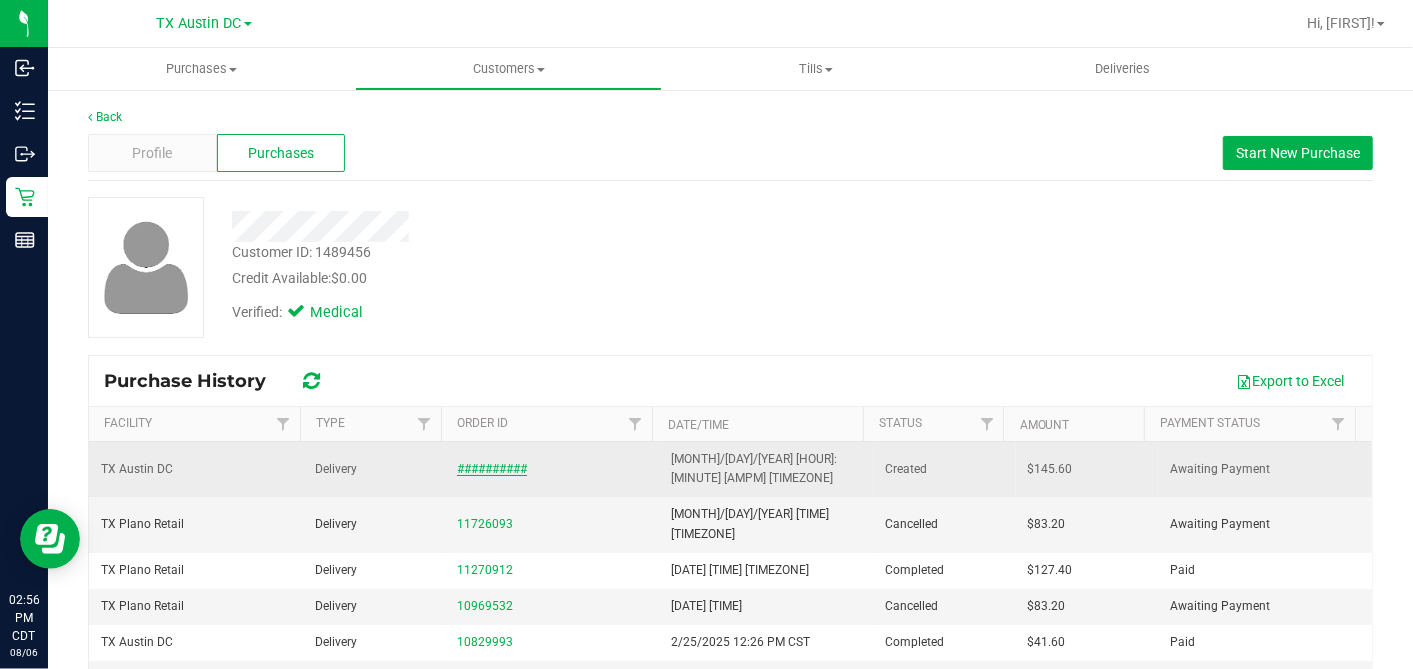 click on "11748297" at bounding box center (492, 469) 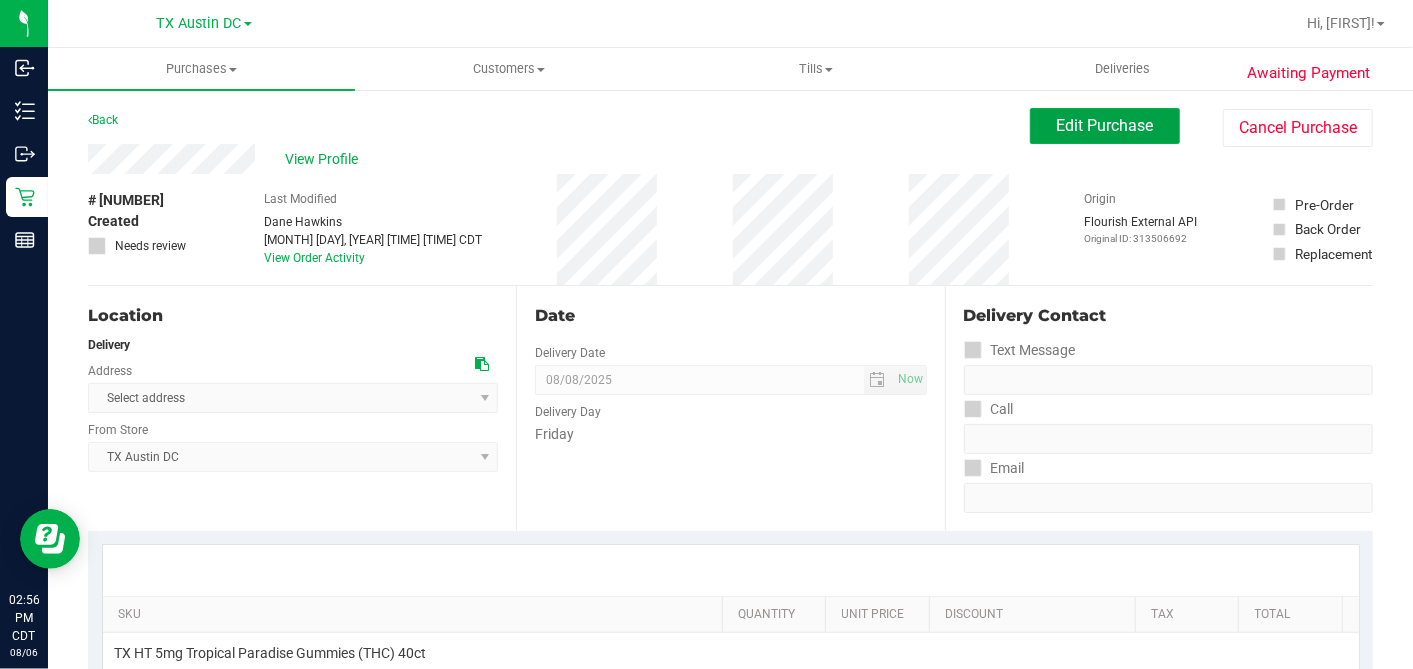 drag, startPoint x: 1058, startPoint y: 121, endPoint x: 1015, endPoint y: 151, distance: 52.43091 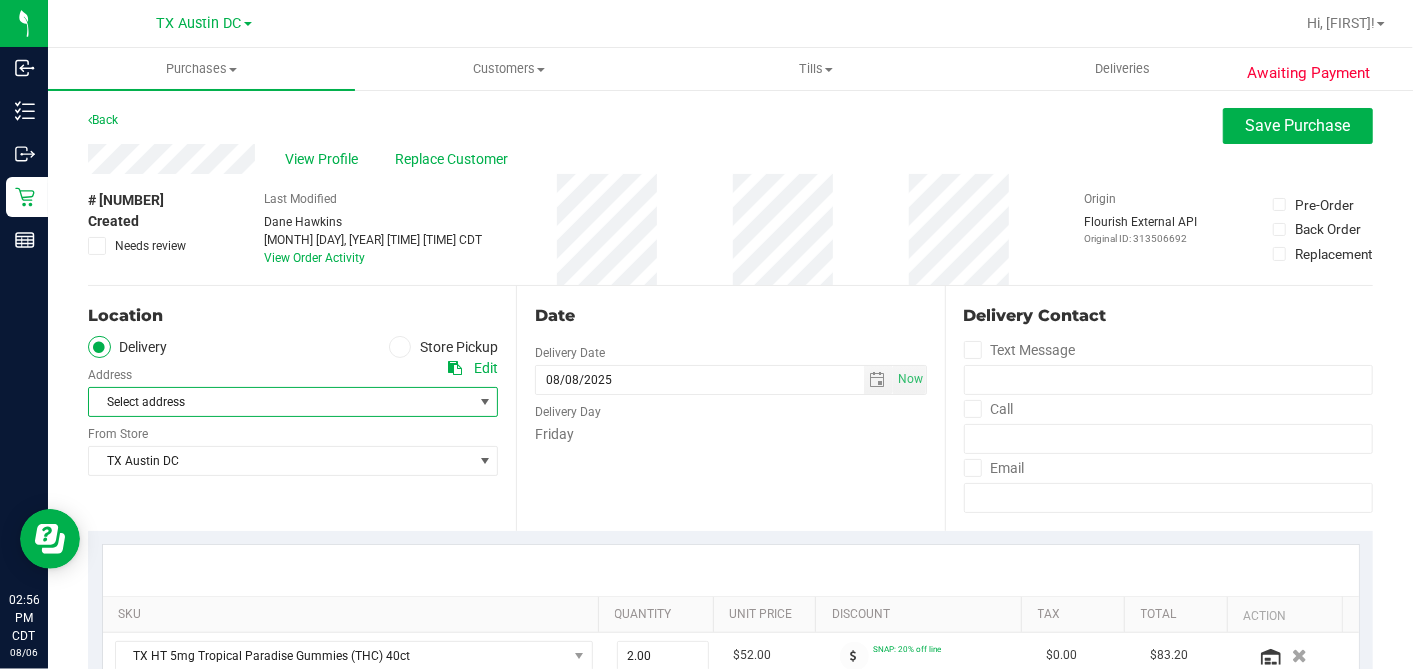 click on "Select address" at bounding box center [271, 402] 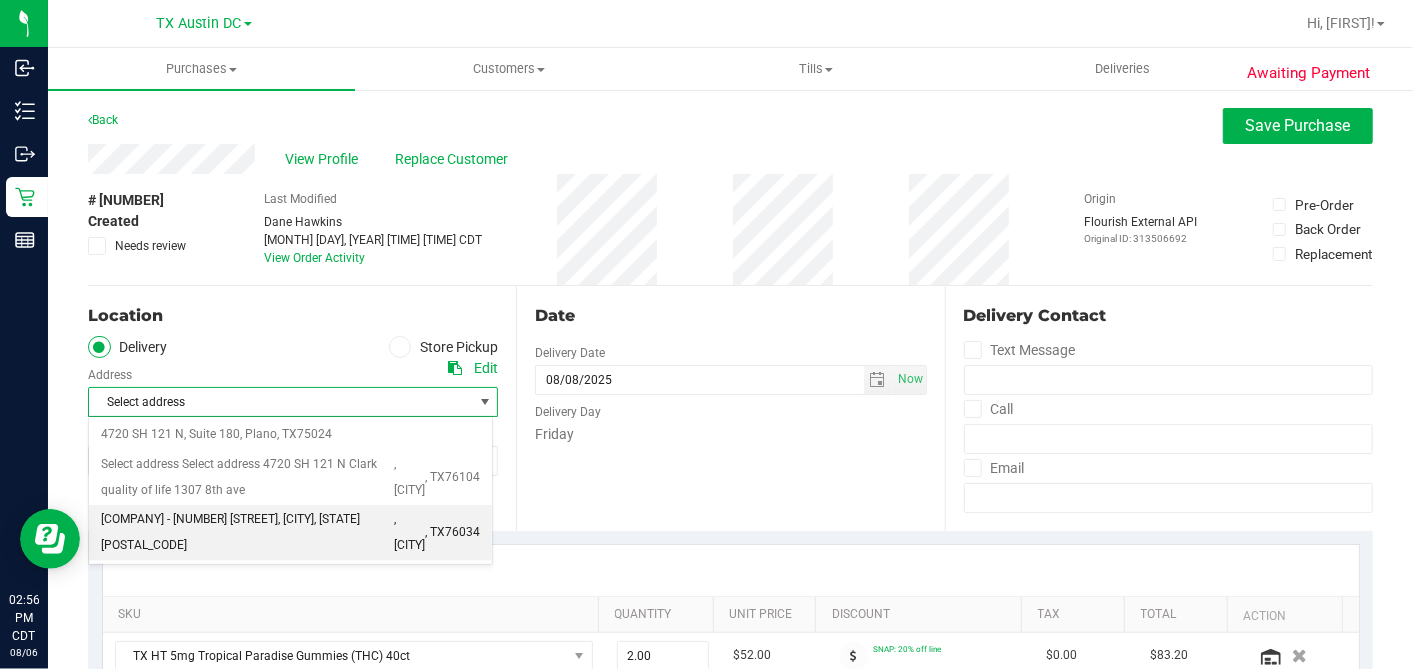 click on "CVILLE A&B Neurology - 6213 Colleyville Blvd, Suite 100" at bounding box center [247, 532] 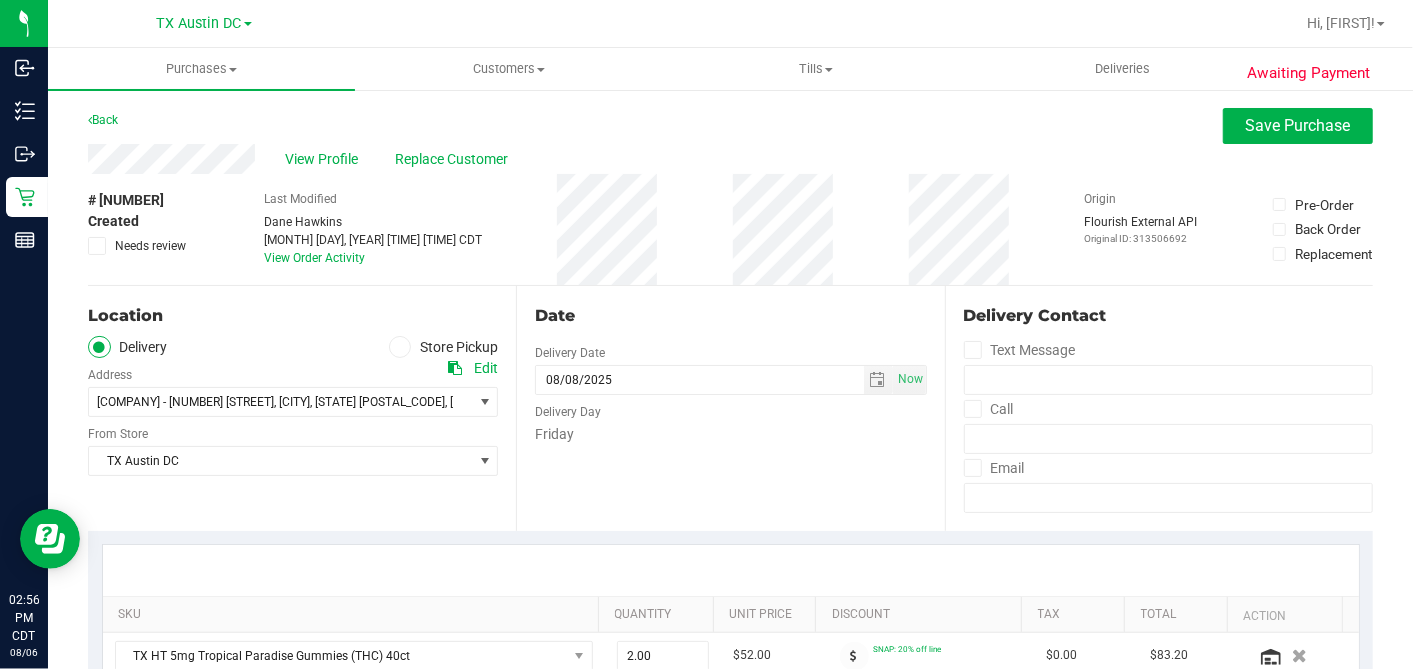click on "Friday" at bounding box center (730, 434) 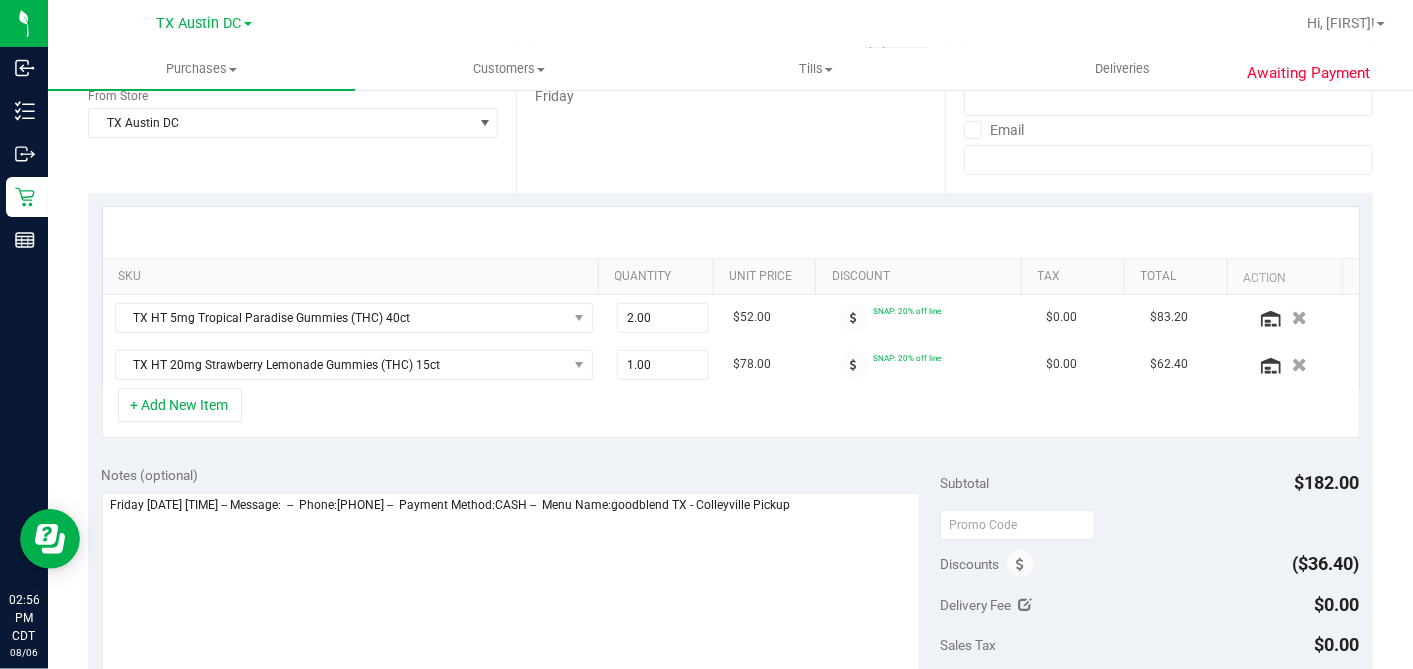 scroll, scrollTop: 444, scrollLeft: 0, axis: vertical 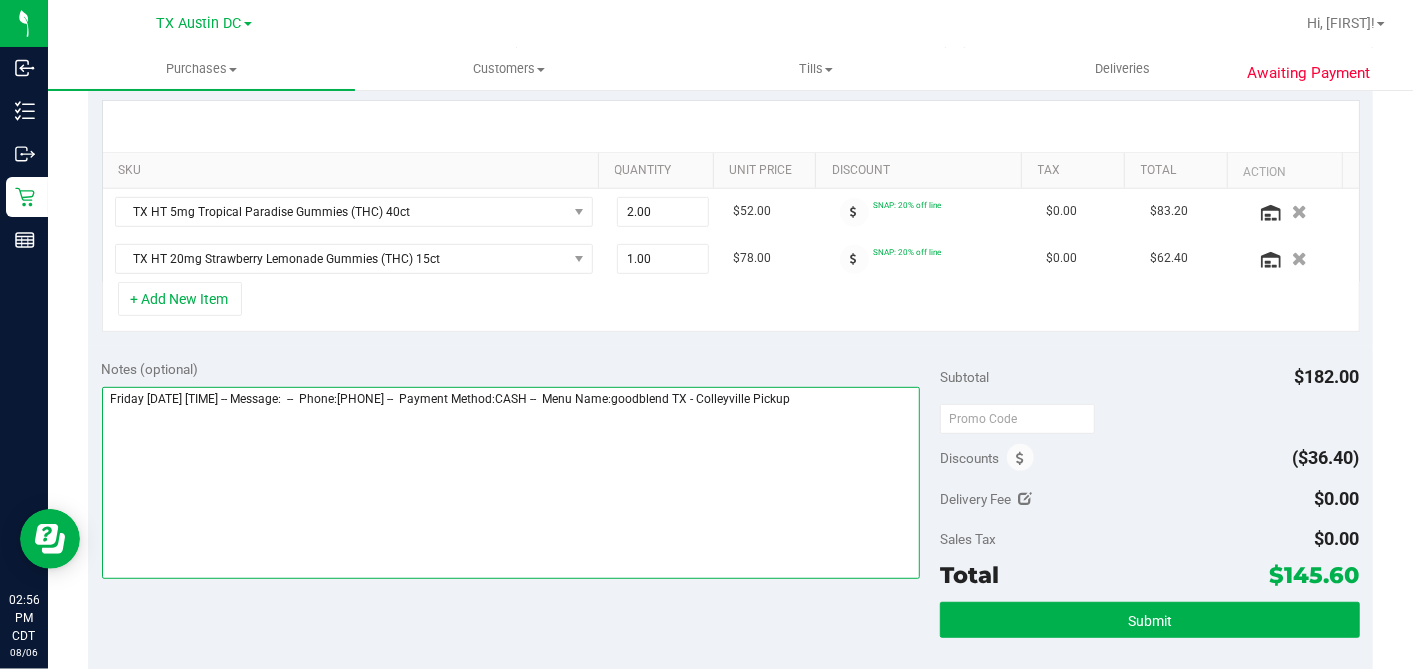 click at bounding box center (511, 483) 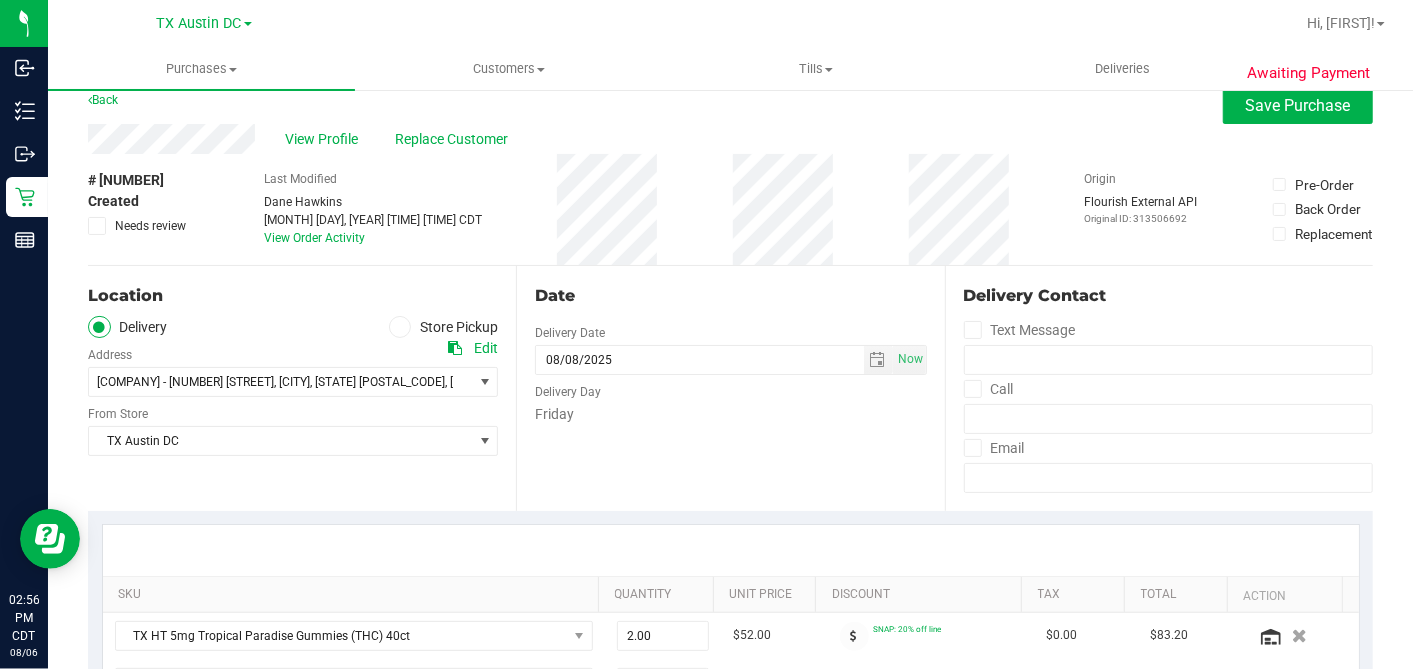 scroll, scrollTop: 0, scrollLeft: 0, axis: both 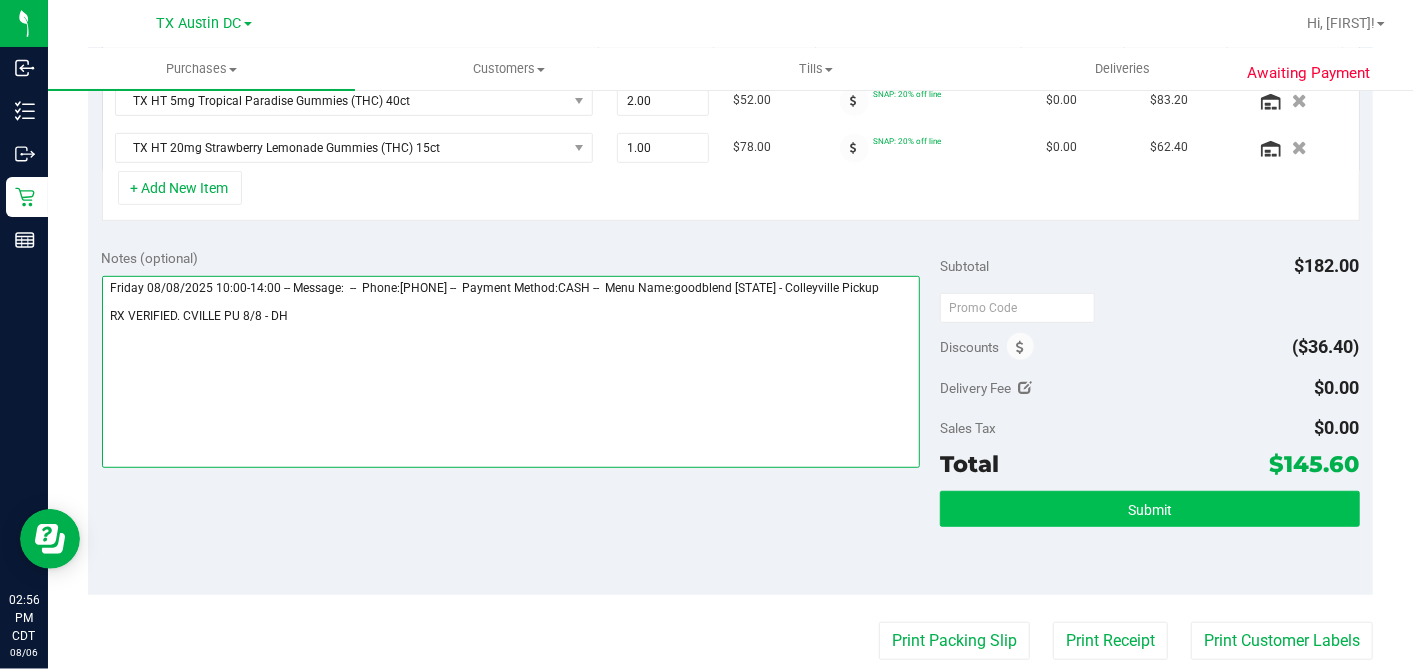 type on "Friday 08/08/2025 10:00-14:00 -- Message:  --  Phone:6822581223 --  Payment Method:CASH --  Menu Name:goodblend TX - Colleyville Pickup
RX VERIFIED. CVILLE PU 8/8 - DH" 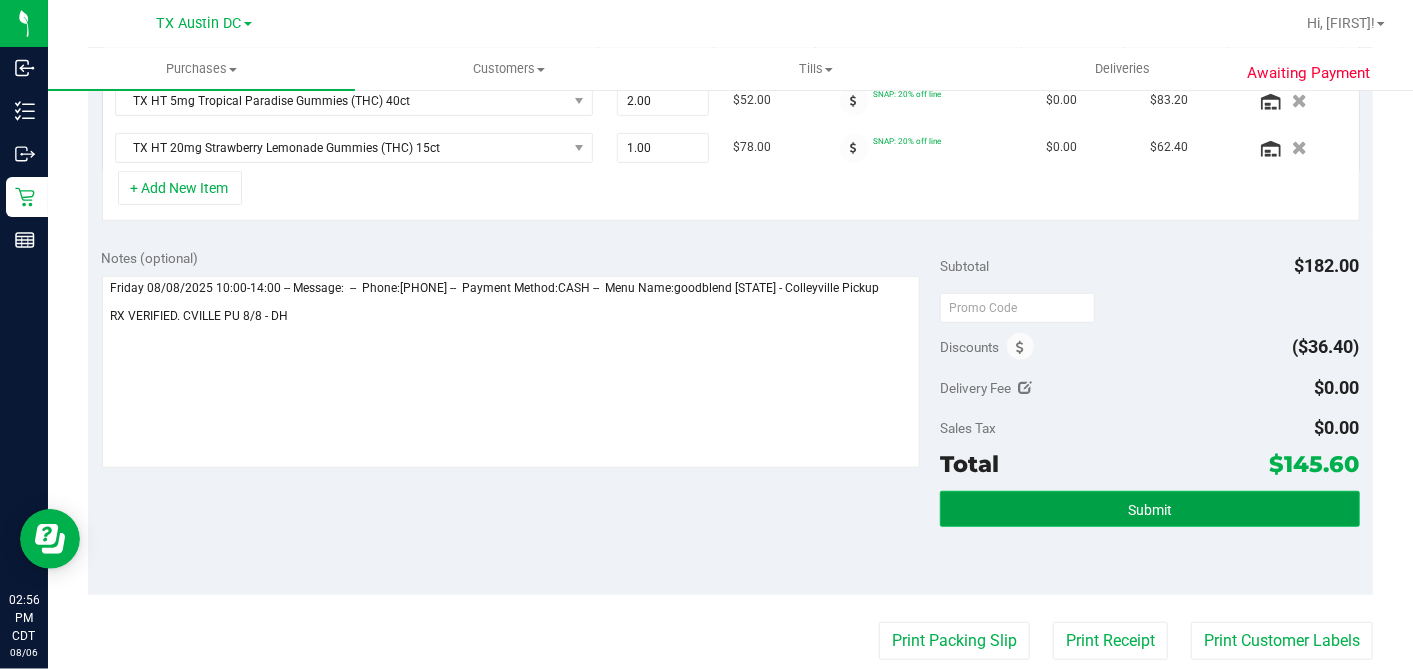 click on "Submit" at bounding box center [1150, 510] 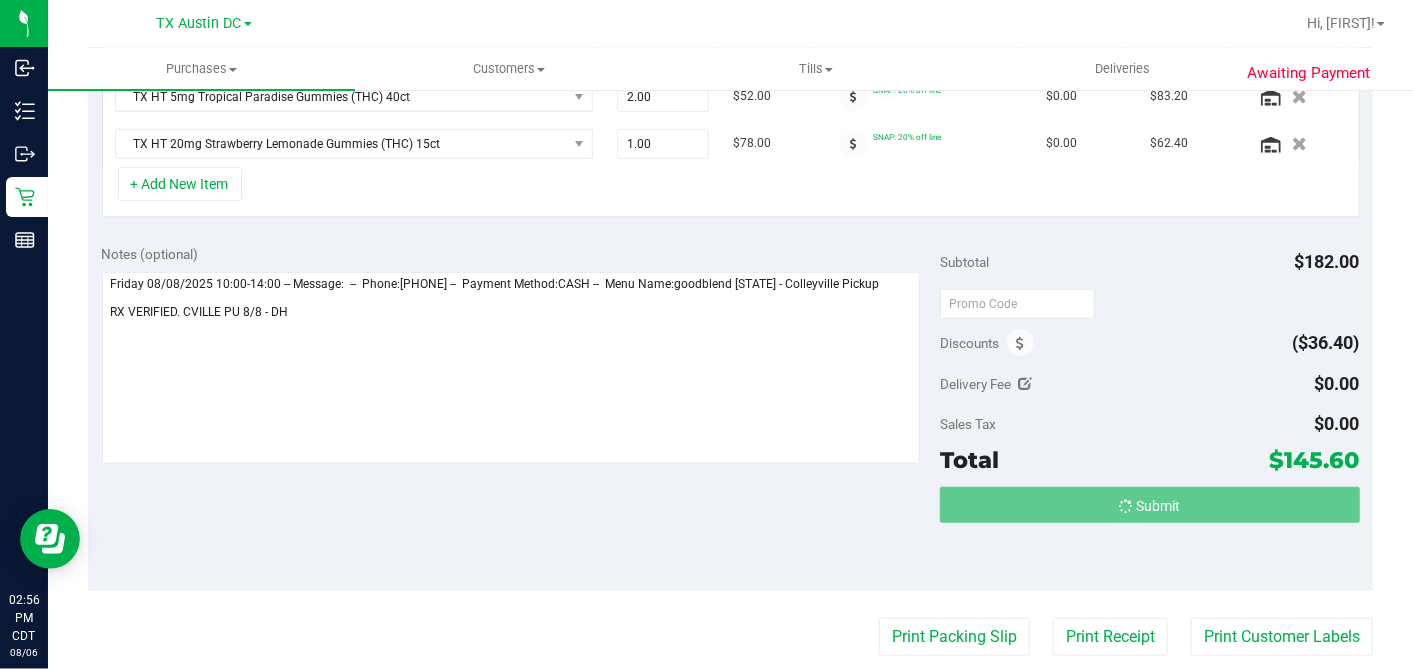 scroll, scrollTop: 0, scrollLeft: 0, axis: both 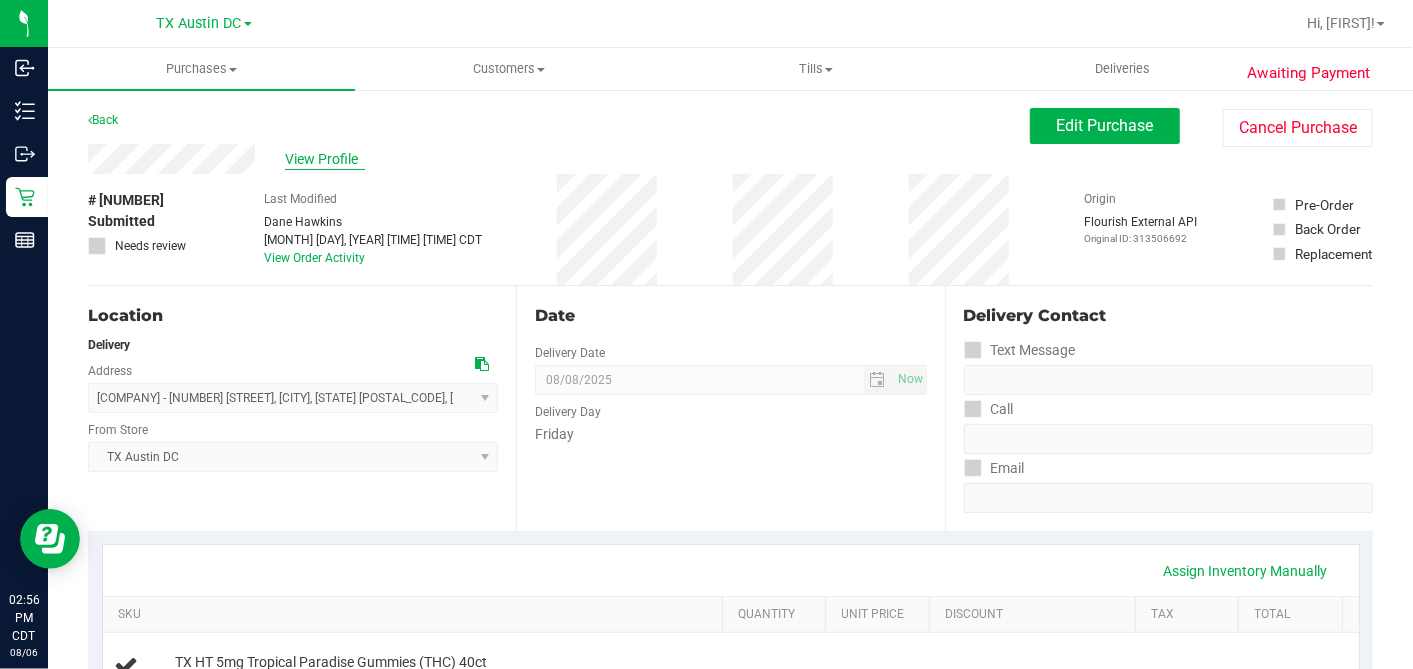 click on "View Profile" at bounding box center [325, 159] 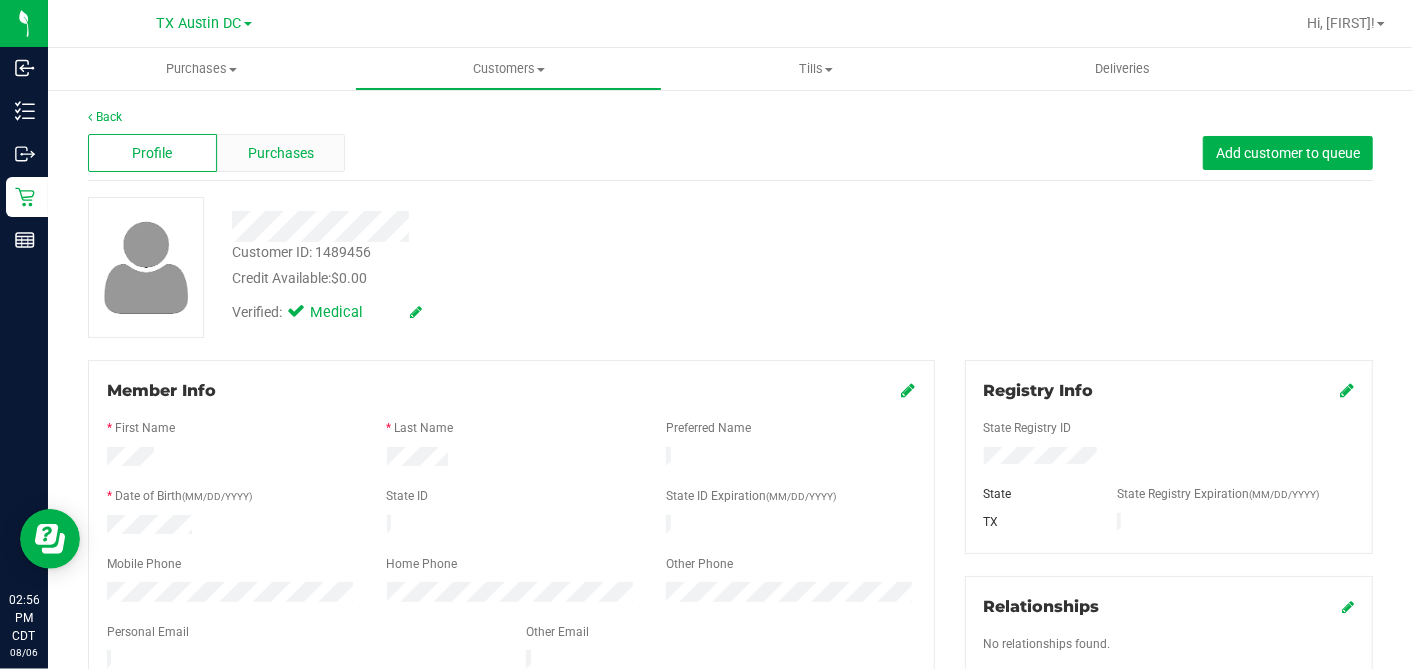 click on "Purchases" at bounding box center [281, 153] 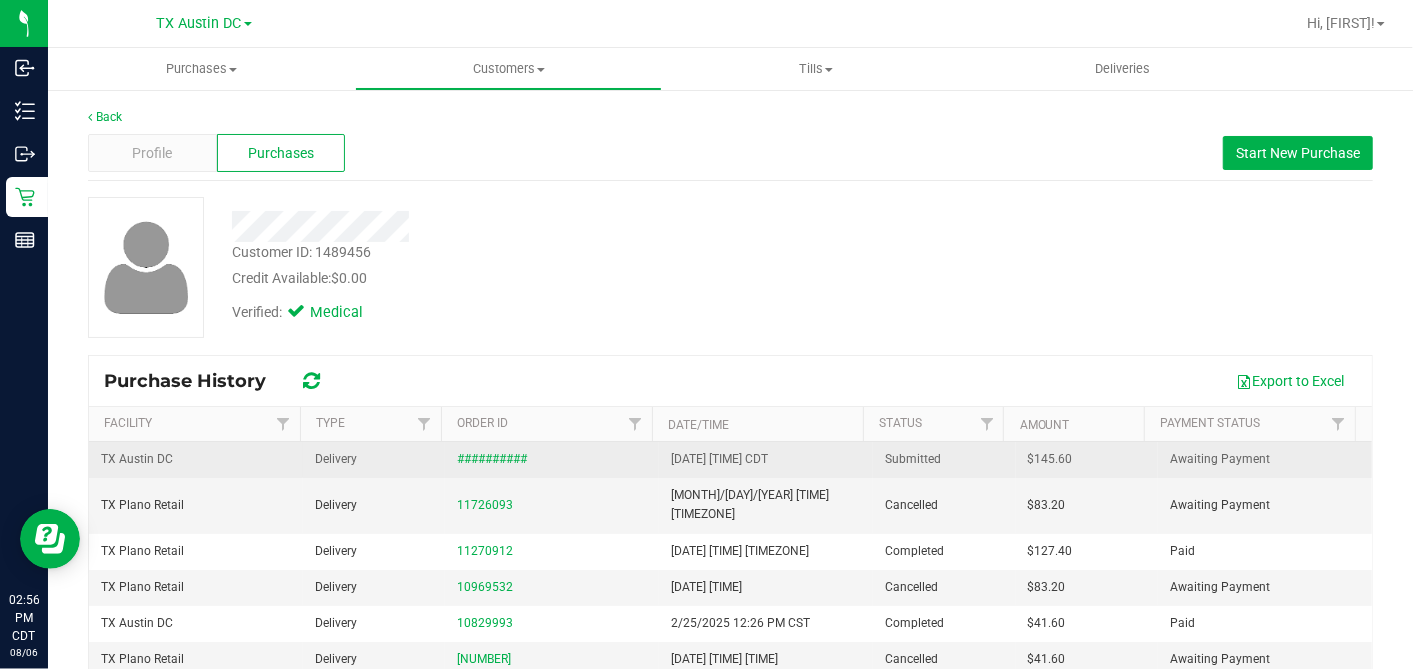 click on "$145.60" at bounding box center [1050, 459] 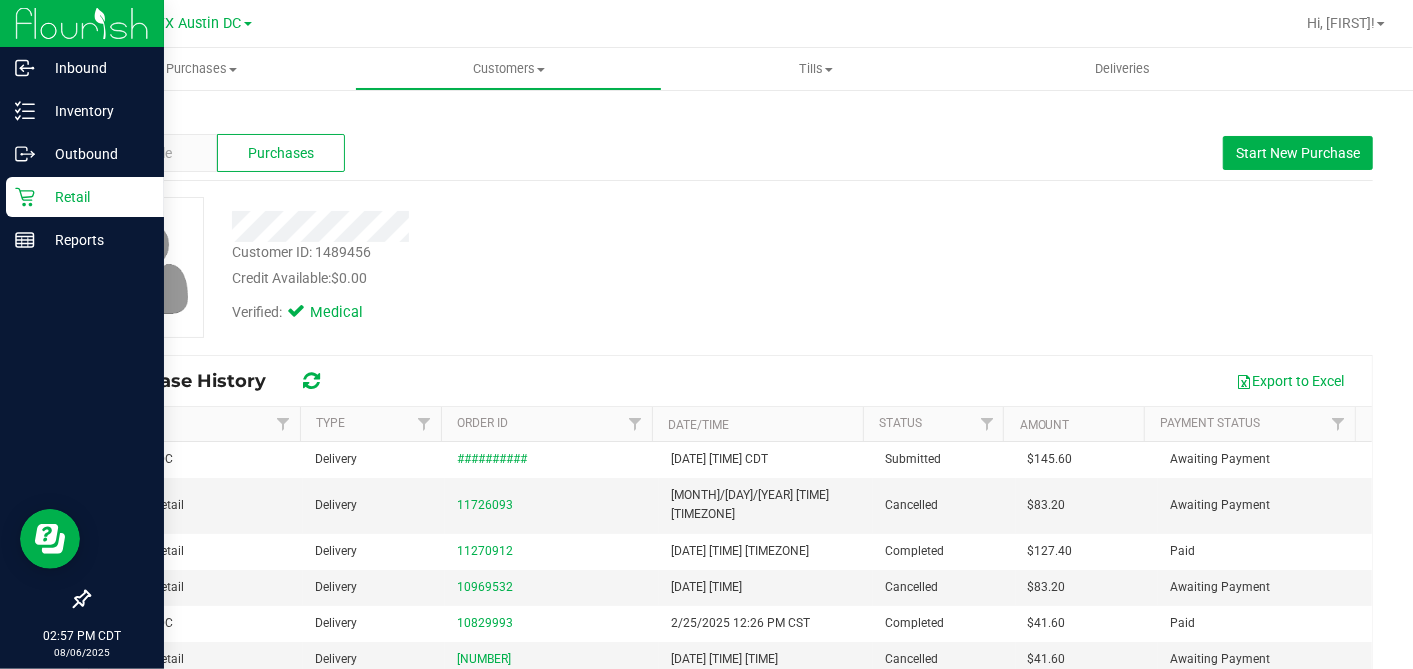 drag, startPoint x: 33, startPoint y: 196, endPoint x: 45, endPoint y: 196, distance: 12 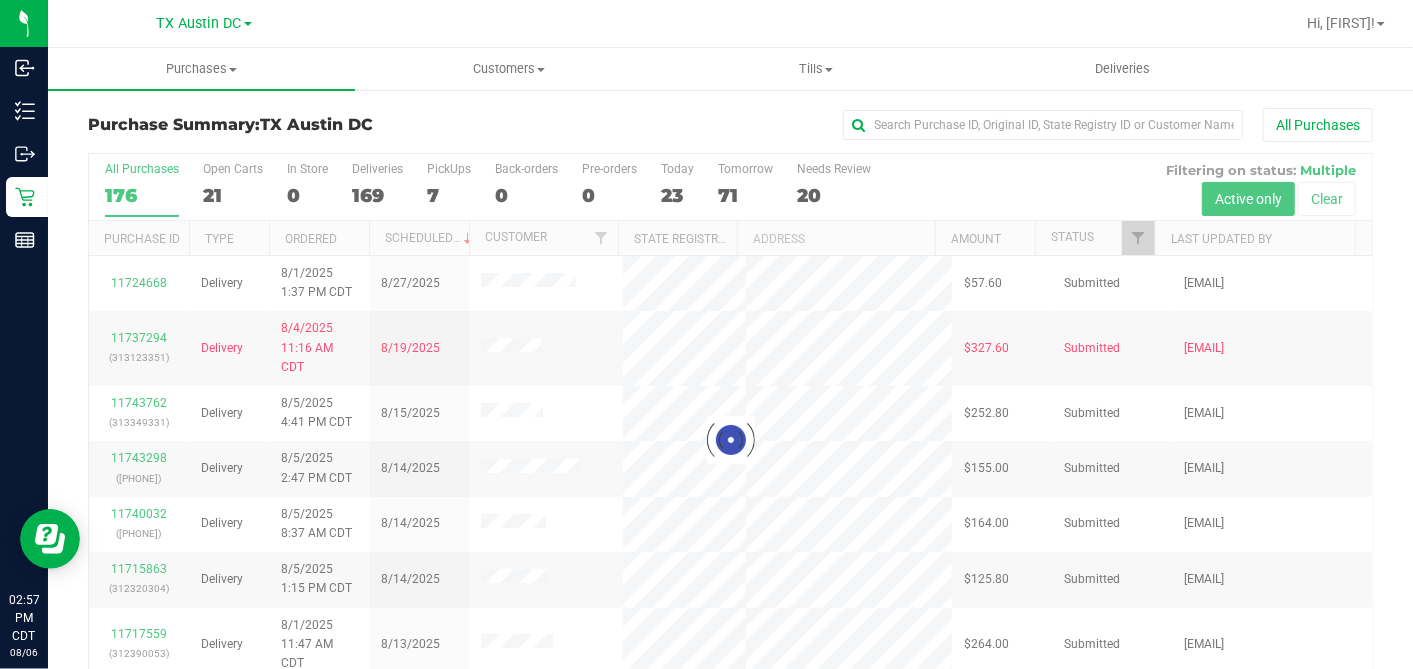 click at bounding box center (730, 439) 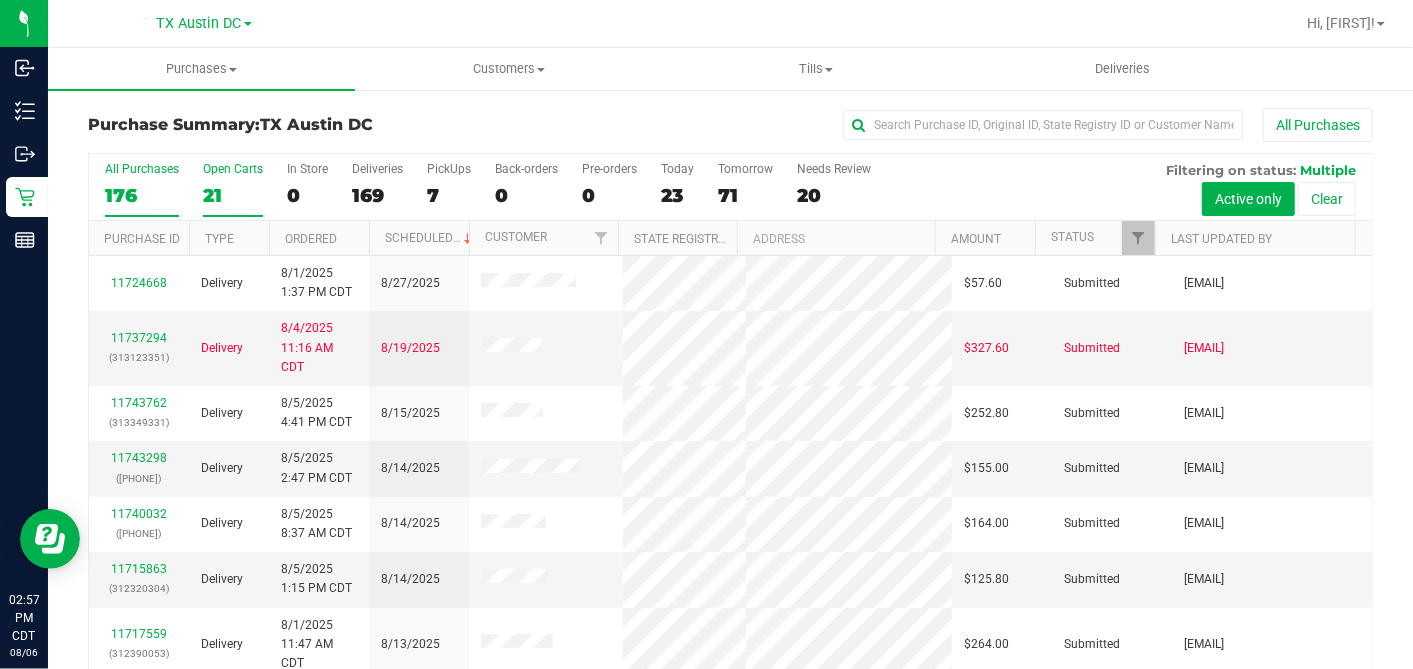 click on "21" at bounding box center (233, 195) 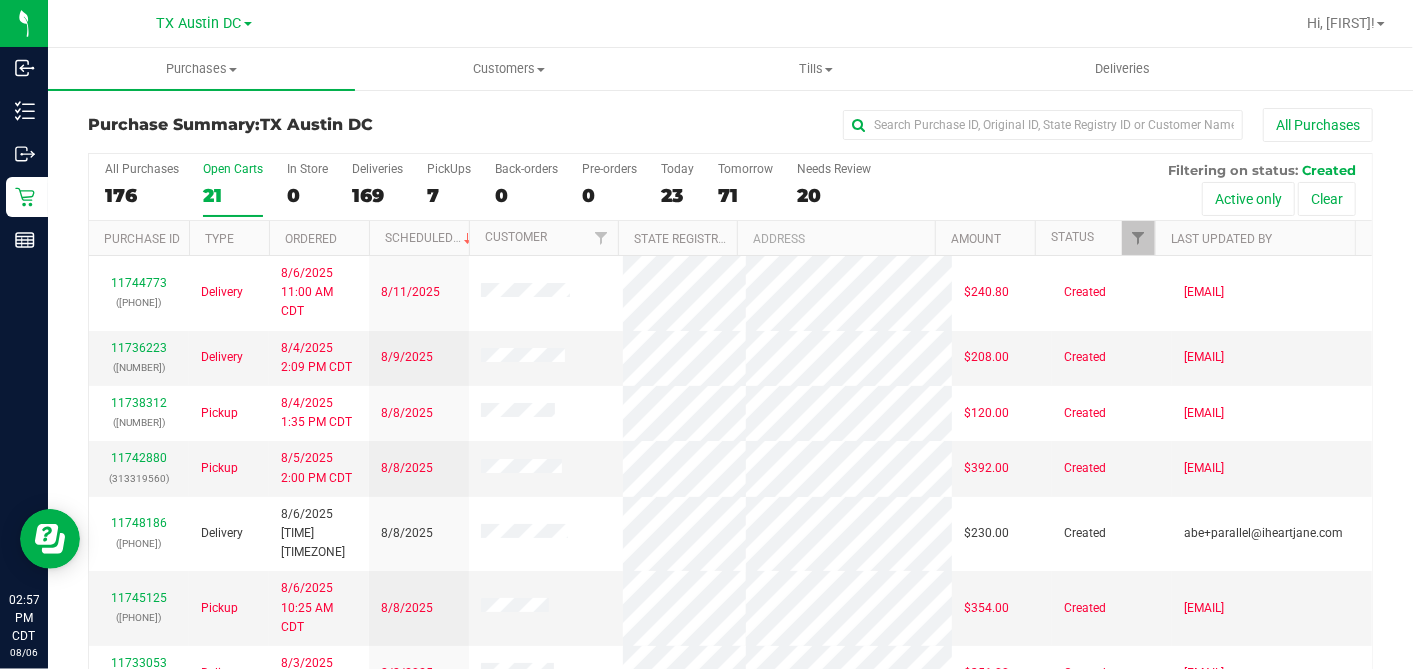 click on "Ordered" at bounding box center (319, 238) 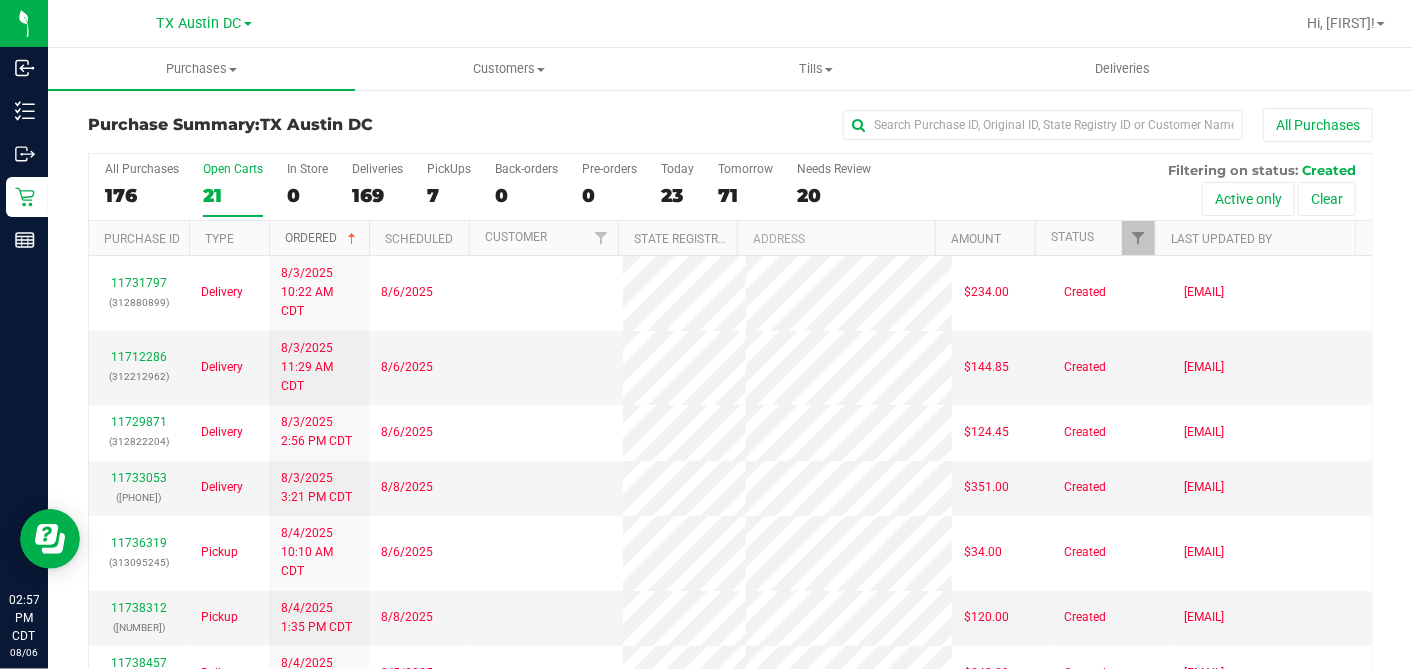 click at bounding box center (352, 239) 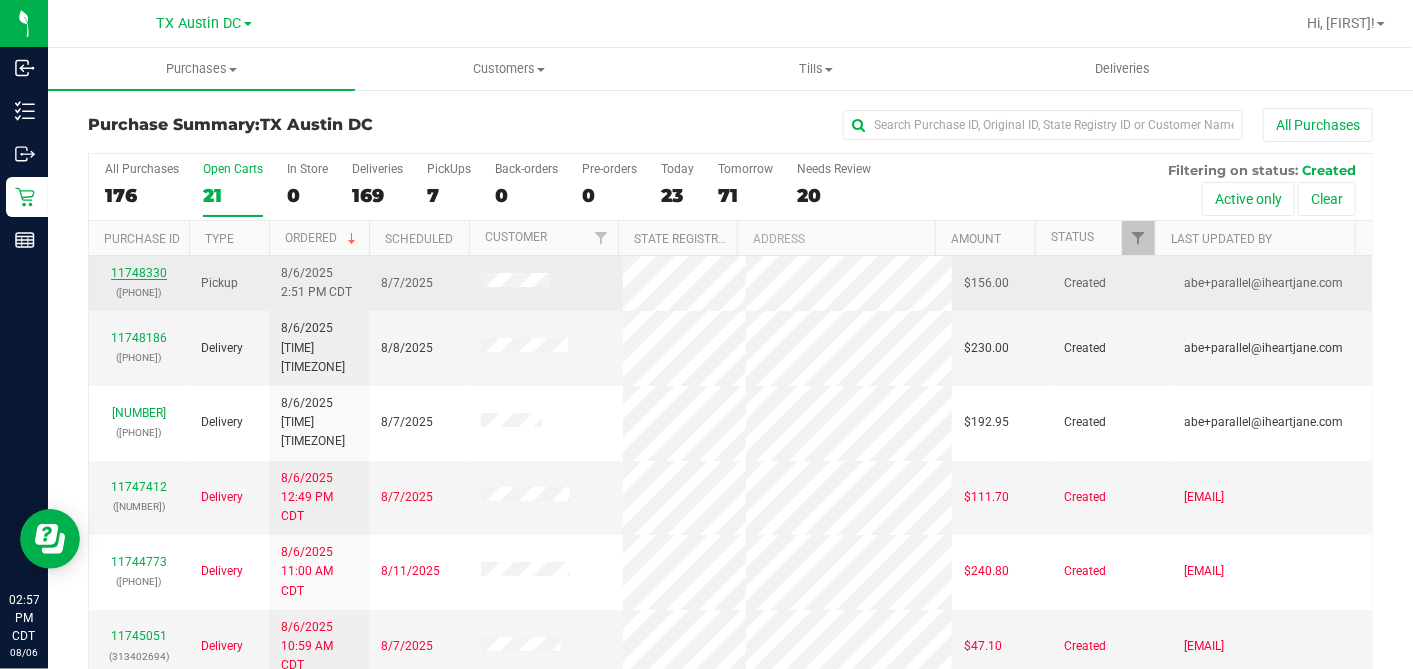 click on "11748330" at bounding box center [139, 273] 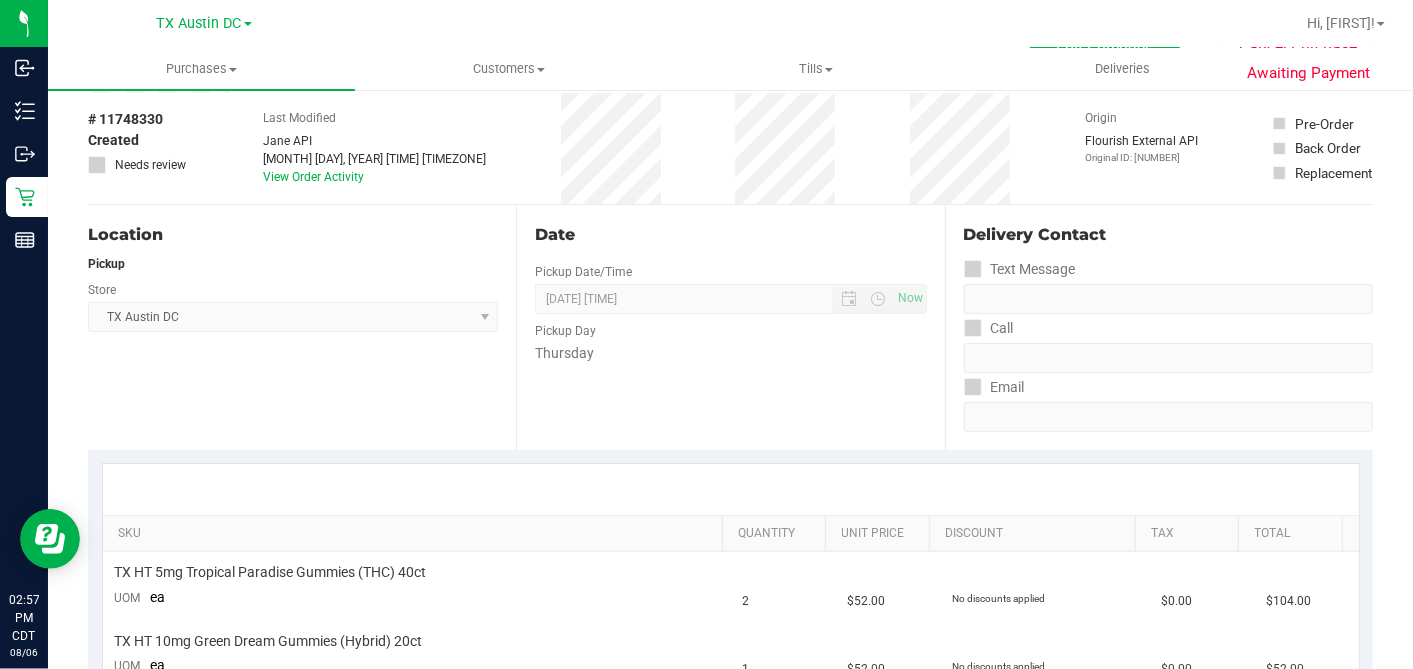 scroll, scrollTop: 0, scrollLeft: 0, axis: both 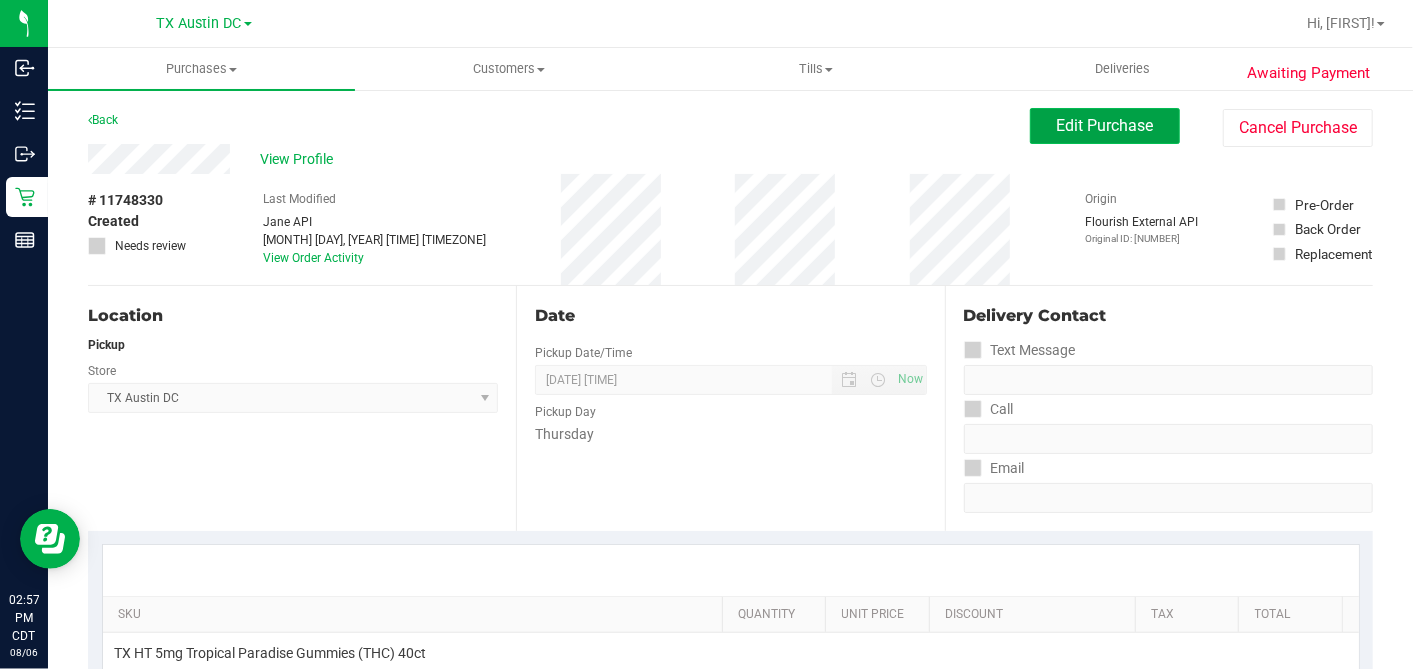 click on "Edit Purchase" at bounding box center (1105, 126) 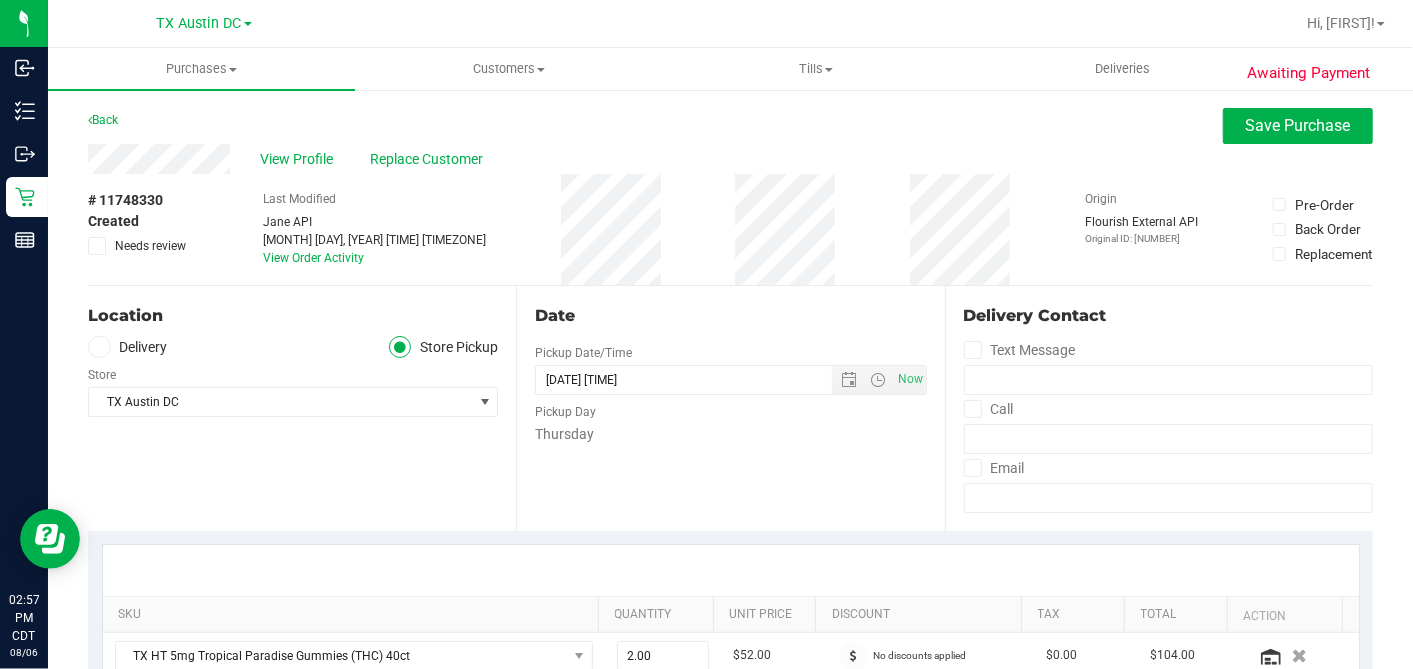 click at bounding box center (99, 347) 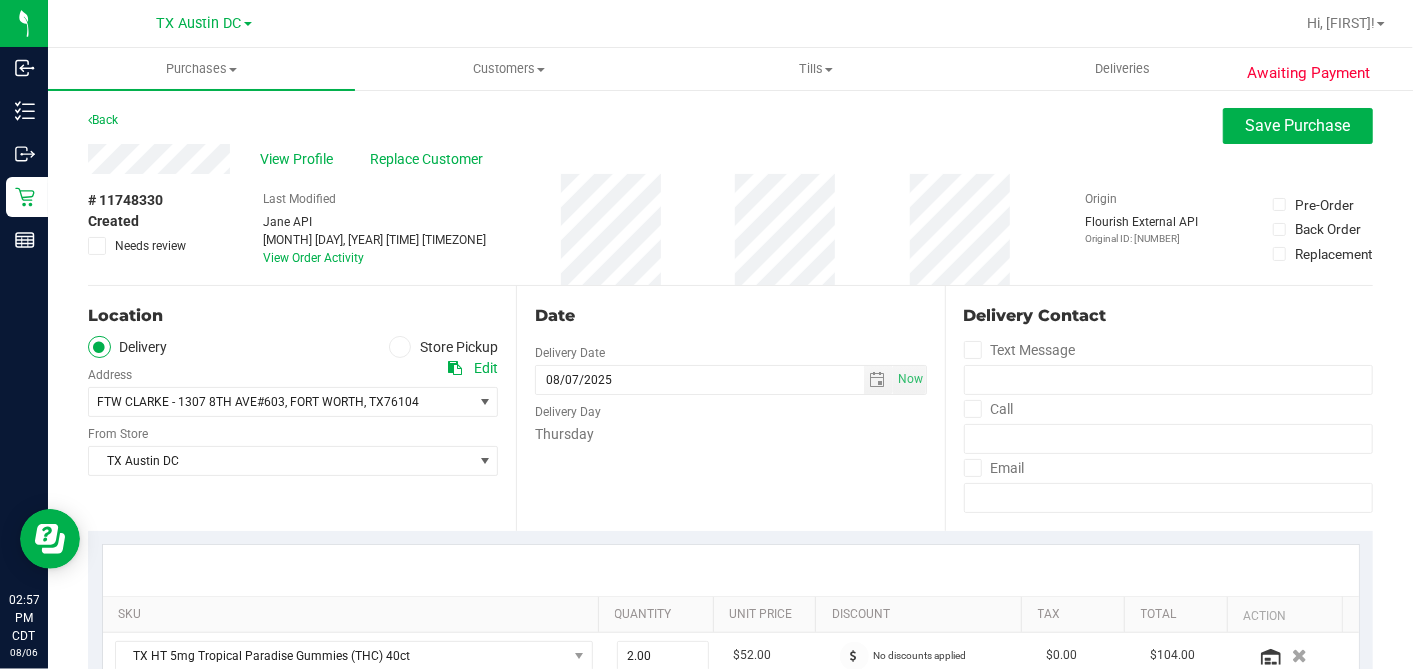 click on "Date
Delivery Date
08/07/2025
Now
08/07/2025 02:00 PM
Now
Delivery Day
Thursday" at bounding box center [730, 408] 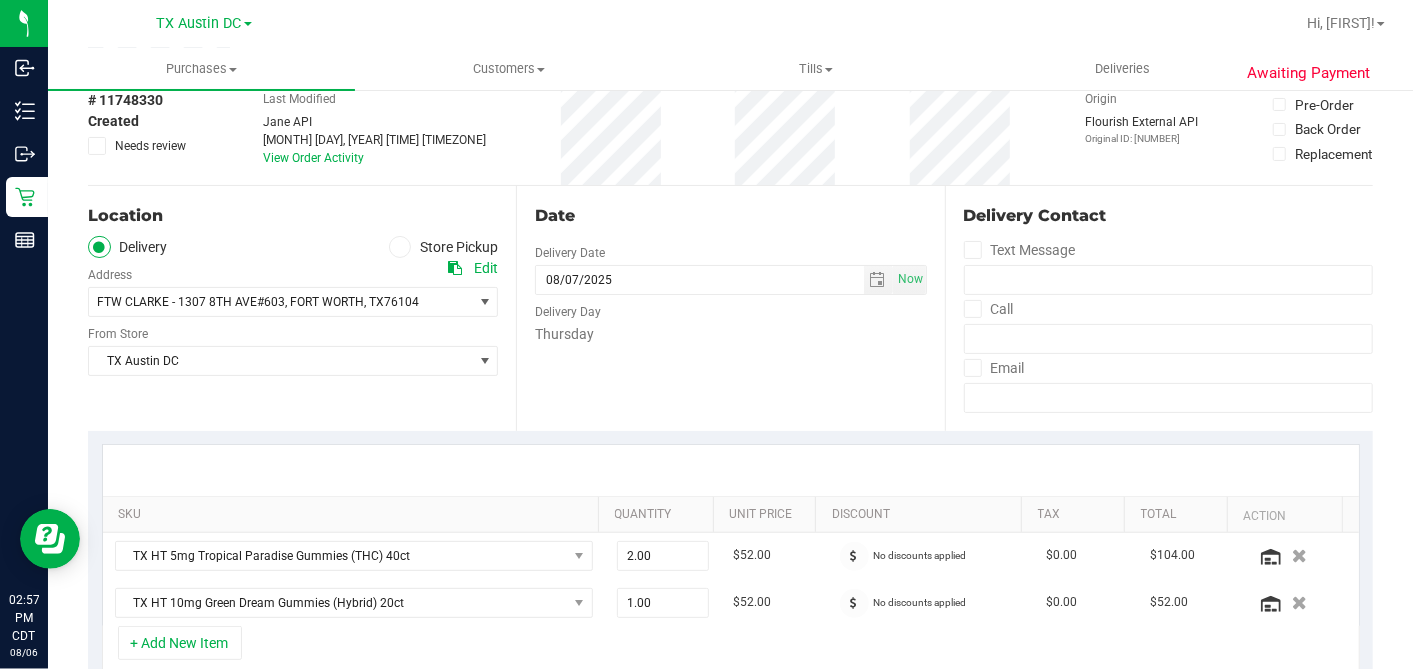 scroll, scrollTop: 555, scrollLeft: 0, axis: vertical 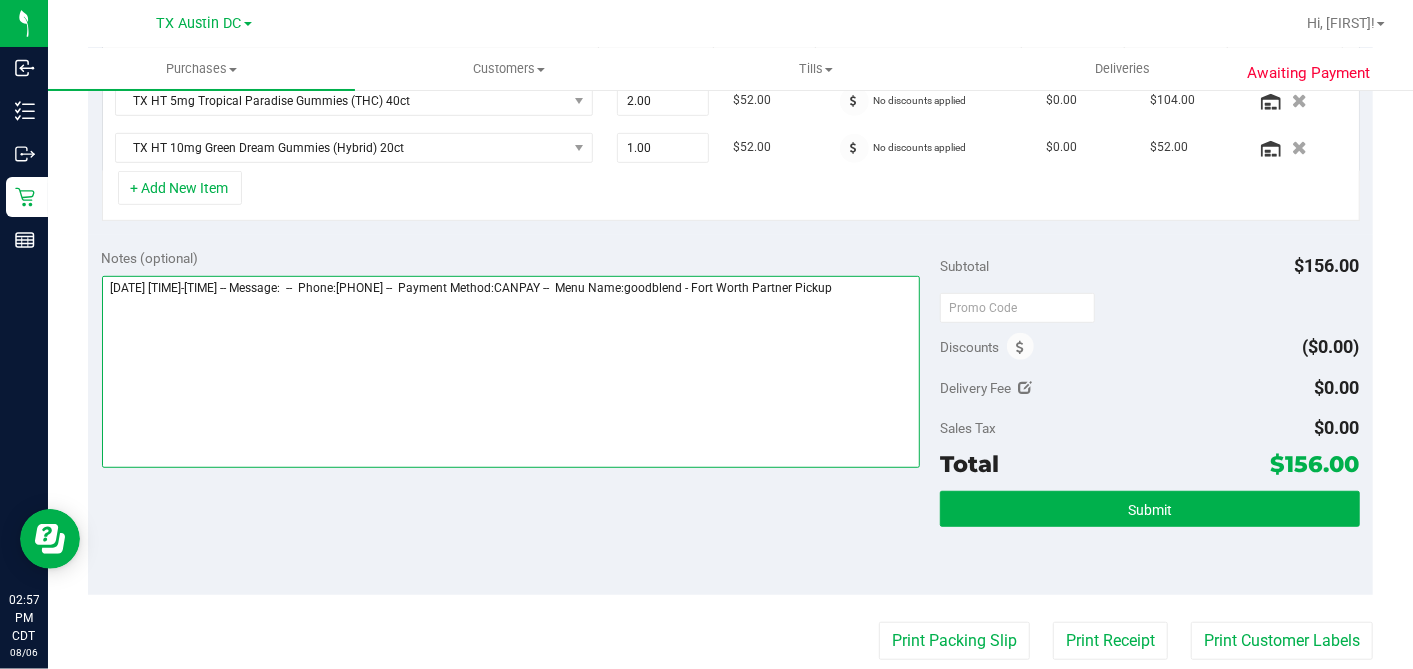 click at bounding box center (511, 372) 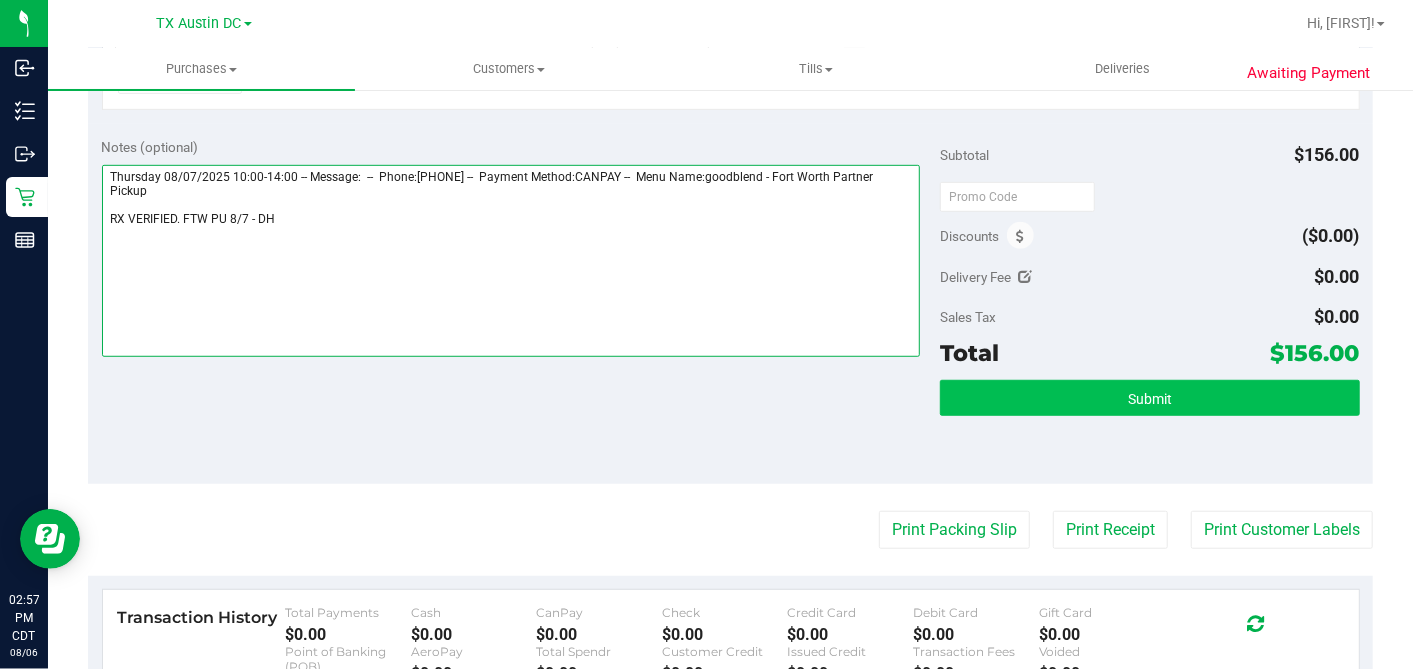 type on "Thursday 08/07/2025 10:00-14:00 -- Message:  --  Phone:6823598486 --  Payment Method:CANPAY --  Menu Name:goodblend - Fort Worth Partner Pickup
RX VERIFIED. FTW PU 8/7 - DH" 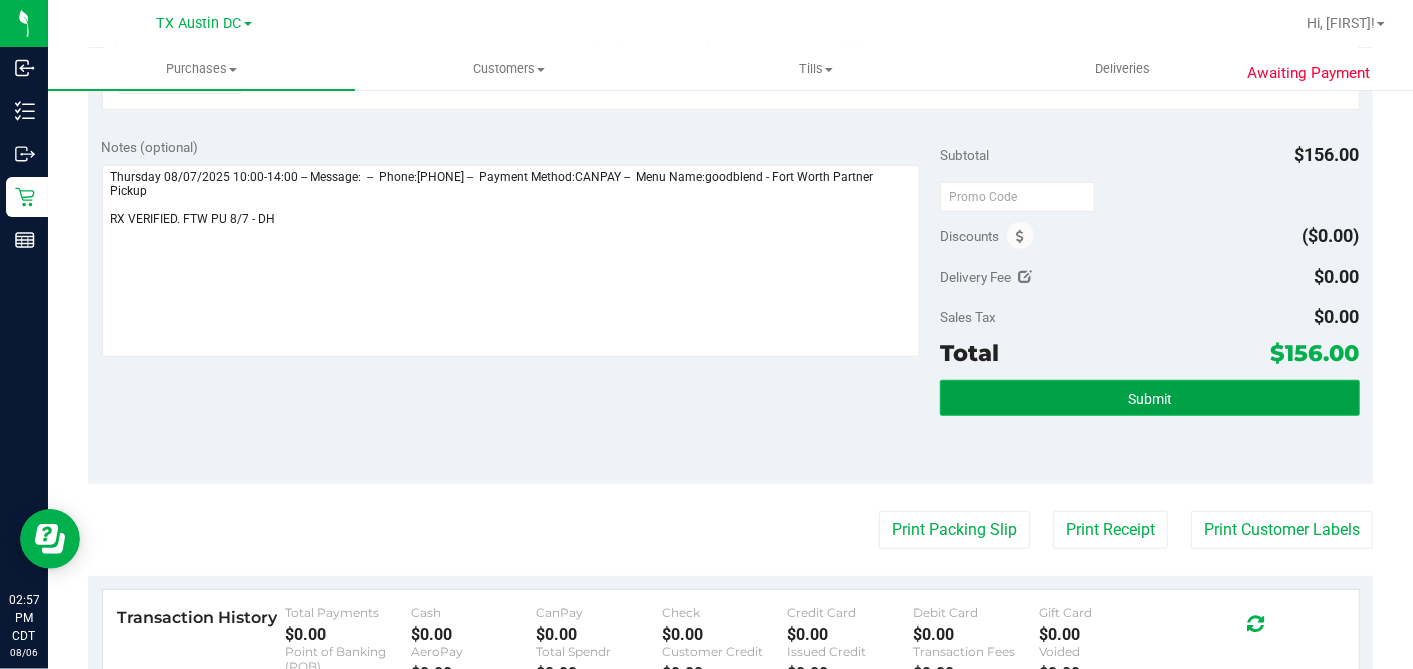 click on "Submit" at bounding box center [1149, 398] 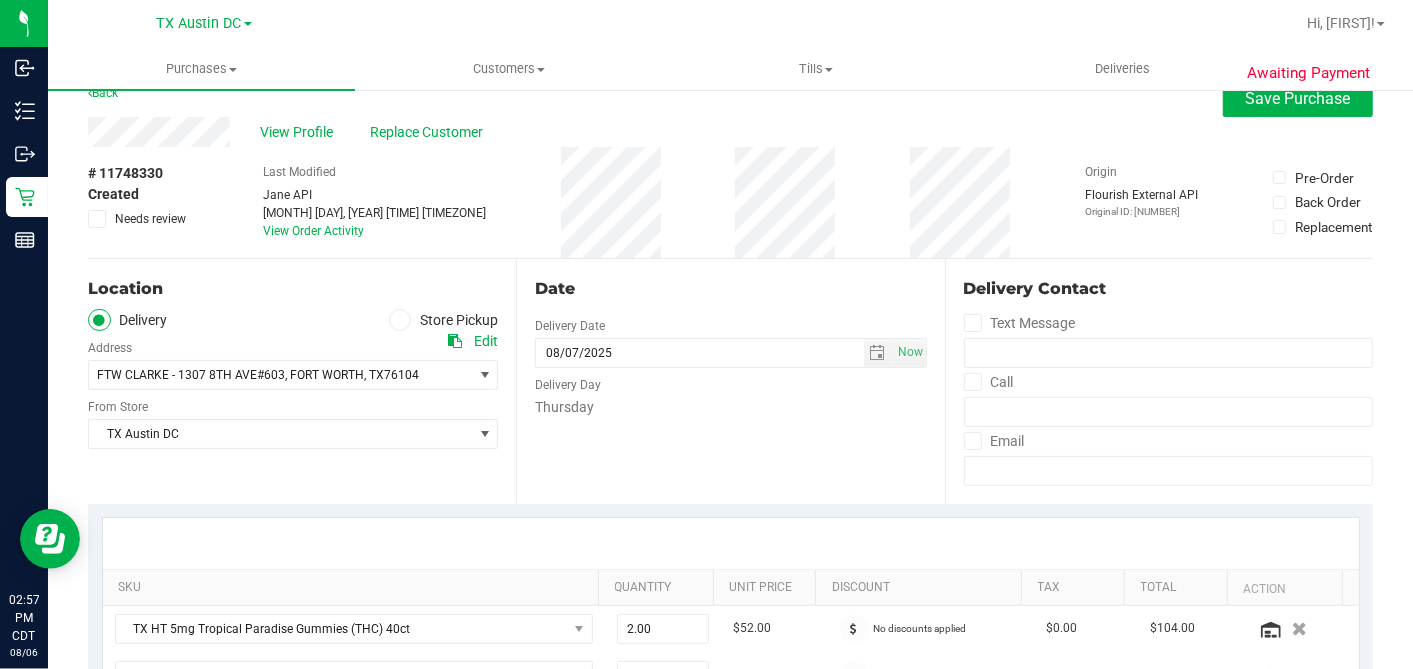 scroll, scrollTop: 0, scrollLeft: 0, axis: both 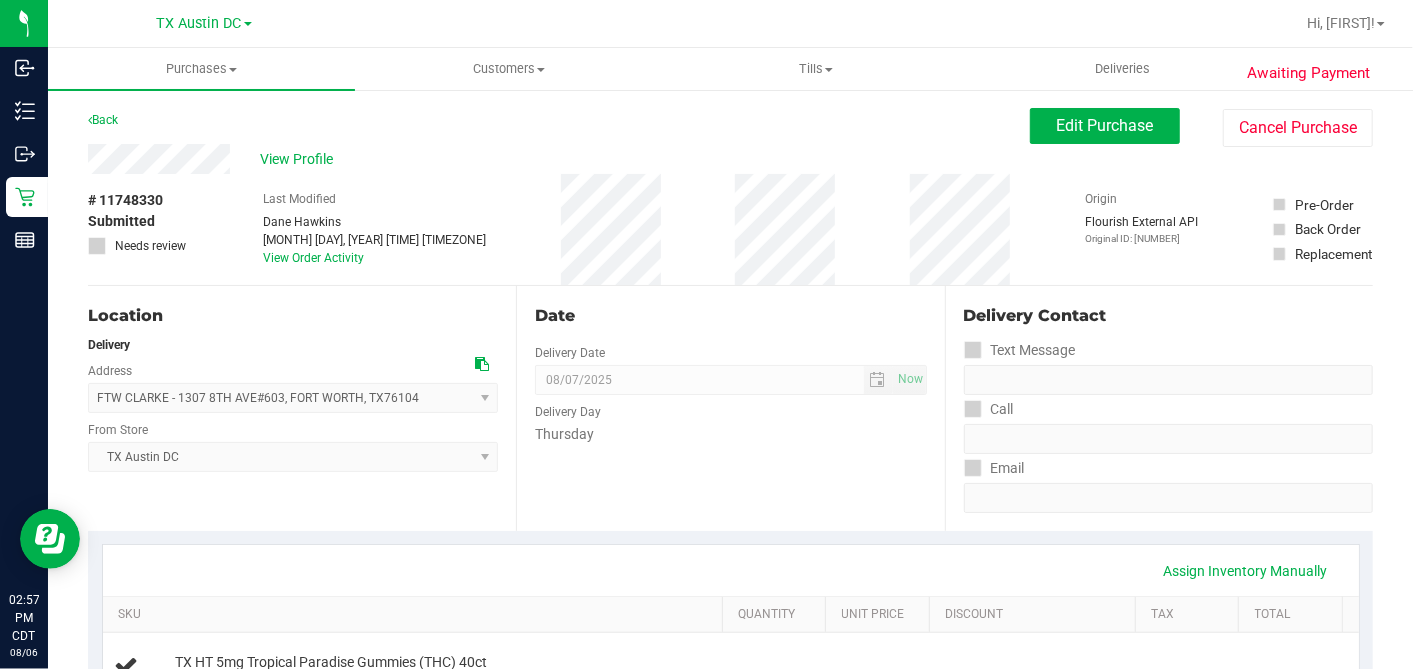 click on "View Profile" at bounding box center (300, 159) 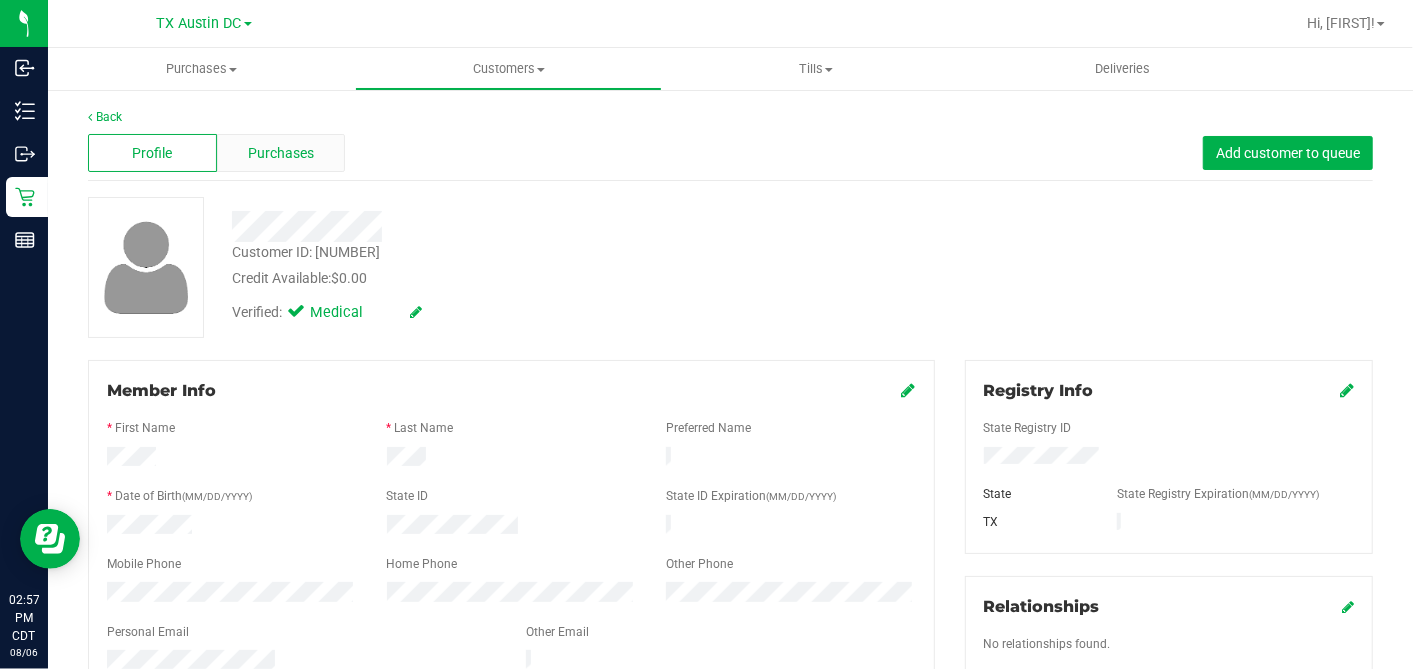 click on "Purchases" at bounding box center [281, 153] 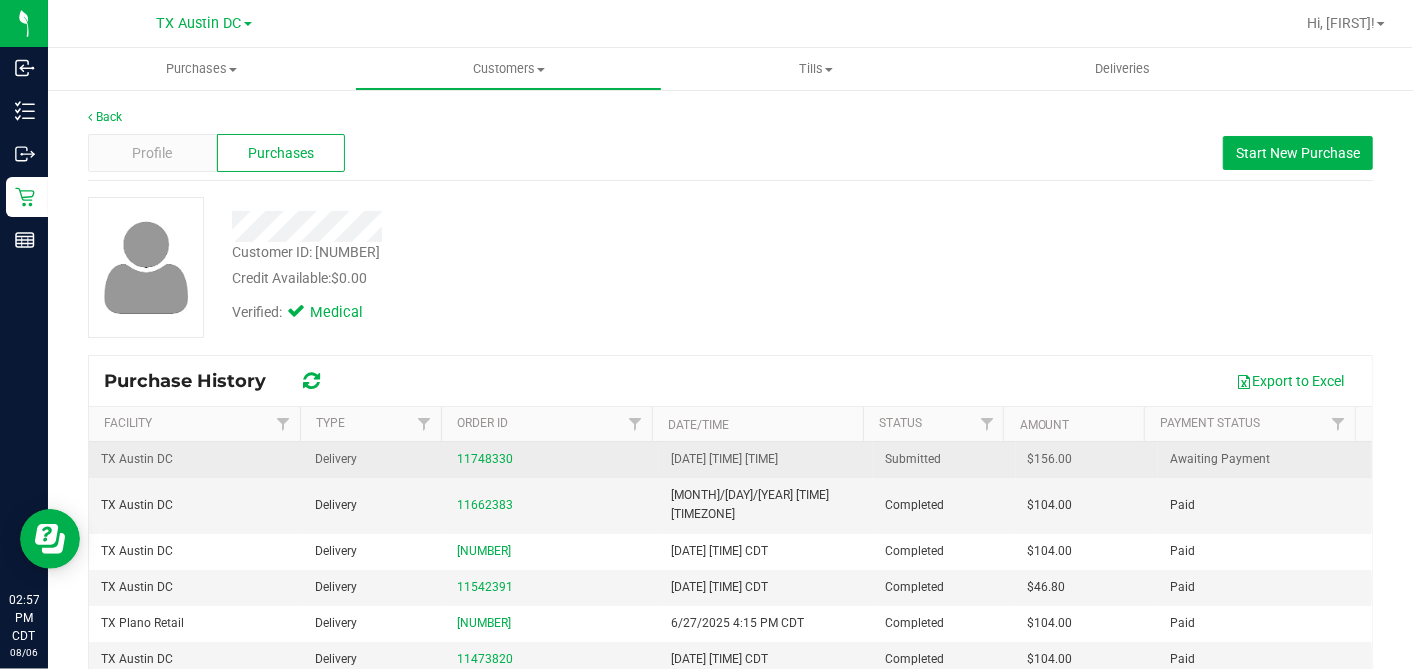 click on "$156.00" at bounding box center [1050, 459] 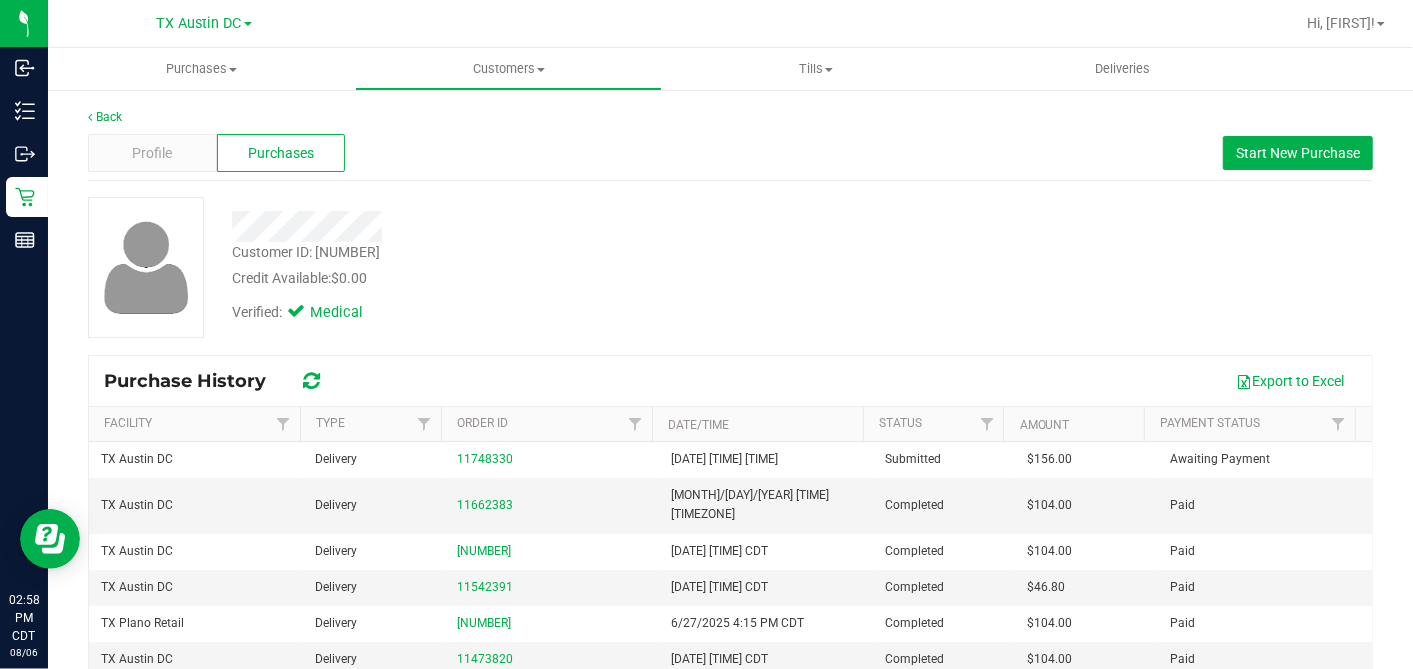 copy on "156.00" 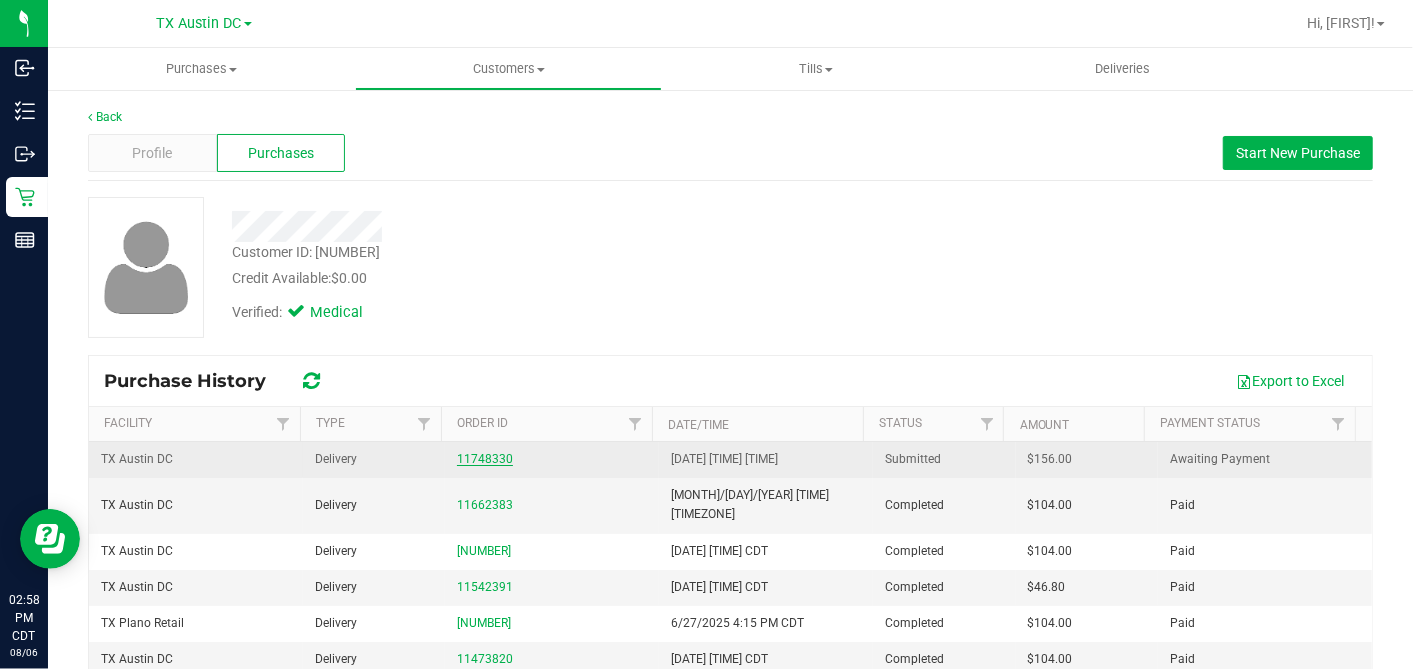 click on "11748330" at bounding box center (485, 459) 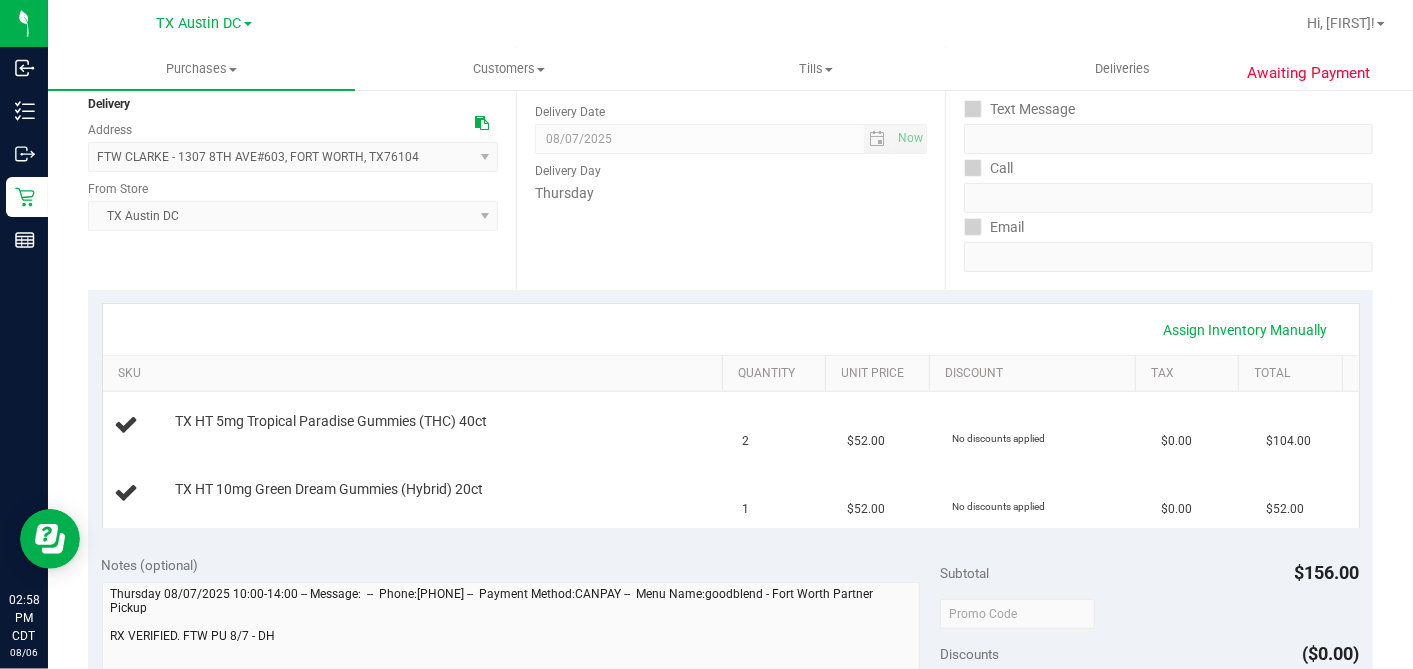 scroll, scrollTop: 0, scrollLeft: 0, axis: both 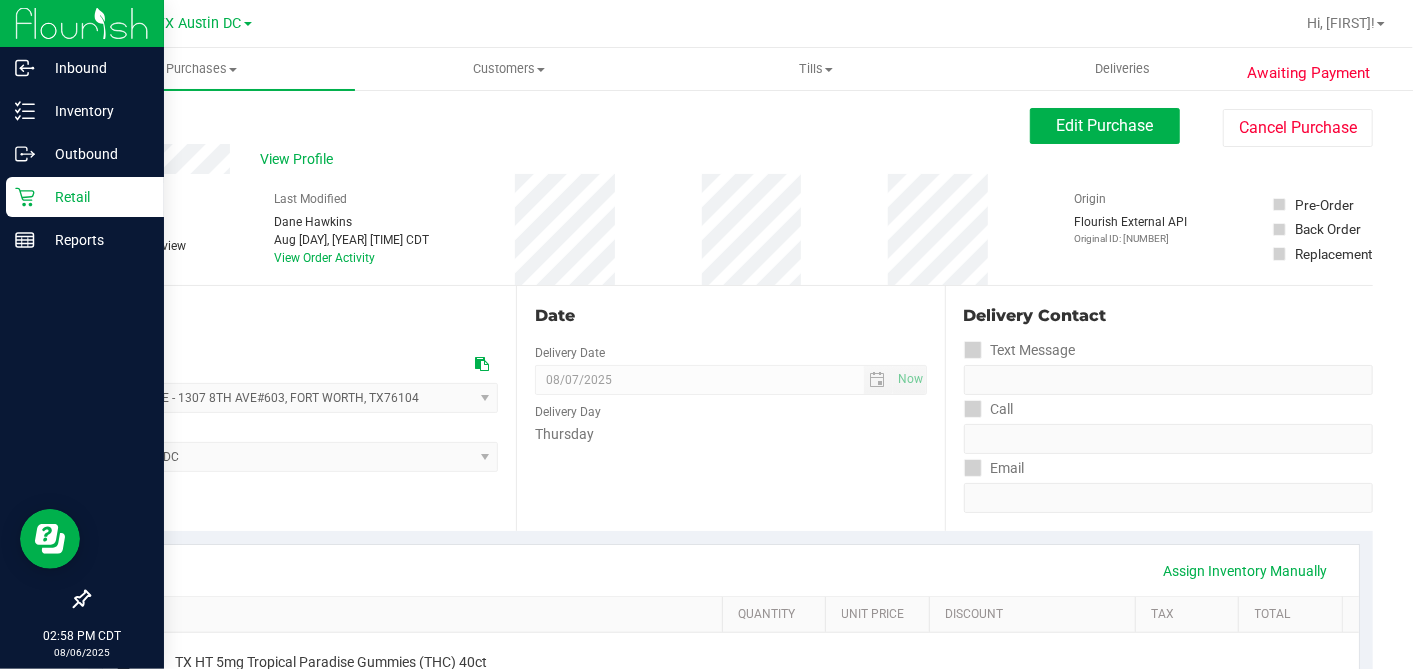 drag, startPoint x: 27, startPoint y: 185, endPoint x: 39, endPoint y: 187, distance: 12.165525 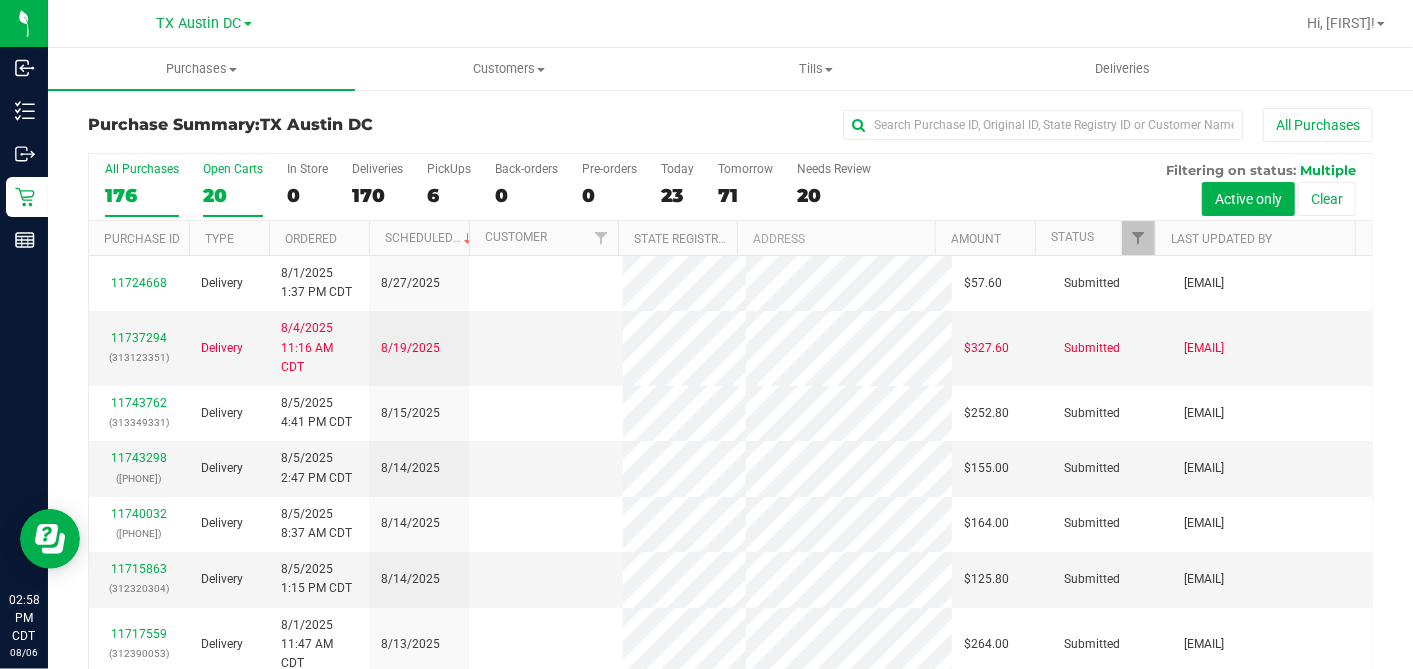 click on "20" at bounding box center (233, 195) 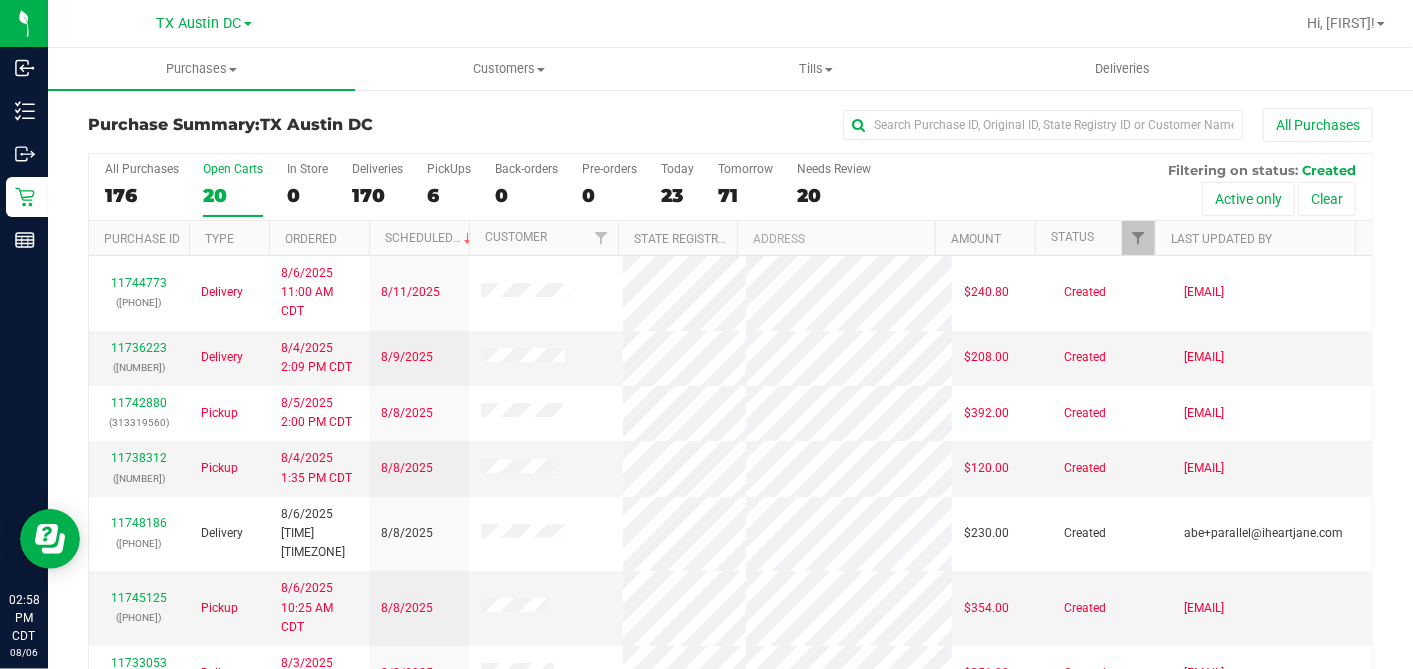 click on "Ordered" at bounding box center (319, 238) 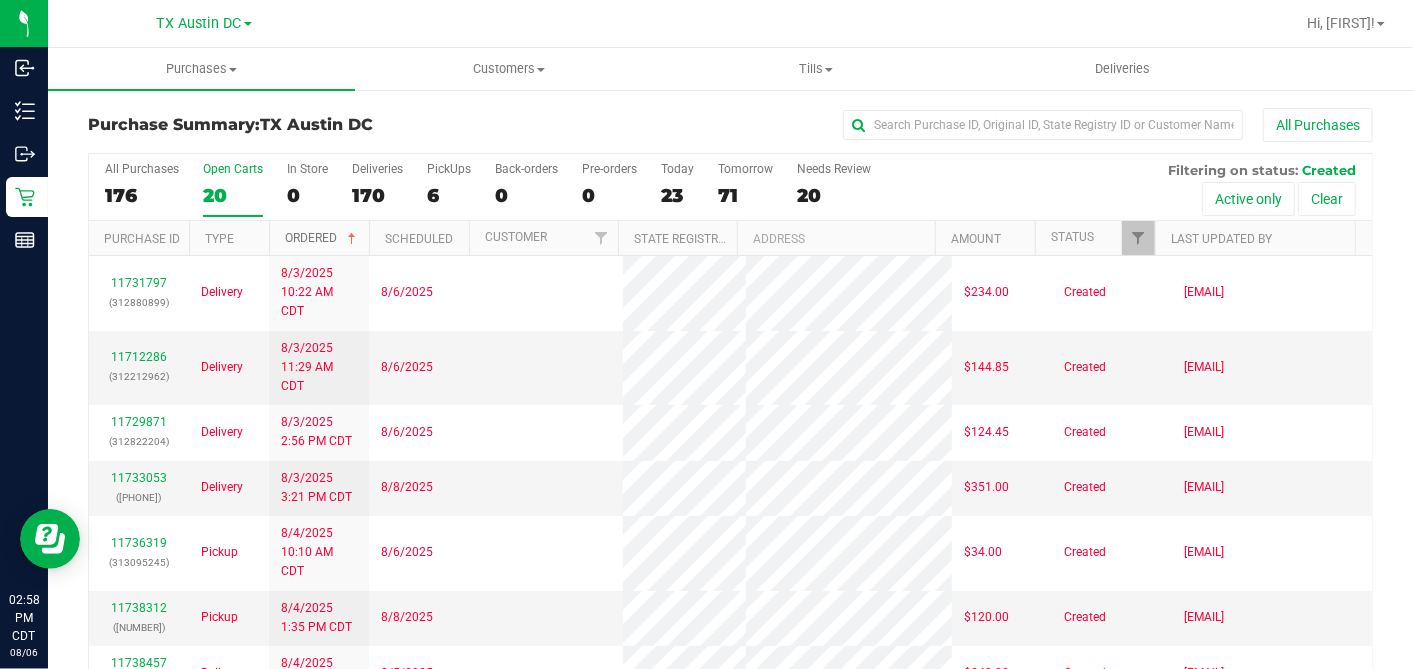 click at bounding box center (352, 239) 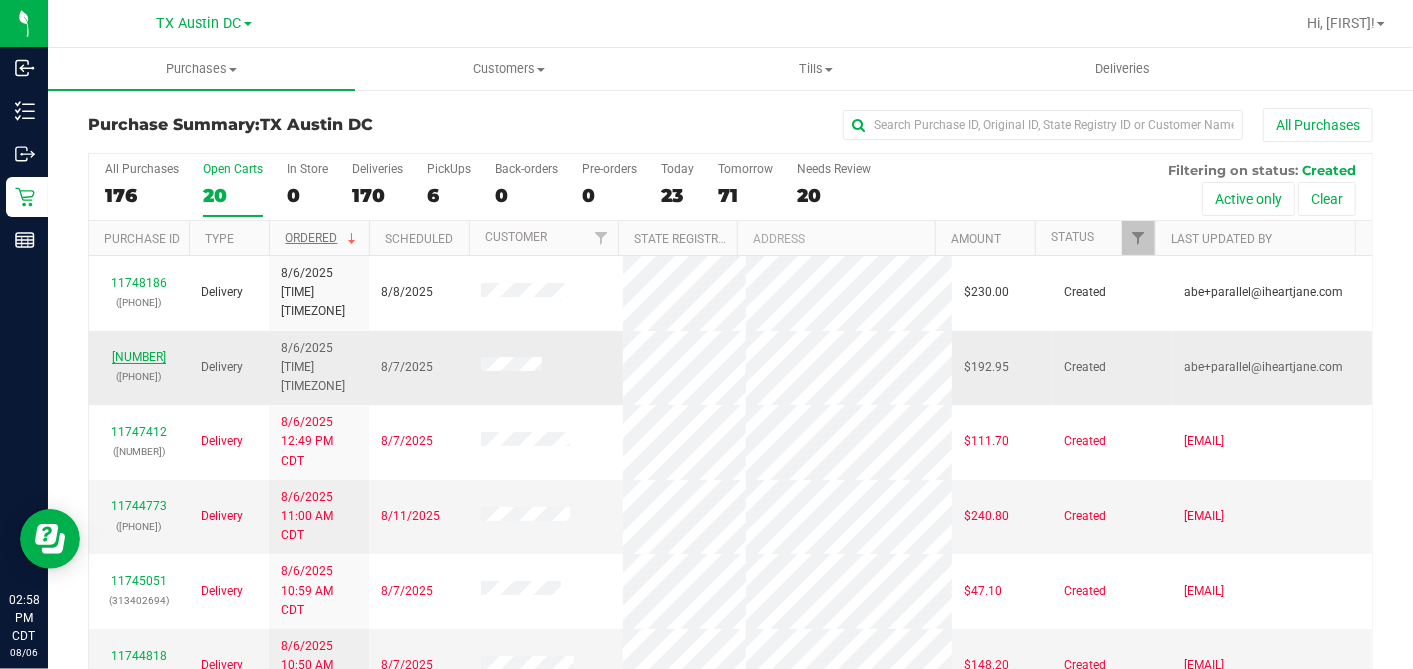 click on "11748183" at bounding box center [139, 357] 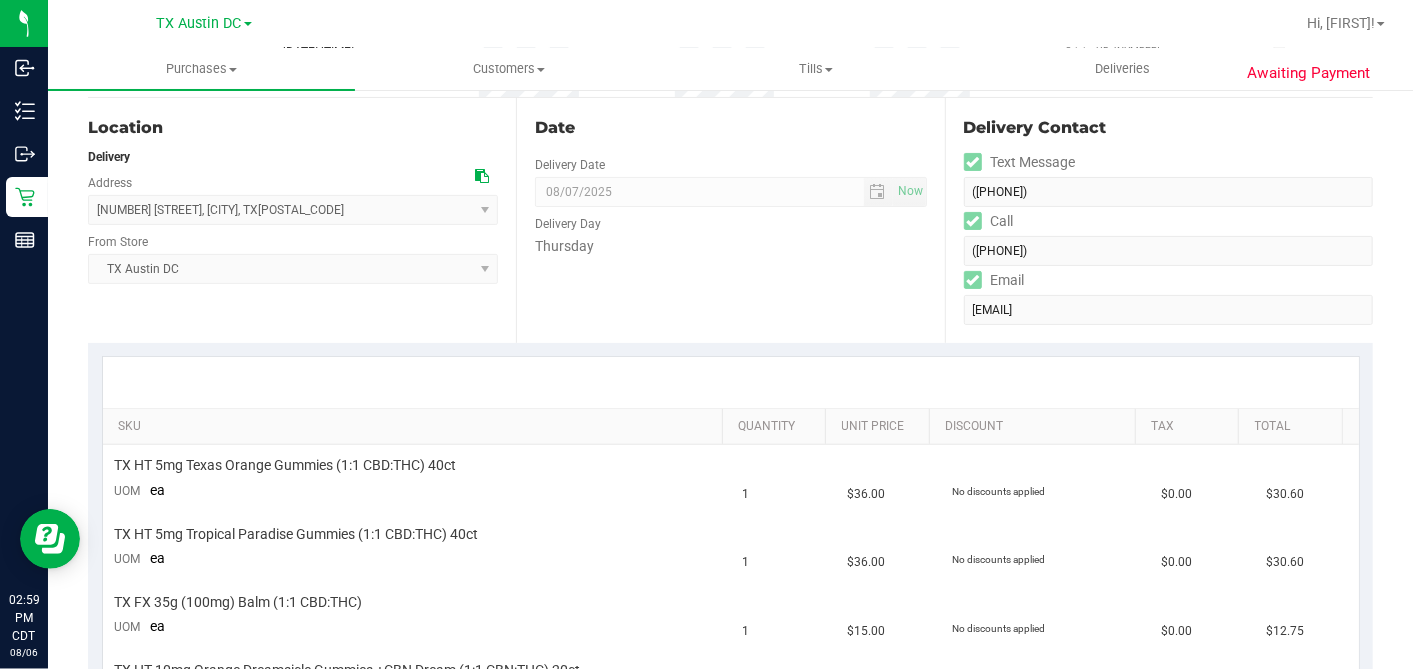 scroll, scrollTop: 0, scrollLeft: 0, axis: both 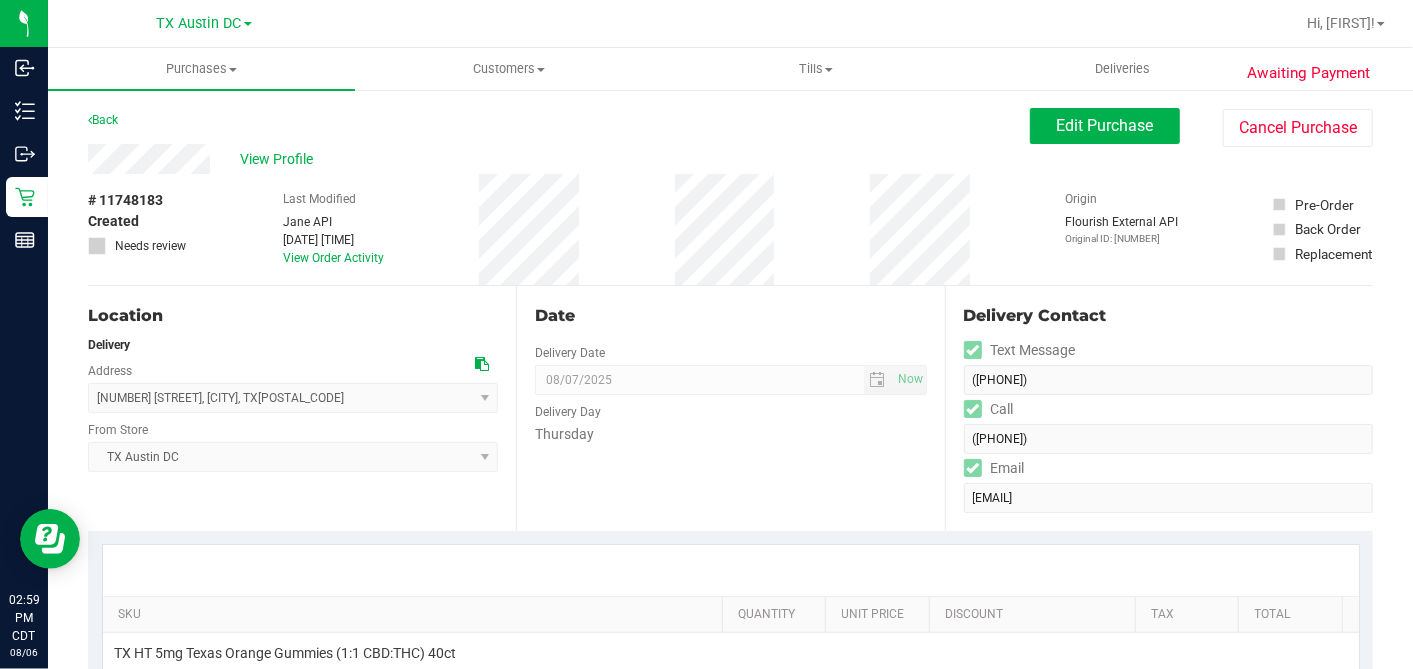 click at bounding box center (482, 364) 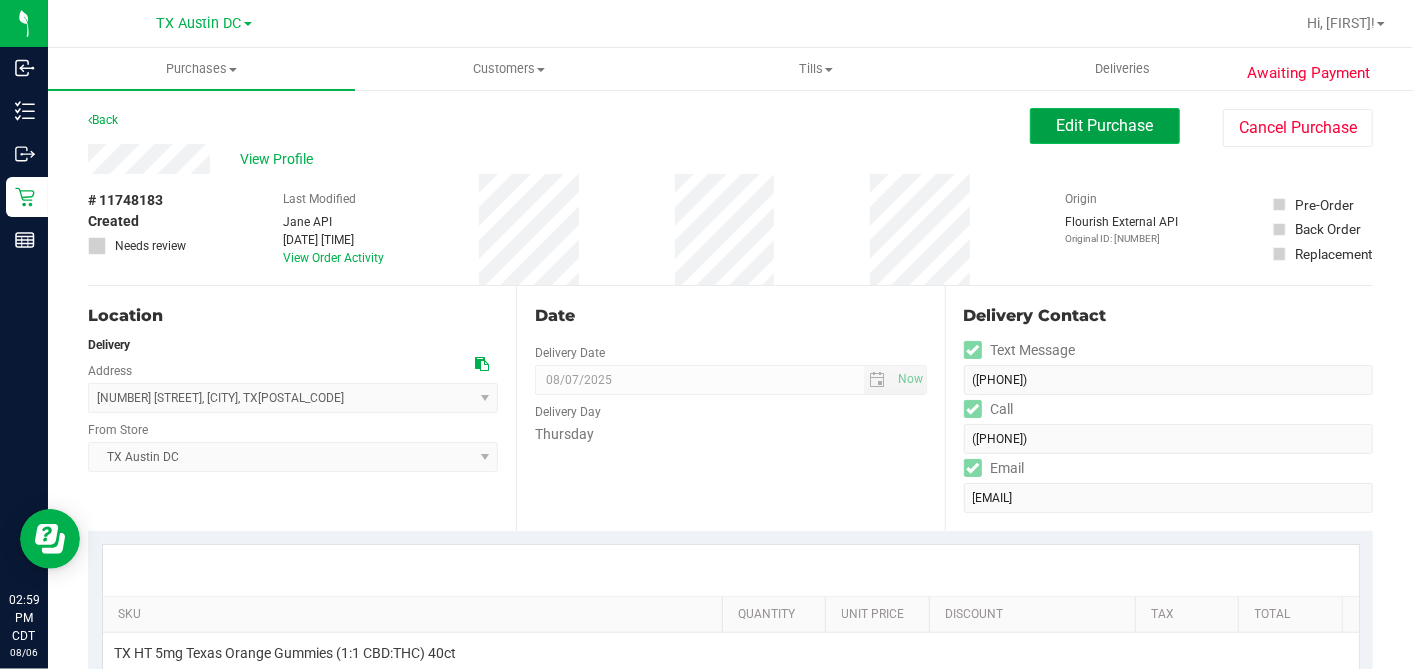 click on "Edit Purchase" at bounding box center (1105, 125) 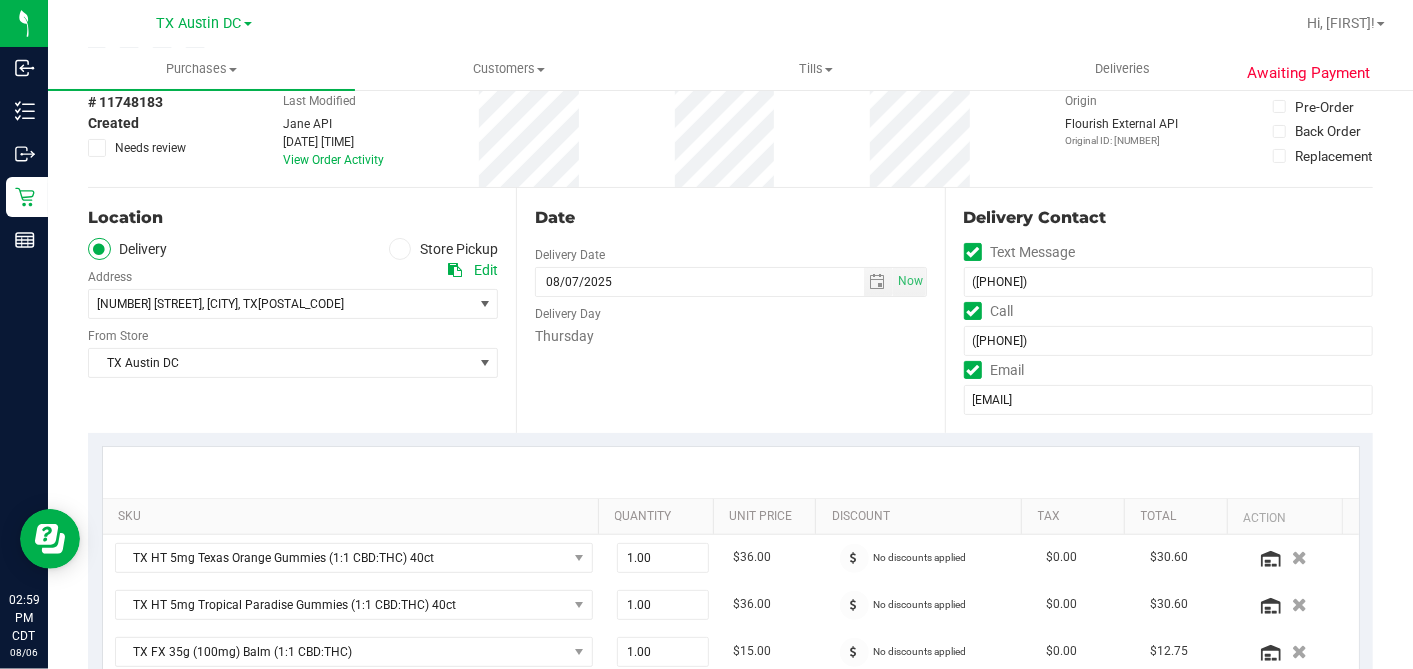 scroll, scrollTop: 555, scrollLeft: 0, axis: vertical 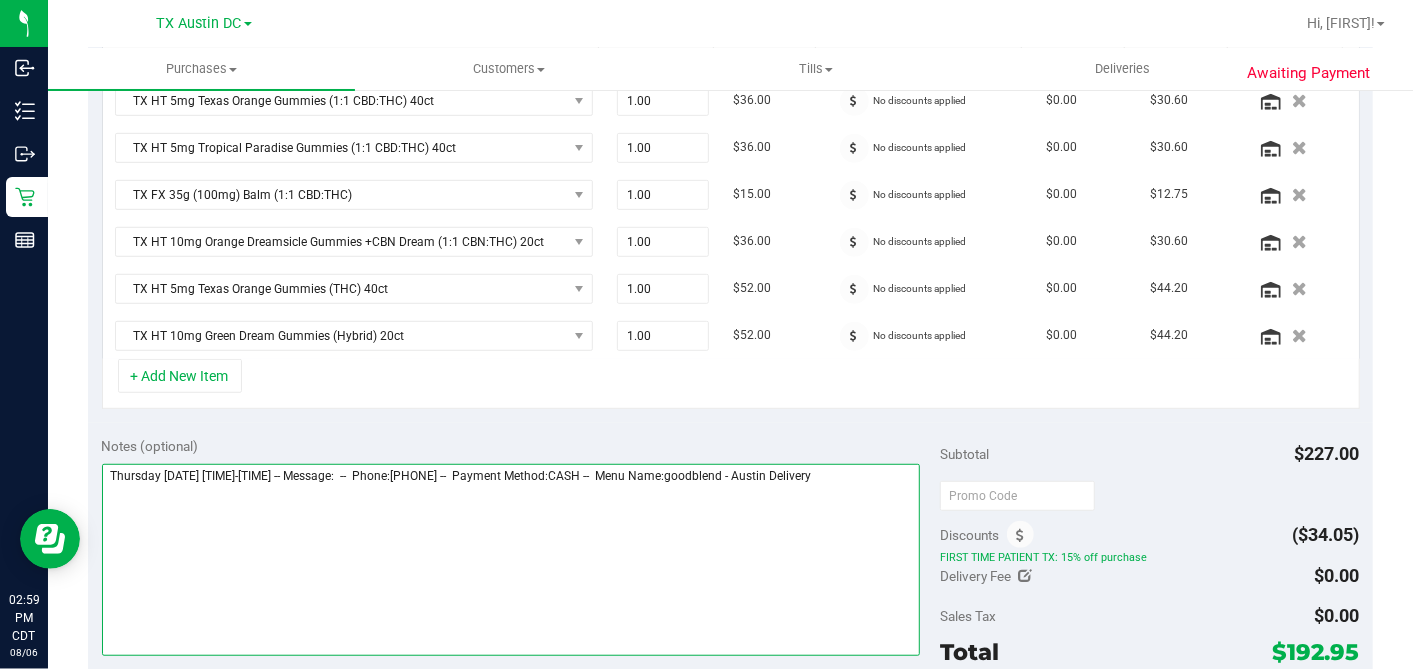 click at bounding box center (511, 560) 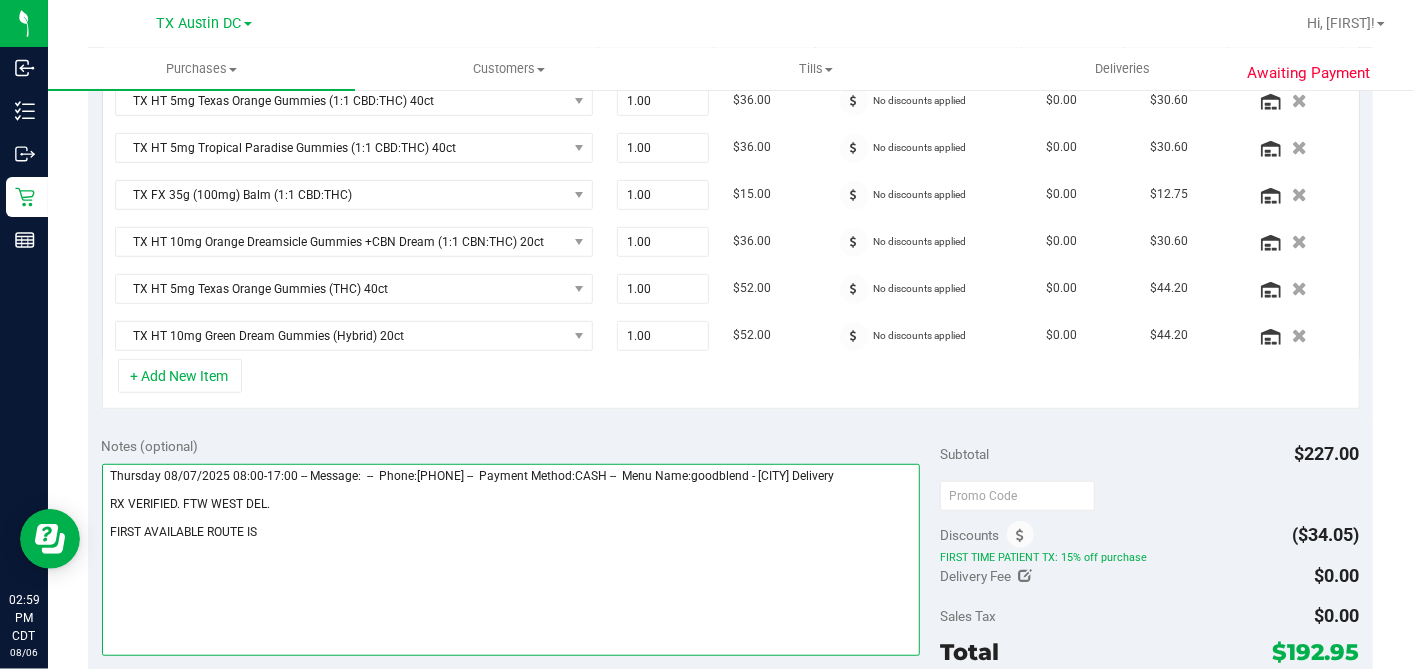click at bounding box center (511, 560) 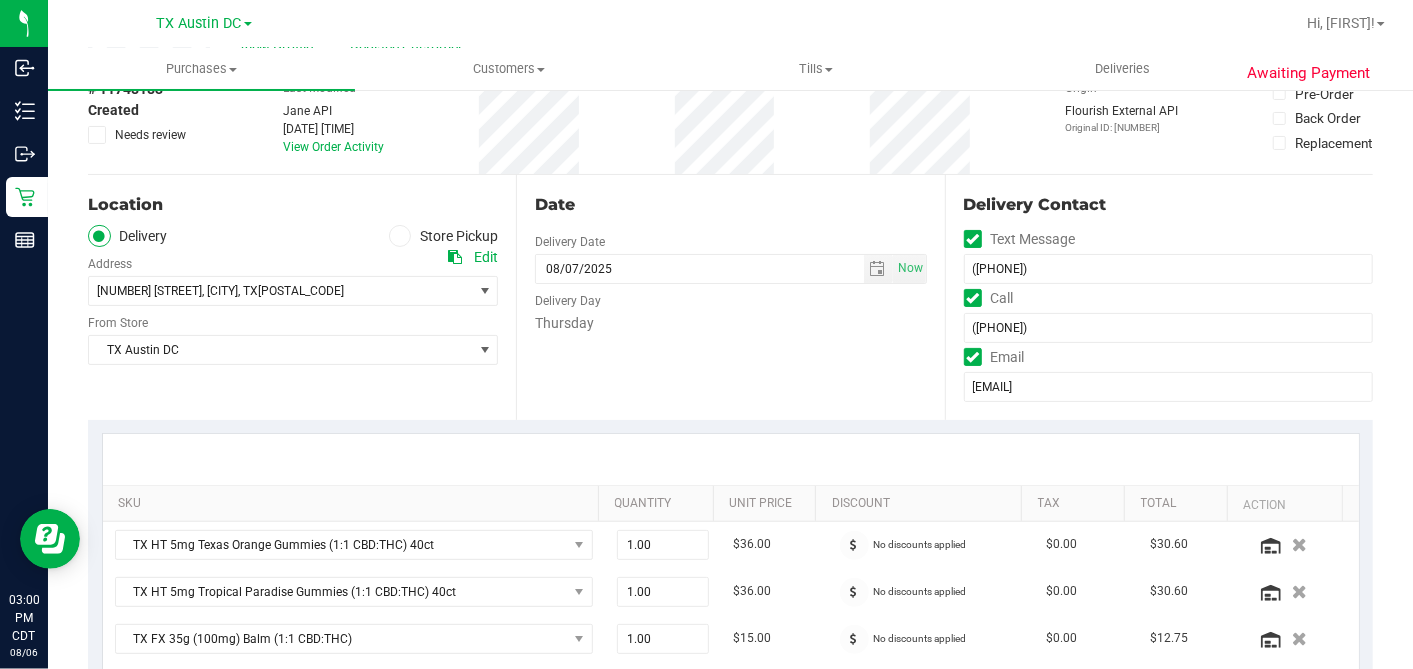 scroll, scrollTop: 0, scrollLeft: 0, axis: both 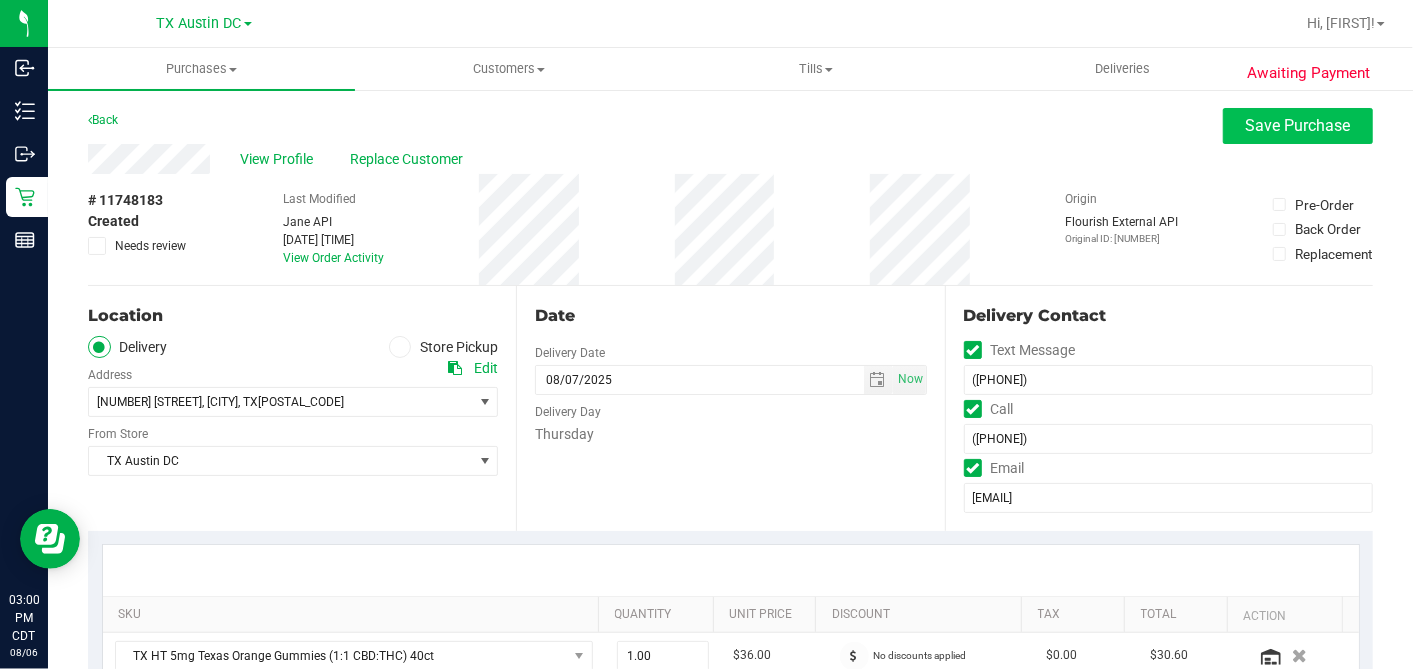 type on "Thursday 08/07/2025 08:00-17:00 -- Message:  --  Phone:6157672249 --  Payment Method:CASH --  Menu Name:goodblend - Austin Delivery
RX VERIFIED. FTW WEST DEL.
FIRST AVAILABLE ROUTE IS TUE 8/12. CALLING PT TO REVIEW/RESCHEDULE - DH" 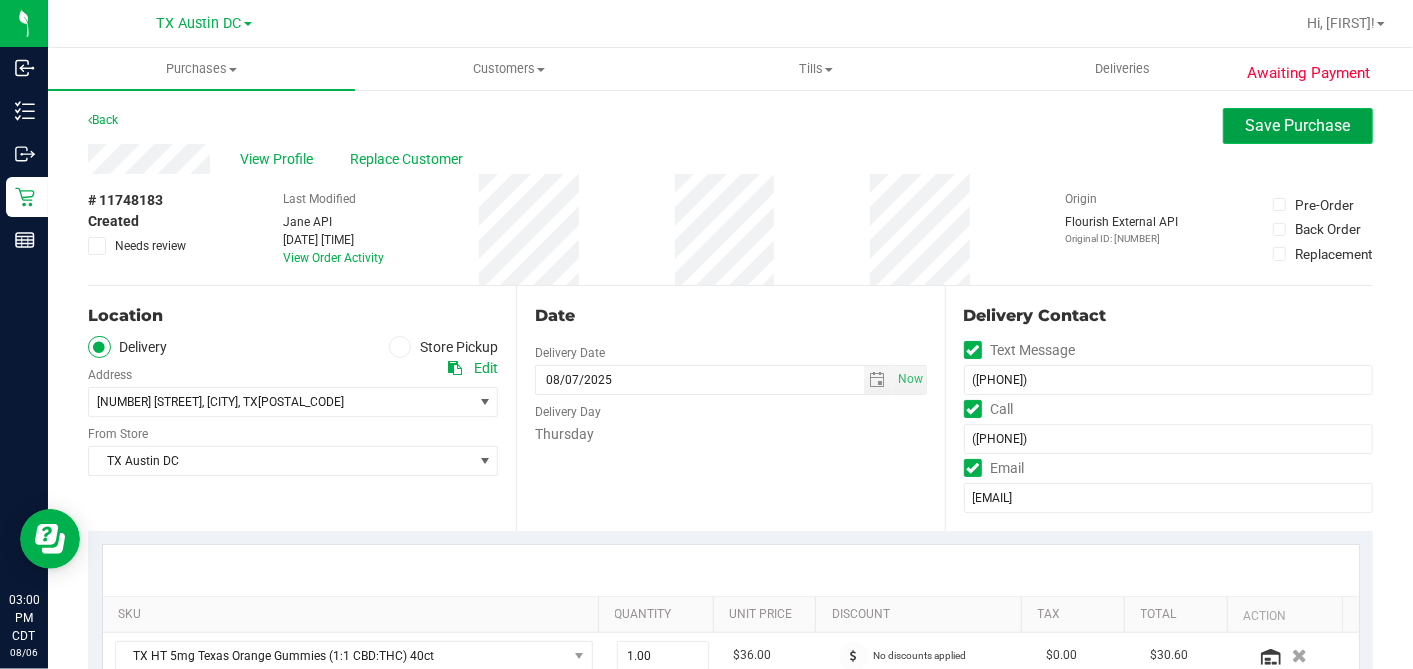 click on "Save Purchase" at bounding box center [1298, 125] 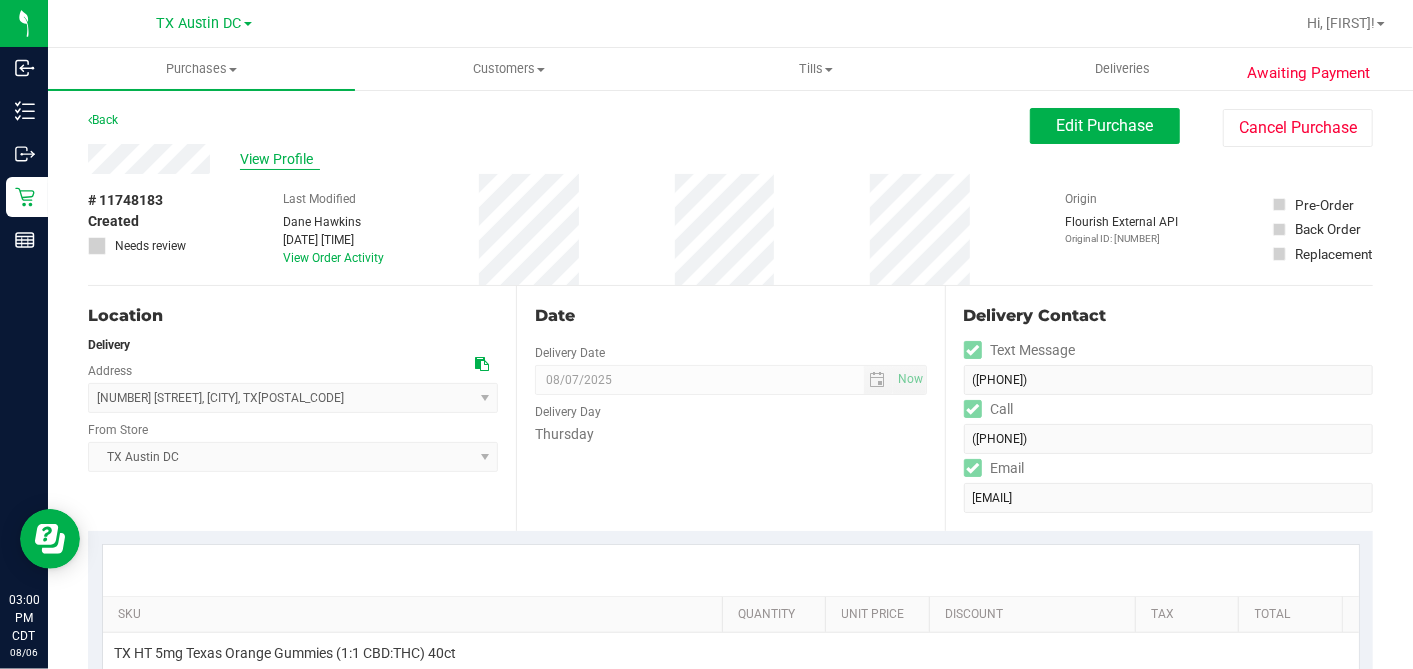 click on "View Profile" at bounding box center [280, 159] 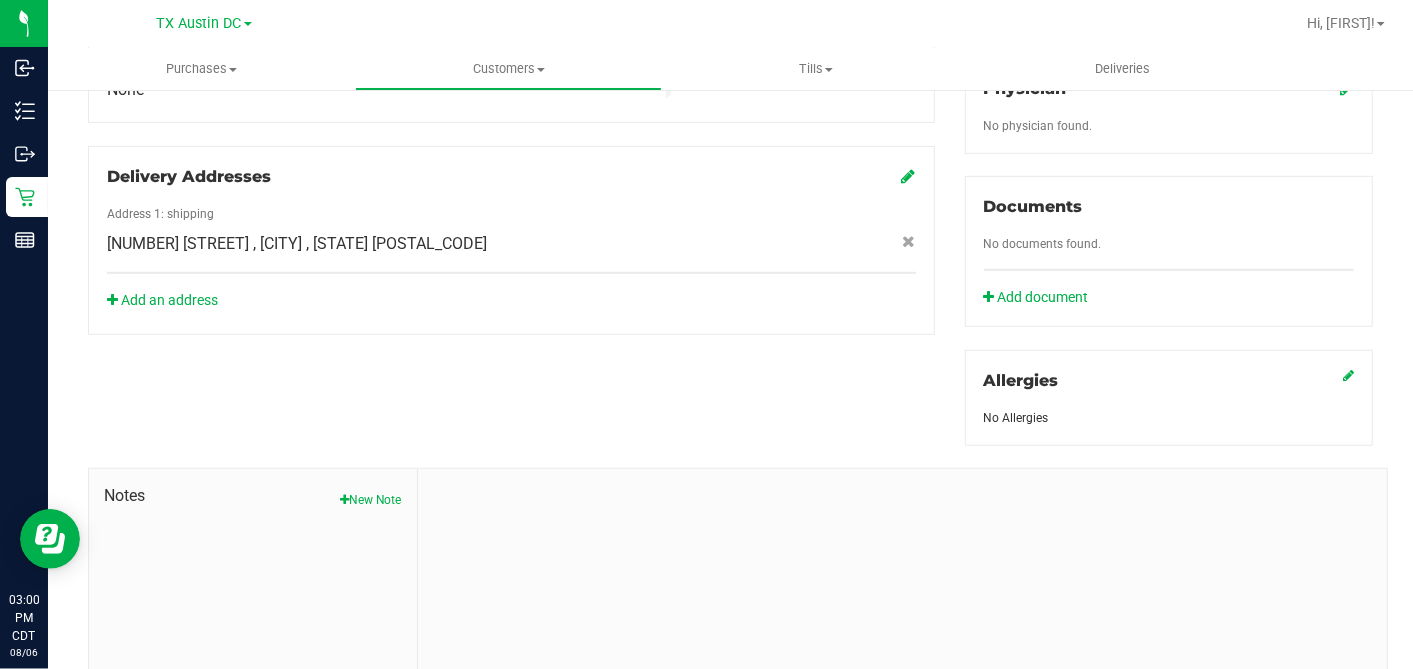 scroll, scrollTop: 750, scrollLeft: 0, axis: vertical 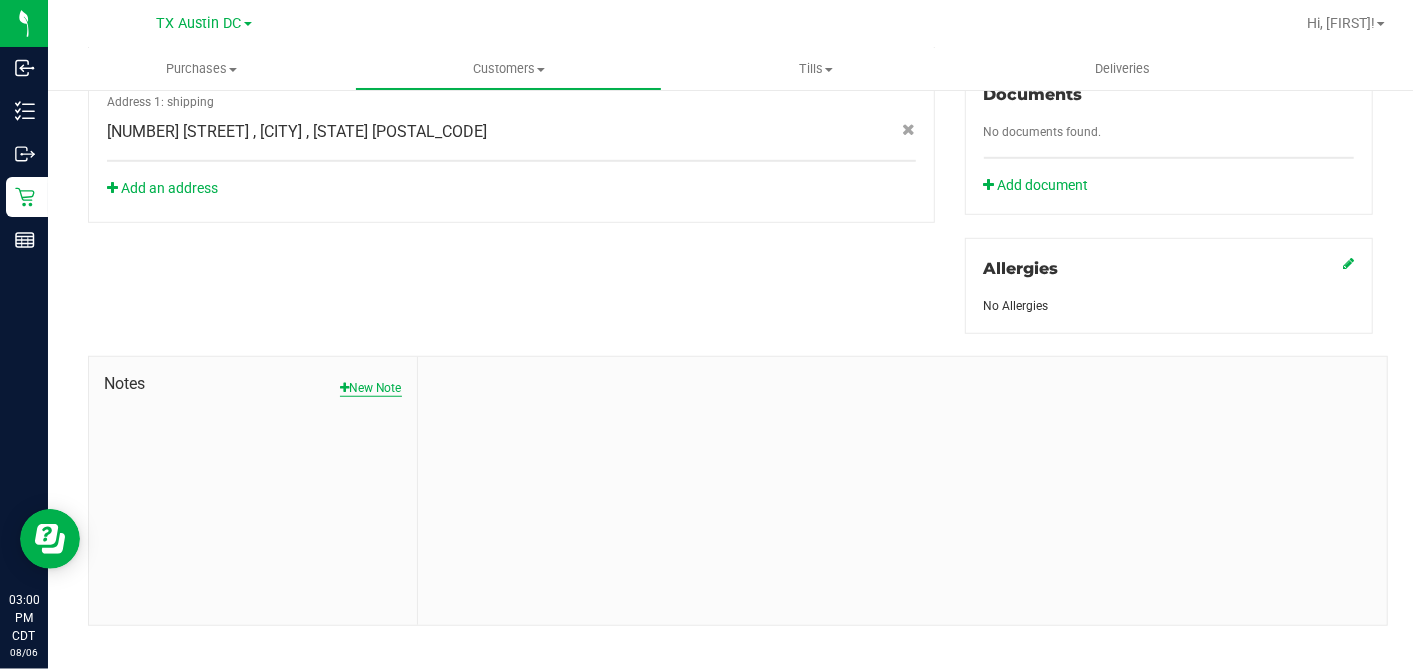 click on "New Note" at bounding box center (371, 388) 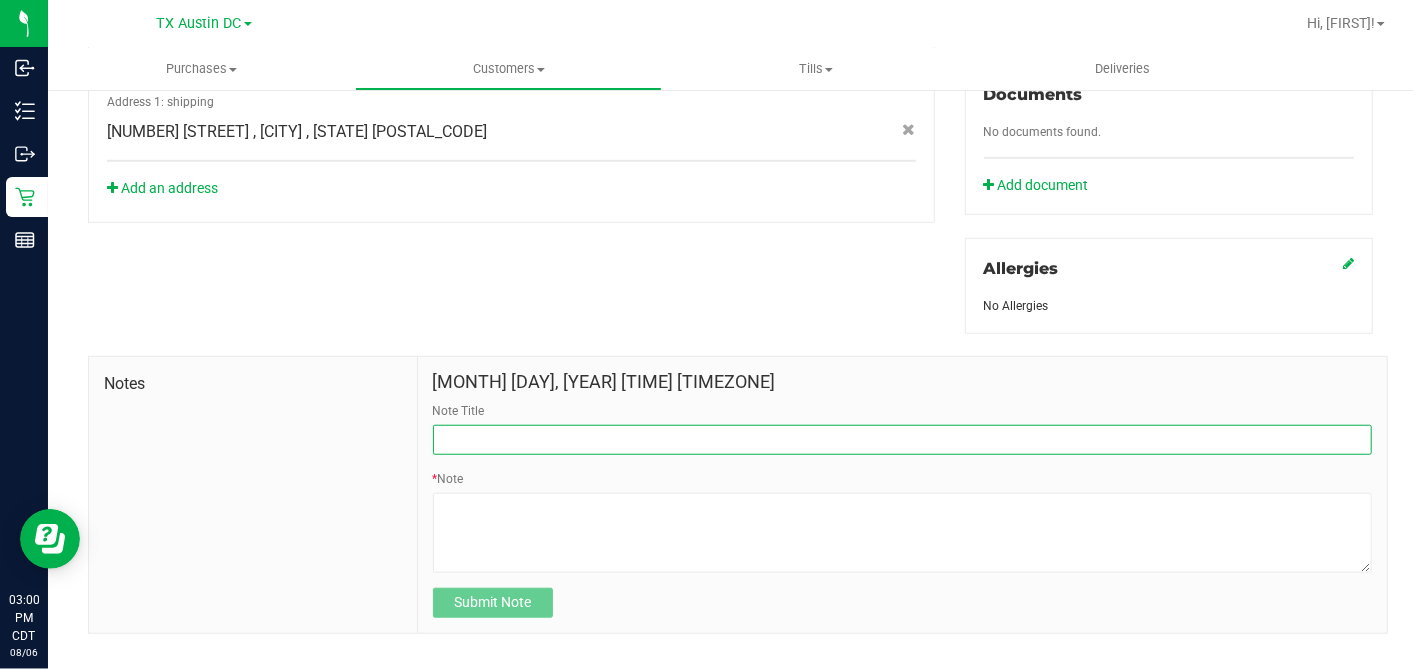 click on "Note Title" at bounding box center (902, 440) 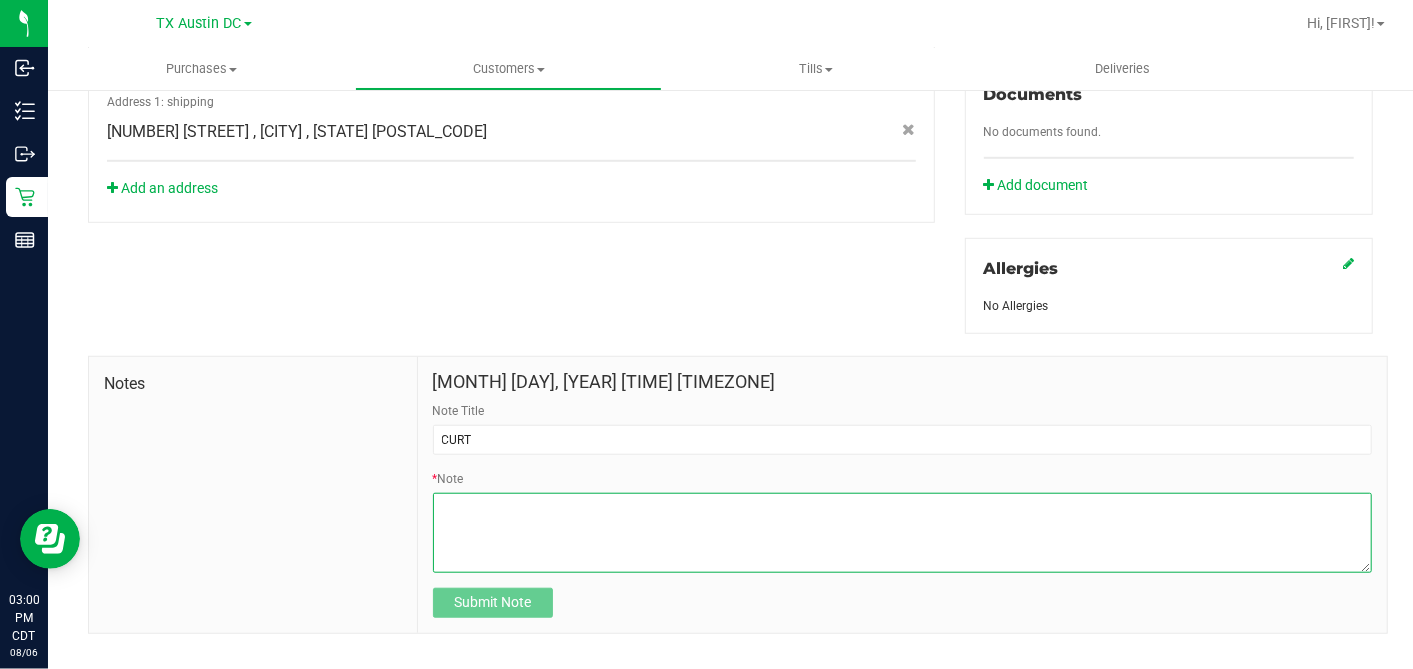 click on "*
Note" at bounding box center [902, 533] 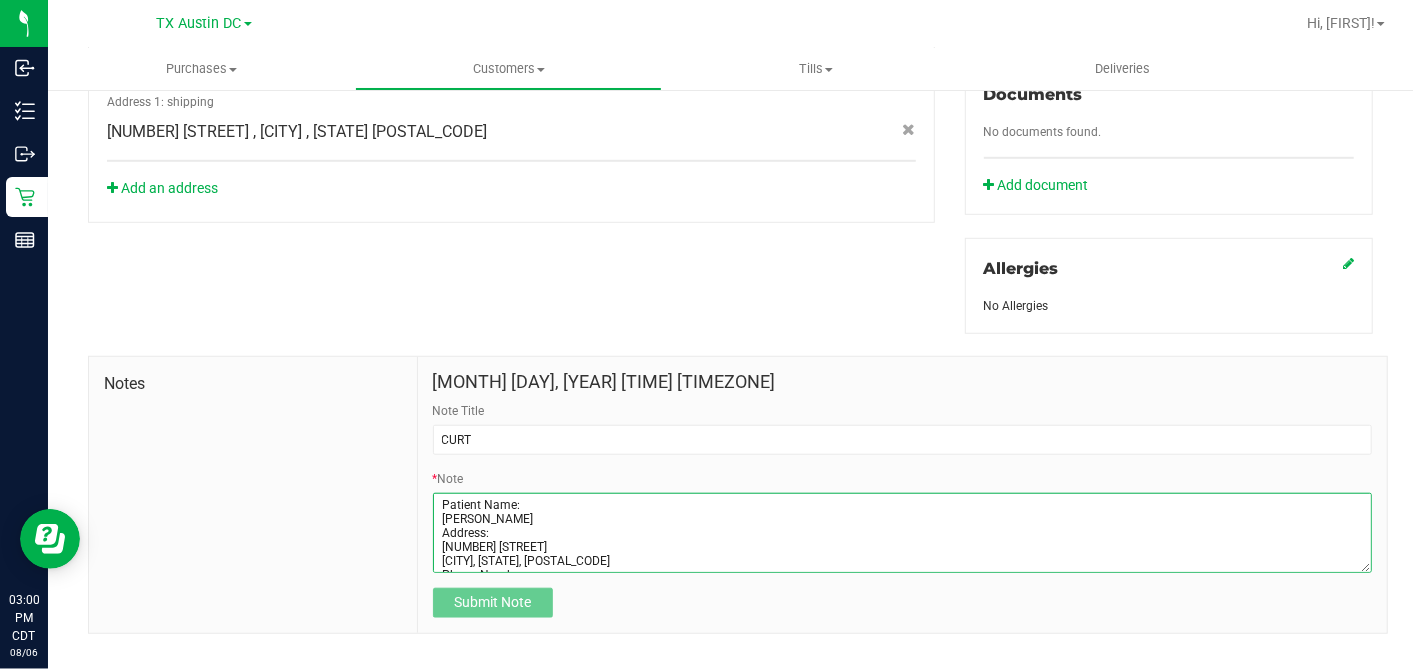 scroll, scrollTop: 80, scrollLeft: 0, axis: vertical 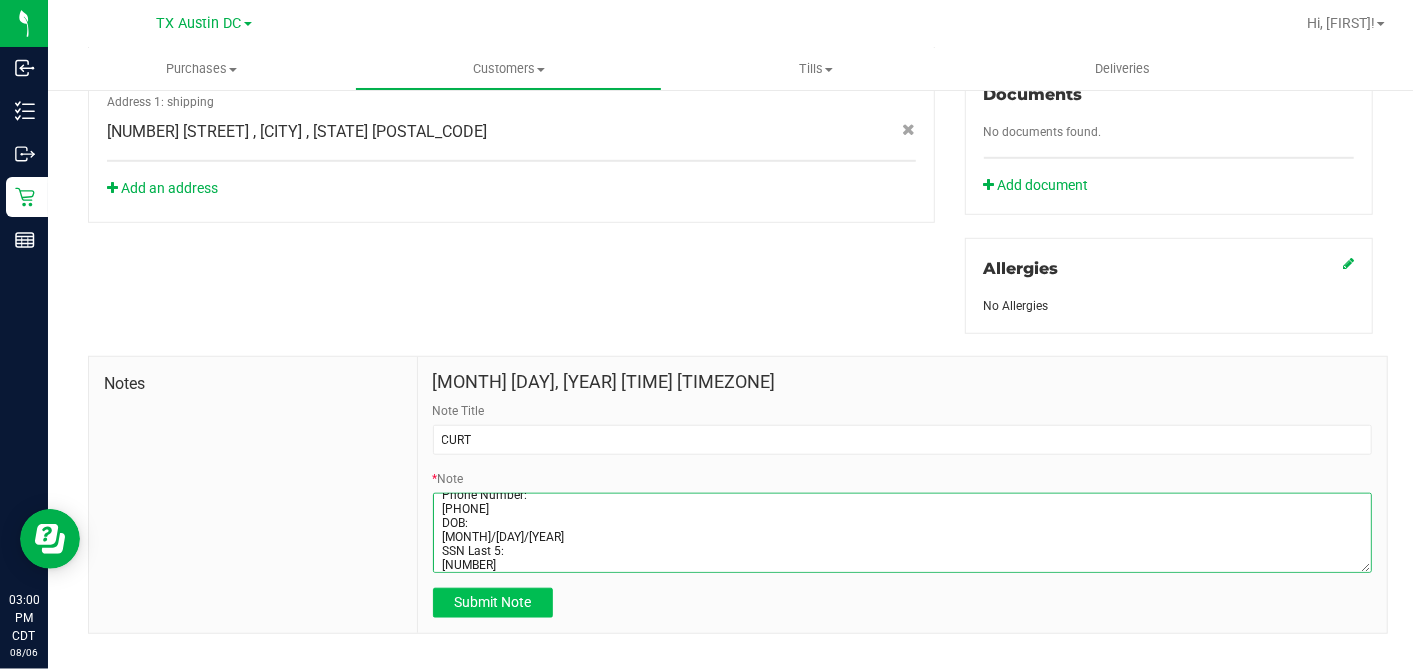 type on "Patient Name:
Cory STIGALL
Address:
301 ARAPAHOE RDG
WEATHERFORD, TX, 76087
Phone Number:
(615) 767-2249
DOB:
07/07/1977
SSN Last 5:
11111" 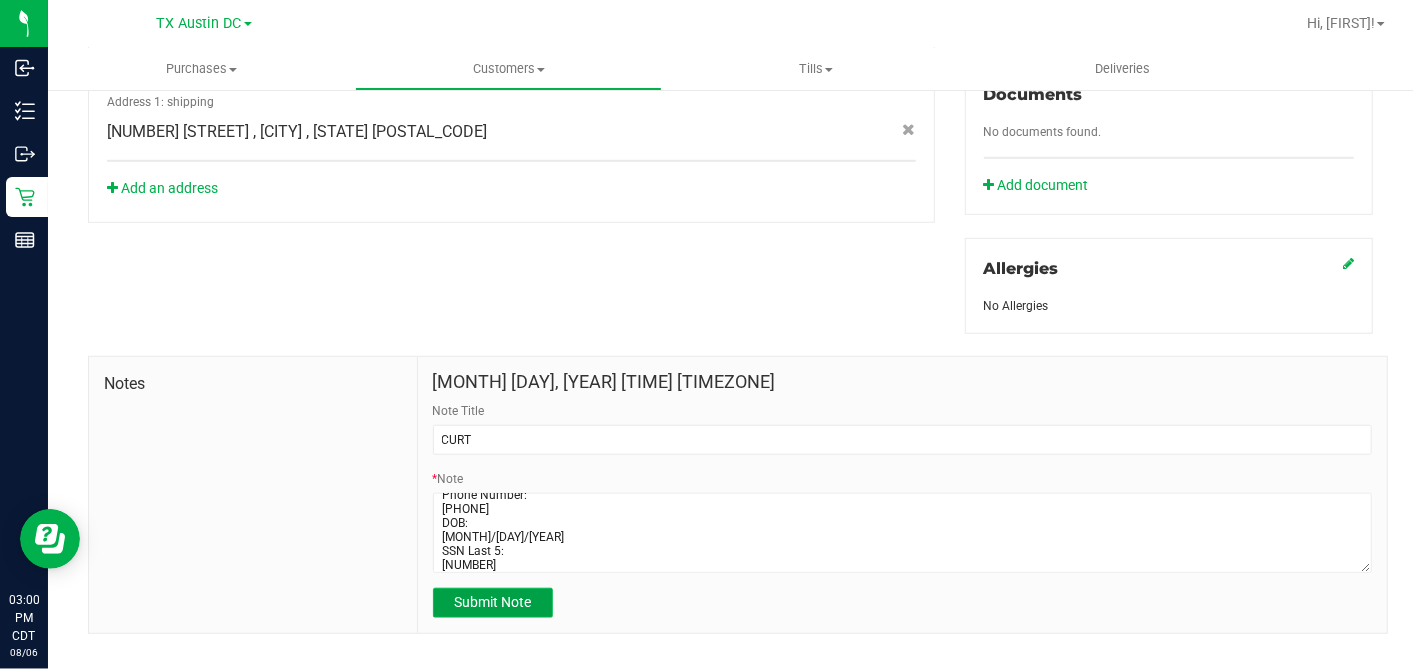 click on "Submit Note" at bounding box center [493, 603] 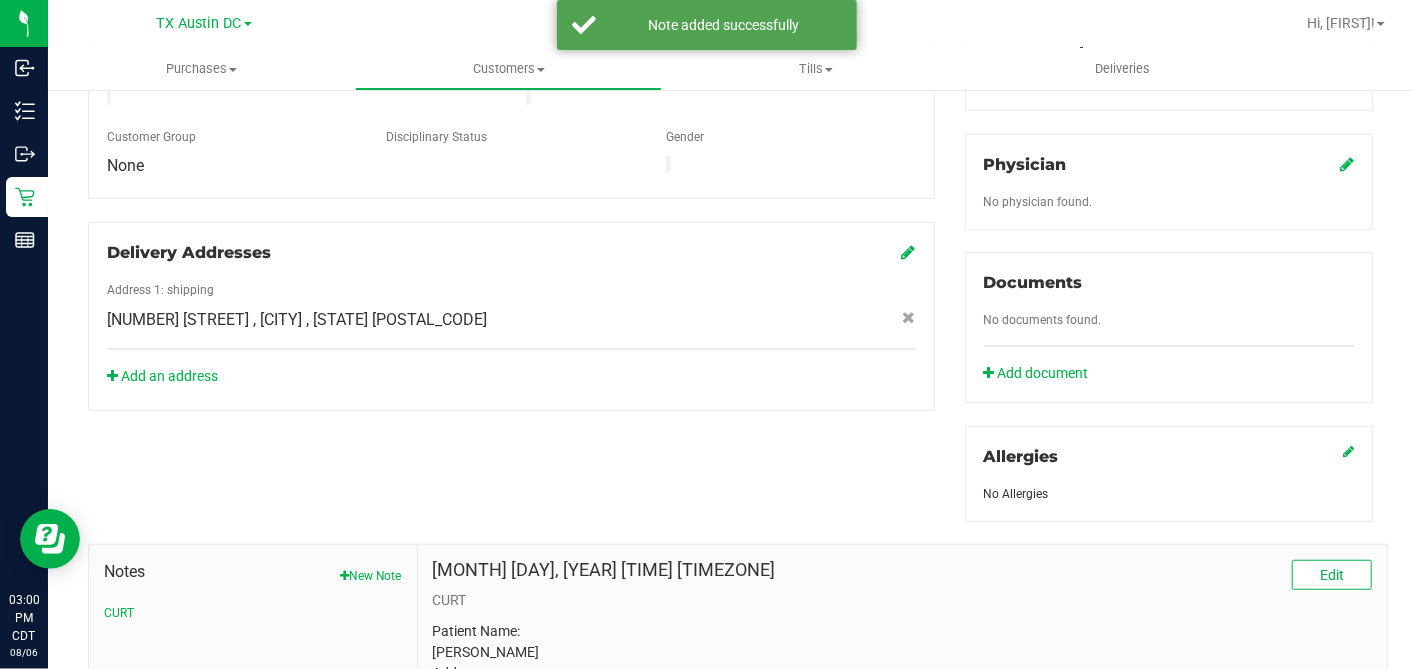 scroll, scrollTop: 417, scrollLeft: 0, axis: vertical 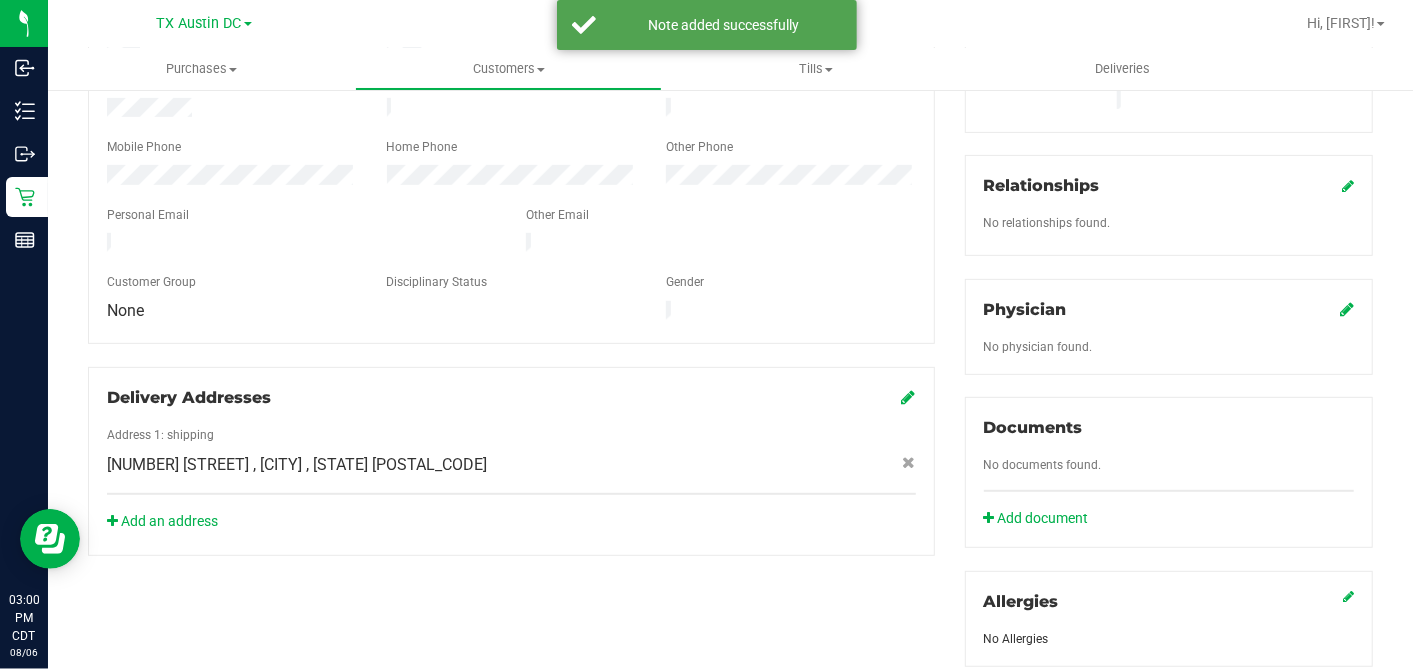 click 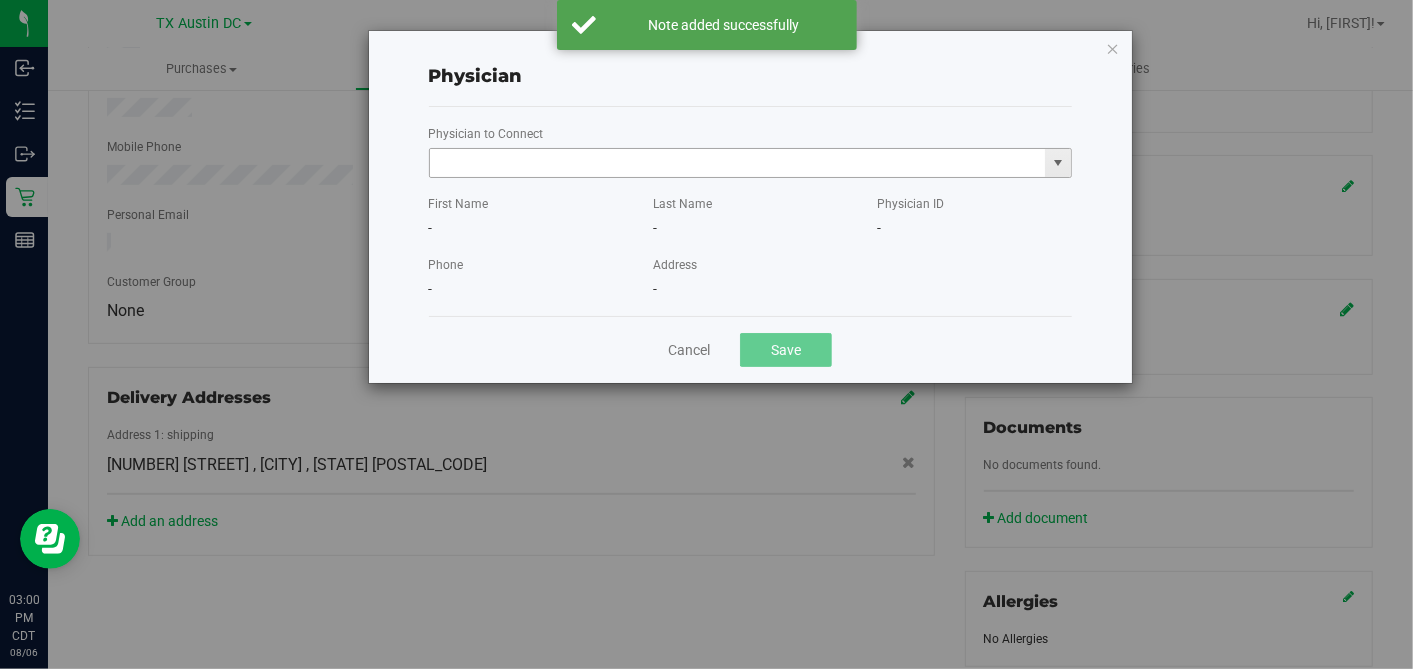 click at bounding box center [738, 163] 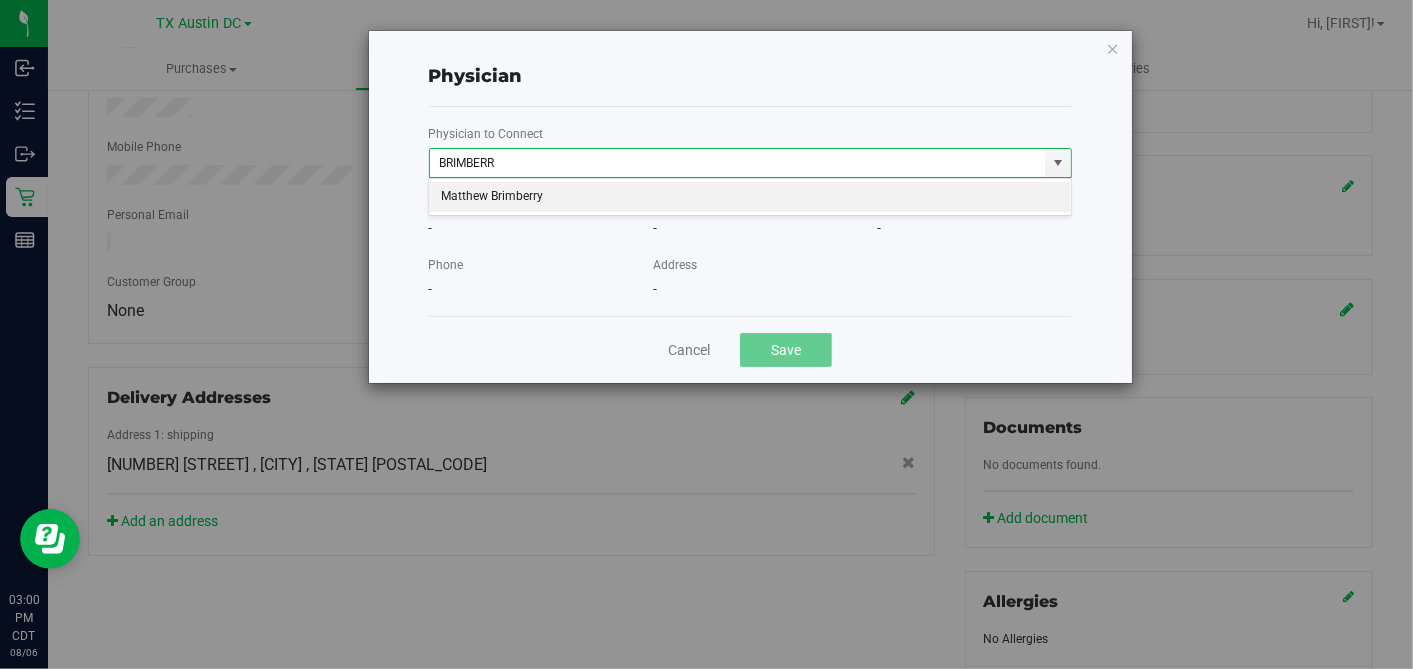 drag, startPoint x: 800, startPoint y: 200, endPoint x: 804, endPoint y: 212, distance: 12.649111 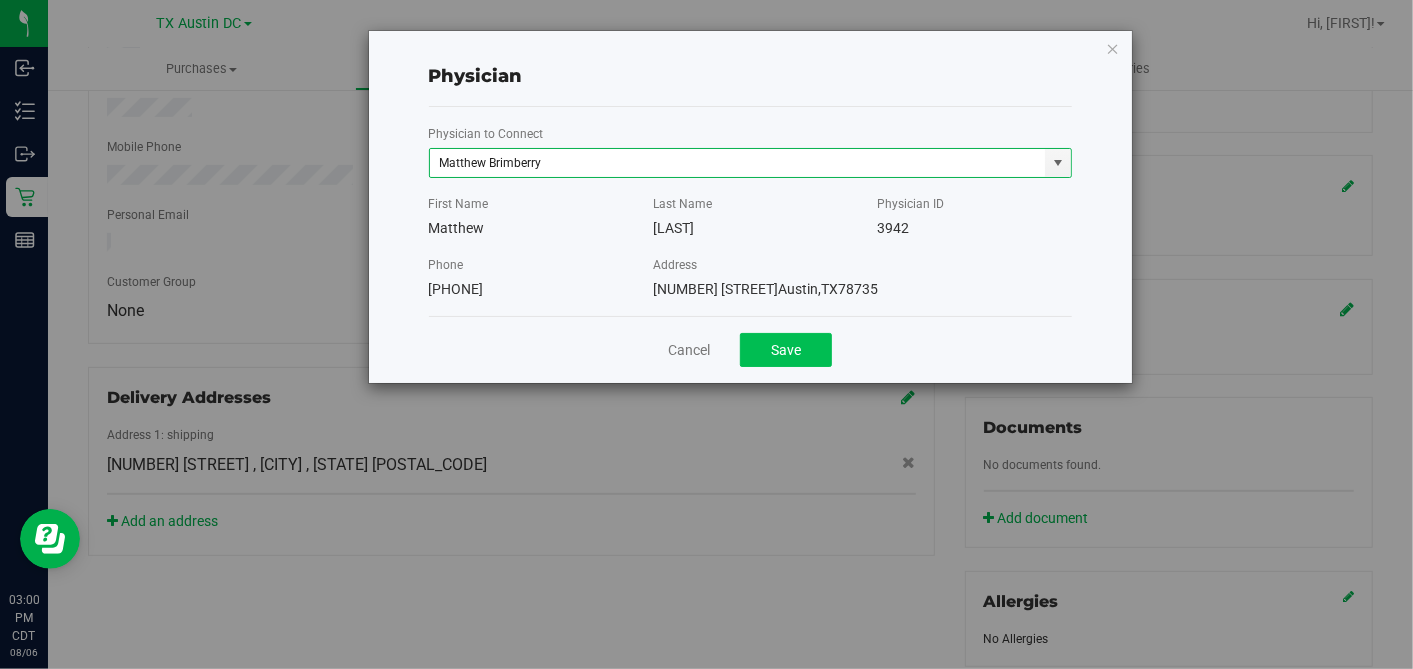 type on "Matthew Brimberry" 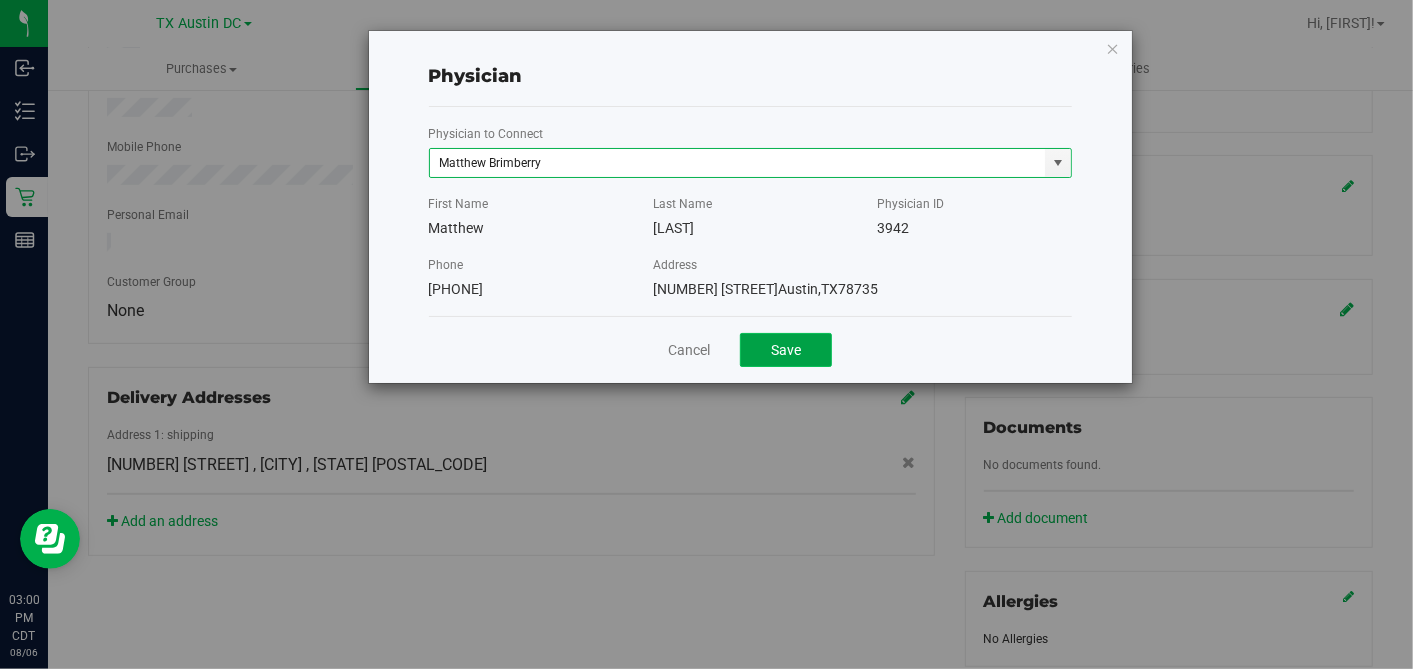 click on "Save" at bounding box center (786, 350) 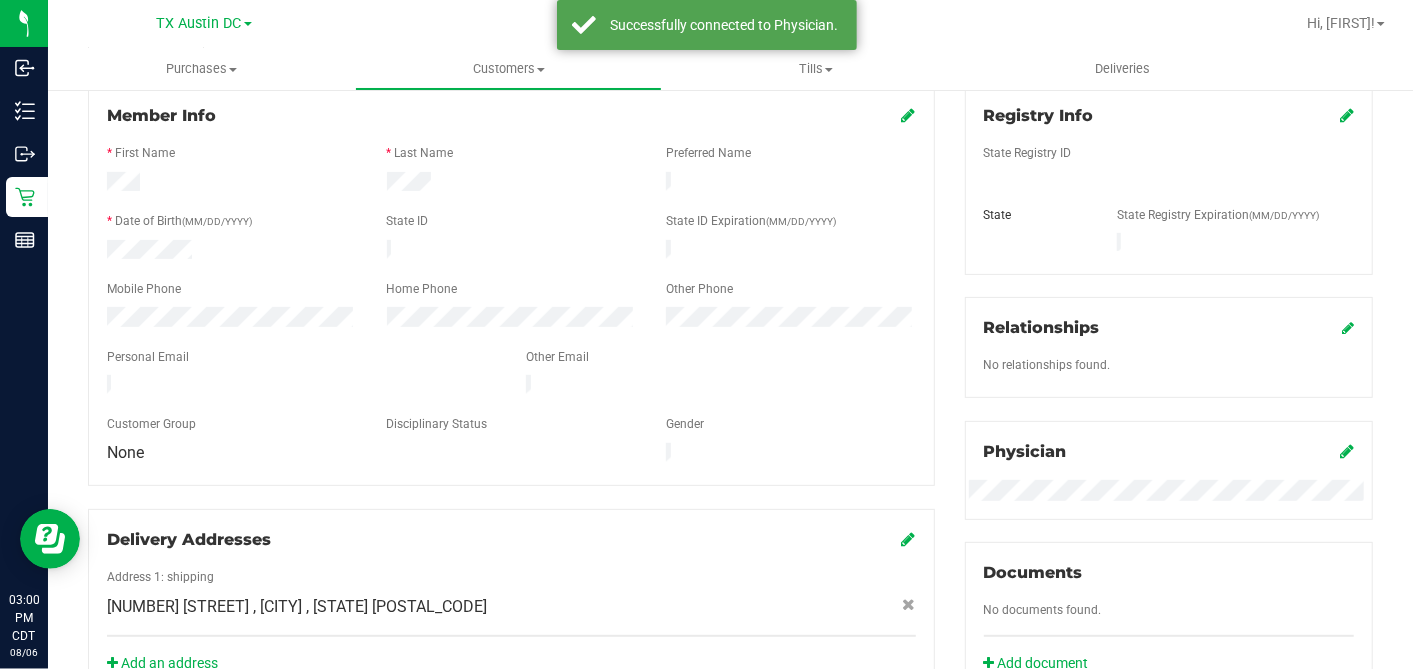 scroll, scrollTop: 194, scrollLeft: 0, axis: vertical 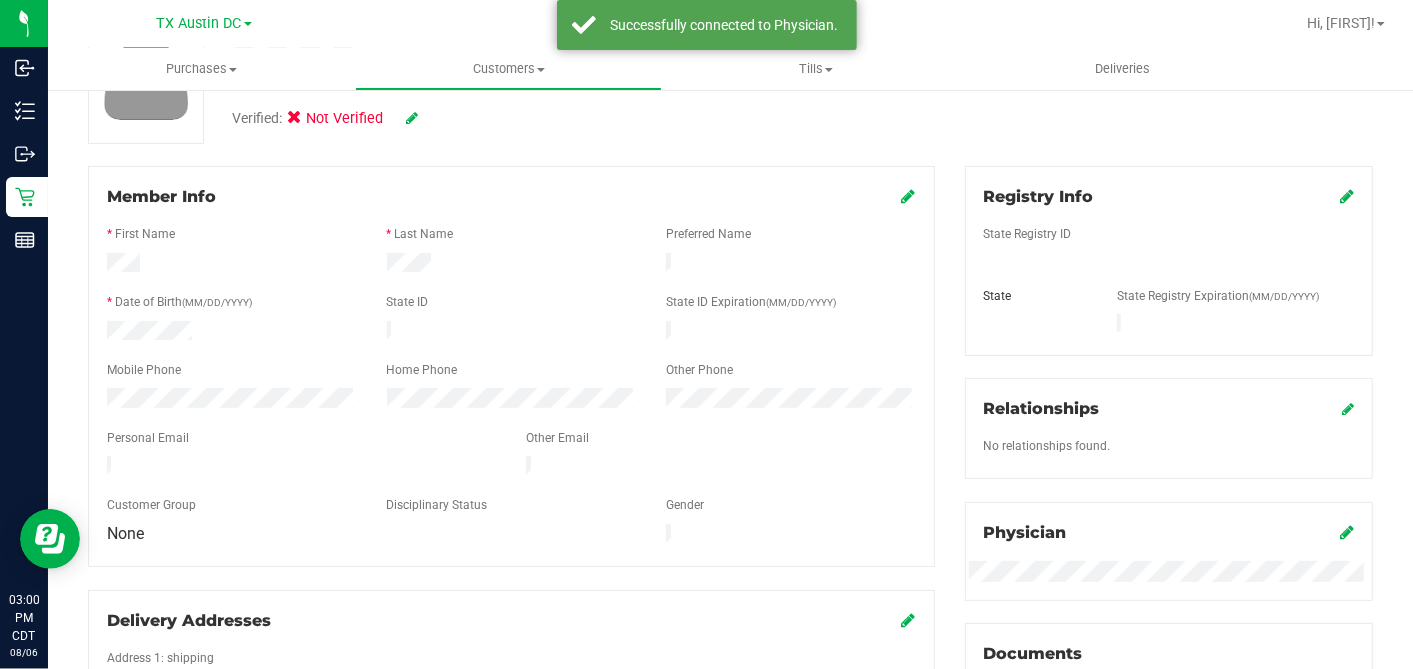 click at bounding box center [1347, 196] 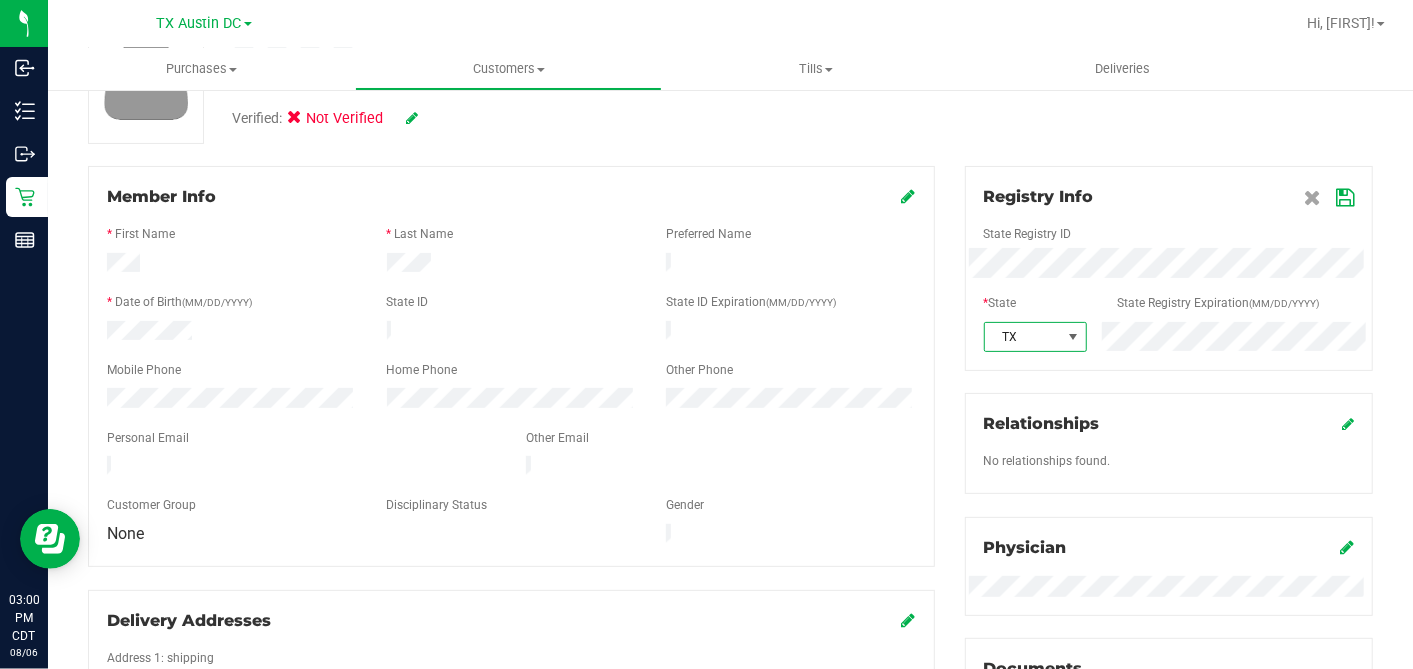 click at bounding box center [1345, 198] 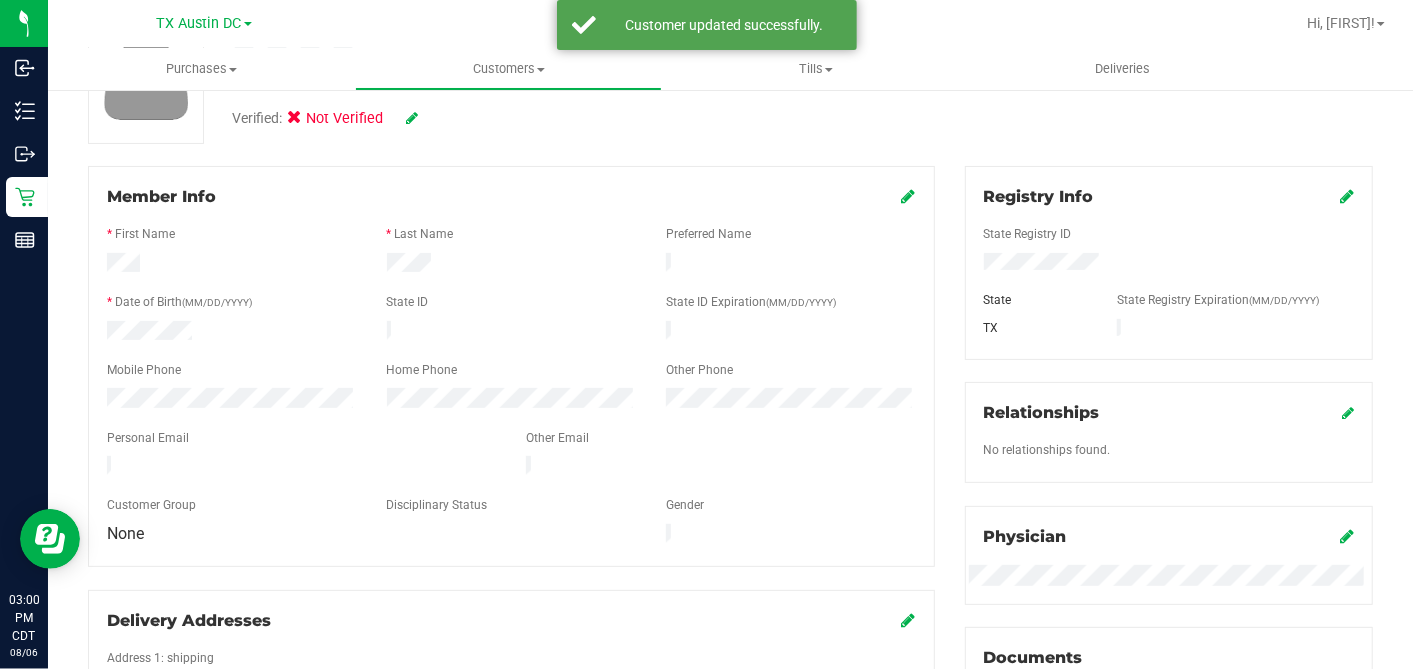 drag, startPoint x: 900, startPoint y: 197, endPoint x: 645, endPoint y: 282, distance: 268.7936 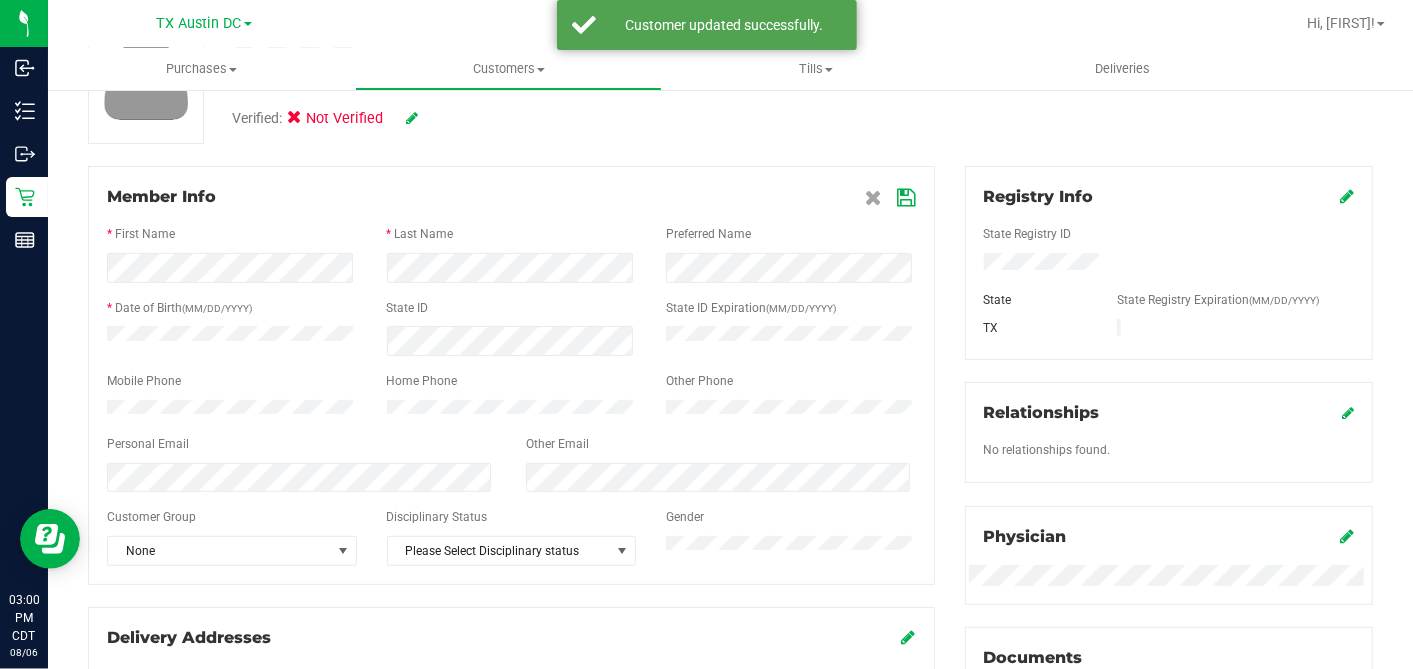 click at bounding box center (907, 198) 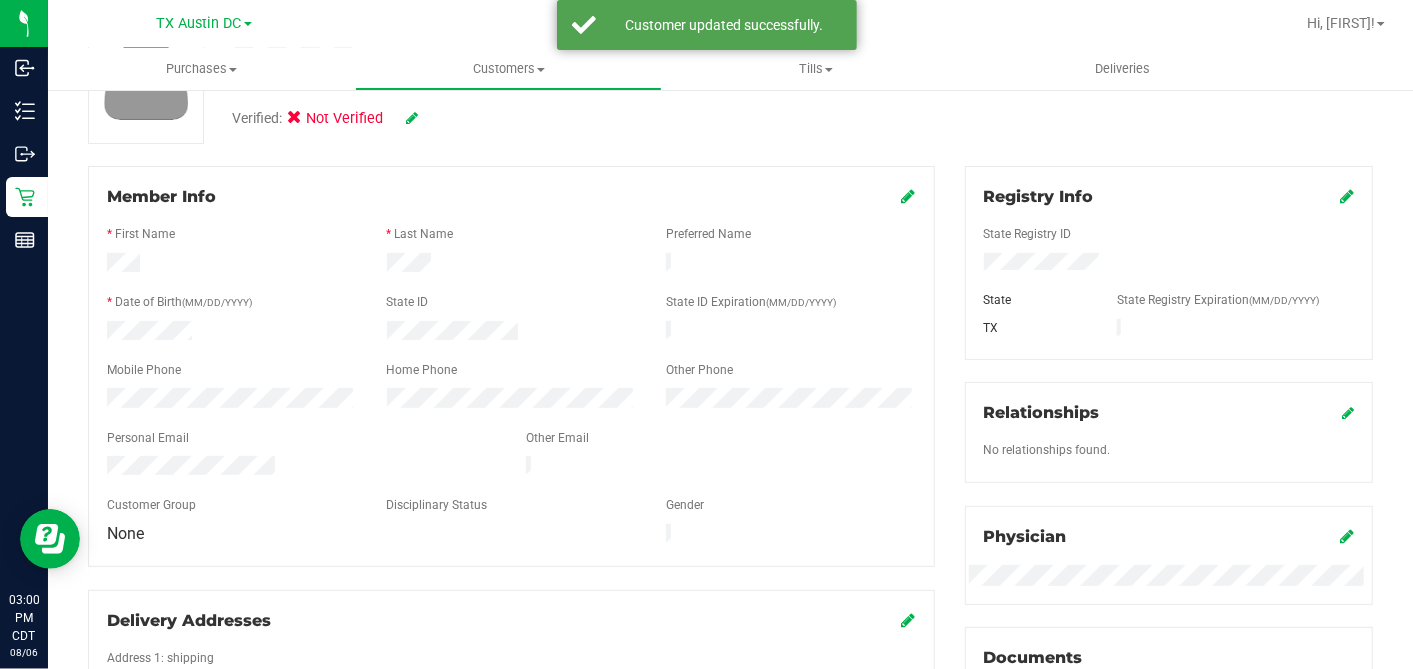 click at bounding box center (412, 118) 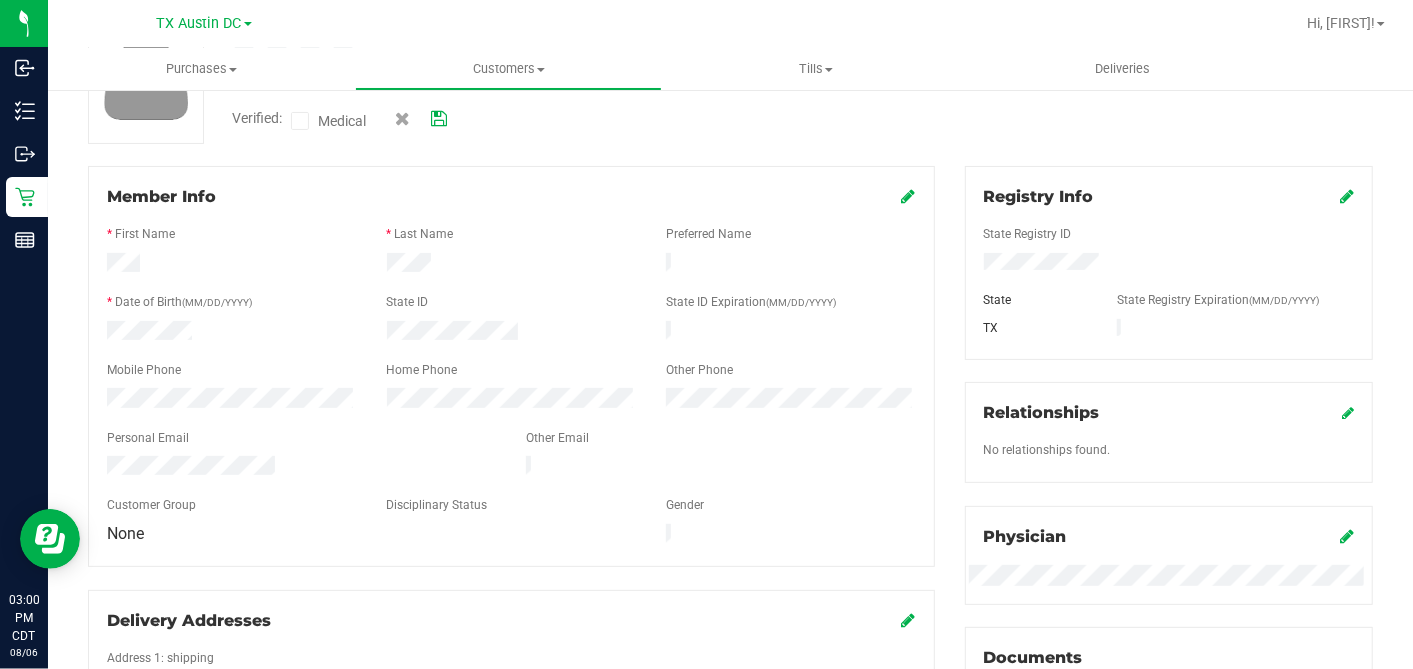 click at bounding box center (300, 121) 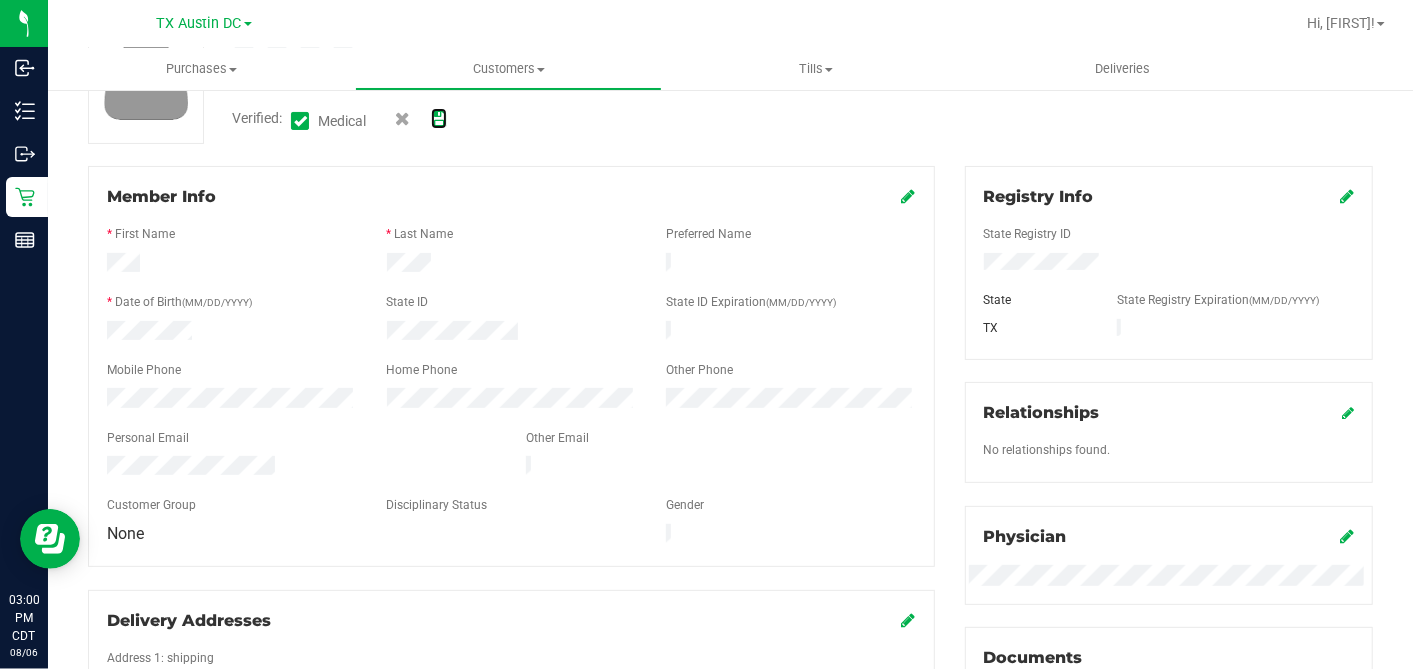 click at bounding box center (439, 119) 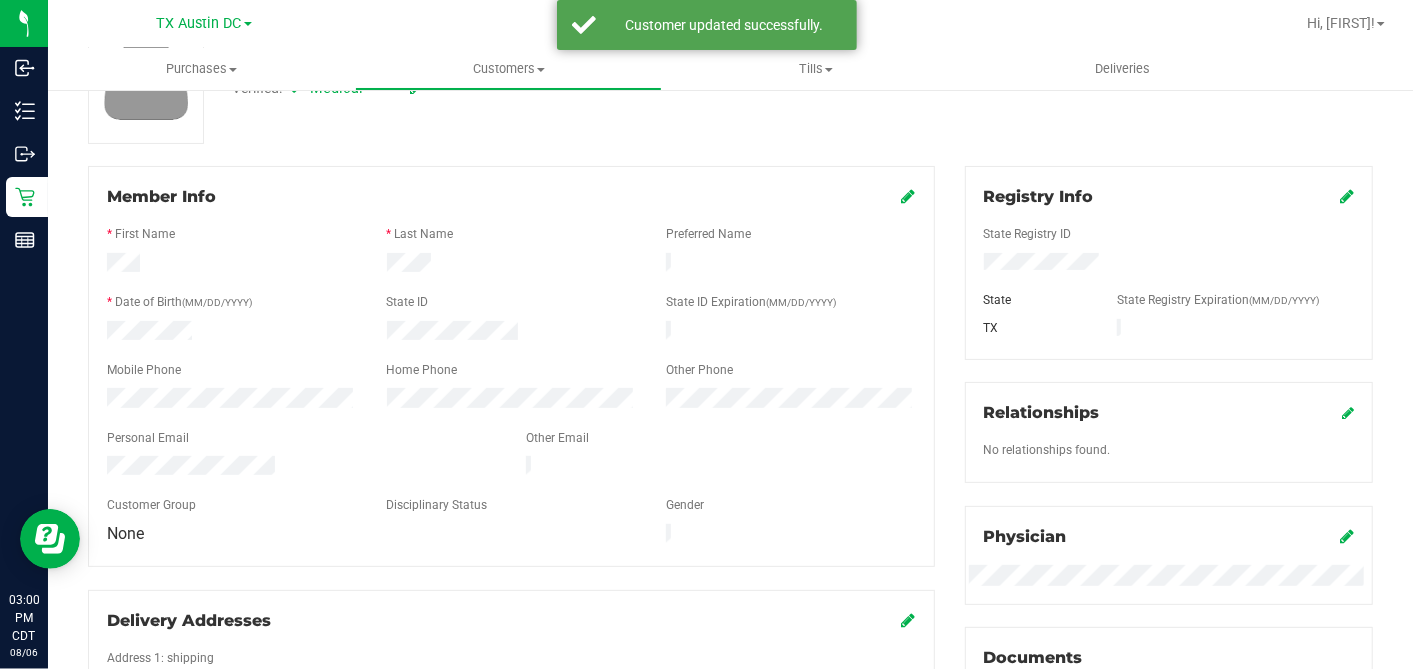click on "Verified:
Medical" at bounding box center [546, 87] 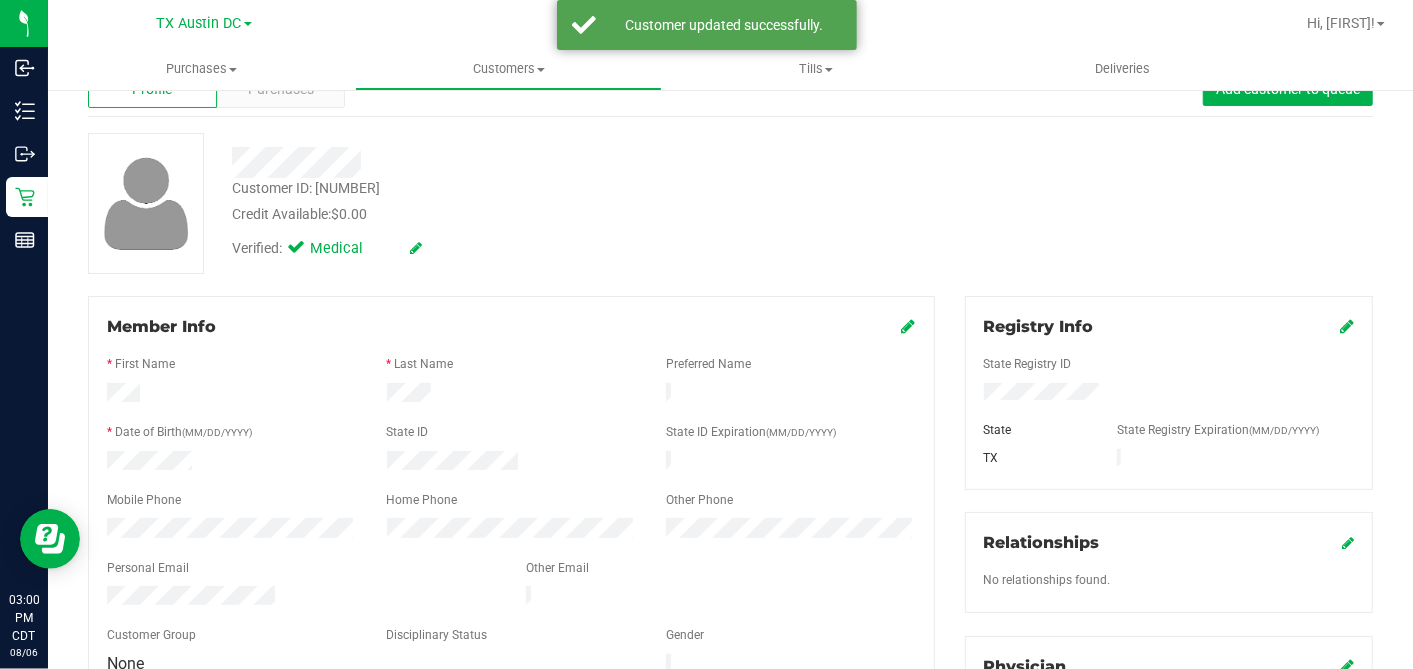 scroll, scrollTop: 0, scrollLeft: 0, axis: both 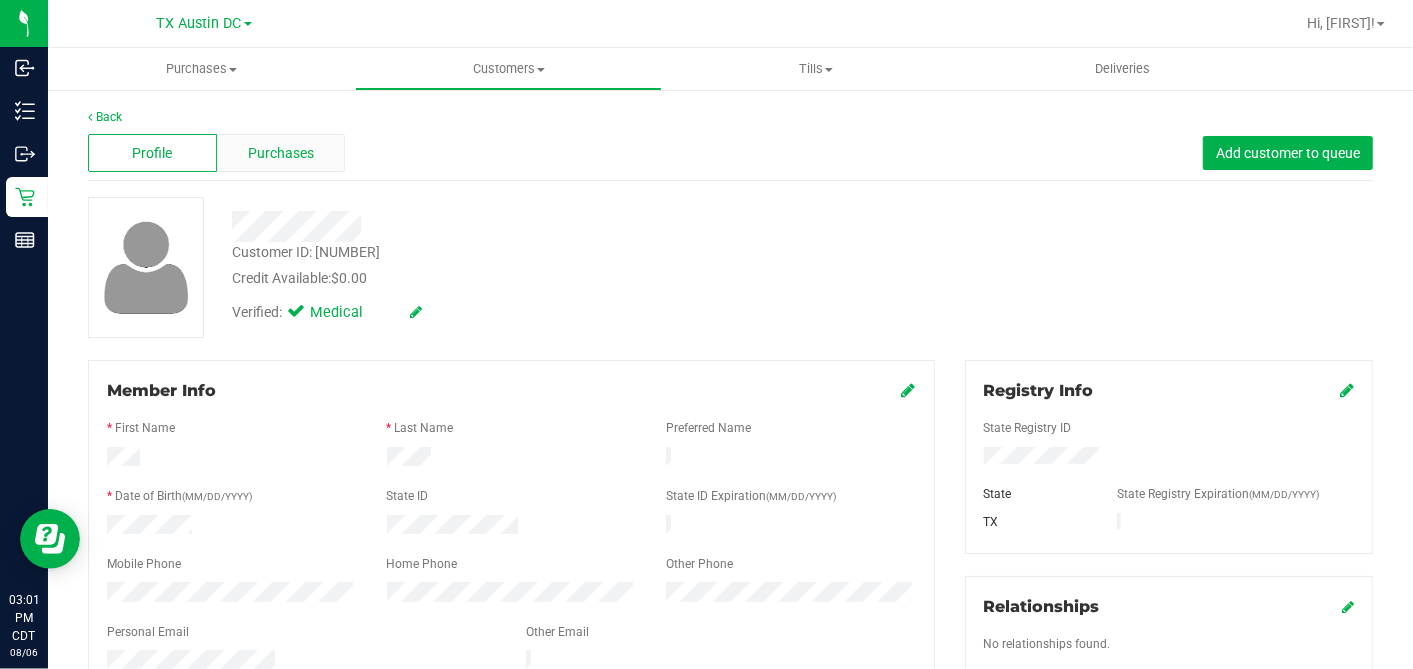 click on "Purchases" at bounding box center [281, 153] 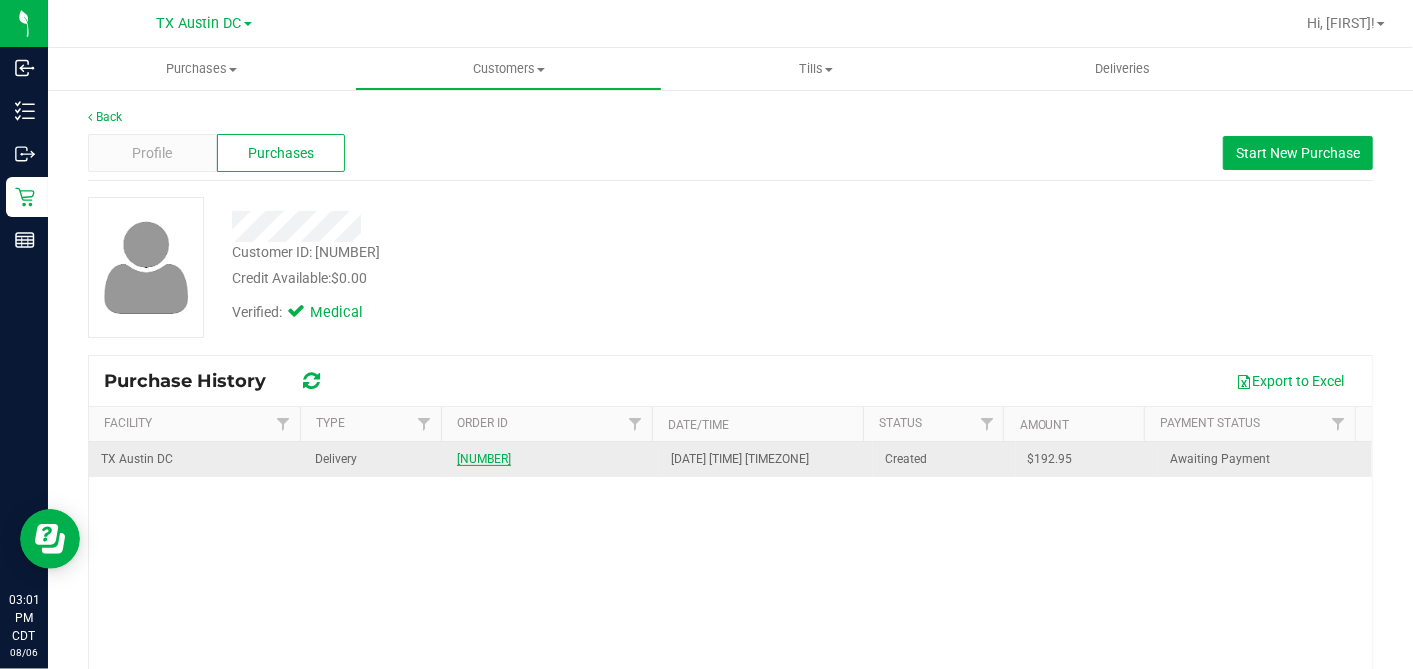 click on "11748183" at bounding box center (484, 459) 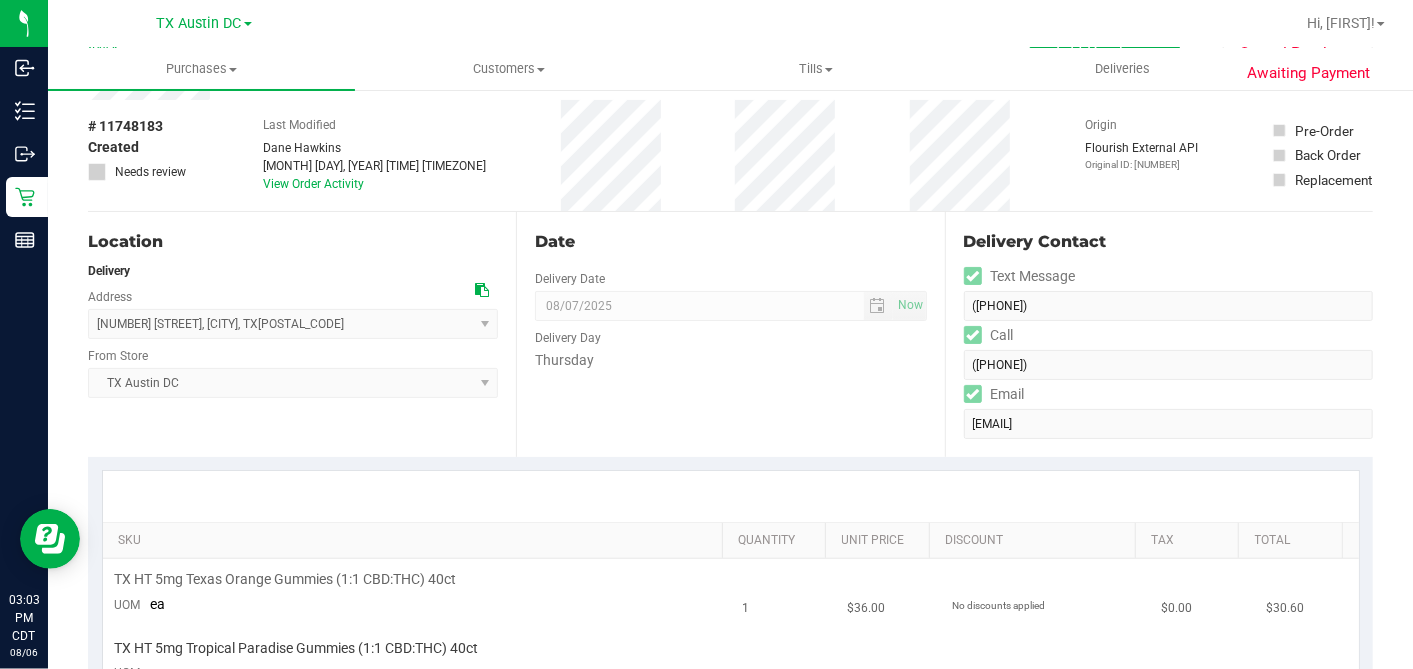 scroll, scrollTop: 0, scrollLeft: 0, axis: both 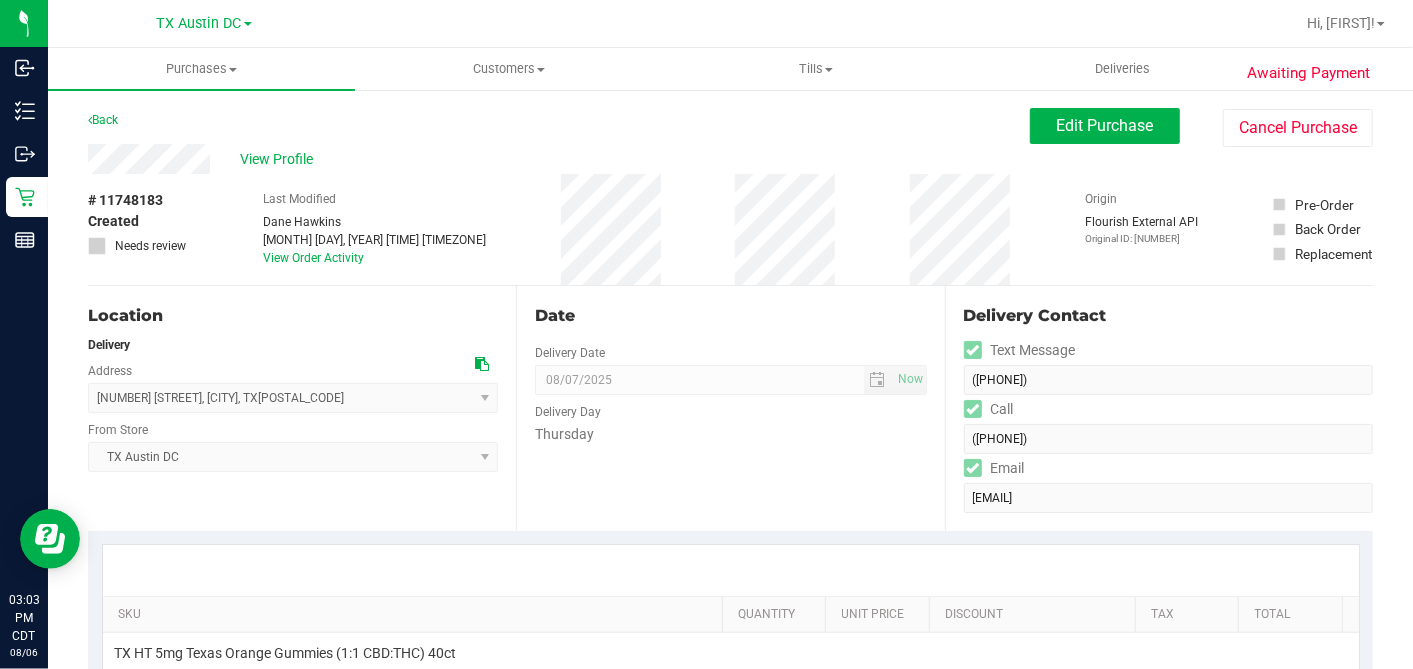 click on "Thursday" at bounding box center (730, 434) 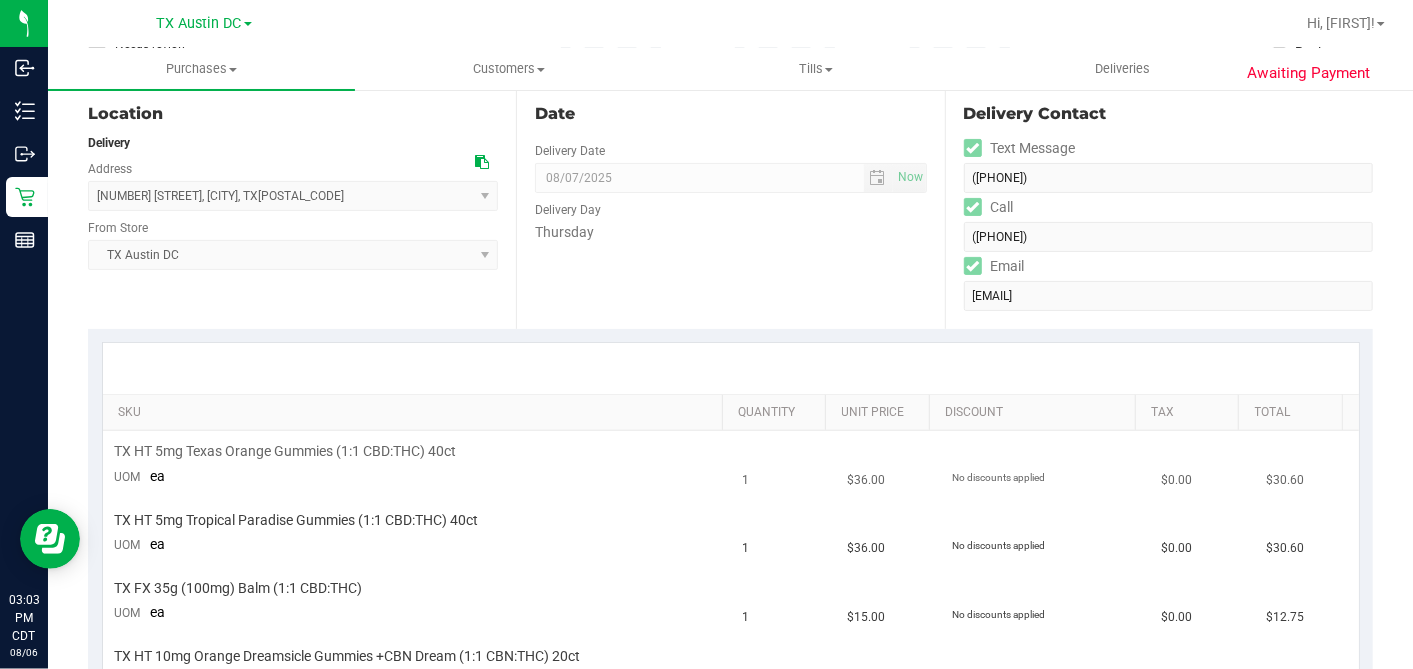 scroll, scrollTop: 0, scrollLeft: 0, axis: both 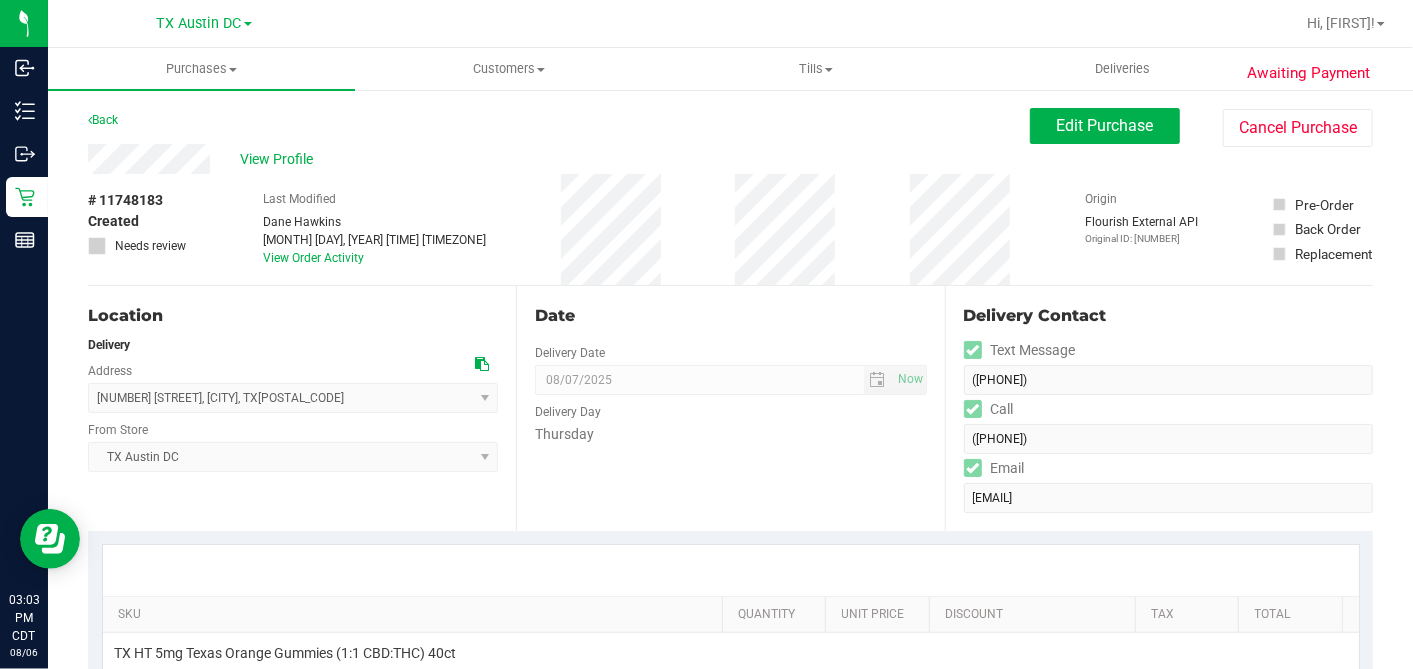 click on "Thursday" at bounding box center (730, 434) 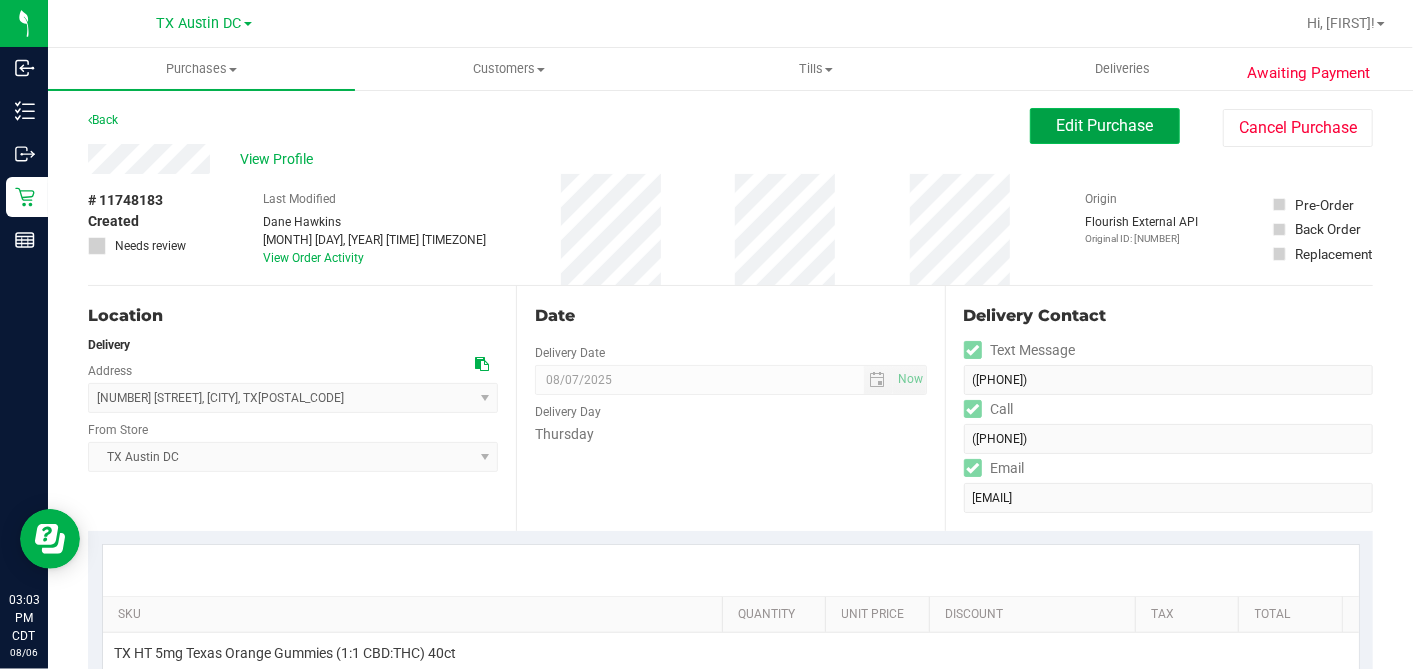 click on "Edit Purchase" at bounding box center [1105, 126] 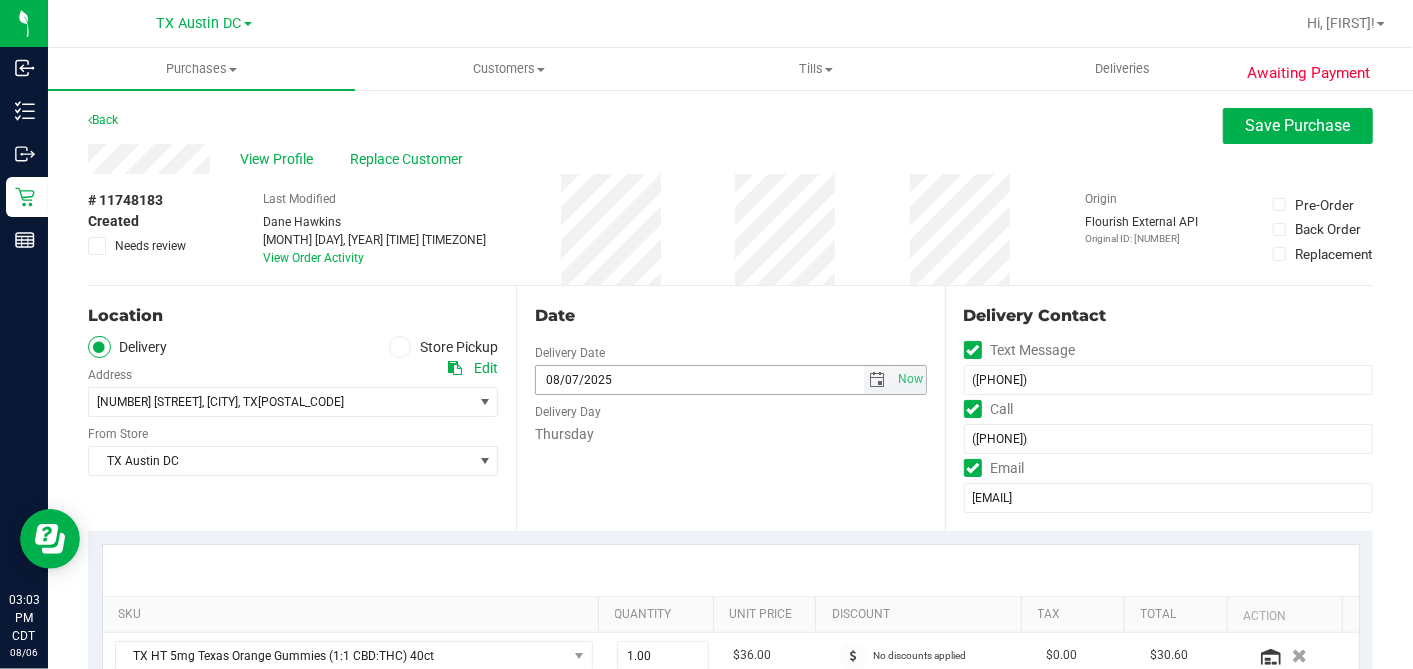 click at bounding box center (878, 380) 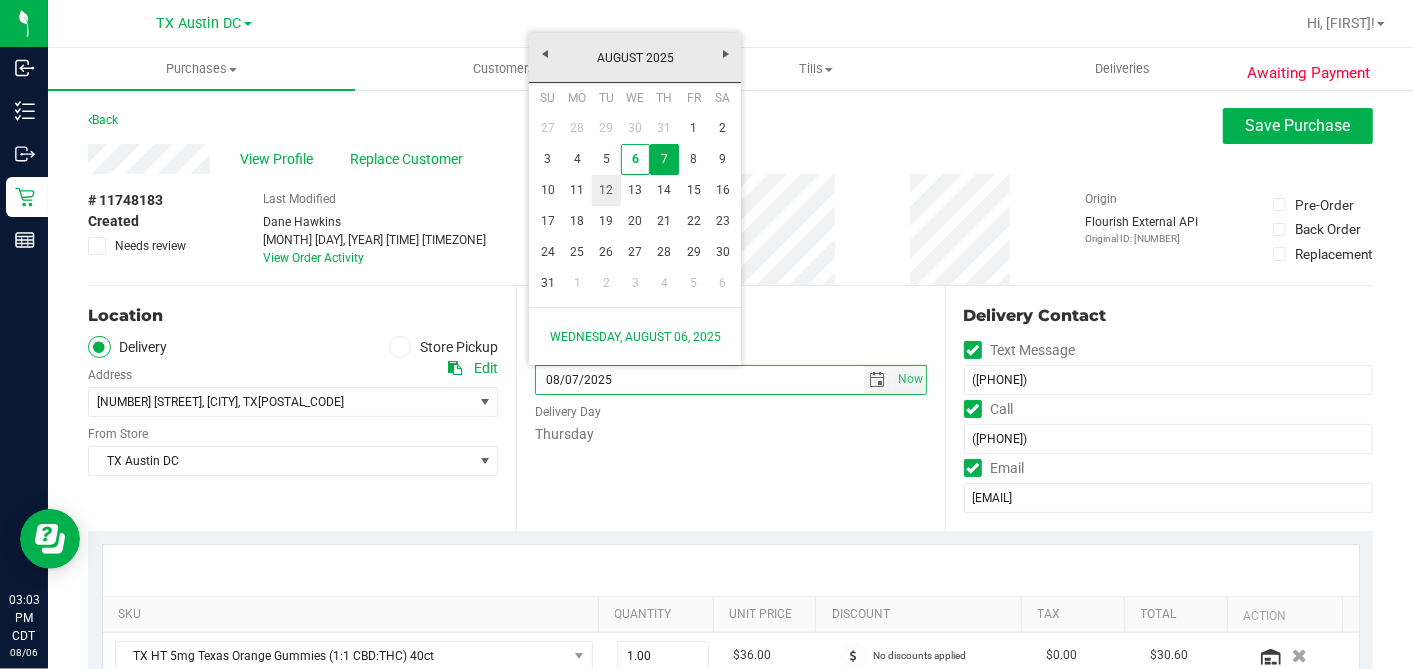 click on "12" at bounding box center [606, 190] 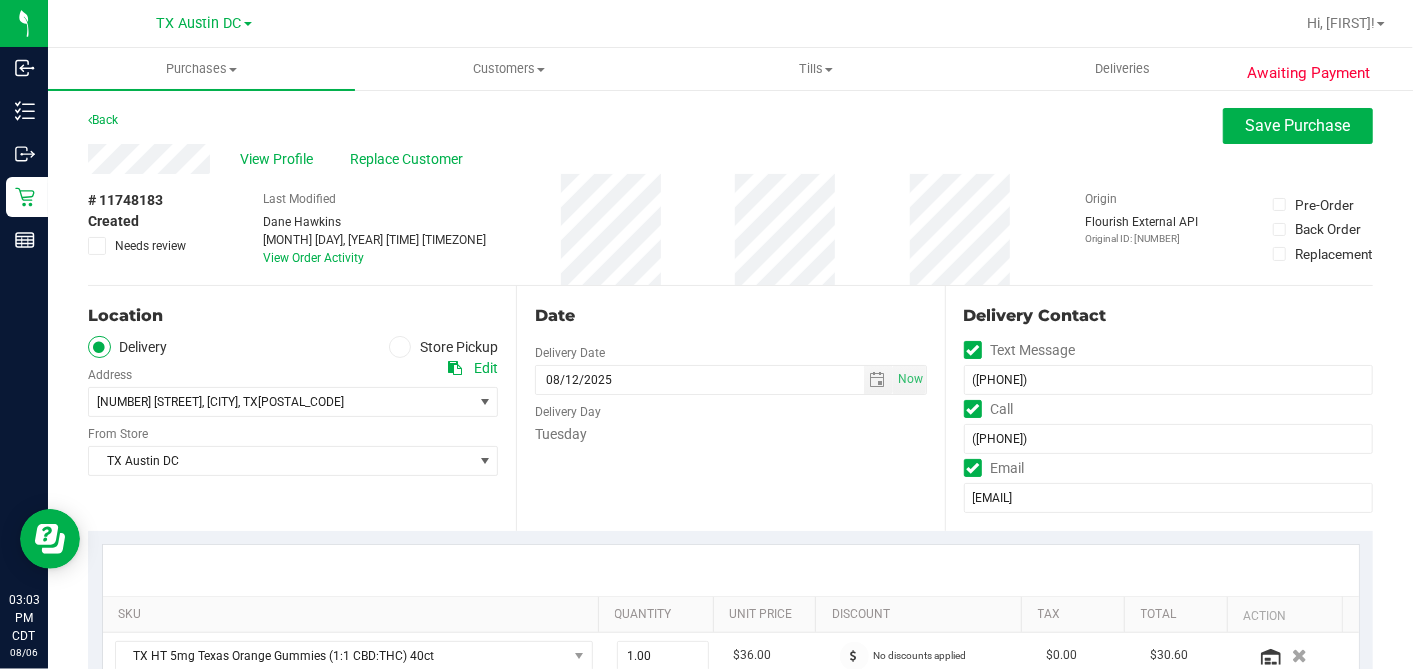 click on "Date" at bounding box center [730, 316] 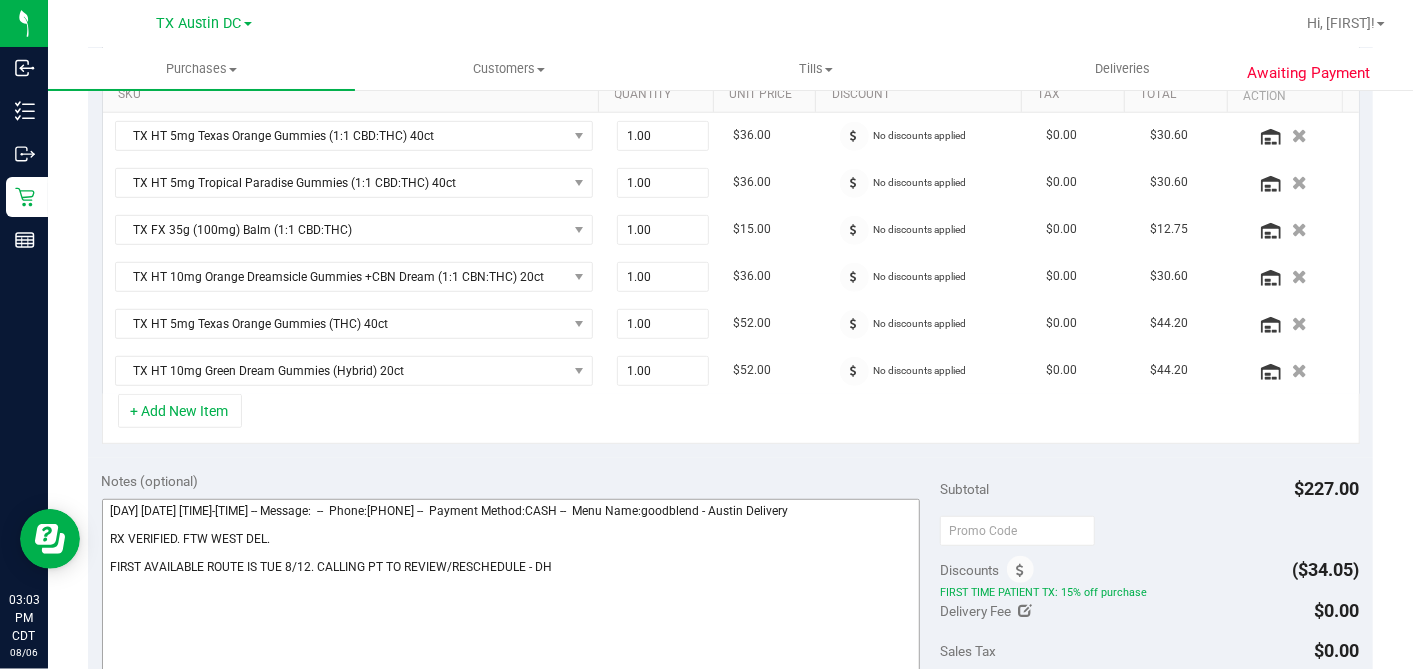 scroll, scrollTop: 666, scrollLeft: 0, axis: vertical 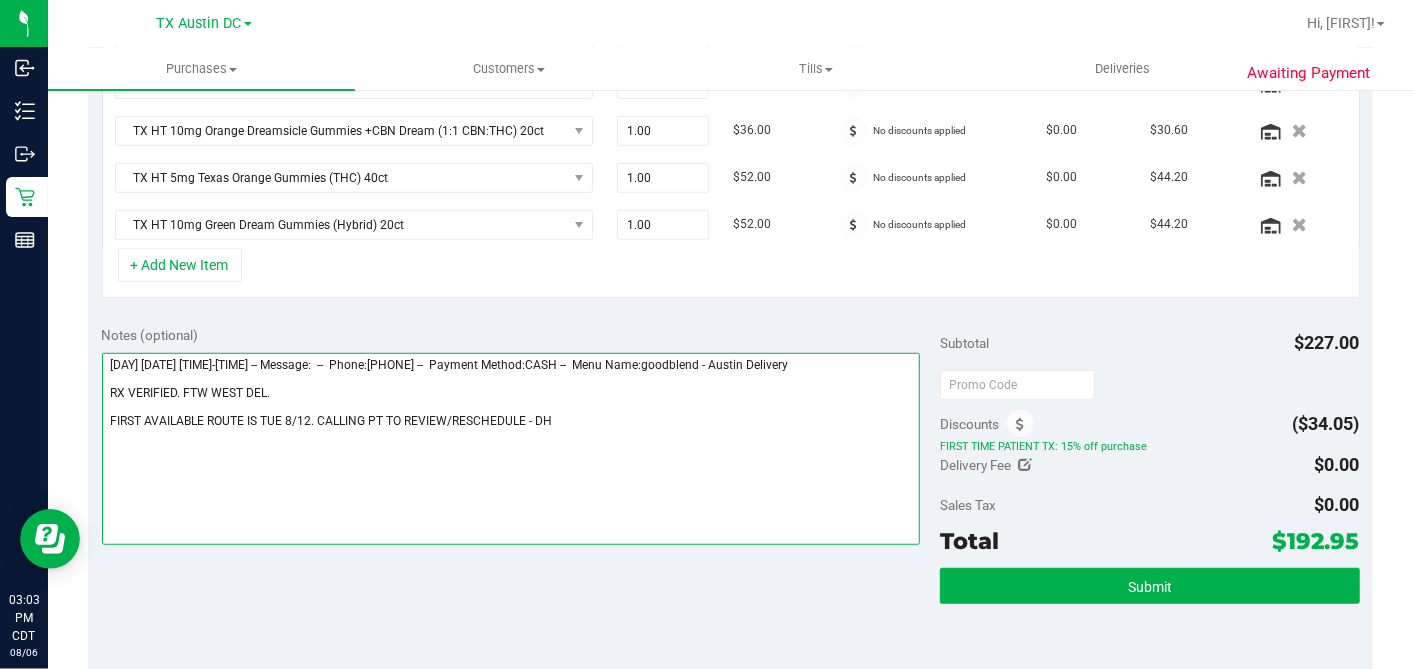 click at bounding box center [511, 449] 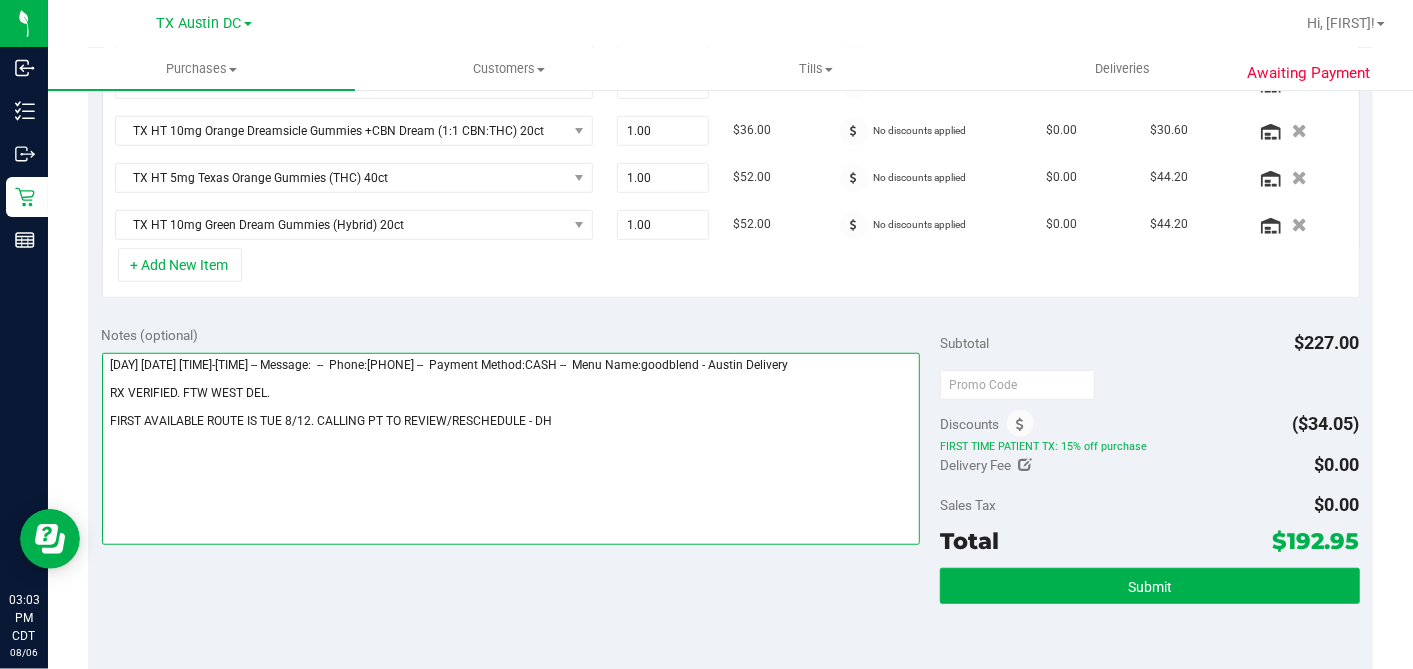 click at bounding box center (511, 449) 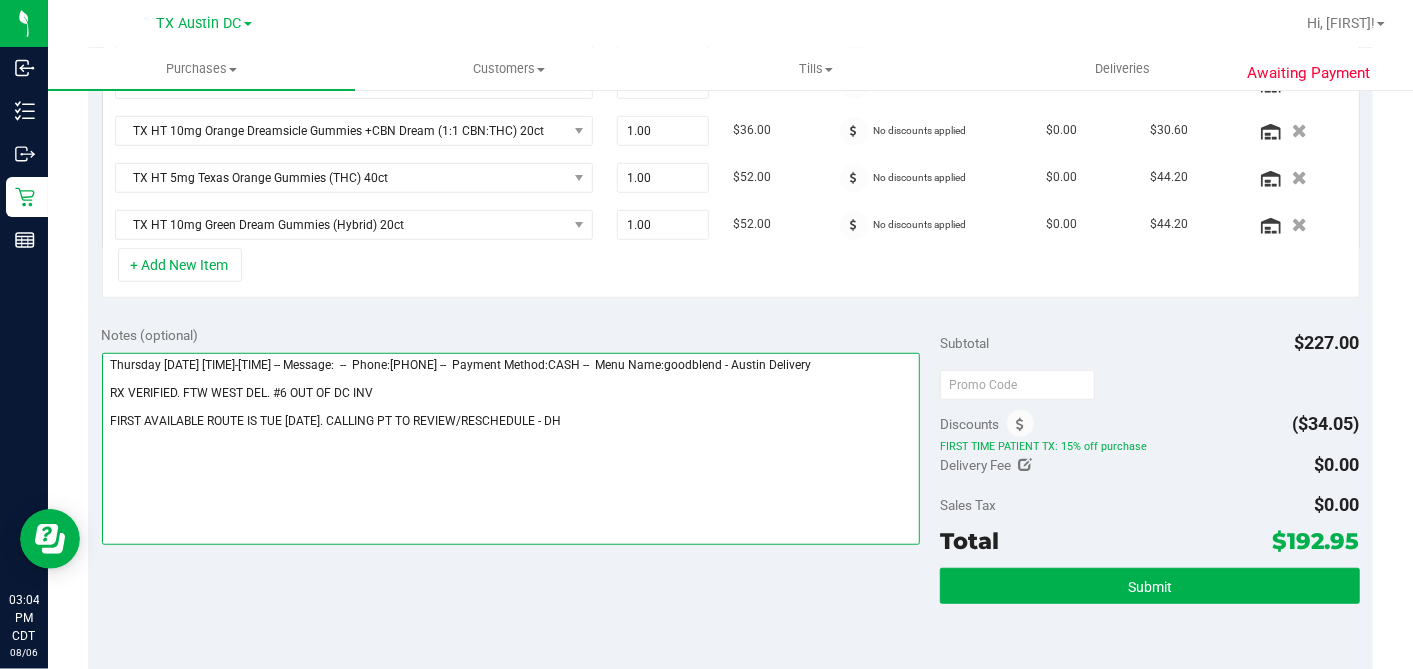 click at bounding box center (511, 449) 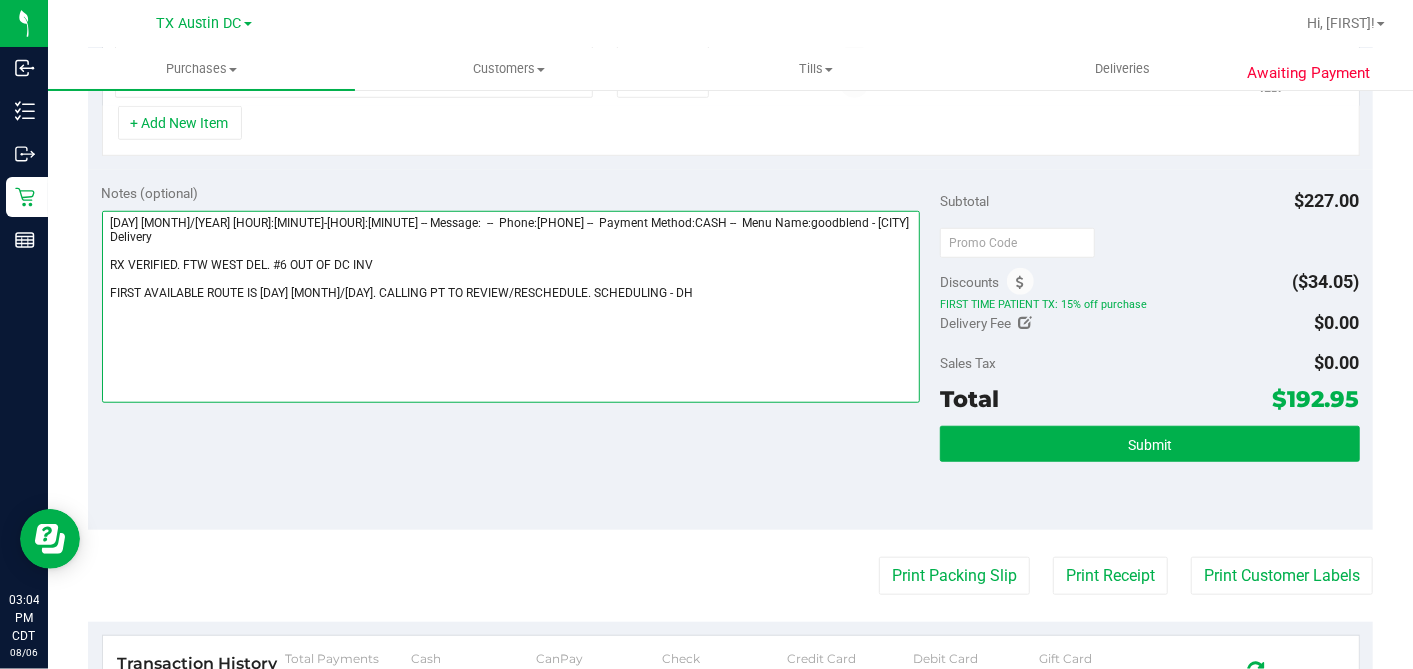 scroll, scrollTop: 888, scrollLeft: 0, axis: vertical 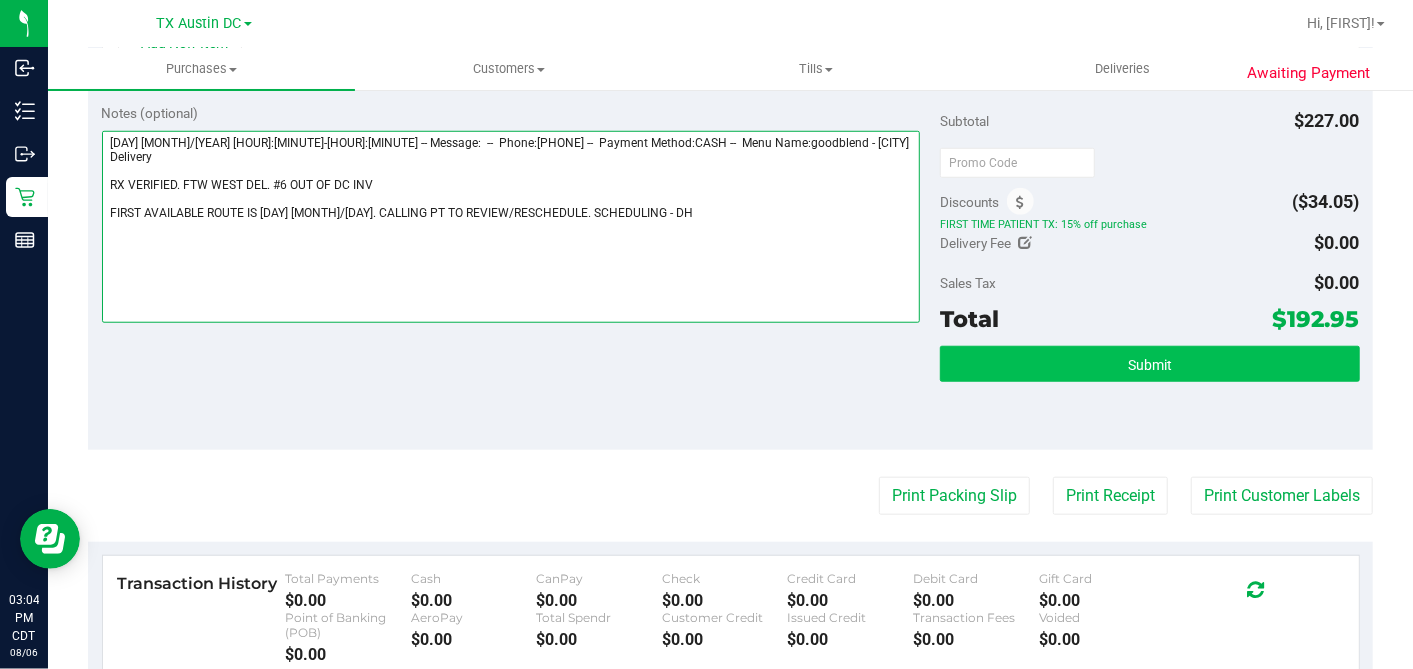 type on "Thursday 08/07/2025 08:00-17:00 -- Message:  --  Phone:6157672249 --  Payment Method:CASH --  Menu Name:goodblend - Austin Delivery
RX VERIFIED. FTW WEST DEL. #6 OUT OF DC INV
FIRST AVAILABLE ROUTE IS TUE 8/12. CALLING PT TO REVIEW/RESCHEDULE. SCHEDULING - DH" 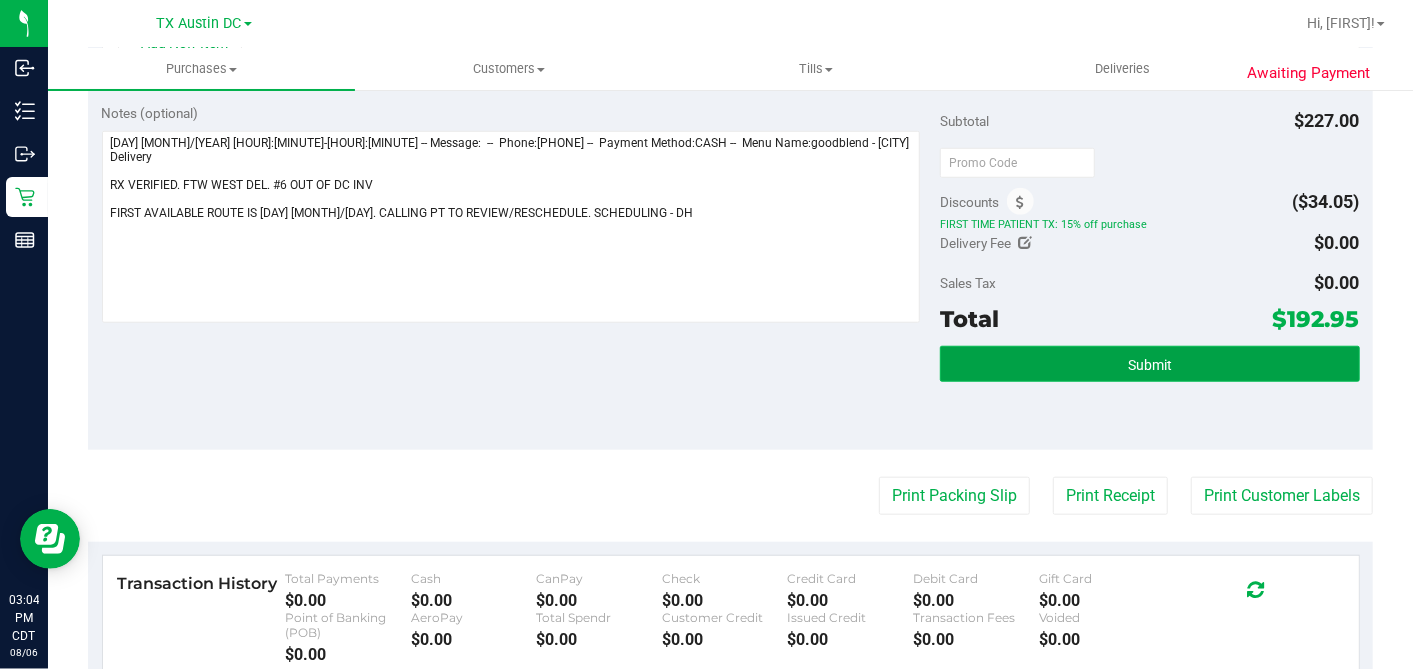 click on "Submit" at bounding box center [1149, 364] 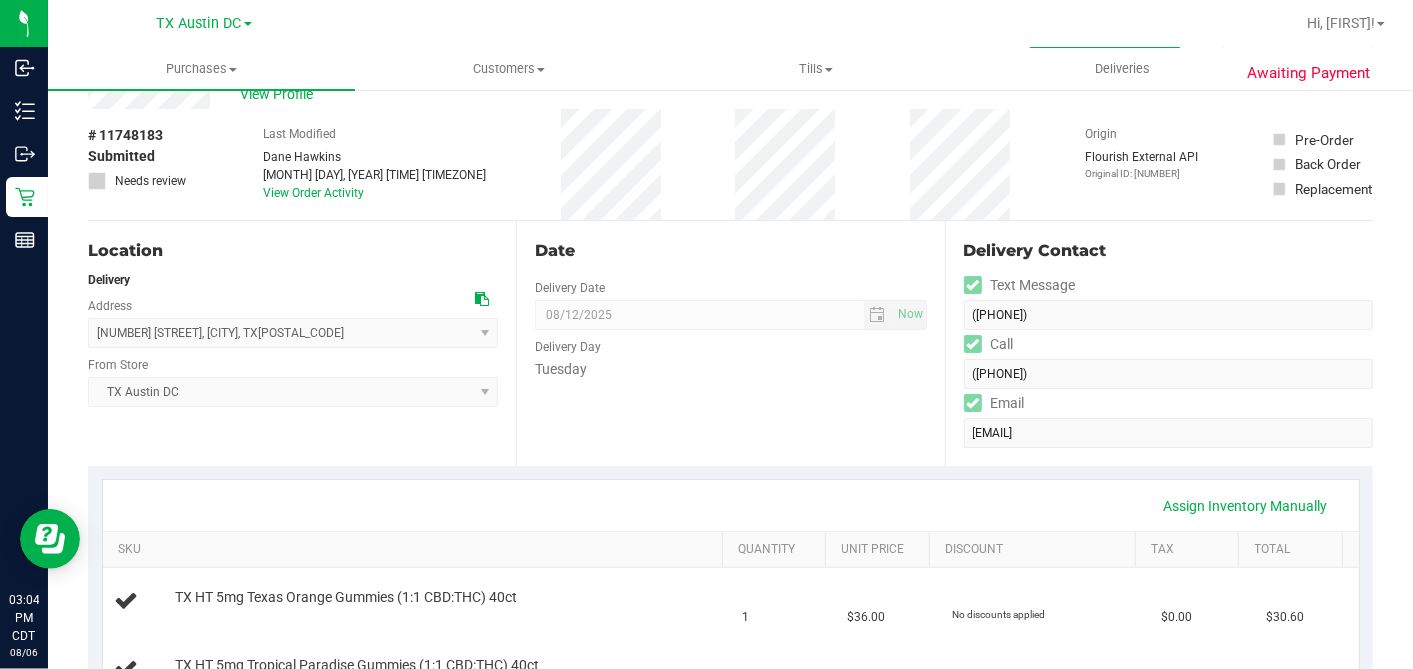 scroll, scrollTop: 0, scrollLeft: 0, axis: both 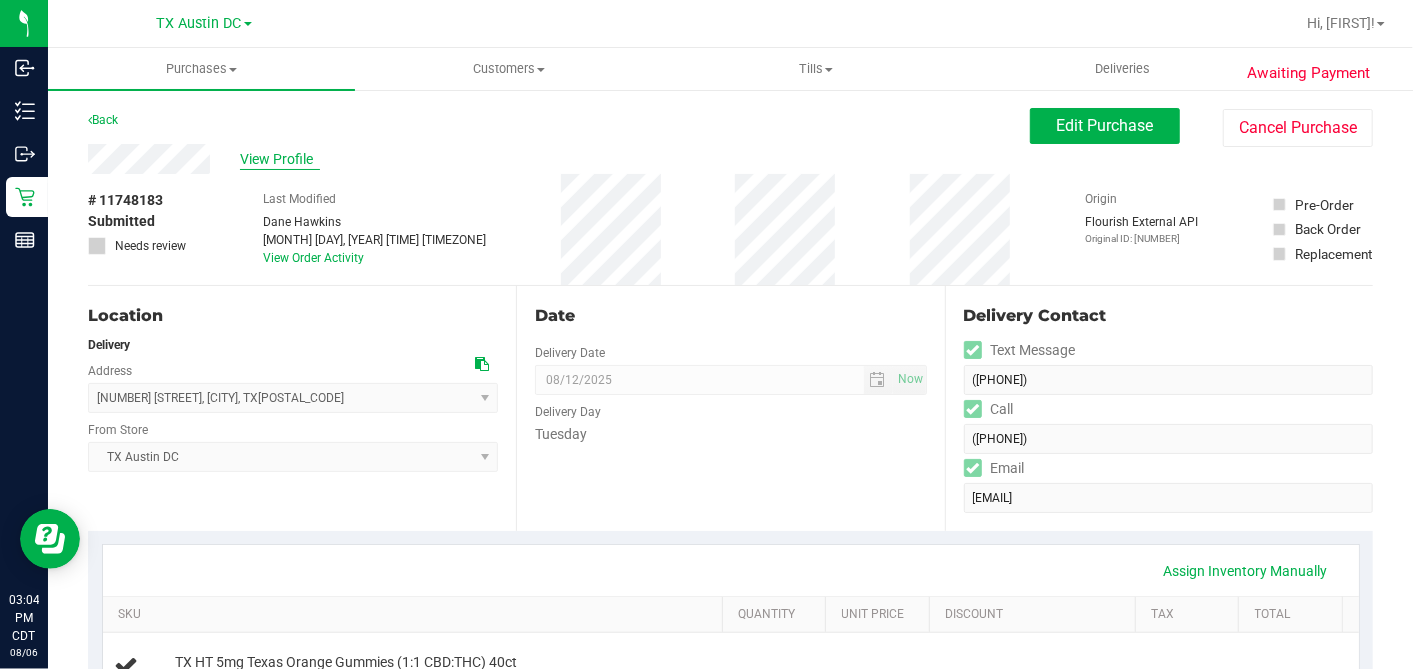 click on "View Profile" at bounding box center (280, 159) 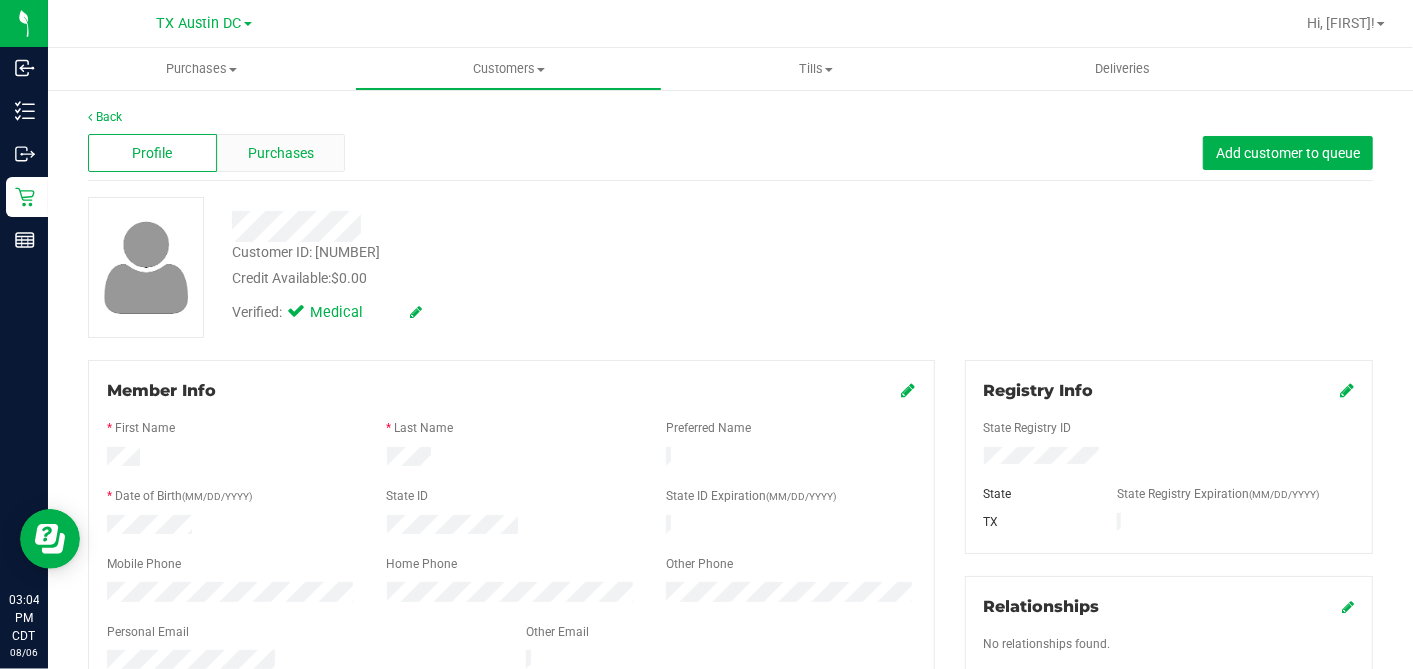 click on "Purchases" at bounding box center (281, 153) 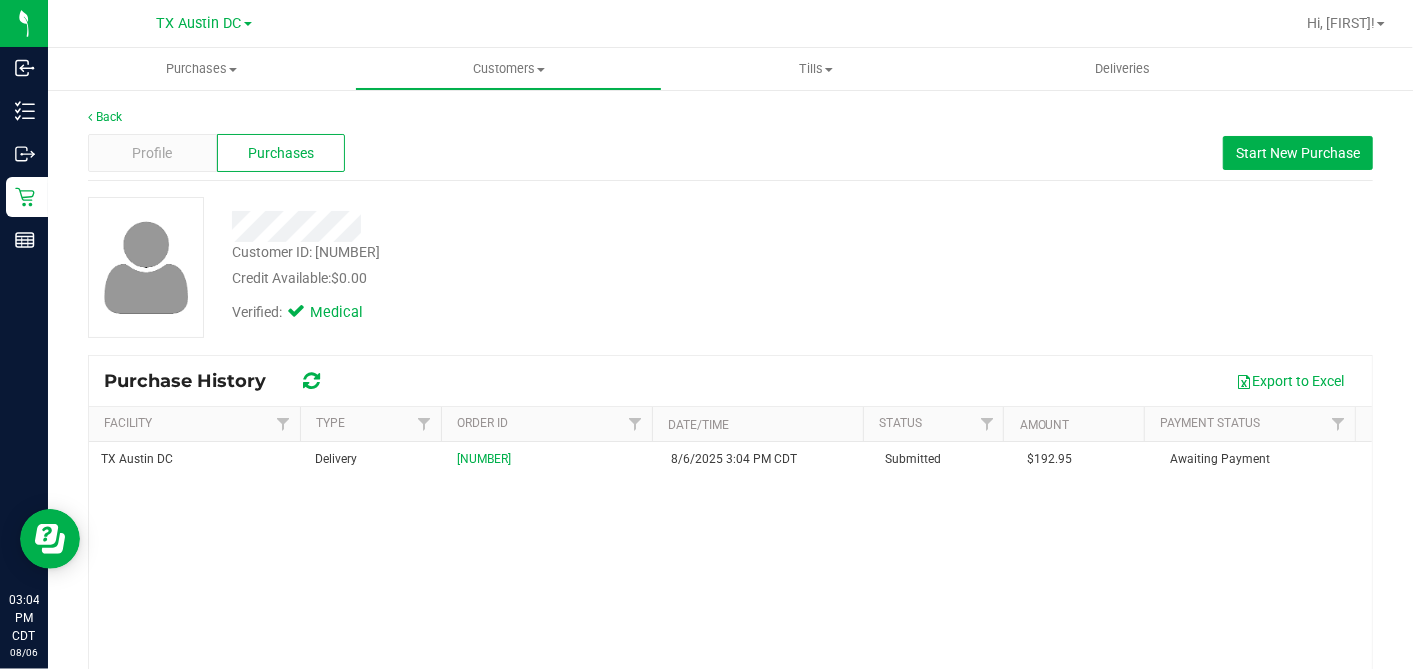 click on "Profile
Purchases
Start New Purchase" at bounding box center [730, 153] 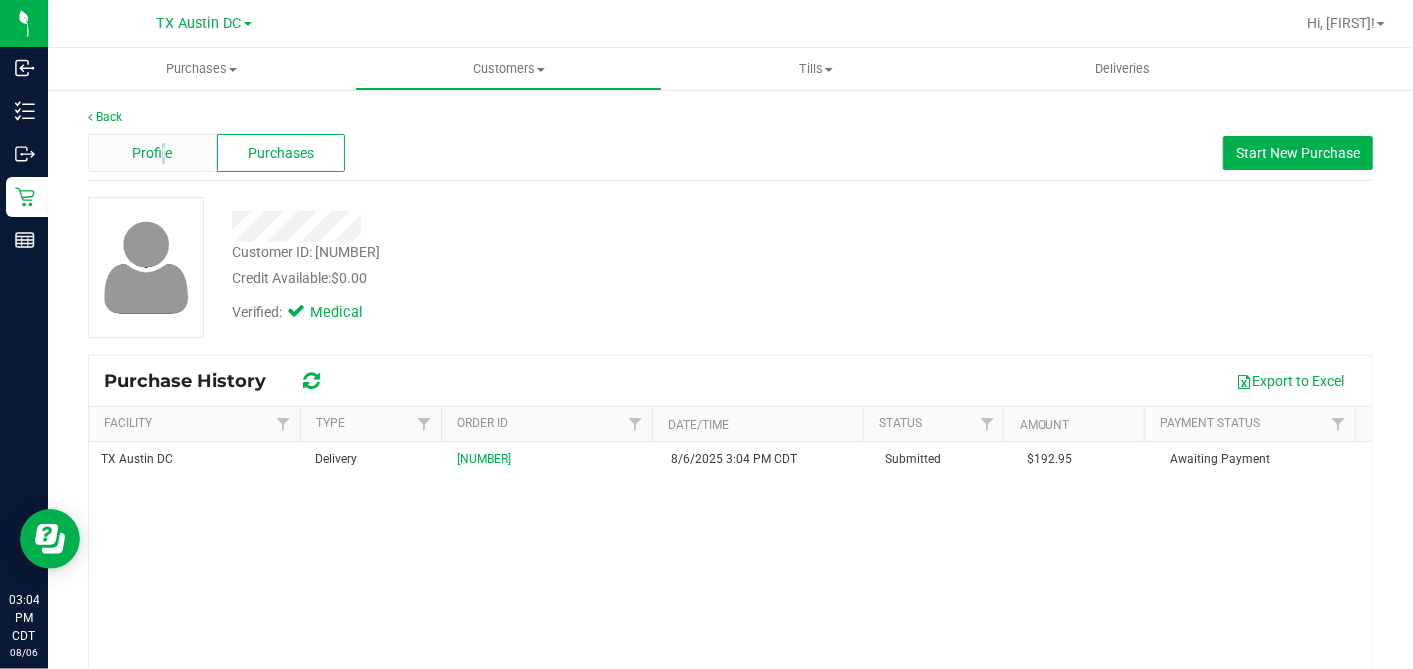 drag, startPoint x: 162, startPoint y: 171, endPoint x: 162, endPoint y: 159, distance: 12 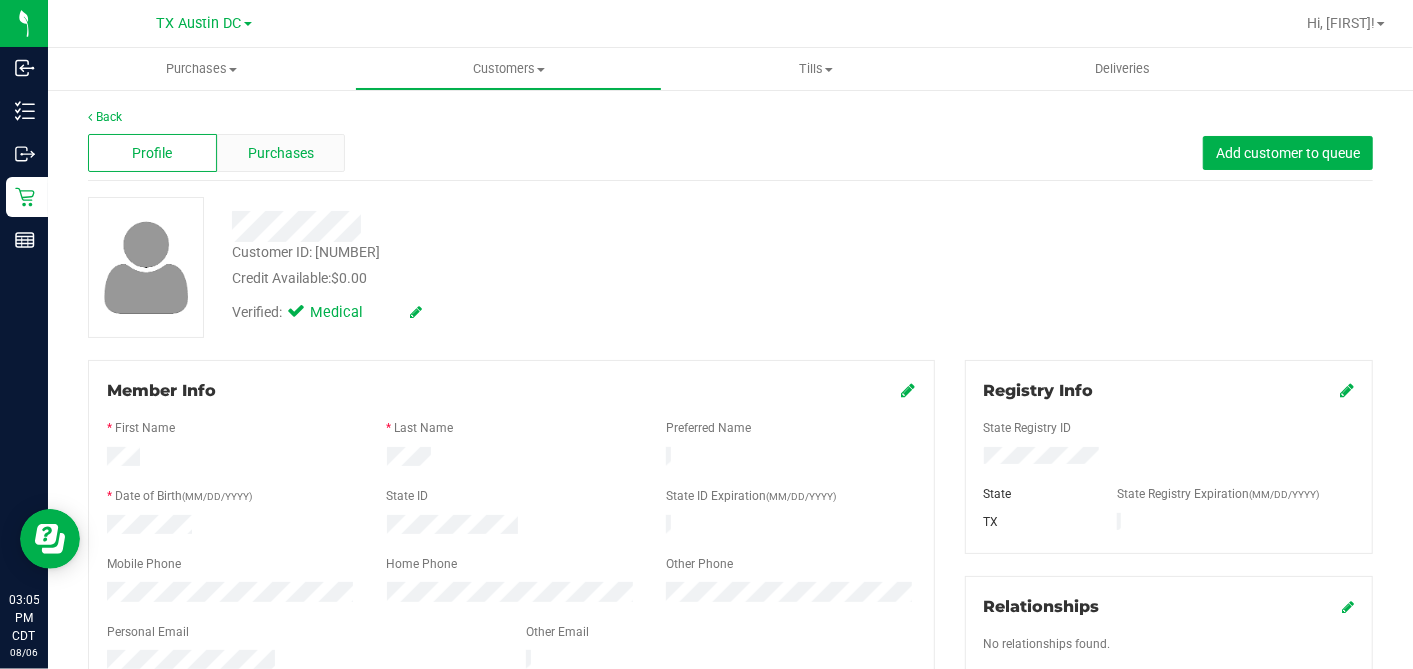 click on "Purchases" at bounding box center [281, 153] 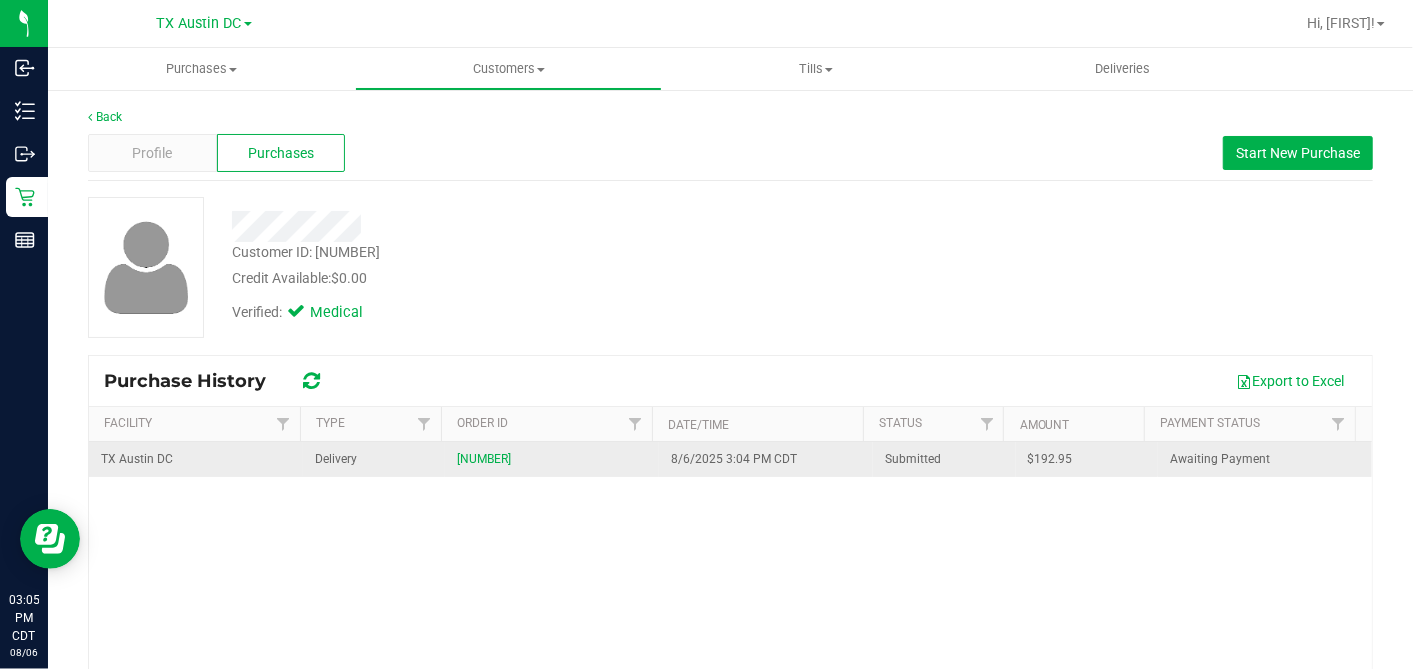 click on "$192.95" at bounding box center [1050, 459] 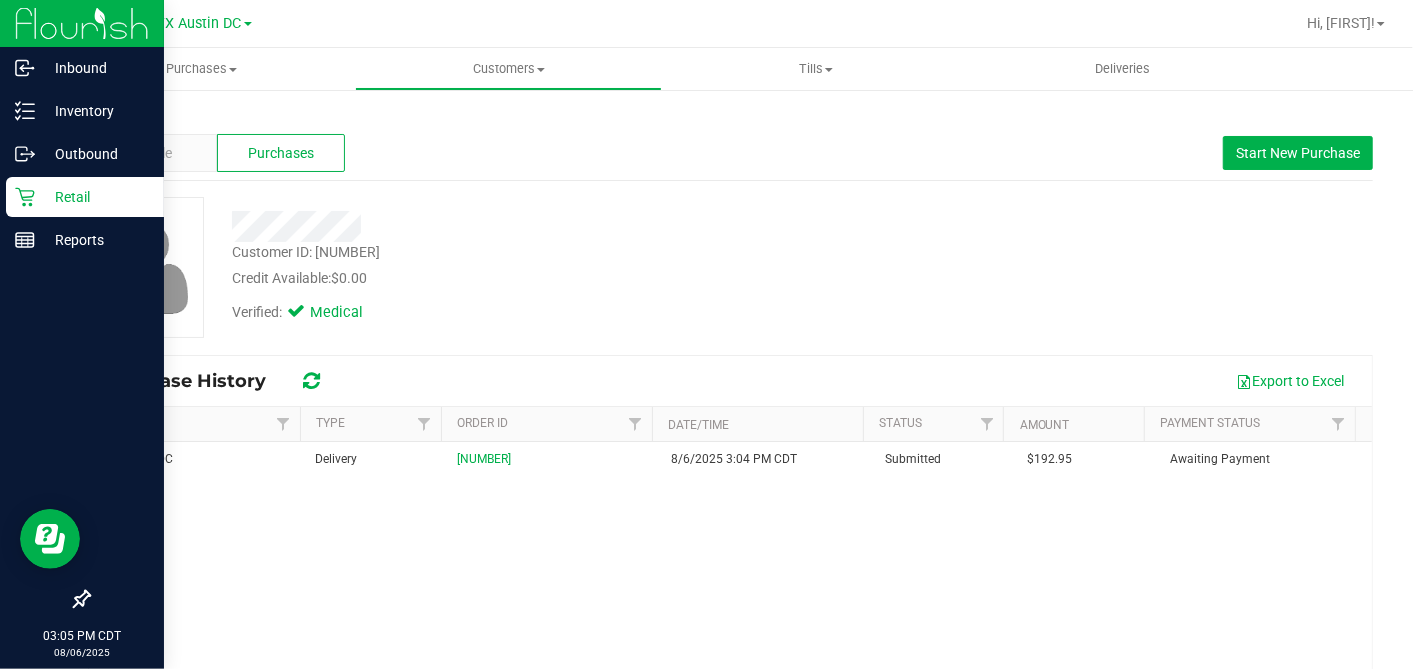 click on "Retail" at bounding box center [95, 197] 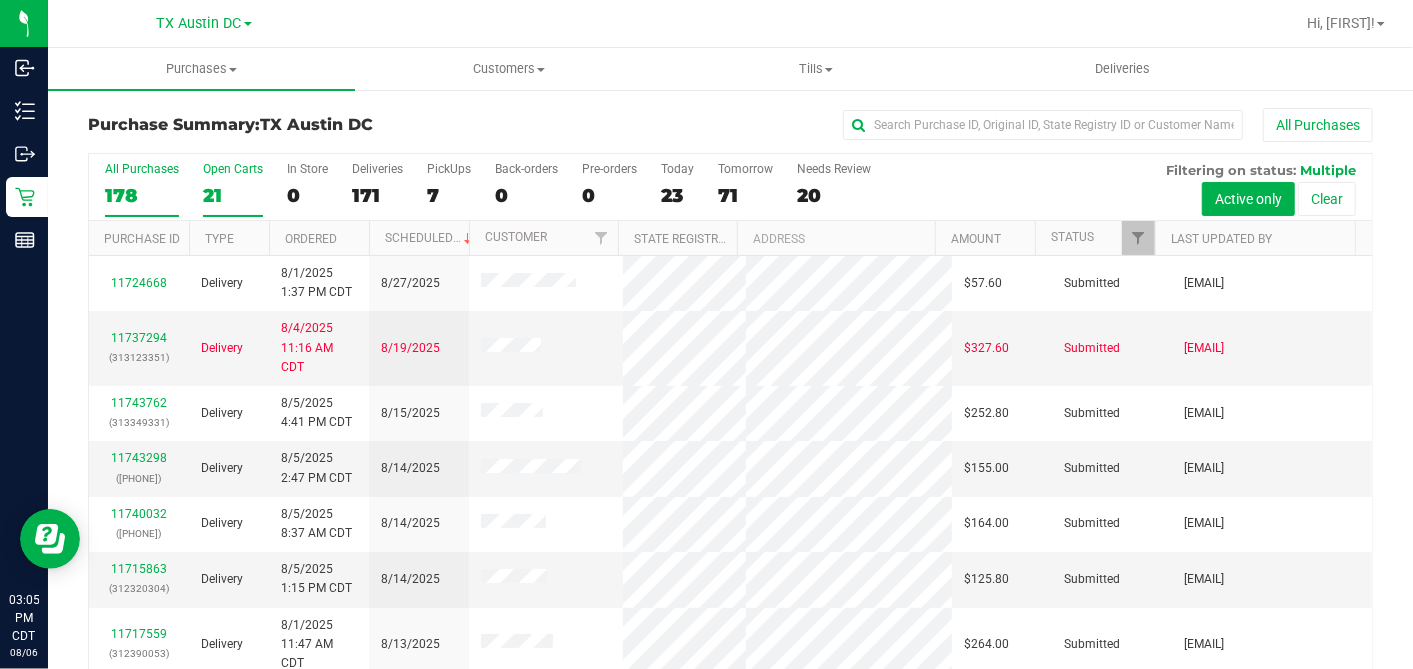 click on "21" at bounding box center [233, 195] 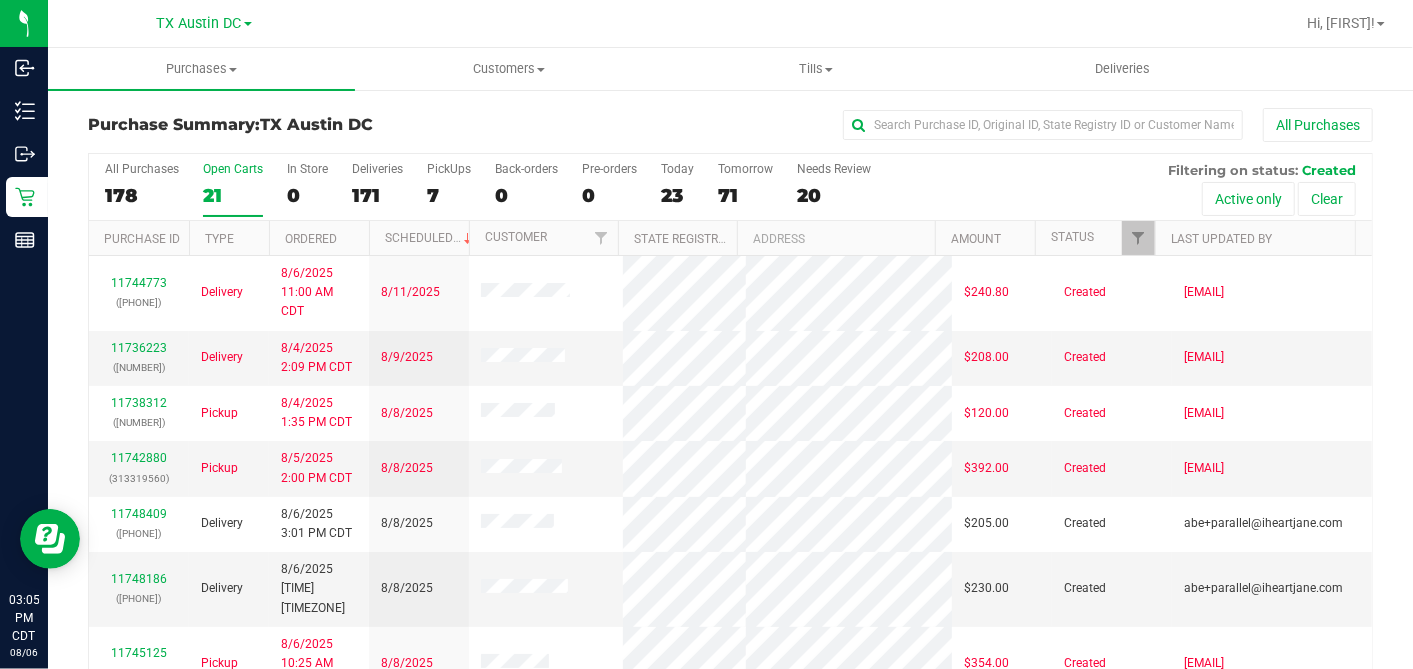click on "Ordered" at bounding box center [319, 238] 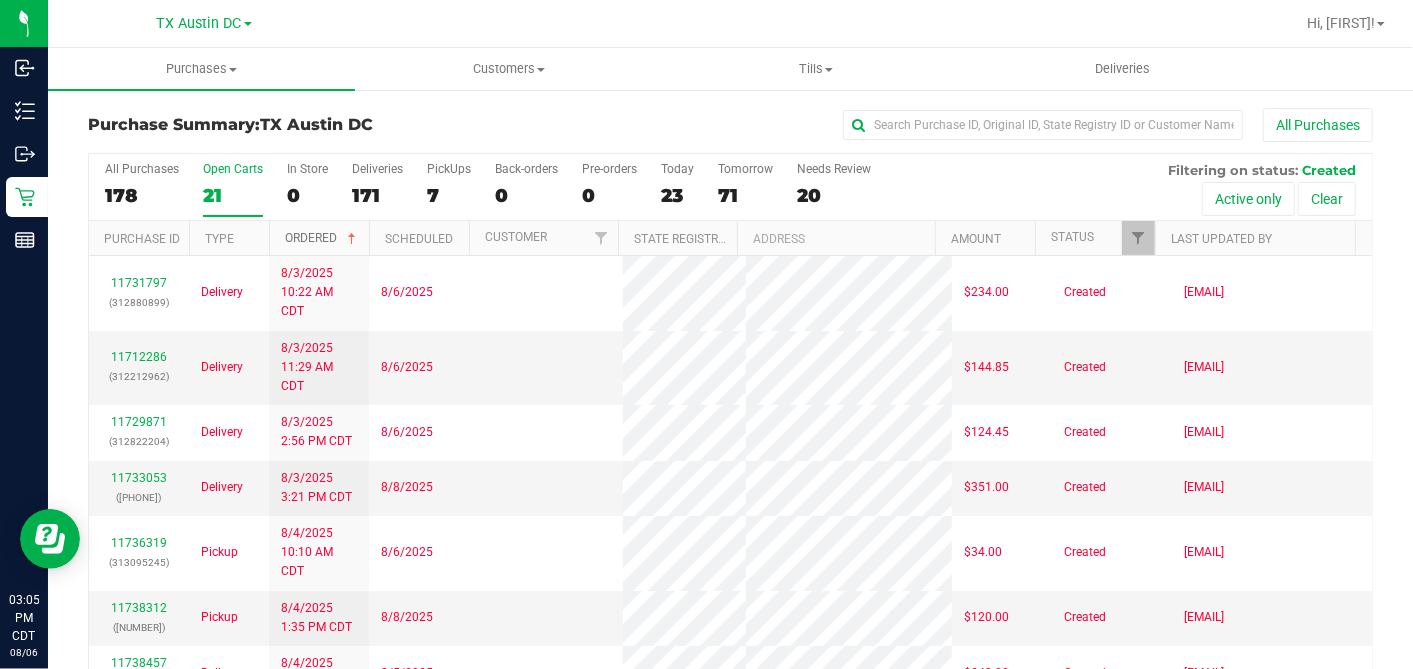drag, startPoint x: 352, startPoint y: 244, endPoint x: 351, endPoint y: 232, distance: 12.0415945 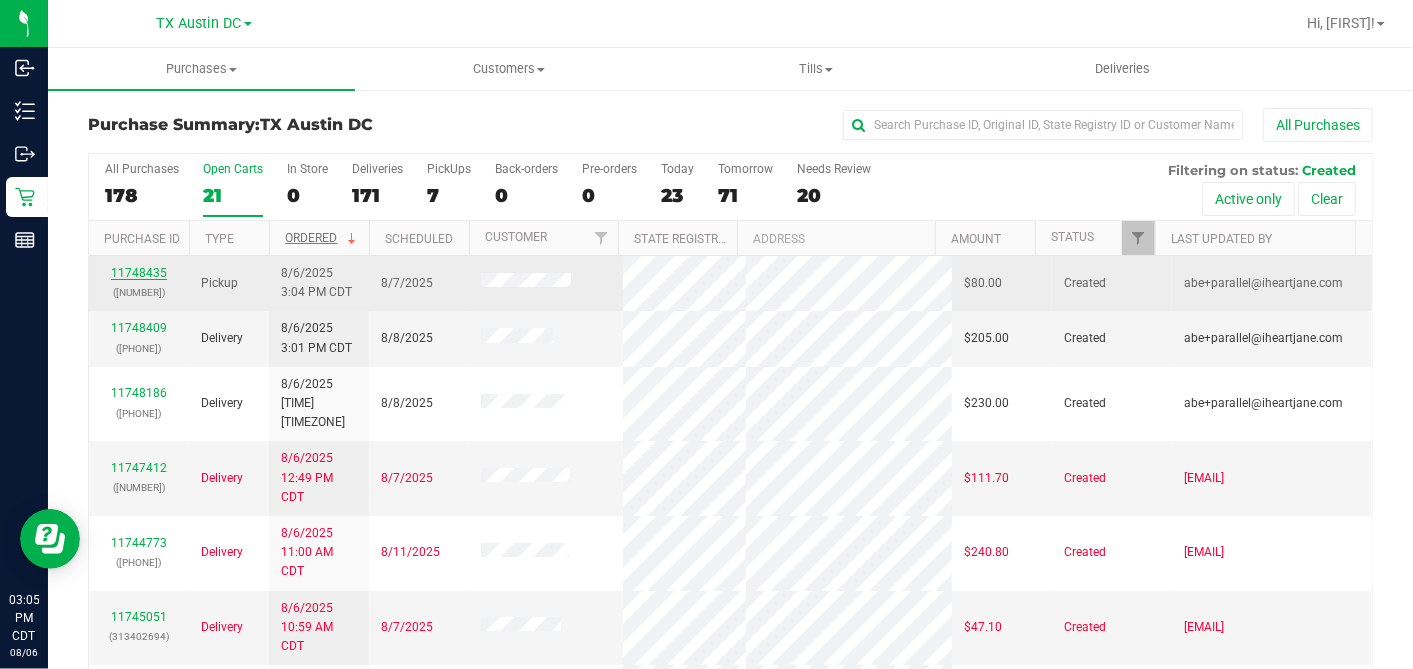 click on "11748435" at bounding box center [139, 273] 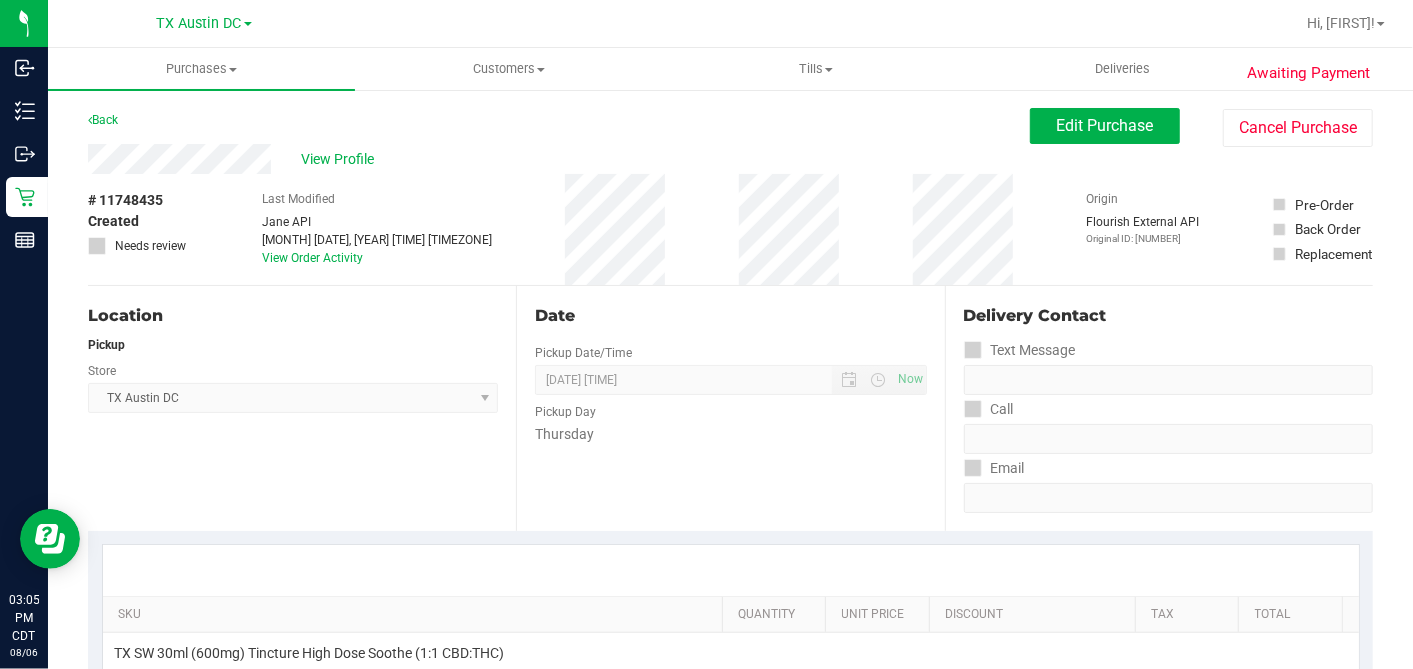 click on "Back
Edit Purchase
Cancel Purchase" at bounding box center (730, 126) 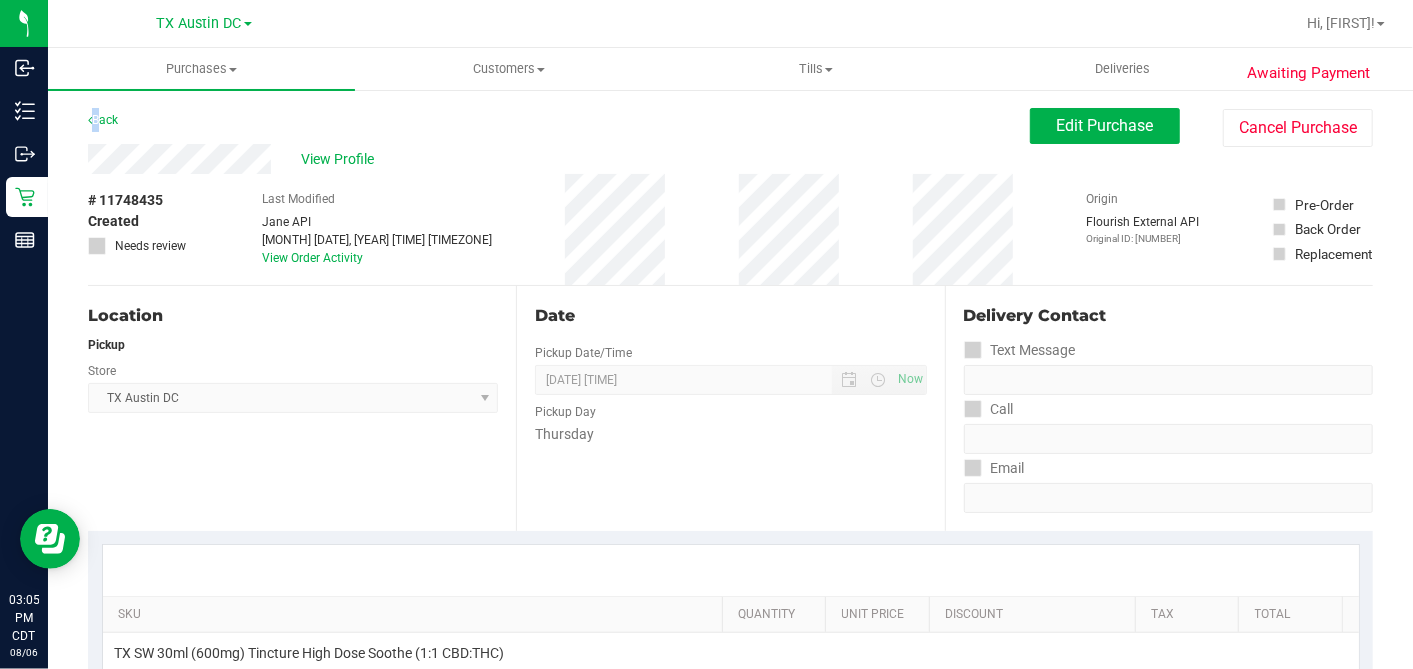 click on "Back
Edit Purchase
Cancel Purchase" at bounding box center (730, 126) 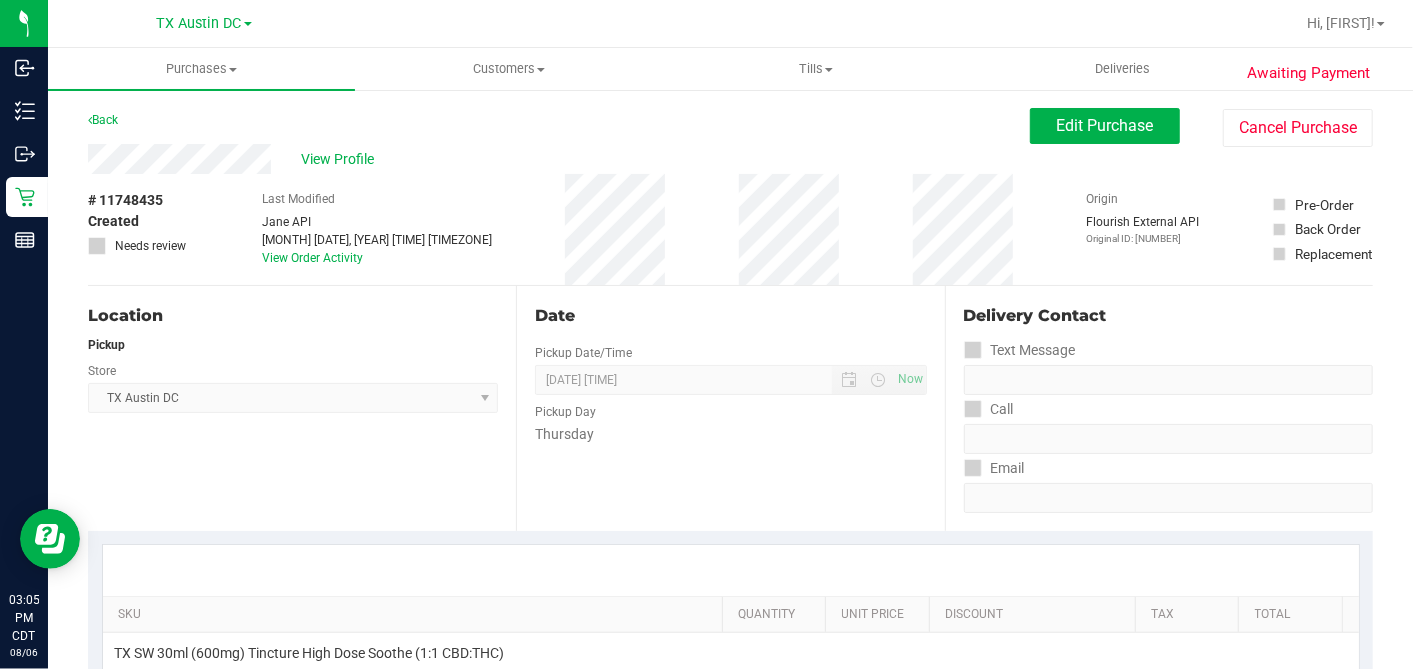 click on "View Profile" at bounding box center [559, 159] 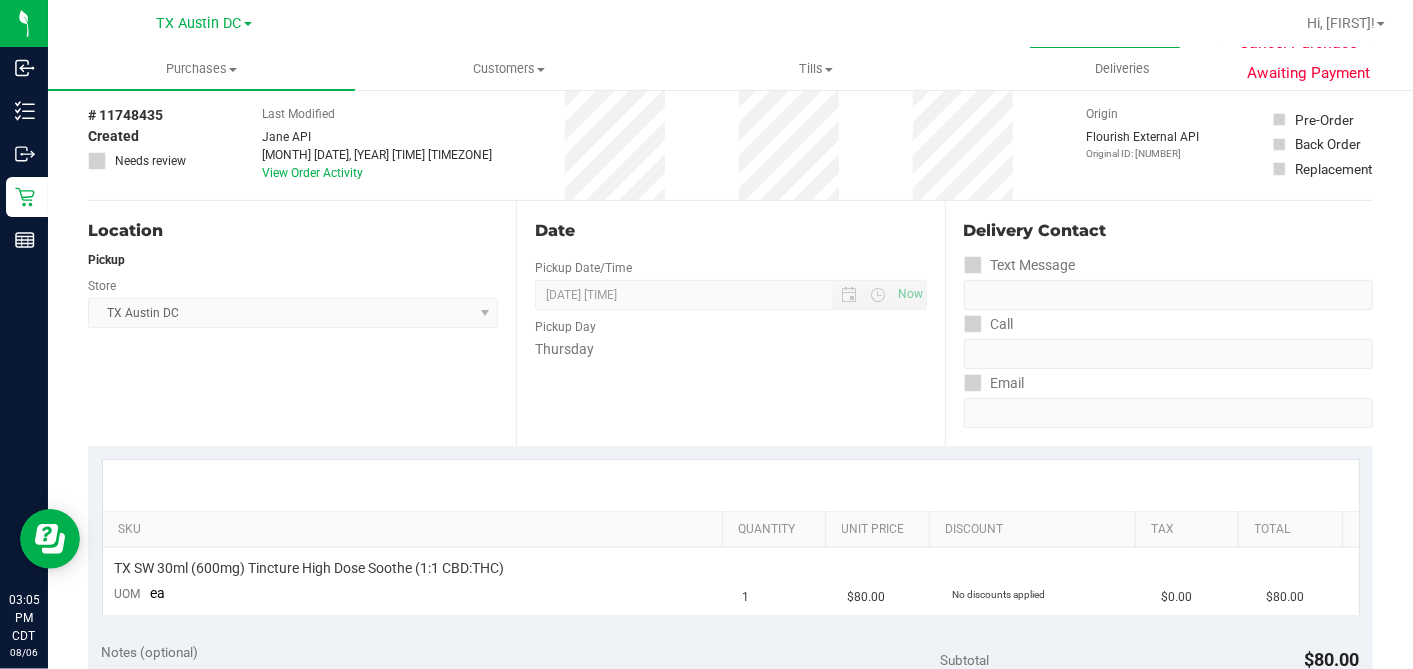 scroll, scrollTop: 0, scrollLeft: 0, axis: both 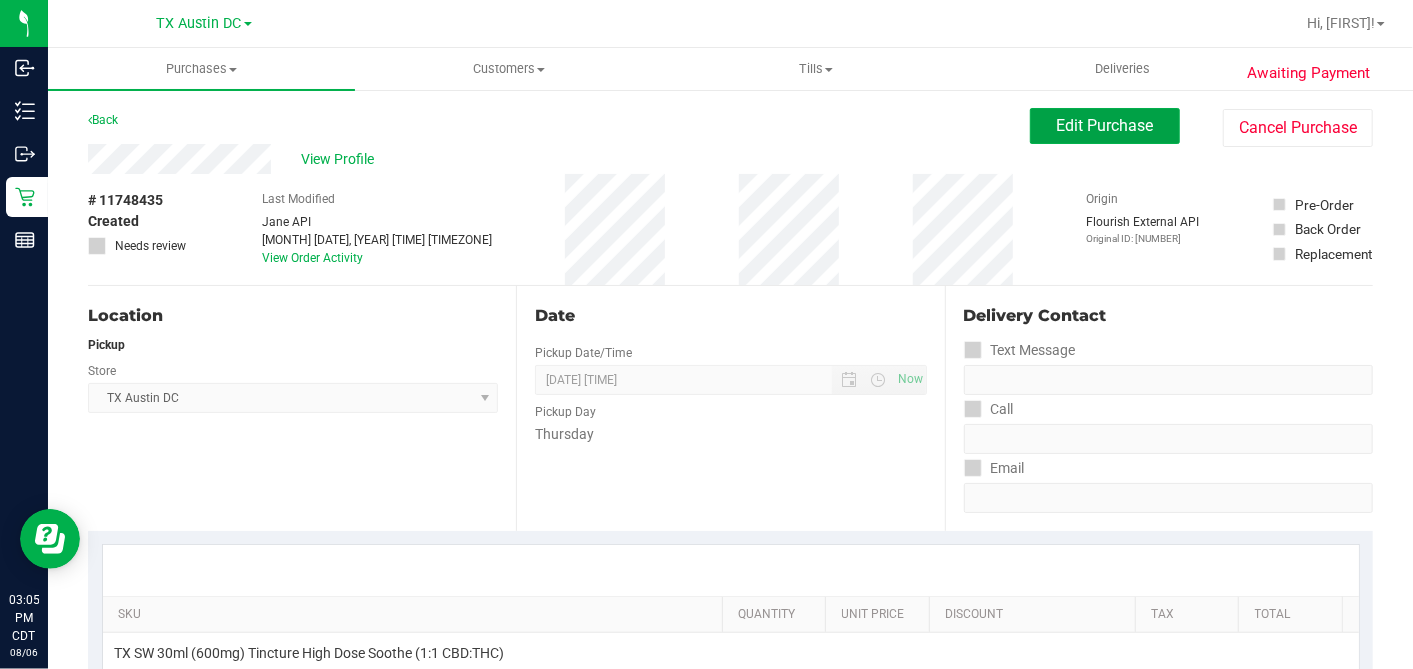 drag, startPoint x: 1028, startPoint y: 132, endPoint x: 994, endPoint y: 169, distance: 50.24938 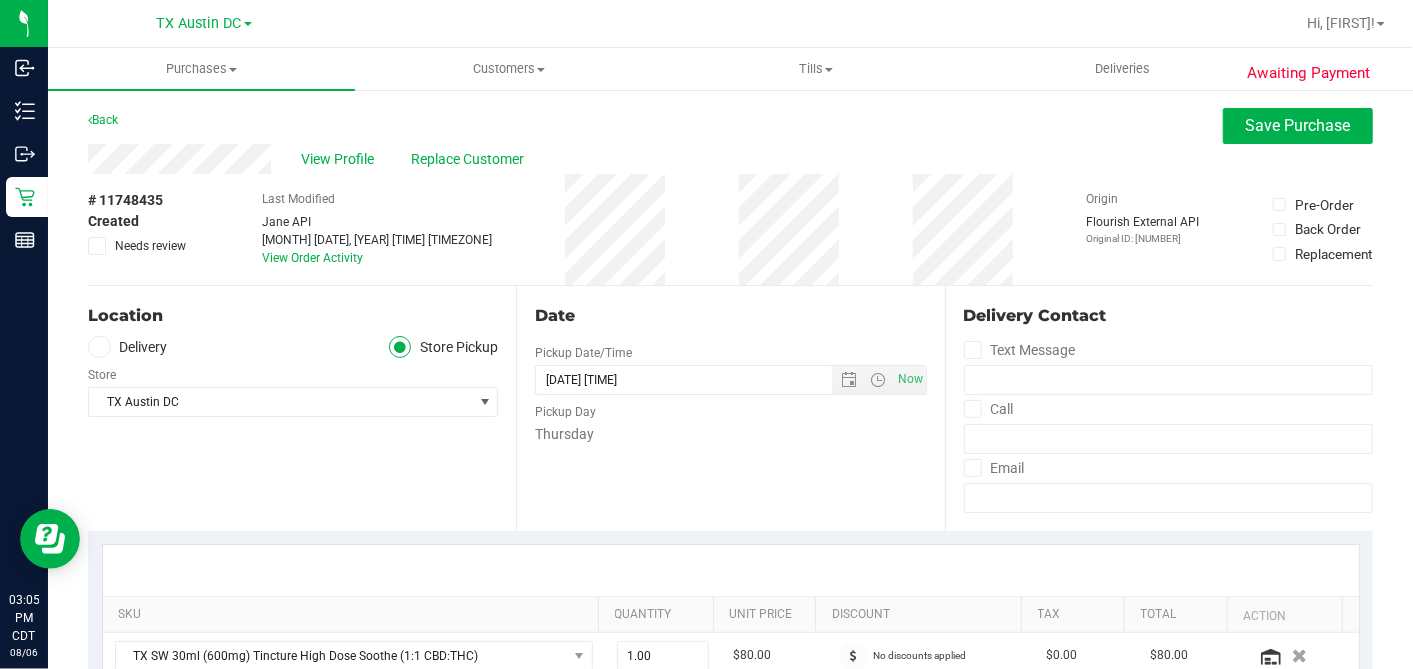 click on "Delivery" at bounding box center [128, 347] 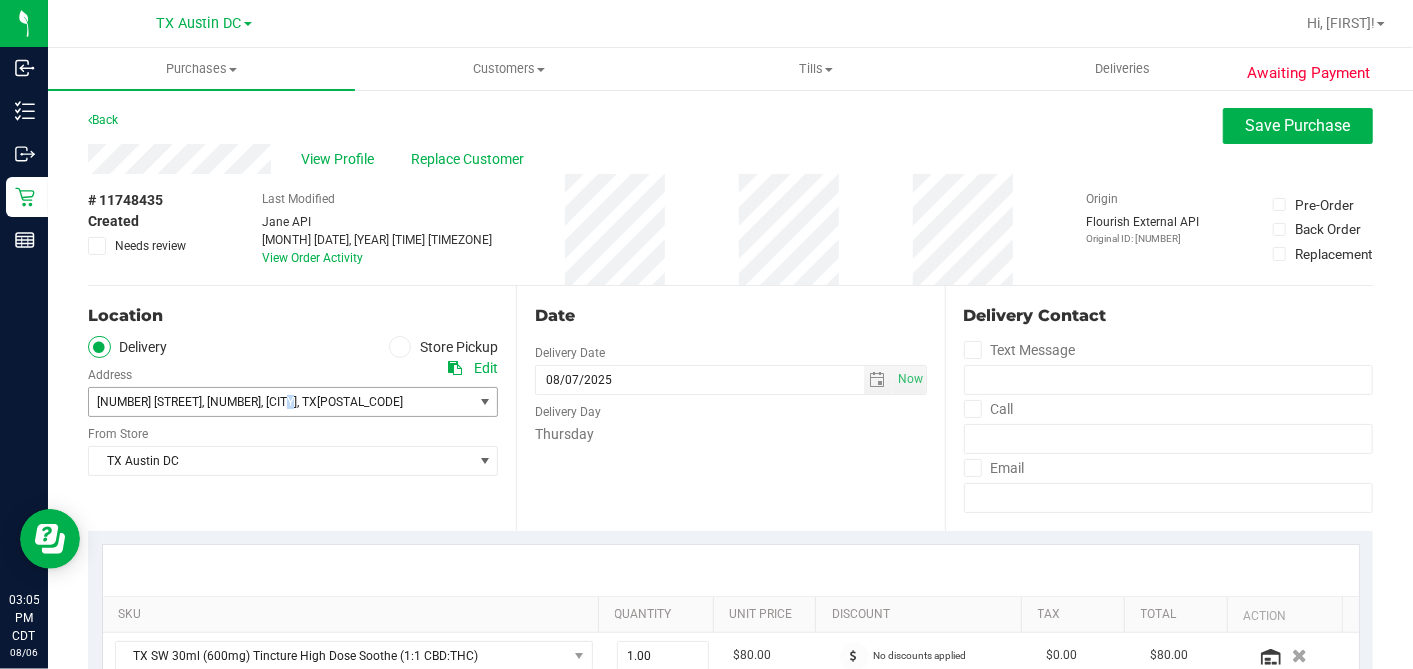 click on ", Fort Worth" at bounding box center [279, 402] 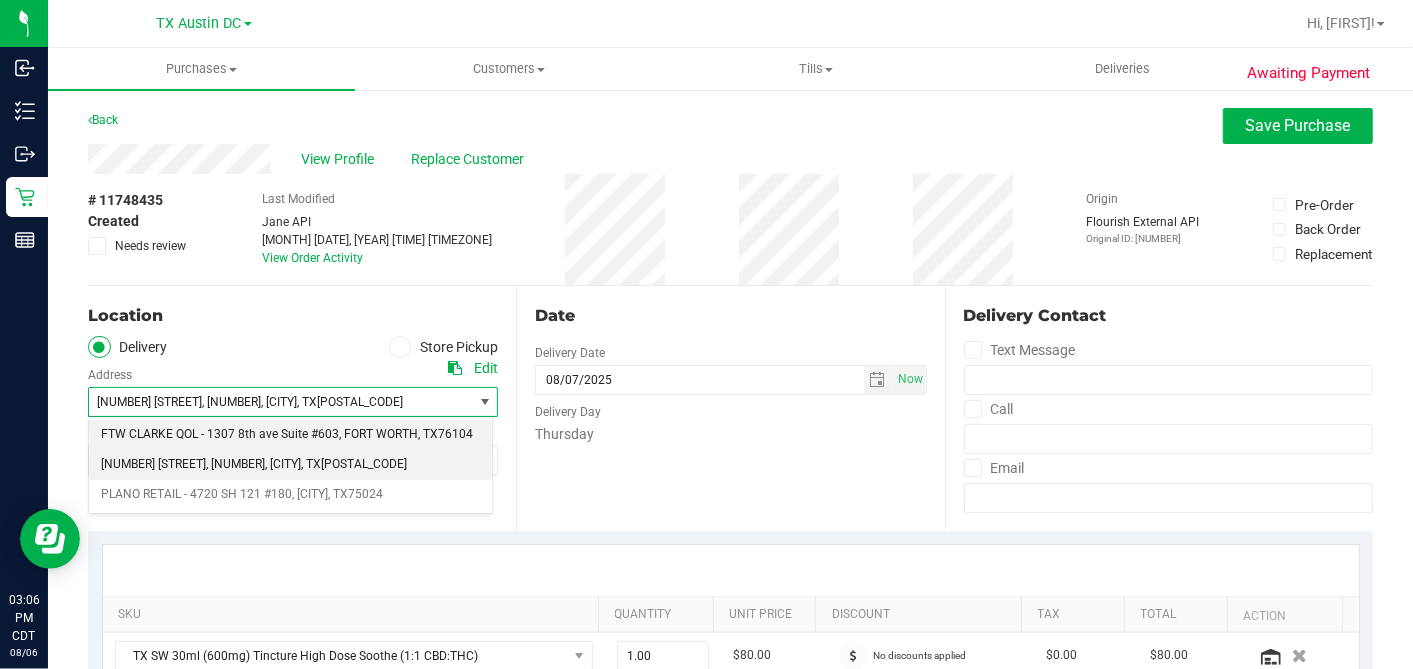 click on "FTW CLARKE QOL - 1307 8th ave Suite #603" at bounding box center [220, 435] 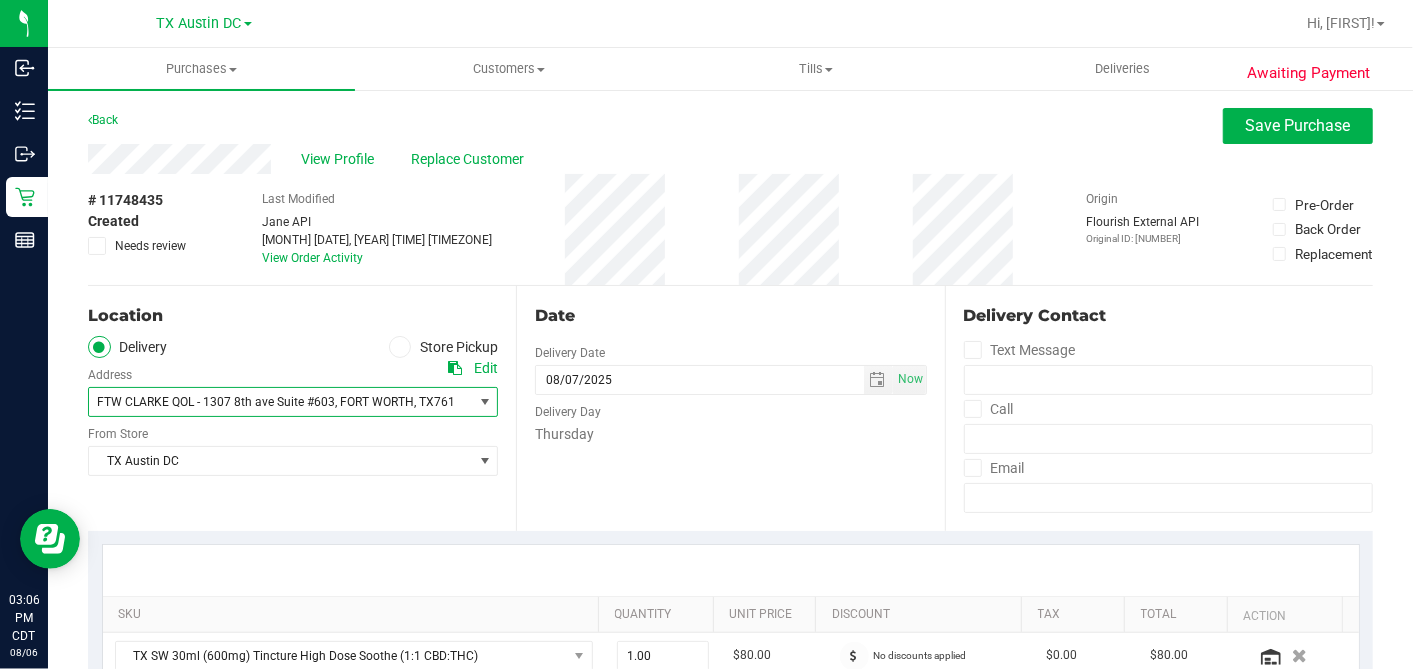 click on "Date
Delivery Date
08/07/2025
Now
08/07/2025 02:00 PM
Now
Delivery Day
Thursday" at bounding box center (730, 408) 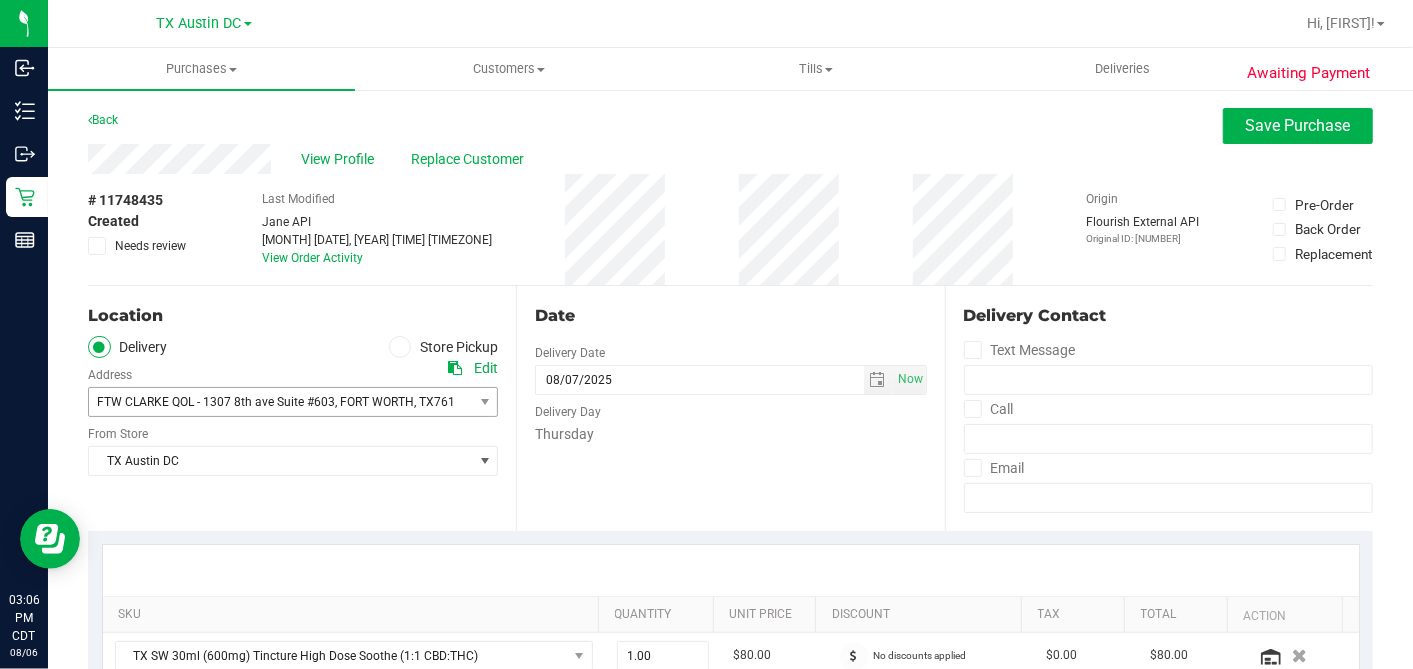 scroll, scrollTop: 444, scrollLeft: 0, axis: vertical 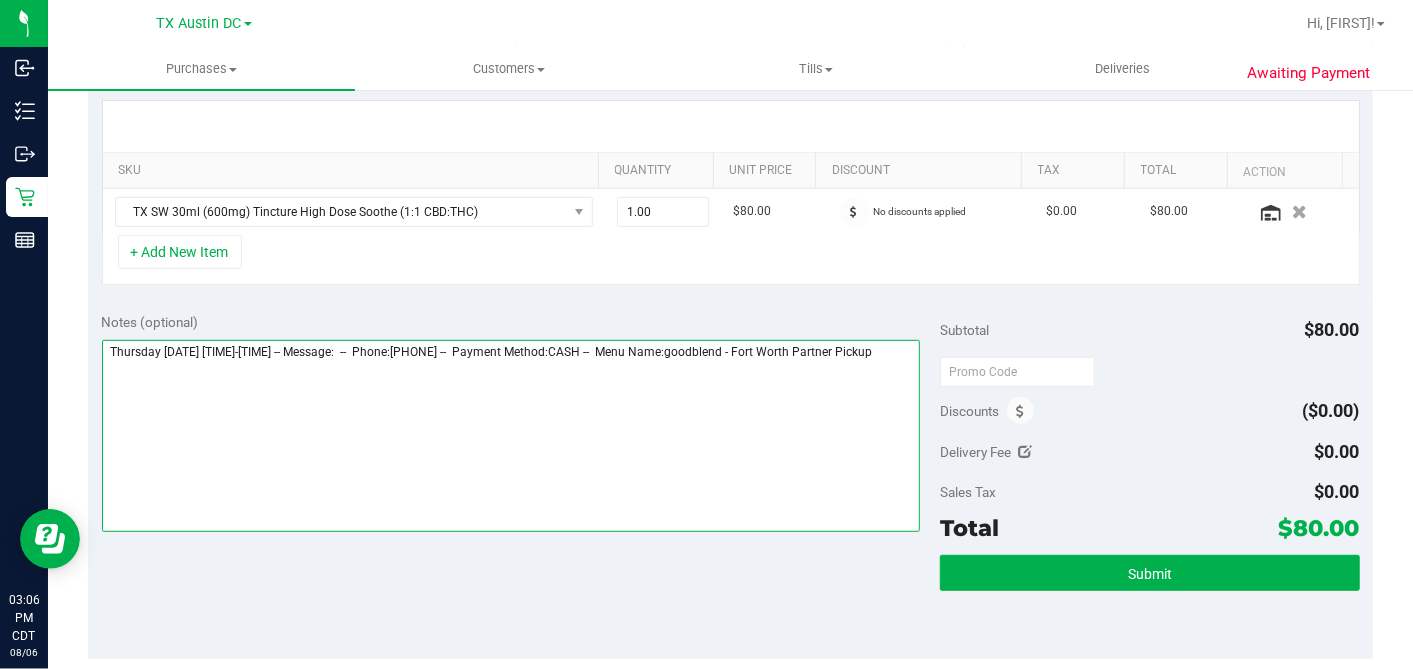 click at bounding box center (511, 436) 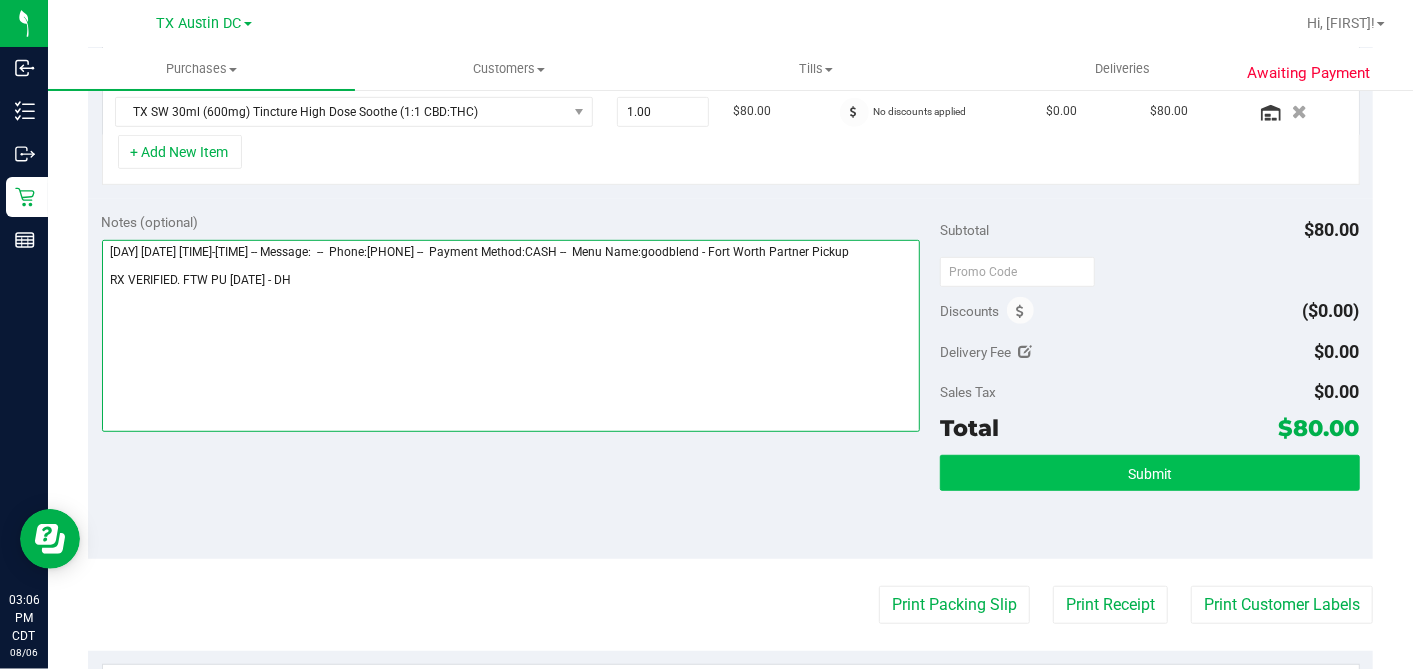 scroll, scrollTop: 666, scrollLeft: 0, axis: vertical 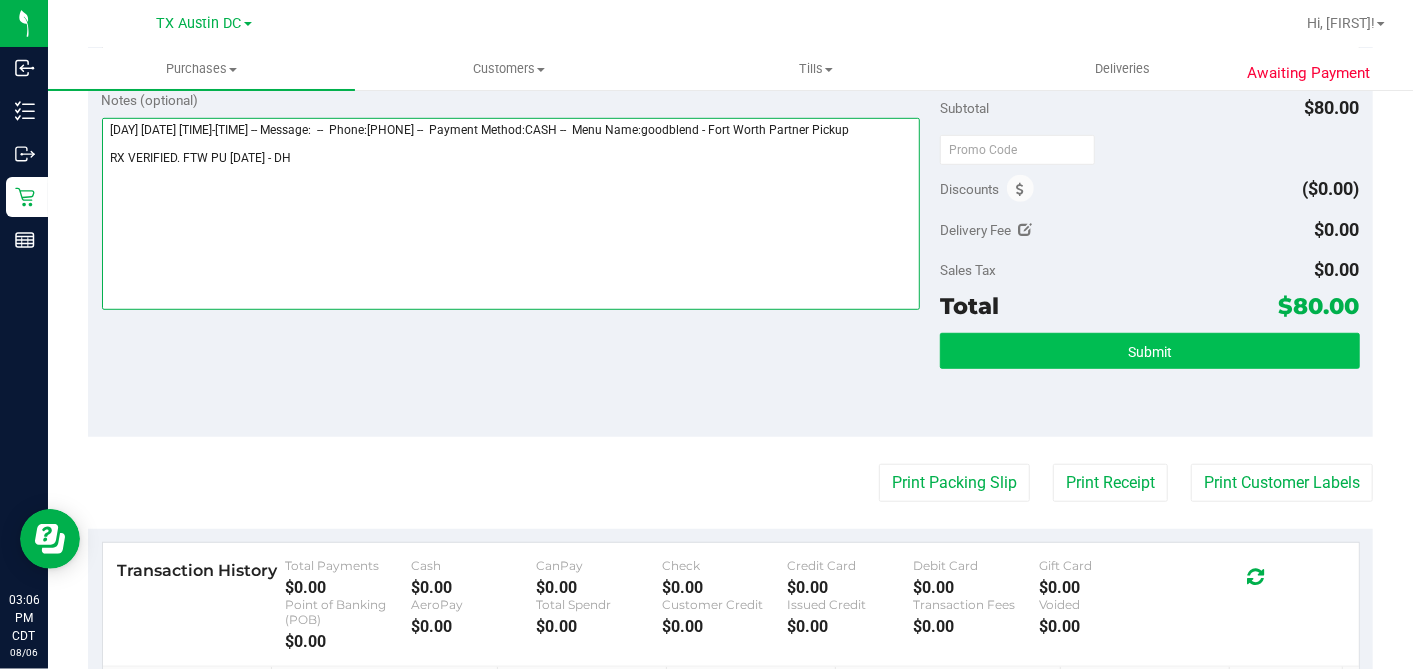 type on "Thursday 08/07/2025 10:00-14:00 -- Message:  --  Phone:3464618076 --  Payment Method:CASH --  Menu Name:goodblend - Fort Worth Partner Pickup
RX VERIFIED. FTW PU 8/7 - DH" 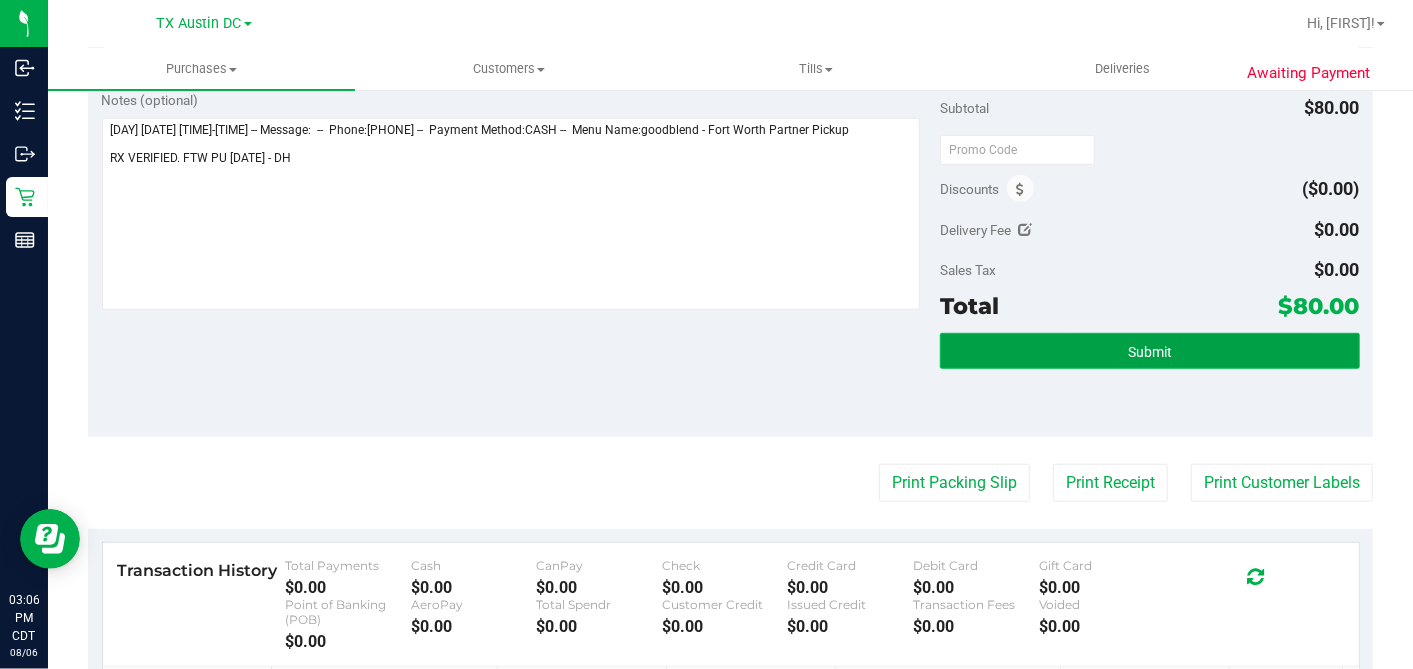click on "Submit" at bounding box center [1150, 352] 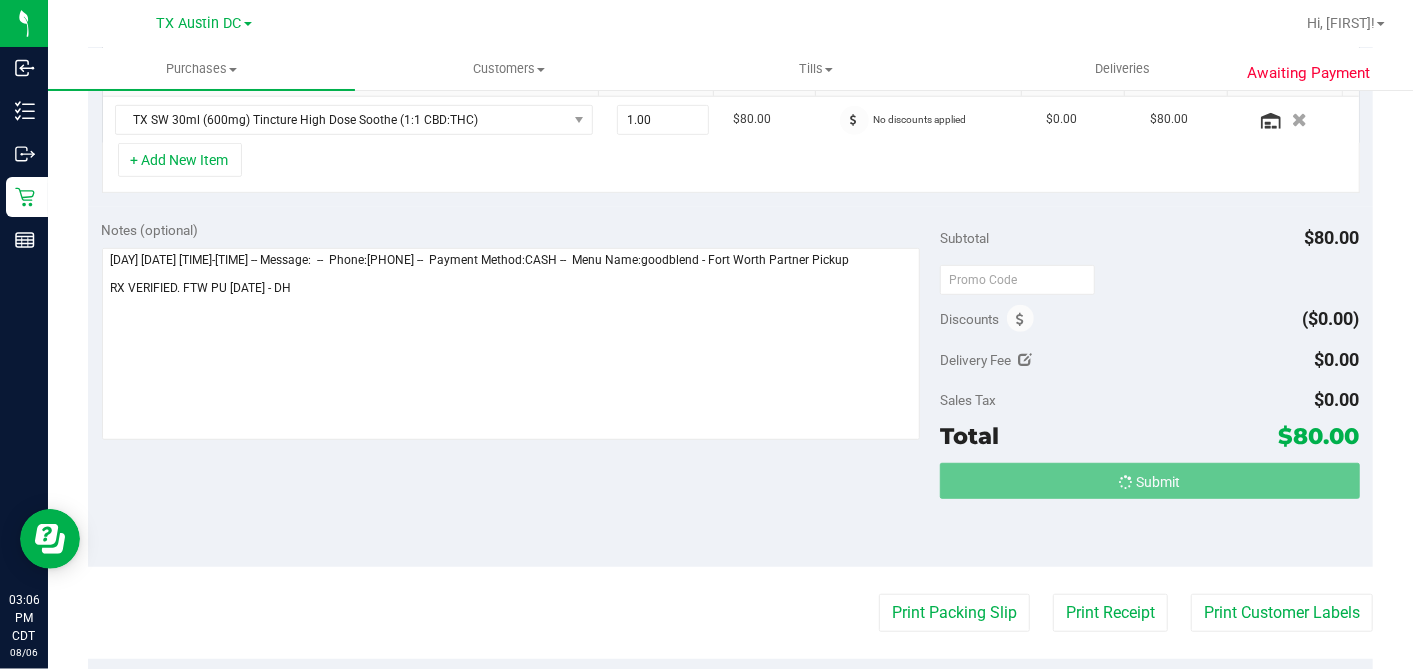 scroll, scrollTop: 0, scrollLeft: 0, axis: both 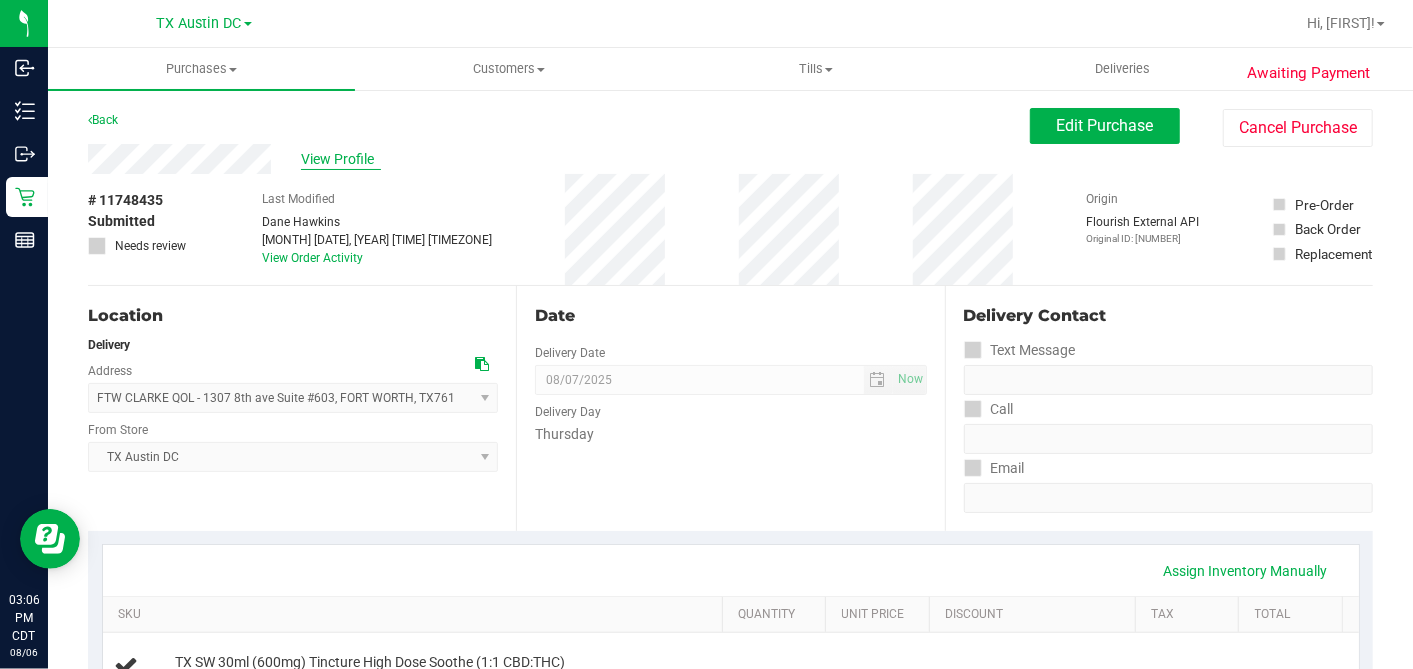 click on "View Profile" at bounding box center (341, 159) 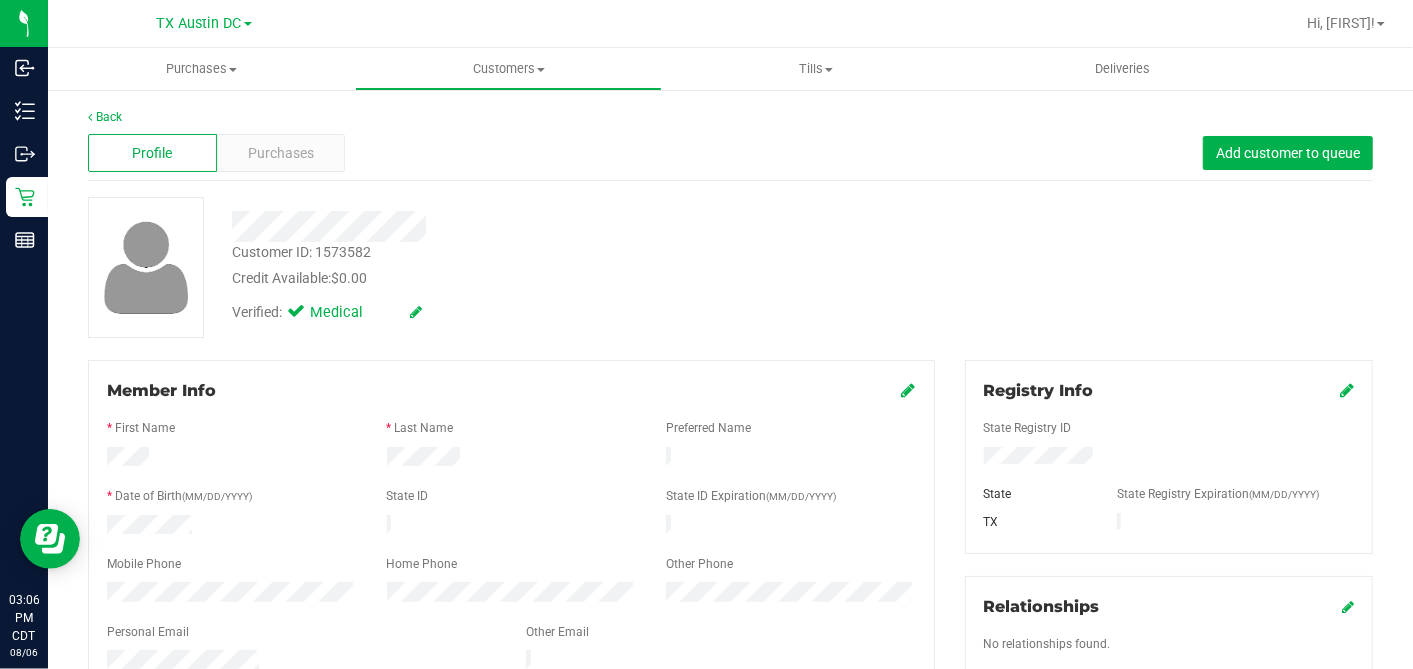 click on "Profile
Purchases
Add customer to queue" at bounding box center (730, 153) 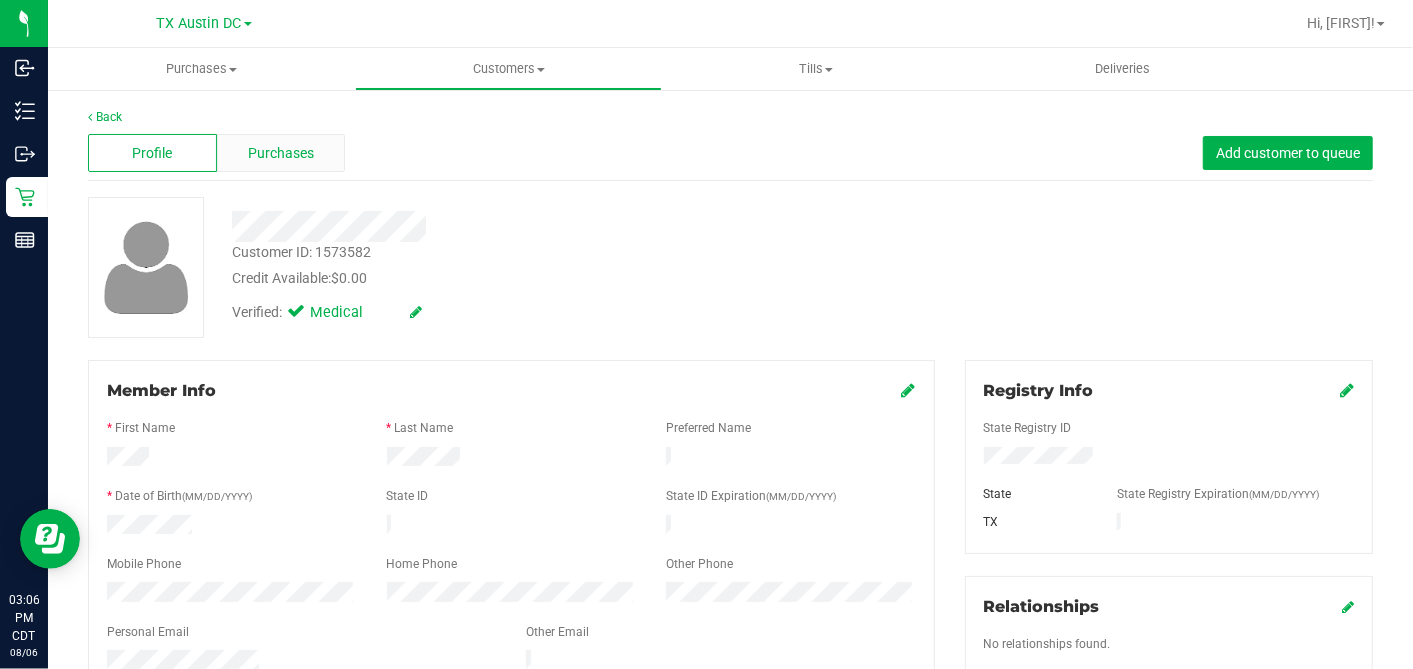 click on "Purchases" at bounding box center (281, 153) 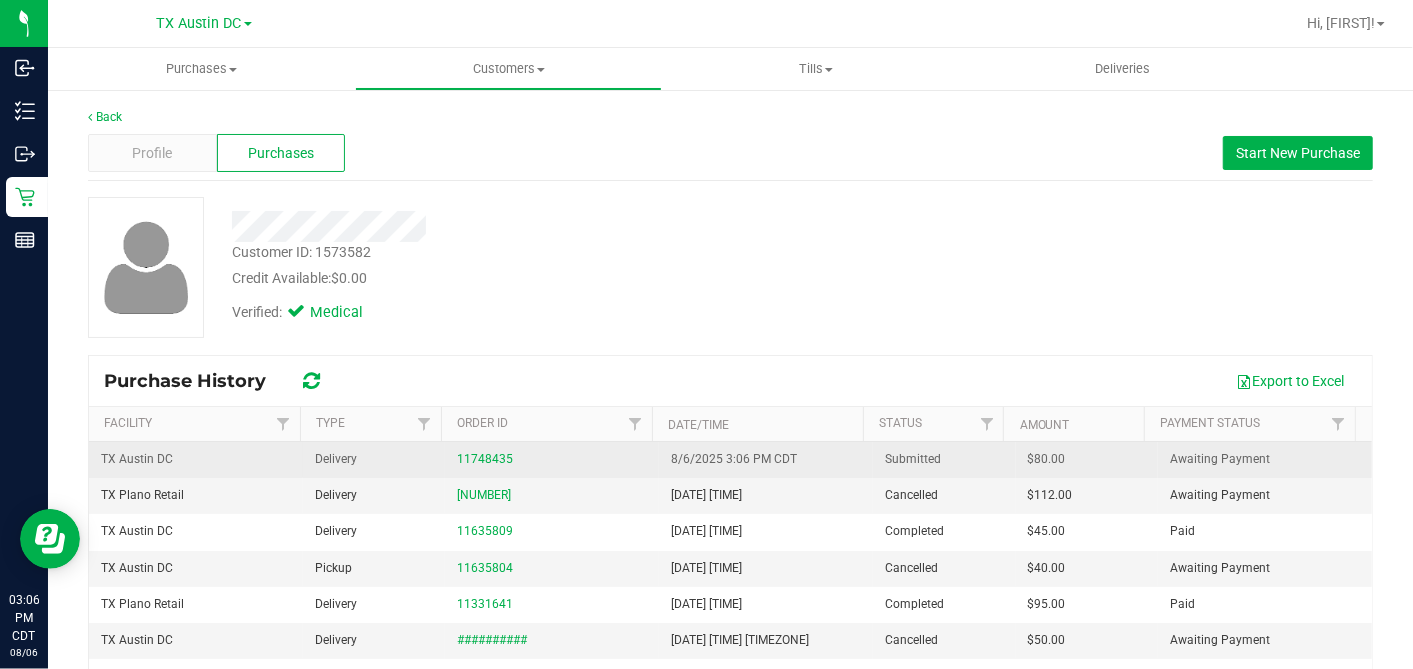 click on "$80.00" at bounding box center [1047, 459] 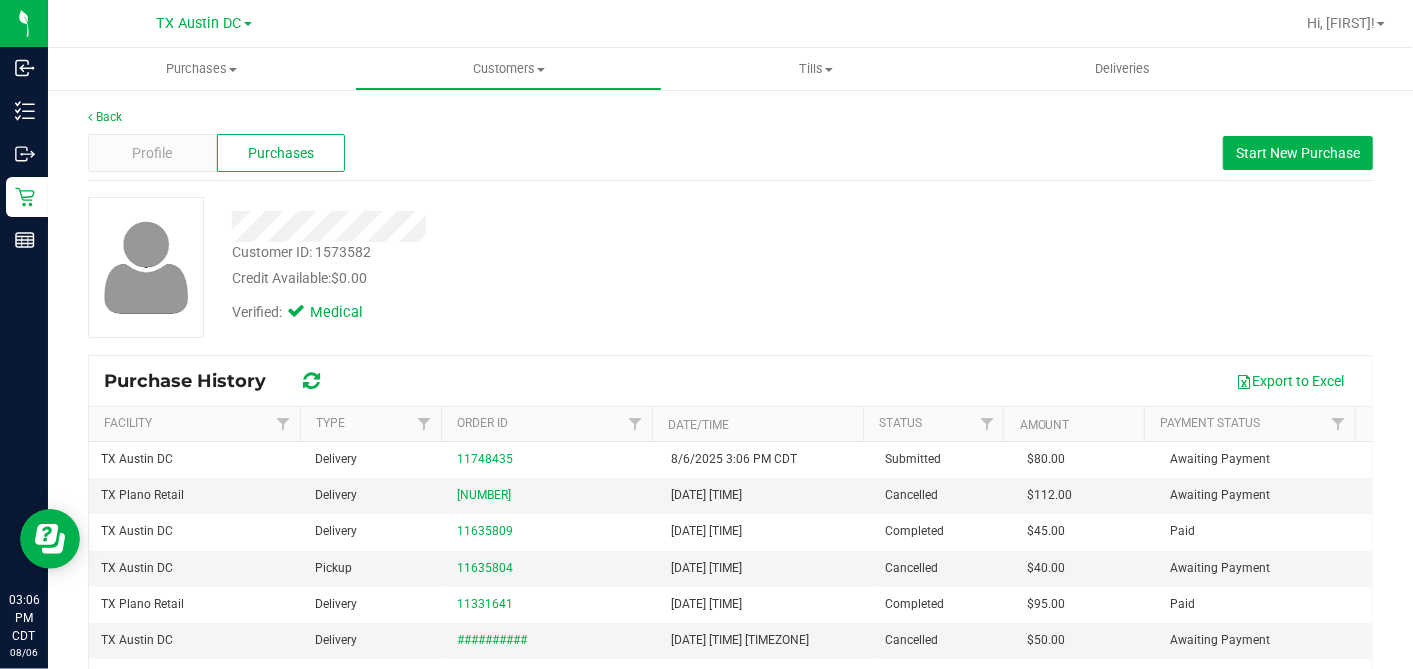 copy on "80.00" 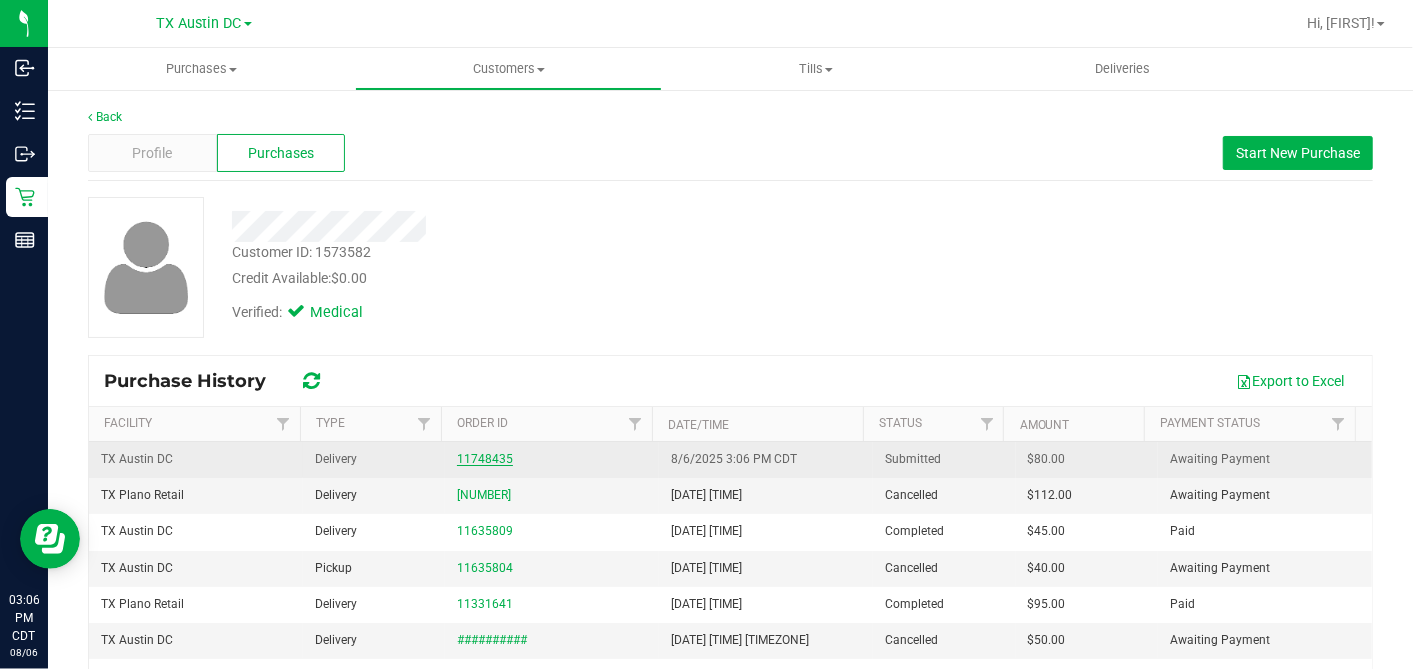 click on "11748435" at bounding box center [485, 459] 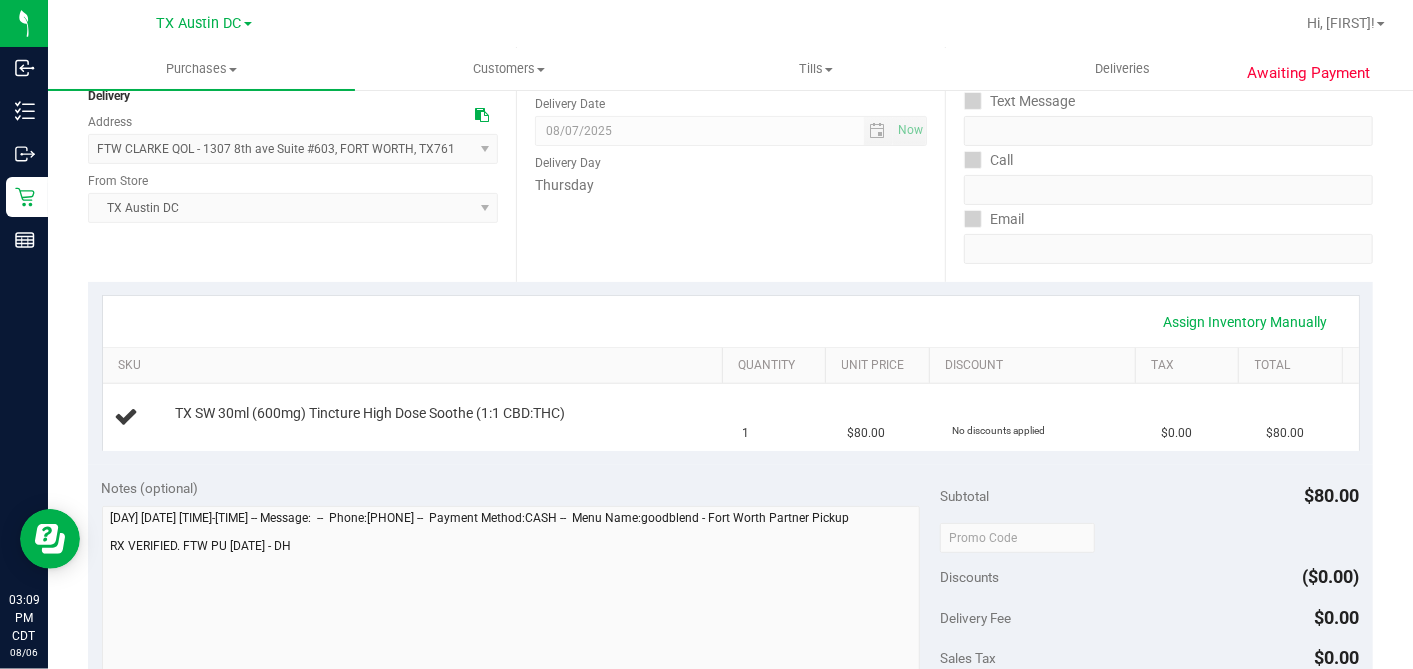 scroll, scrollTop: 0, scrollLeft: 0, axis: both 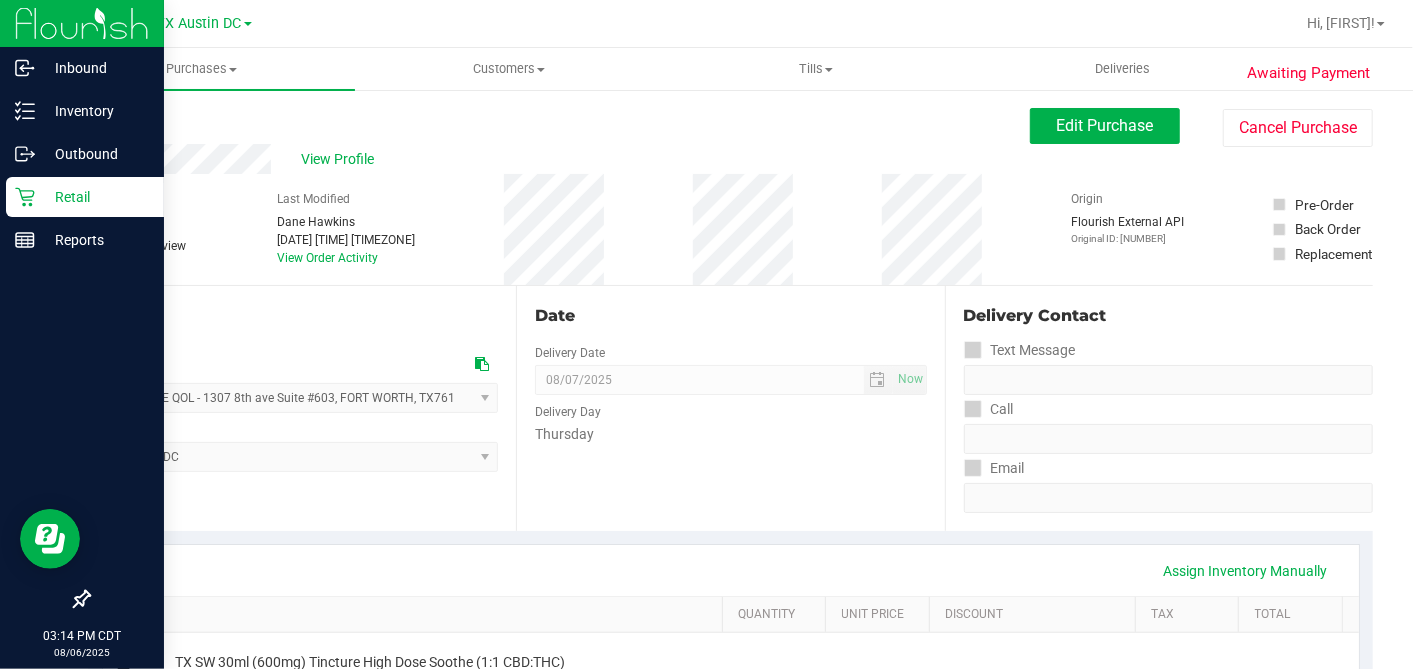 click 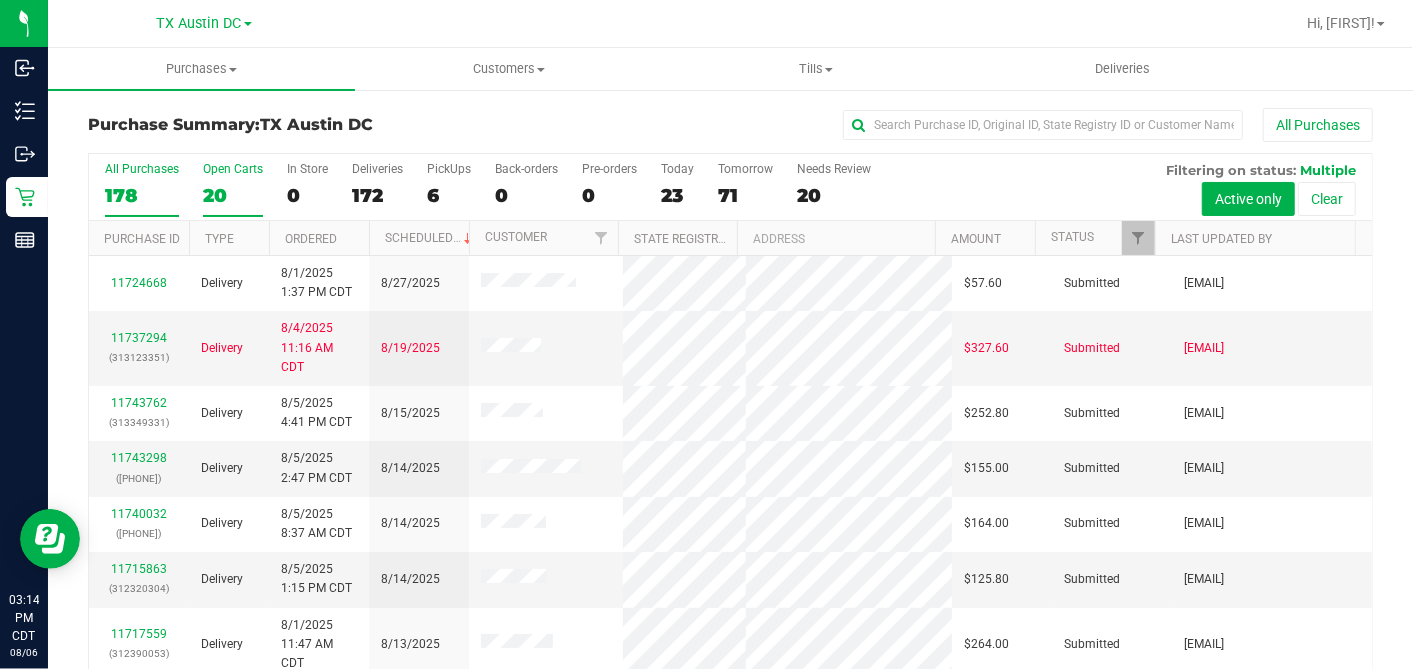 click on "20" at bounding box center (233, 195) 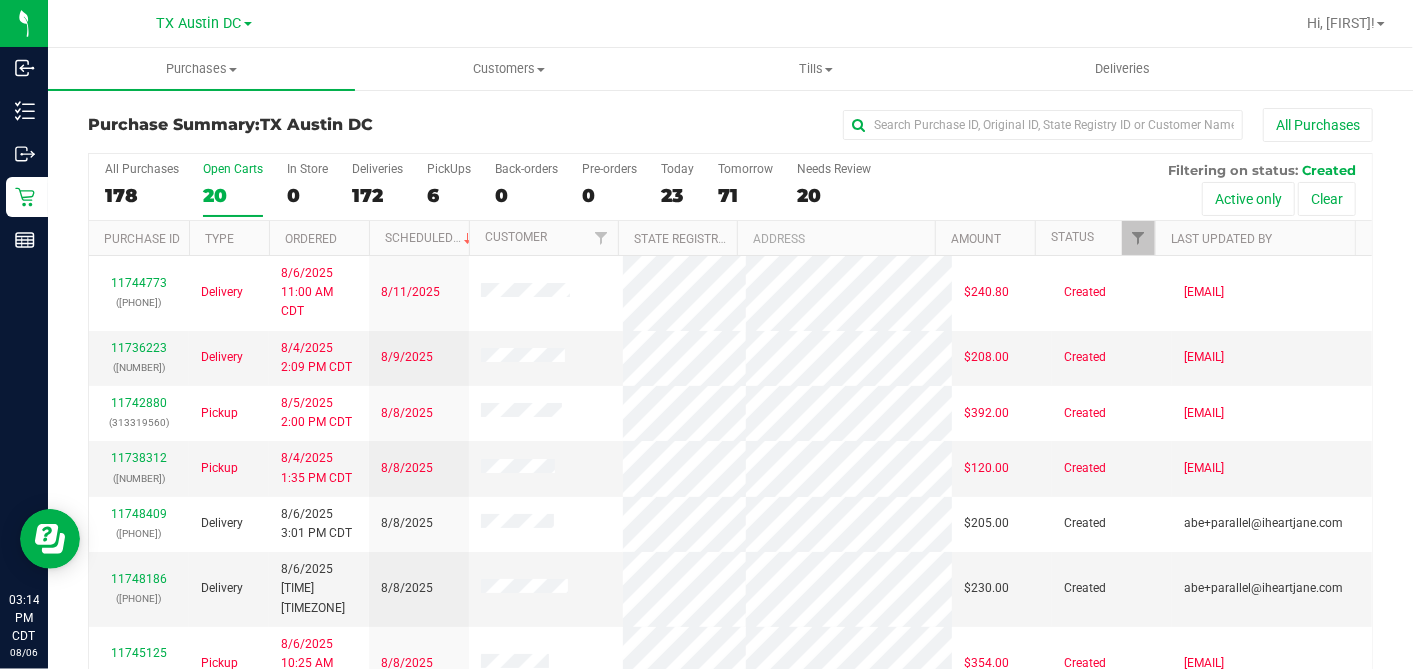 click on "Ordered" at bounding box center (319, 238) 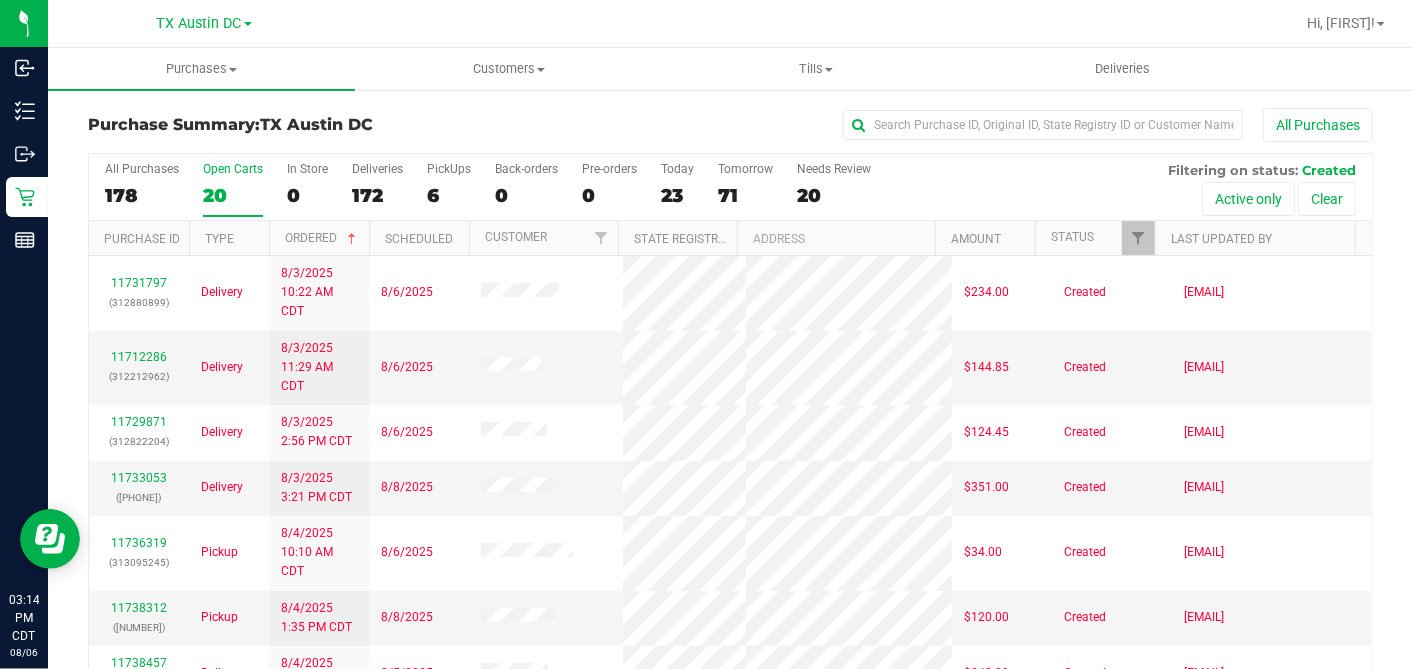 click on "Ordered" at bounding box center [319, 238] 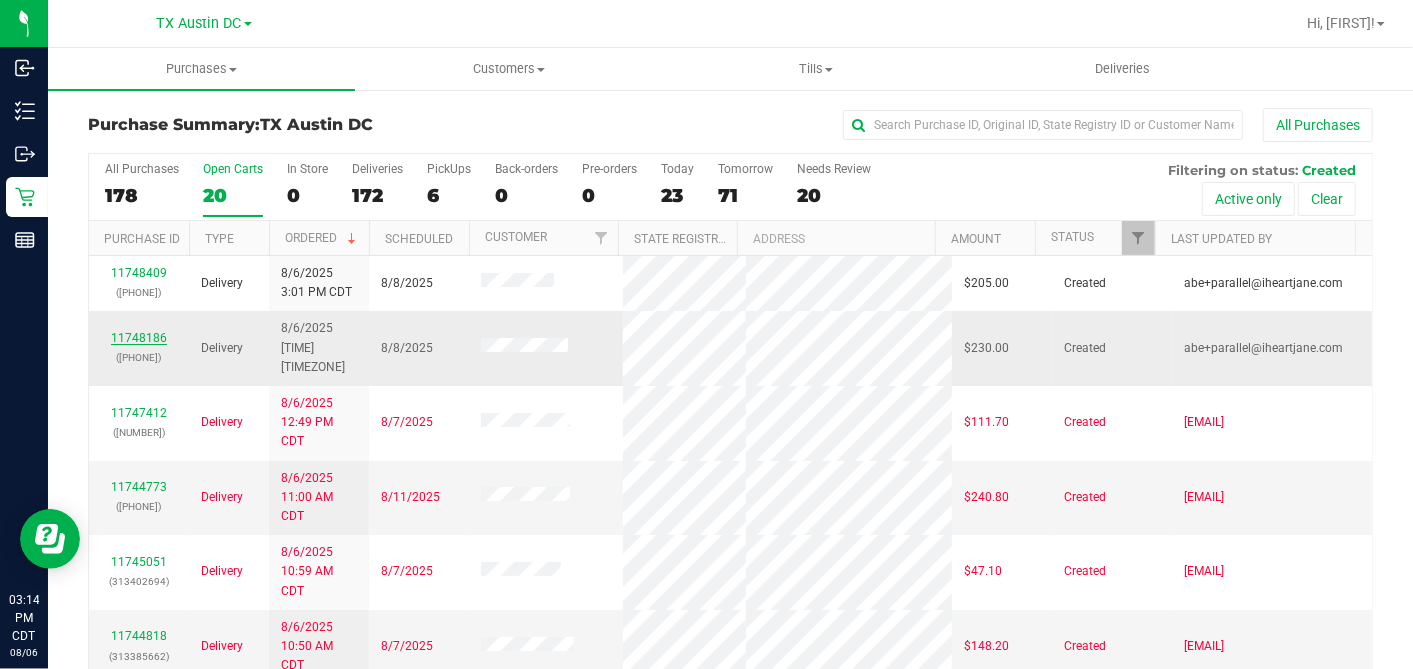 click on "11748186" at bounding box center (139, 338) 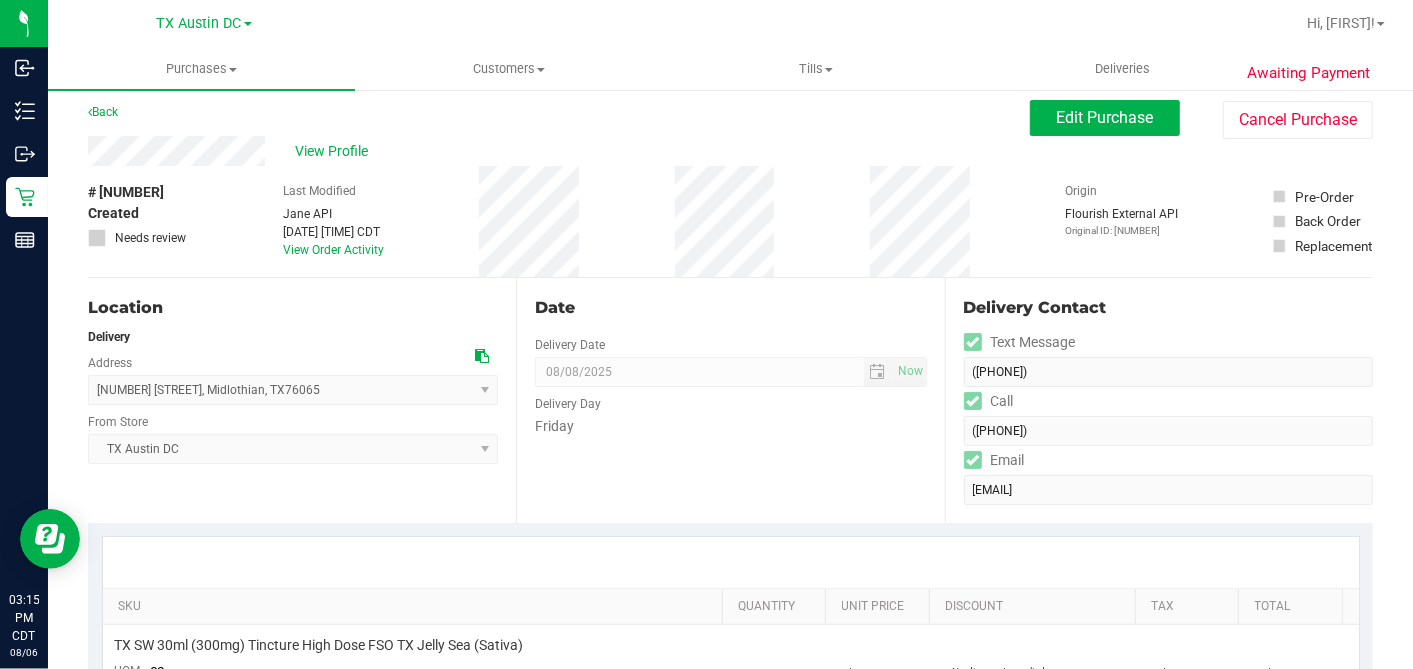 scroll, scrollTop: 0, scrollLeft: 0, axis: both 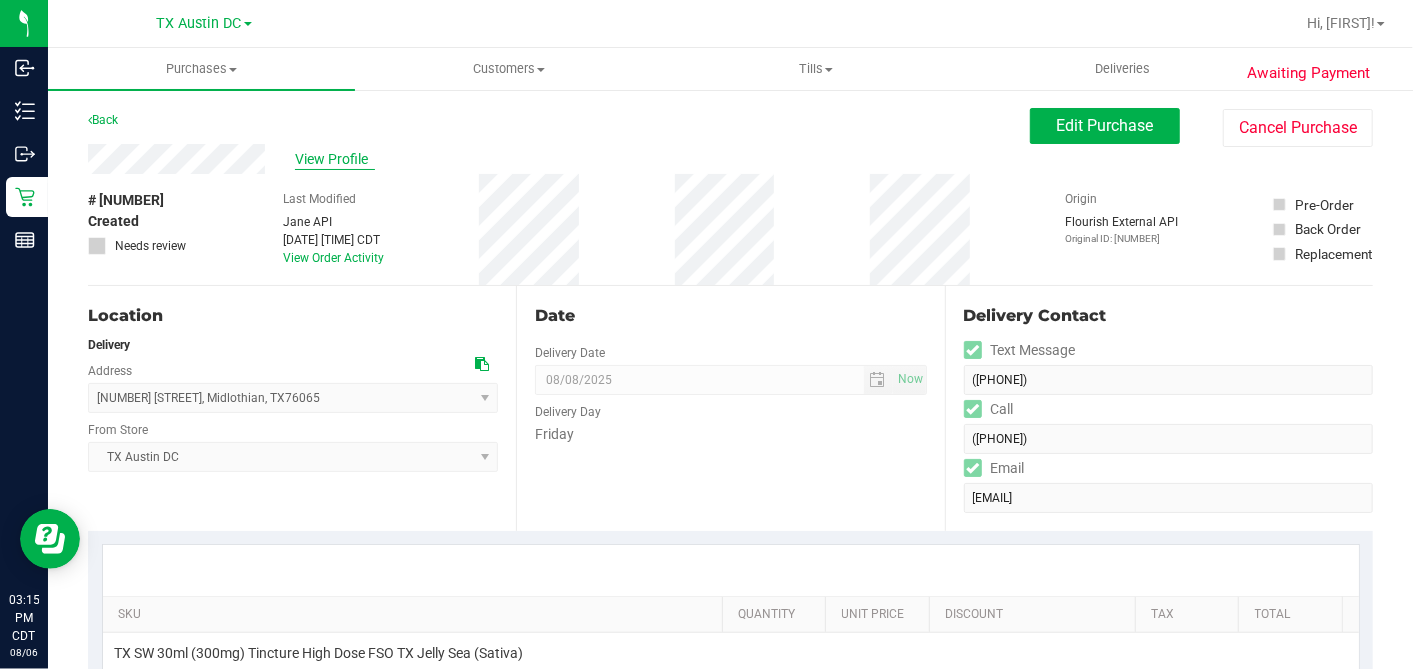 click on "View Profile" at bounding box center (335, 159) 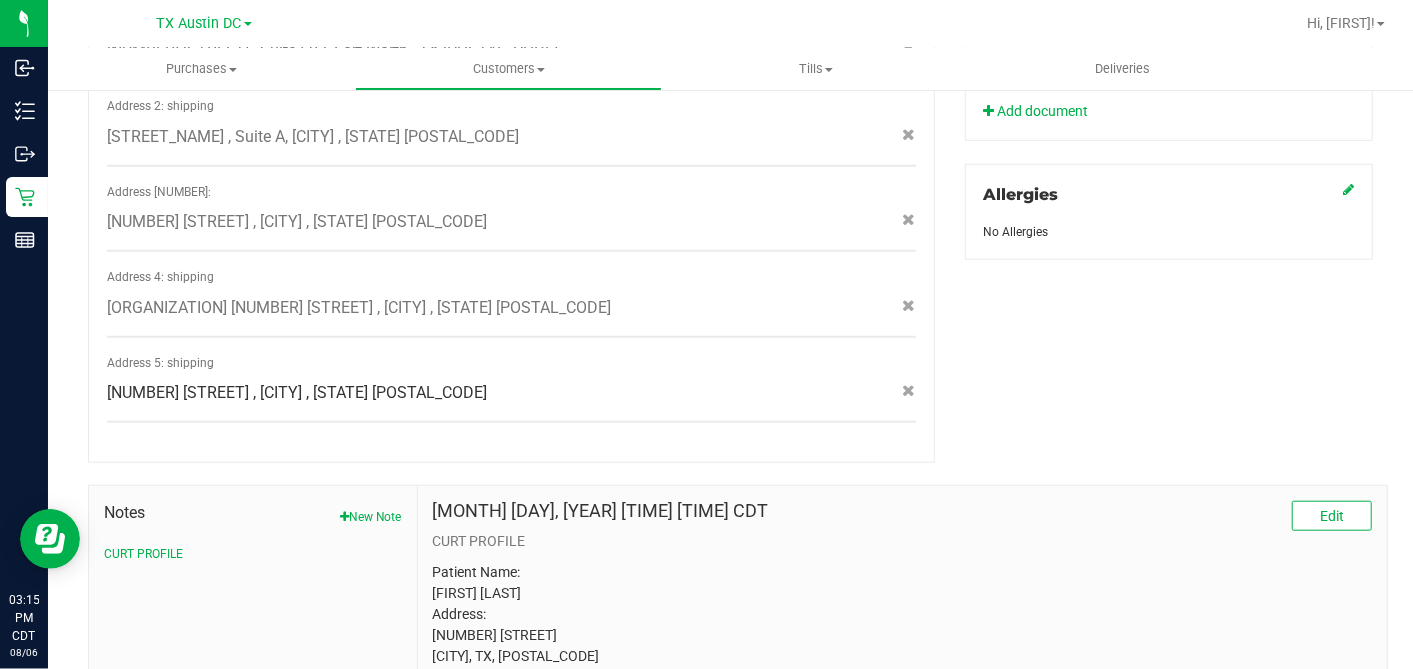 scroll, scrollTop: 1015, scrollLeft: 0, axis: vertical 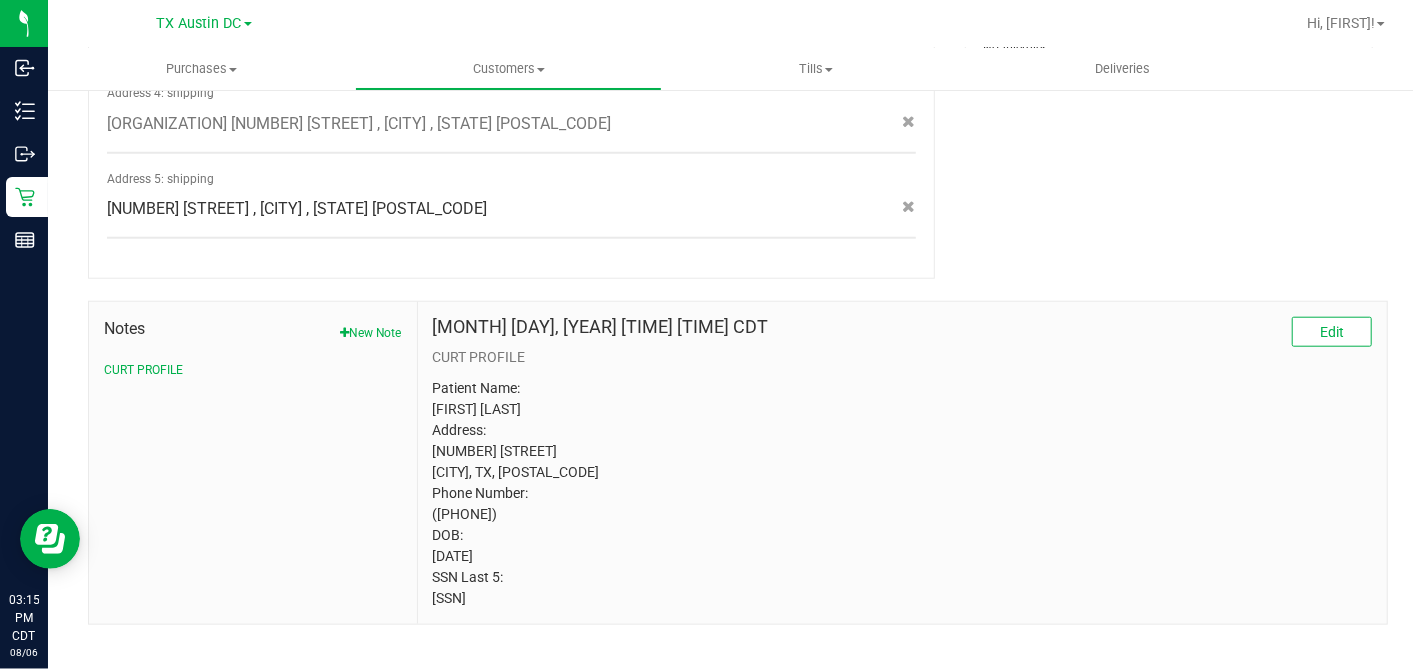 click on "Patient Name:
Linda IVAHNENKO
Address:
5620 HERITAGE CT
MIDLOTHIAN, TX, 76065
Phone Number:
(214) 215-7691
DOB:
04/22/1969
SSN Last 5:
11111" at bounding box center [902, 493] 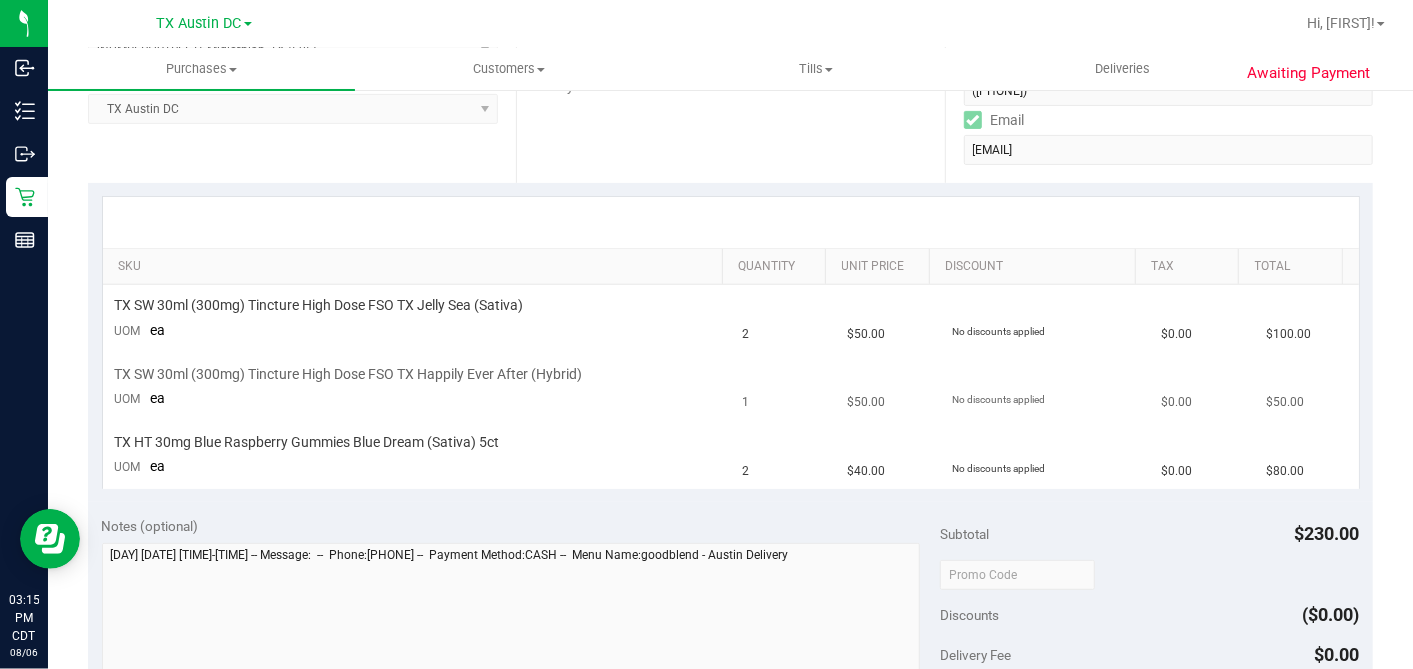 scroll, scrollTop: 0, scrollLeft: 0, axis: both 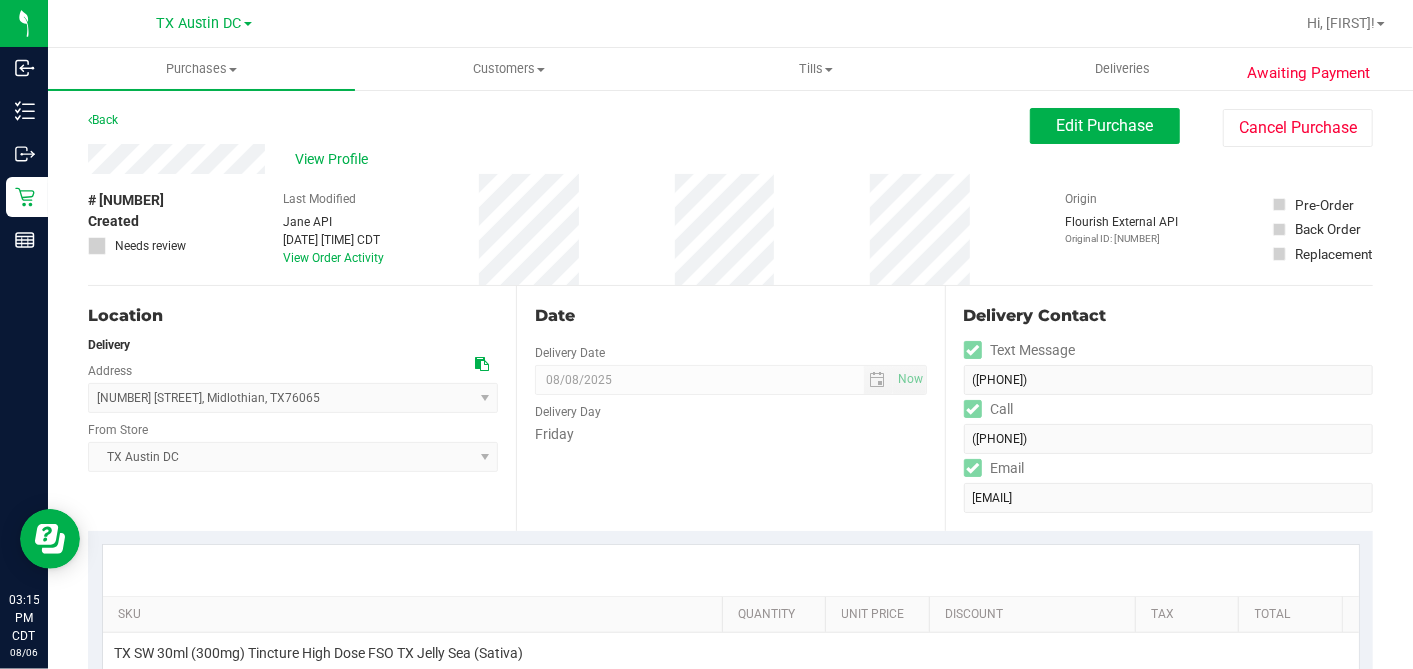 click at bounding box center [482, 364] 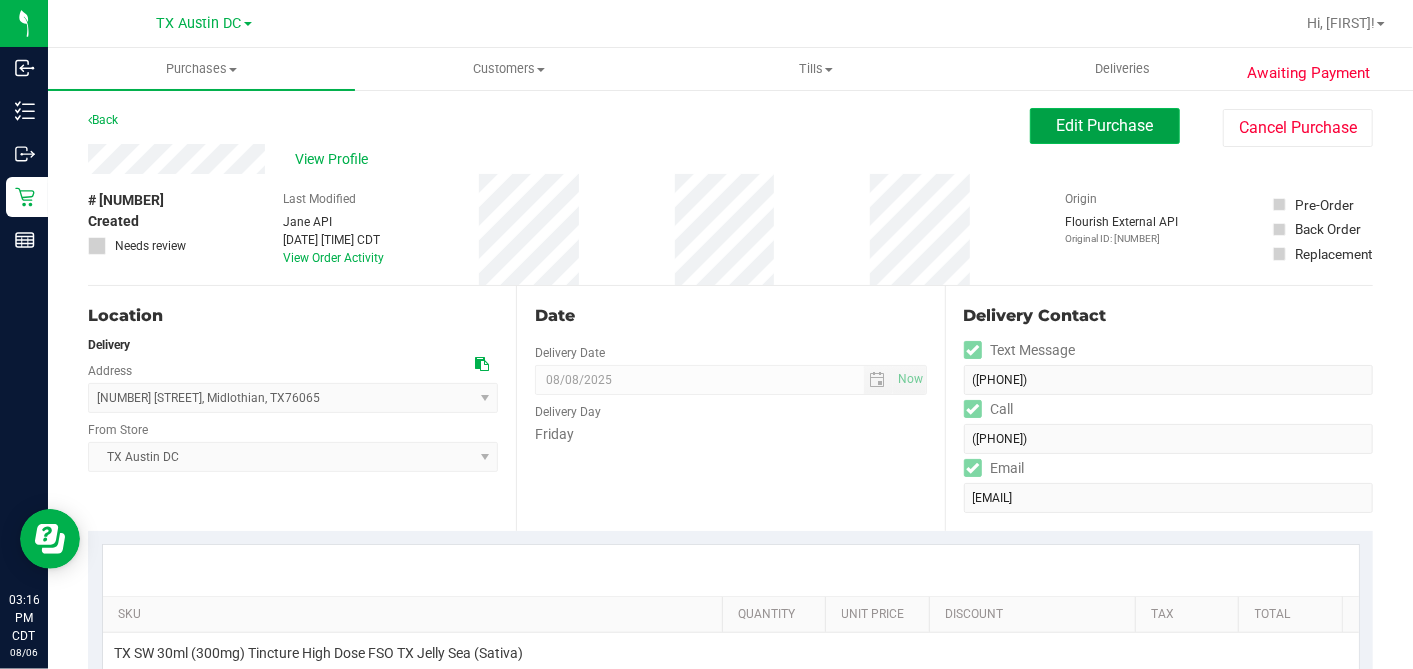 click on "Edit Purchase" at bounding box center [1105, 125] 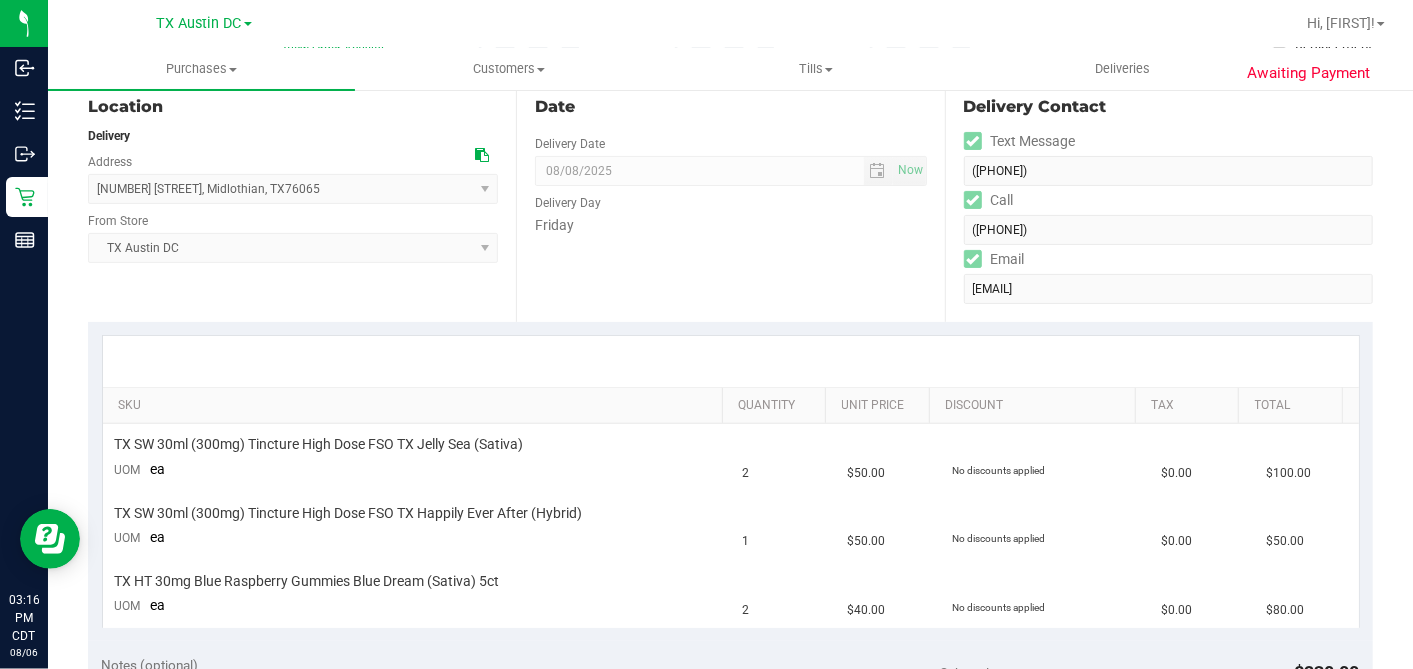 scroll, scrollTop: 444, scrollLeft: 0, axis: vertical 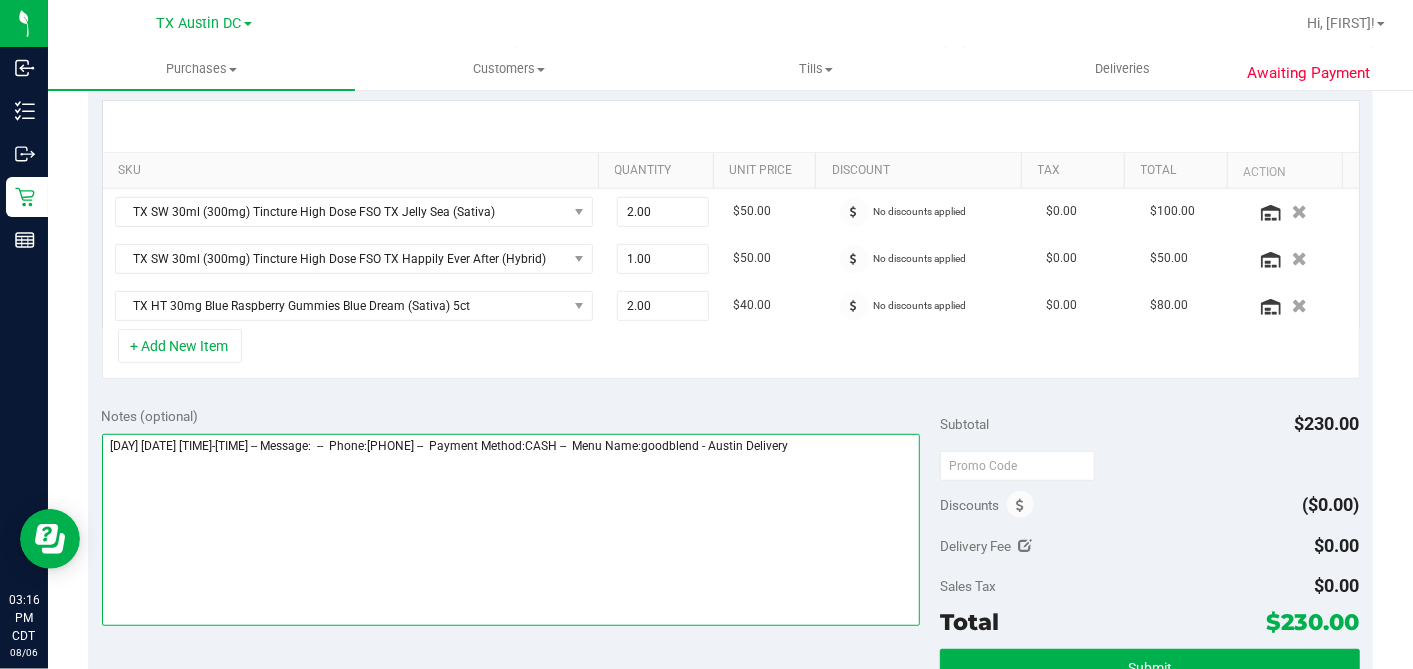click at bounding box center (511, 530) 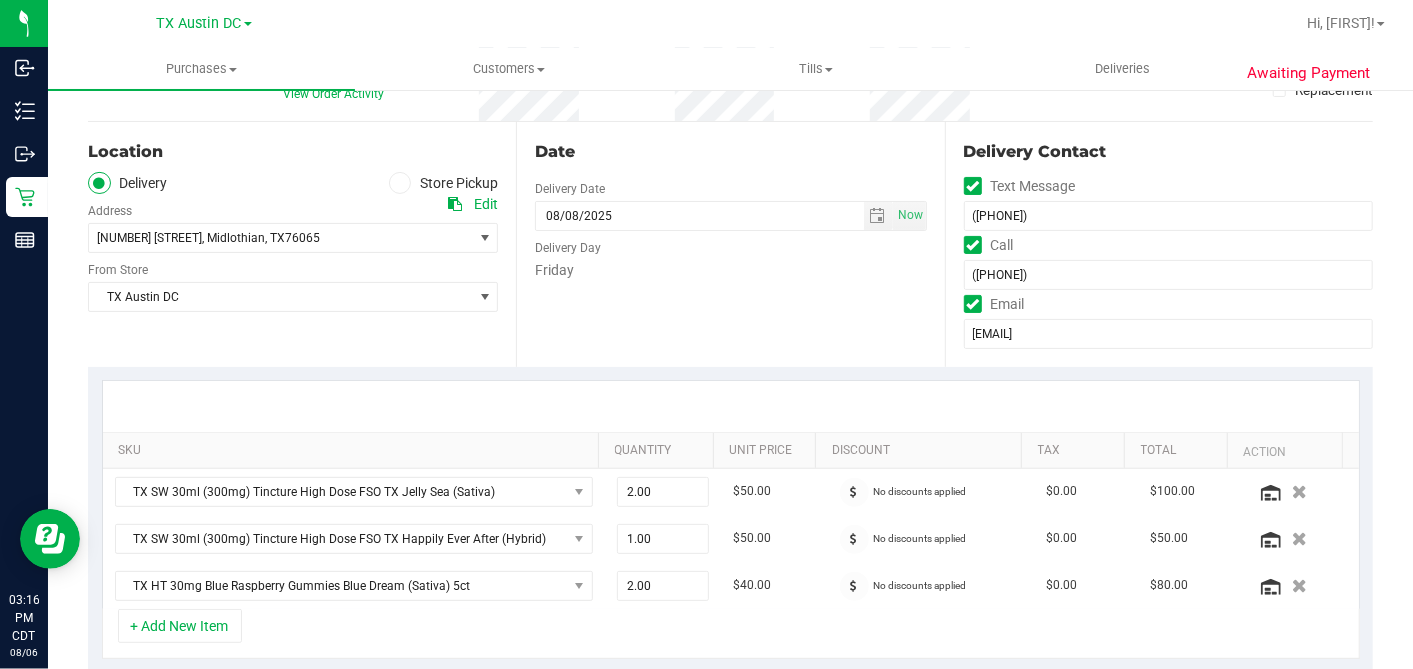 scroll, scrollTop: 333, scrollLeft: 0, axis: vertical 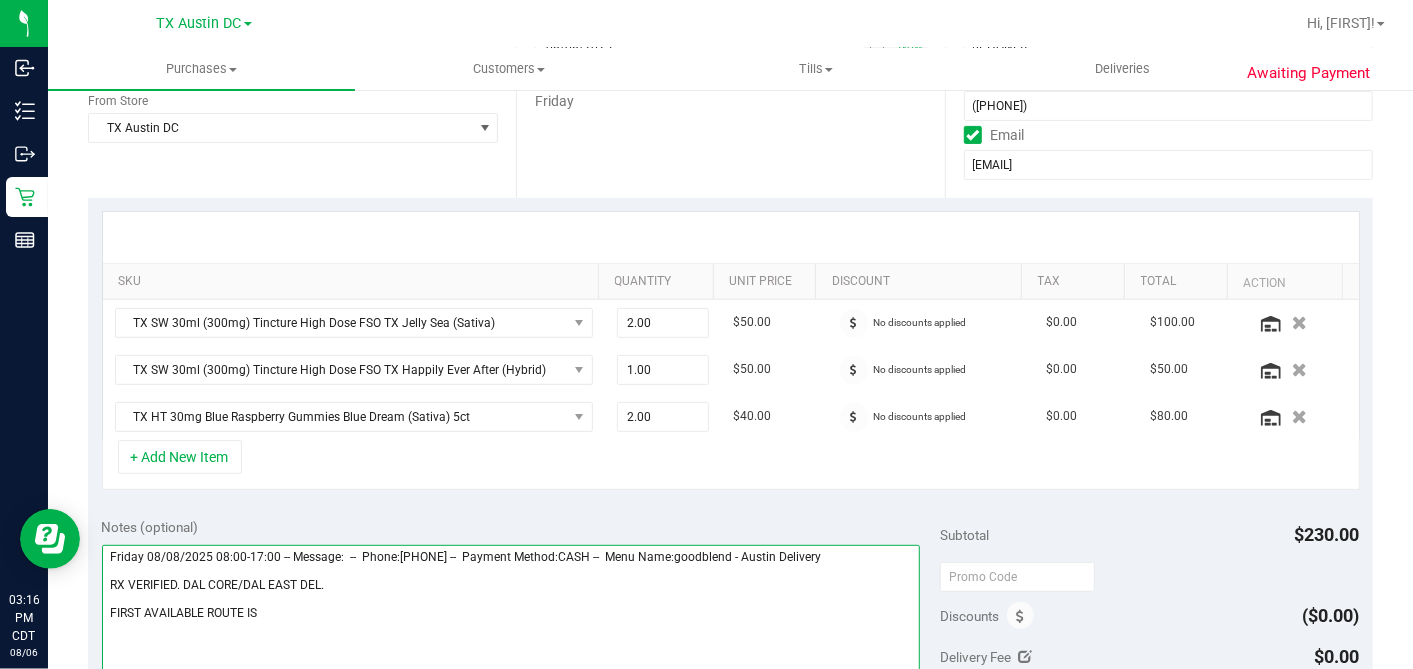 click at bounding box center (511, 641) 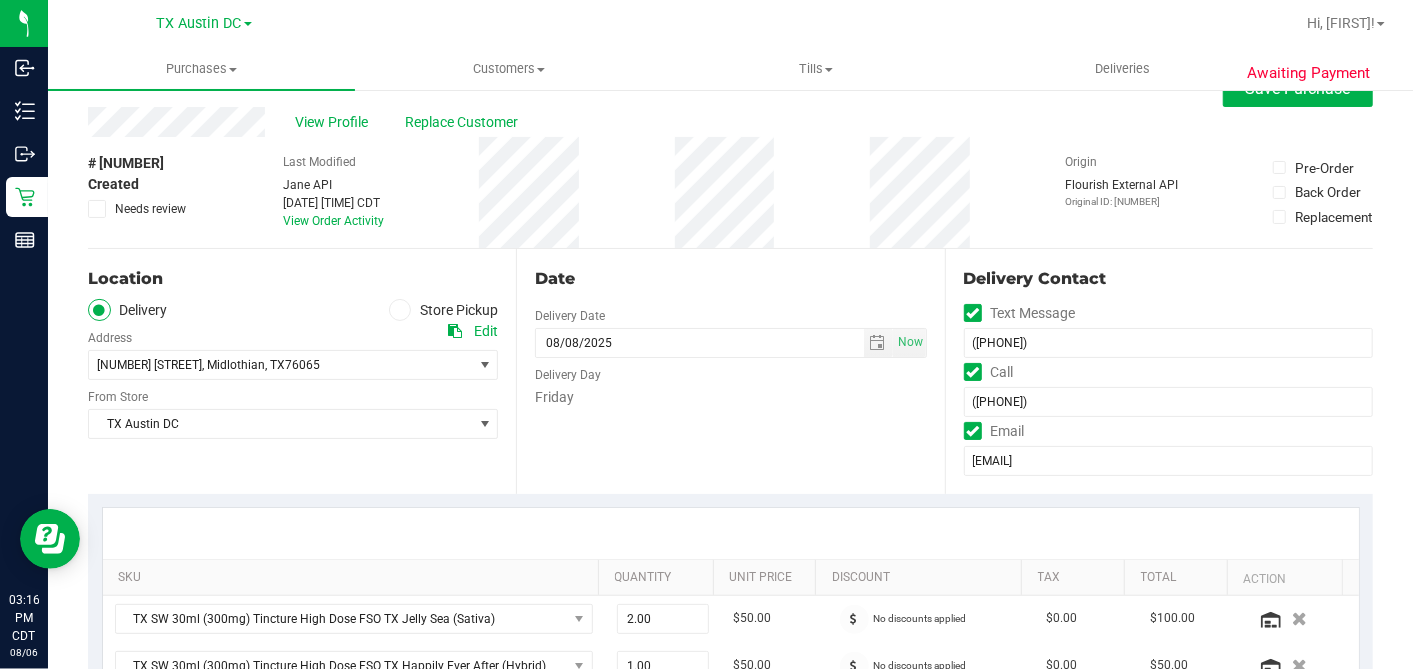 scroll, scrollTop: 0, scrollLeft: 0, axis: both 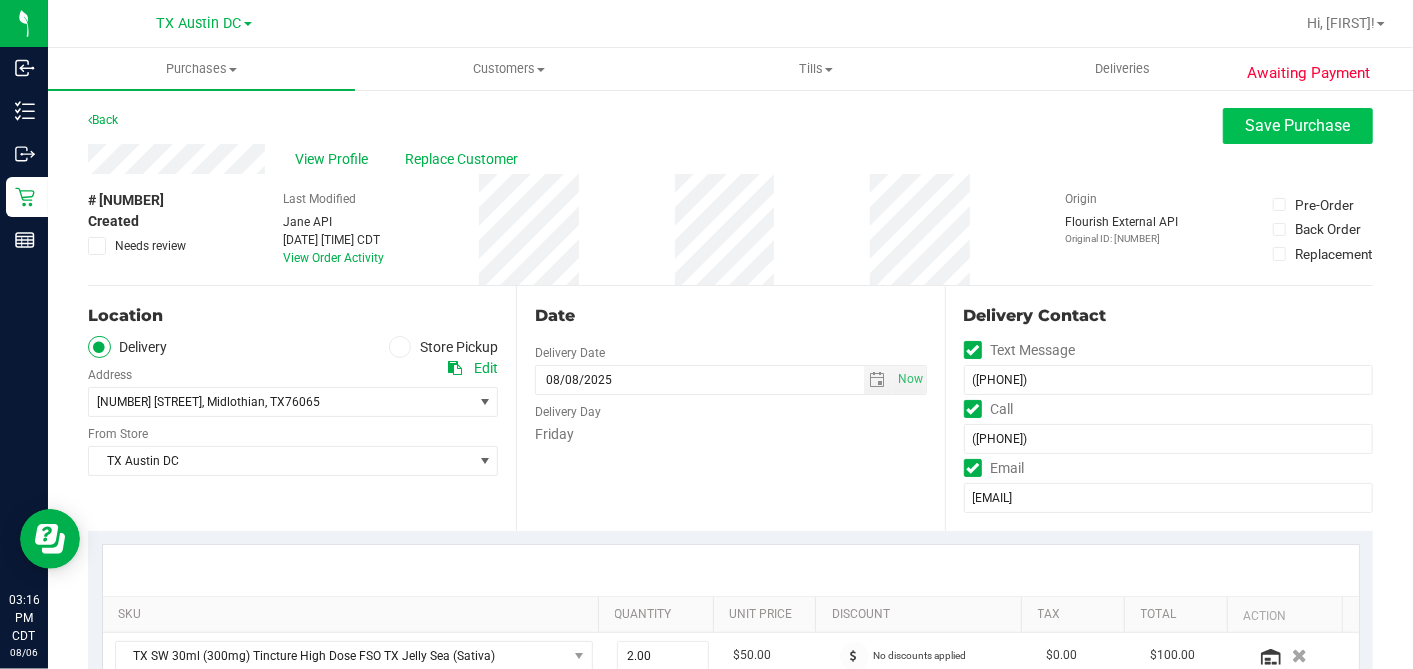 type on "Friday 08/08/2025 08:00-17:00 -- Message:  --  Phone:2142157691 --  Payment Method:CASH --  Menu Name:goodblend - Austin Delivery
RX VERIFIED. DAL CORE/DAL EAST DEL.
FIRST AVAILABLE ROUTE IS SAT 8/9. CALLING PT TO REVIEW/RESCHEDULE - DH" 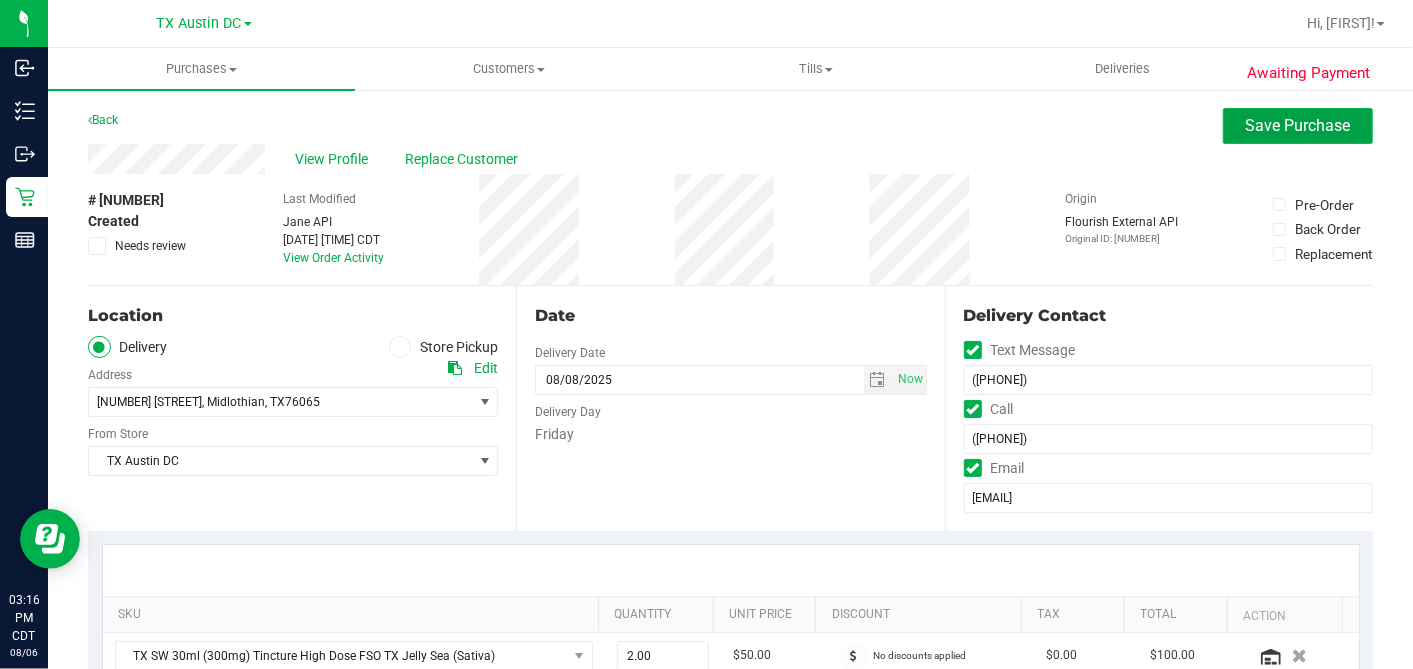 click on "Save Purchase" at bounding box center [1298, 125] 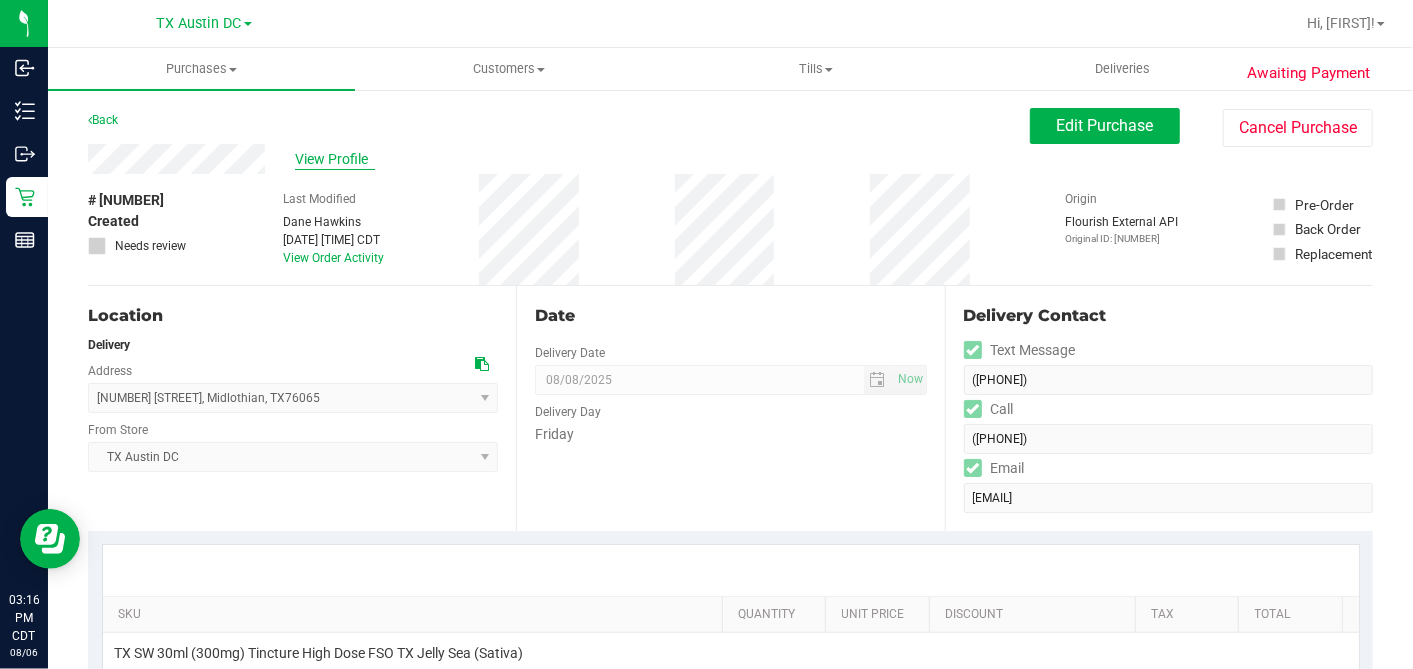 click on "View Profile" at bounding box center [335, 159] 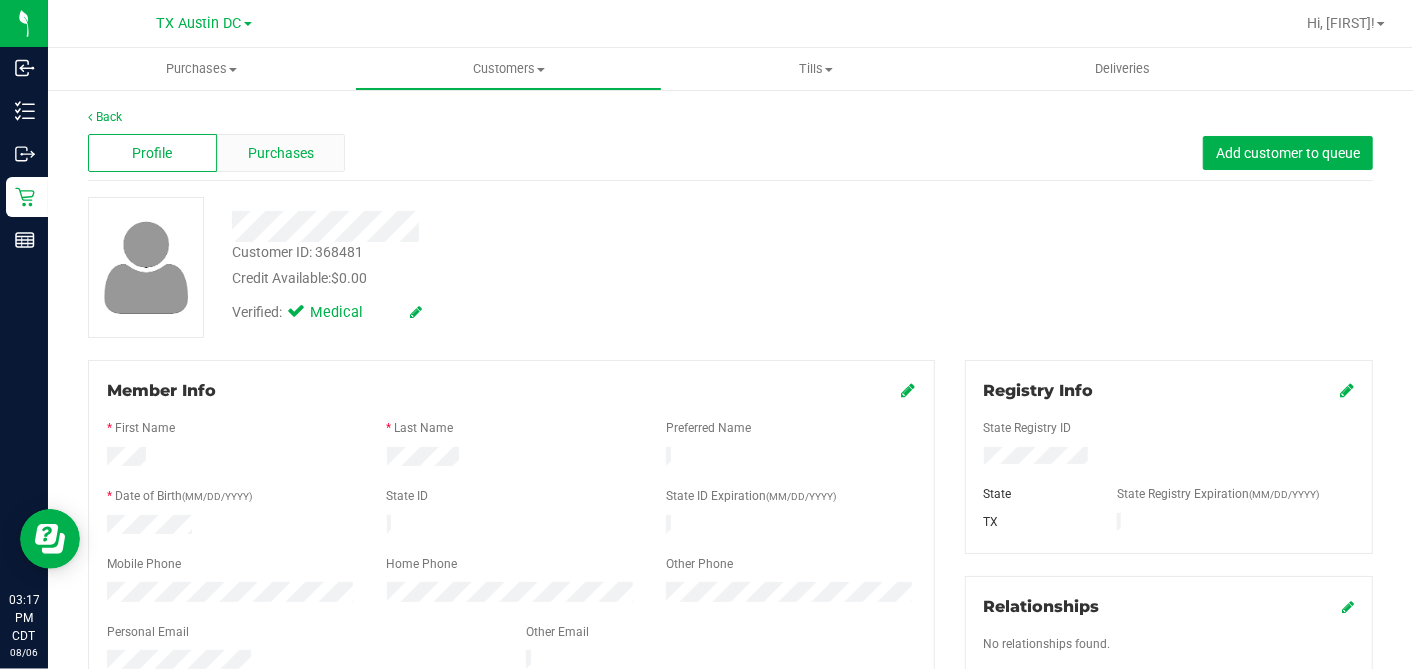 click on "Purchases" at bounding box center [281, 153] 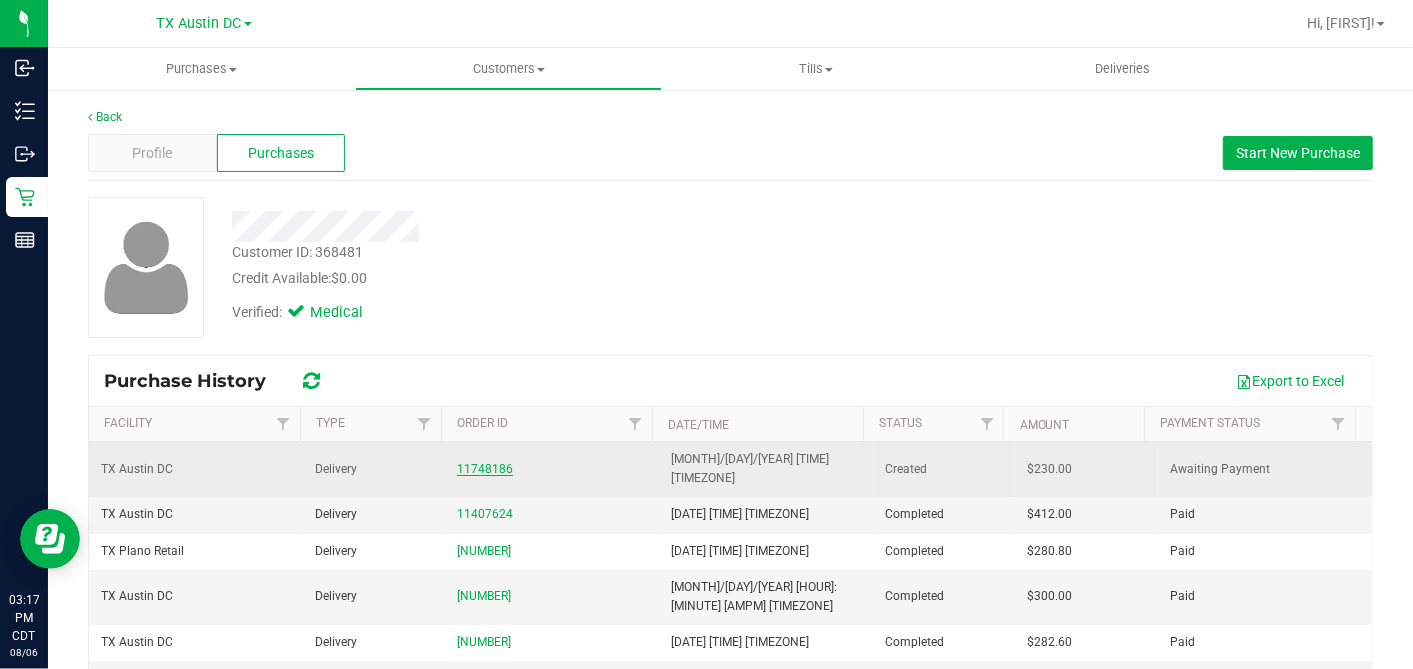 click on "11748186" at bounding box center (485, 469) 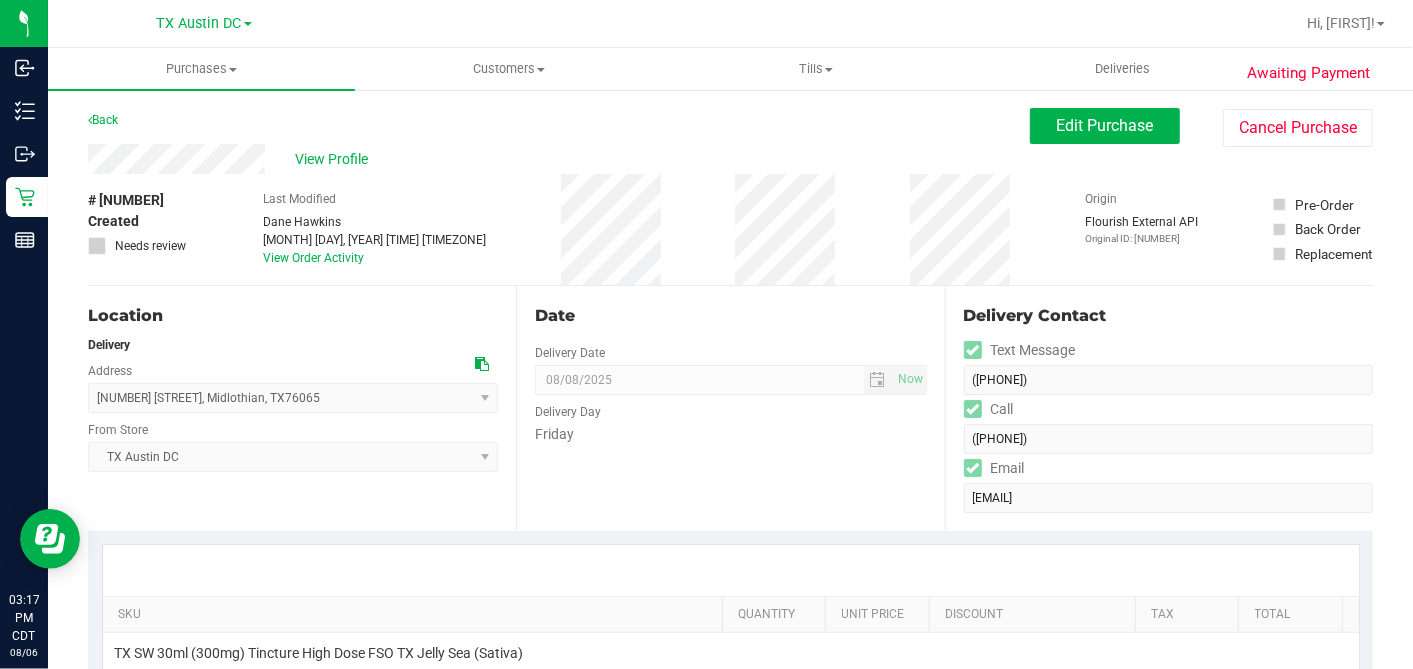 drag, startPoint x: 708, startPoint y: 309, endPoint x: 748, endPoint y: 330, distance: 45.17743 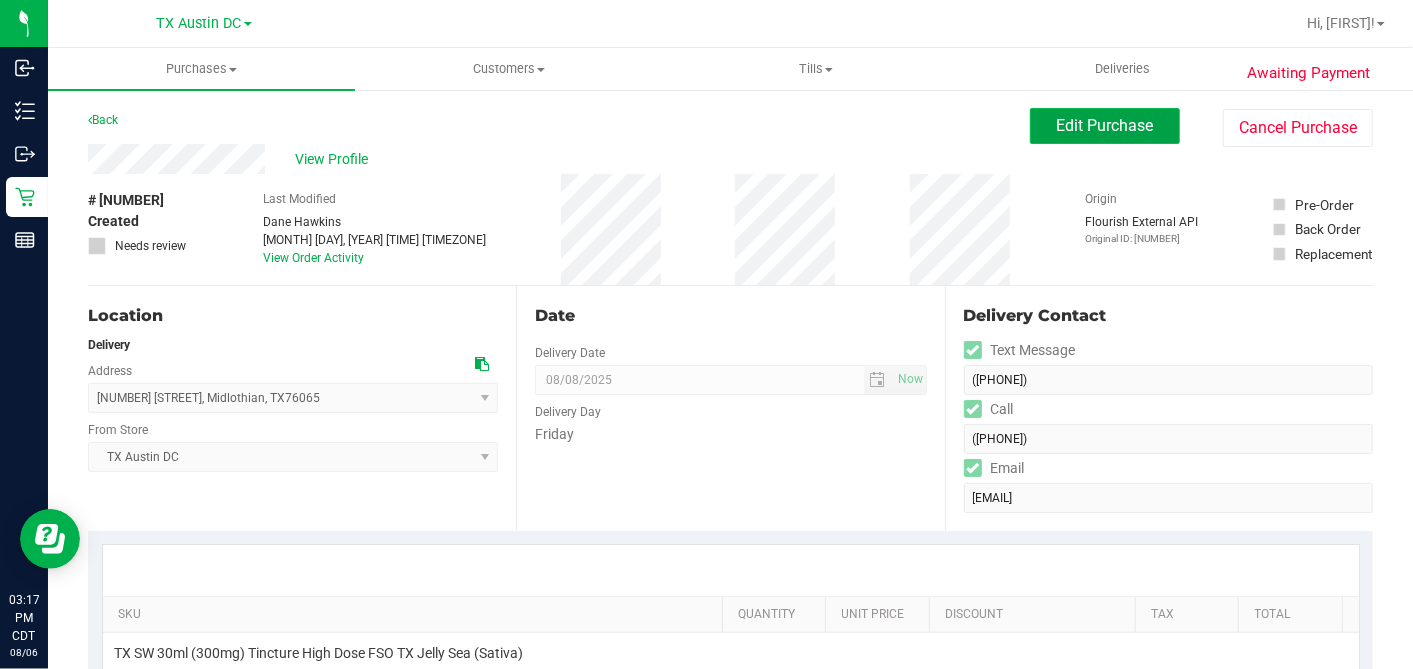 click on "Edit Purchase" at bounding box center [1105, 126] 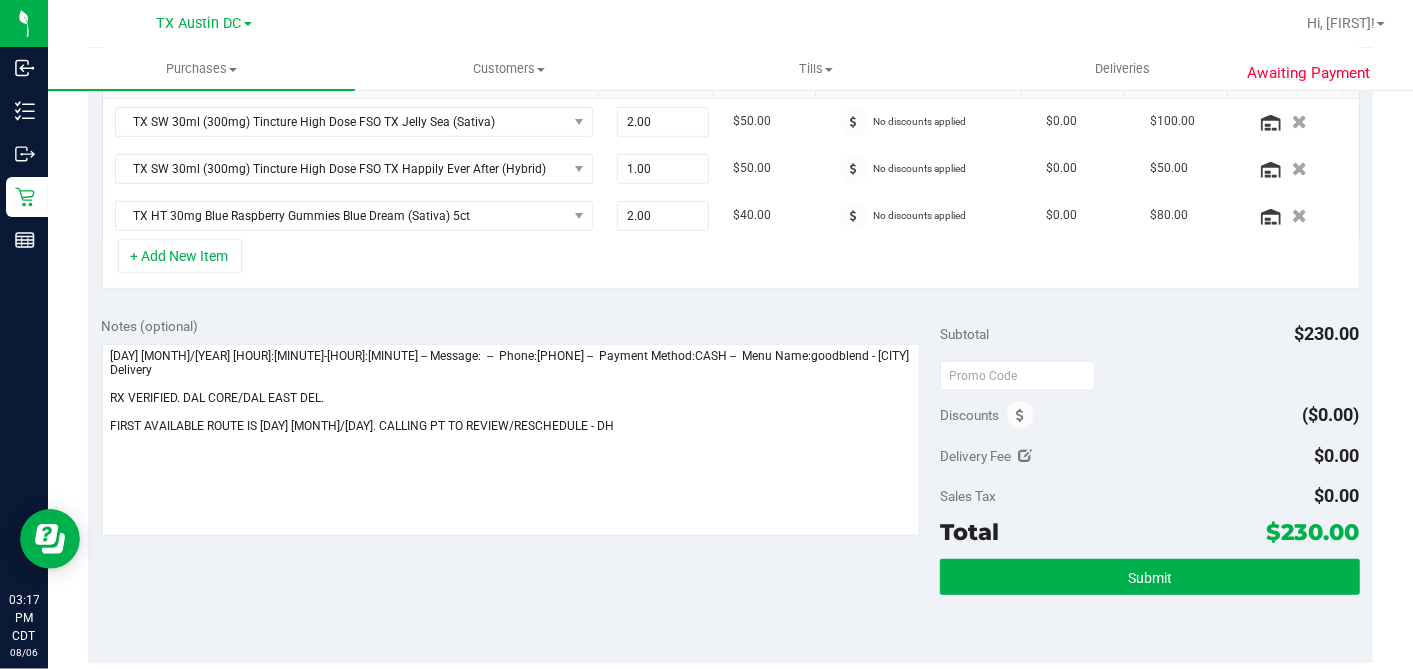 scroll, scrollTop: 555, scrollLeft: 0, axis: vertical 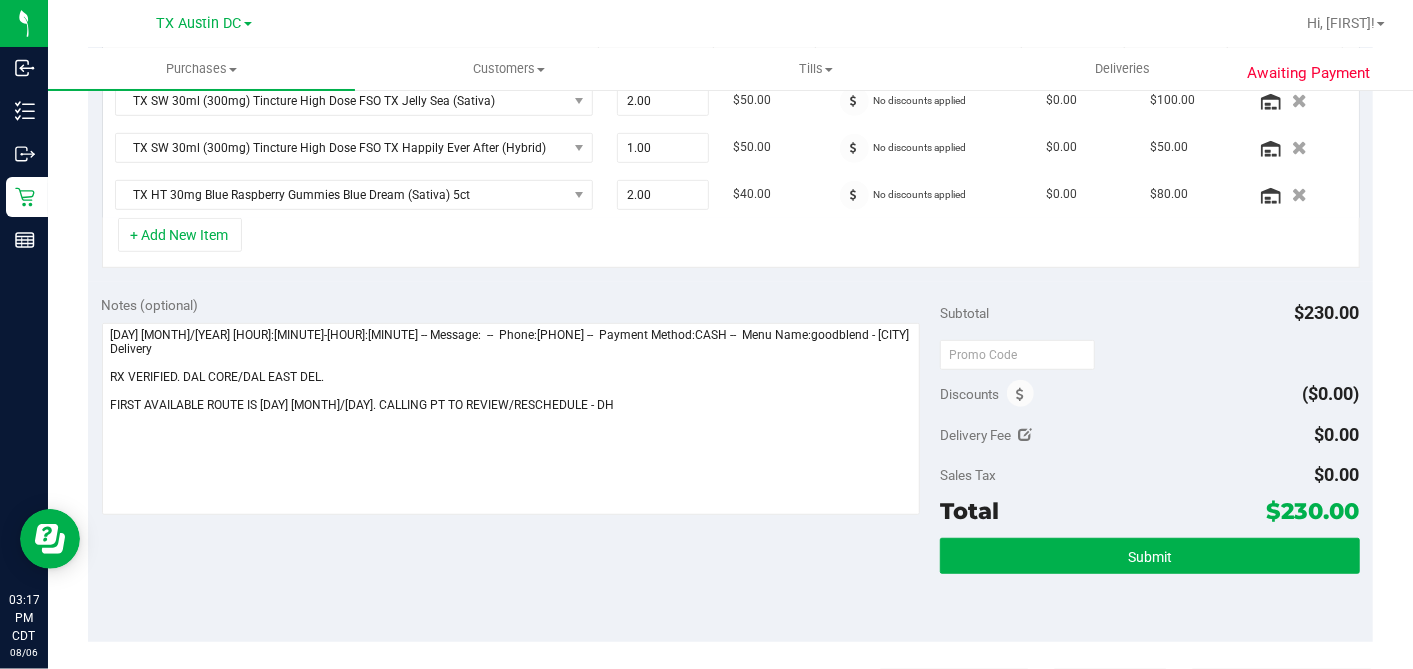 click on "Notes (optional)
Subtotal
$230.00
Discounts
($0.00)
Delivery Fee
$0.00
Sales Tax
$0.00
Total" at bounding box center [730, 462] 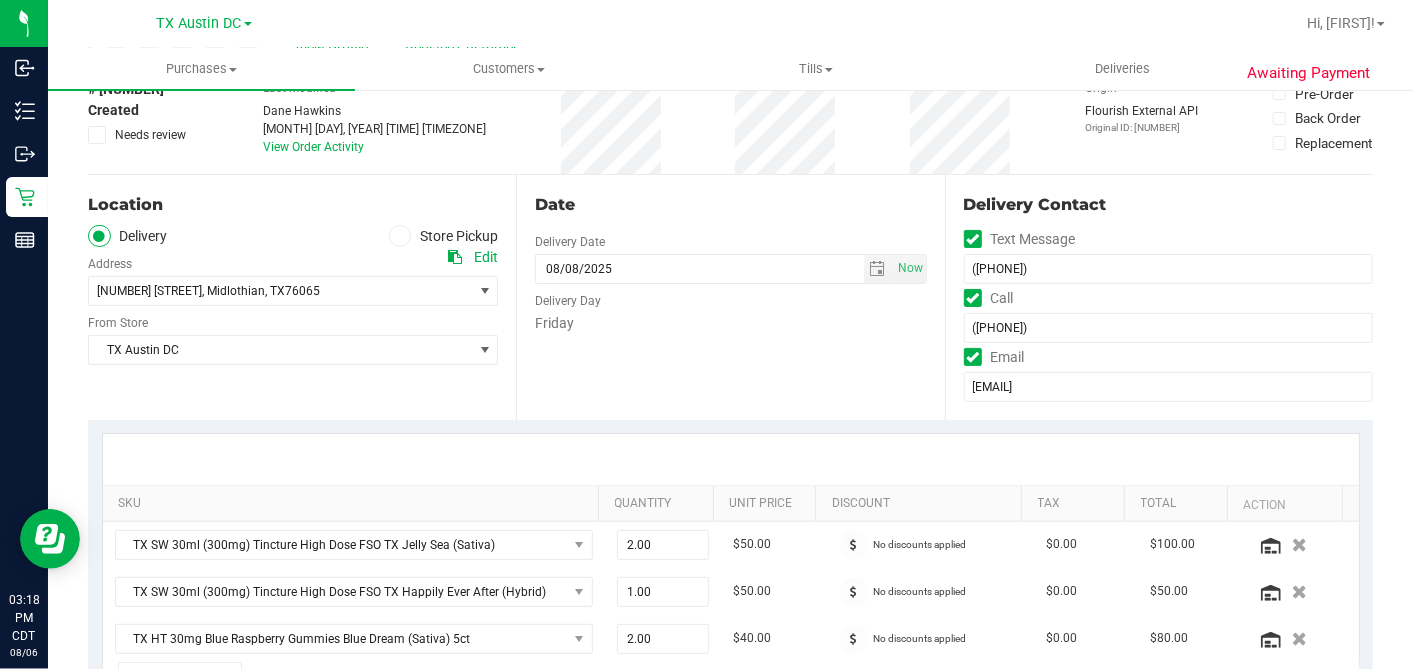 scroll, scrollTop: 0, scrollLeft: 0, axis: both 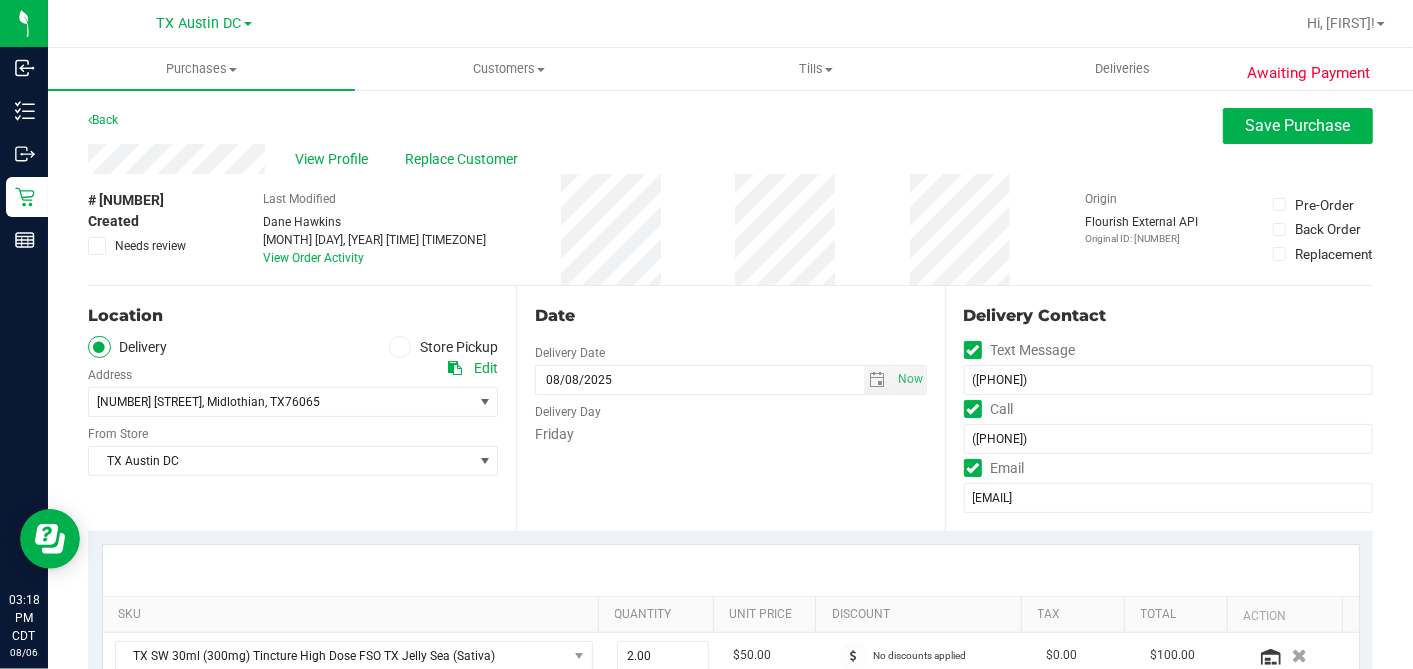 click on "Date
Delivery Date
08/08/2025
Now
08/08/2025 07:00 AM
Now
Delivery Day
Friday" at bounding box center [730, 408] 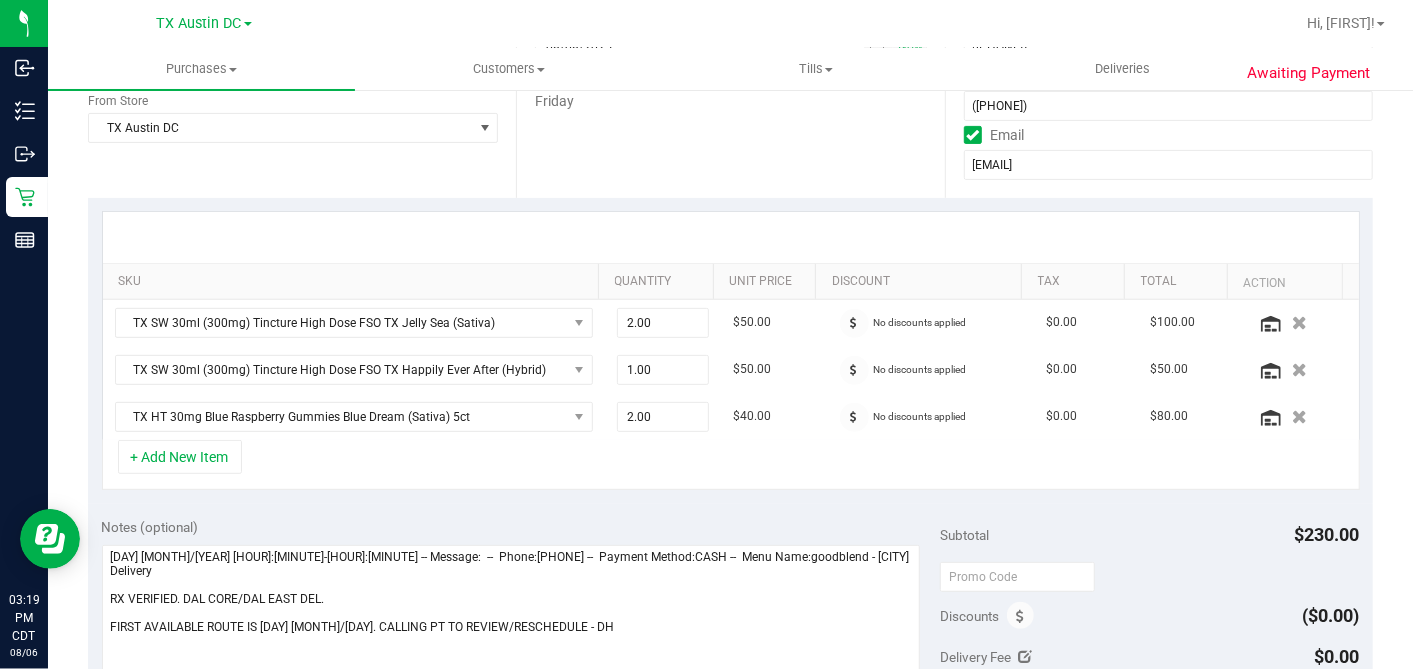 scroll, scrollTop: 0, scrollLeft: 0, axis: both 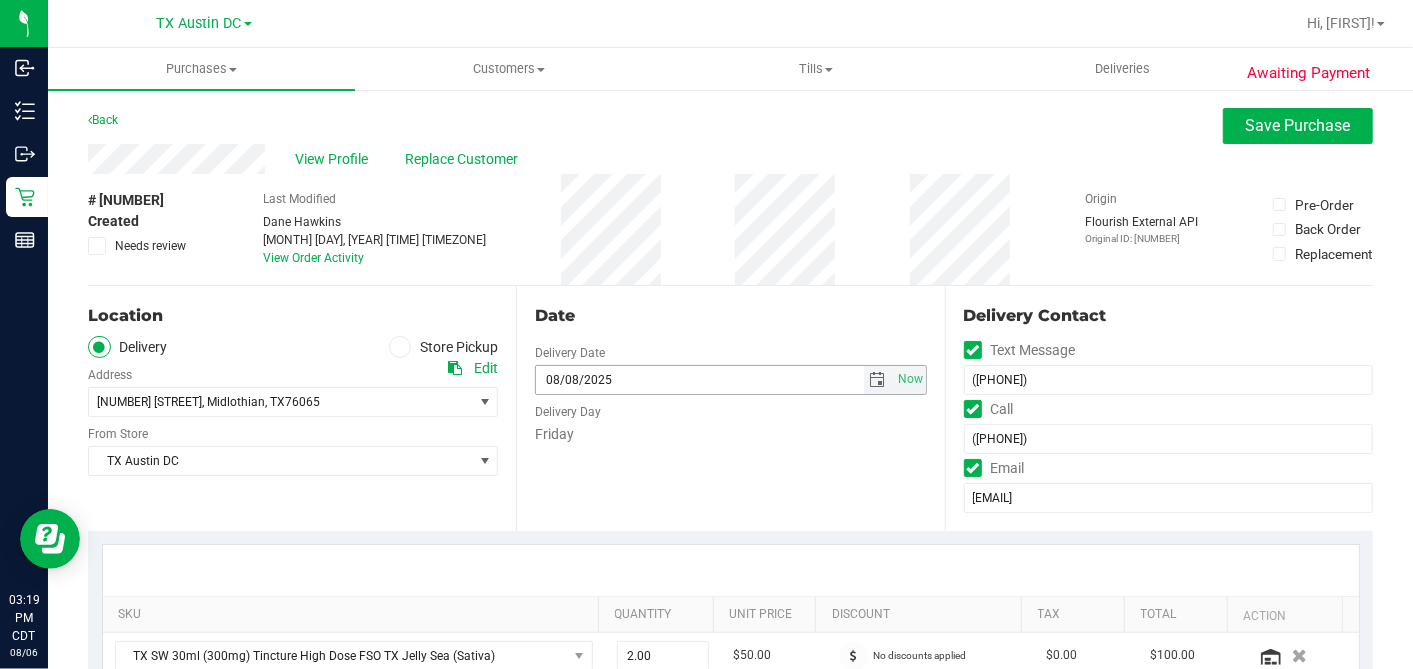 click at bounding box center (878, 380) 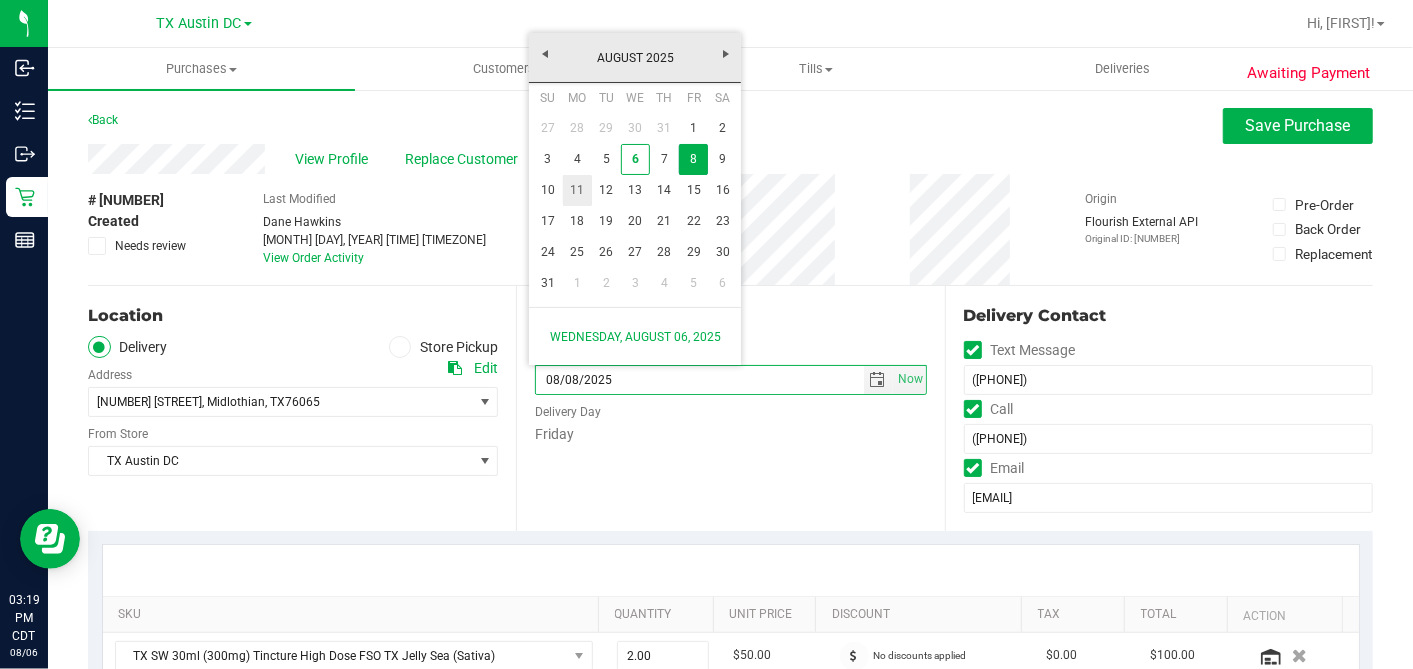 click on "11" at bounding box center (577, 190) 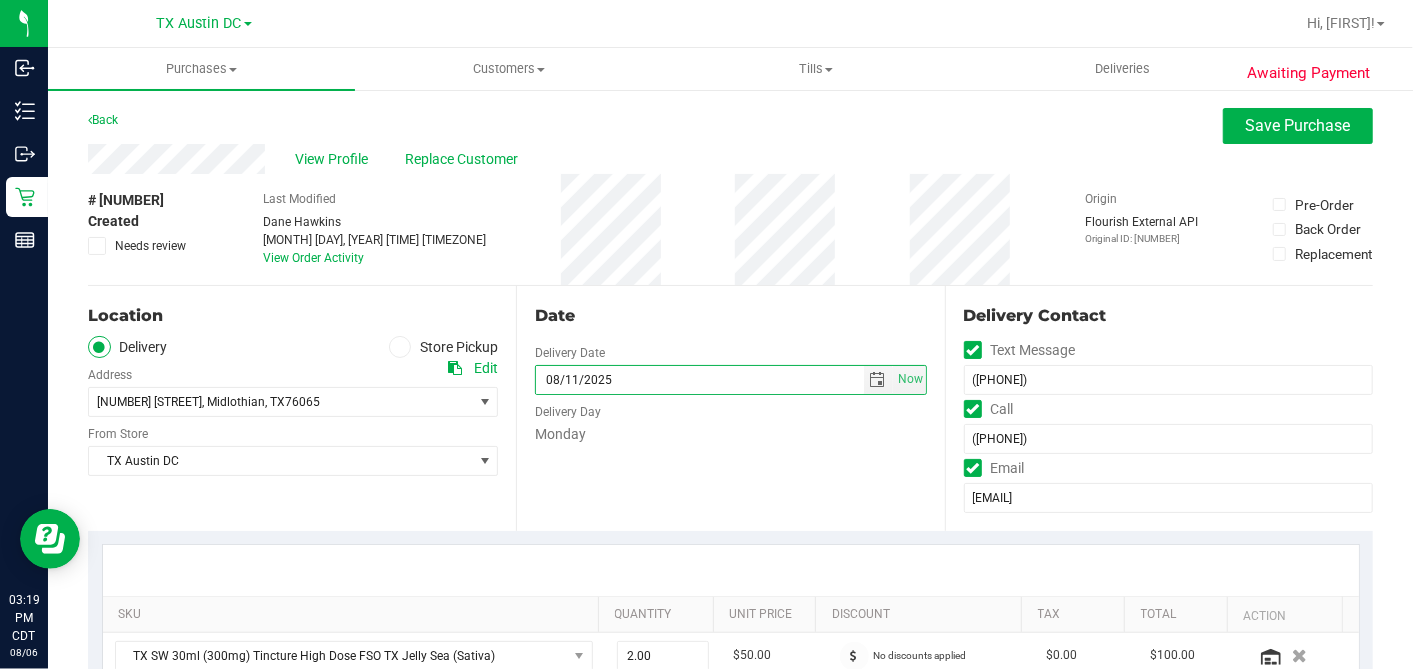 drag, startPoint x: 694, startPoint y: 440, endPoint x: 664, endPoint y: 425, distance: 33.54102 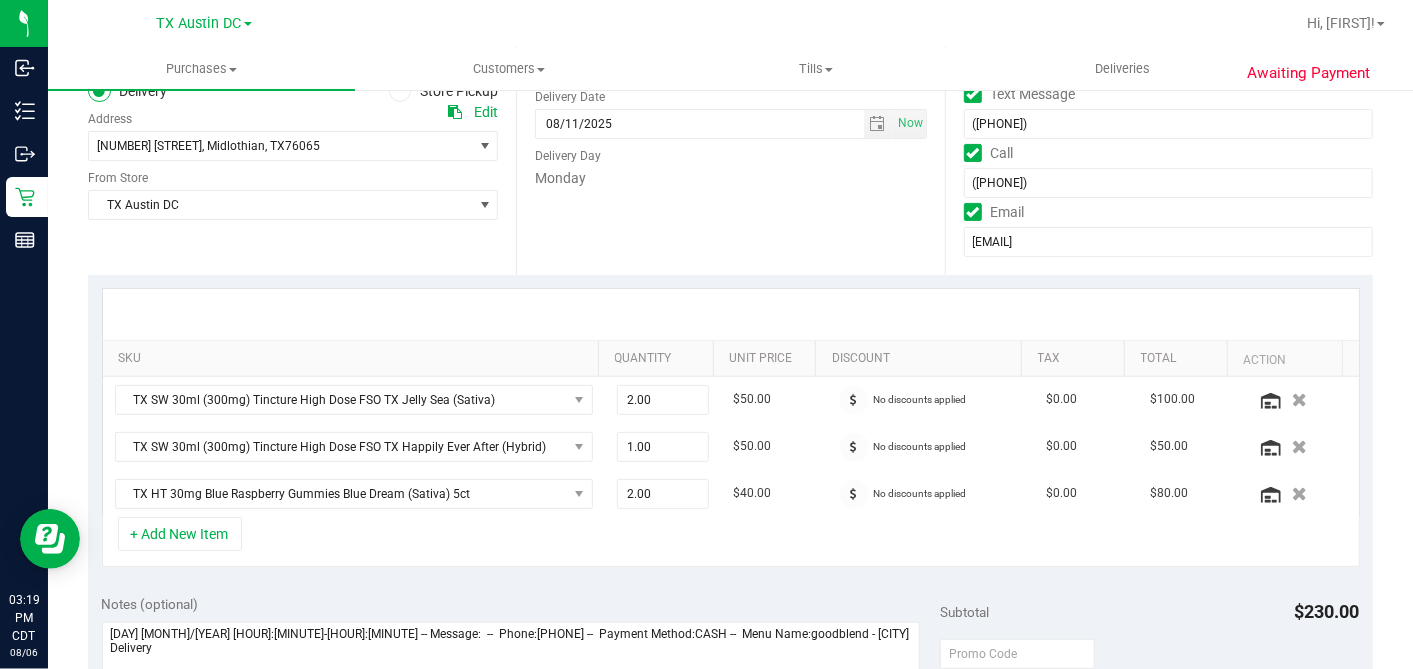 scroll, scrollTop: 333, scrollLeft: 0, axis: vertical 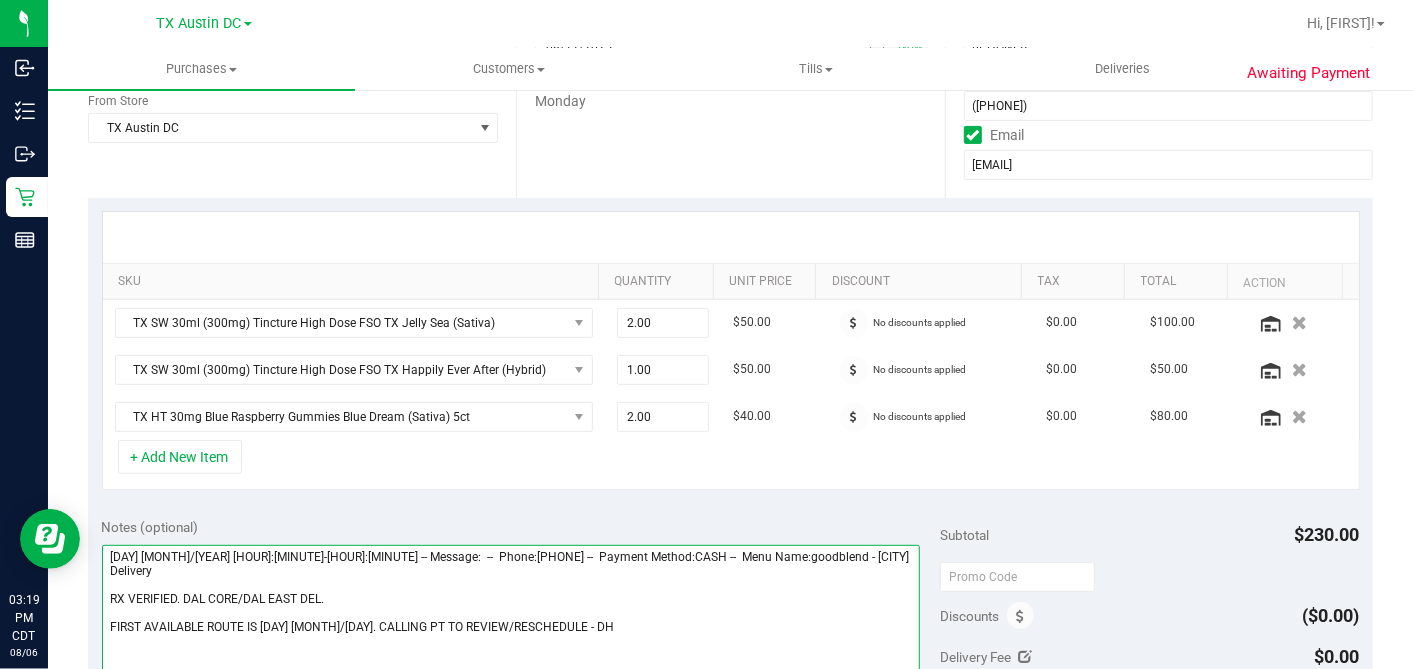 drag, startPoint x: 240, startPoint y: 578, endPoint x: 183, endPoint y: 577, distance: 57.00877 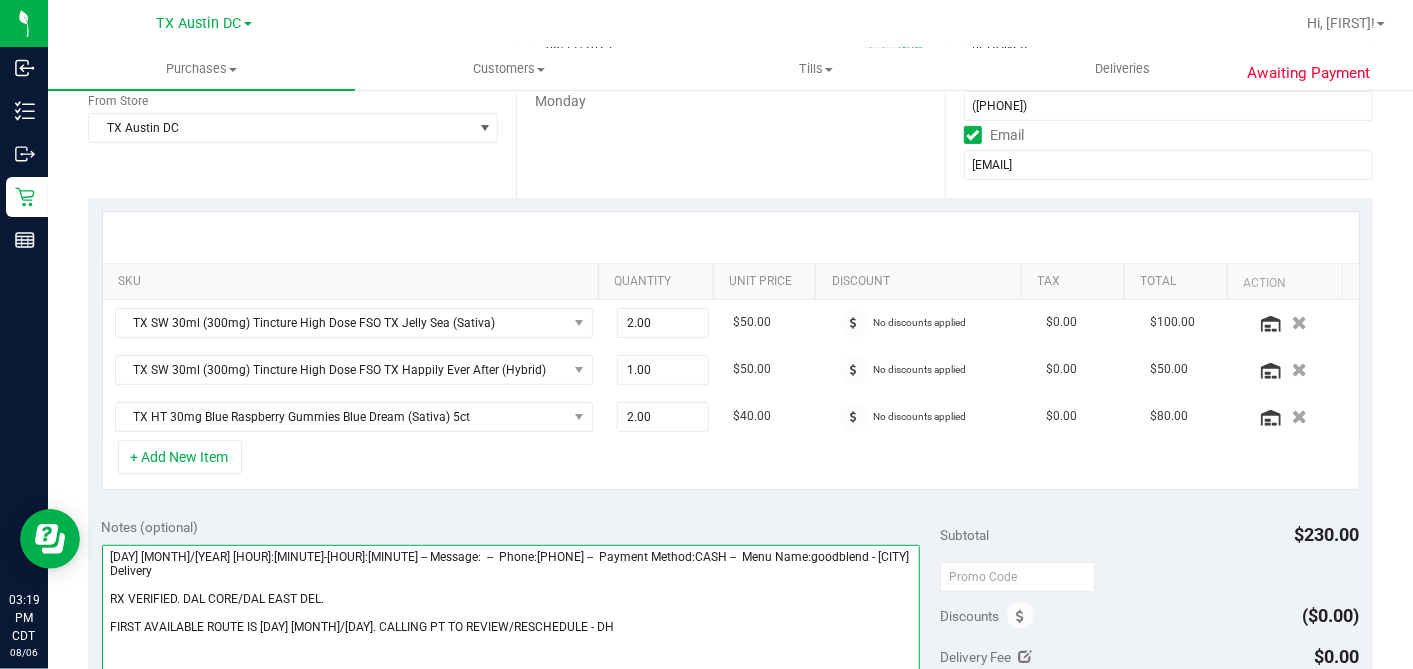 click at bounding box center (511, 641) 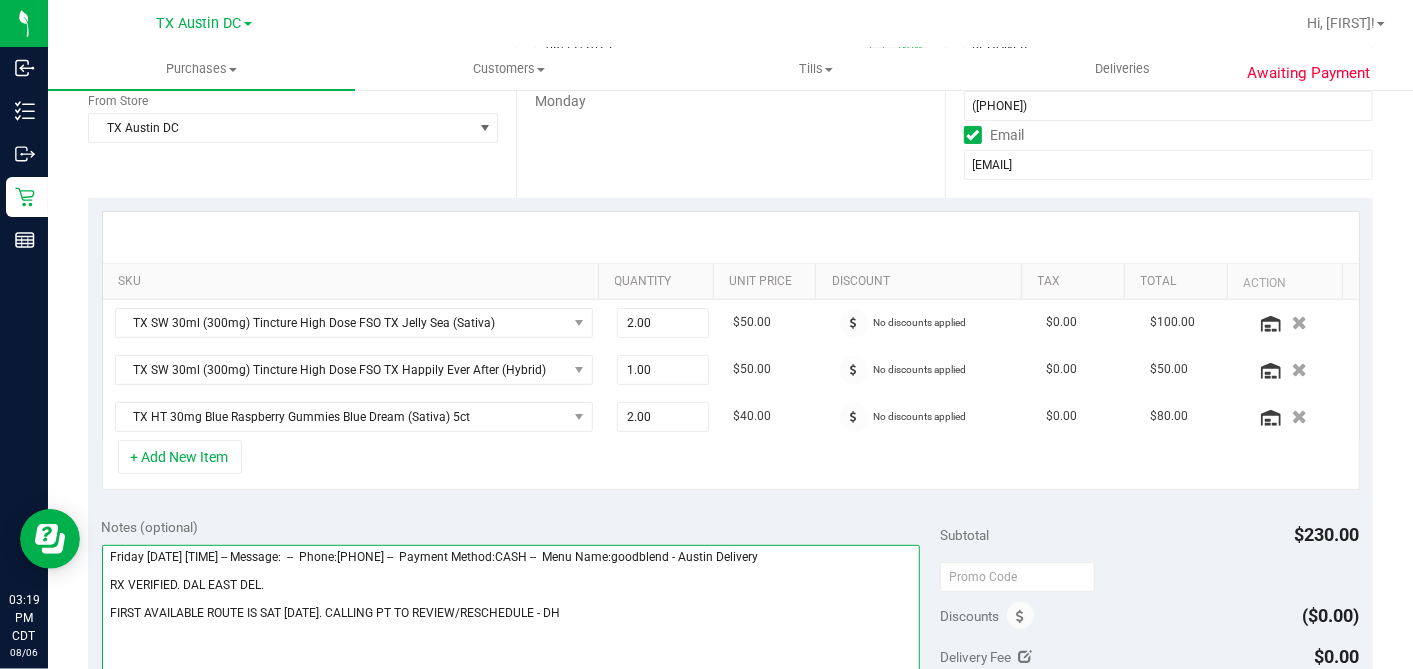 click at bounding box center [511, 641] 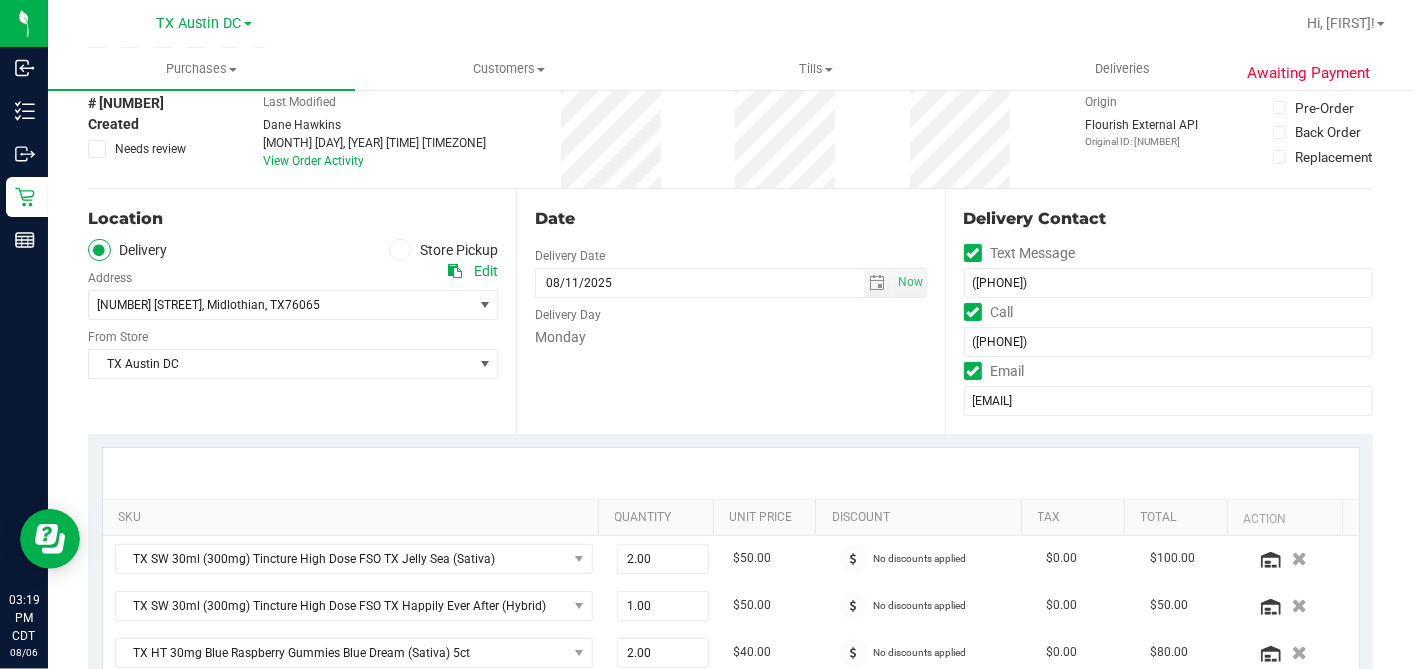scroll, scrollTop: 0, scrollLeft: 0, axis: both 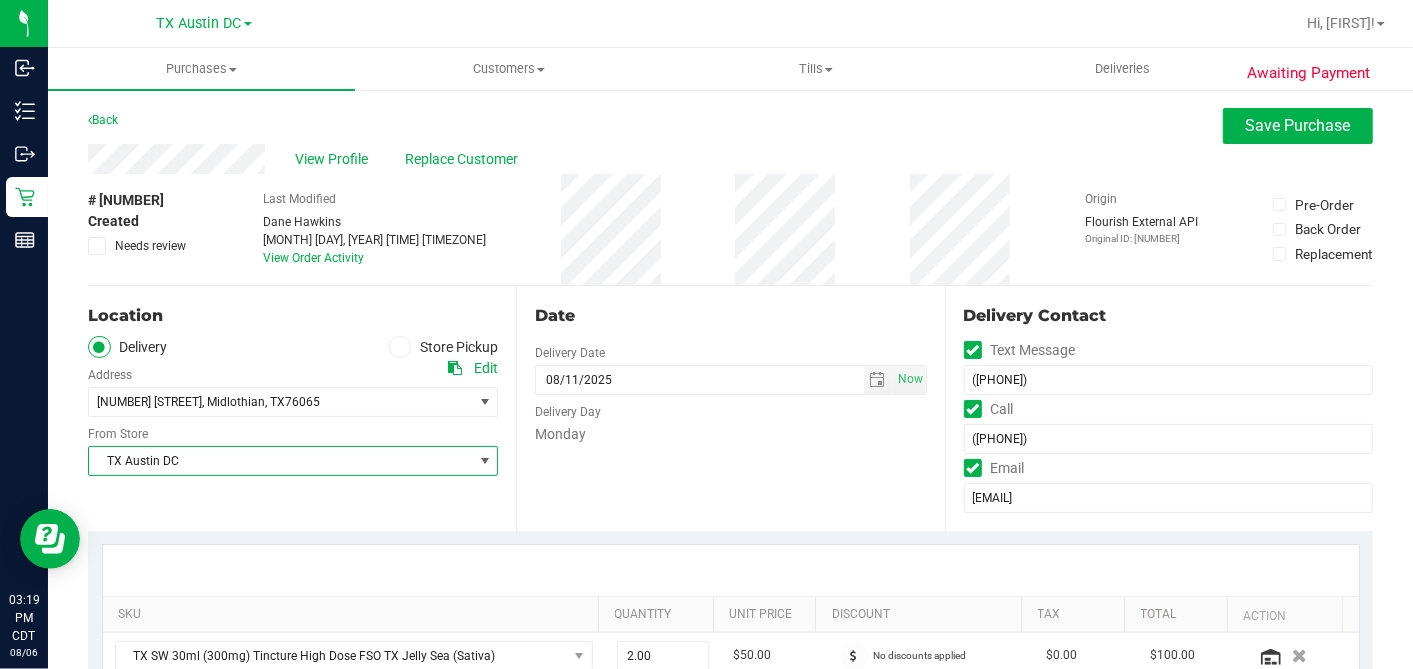 click on "TX Austin DC" at bounding box center (280, 461) 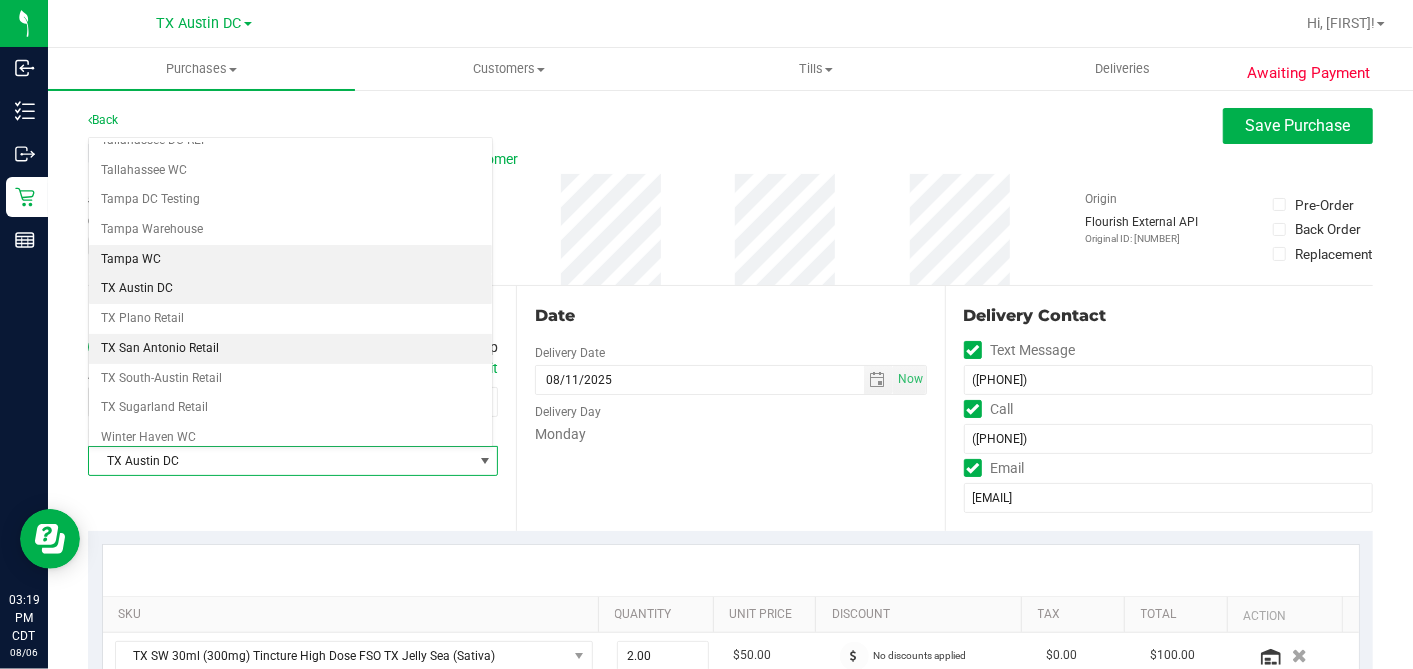 scroll, scrollTop: 1422, scrollLeft: 0, axis: vertical 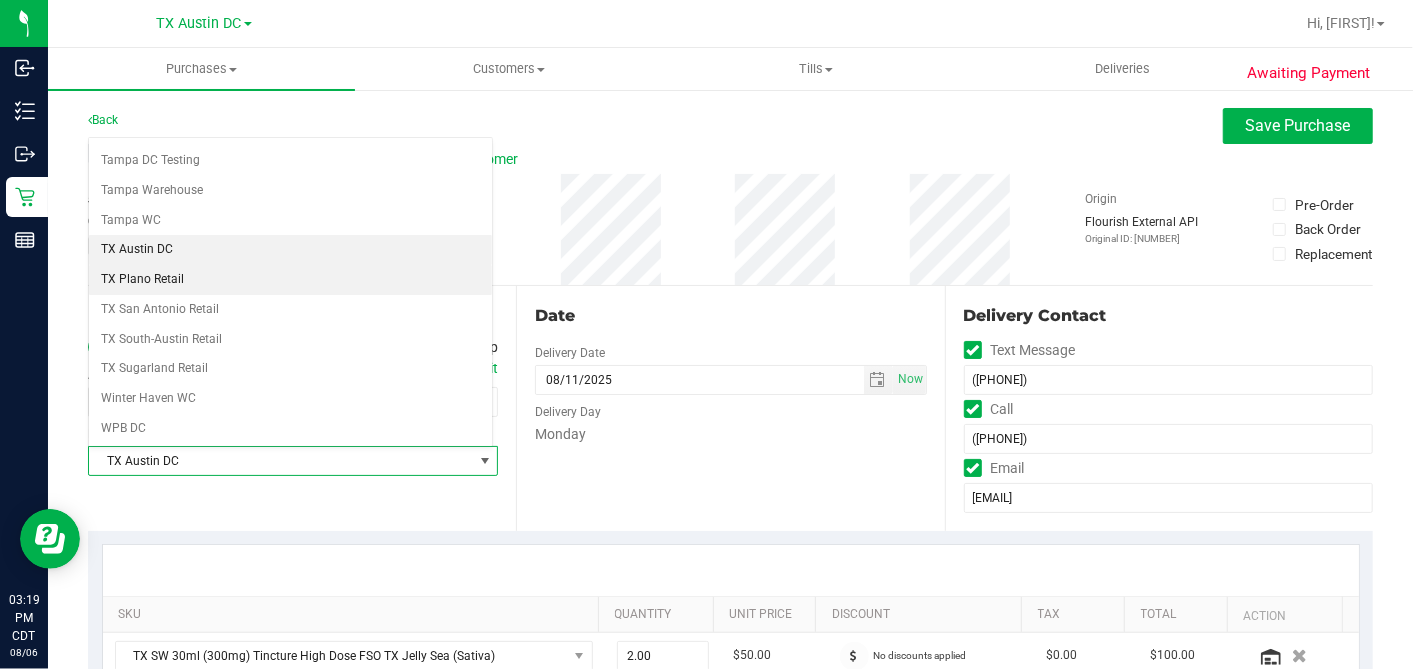 click on "TX Plano Retail" at bounding box center [290, 280] 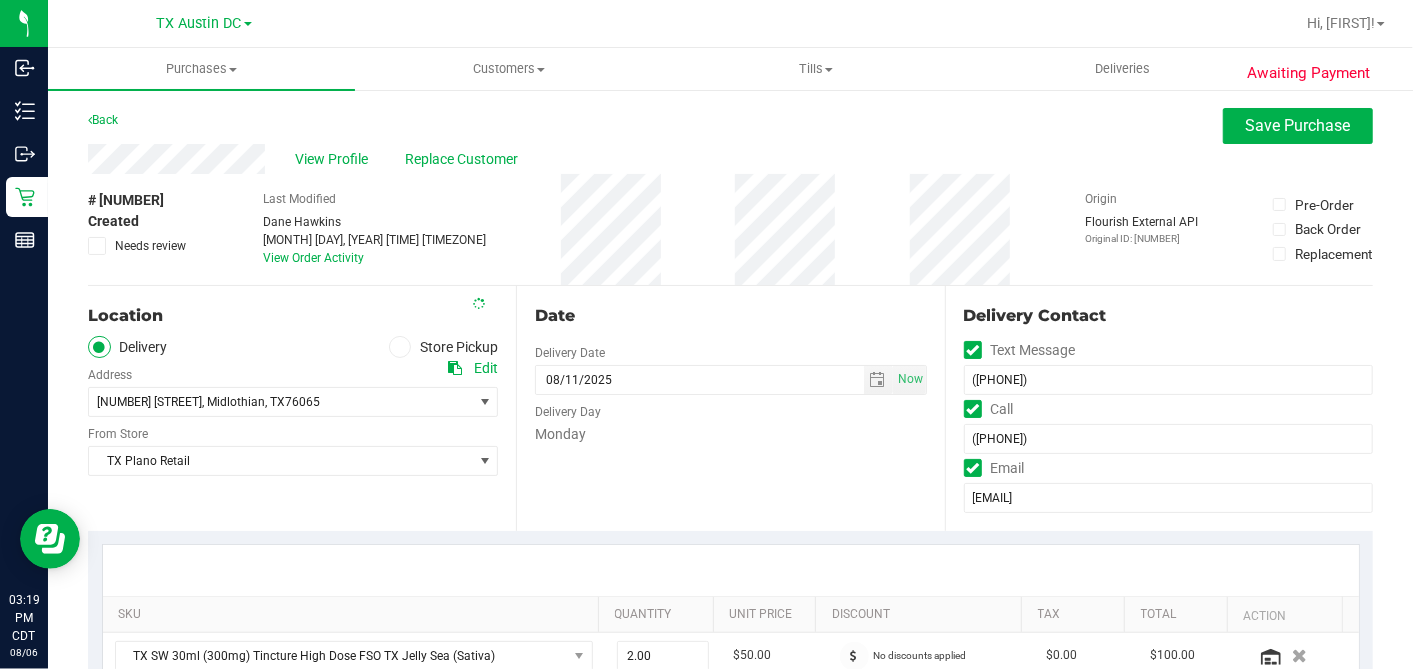 click on "Date
Delivery Date
08/11/2025
Now
08/11/2025 07:00 AM
Now
Delivery Day
Monday" at bounding box center (730, 408) 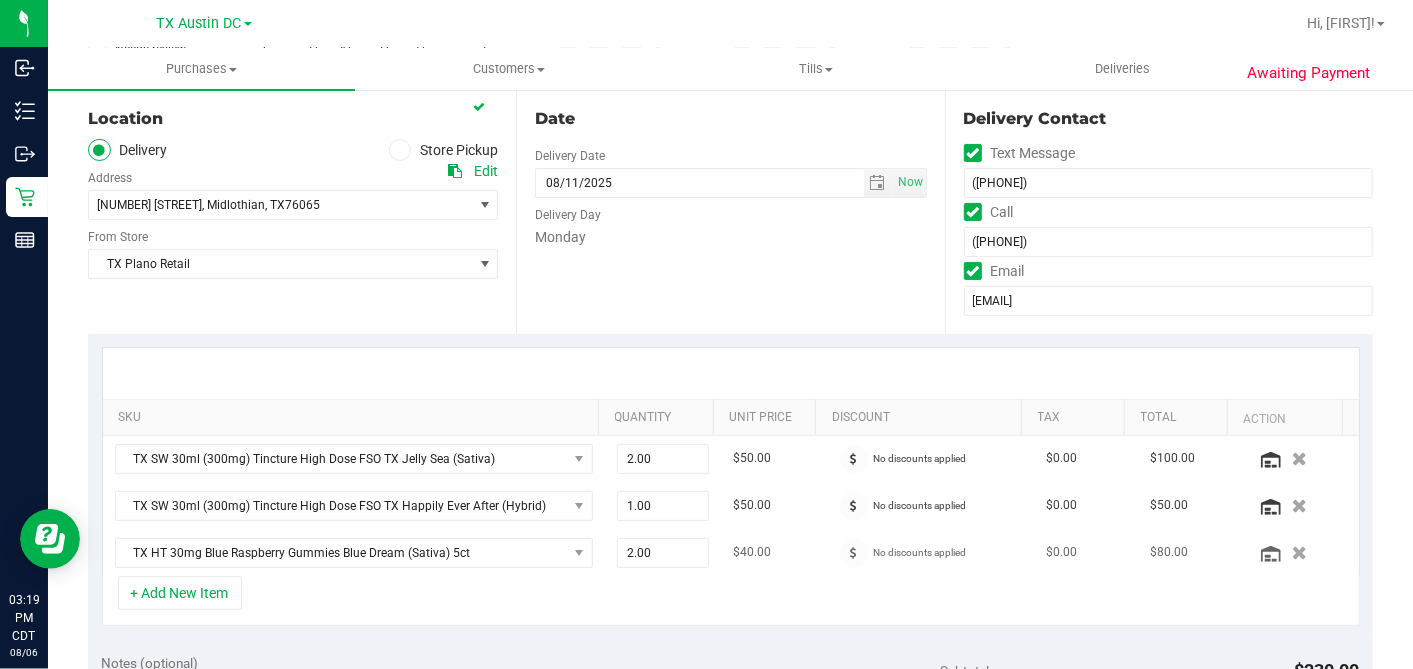 scroll, scrollTop: 555, scrollLeft: 0, axis: vertical 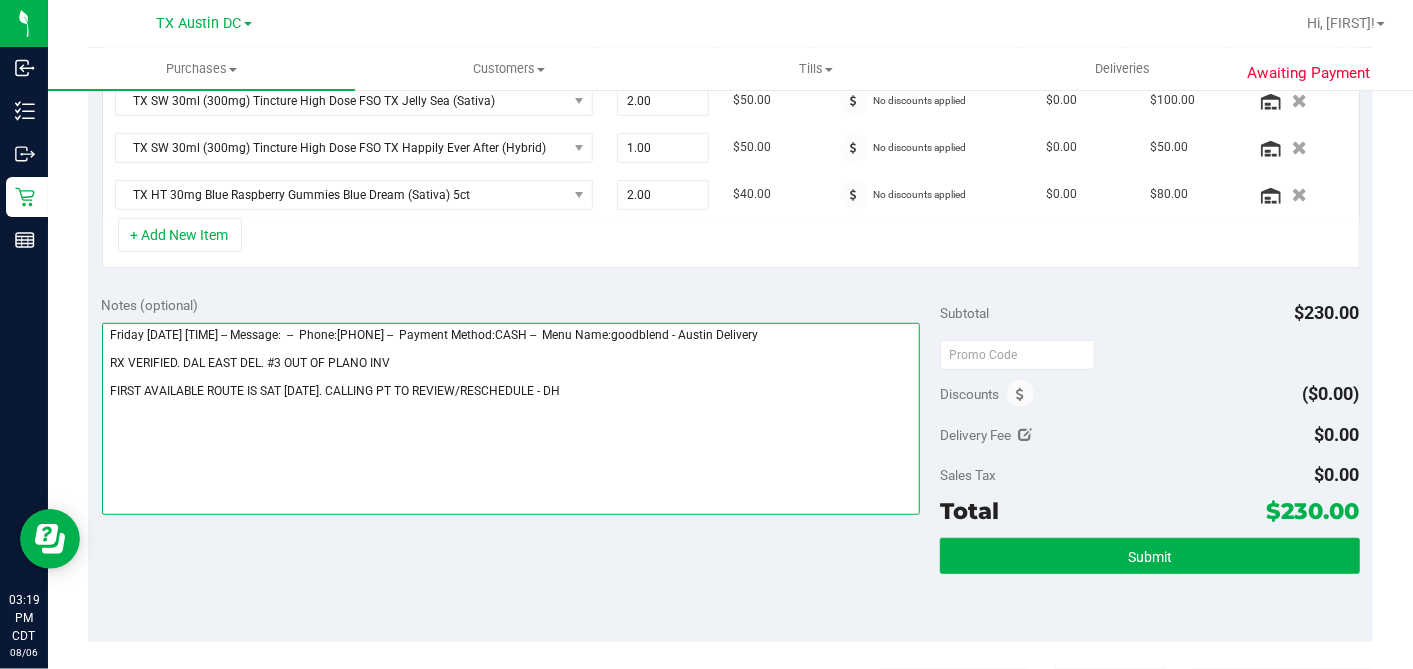 click at bounding box center (511, 419) 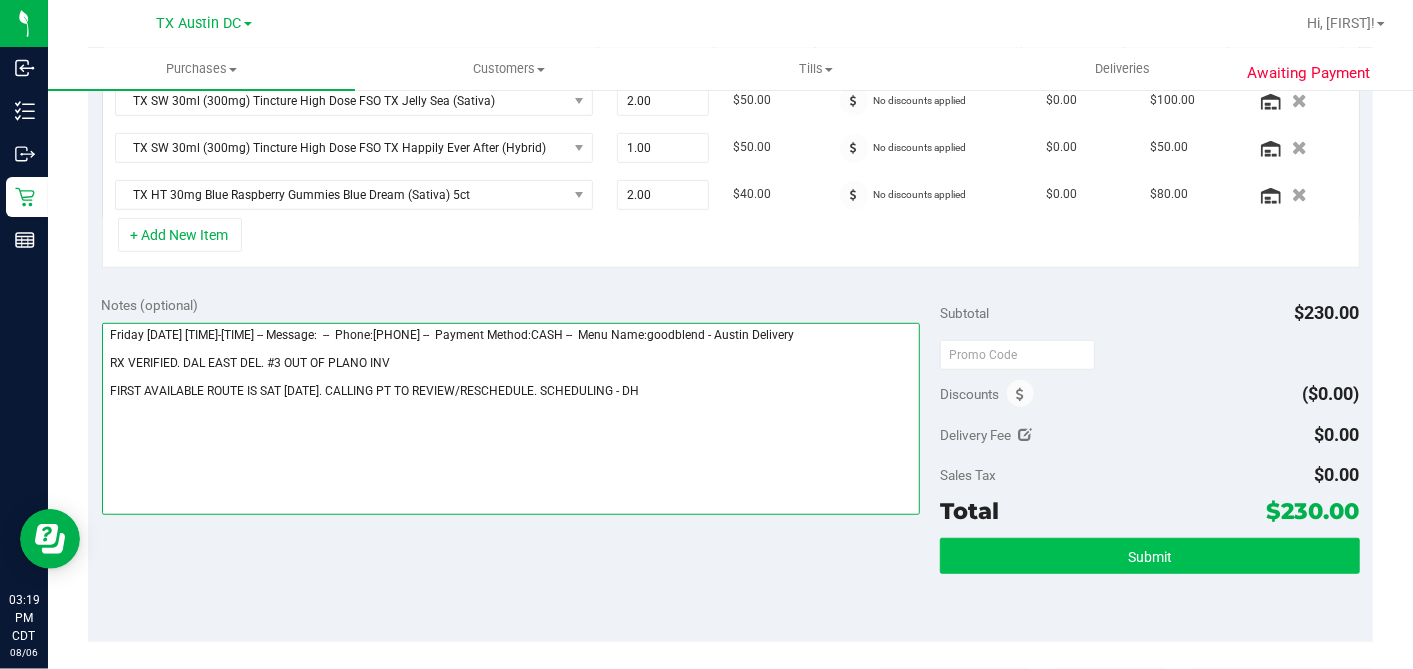 type on "Friday 08/08/2025 08:00-17:00 -- Message:  --  Phone:2142157691 --  Payment Method:CASH --  Menu Name:goodblend - Austin Delivery
RX VERIFIED. DAL EAST DEL. #3 OUT OF PLANO INV
FIRST AVAILABLE ROUTE IS SAT 8/9. CALLING PT TO REVIEW/RESCHEDULE. SCHEDULING - DH" 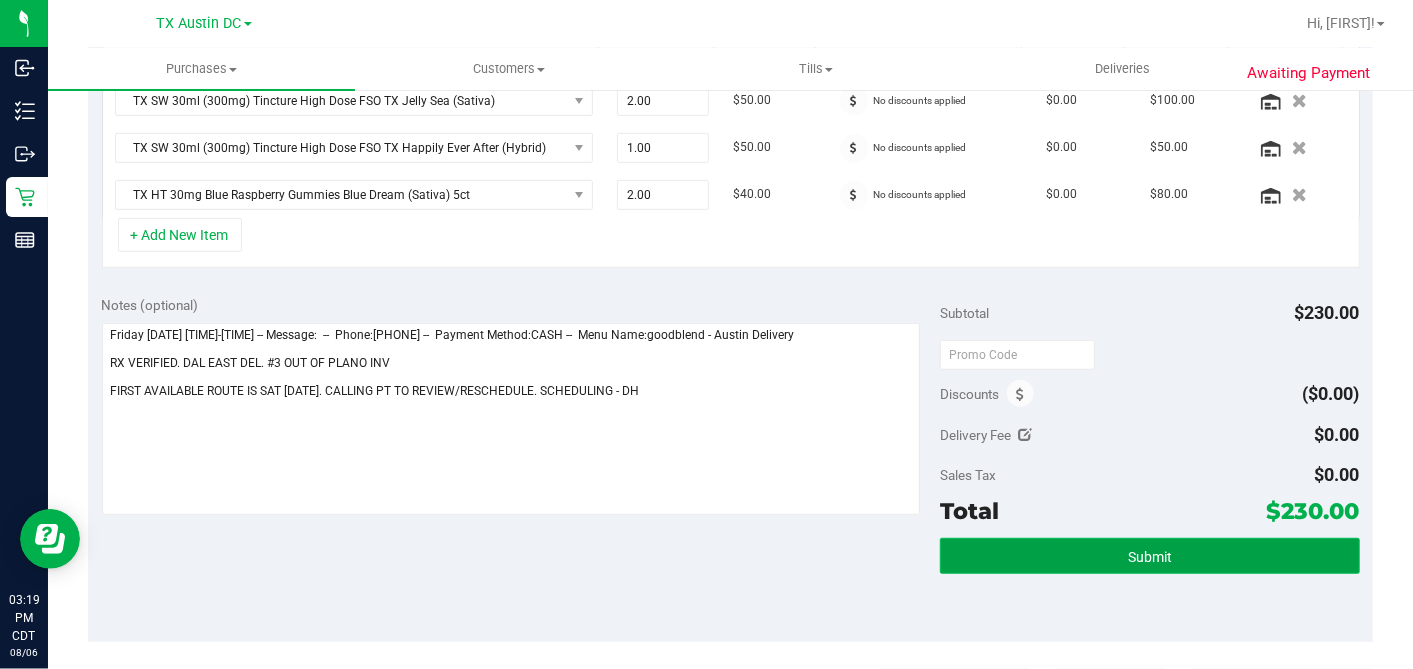 click on "Submit" at bounding box center [1150, 557] 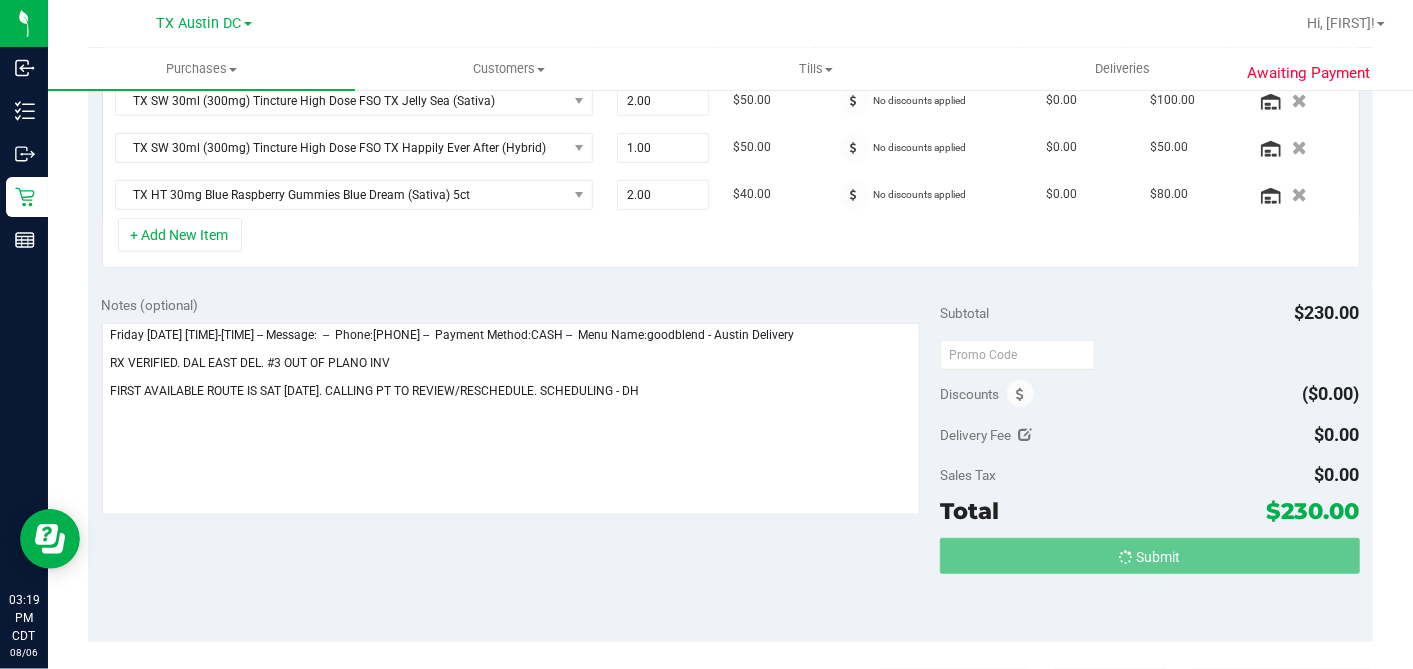 scroll, scrollTop: 559, scrollLeft: 0, axis: vertical 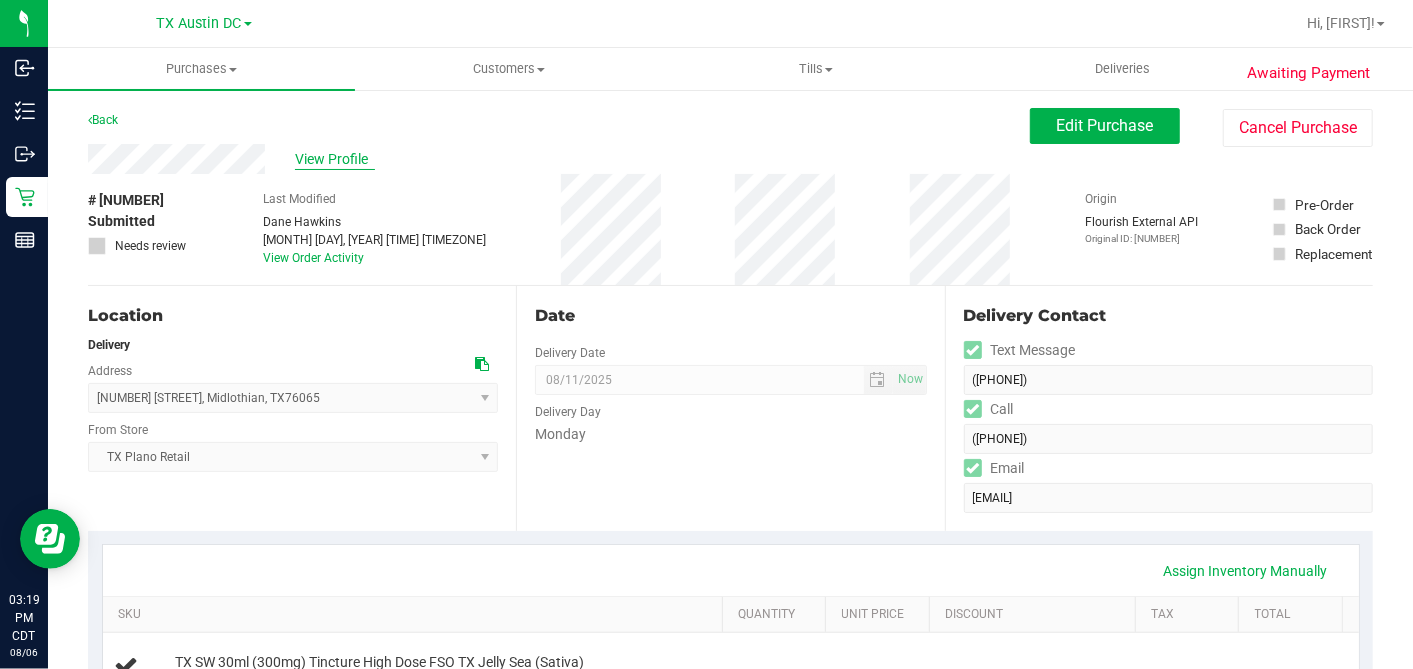 click on "View Profile" at bounding box center (335, 159) 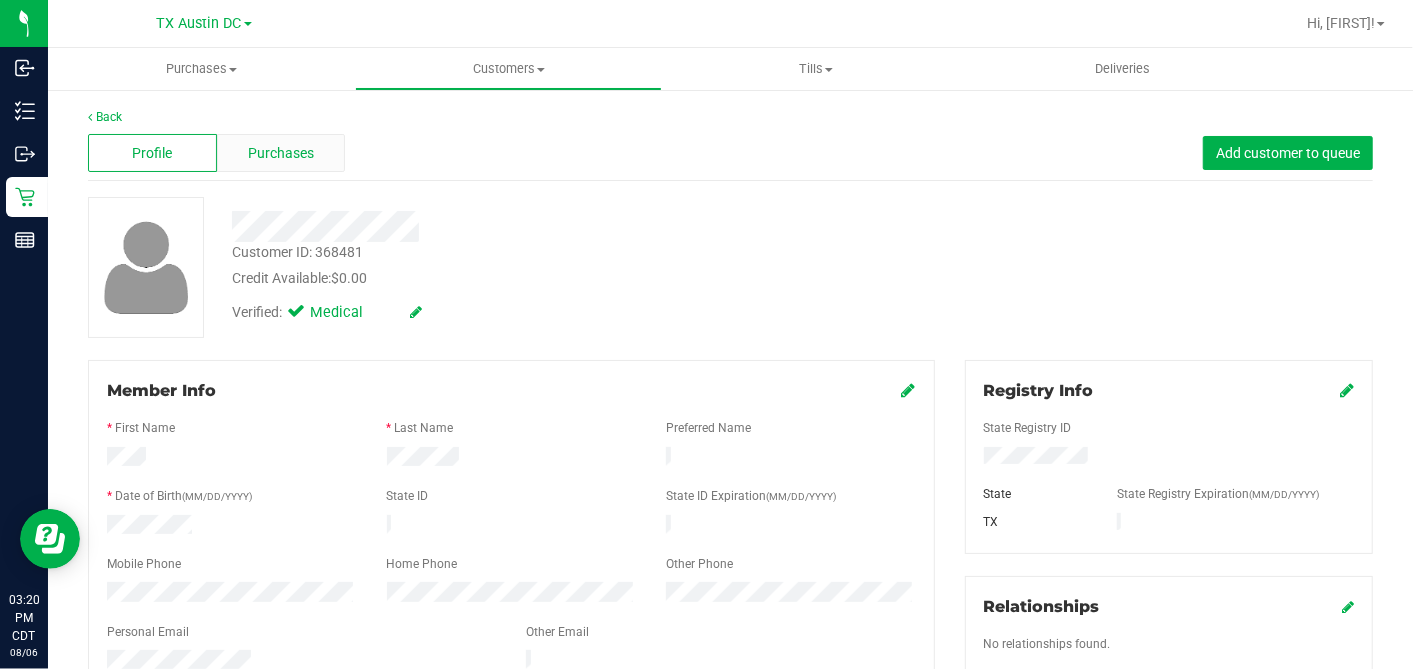 click on "Purchases" at bounding box center (281, 153) 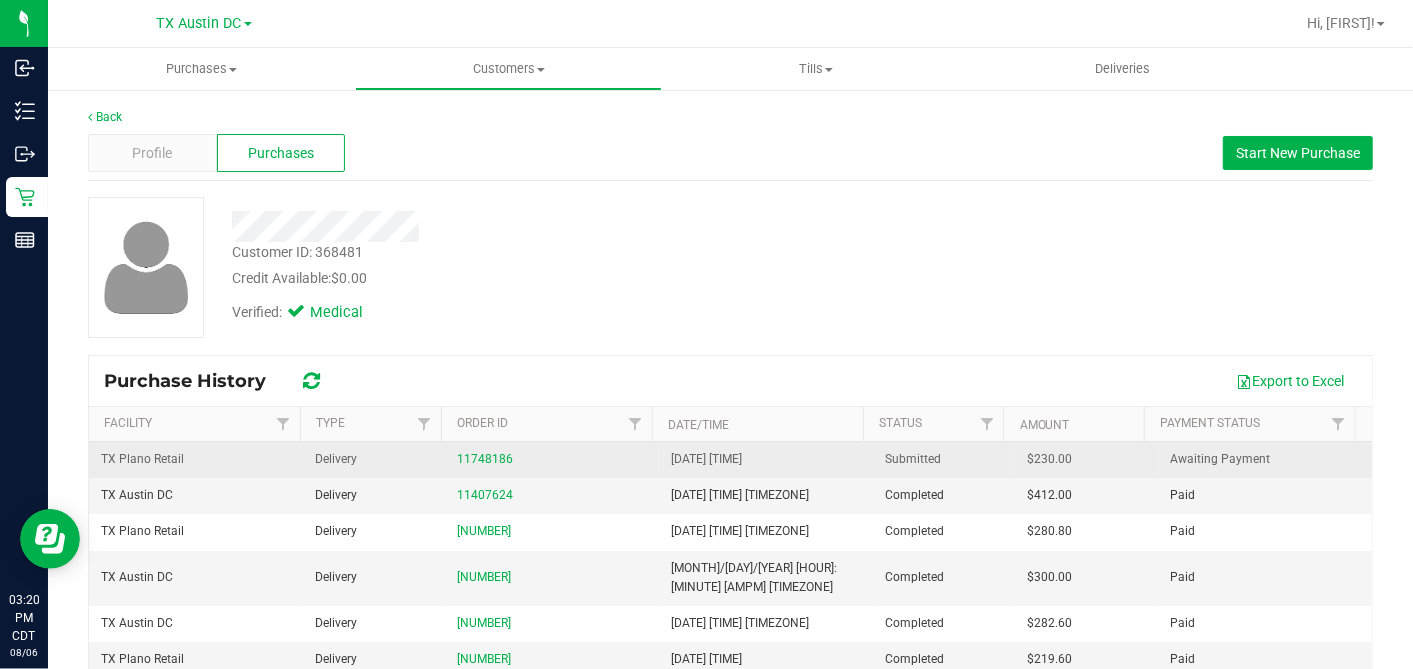 click on "$230.00" at bounding box center [1050, 459] 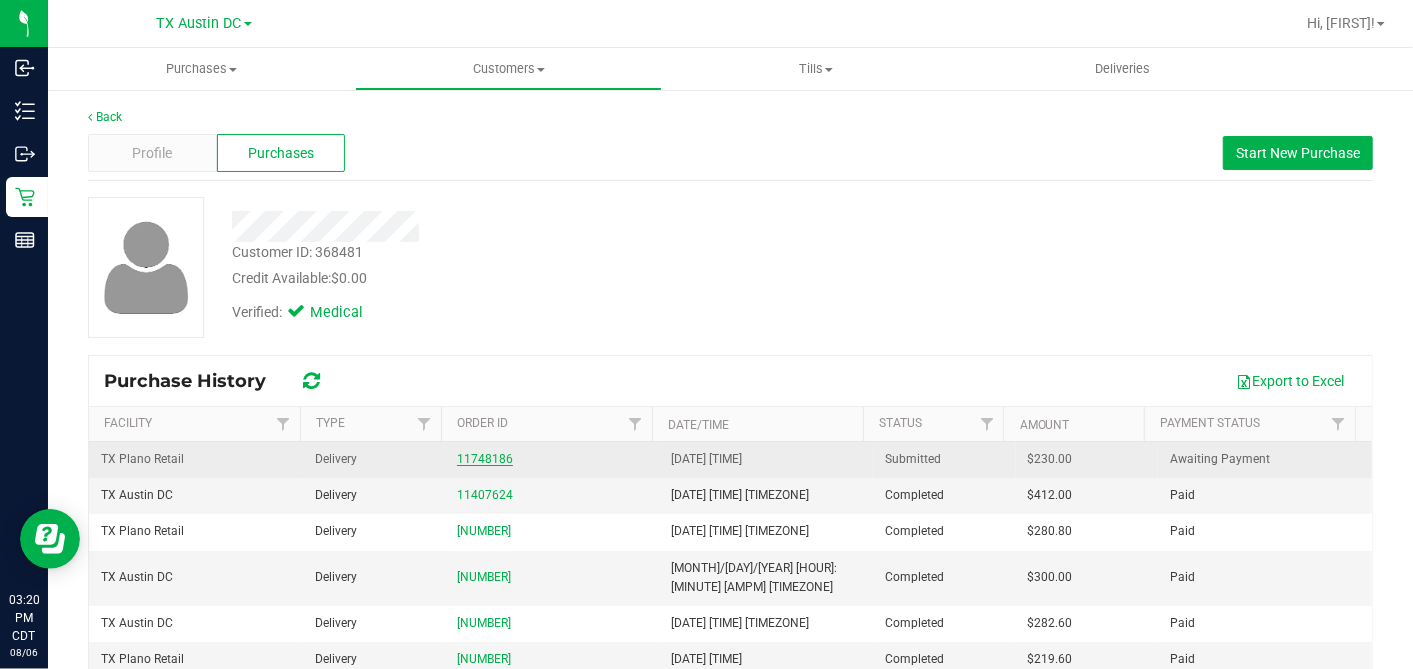 click on "11748186" at bounding box center (485, 459) 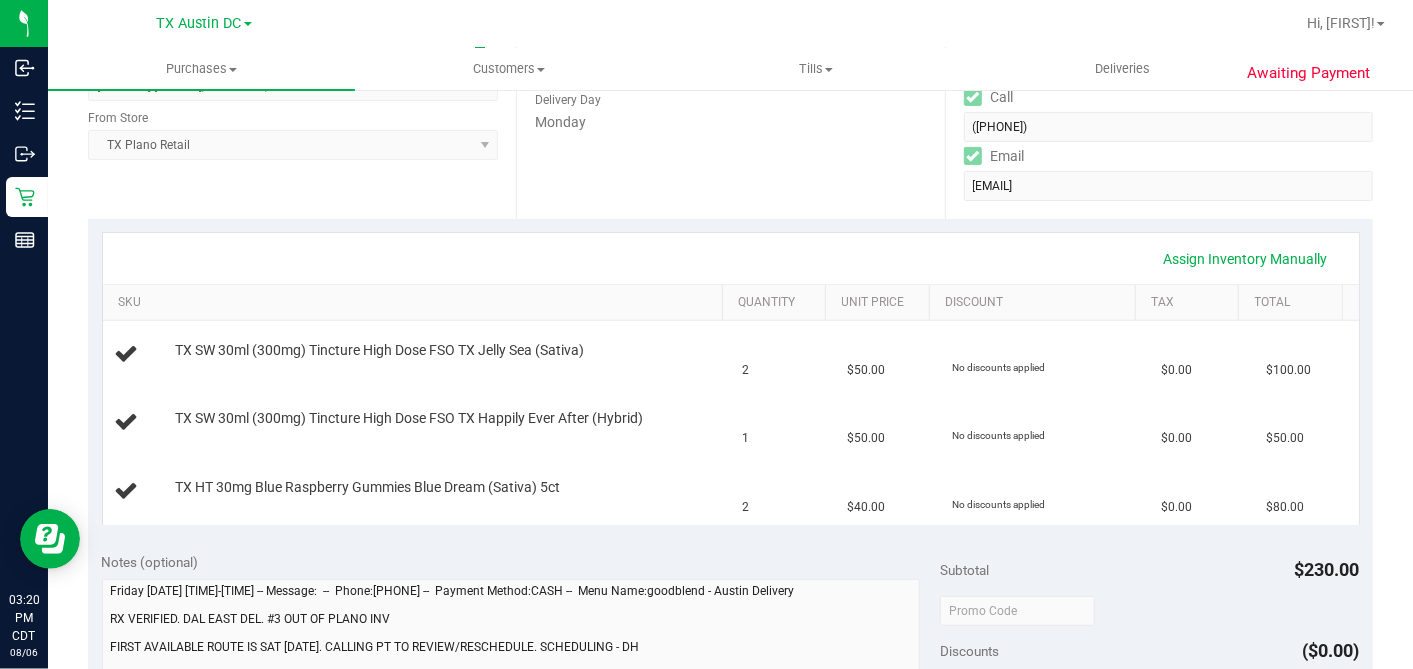 scroll, scrollTop: 0, scrollLeft: 0, axis: both 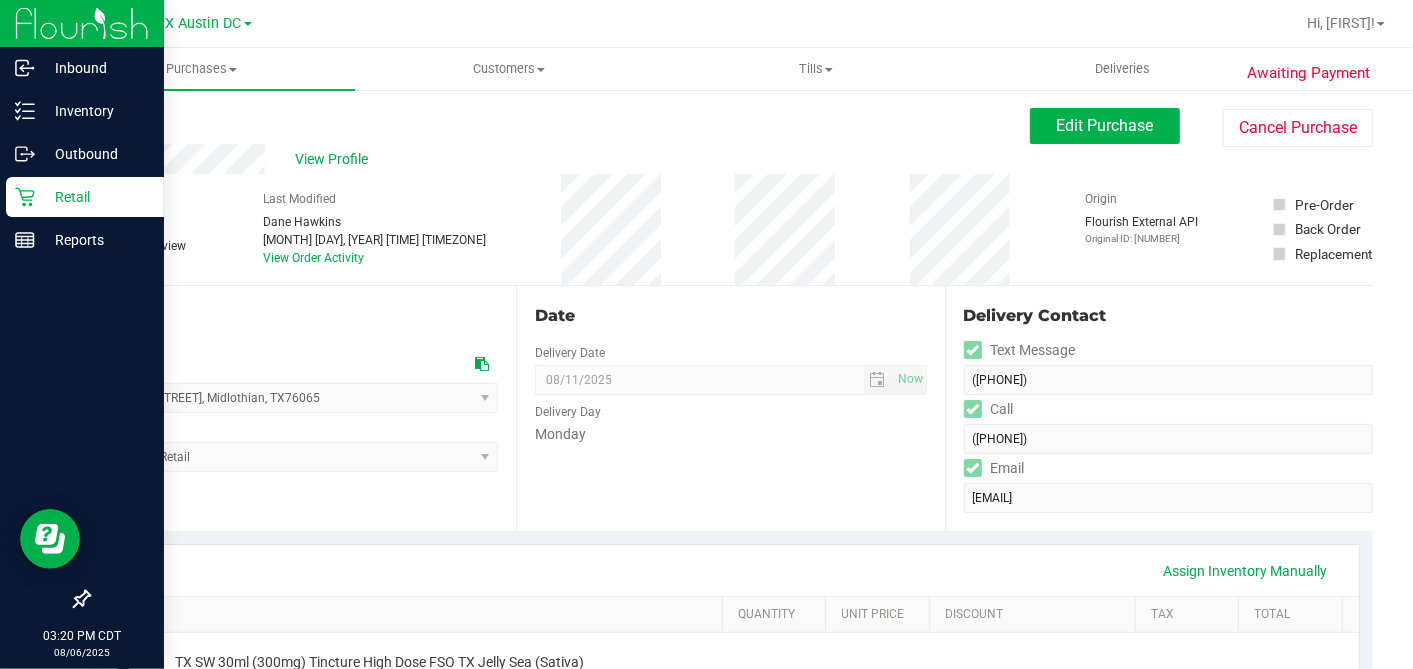 click on "Retail" at bounding box center [95, 197] 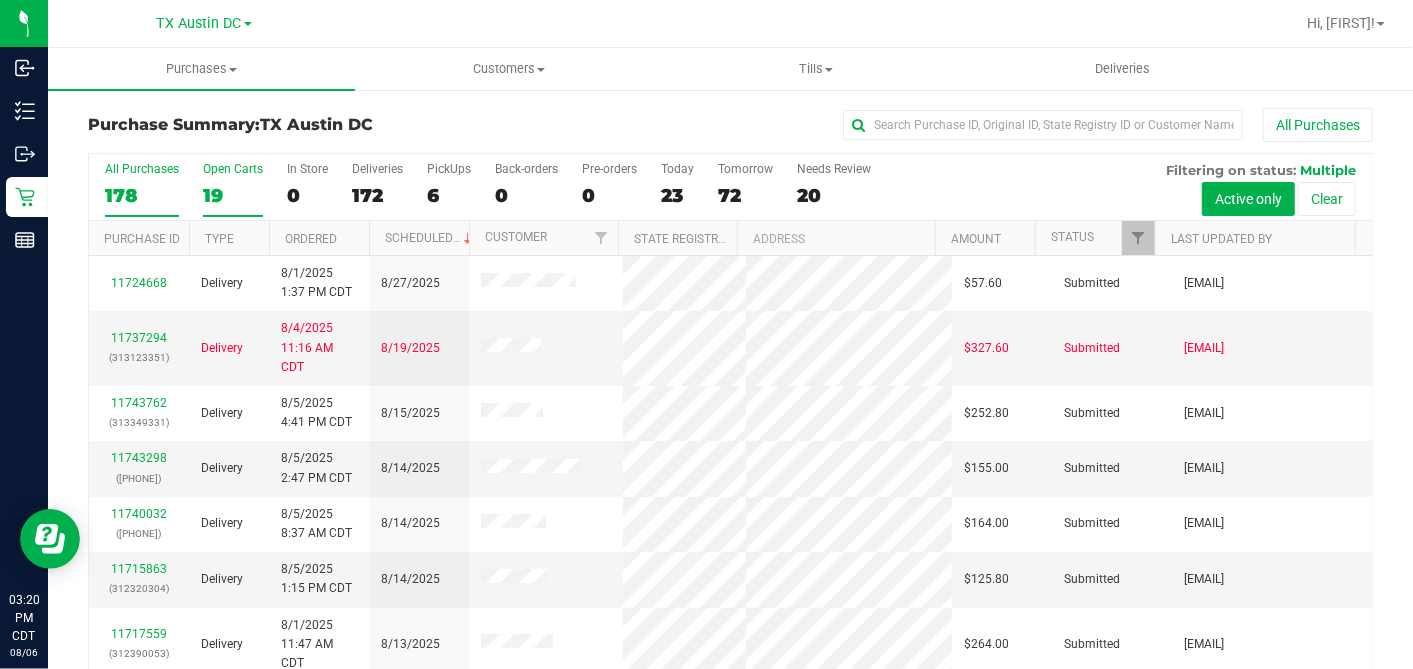 click on "19" at bounding box center [233, 195] 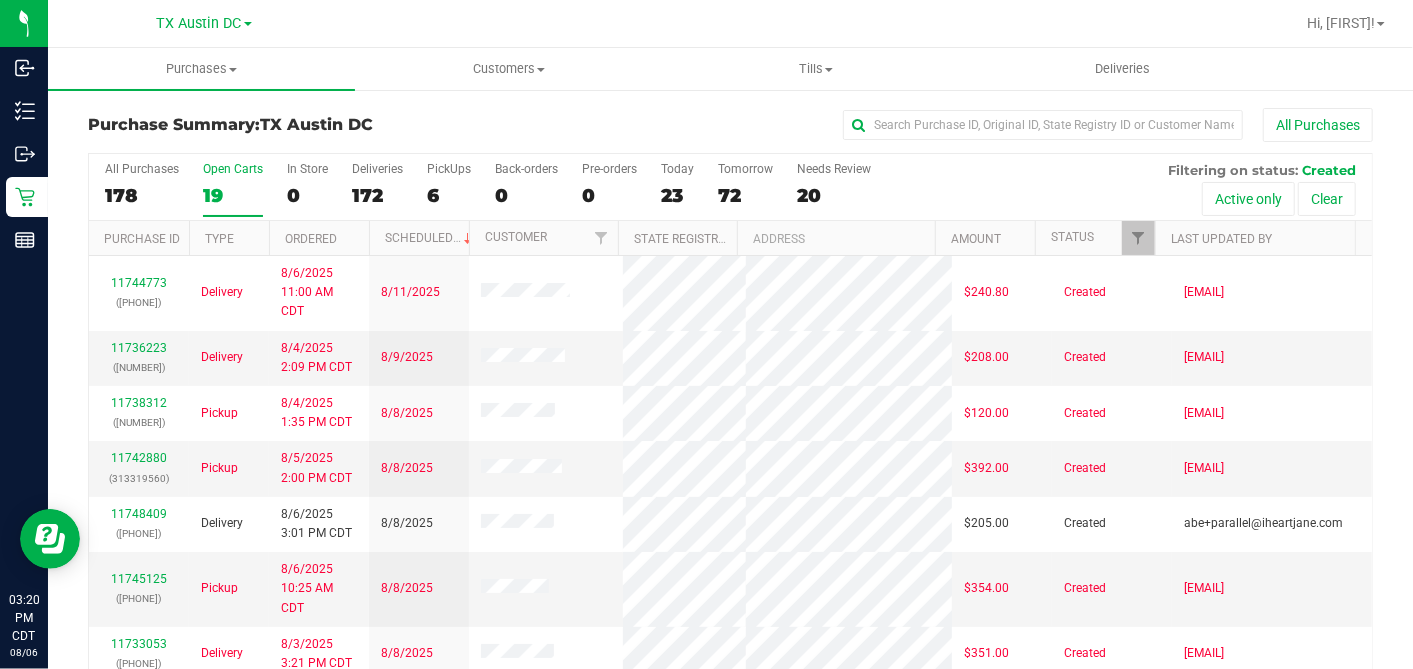 click on "Ordered" at bounding box center [319, 238] 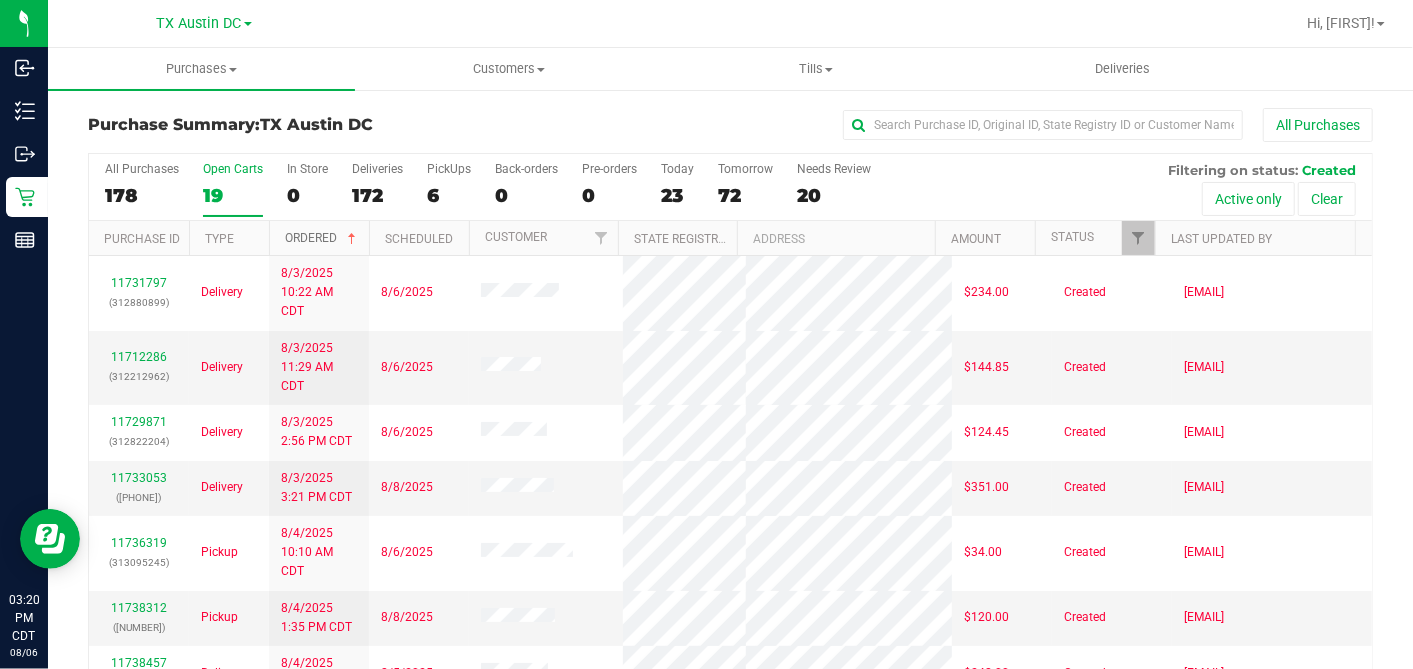 click at bounding box center (352, 239) 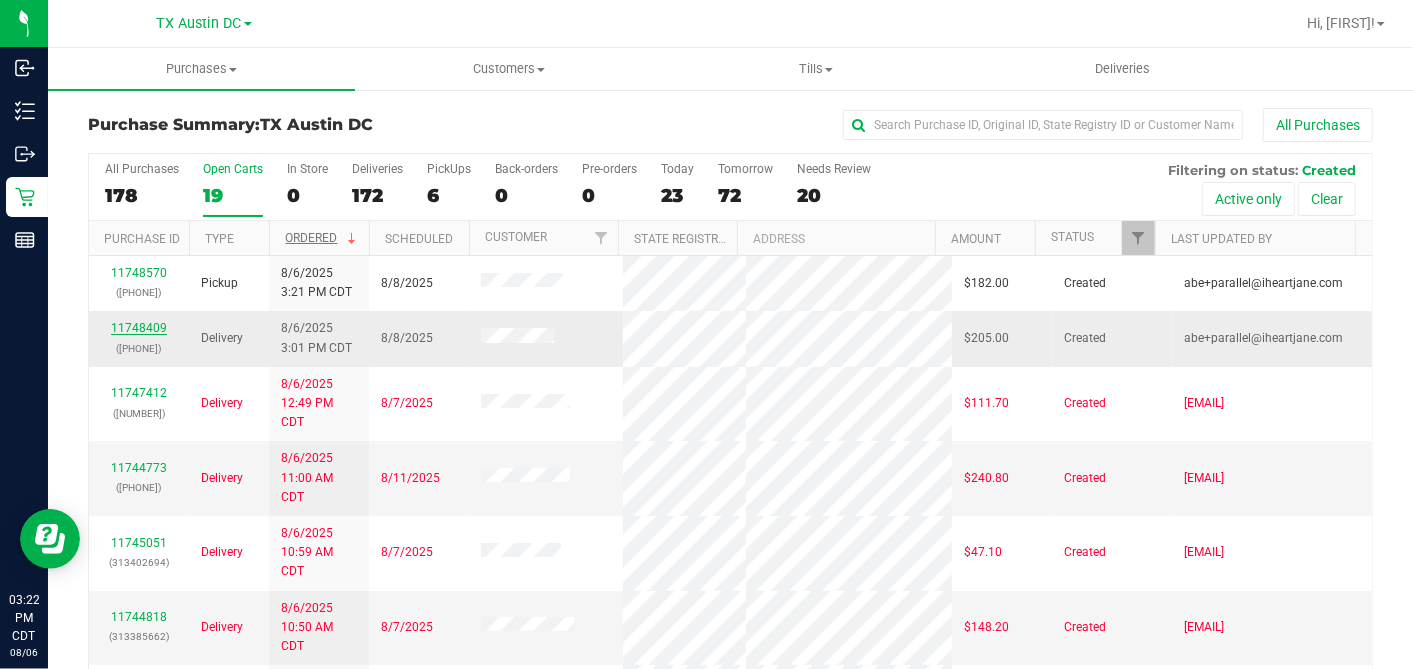 click on "11748409" at bounding box center (139, 328) 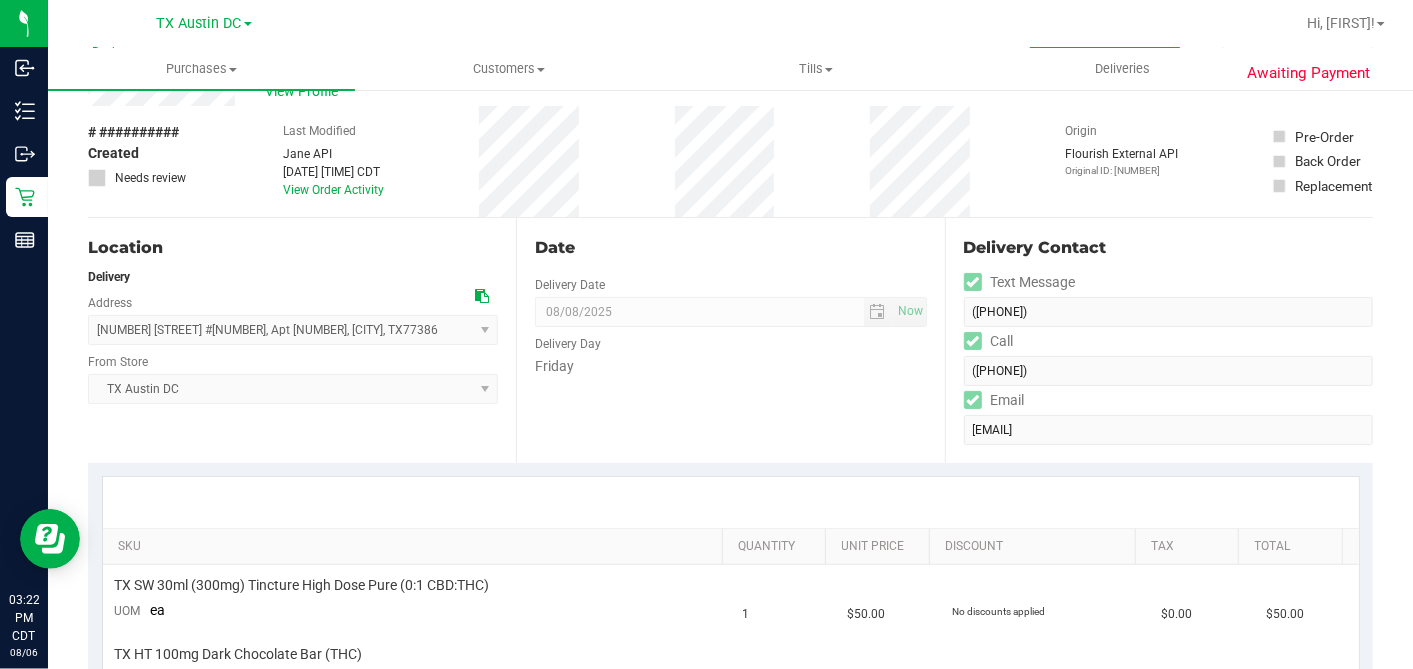 scroll, scrollTop: 0, scrollLeft: 0, axis: both 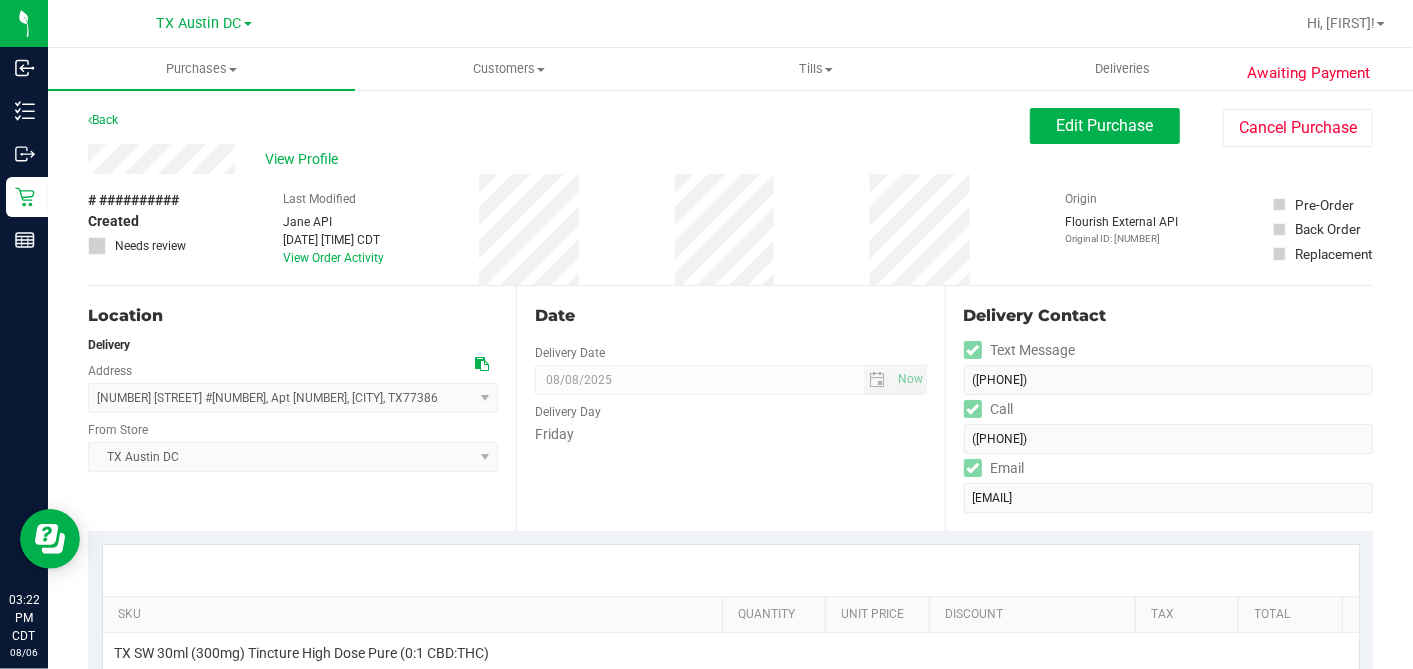 click at bounding box center (482, 364) 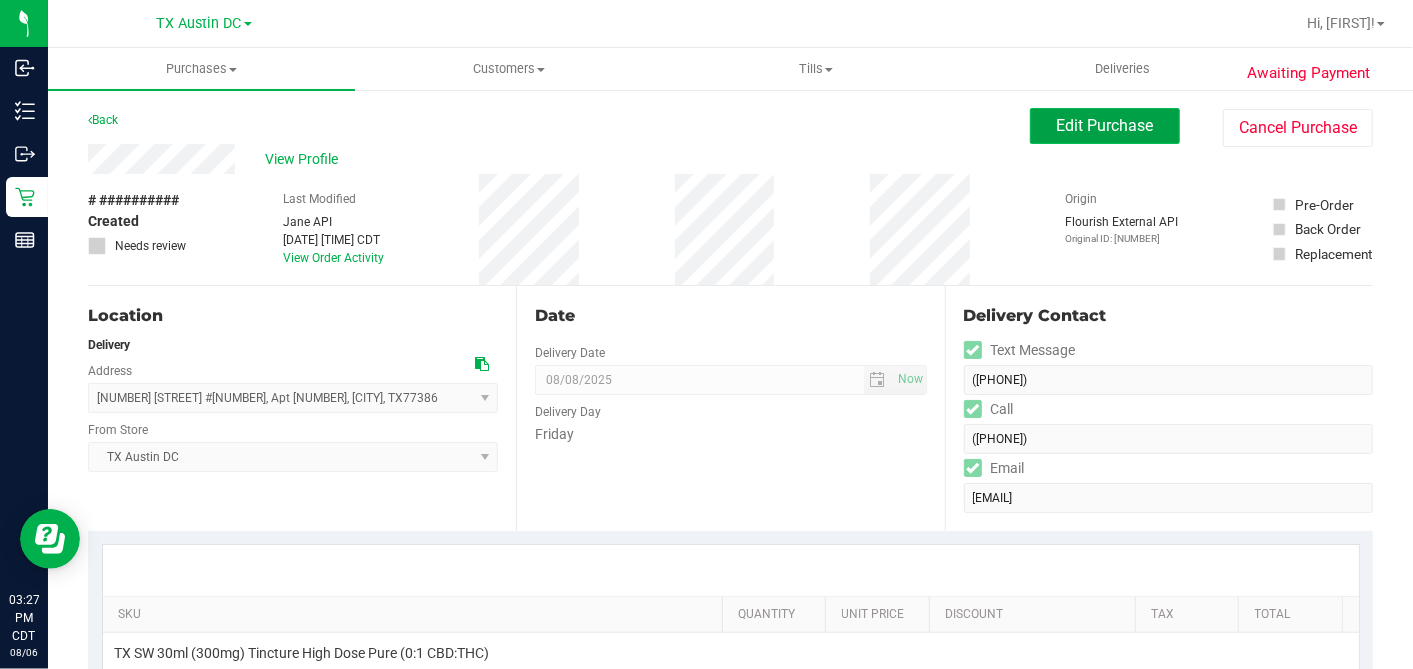 click on "Edit Purchase" at bounding box center (1105, 125) 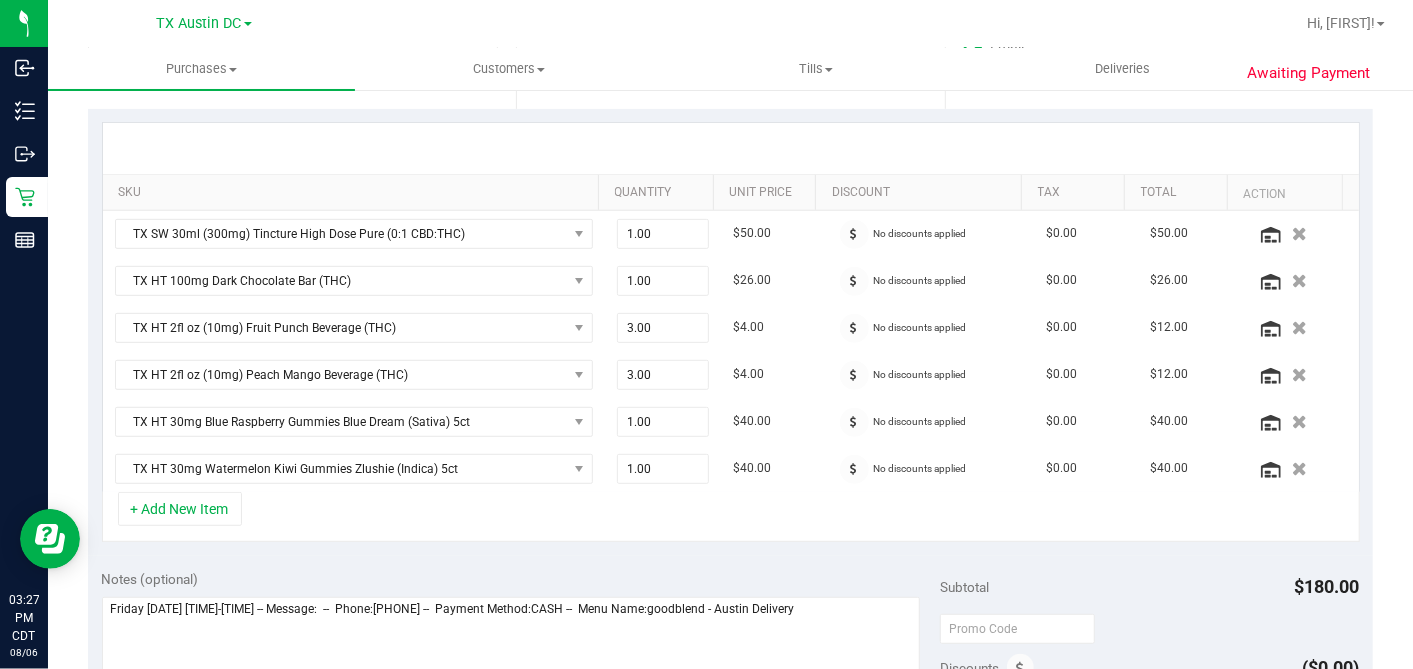 scroll, scrollTop: 444, scrollLeft: 0, axis: vertical 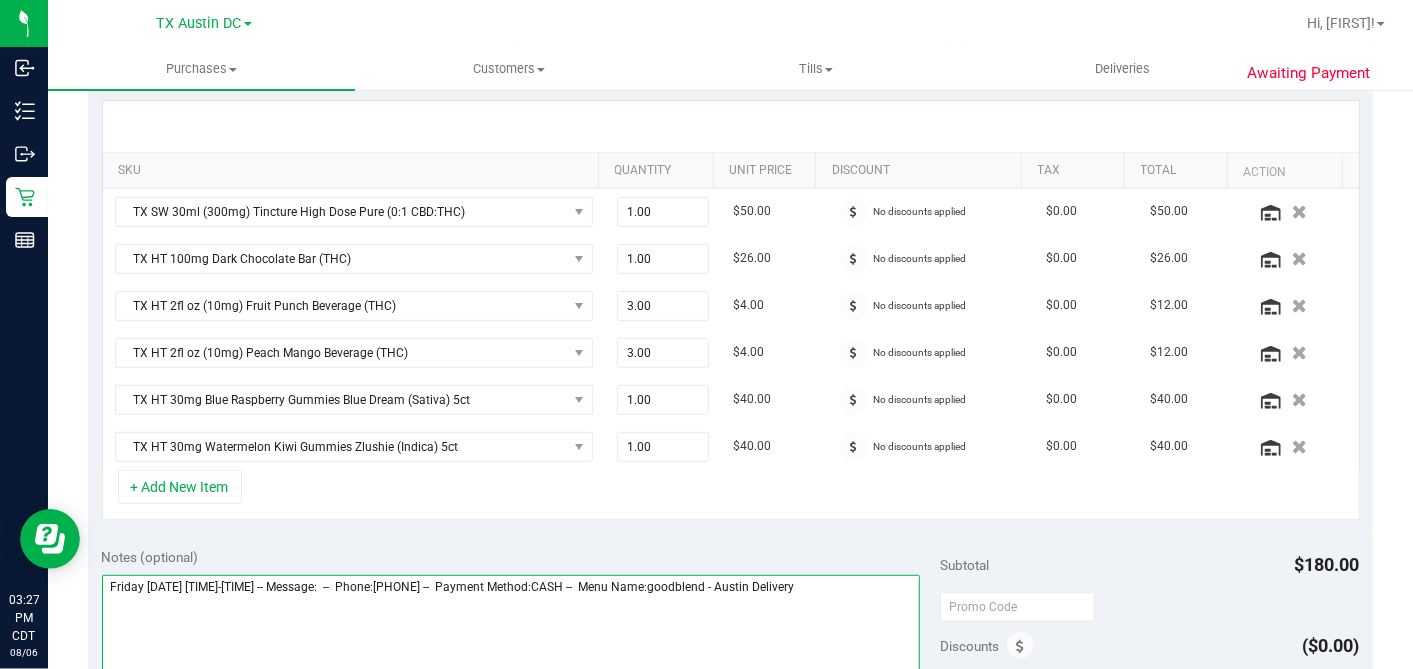 click at bounding box center [511, 671] 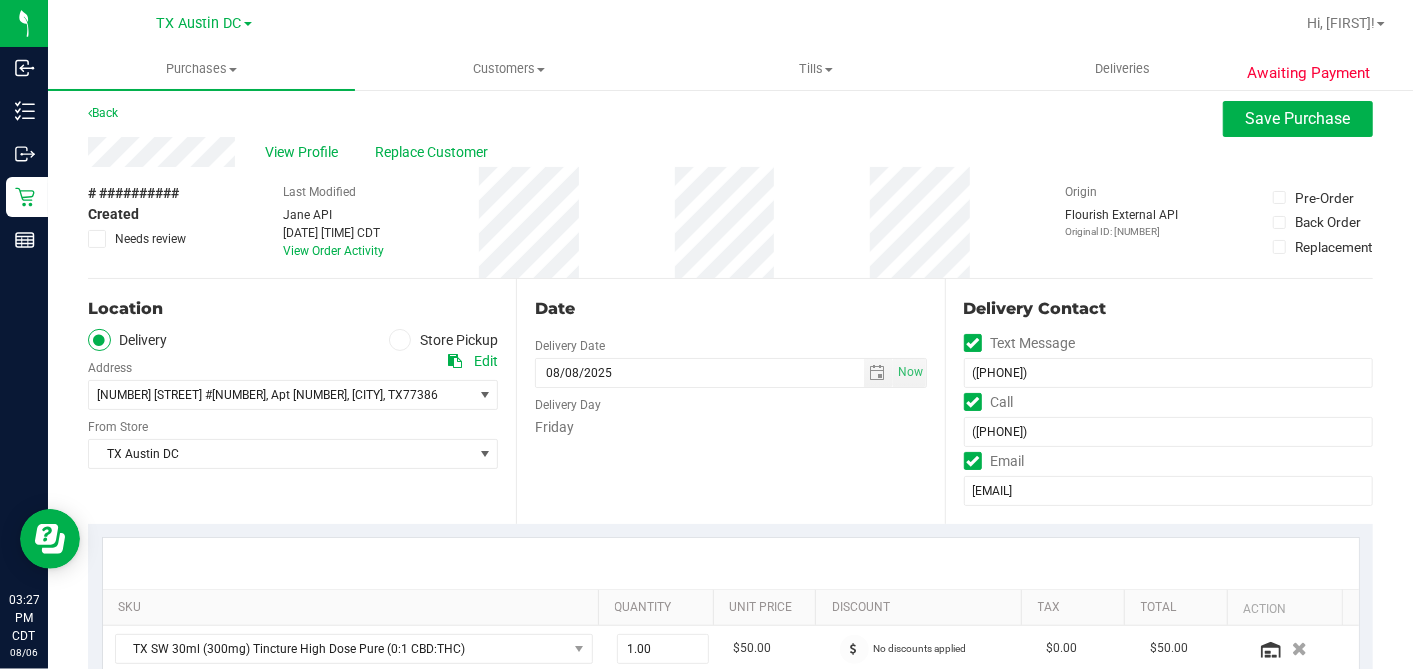 scroll, scrollTop: 0, scrollLeft: 0, axis: both 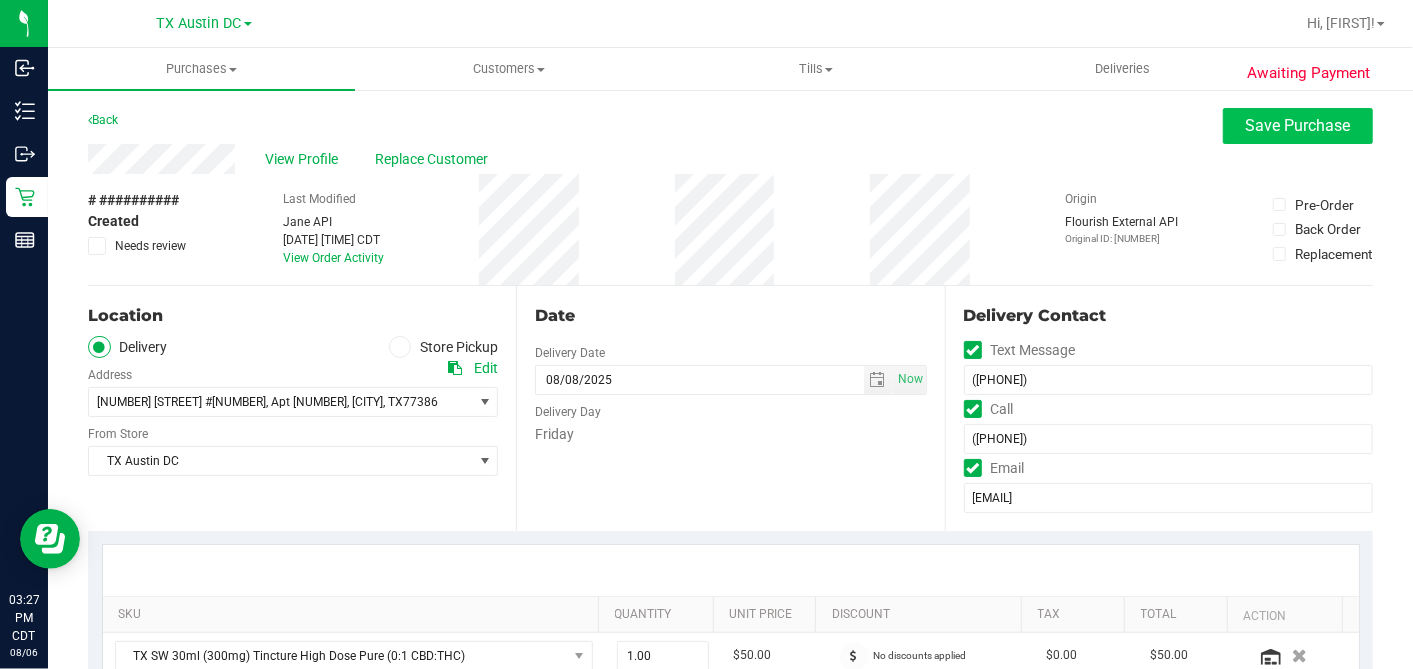 type on "Friday 08/08/2025 08:00-17:00 -- Message:  --  Phone:7272782247 --  Payment Method:CASH --  Menu Name:goodblend - Austin Delivery
RX VERIFIED. HTX CORE DEL.
FIRST AVAILABLE ROUTE IS TUE 8/12. CALLING PT TO REVIEW/RESCHEDULE - DH" 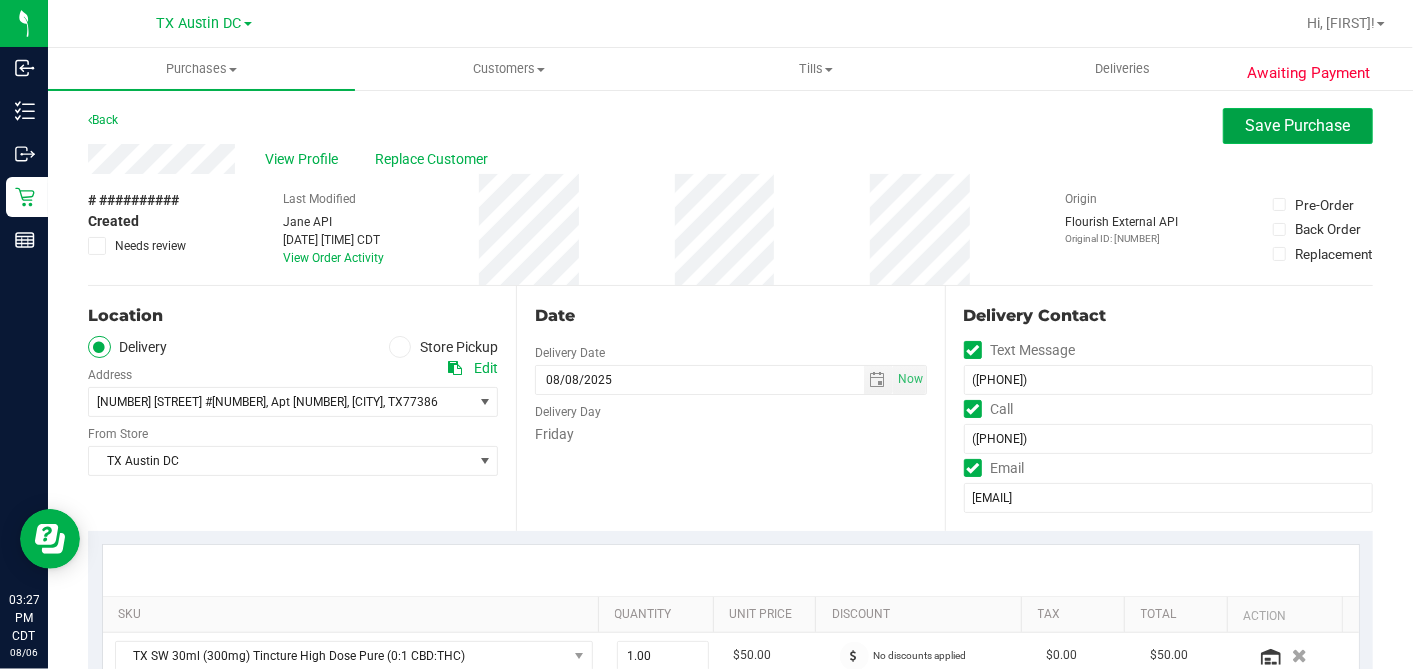click on "Save Purchase" at bounding box center [1298, 126] 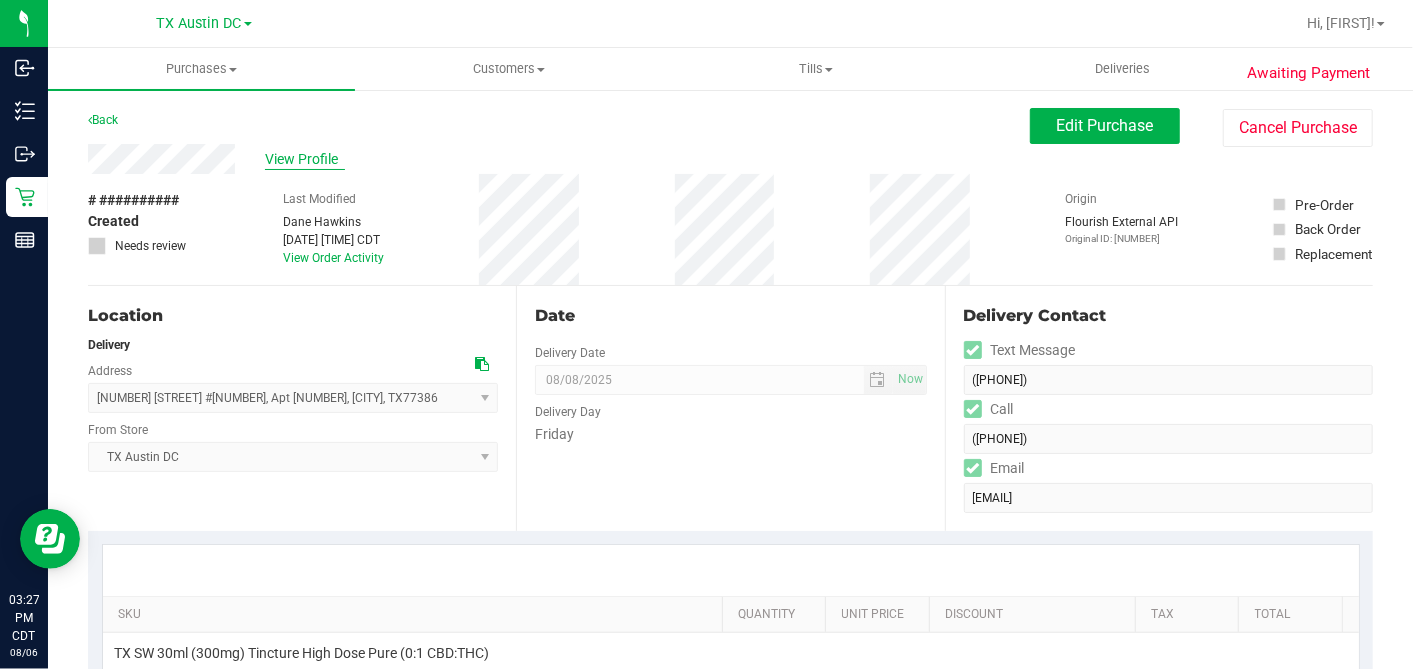 click on "View Profile" at bounding box center (305, 159) 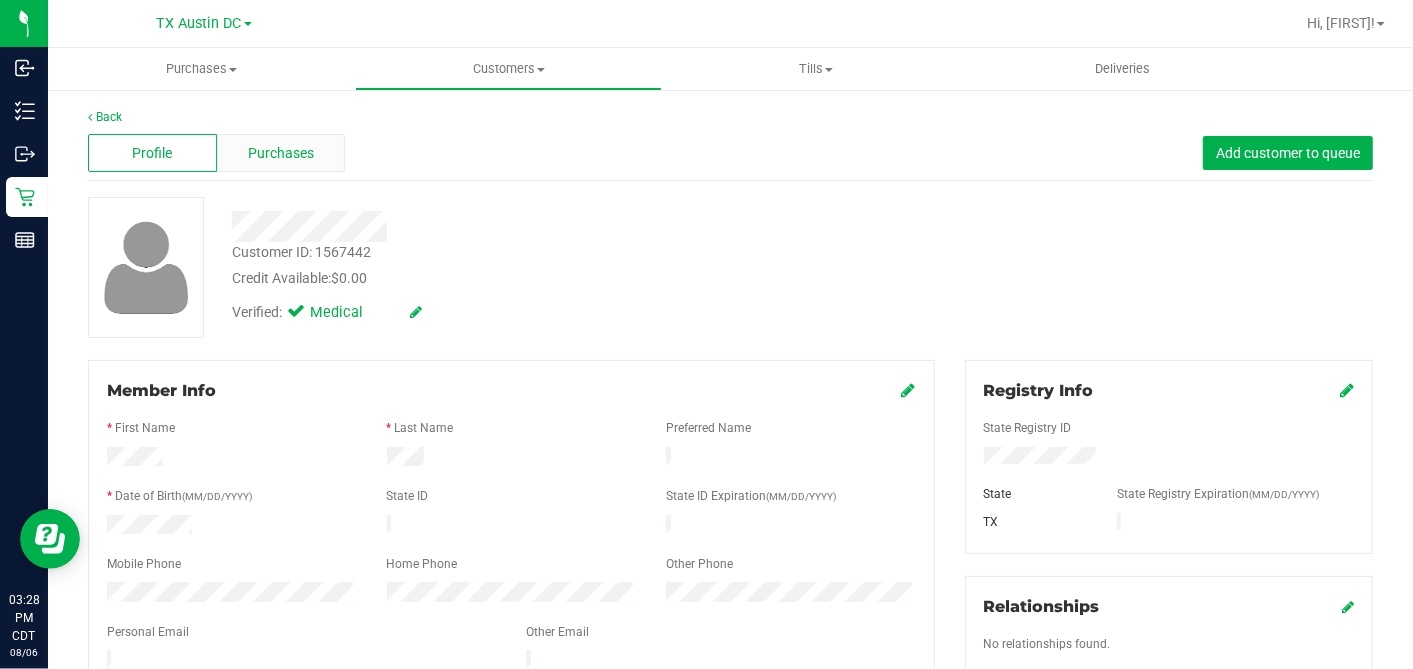 click on "Purchases" at bounding box center [281, 153] 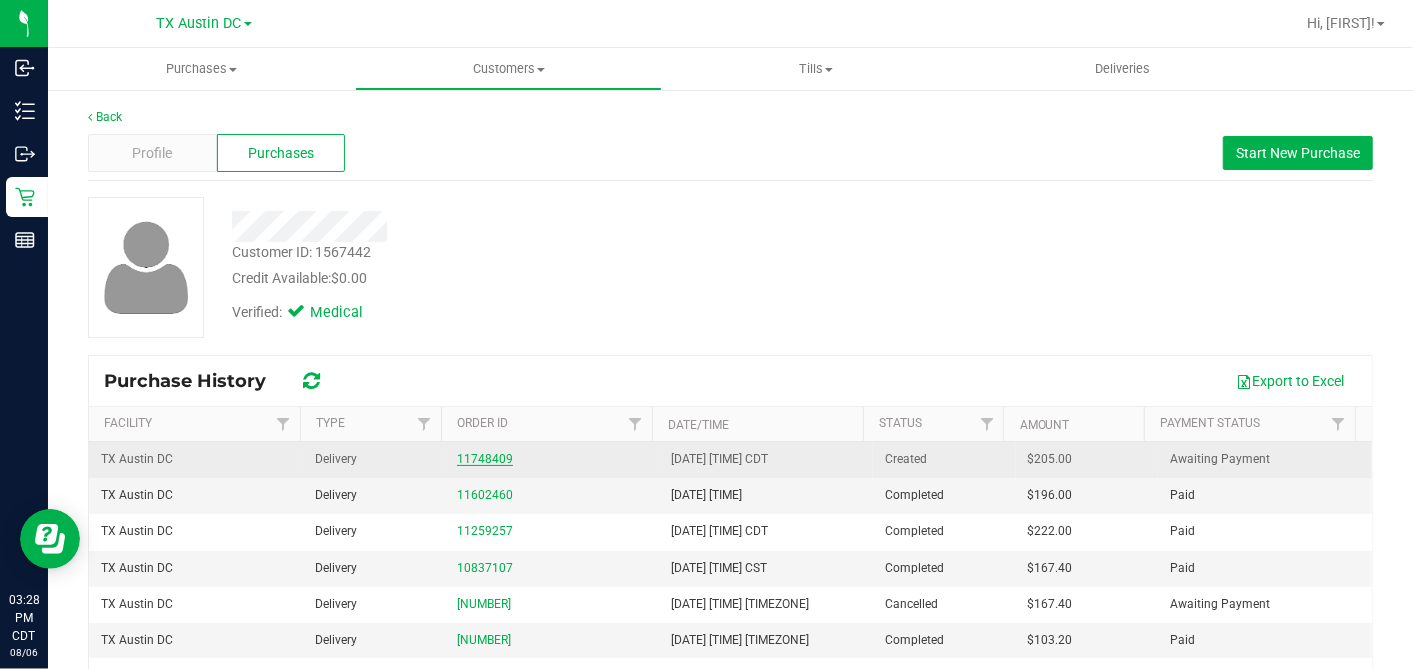 click on "11748409" at bounding box center [485, 459] 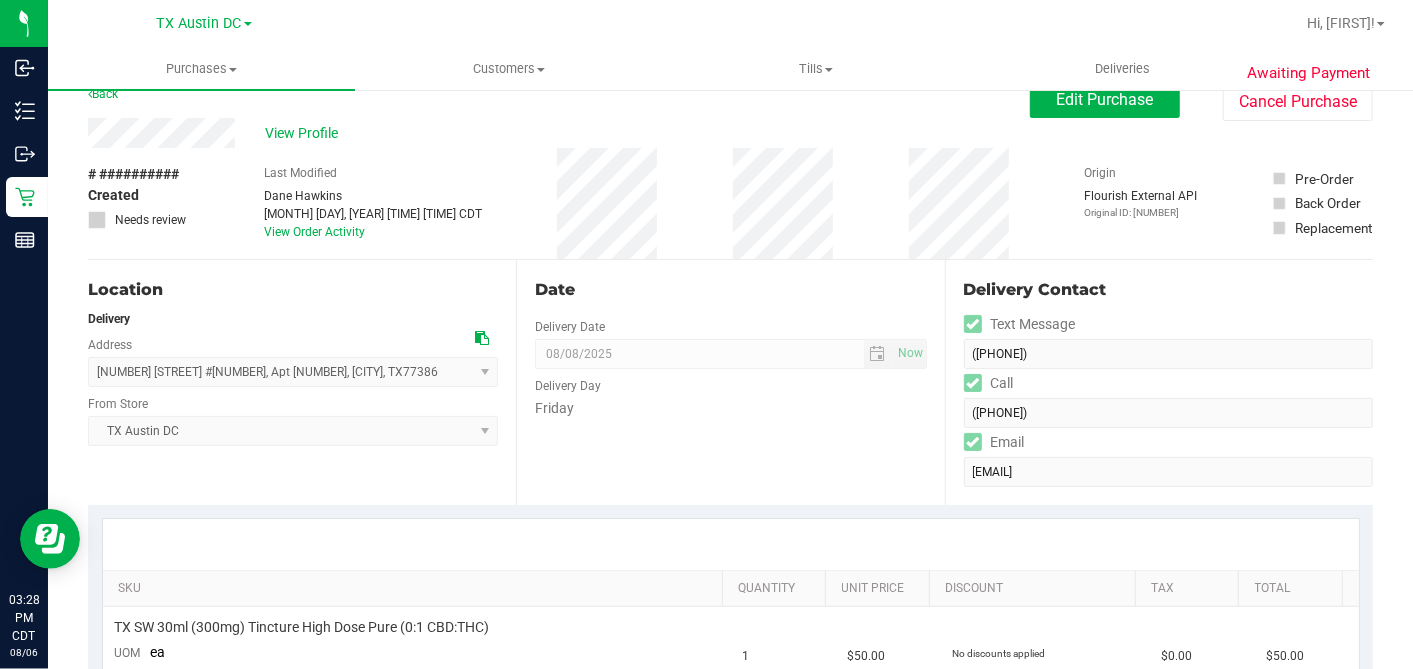 scroll, scrollTop: 0, scrollLeft: 0, axis: both 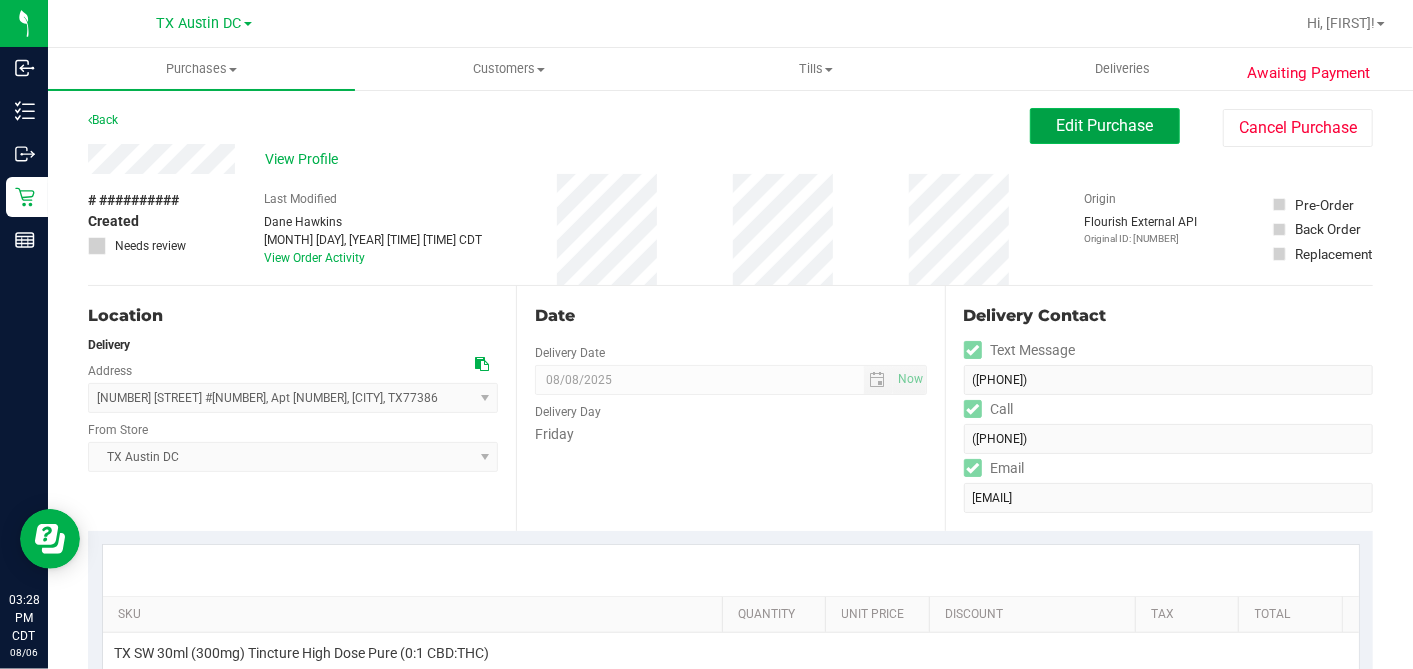 click on "Edit Purchase" at bounding box center [1105, 126] 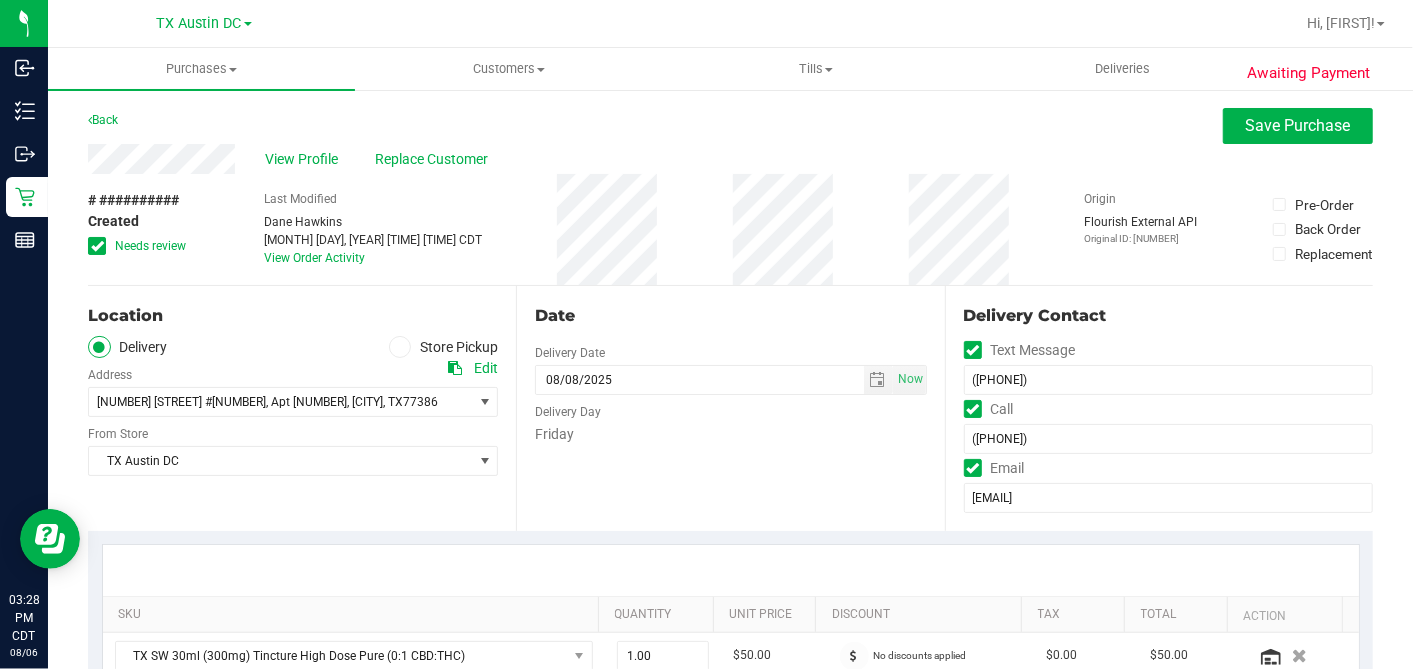 click on "Date" at bounding box center (730, 316) 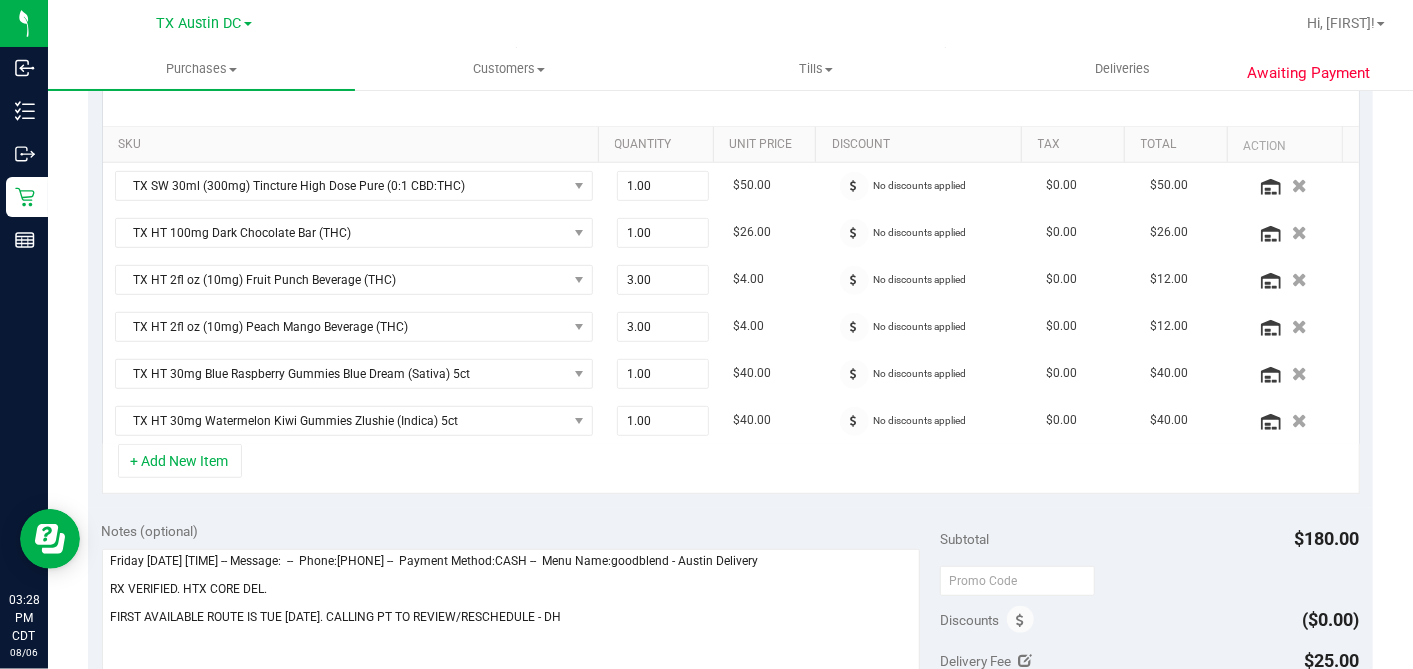 scroll, scrollTop: 666, scrollLeft: 0, axis: vertical 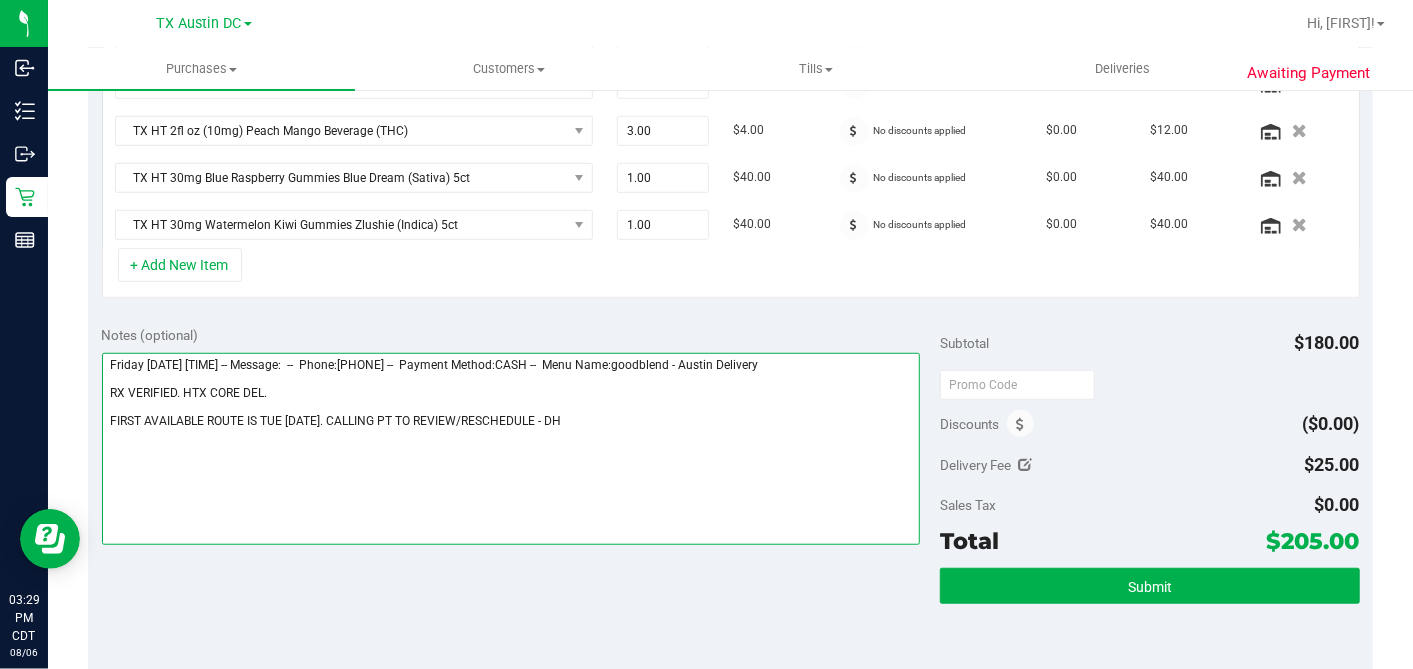 click at bounding box center (511, 449) 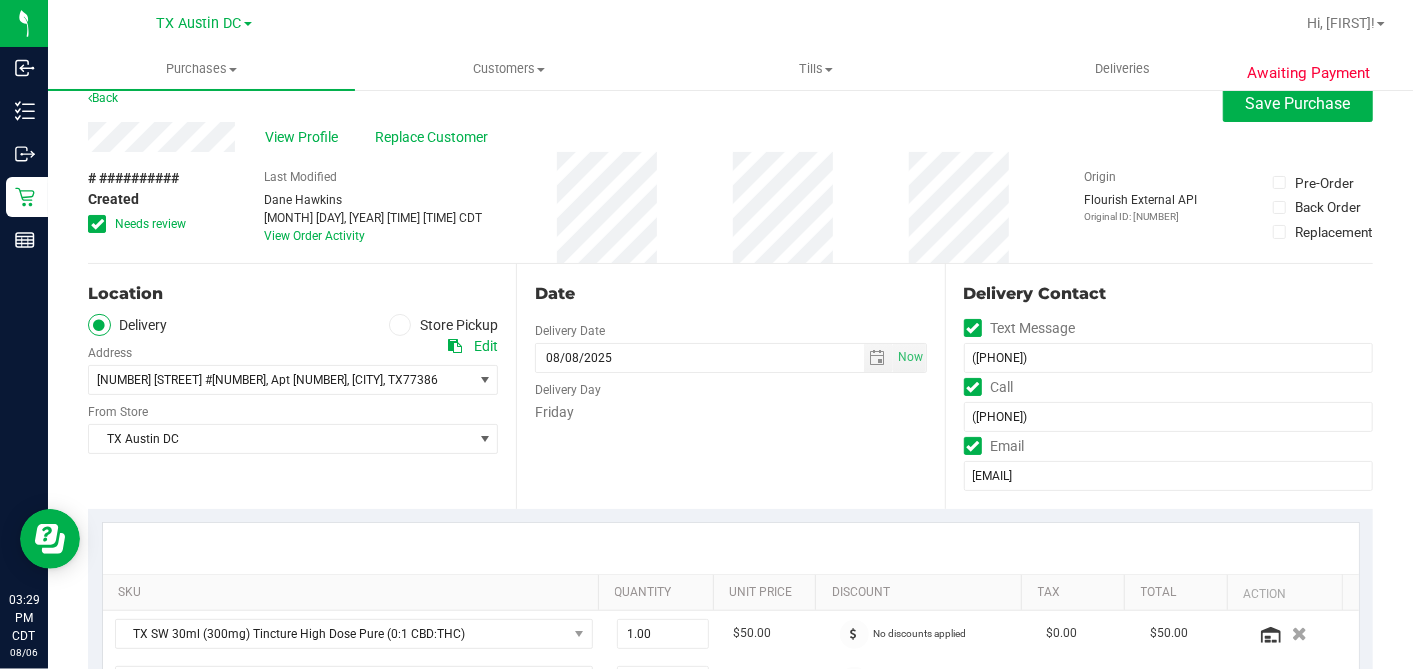 scroll, scrollTop: 0, scrollLeft: 0, axis: both 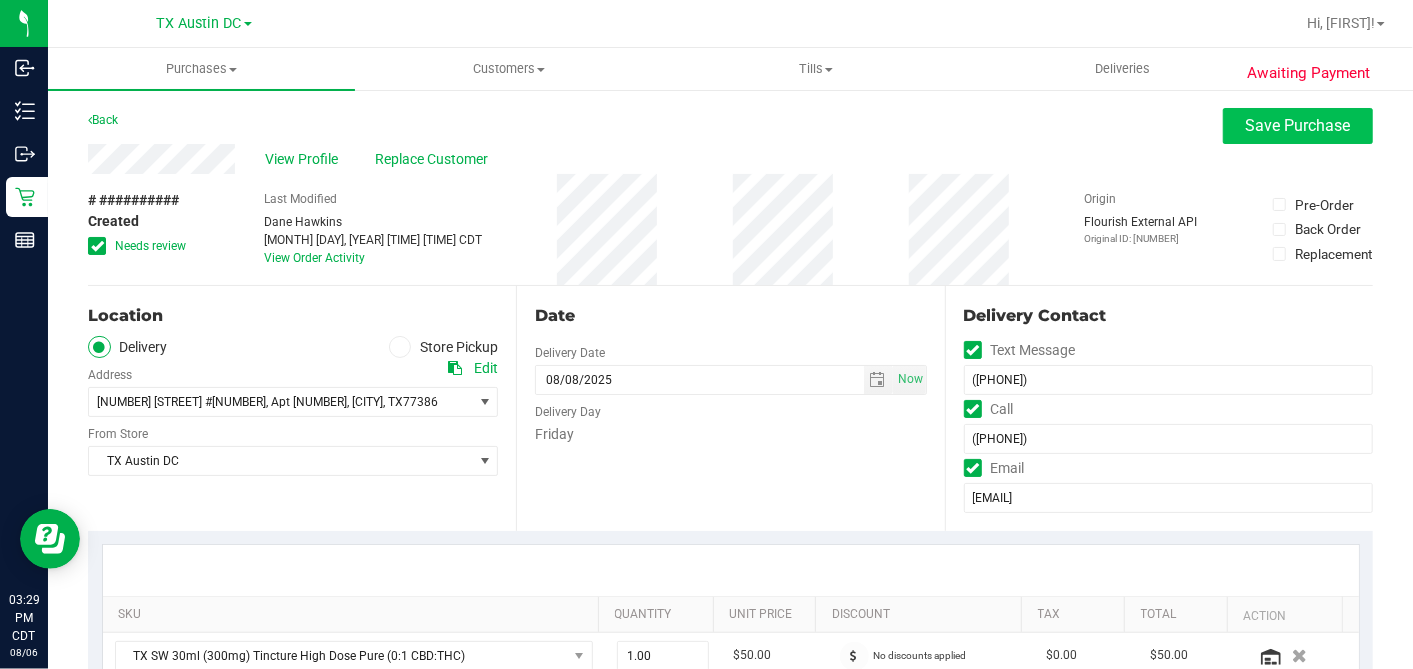 type on "Friday 08/08/2025 08:00-17:00 -- Message:  --  Phone:7272782247 --  Payment Method:CASH --  Menu Name:goodblend - Austin Delivery
RX VERIFIED. HTX CORE DEL.
FIRST AVAILABLE ROUTE IS TUE 8/12. CALLING PT TO REVIEW/RESCHEDULE. LEFT VM - DH" 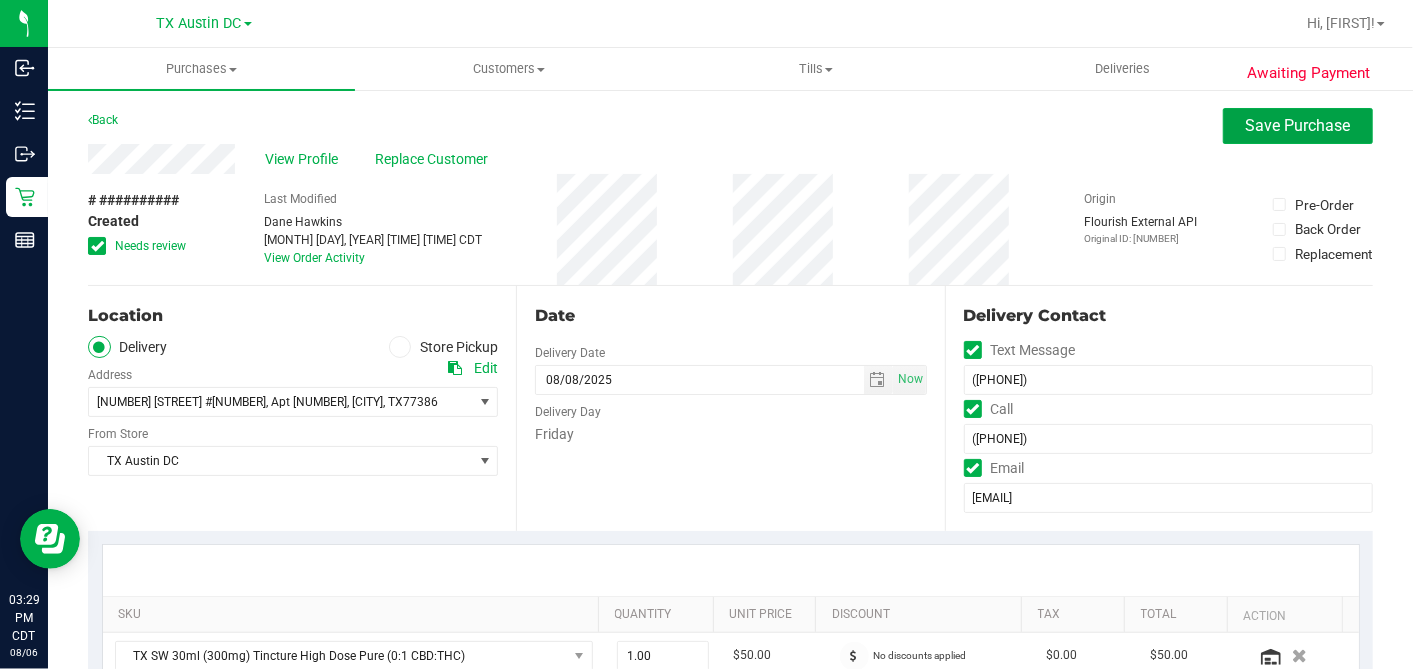 drag, startPoint x: 1239, startPoint y: 131, endPoint x: 1082, endPoint y: 146, distance: 157.71494 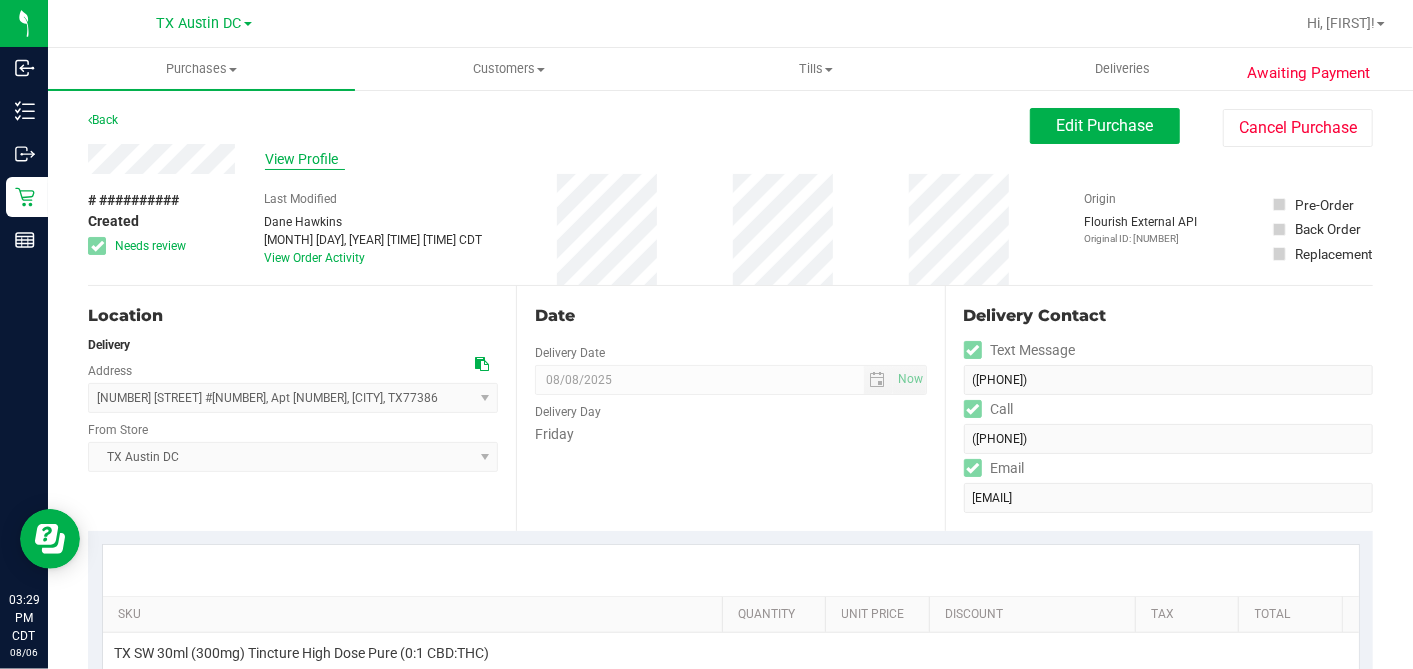 click on "View Profile" at bounding box center [305, 159] 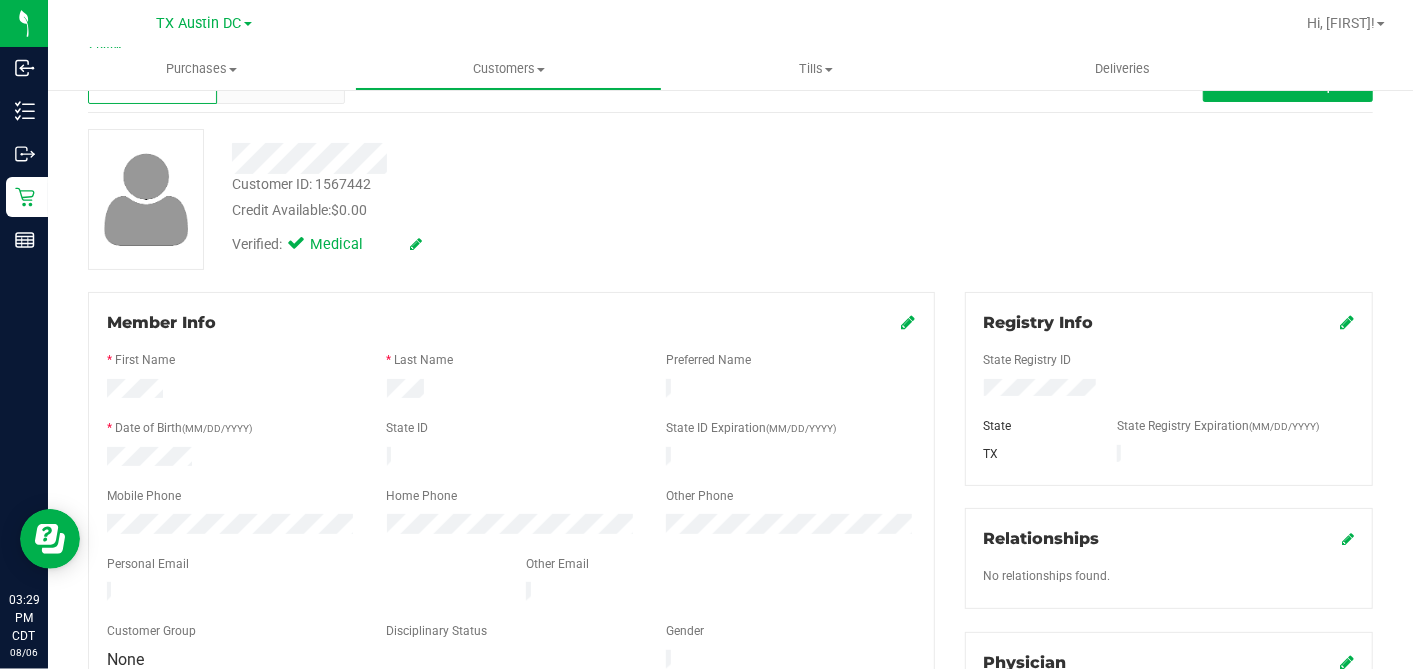 scroll, scrollTop: 0, scrollLeft: 0, axis: both 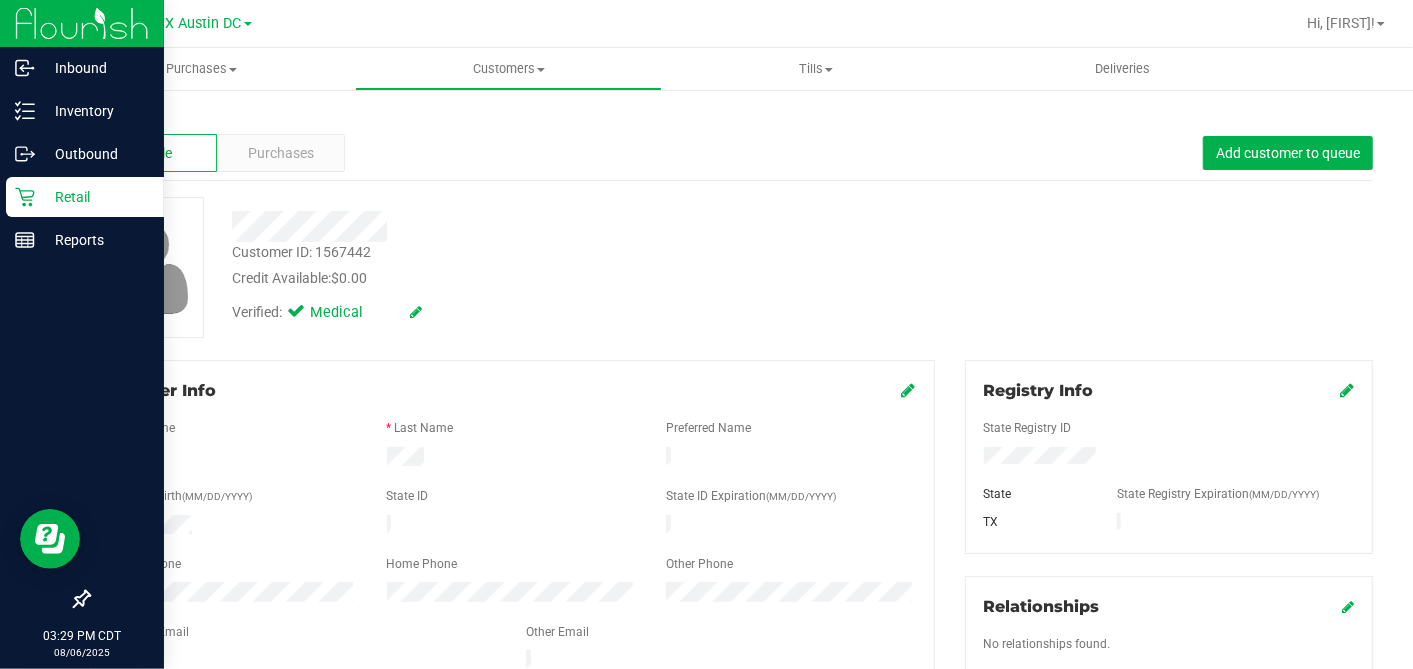 click on "Retail" at bounding box center (85, 197) 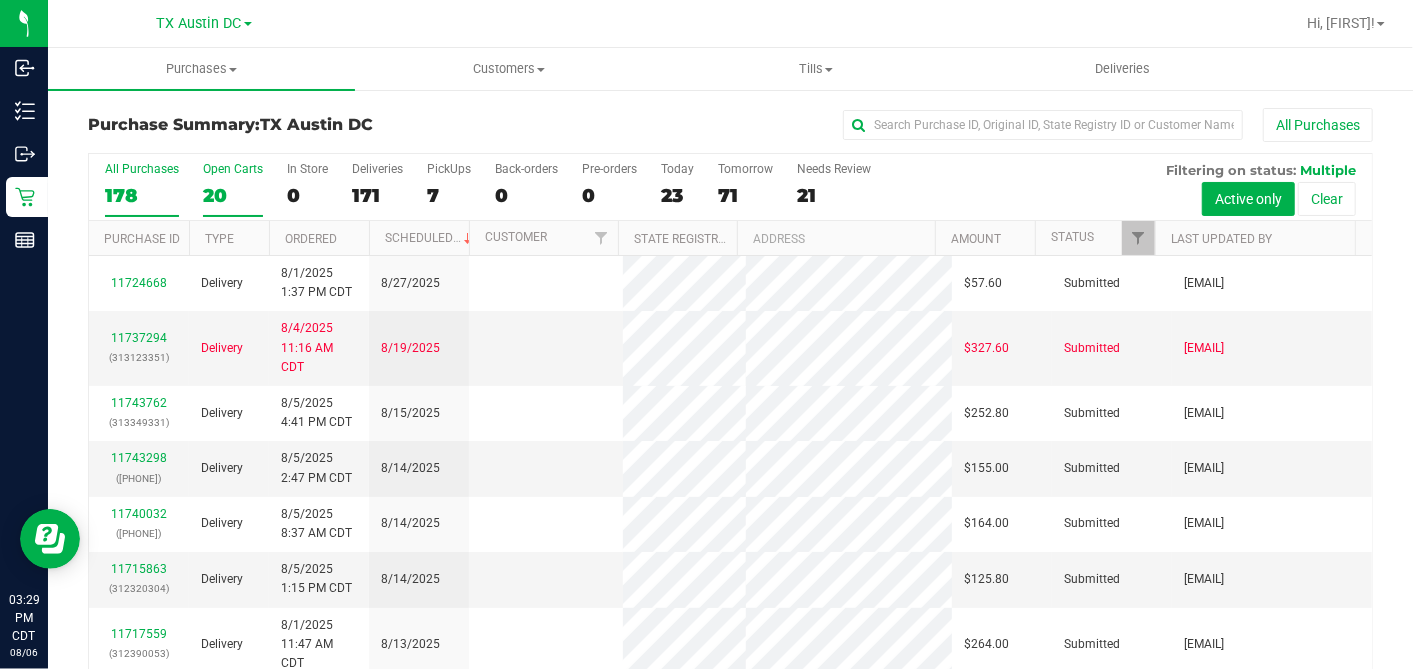 click on "20" at bounding box center (233, 195) 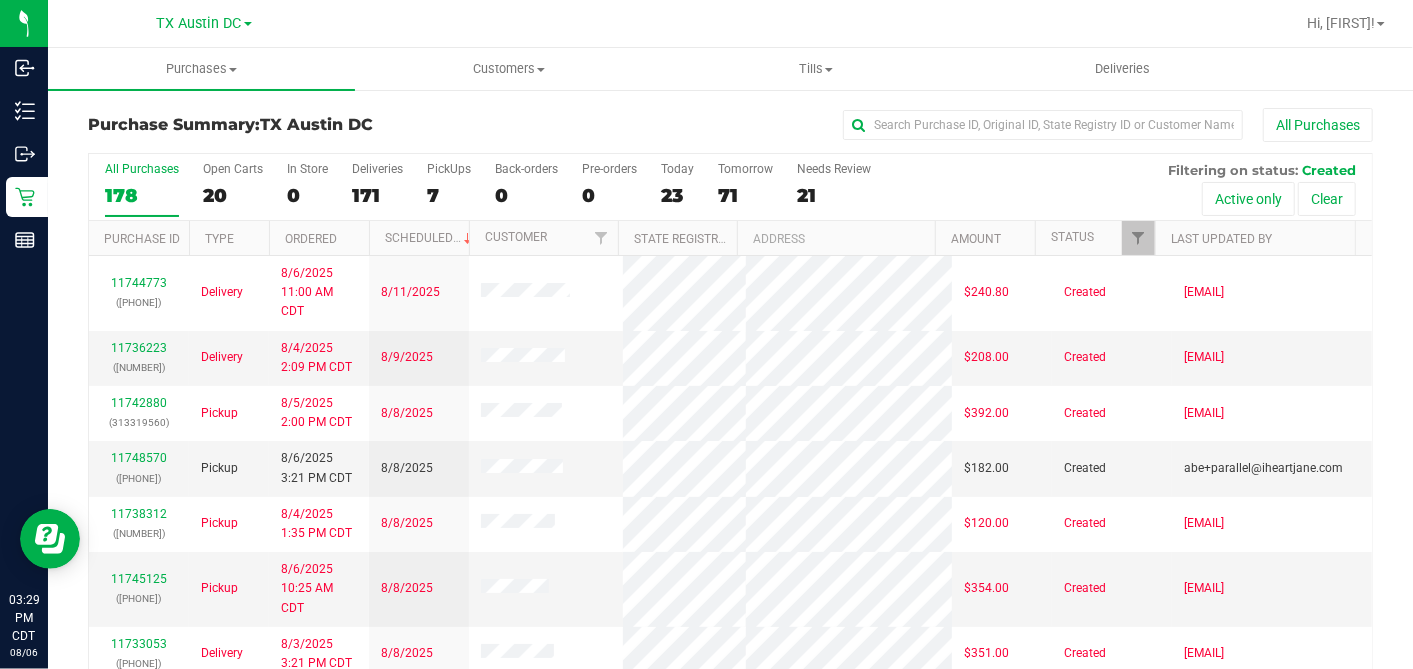 drag, startPoint x: 219, startPoint y: 193, endPoint x: 353, endPoint y: 235, distance: 140.42792 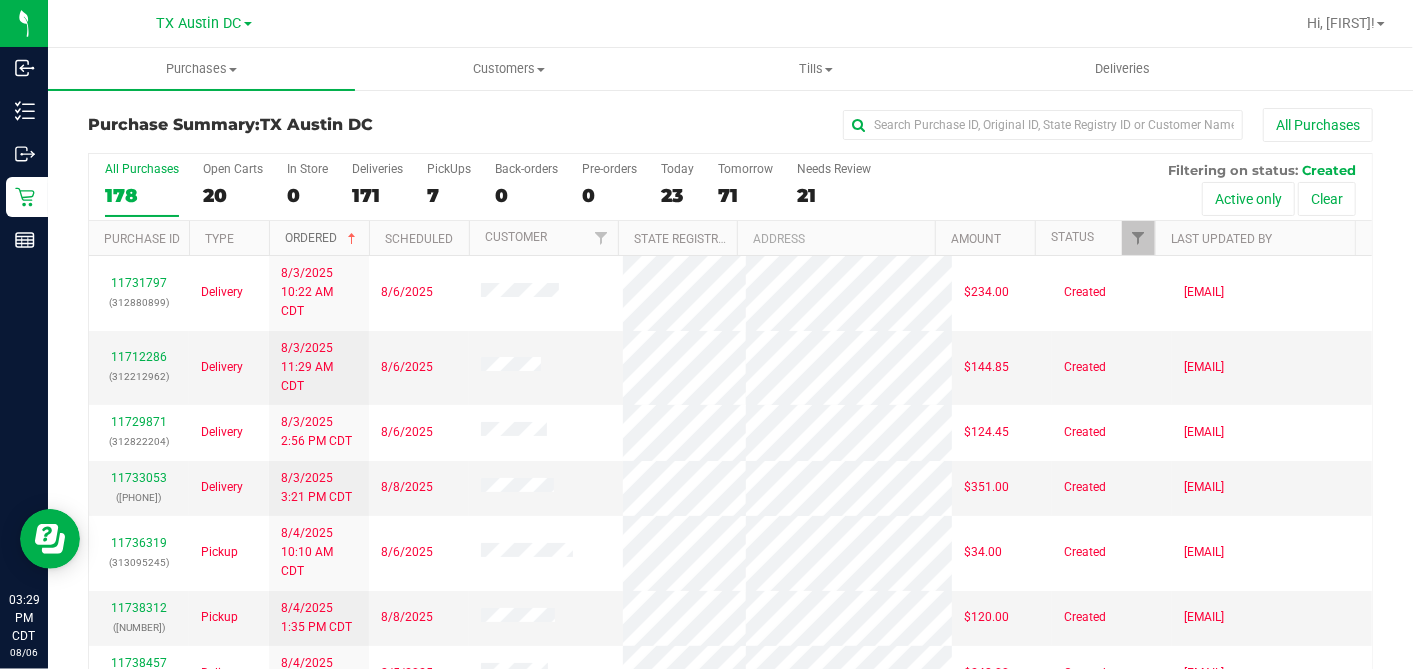 click at bounding box center [352, 239] 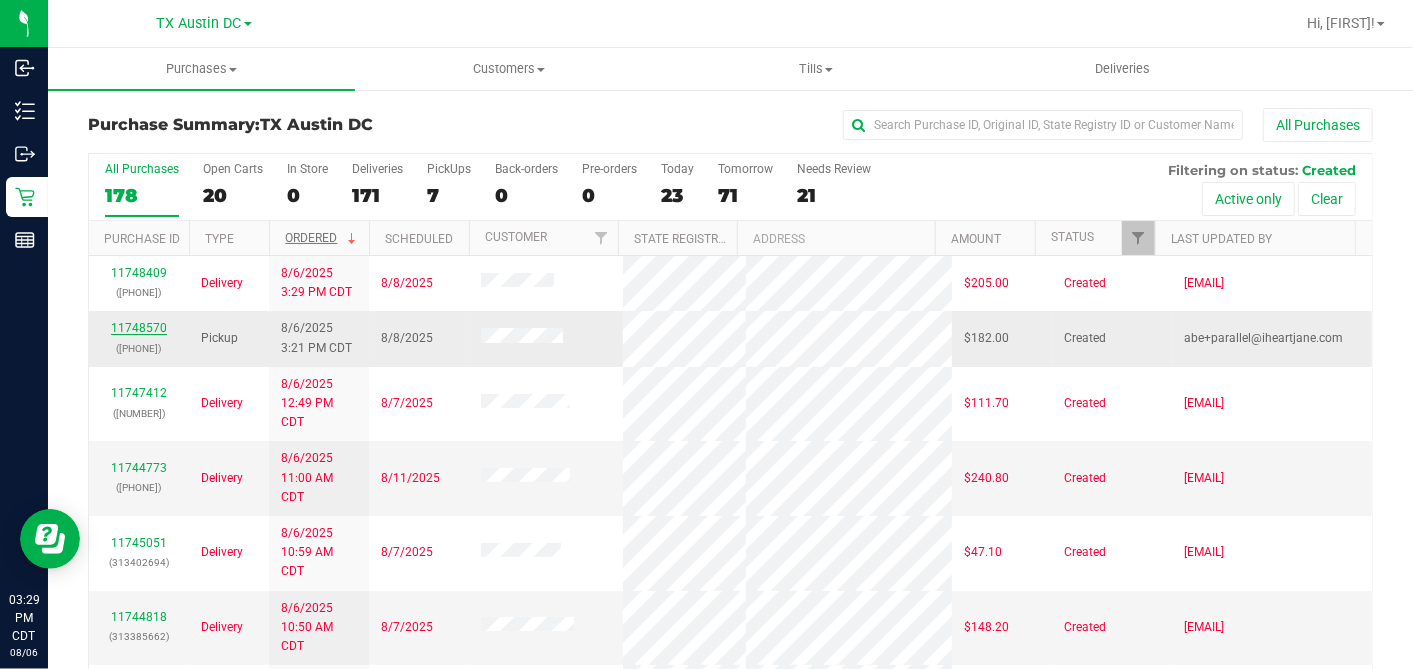 click on "11748570" at bounding box center [139, 328] 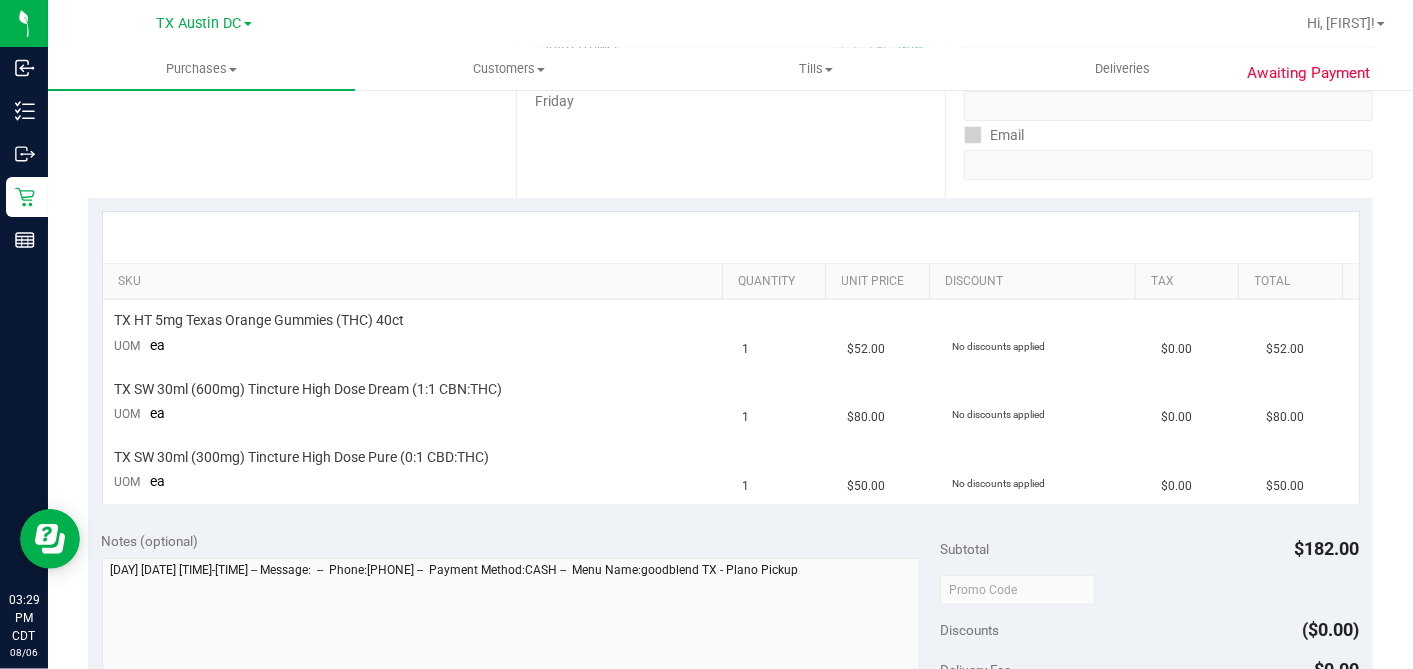 scroll, scrollTop: 0, scrollLeft: 0, axis: both 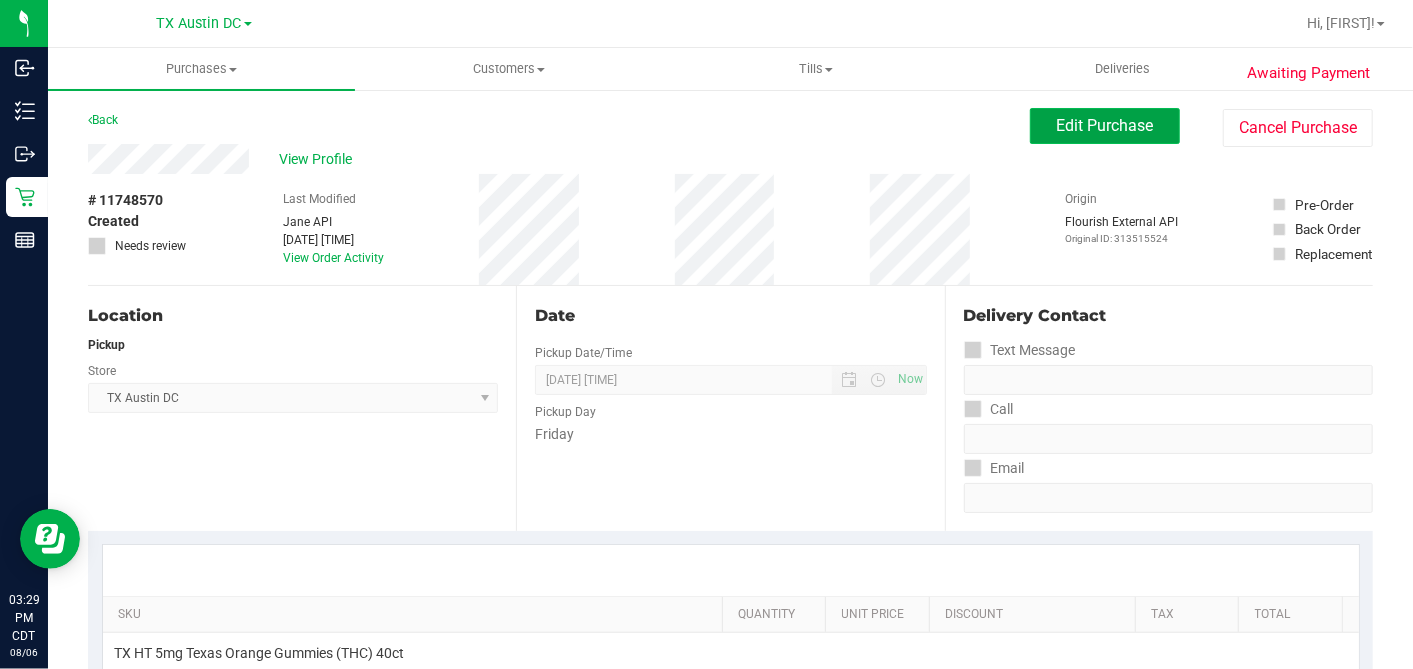 click on "Edit Purchase" at bounding box center [1105, 126] 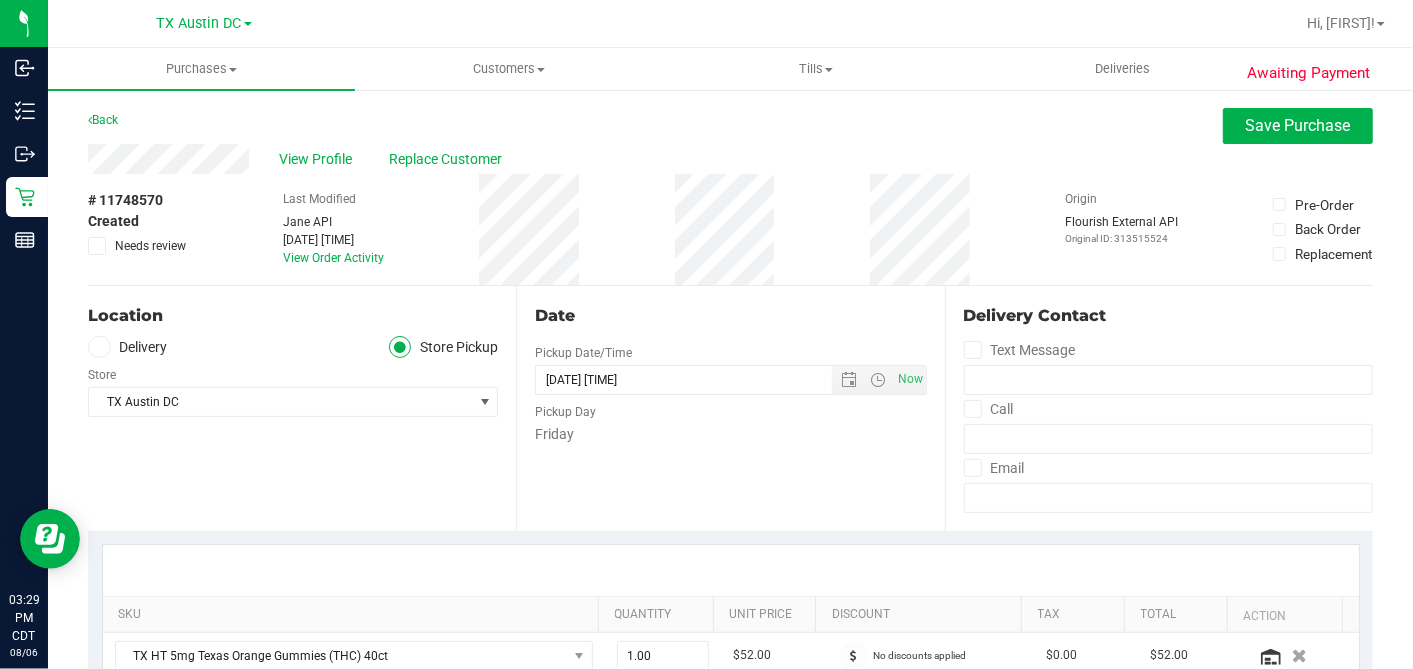 drag, startPoint x: 100, startPoint y: 345, endPoint x: 111, endPoint y: 357, distance: 16.27882 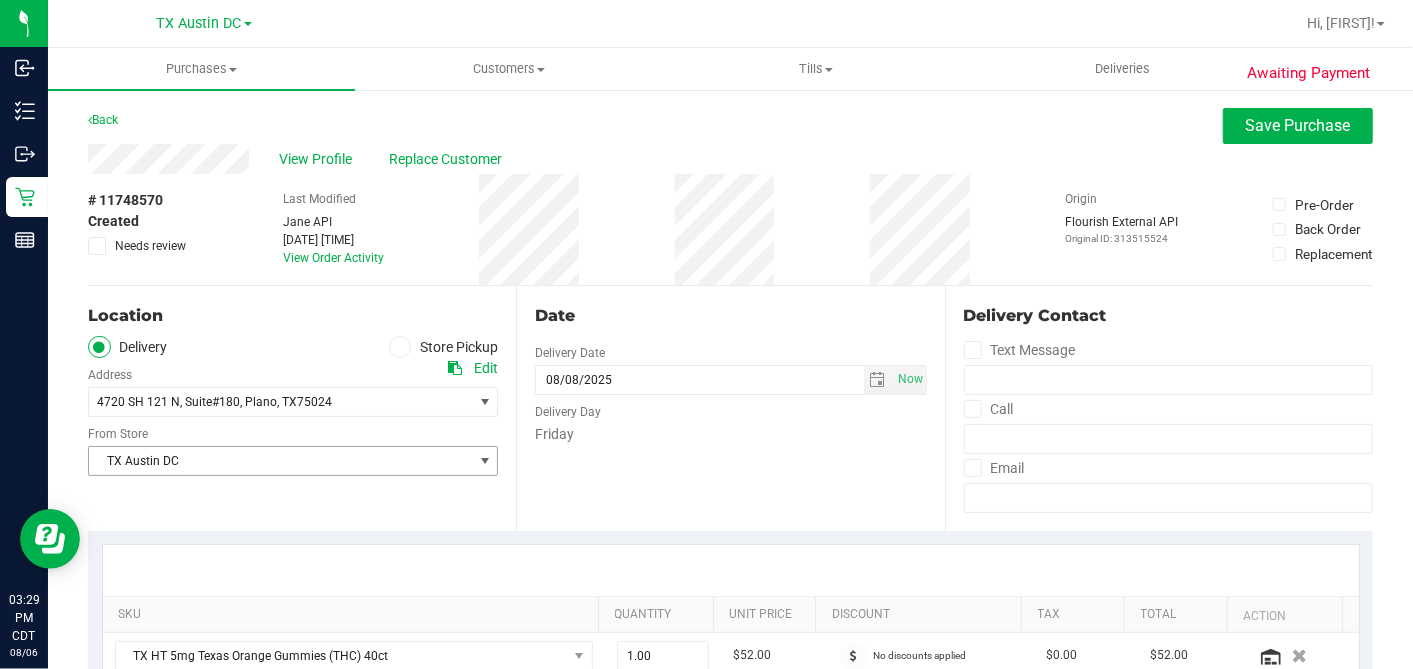 click on "TX Austin DC" at bounding box center (280, 461) 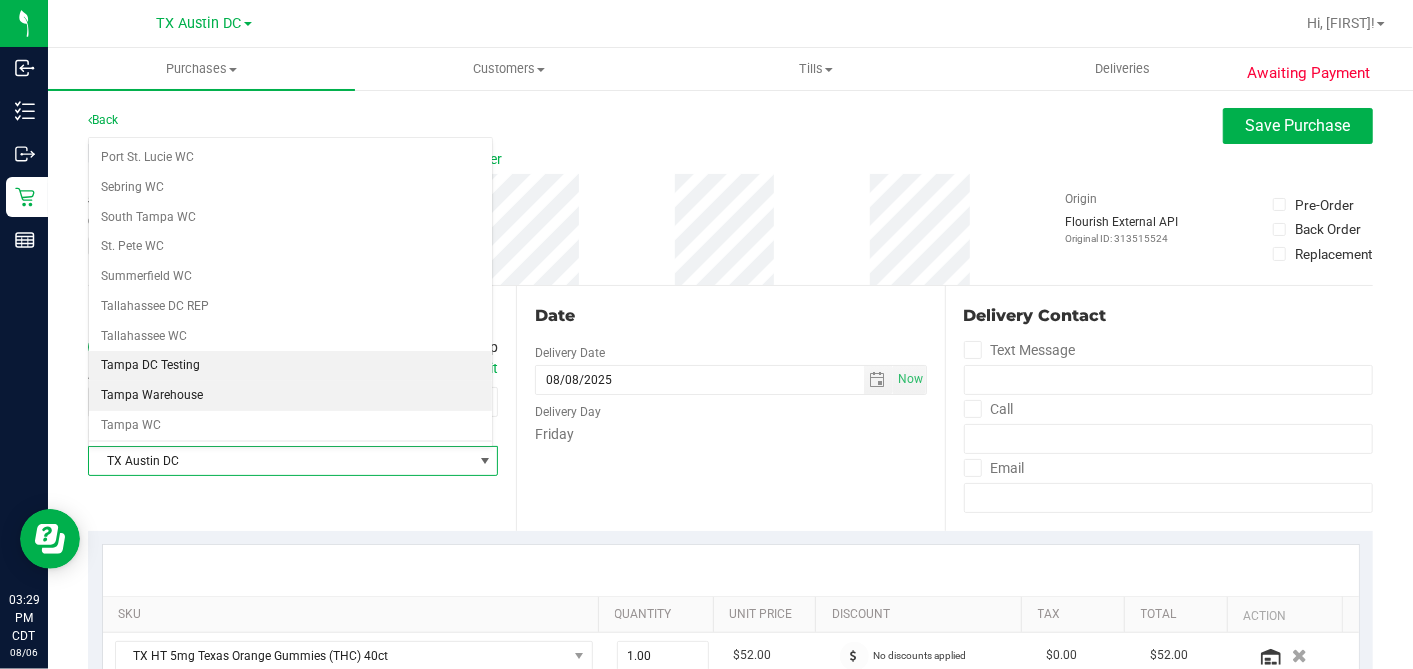 scroll, scrollTop: 1422, scrollLeft: 0, axis: vertical 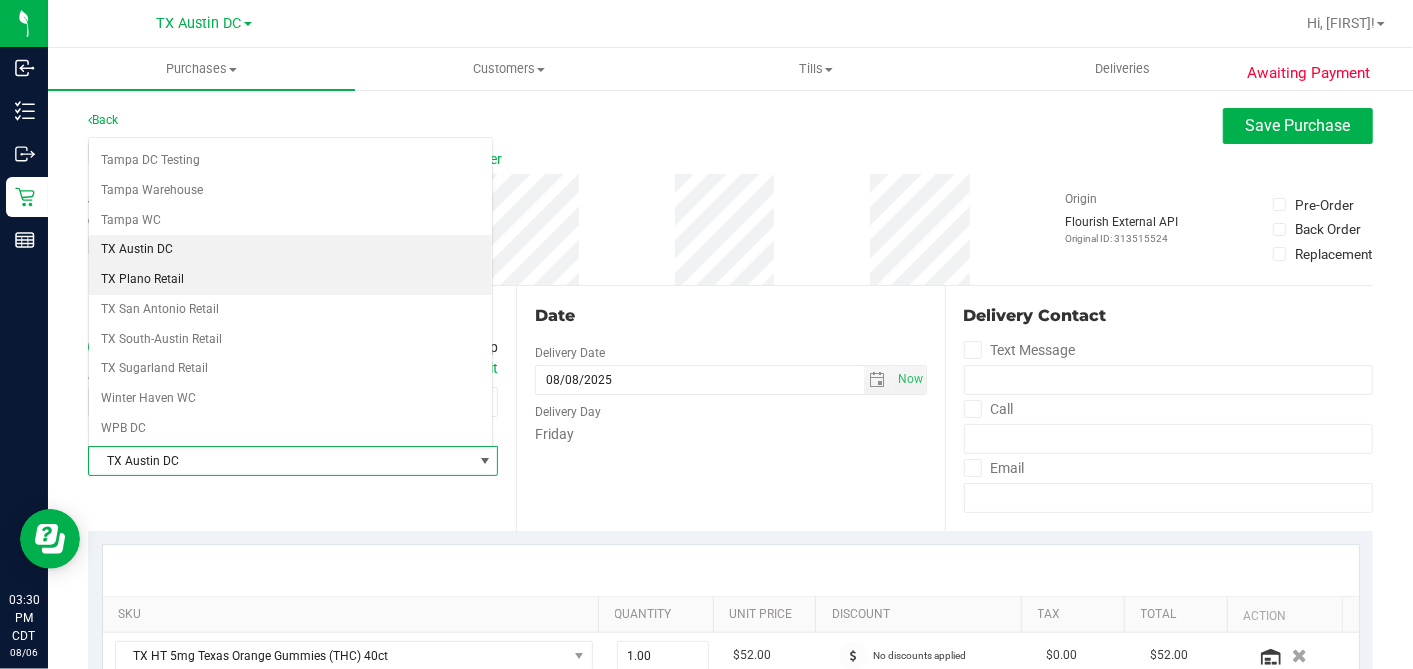 click on "TX Plano Retail" at bounding box center [290, 280] 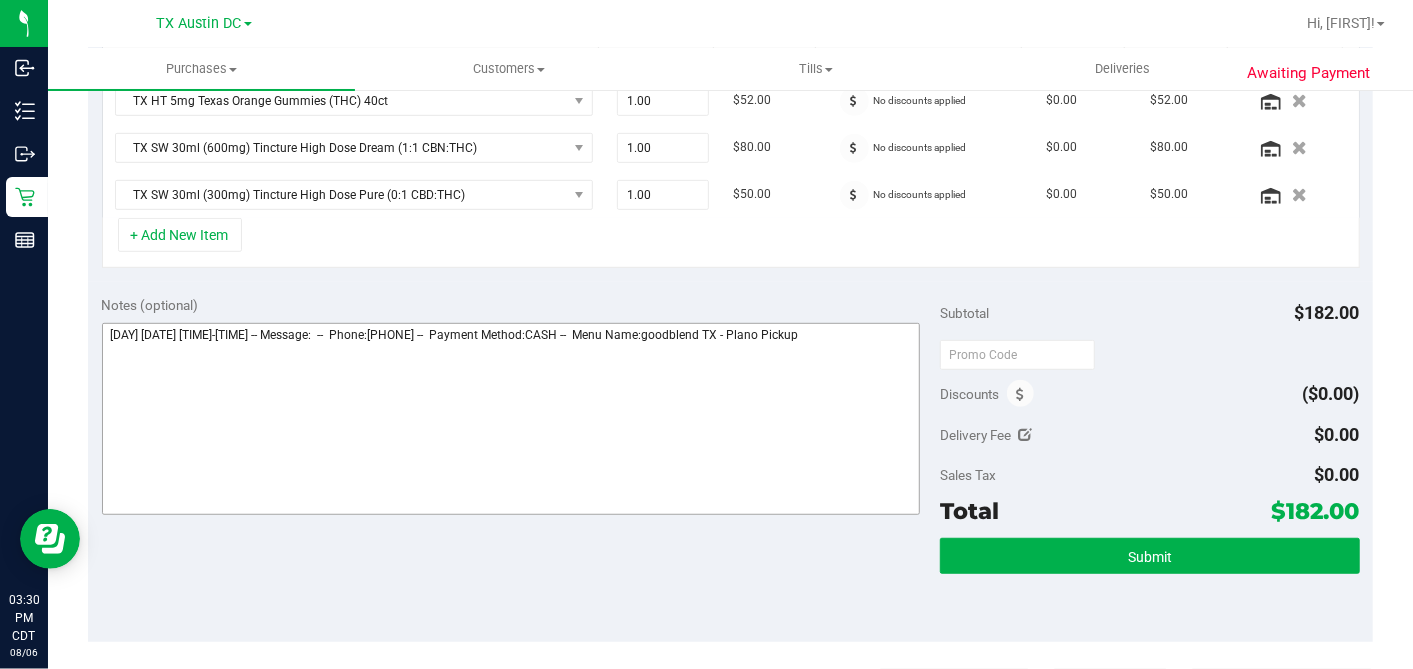 scroll, scrollTop: 559, scrollLeft: 0, axis: vertical 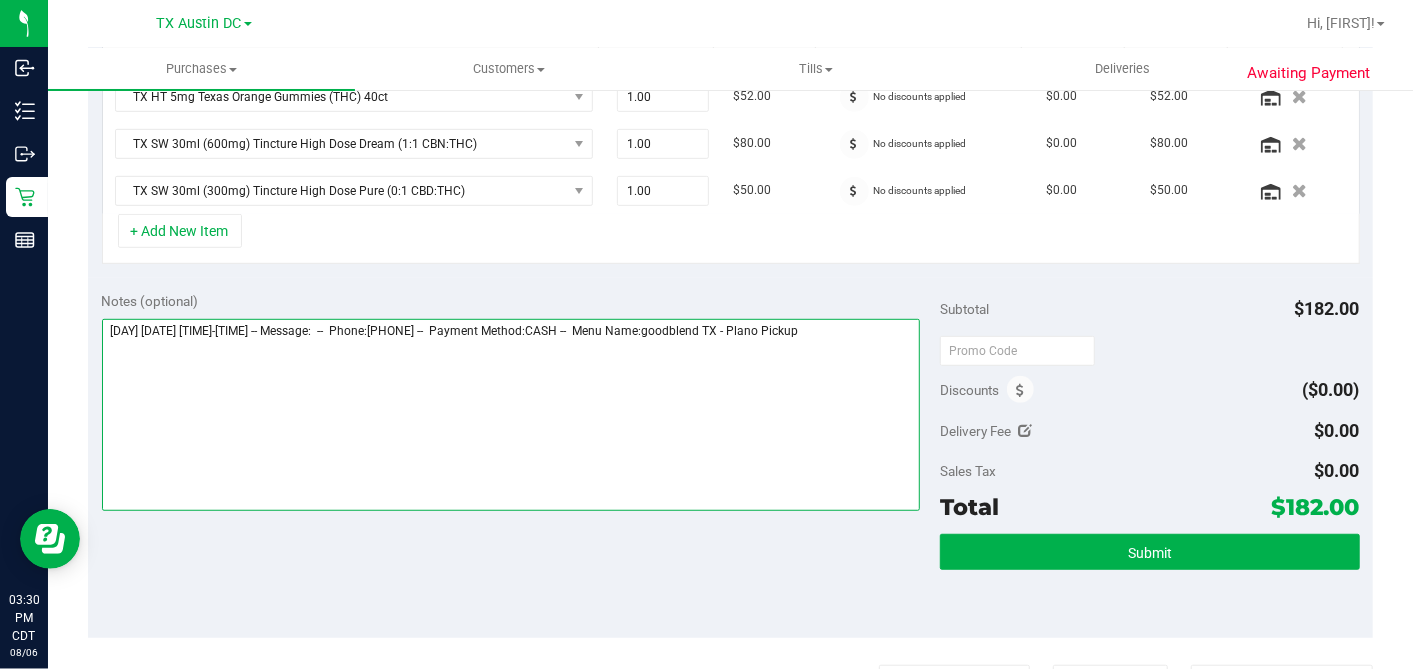click at bounding box center (511, 415) 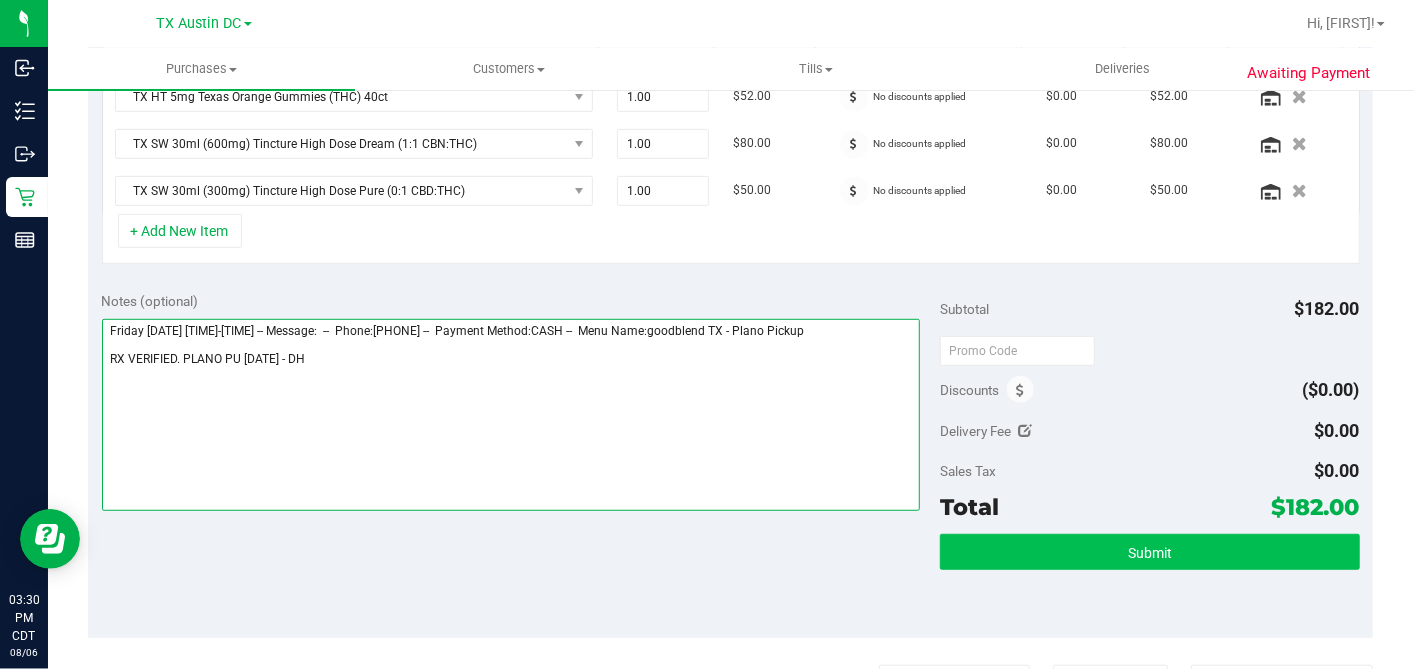 type on "Friday 08/08/2025 10:00-18:00 -- Message:  --  Phone:9729001278 --  Payment Method:CASH --  Menu Name:goodblend TX - Plano Pickup
RX VERIFIED. PLANO PU 8/8 - DH" 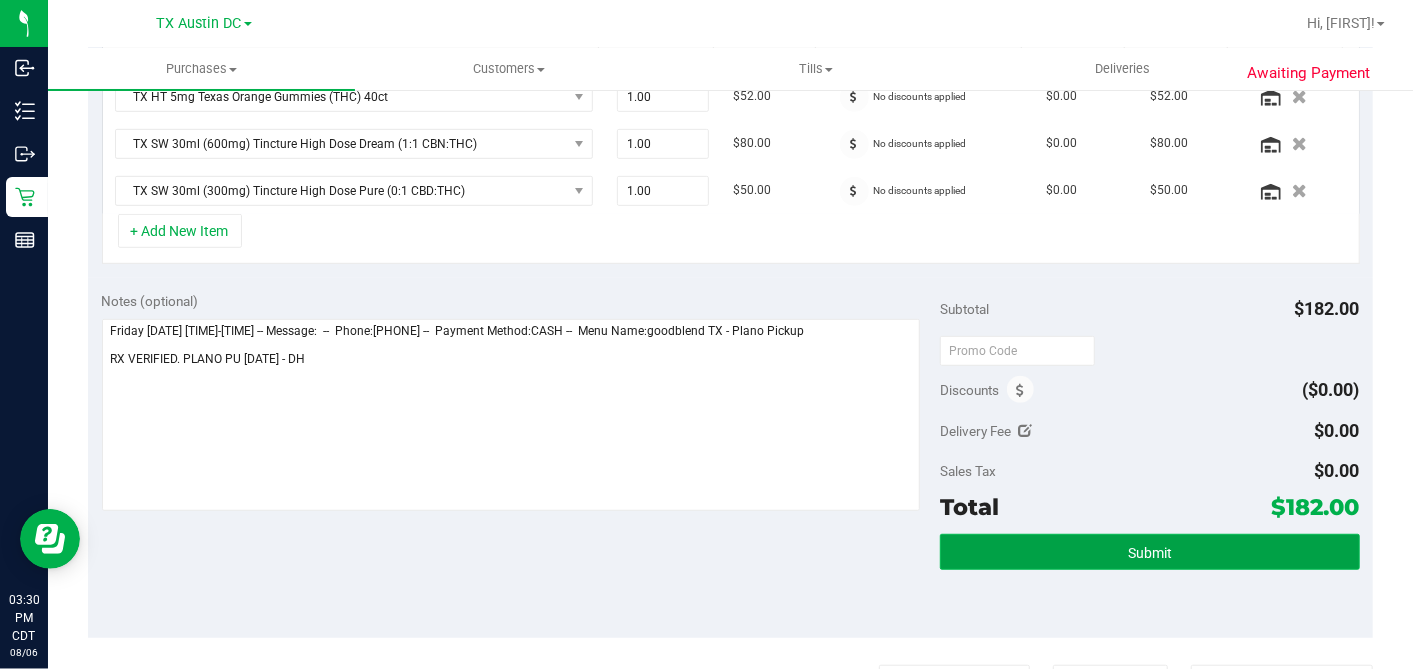 click on "Submit" at bounding box center [1149, 552] 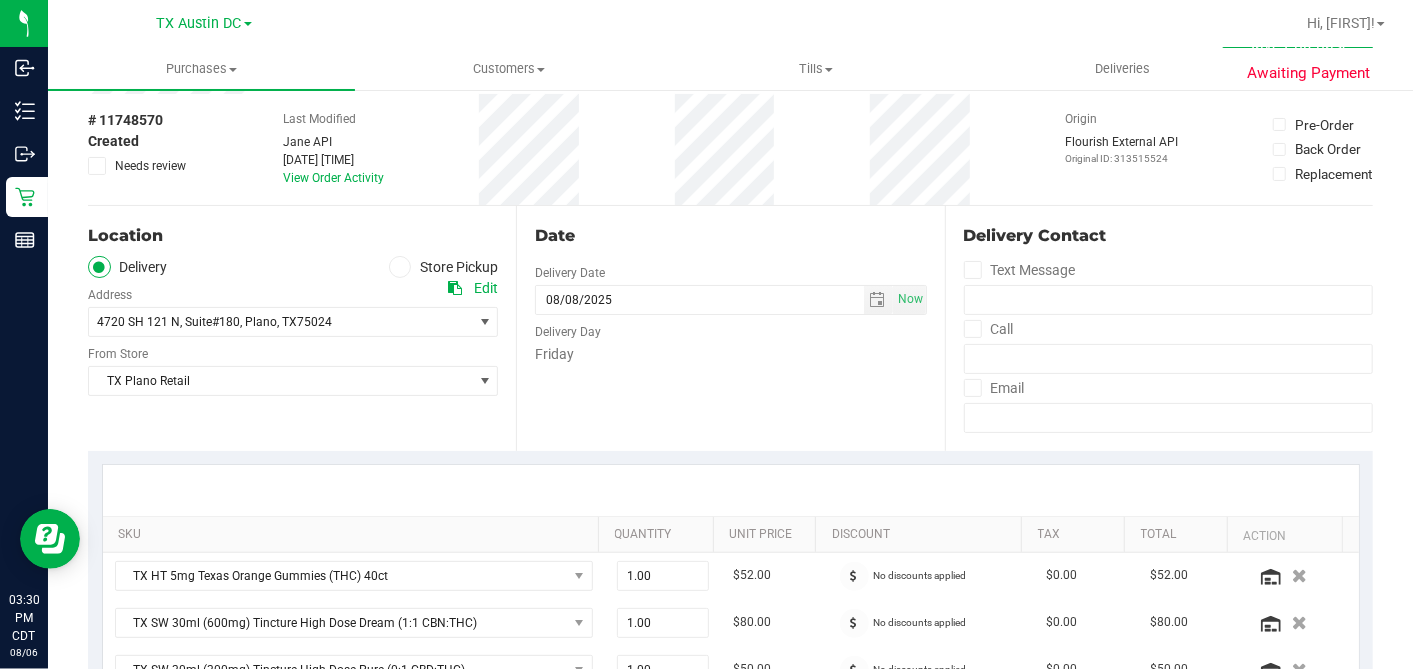 scroll, scrollTop: 0, scrollLeft: 0, axis: both 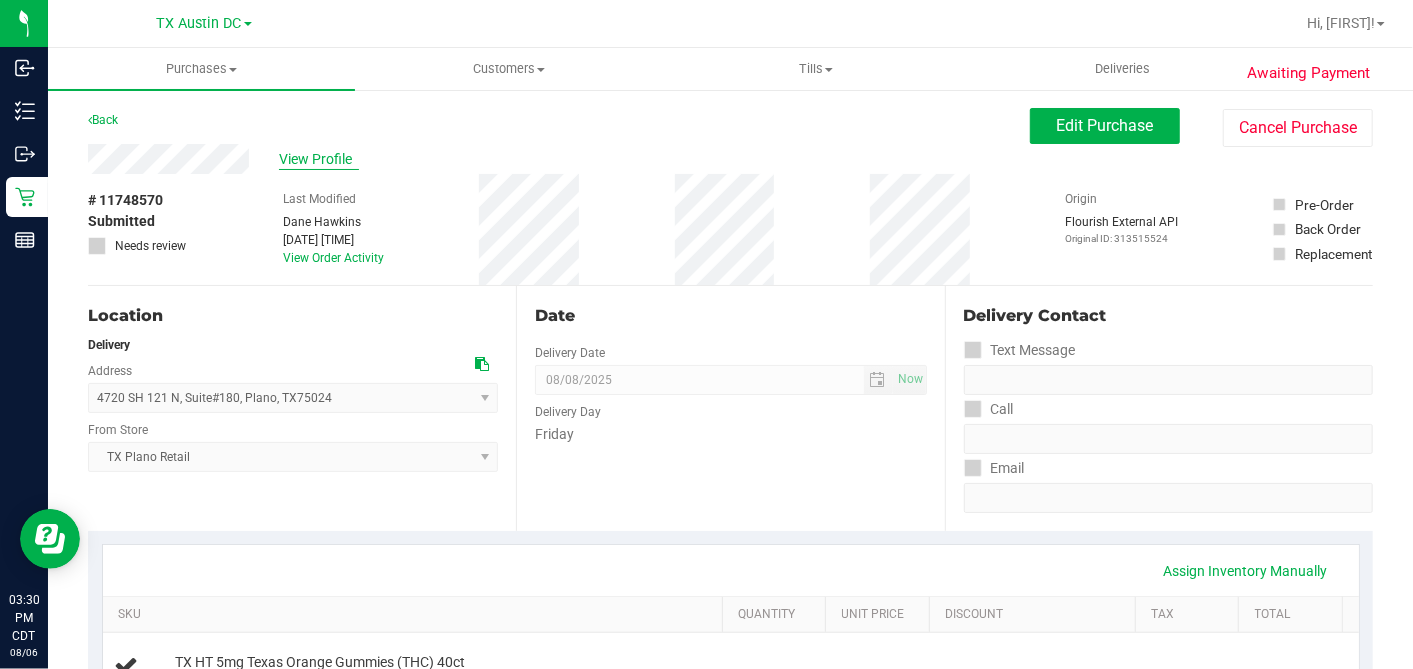 click on "View Profile" at bounding box center (319, 159) 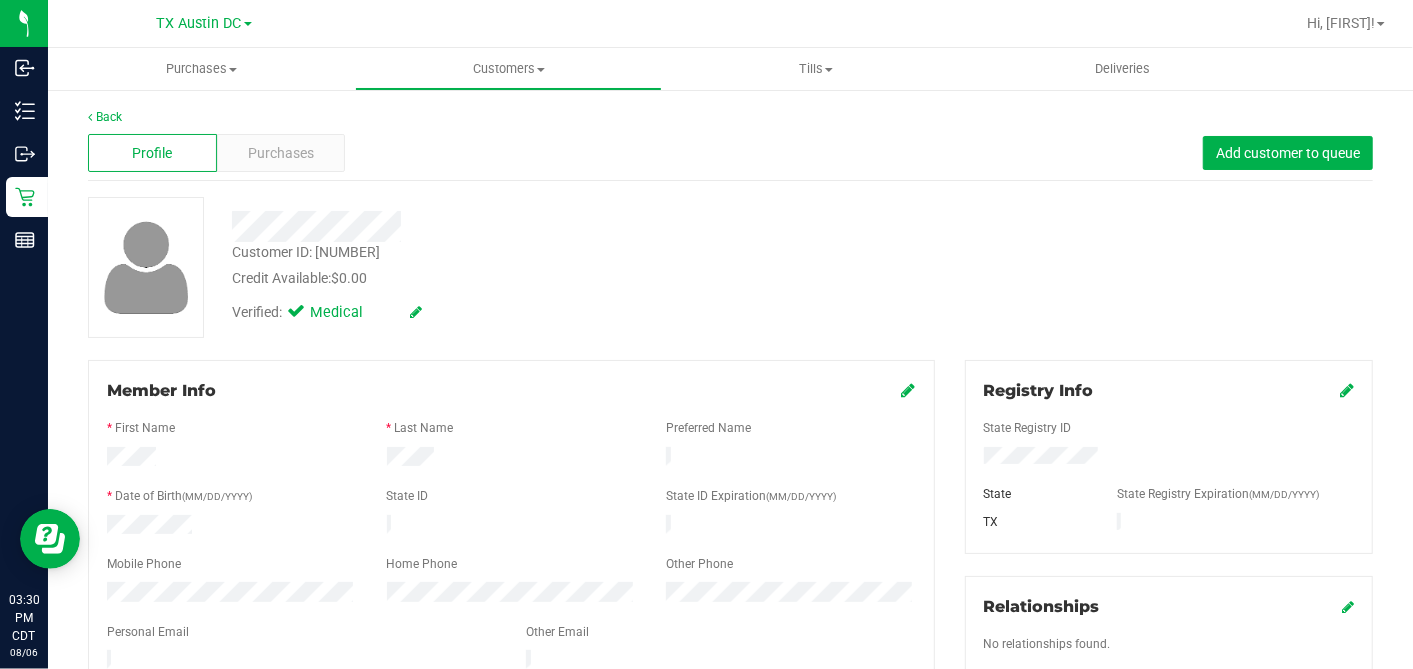 click at bounding box center [511, 648] 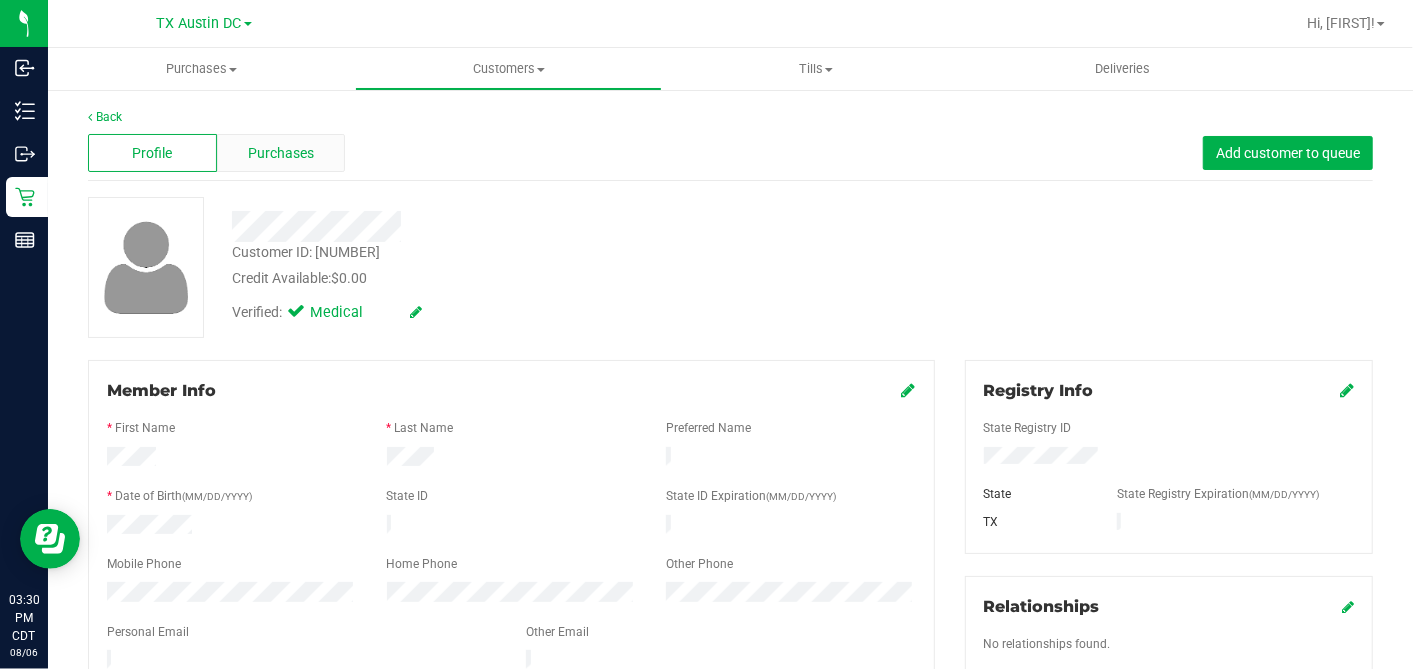 click on "Purchases" at bounding box center [281, 153] 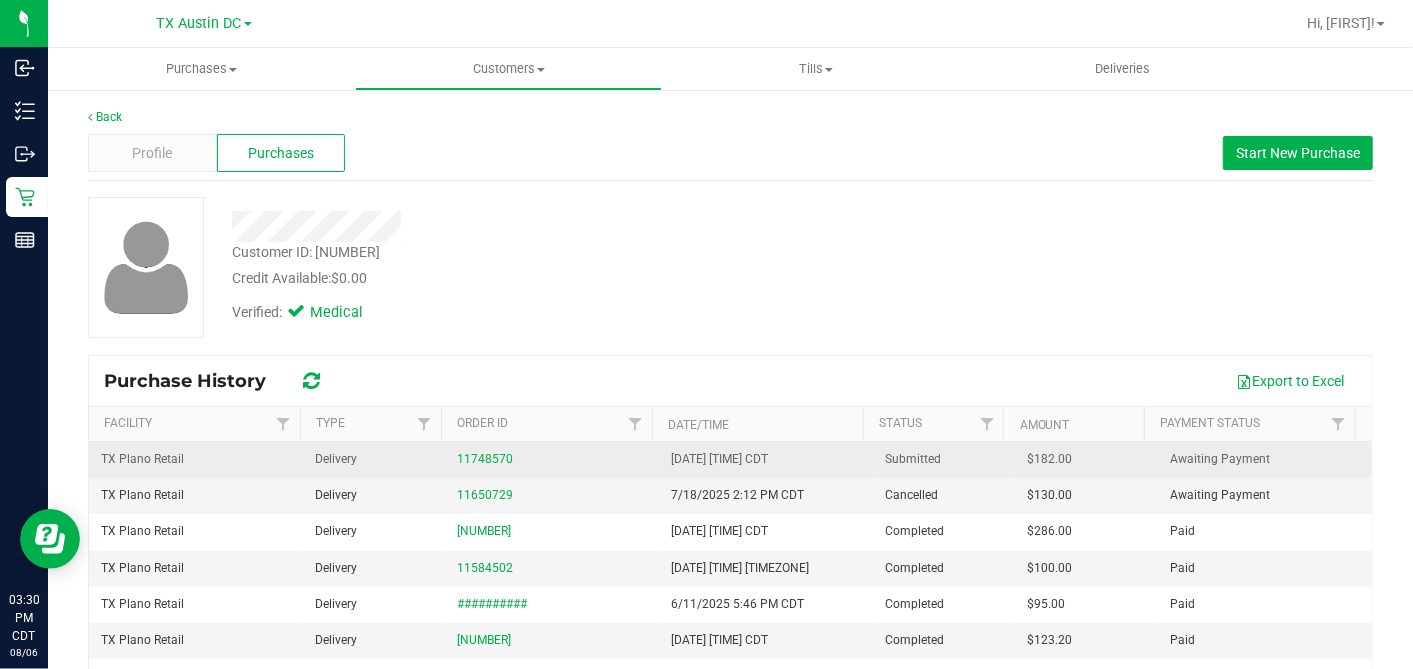 click on "$182.00" at bounding box center (1050, 459) 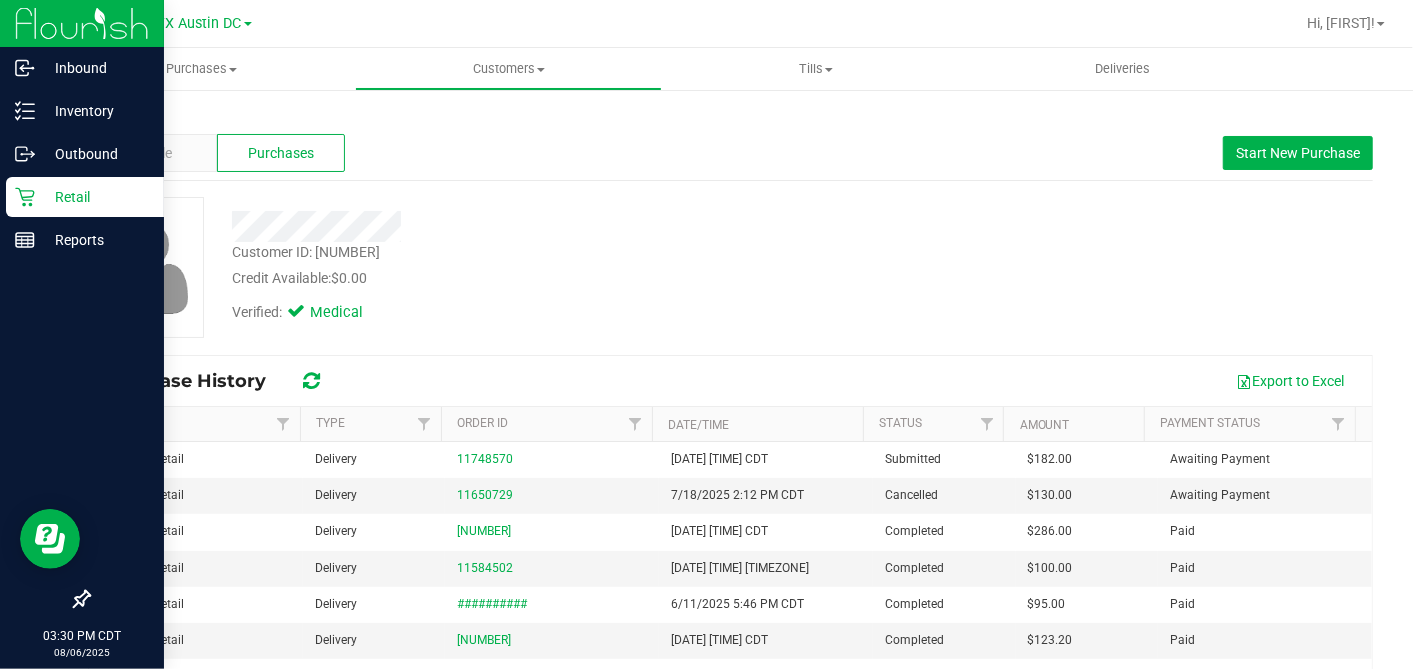 click on "Retail" at bounding box center [85, 197] 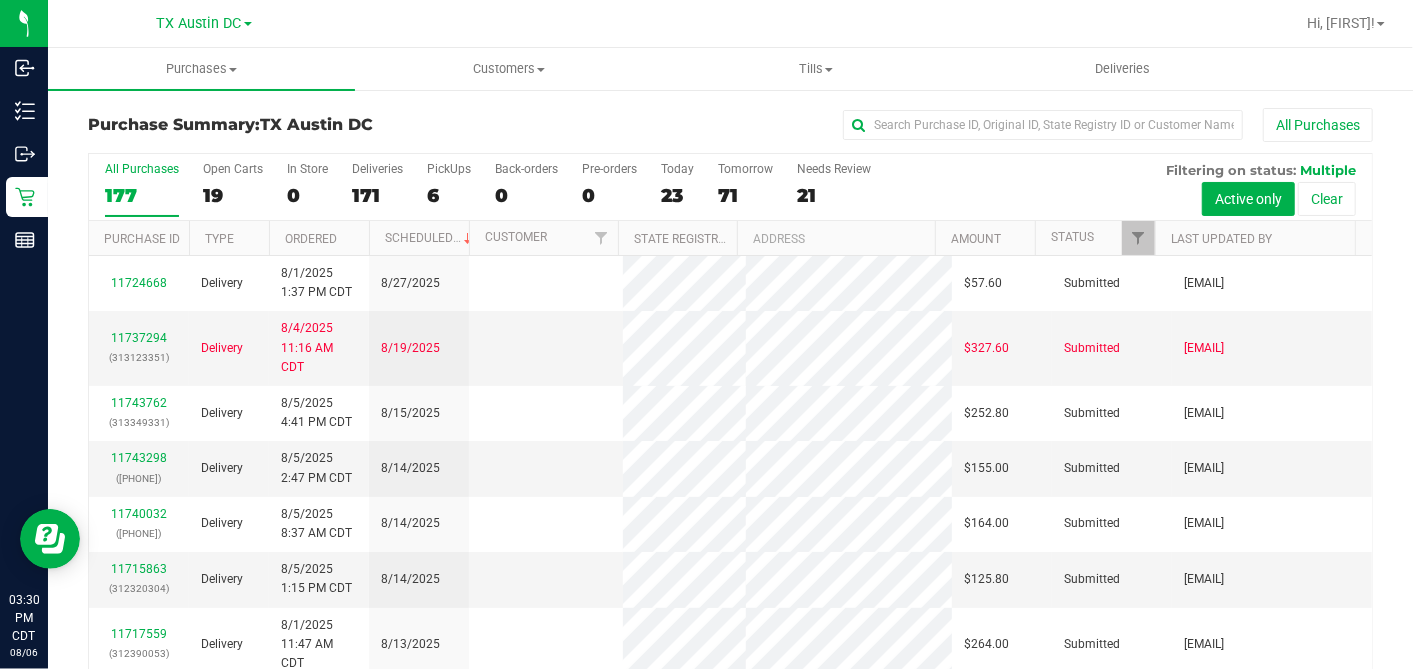 click on "19" at bounding box center (233, 195) 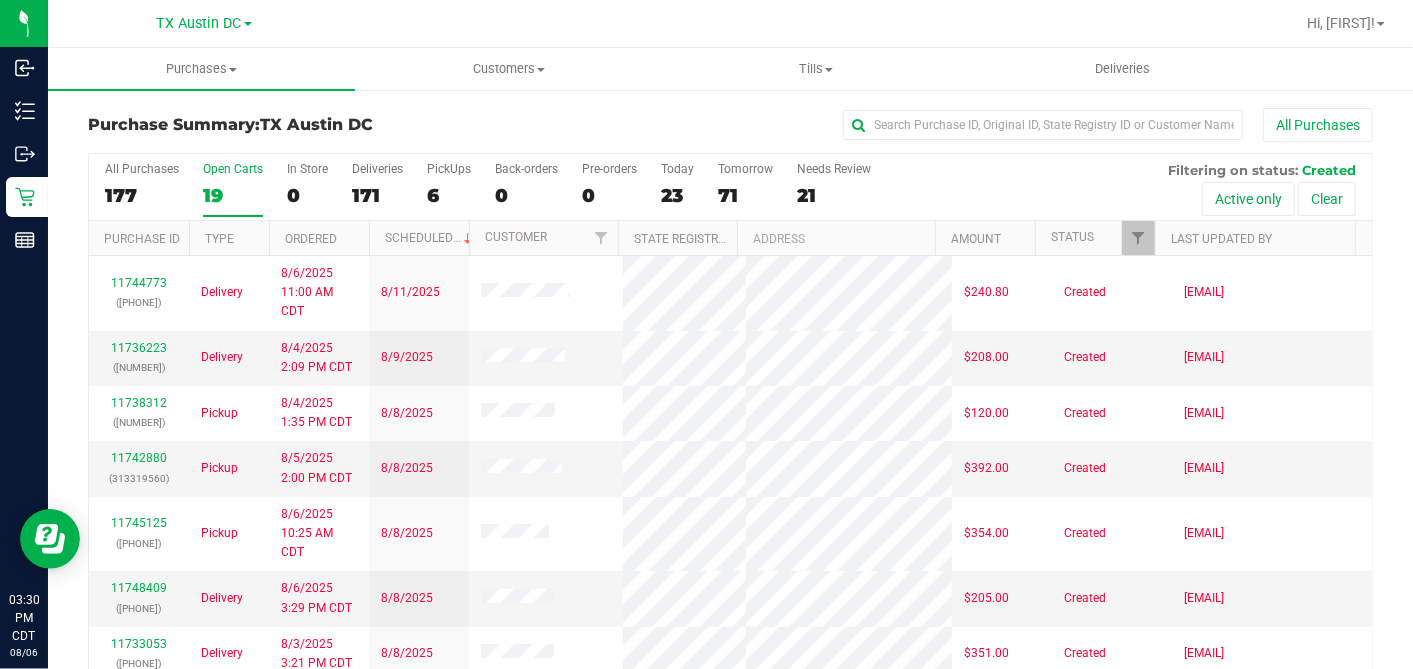 click on "Ordered" at bounding box center (319, 238) 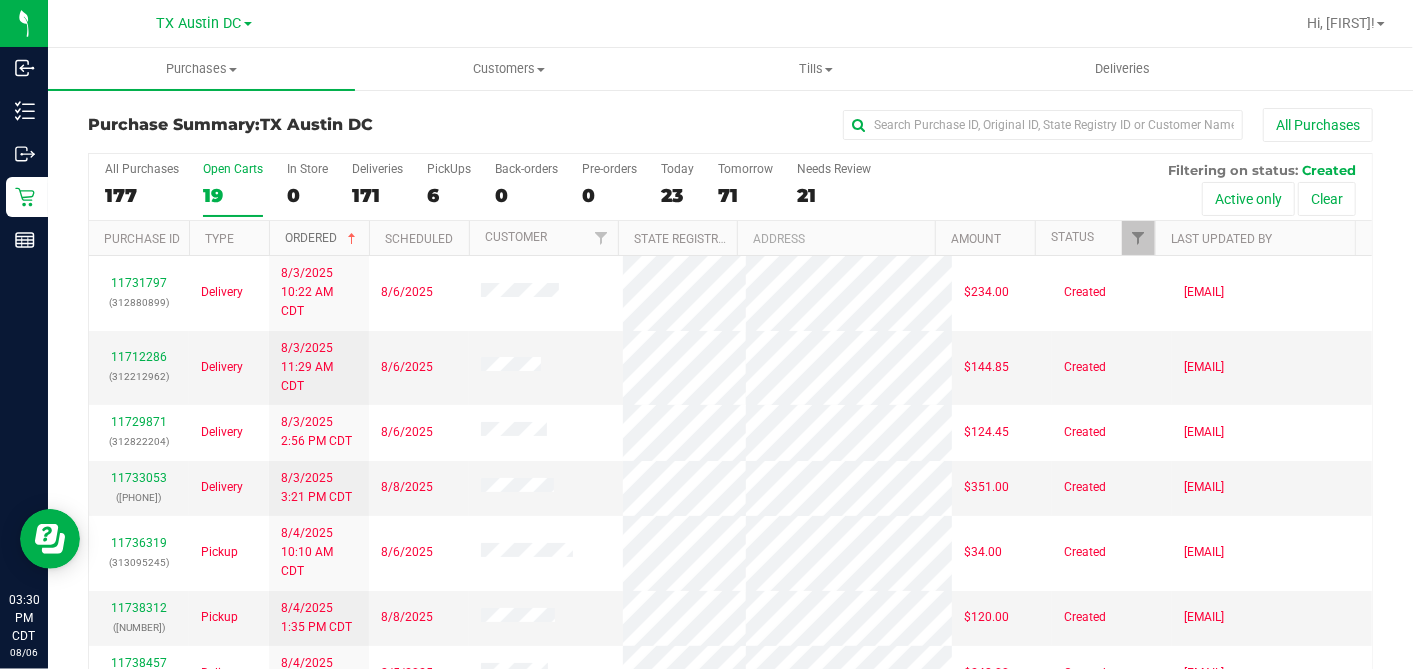 click at bounding box center (352, 239) 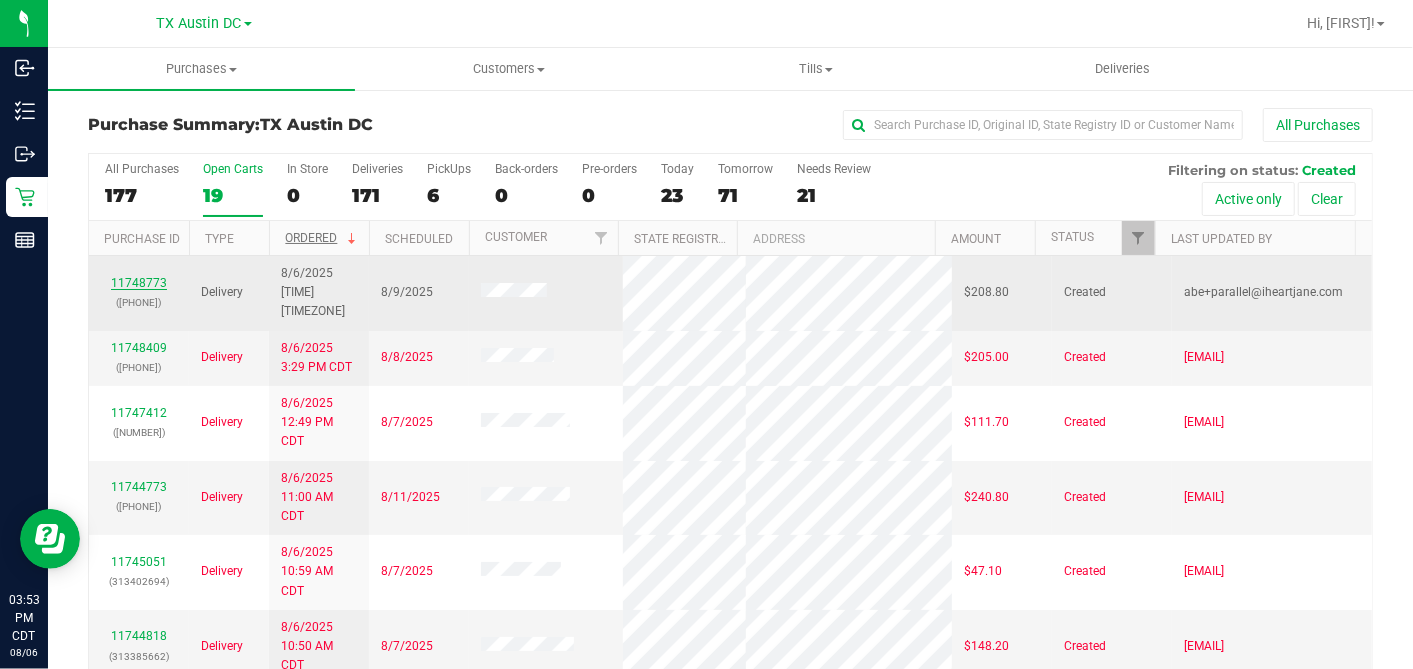 click on "11748773" at bounding box center (139, 283) 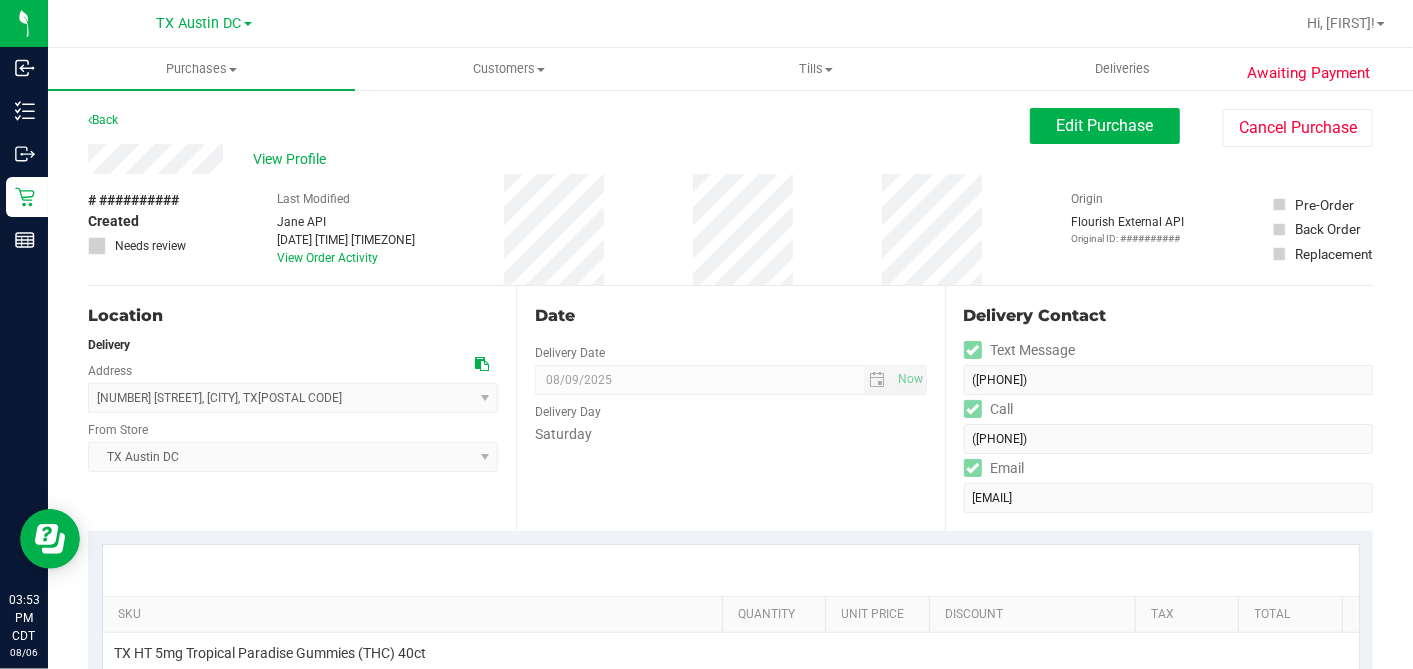 click on "# 11748773
Created
Needs review" at bounding box center [138, 222] 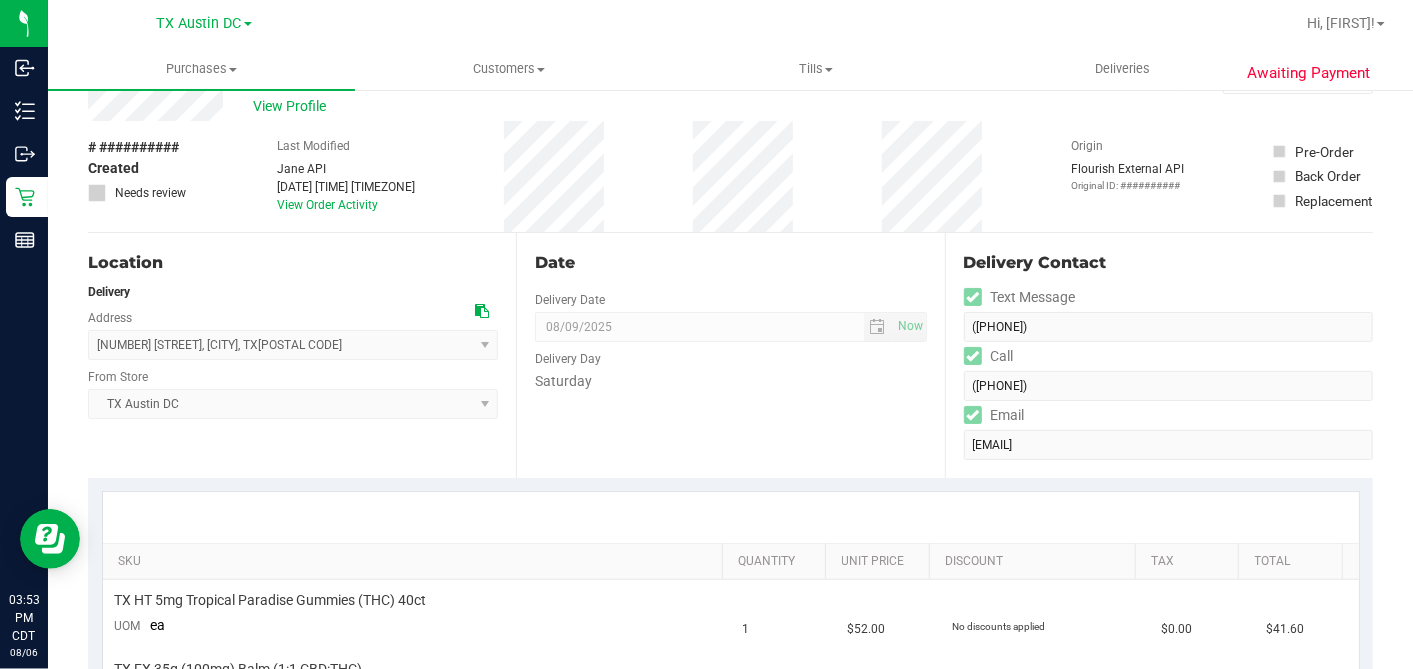 scroll, scrollTop: 0, scrollLeft: 0, axis: both 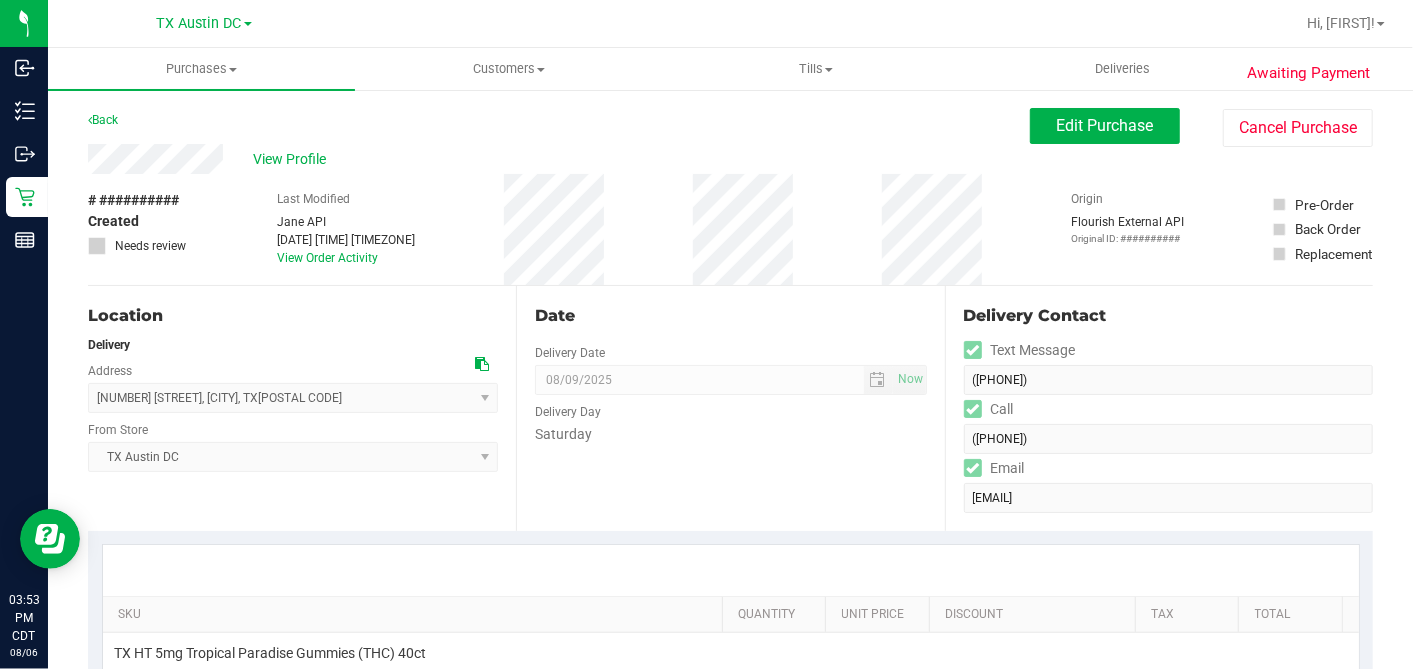 click at bounding box center (482, 364) 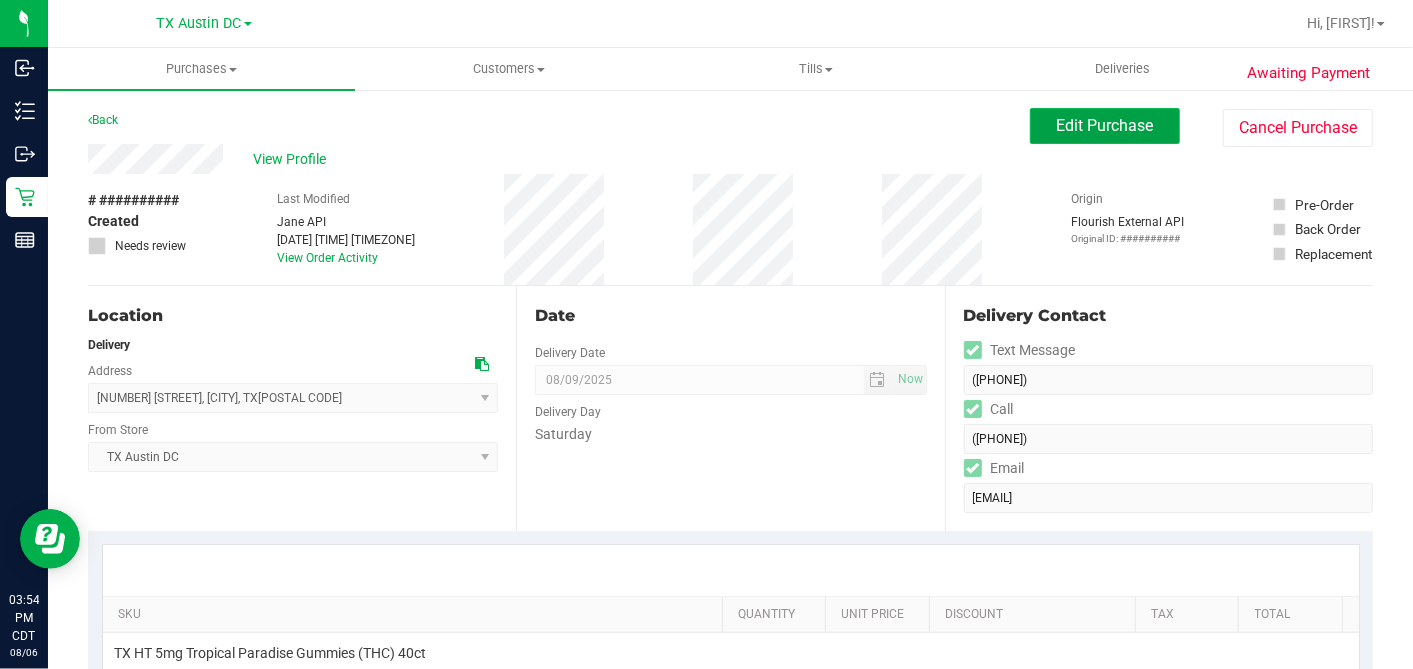 click on "Edit Purchase" at bounding box center [1105, 126] 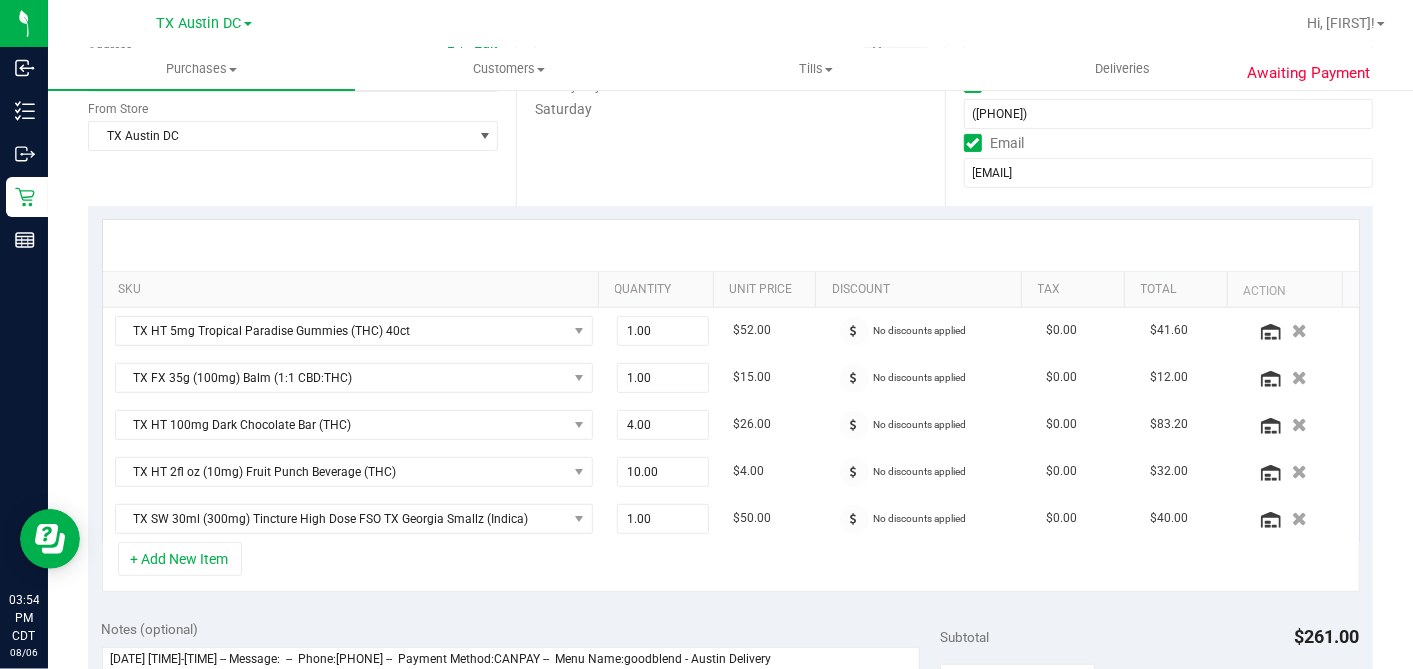 scroll, scrollTop: 666, scrollLeft: 0, axis: vertical 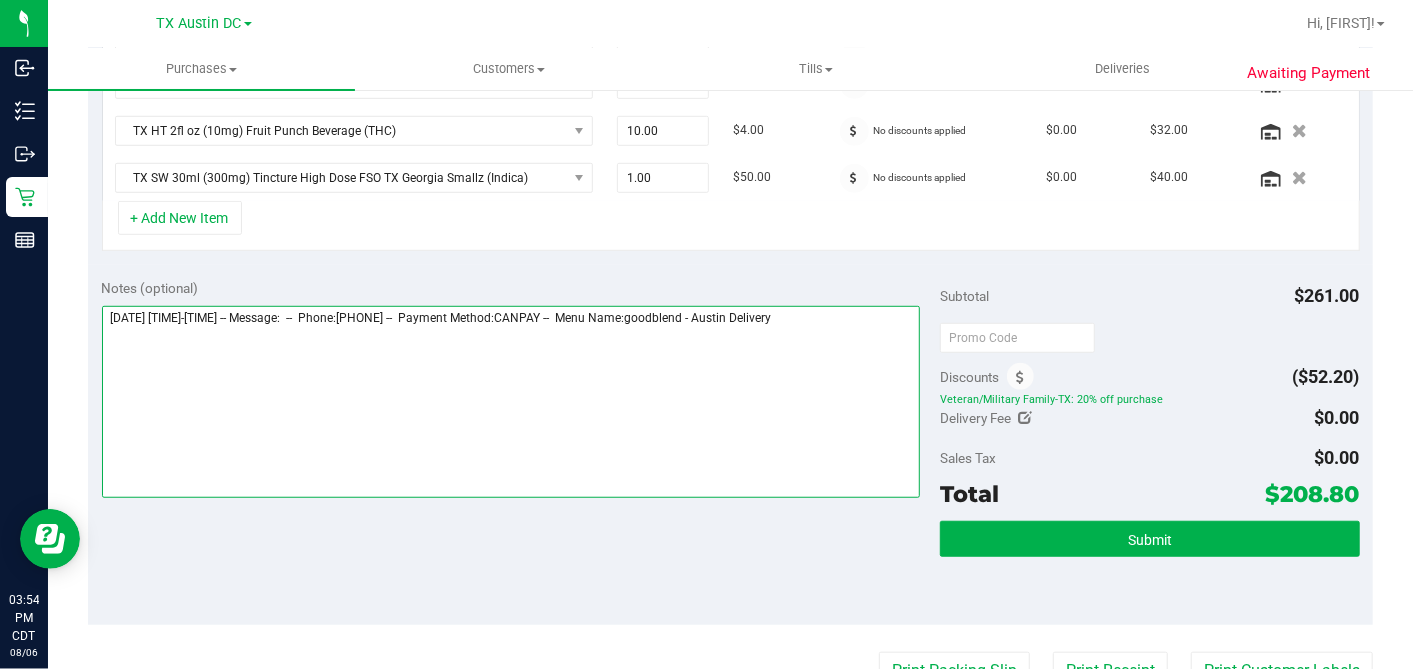 click at bounding box center (511, 402) 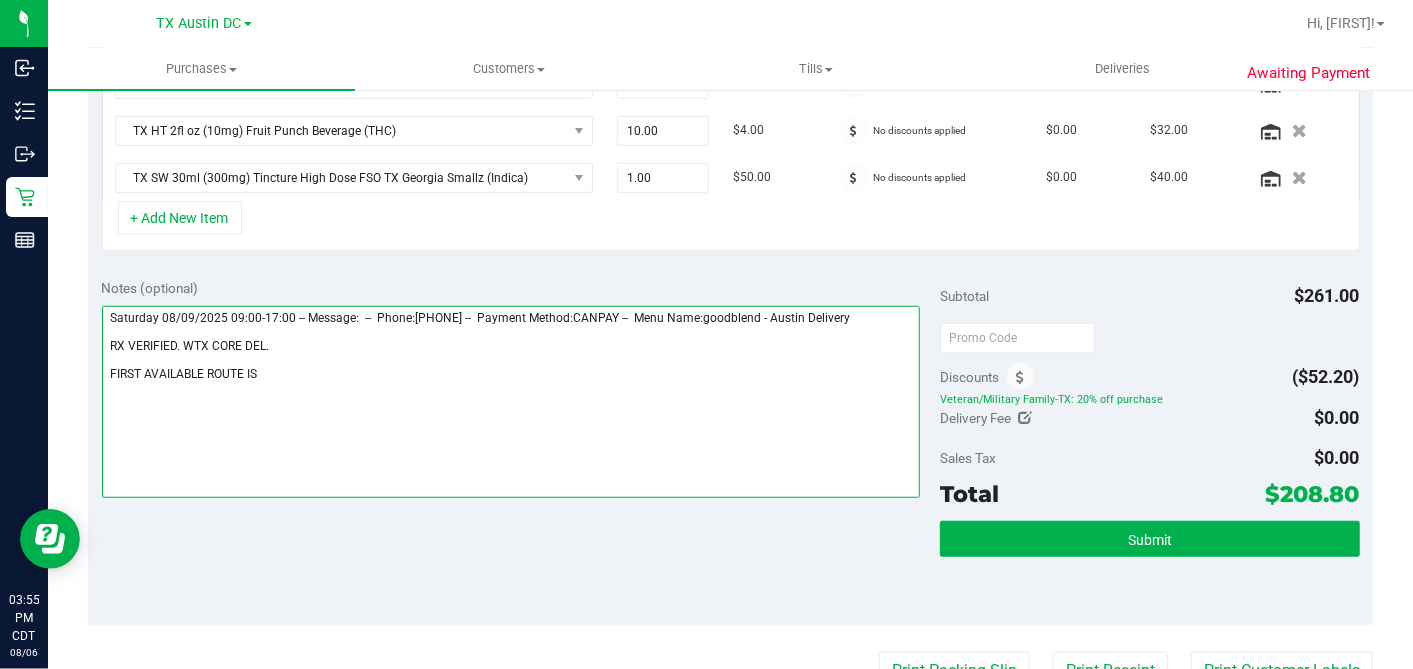 click at bounding box center [511, 402] 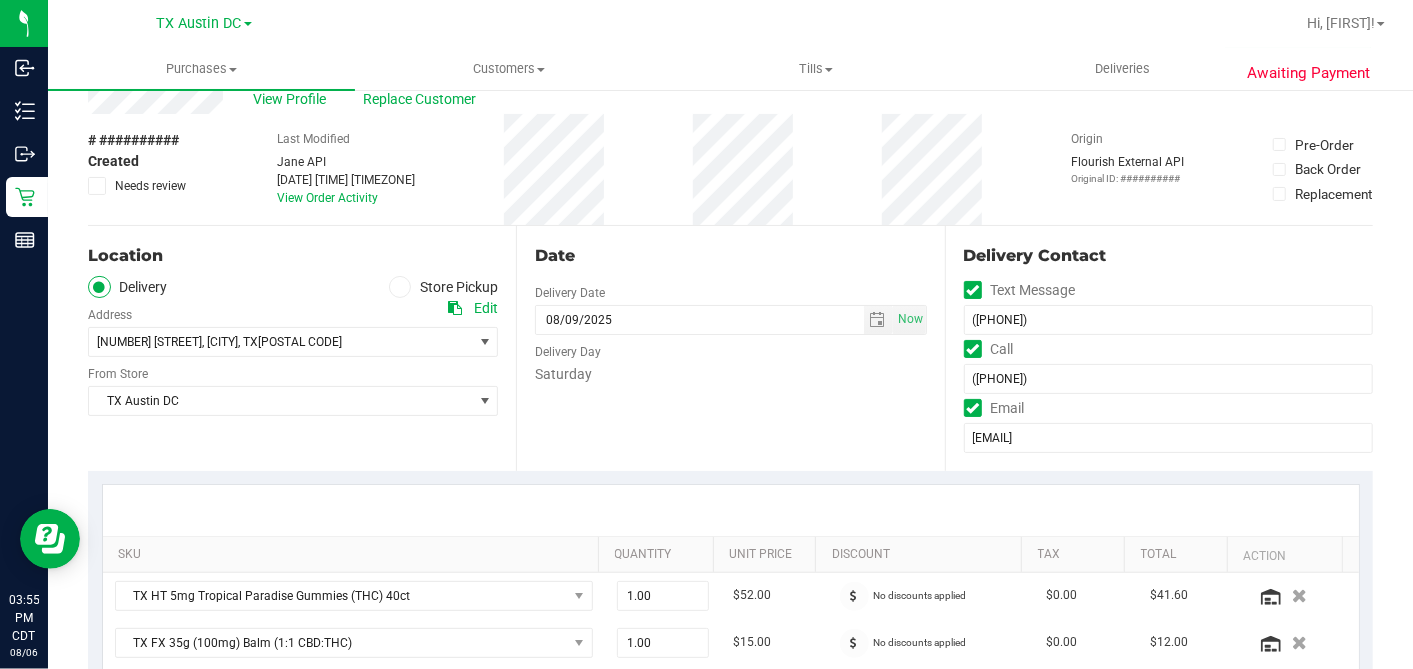 scroll, scrollTop: 0, scrollLeft: 0, axis: both 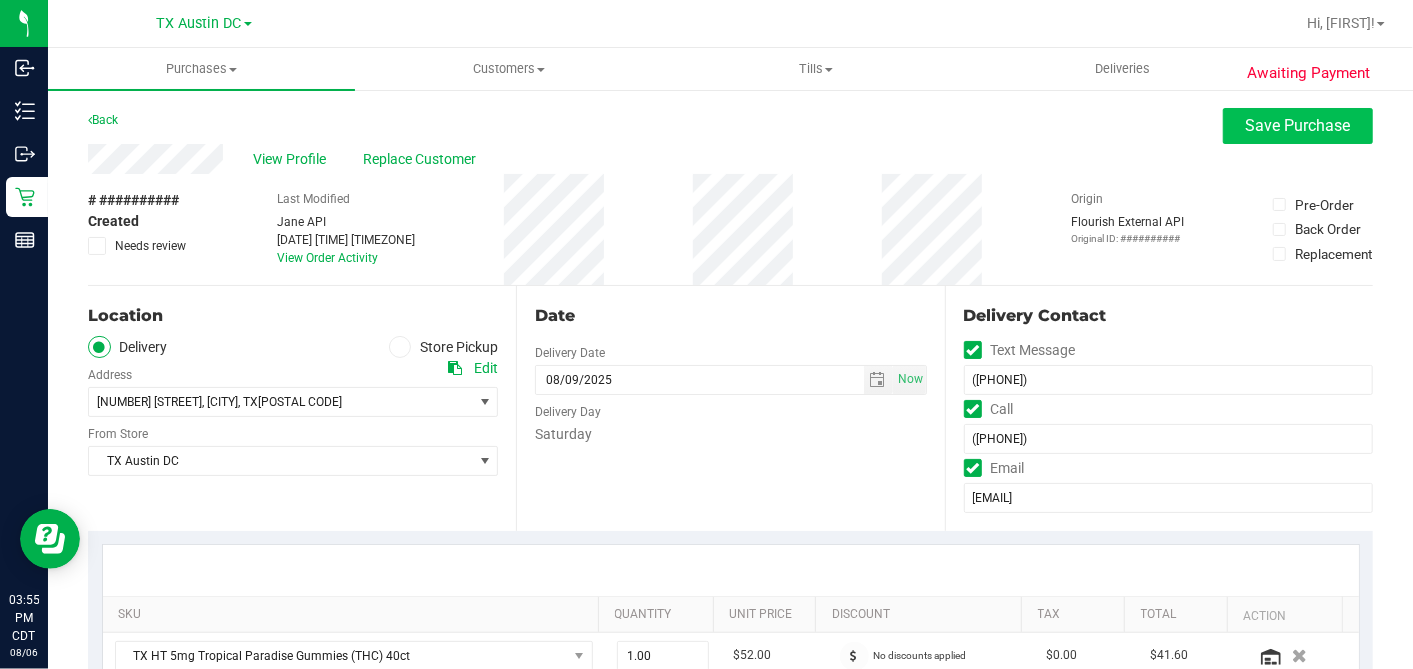 type on "Saturday 08/09/2025 09:00-17:00 -- Message:  --  Phone:8324039012 --  Payment Method:CANPAY --  Menu Name:goodblend - Austin Delivery
RX VERIFIED. WTX CORE DEL.
FIRST AVAILABLE ROUTE IS THU 8/14. CALLING PT TO REVIEW/RESCHEDULE - DH" 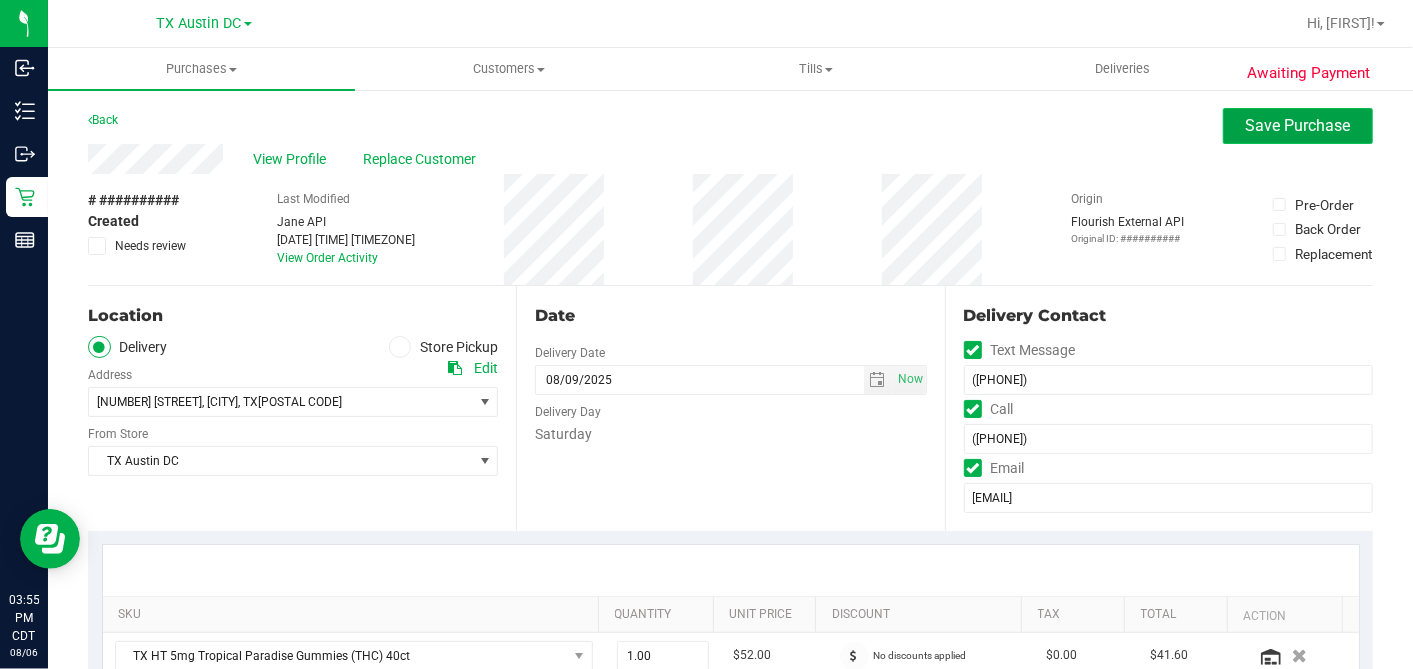 click on "Save Purchase" at bounding box center (1298, 125) 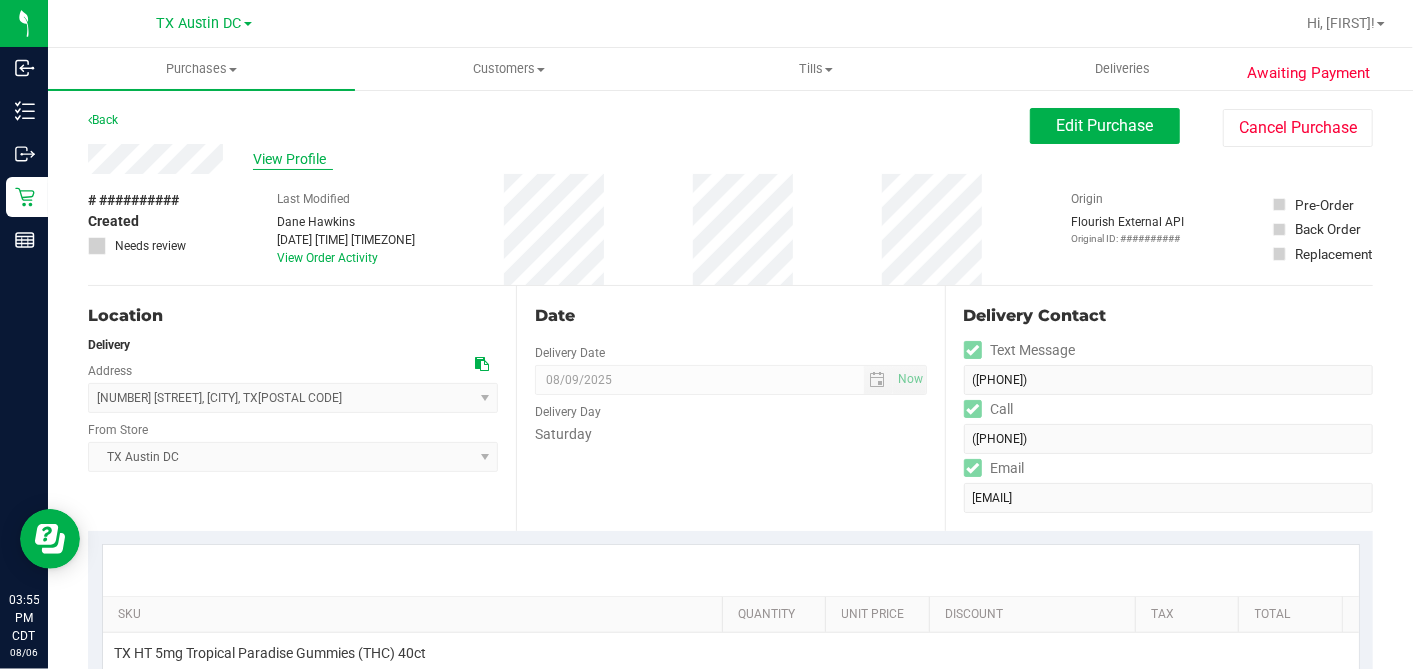 click on "View Profile" at bounding box center (293, 159) 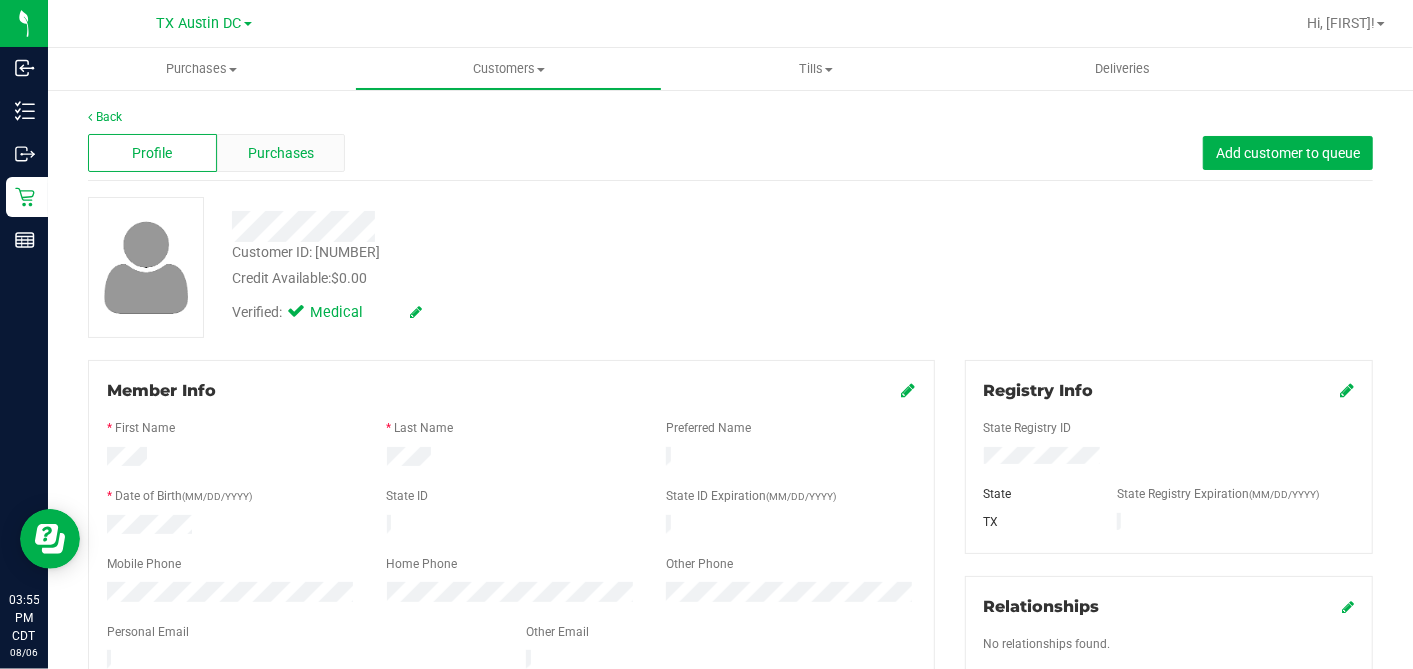 click on "Purchases" at bounding box center [281, 153] 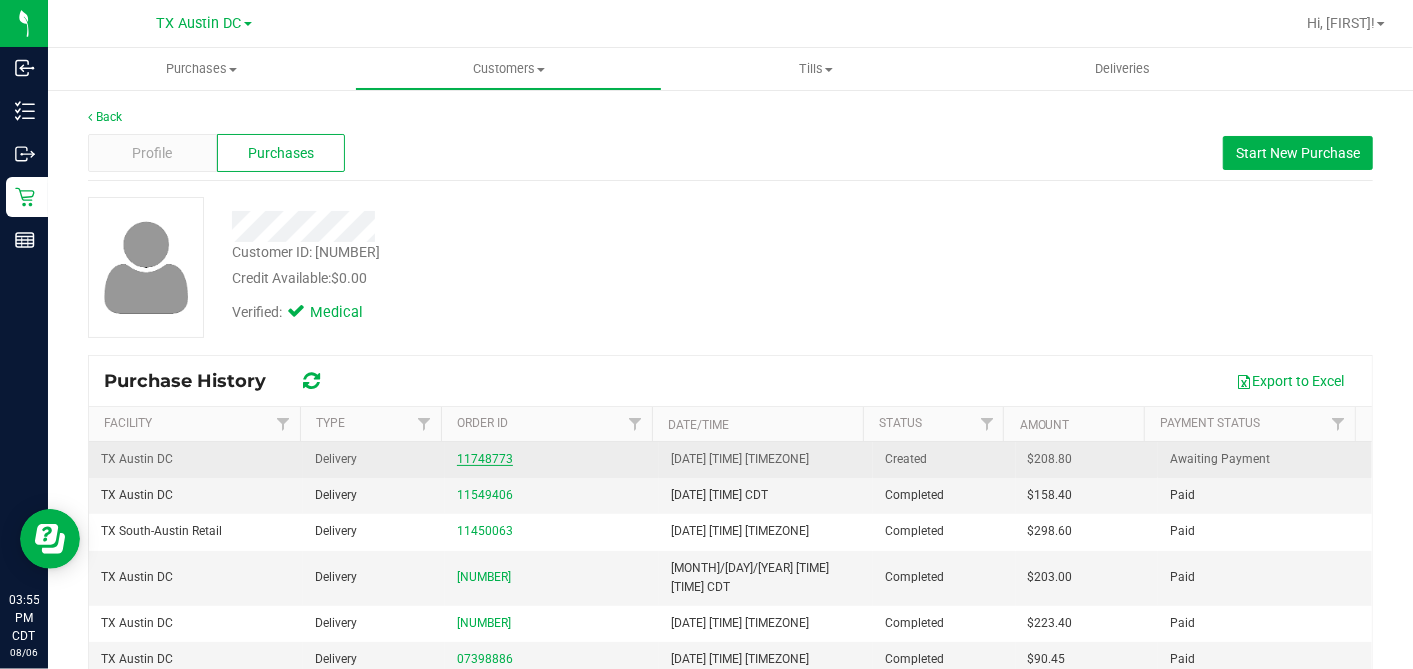 click on "11748773" at bounding box center [485, 459] 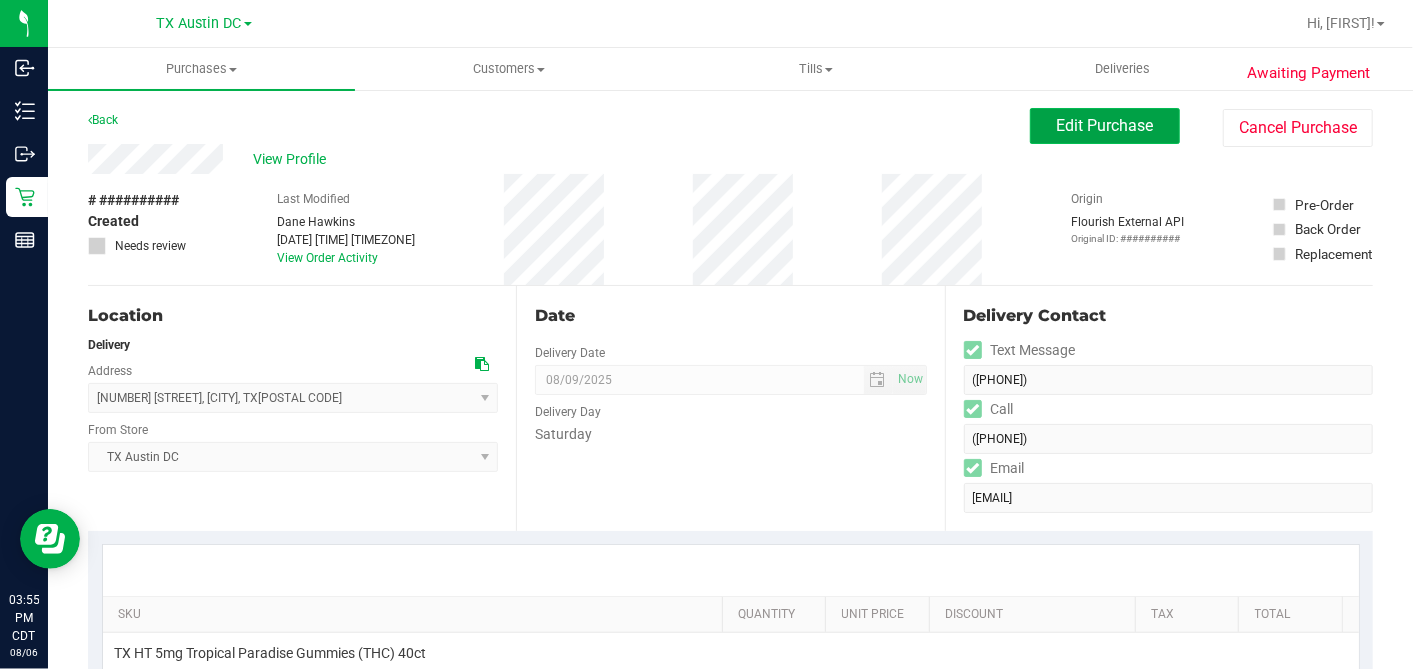 drag, startPoint x: 1074, startPoint y: 131, endPoint x: 1022, endPoint y: 193, distance: 80.919716 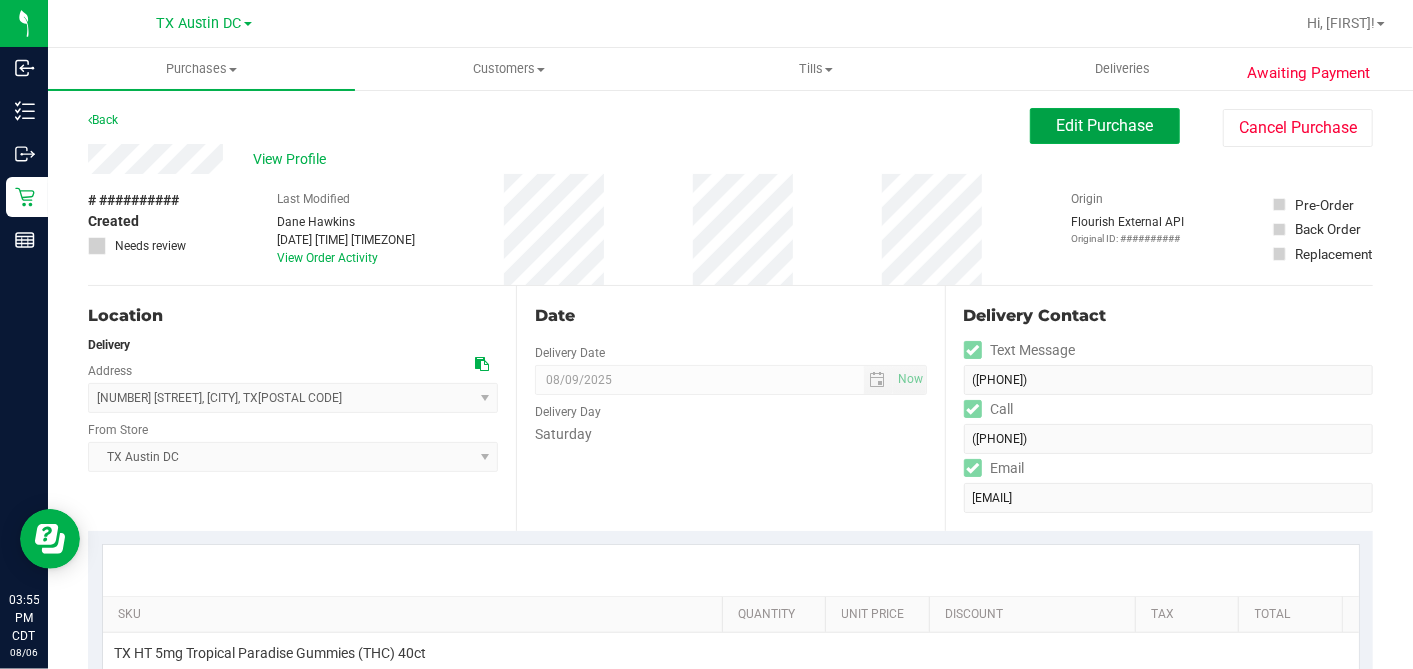 click on "Edit Purchase" at bounding box center [1105, 125] 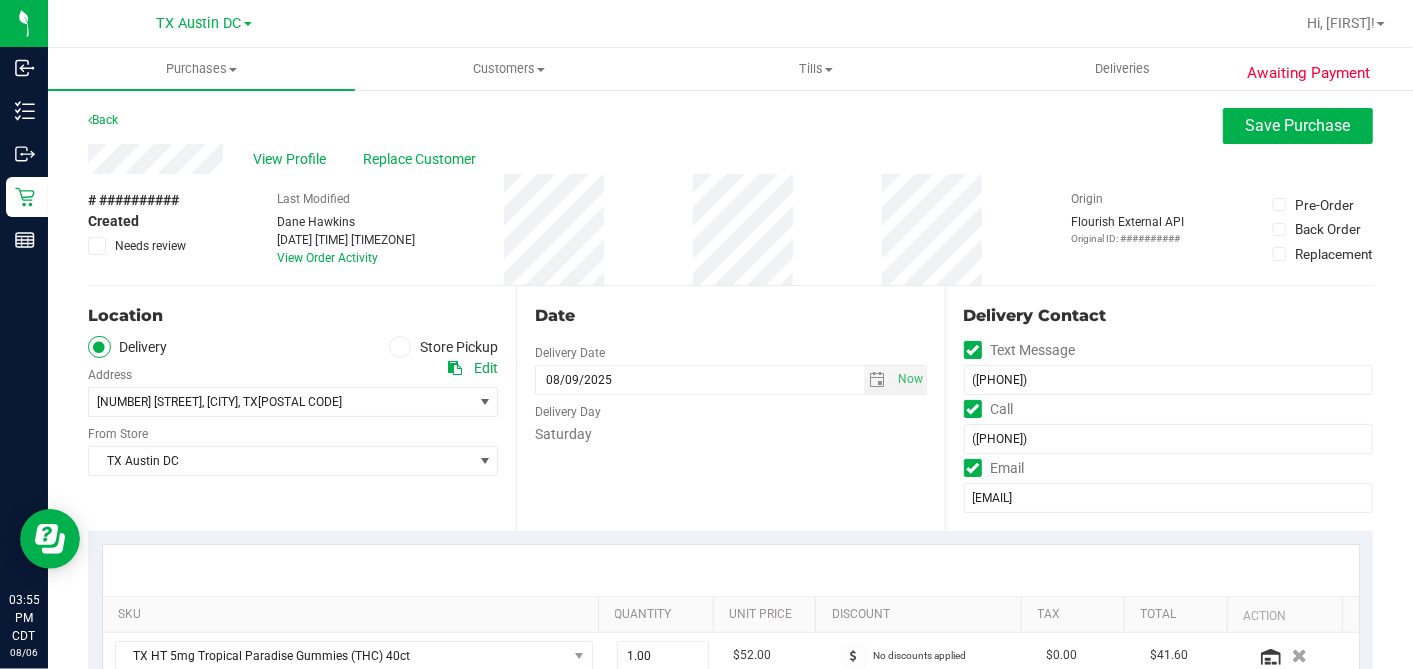 click on "Date
Delivery Date
08/09/2025
Now
08/09/2025 07:00 AM
Now
Delivery Day
Saturday" at bounding box center (730, 408) 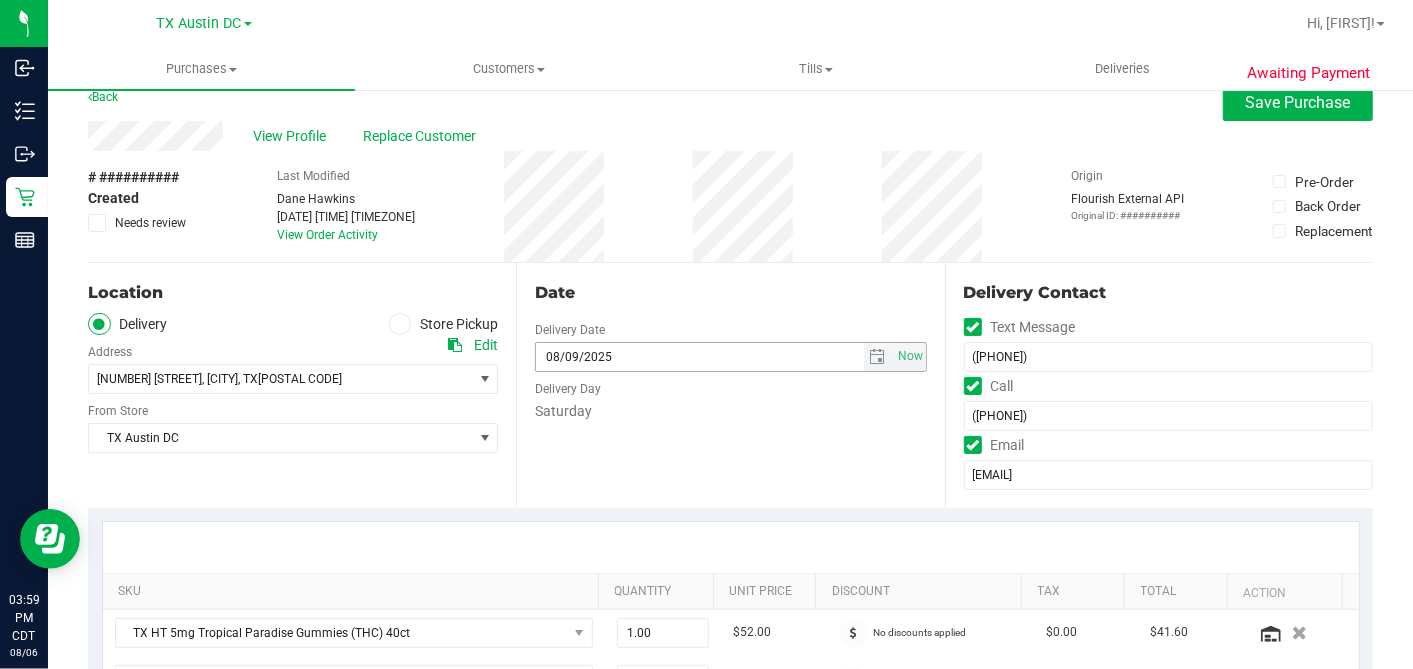scroll, scrollTop: 0, scrollLeft: 0, axis: both 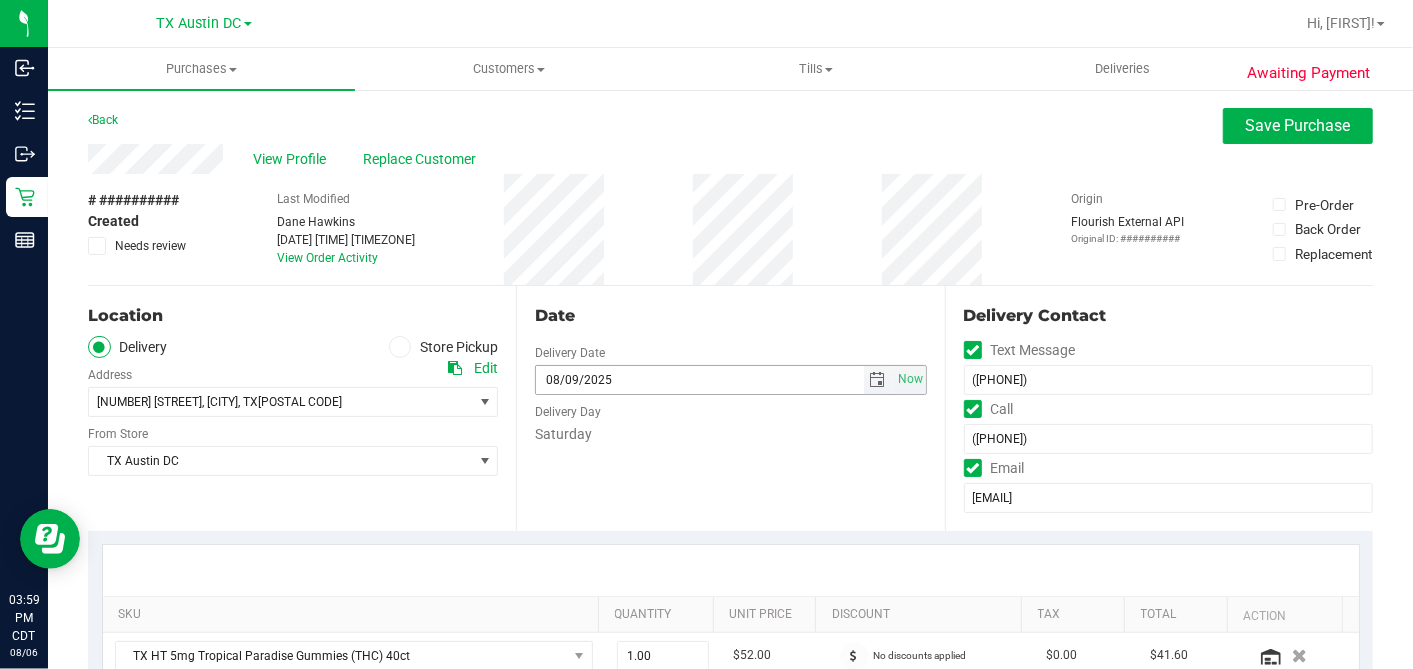 click at bounding box center (878, 380) 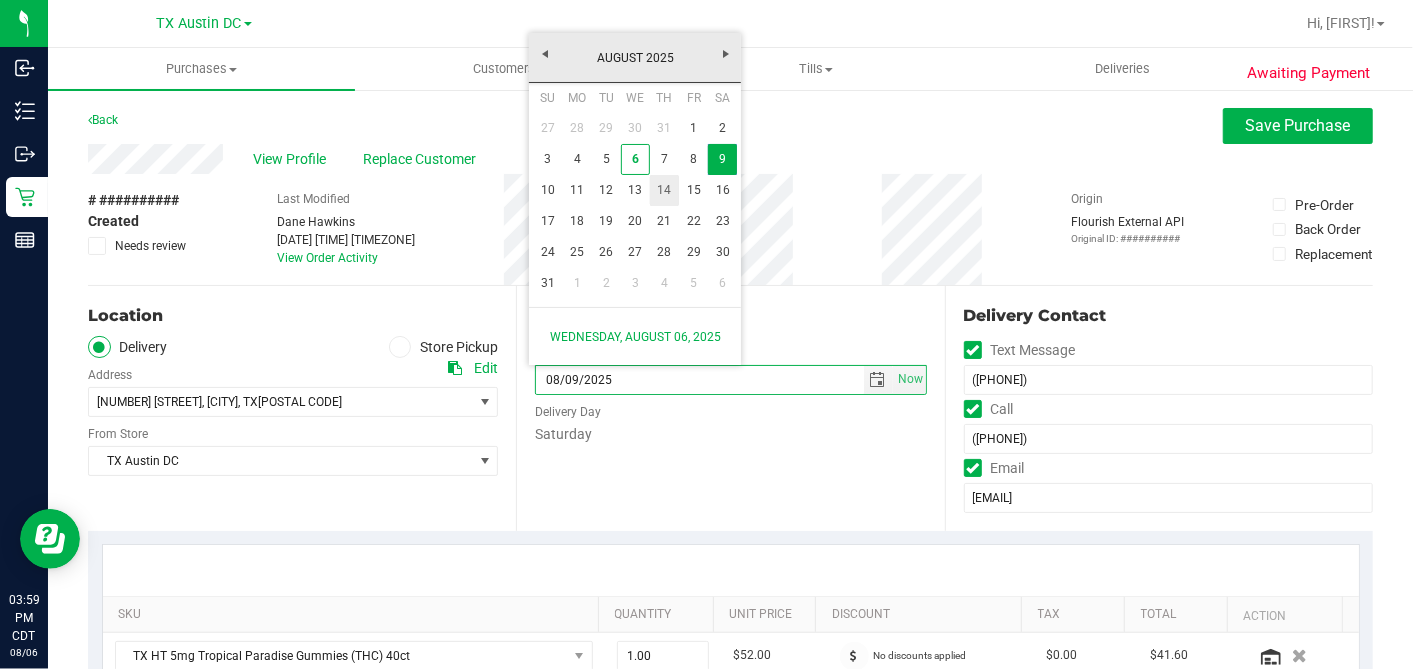 click on "14" at bounding box center (664, 190) 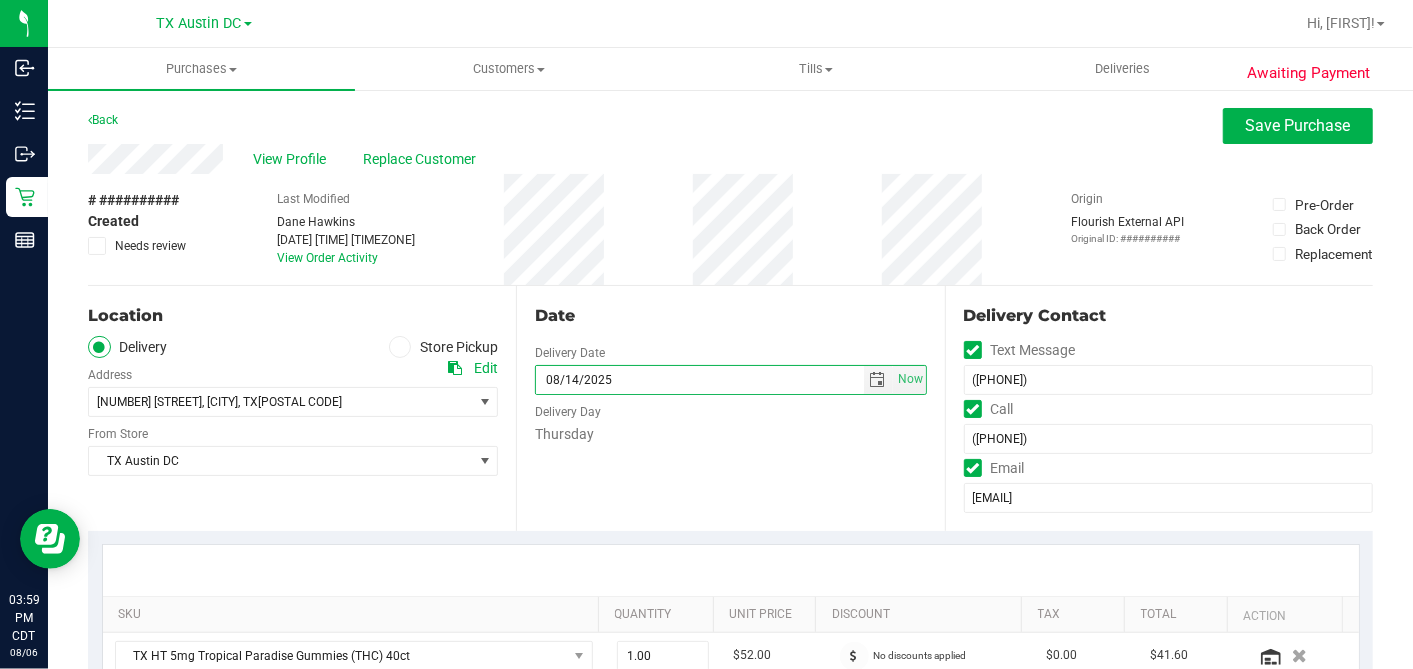 click on "Thursday" at bounding box center [730, 434] 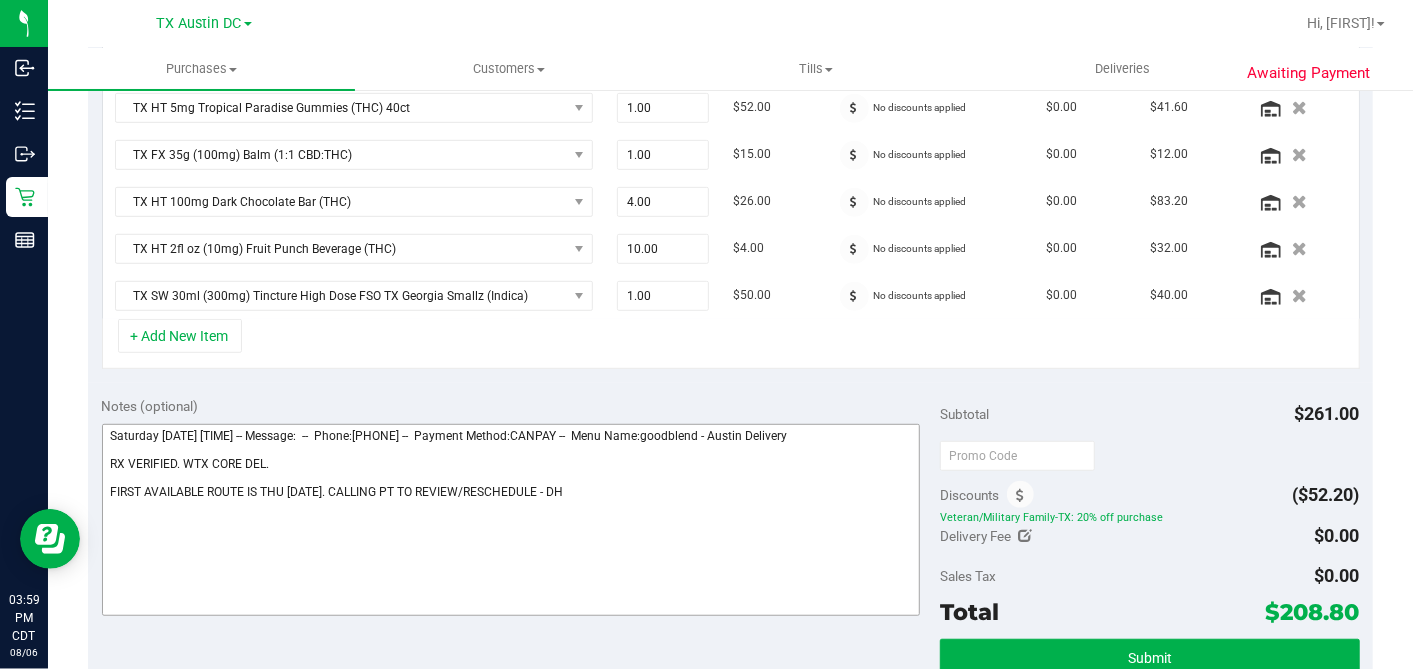 scroll, scrollTop: 666, scrollLeft: 0, axis: vertical 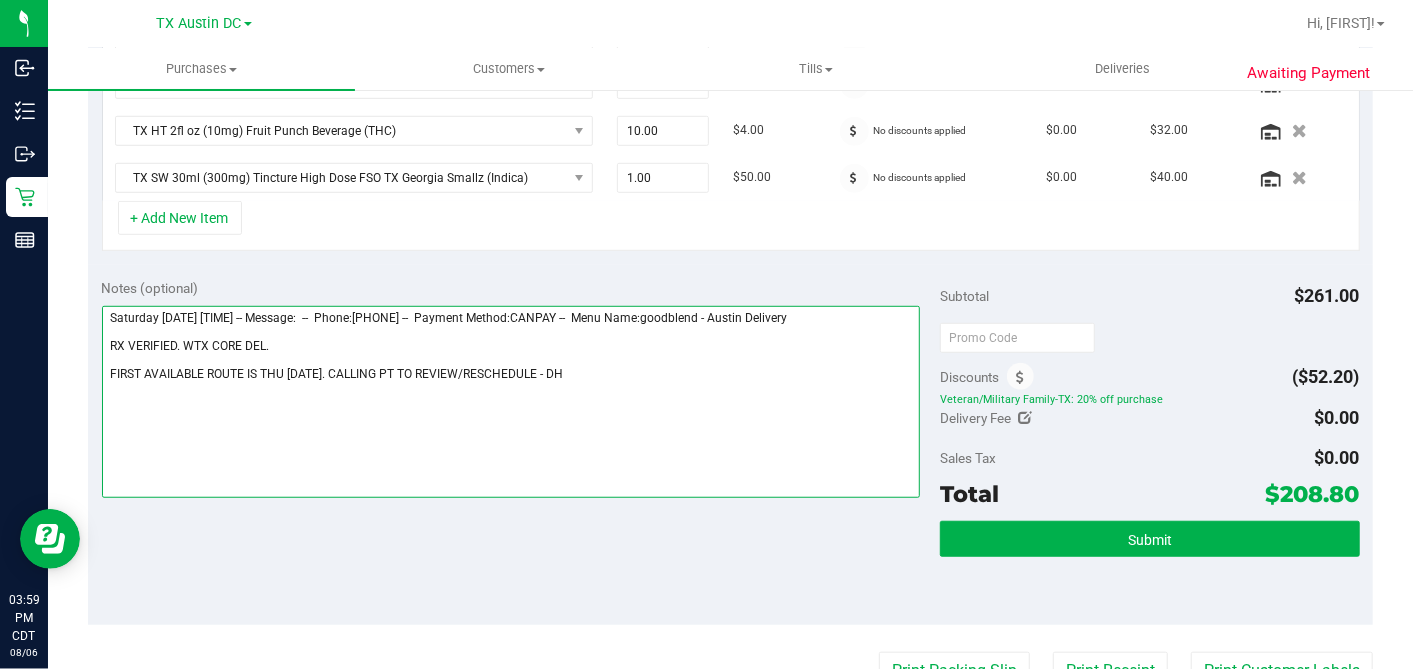 click at bounding box center [511, 402] 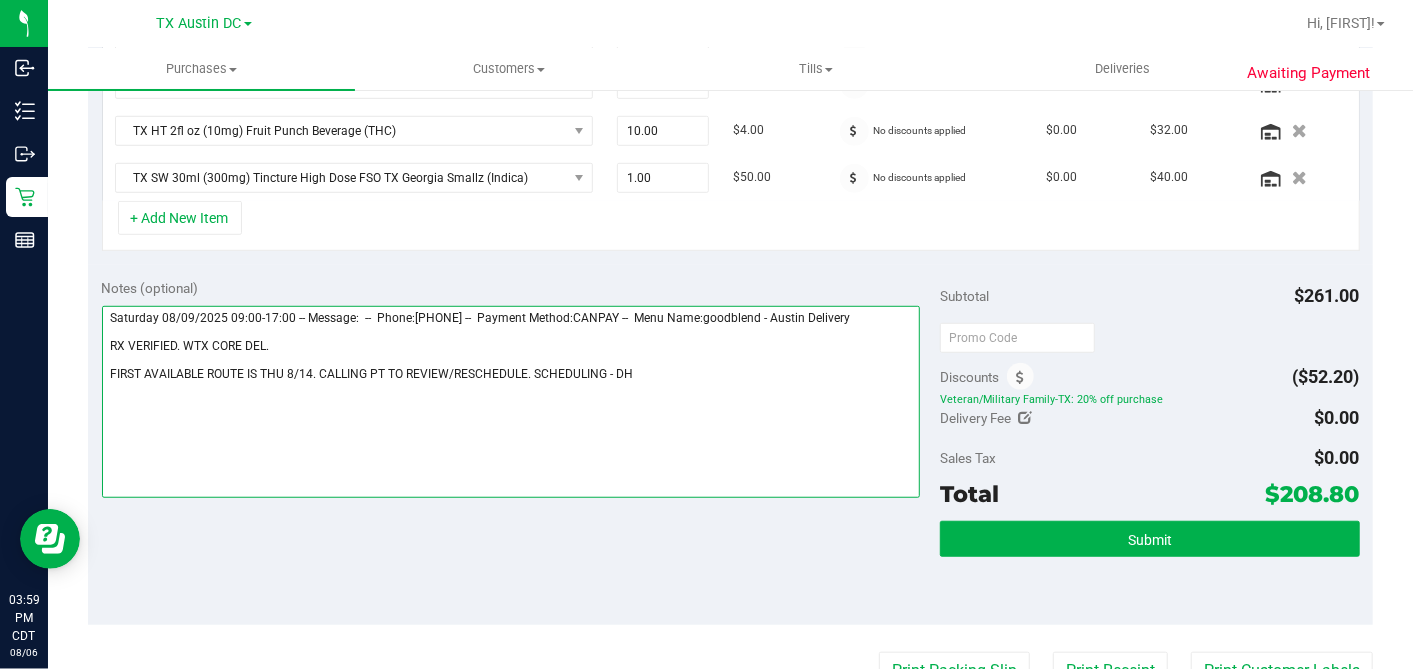 click at bounding box center [511, 402] 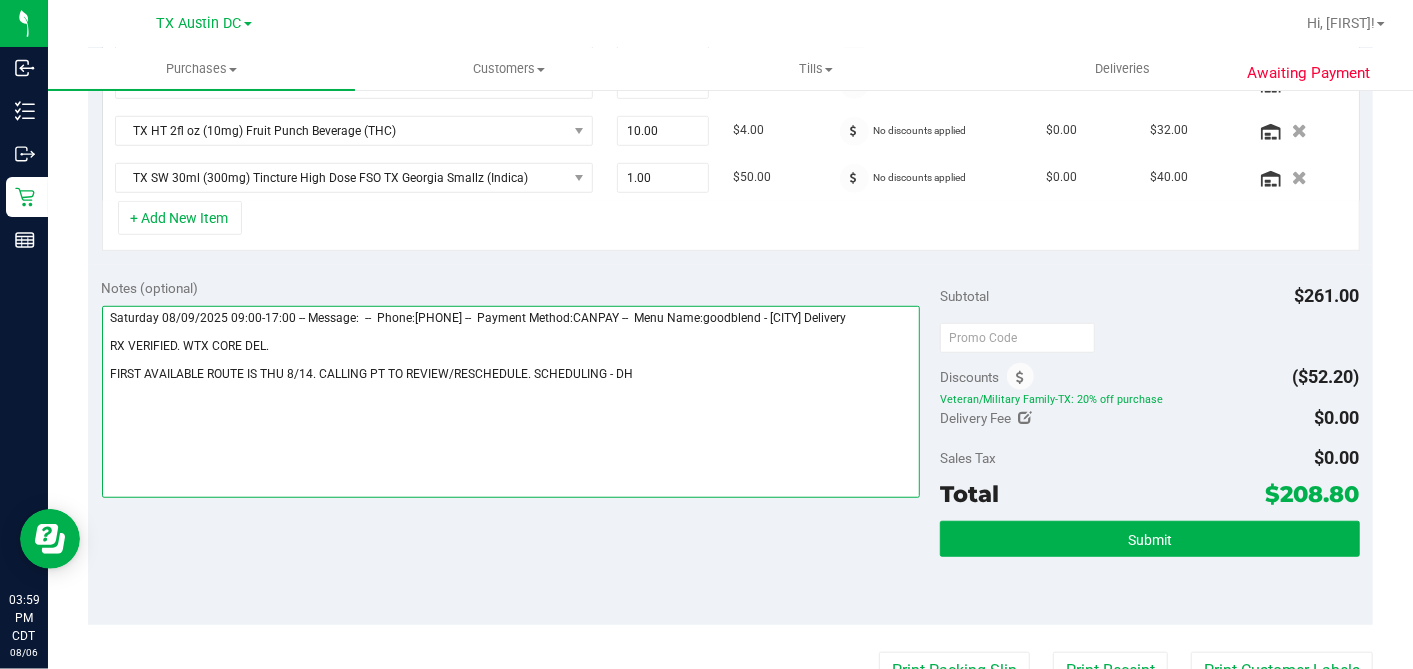 click at bounding box center [511, 402] 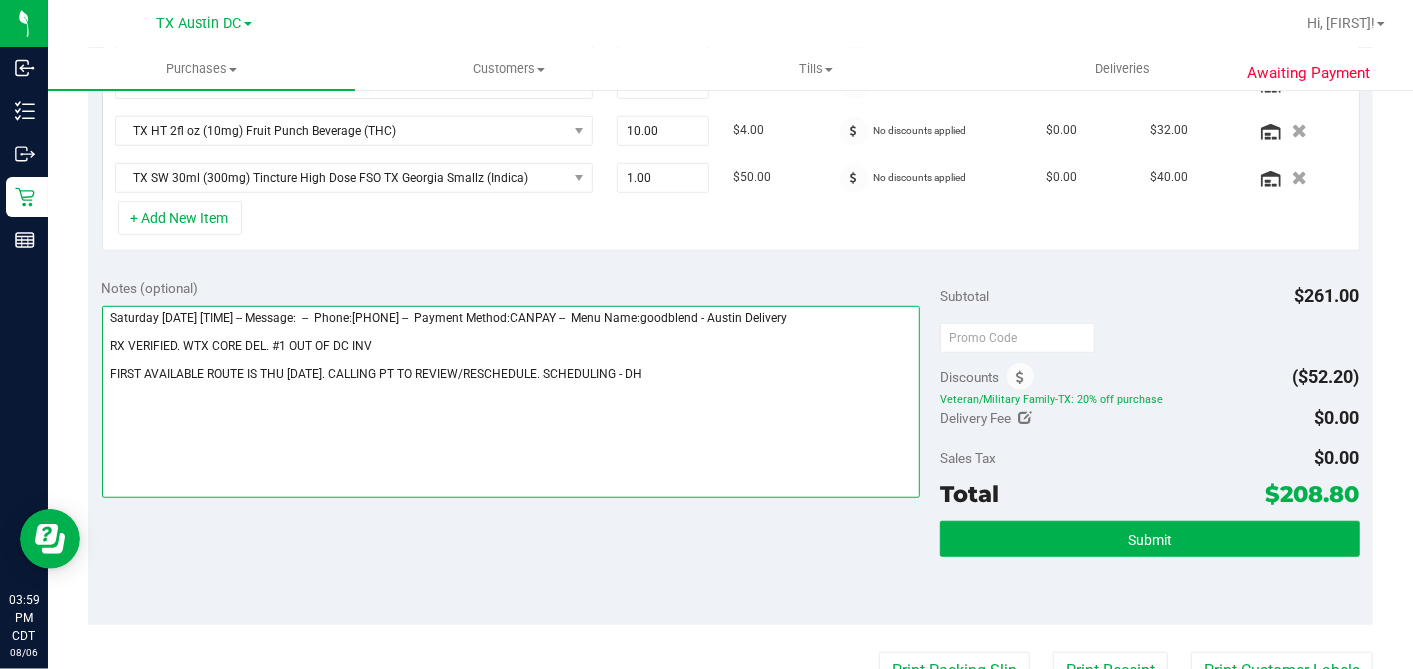 click at bounding box center [511, 402] 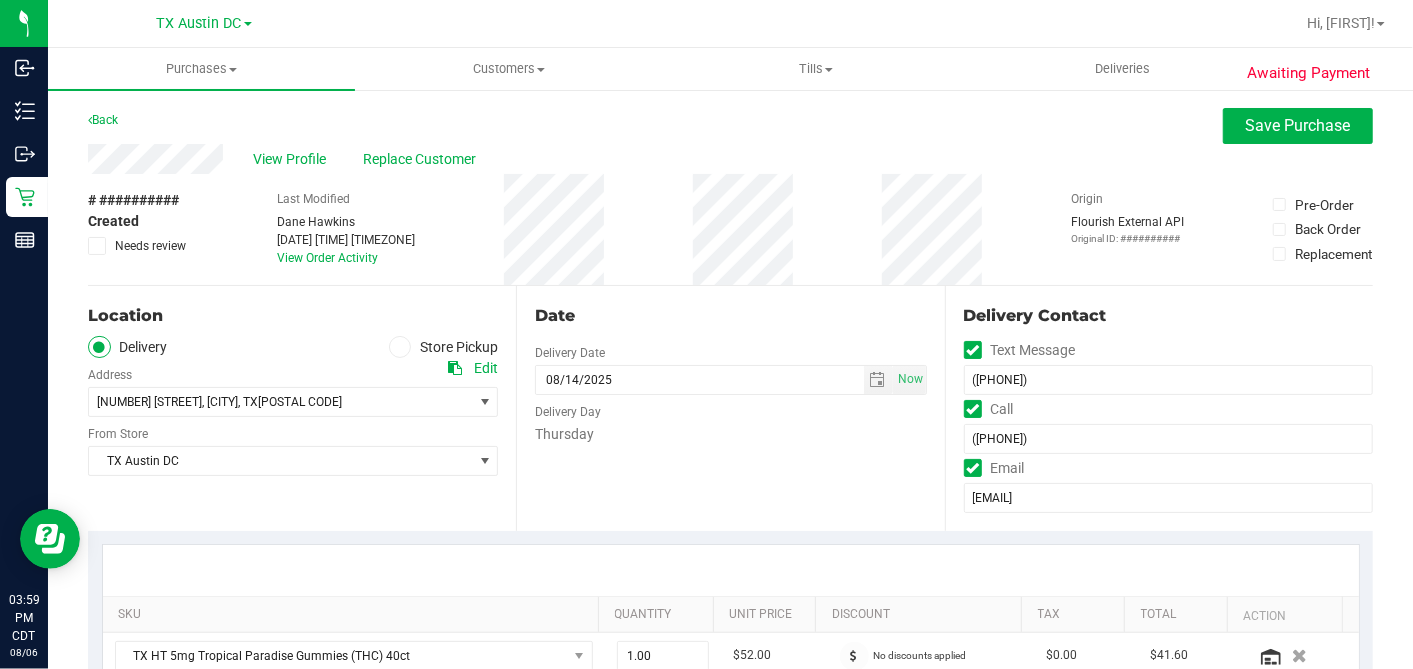 scroll, scrollTop: 555, scrollLeft: 0, axis: vertical 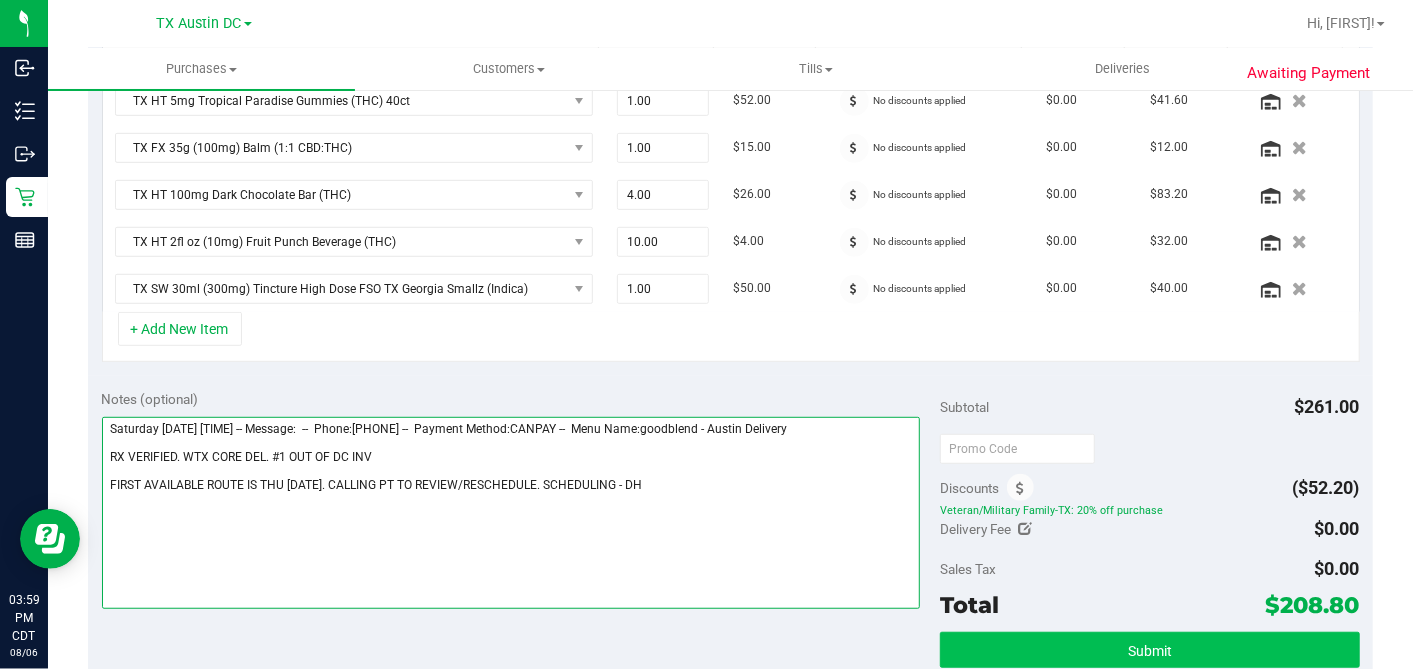 type on "Saturday 08/09/2025 09:00-17:00 -- Message:  --  Phone:8324039012 --  Payment Method:CANPAY --  Menu Name:goodblend - Austin Delivery
RX VERIFIED. WTX CORE DEL. #1 OUT OF DC INV
FIRST AVAILABLE ROUTE IS THU 8/14. CALLING PT TO REVIEW/RESCHEDULE. SCHEDULING - DH" 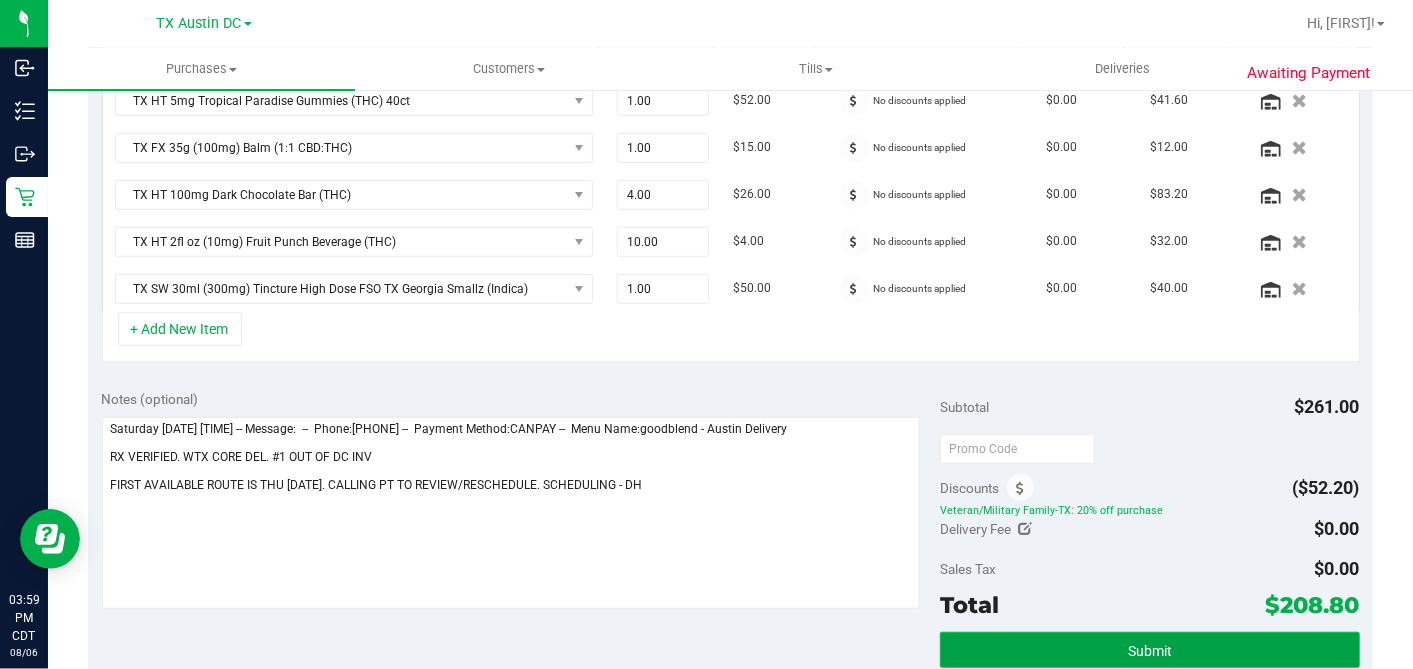 click on "Submit" at bounding box center [1149, 650] 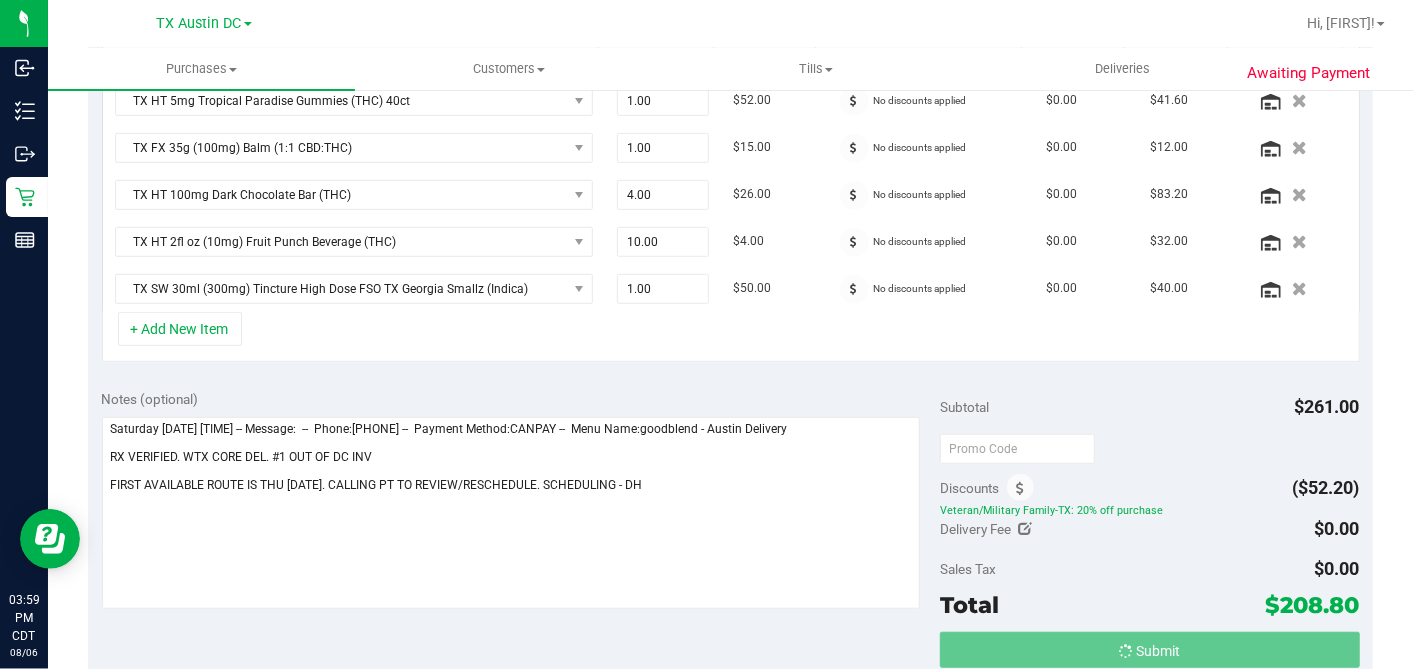 scroll, scrollTop: 559, scrollLeft: 0, axis: vertical 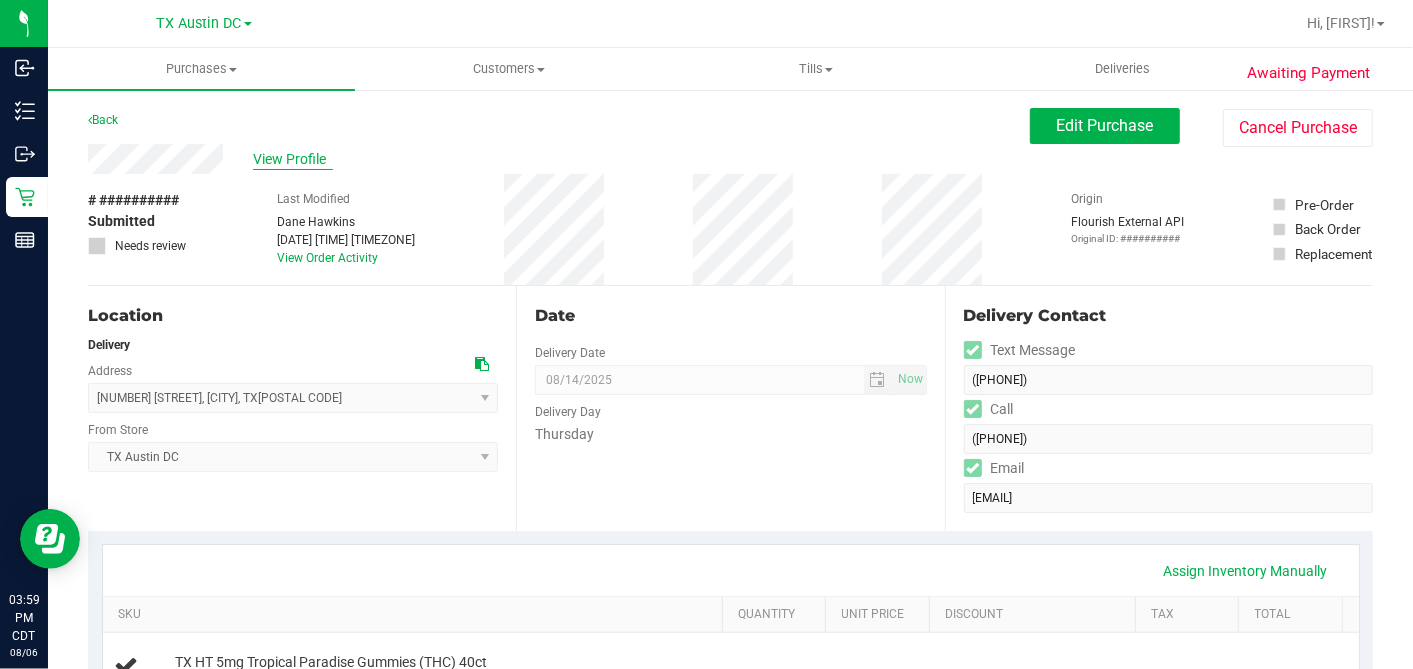 click on "View Profile" at bounding box center (293, 159) 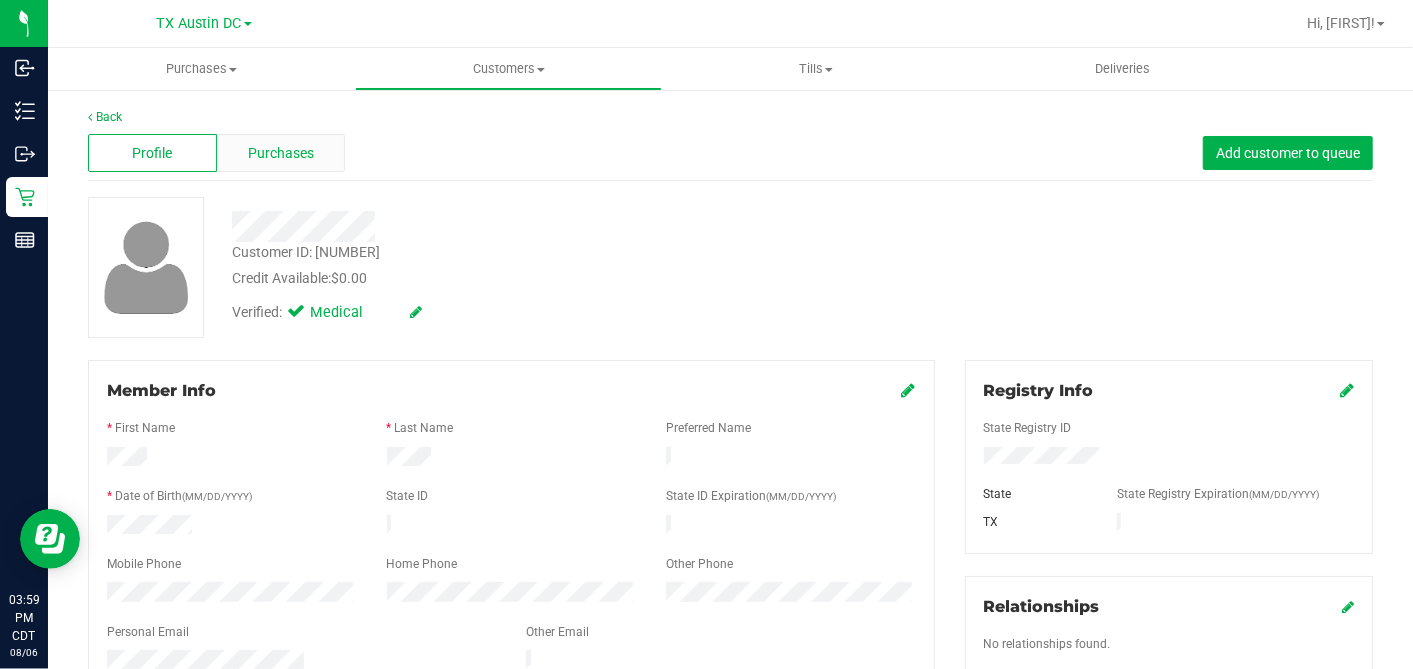 click on "Purchases" at bounding box center (281, 153) 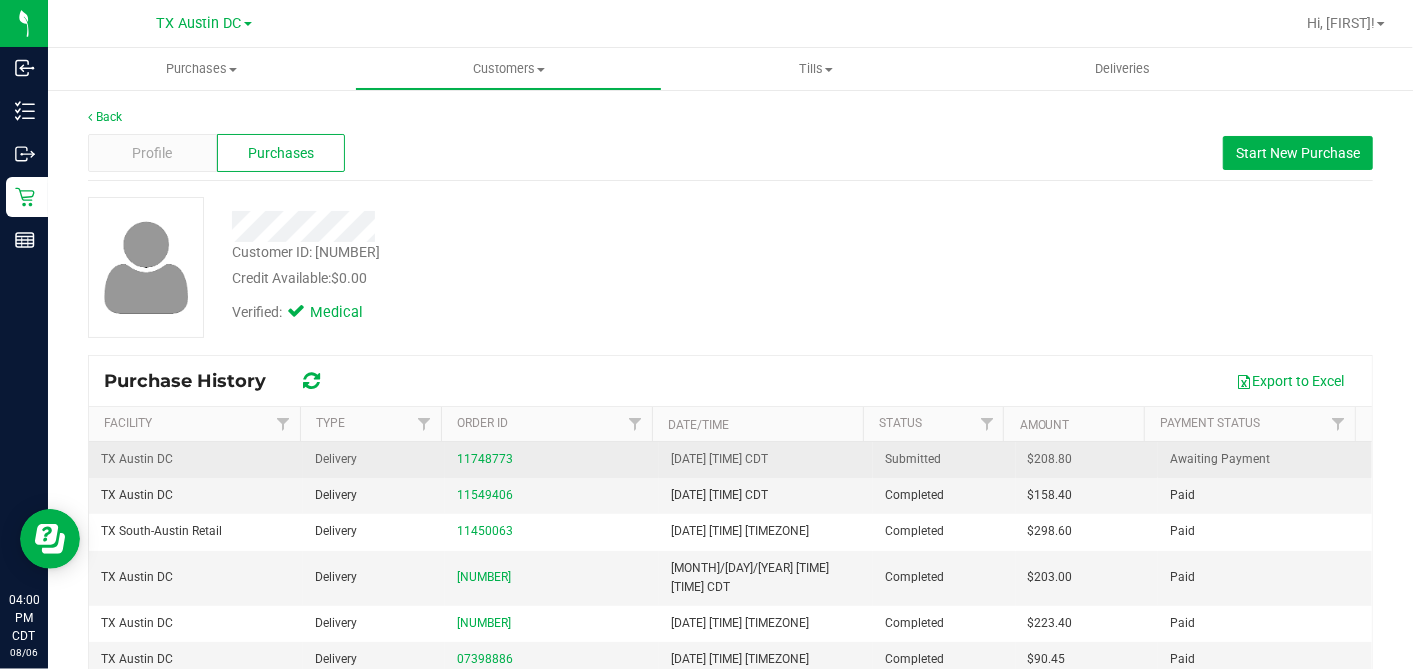 click on "$208.80" at bounding box center (1050, 459) 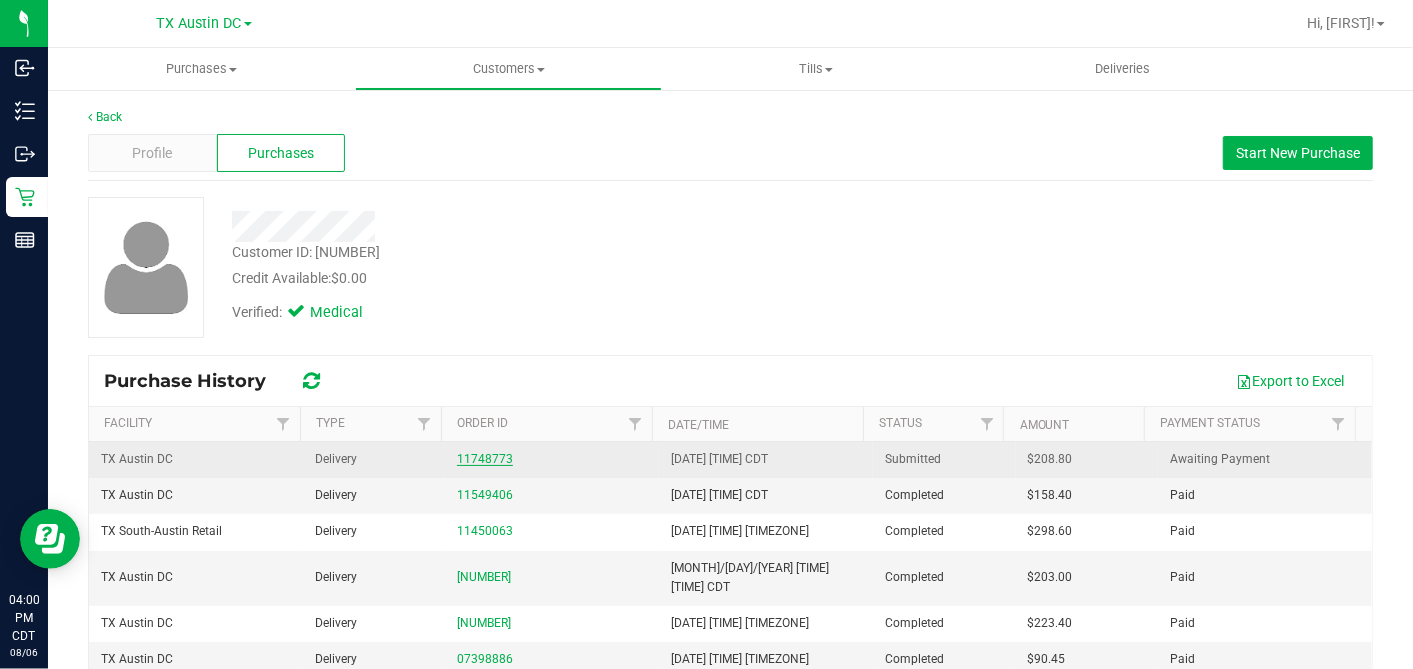 click on "11748773" at bounding box center [485, 459] 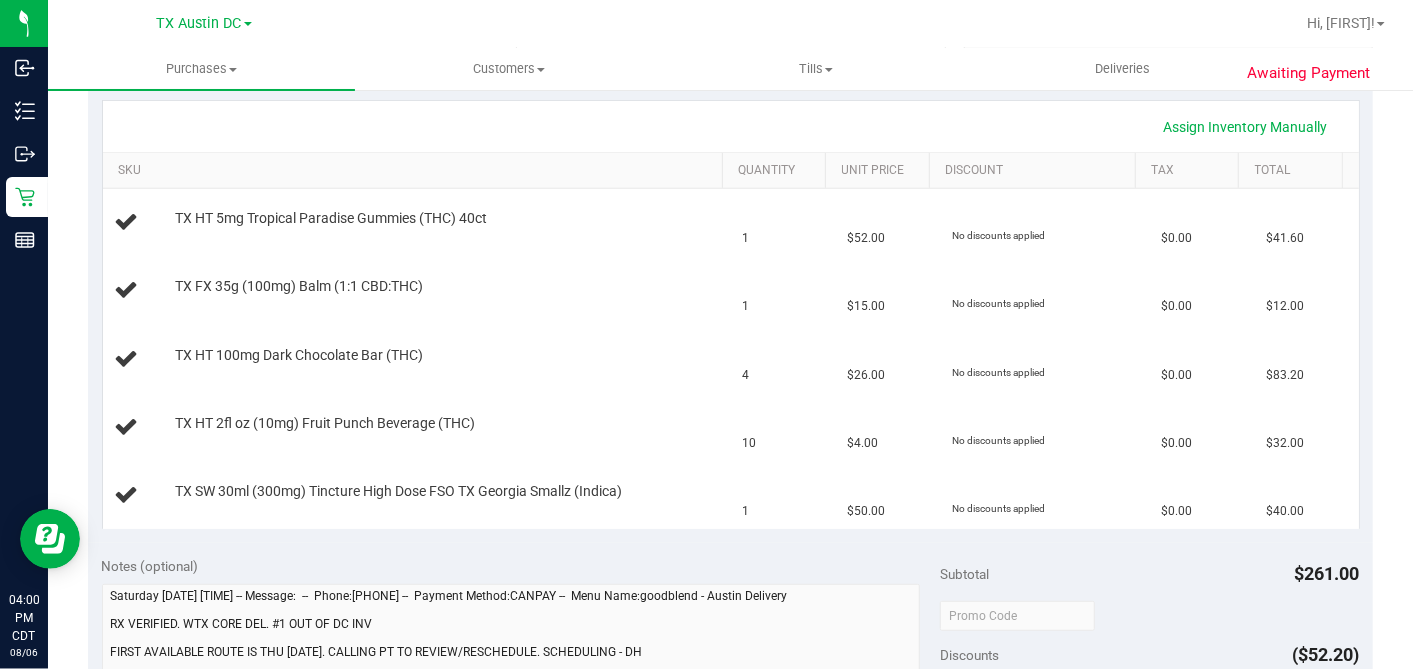 scroll, scrollTop: 0, scrollLeft: 0, axis: both 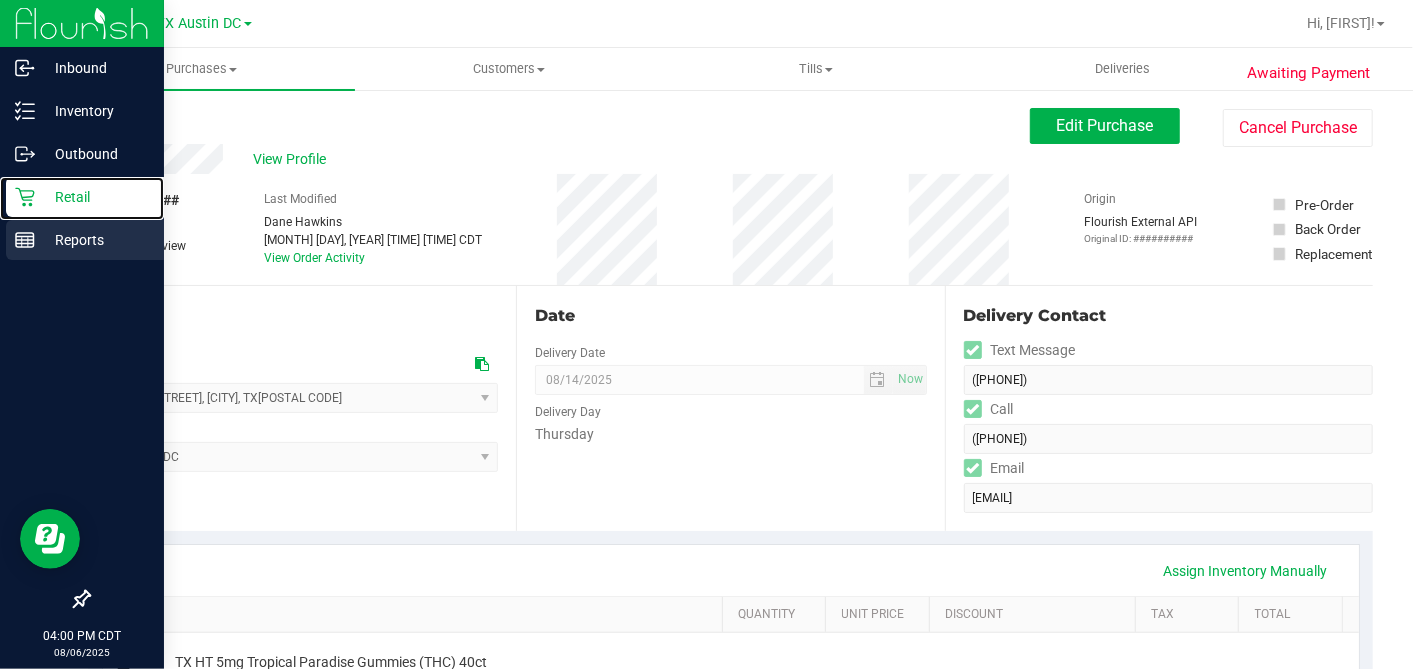 drag, startPoint x: 28, startPoint y: 192, endPoint x: 145, endPoint y: 231, distance: 123.32883 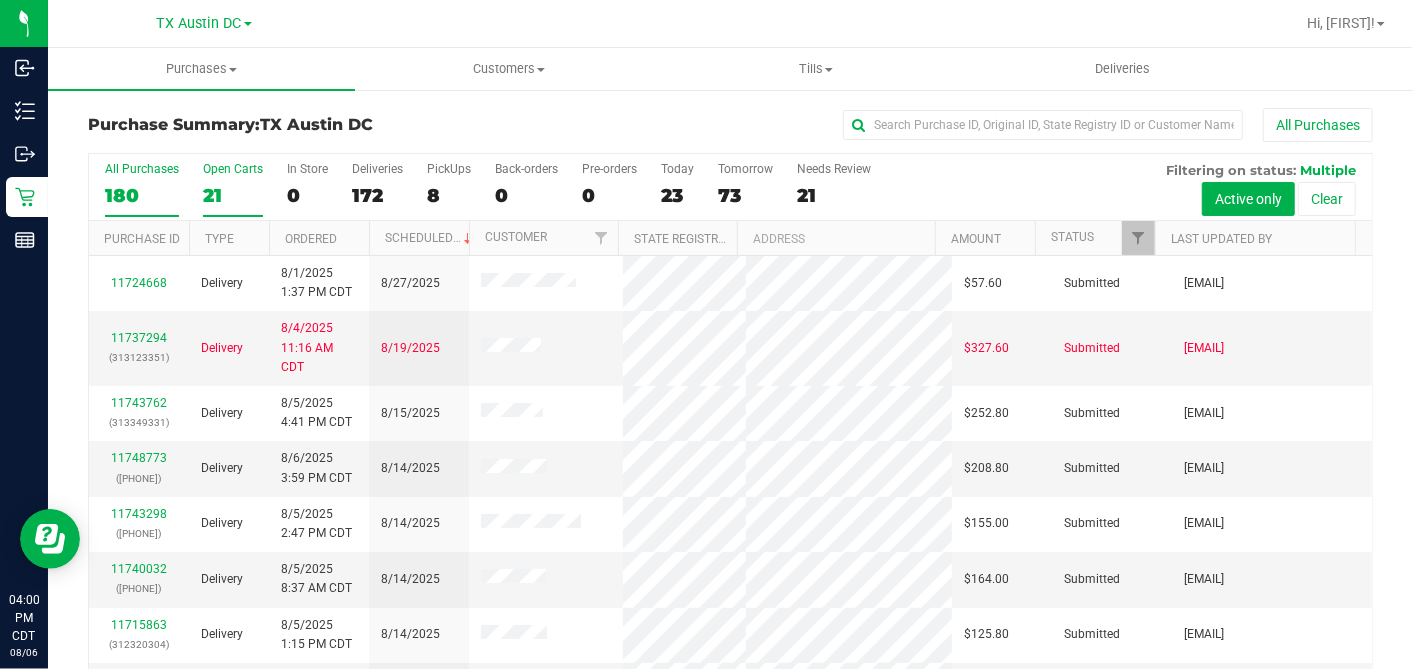 click on "21" at bounding box center [233, 195] 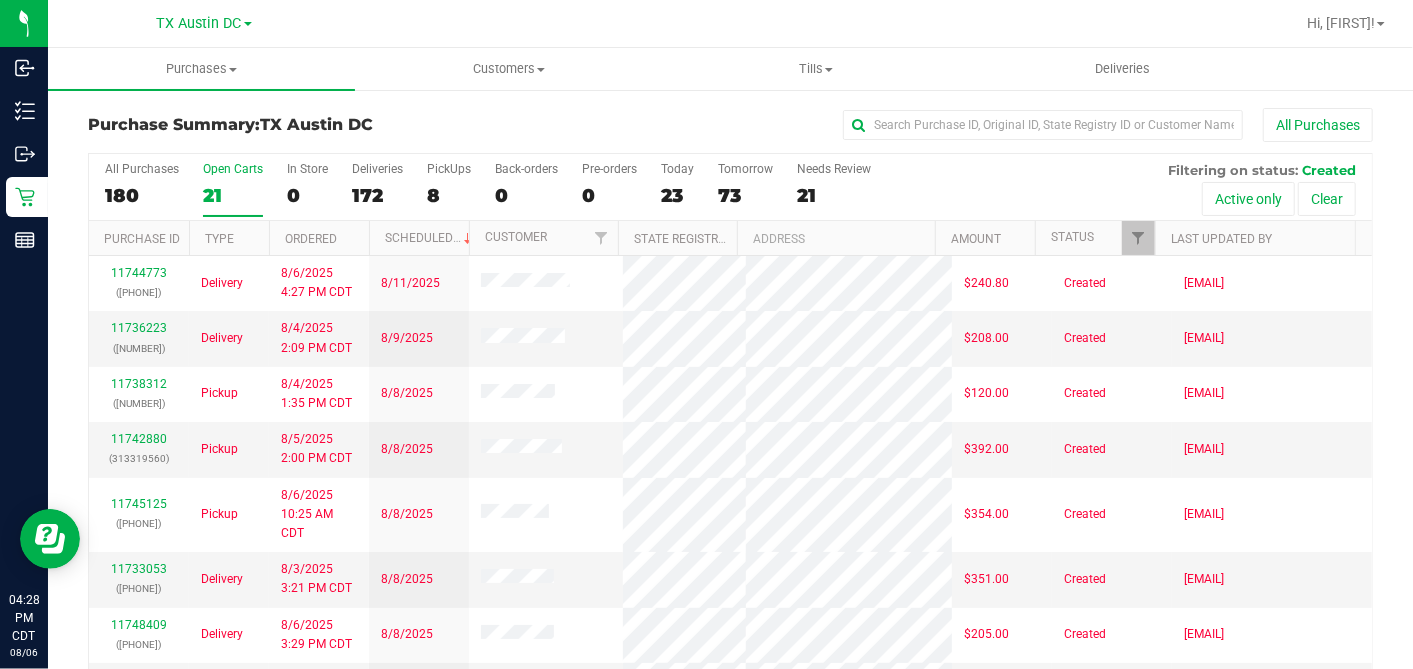 click on "Ordered" at bounding box center (319, 238) 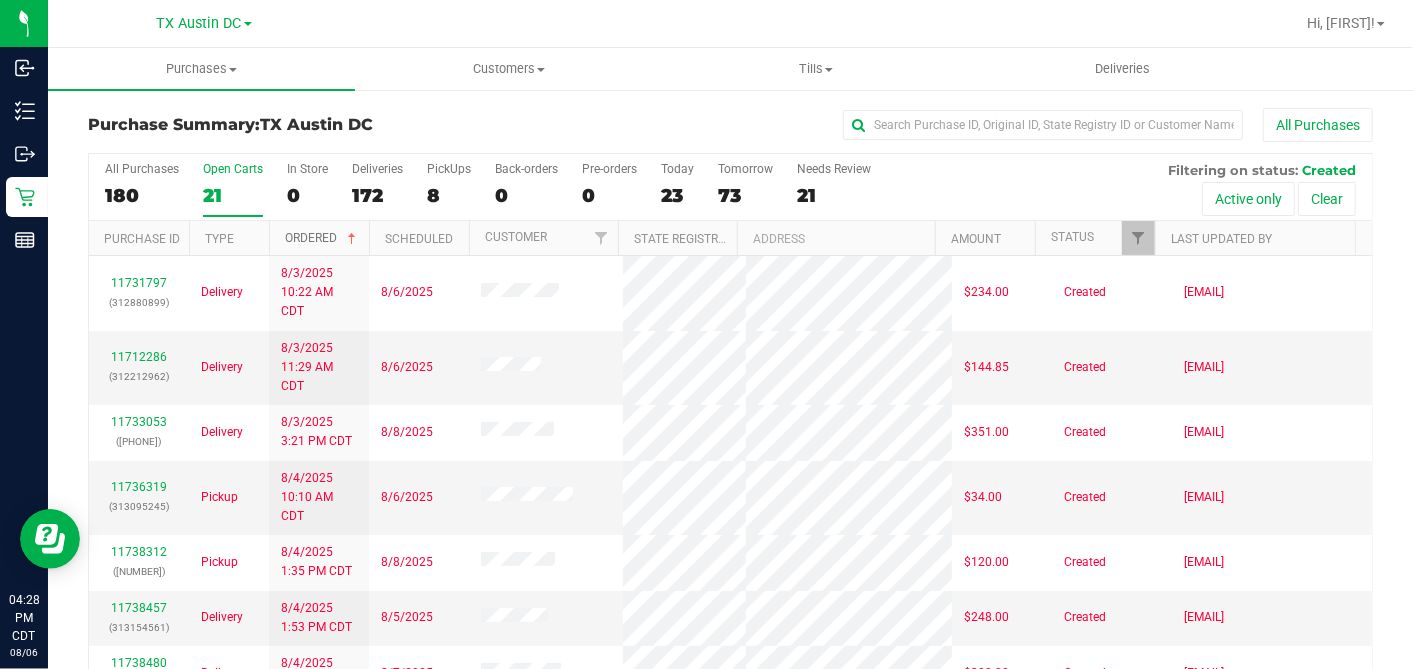click at bounding box center (352, 239) 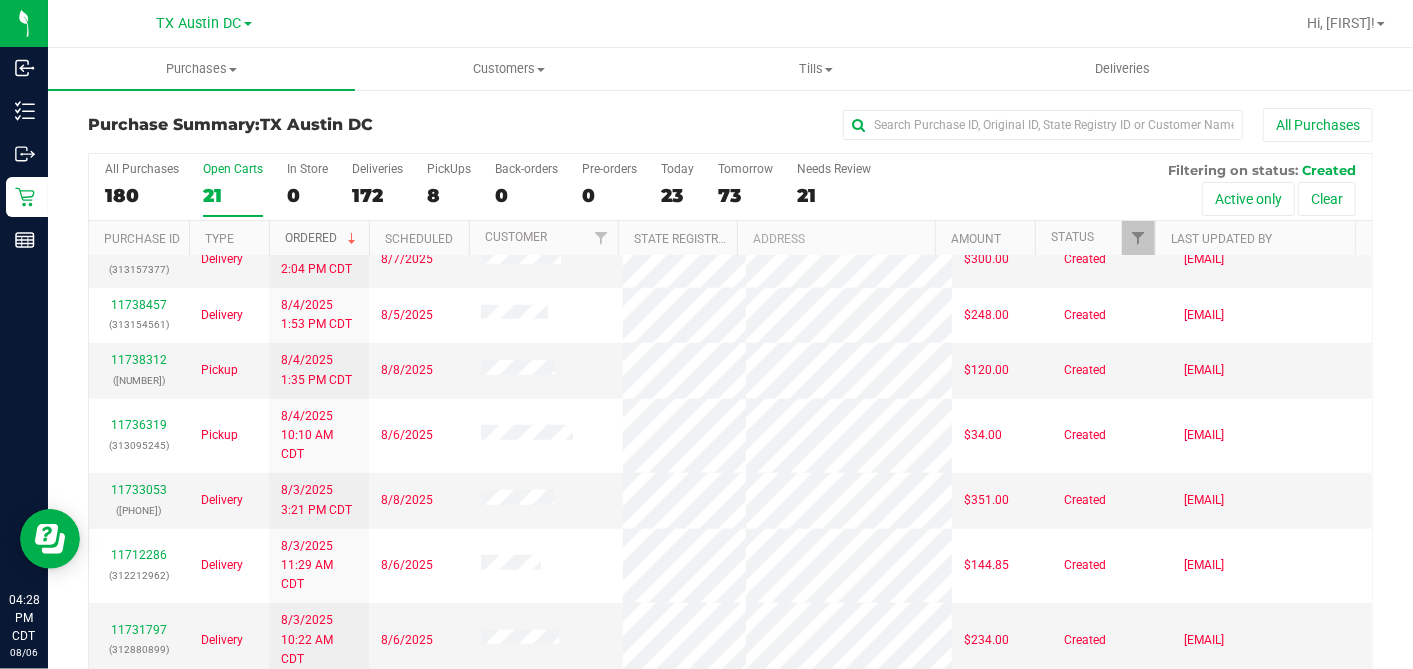 scroll, scrollTop: 891, scrollLeft: 0, axis: vertical 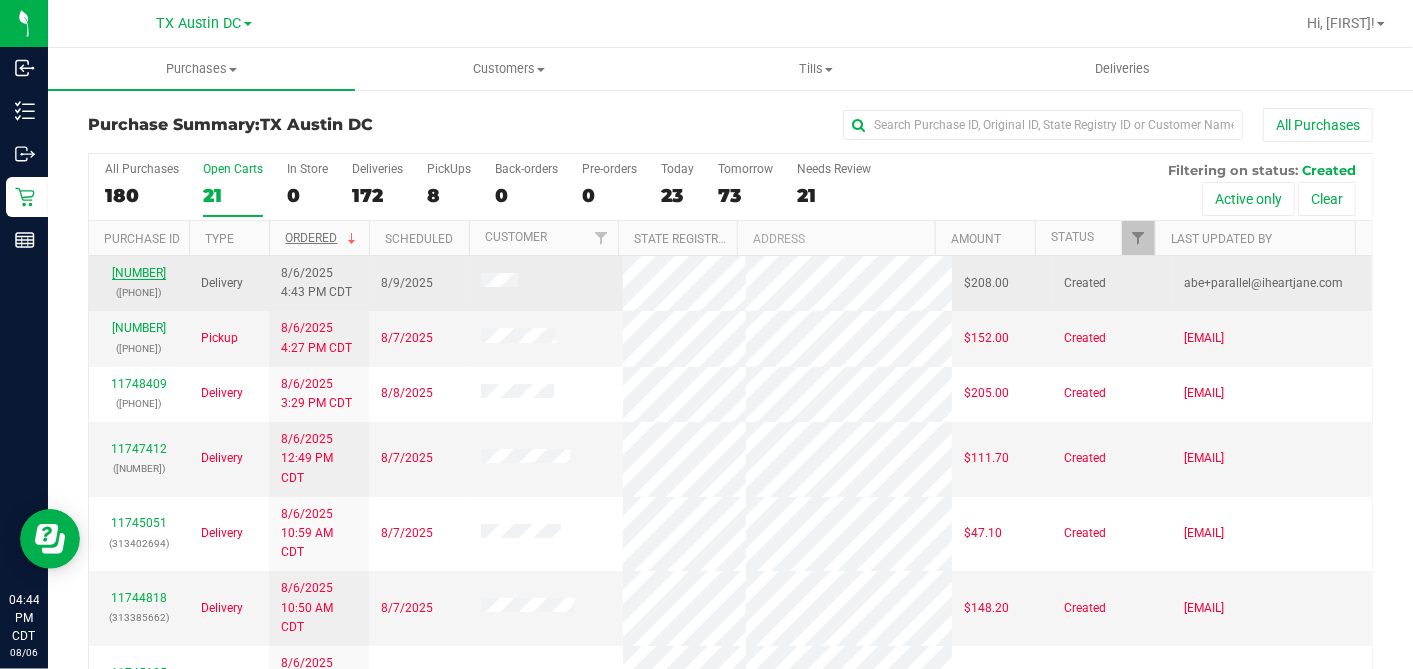 click on "11749272" at bounding box center [139, 273] 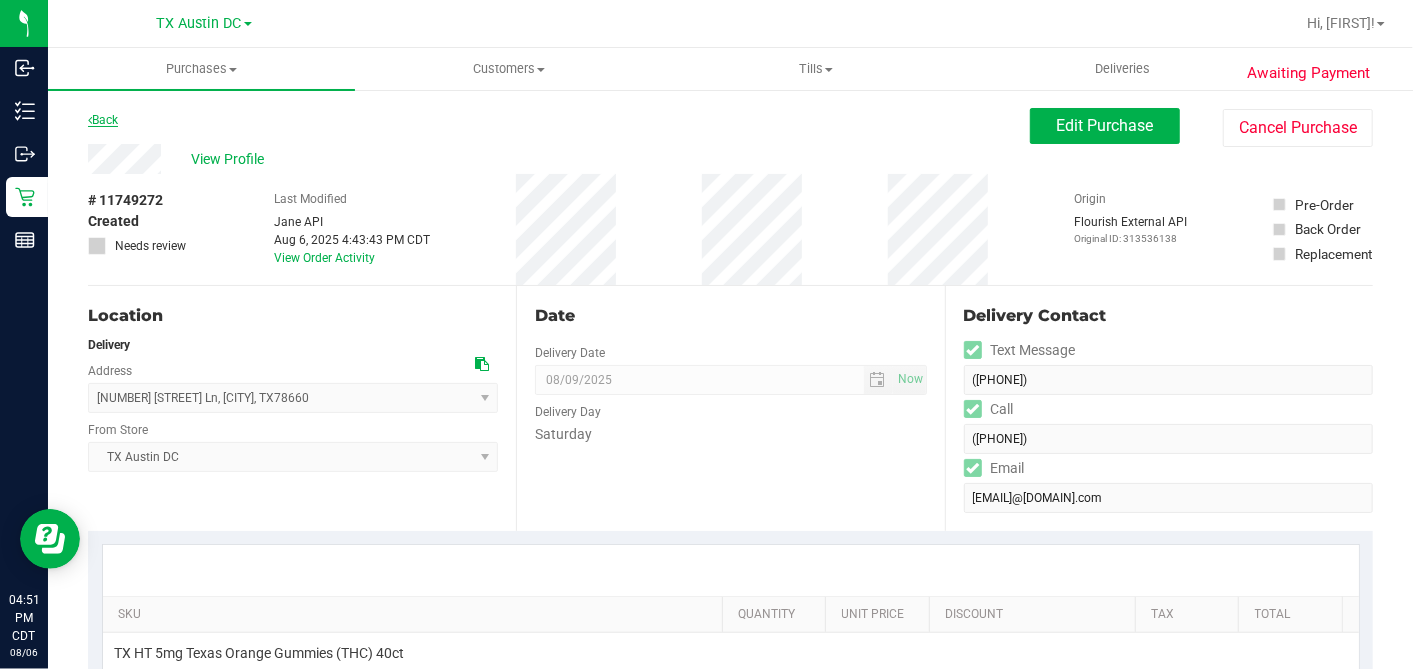 click on "Back" at bounding box center [103, 120] 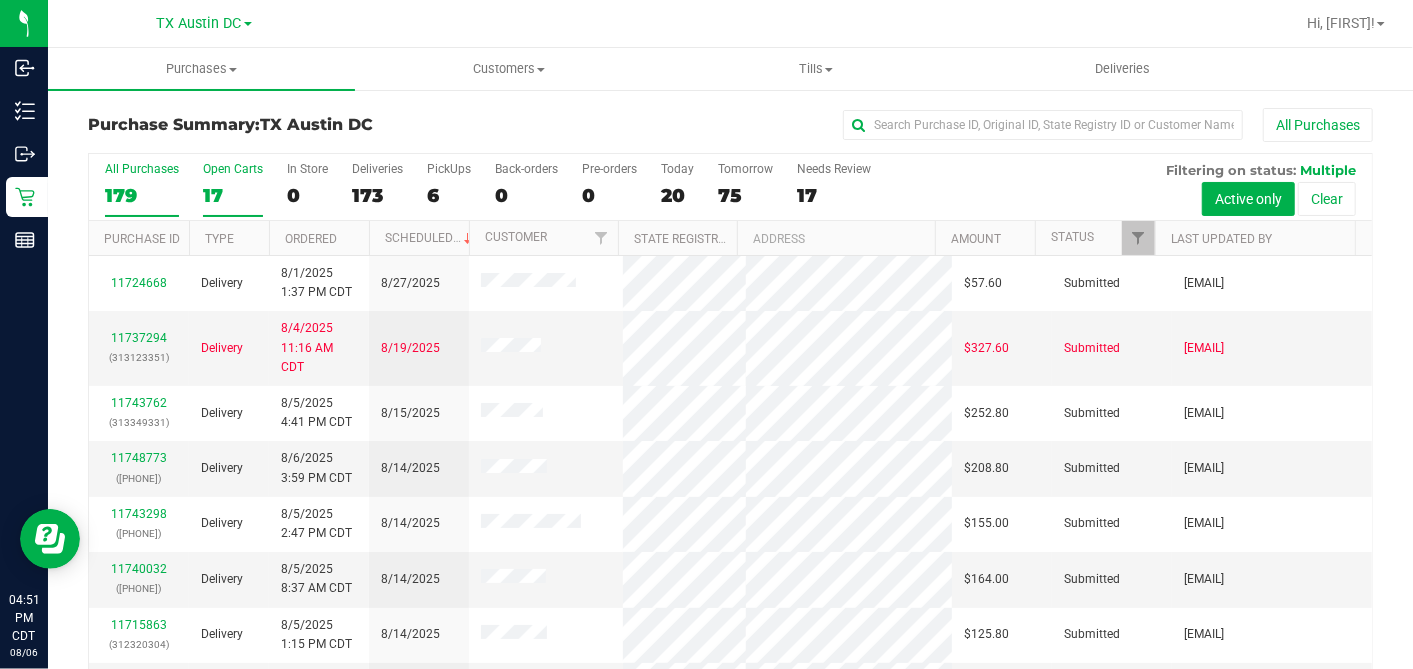 click on "17" at bounding box center [233, 195] 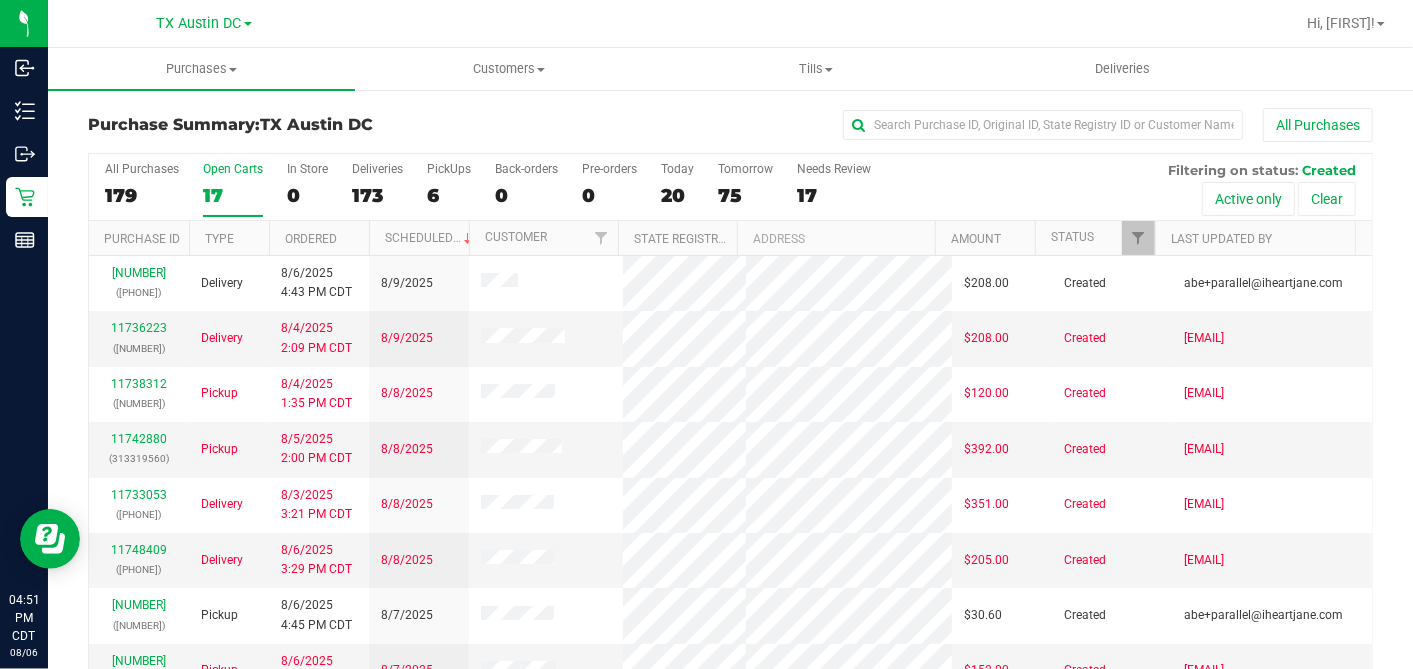 click at bounding box center (468, 238) 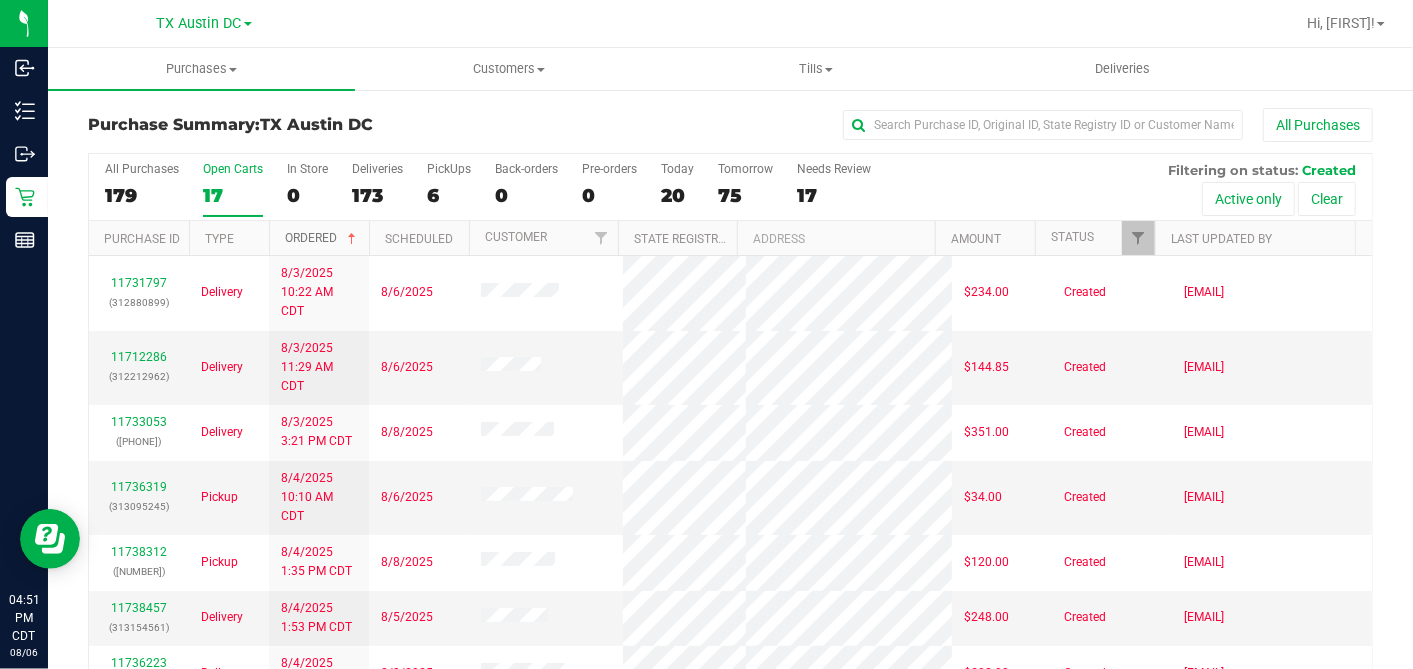 click at bounding box center [352, 239] 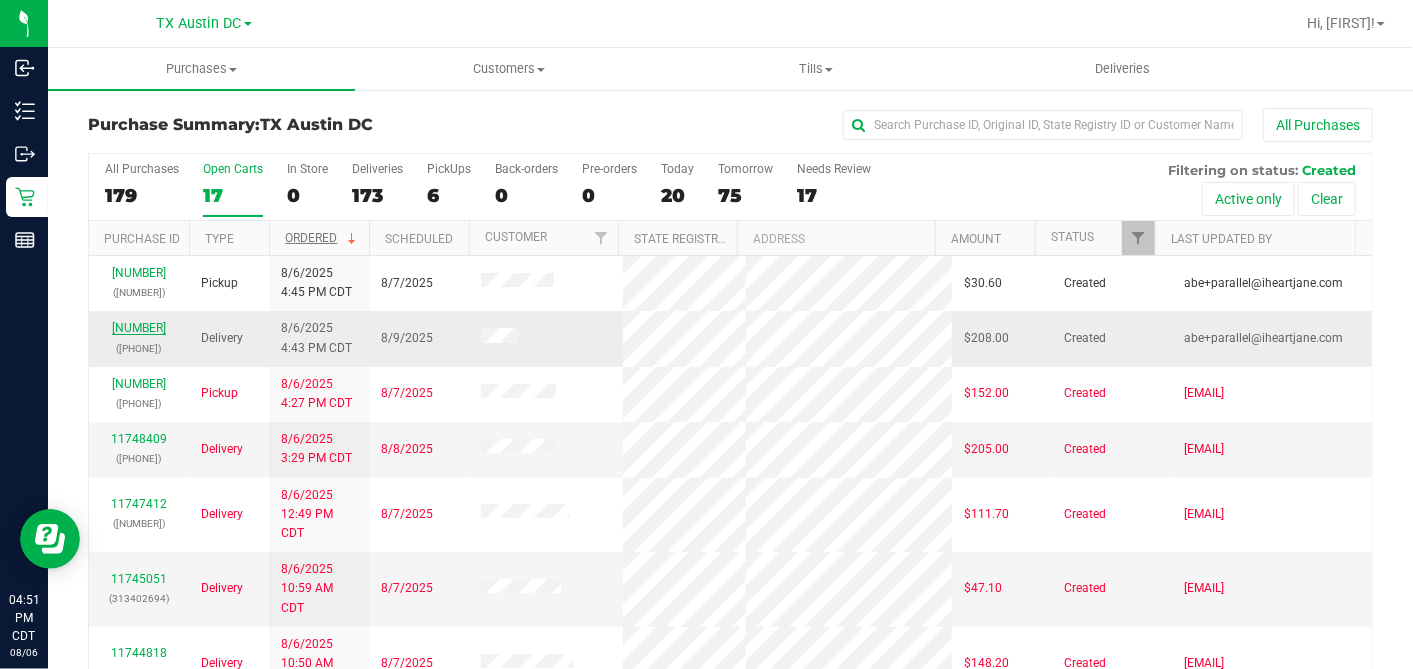 click on "11749272" at bounding box center (139, 328) 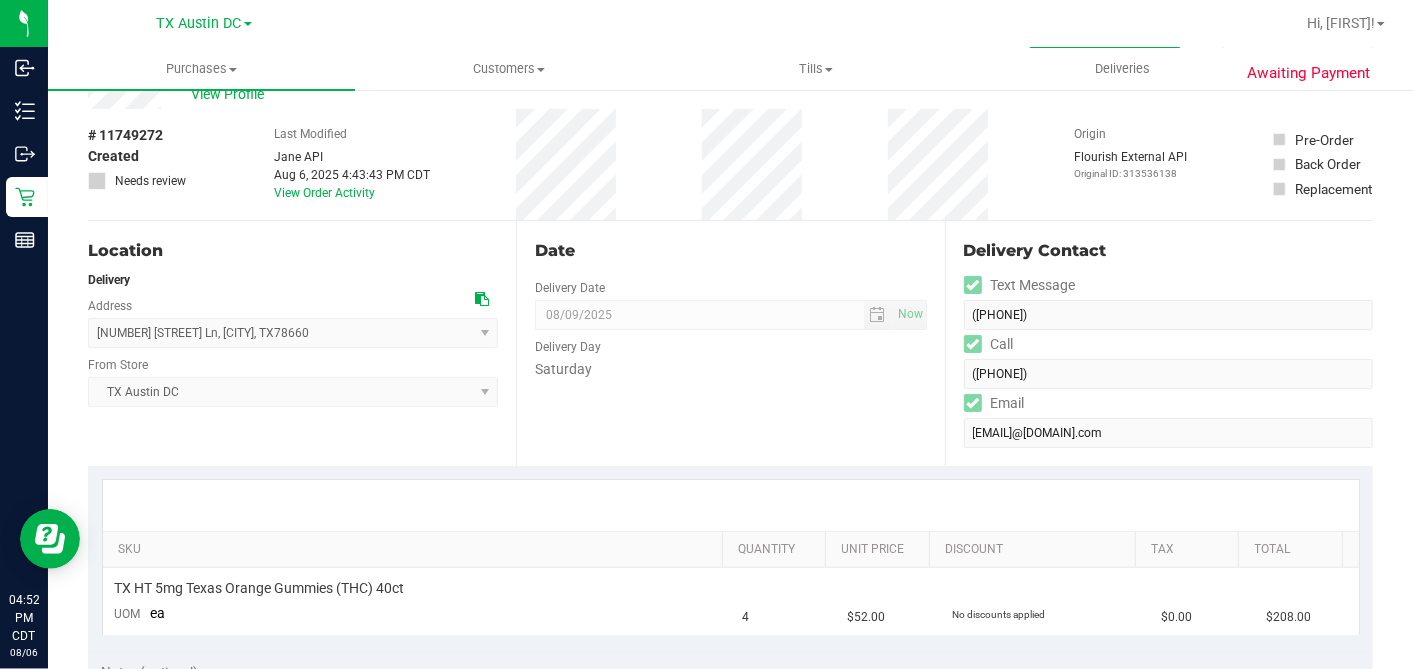 scroll, scrollTop: 0, scrollLeft: 0, axis: both 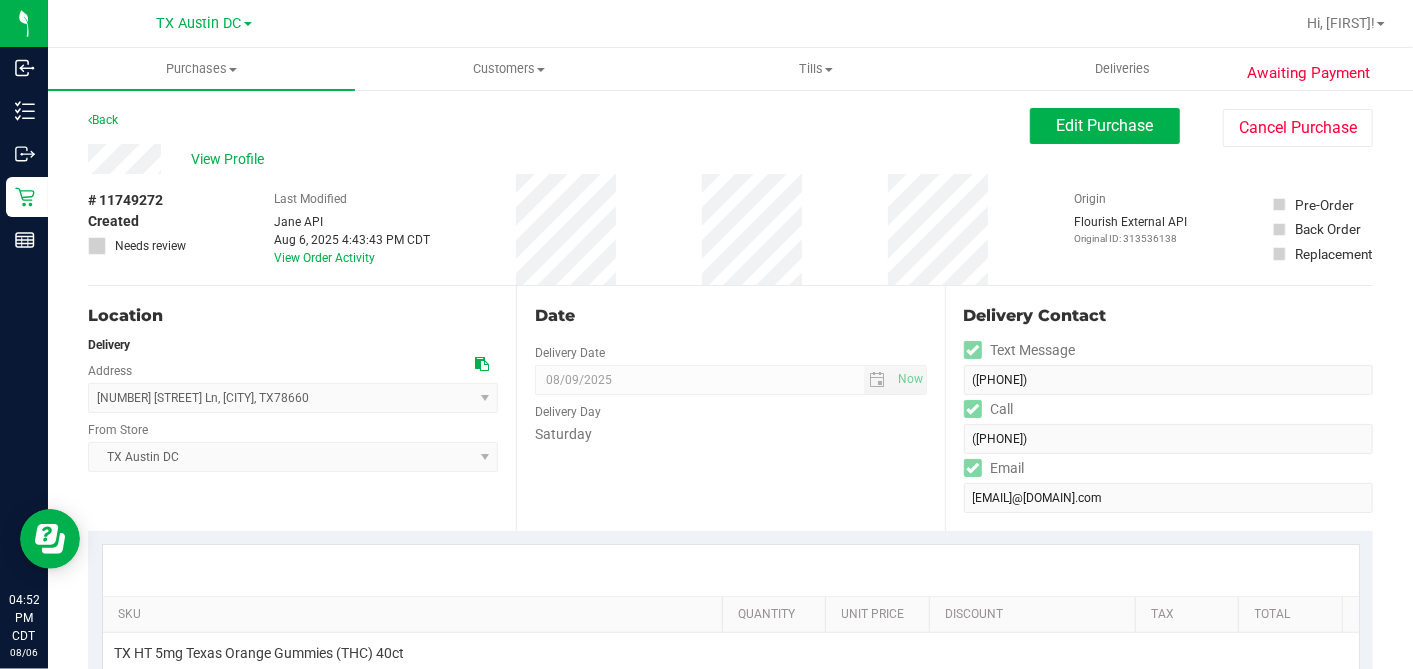 click at bounding box center (482, 364) 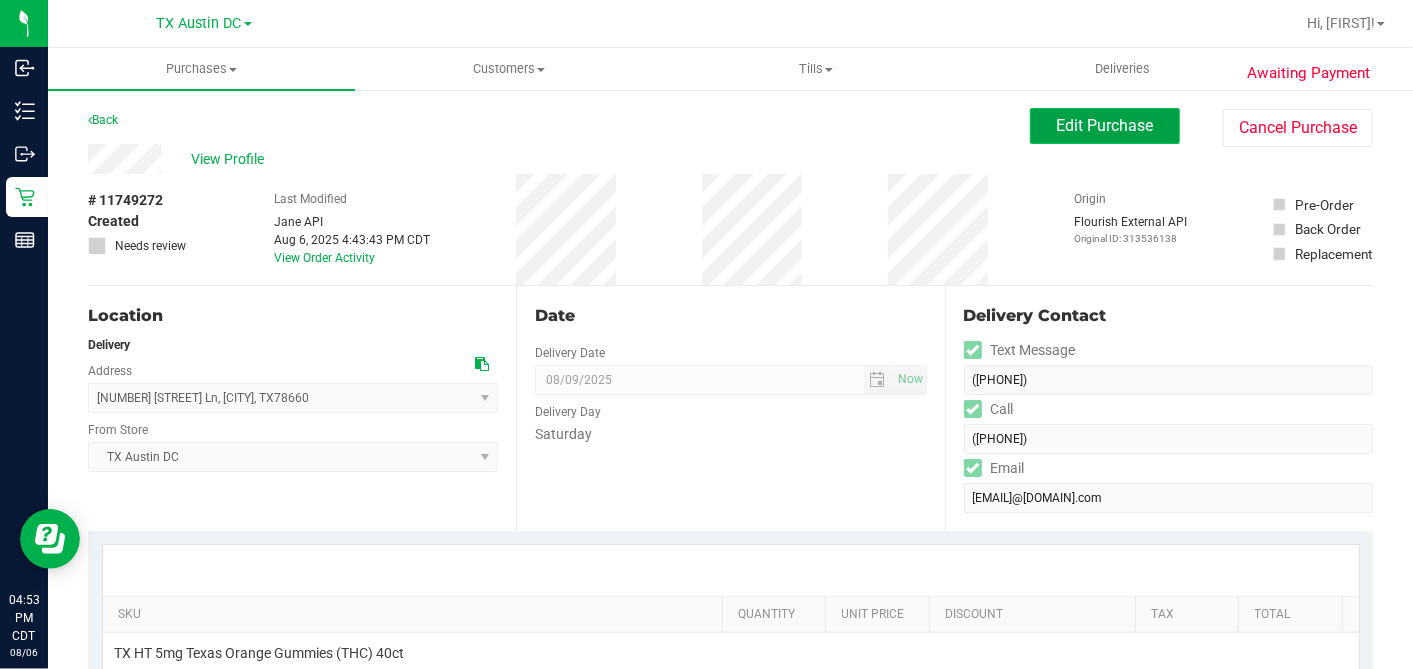 click on "Edit Purchase" at bounding box center (1105, 125) 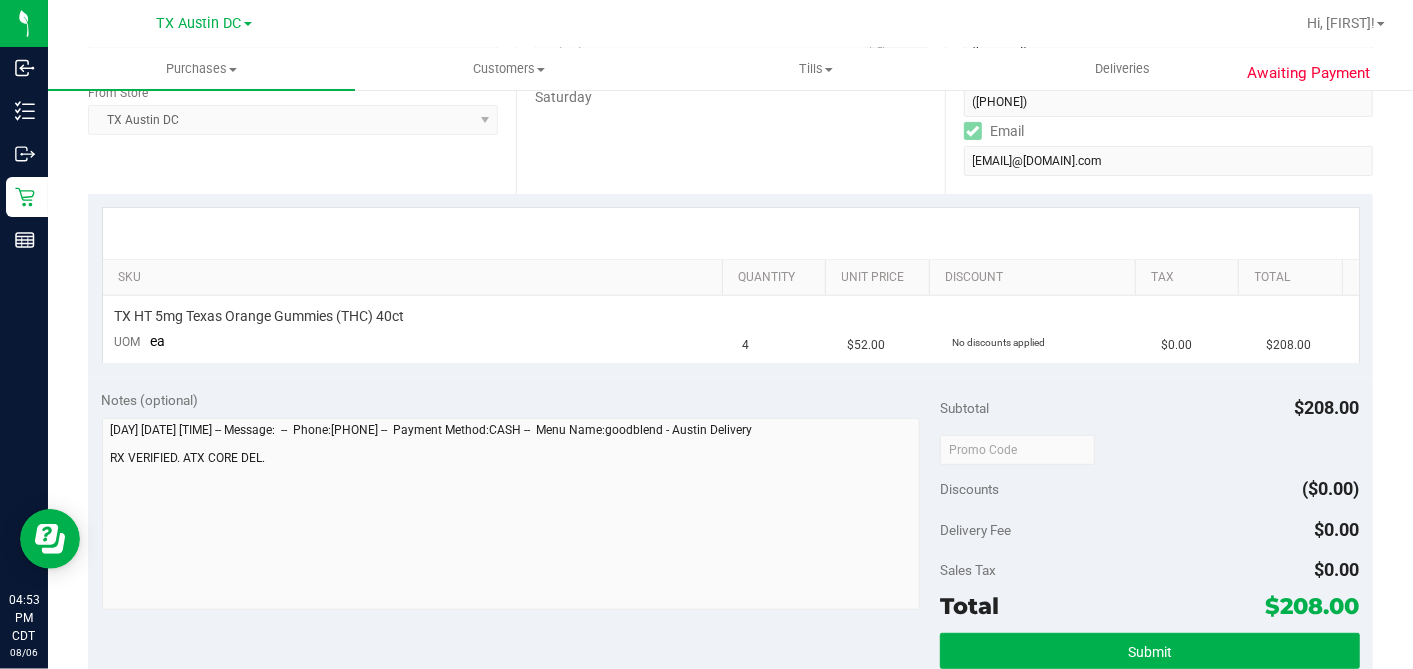 scroll, scrollTop: 555, scrollLeft: 0, axis: vertical 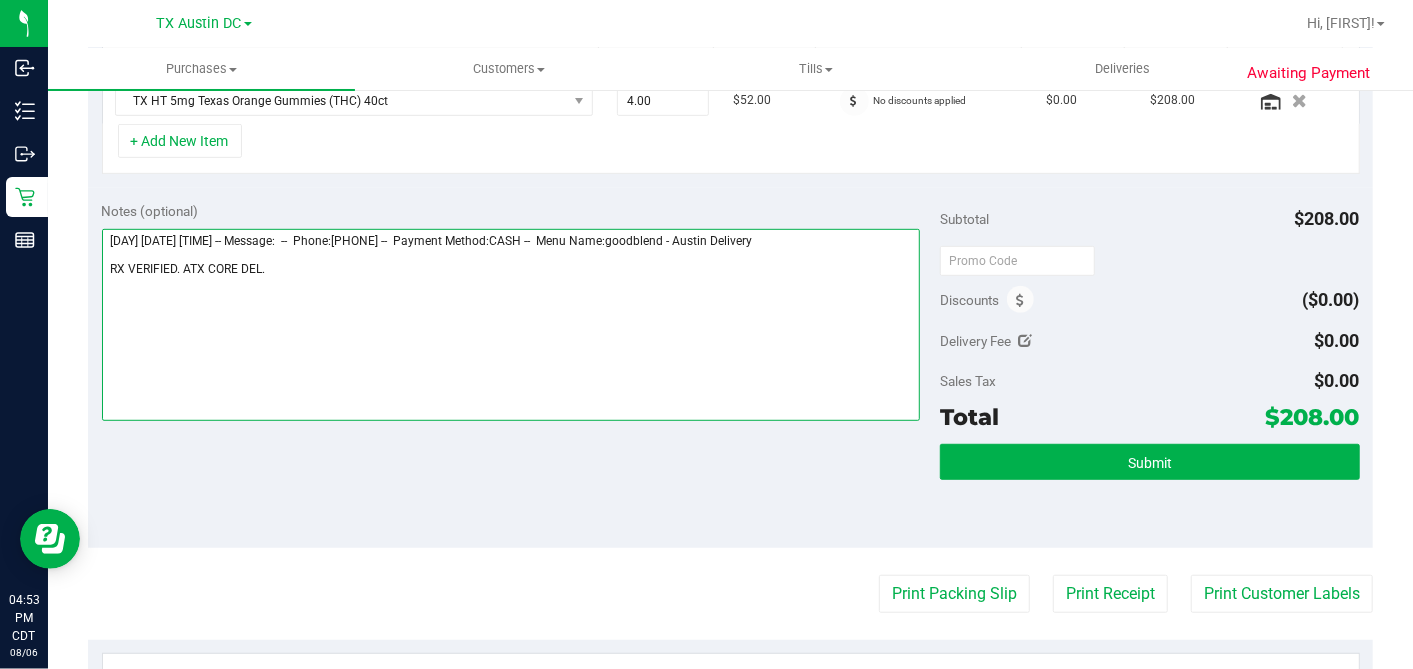 click at bounding box center (511, 325) 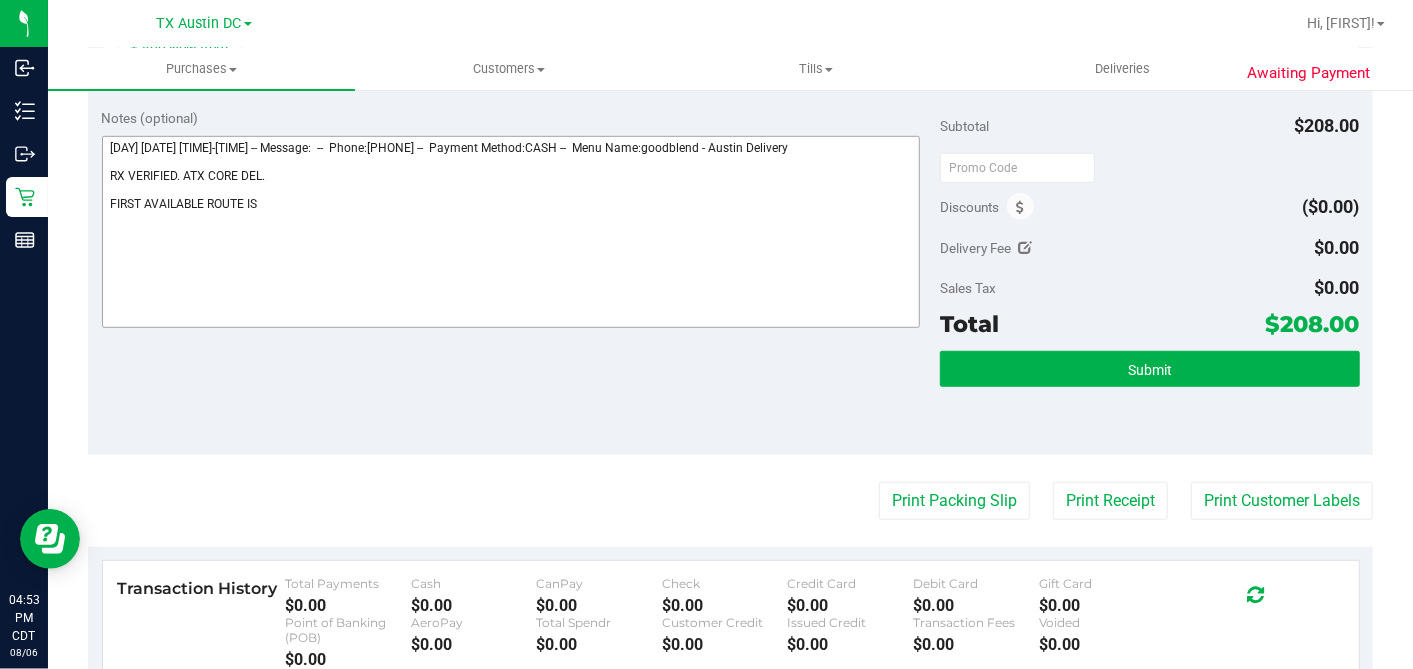 scroll, scrollTop: 555, scrollLeft: 0, axis: vertical 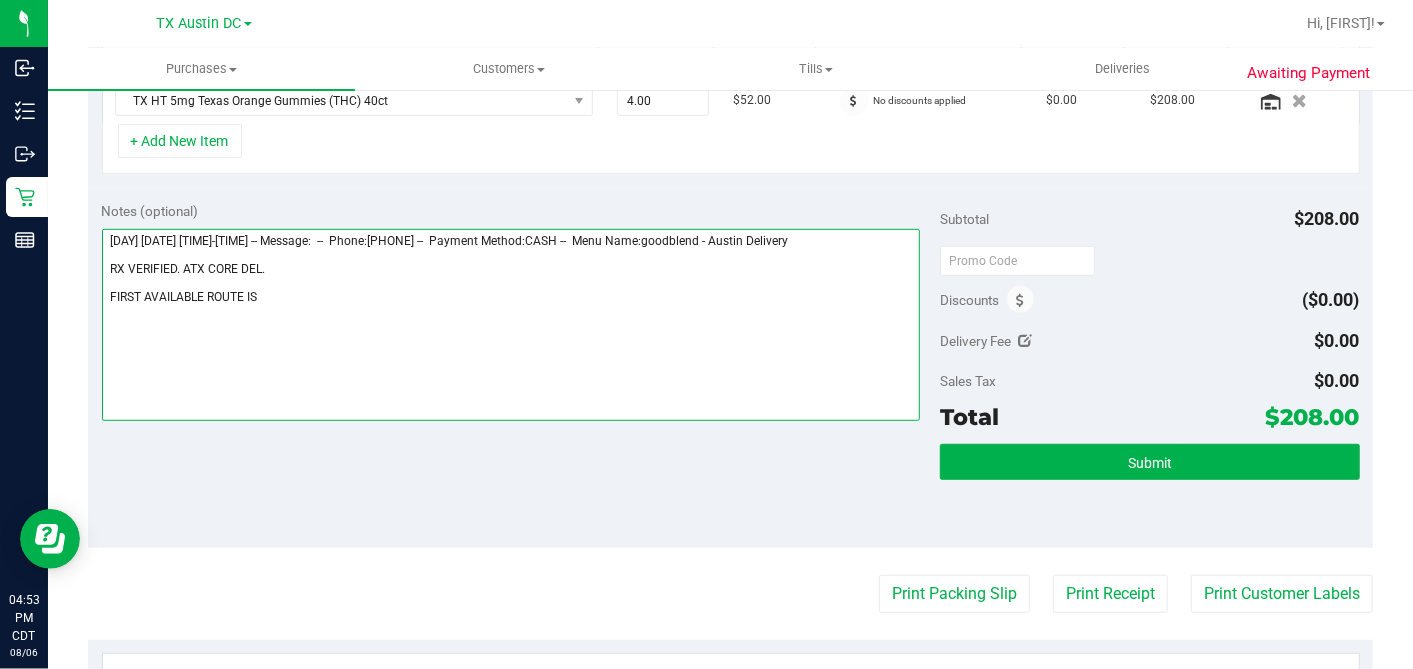 click at bounding box center (511, 325) 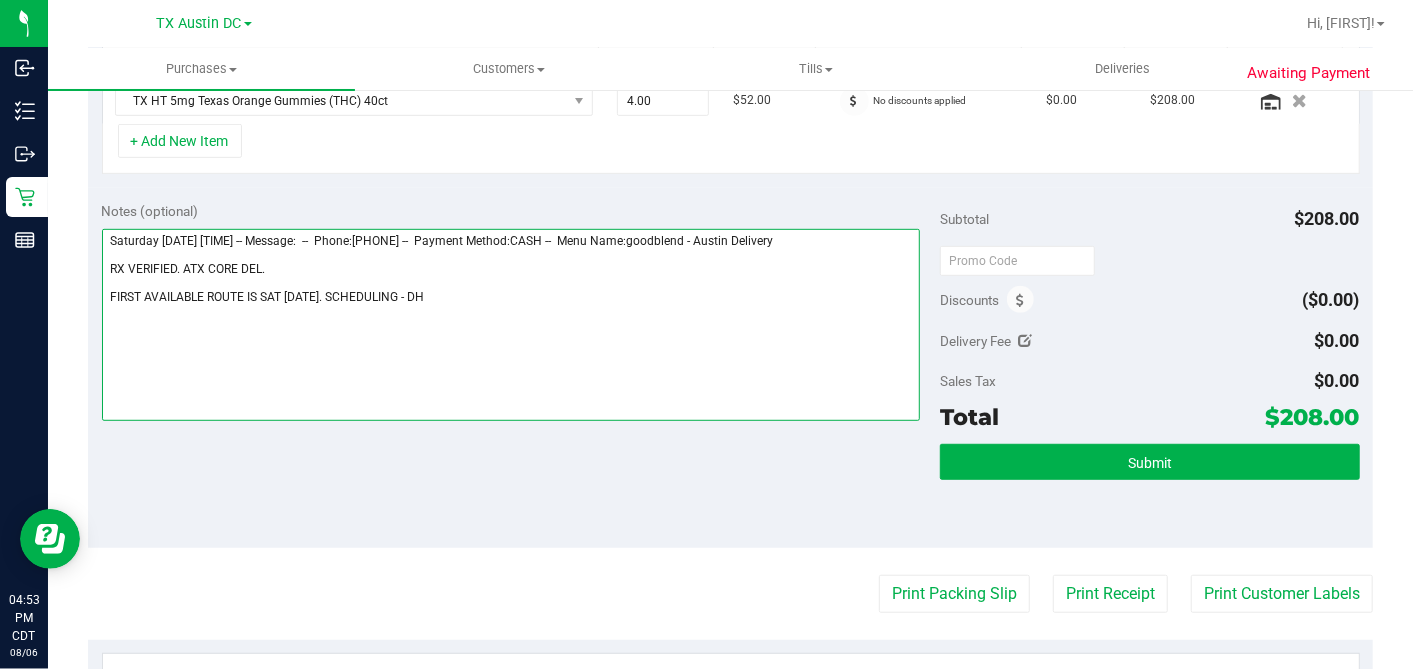 click at bounding box center [511, 325] 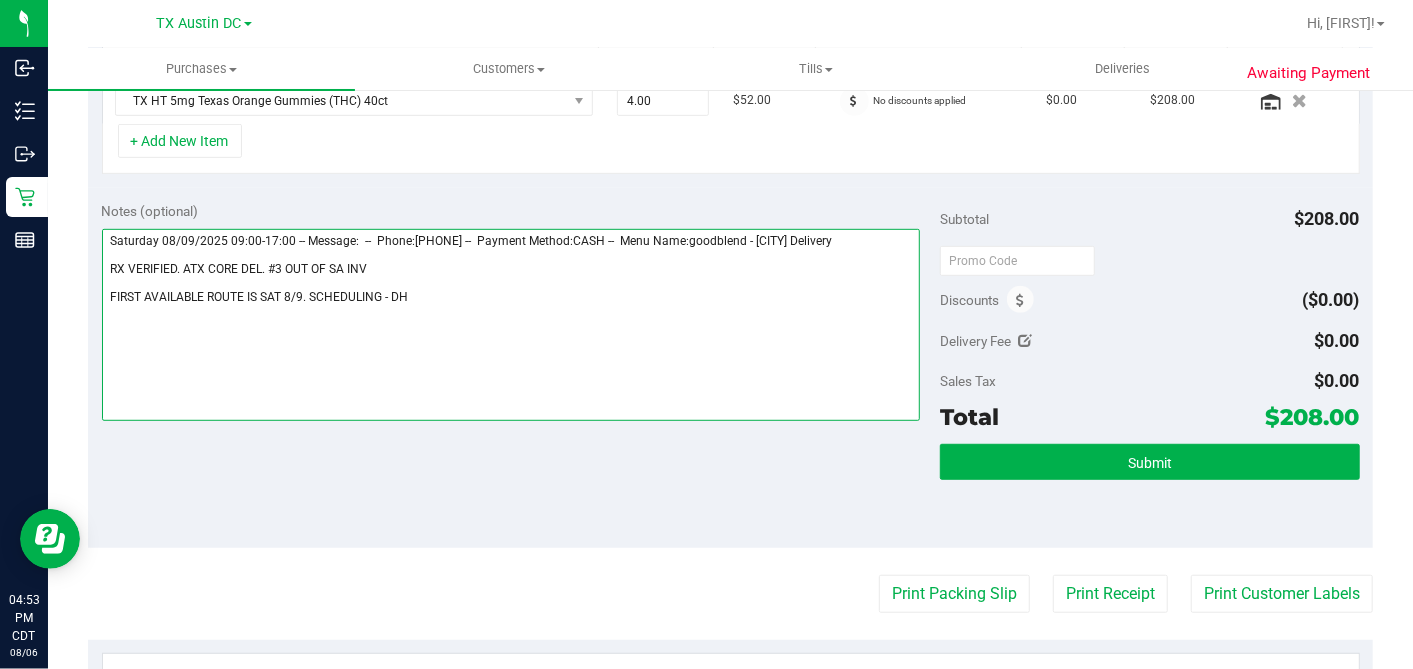 scroll, scrollTop: 222, scrollLeft: 0, axis: vertical 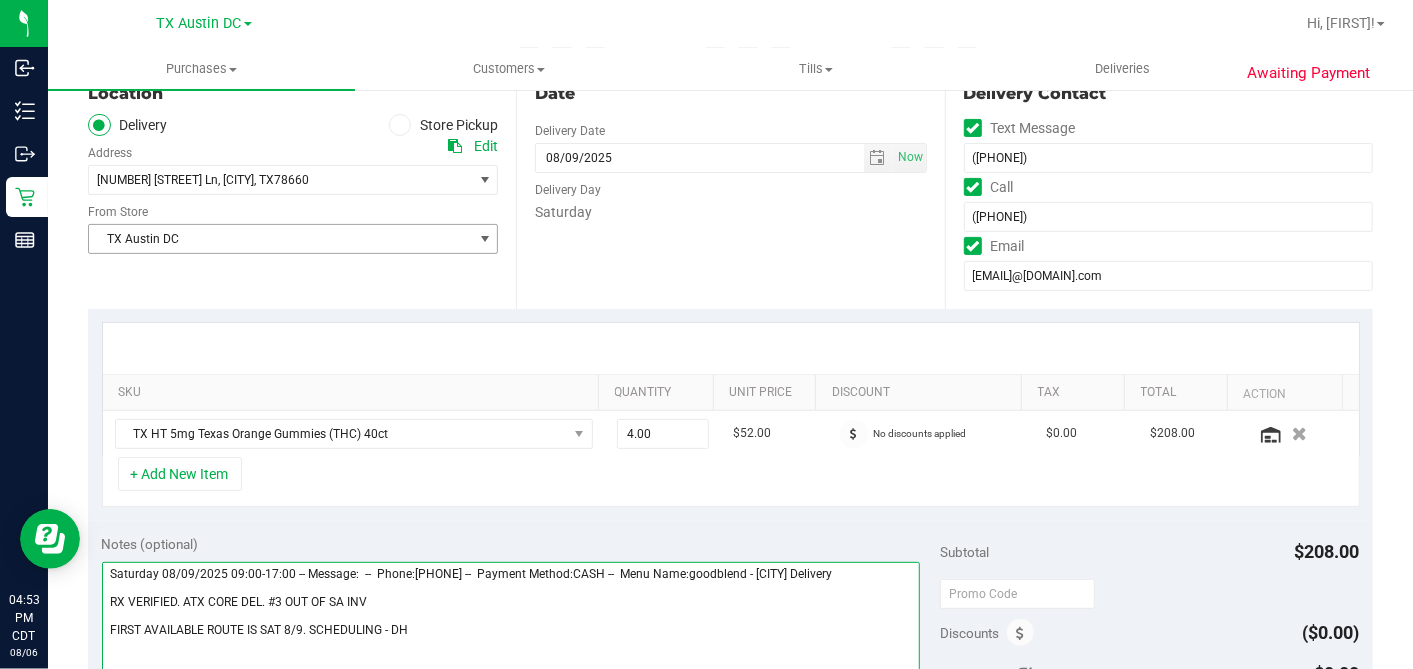 type on "Saturday 08/09/2025 09:00-17:00 -- Message:  --  Phone:3183475095 --  Payment Method:CASH --  Menu Name:goodblend - Austin Delivery
RX VERIFIED. ATX CORE DEL. #3 OUT OF SA INV
FIRST AVAILABLE ROUTE IS SAT 8/9. SCHEDULING - DH" 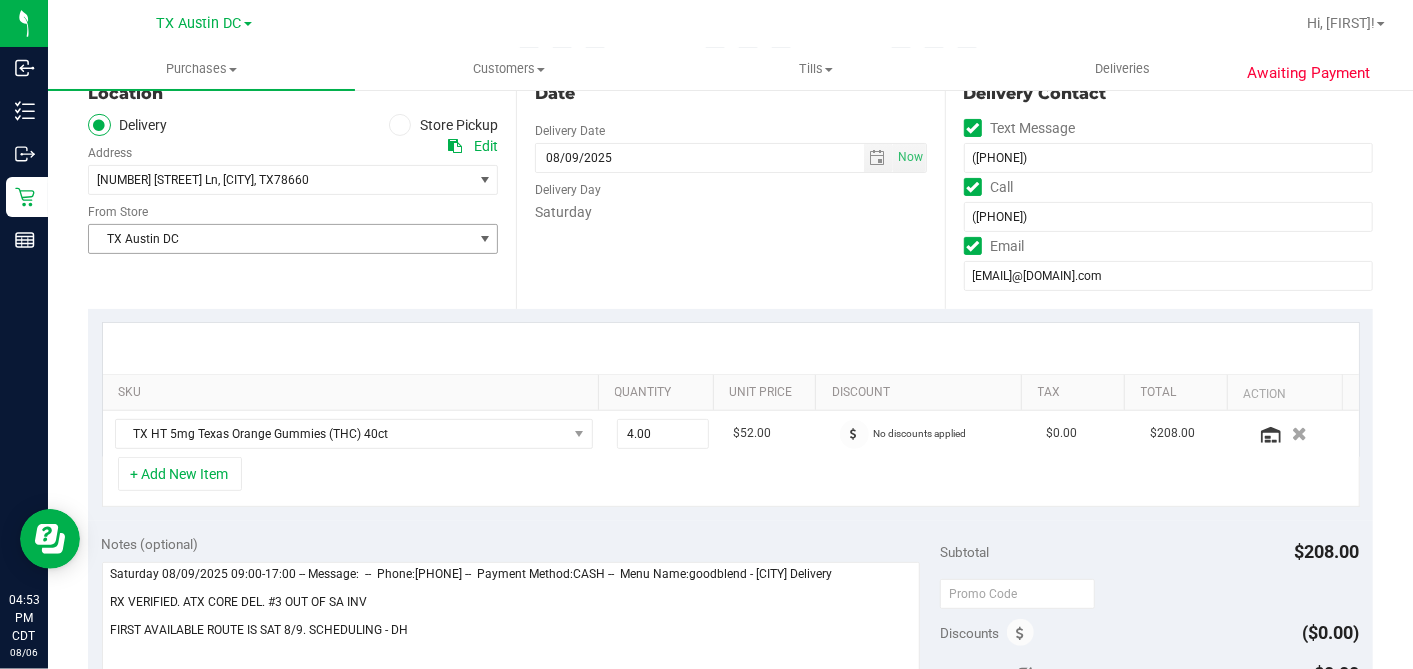 click on "TX Austin DC" at bounding box center (280, 239) 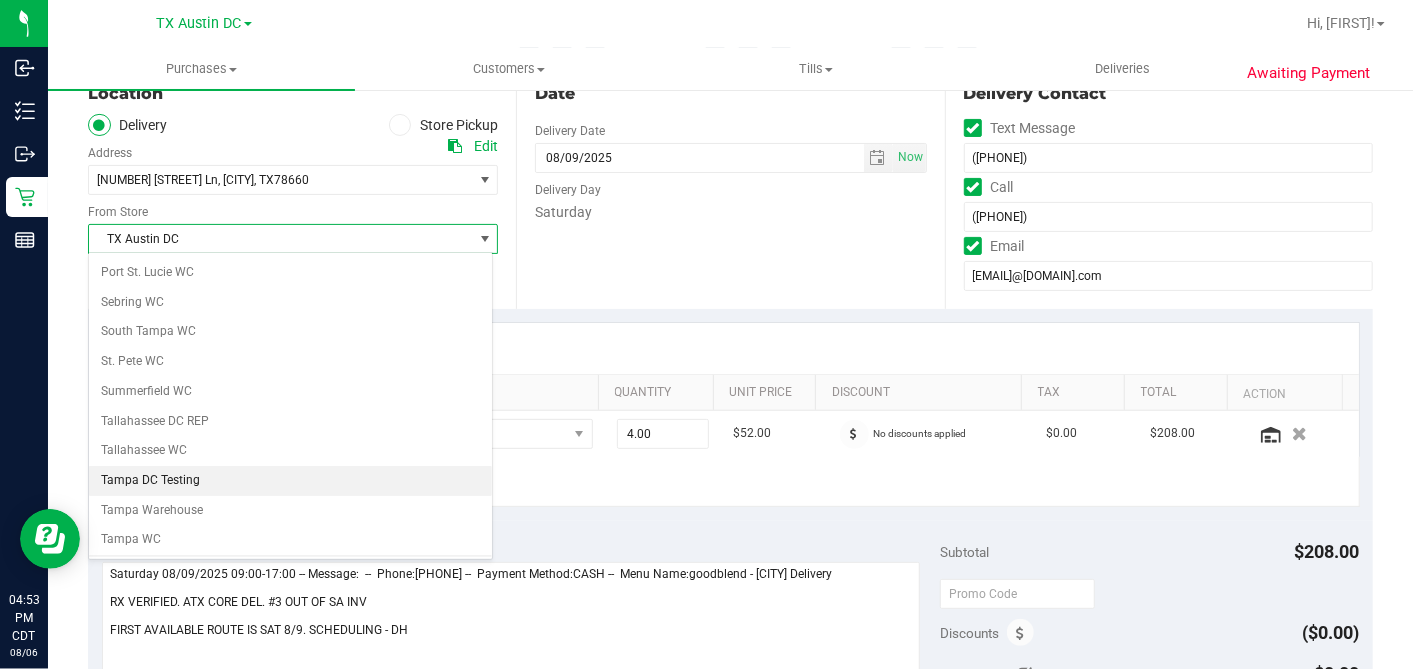 scroll, scrollTop: 1422, scrollLeft: 0, axis: vertical 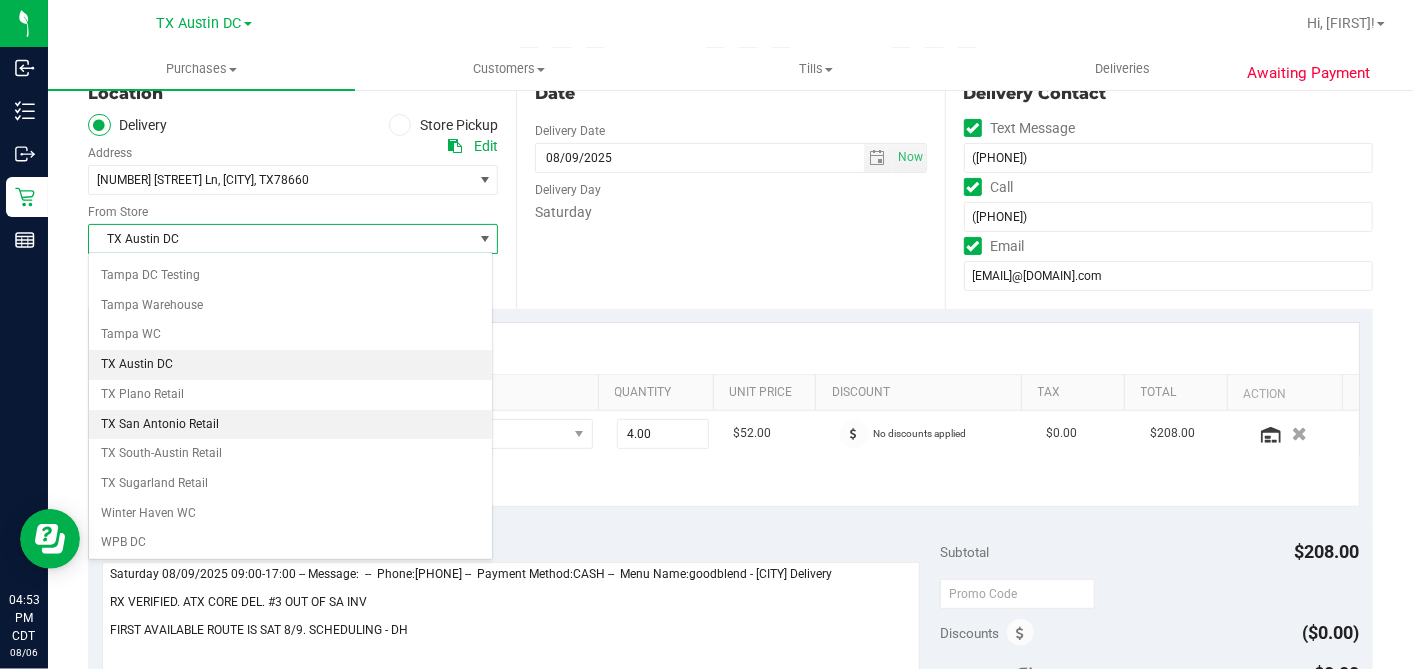 click on "TX San Antonio Retail" at bounding box center [290, 425] 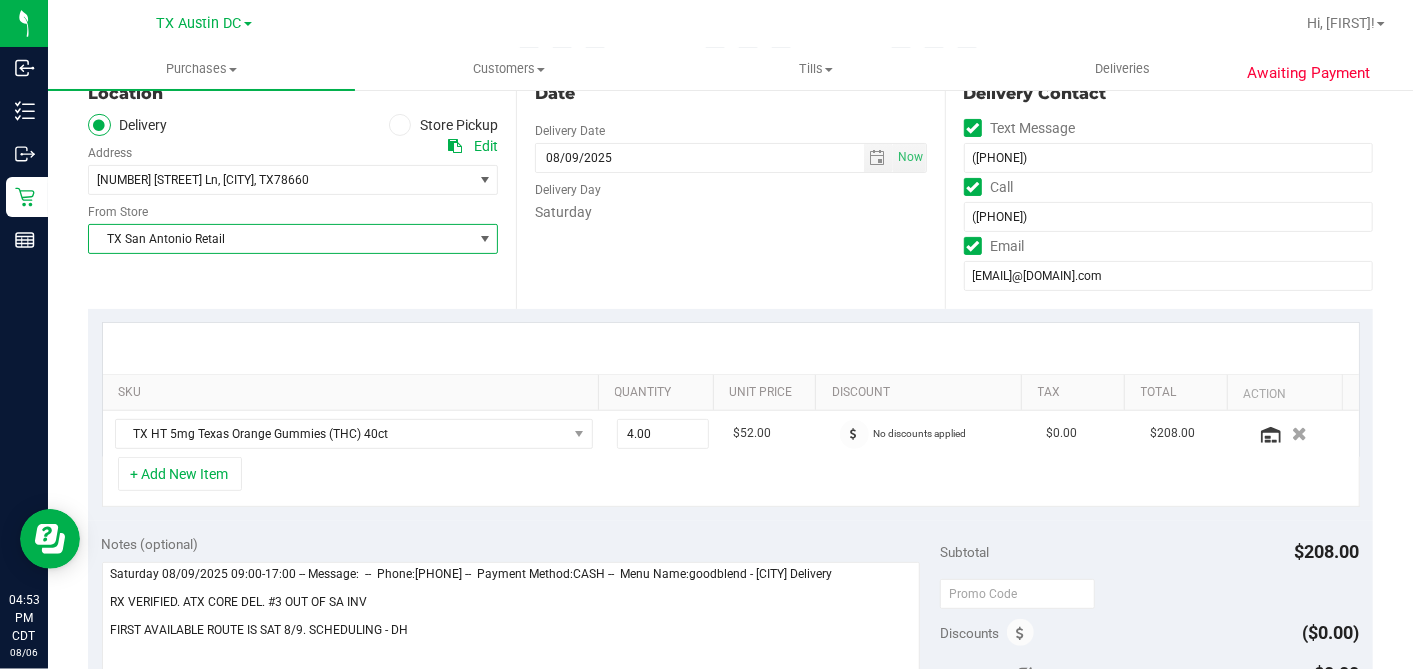 click at bounding box center [731, 348] 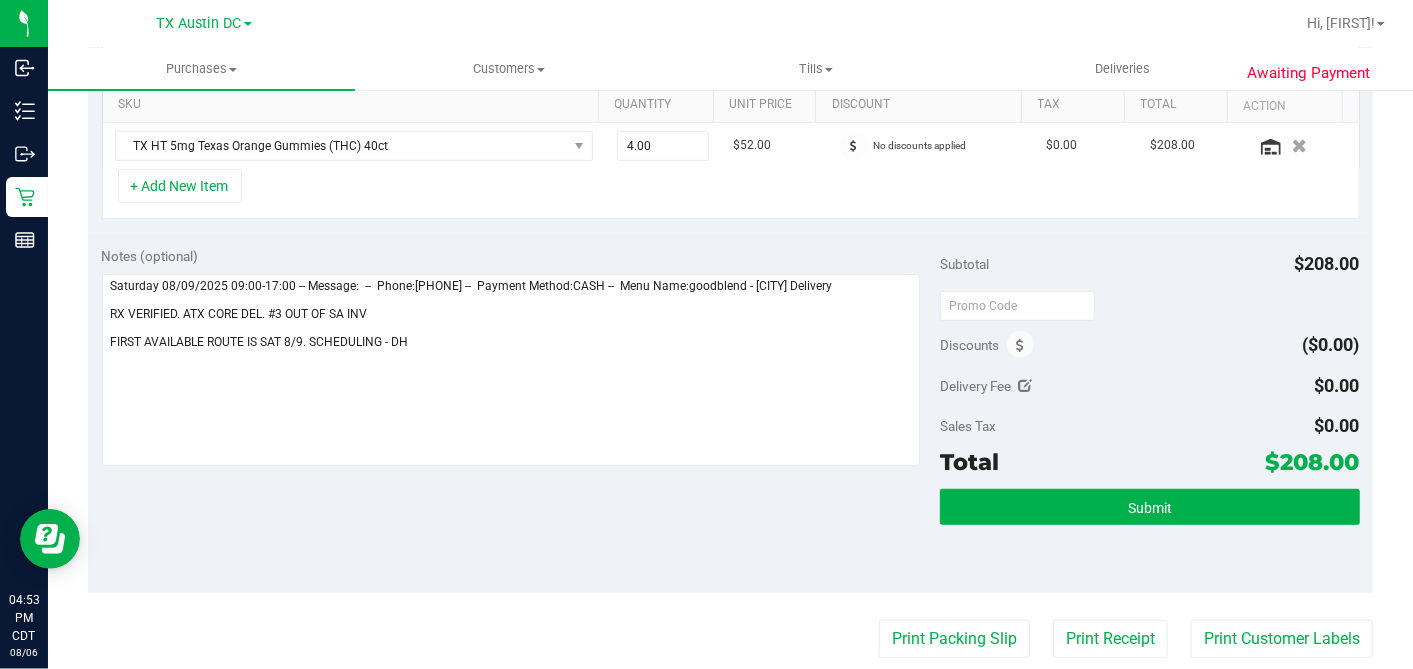 scroll, scrollTop: 555, scrollLeft: 0, axis: vertical 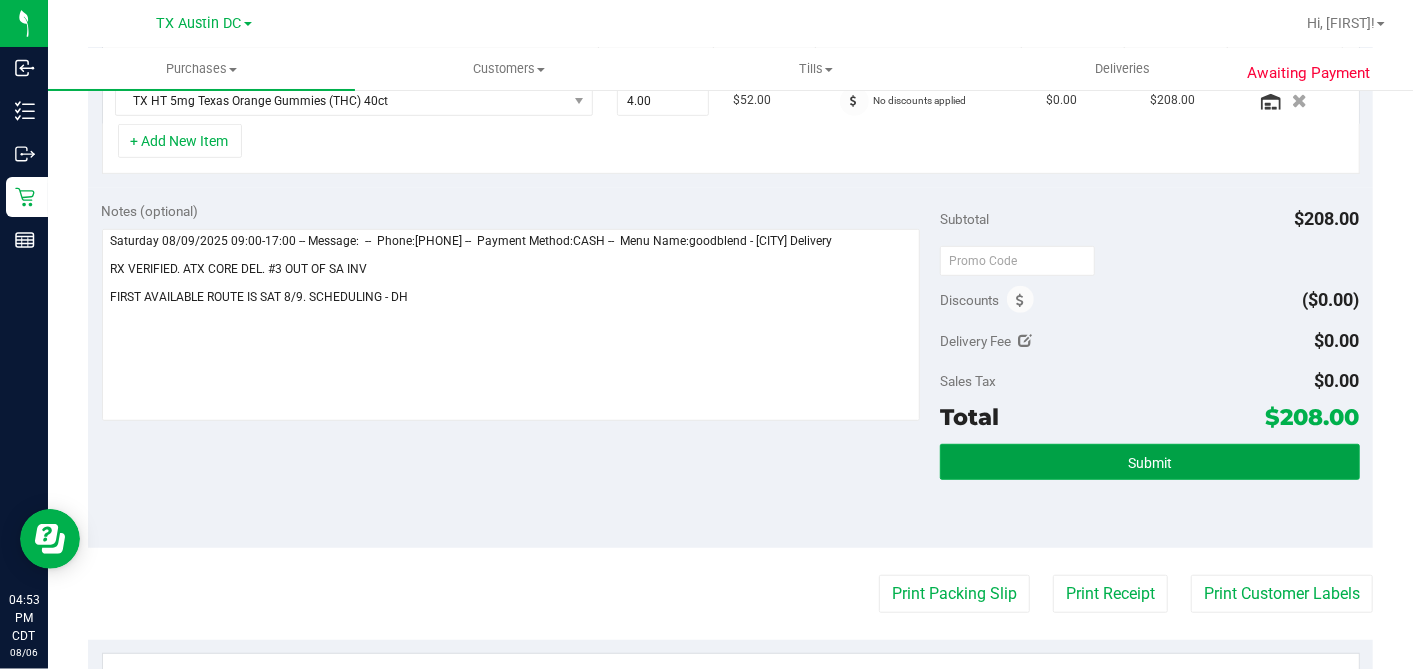 drag, startPoint x: 1128, startPoint y: 449, endPoint x: 1380, endPoint y: 460, distance: 252.23996 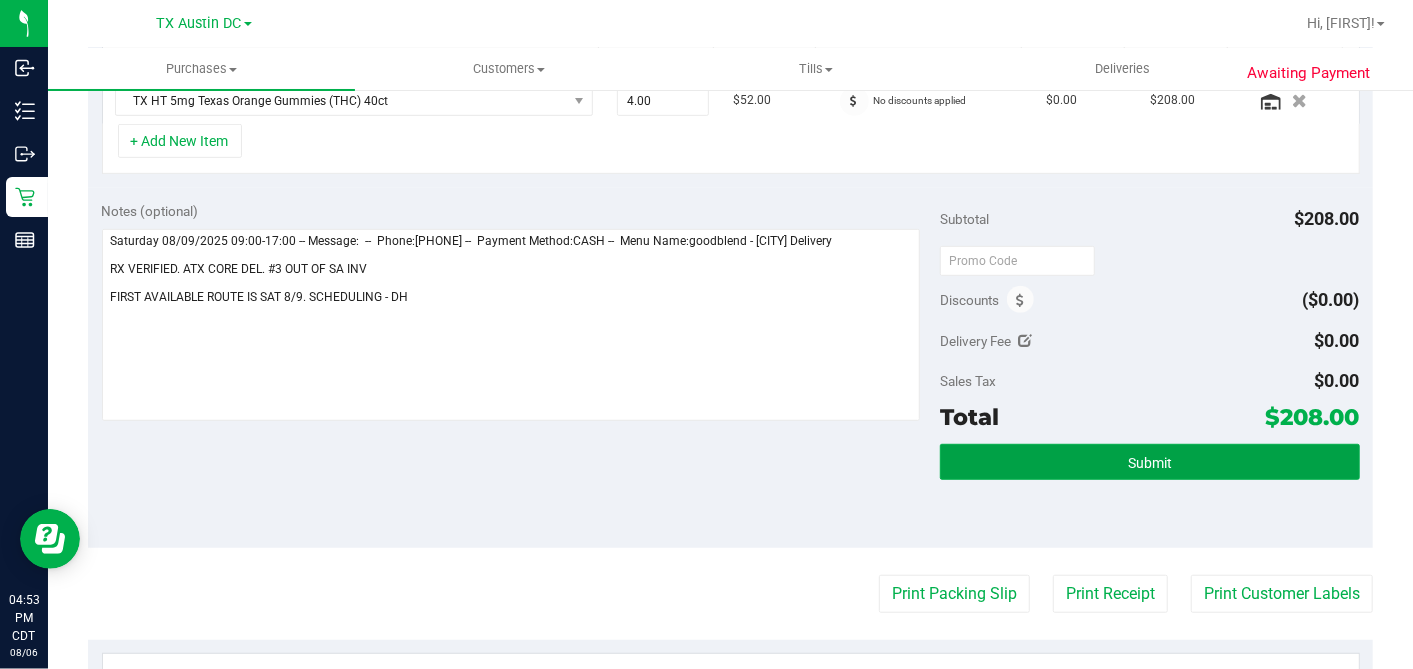 click on "Submit" at bounding box center [1150, 463] 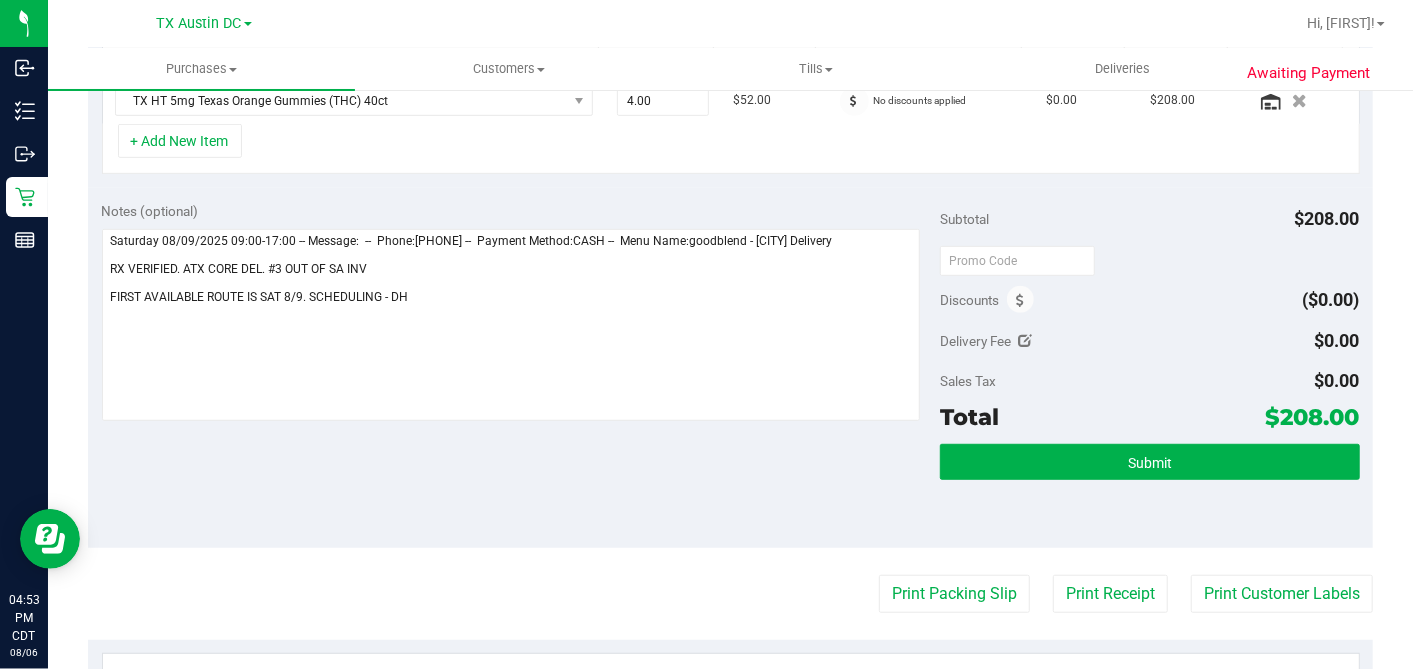 scroll, scrollTop: 559, scrollLeft: 0, axis: vertical 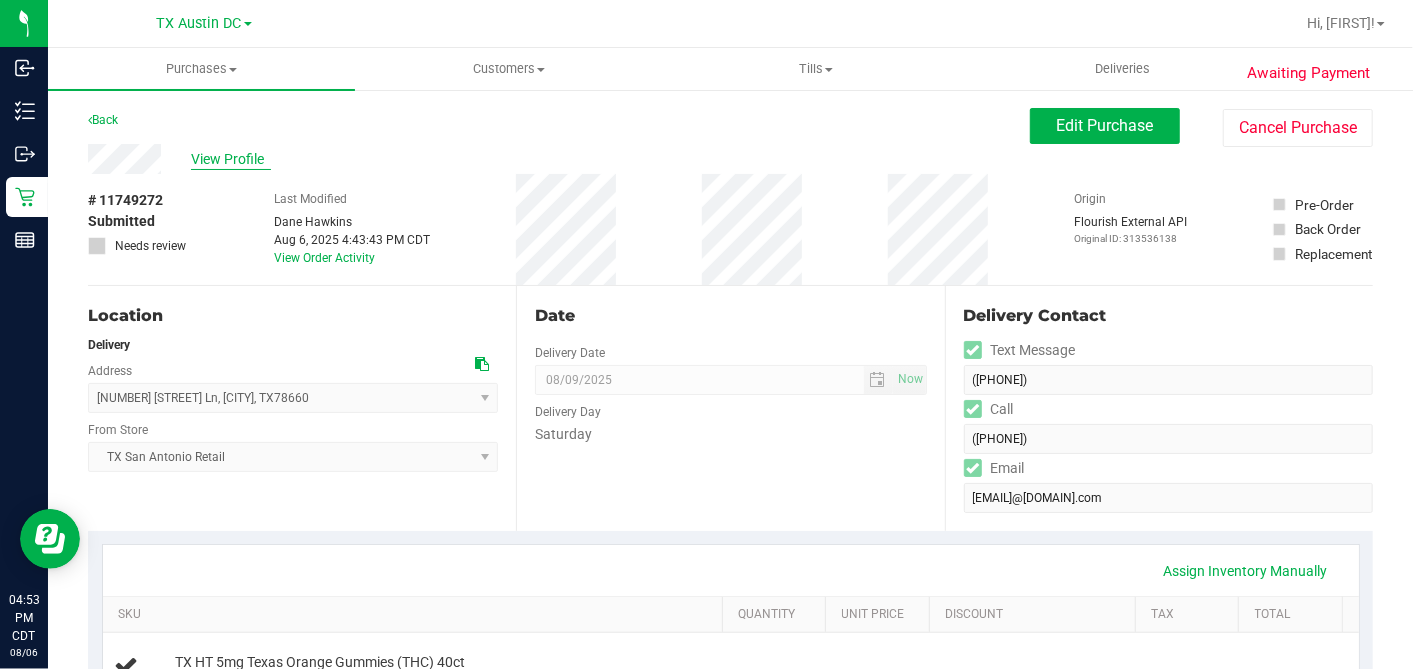 click on "View Profile" at bounding box center [231, 159] 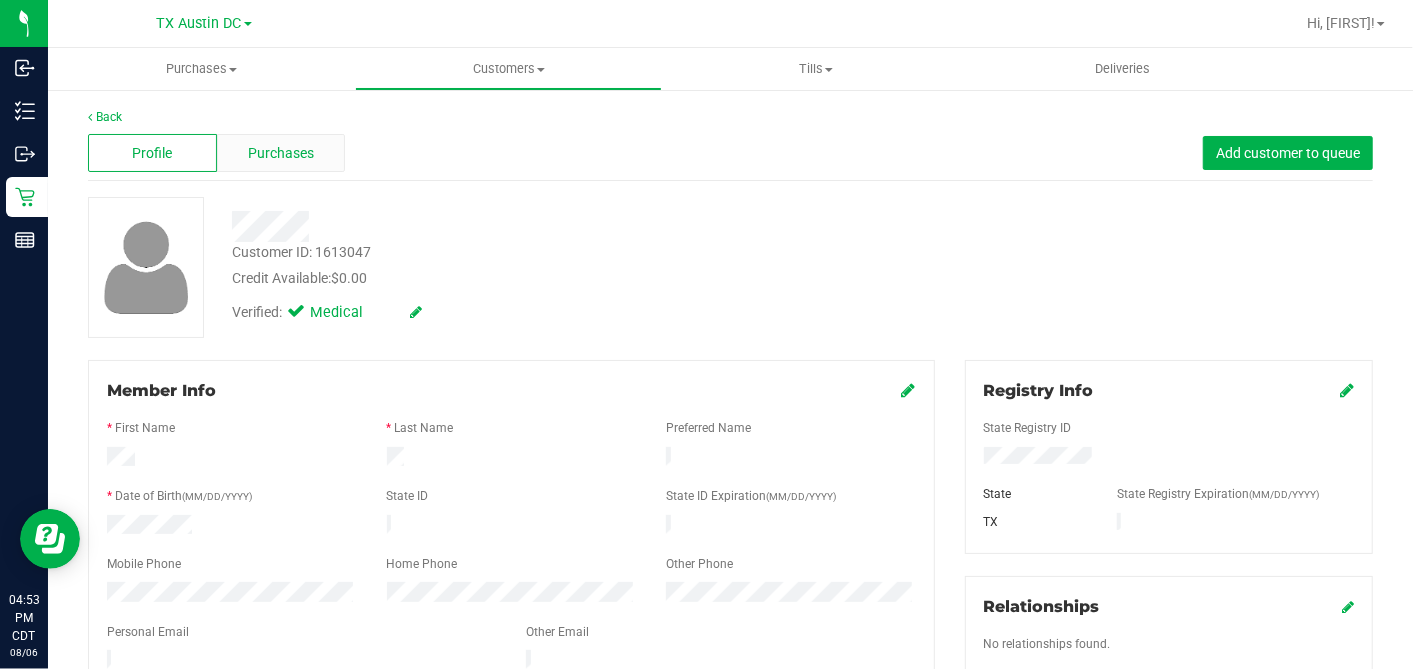 click on "Purchases" at bounding box center [281, 153] 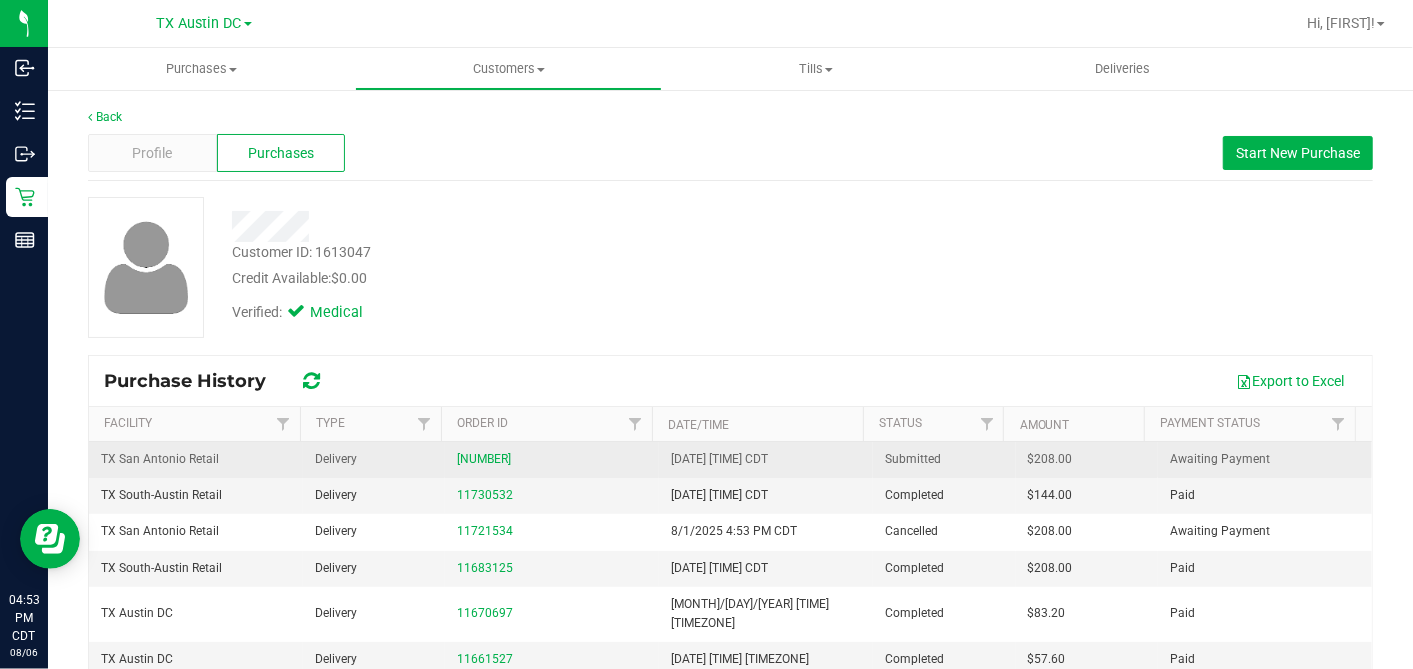 click on "$208.00" at bounding box center (1050, 459) 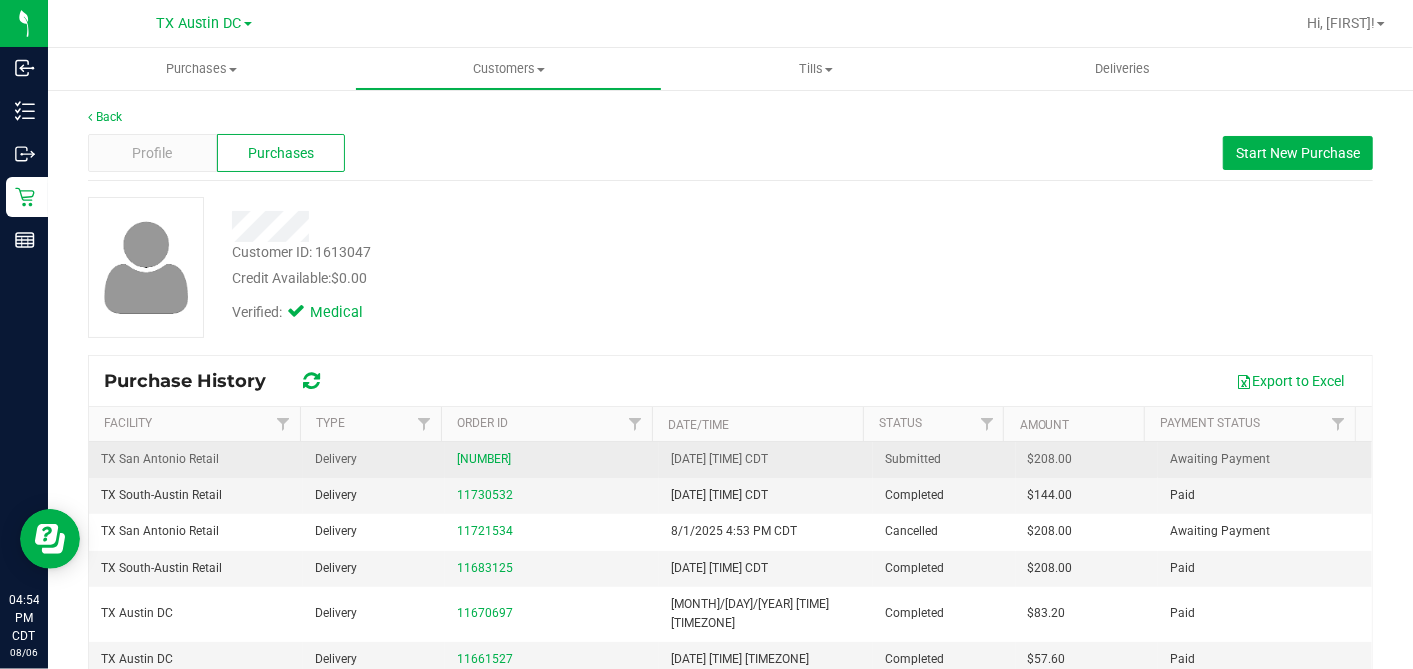 click on "$208.00" at bounding box center [1050, 459] 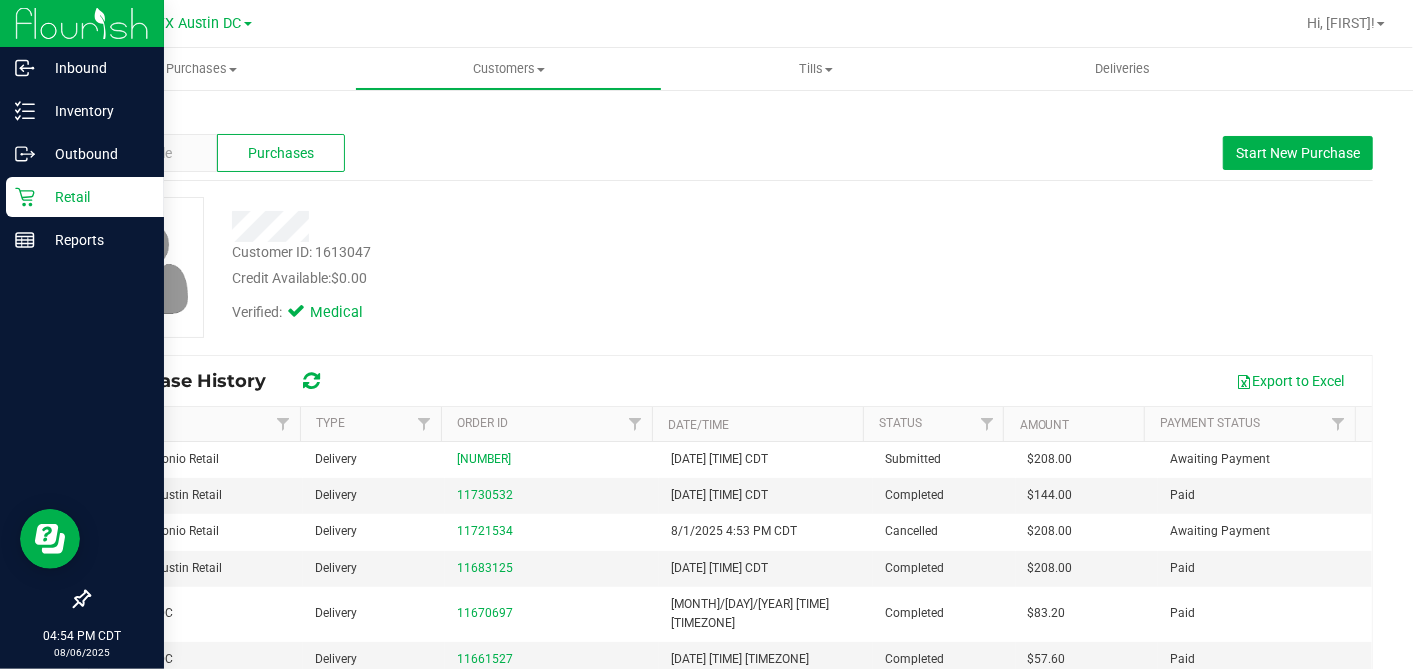 click 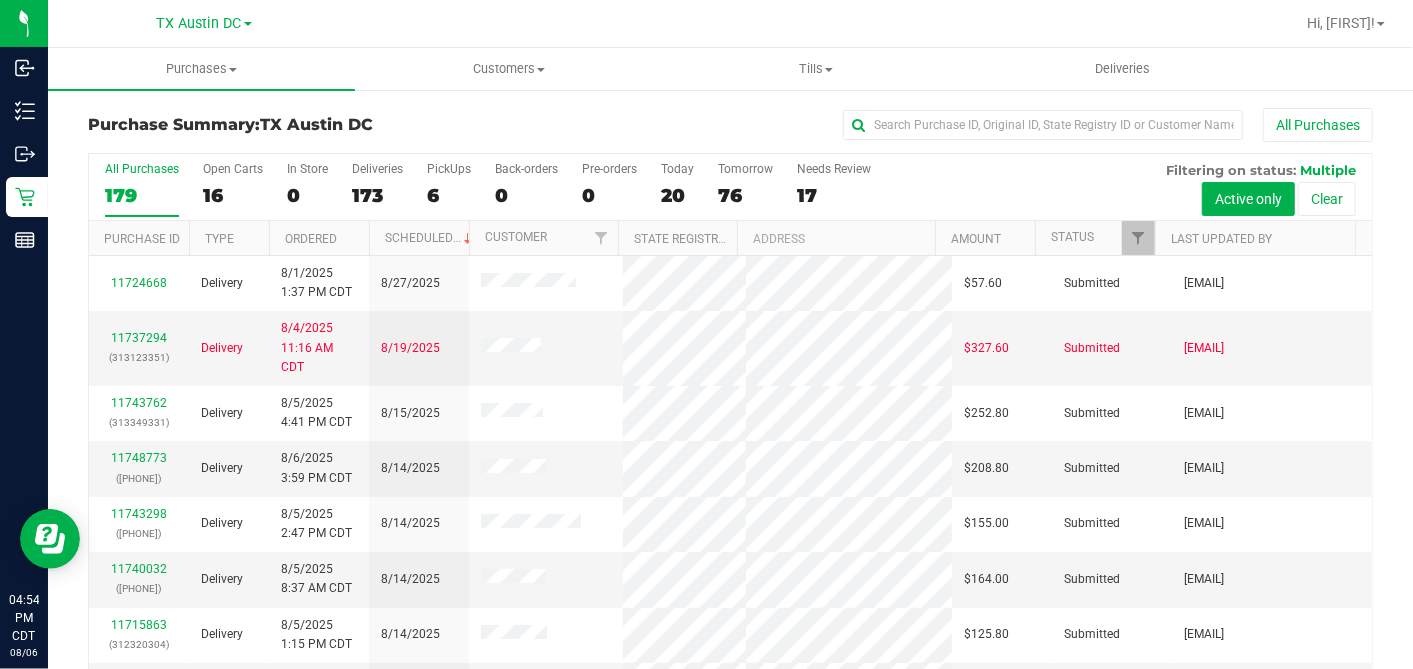 click on "16" at bounding box center (233, 195) 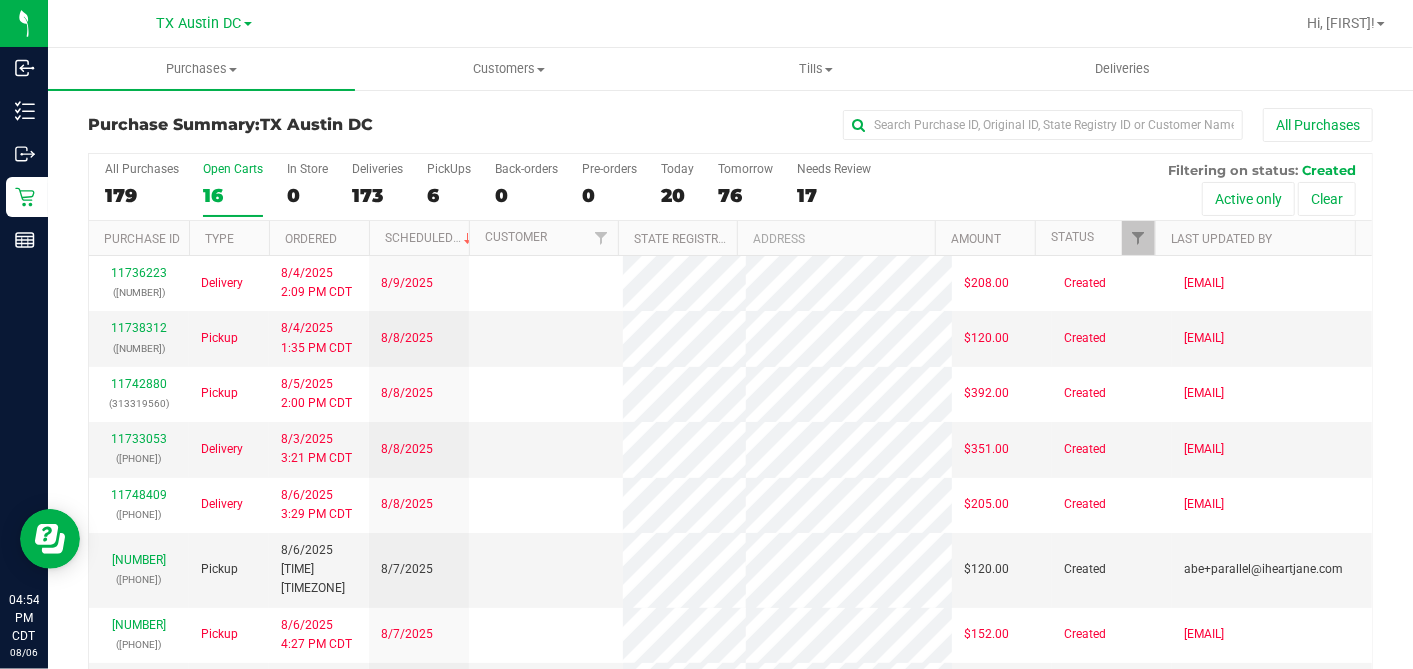 click on "Ordered" at bounding box center [319, 238] 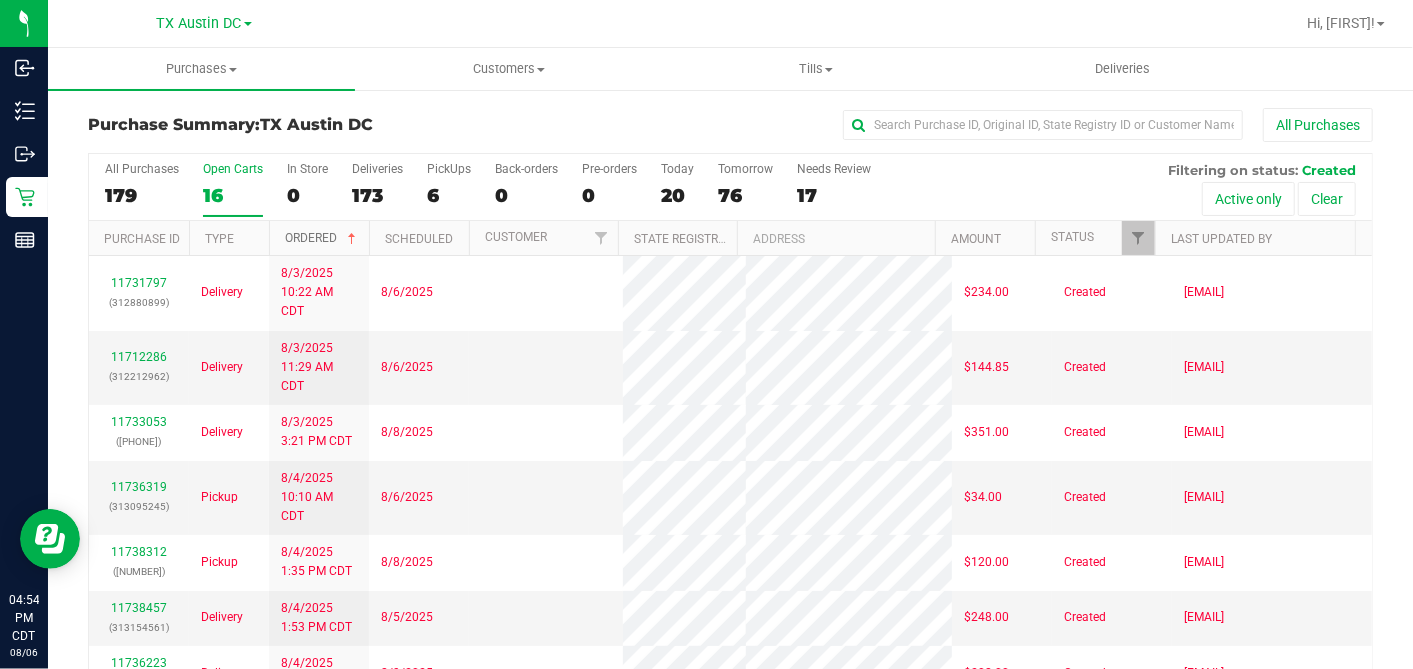 click at bounding box center [352, 239] 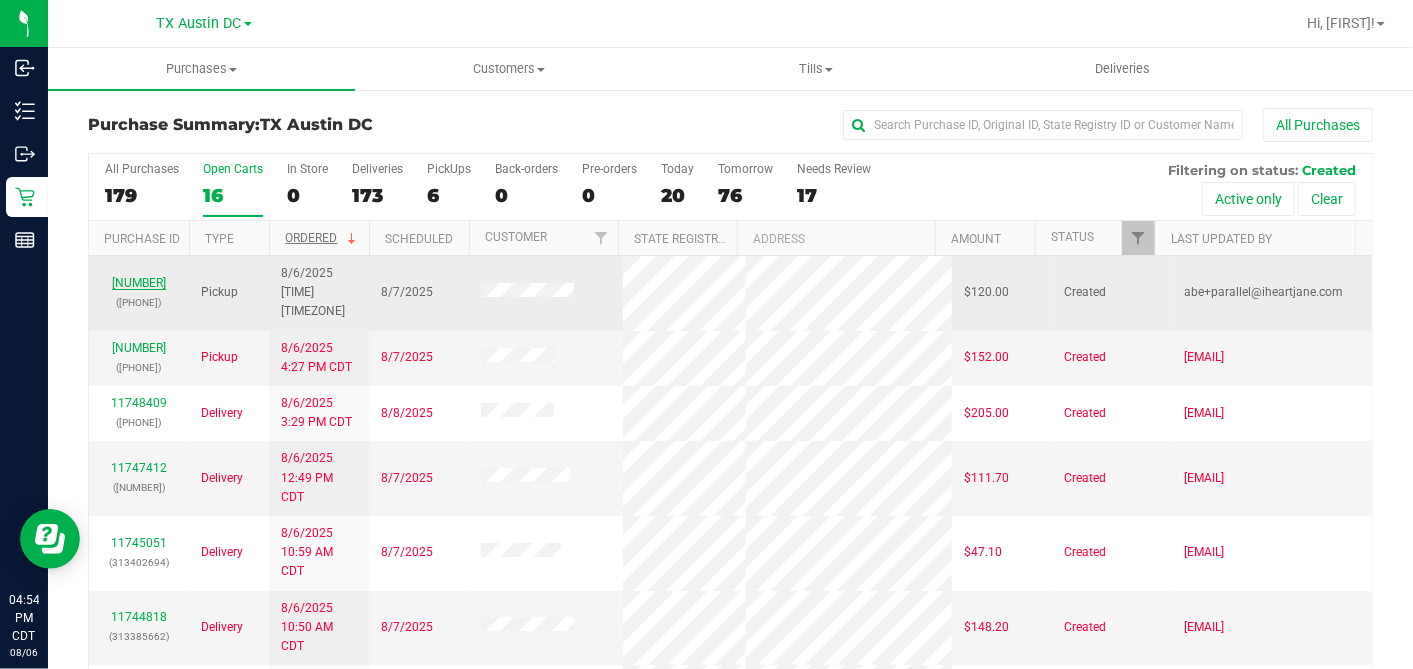 click on "11749346" at bounding box center (139, 283) 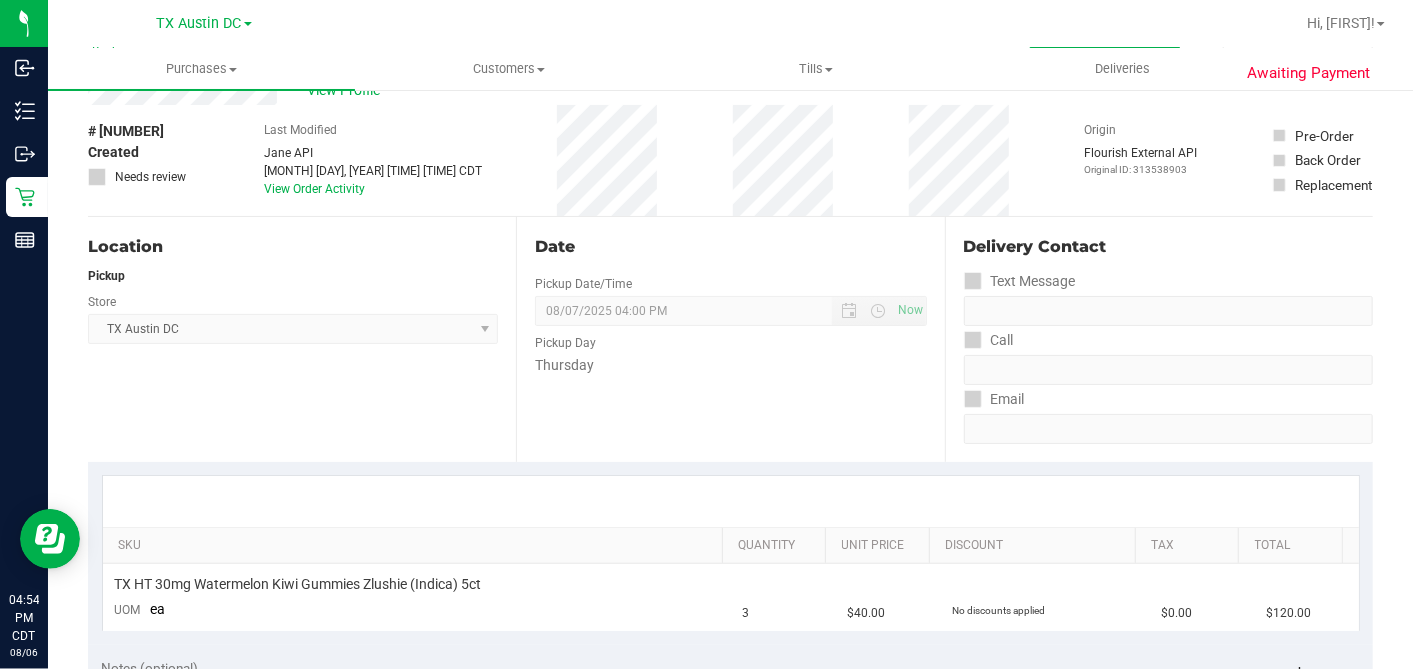 scroll, scrollTop: 0, scrollLeft: 0, axis: both 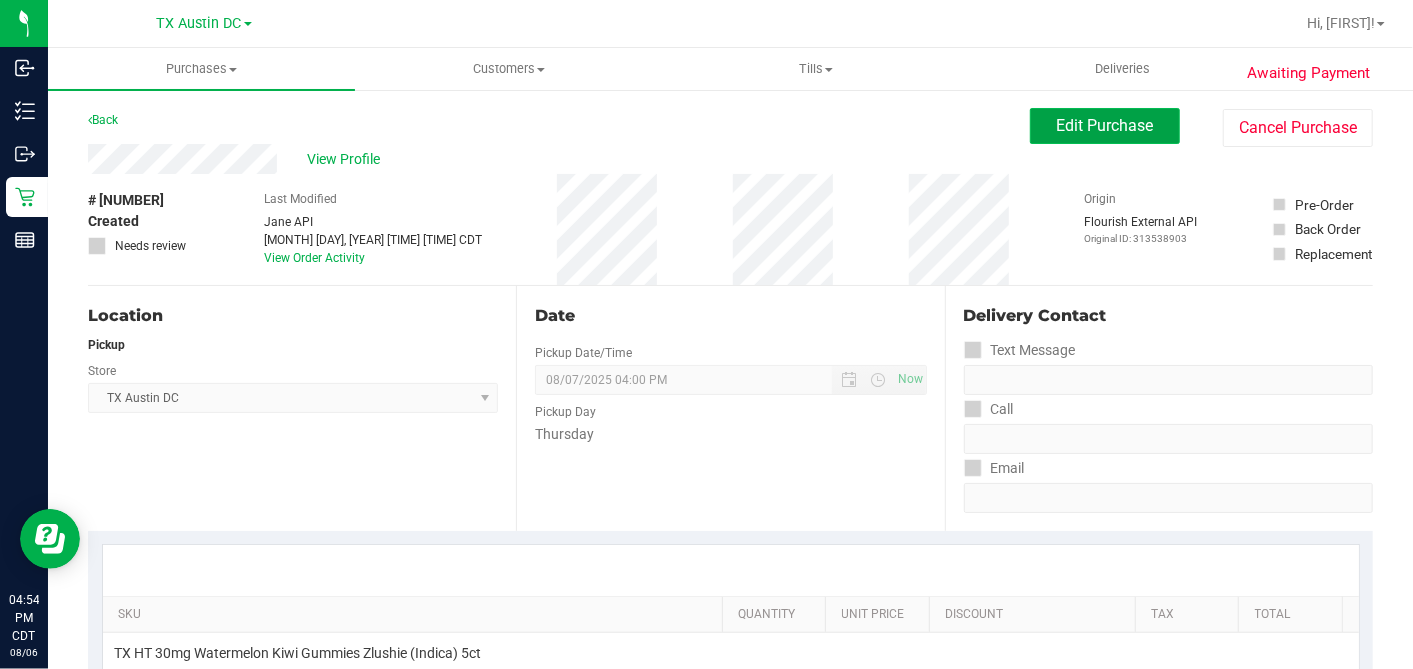 drag, startPoint x: 1052, startPoint y: 125, endPoint x: 1039, endPoint y: 143, distance: 22.203604 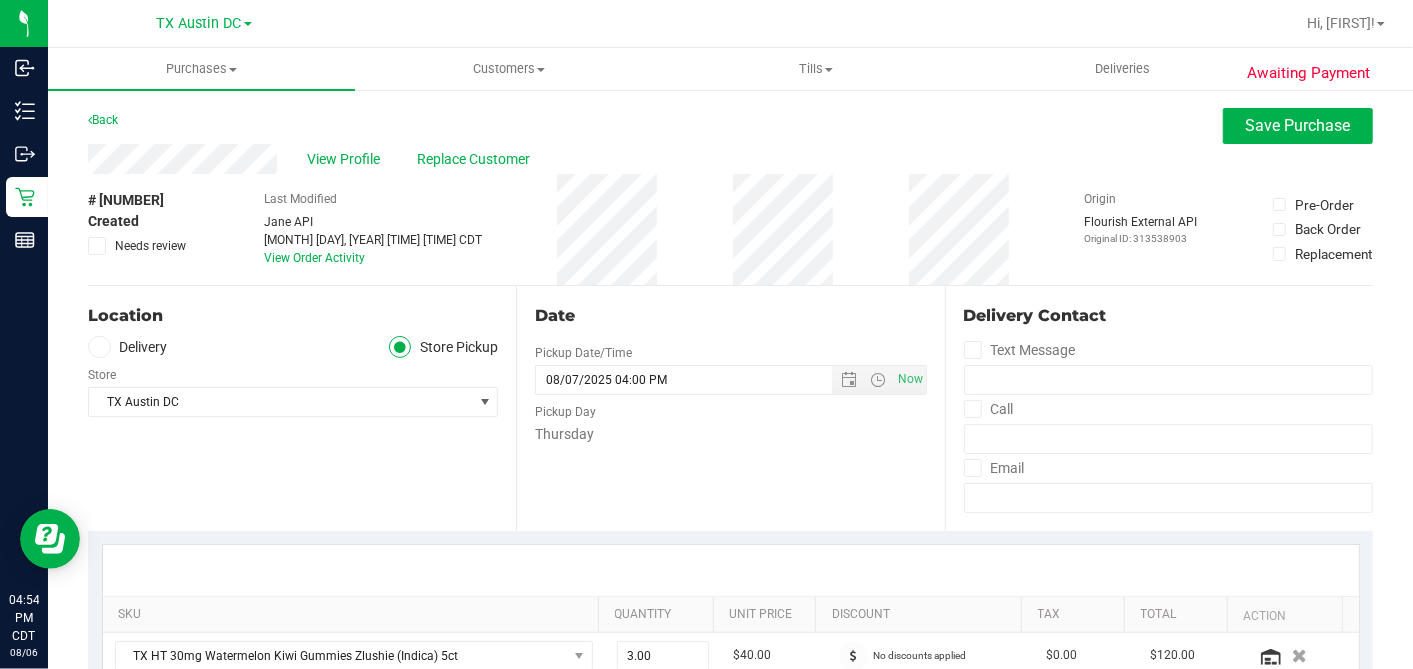 click at bounding box center [99, 347] 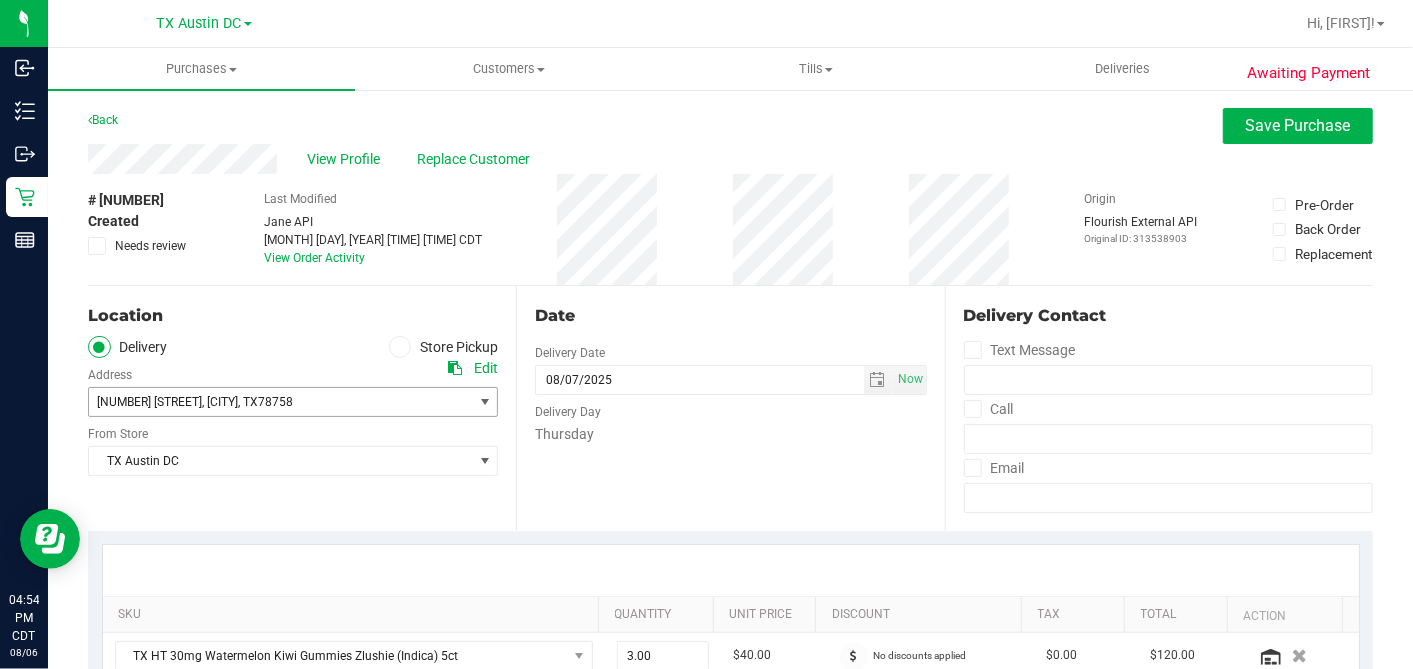 click on "78758" at bounding box center [275, 402] 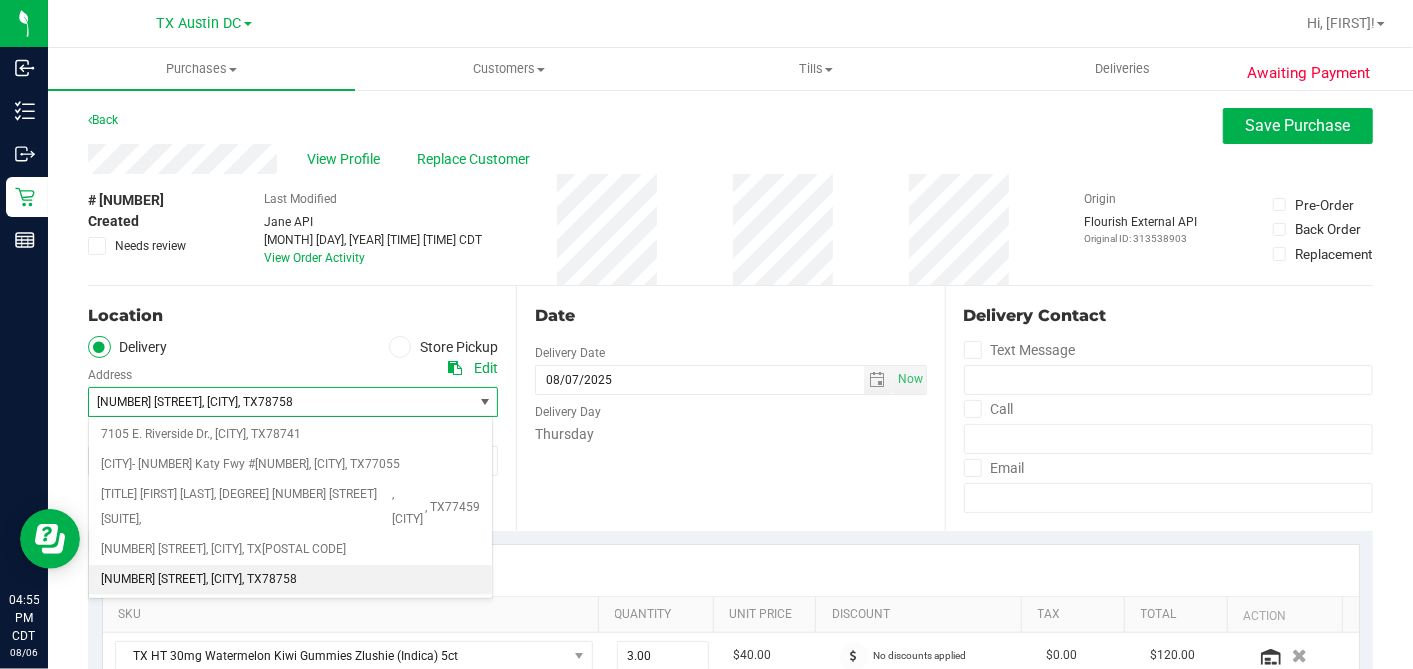 click on "Date
Delivery Date
08/07/2025
Now
08/07/2025 04:00 PM
Now
Delivery Day
Thursday" at bounding box center (730, 408) 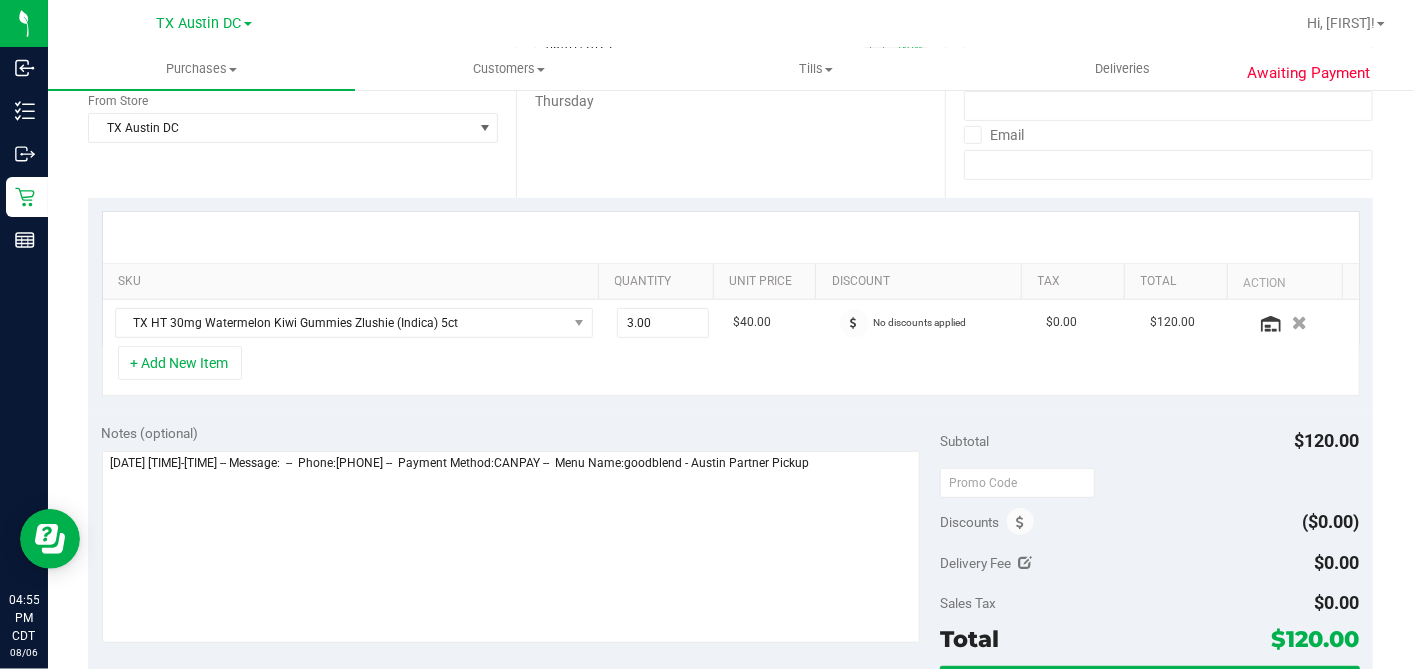 scroll, scrollTop: 0, scrollLeft: 0, axis: both 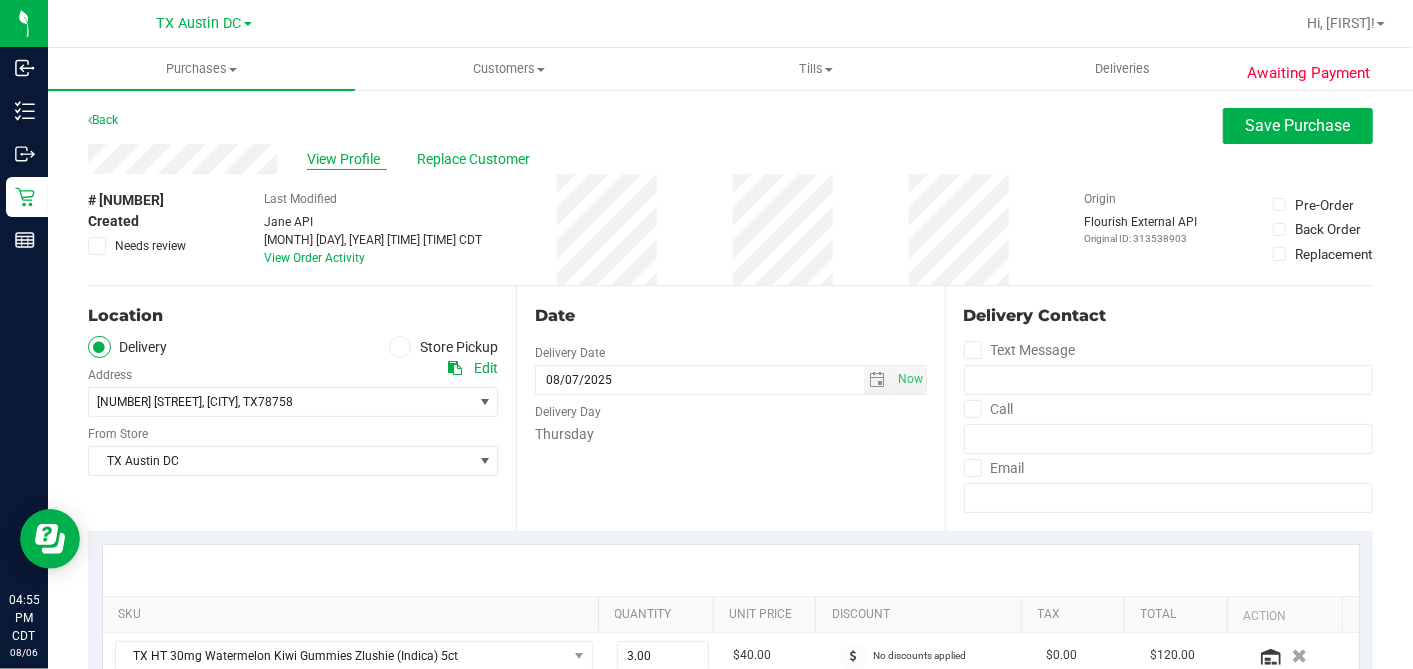 click on "View Profile" at bounding box center [347, 159] 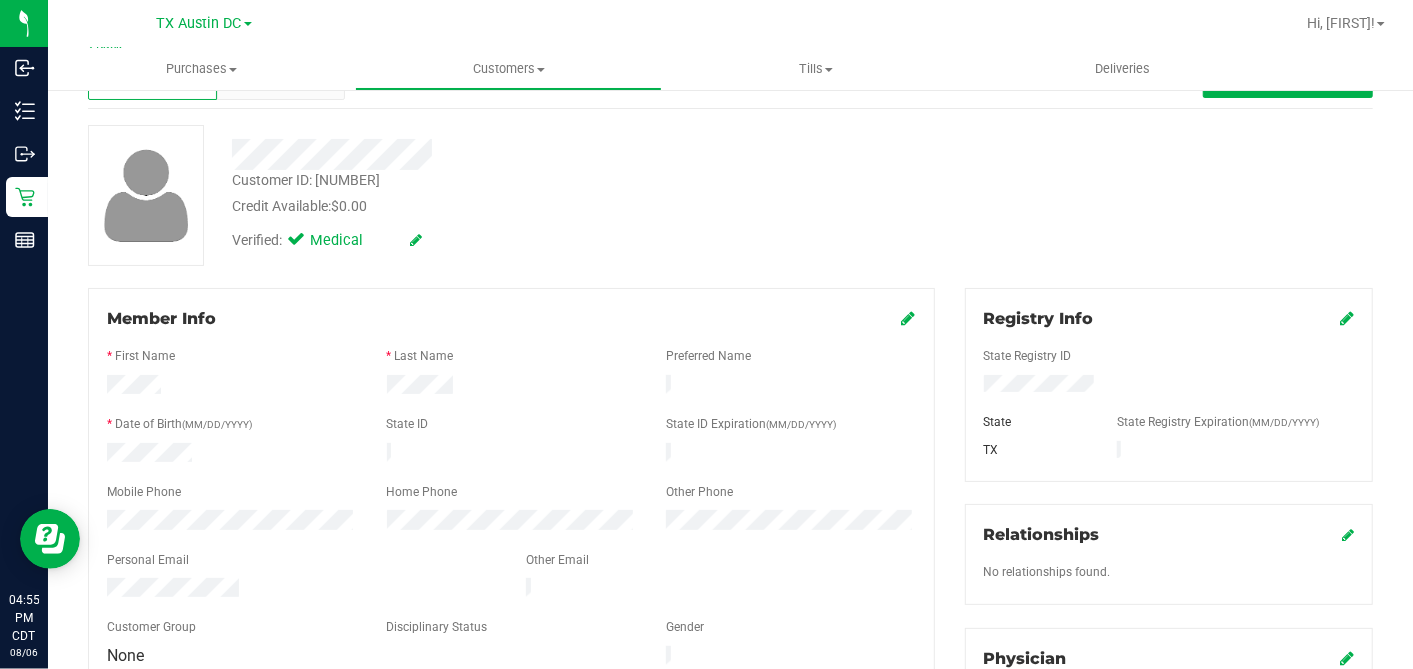 scroll, scrollTop: 0, scrollLeft: 0, axis: both 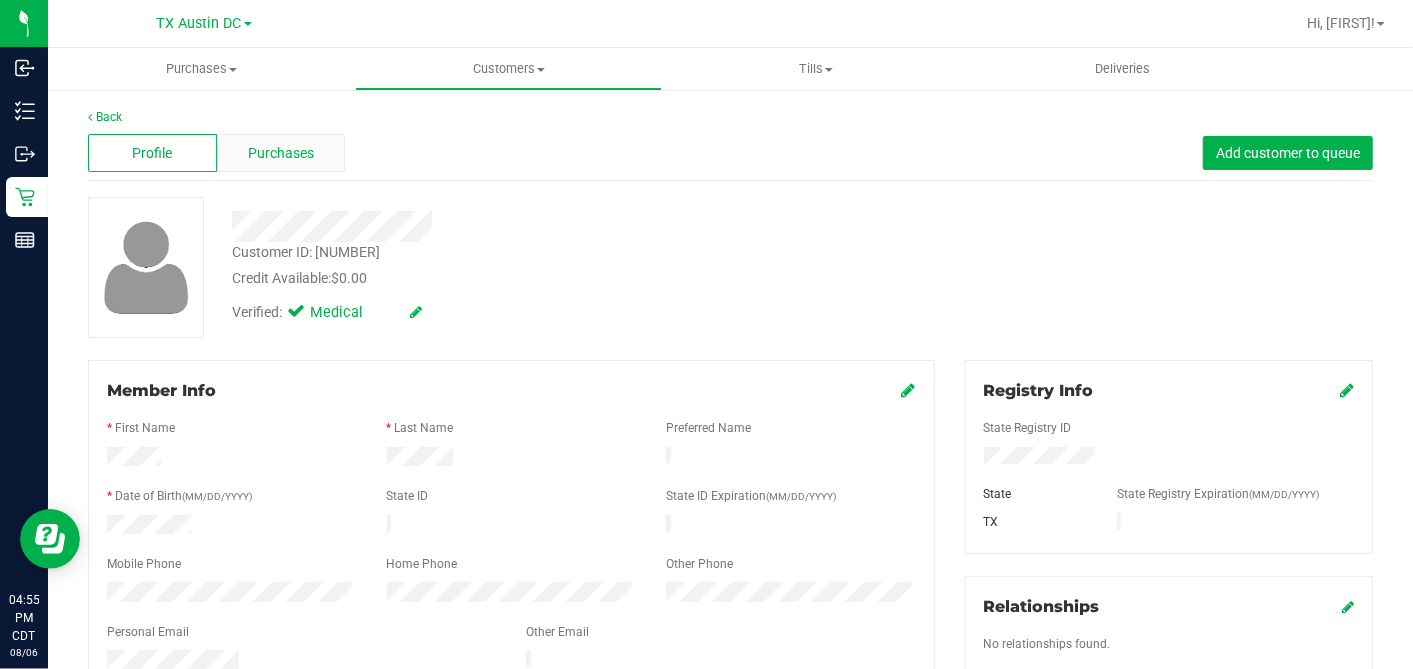 click on "Purchases" at bounding box center (281, 153) 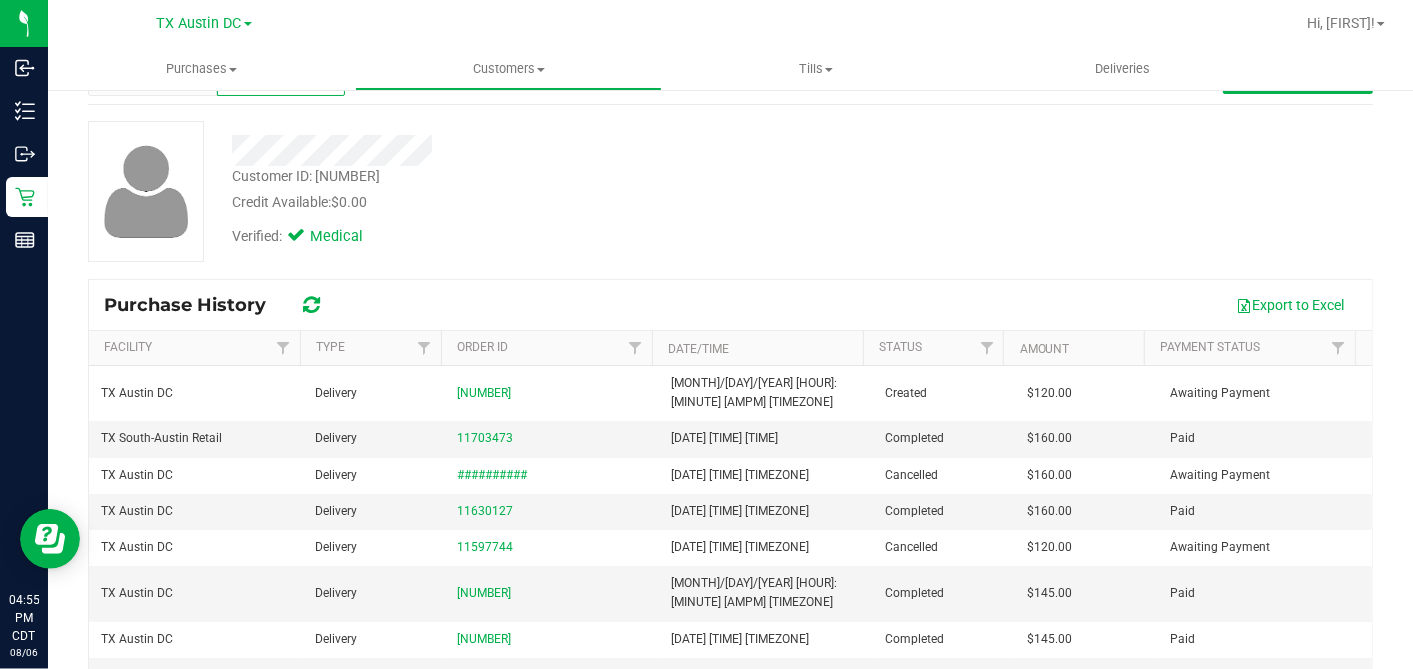 scroll, scrollTop: 111, scrollLeft: 0, axis: vertical 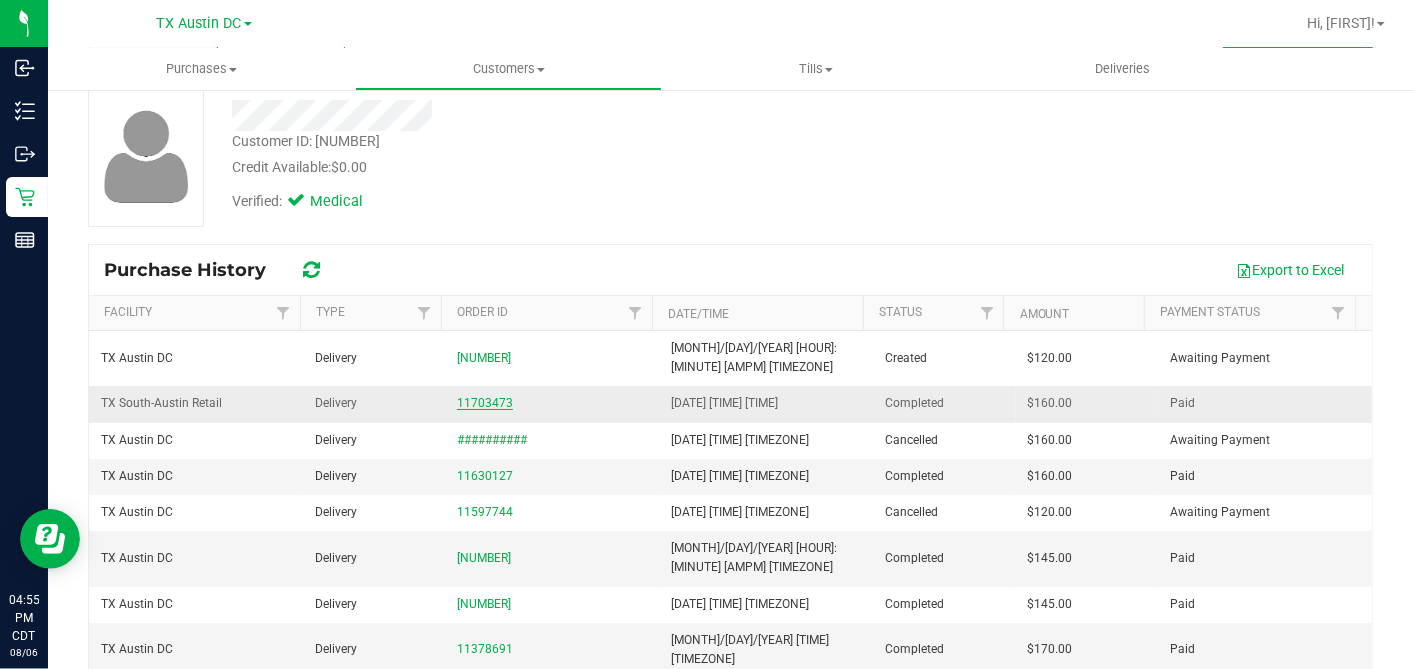 click on "11703473" at bounding box center (485, 403) 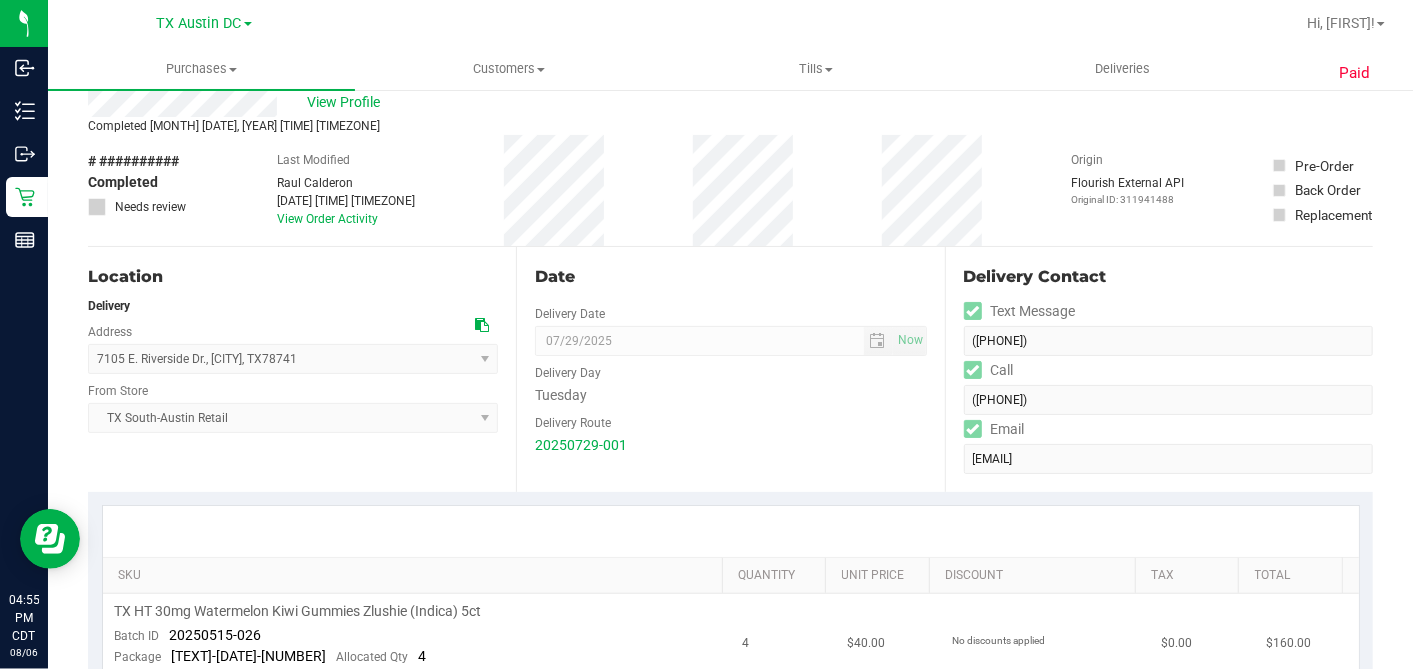 scroll, scrollTop: 0, scrollLeft: 0, axis: both 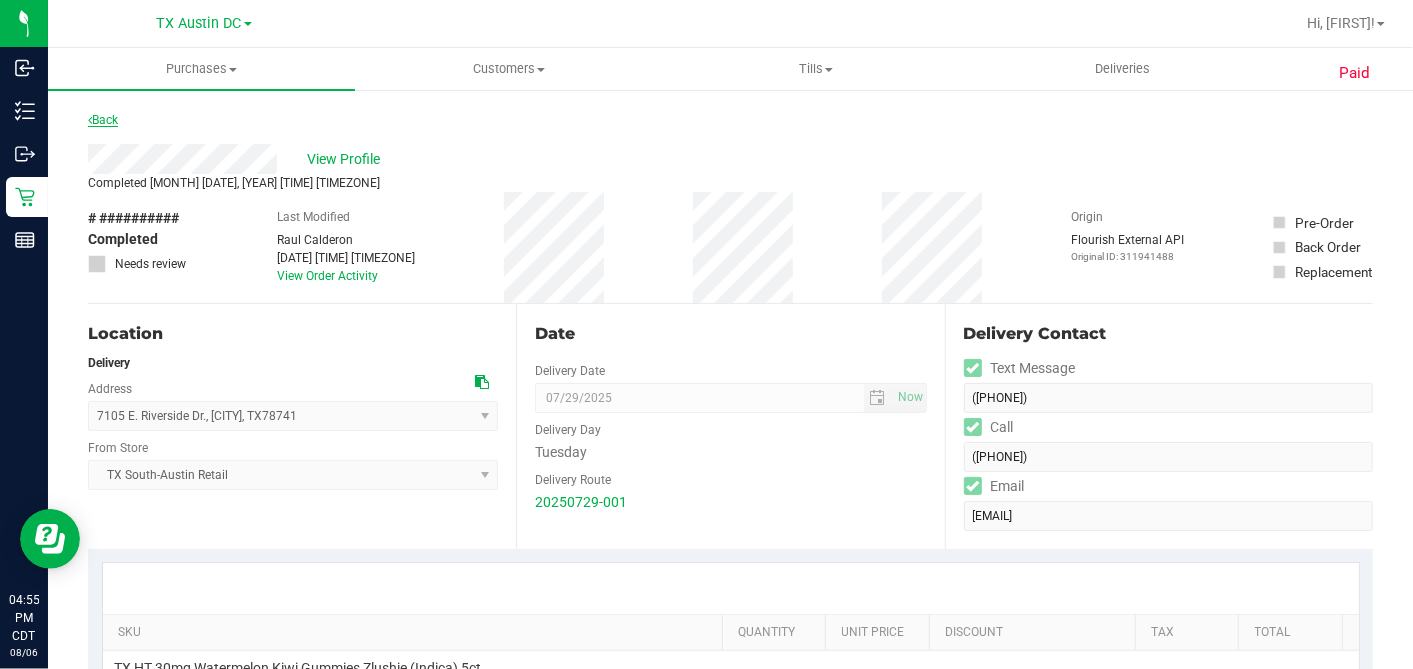 click on "Back" at bounding box center (103, 120) 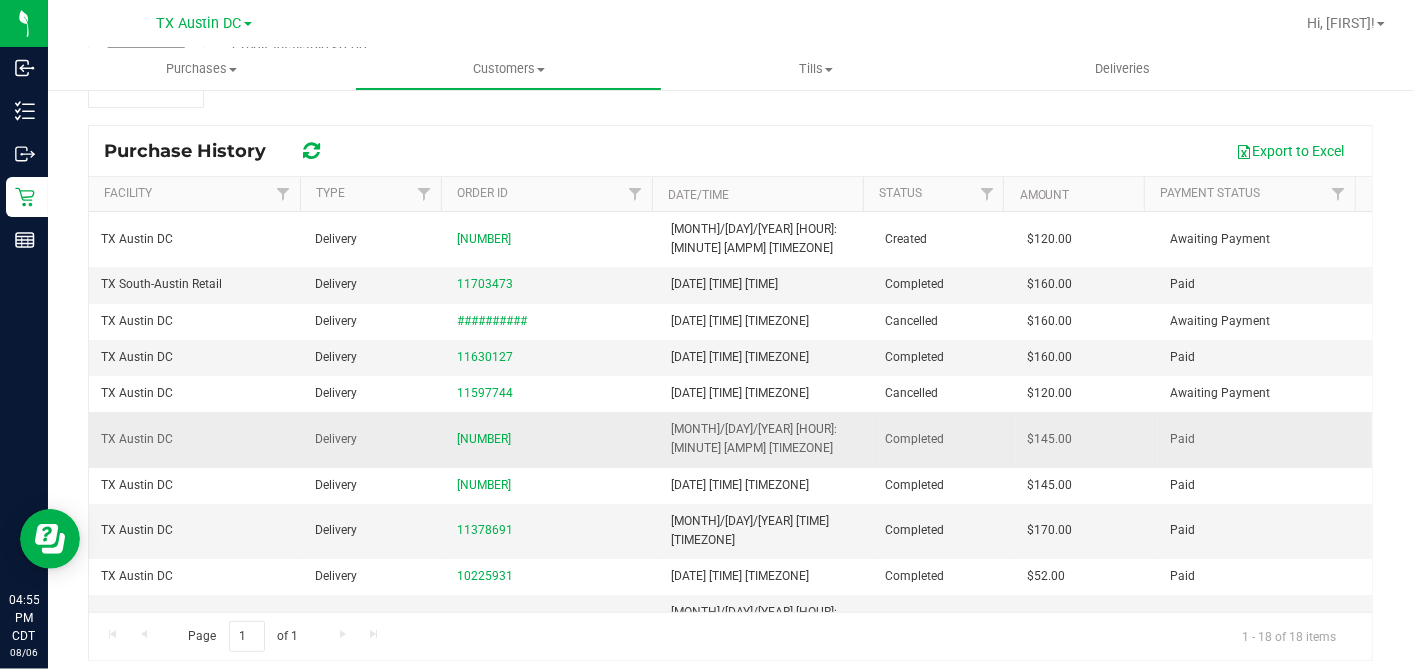 scroll, scrollTop: 240, scrollLeft: 0, axis: vertical 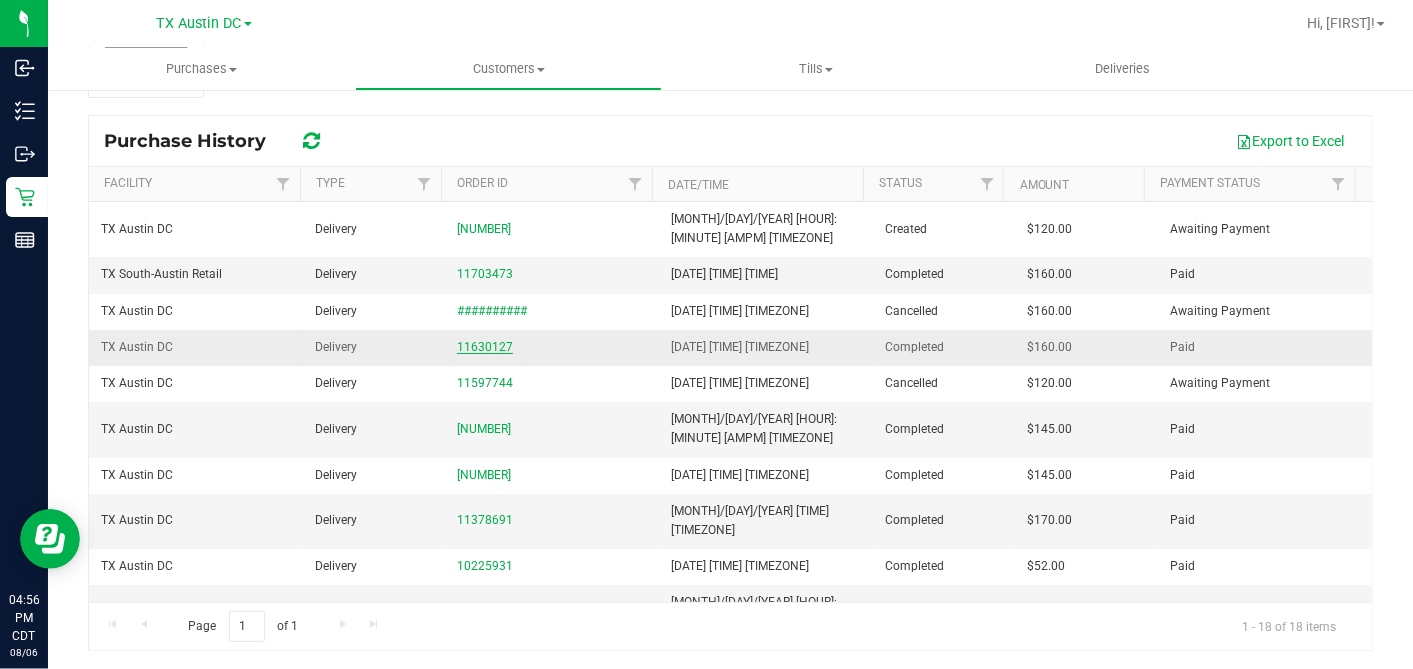 click on "11630127" at bounding box center [485, 347] 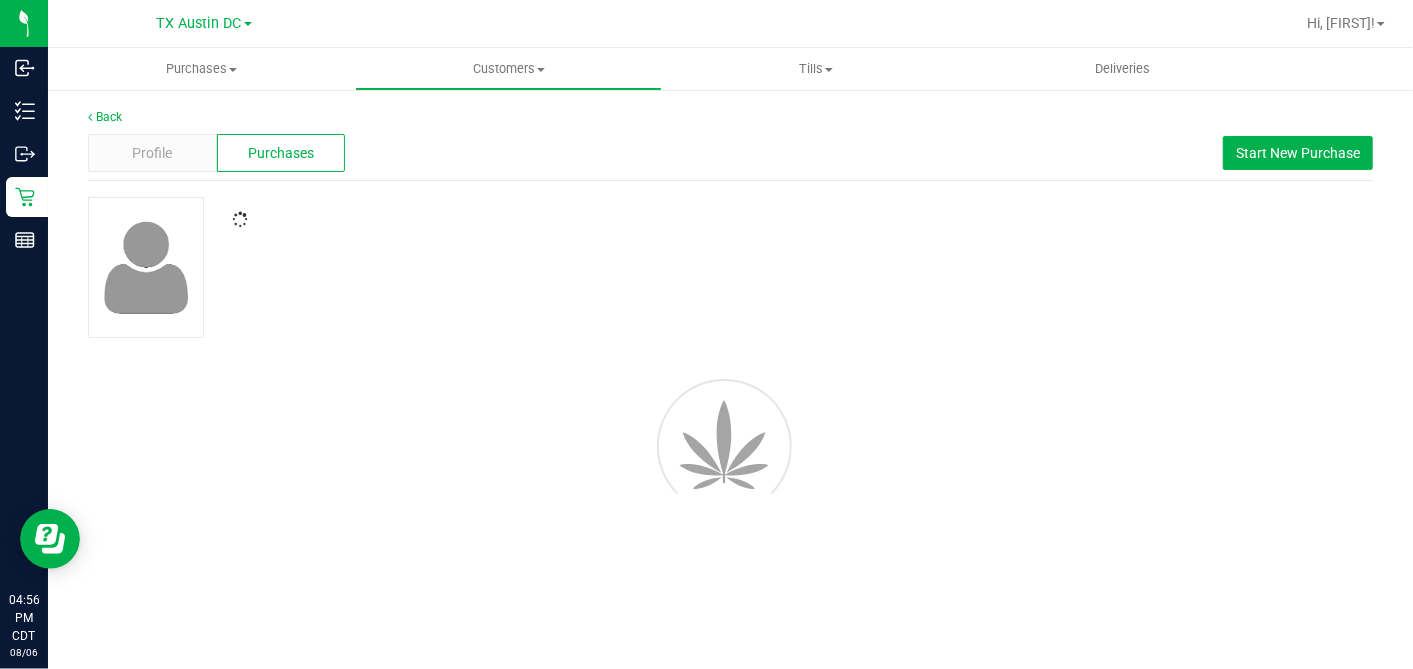 scroll, scrollTop: 0, scrollLeft: 0, axis: both 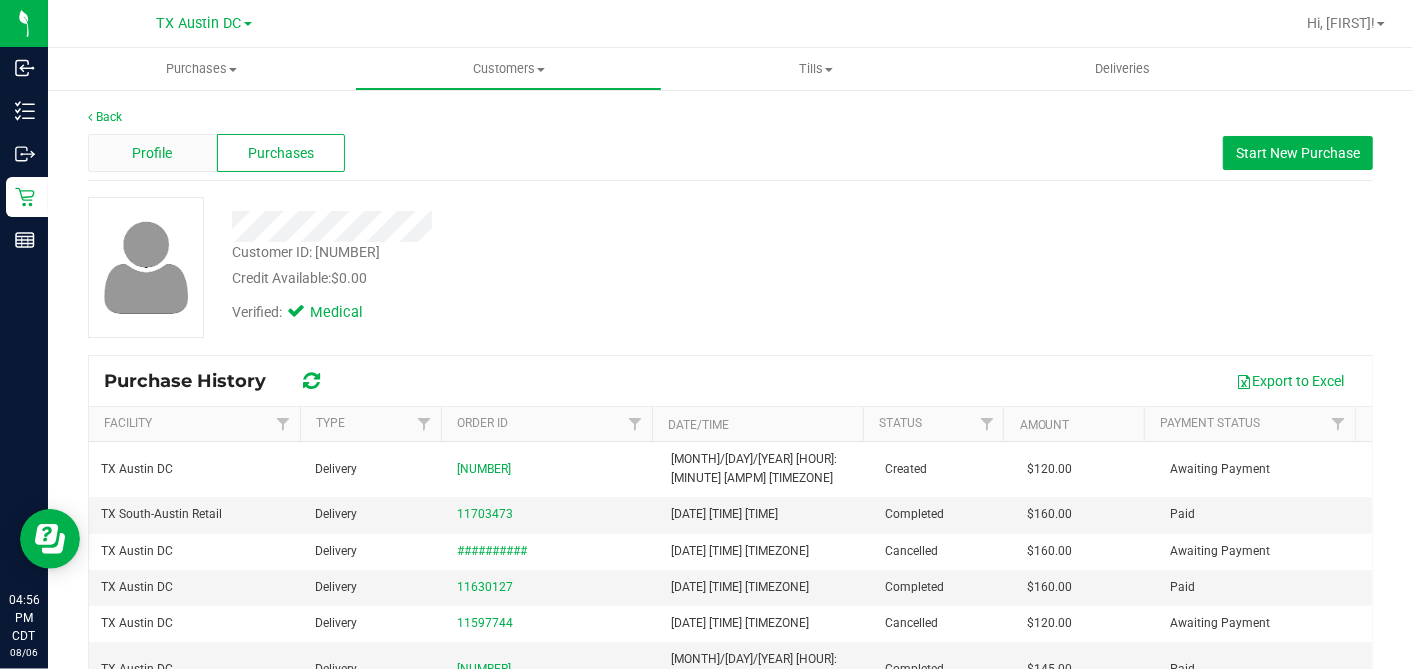 click on "Profile" at bounding box center [152, 153] 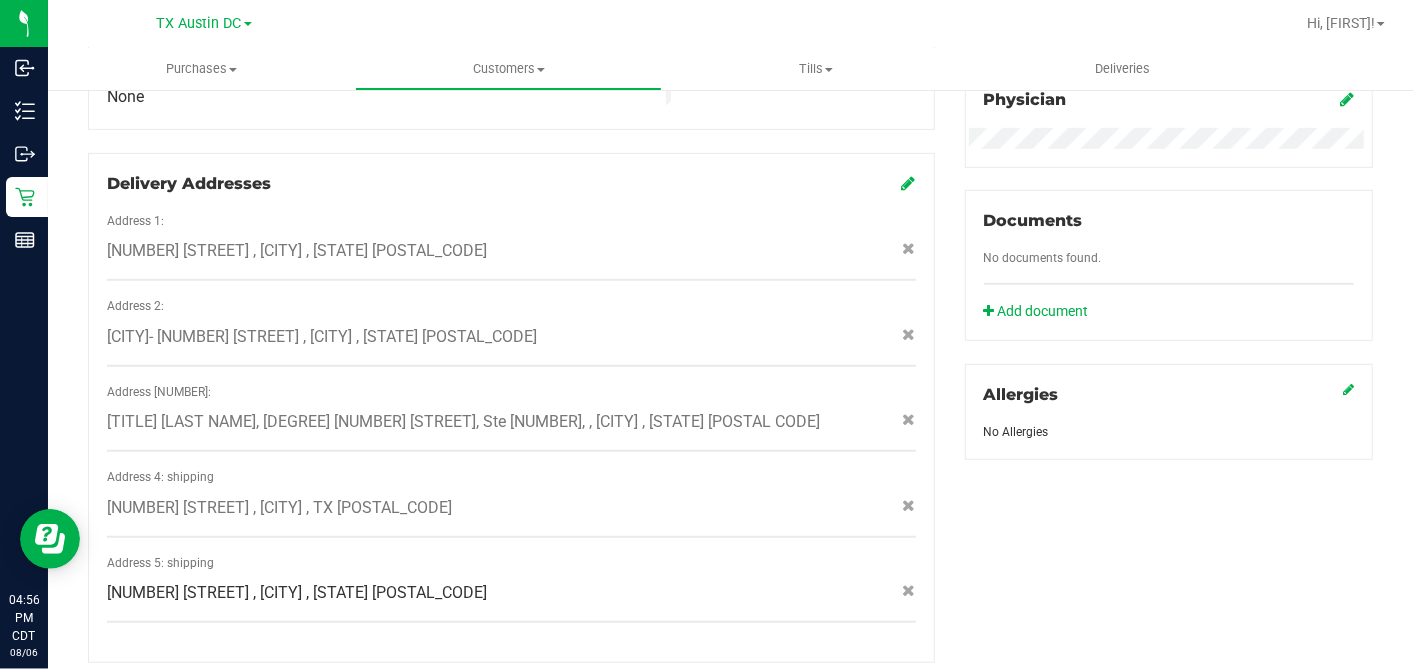scroll, scrollTop: 666, scrollLeft: 0, axis: vertical 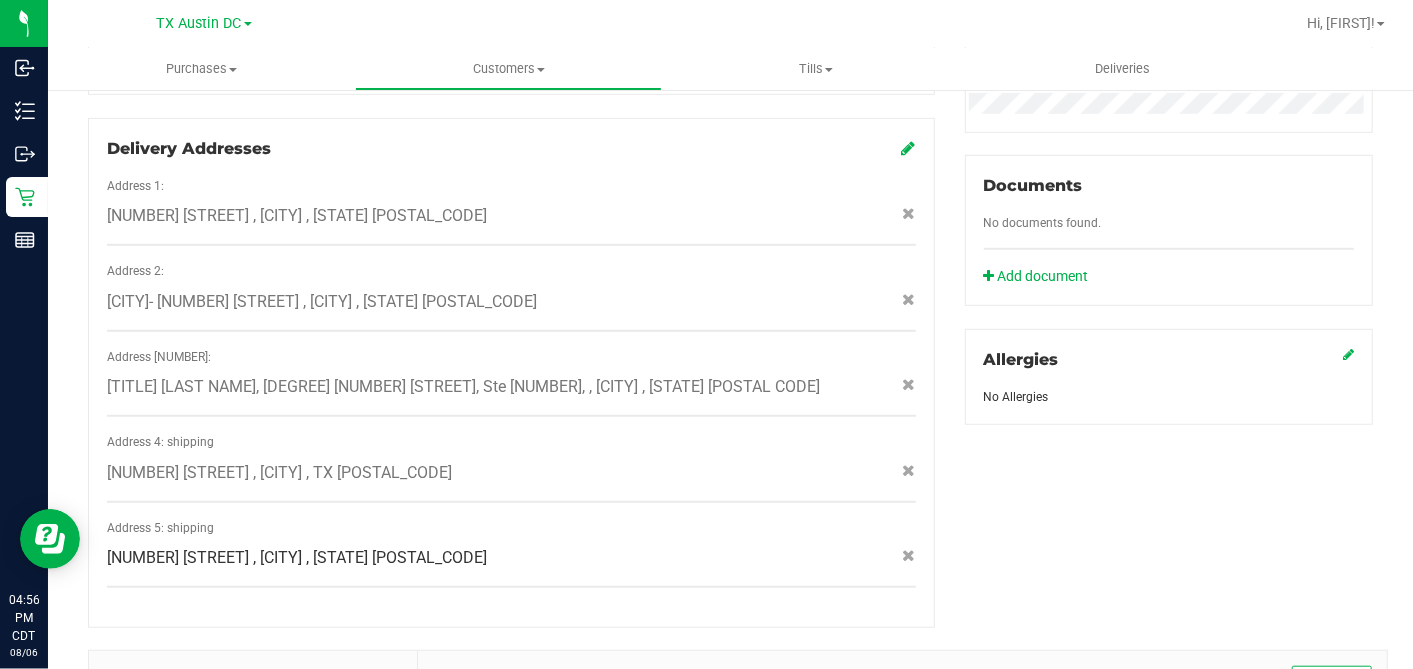 click 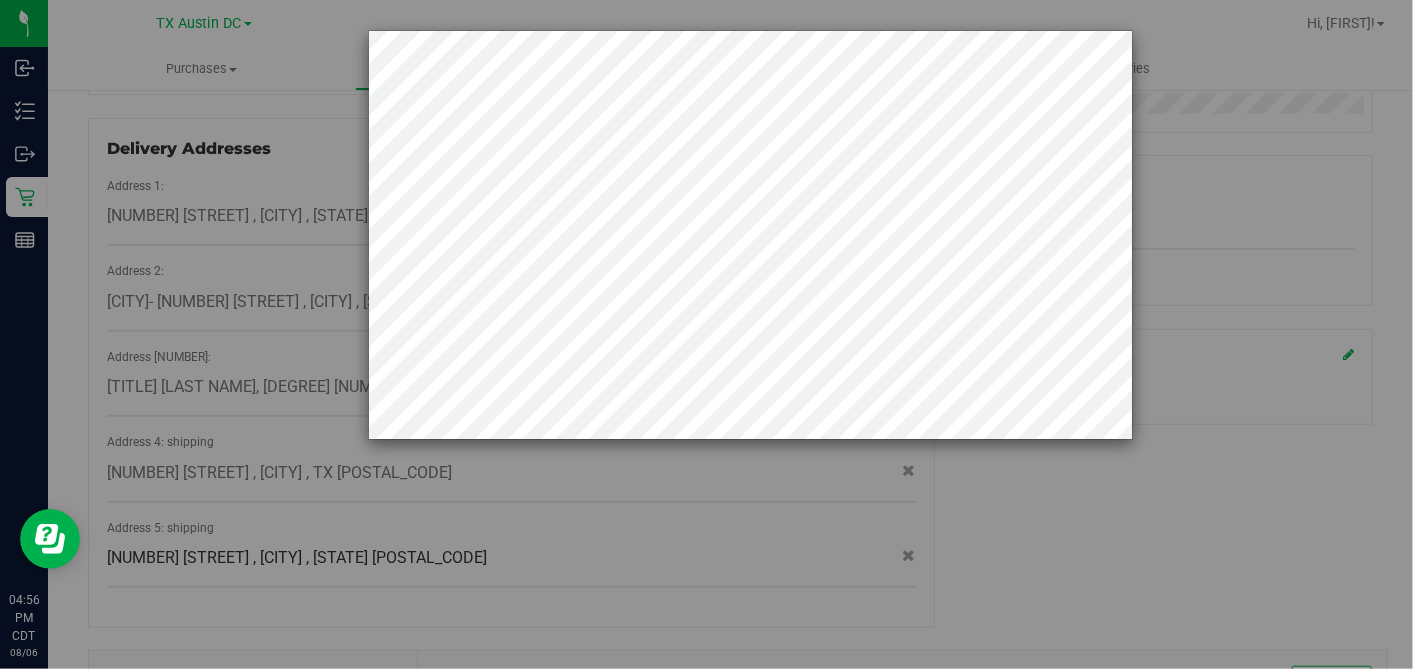 click at bounding box center [714, 334] 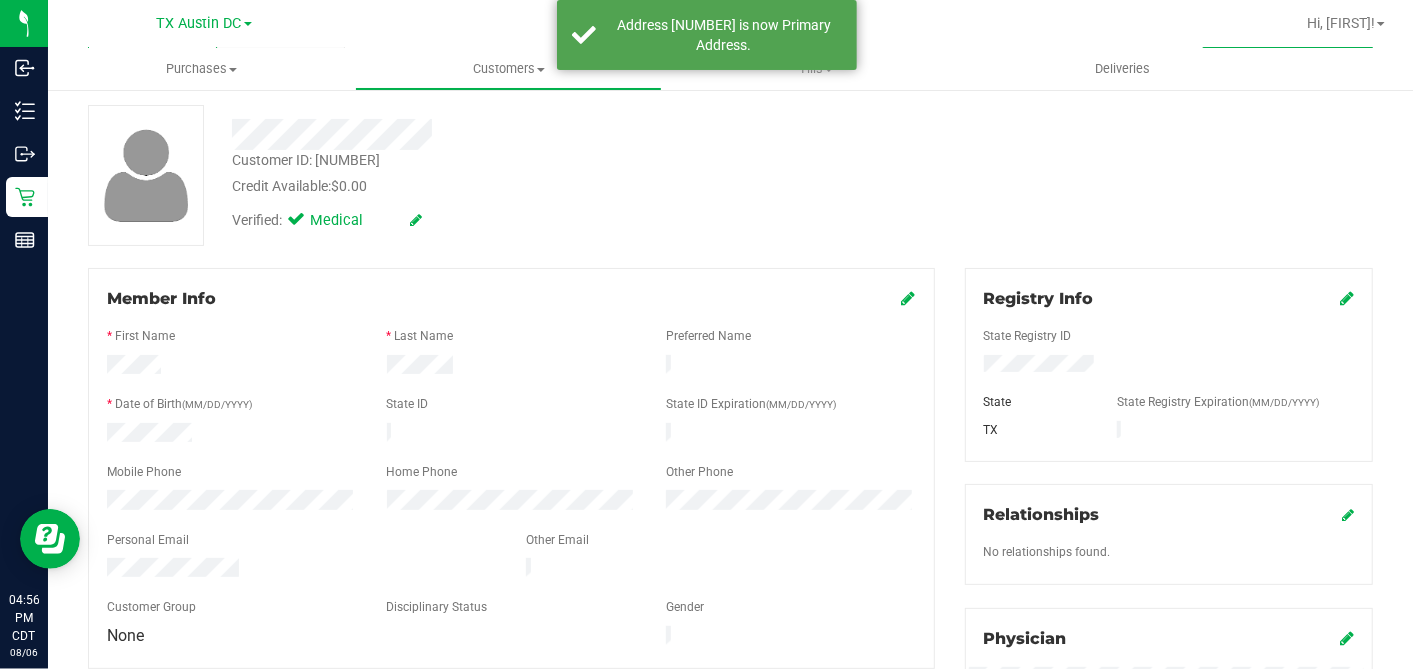 scroll, scrollTop: 0, scrollLeft: 0, axis: both 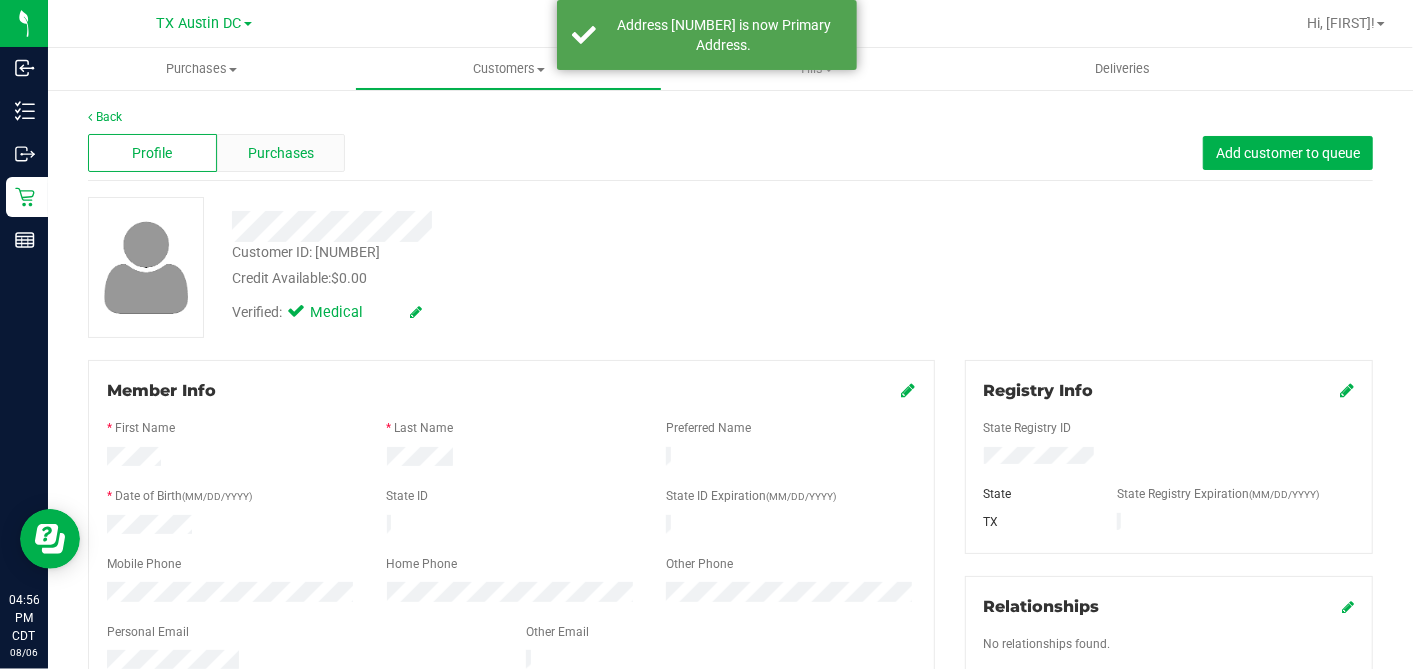 click on "Purchases" at bounding box center [281, 153] 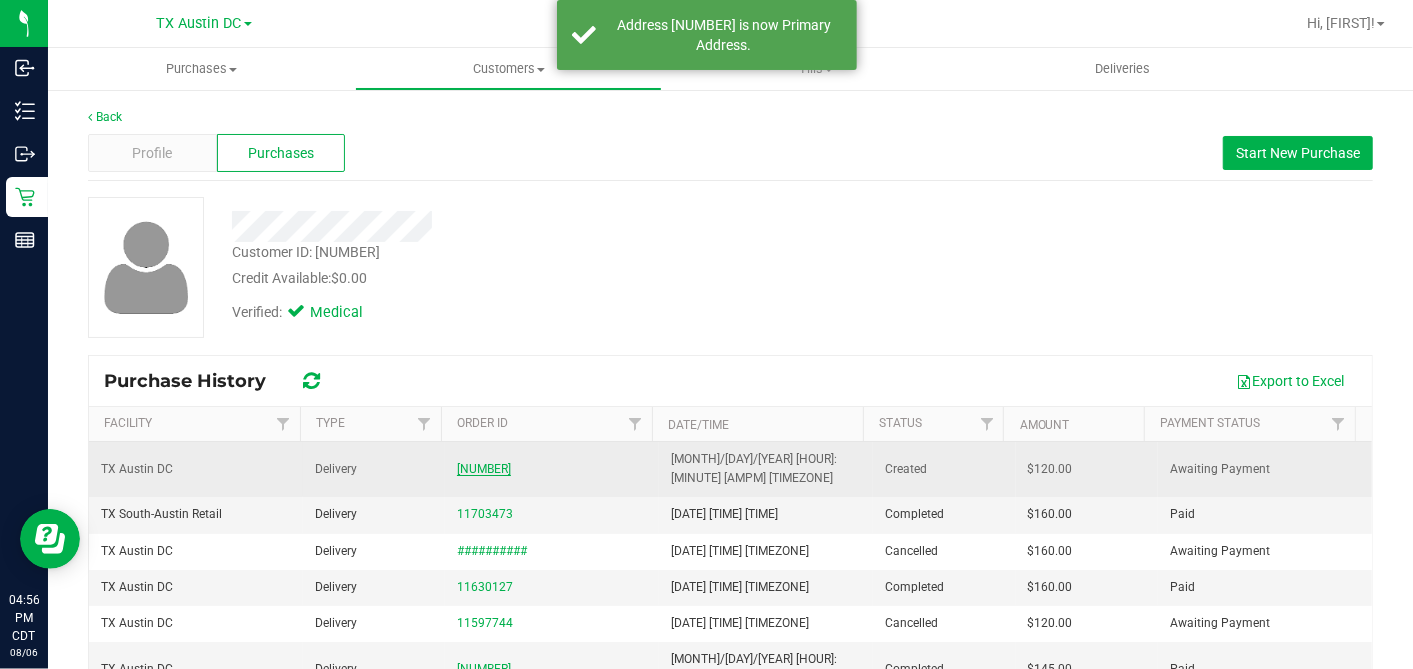 click on "11749346" at bounding box center (484, 469) 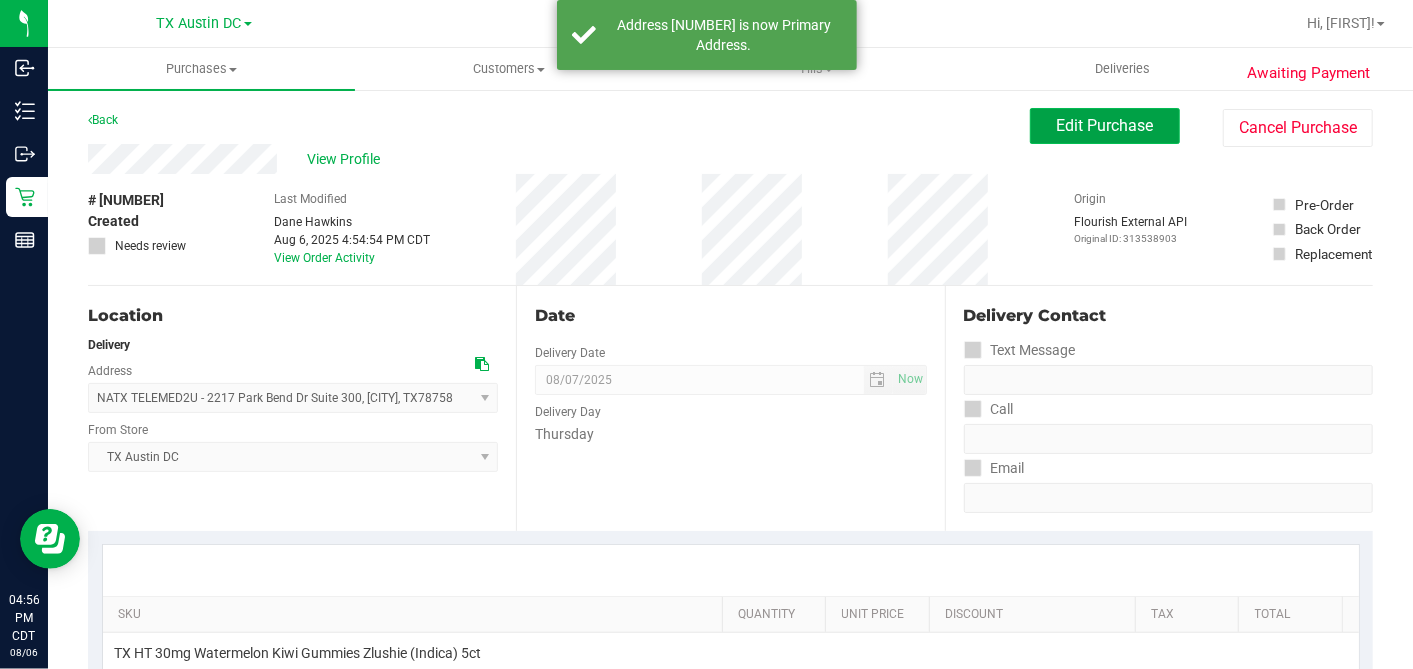 click on "Edit Purchase" at bounding box center [1105, 126] 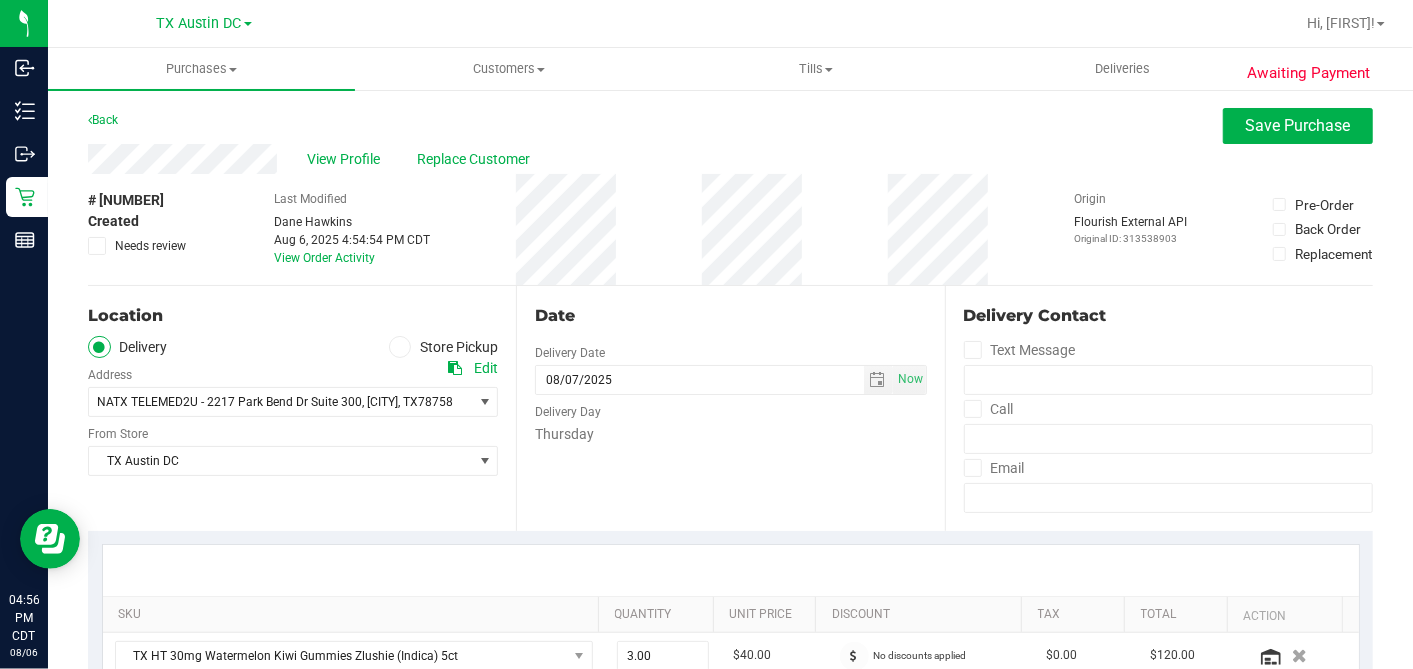 click on "Date
Delivery Date
08/07/2025
Now
08/07/2025 07:00 AM
Now
Delivery Day
Thursday" at bounding box center [730, 408] 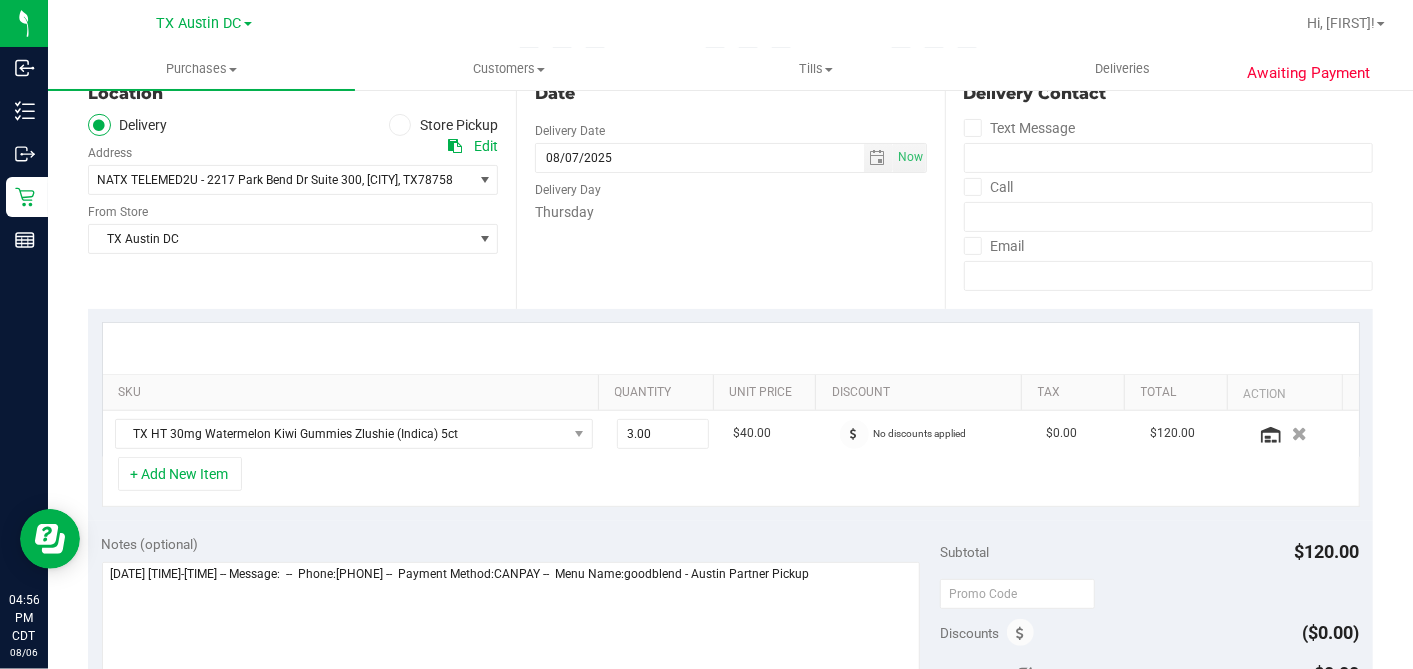 scroll, scrollTop: 444, scrollLeft: 0, axis: vertical 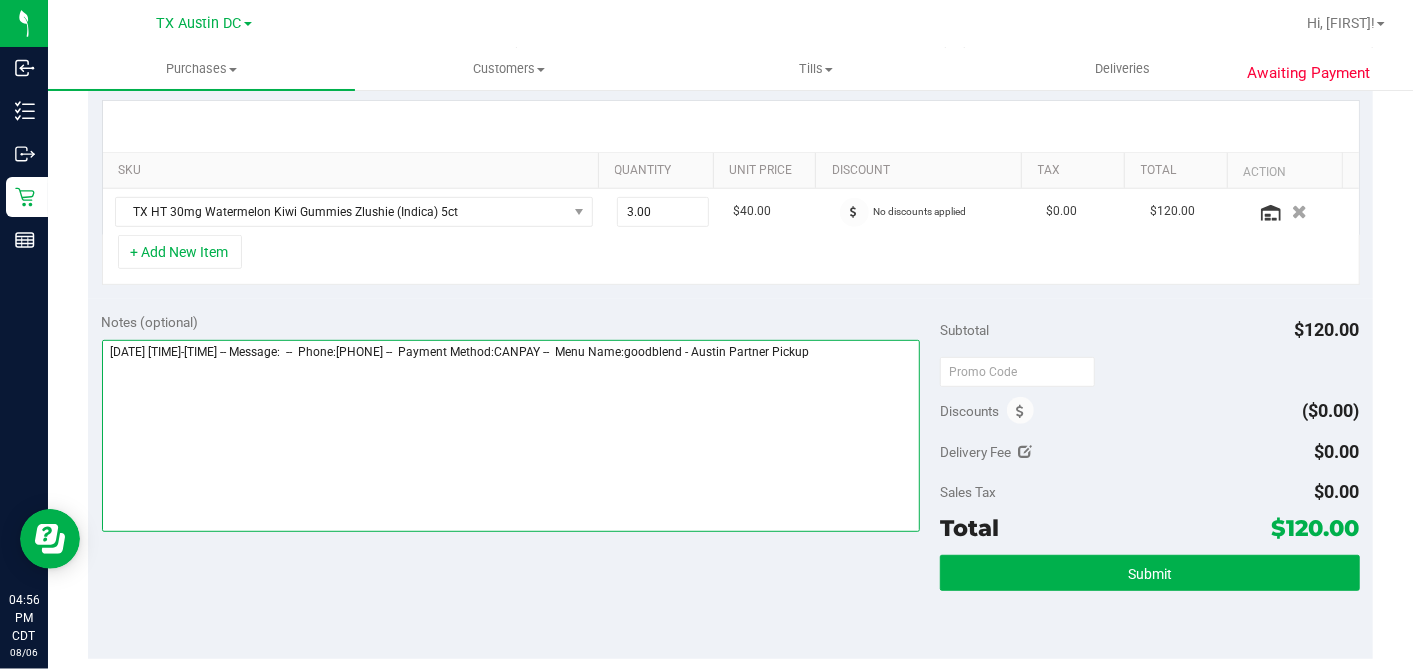 click at bounding box center (511, 436) 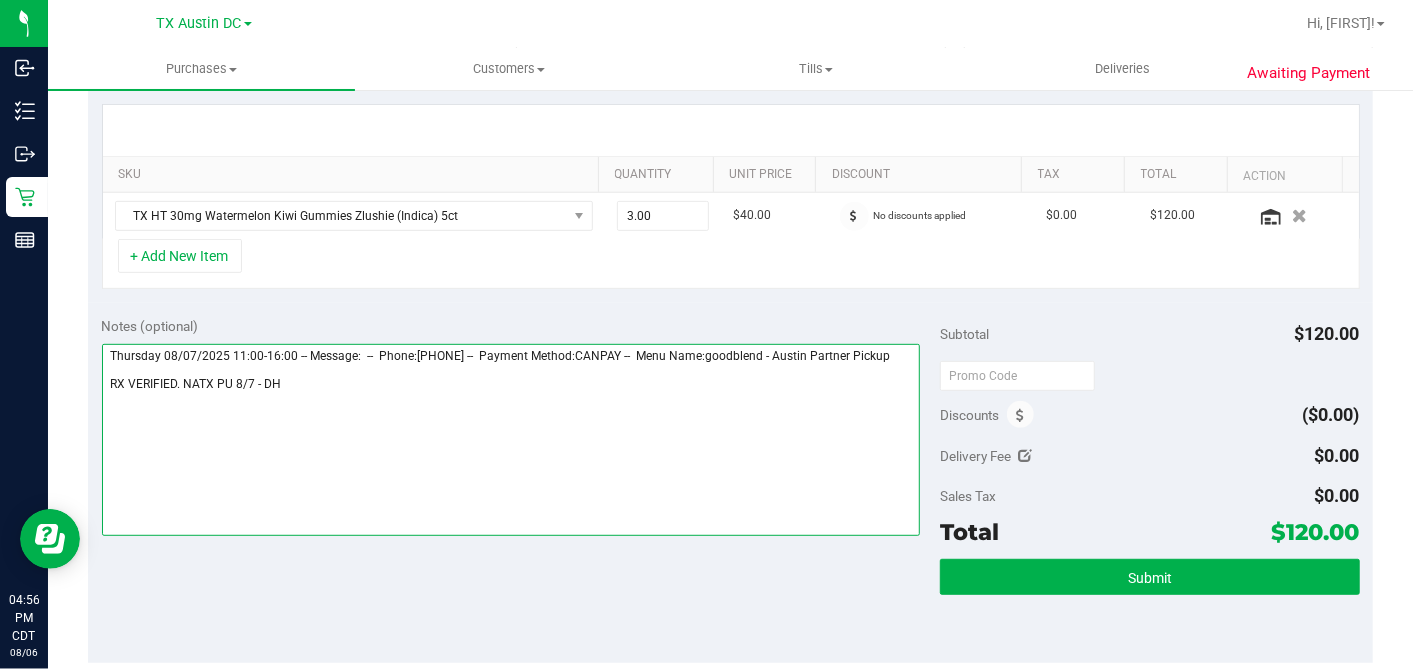 scroll, scrollTop: 444, scrollLeft: 0, axis: vertical 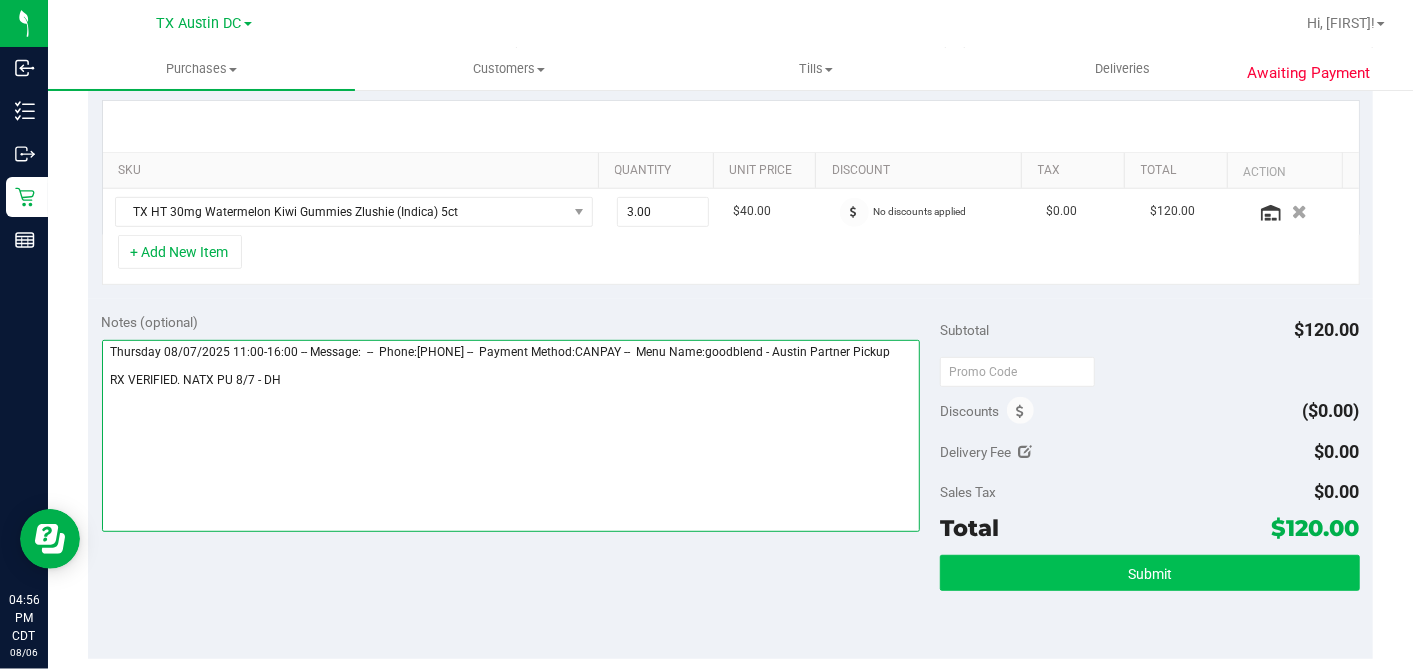 type on "Thursday 08/07/2025 11:00-16:00 -- Message:  --  Phone:2814334112 --  Payment Method:CANPAY --  Menu Name:goodblend - Austin Partner Pickup
RX VERIFIED. NATX PU 8/7 - DH" 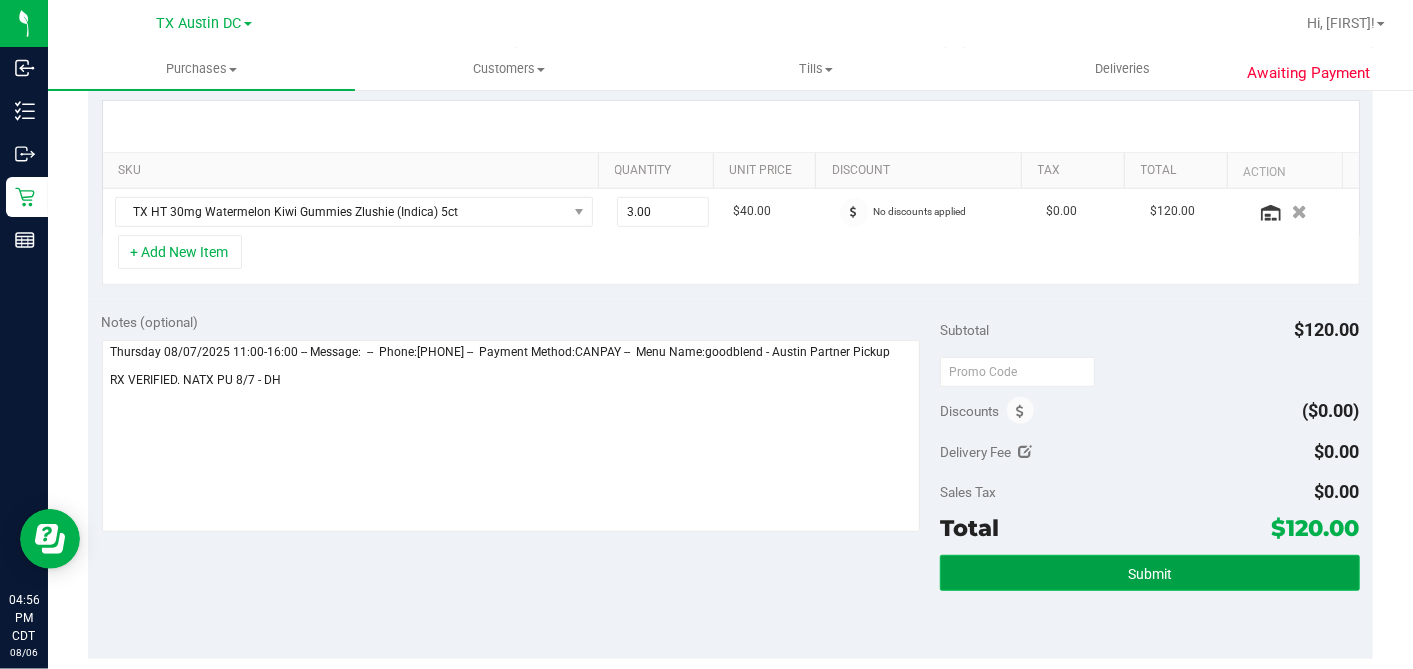 click on "Submit" at bounding box center (1149, 573) 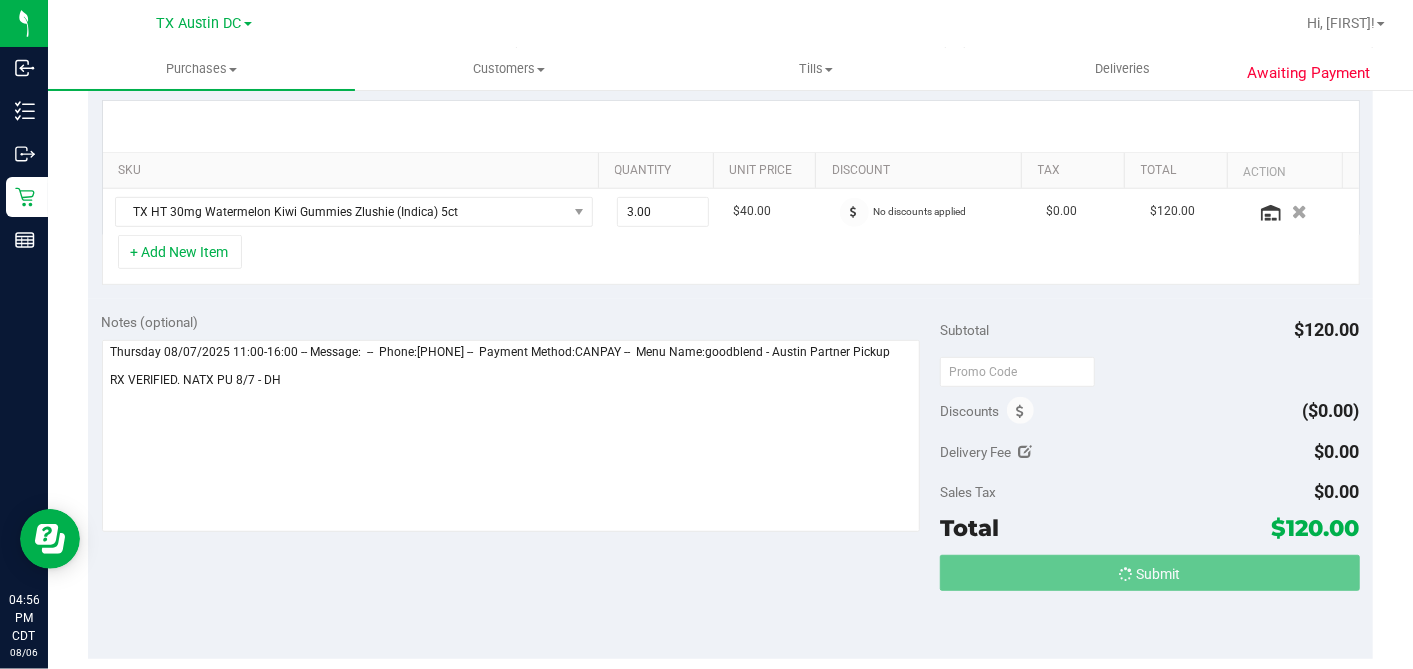 scroll, scrollTop: 0, scrollLeft: 0, axis: both 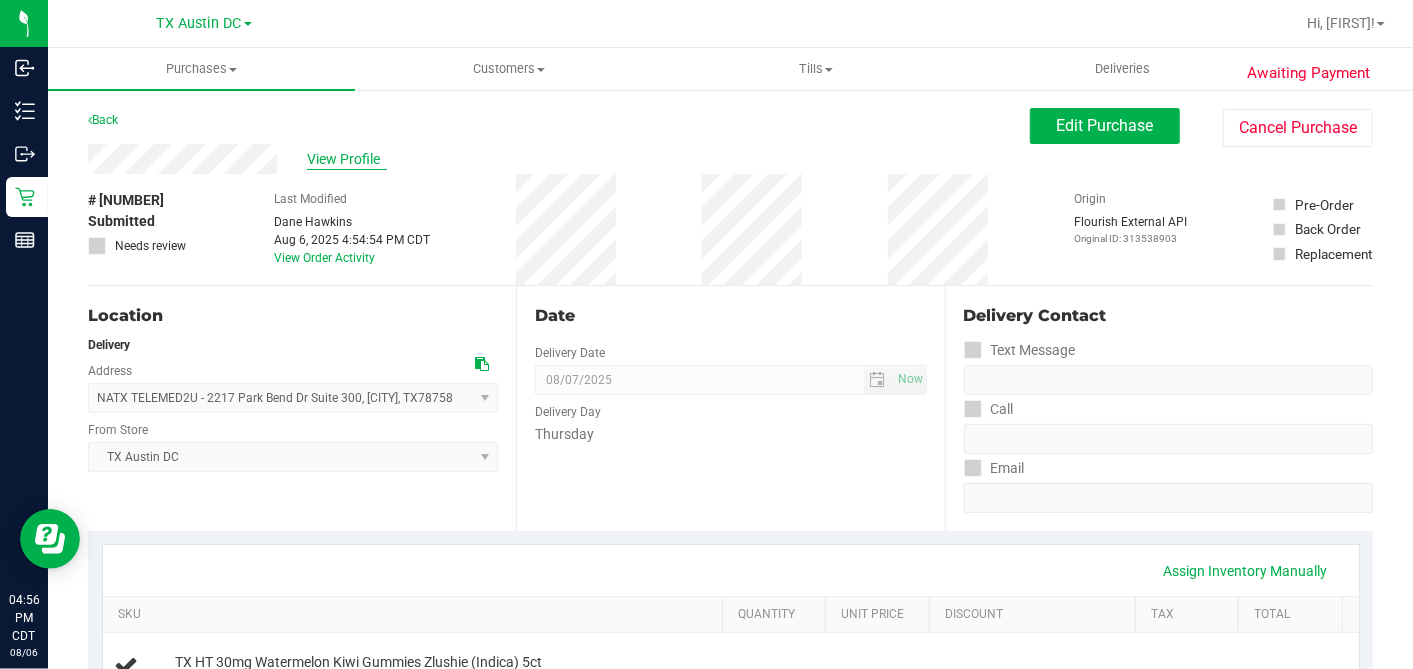click on "View Profile" at bounding box center (347, 159) 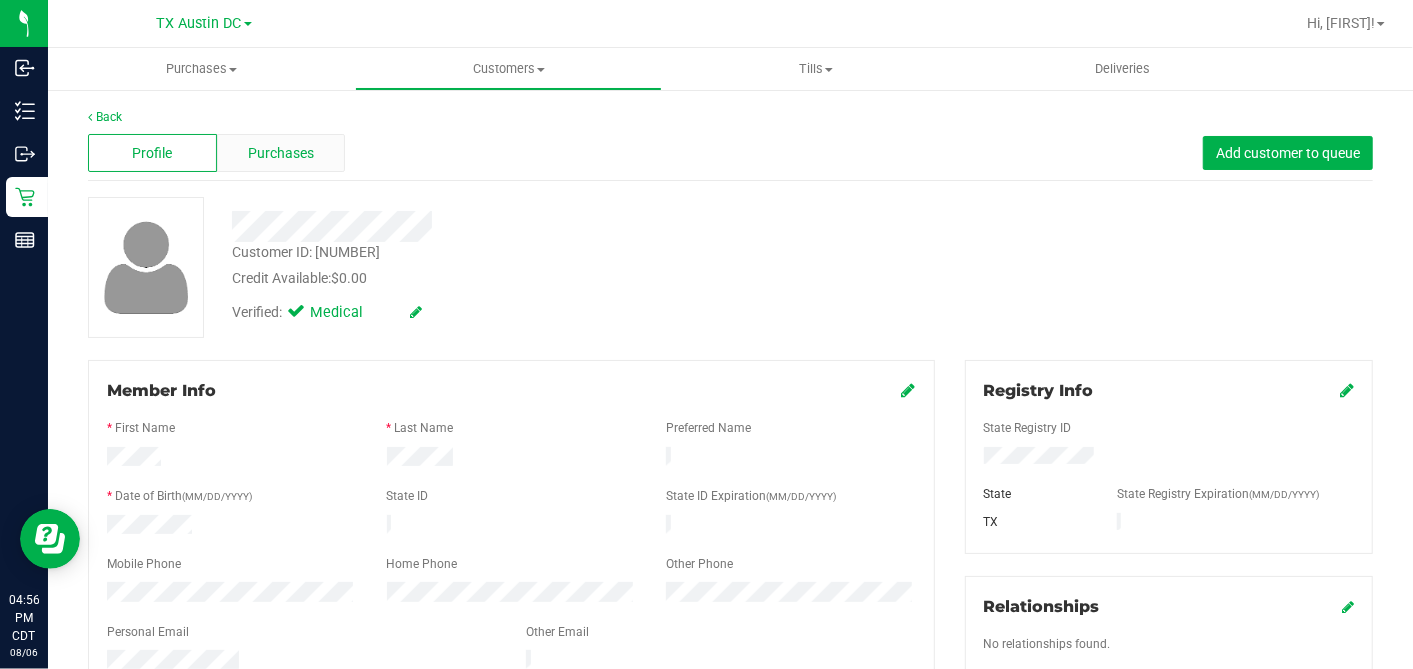 click on "Purchases" at bounding box center [281, 153] 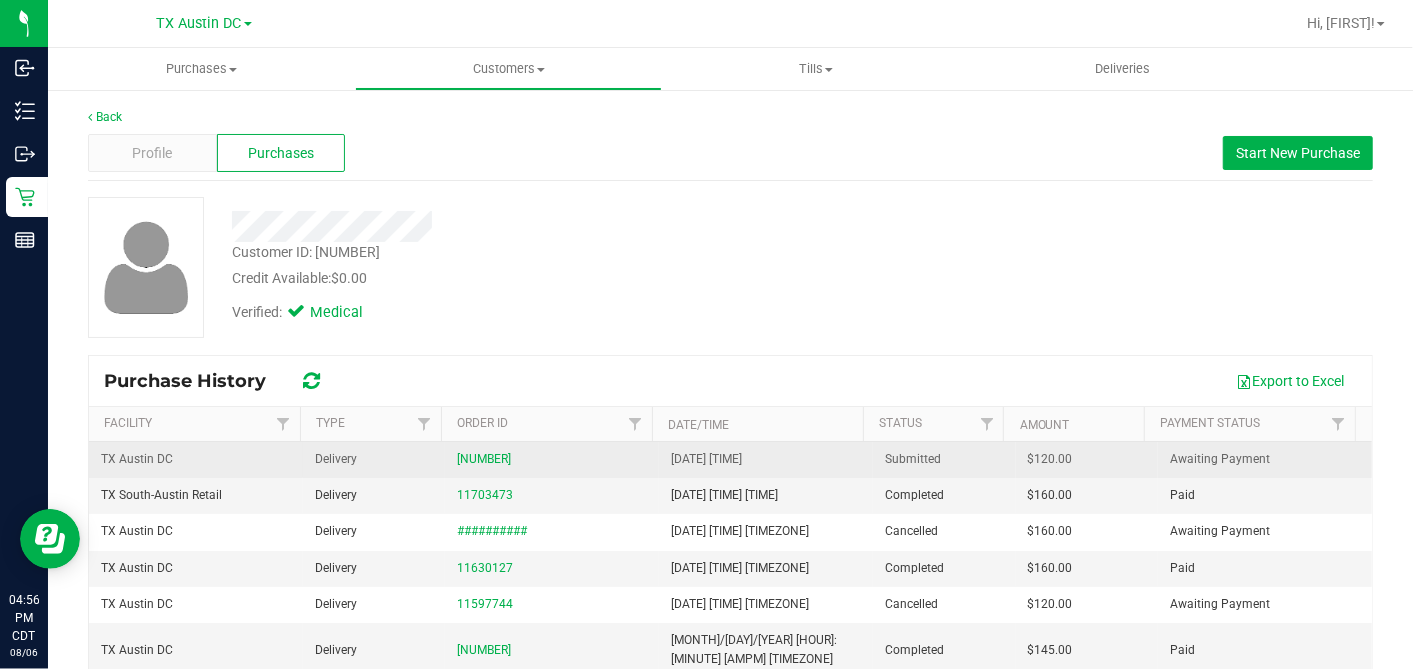 click on "$120.00" at bounding box center (1050, 459) 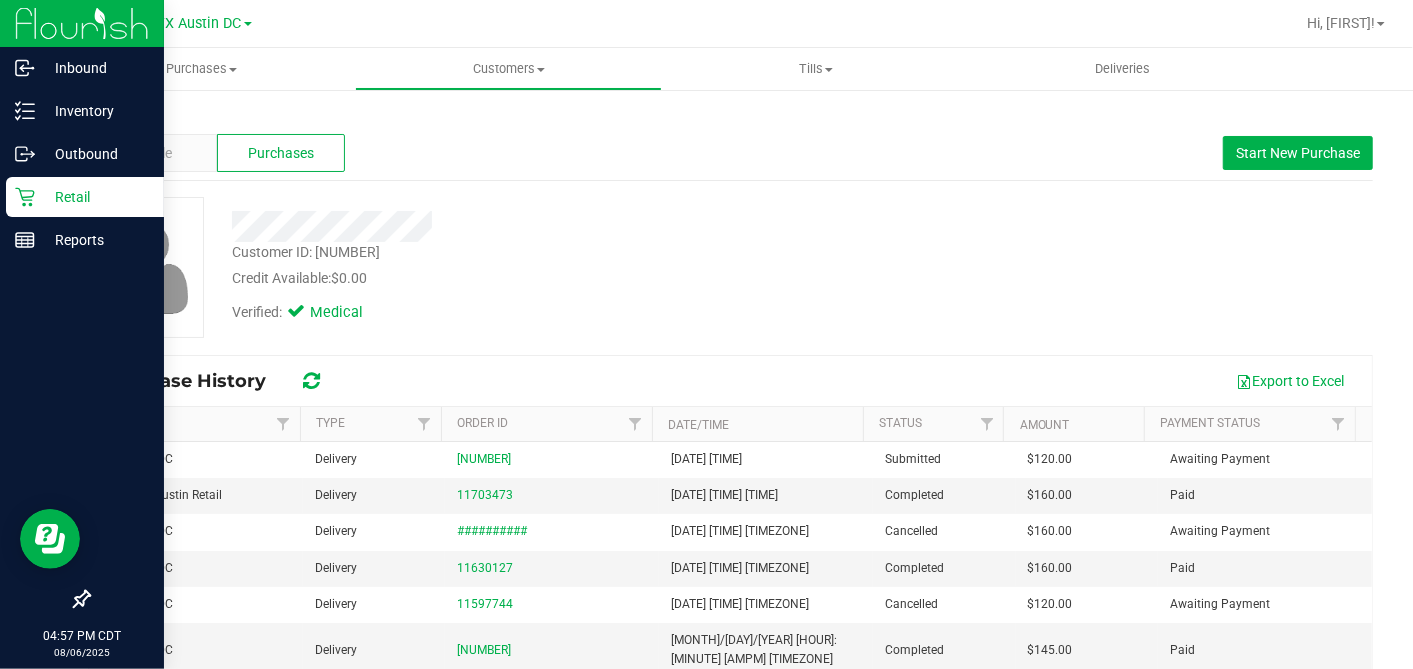 click 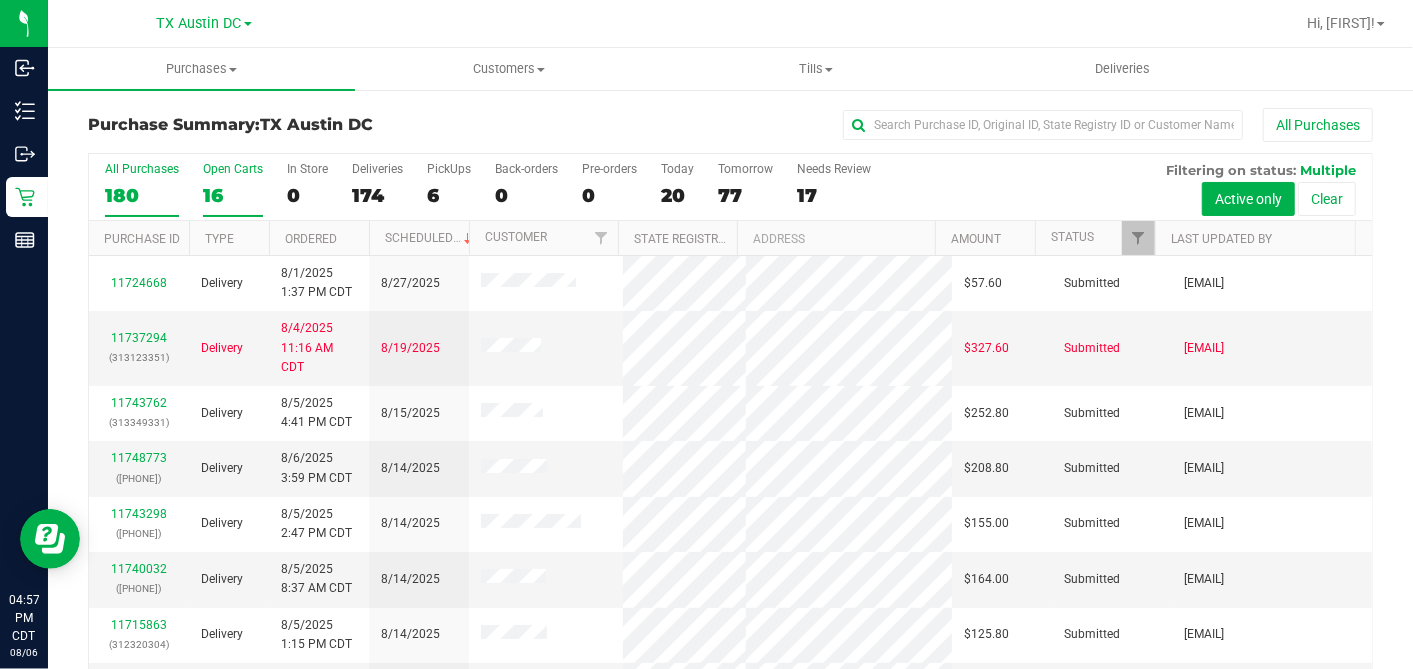click on "16" at bounding box center [233, 195] 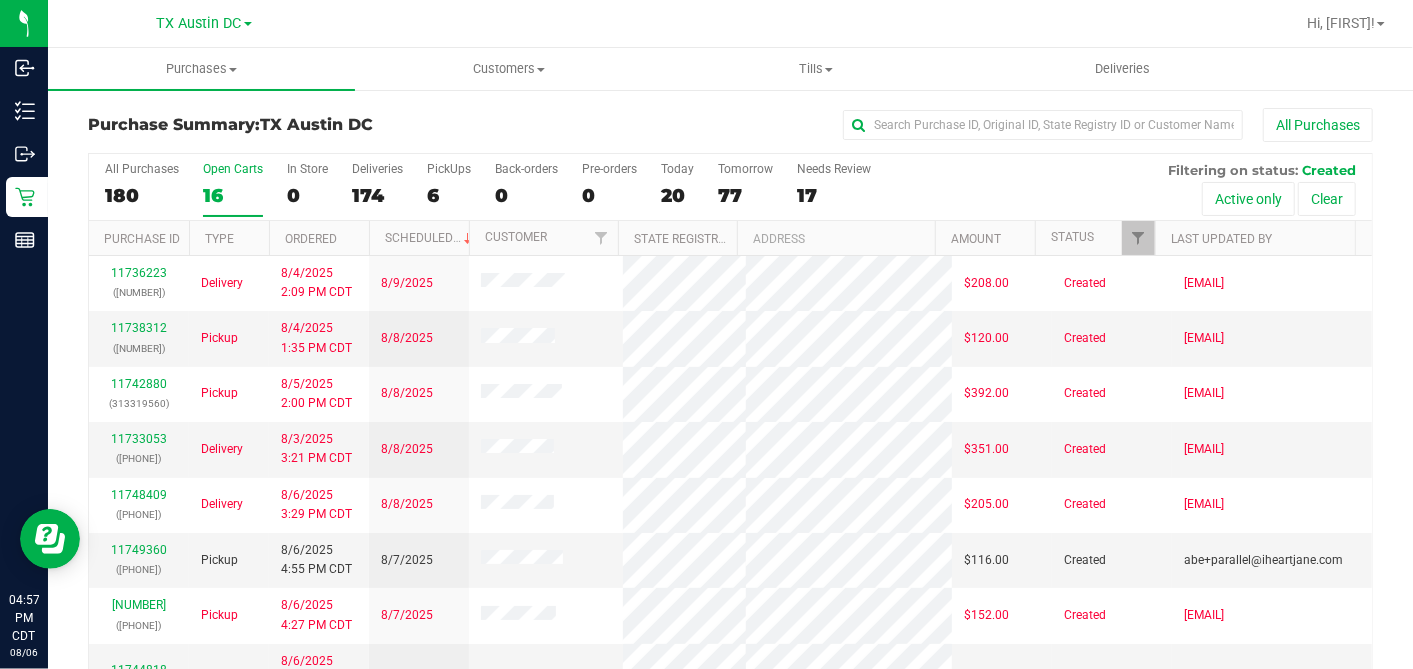 click on "Ordered" at bounding box center [319, 238] 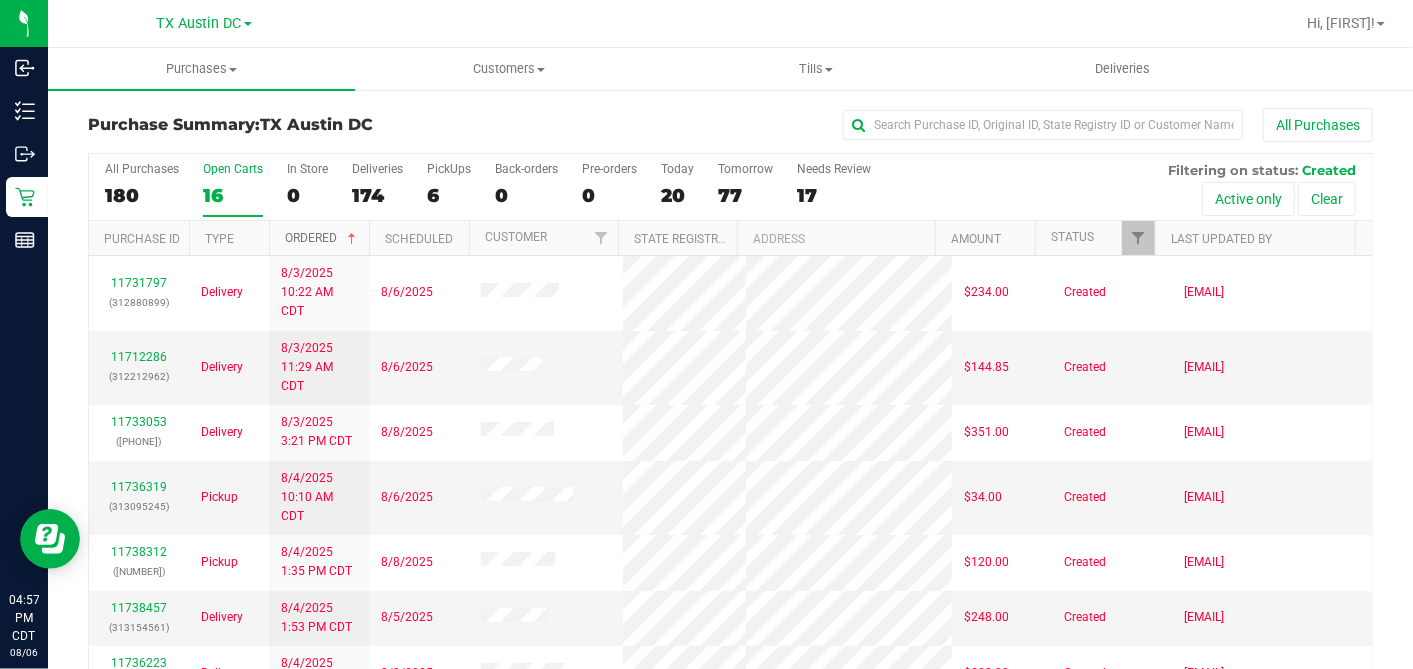 click at bounding box center [352, 239] 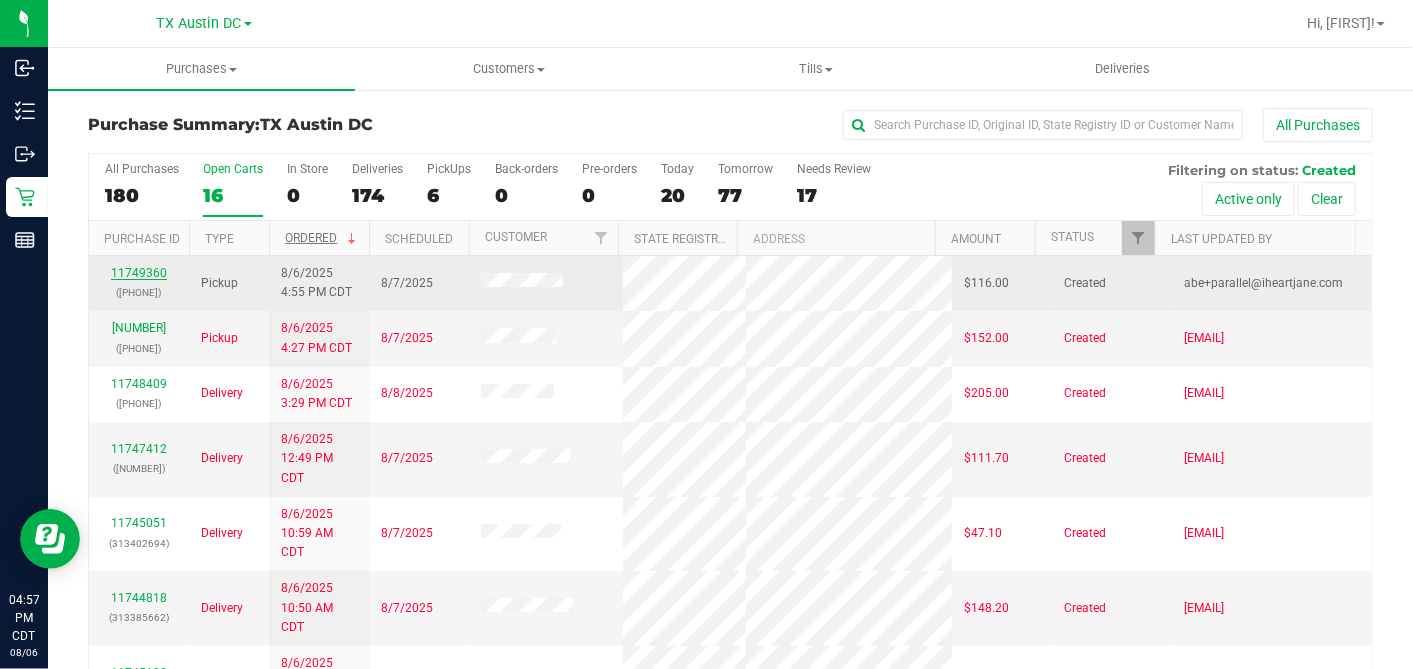 click on "11749360" at bounding box center [139, 273] 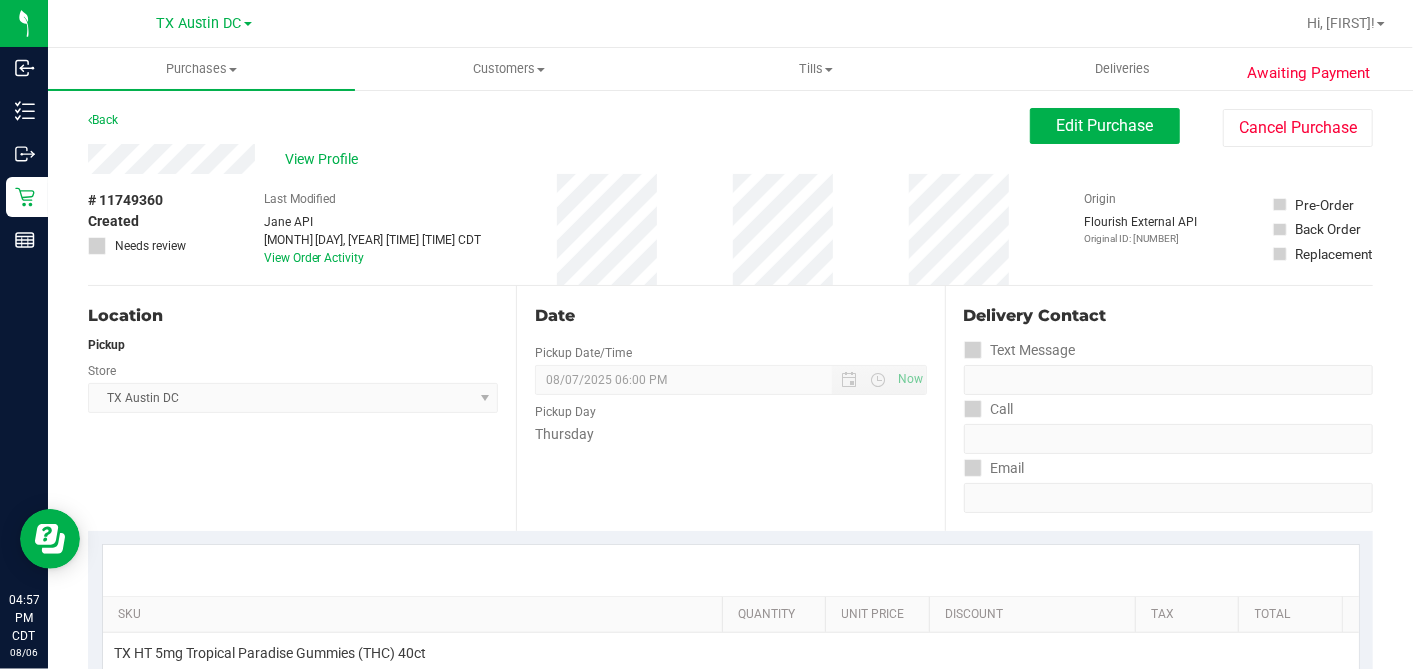 click on "# 11749360
Created
Needs review
Last Modified
Jane API
Aug 6, 2025 4:55:23 PM CDT
View Order Activity
Origin
Flourish External API
Original ID: 313537238
Pre-Order
Back Order" at bounding box center (730, 229) 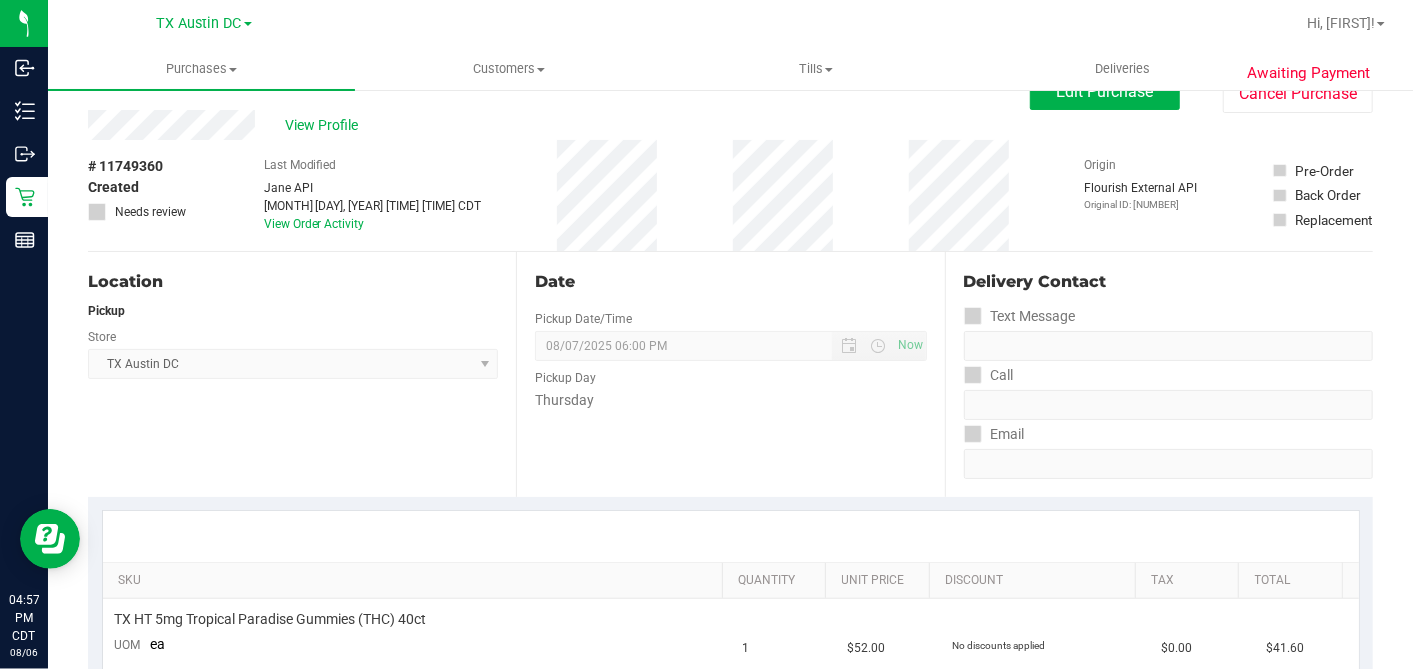 scroll, scrollTop: 0, scrollLeft: 0, axis: both 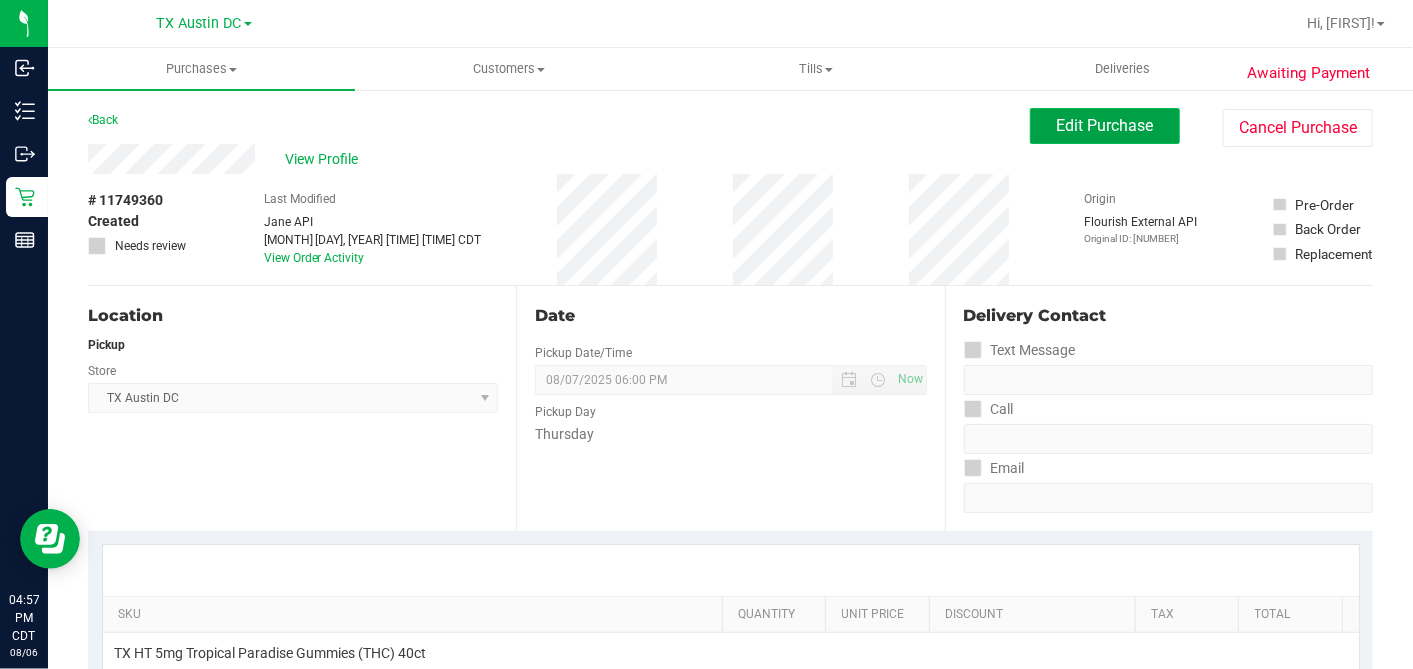 click on "Edit Purchase" at bounding box center [1105, 125] 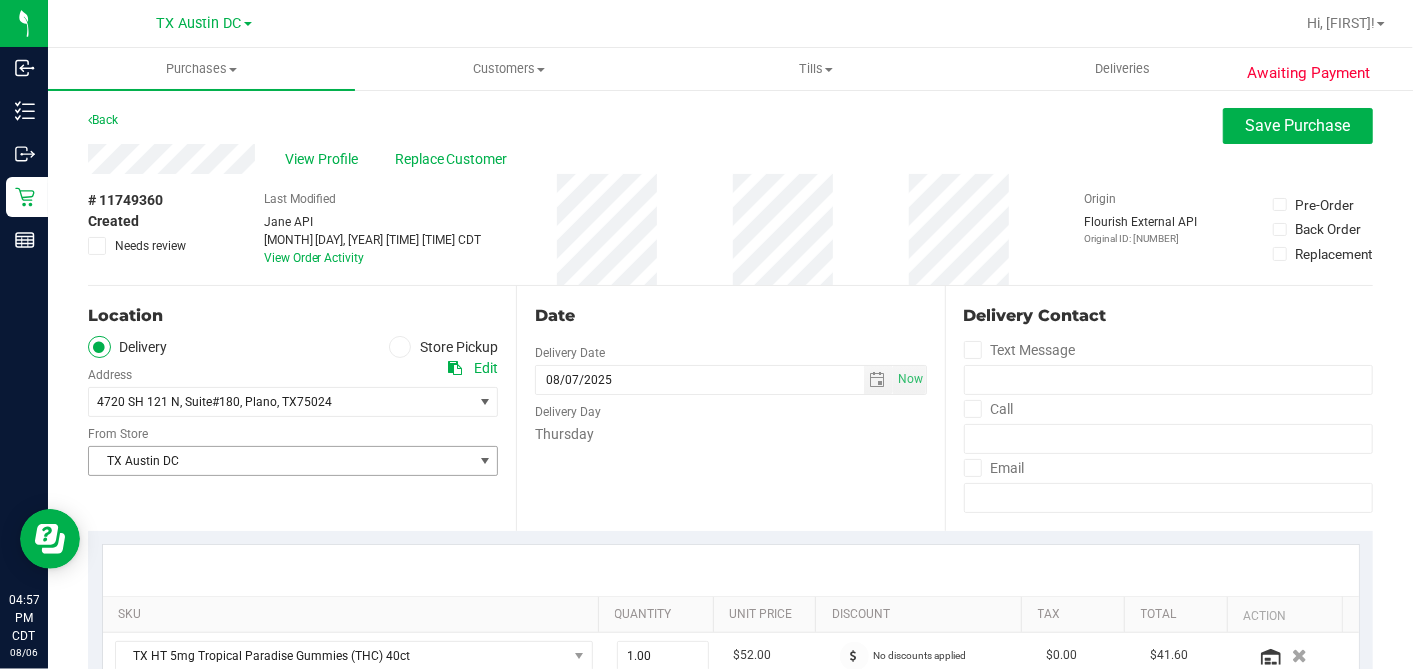 click on "TX Austin DC" at bounding box center [280, 461] 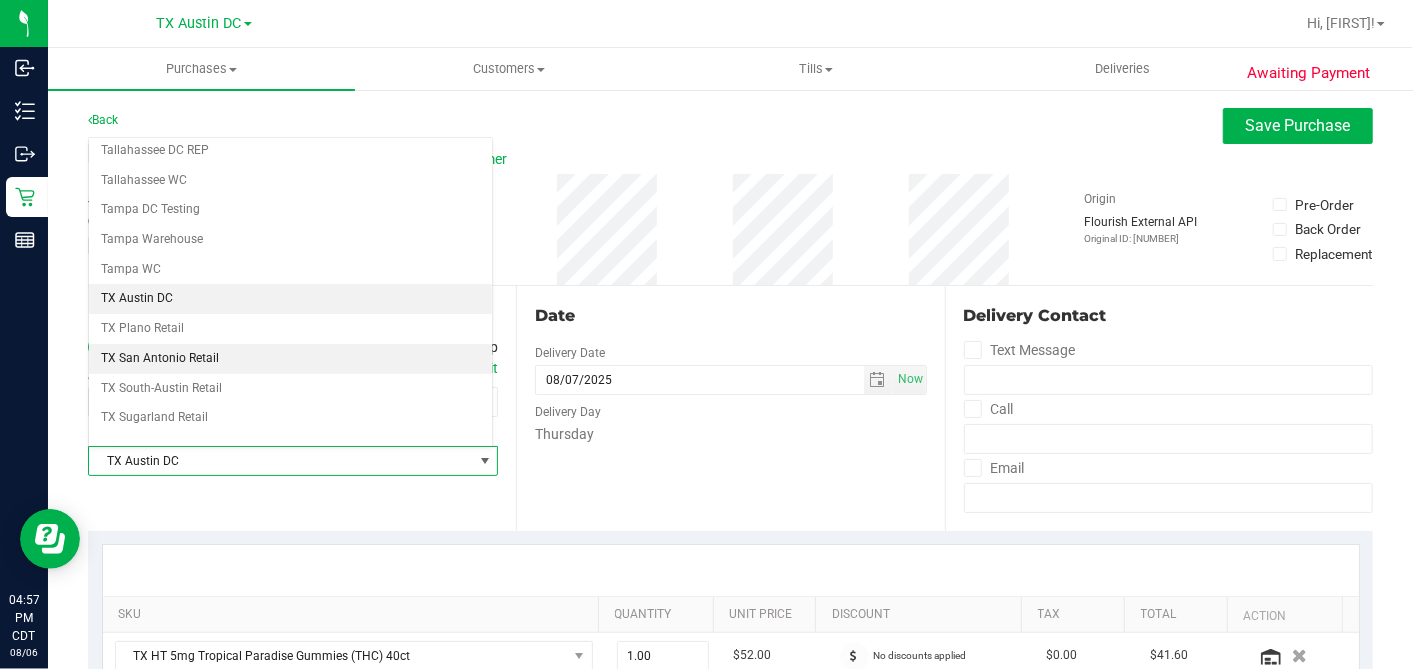 scroll, scrollTop: 1422, scrollLeft: 0, axis: vertical 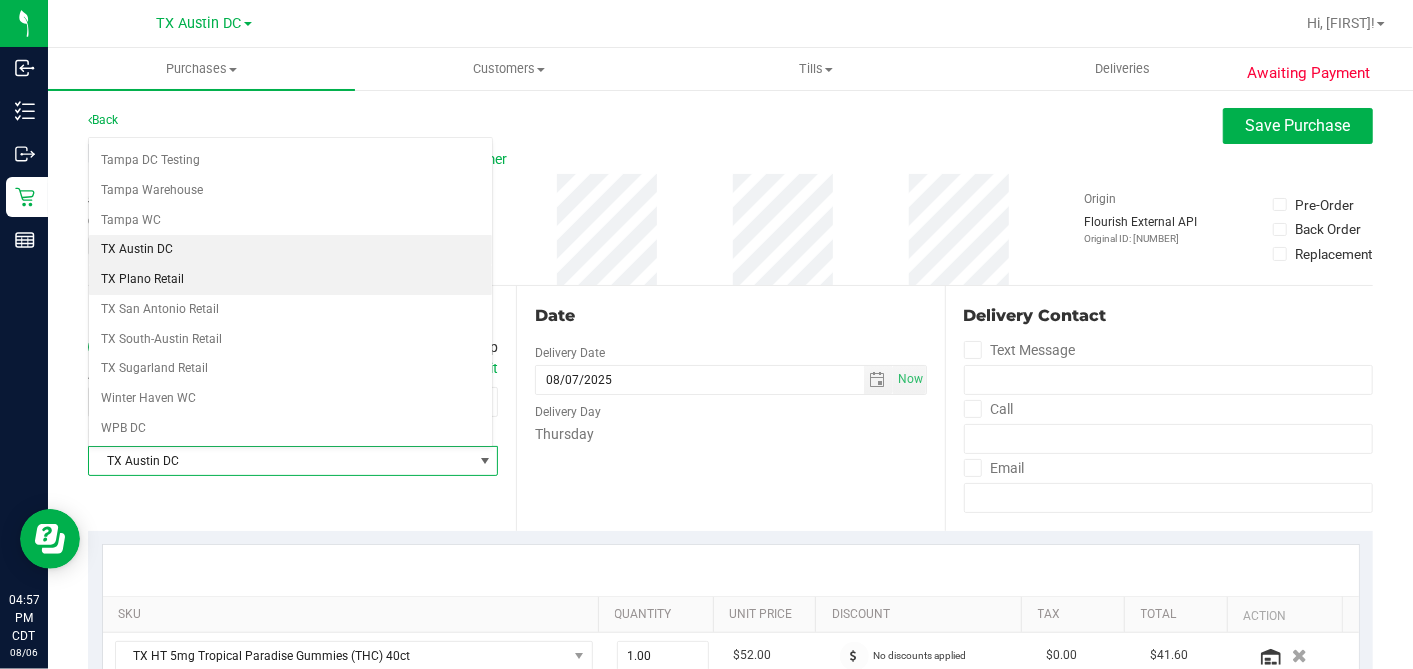 click on "TX Plano Retail" at bounding box center [290, 280] 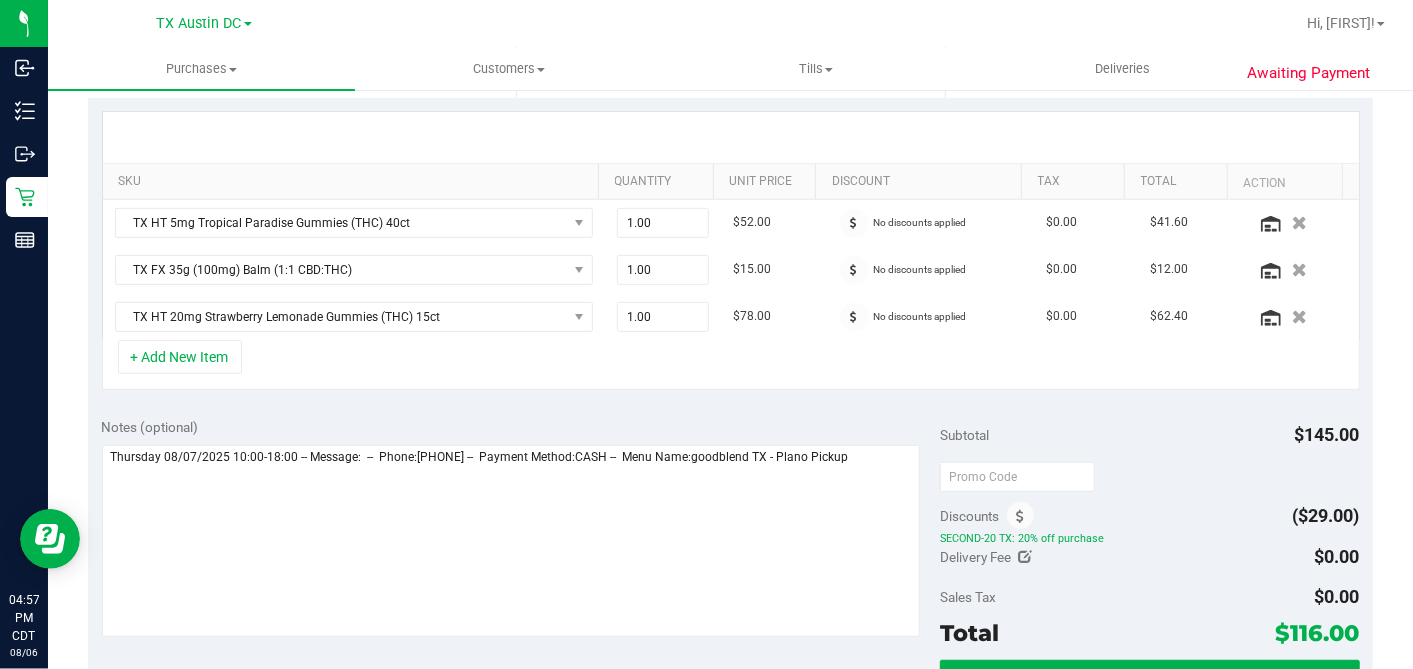scroll, scrollTop: 444, scrollLeft: 0, axis: vertical 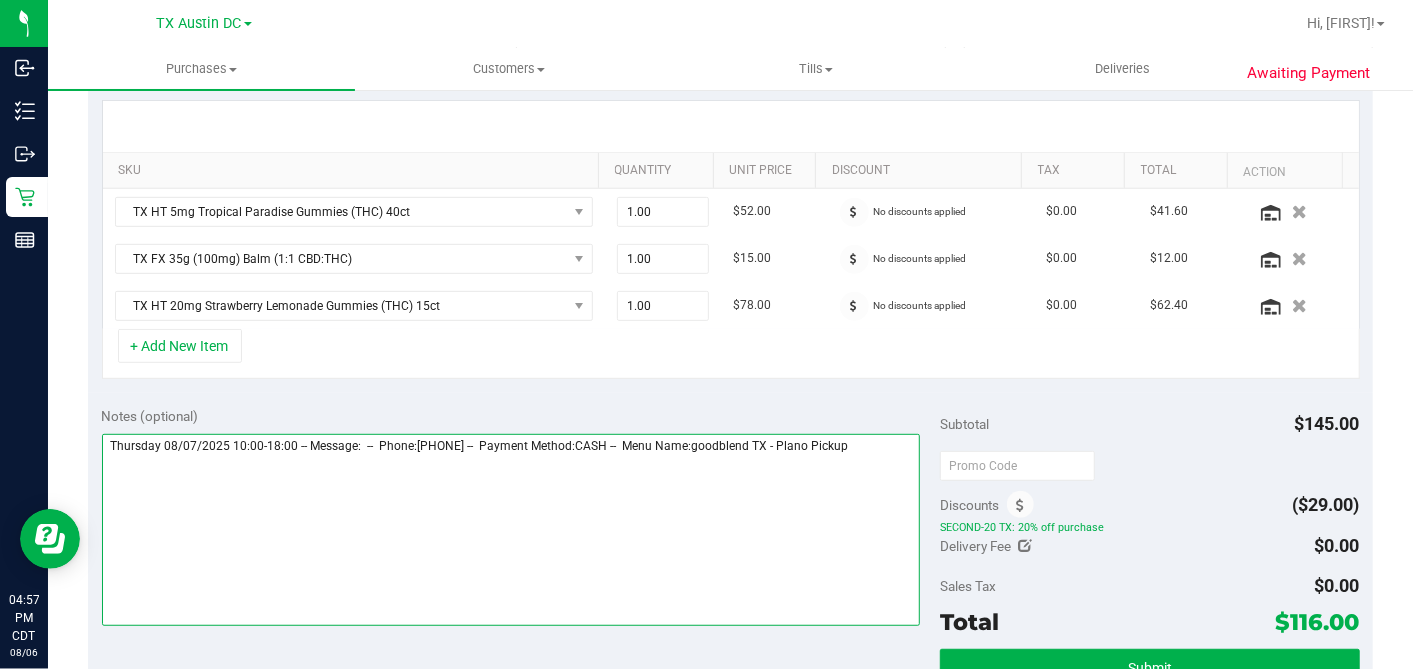 click at bounding box center (511, 530) 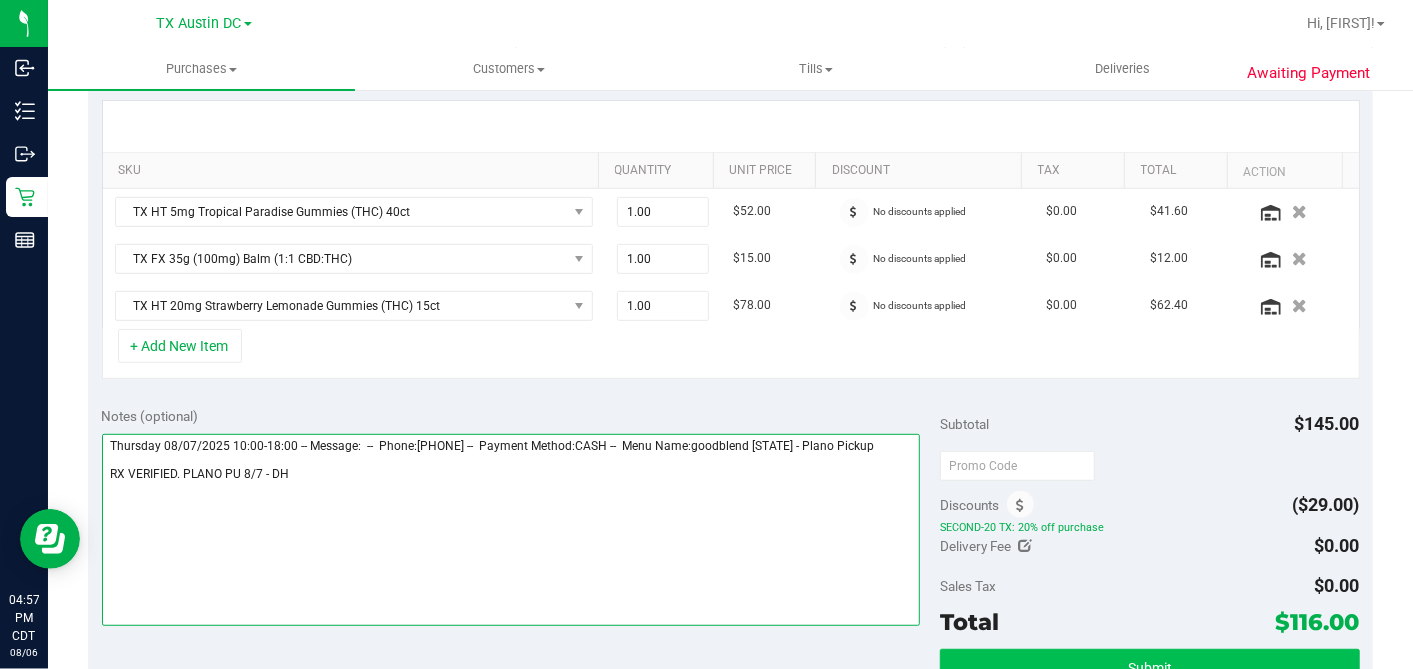 type on "Thursday 08/07/2025 10:00-18:00 -- Message:  --  Phone:4694228360 --  Payment Method:CASH --  Menu Name:goodblend TX - Plano Pickup
RX VERIFIED. PLANO PU 8/7 - DH" 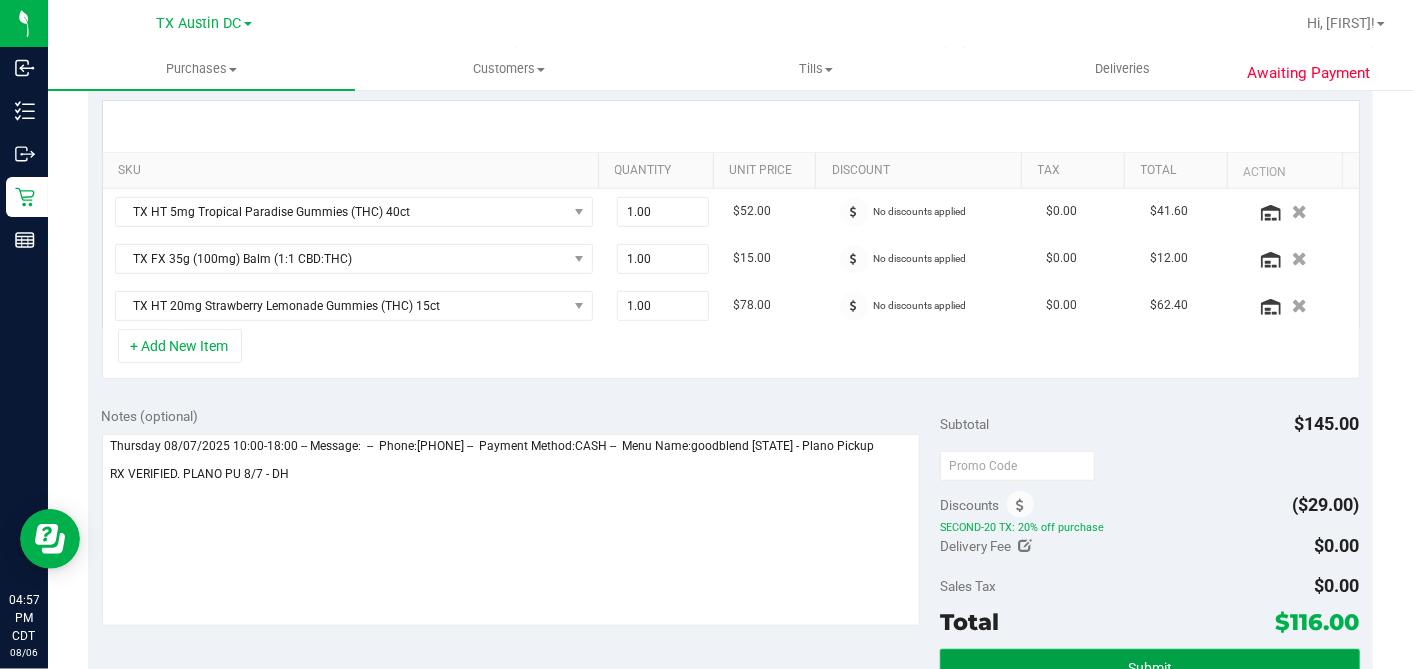 click on "Submit" at bounding box center (1149, 667) 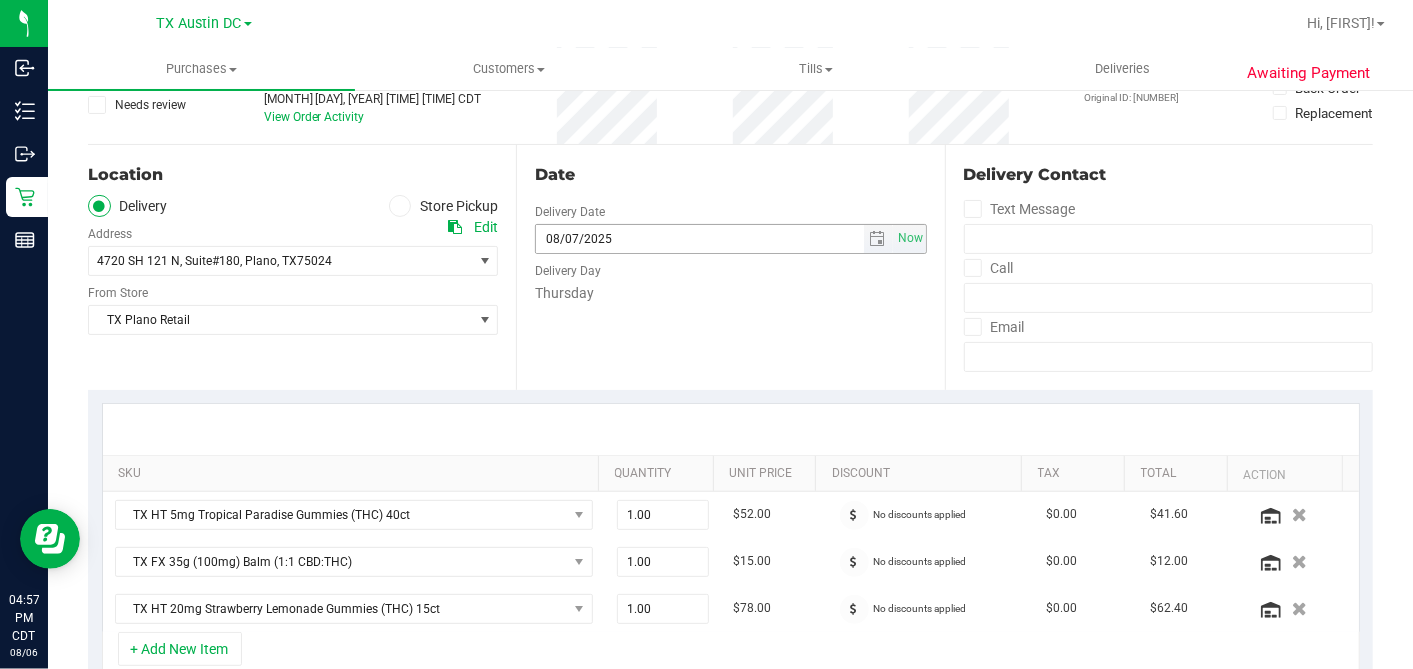 scroll, scrollTop: 0, scrollLeft: 0, axis: both 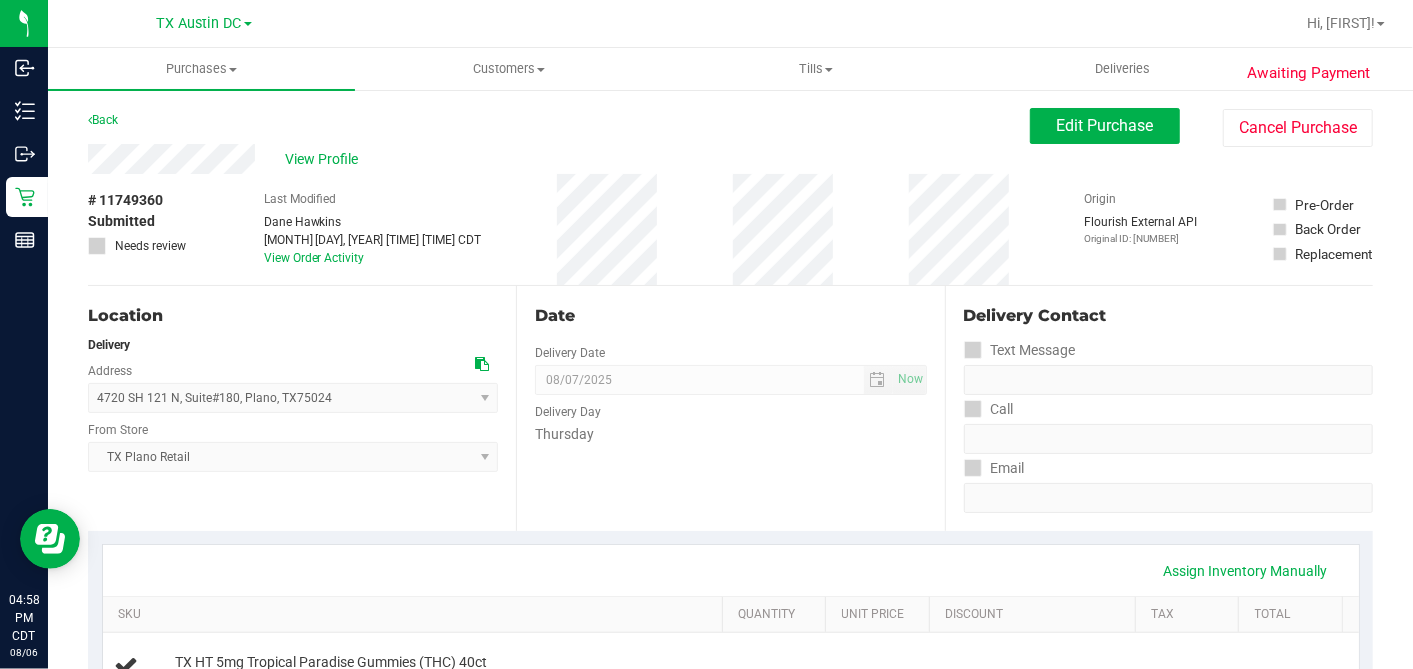 click on "View Profile" at bounding box center [325, 159] 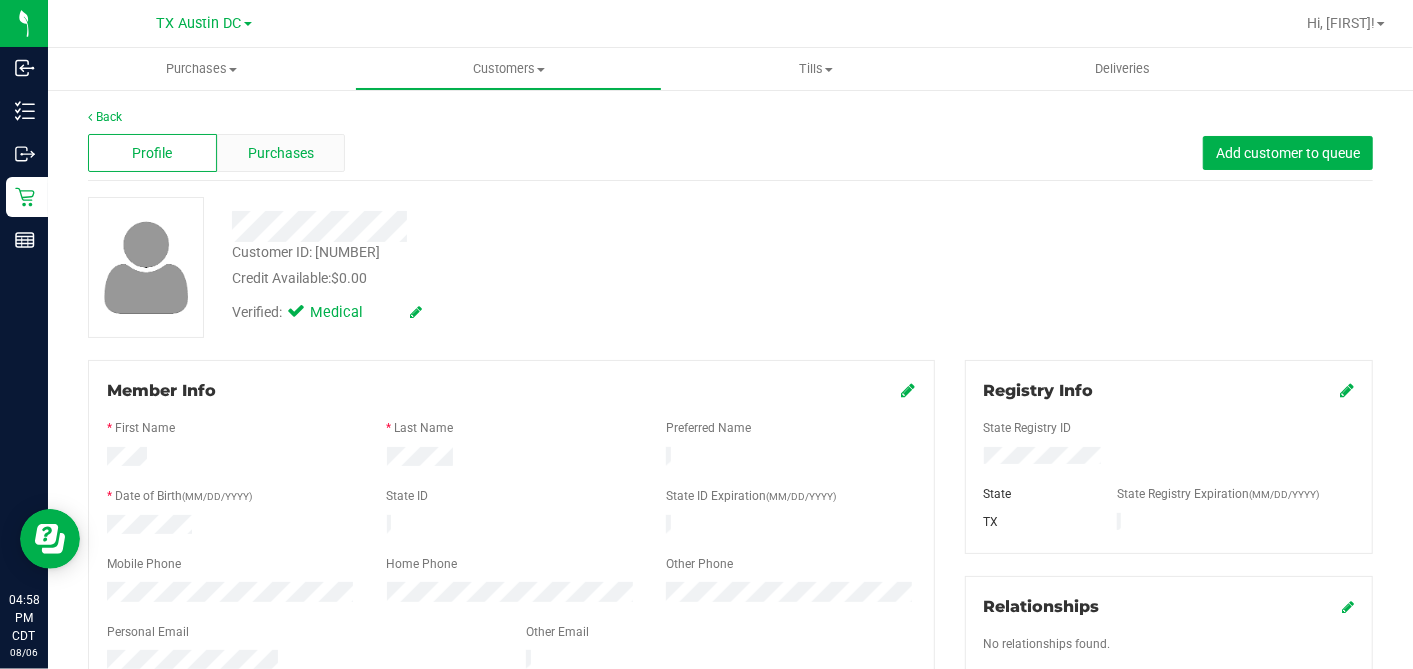 click on "Purchases" at bounding box center [281, 153] 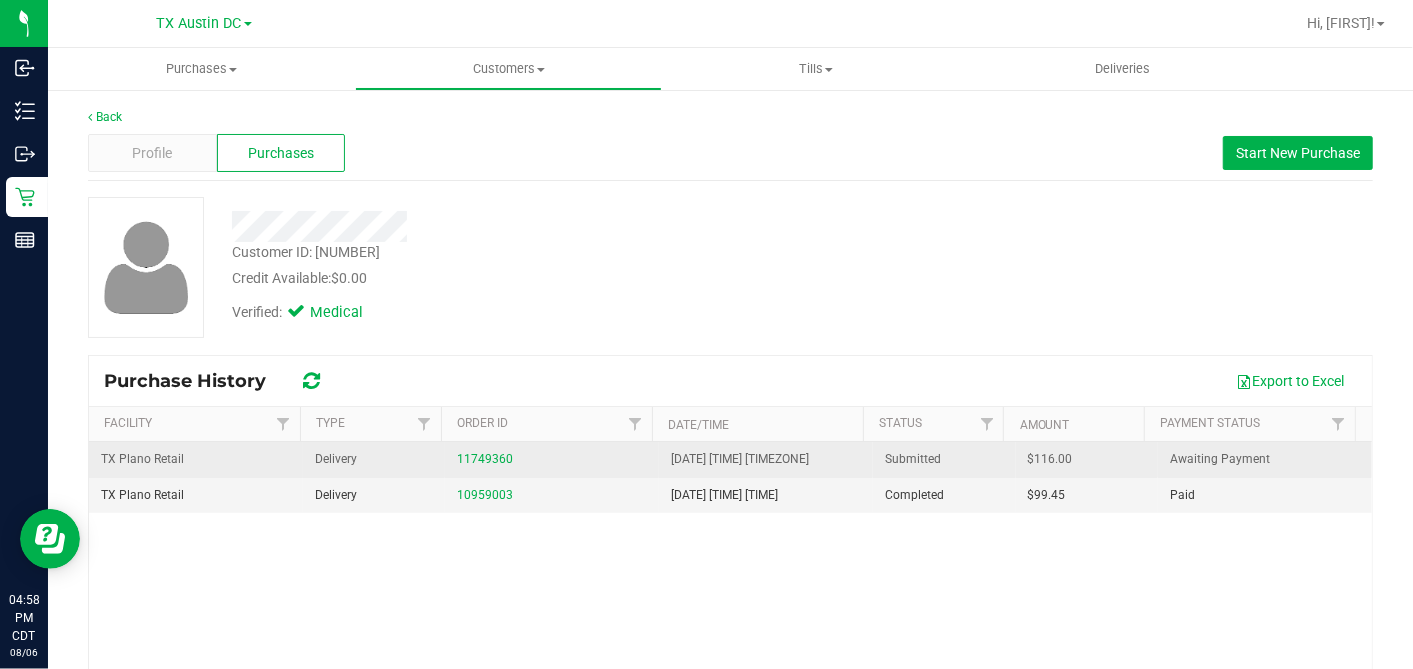 click on "$116.00" at bounding box center [1050, 459] 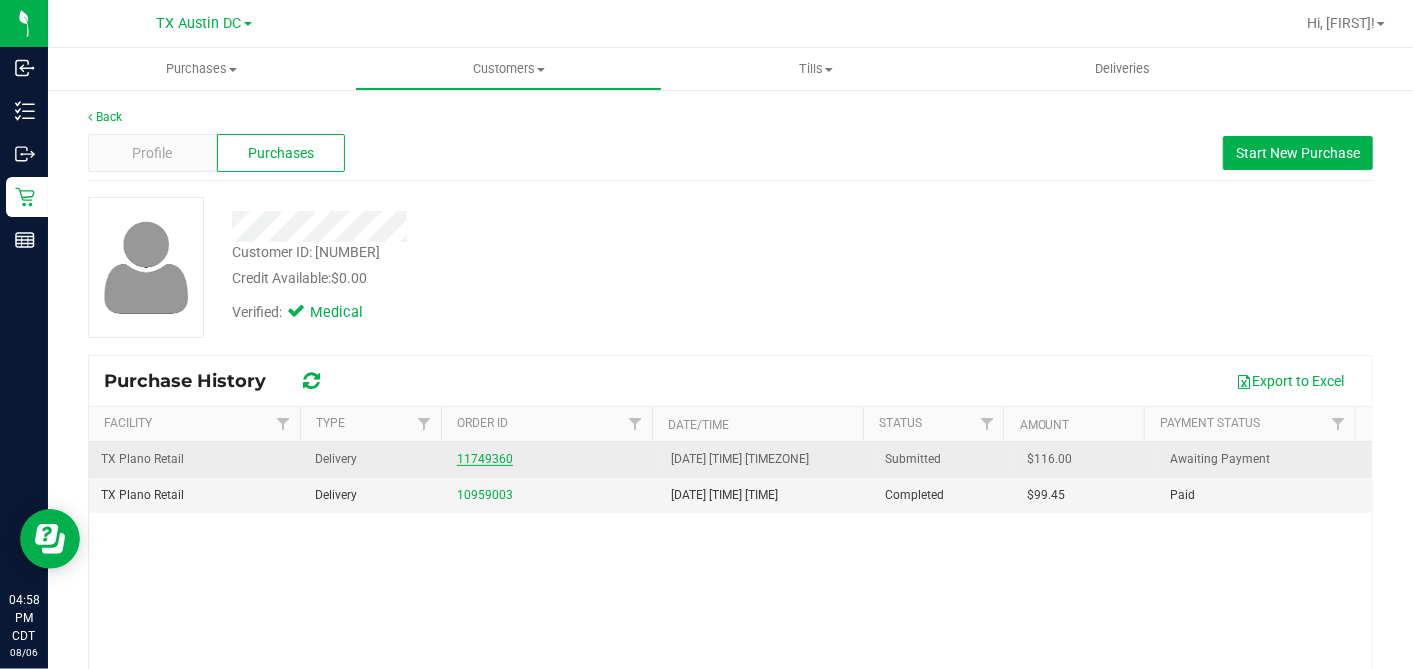click on "11749360" at bounding box center [485, 459] 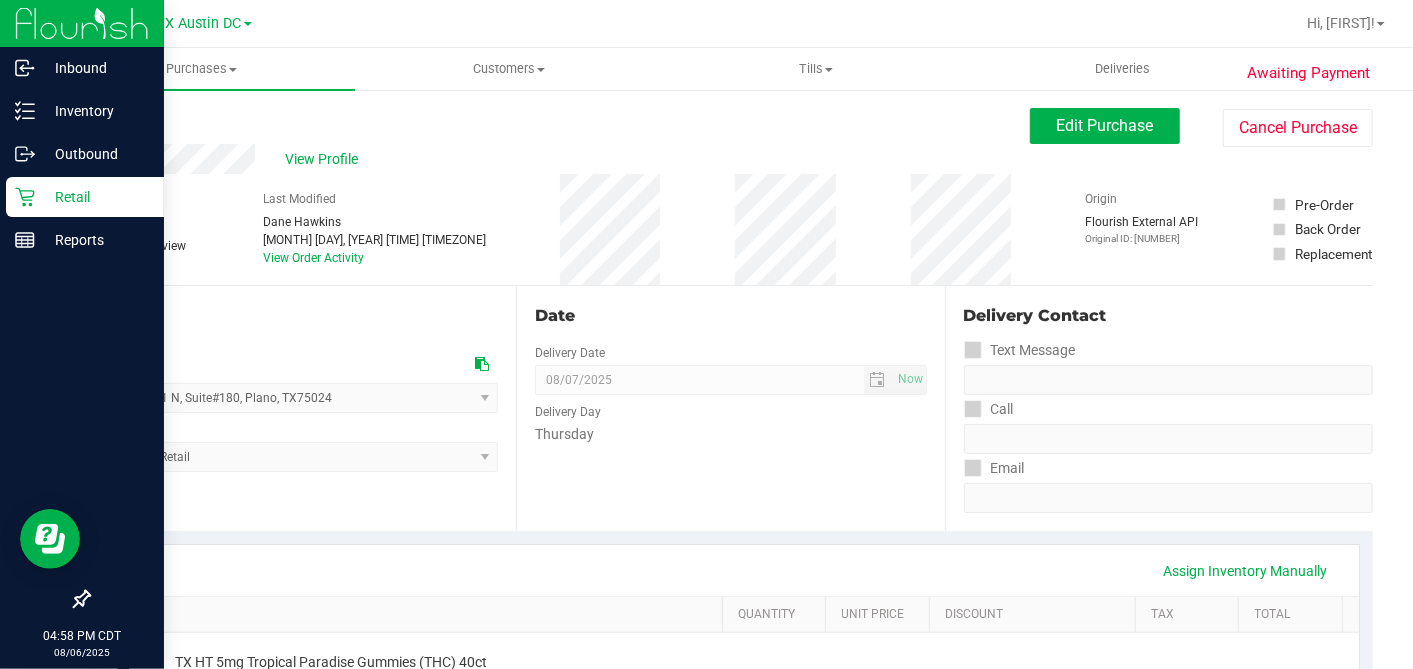 click 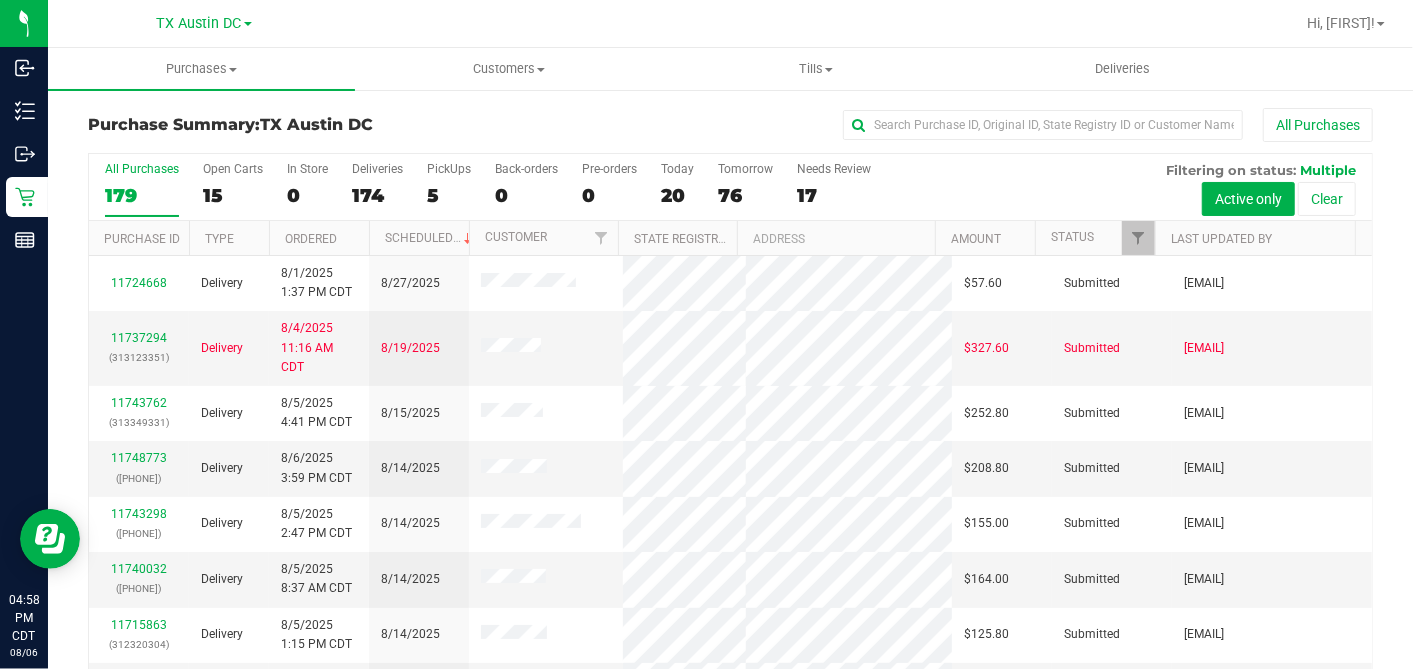 click on "15" at bounding box center [233, 195] 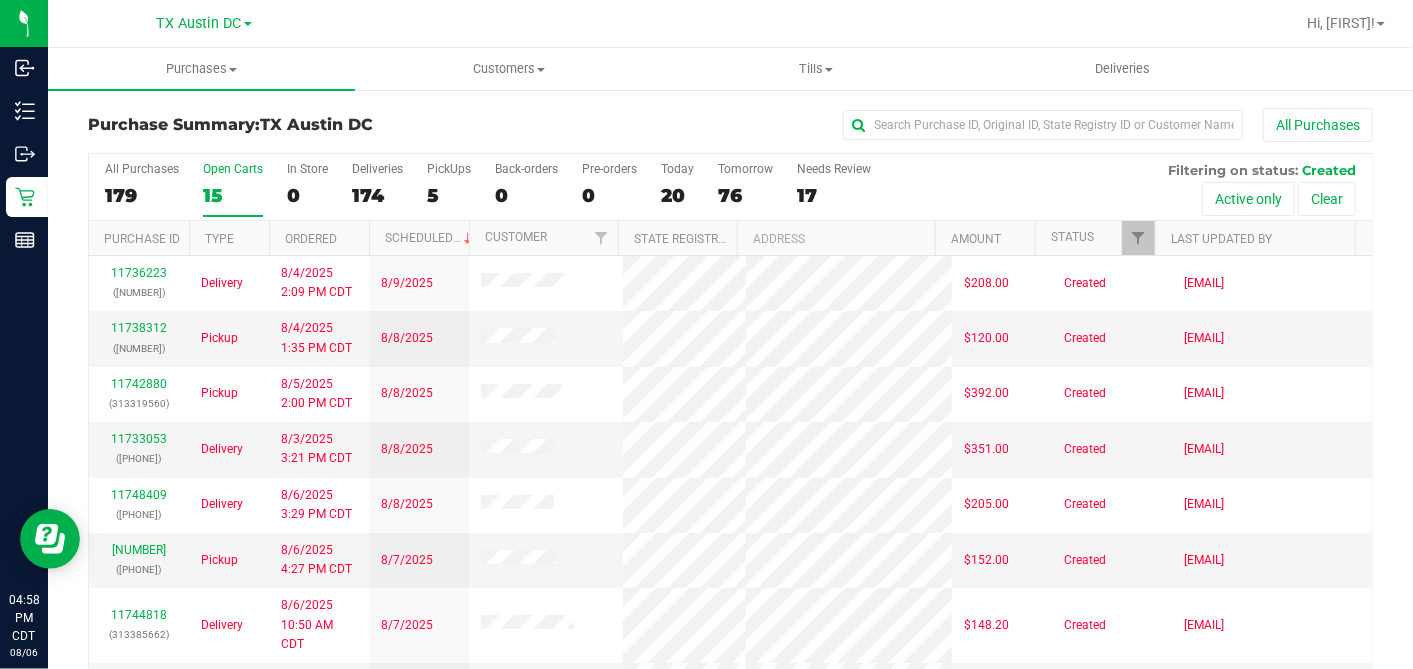 click on "Ordered" at bounding box center (319, 238) 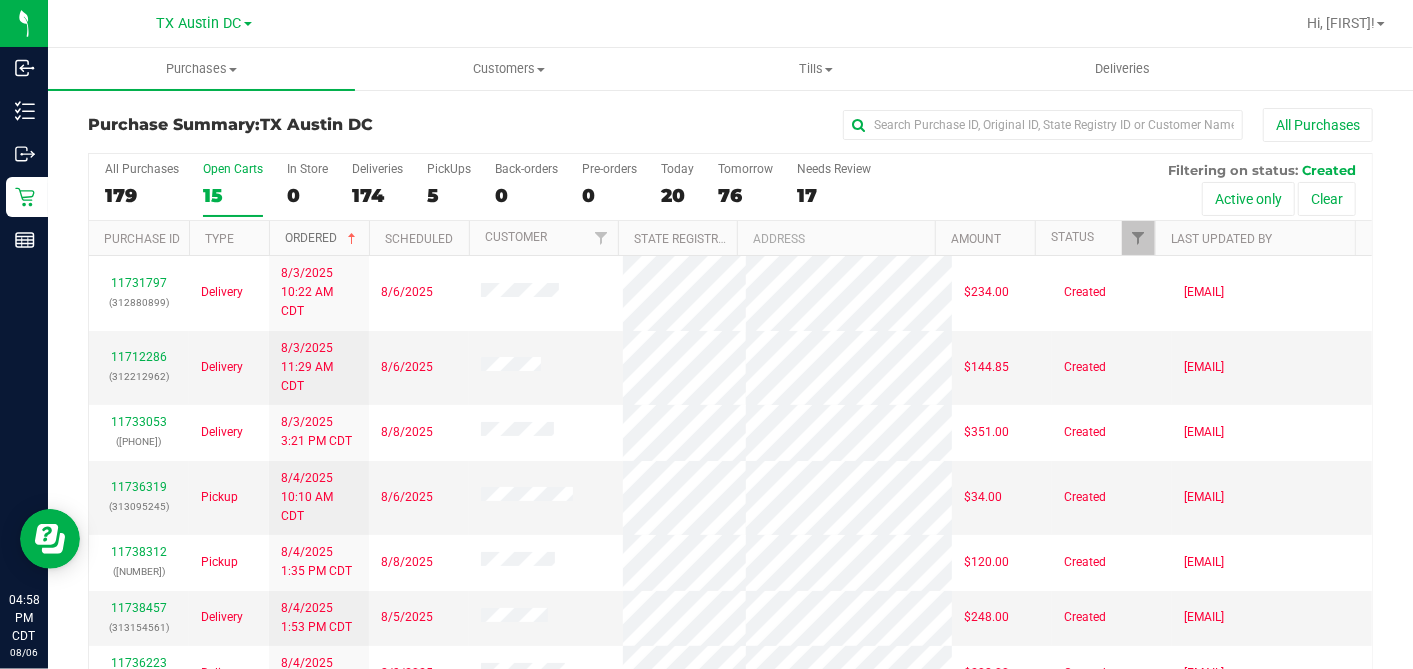 click at bounding box center (352, 239) 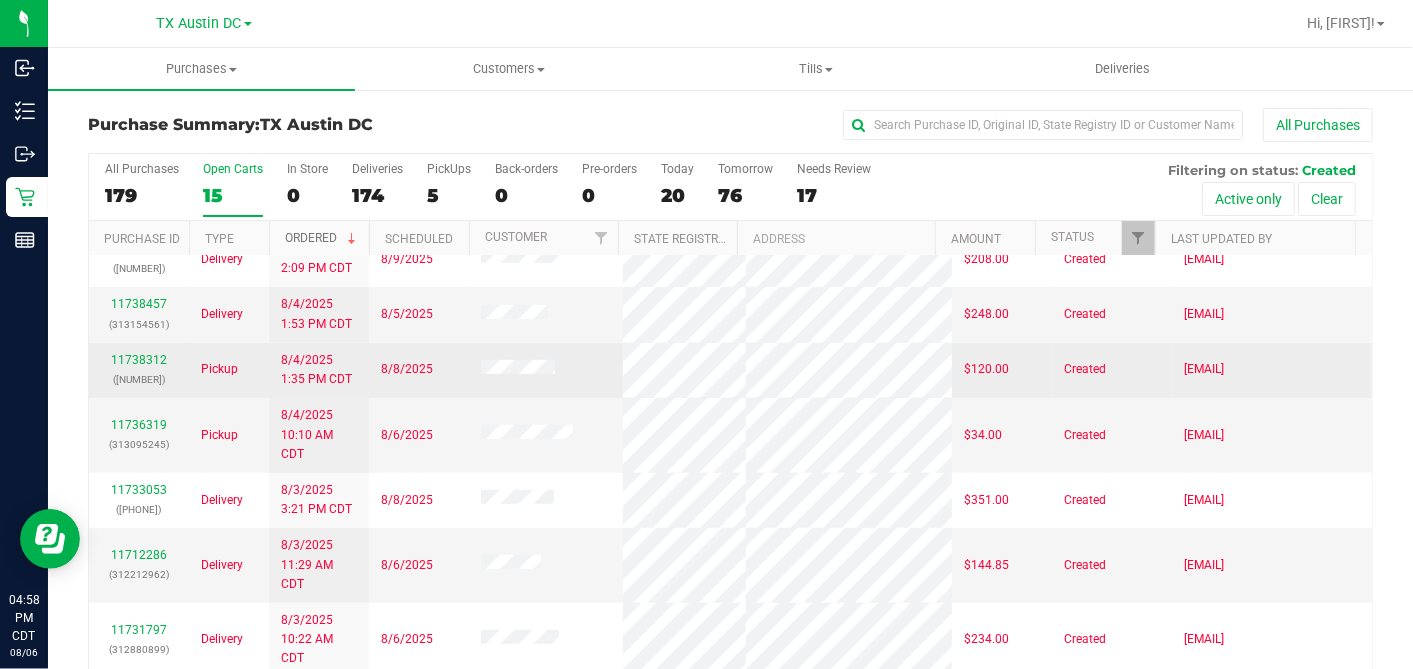 scroll, scrollTop: 577, scrollLeft: 0, axis: vertical 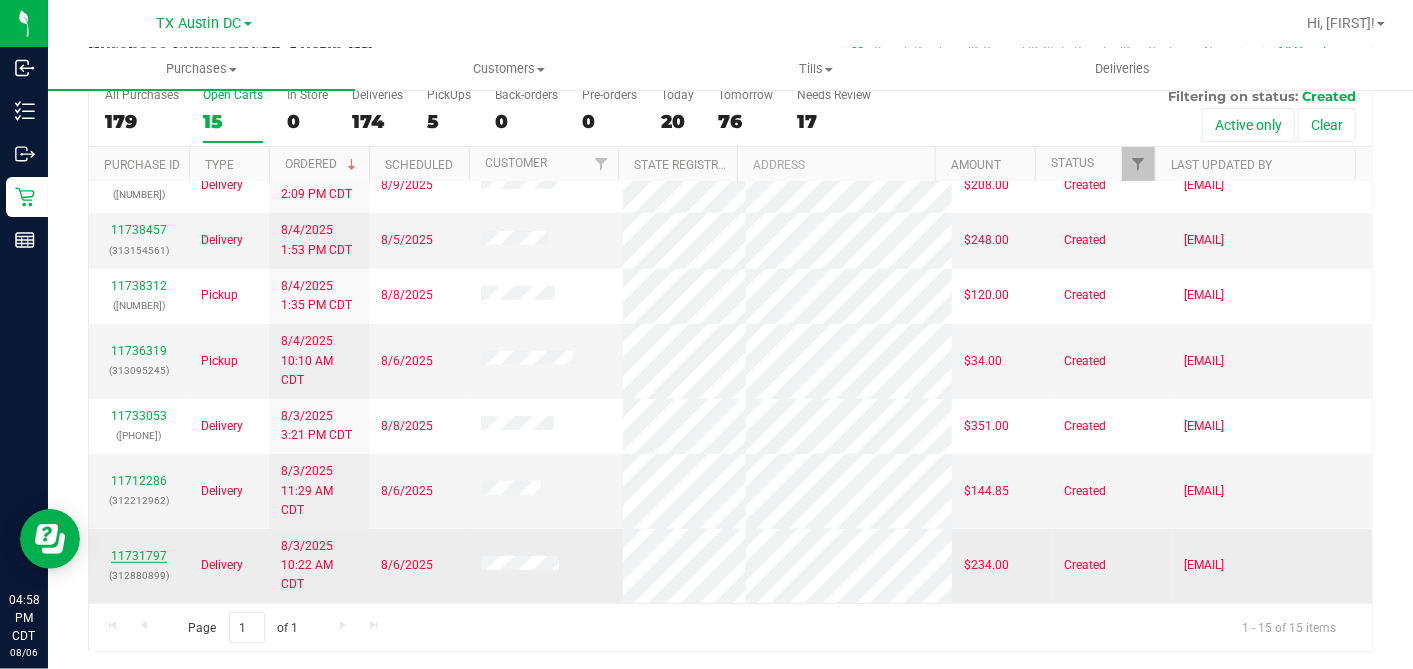 click on "11731797" at bounding box center [139, 556] 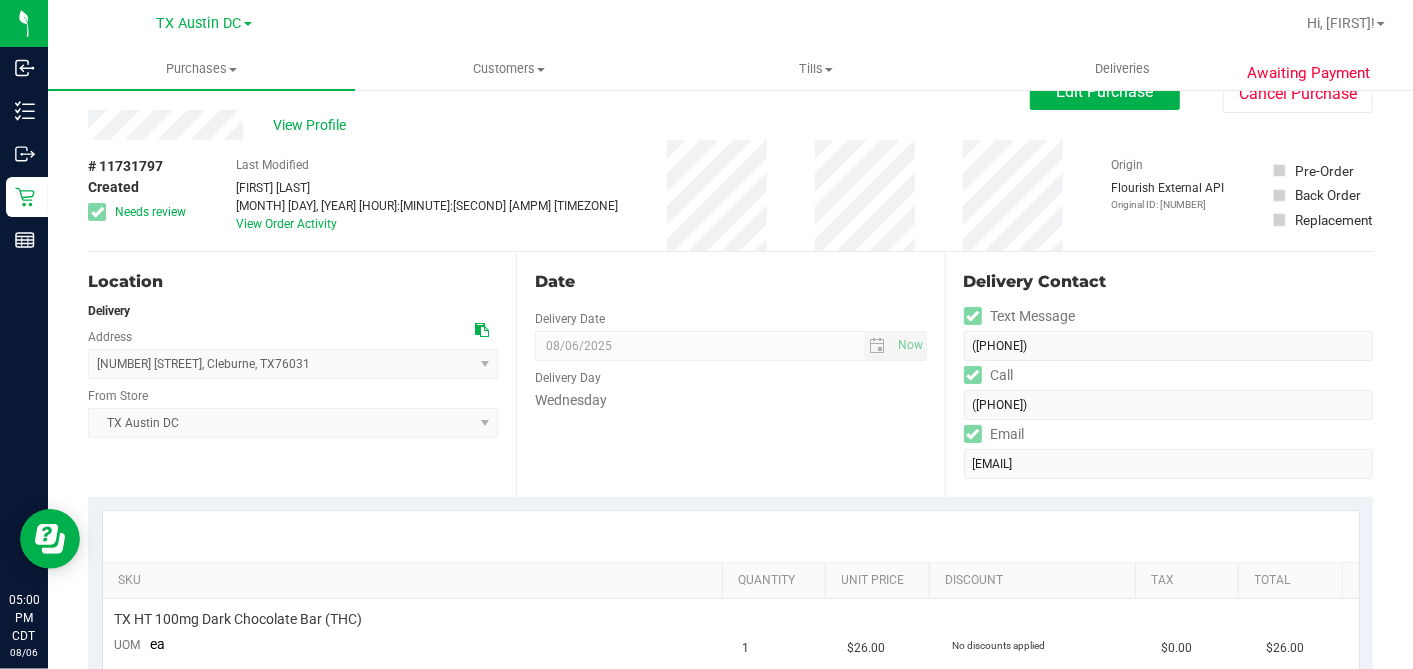 scroll, scrollTop: 0, scrollLeft: 0, axis: both 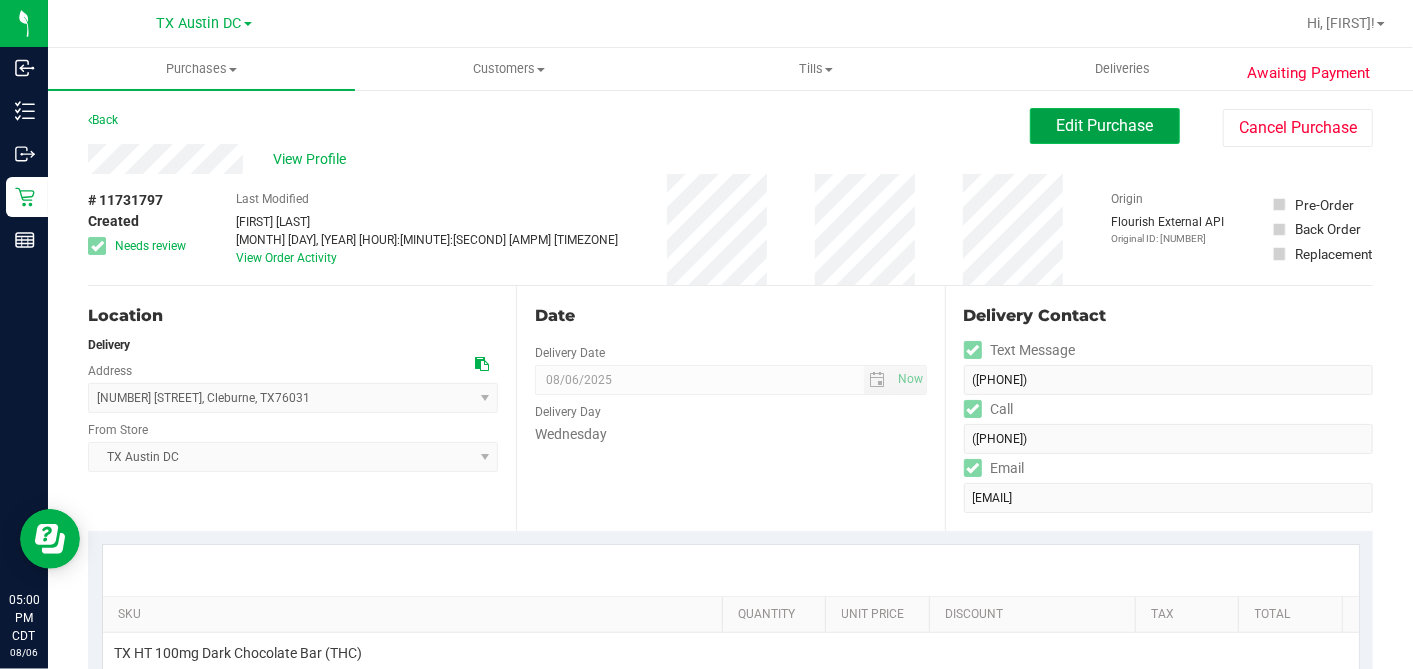 click on "Edit Purchase" at bounding box center [1105, 125] 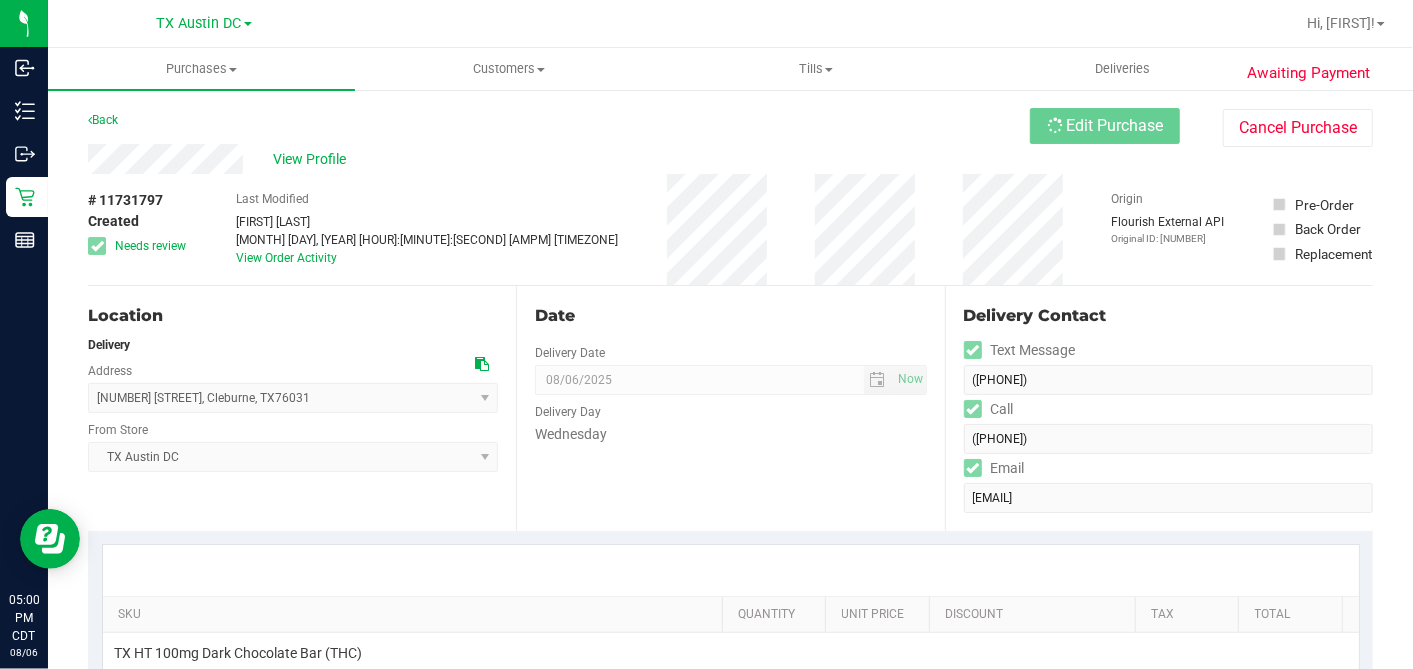 scroll, scrollTop: 444, scrollLeft: 0, axis: vertical 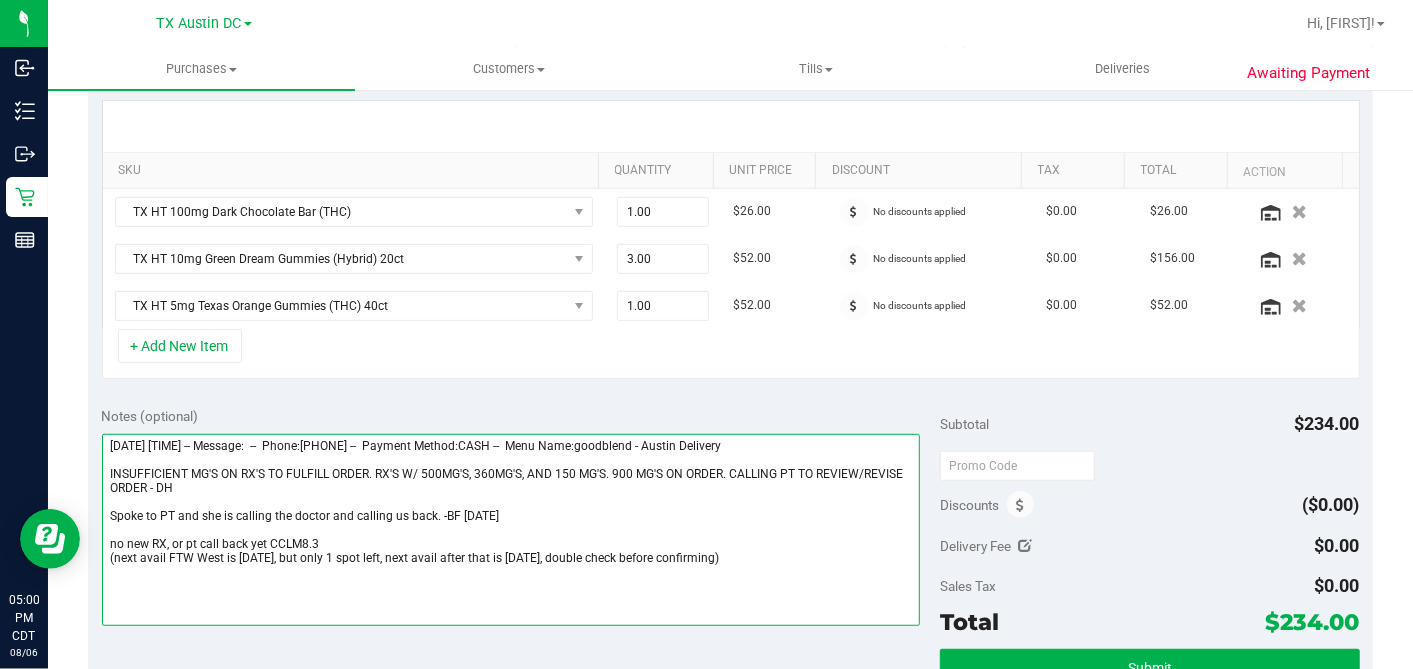 click at bounding box center [511, 530] 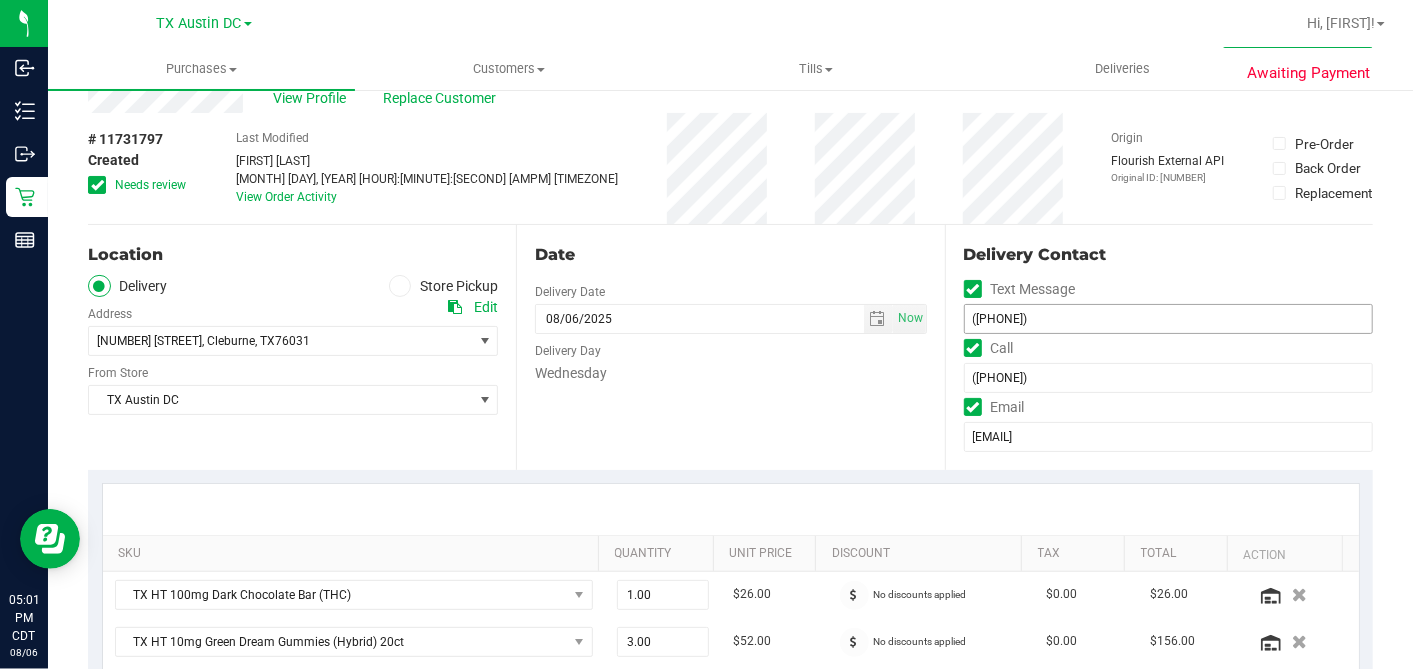 scroll, scrollTop: 0, scrollLeft: 0, axis: both 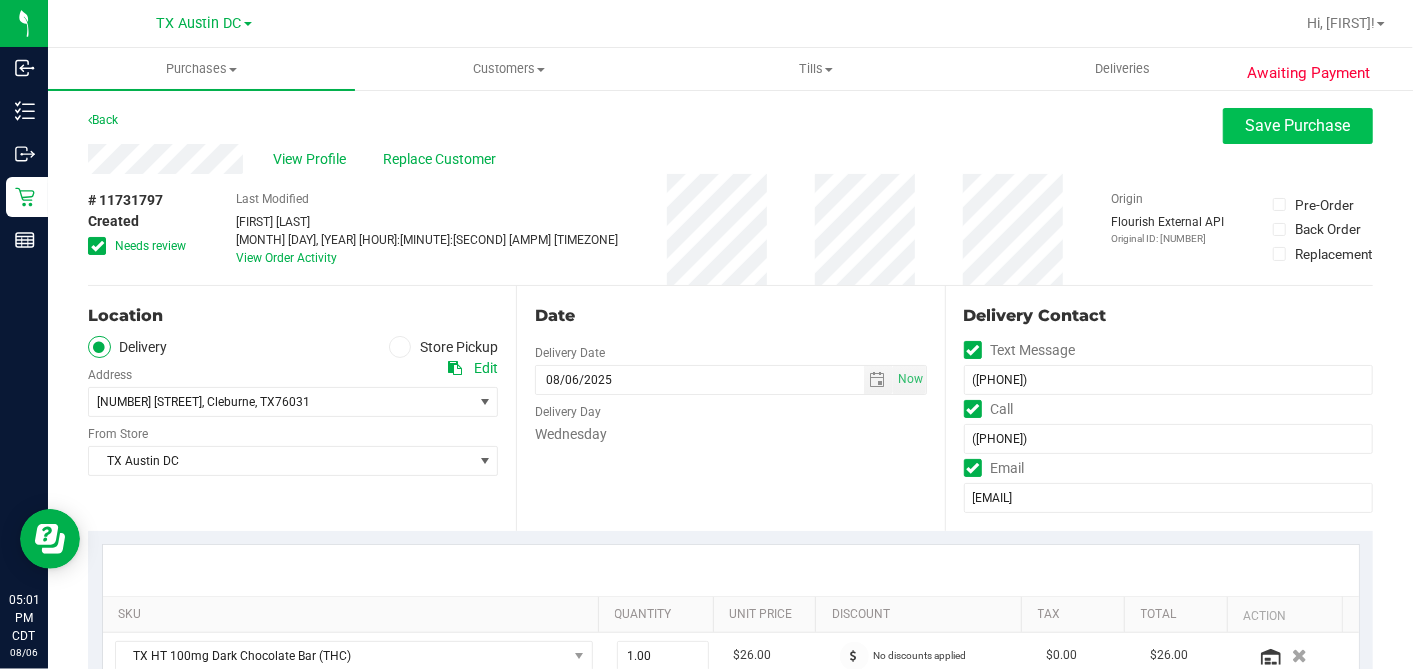 type on "Sunday 08/03/2025 10:00-16:00 -- Message:  --  Phone:8179337636 --  Payment Method:CASH --  Menu Name:goodblend - Austin Delivery
INSUFFICIENT MG'S ON RX'S TO FULFILL ORDER. RX'S W/ 500MG'S, 360MG'S, AND 150 MG'S. 900 MG'S ON ORDER. CALLING PT TO REVIEW/REVISE ORDER - DH
Spoke to PT and she is calling the doctor and calling us back. -BF 8/2
no new RX, or pt call back yet CCLM8.3
(next avail FTW West is 8/6, but only 1 spot left, next avail after that is 8/12, double check before confirming)
STILL NO NEW RX'S IN CURT. NO NEW CONTACT FROM PT - DH 8/6" 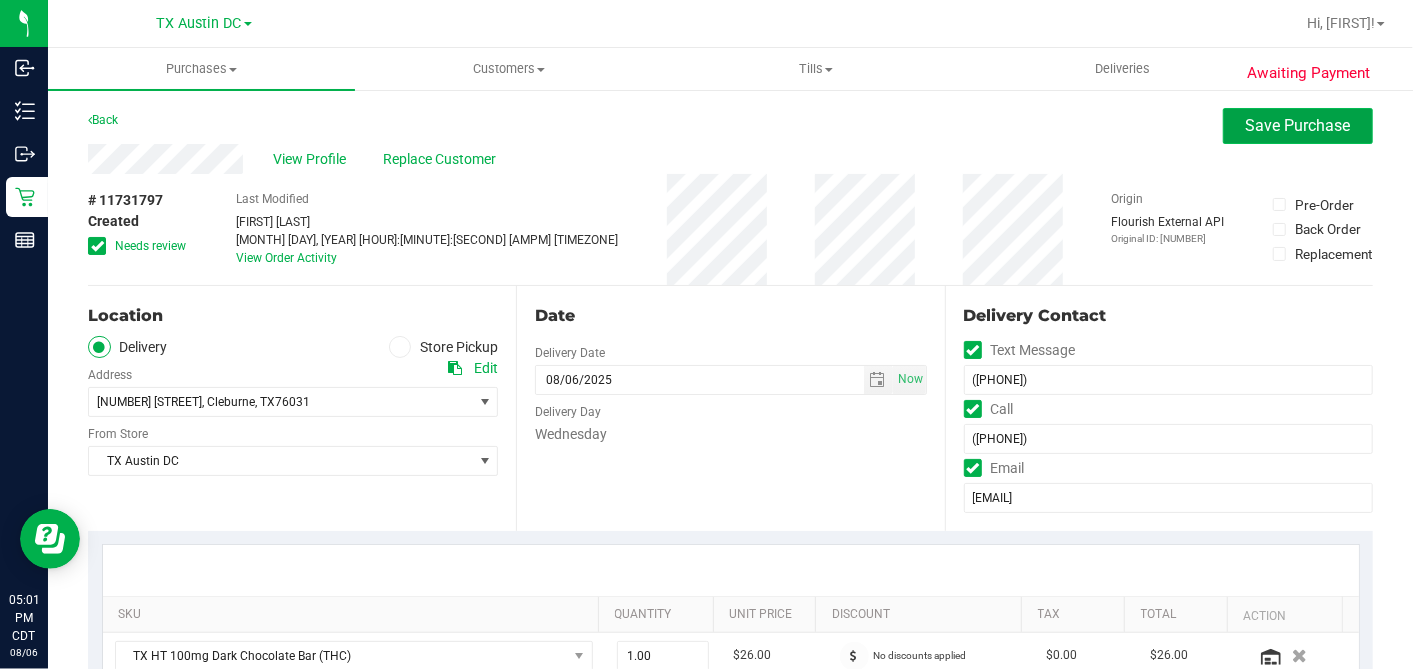 click on "Save Purchase" at bounding box center [1298, 126] 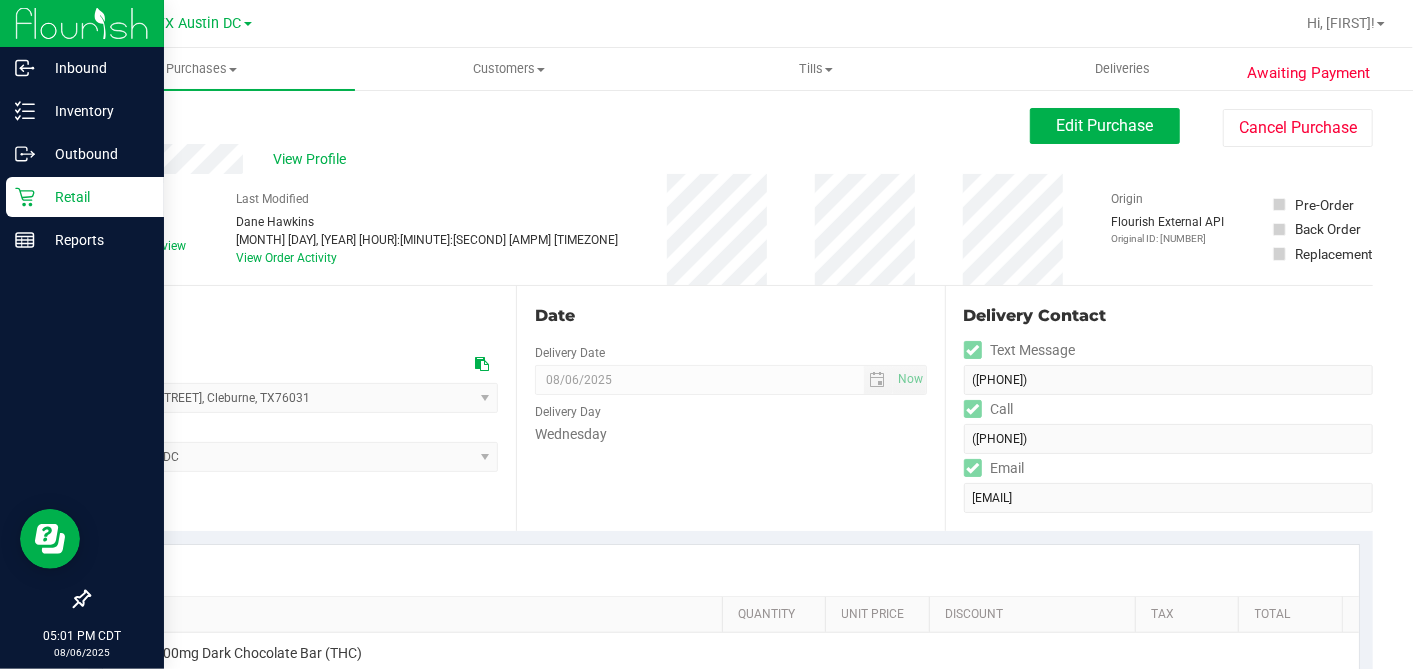 click 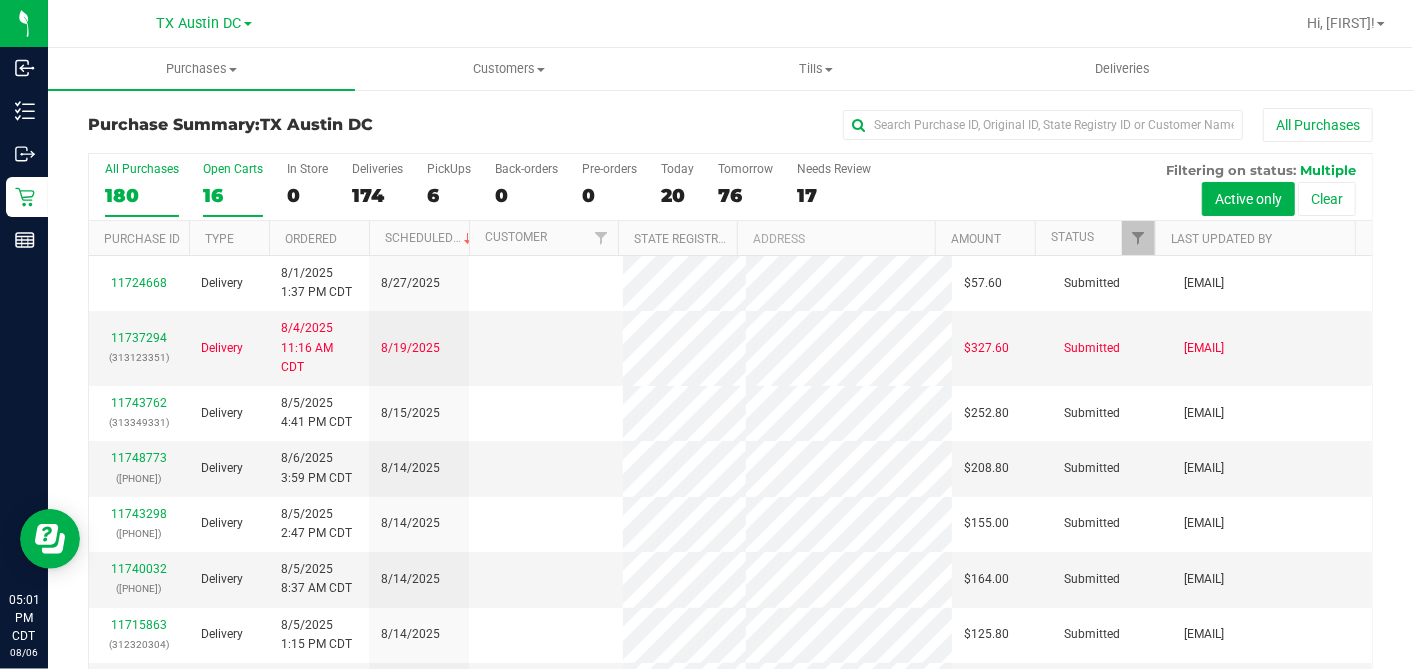 click on "16" at bounding box center [233, 195] 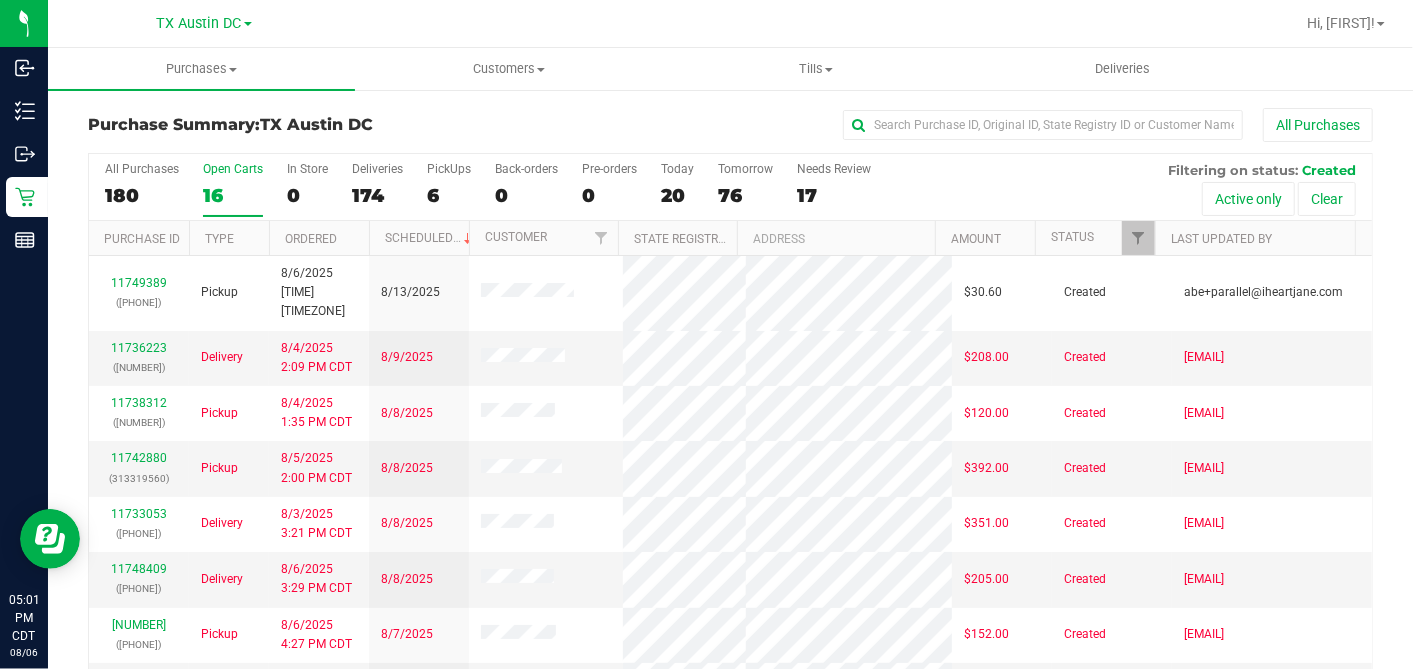 click at bounding box center (368, 238) 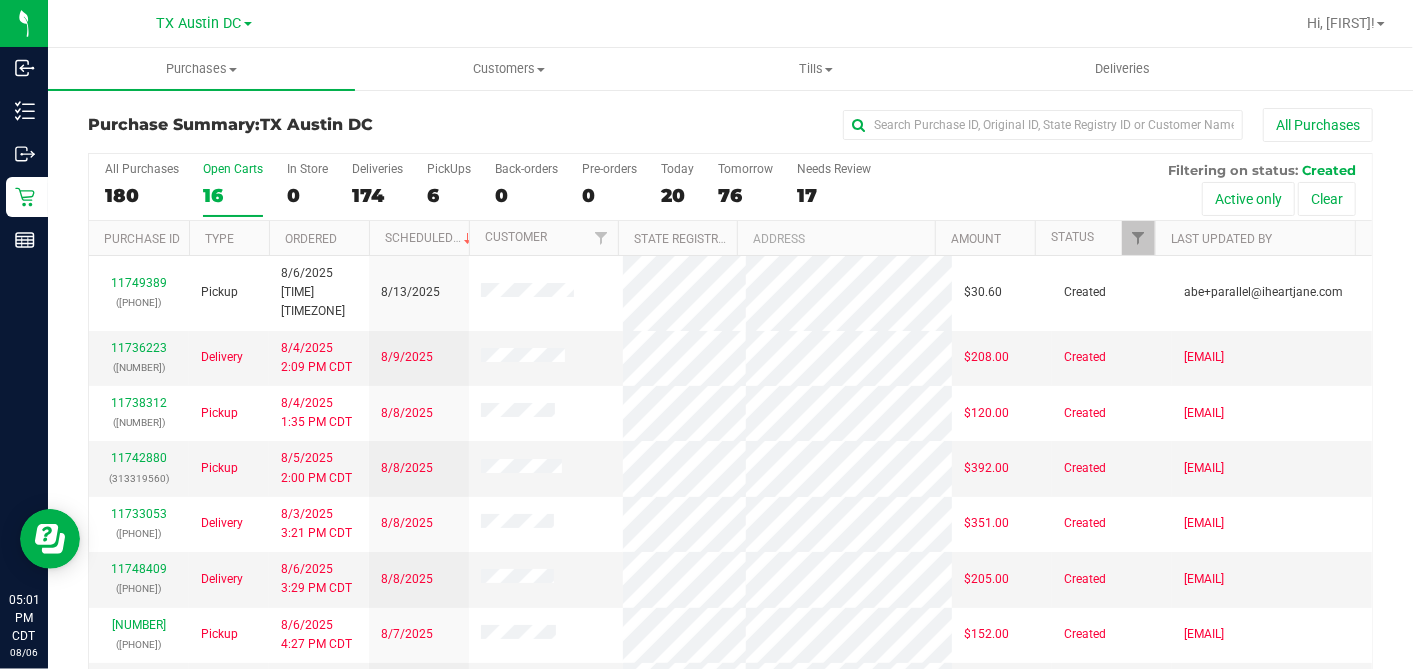 click on "Ordered" at bounding box center (319, 238) 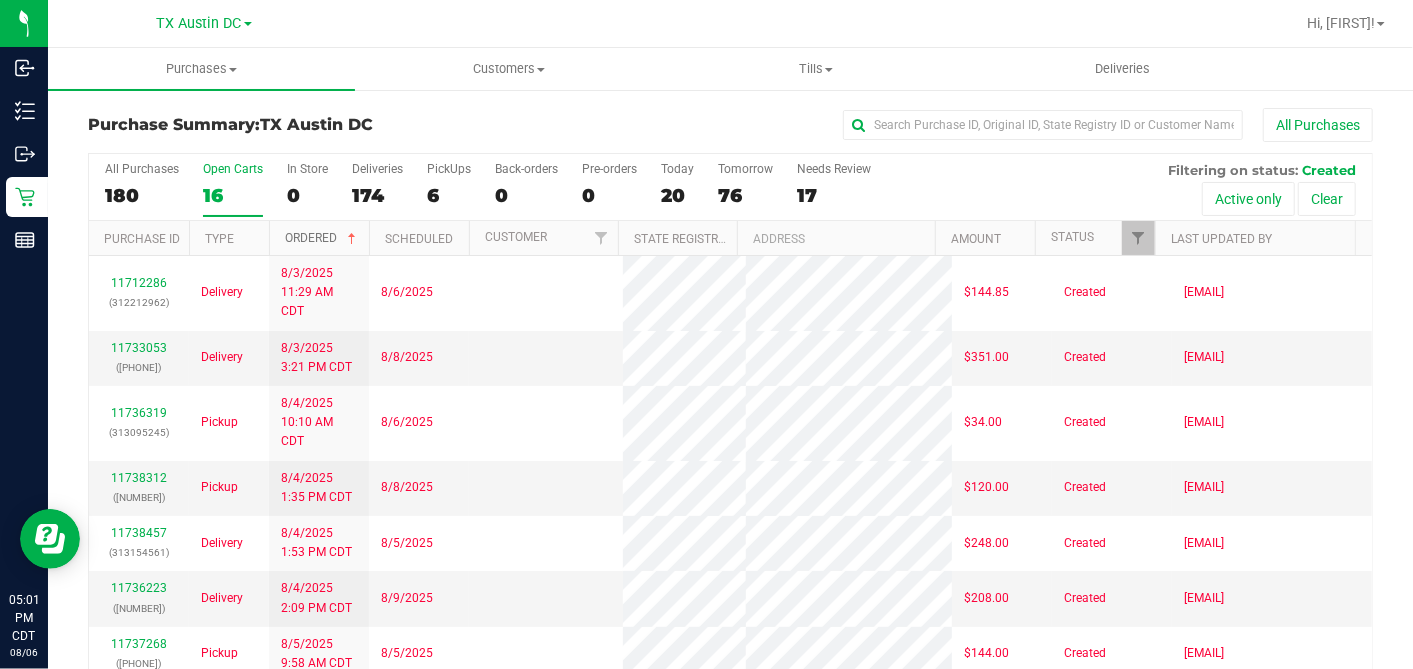 click at bounding box center (352, 239) 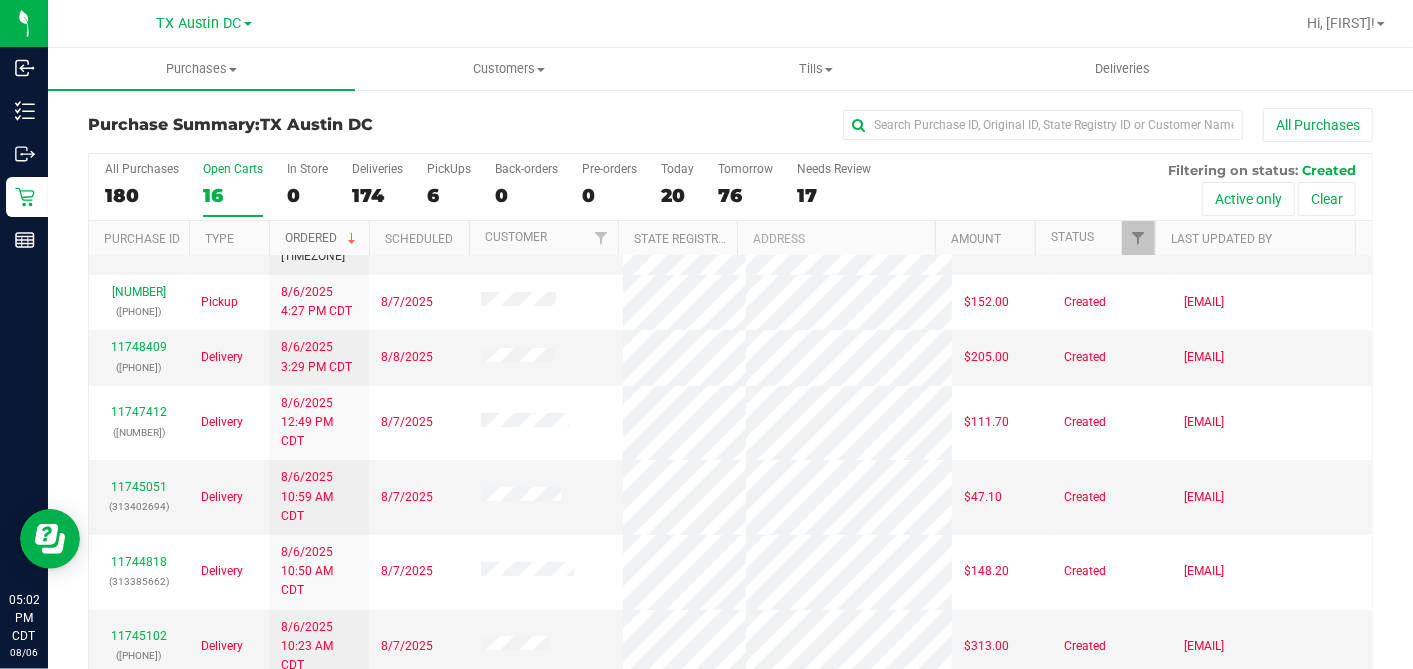 scroll, scrollTop: 0, scrollLeft: 0, axis: both 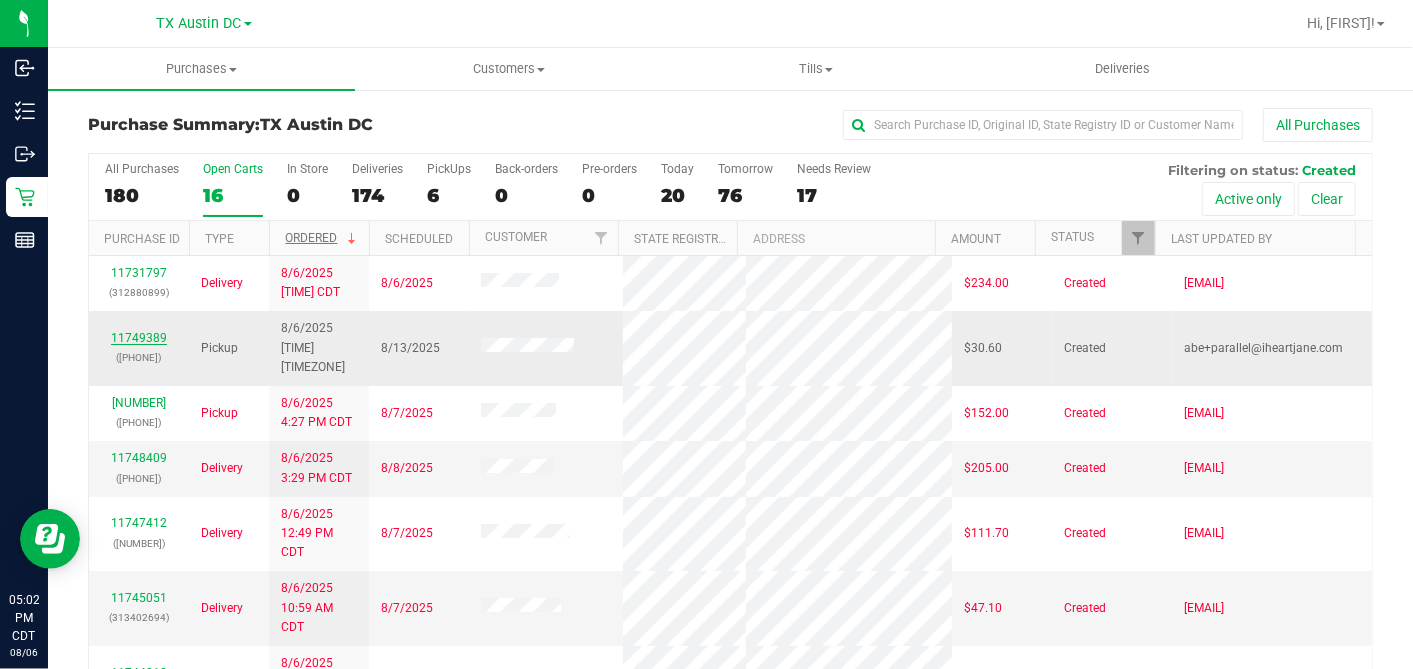 click on "11749389" at bounding box center [139, 338] 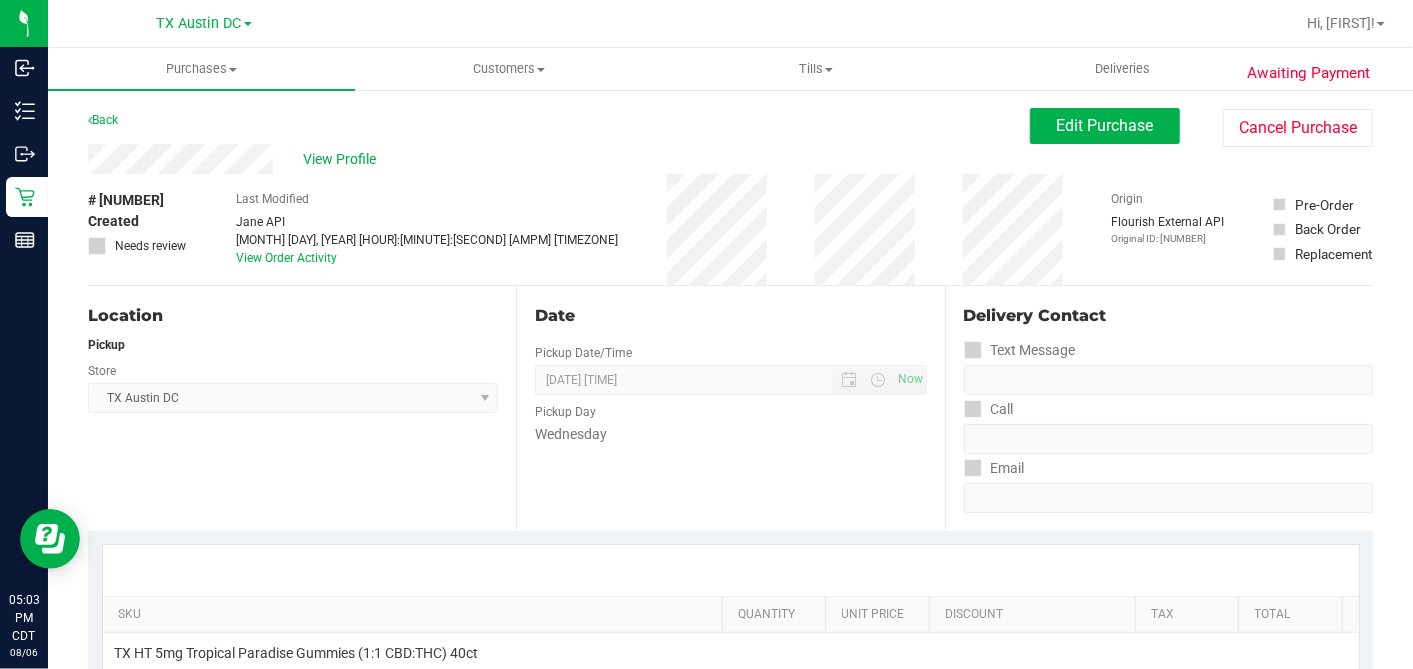 click on "Date" at bounding box center [730, 316] 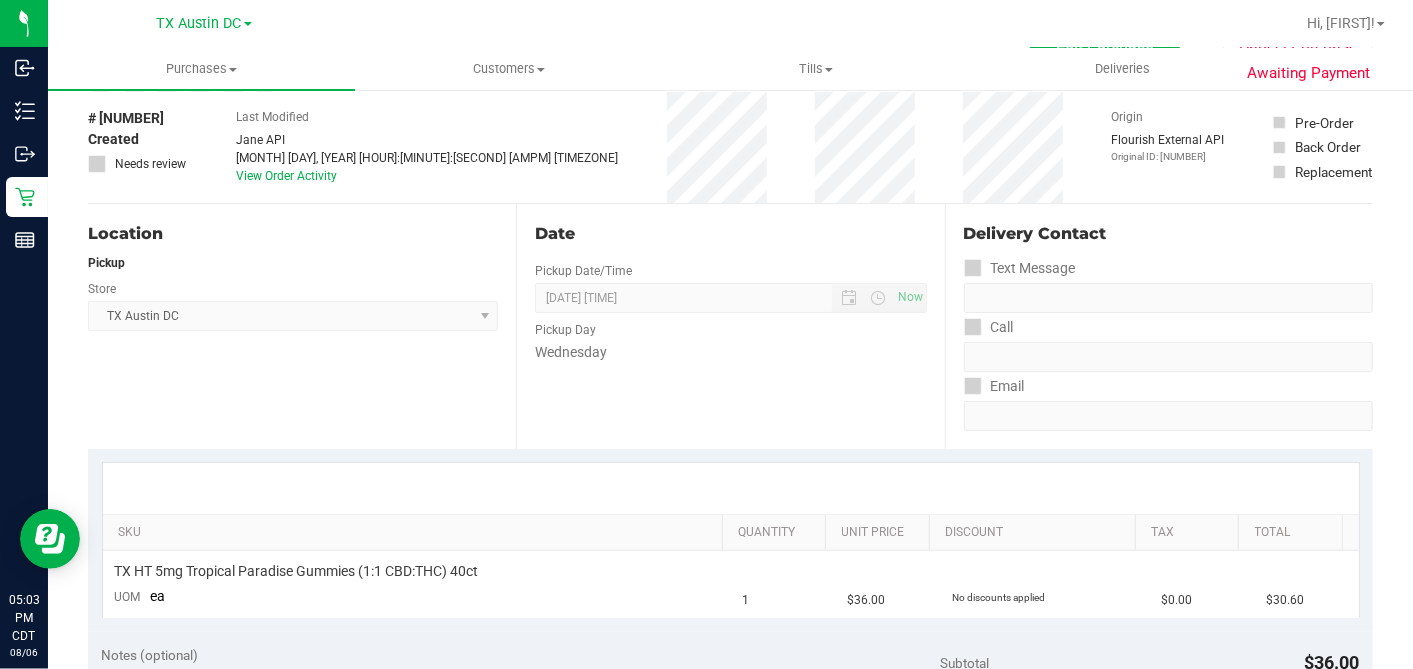 scroll, scrollTop: 0, scrollLeft: 0, axis: both 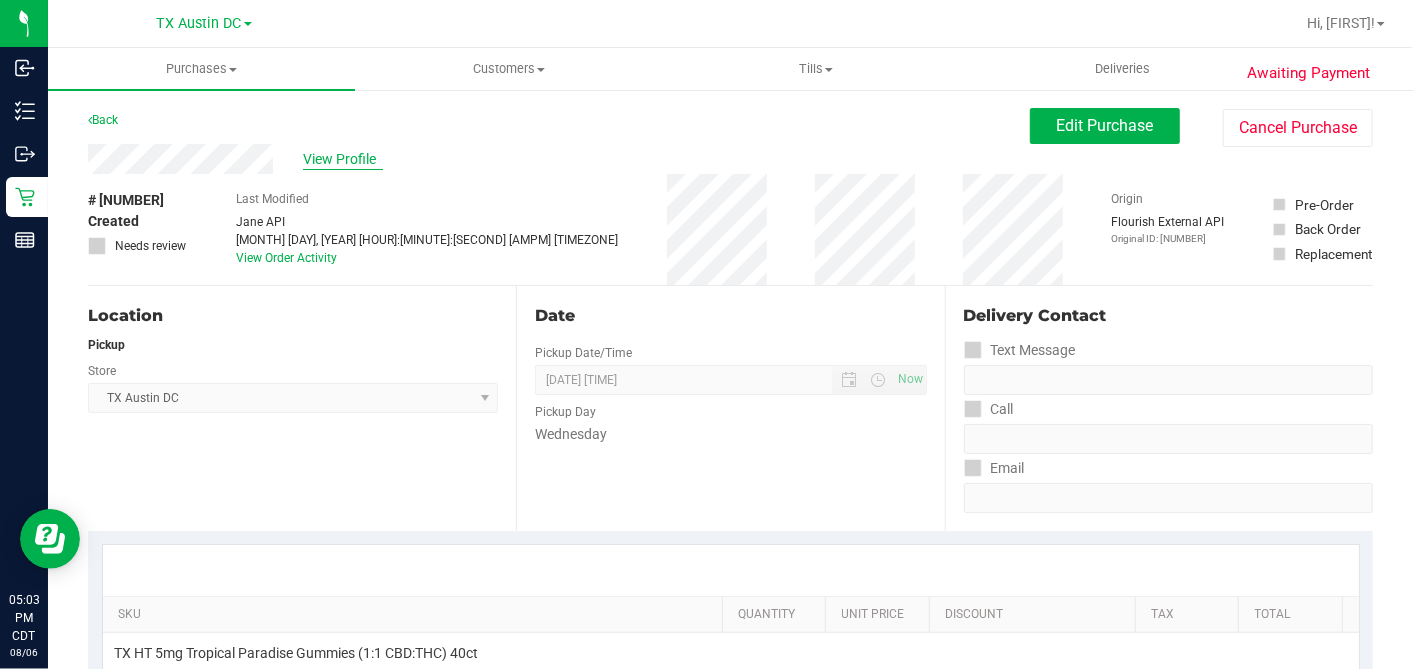 click on "View Profile" at bounding box center [343, 159] 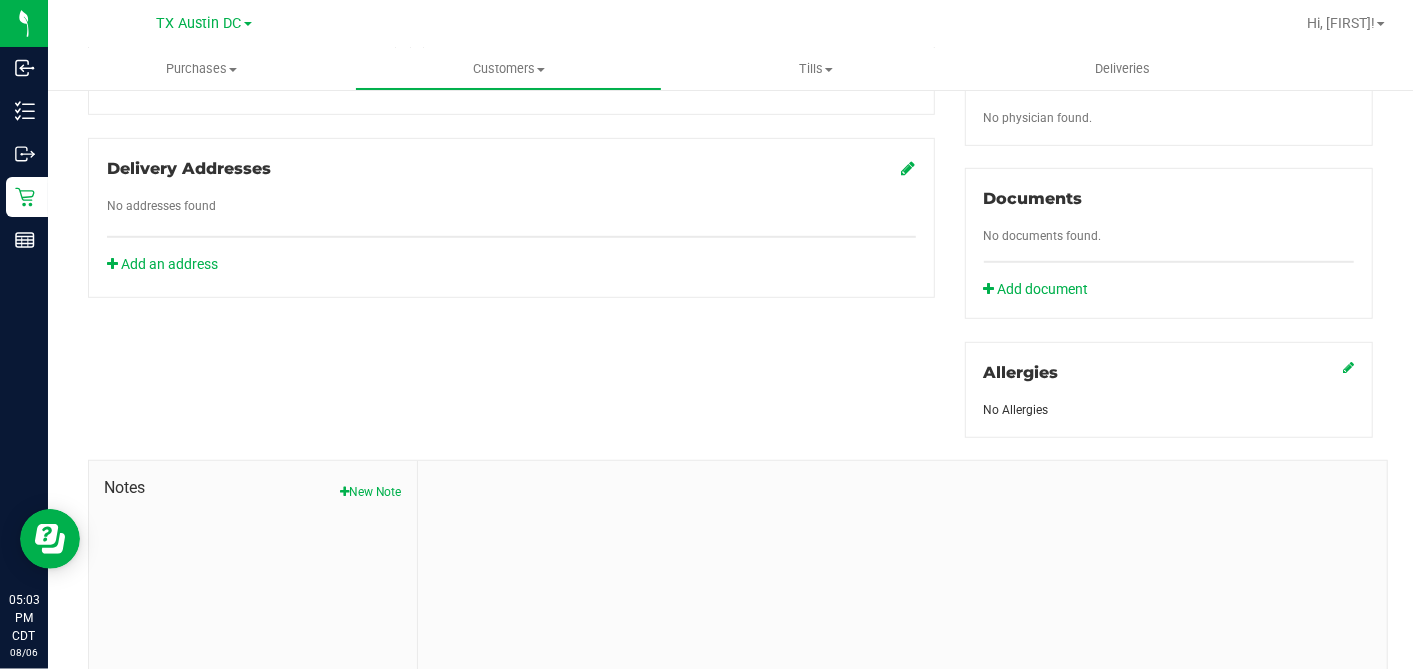 scroll, scrollTop: 750, scrollLeft: 0, axis: vertical 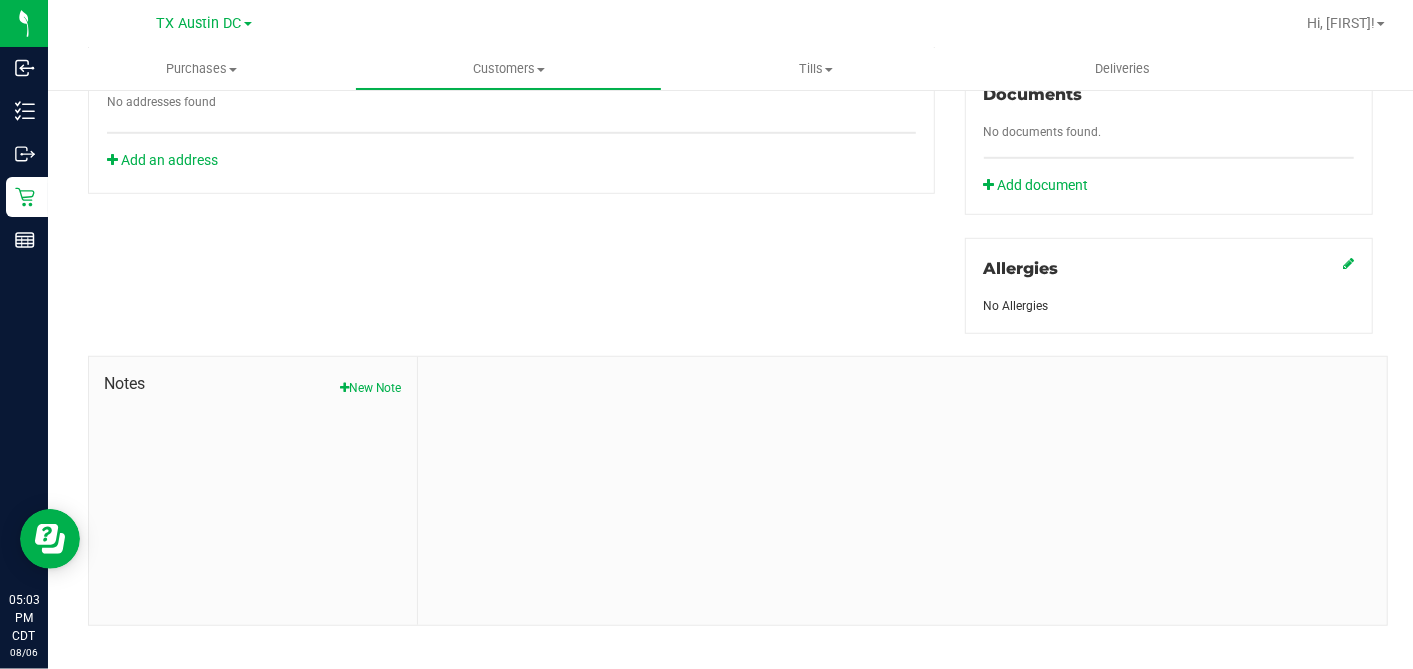 drag, startPoint x: 374, startPoint y: 368, endPoint x: 408, endPoint y: 385, distance: 38.013157 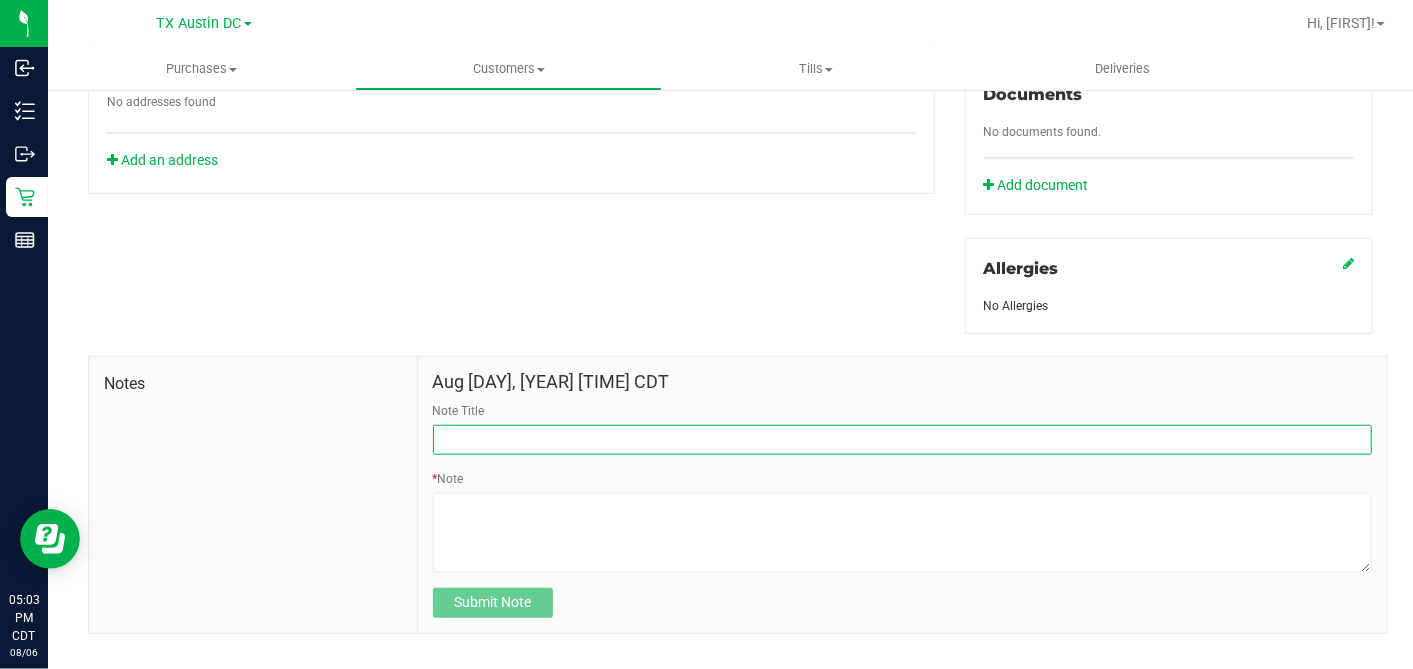 click on "Note Title" at bounding box center (902, 440) 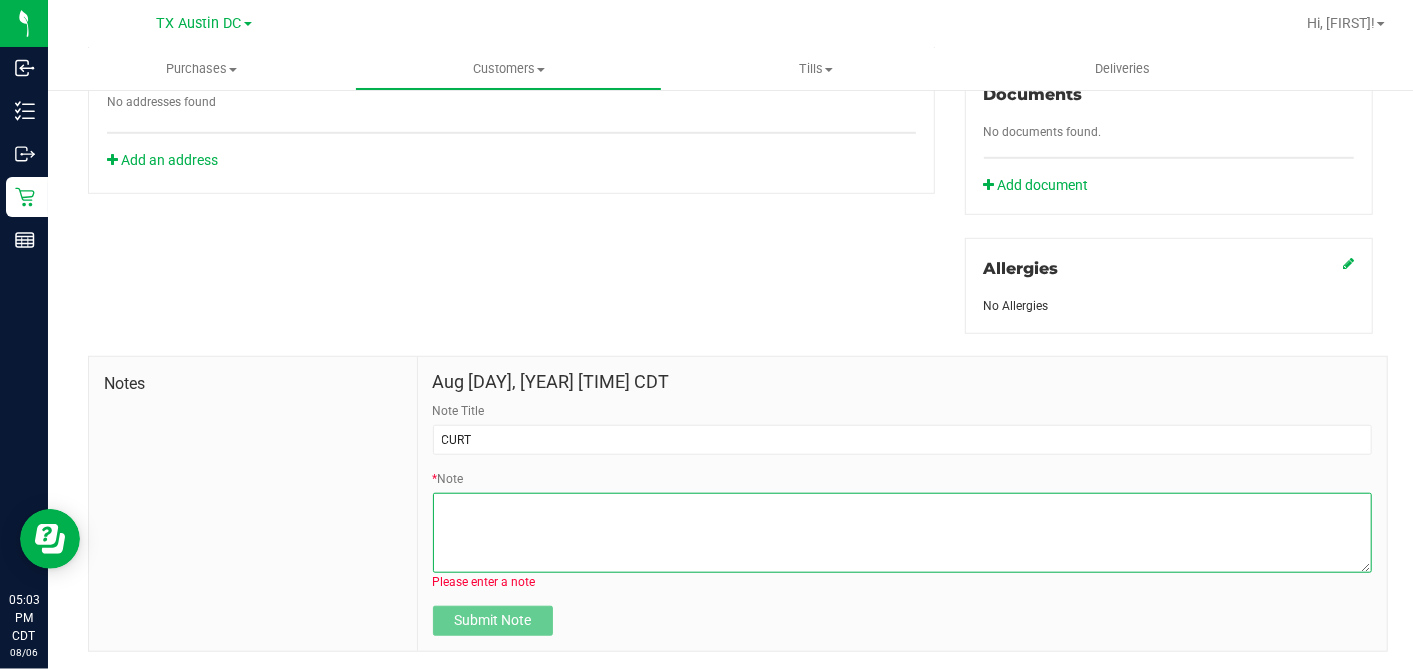 click on "*
Note" at bounding box center (902, 533) 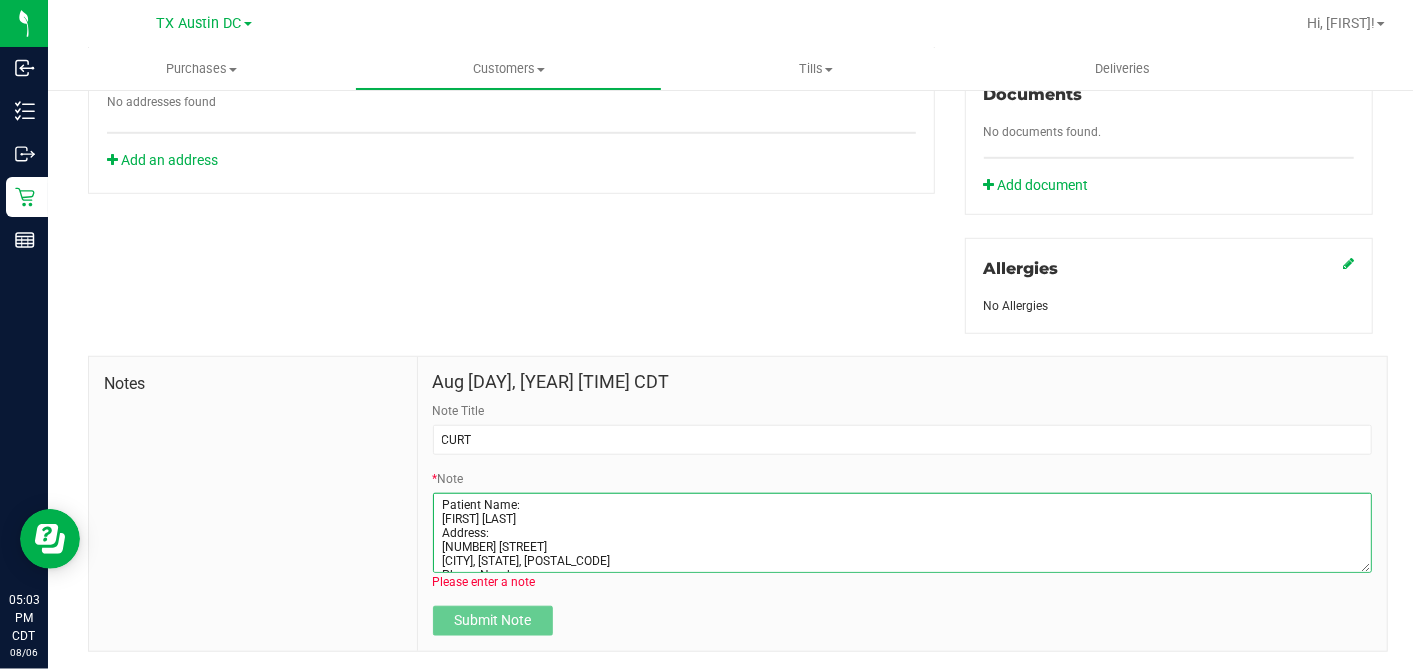 scroll, scrollTop: 80, scrollLeft: 0, axis: vertical 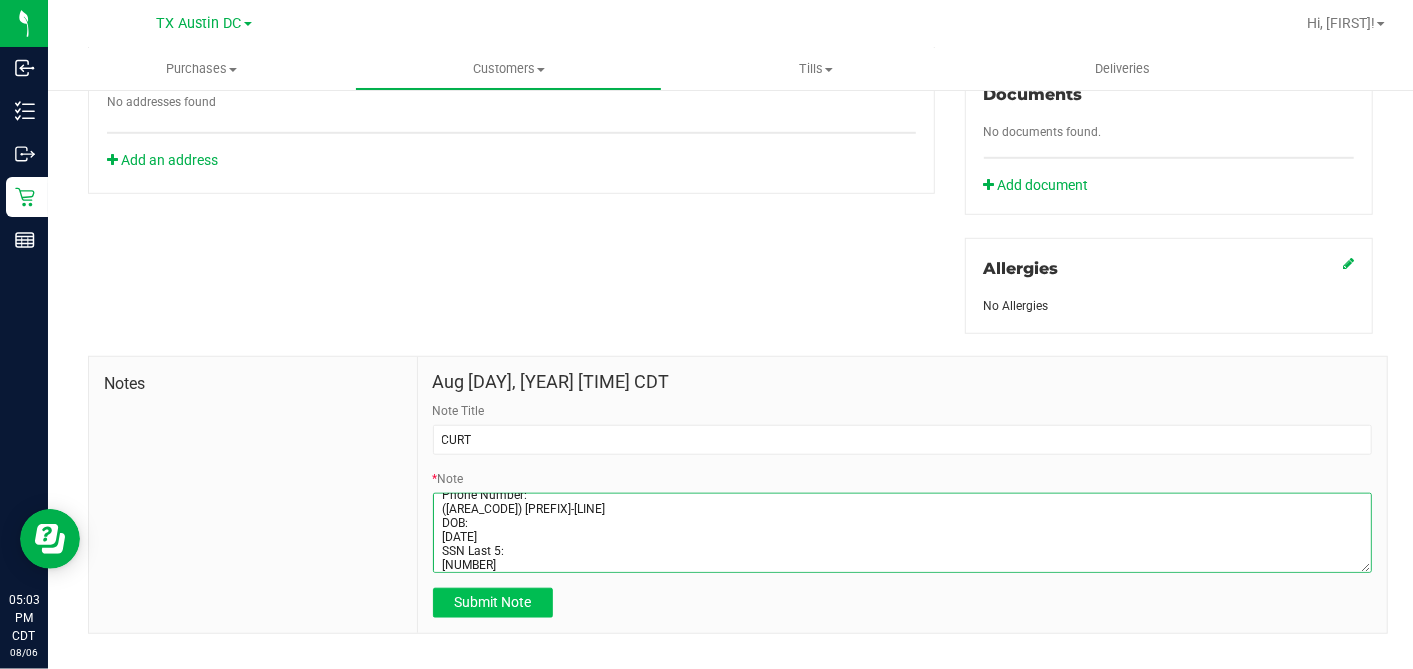 type on "Patient Name:
Isaiah HERNANDEZ
Address:
5604 STEPHENS DR
WICHITA FALLS, TX, 76310
Phone Number:
(940) 447-4653
DOB:
11/24/2006
SSN Last 5:
11111" 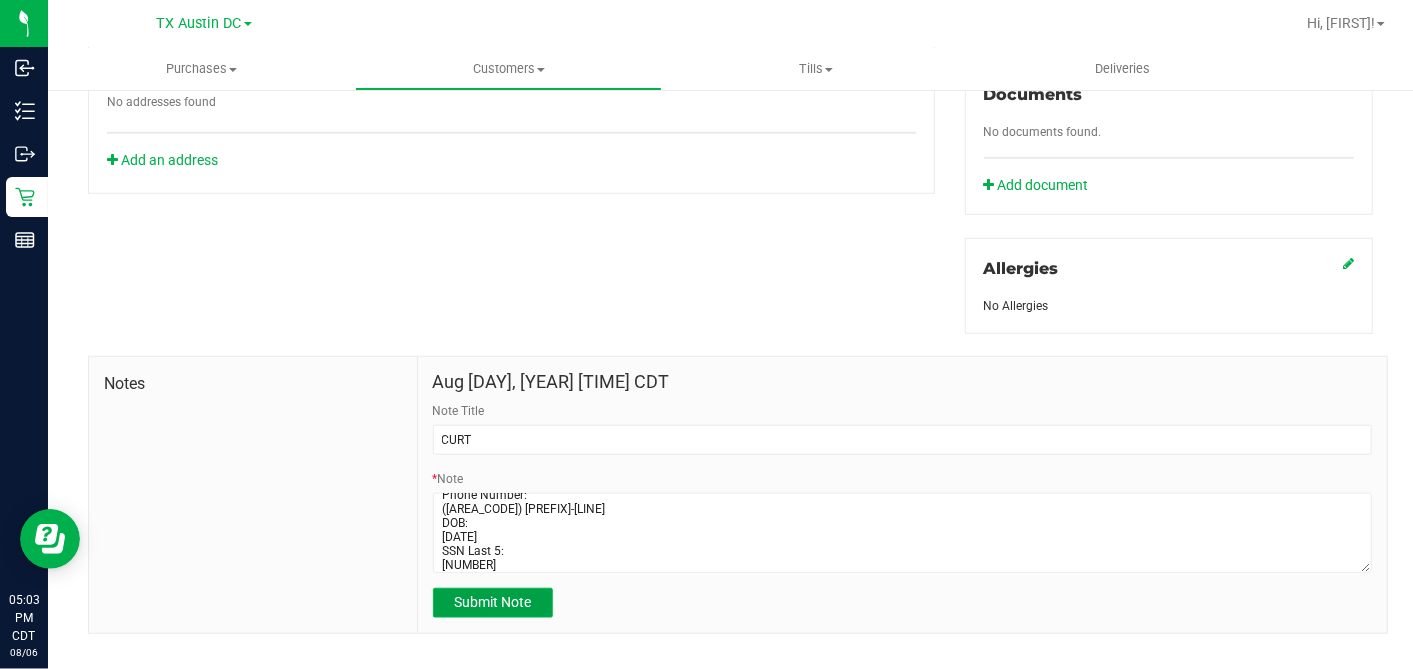 drag, startPoint x: 468, startPoint y: 575, endPoint x: 491, endPoint y: 586, distance: 25.495098 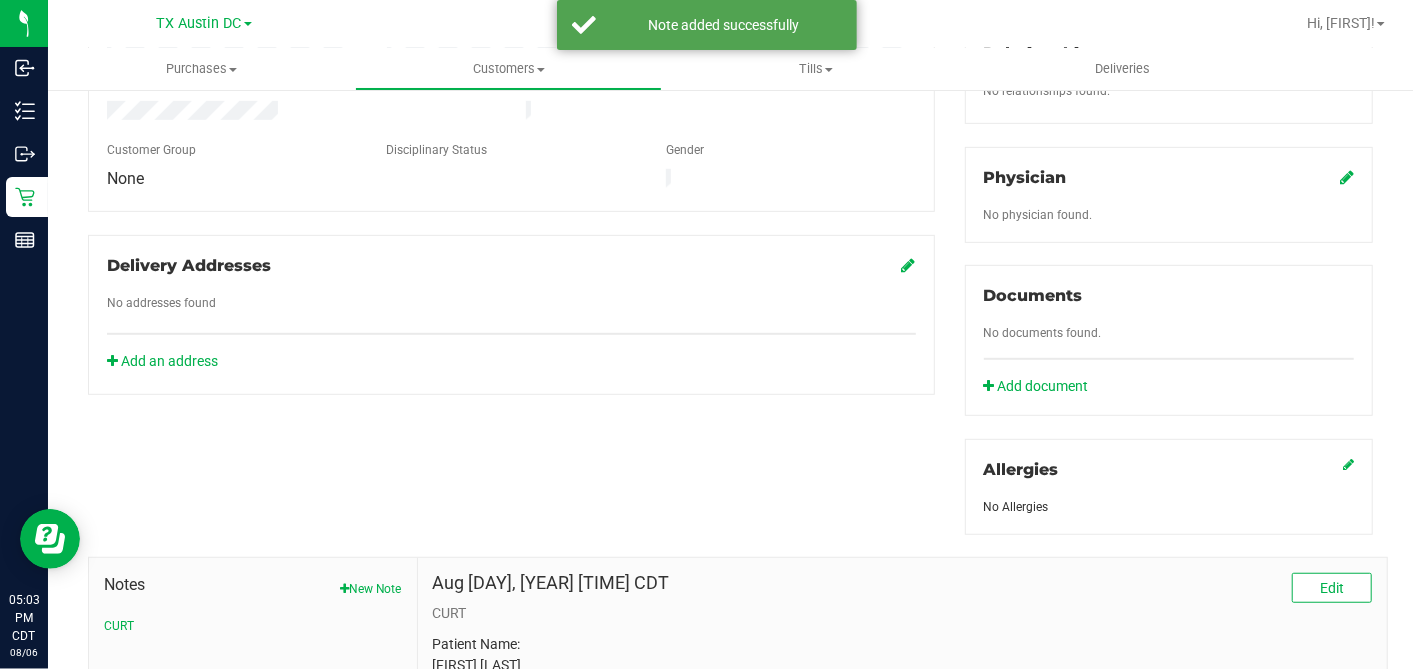 scroll, scrollTop: 528, scrollLeft: 0, axis: vertical 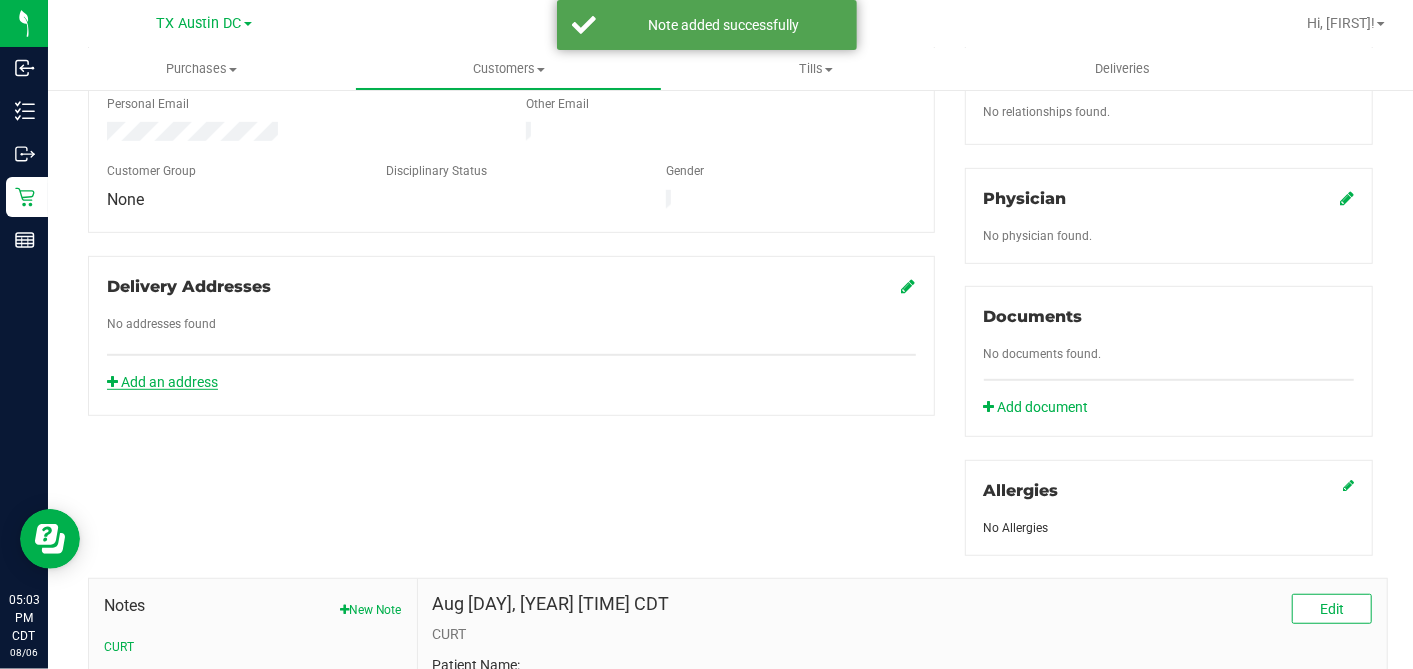 click on "Add an address" 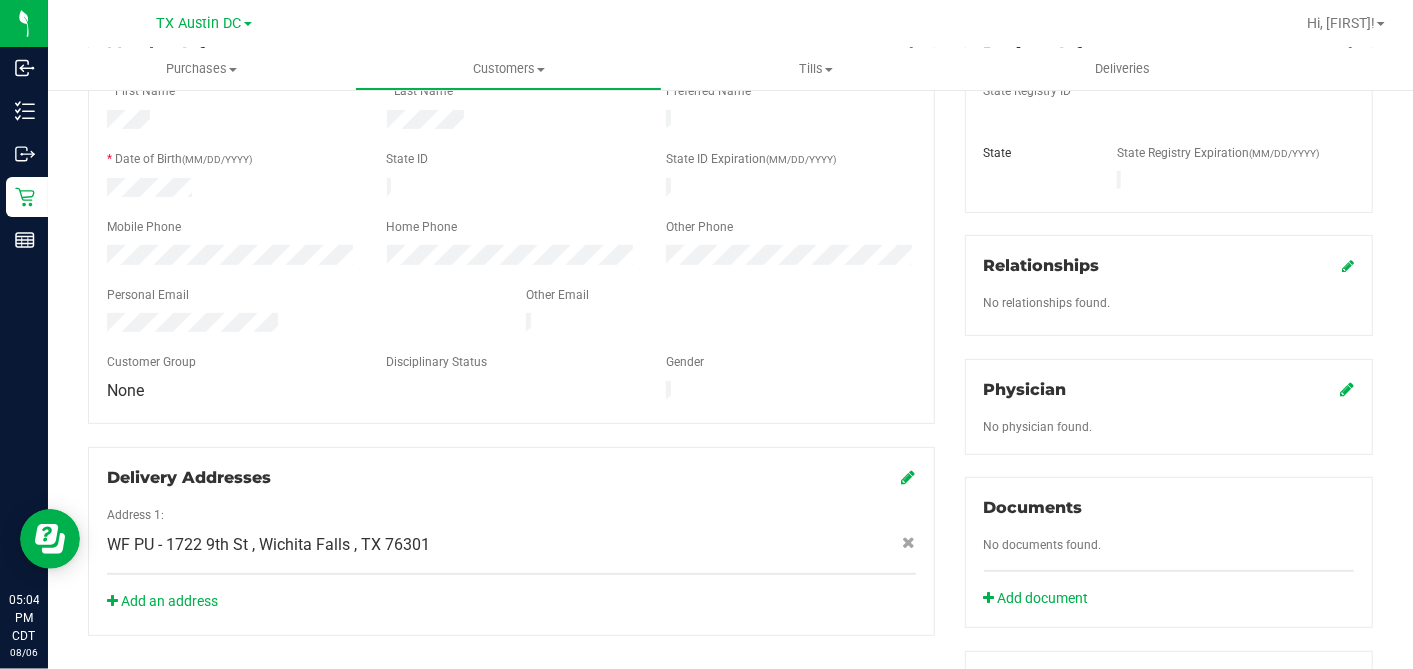 scroll, scrollTop: 305, scrollLeft: 0, axis: vertical 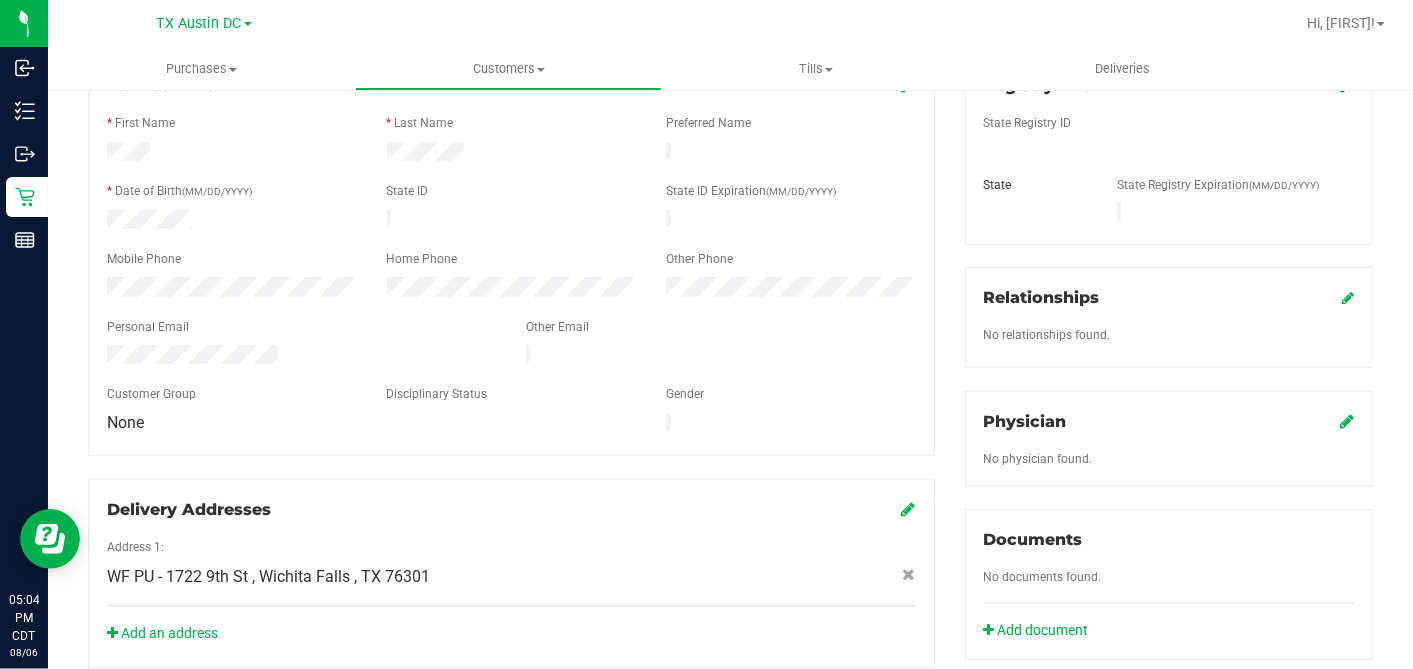click on "Physician
No physician found." 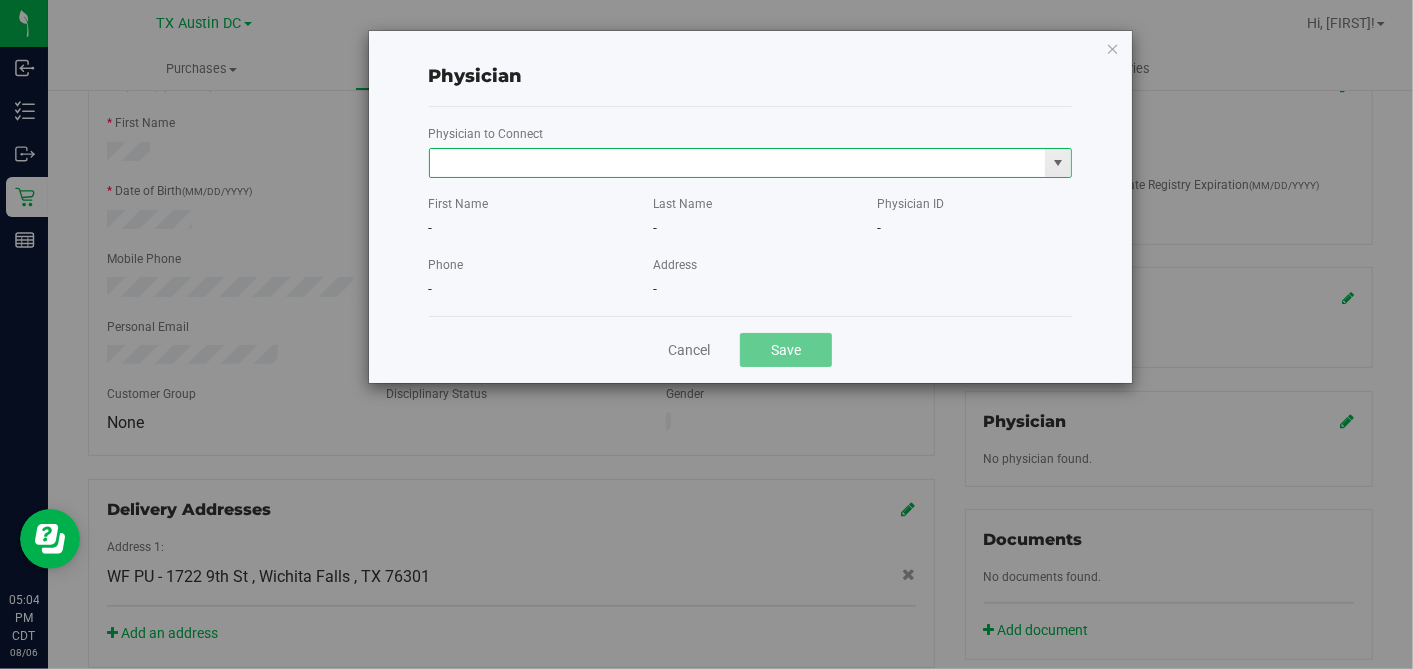 click at bounding box center [738, 163] 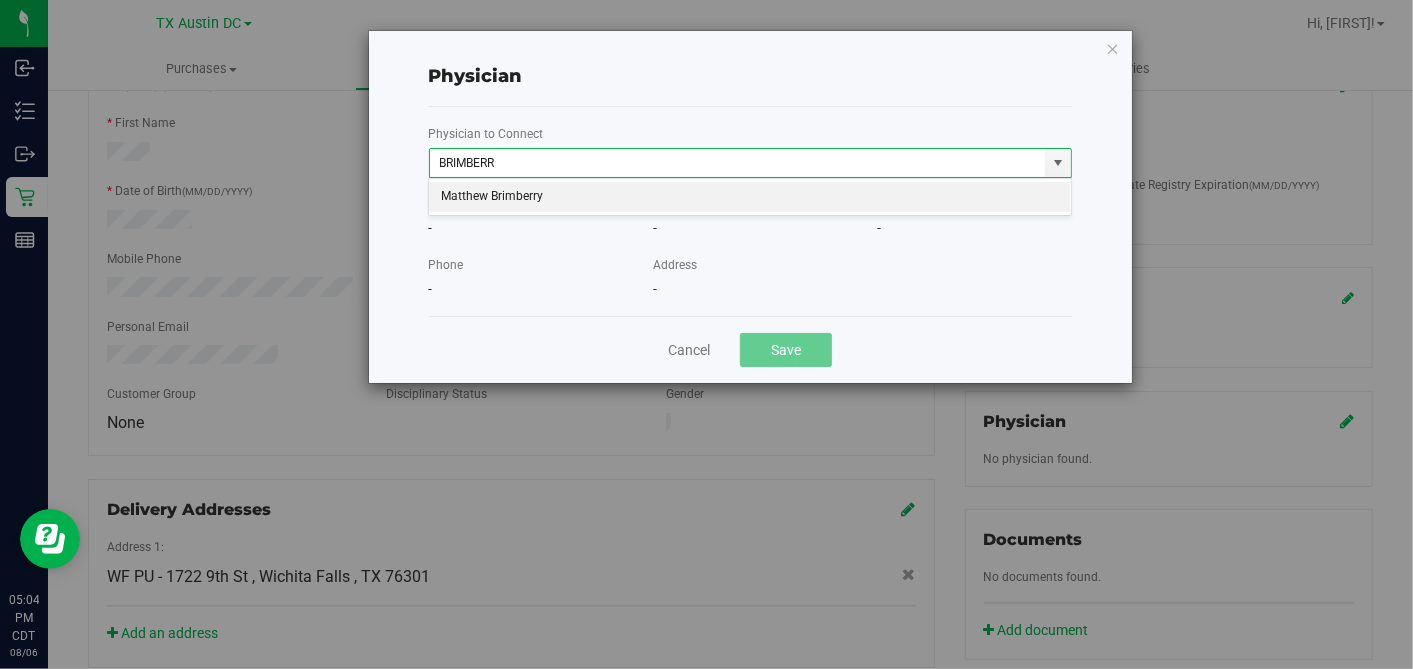 click on "Matthew Brimberry" at bounding box center [750, 197] 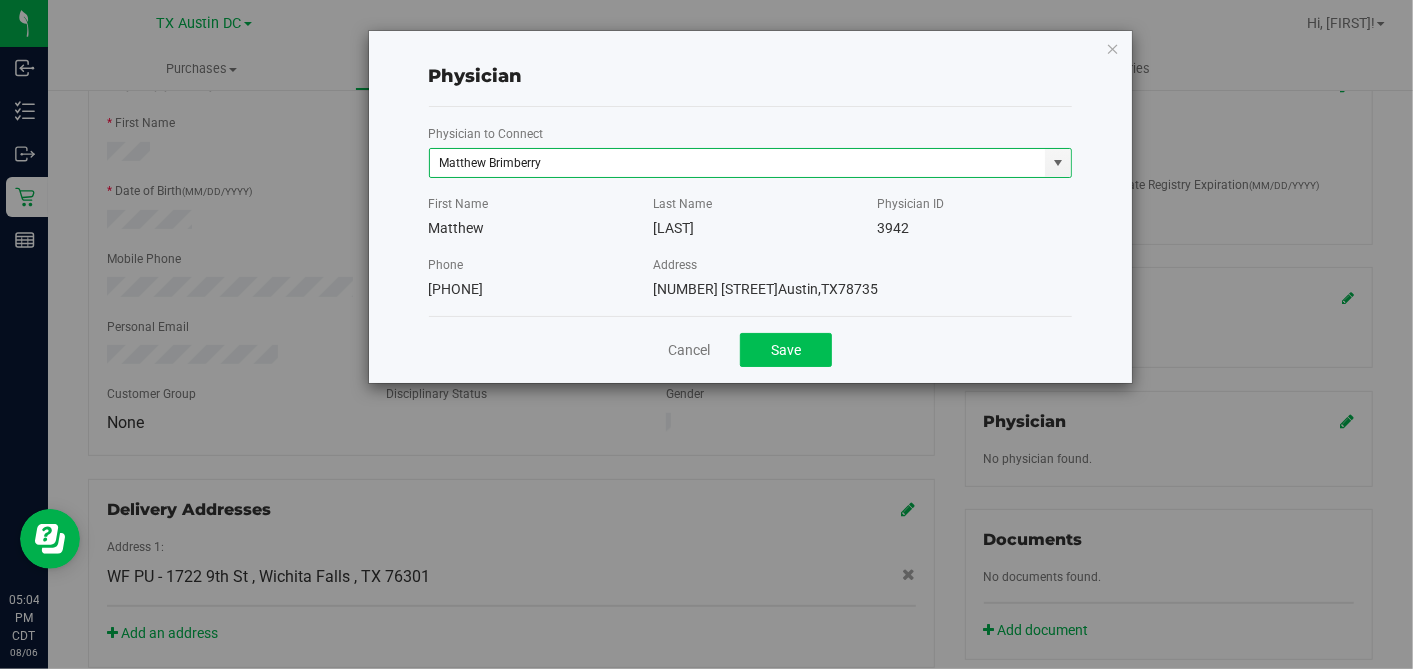 type on "Matthew Brimberry" 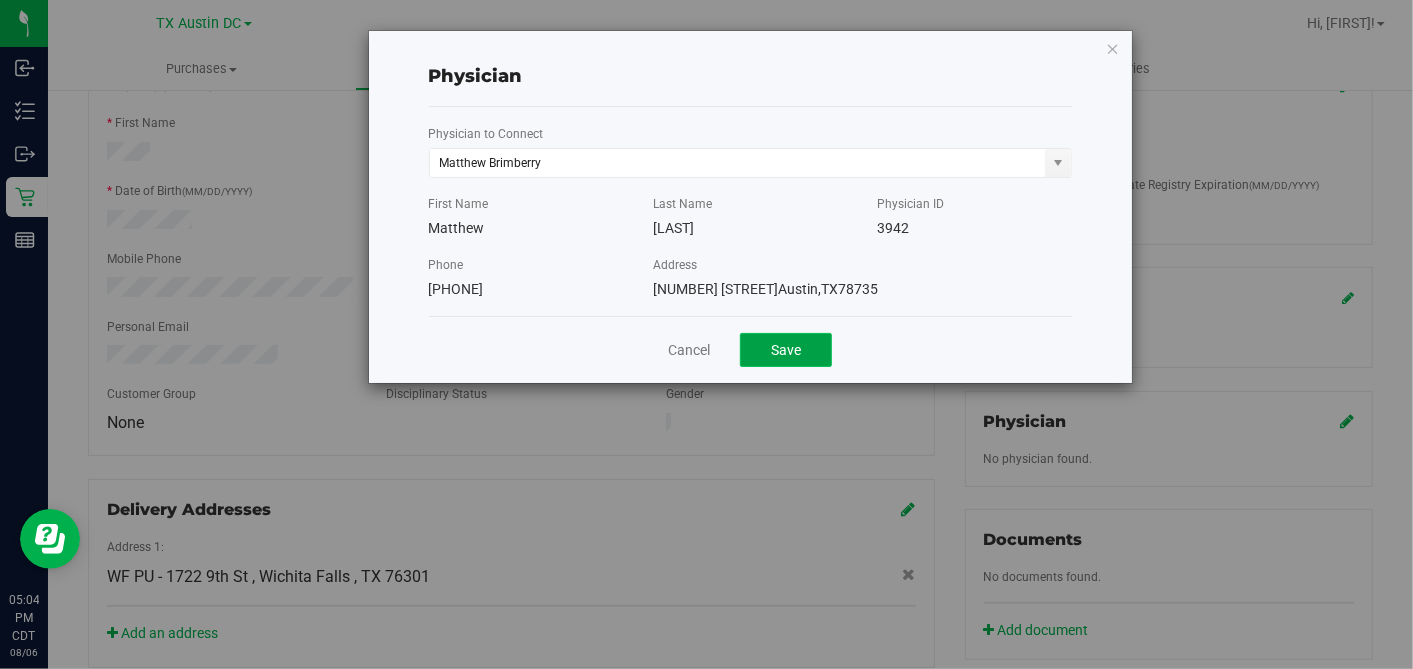 drag, startPoint x: 788, startPoint y: 344, endPoint x: 1013, endPoint y: 384, distance: 228.5279 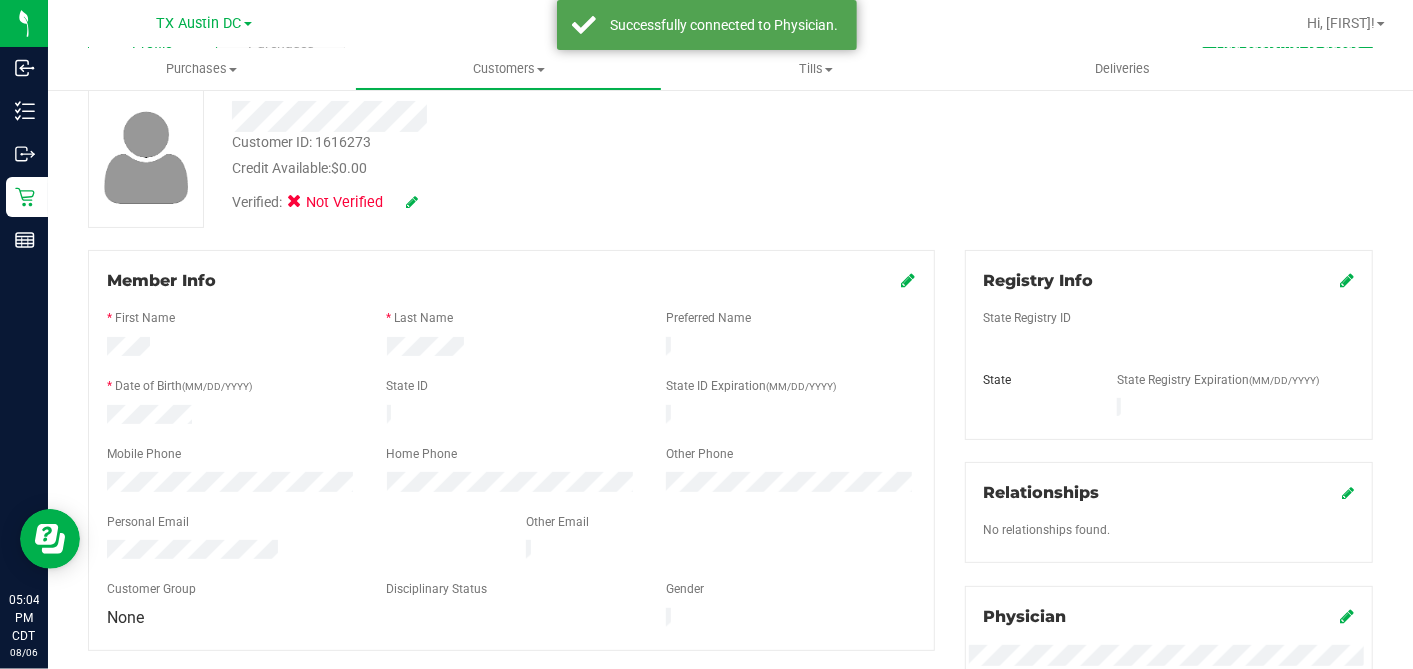 scroll, scrollTop: 0, scrollLeft: 0, axis: both 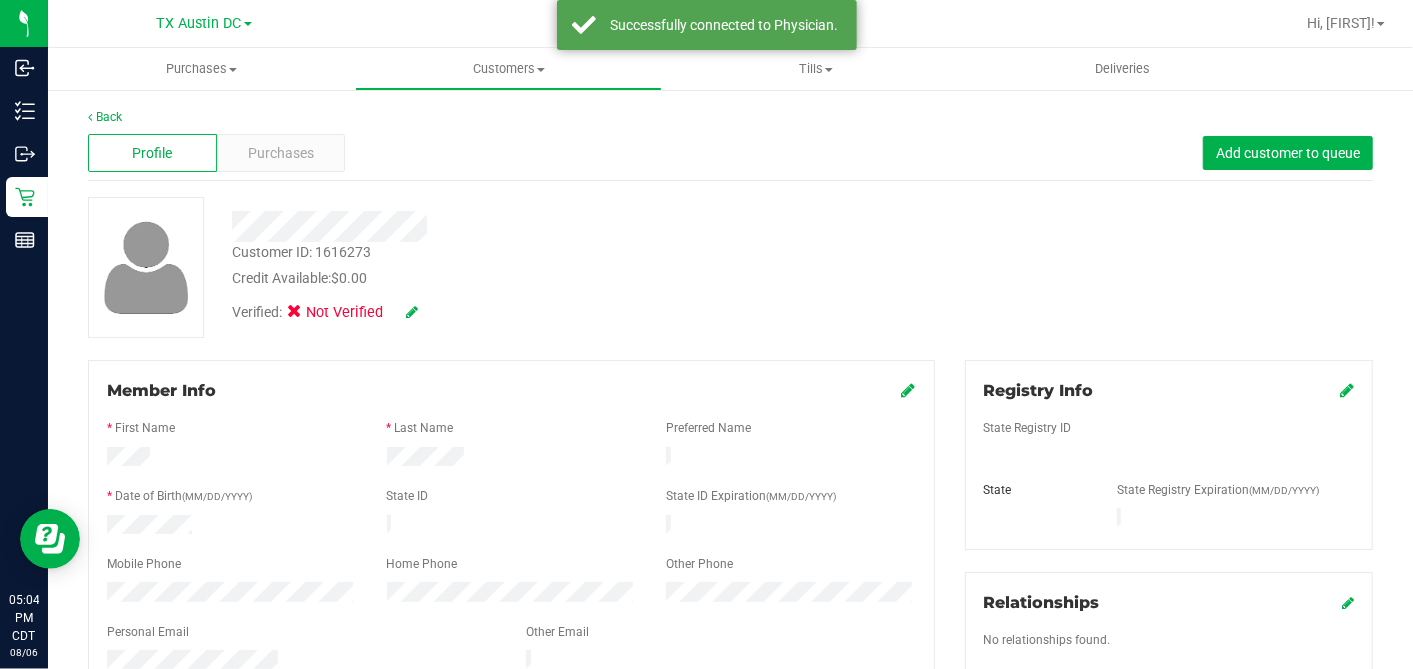 click at bounding box center [1347, 390] 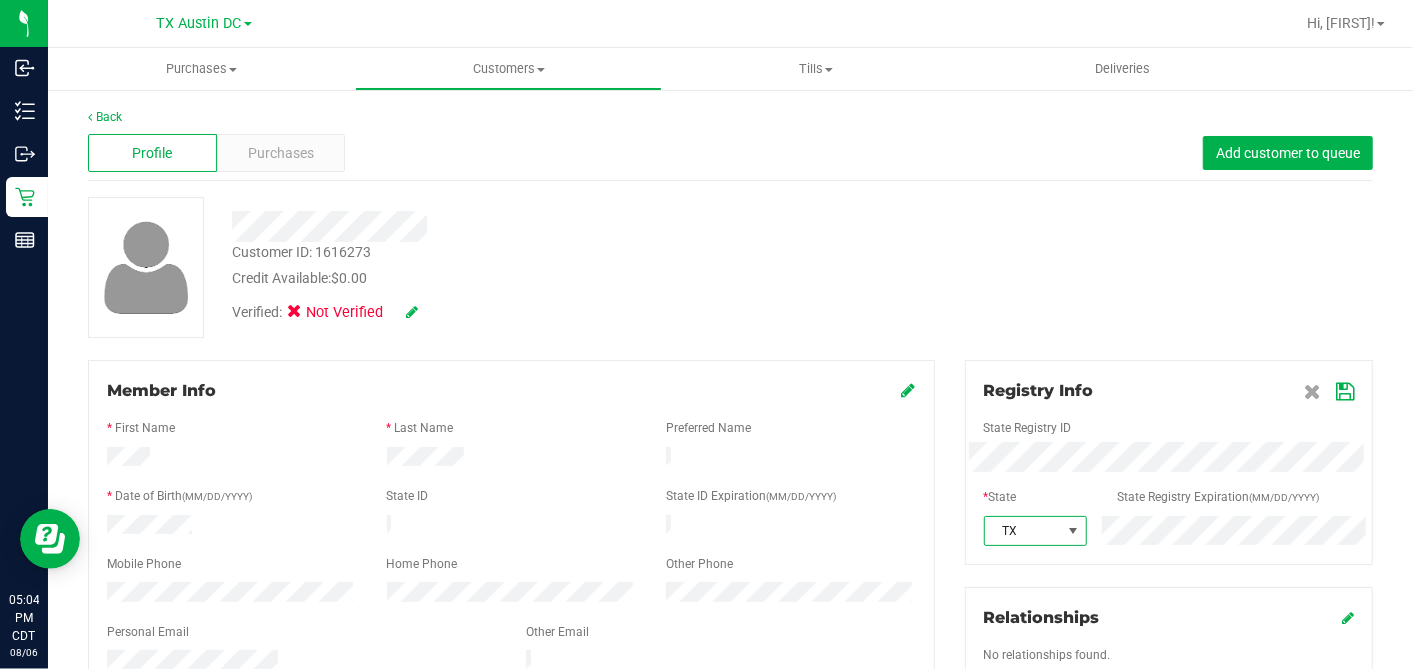 click at bounding box center (1345, 392) 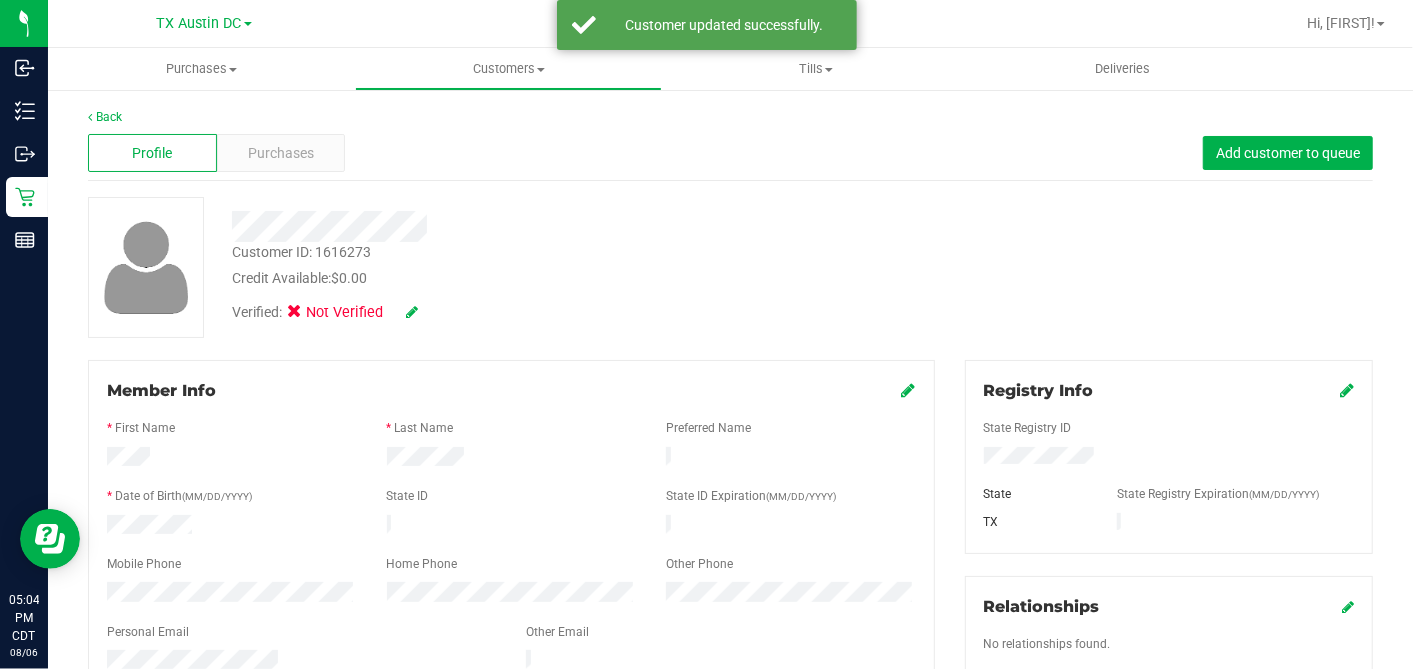 click at bounding box center [909, 390] 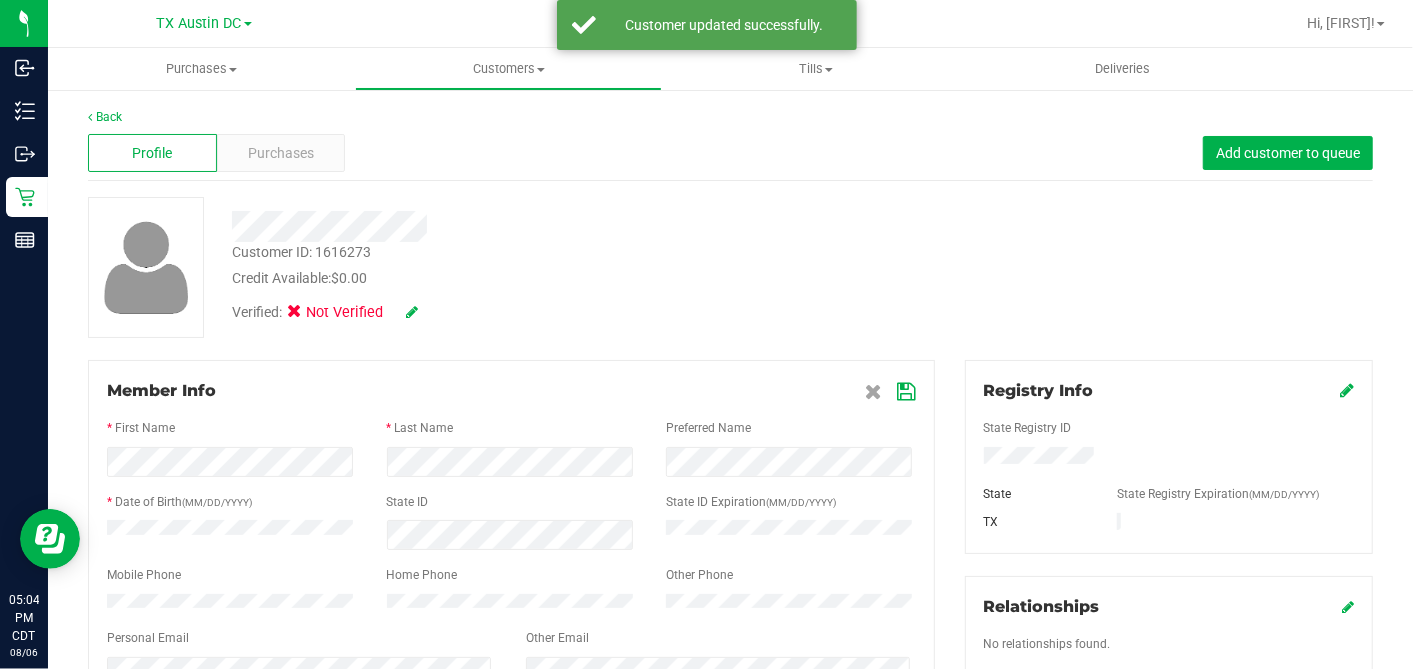 drag, startPoint x: 902, startPoint y: 392, endPoint x: 857, endPoint y: 361, distance: 54.644306 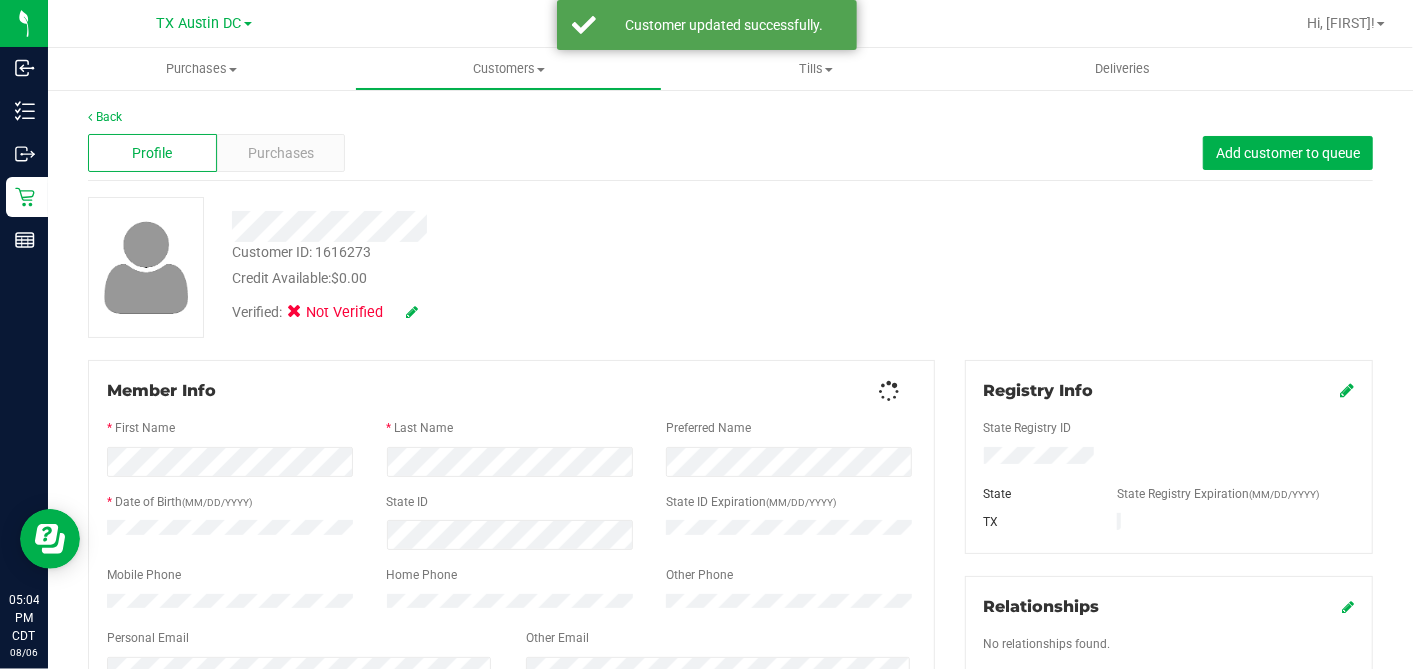 click on "Customer ID: 1616273
Credit Available:
$0.00
Verified:
Not Verified" at bounding box center (730, 267) 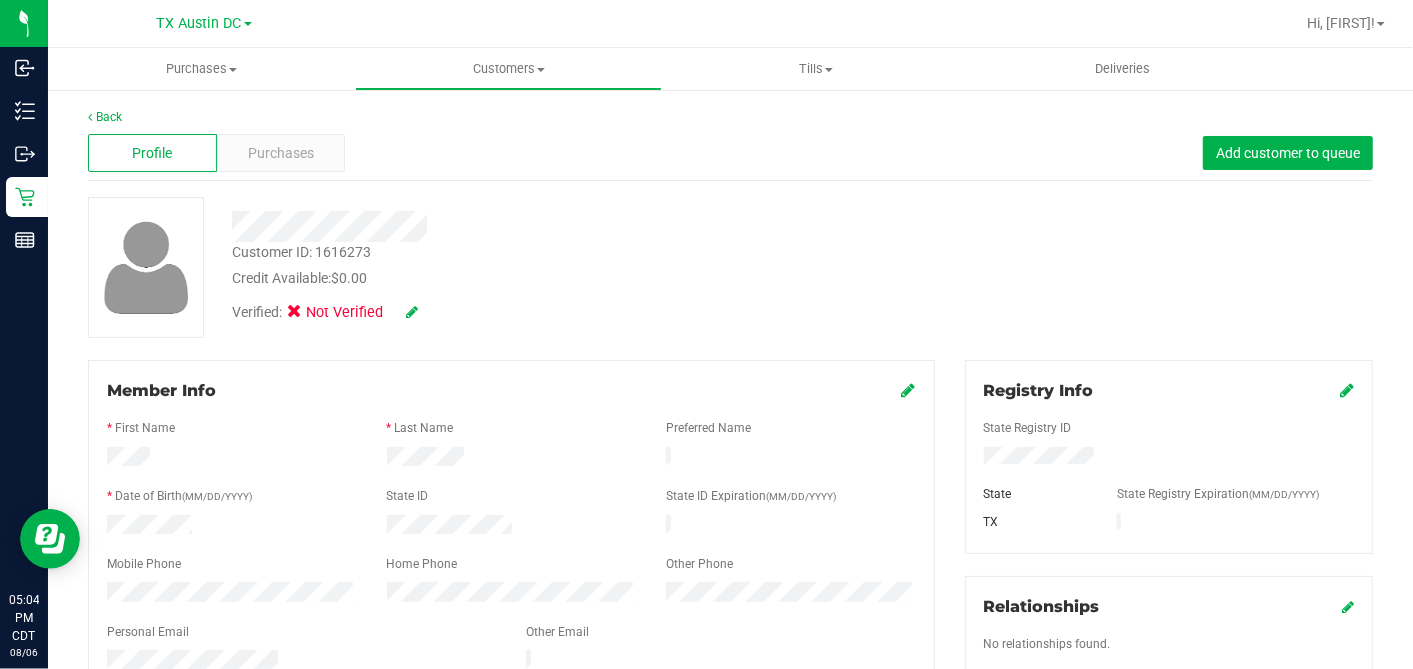 click at bounding box center (412, 312) 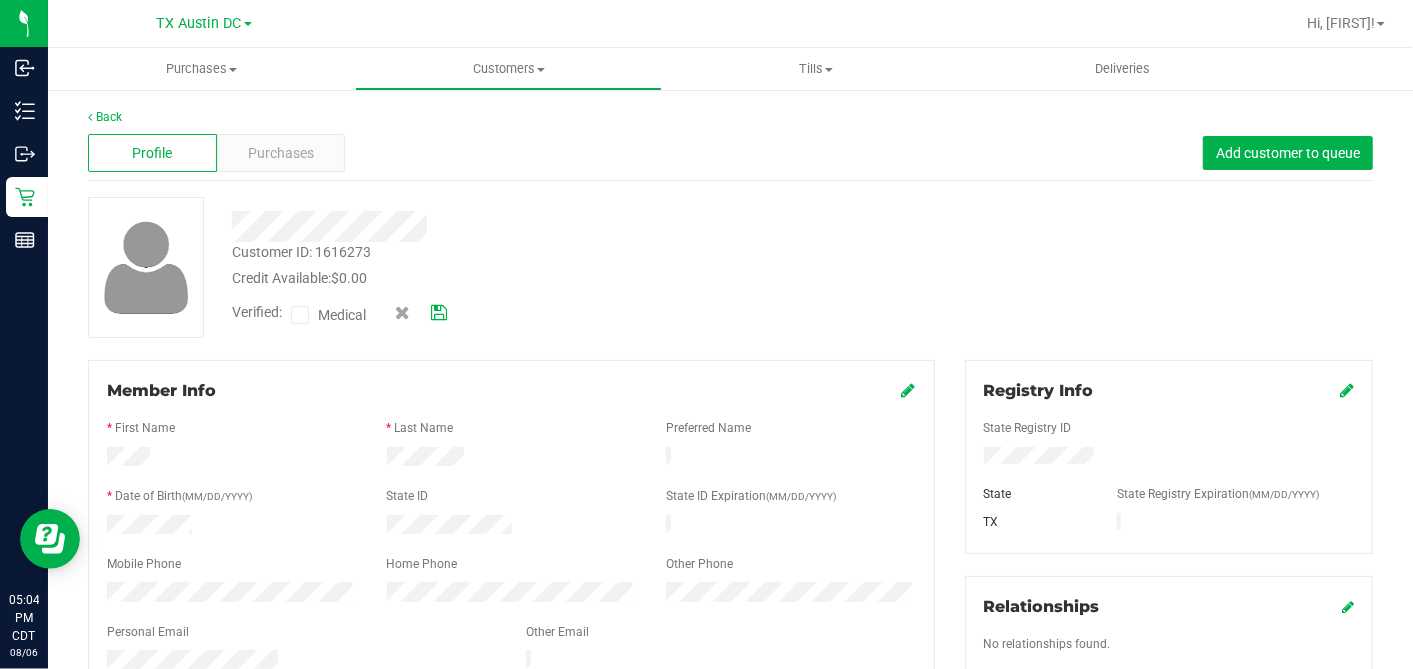 click on "Medical" at bounding box center [333, 315] 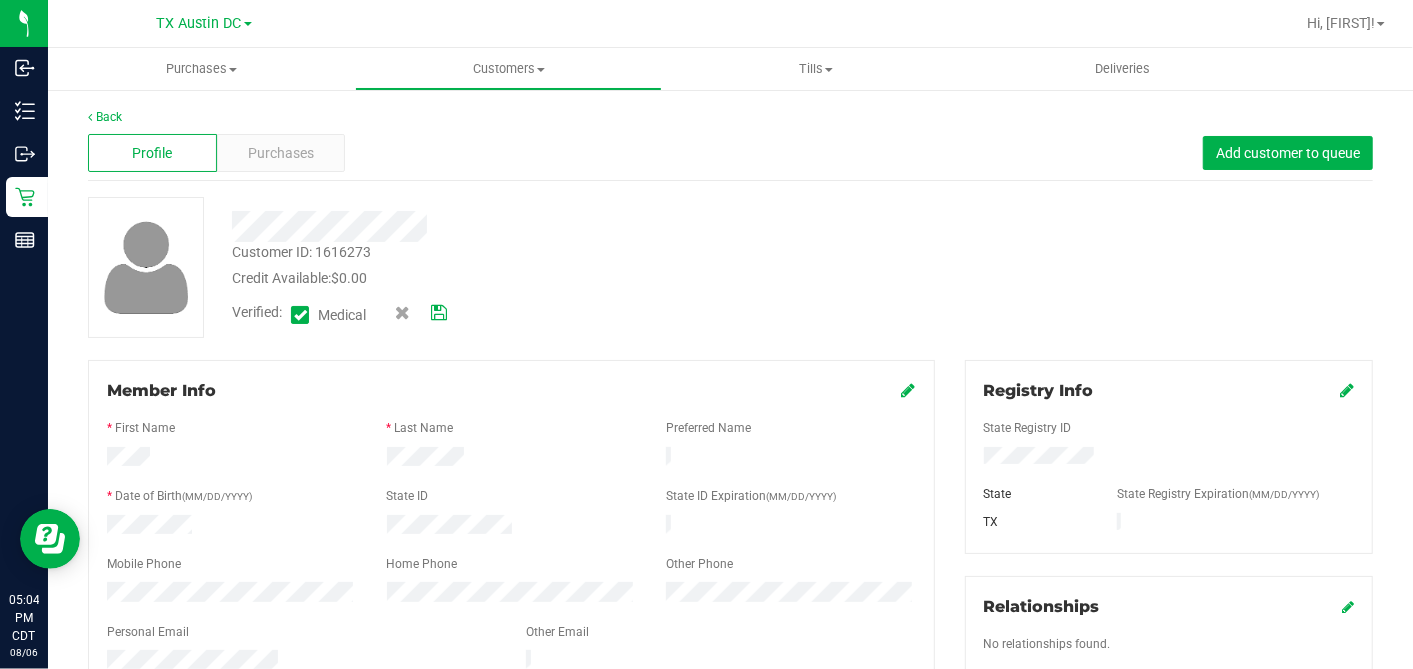click on "Verified:
Medical" at bounding box center [546, 313] 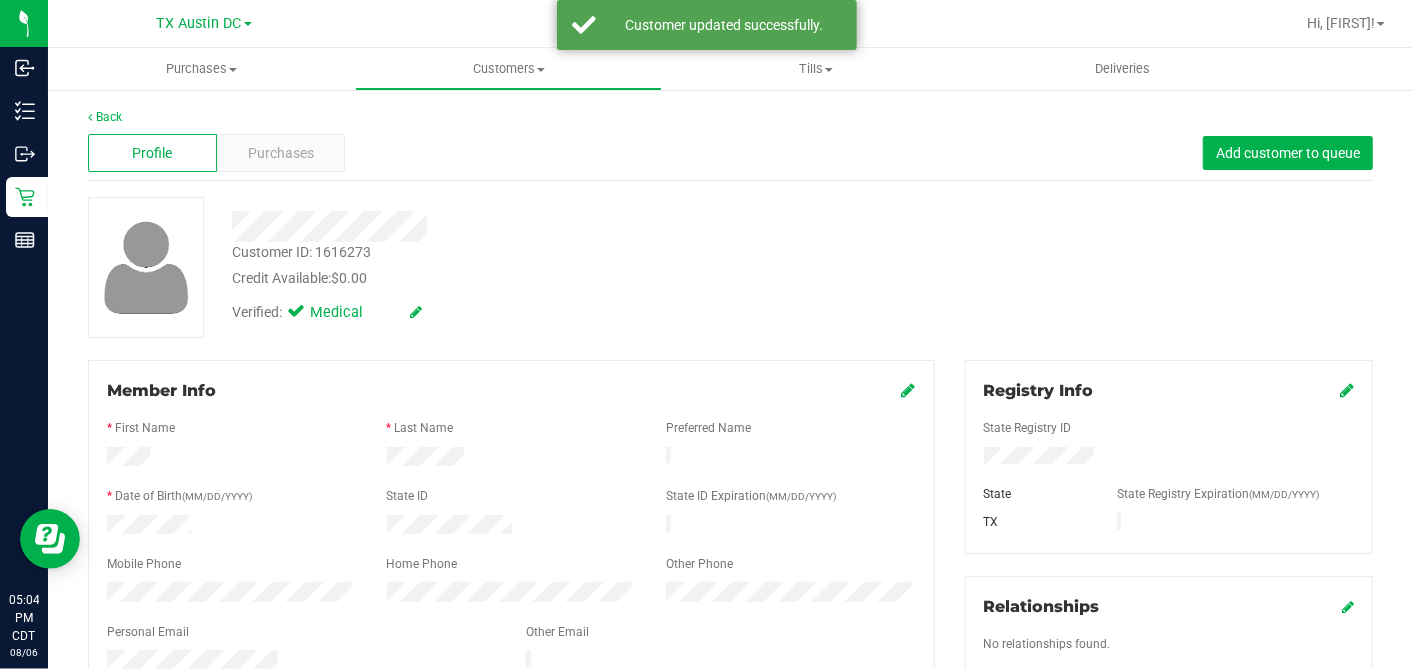 click on "Verified:
Medical" at bounding box center [546, 311] 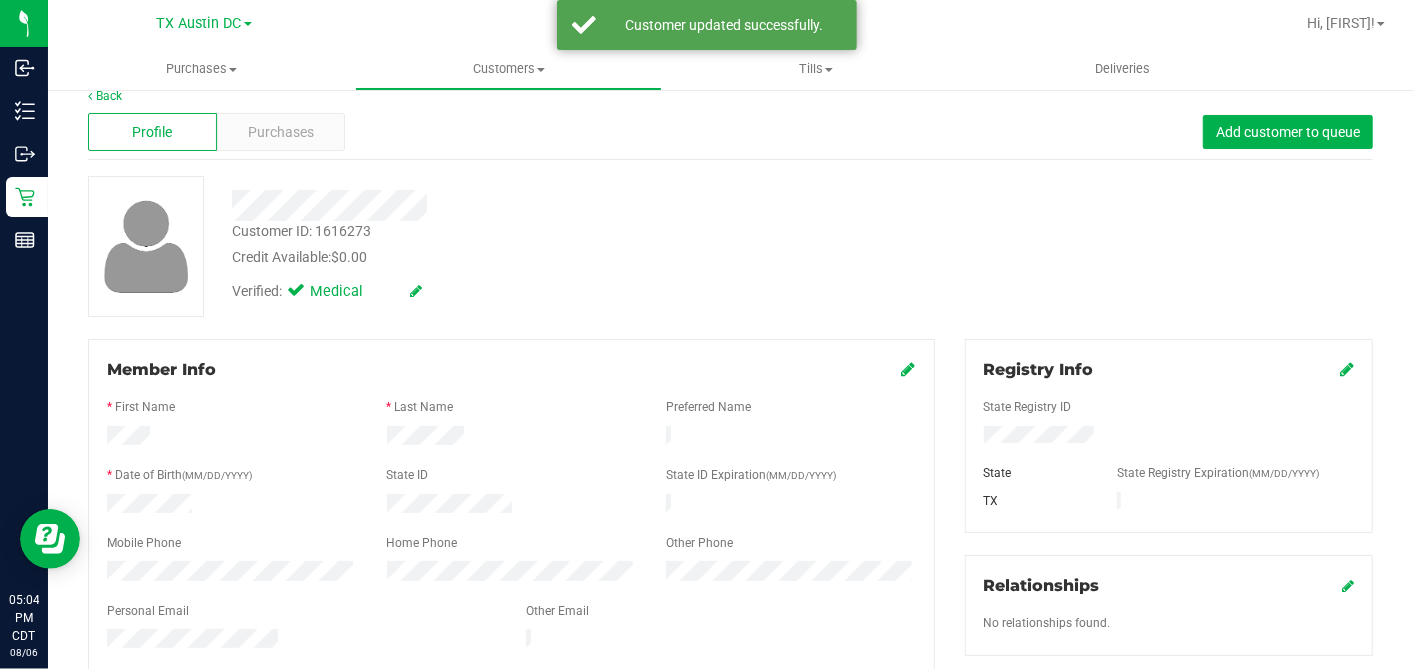 scroll, scrollTop: 0, scrollLeft: 0, axis: both 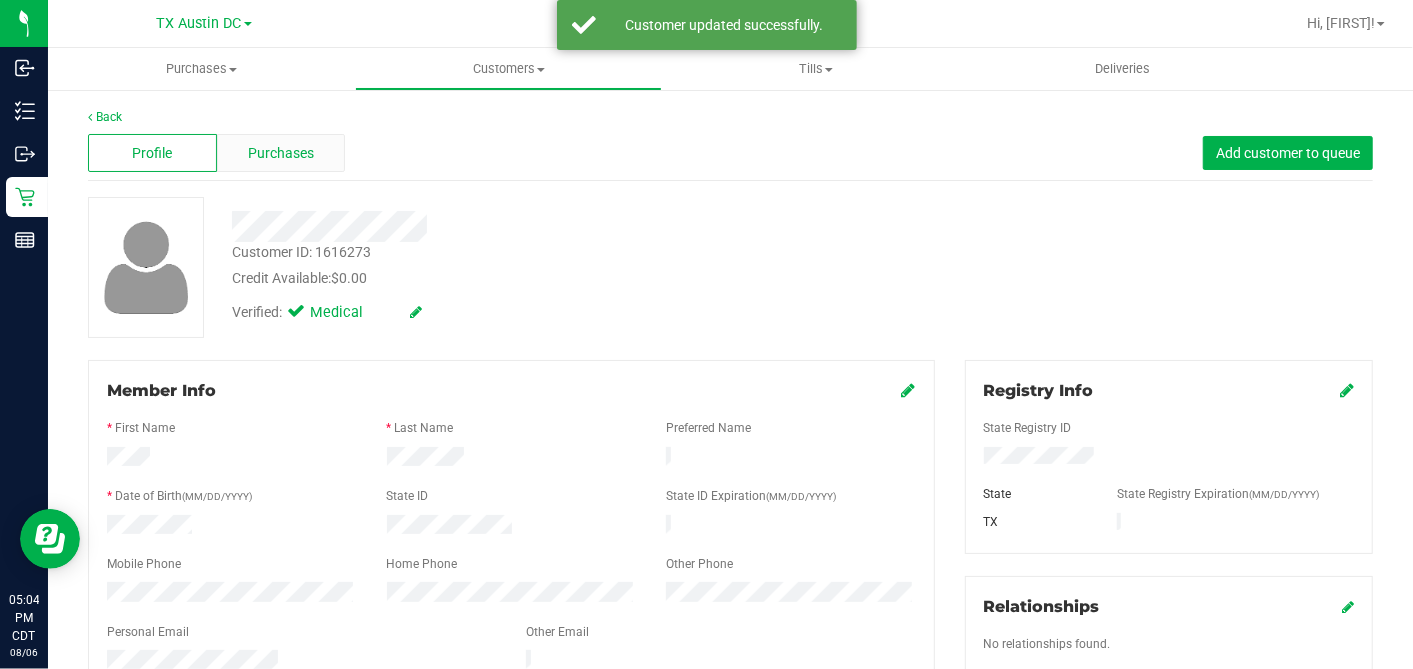 click on "Purchases" at bounding box center [281, 153] 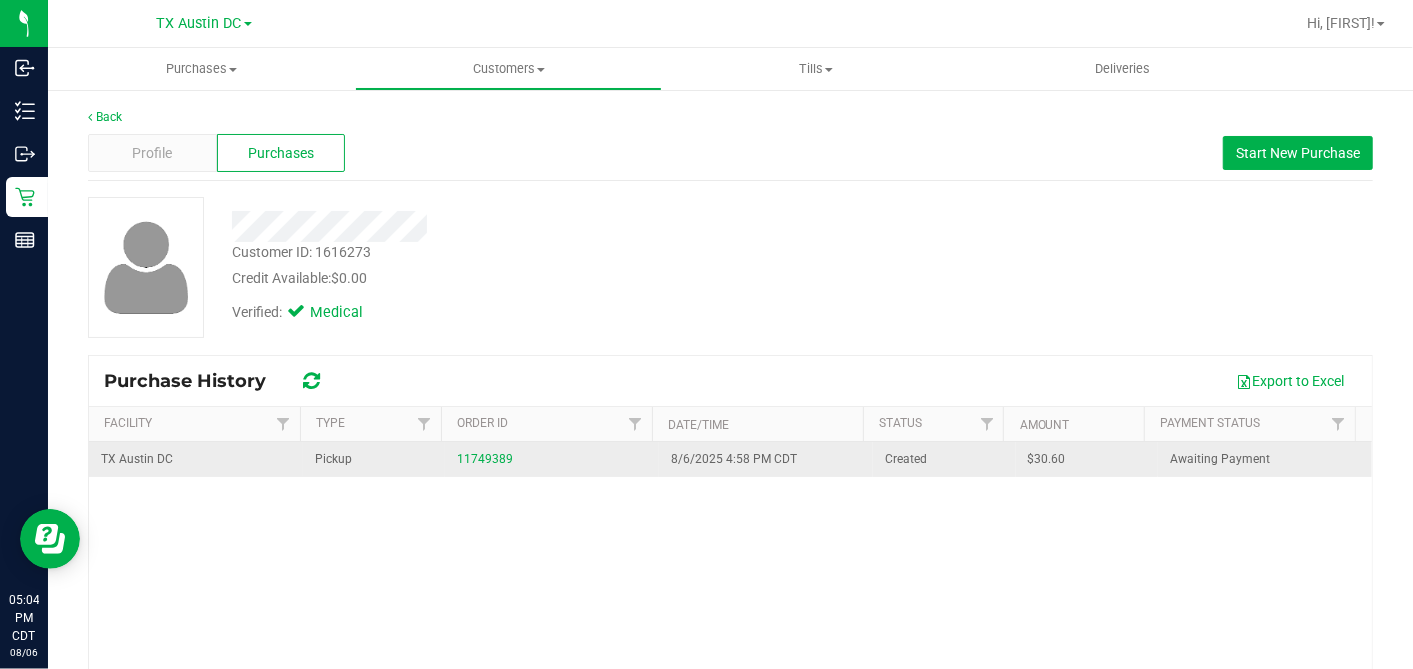 click on "11749389" at bounding box center (552, 459) 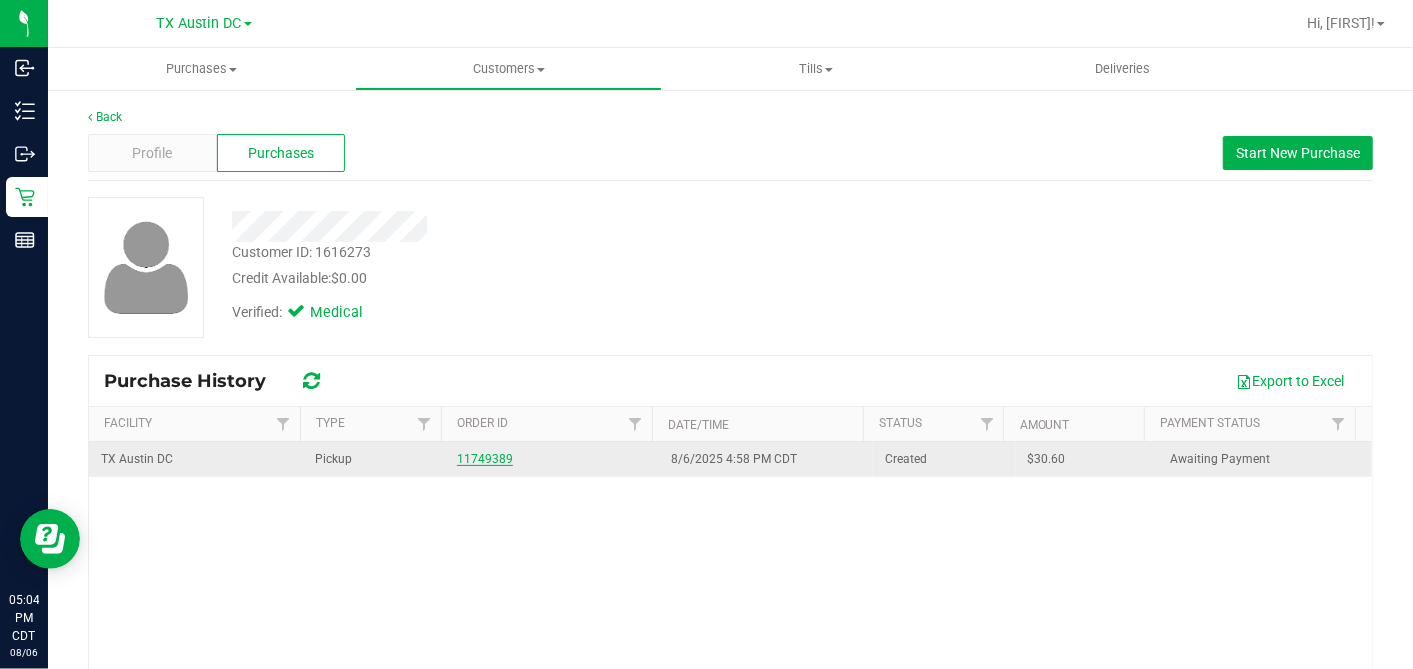 click on "11749389" at bounding box center (485, 459) 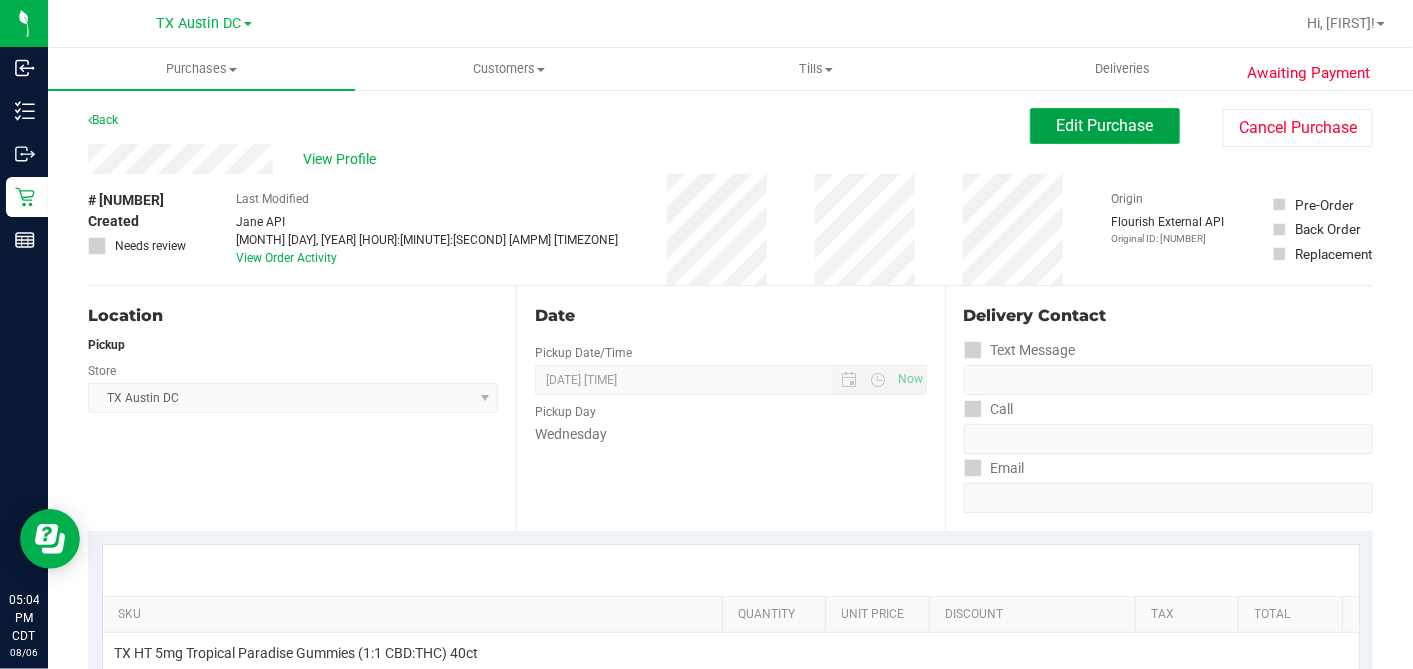 click on "Edit Purchase" at bounding box center [1105, 125] 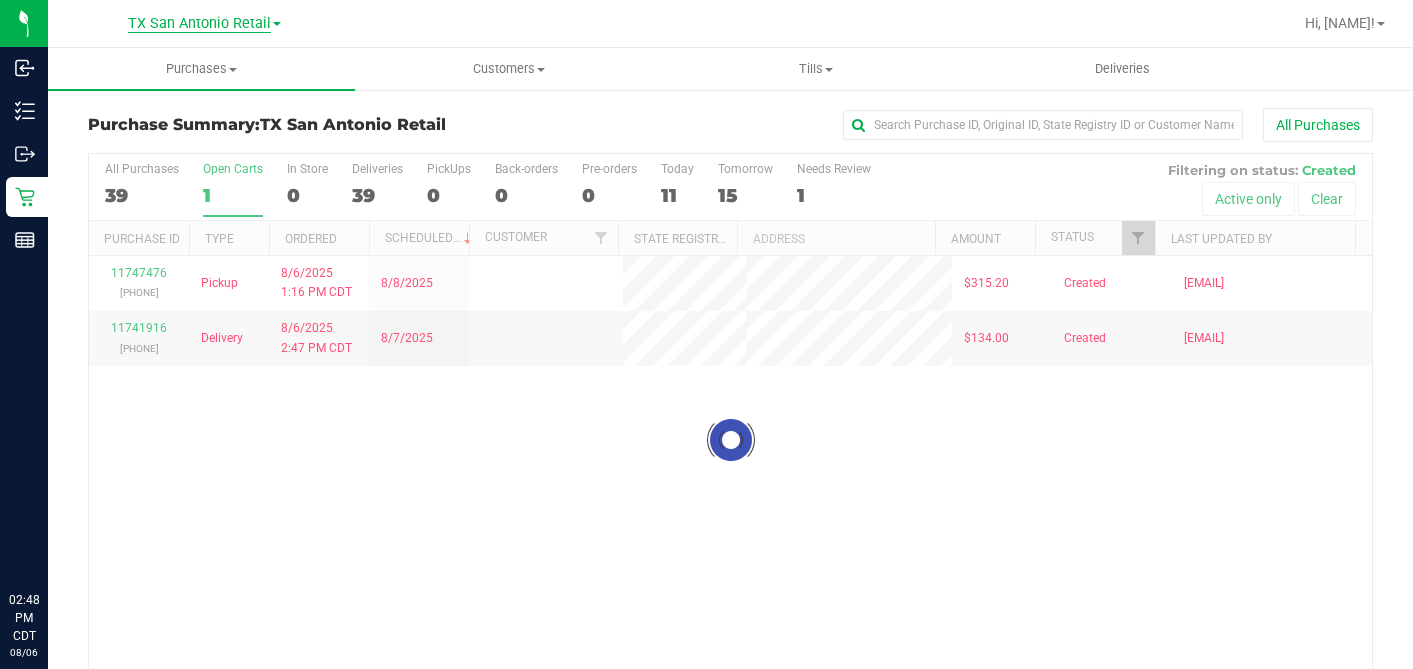 scroll, scrollTop: 0, scrollLeft: 0, axis: both 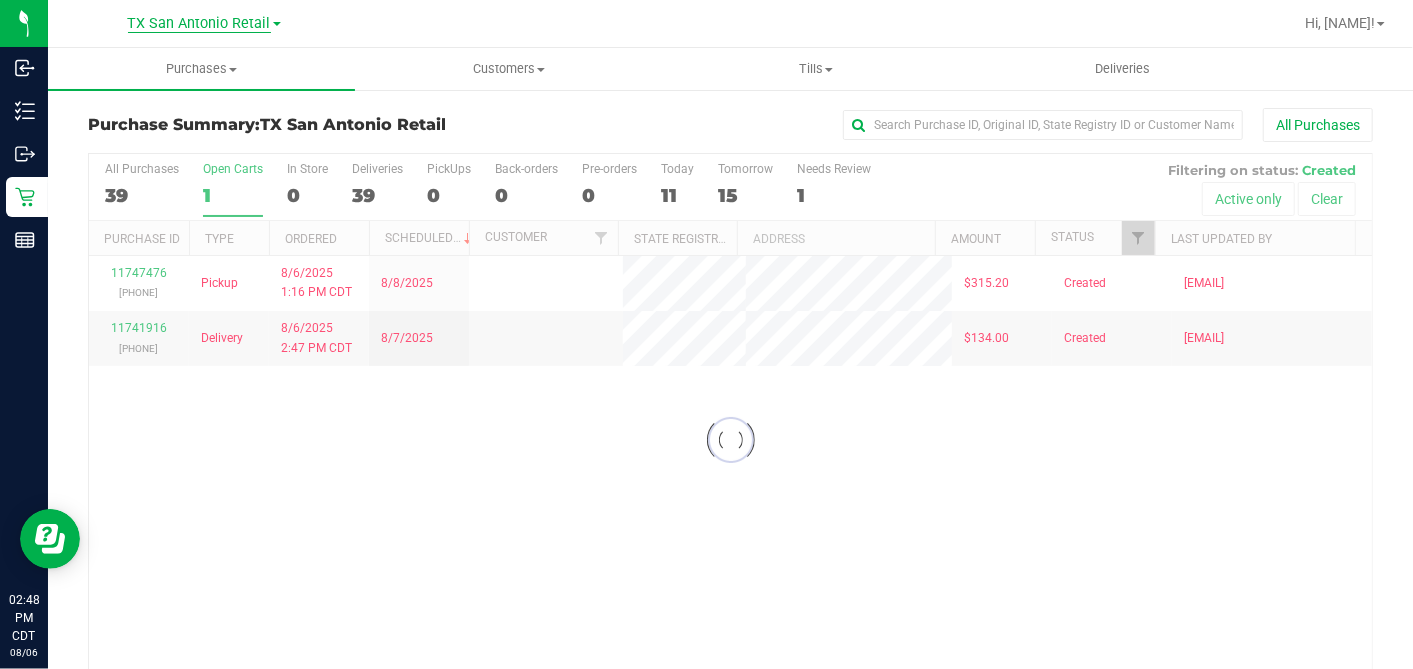 click on "TX San Antonio Retail" at bounding box center (199, 24) 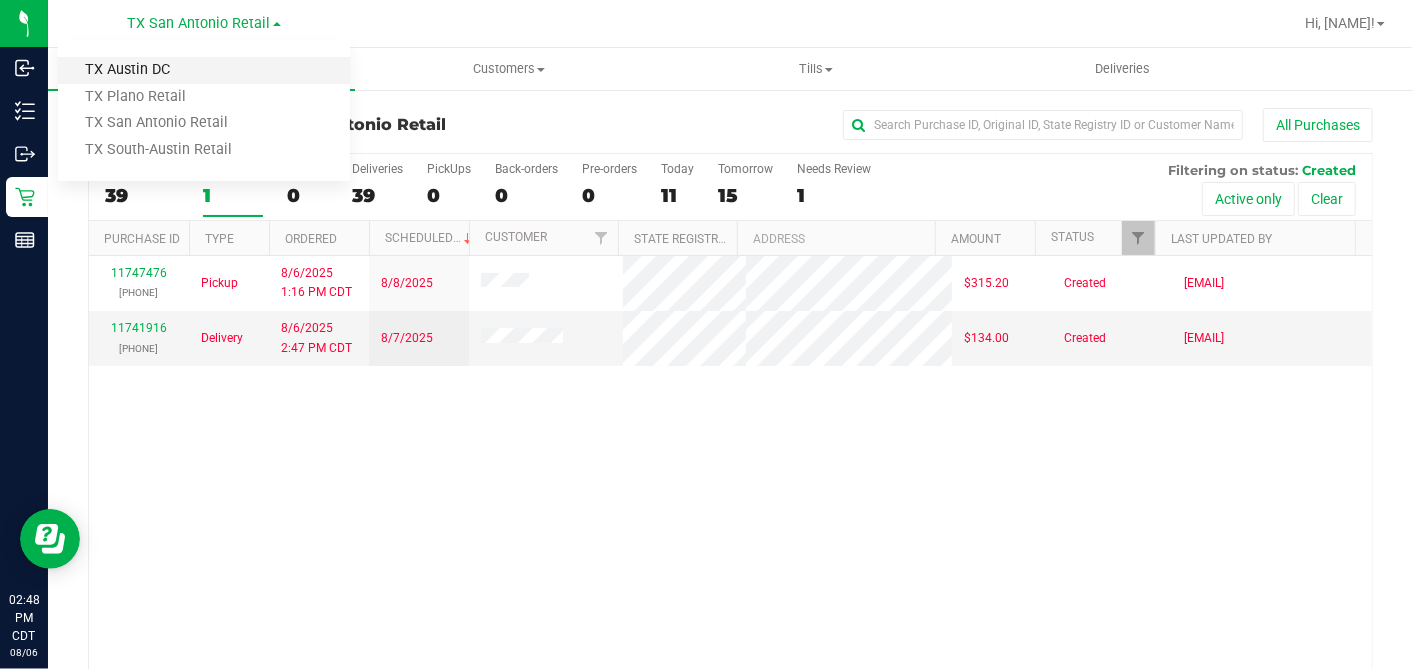 click on "TX Austin DC" at bounding box center (204, 70) 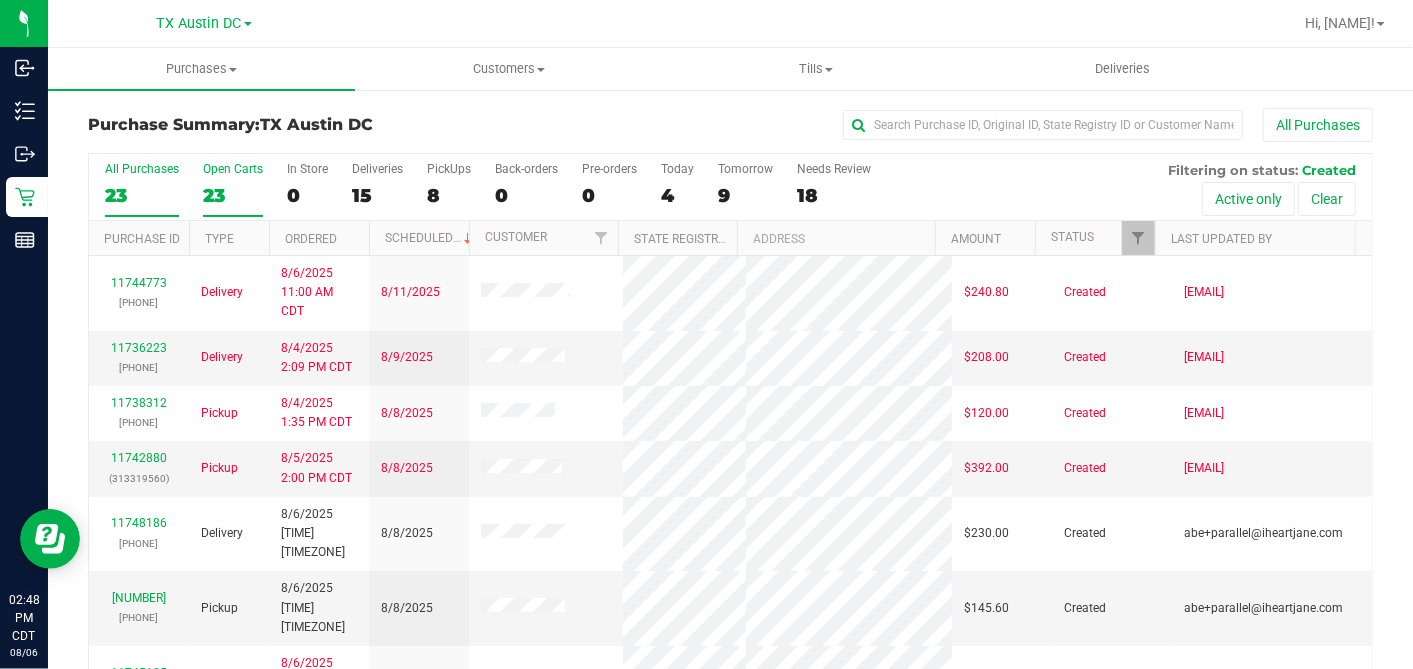 click on "23" at bounding box center (233, 195) 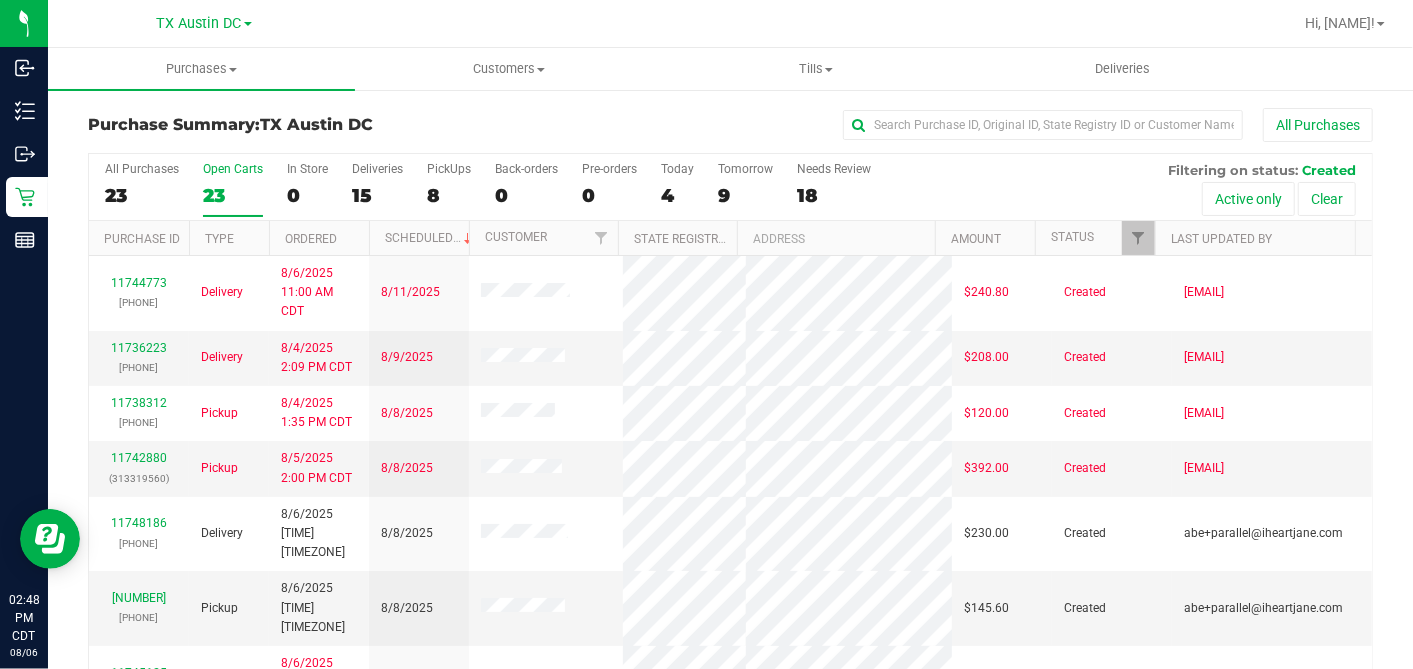 click on "Type" at bounding box center [229, 238] 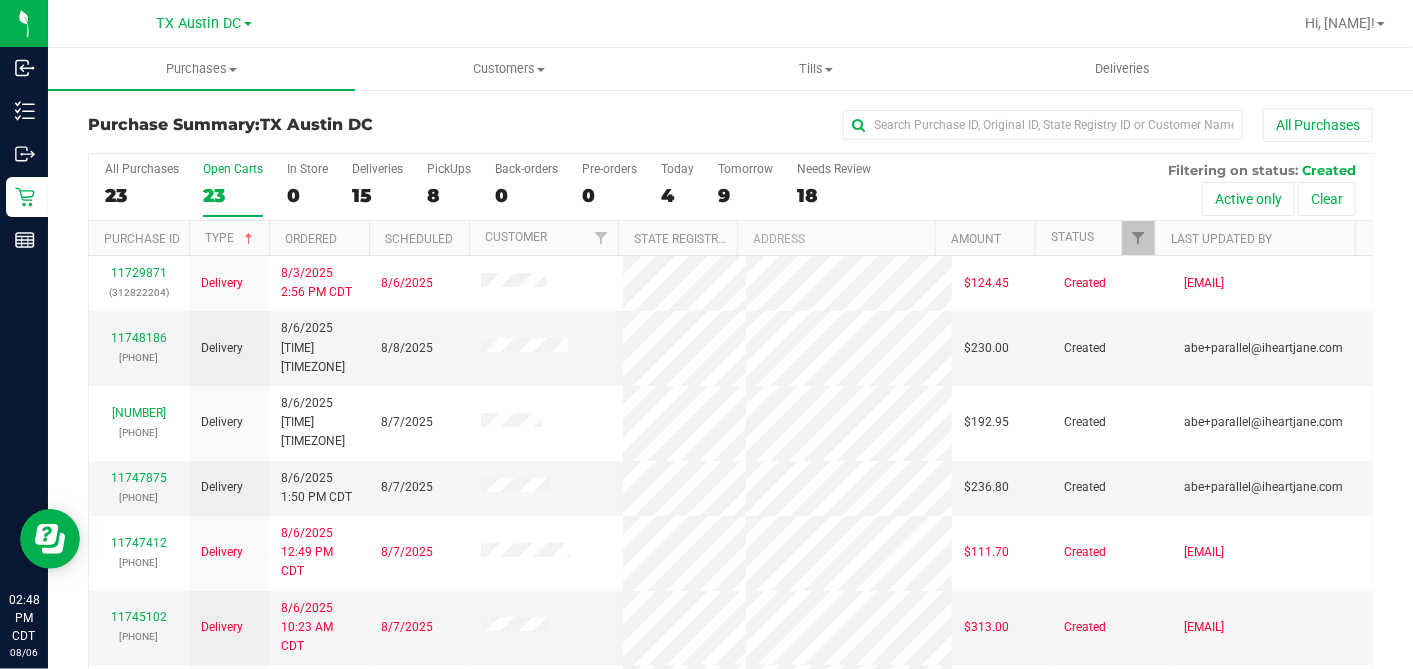 click on "Ordered" at bounding box center (319, 238) 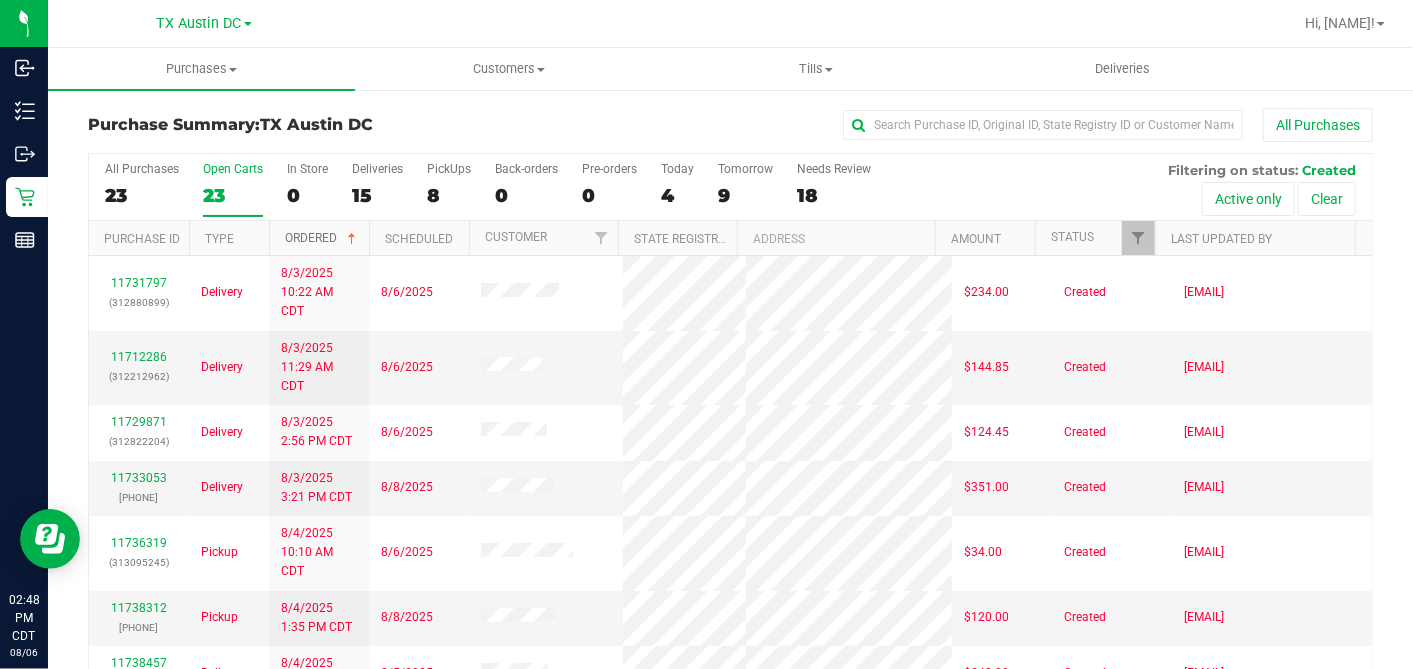 click at bounding box center (352, 239) 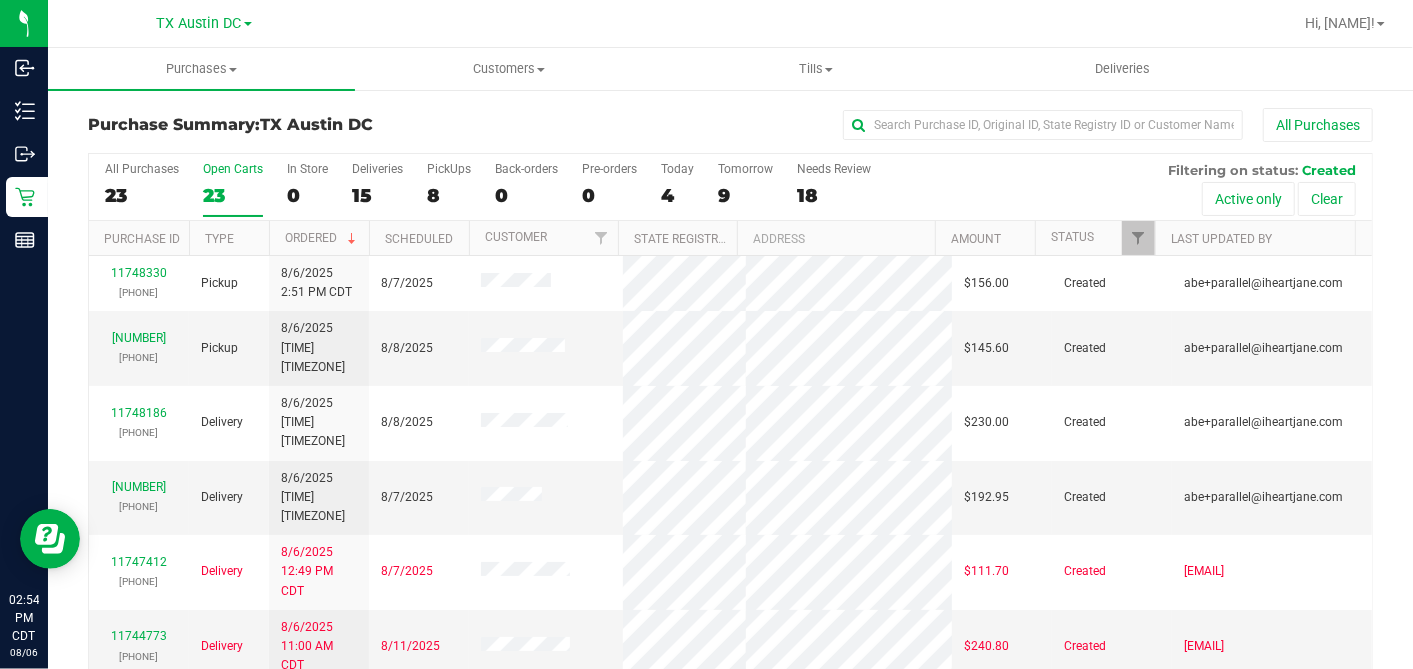 click on "TX Austin DC" at bounding box center (199, 23) 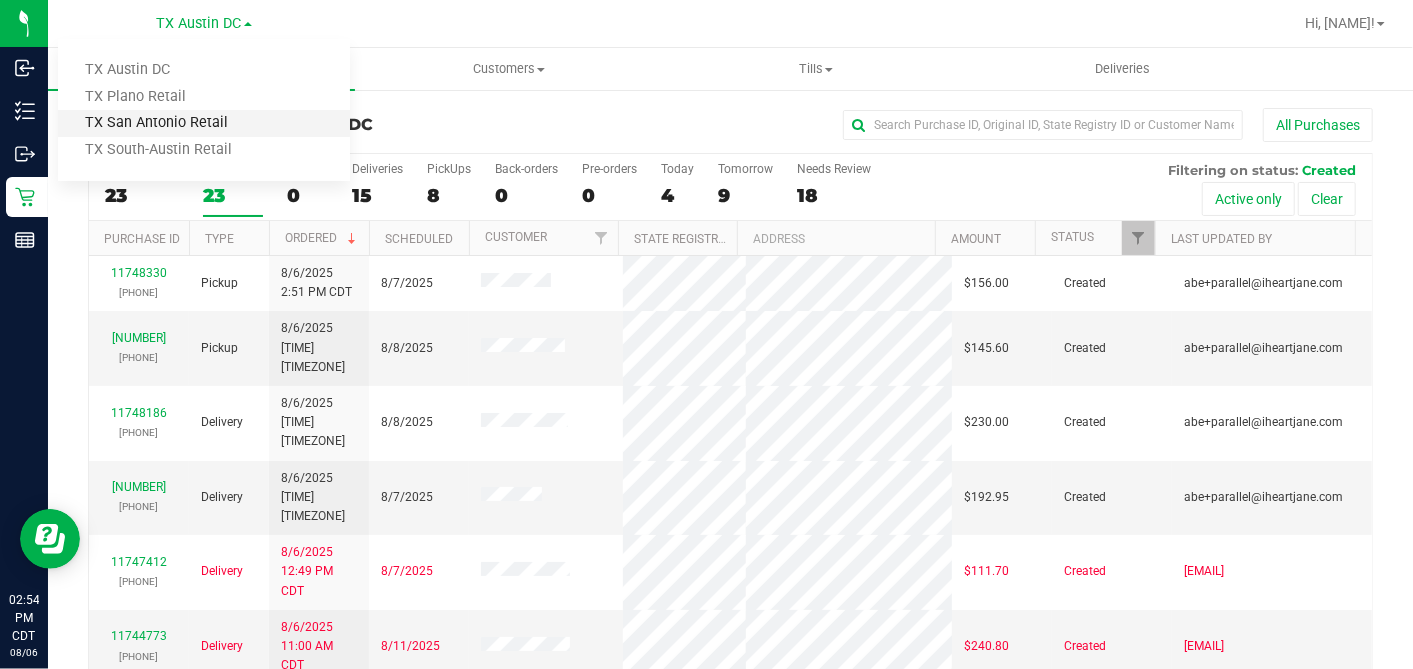 click on "TX San Antonio Retail" at bounding box center (204, 123) 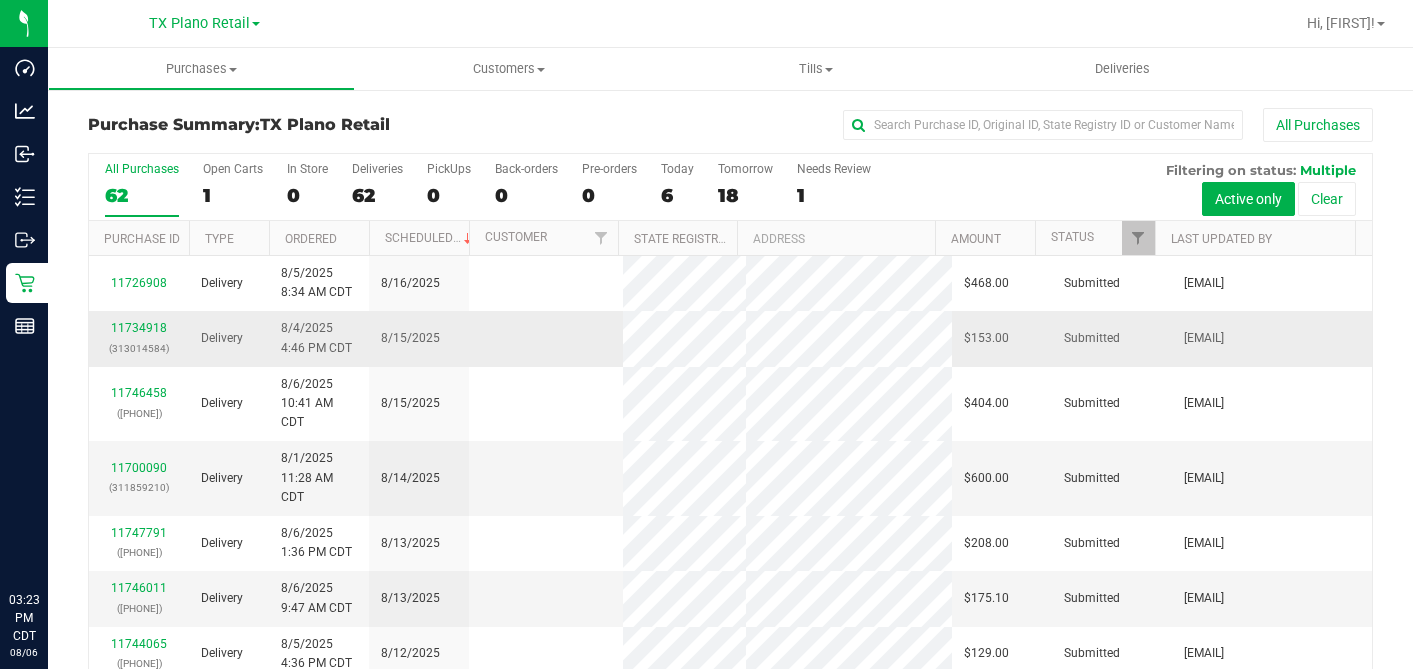 scroll, scrollTop: 0, scrollLeft: 0, axis: both 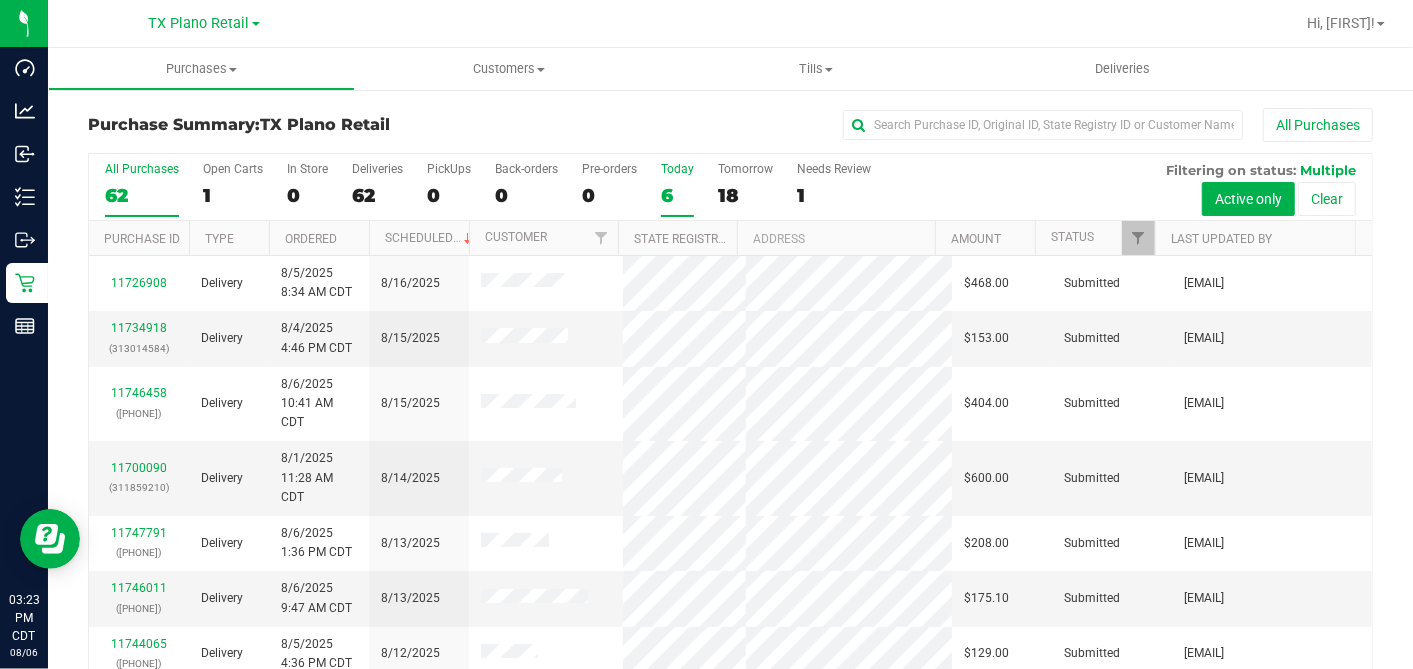 click on "Today" at bounding box center (677, 169) 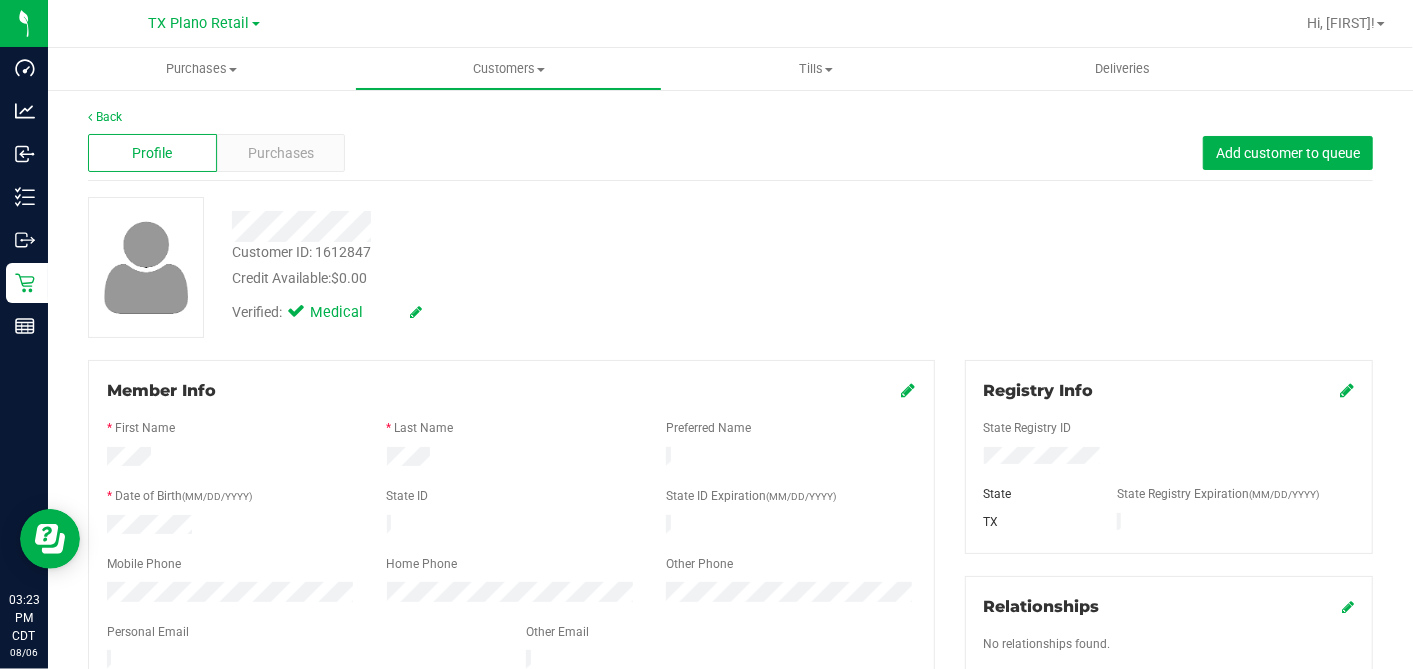 click on "Verified:
Medical" at bounding box center (546, 311) 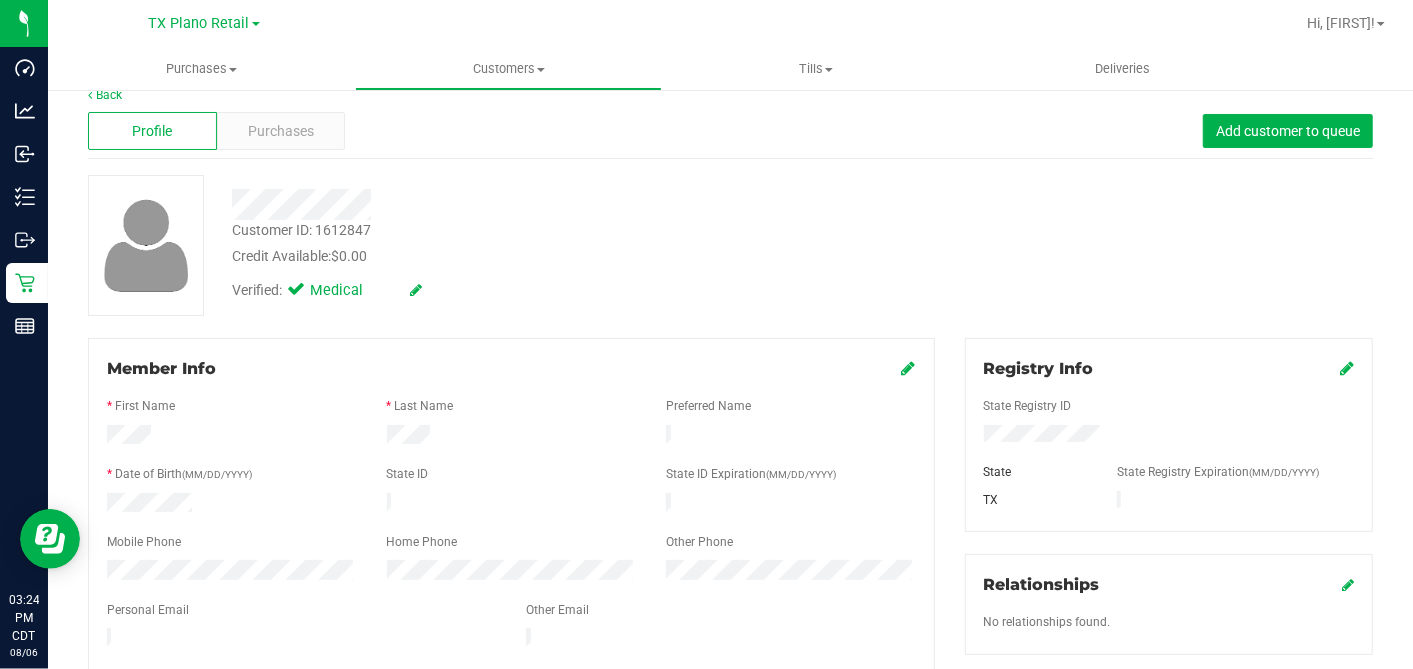 scroll, scrollTop: 0, scrollLeft: 0, axis: both 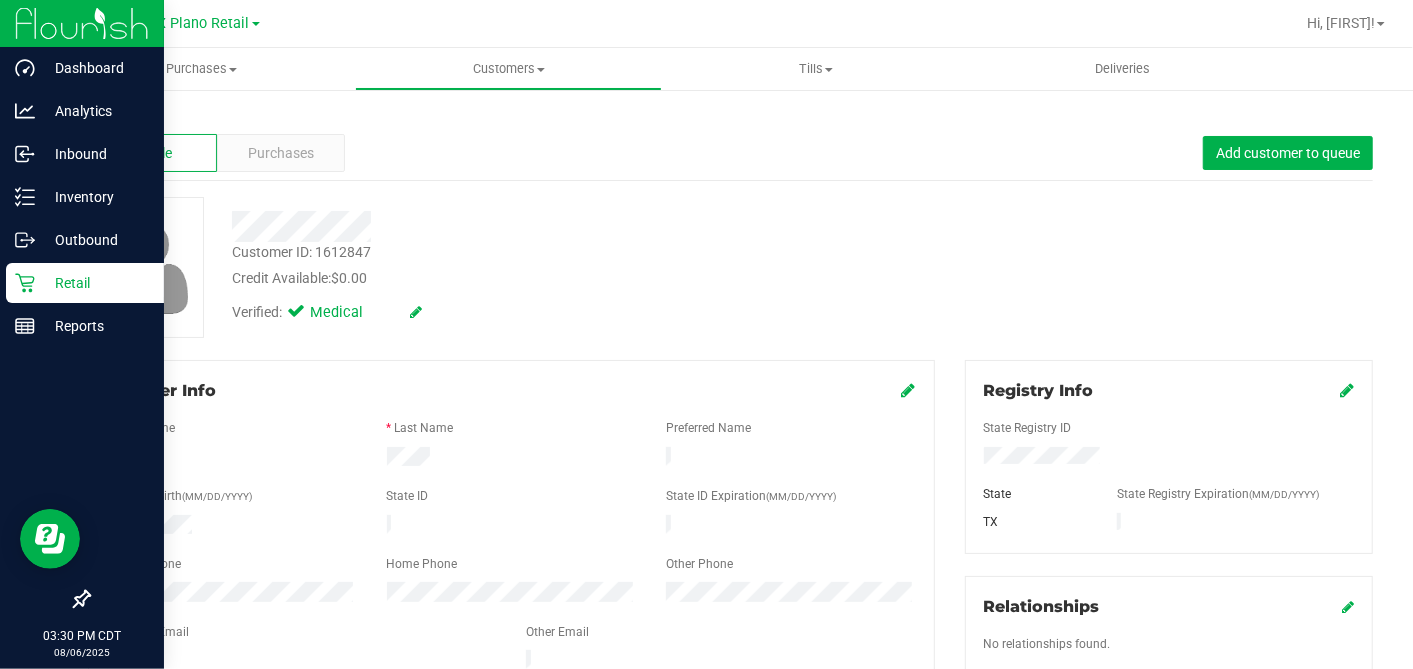 click on "Retail" at bounding box center (85, 283) 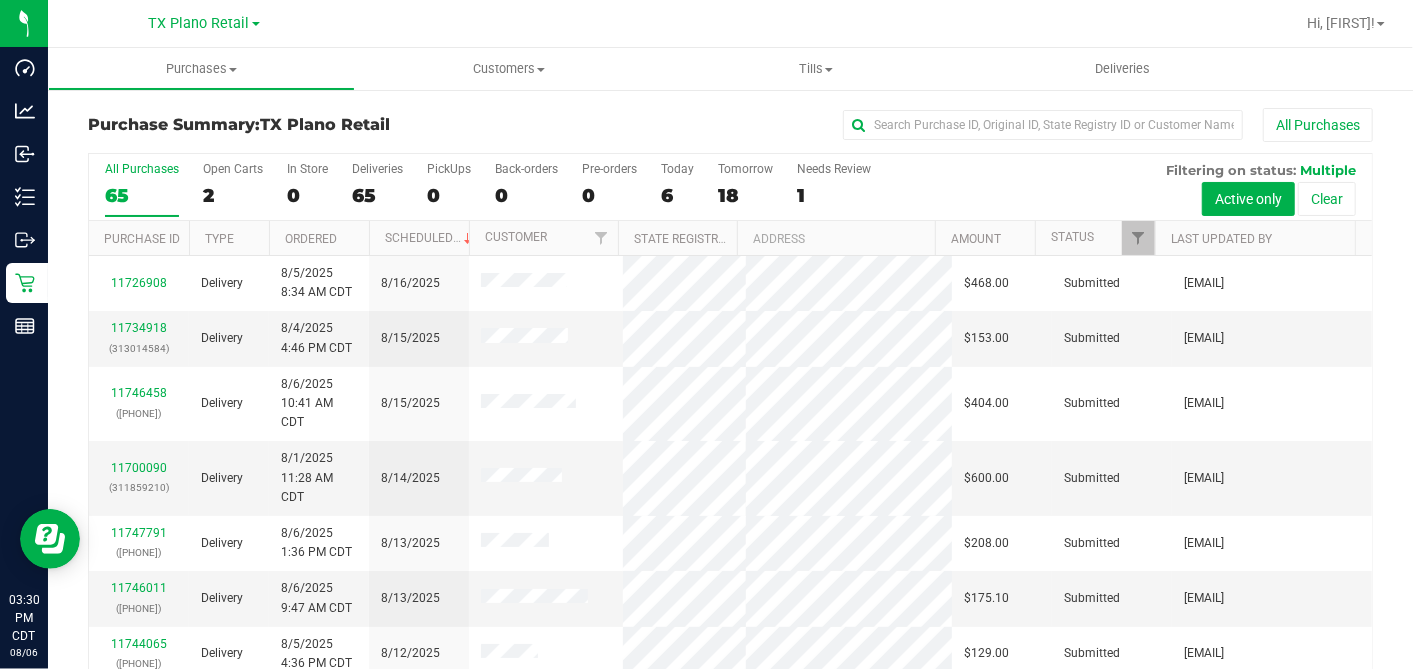 click on "All Purchases
65
Open Carts
2
In Store
0
Deliveries
65
PickUps
0
Back-orders
0
Pre-orders
0
Today
6
Tomorrow
18" at bounding box center [730, 187] 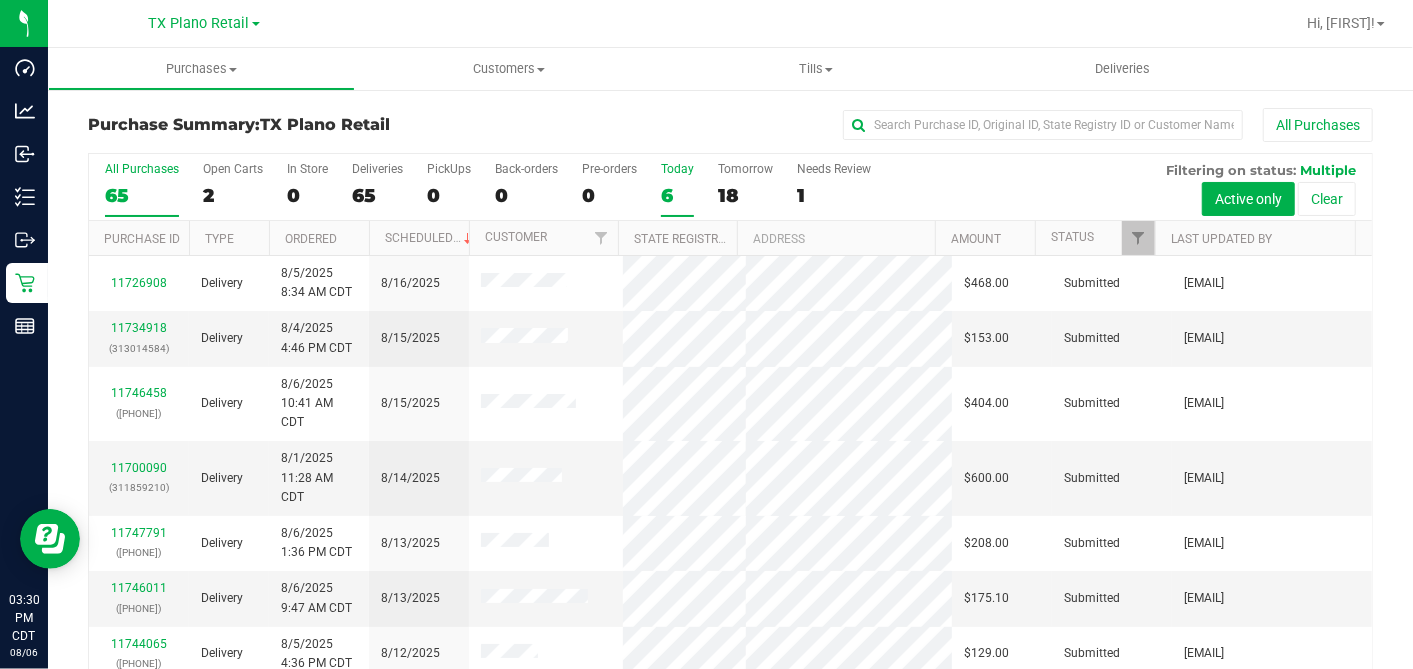 click on "6" at bounding box center [677, 195] 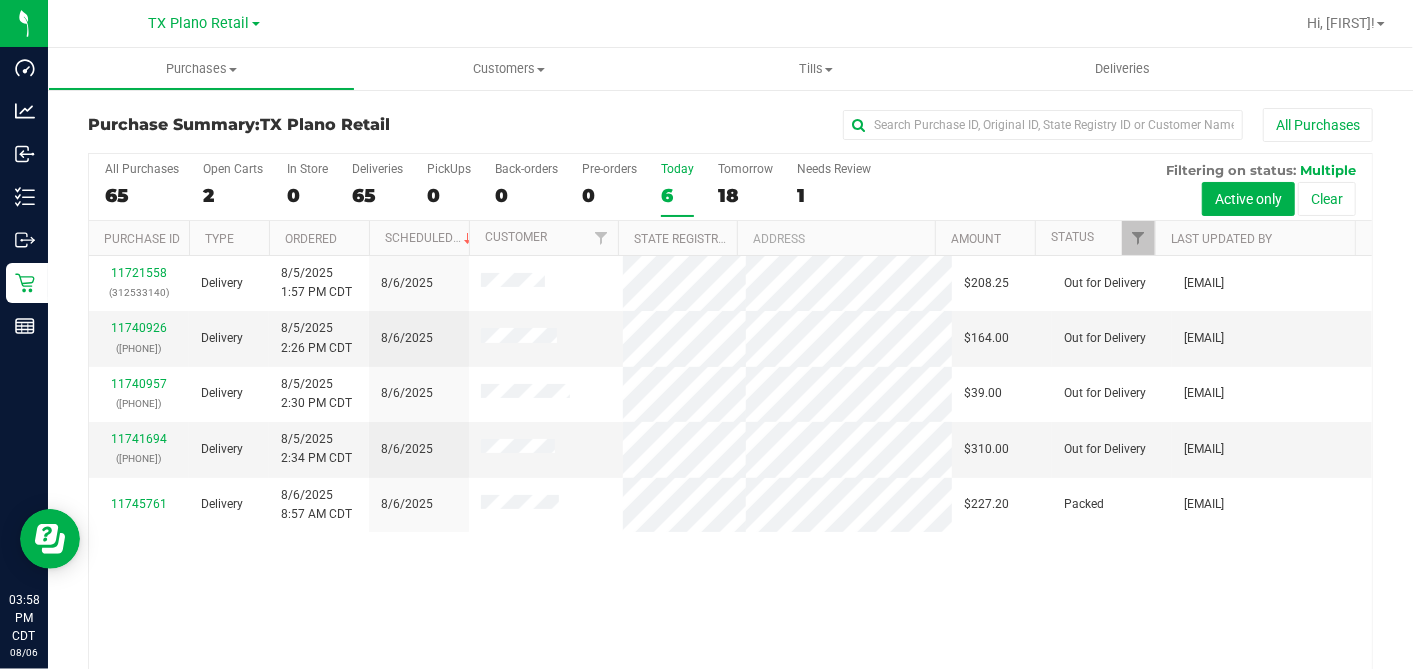 click on "6" at bounding box center (677, 195) 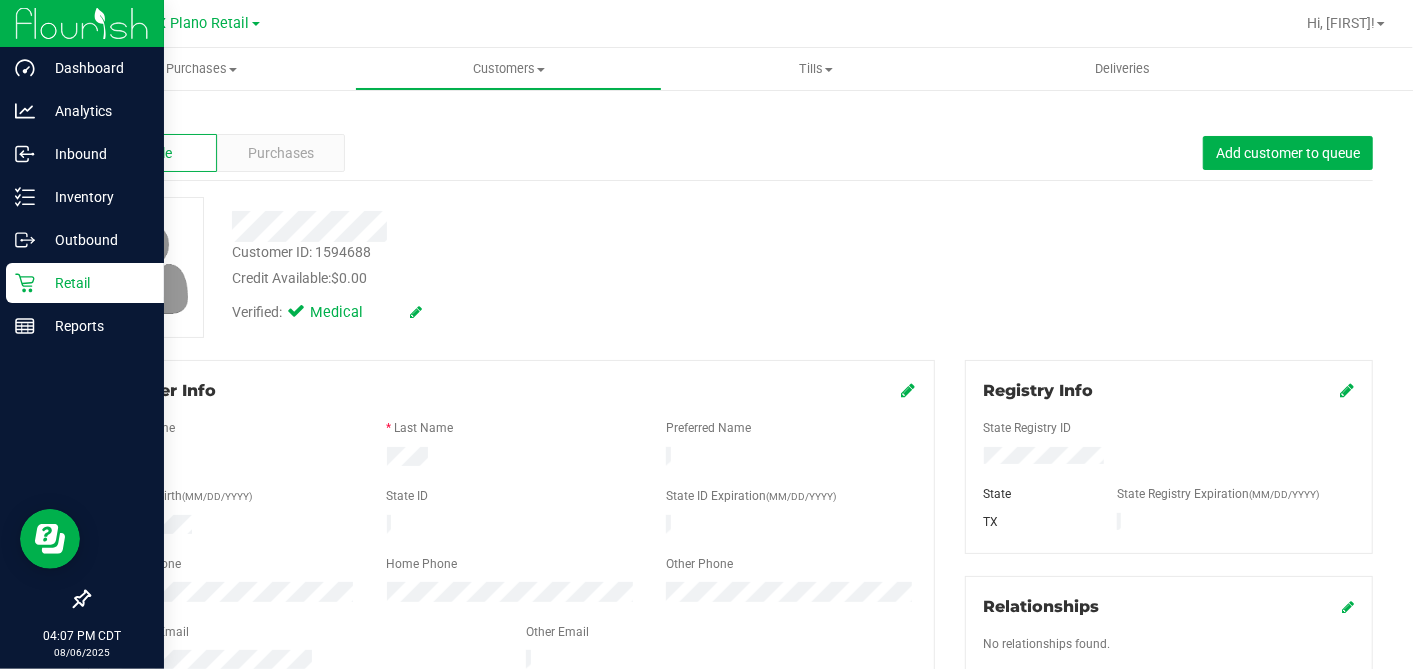click 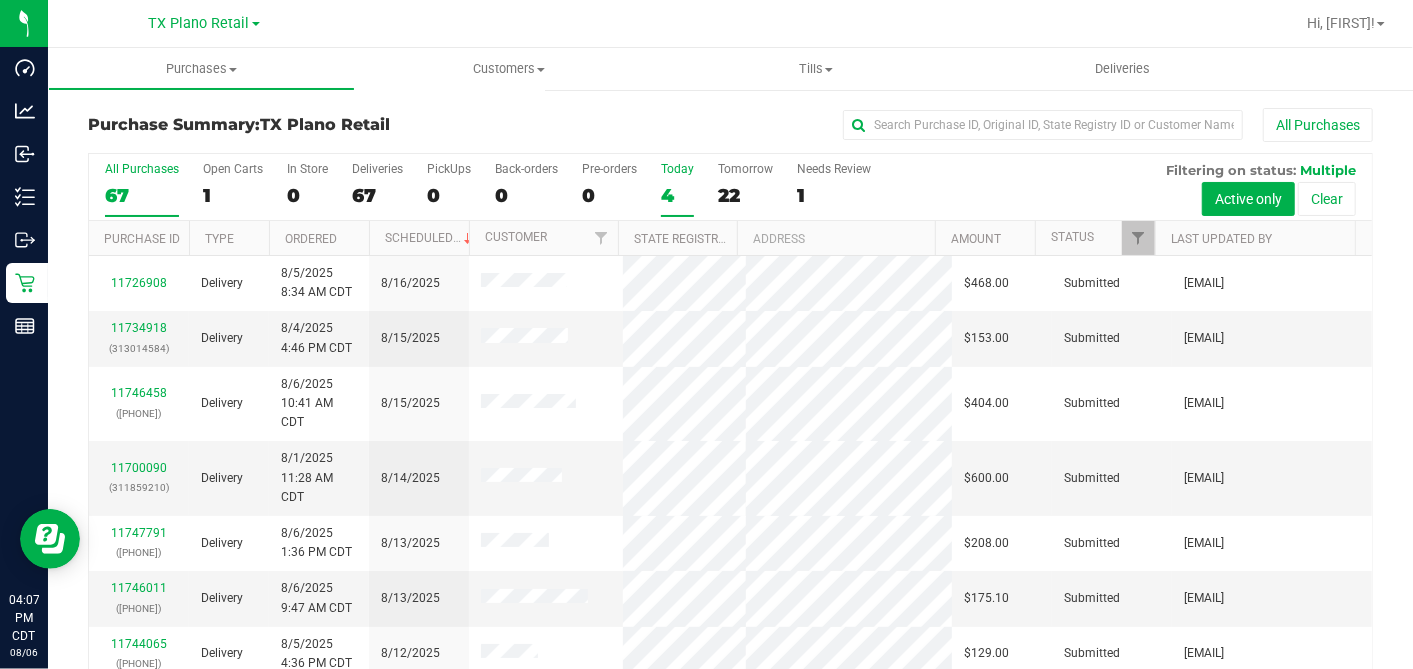 click on "4" at bounding box center [677, 195] 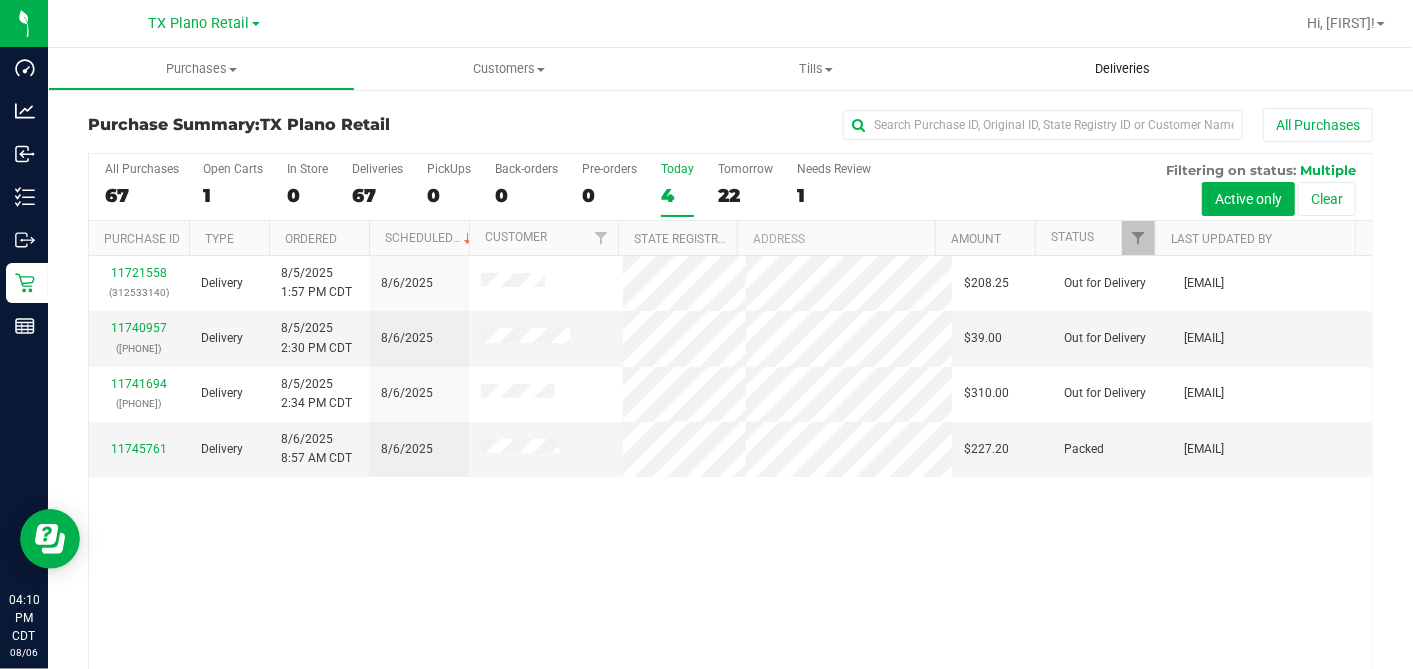 click on "Deliveries" at bounding box center [1122, 69] 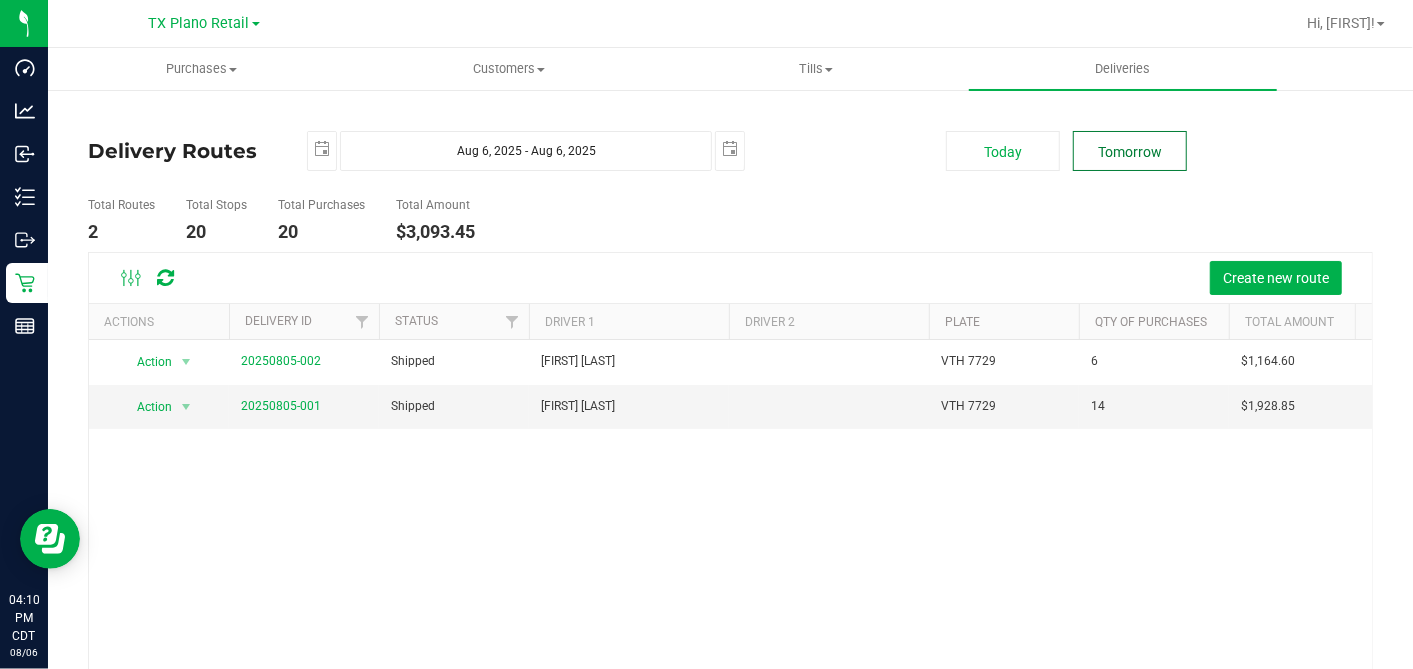 click on "Tomorrow" at bounding box center [1130, 151] 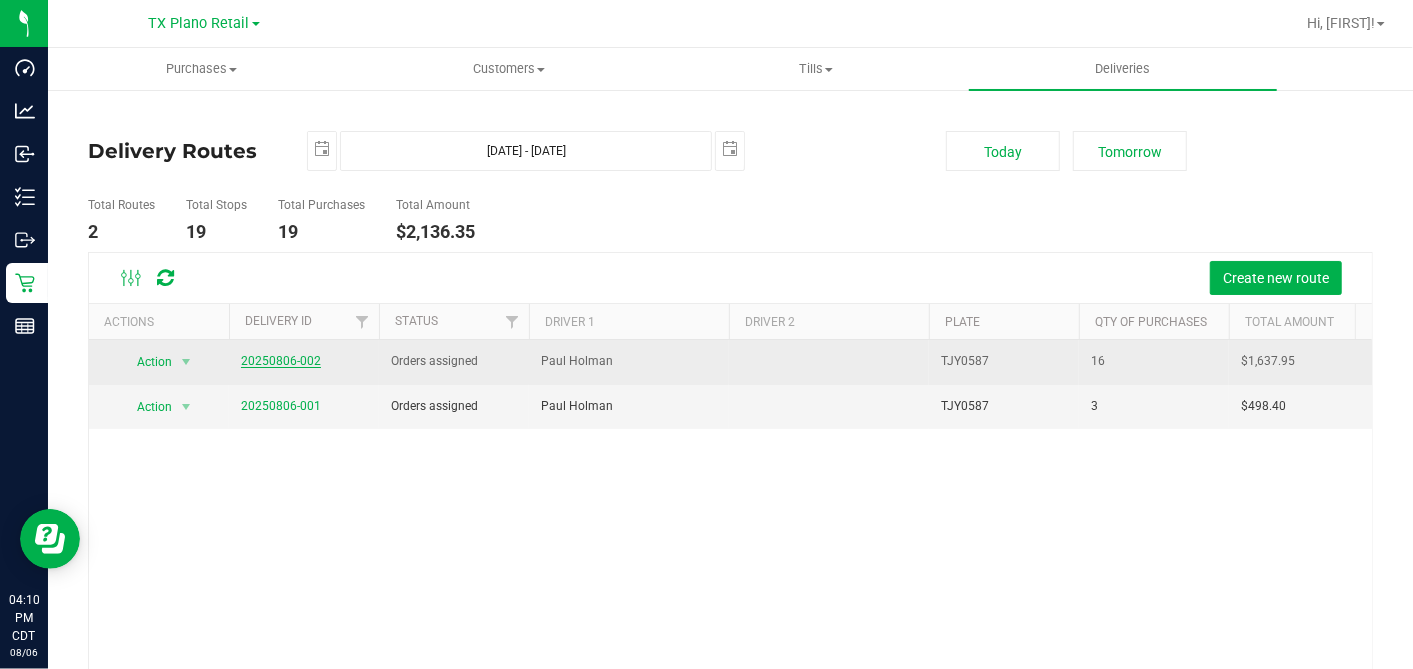 click on "20250806-002" at bounding box center (281, 361) 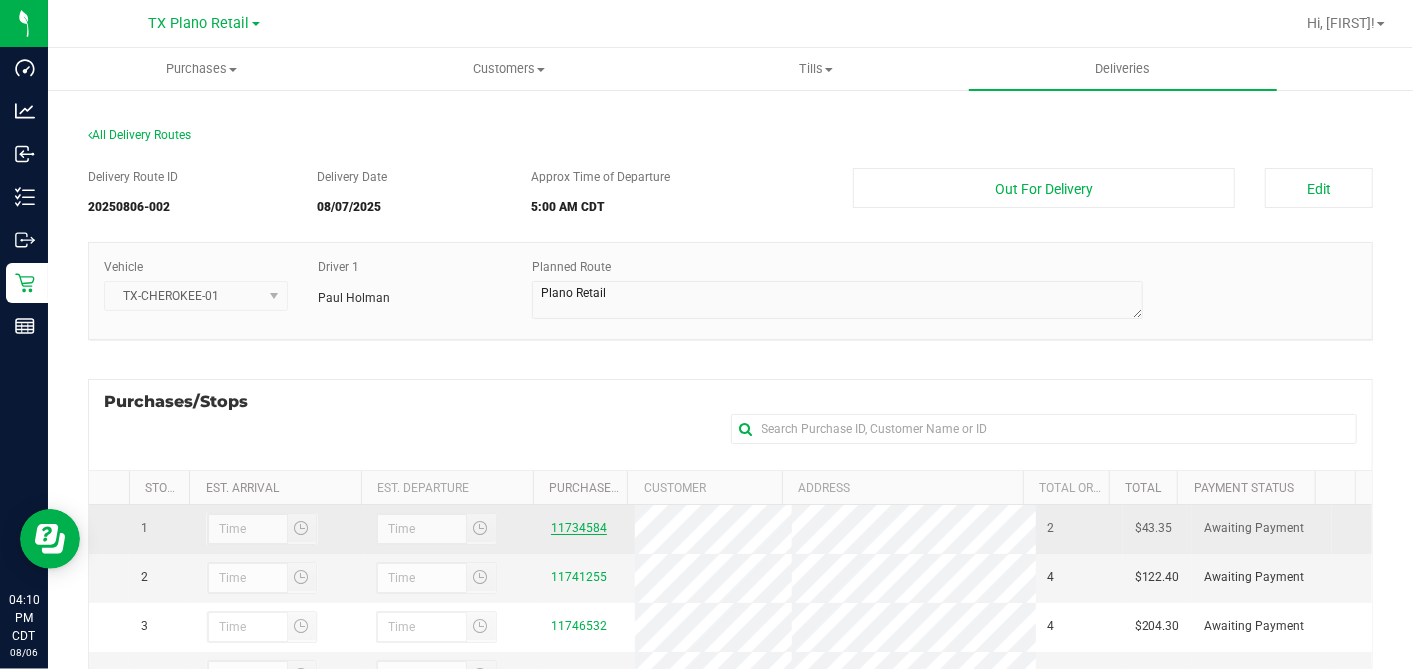 click on "11734584" at bounding box center [579, 528] 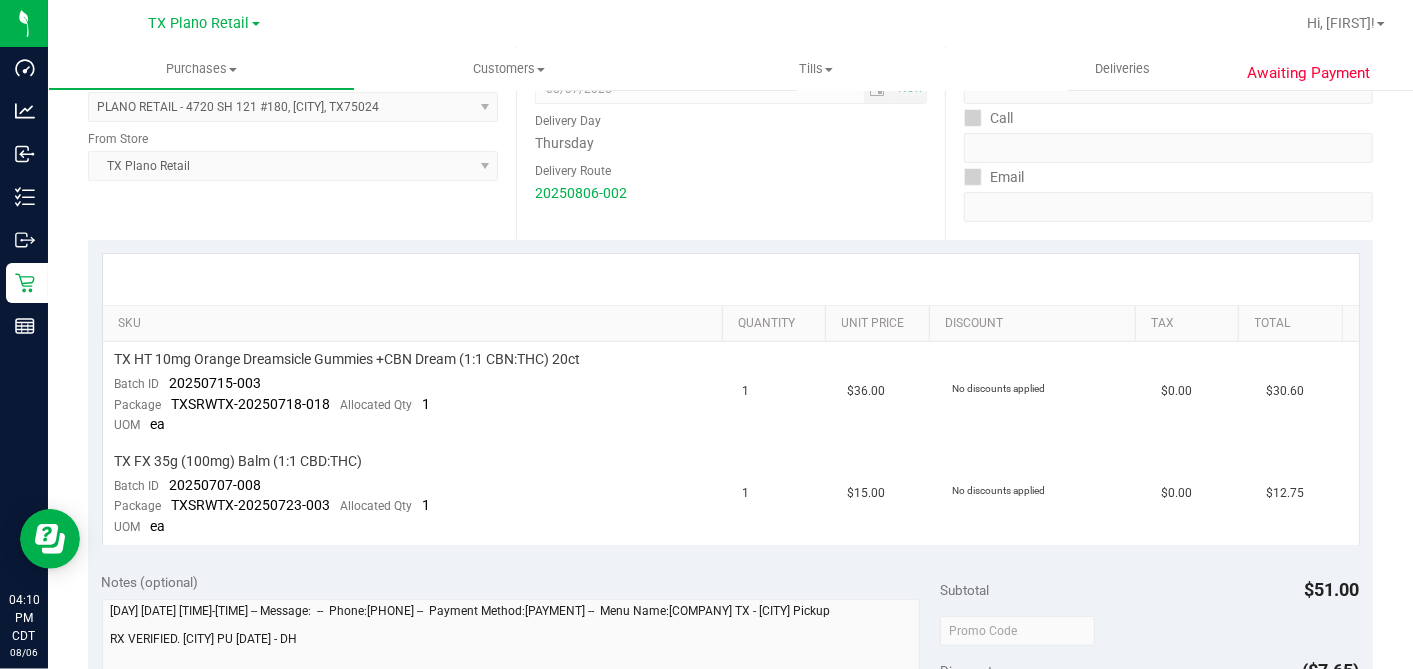 scroll, scrollTop: 444, scrollLeft: 0, axis: vertical 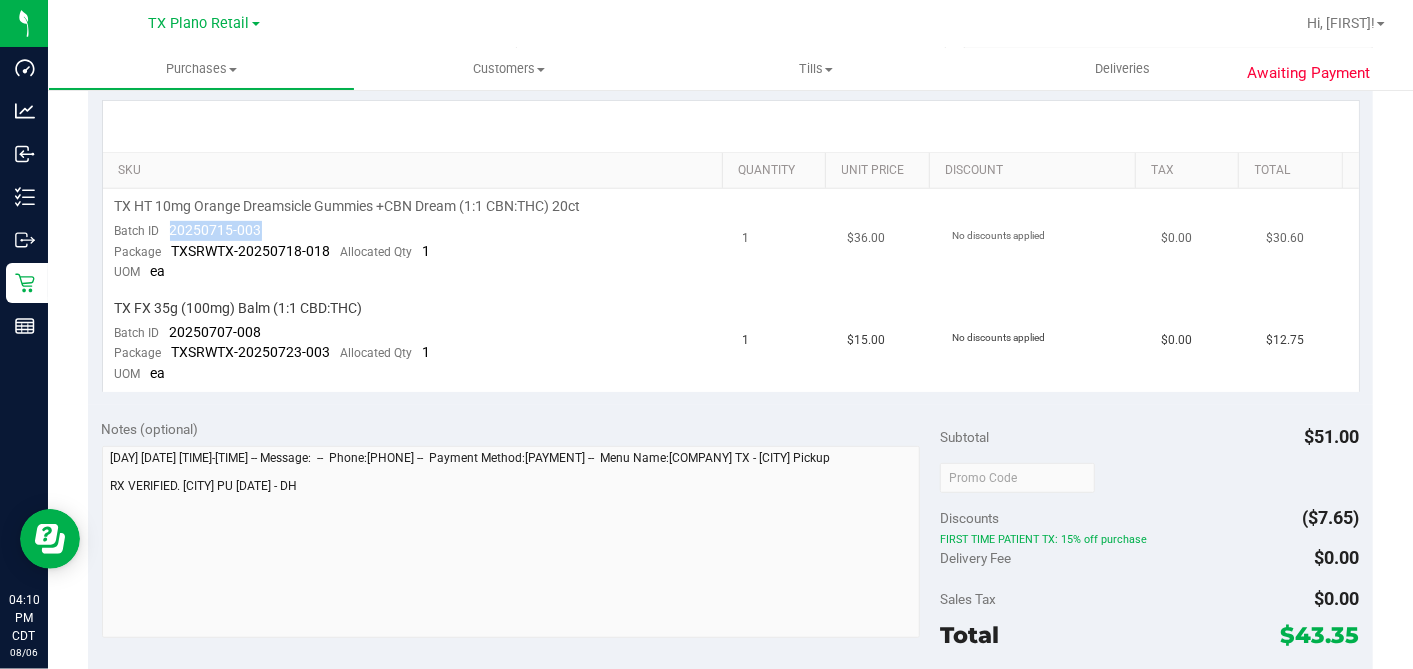 drag, startPoint x: 263, startPoint y: 227, endPoint x: 168, endPoint y: 227, distance: 95 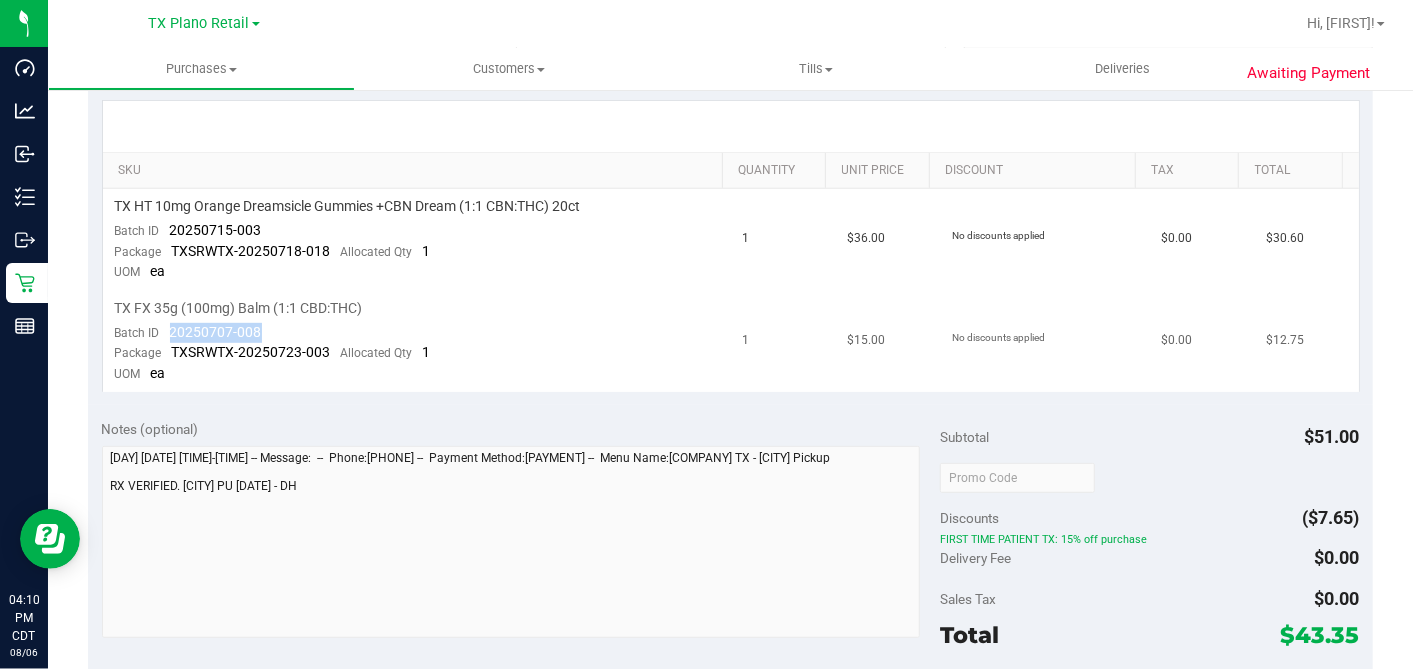 drag, startPoint x: 276, startPoint y: 334, endPoint x: 164, endPoint y: 328, distance: 112.1606 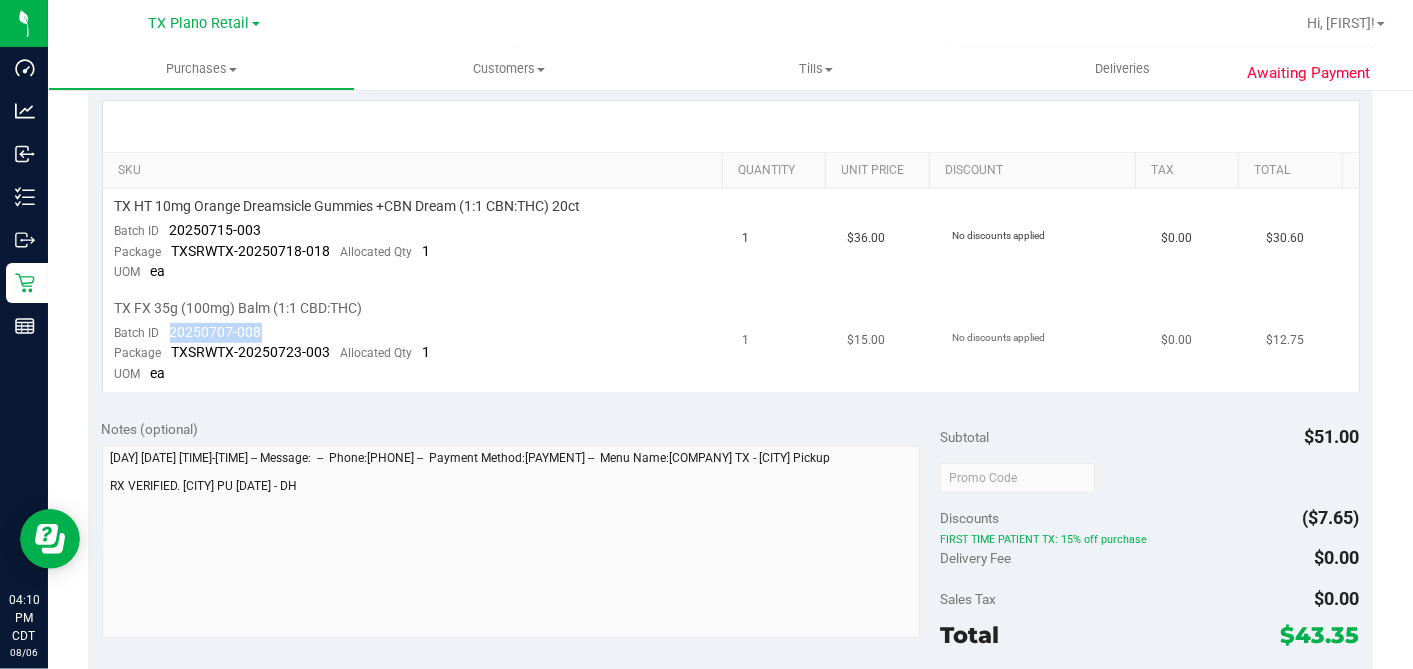 click on "TX FX 35g (100mg) Balm (1:1 CBD:THC)
Batch ID
20250707-008
Package
TXSRWTX-20250723-003
Allocated Qty
1
UOM
ea" at bounding box center [417, 341] 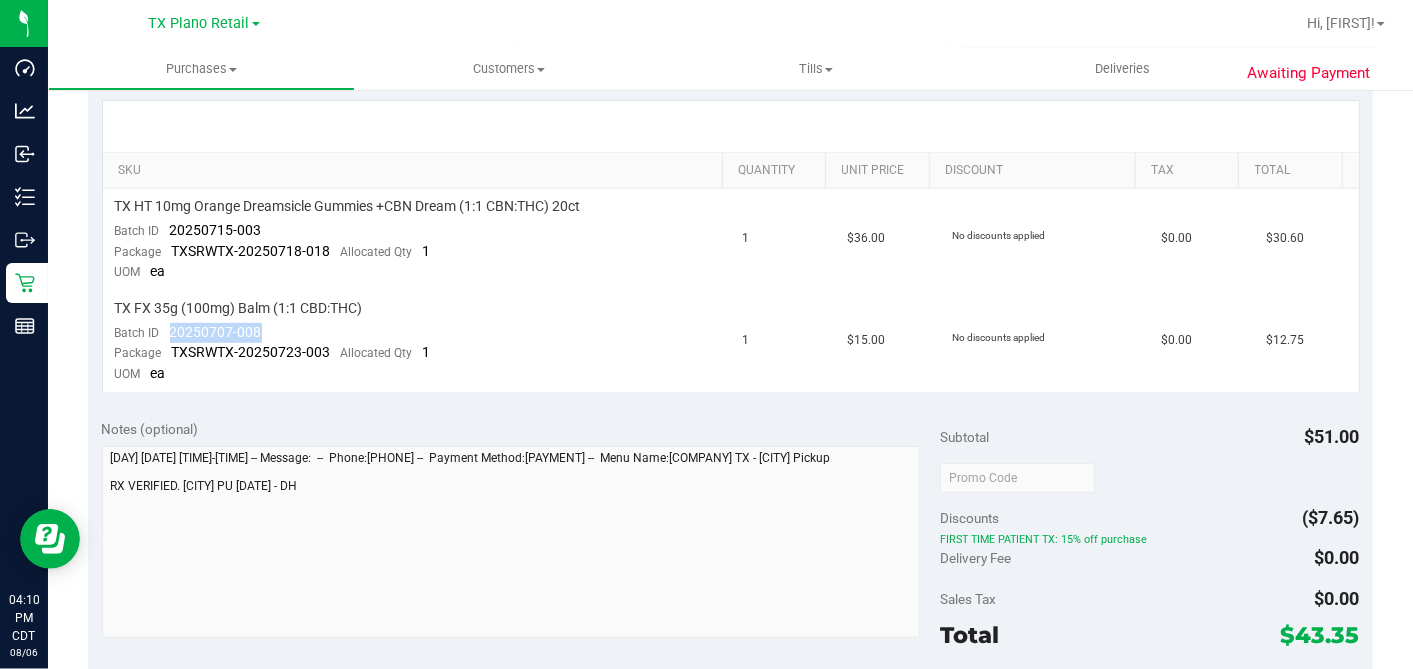 copy on "20250707-008" 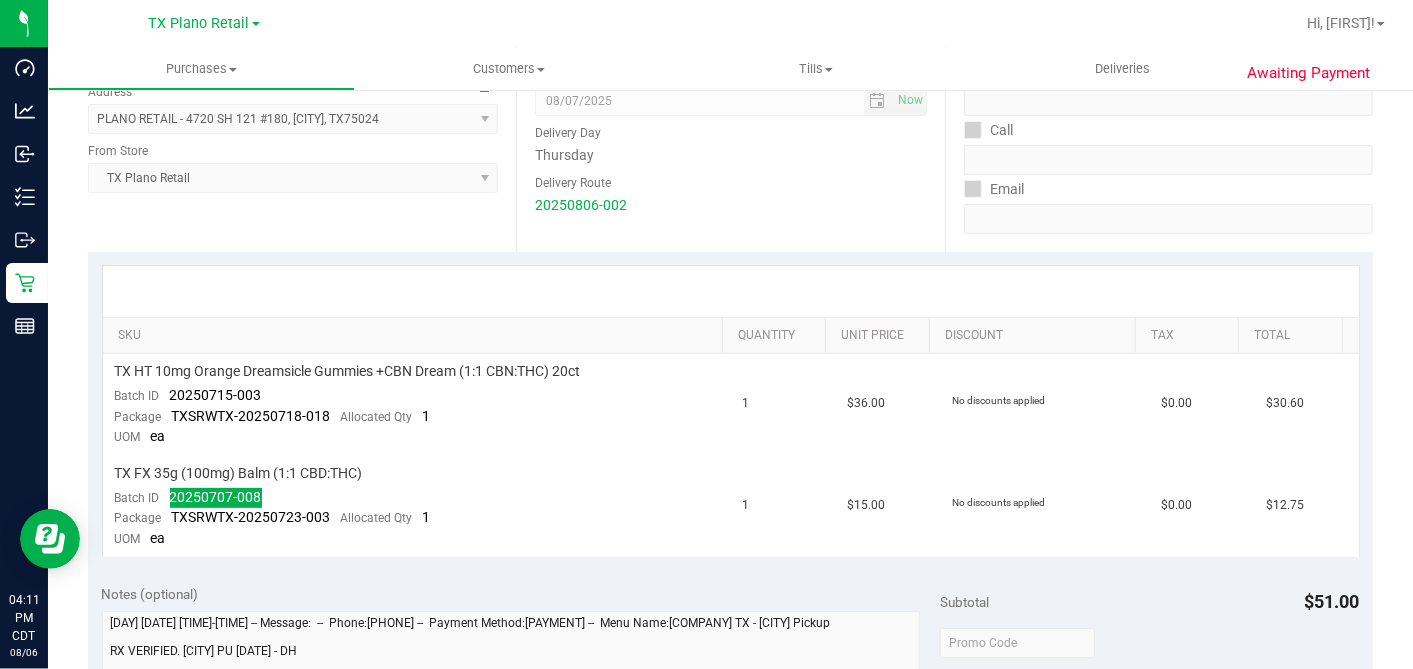 scroll, scrollTop: 0, scrollLeft: 0, axis: both 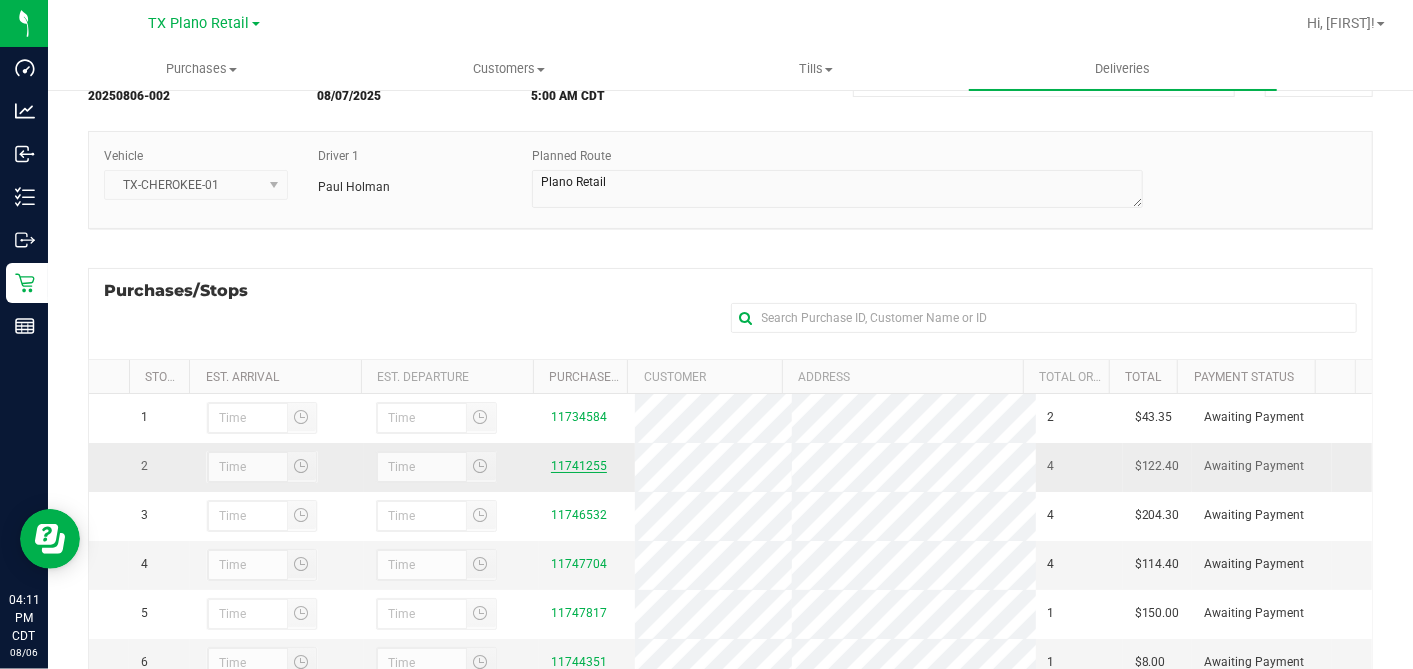 click on "11741255" at bounding box center (579, 466) 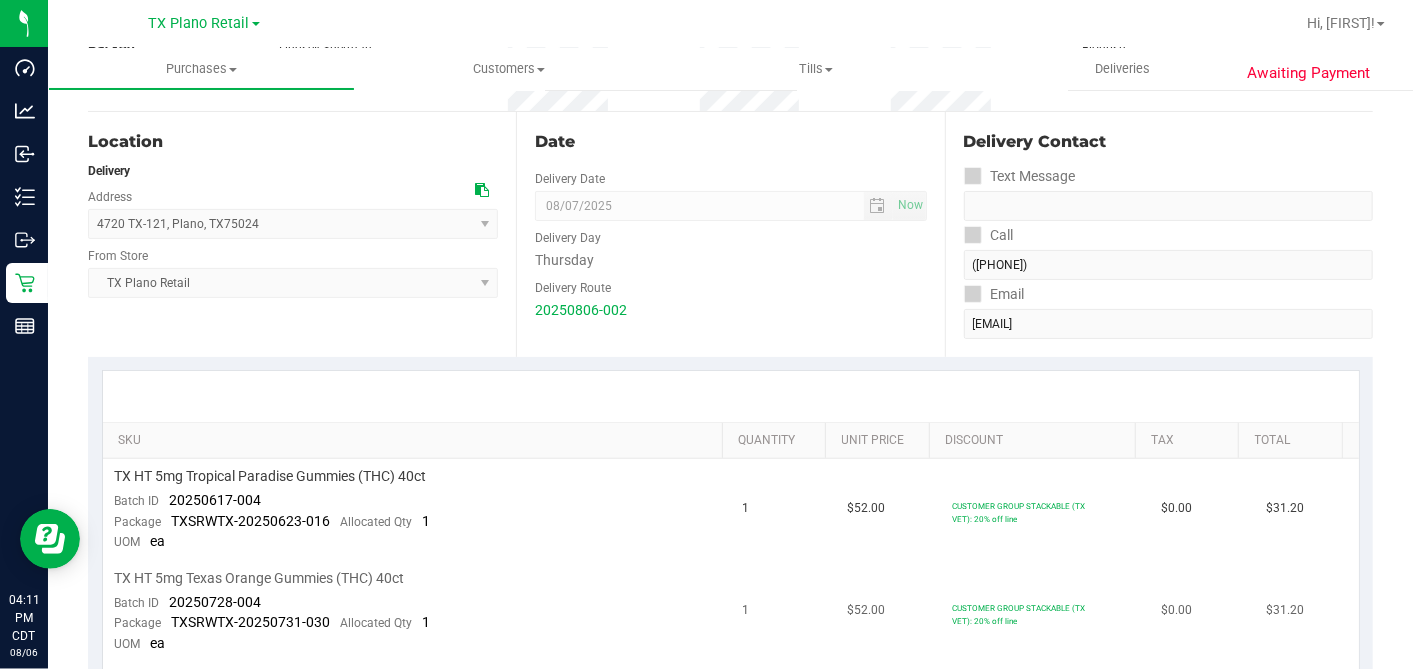 scroll, scrollTop: 444, scrollLeft: 0, axis: vertical 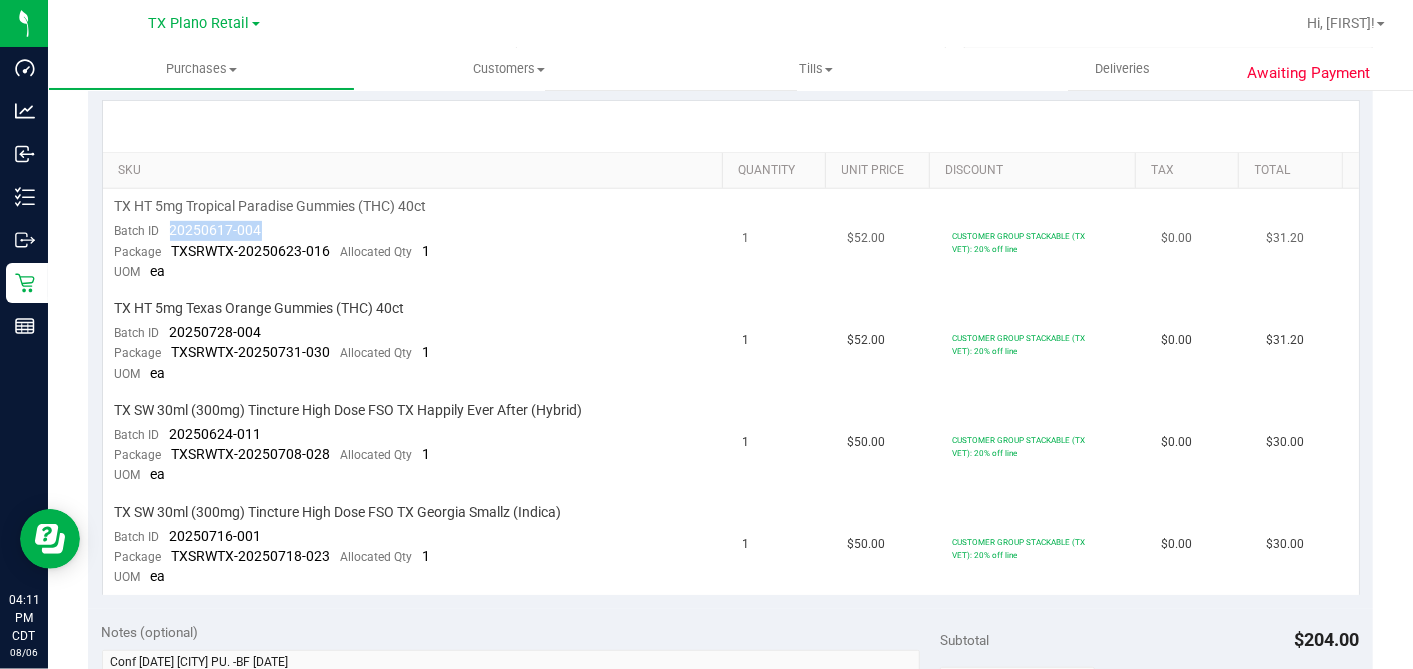 drag, startPoint x: 256, startPoint y: 231, endPoint x: 165, endPoint y: 230, distance: 91.00549 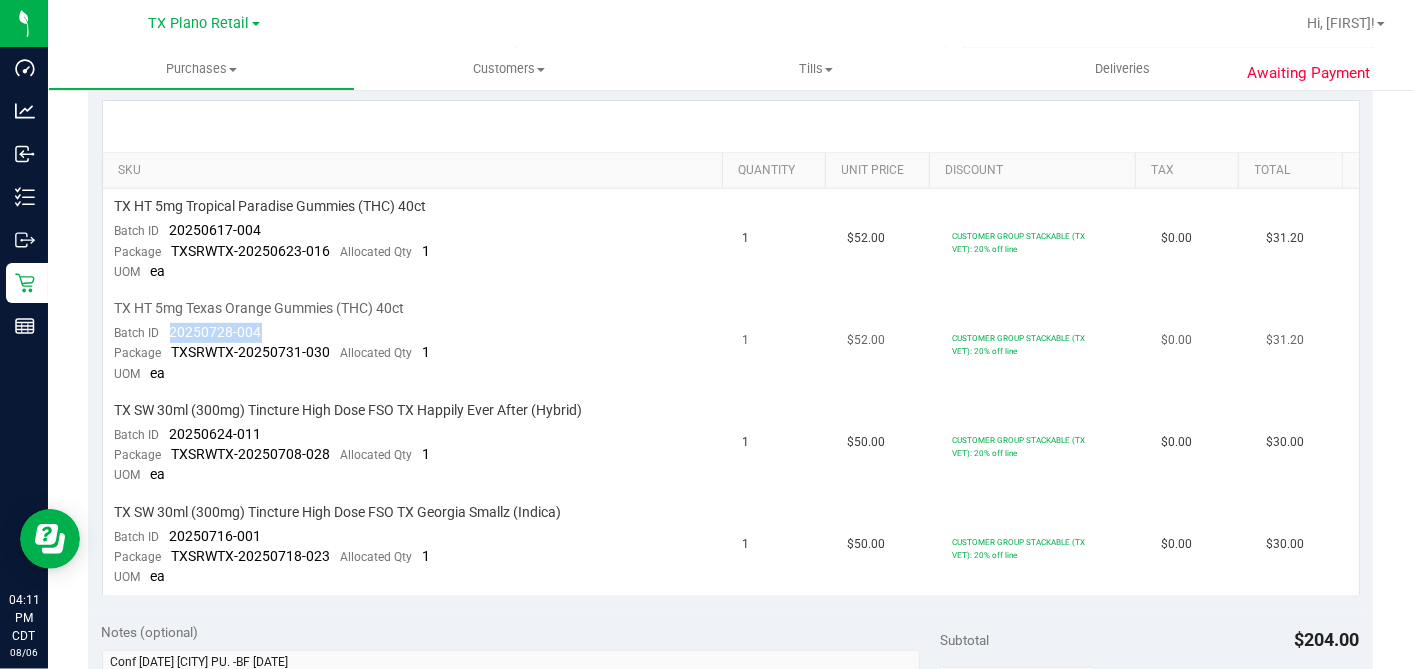 drag, startPoint x: 280, startPoint y: 324, endPoint x: 220, endPoint y: 348, distance: 64.62198 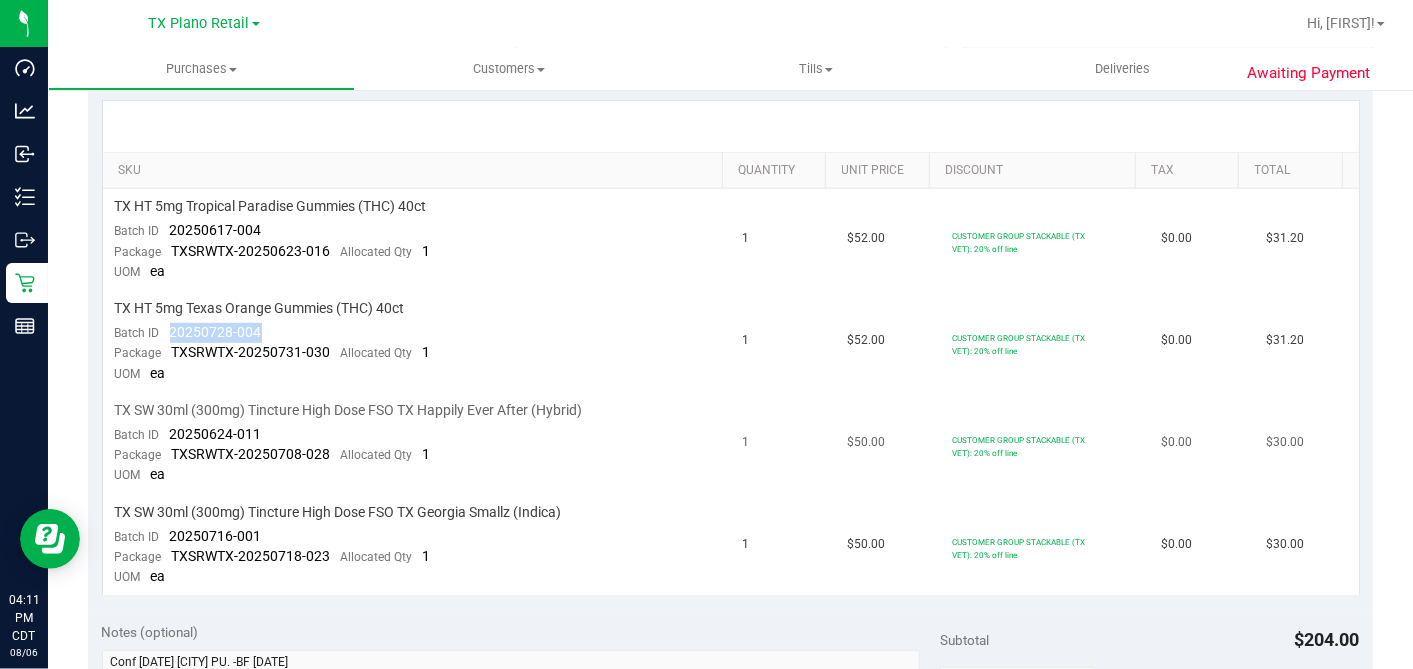 copy on "20250728-004" 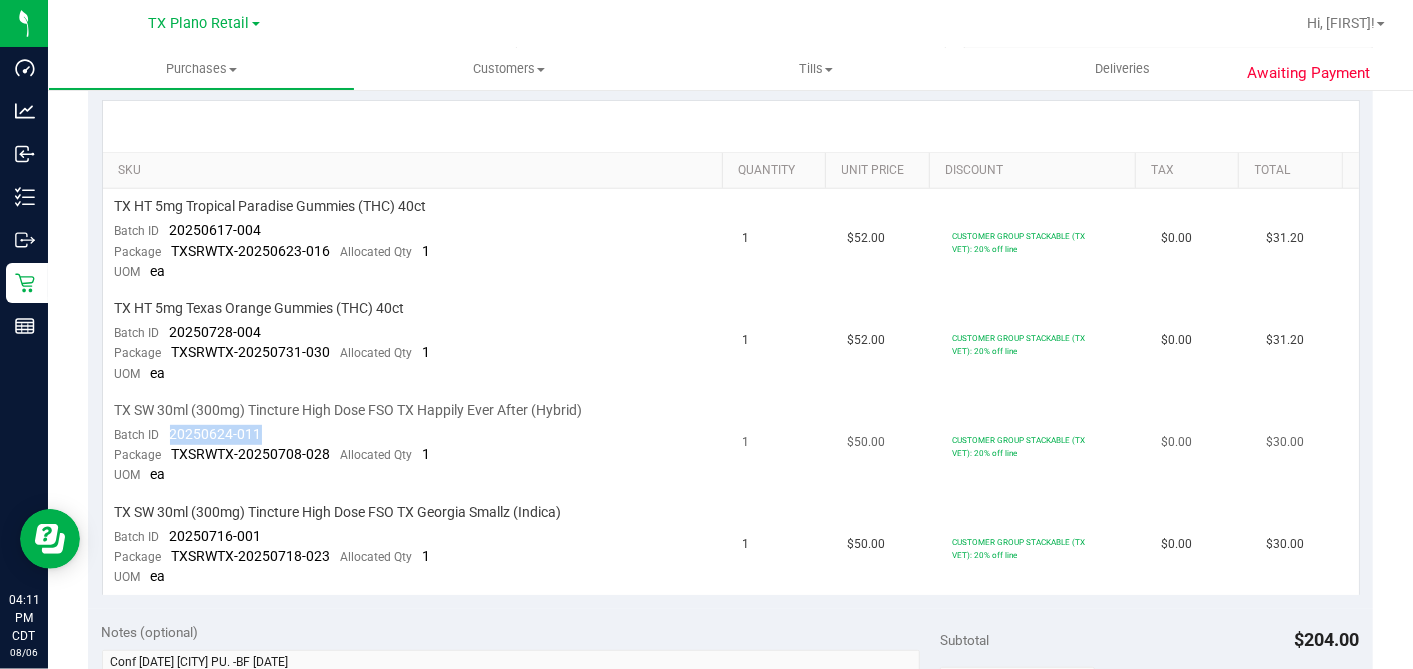 drag, startPoint x: 263, startPoint y: 425, endPoint x: 157, endPoint y: 425, distance: 106 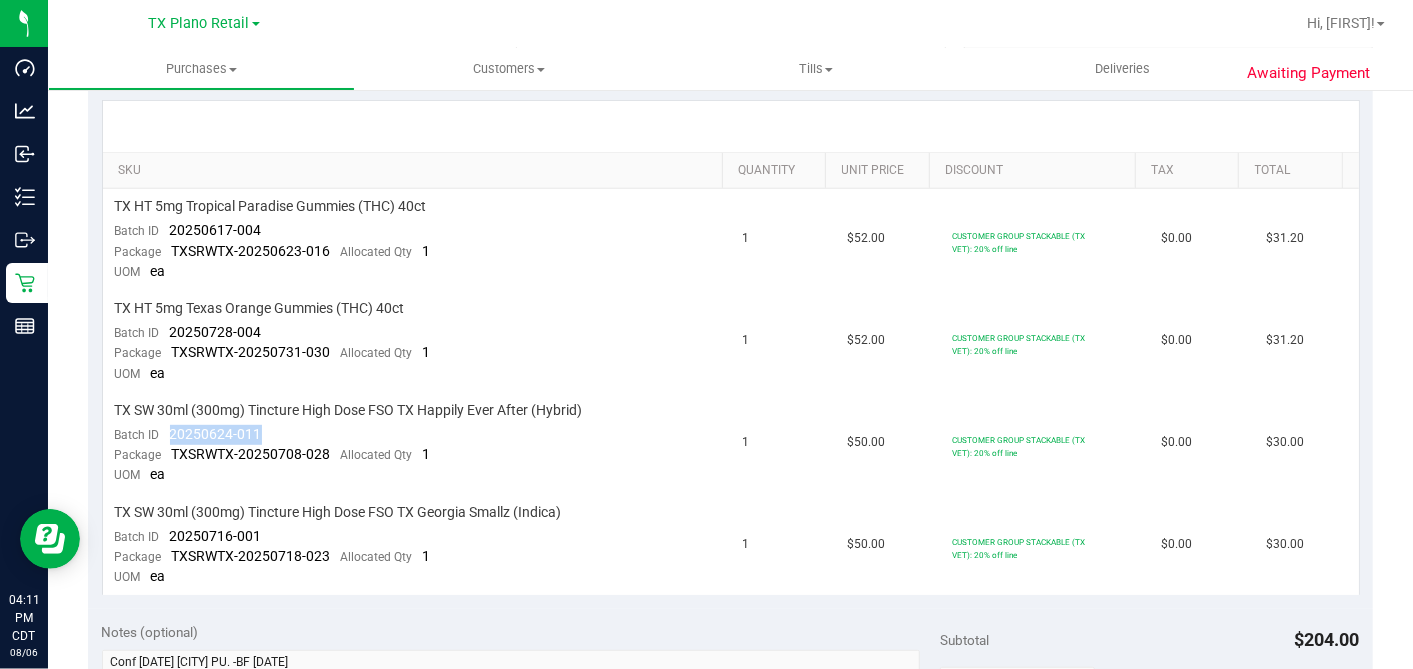 copy on "20250624-011" 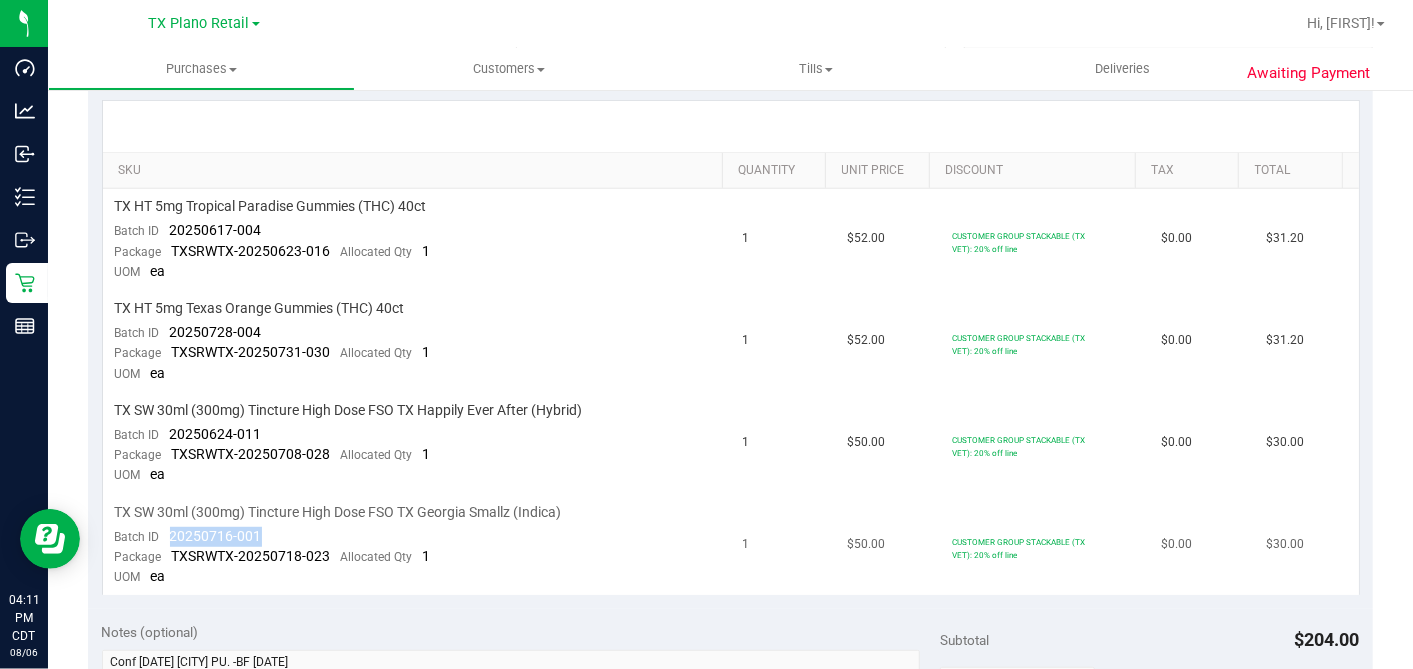 drag, startPoint x: 284, startPoint y: 532, endPoint x: 167, endPoint y: 536, distance: 117.06836 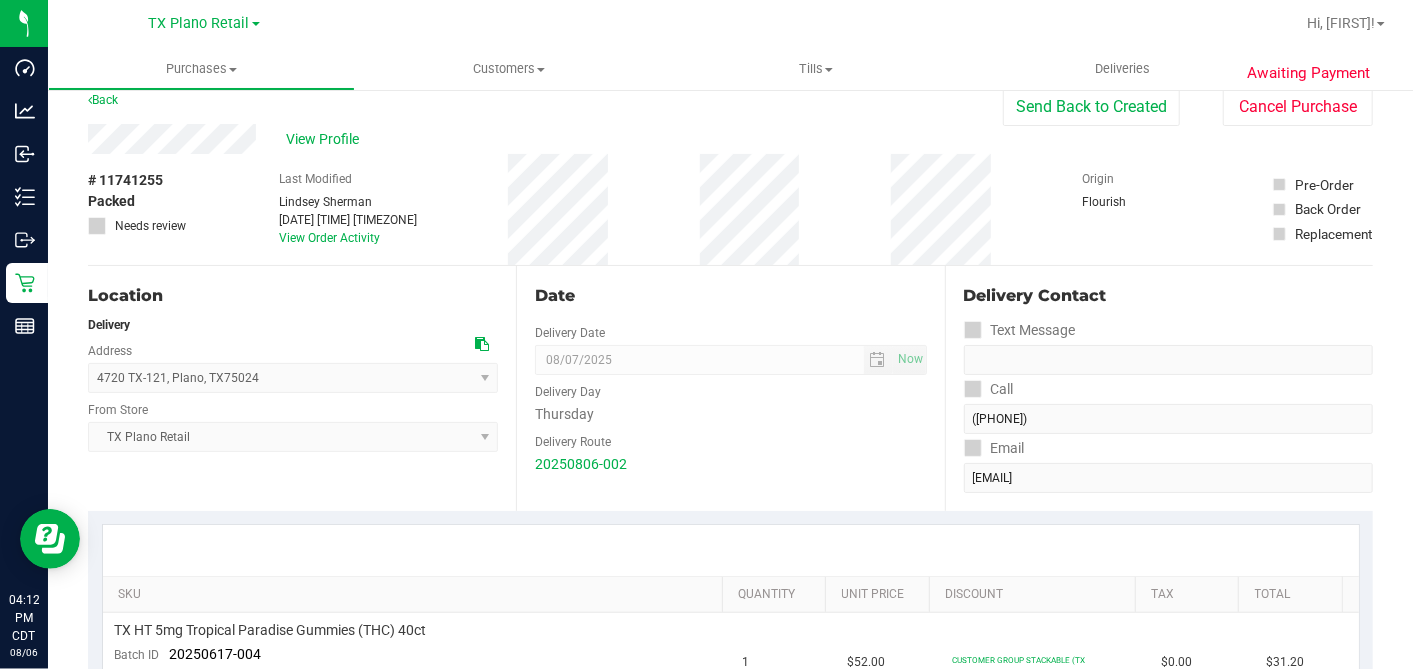scroll, scrollTop: 0, scrollLeft: 0, axis: both 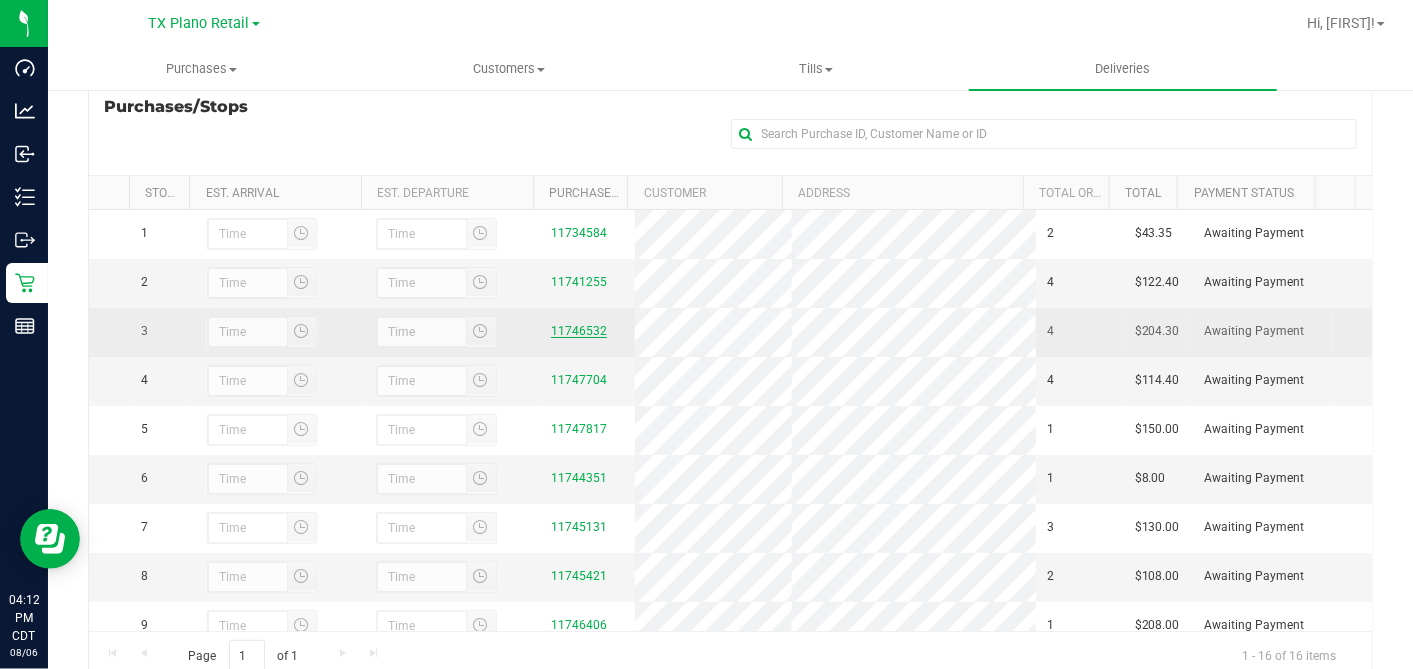 click on "11746532" at bounding box center [579, 331] 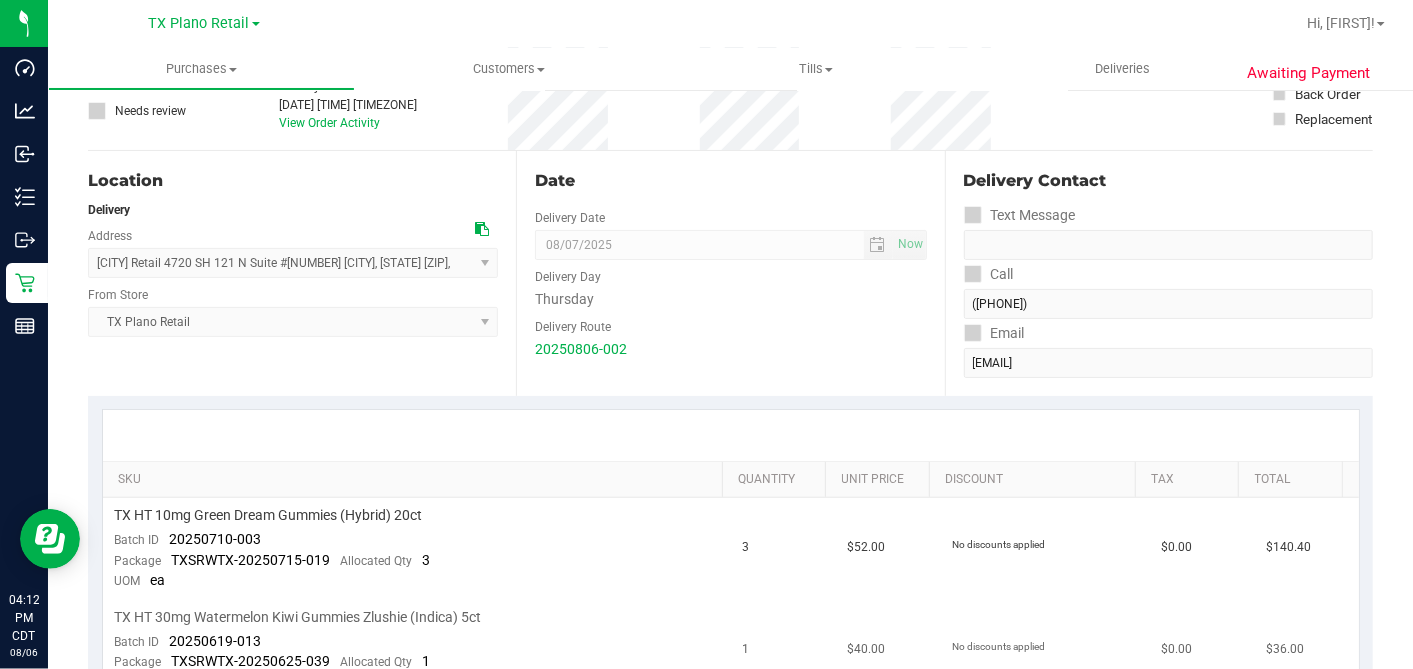 scroll, scrollTop: 444, scrollLeft: 0, axis: vertical 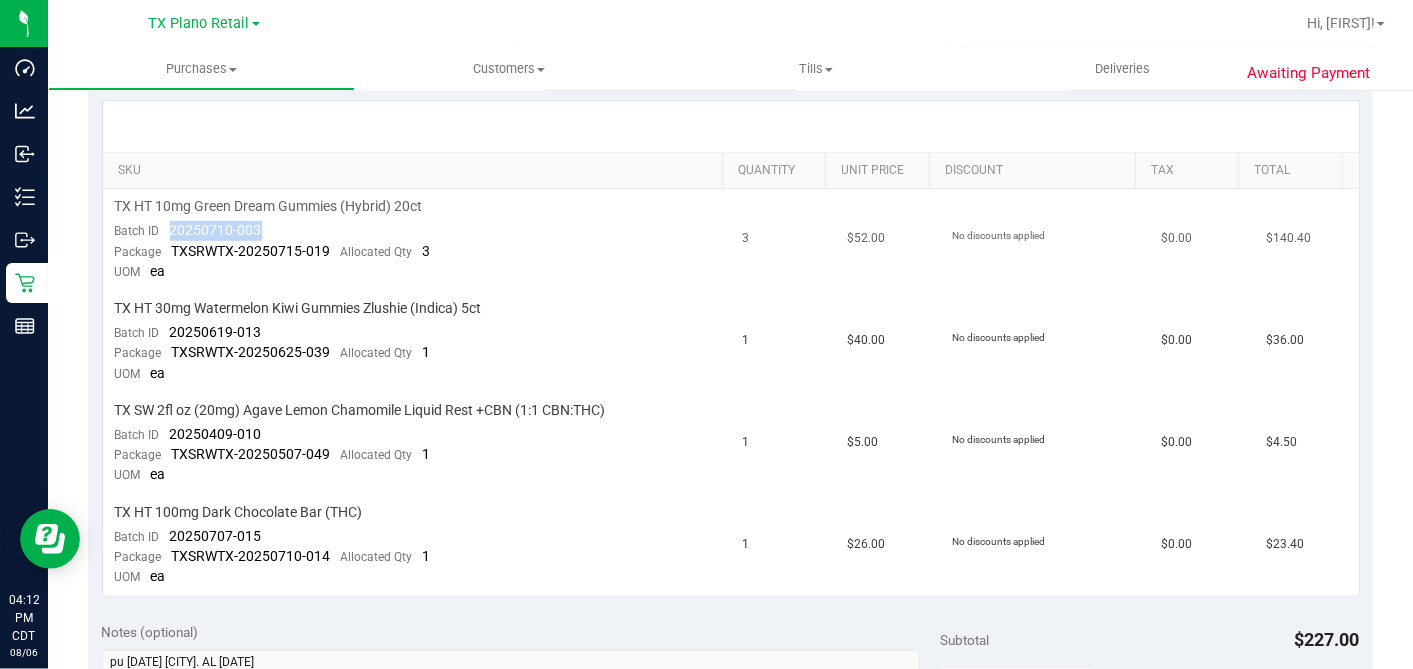 drag, startPoint x: 276, startPoint y: 234, endPoint x: 169, endPoint y: 231, distance: 107.042046 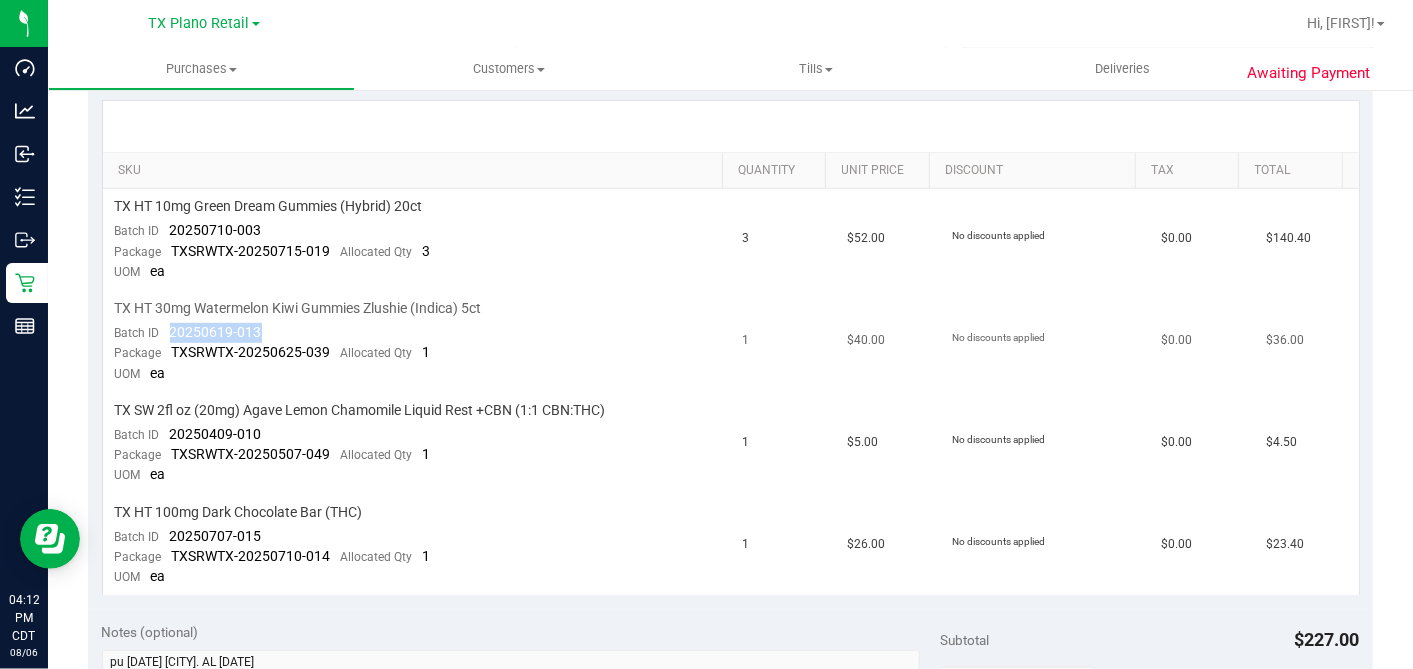 drag, startPoint x: 264, startPoint y: 328, endPoint x: 158, endPoint y: 328, distance: 106 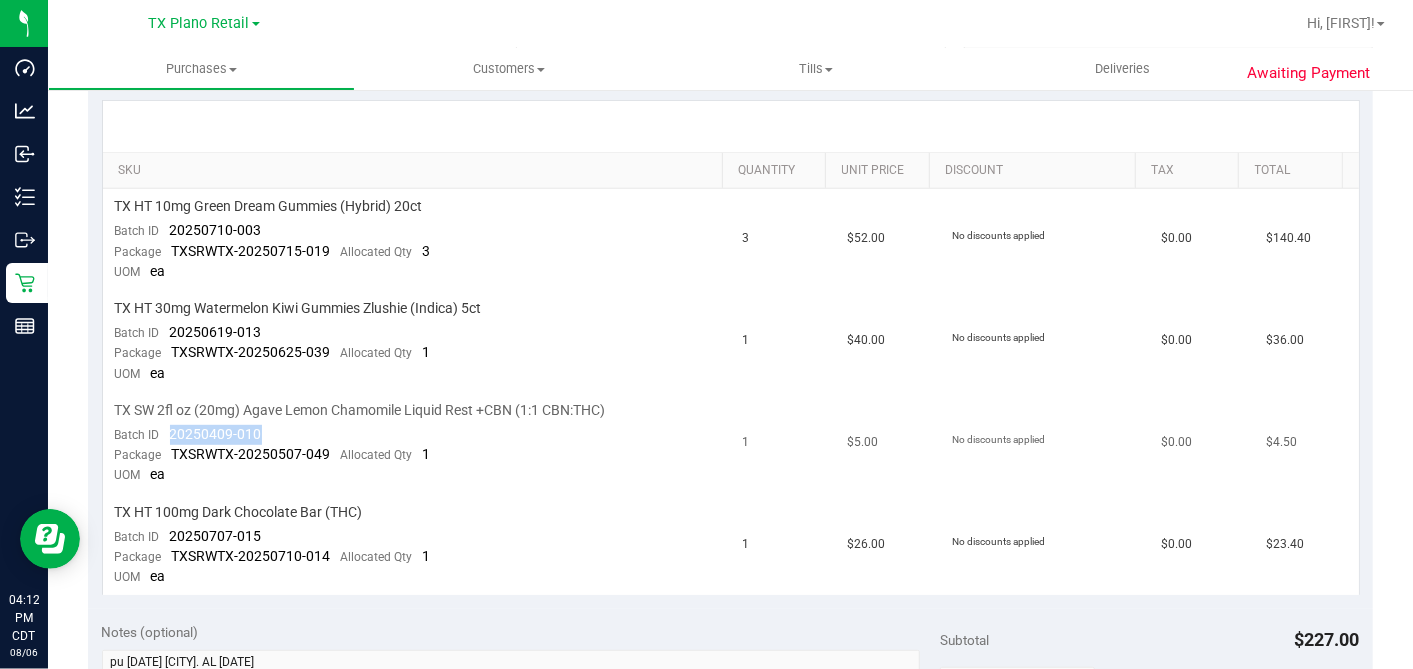 drag, startPoint x: 263, startPoint y: 434, endPoint x: 171, endPoint y: 433, distance: 92.00543 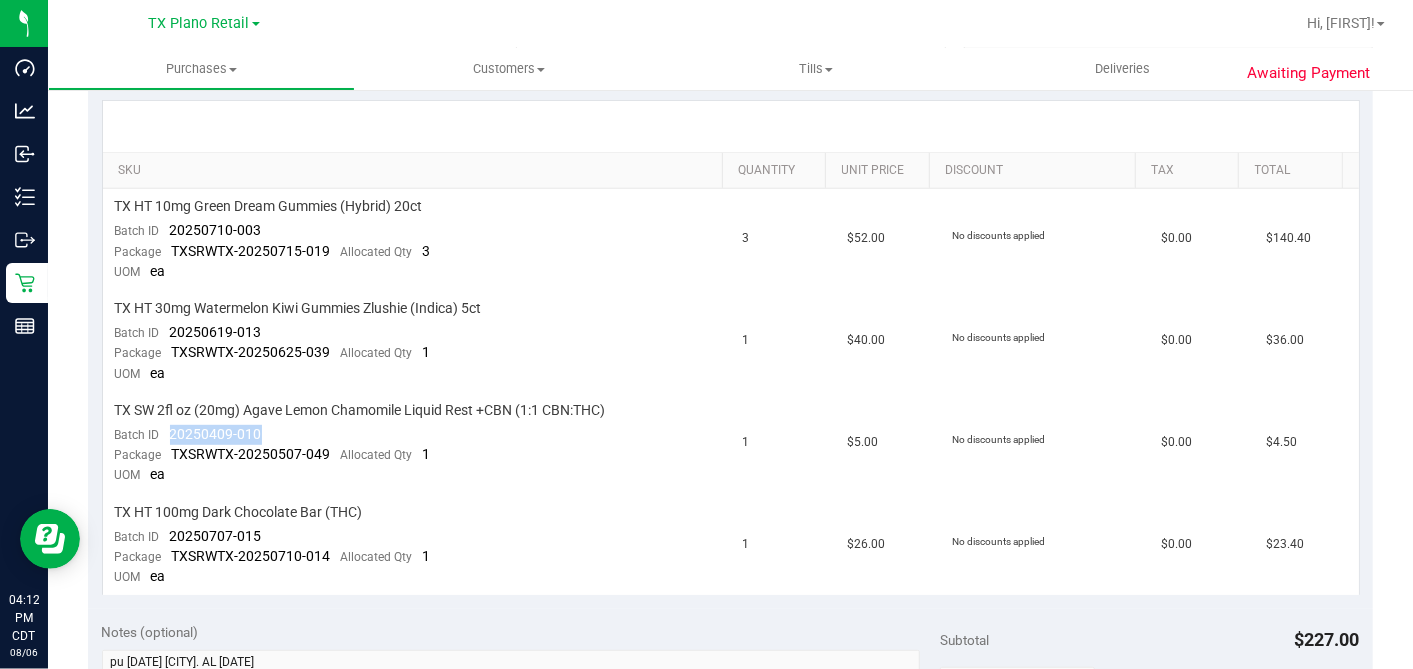 copy on "20250409-010" 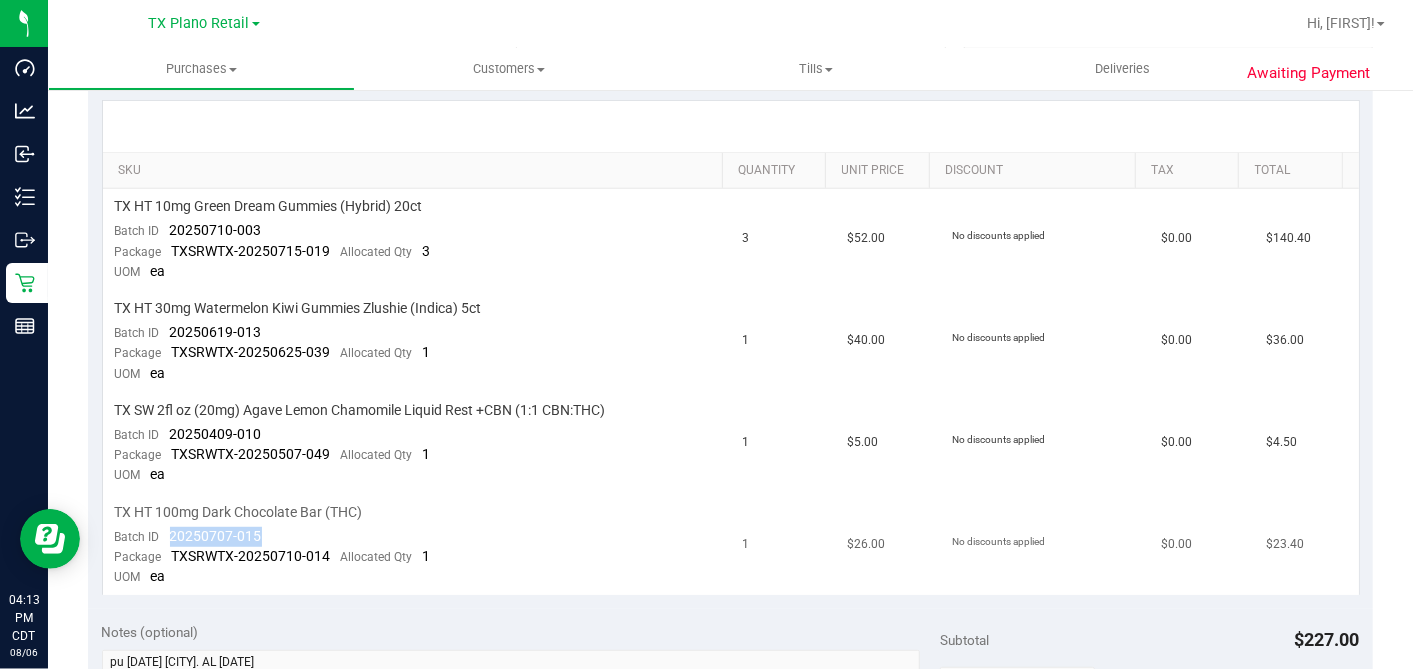 drag, startPoint x: 234, startPoint y: 522, endPoint x: 171, endPoint y: 528, distance: 63.28507 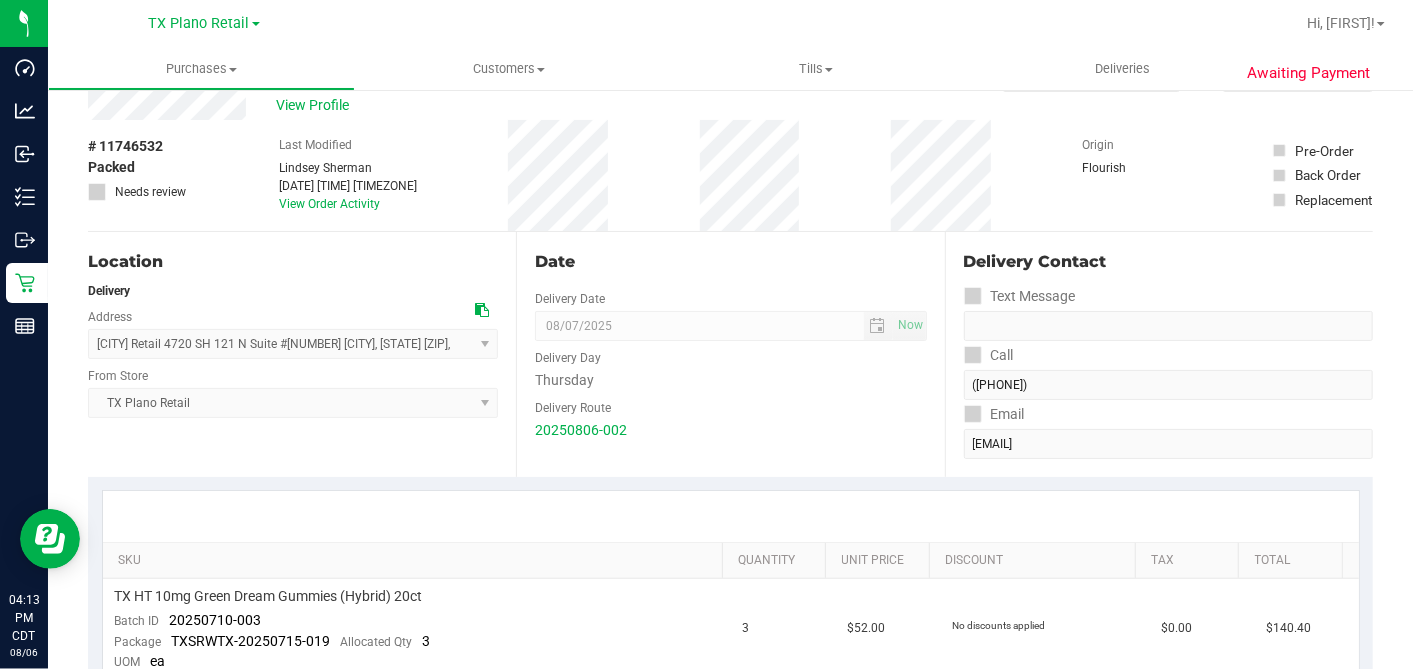 scroll, scrollTop: 0, scrollLeft: 0, axis: both 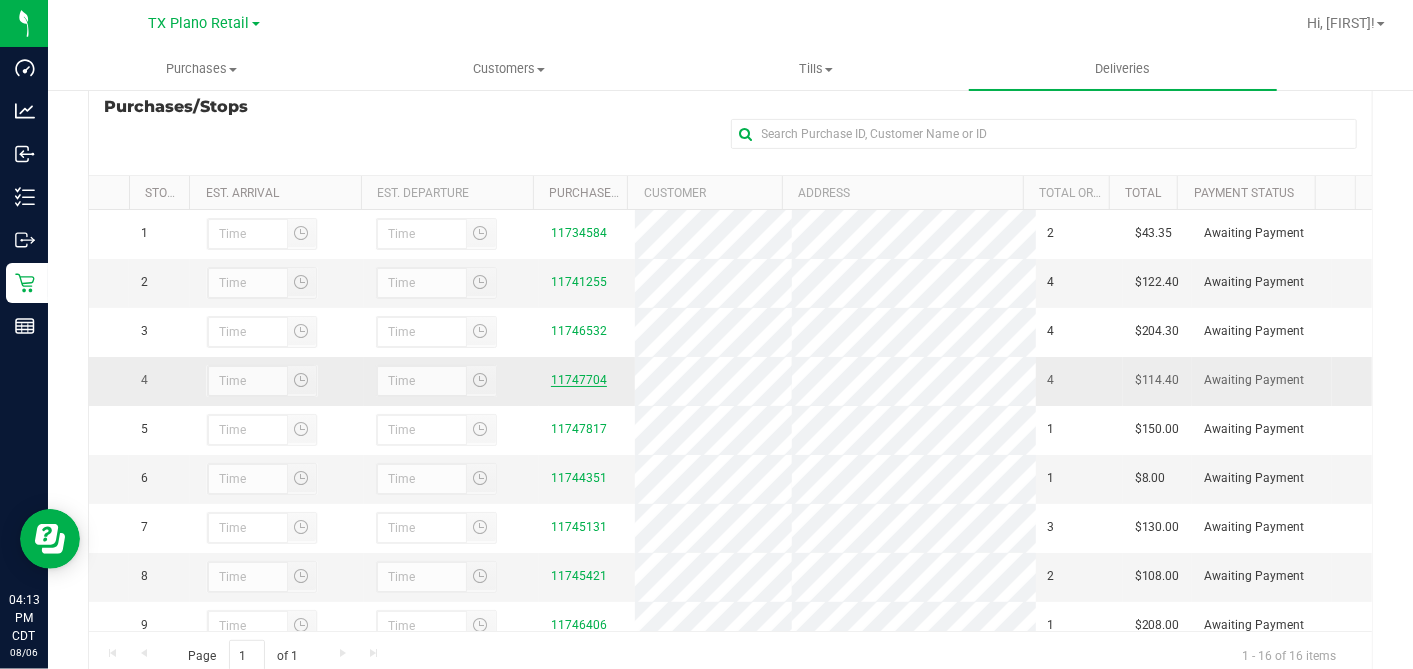 click on "11747704" at bounding box center (579, 380) 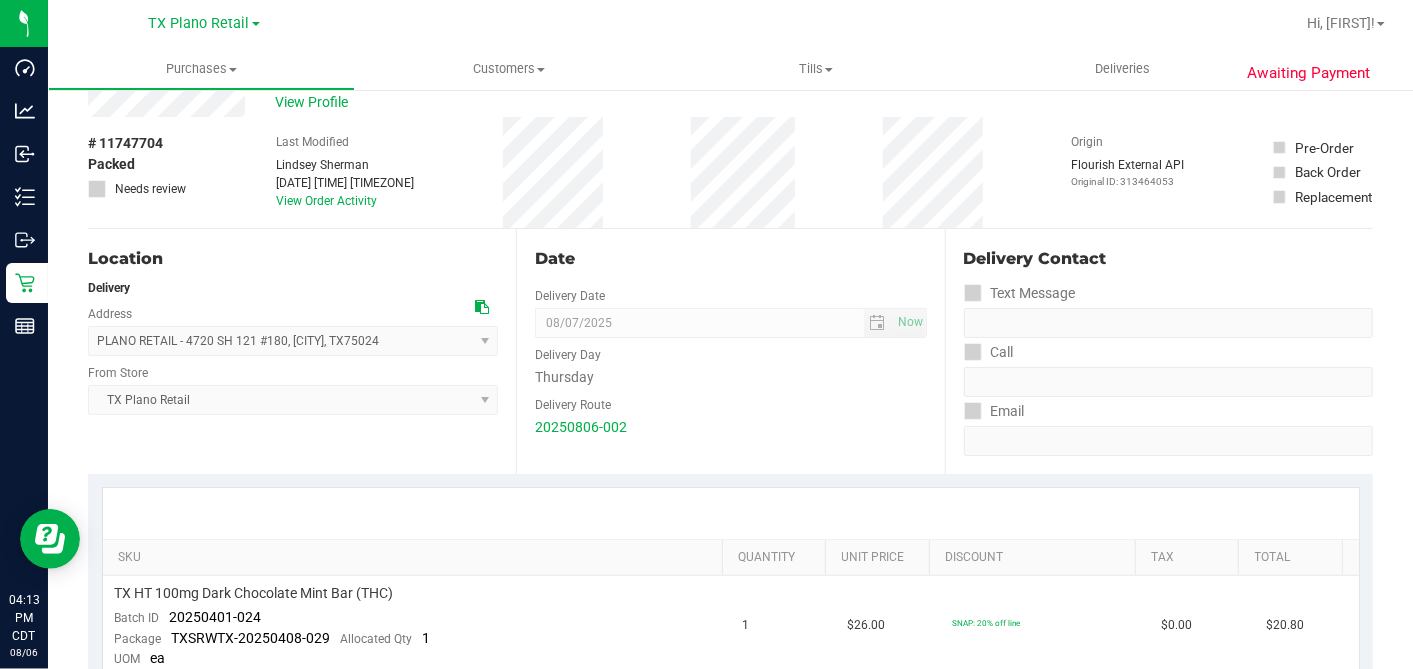 scroll, scrollTop: 0, scrollLeft: 0, axis: both 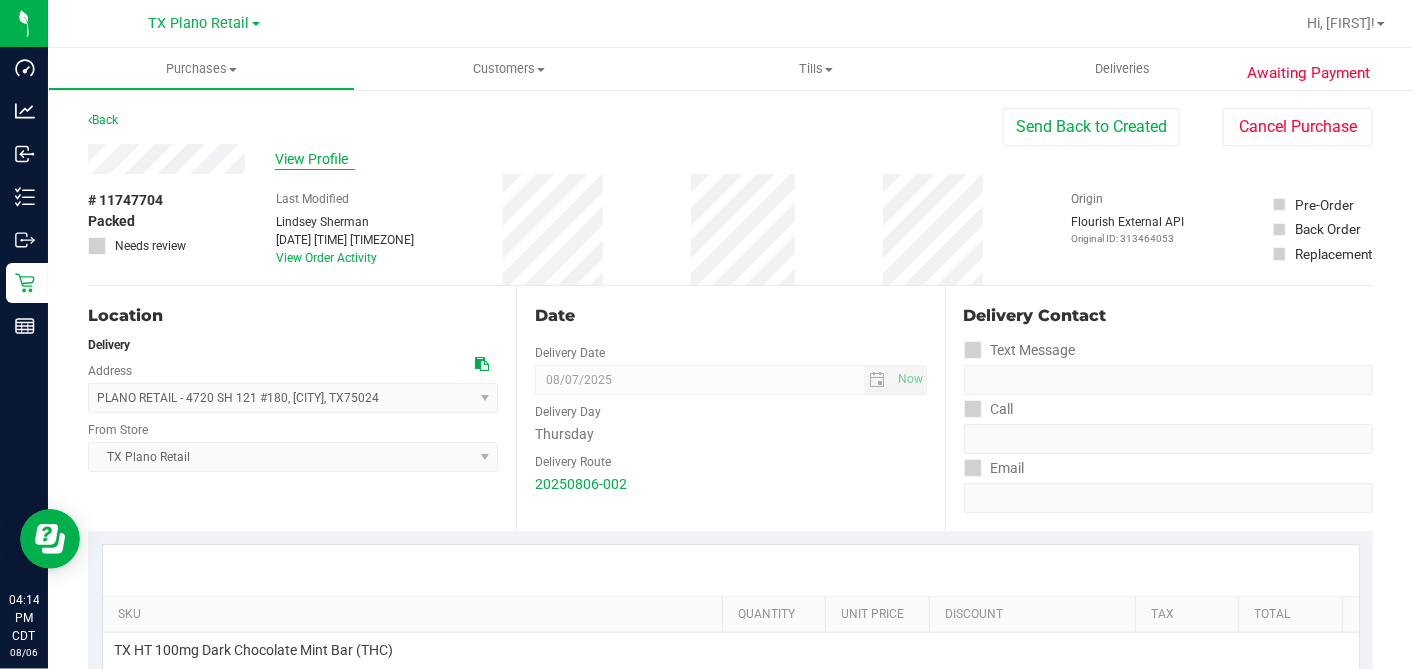 click on "View Profile" at bounding box center [315, 159] 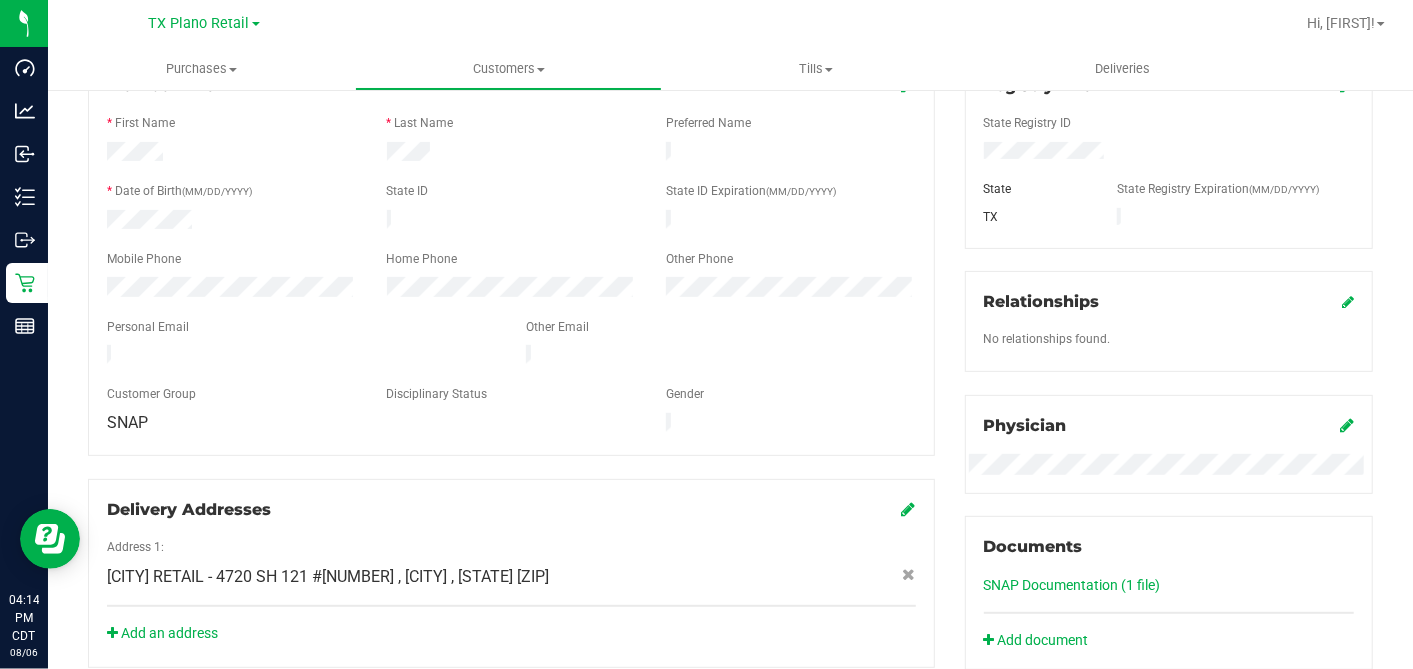scroll, scrollTop: 0, scrollLeft: 0, axis: both 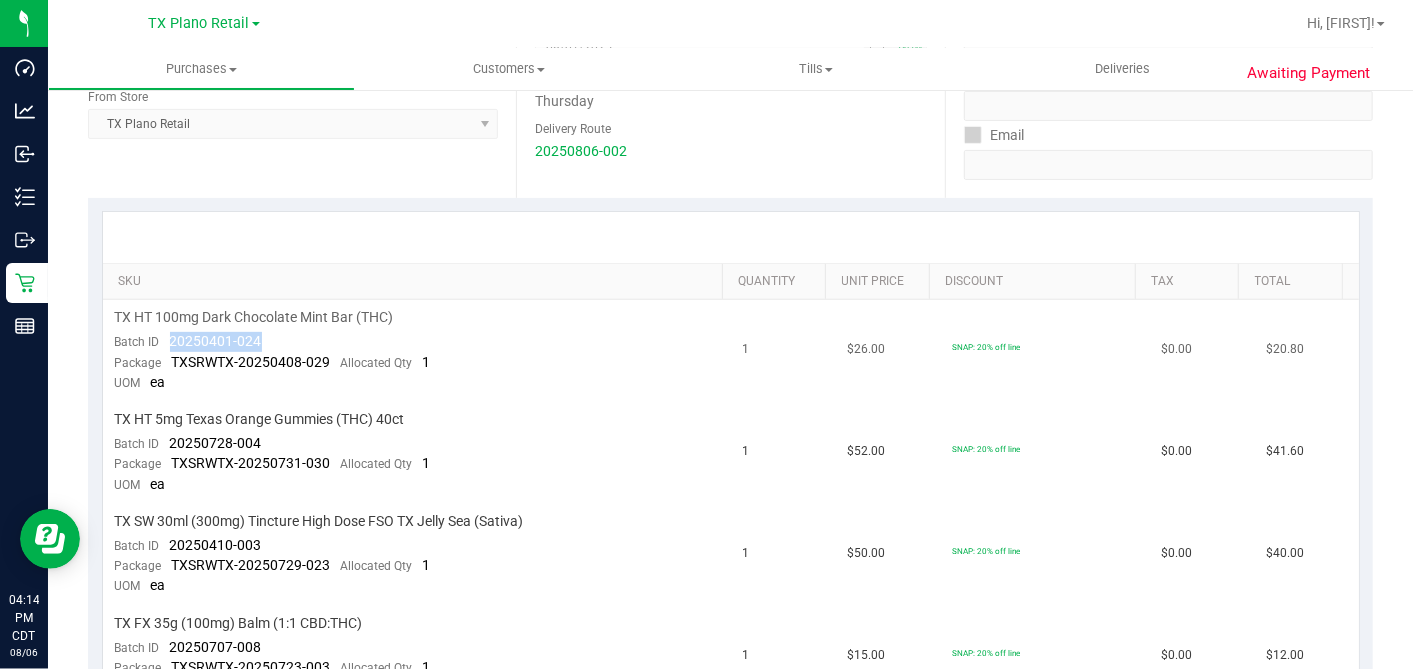 drag, startPoint x: 289, startPoint y: 331, endPoint x: 170, endPoint y: 339, distance: 119.26861 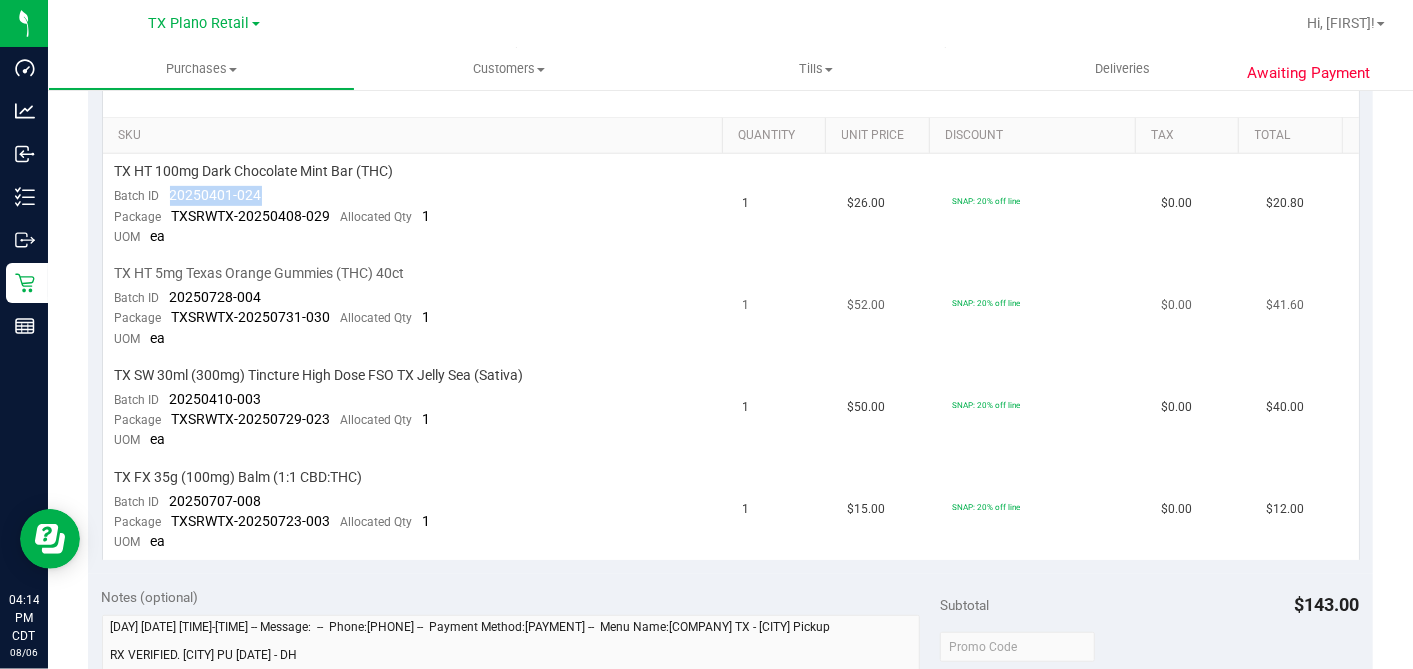 scroll, scrollTop: 444, scrollLeft: 0, axis: vertical 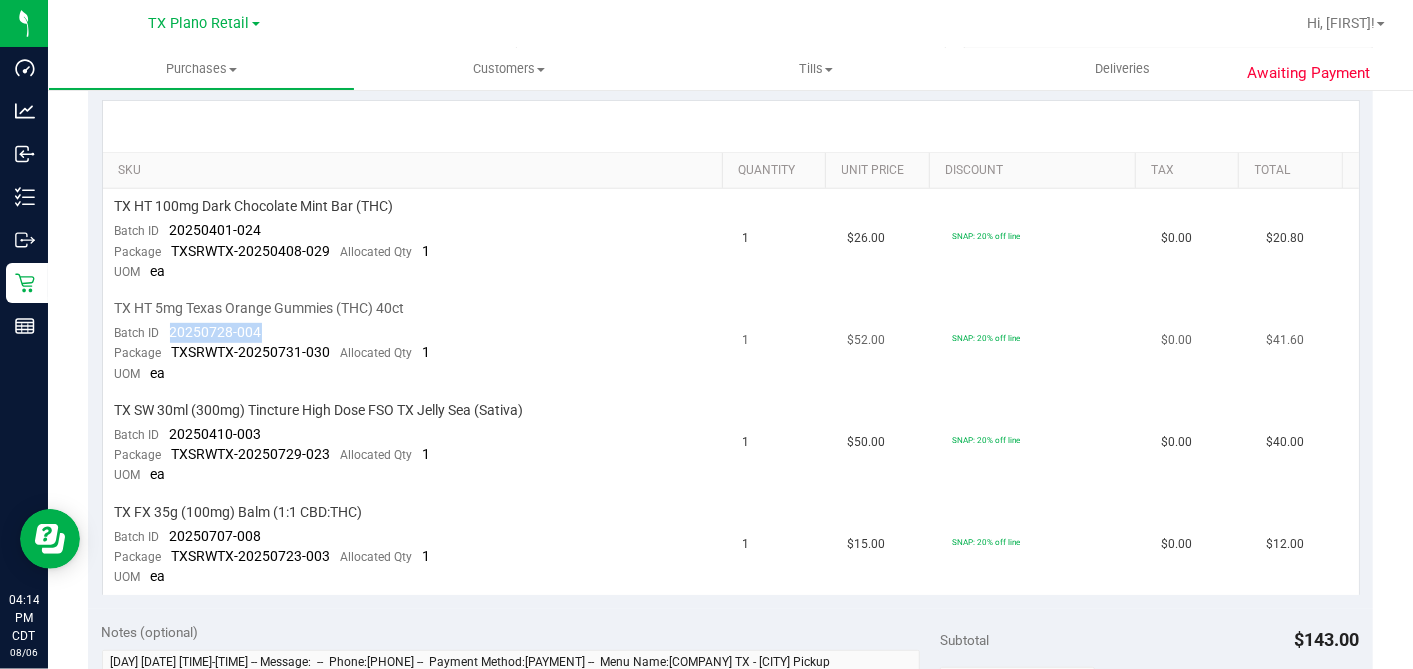 drag, startPoint x: 260, startPoint y: 331, endPoint x: 169, endPoint y: 331, distance: 91 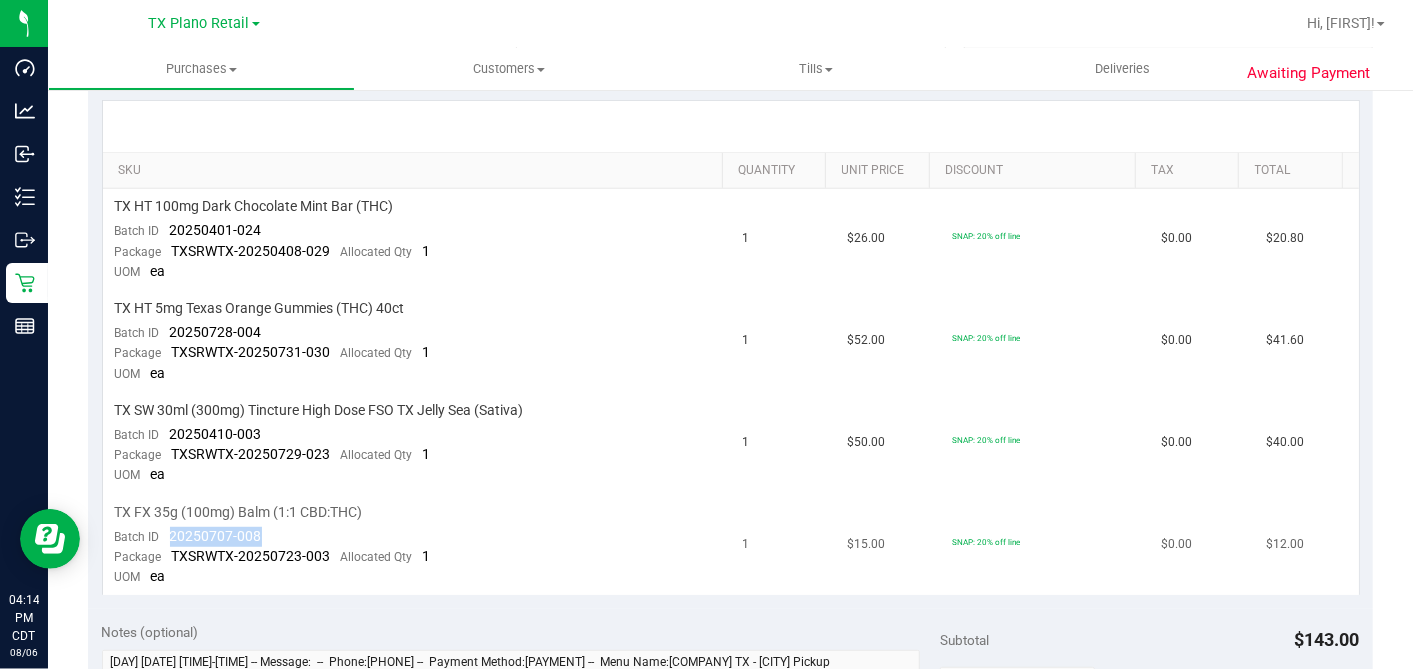 drag, startPoint x: 262, startPoint y: 525, endPoint x: 170, endPoint y: 533, distance: 92.34717 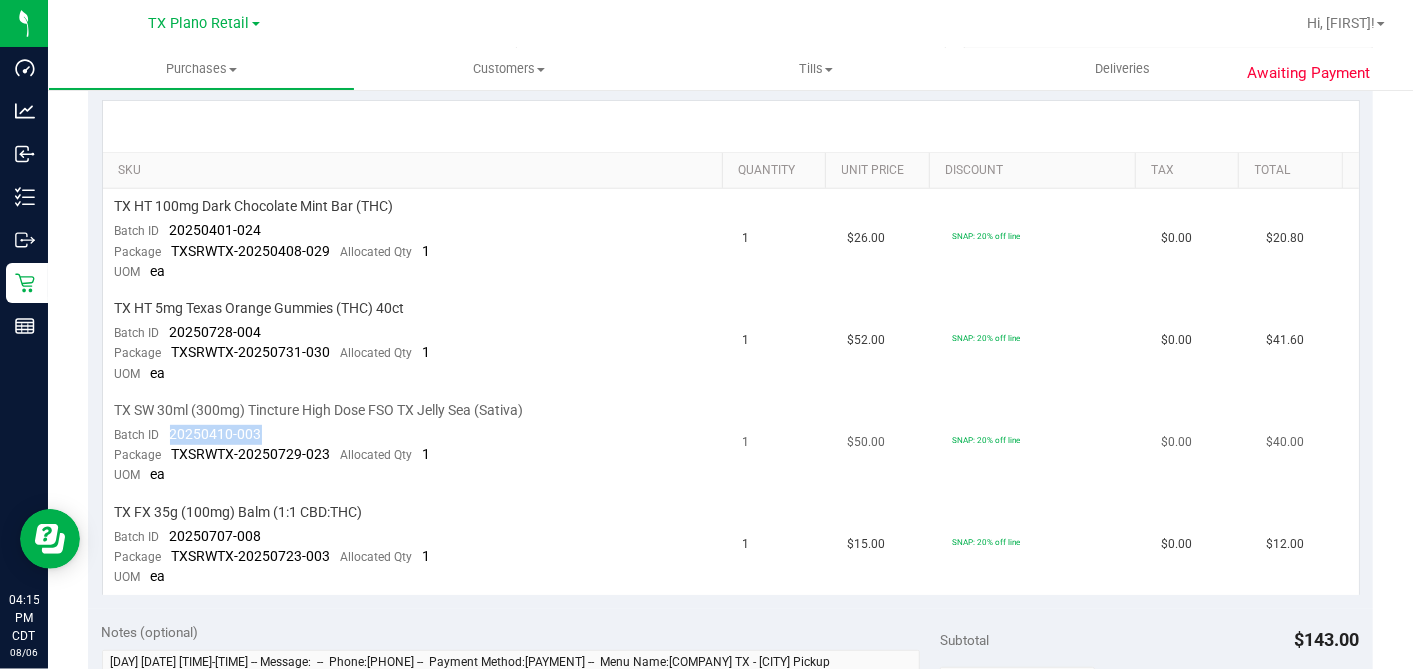 drag, startPoint x: 293, startPoint y: 440, endPoint x: 165, endPoint y: 431, distance: 128.31601 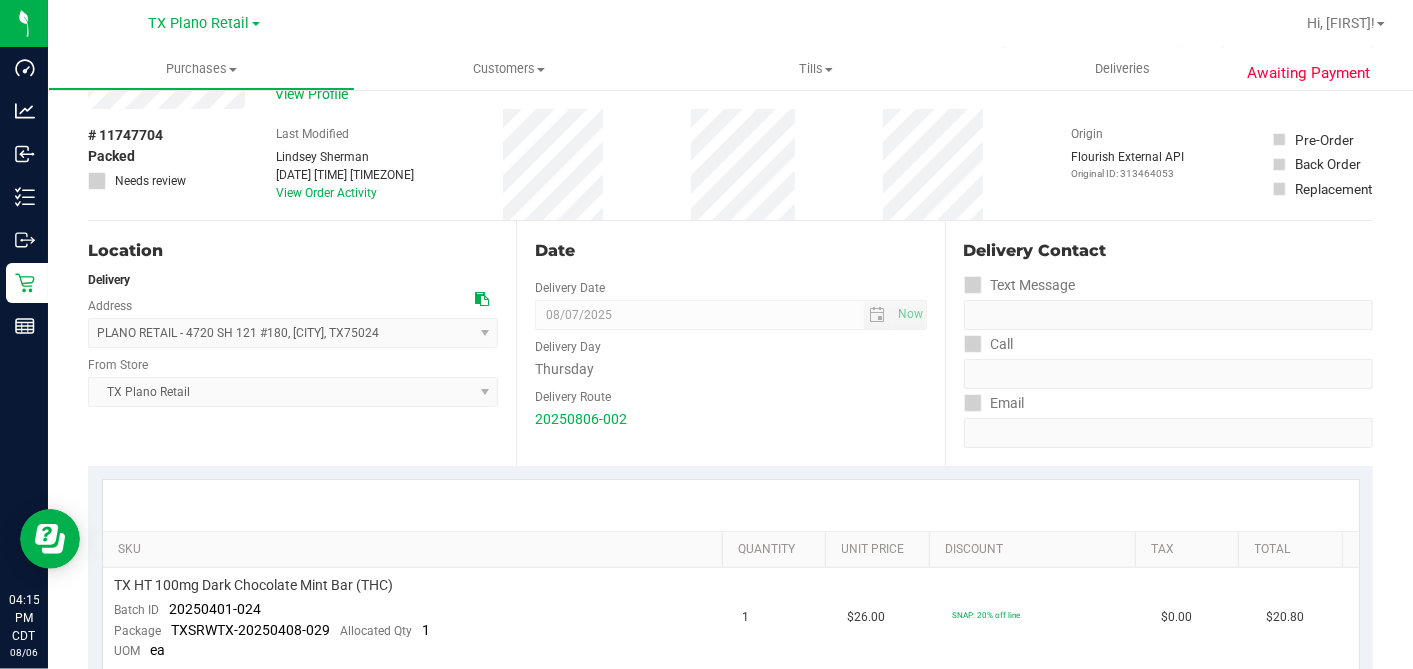 scroll, scrollTop: 0, scrollLeft: 0, axis: both 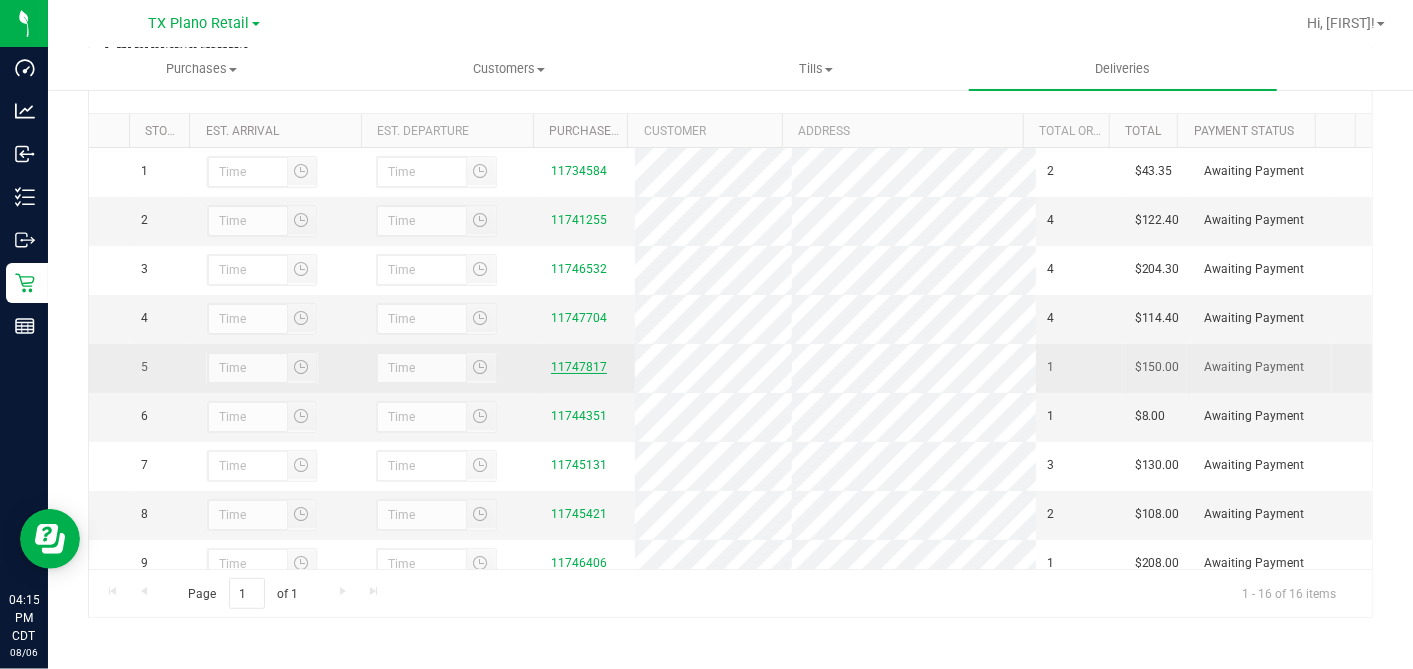 click on "11747817" at bounding box center (579, 367) 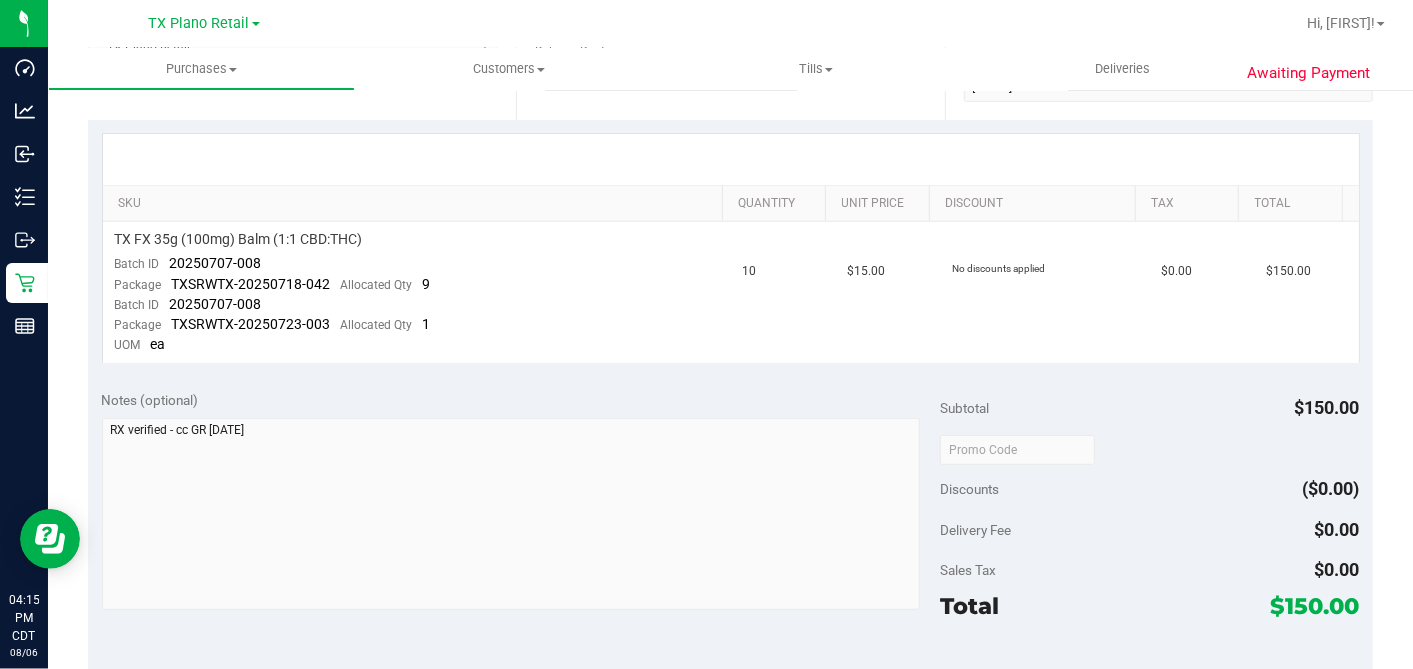 scroll, scrollTop: 444, scrollLeft: 0, axis: vertical 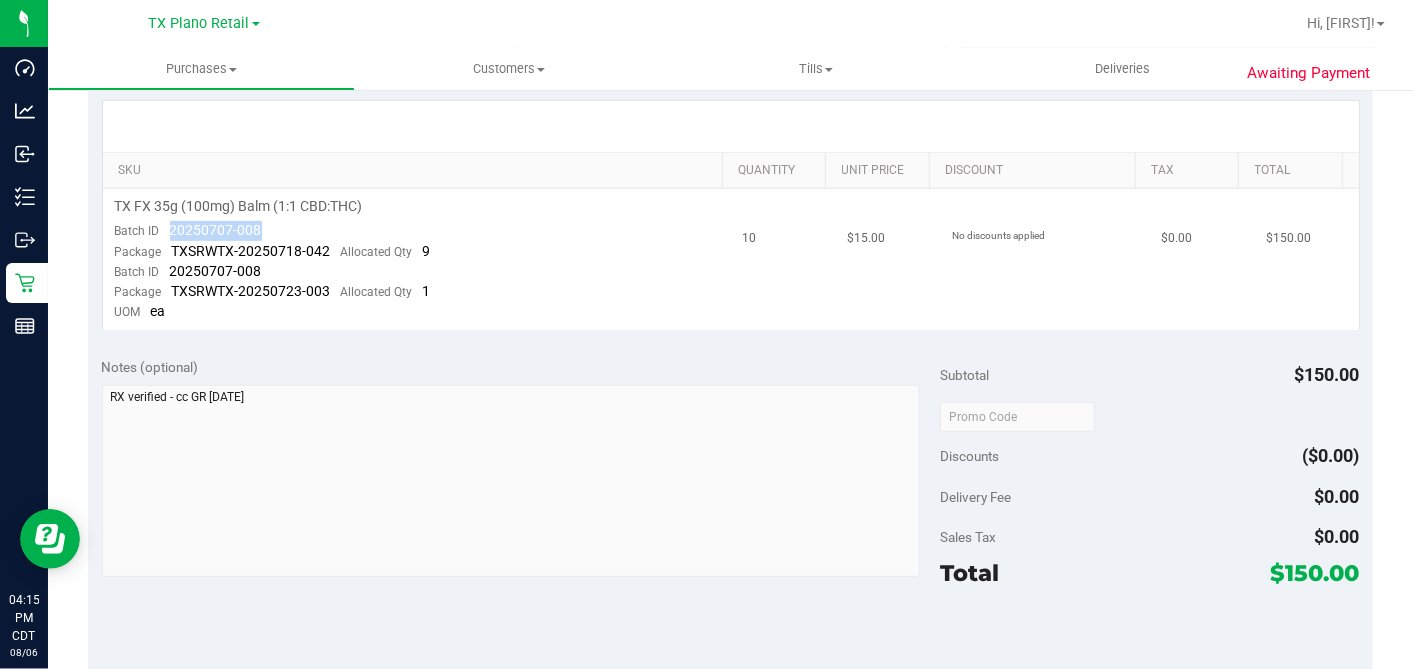 drag, startPoint x: 302, startPoint y: 233, endPoint x: 169, endPoint y: 222, distance: 133.45412 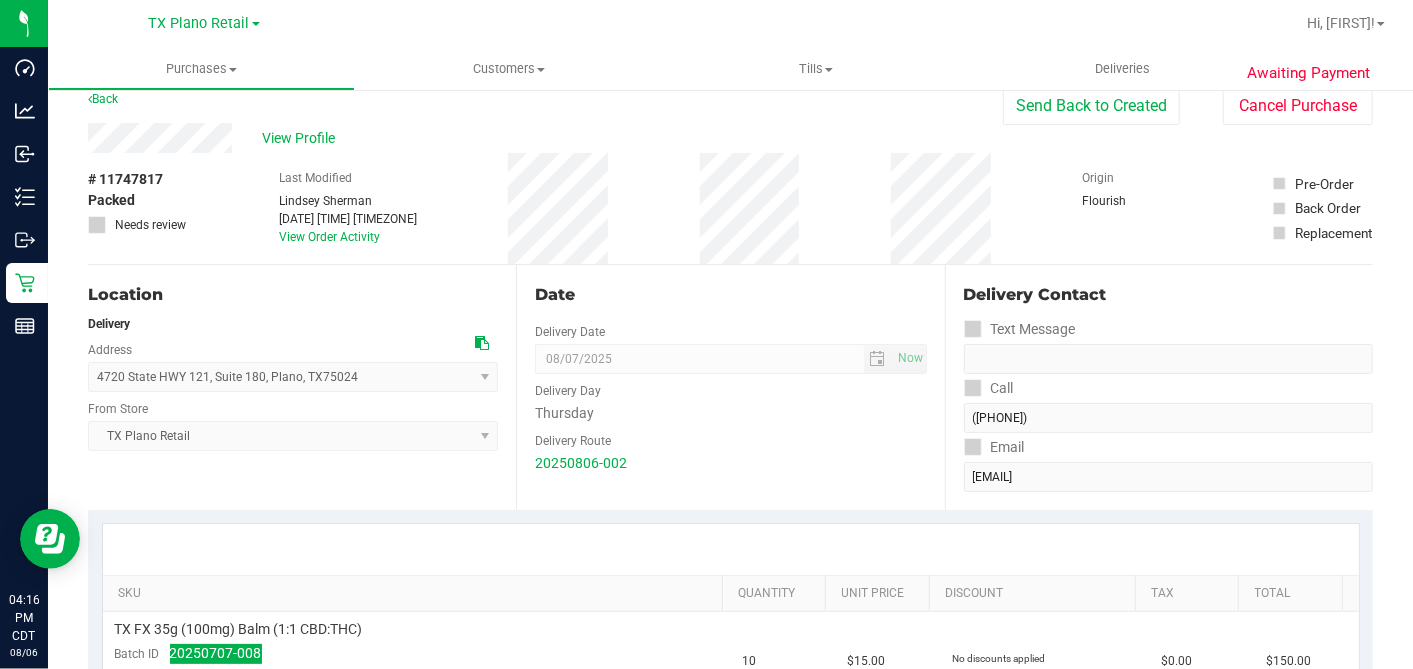 scroll, scrollTop: 0, scrollLeft: 0, axis: both 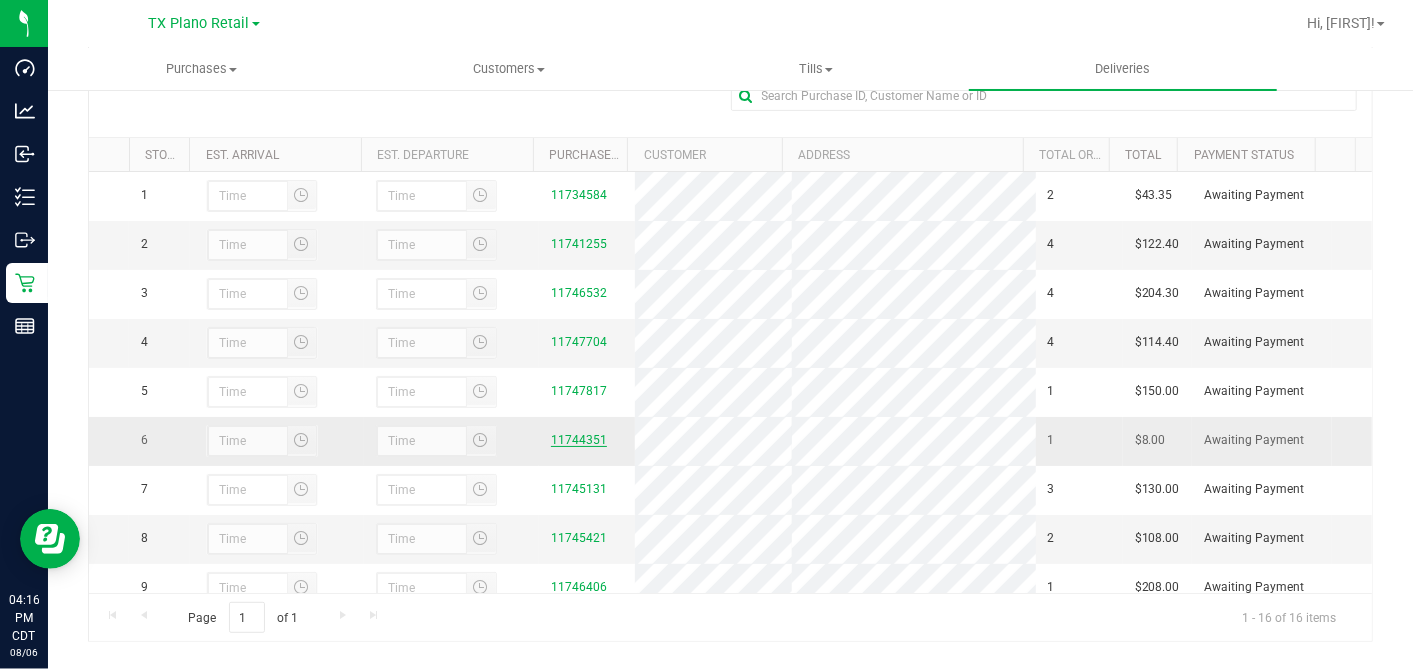 click on "11744351" at bounding box center (579, 440) 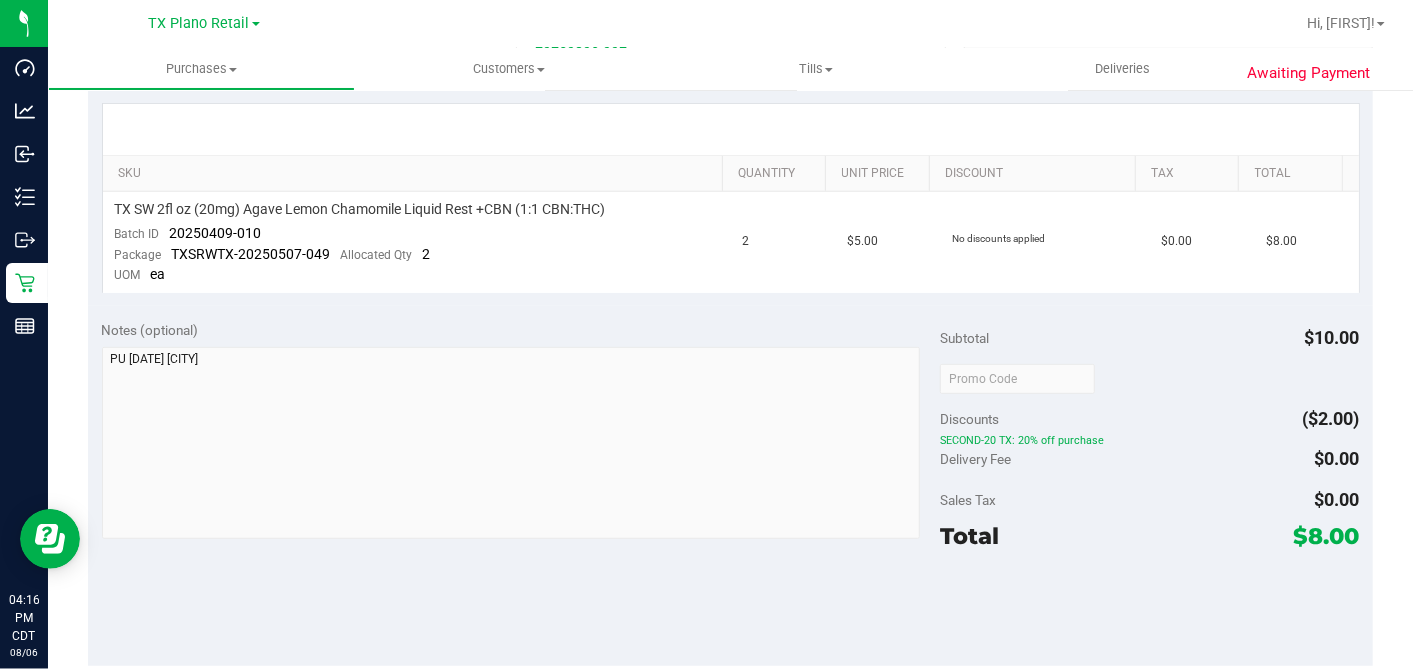 scroll, scrollTop: 444, scrollLeft: 0, axis: vertical 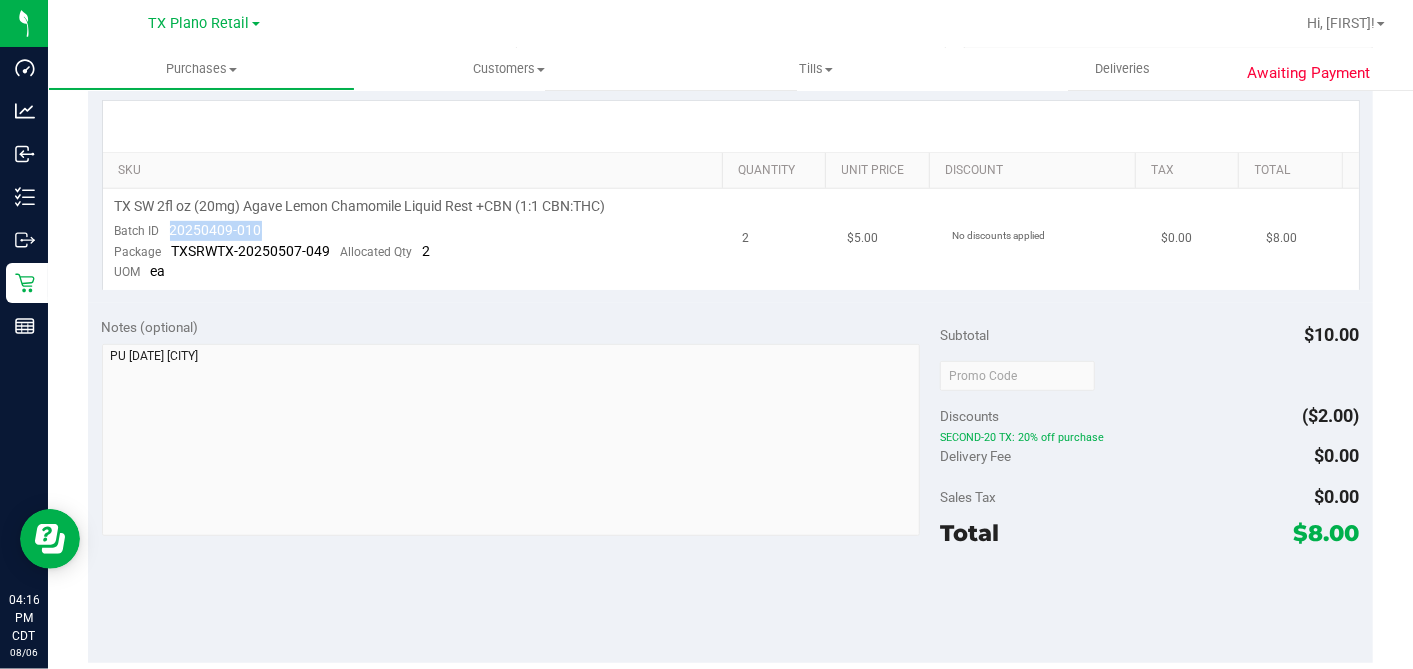 drag, startPoint x: 283, startPoint y: 225, endPoint x: 170, endPoint y: 230, distance: 113.110565 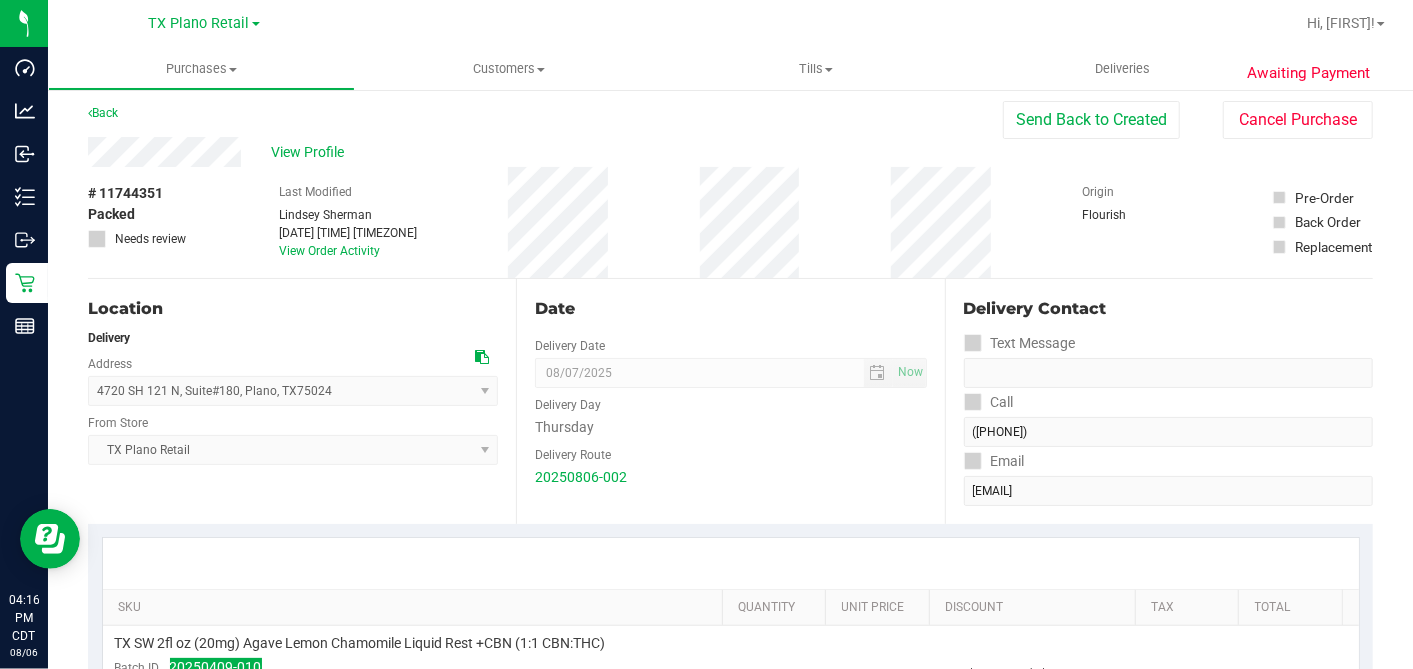 scroll, scrollTop: 0, scrollLeft: 0, axis: both 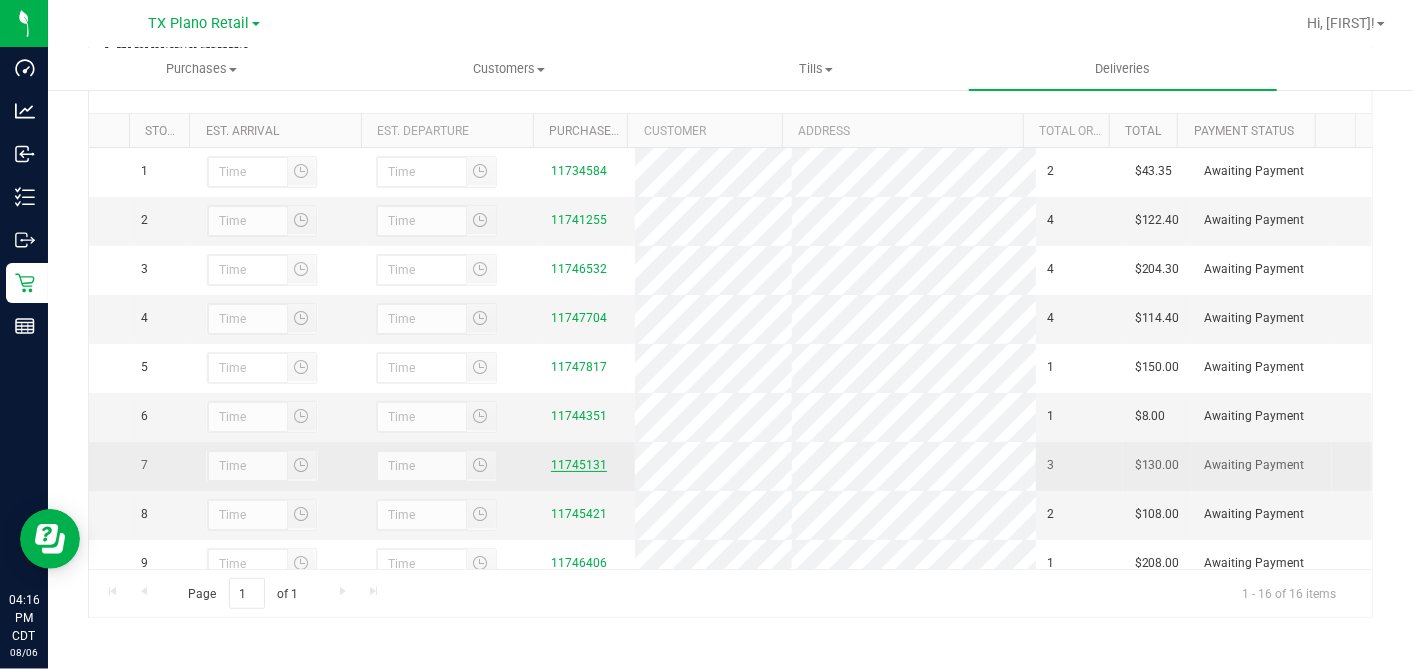 click on "11745131" at bounding box center (579, 465) 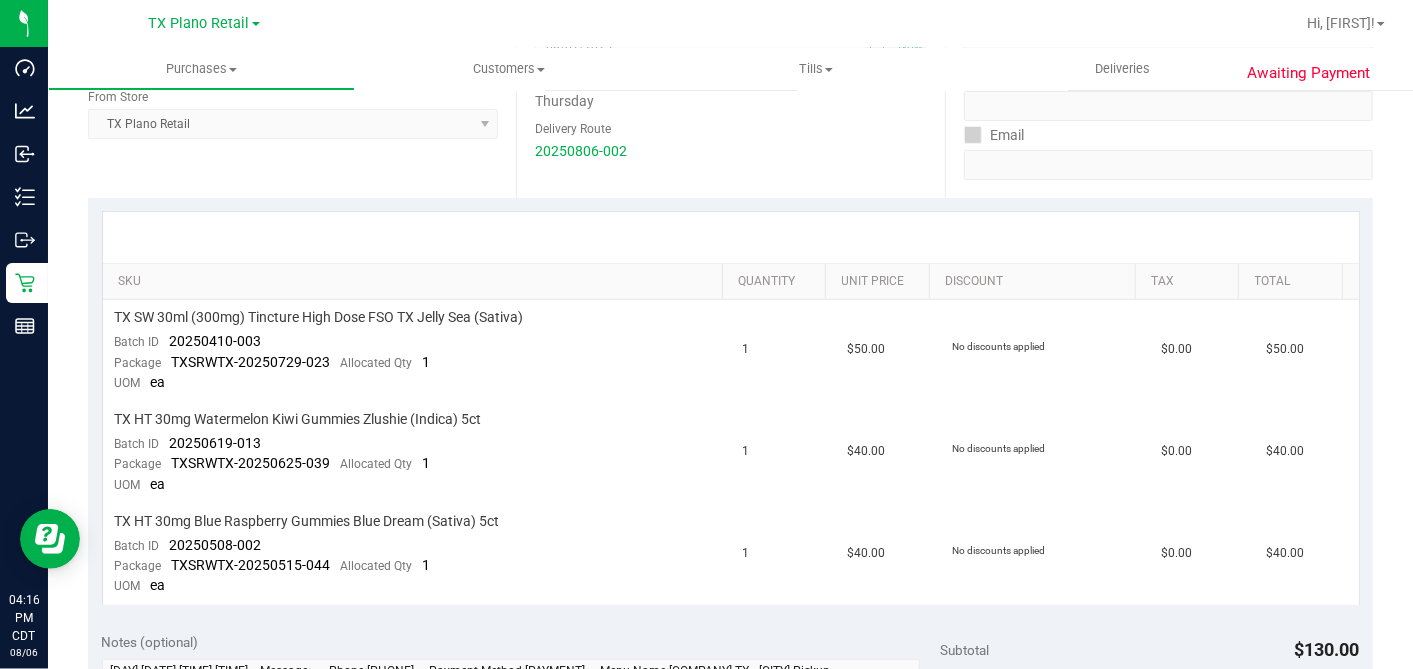 scroll, scrollTop: 444, scrollLeft: 0, axis: vertical 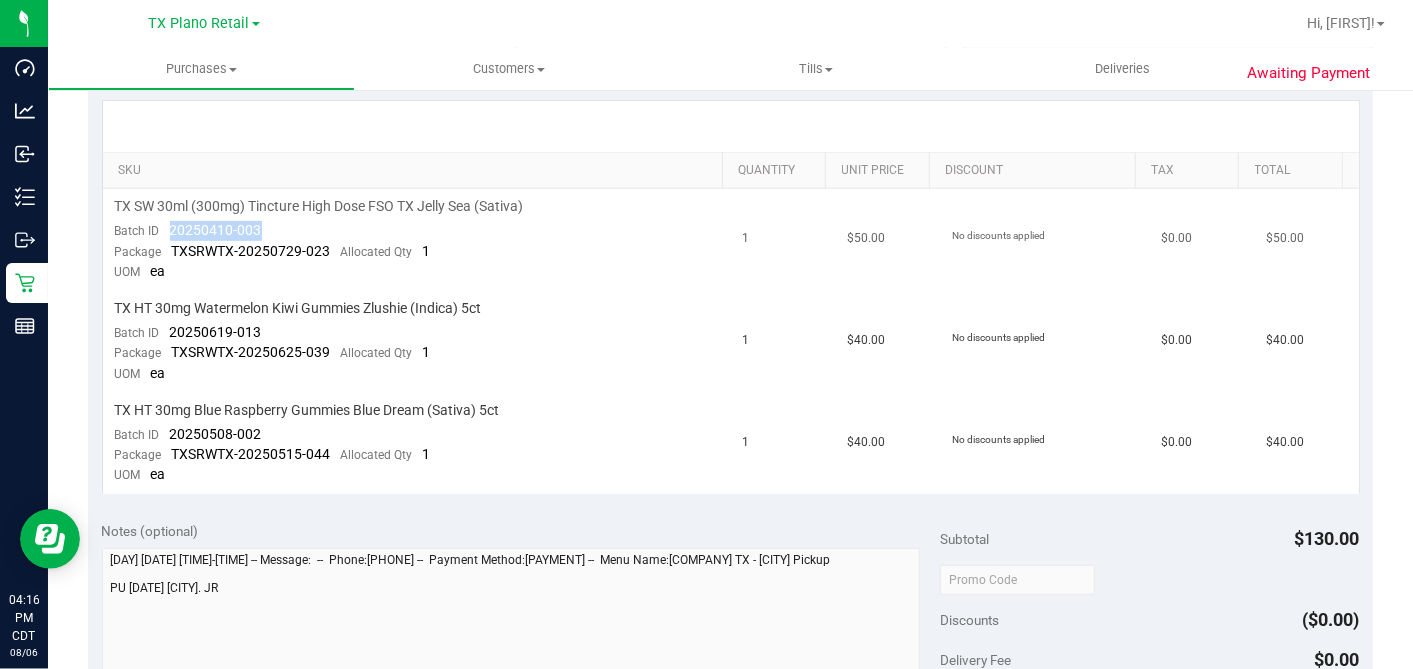 drag, startPoint x: 261, startPoint y: 218, endPoint x: 170, endPoint y: 230, distance: 91.787796 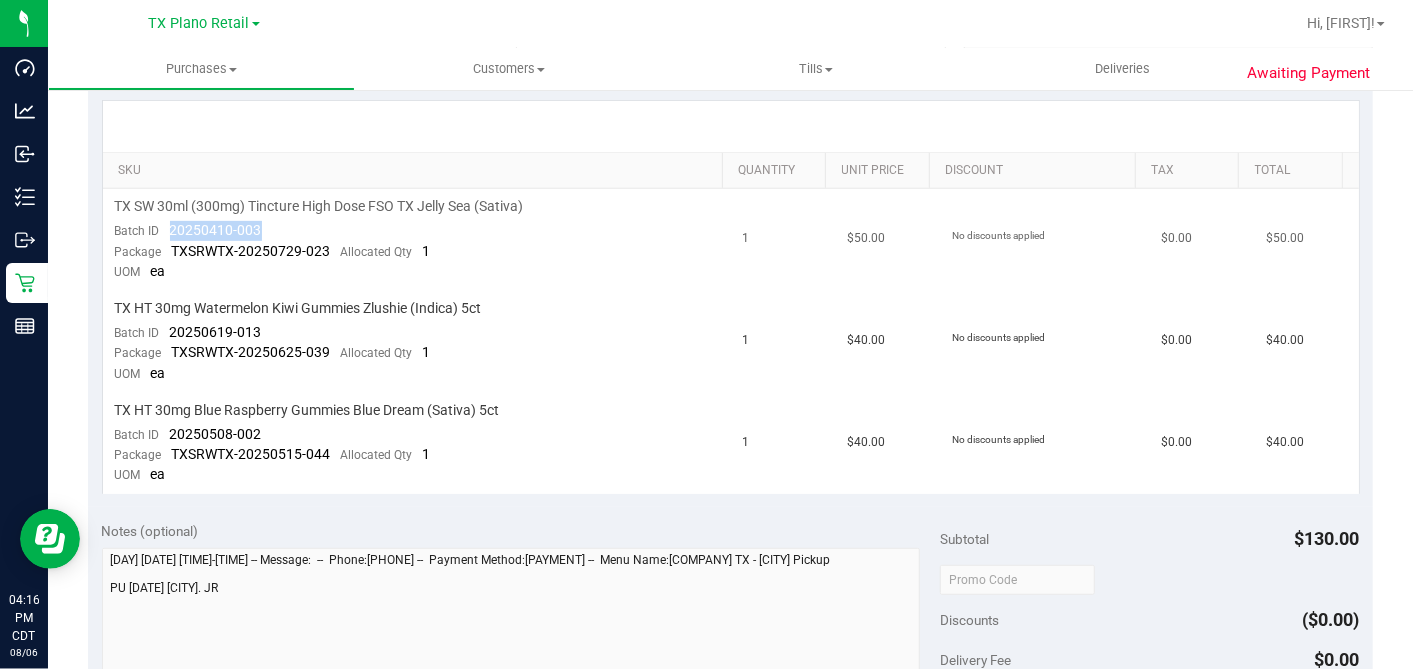 click on "TX SW 30ml (300mg) Tincture High Dose FSO TX Jelly Sea (Sativa)
Batch ID
20250410-003
Package
TXSRWTX-20250729-023
Allocated Qty
1
UOM
ea" at bounding box center (417, 240) 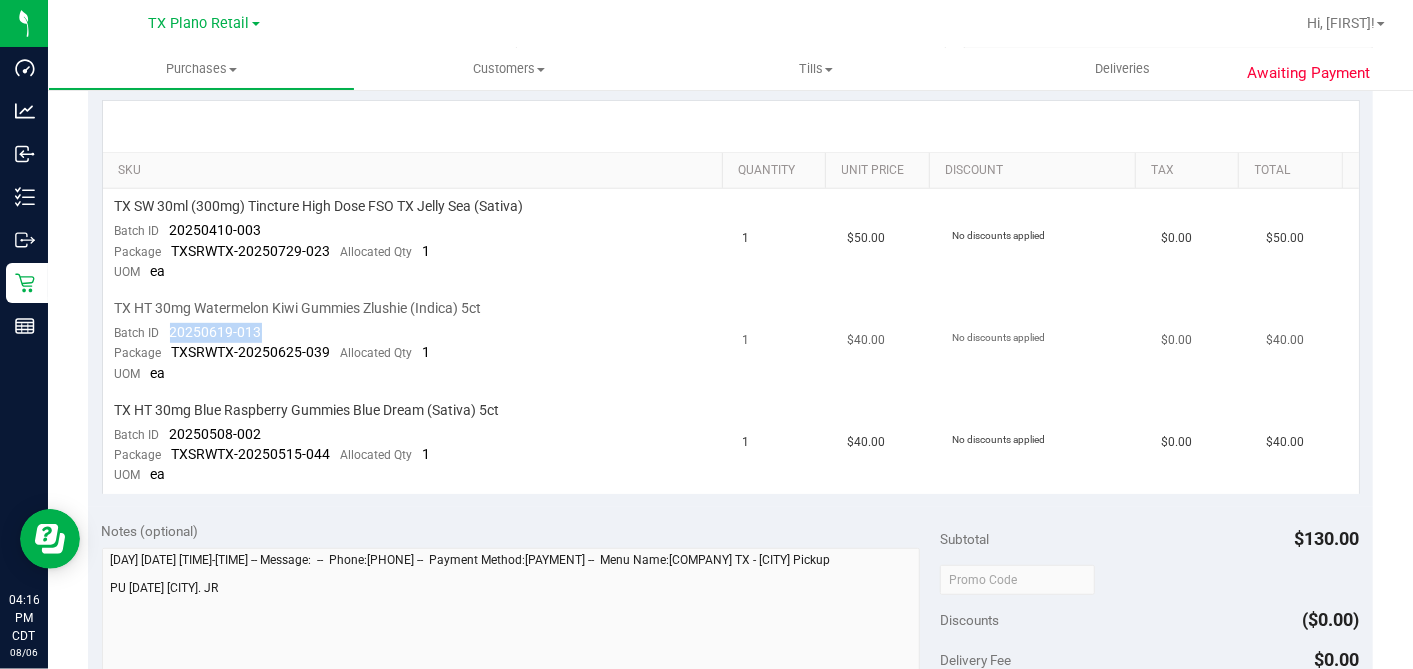 drag, startPoint x: 265, startPoint y: 328, endPoint x: 165, endPoint y: 329, distance: 100.005 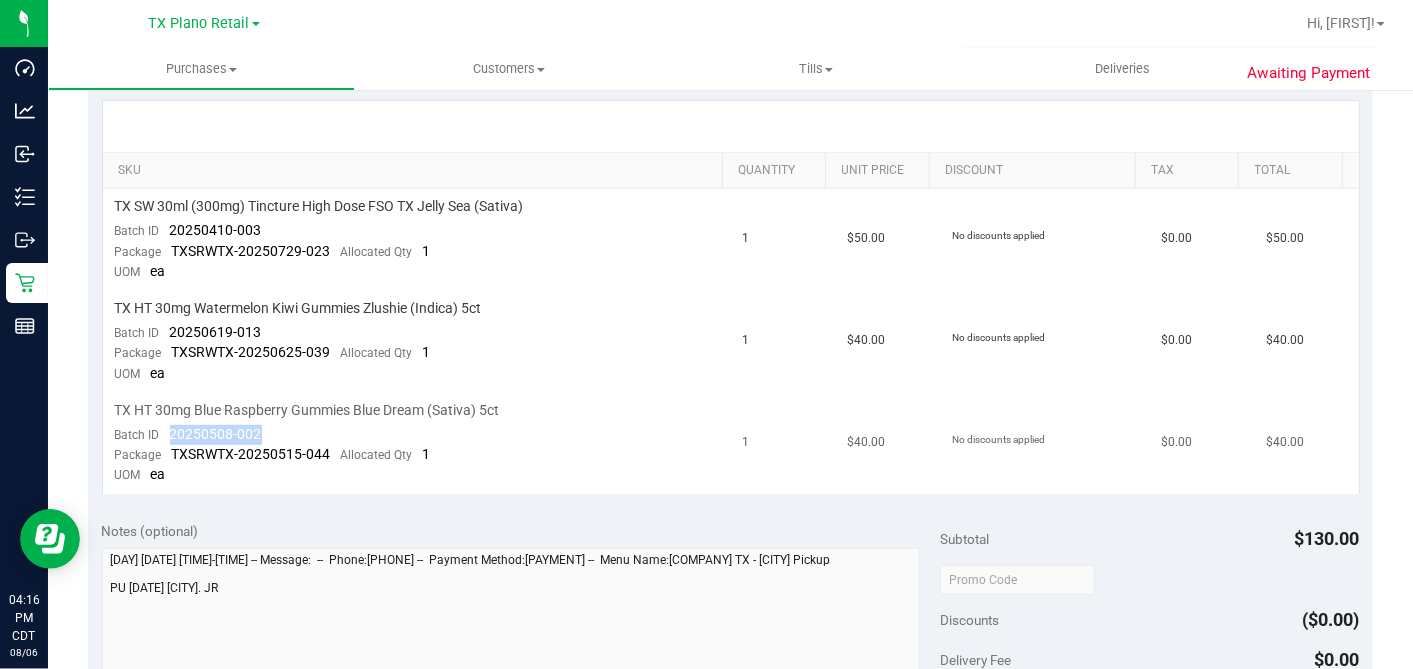 drag, startPoint x: 262, startPoint y: 426, endPoint x: 166, endPoint y: 430, distance: 96.0833 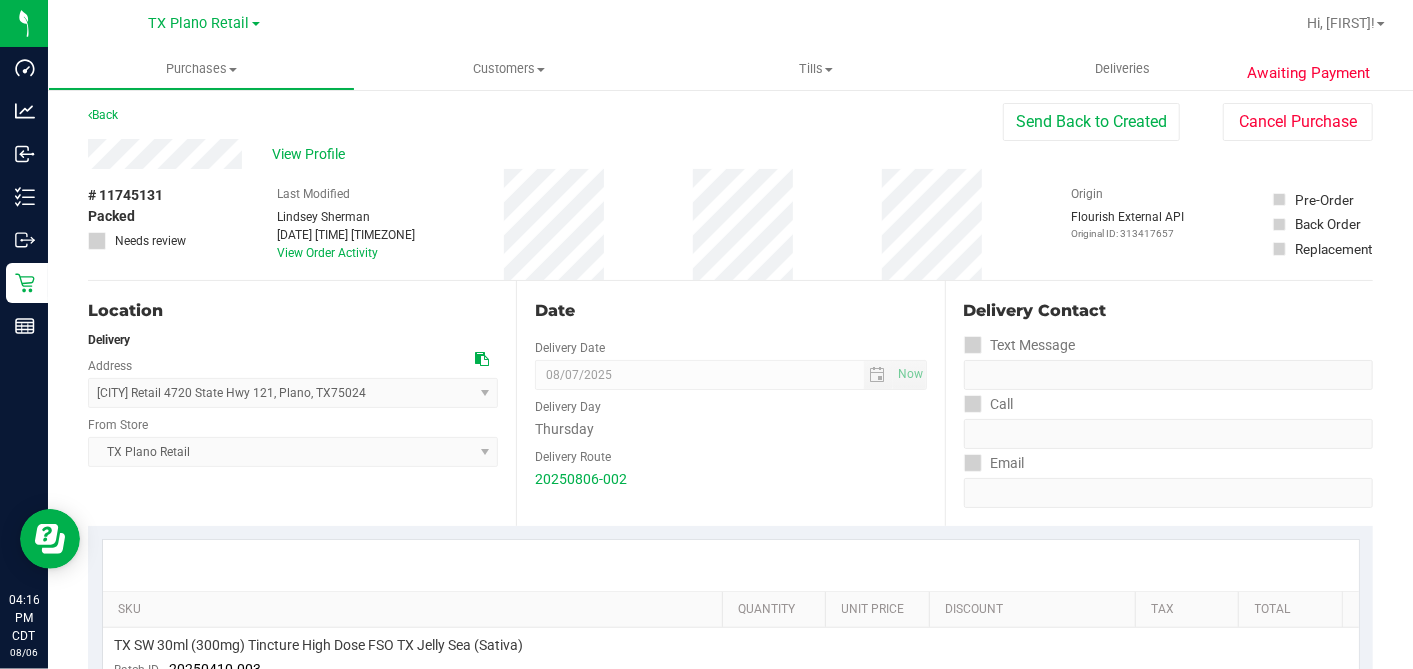 scroll, scrollTop: 0, scrollLeft: 0, axis: both 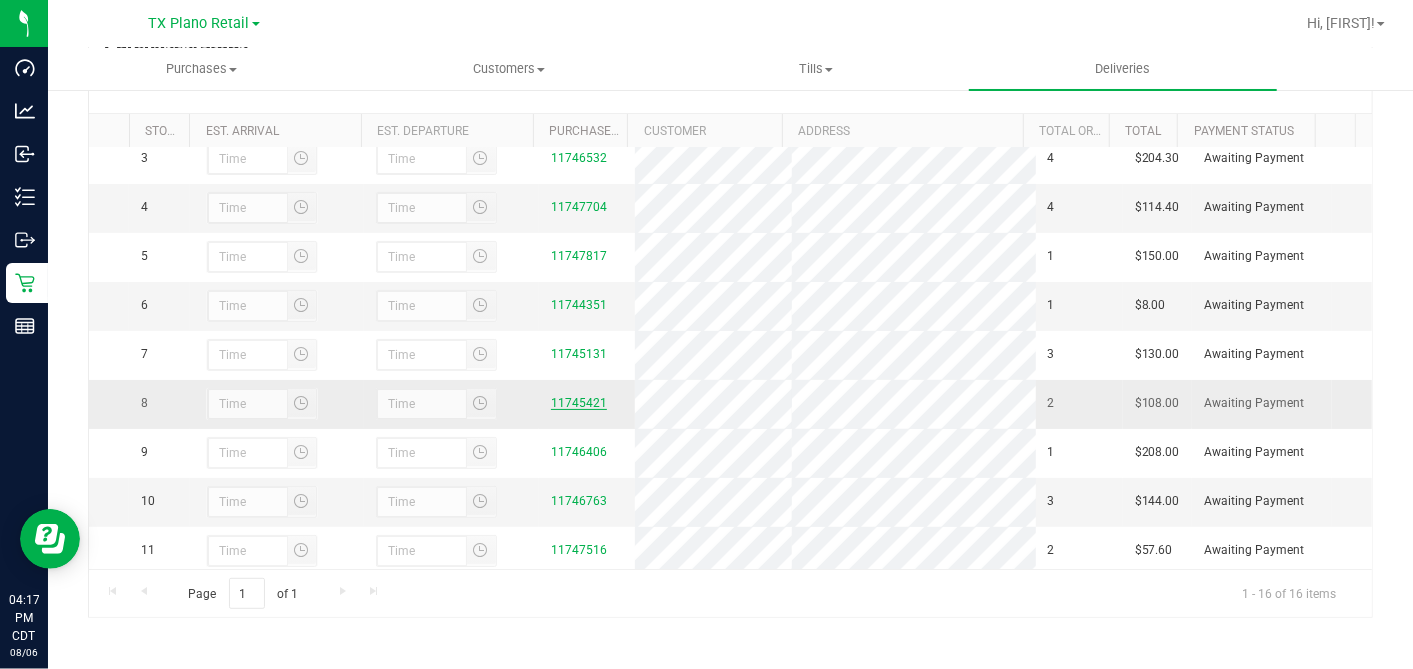 click on "11745421" at bounding box center (579, 403) 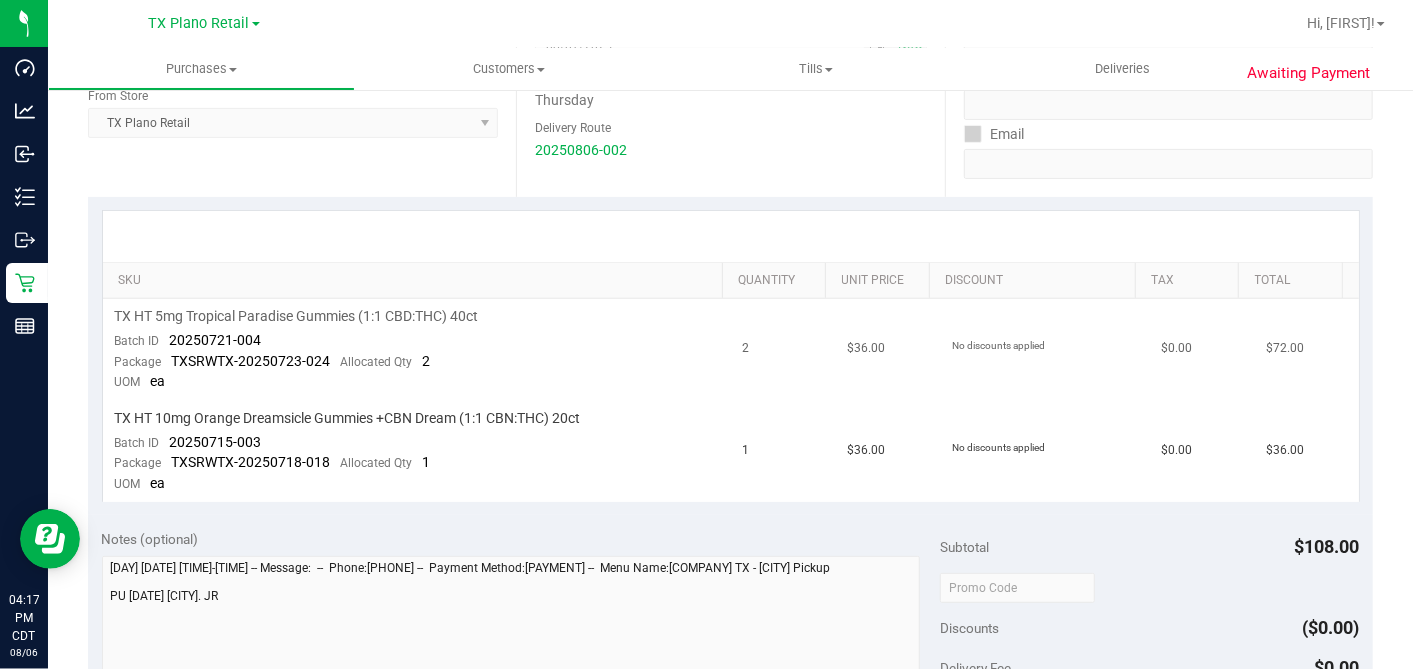 scroll, scrollTop: 333, scrollLeft: 0, axis: vertical 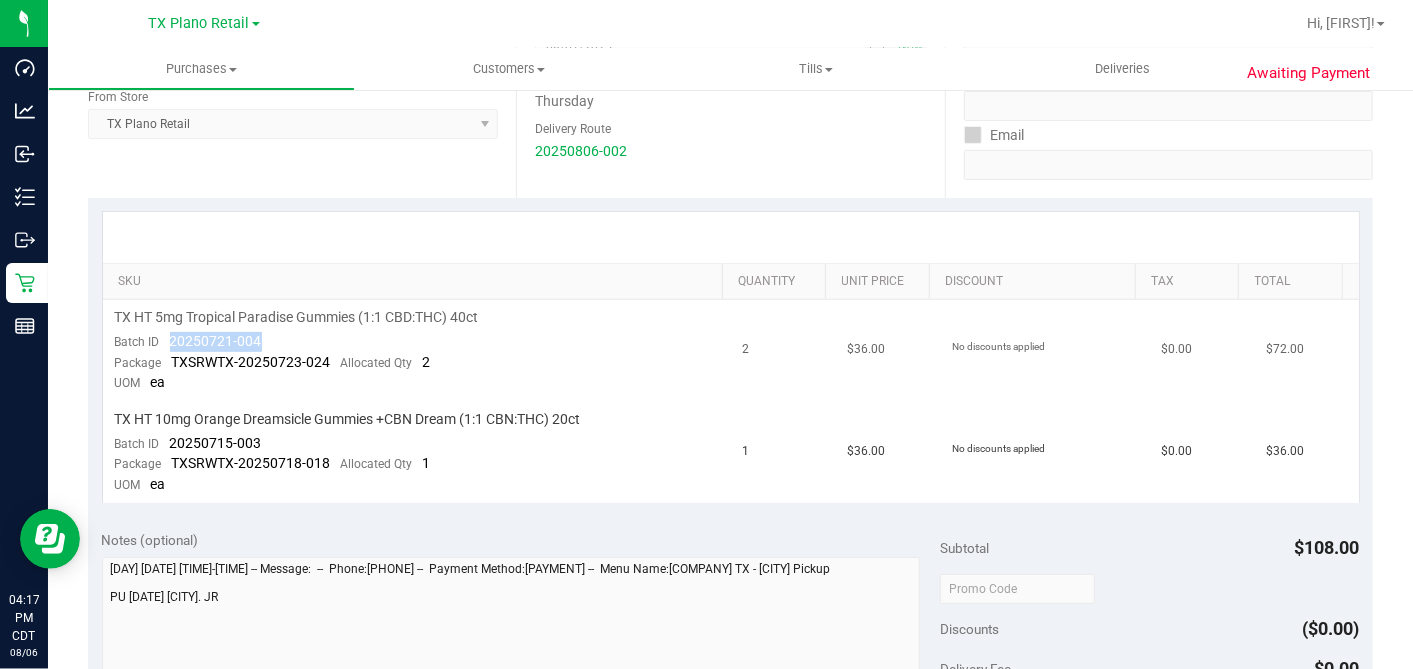 drag, startPoint x: 296, startPoint y: 334, endPoint x: 169, endPoint y: 337, distance: 127.03543 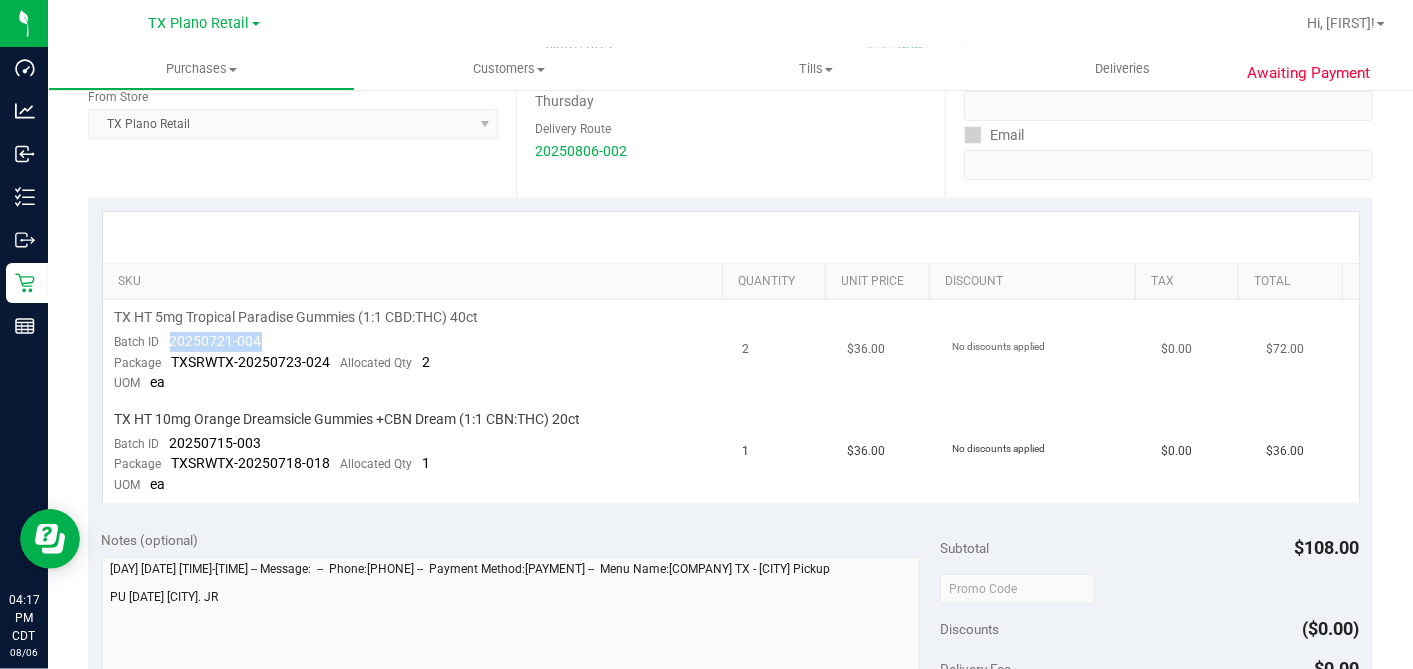 click on "TX HT 5mg Tropical Paradise Gummies (1:1 CBD:THC) 40ct
Batch ID
20250721-004
Package
TXSRWTX-20250723-024
Allocated Qty
2
UOM
ea" at bounding box center [417, 351] 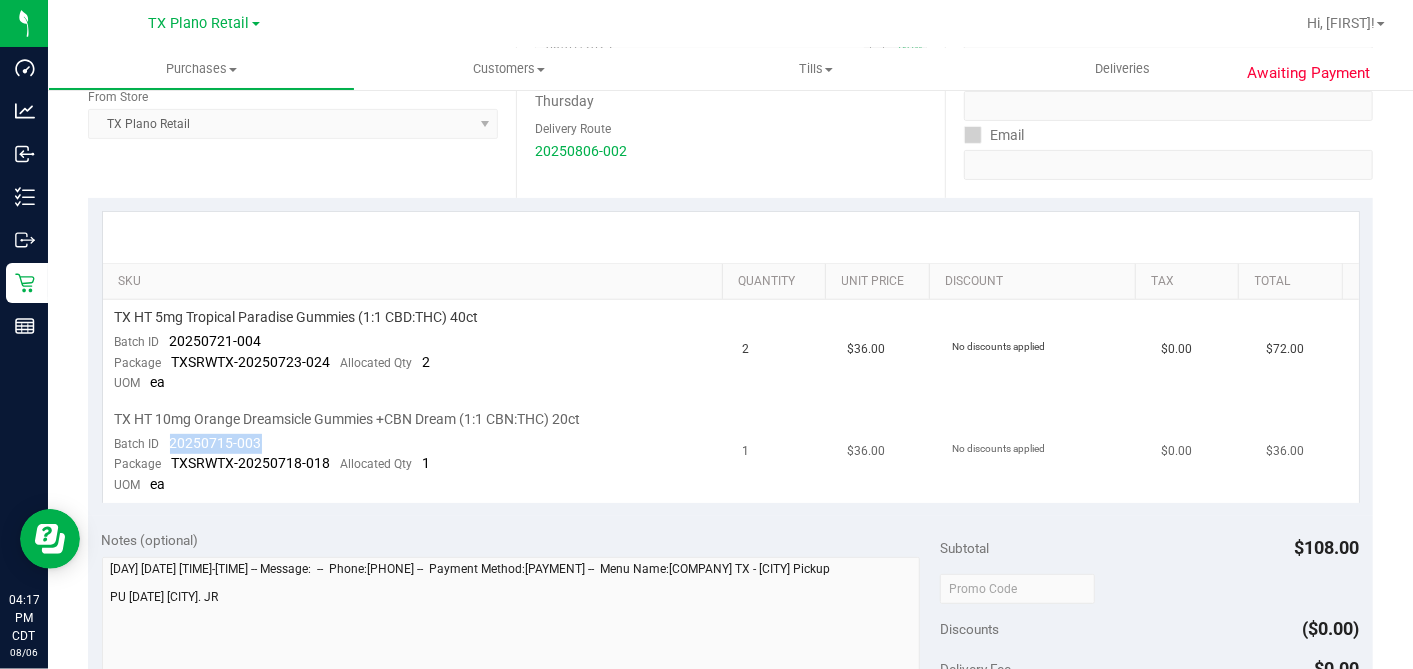 drag, startPoint x: 264, startPoint y: 441, endPoint x: 233, endPoint y: 450, distance: 32.280025 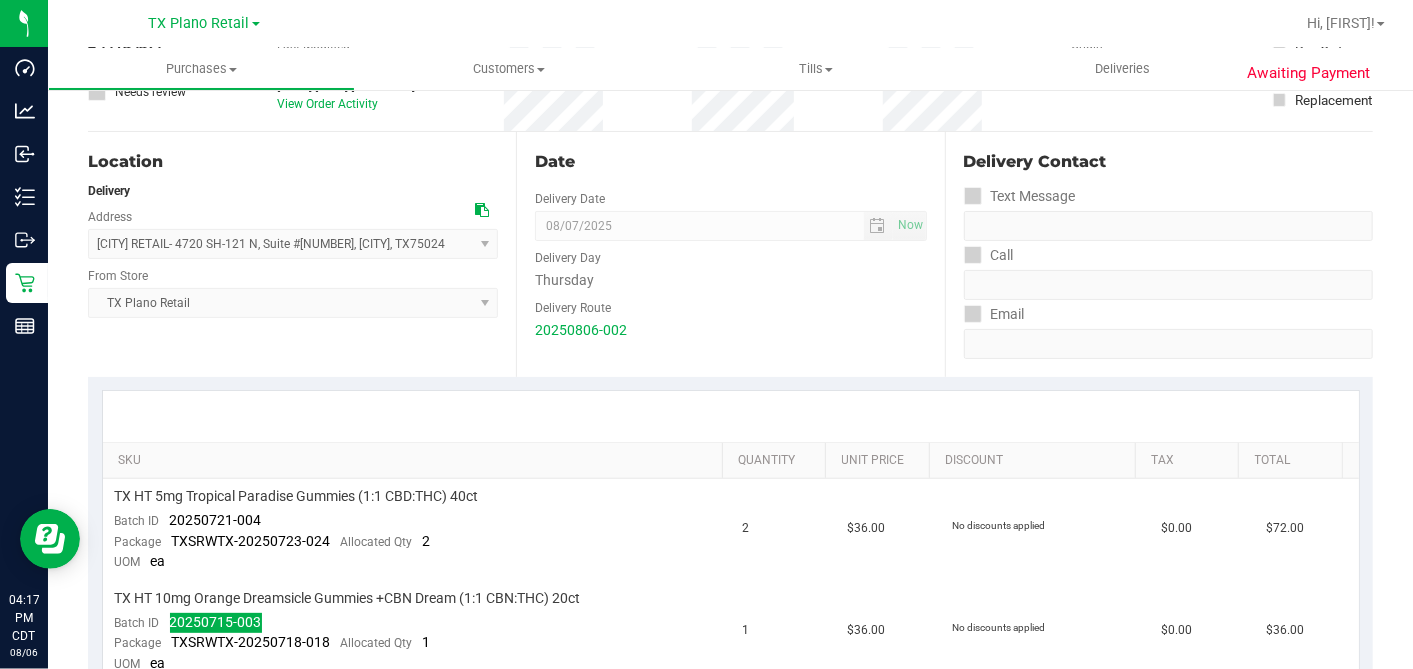 scroll, scrollTop: 0, scrollLeft: 0, axis: both 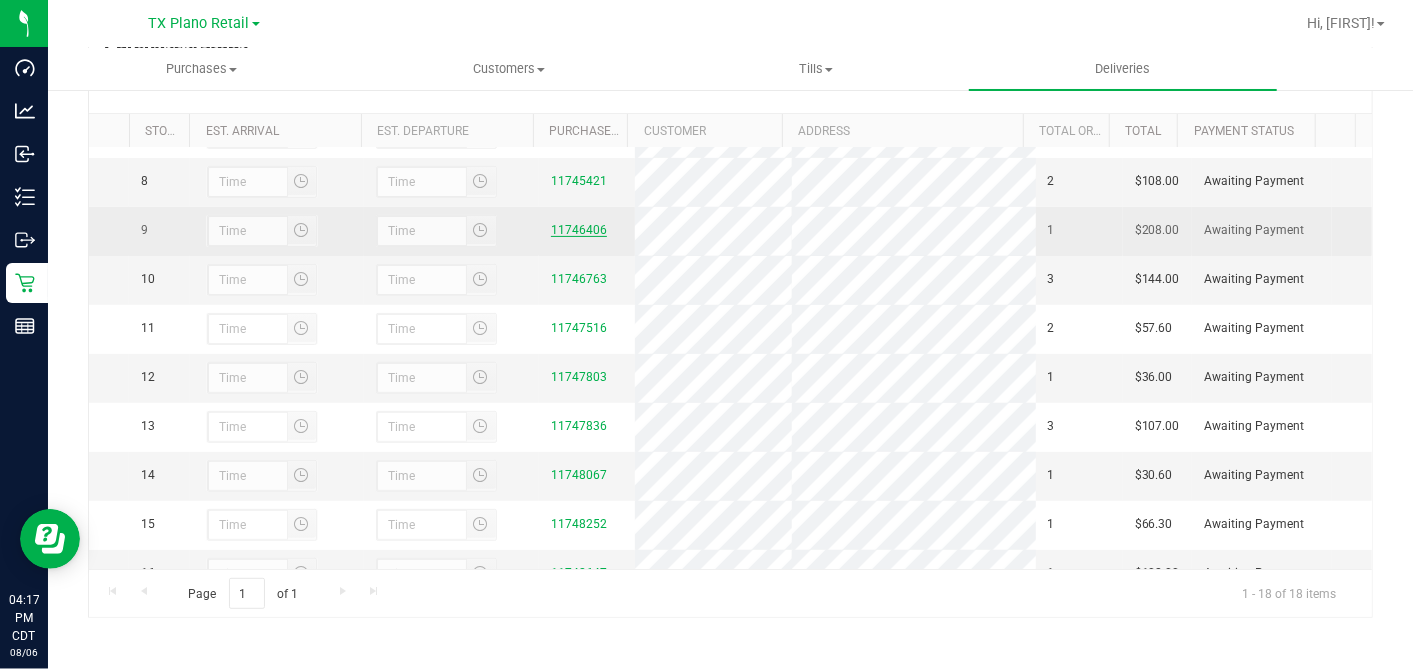 drag, startPoint x: 660, startPoint y: 250, endPoint x: 571, endPoint y: 274, distance: 92.17918 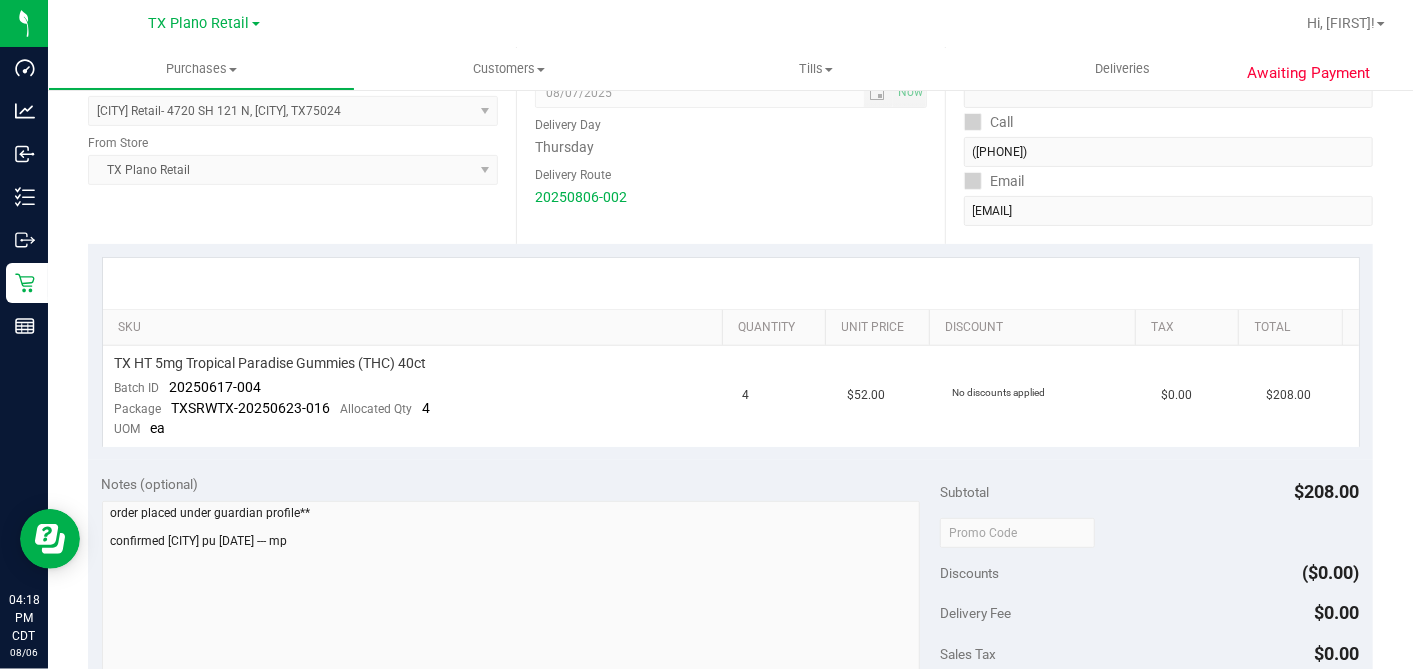 scroll, scrollTop: 333, scrollLeft: 0, axis: vertical 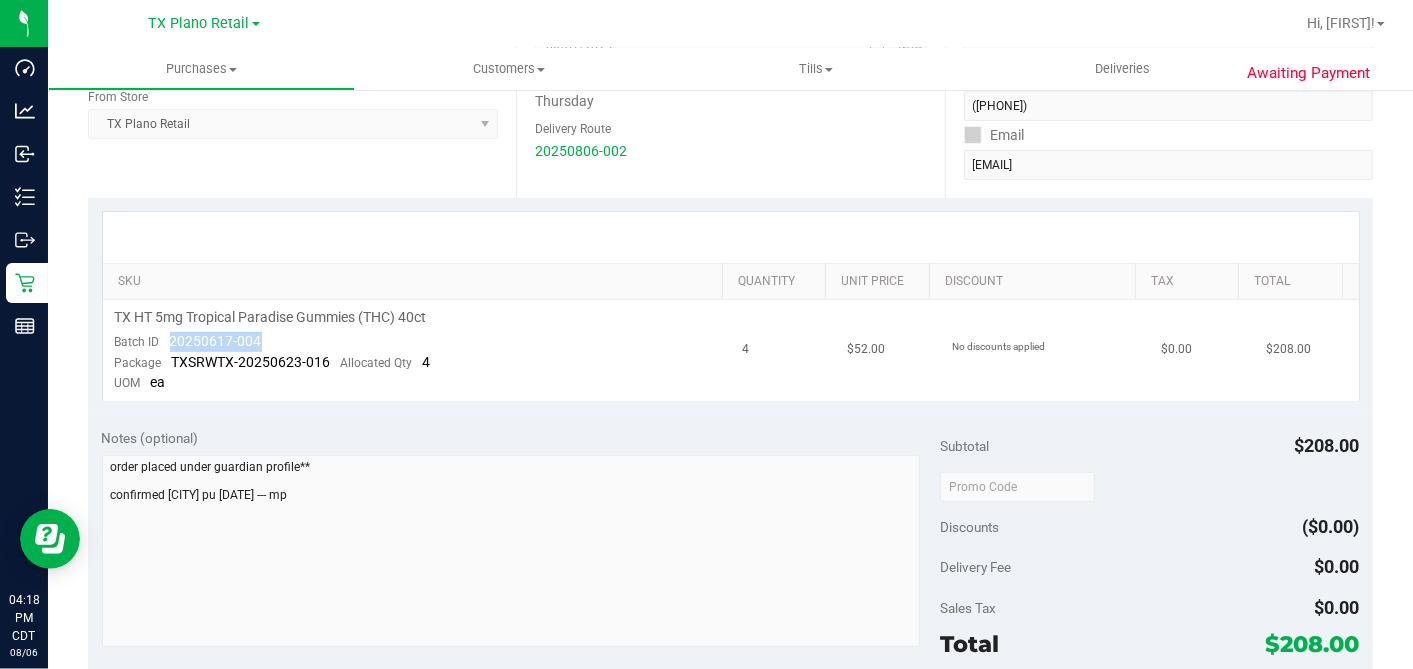drag, startPoint x: 321, startPoint y: 342, endPoint x: 171, endPoint y: 338, distance: 150.05333 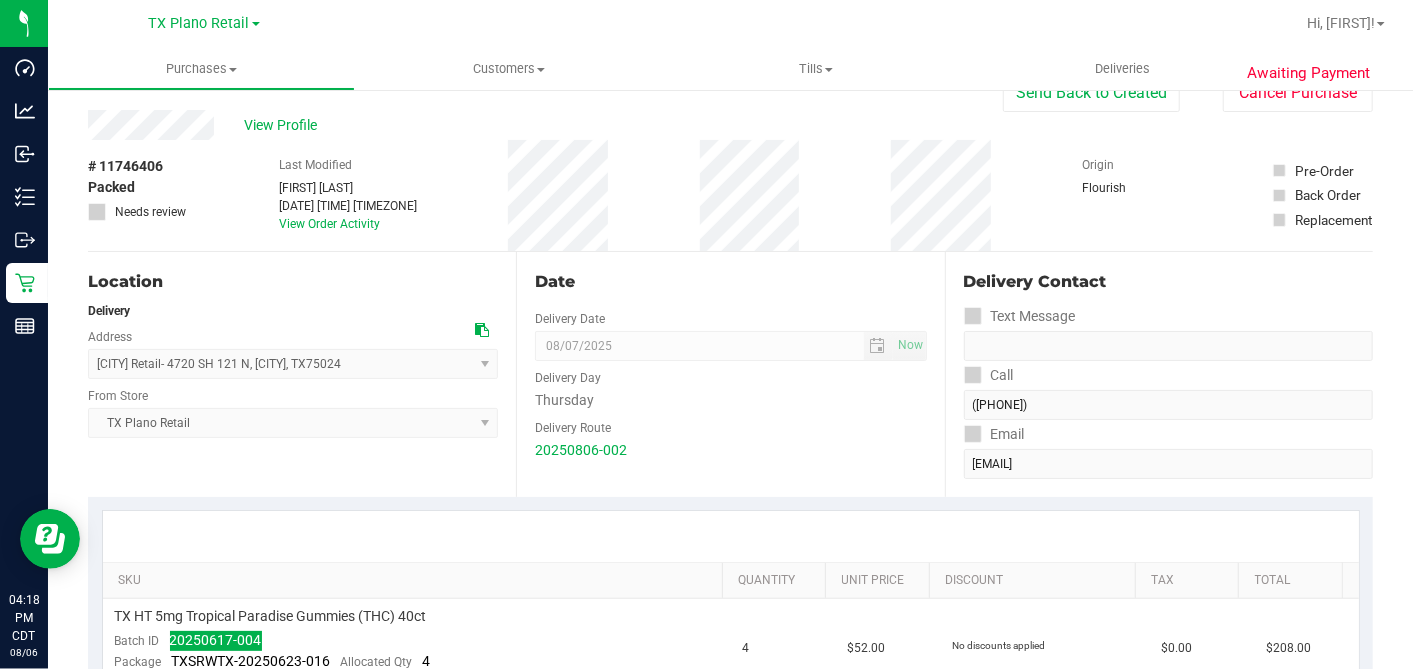 scroll, scrollTop: 0, scrollLeft: 0, axis: both 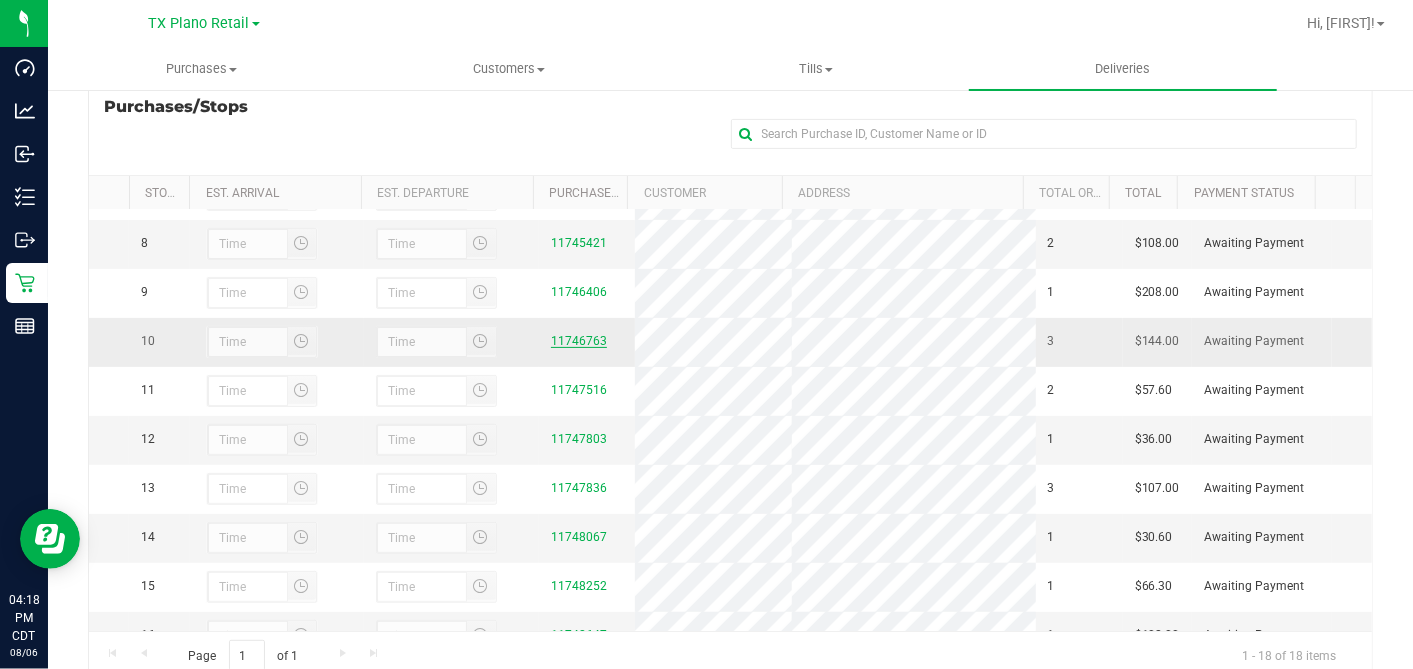 click on "11746763" at bounding box center [579, 341] 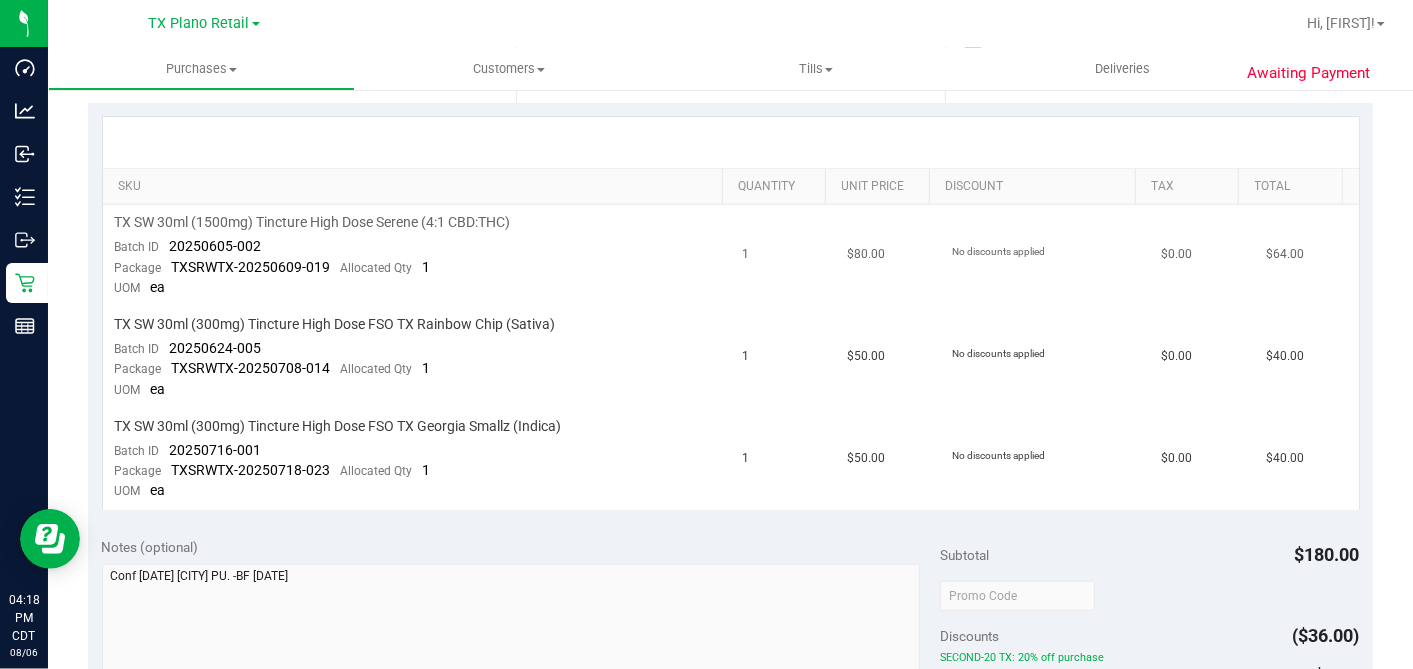 scroll, scrollTop: 444, scrollLeft: 0, axis: vertical 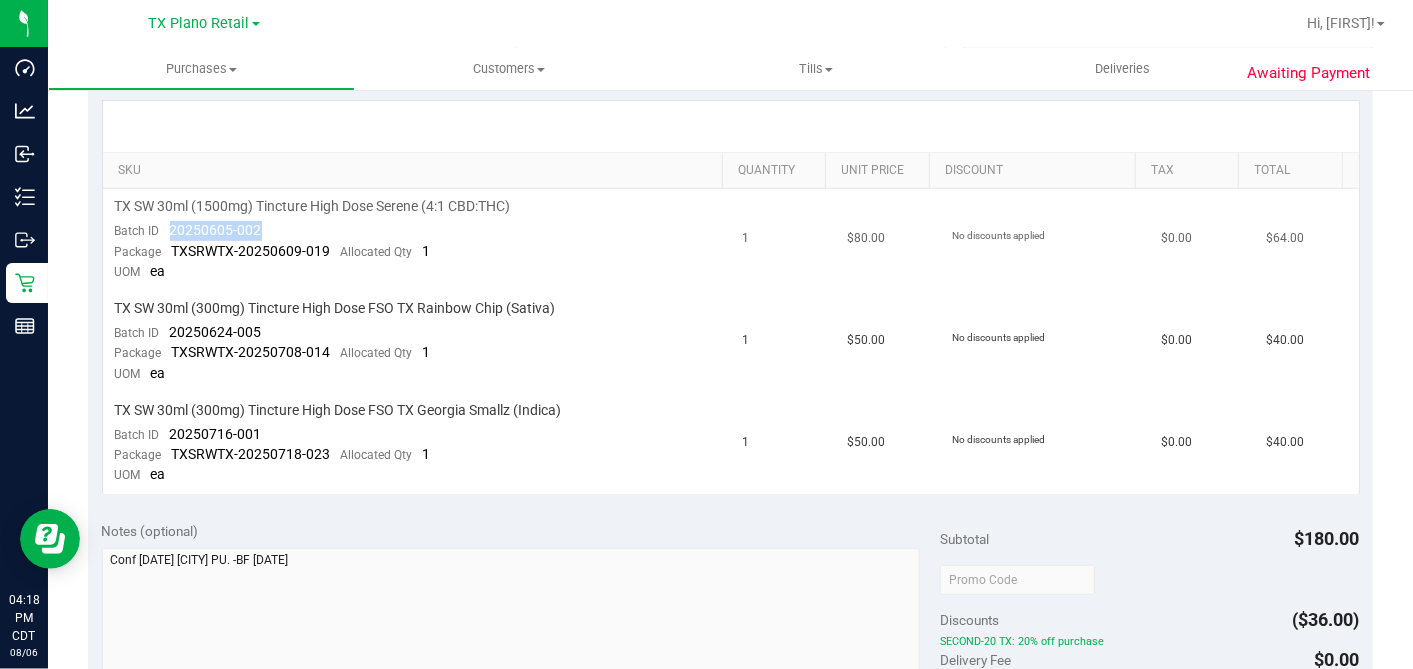 drag, startPoint x: 277, startPoint y: 228, endPoint x: 165, endPoint y: 231, distance: 112.04017 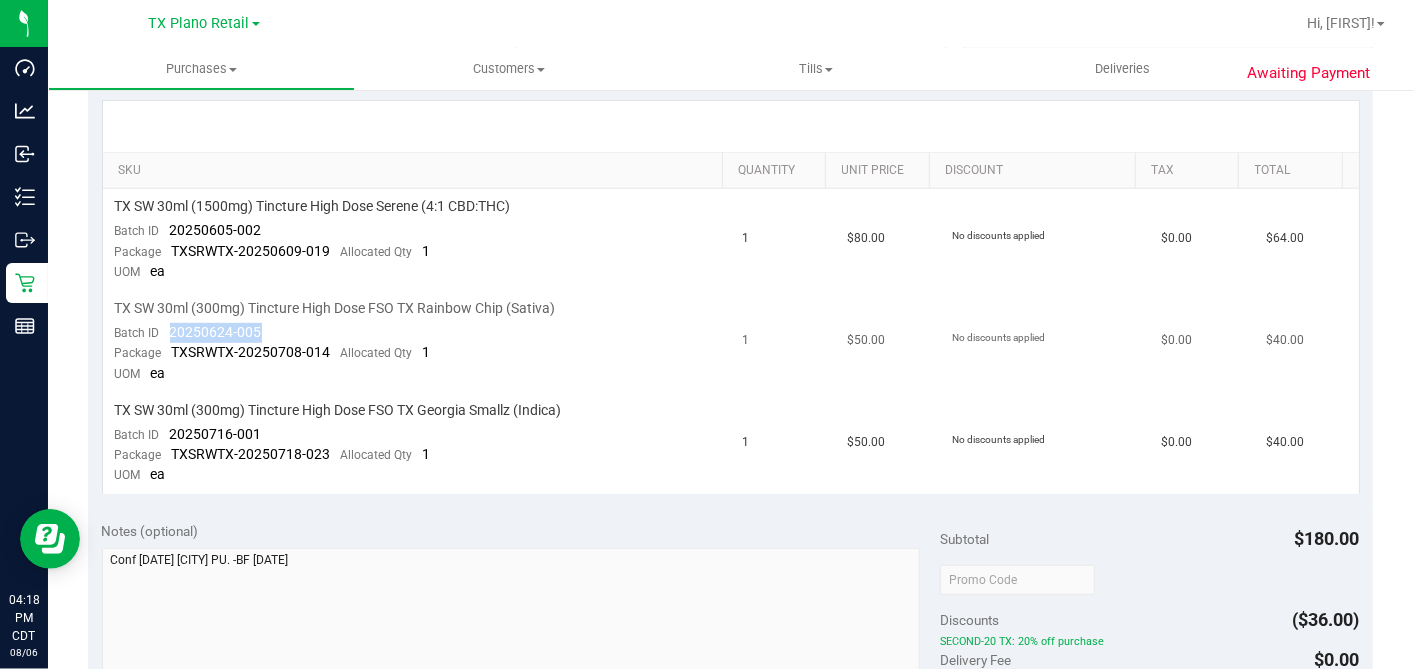 drag, startPoint x: 245, startPoint y: 328, endPoint x: 168, endPoint y: 329, distance: 77.00649 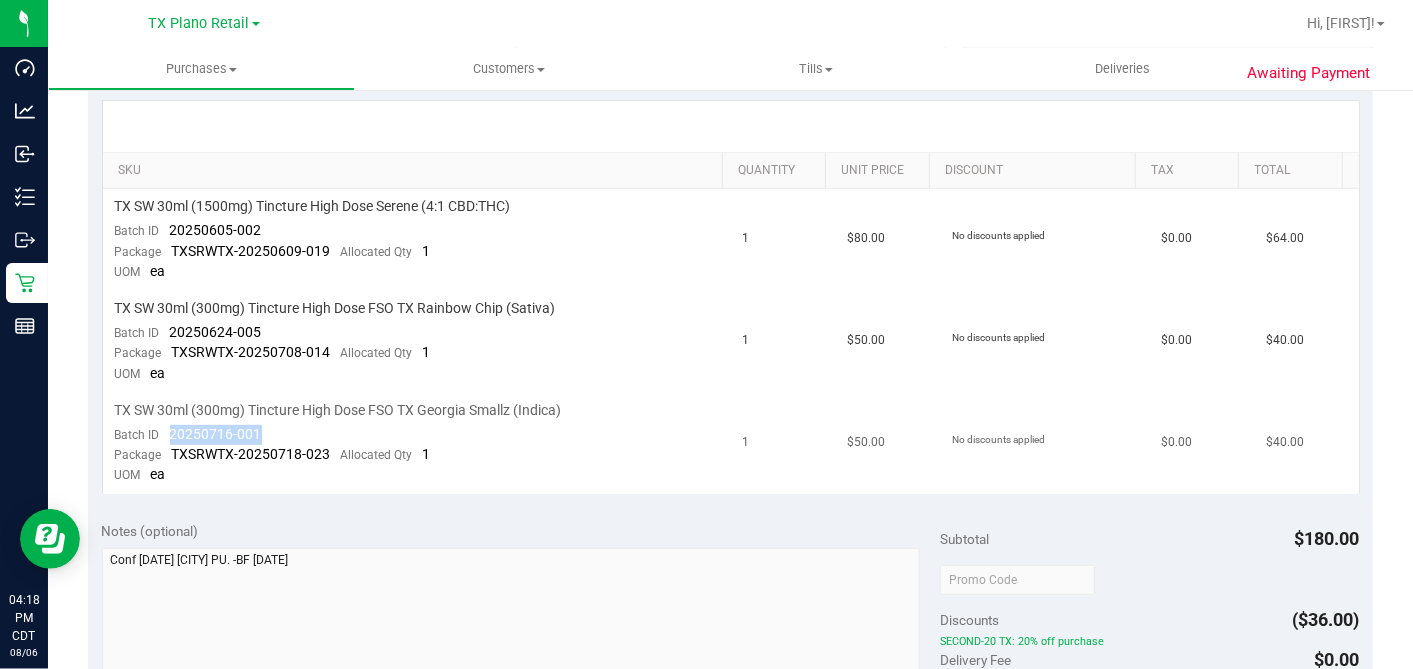 drag, startPoint x: 257, startPoint y: 428, endPoint x: 182, endPoint y: 430, distance: 75.026665 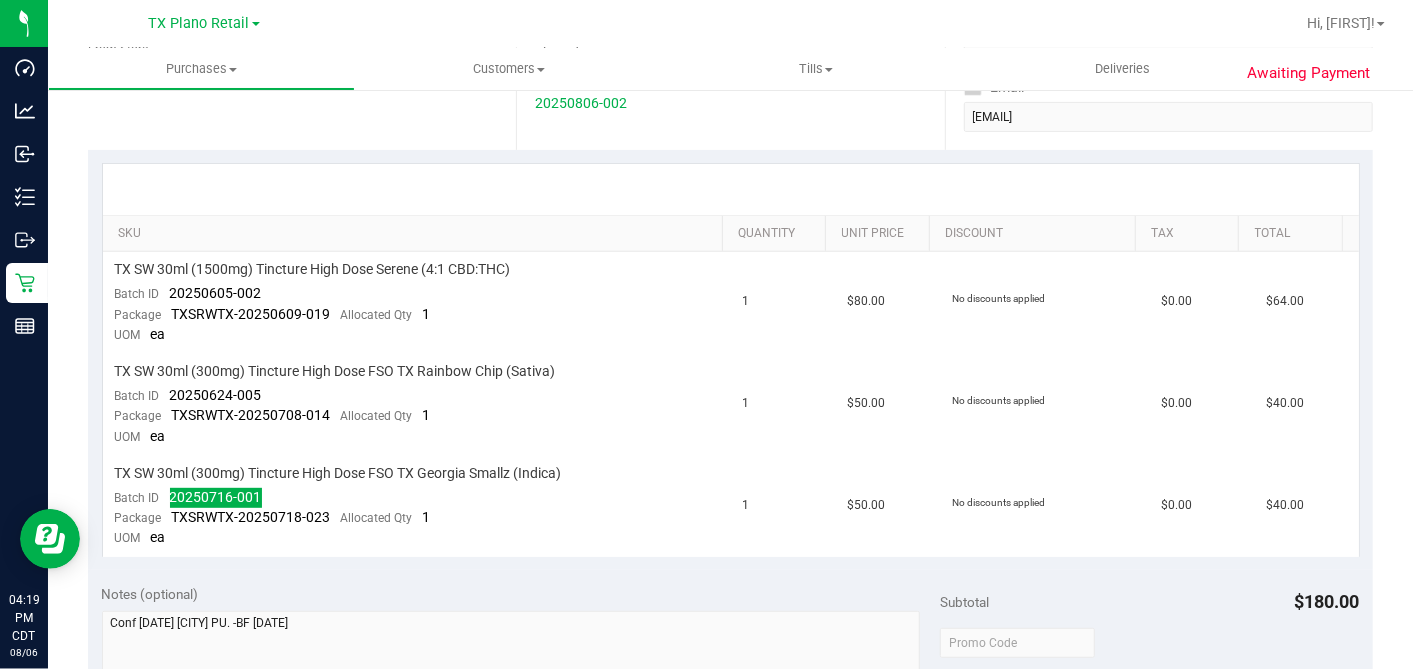 scroll, scrollTop: 0, scrollLeft: 0, axis: both 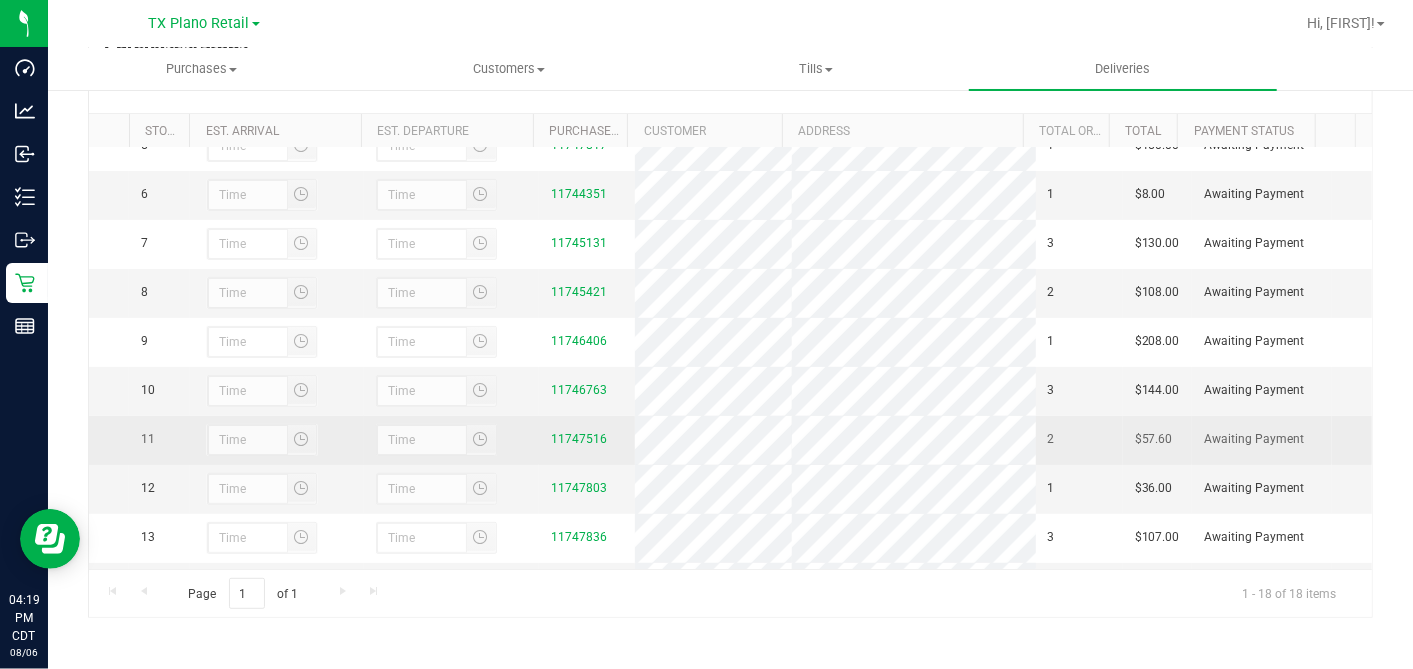 click on "11747516" at bounding box center [587, 439] 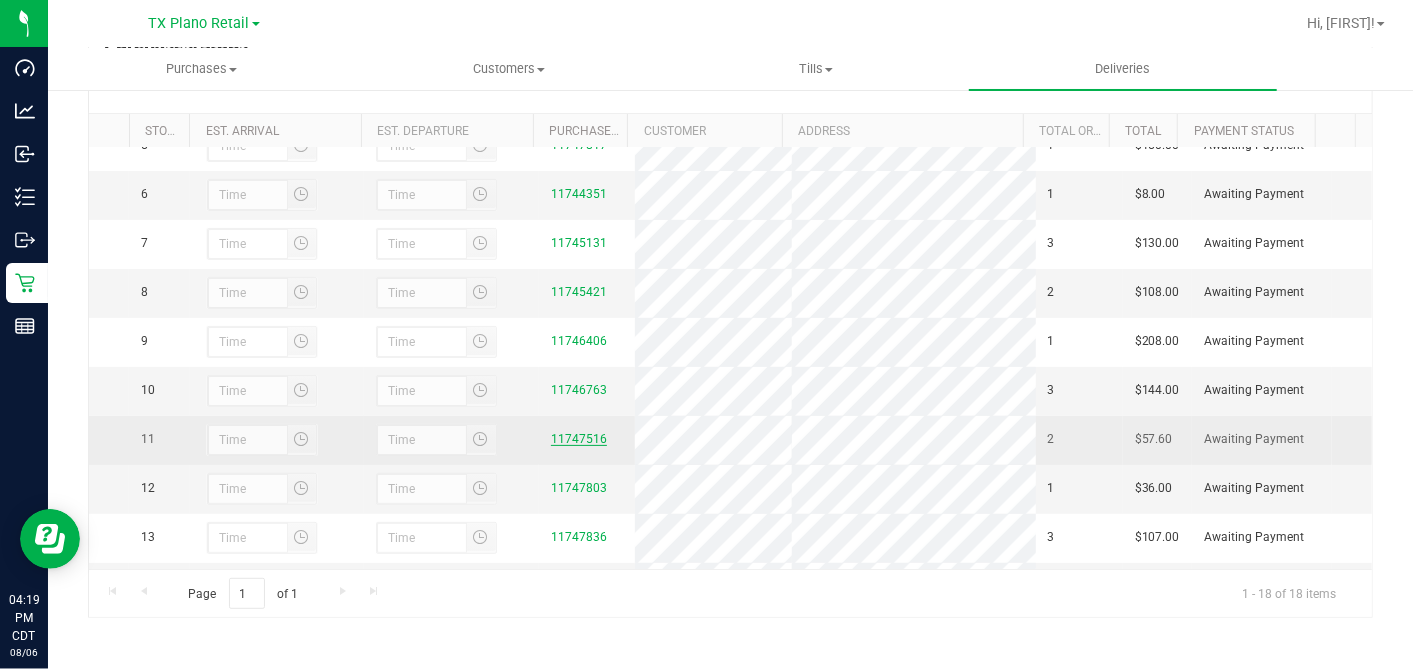 click on "11747516" at bounding box center [579, 439] 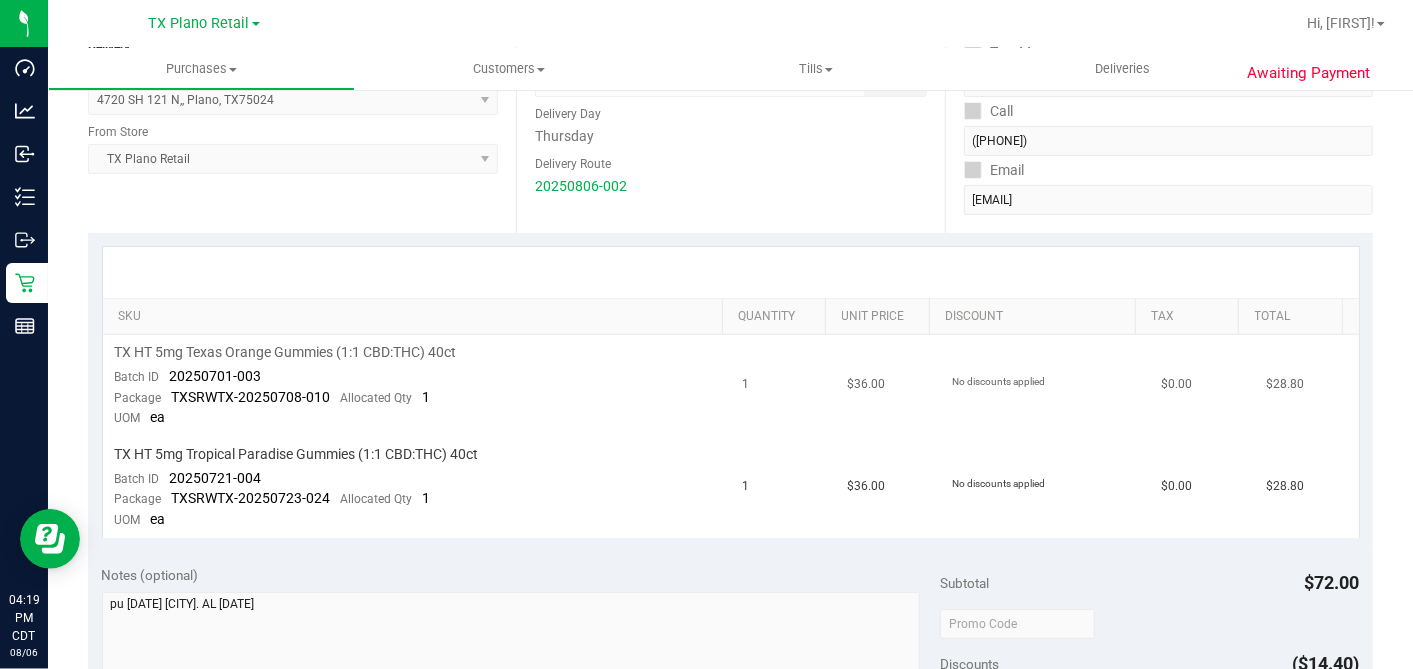scroll, scrollTop: 333, scrollLeft: 0, axis: vertical 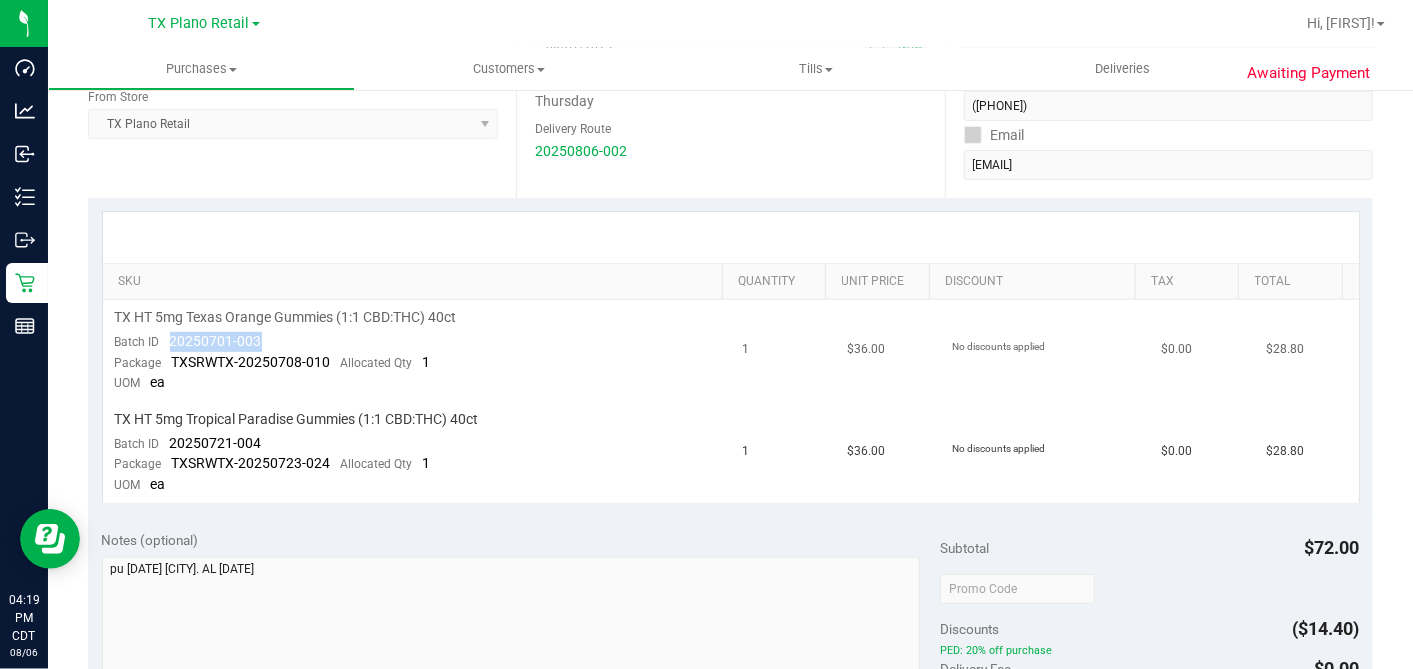 drag, startPoint x: 274, startPoint y: 342, endPoint x: 160, endPoint y: 342, distance: 114 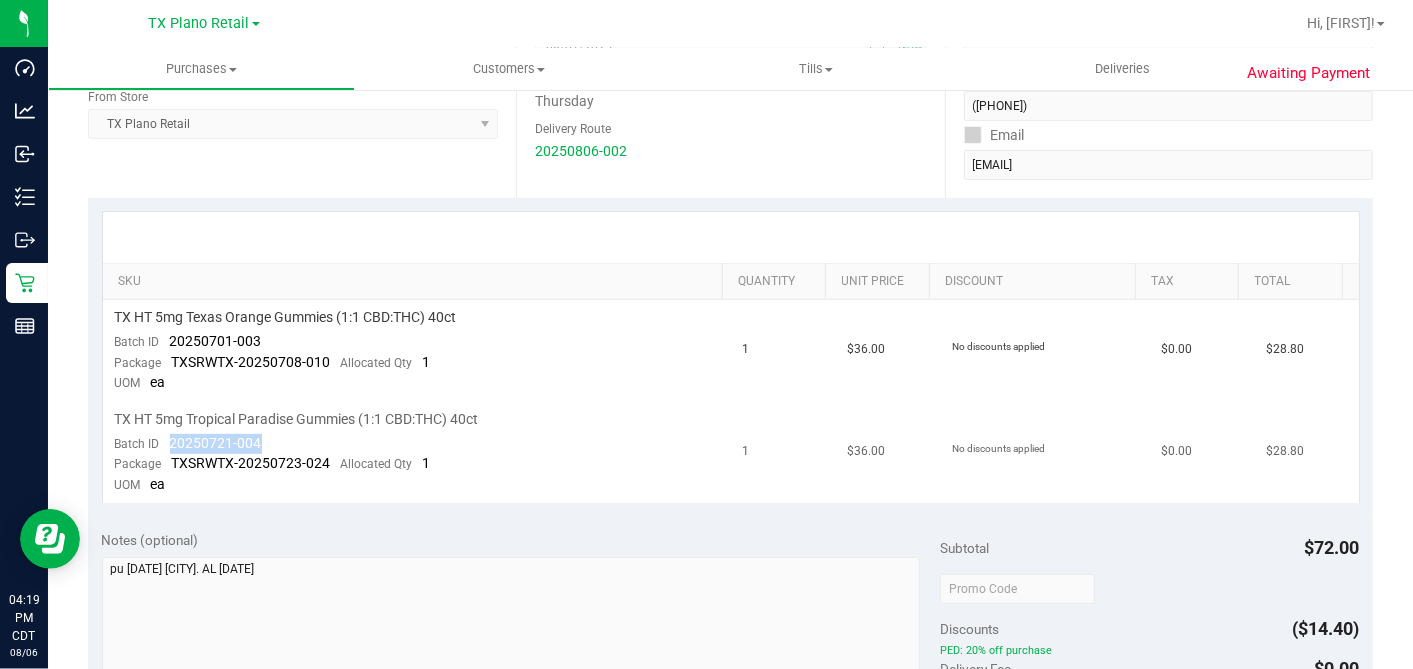 drag, startPoint x: 294, startPoint y: 436, endPoint x: 168, endPoint y: 438, distance: 126.01587 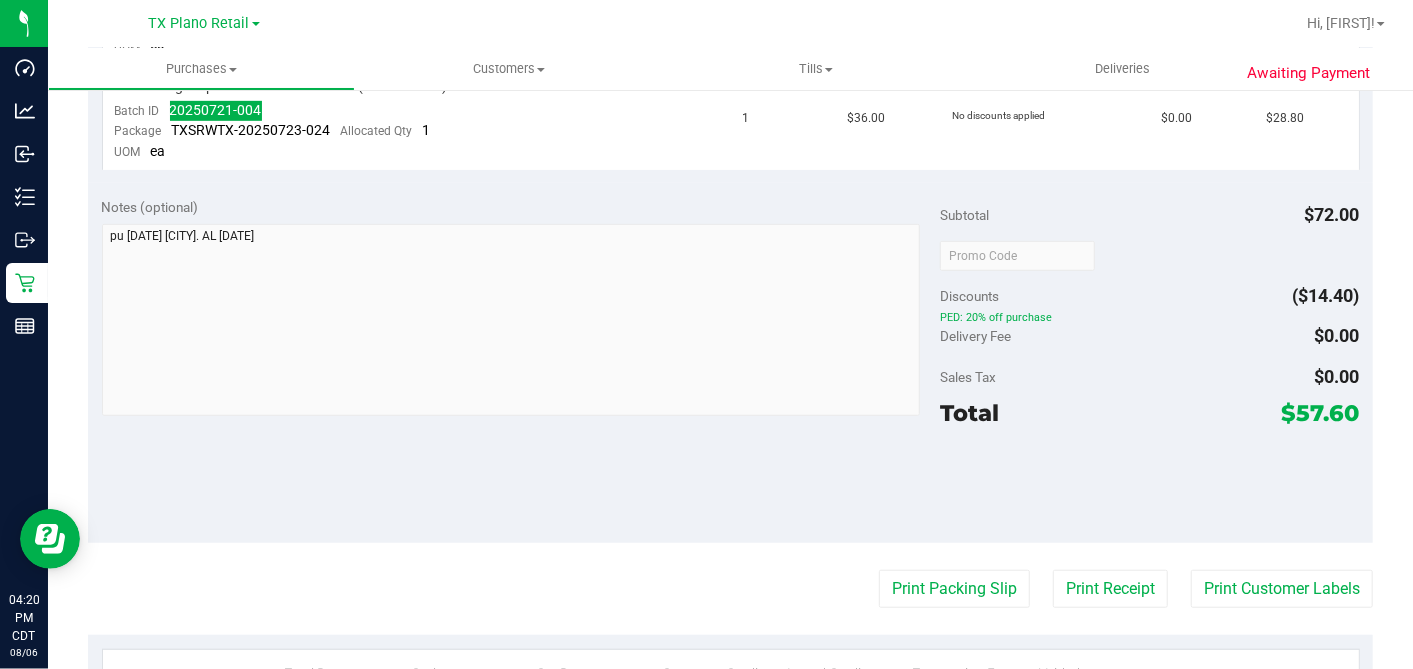 scroll, scrollTop: 0, scrollLeft: 0, axis: both 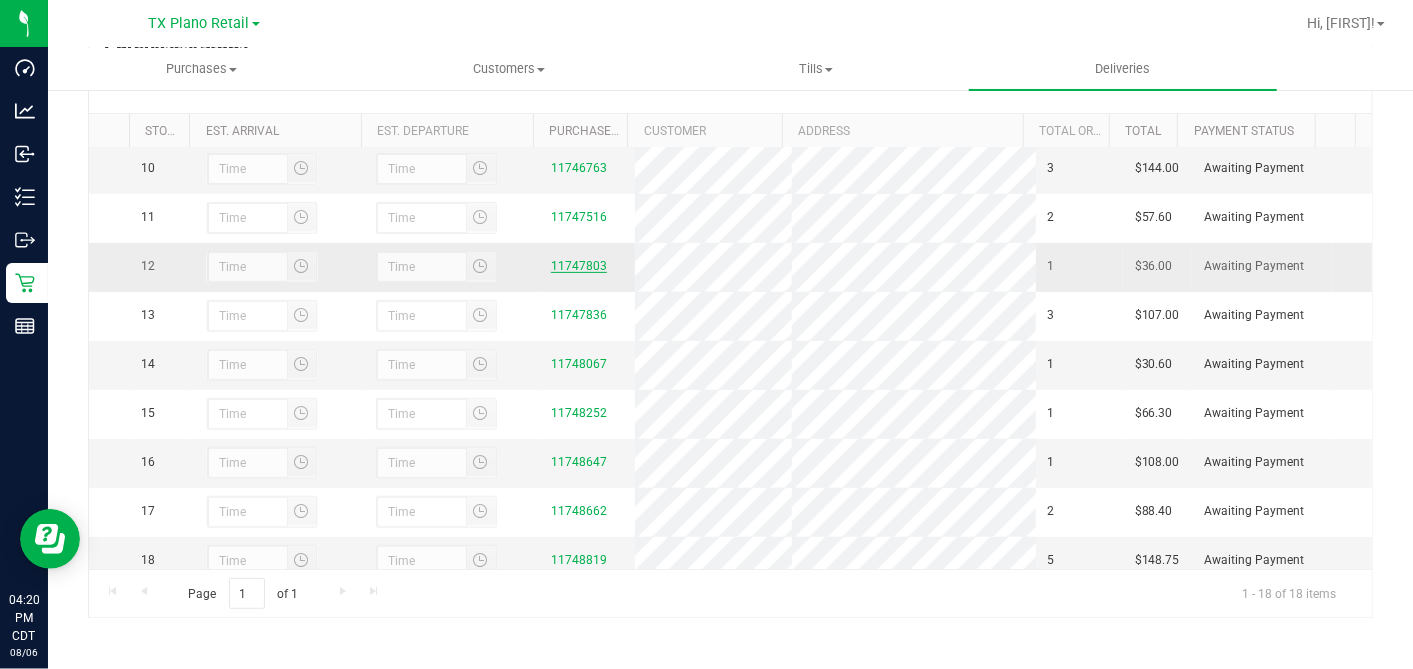 click on "11747803" at bounding box center [579, 266] 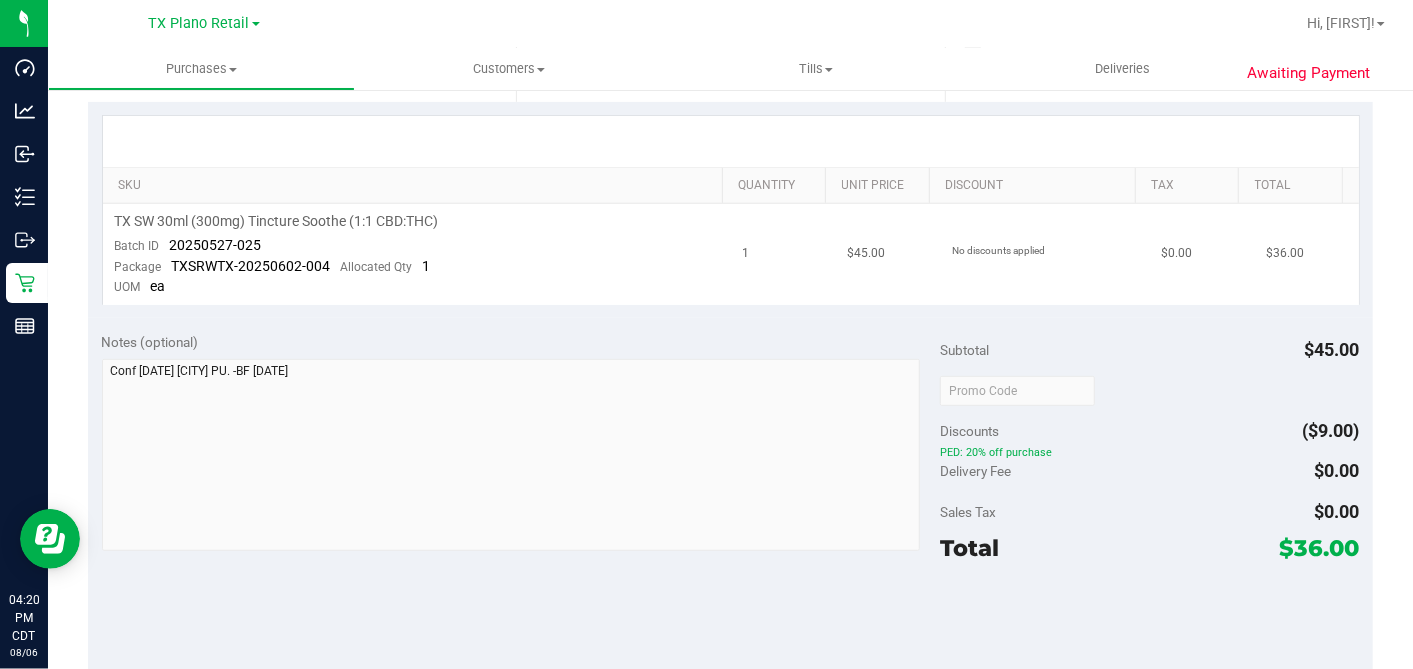 scroll, scrollTop: 444, scrollLeft: 0, axis: vertical 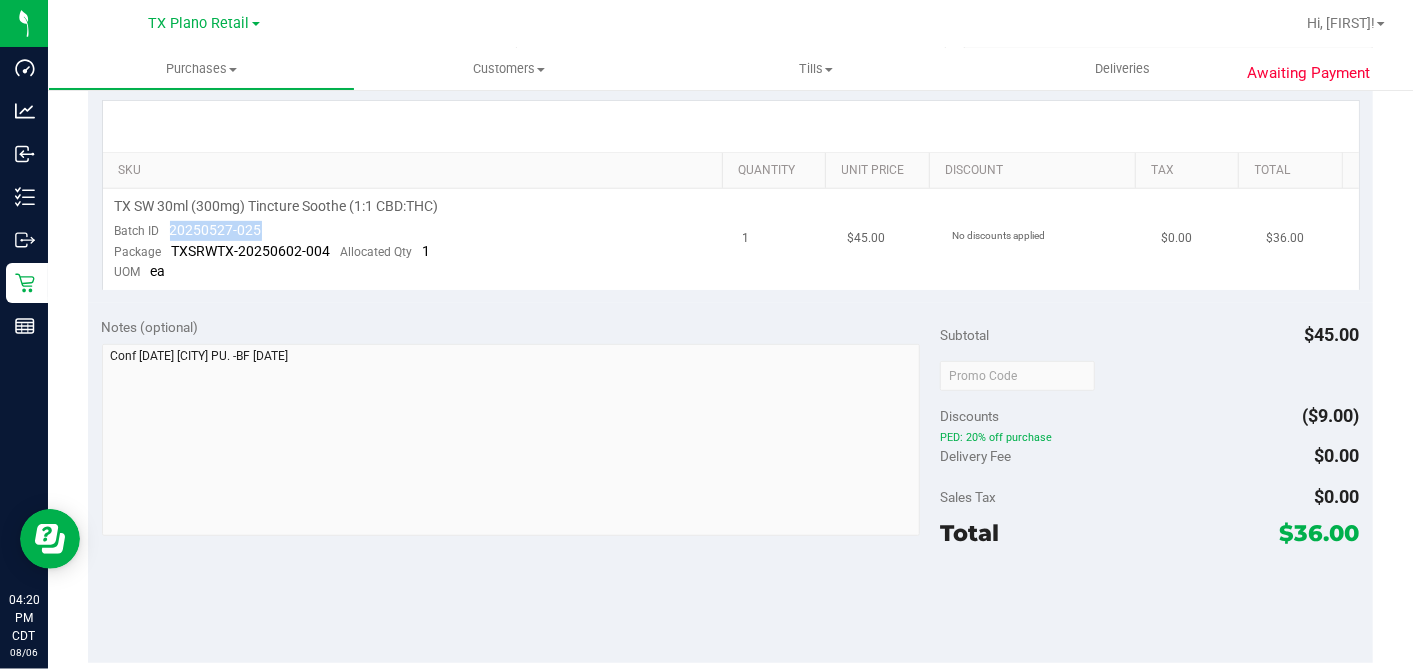 drag, startPoint x: 257, startPoint y: 230, endPoint x: 168, endPoint y: 226, distance: 89.08984 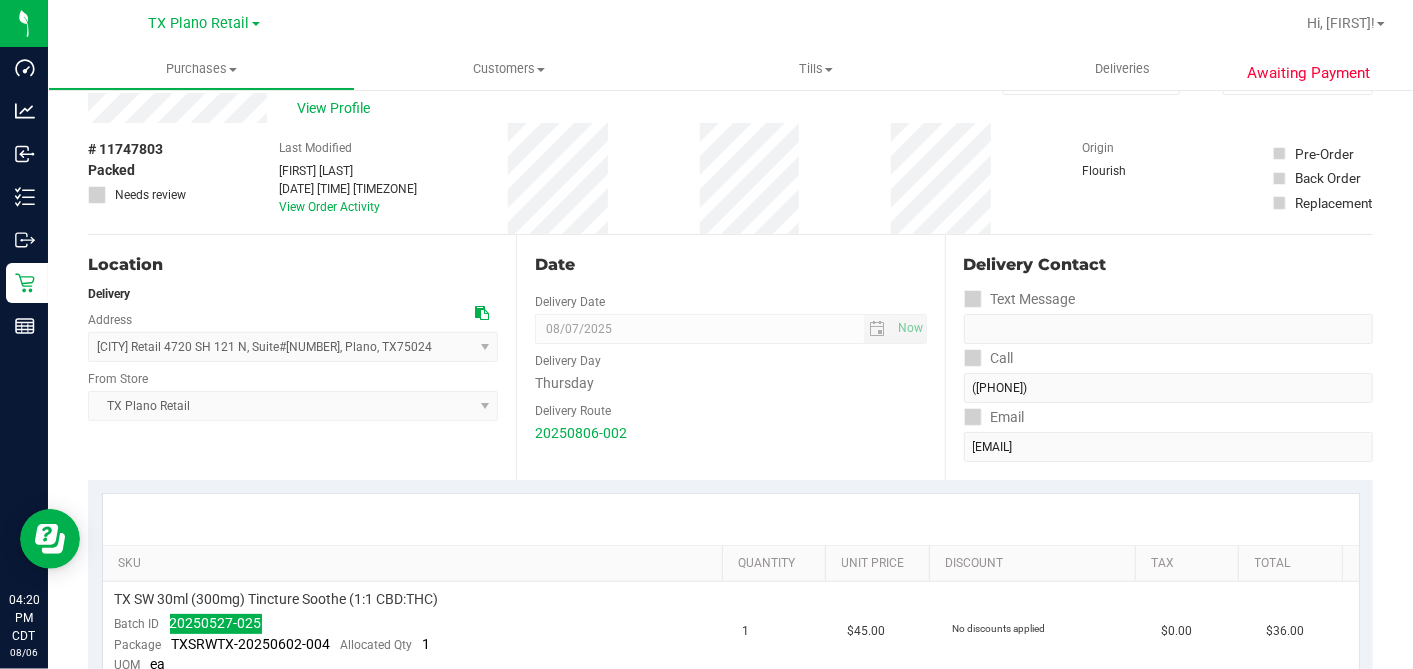 scroll, scrollTop: 0, scrollLeft: 0, axis: both 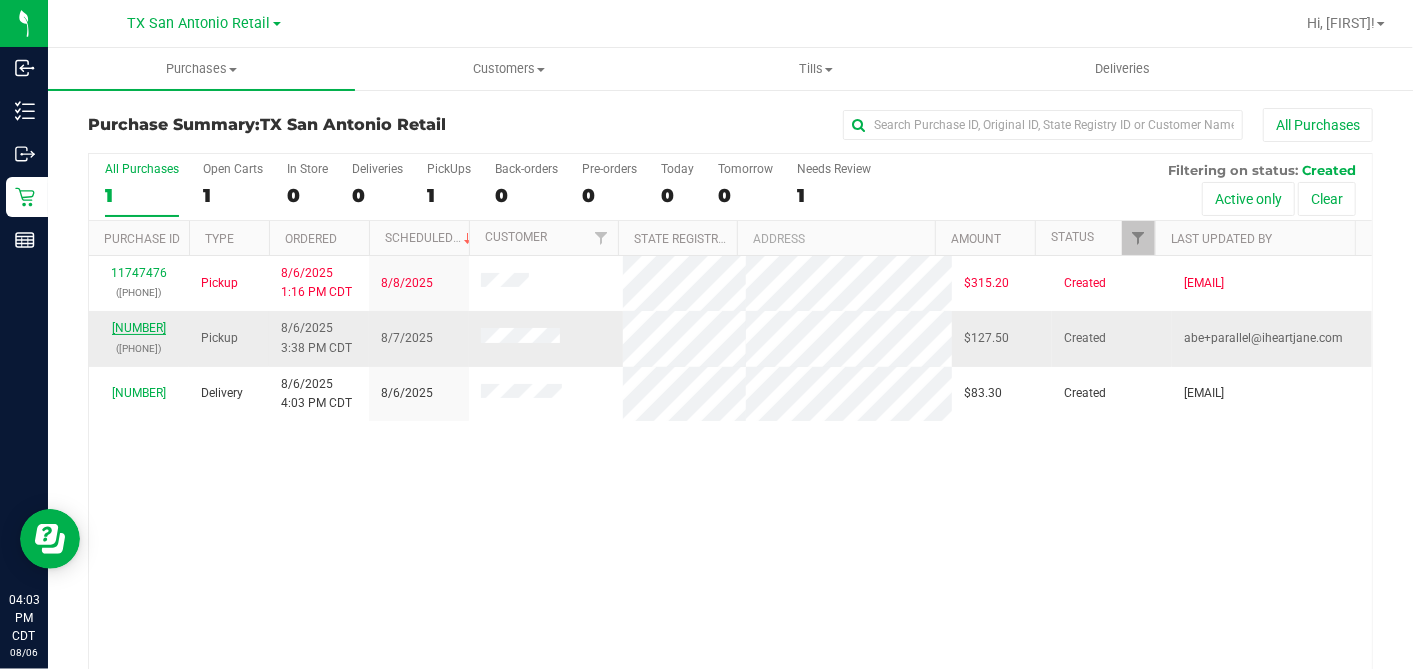 click on "[NUMBER]" at bounding box center (139, 328) 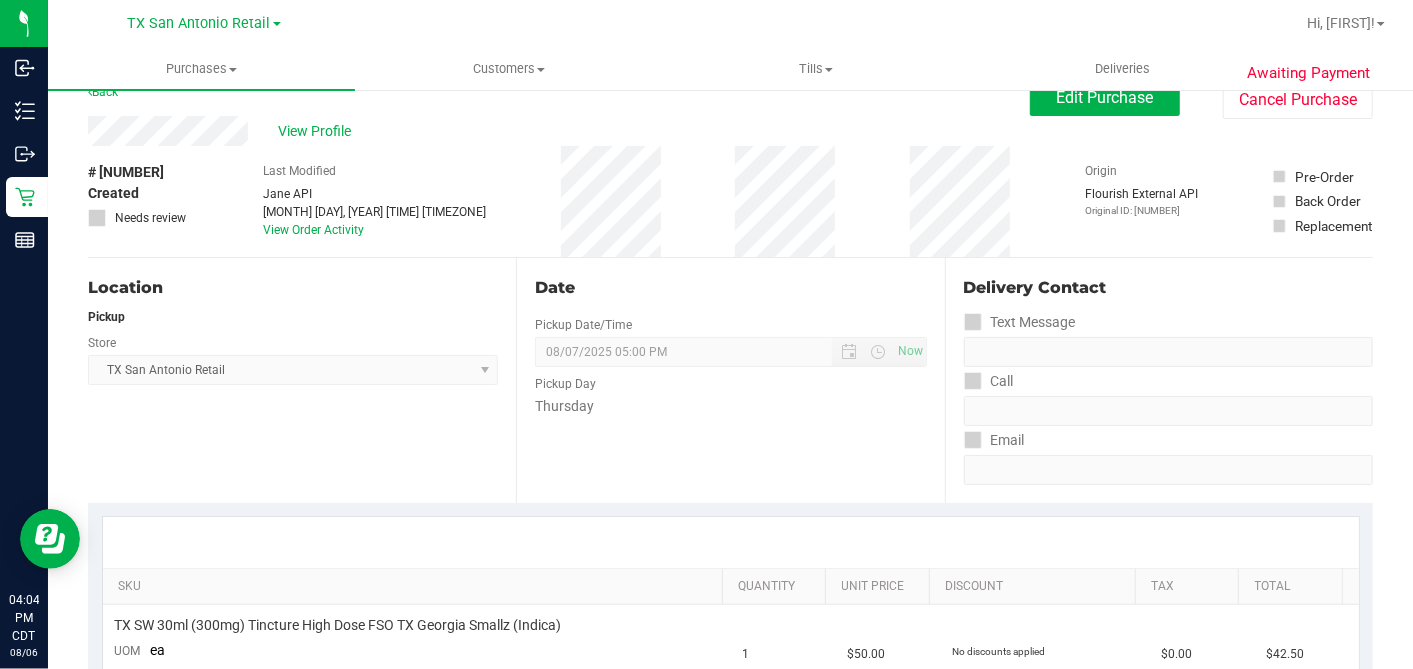 scroll, scrollTop: 0, scrollLeft: 0, axis: both 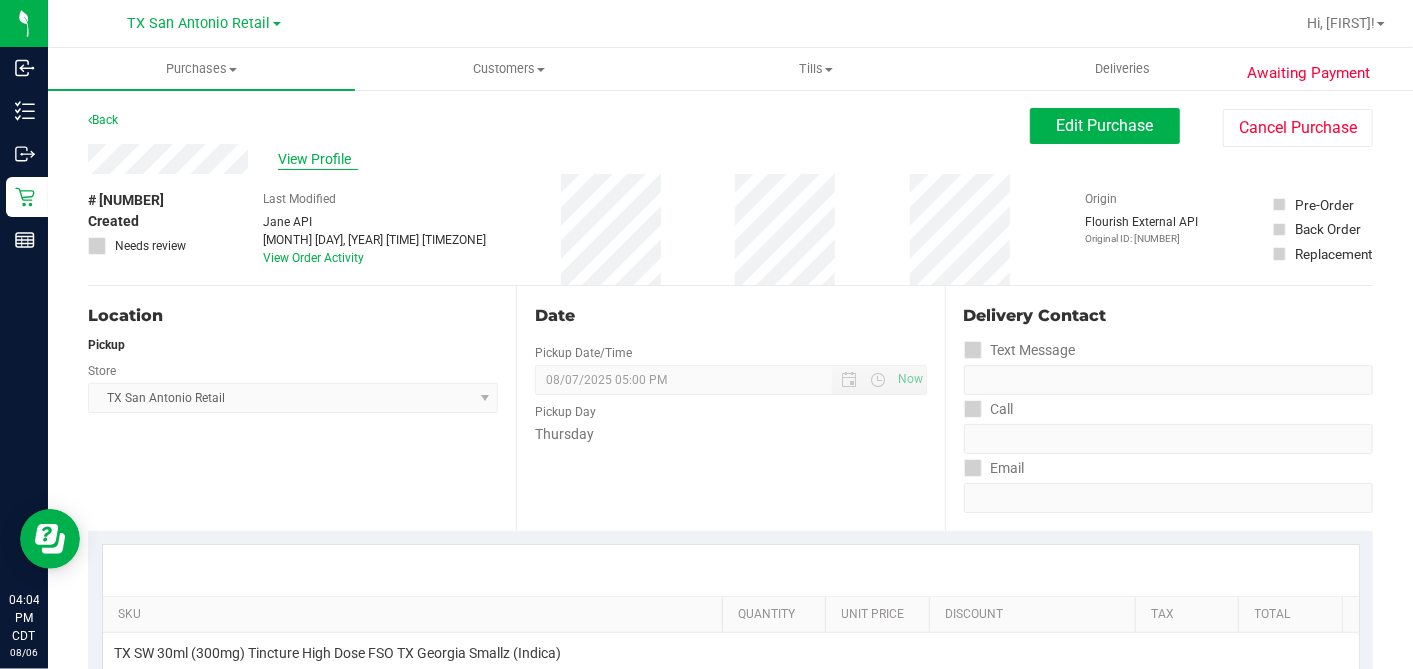click on "View Profile" at bounding box center (318, 159) 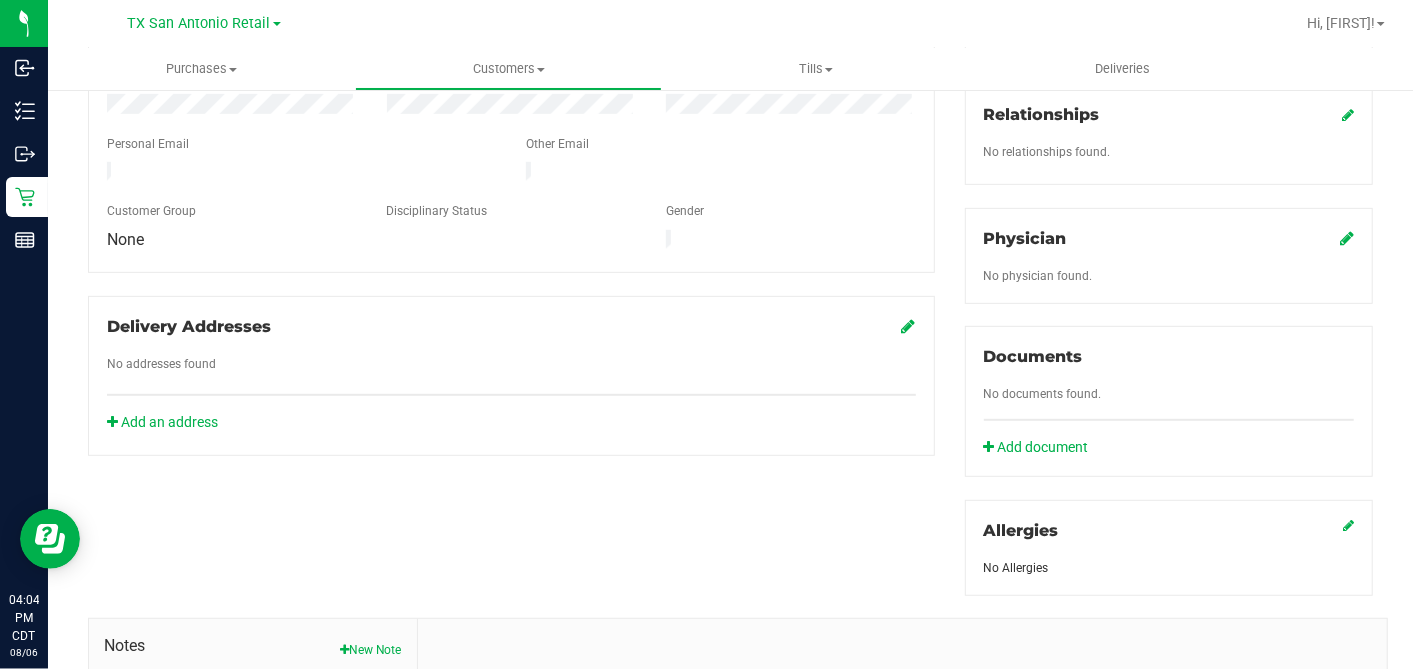 scroll, scrollTop: 750, scrollLeft: 0, axis: vertical 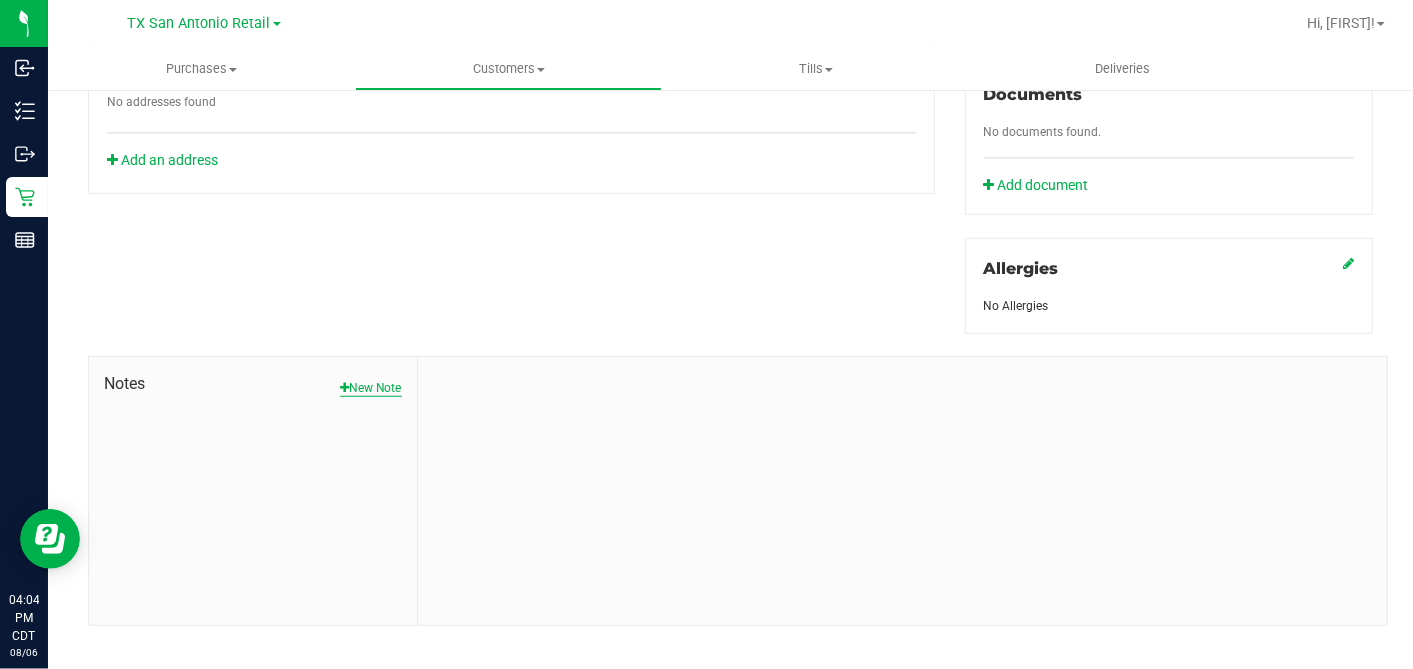 click on "New Note" at bounding box center (371, 388) 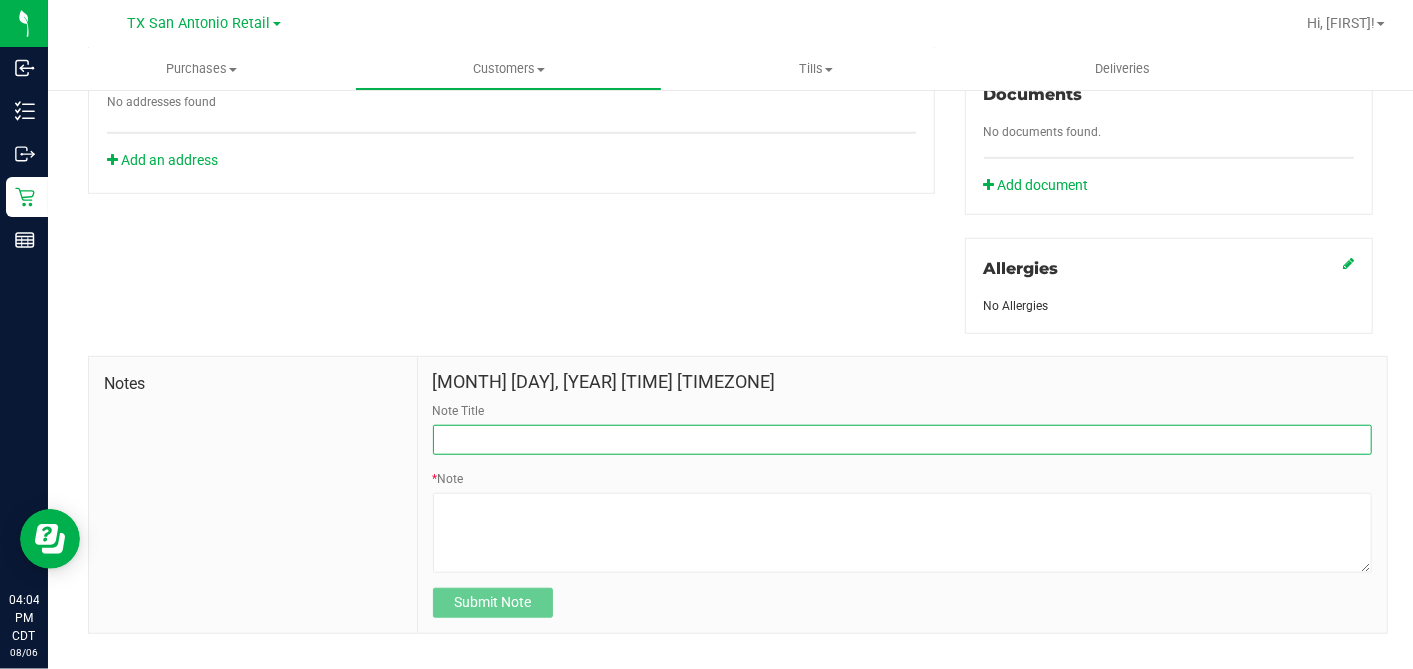 click on "Note Title" at bounding box center [902, 440] 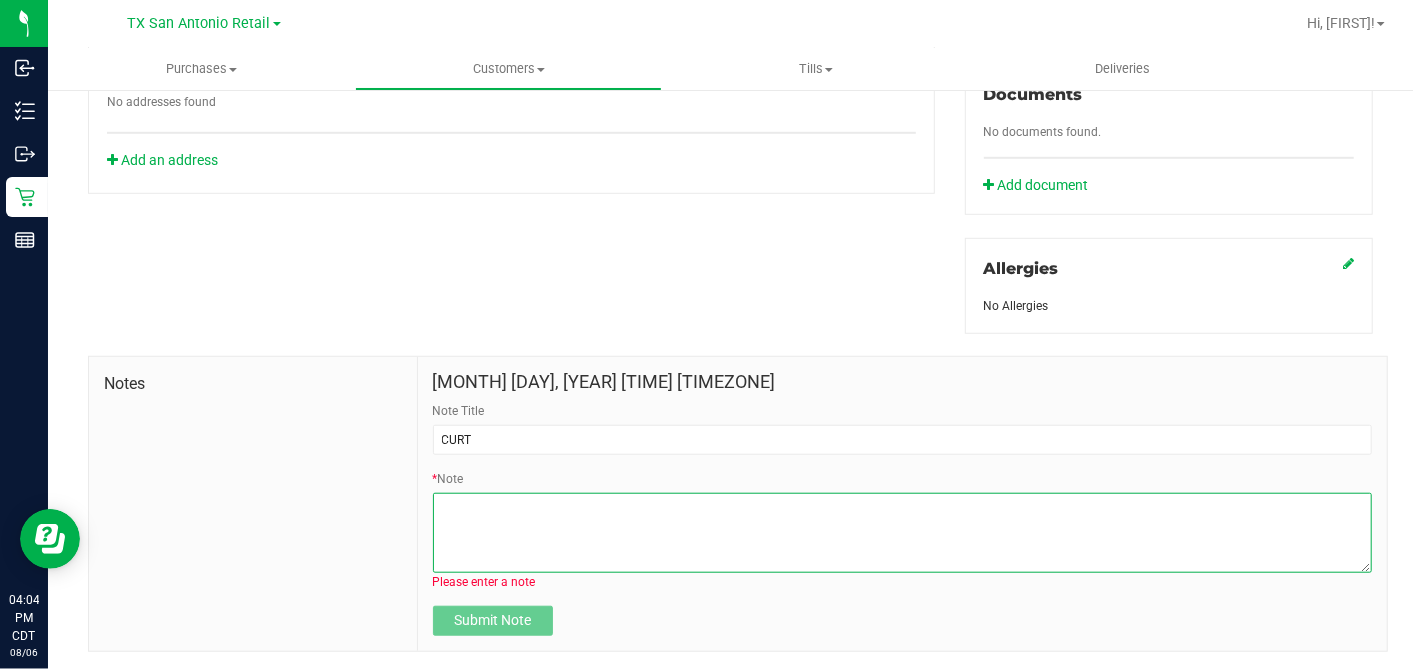 click on "*
Note" at bounding box center [902, 533] 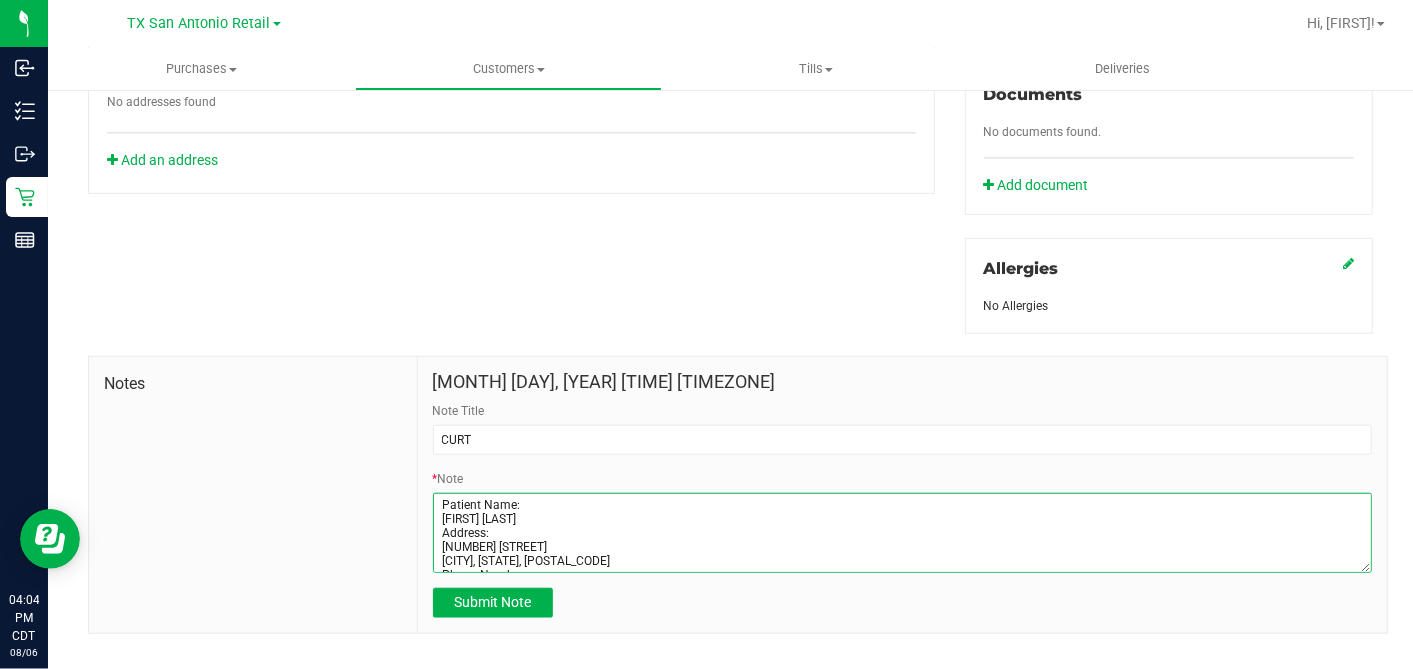 scroll, scrollTop: 80, scrollLeft: 0, axis: vertical 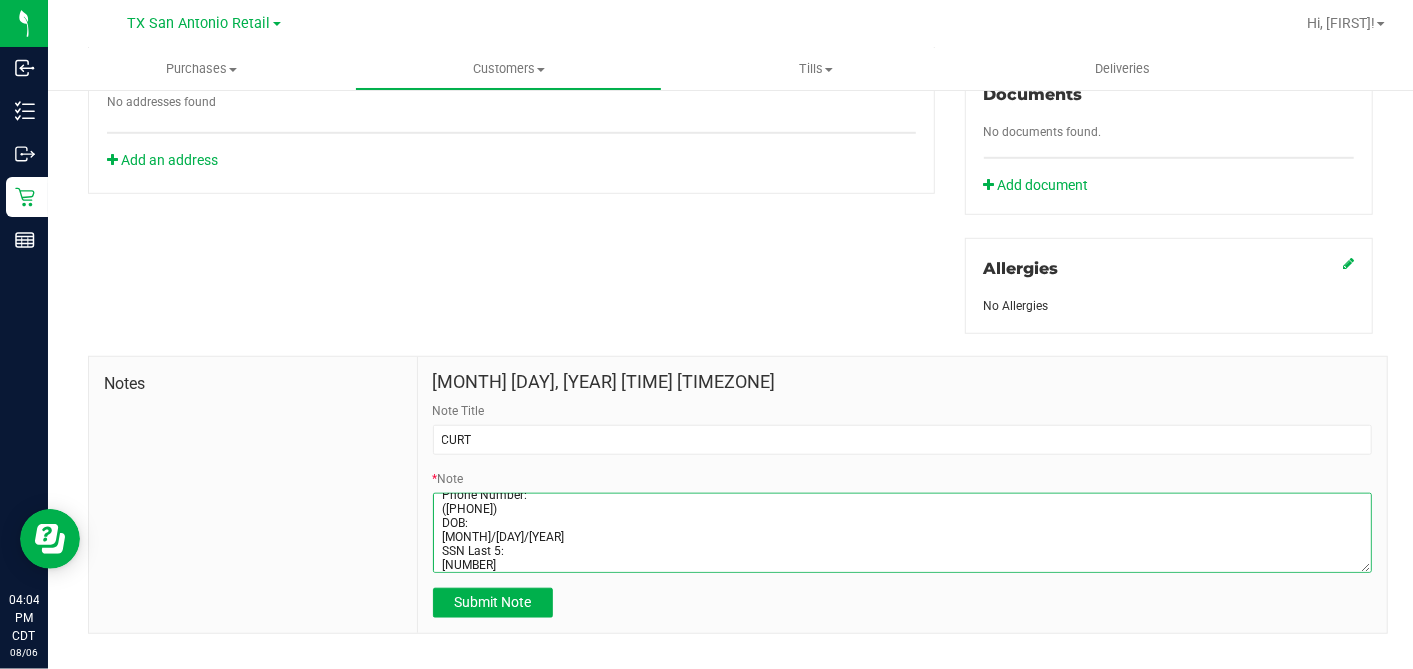 type on "Patient Name:
[FIRST] [LAST]
Address:
[NUMBER] [STREET]
[CITY], [STATE], [POSTAL_CODE]
Phone Number:
([PHONE])
DOB:
[MONTH]/[DAY]/[YEAR]
SSN Last 5:
[NUMBER]" 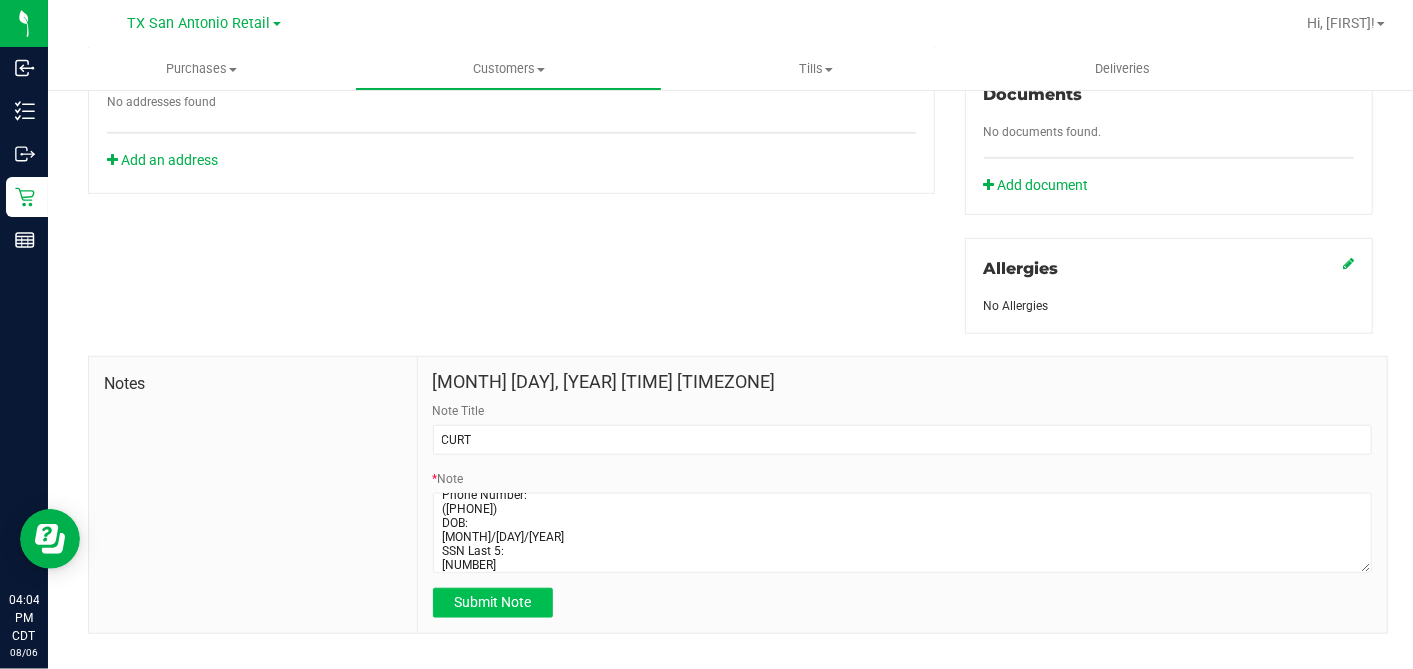 drag, startPoint x: 488, startPoint y: 562, endPoint x: 486, endPoint y: 573, distance: 11.18034 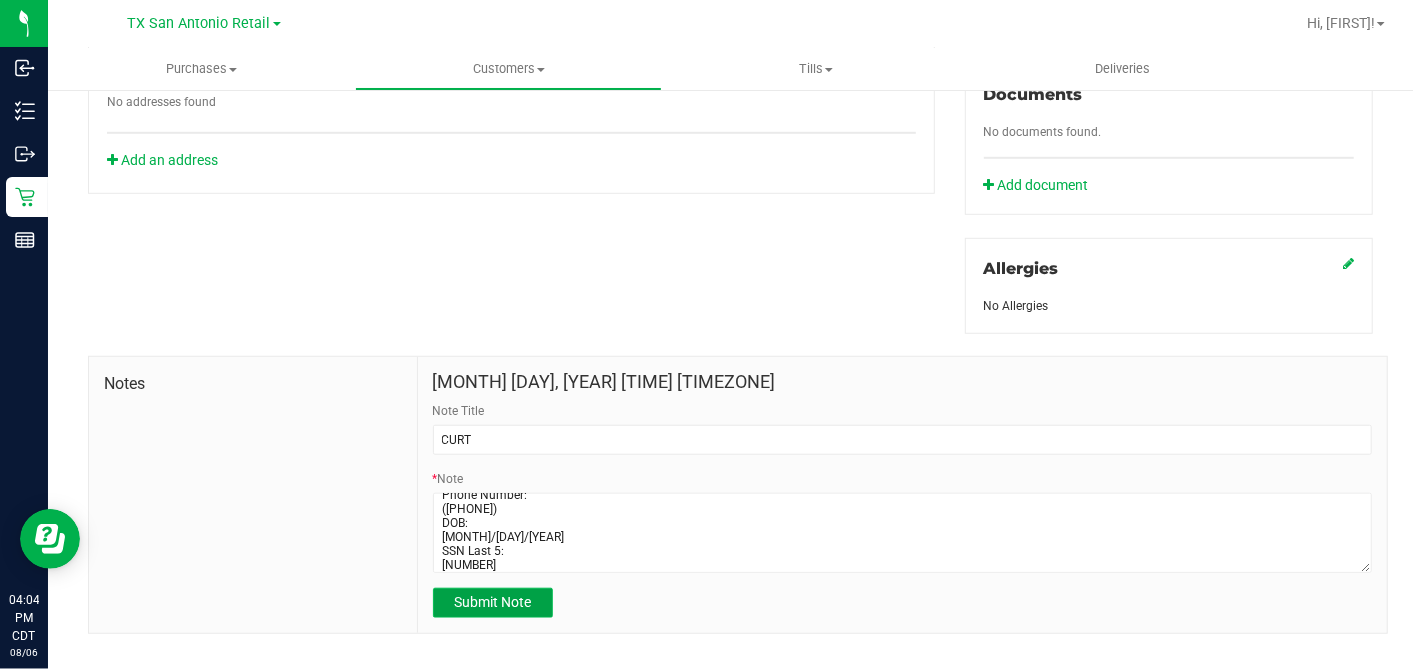 click on "Submit Note" at bounding box center (492, 602) 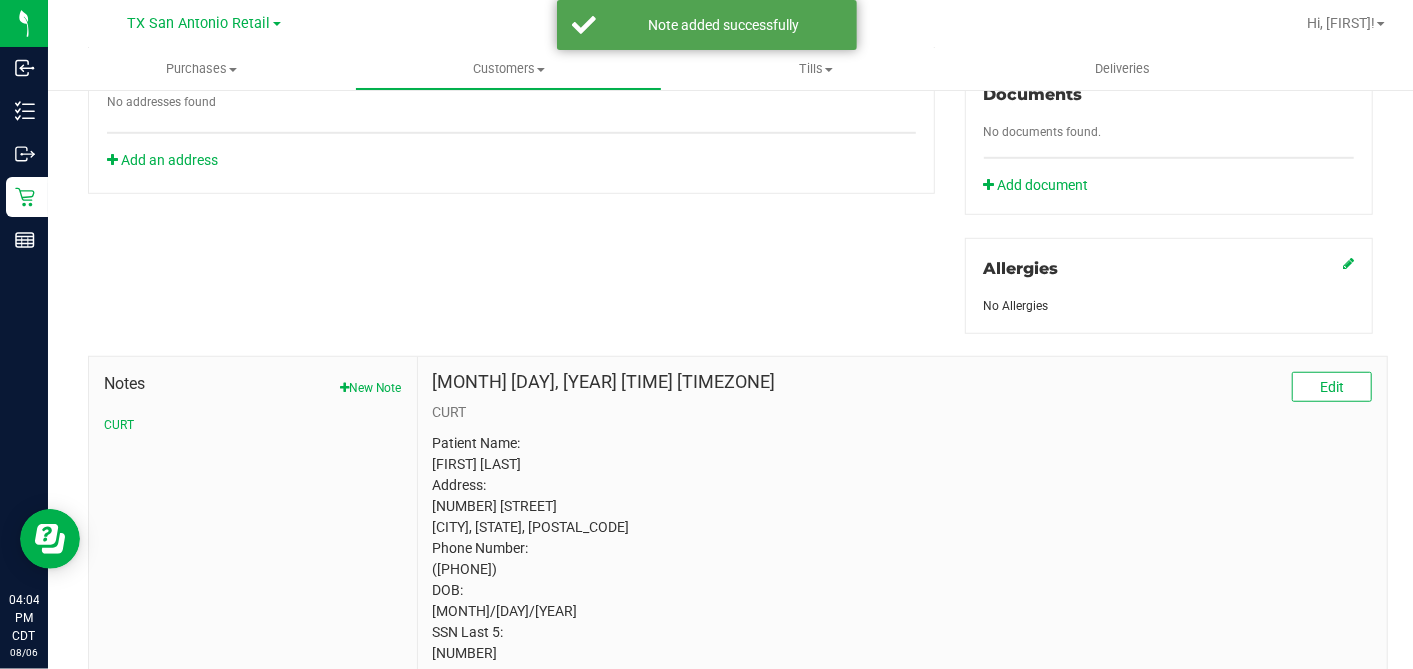 click 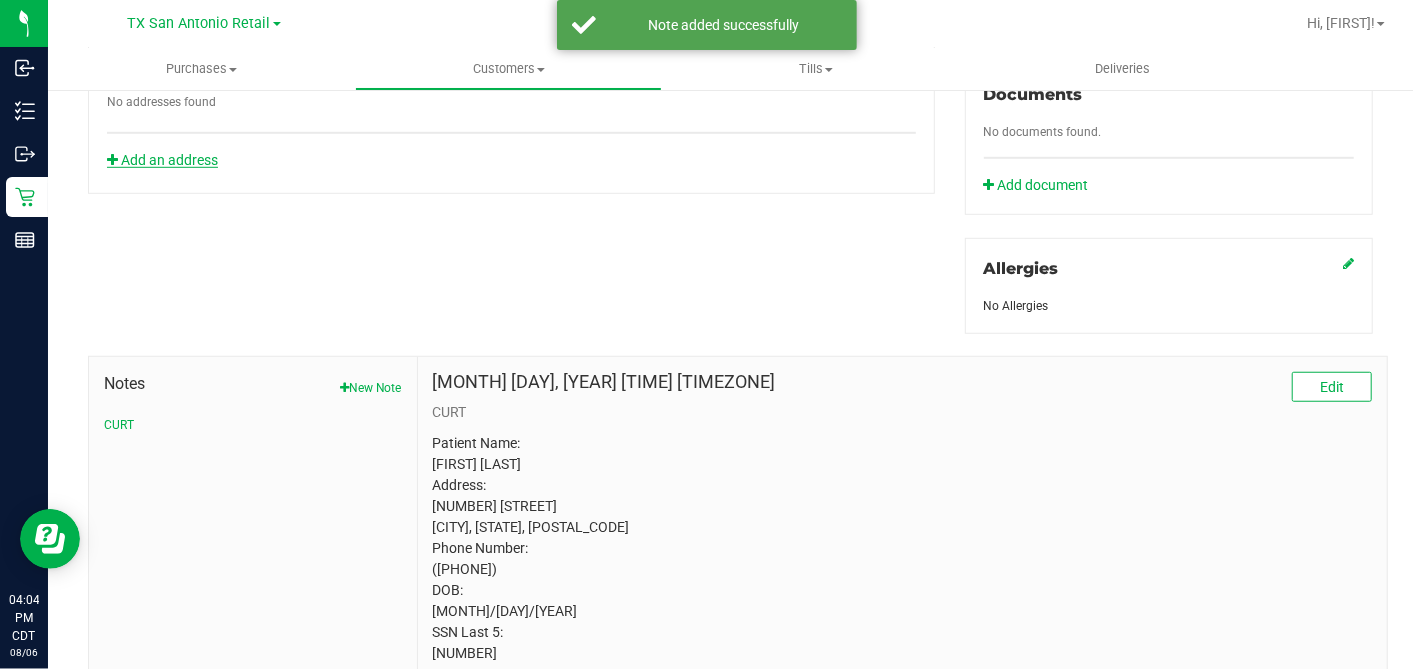 click on "Add an address" 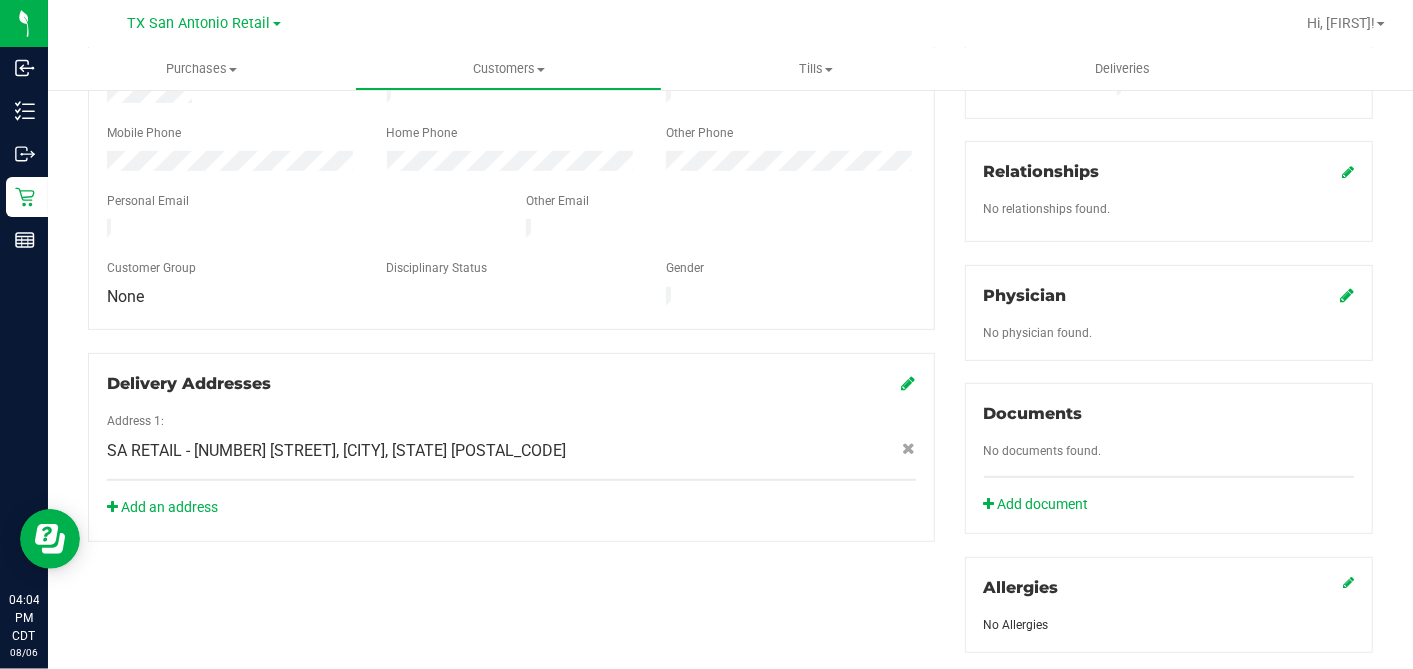 scroll, scrollTop: 305, scrollLeft: 0, axis: vertical 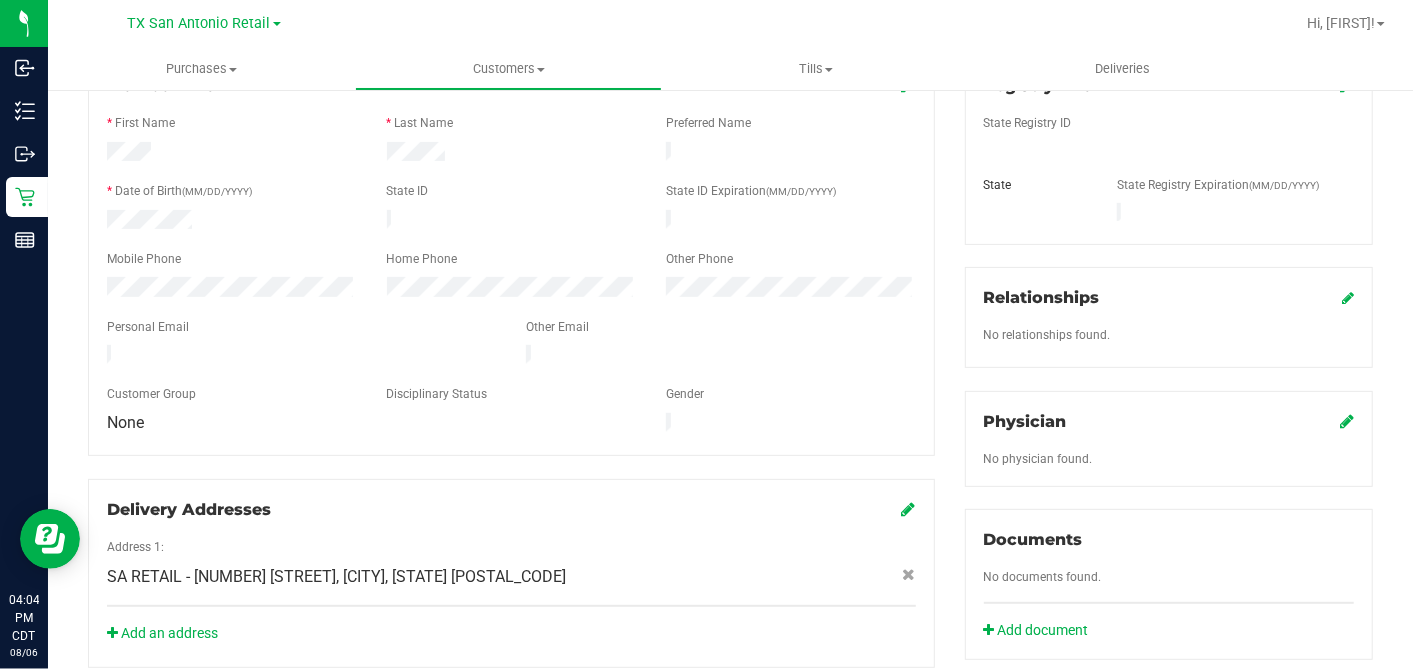 click 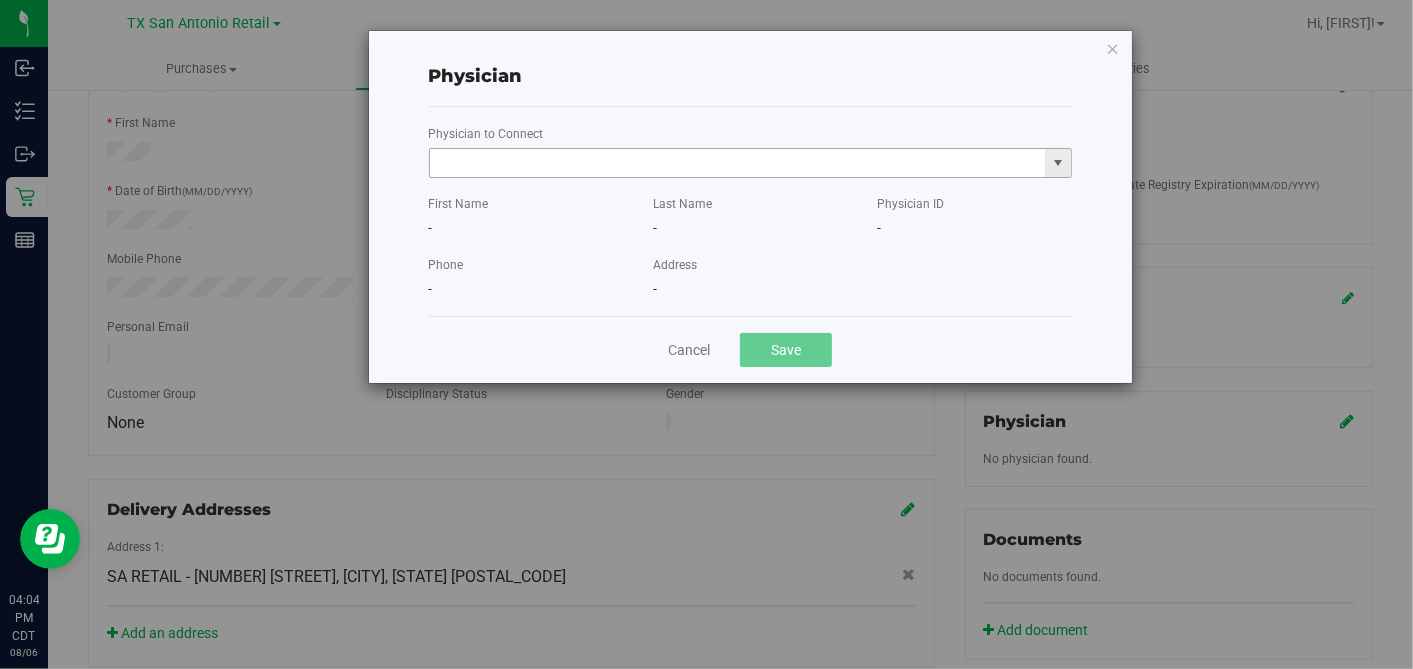 click at bounding box center [738, 163] 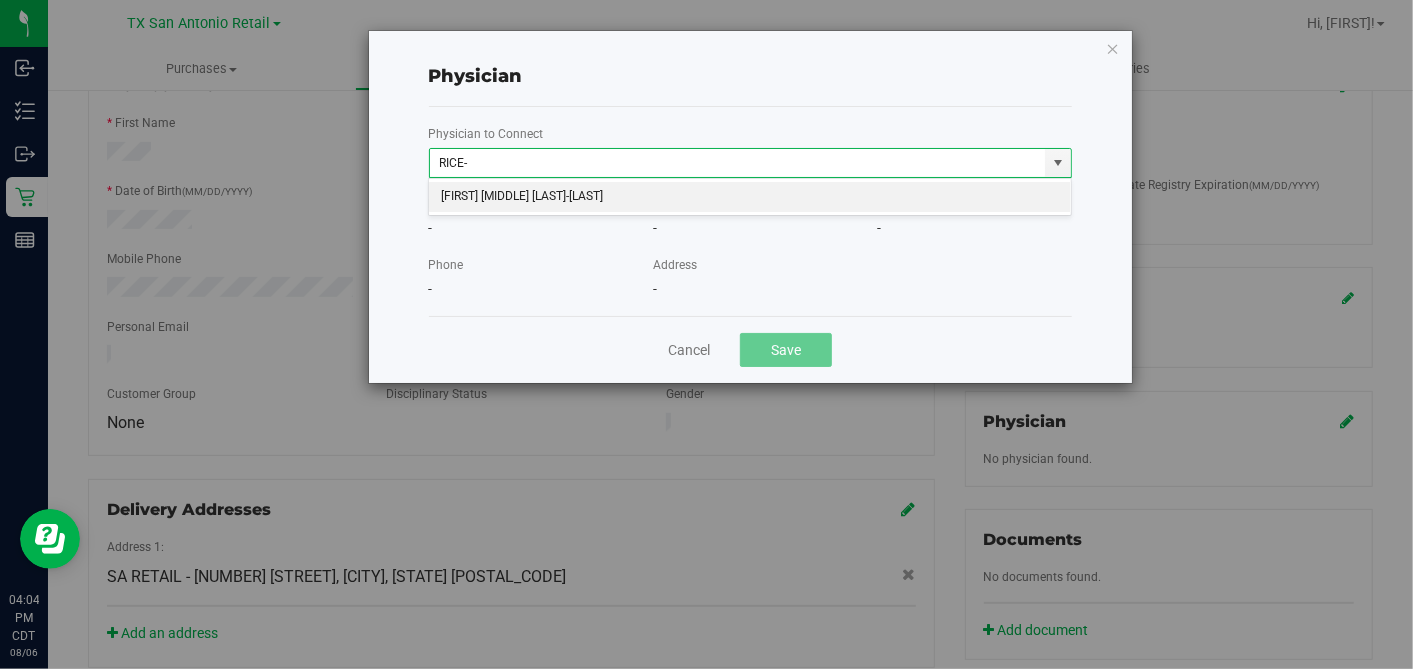 drag, startPoint x: 831, startPoint y: 191, endPoint x: 837, endPoint y: 223, distance: 32.55764 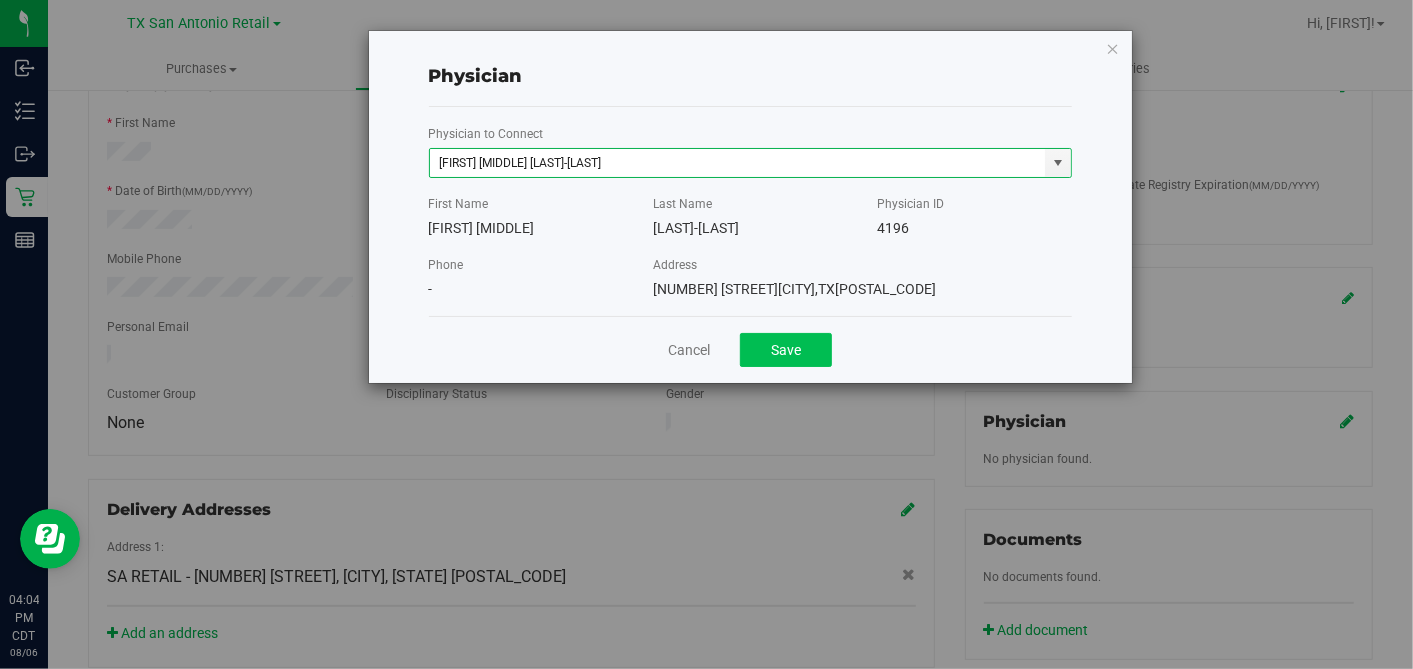 type on "[FIRST] [MIDDLE] [LAST]-[LAST]" 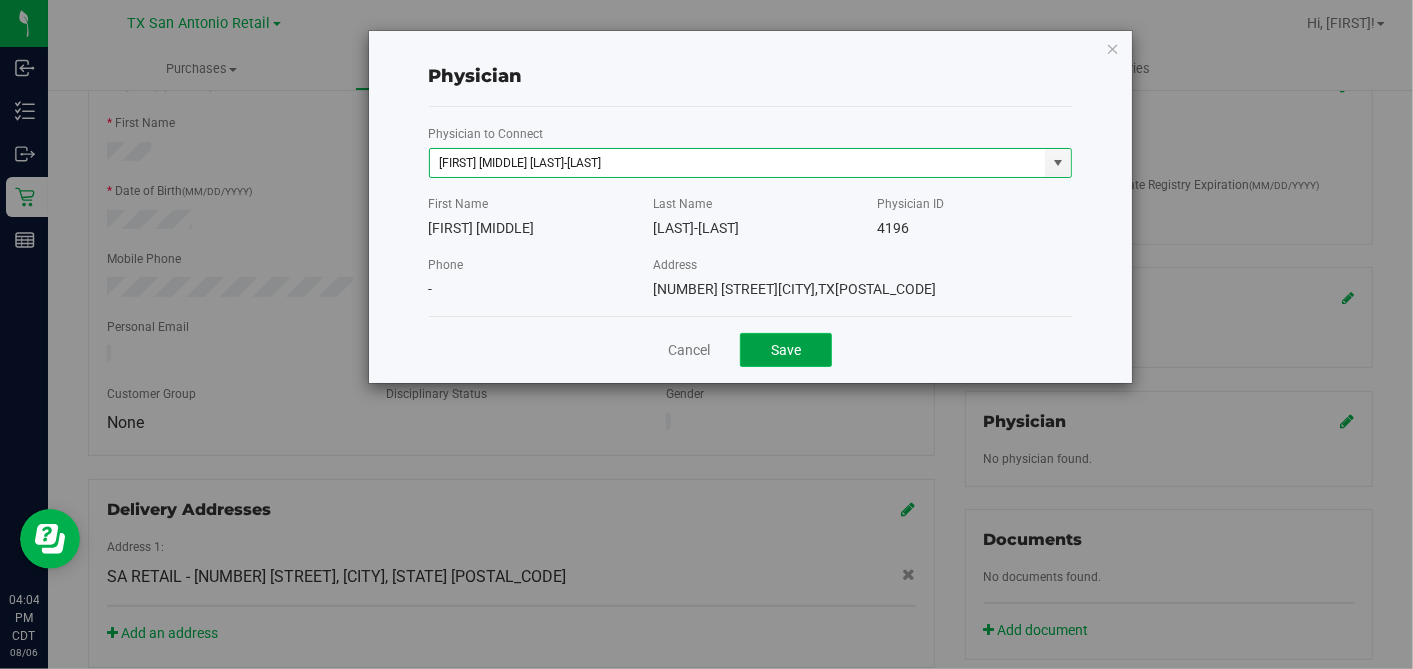 click on "Save" at bounding box center (786, 350) 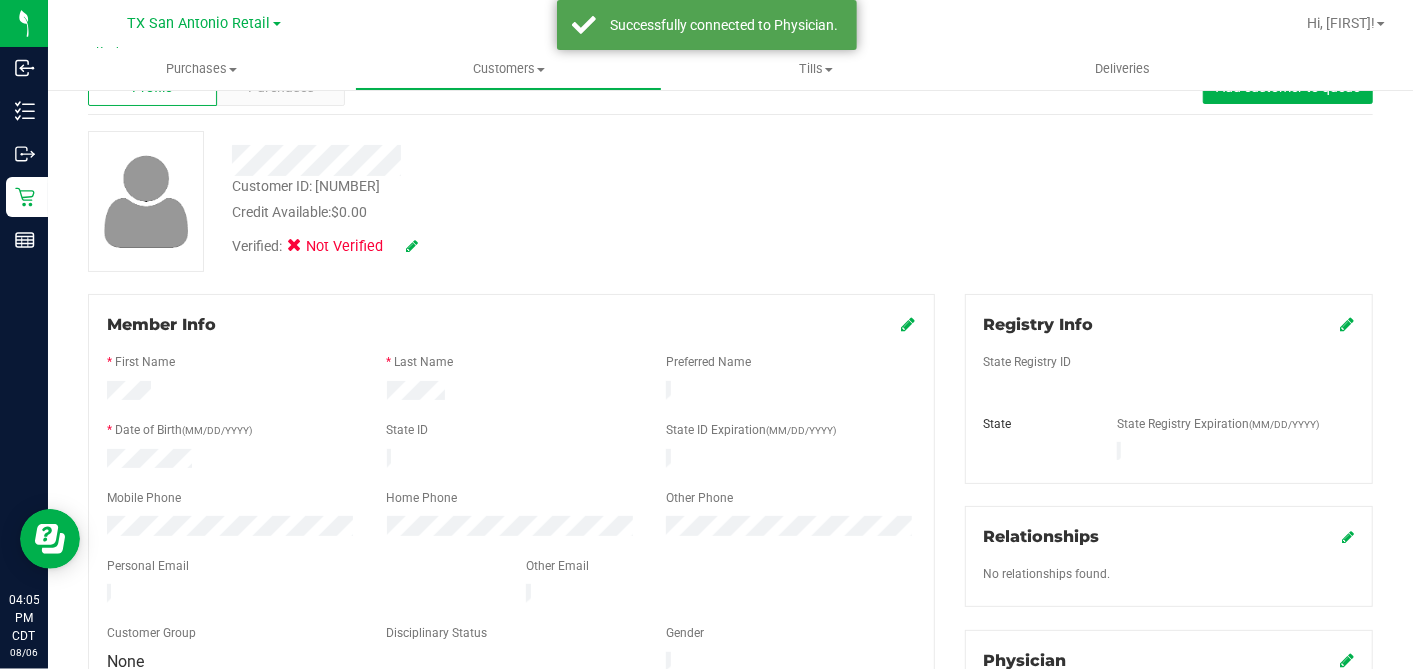 scroll, scrollTop: 0, scrollLeft: 0, axis: both 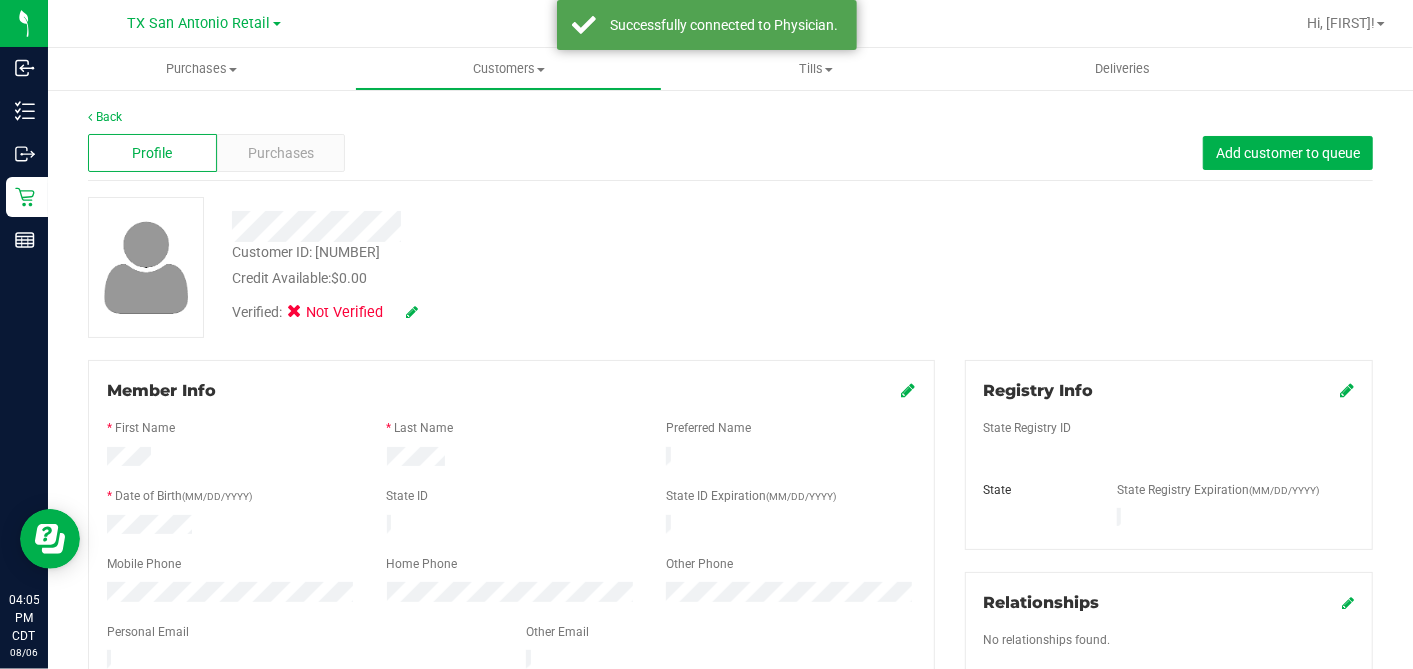 click at bounding box center (1347, 390) 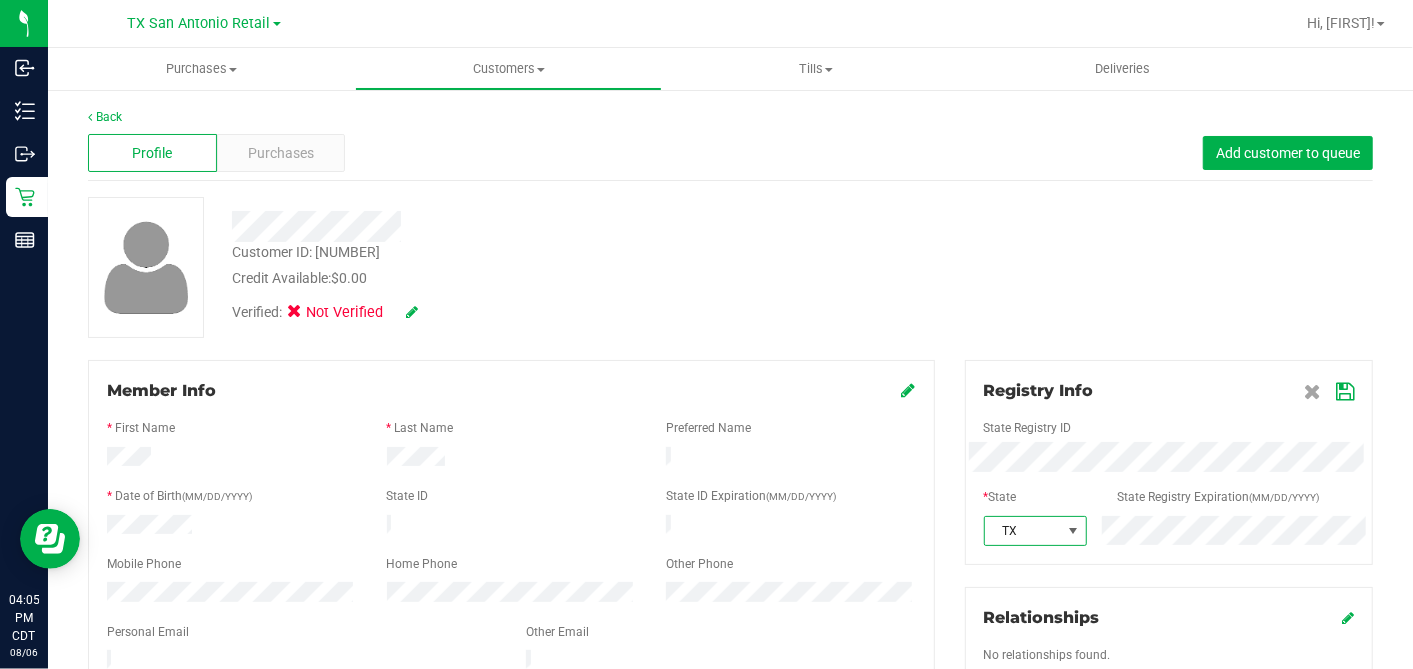 click at bounding box center [1345, 392] 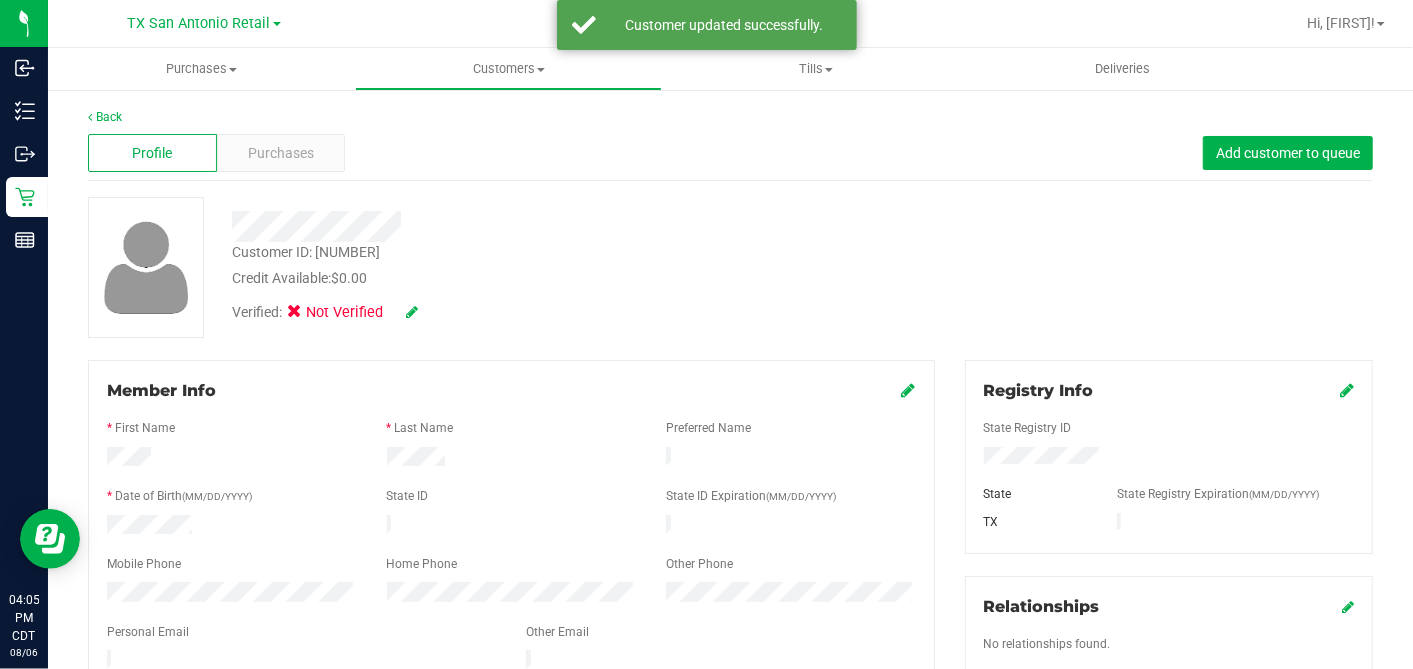 click on "Member Info" at bounding box center [511, 391] 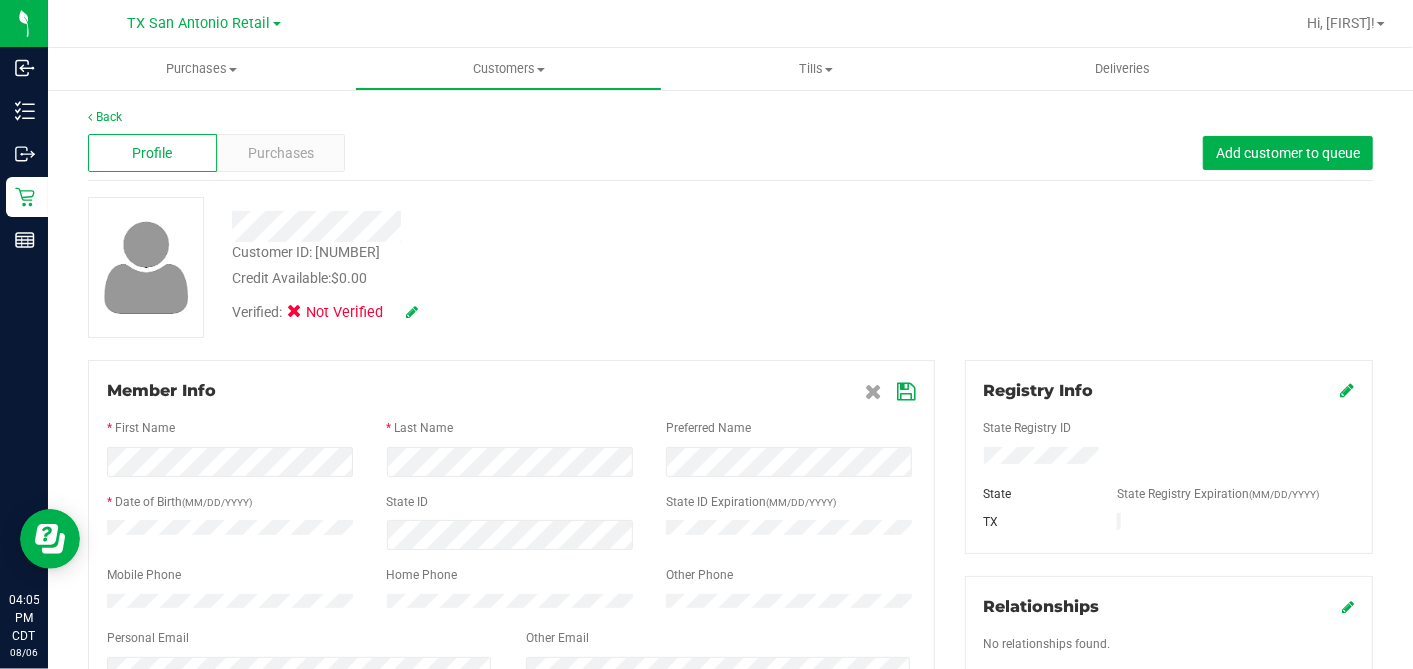 click at bounding box center (907, 392) 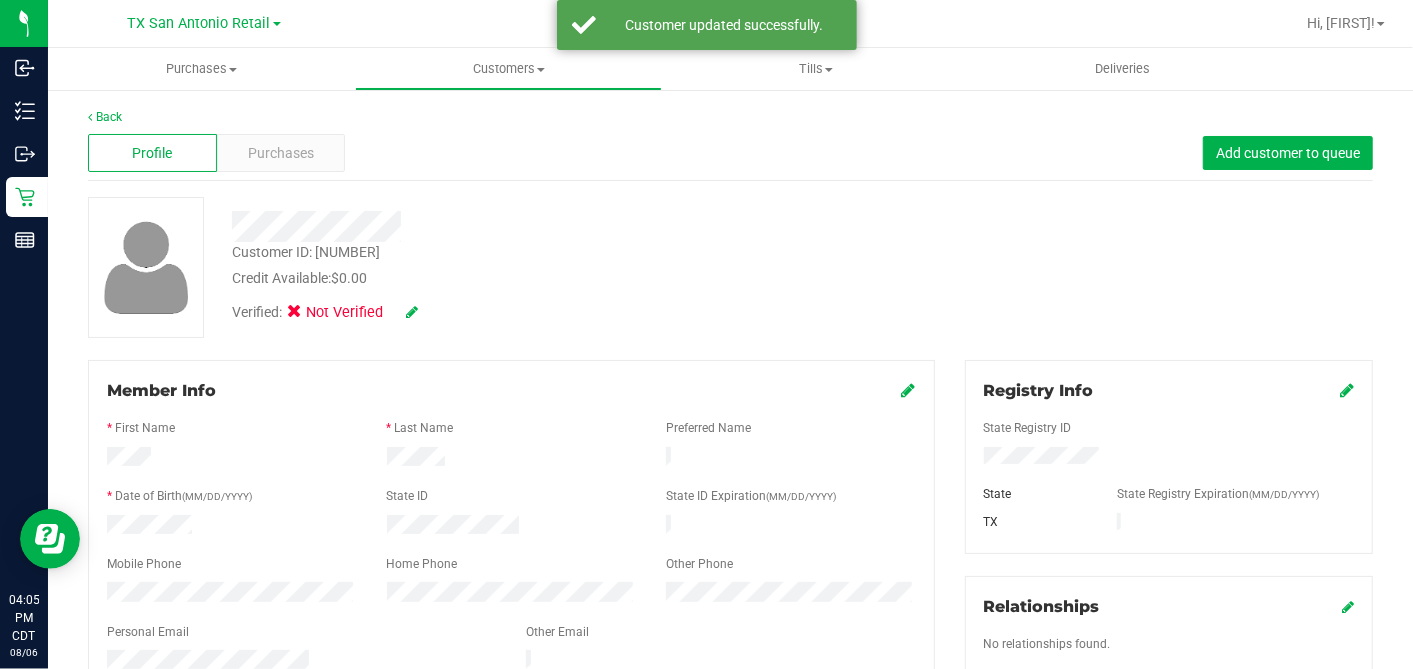 click at bounding box center [412, 312] 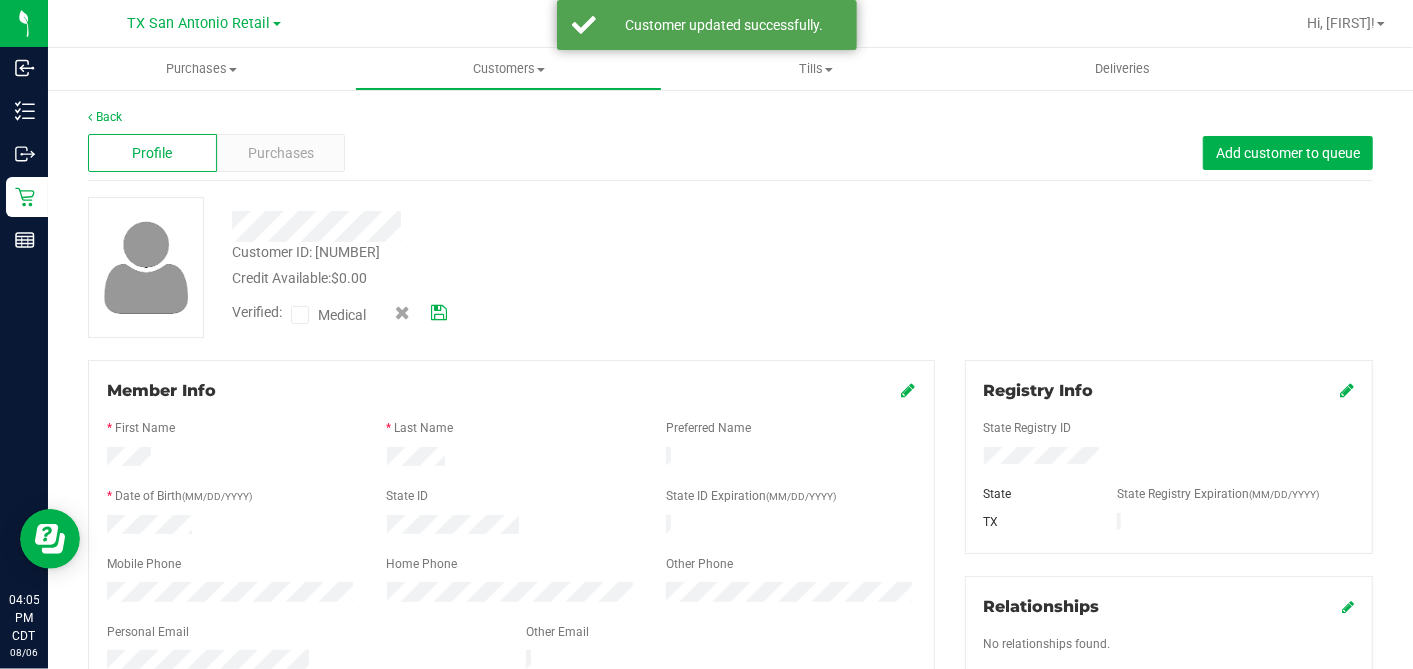 click at bounding box center (300, 315) 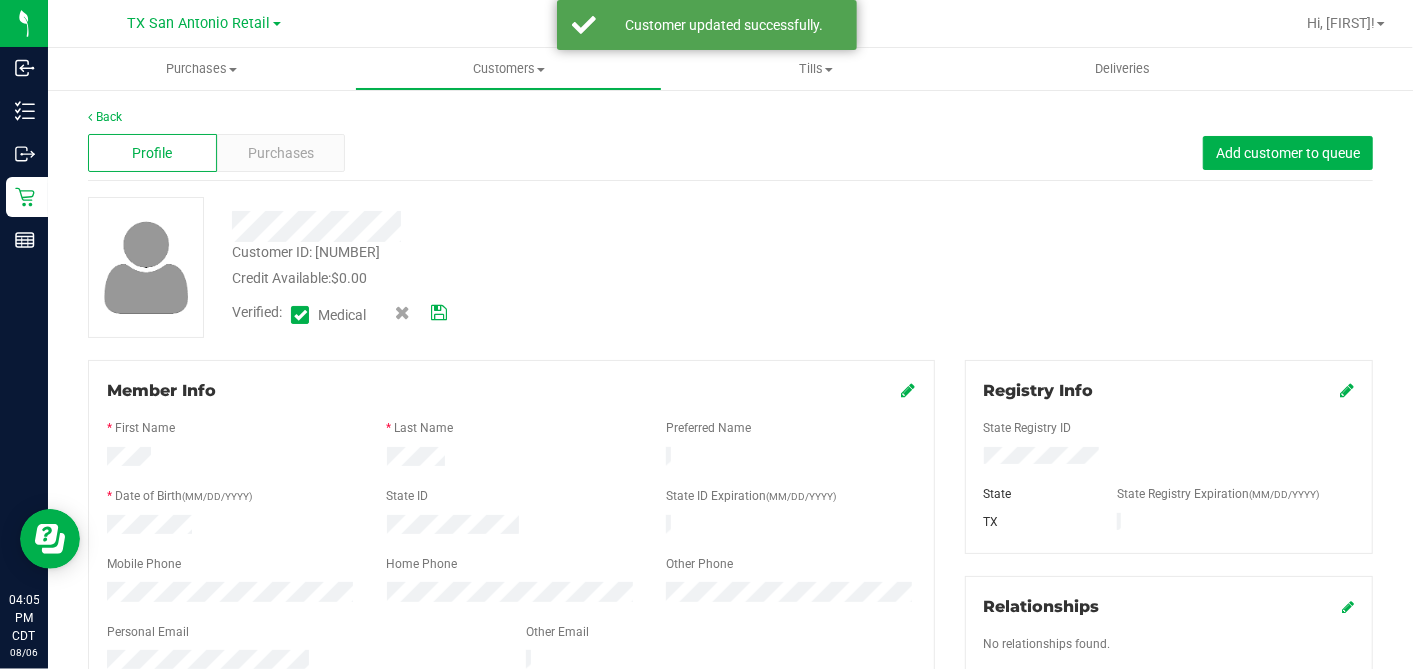 drag, startPoint x: 448, startPoint y: 311, endPoint x: 505, endPoint y: 314, distance: 57.07889 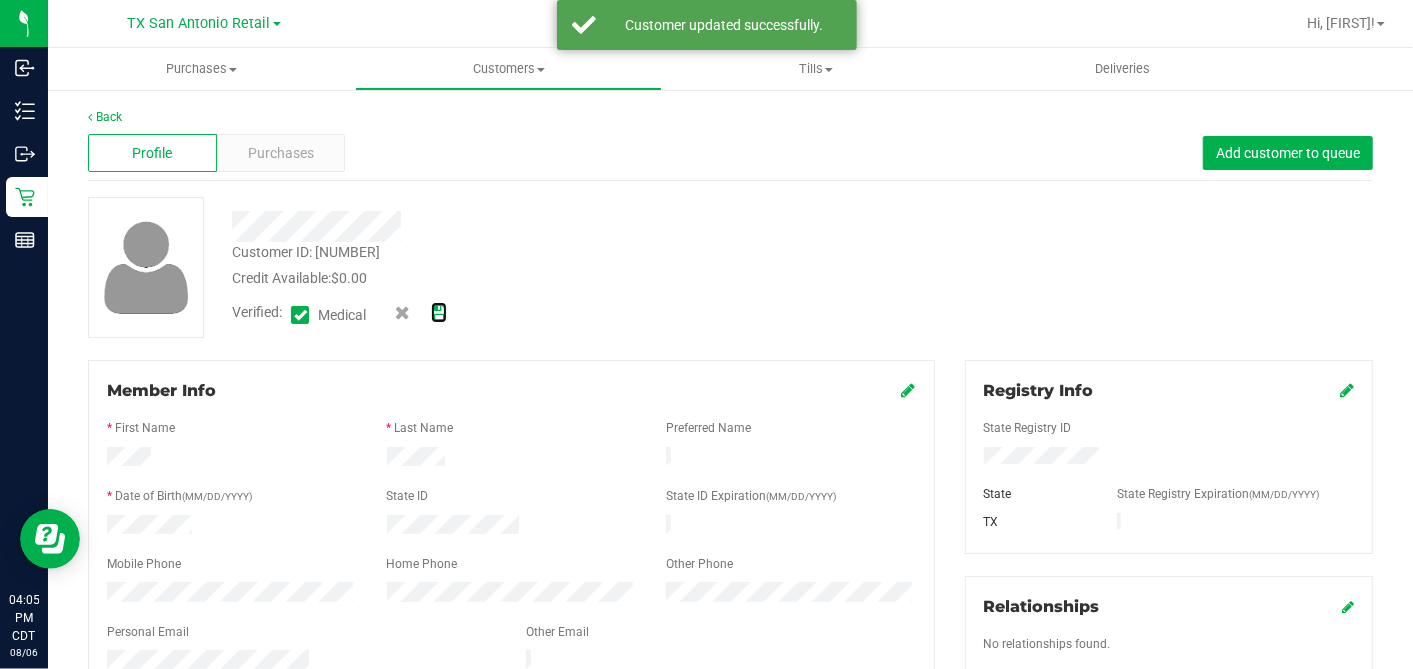 drag, startPoint x: 444, startPoint y: 308, endPoint x: 475, endPoint y: 313, distance: 31.400637 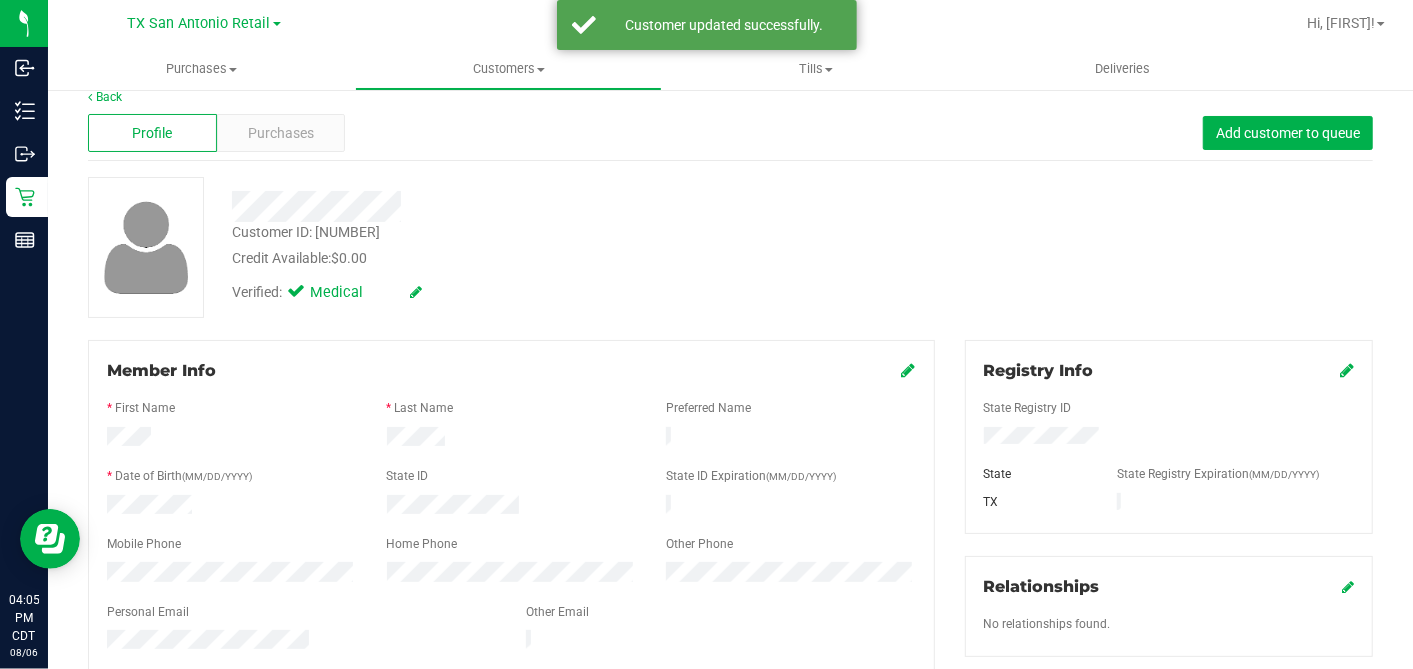 scroll, scrollTop: 0, scrollLeft: 0, axis: both 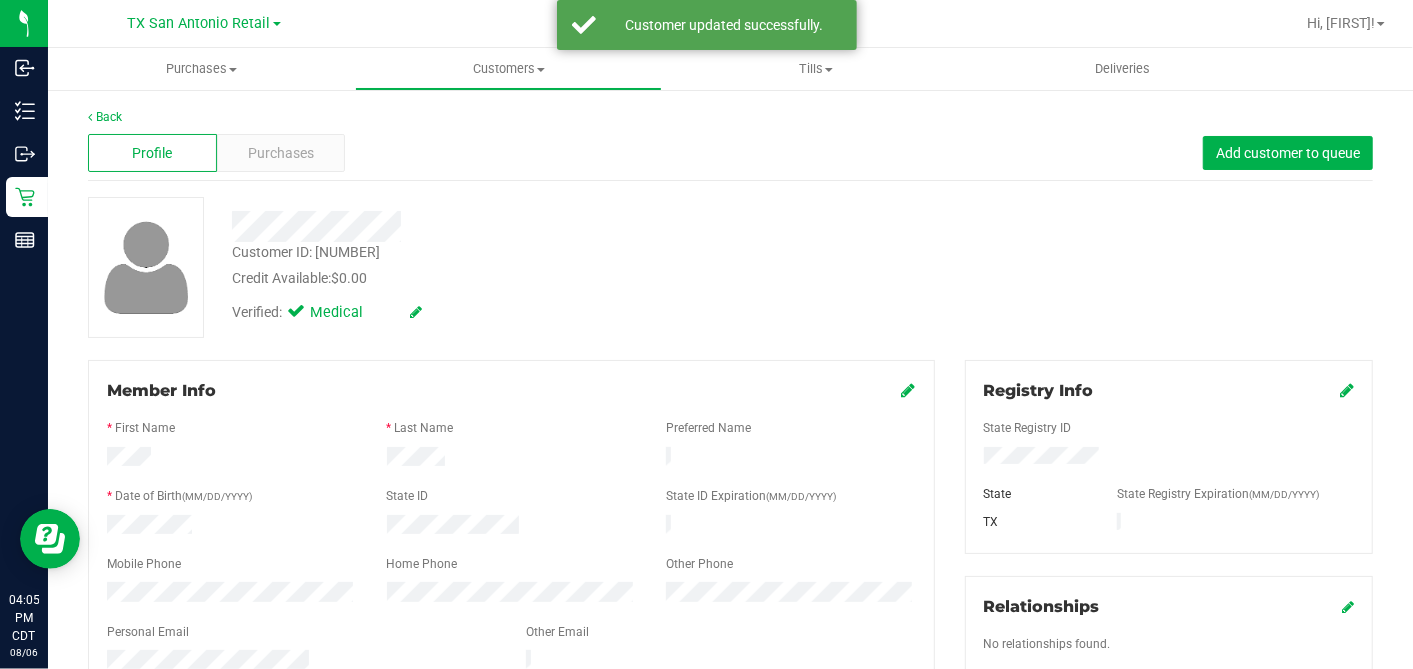 click on "Profile
Purchases
Add customer to queue" at bounding box center (730, 153) 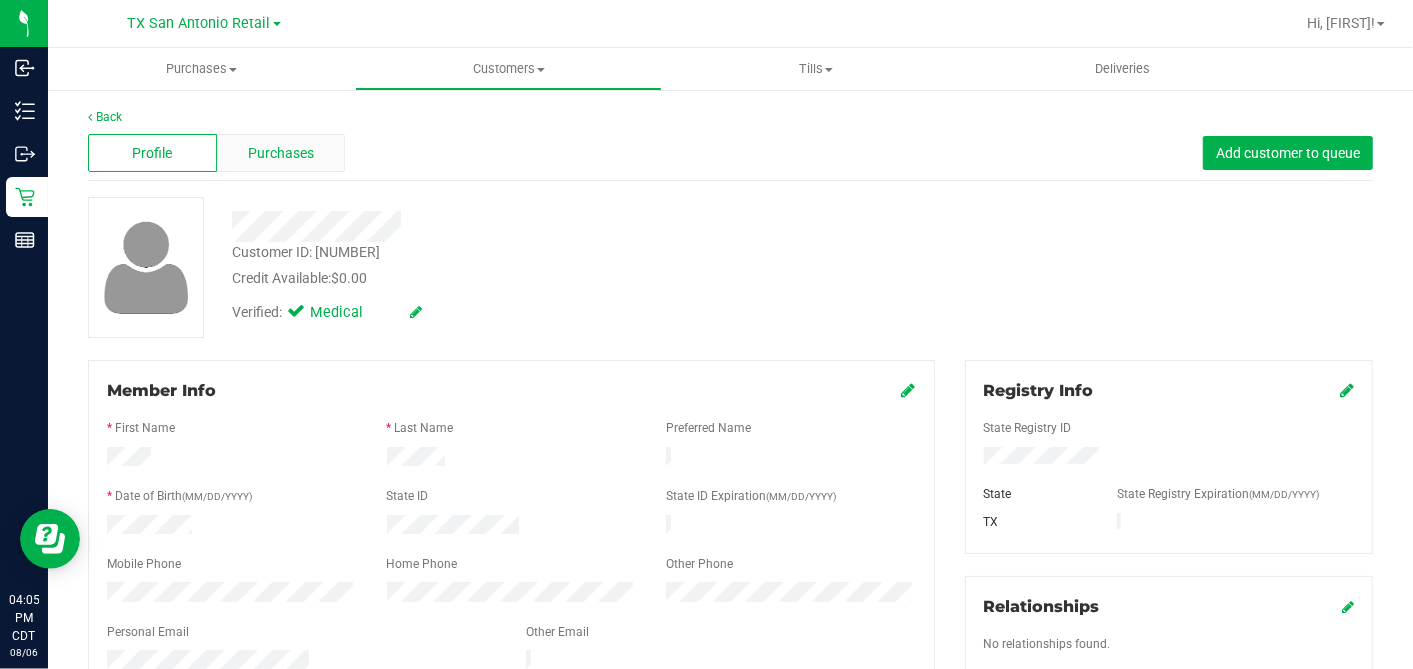 click on "Purchases" at bounding box center (281, 153) 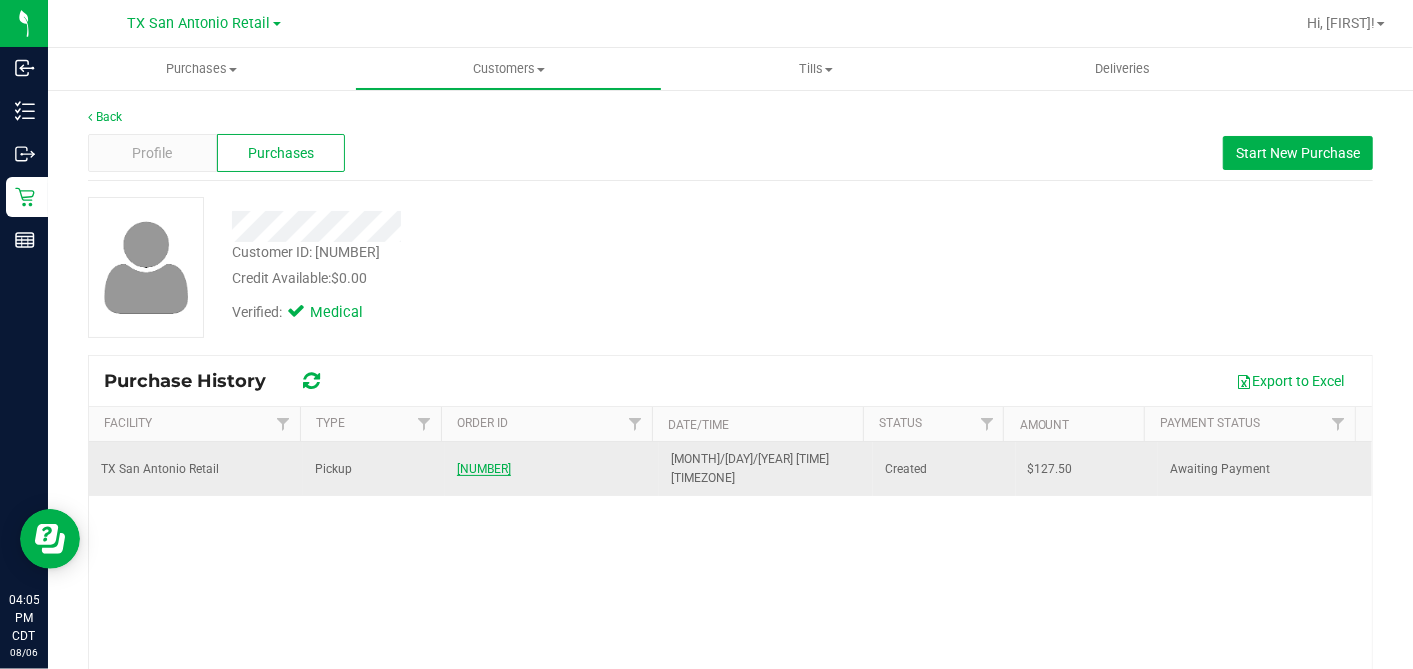 click on "11748706" at bounding box center (484, 469) 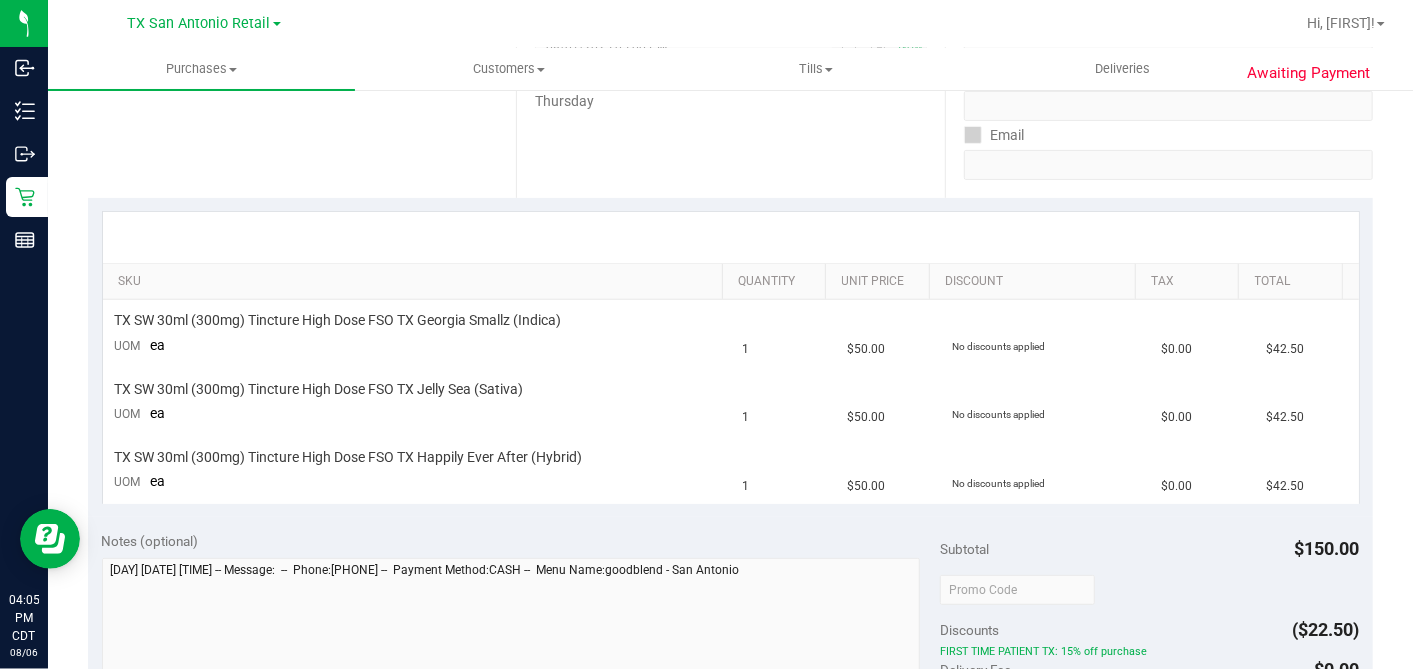 scroll, scrollTop: 0, scrollLeft: 0, axis: both 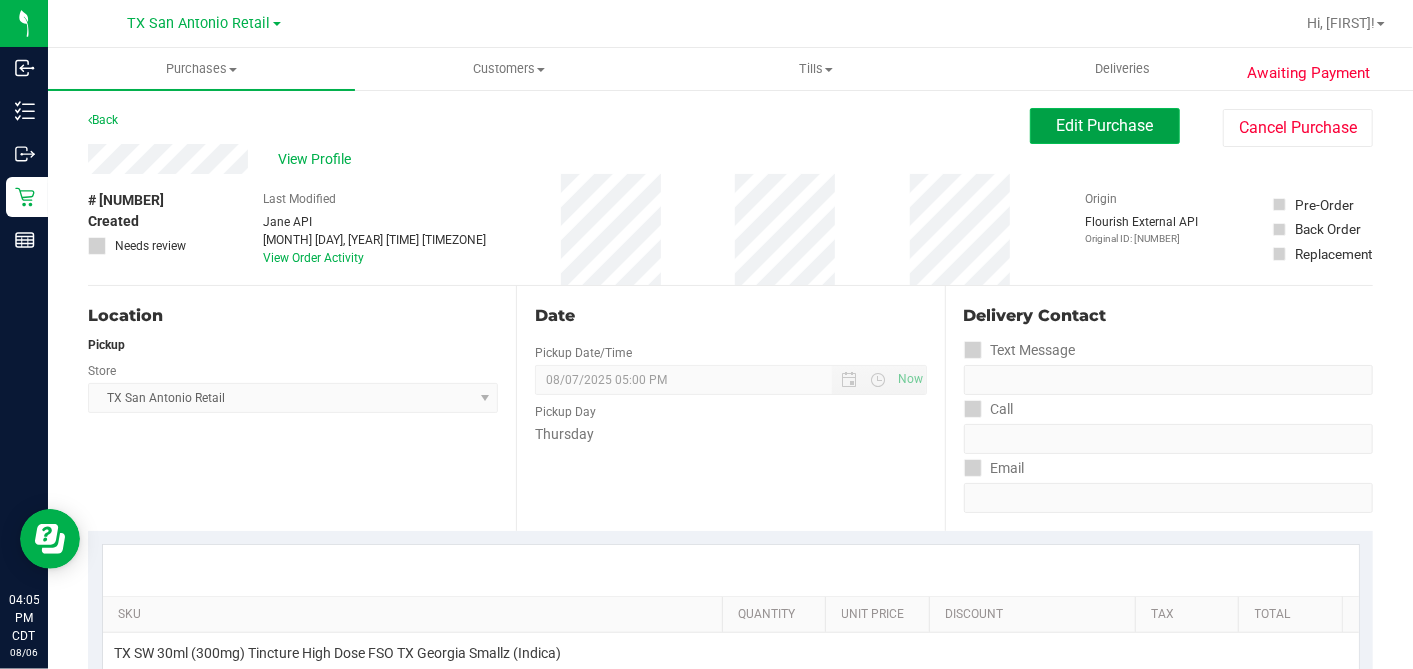 click on "Edit Purchase" at bounding box center (1105, 125) 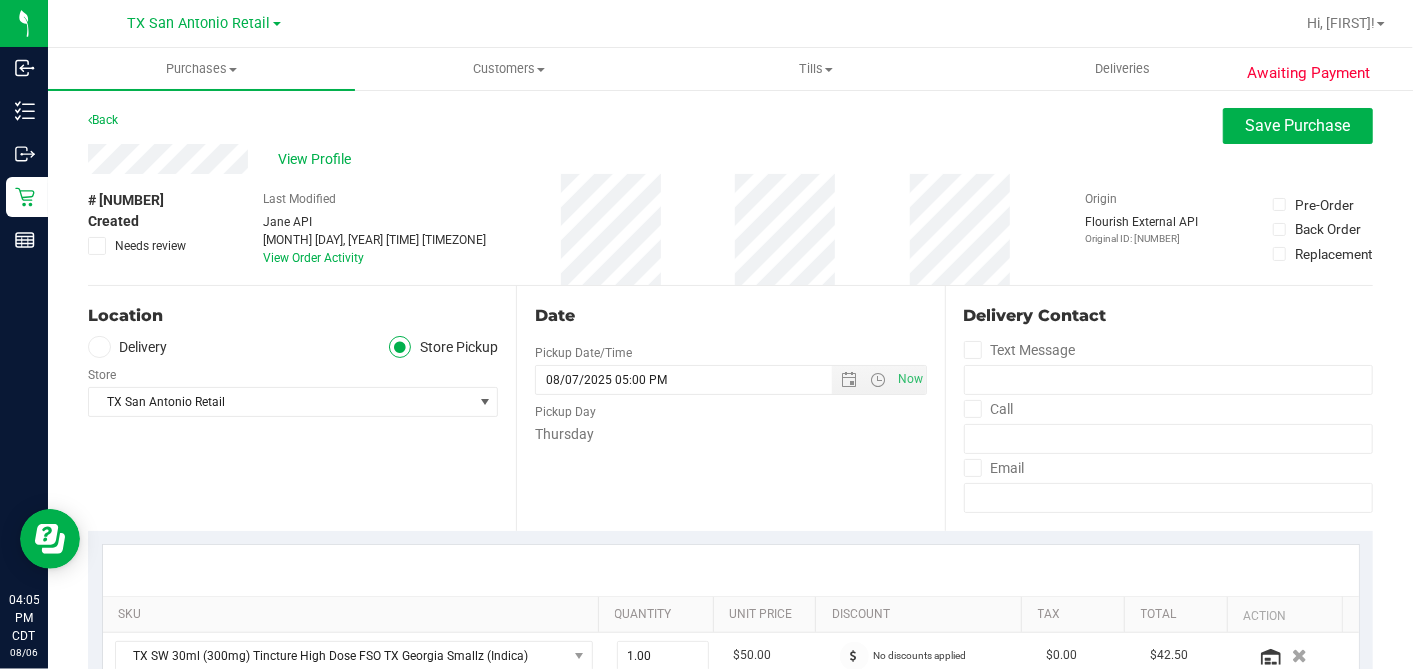 click at bounding box center (99, 347) 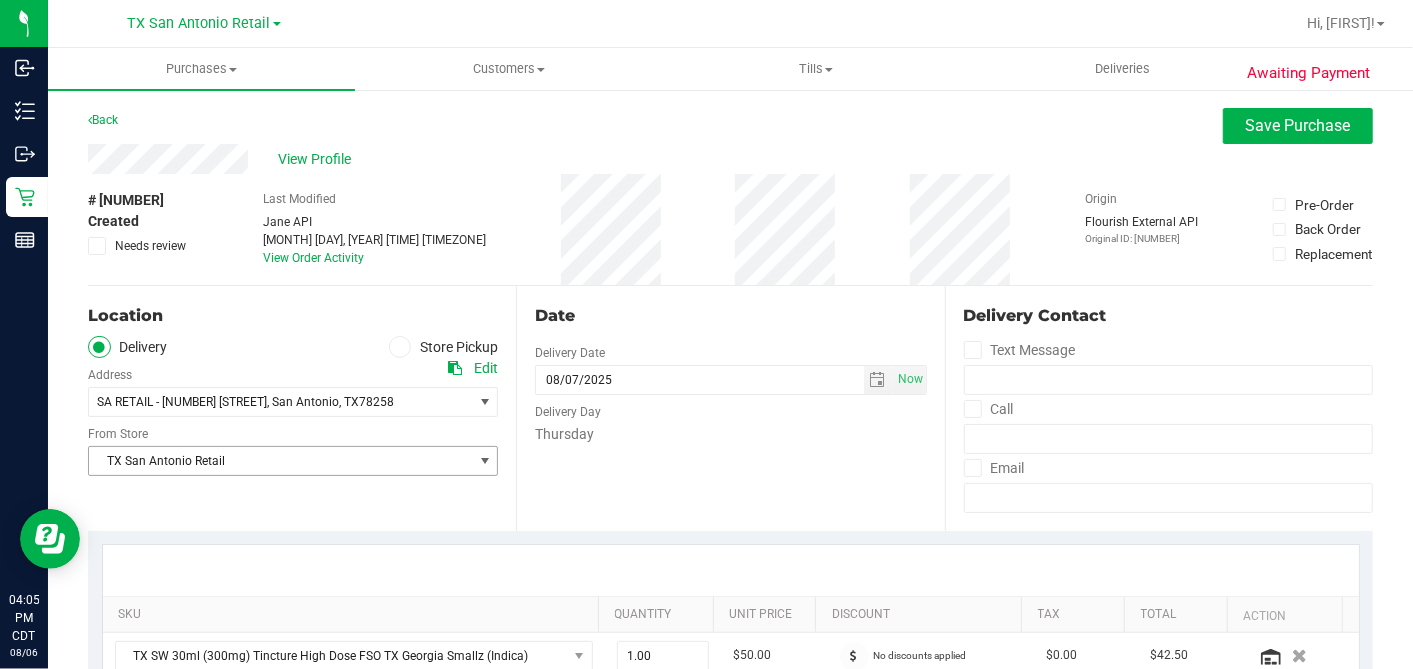 click on "TX San Antonio Retail" at bounding box center (280, 461) 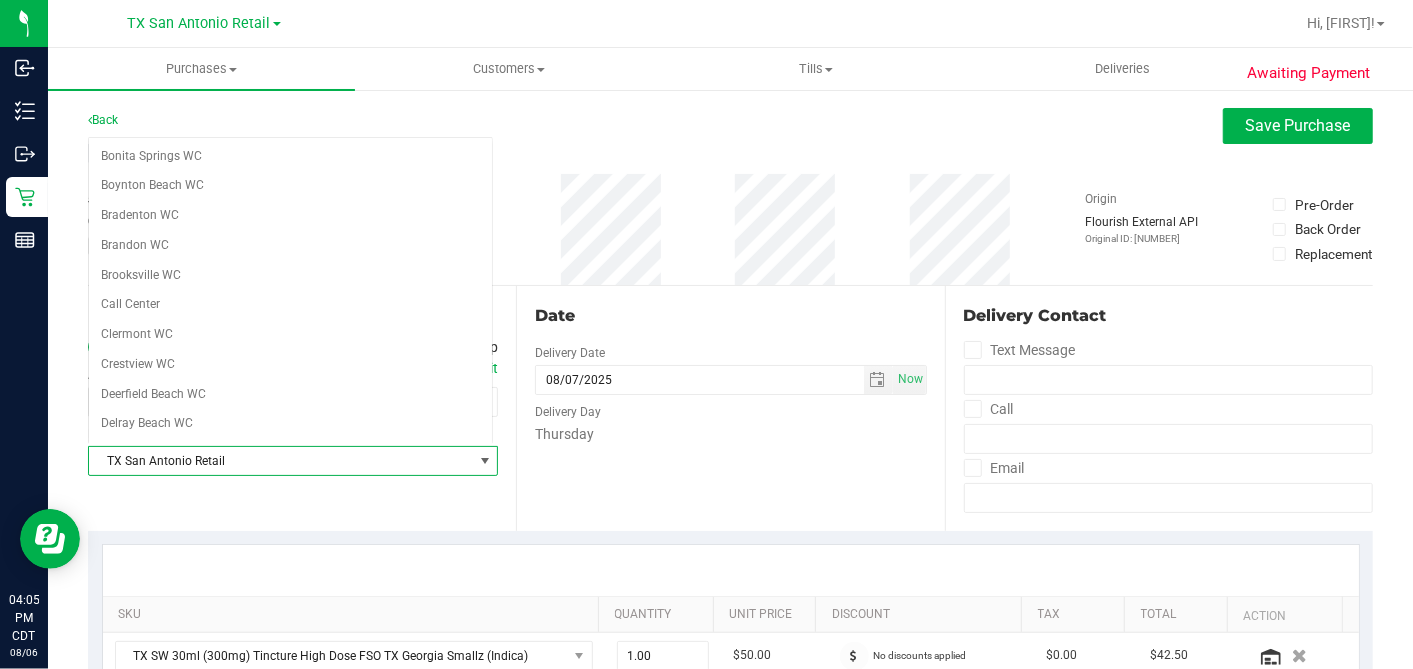 scroll, scrollTop: 1276, scrollLeft: 0, axis: vertical 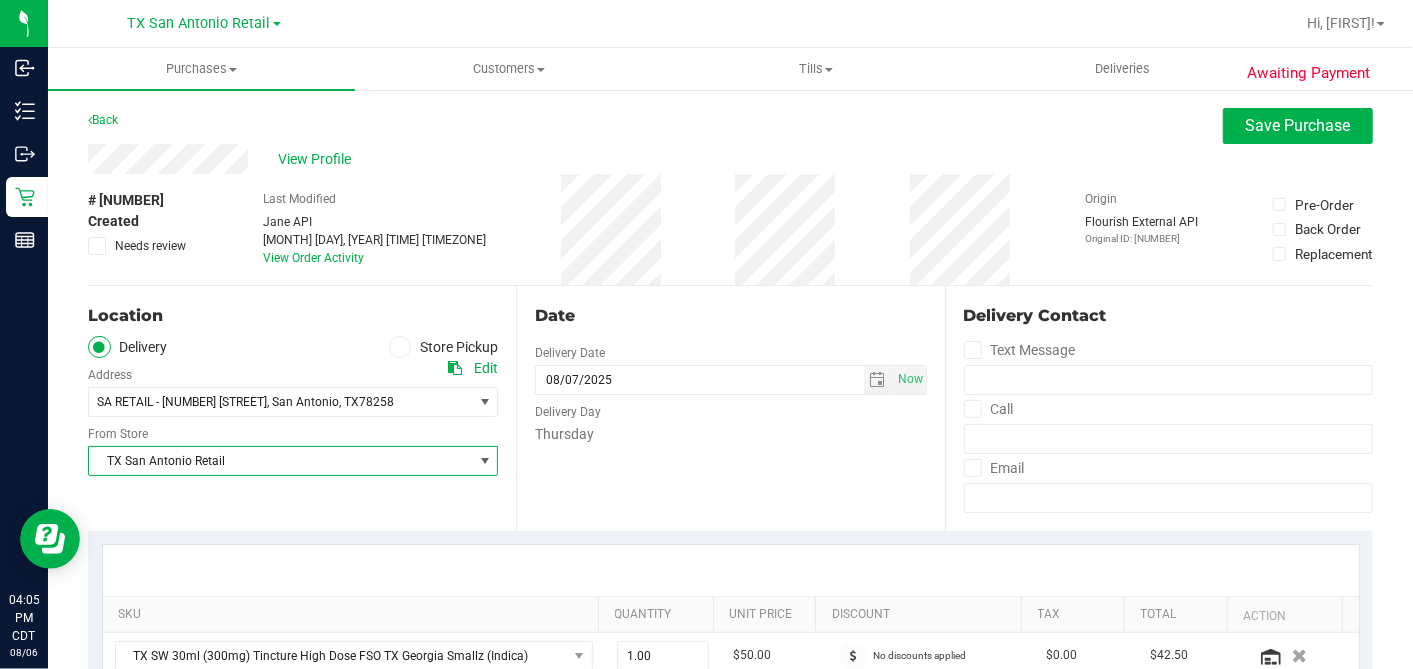click on "Date
Delivery Date
08/07/2025
Now
08/07/2025 05:00 PM
Now
Delivery Day
Thursday" at bounding box center (730, 408) 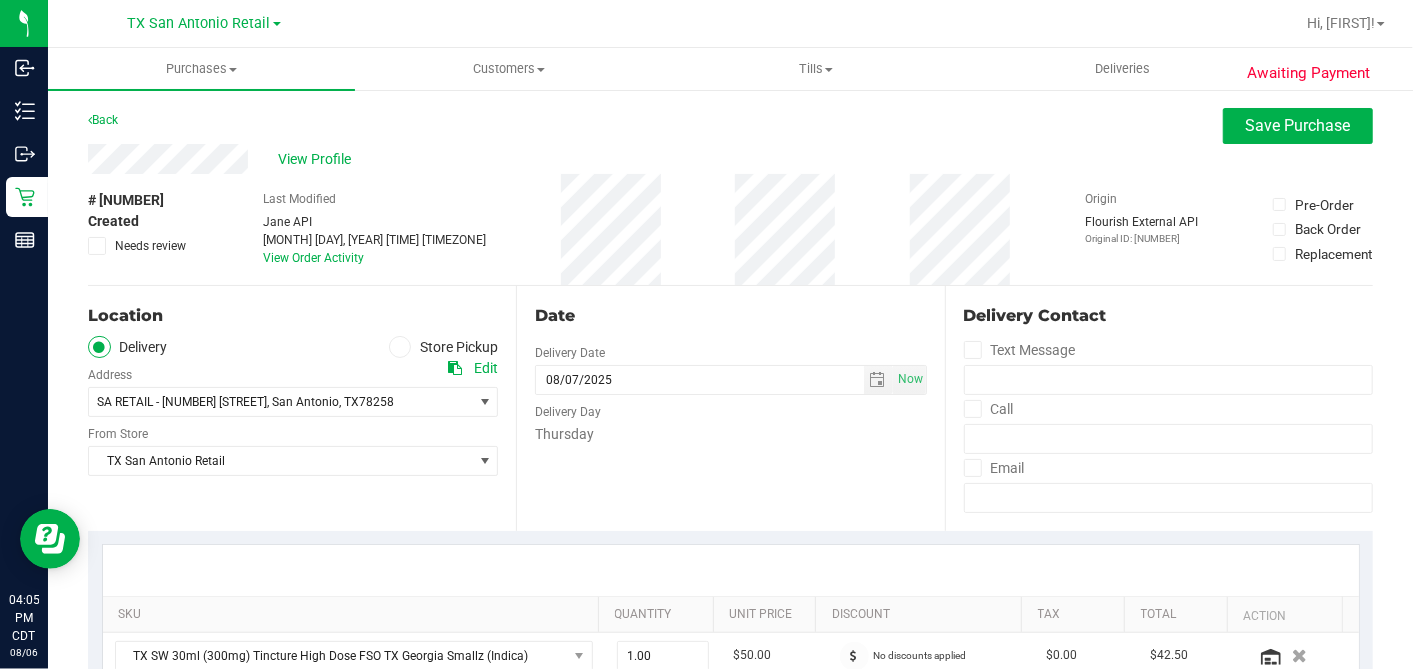 scroll, scrollTop: 444, scrollLeft: 0, axis: vertical 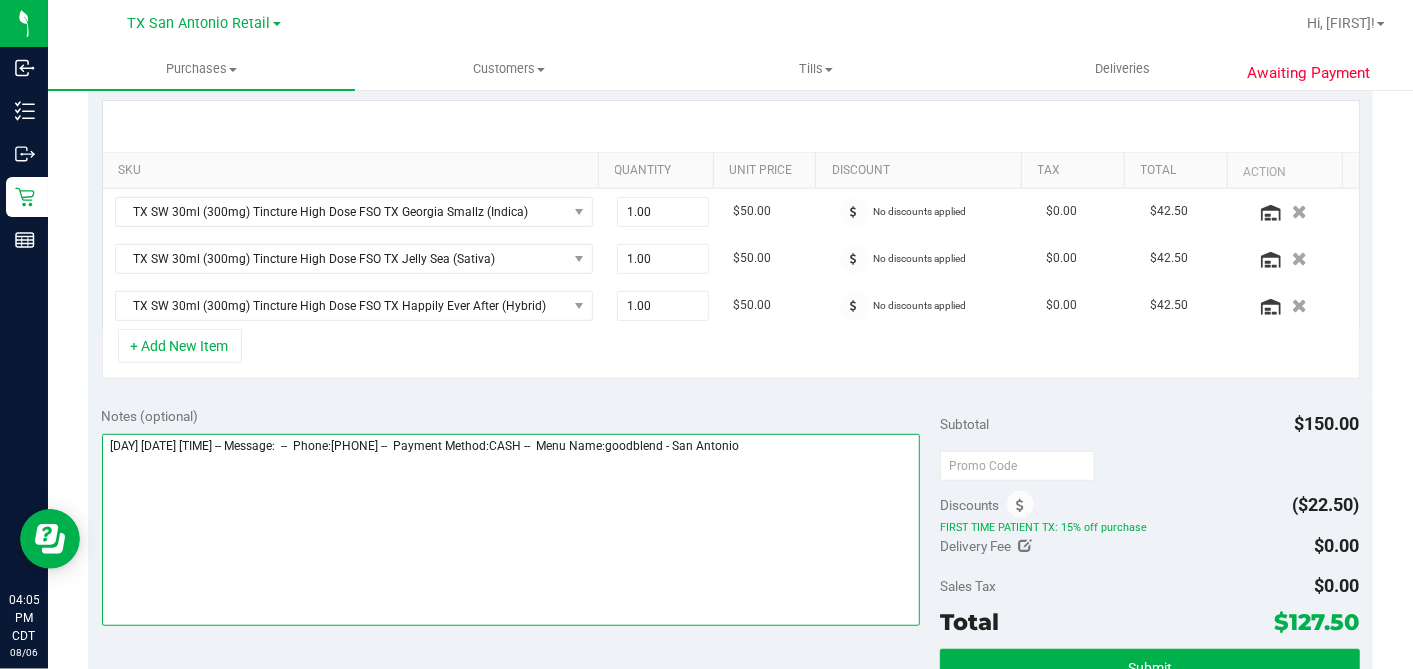 click at bounding box center [511, 530] 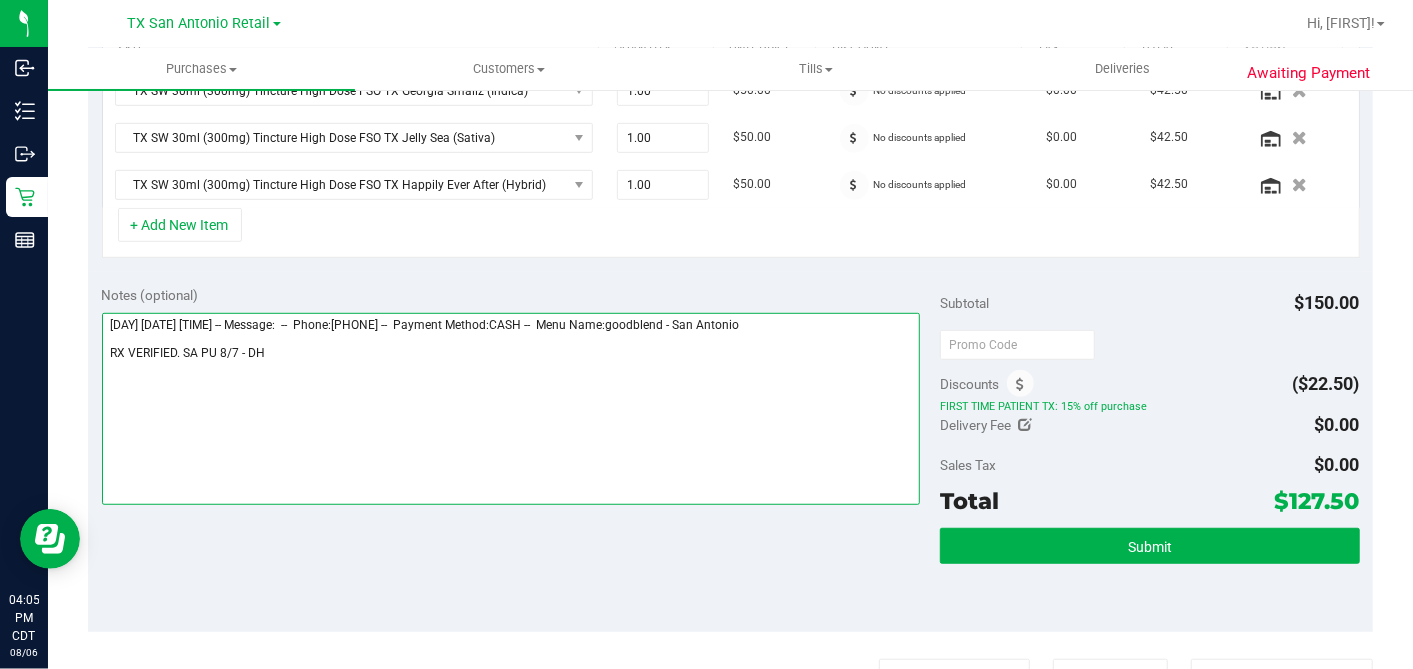 scroll, scrollTop: 777, scrollLeft: 0, axis: vertical 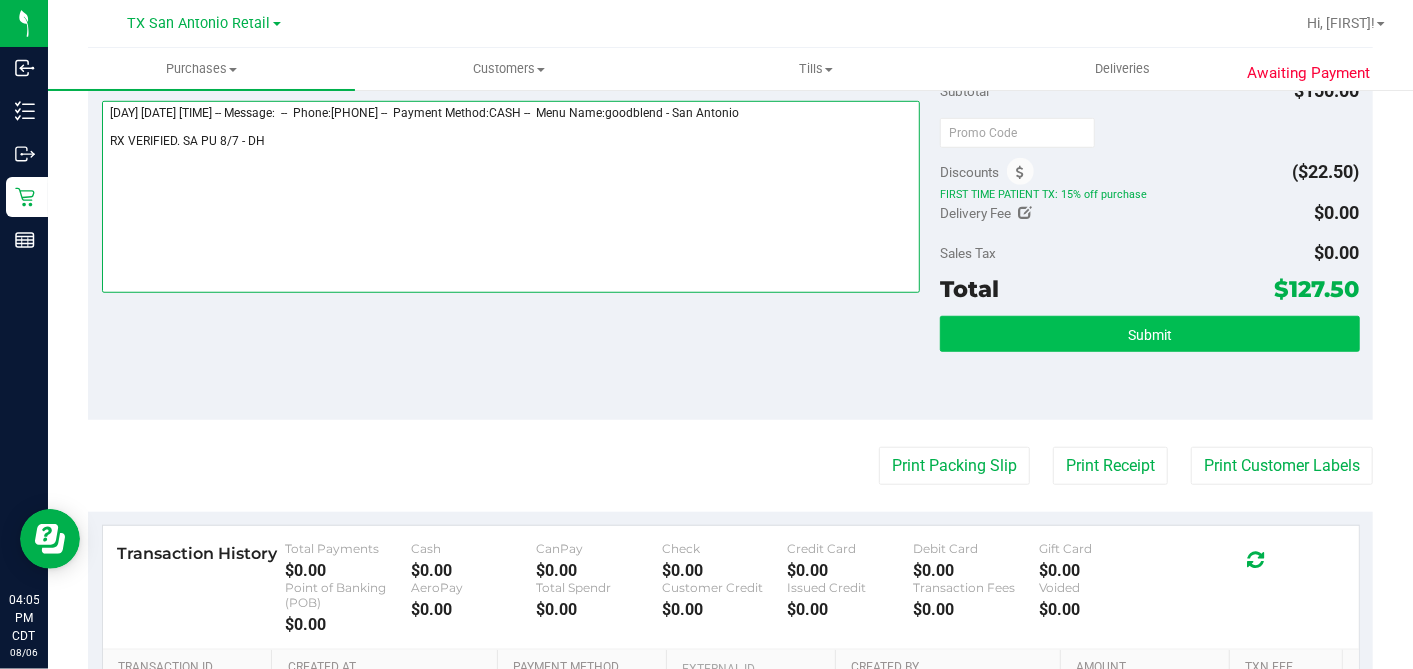 type on "Thursday 08/07/2025 09:00-17:00 -- Message:  --  Phone:4695951001 --  Payment Method:CASH --  Menu Name:goodblend - San Antonio
RX VERIFIED. SA PU 8/7 - DH" 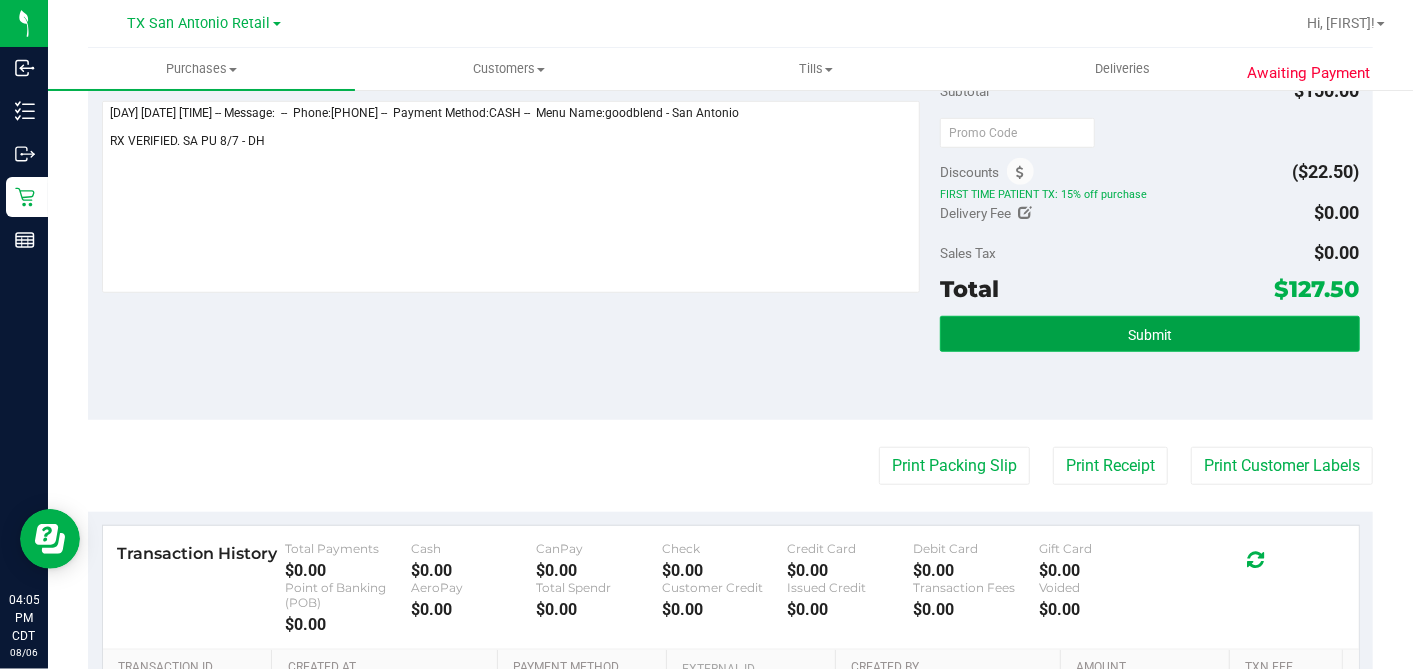 click on "Submit" at bounding box center (1149, 334) 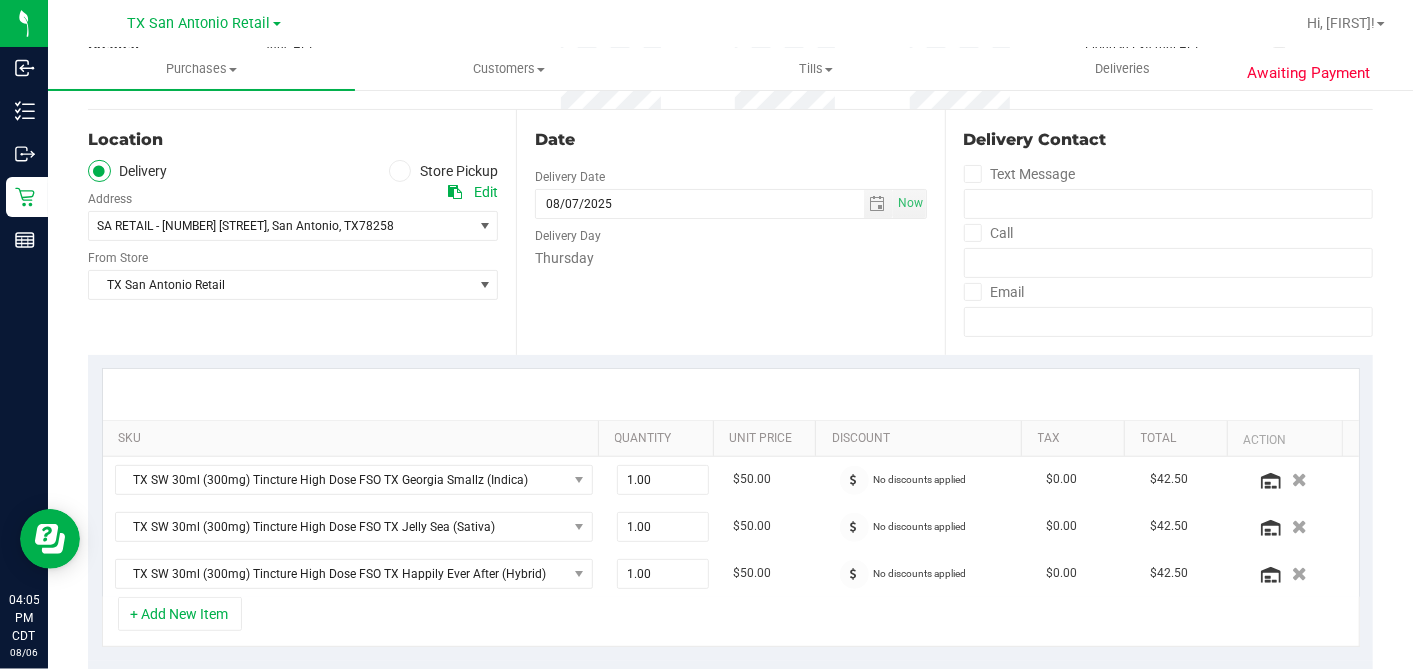 scroll, scrollTop: 0, scrollLeft: 0, axis: both 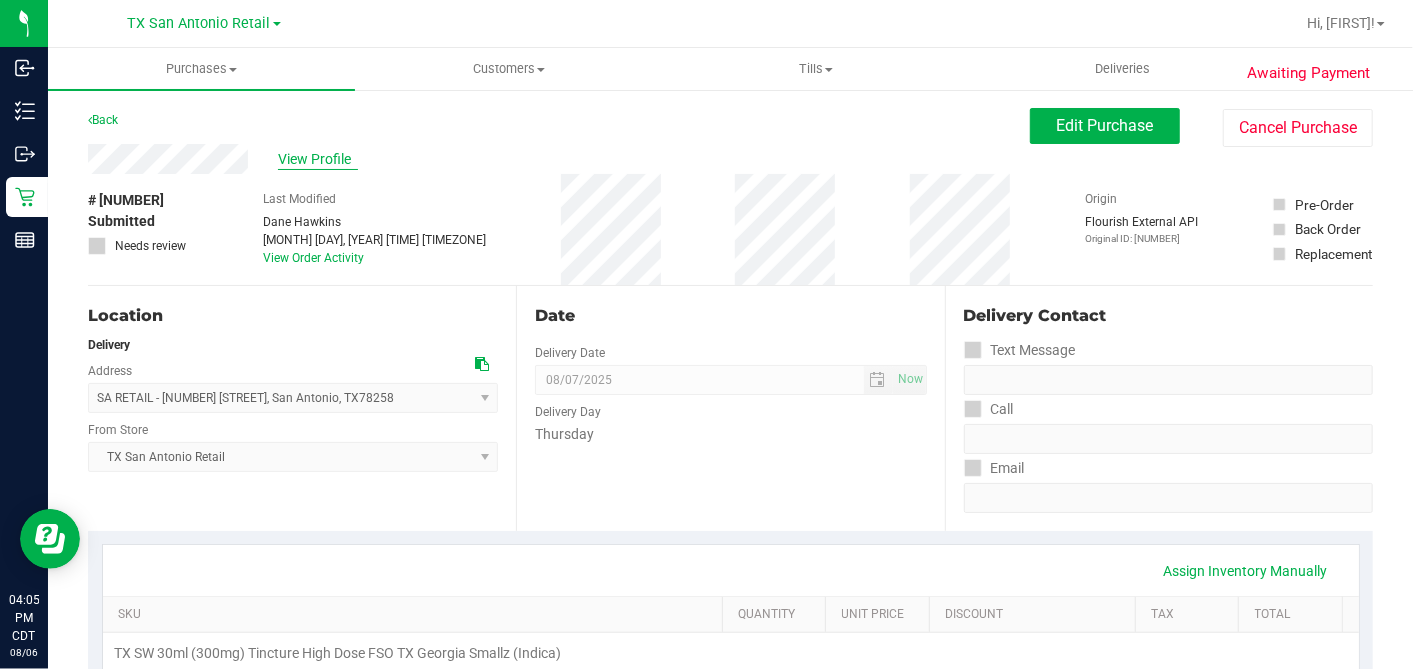 click on "View Profile" at bounding box center [318, 159] 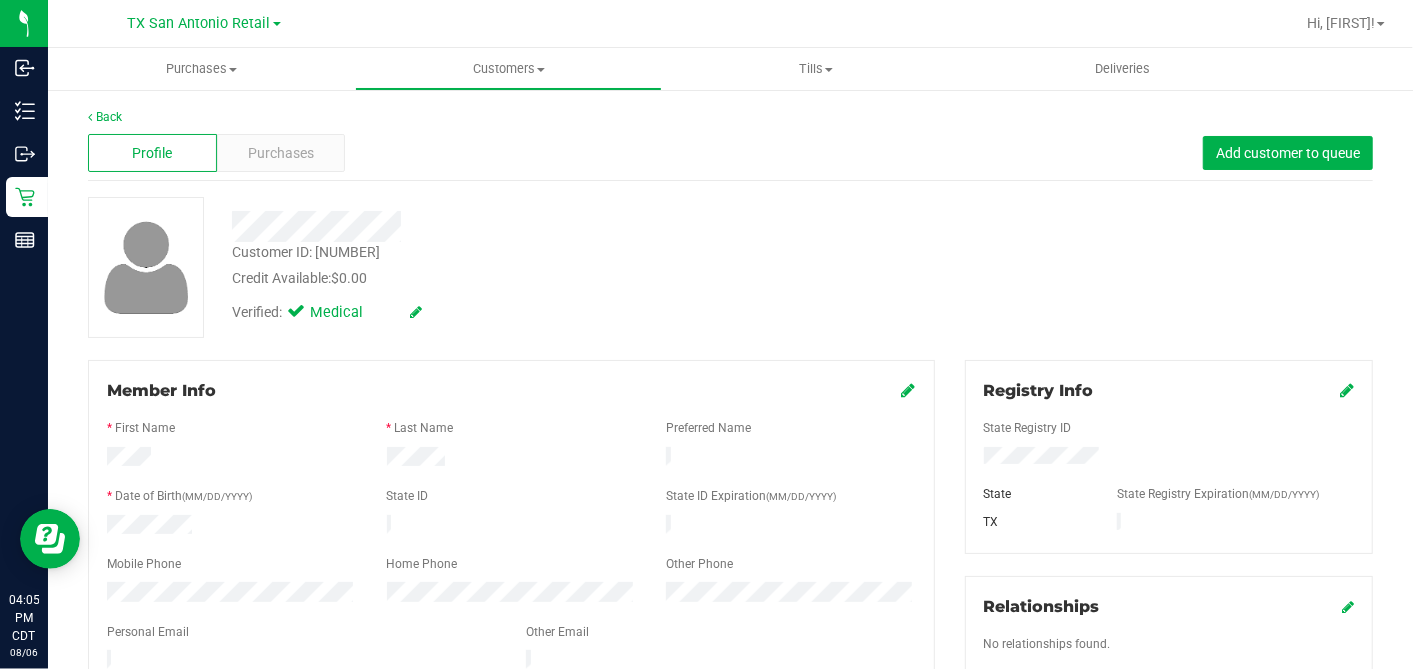 click at bounding box center [511, 648] 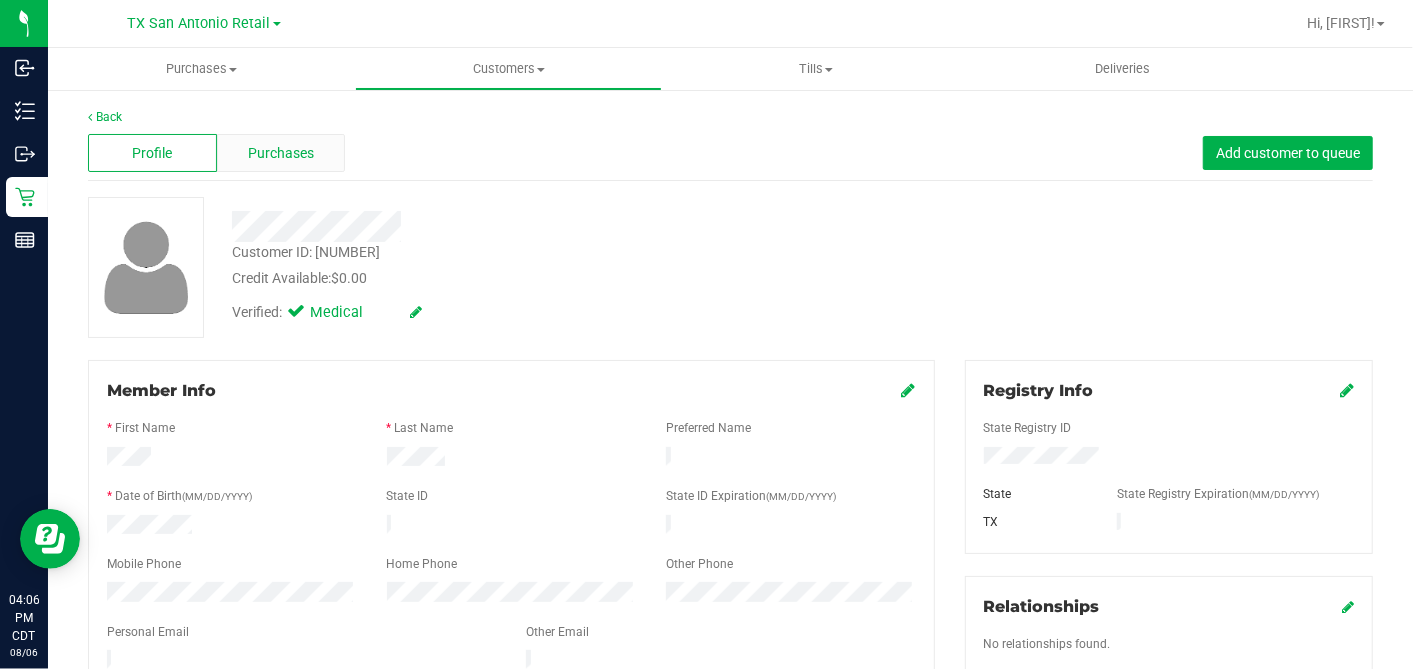 click on "Purchases" at bounding box center [281, 153] 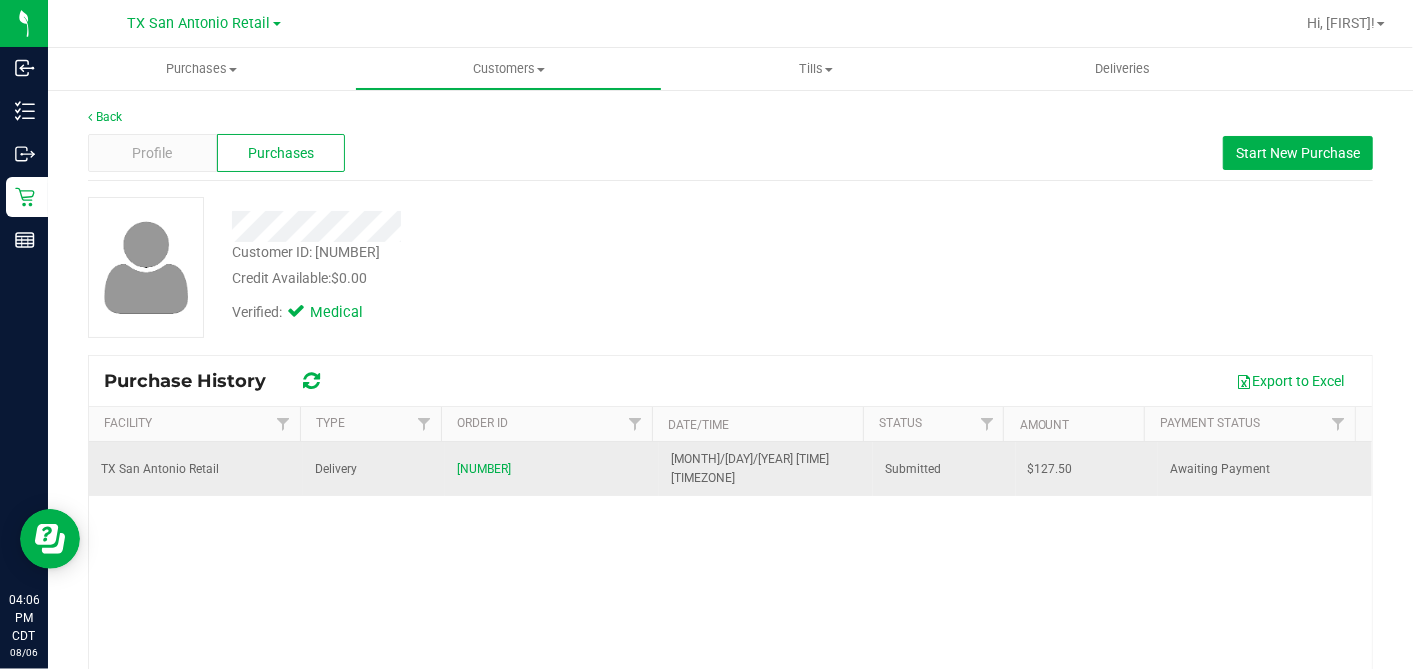 click on "$127.50" at bounding box center [1050, 469] 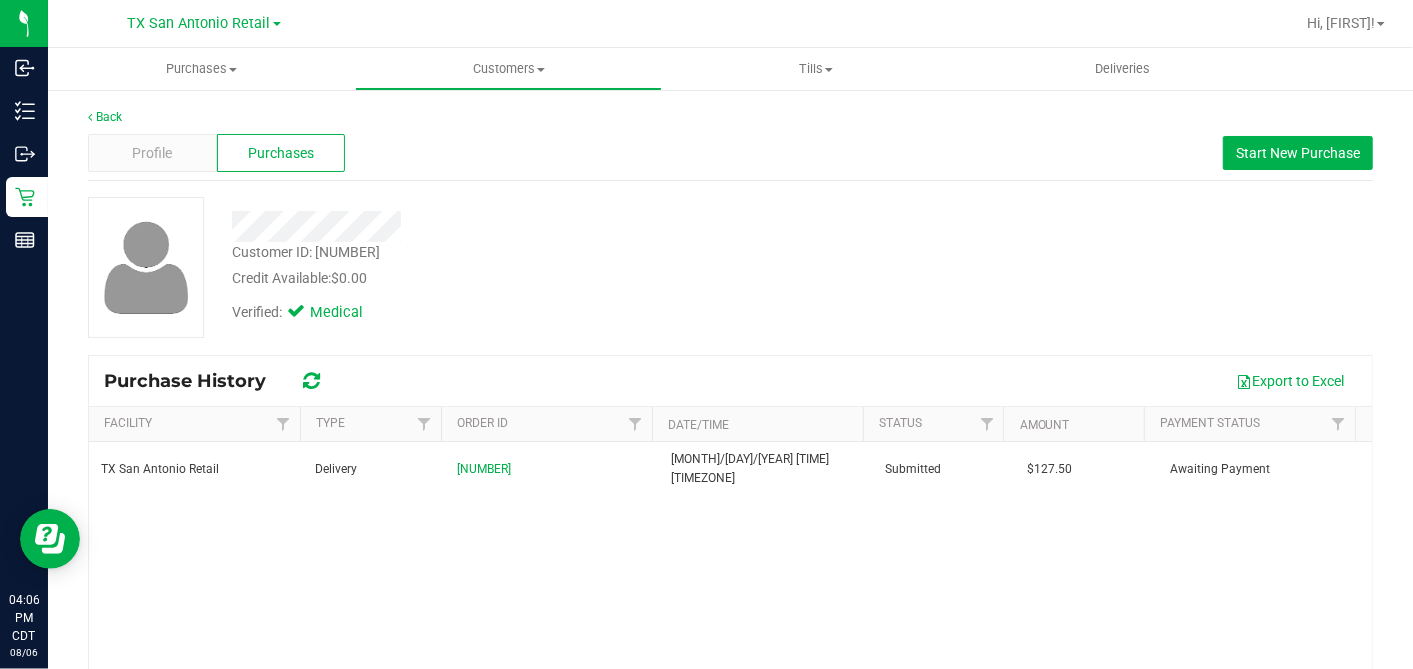 copy on "127.50" 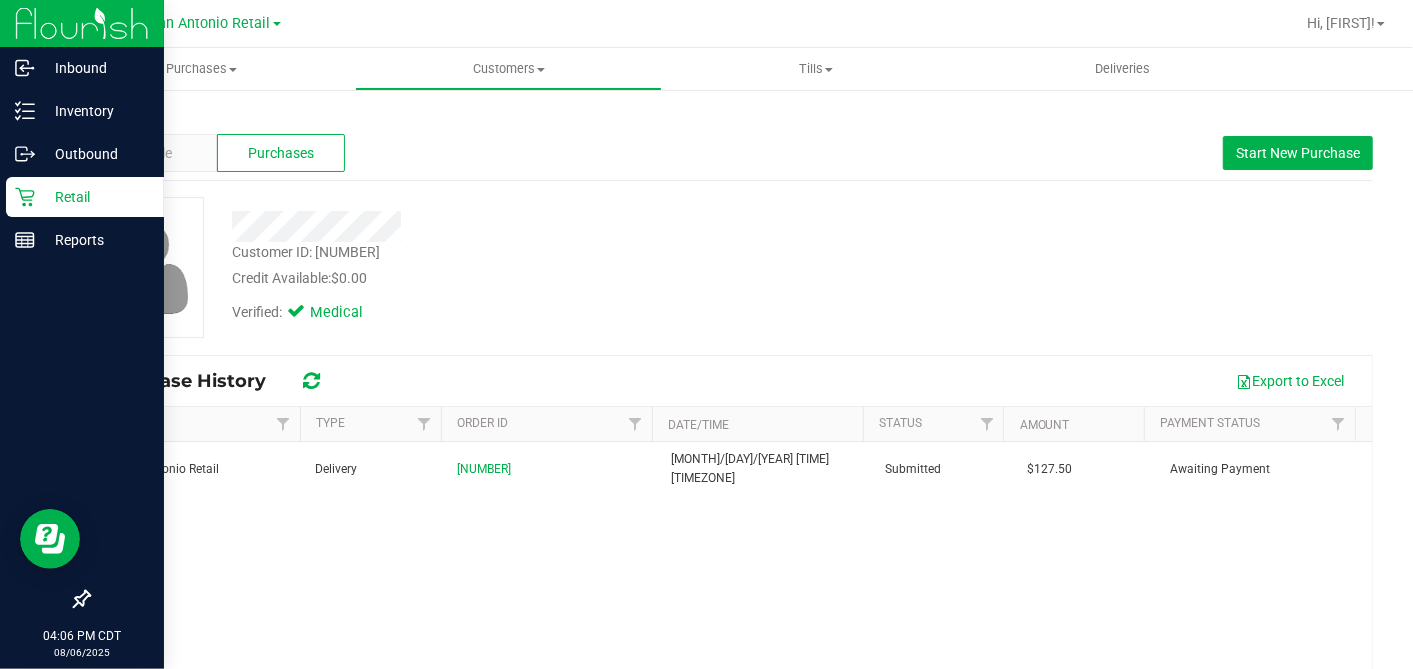 click on "Retail" at bounding box center (85, 197) 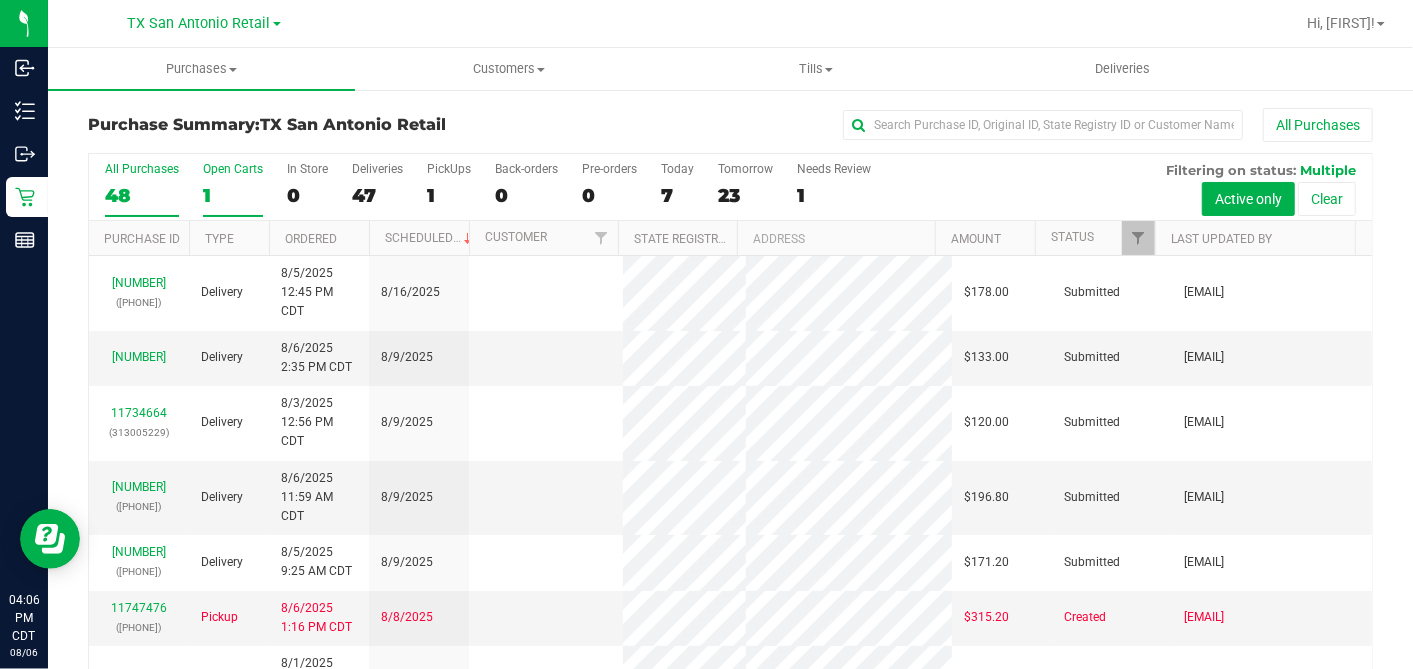 click on "Open Carts" at bounding box center (233, 169) 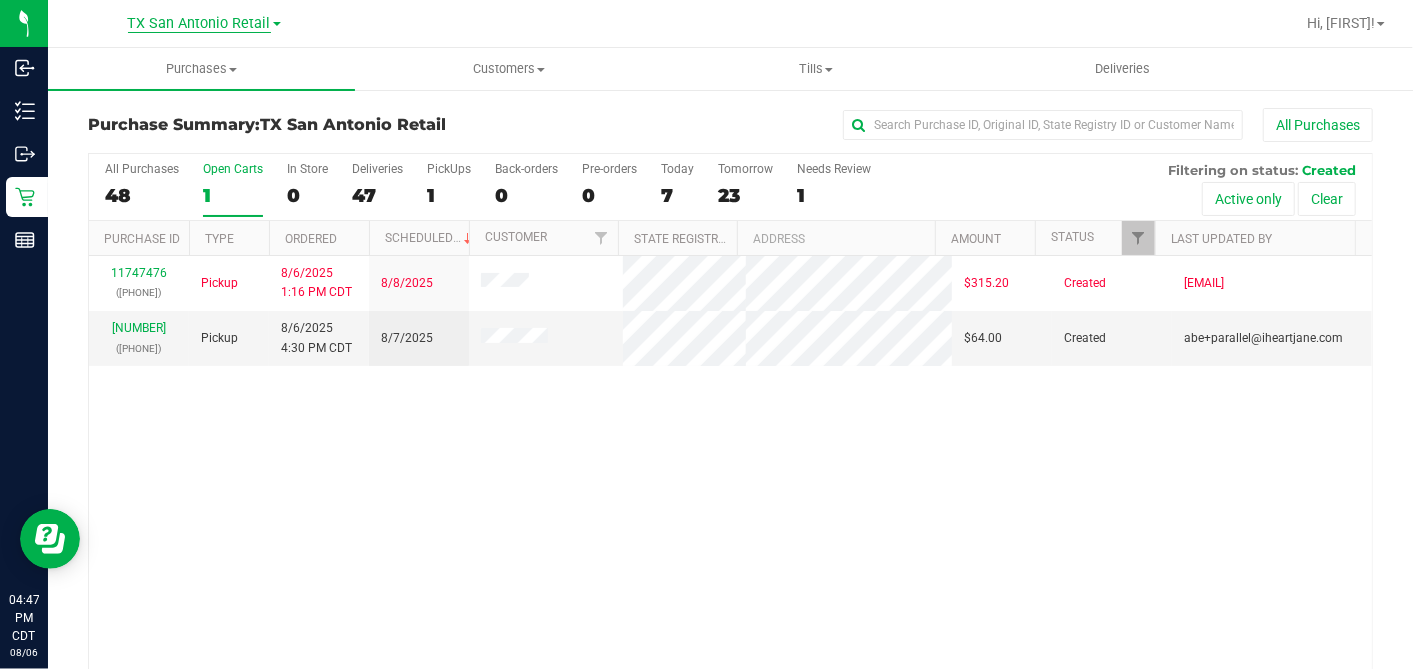click on "TX San Antonio Retail" at bounding box center [199, 24] 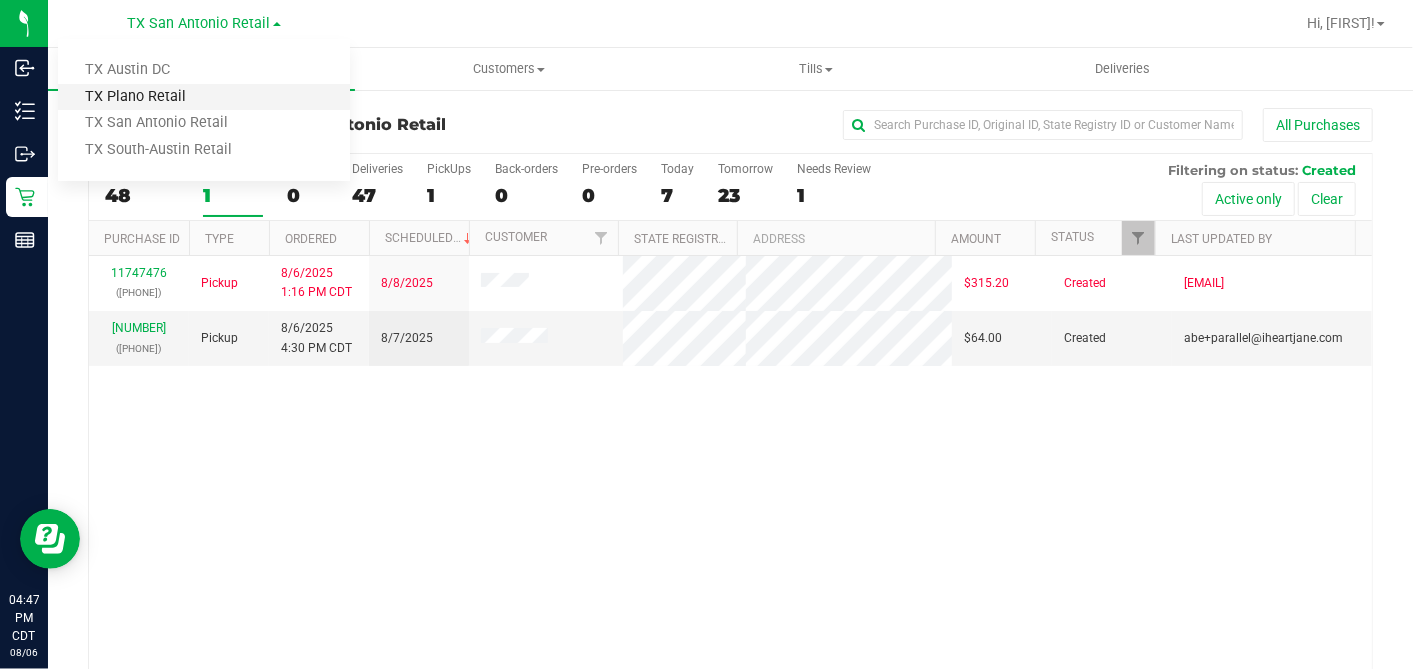 click on "TX Plano Retail" at bounding box center (204, 97) 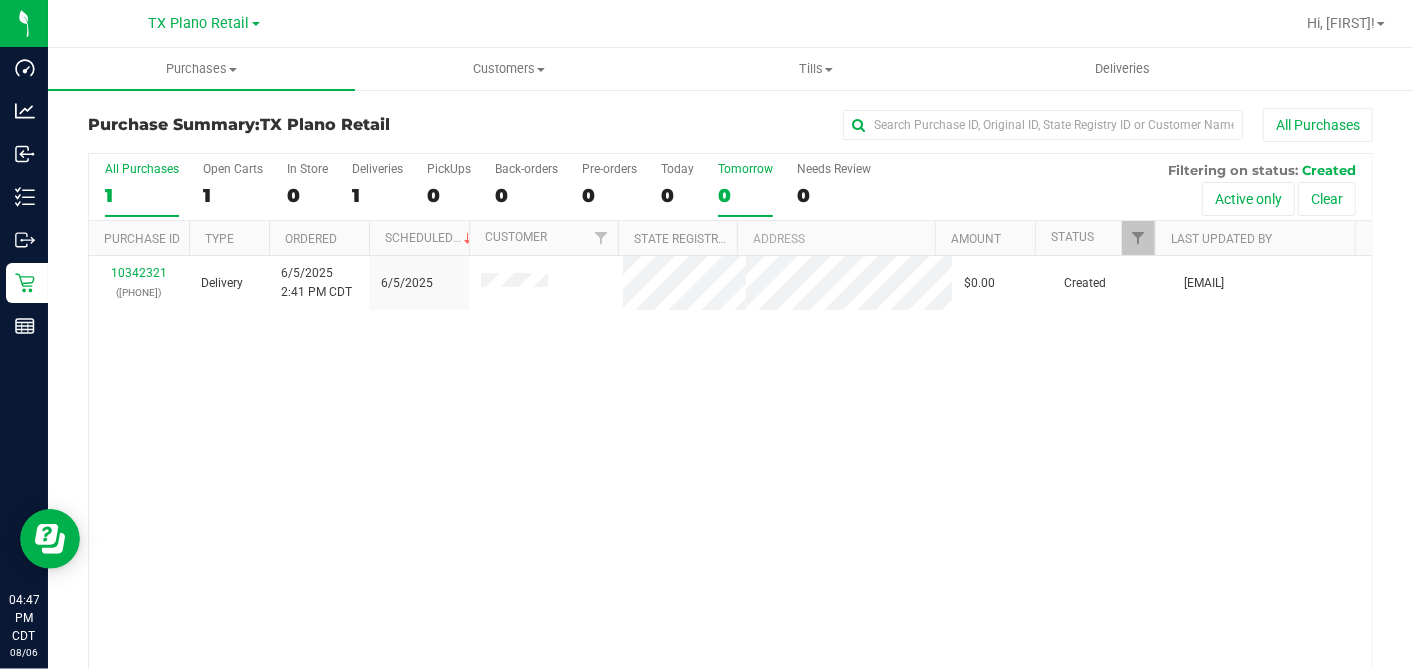 click on "0" at bounding box center [745, 195] 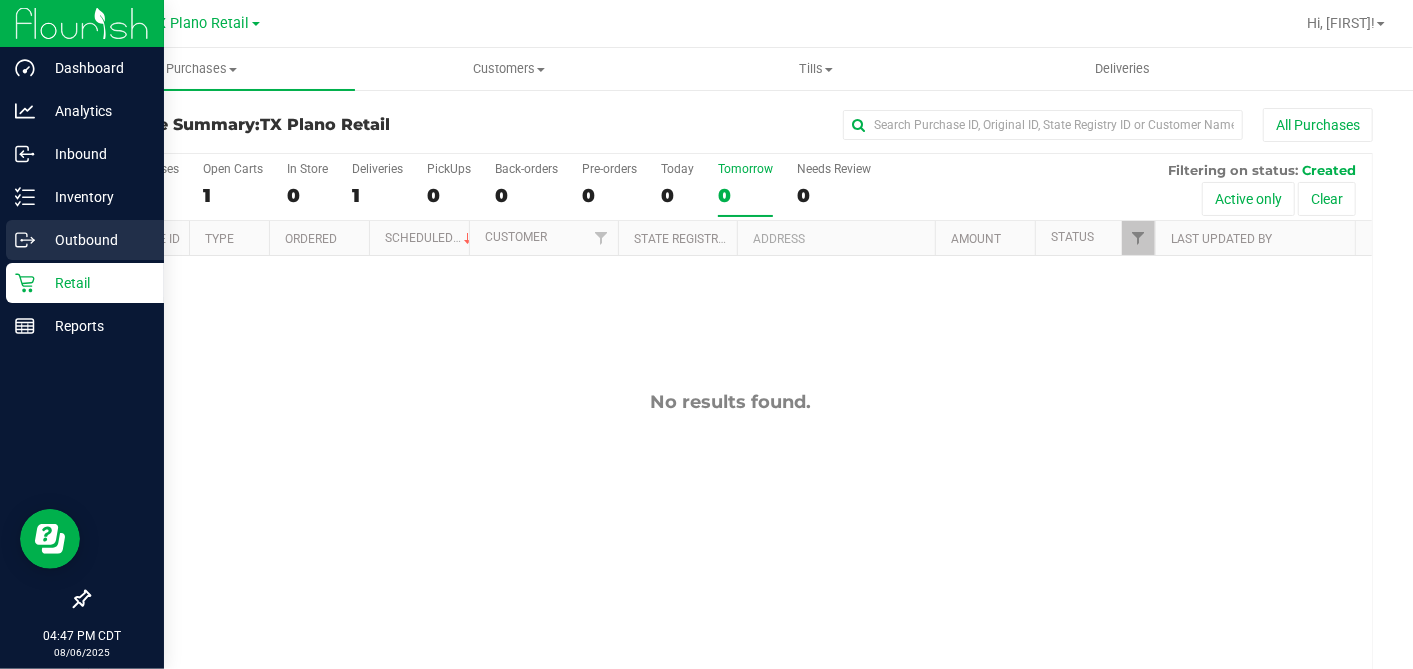 click on "Outbound" at bounding box center (95, 240) 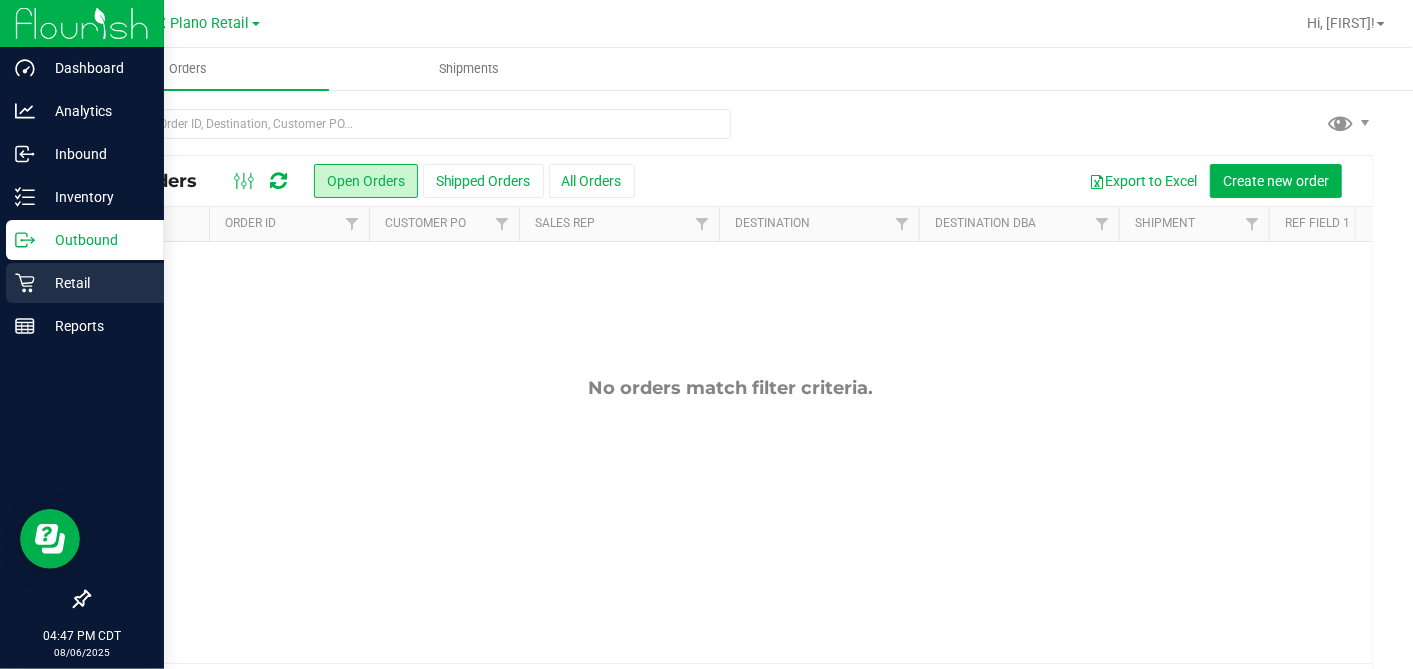 click on "Retail" at bounding box center [95, 283] 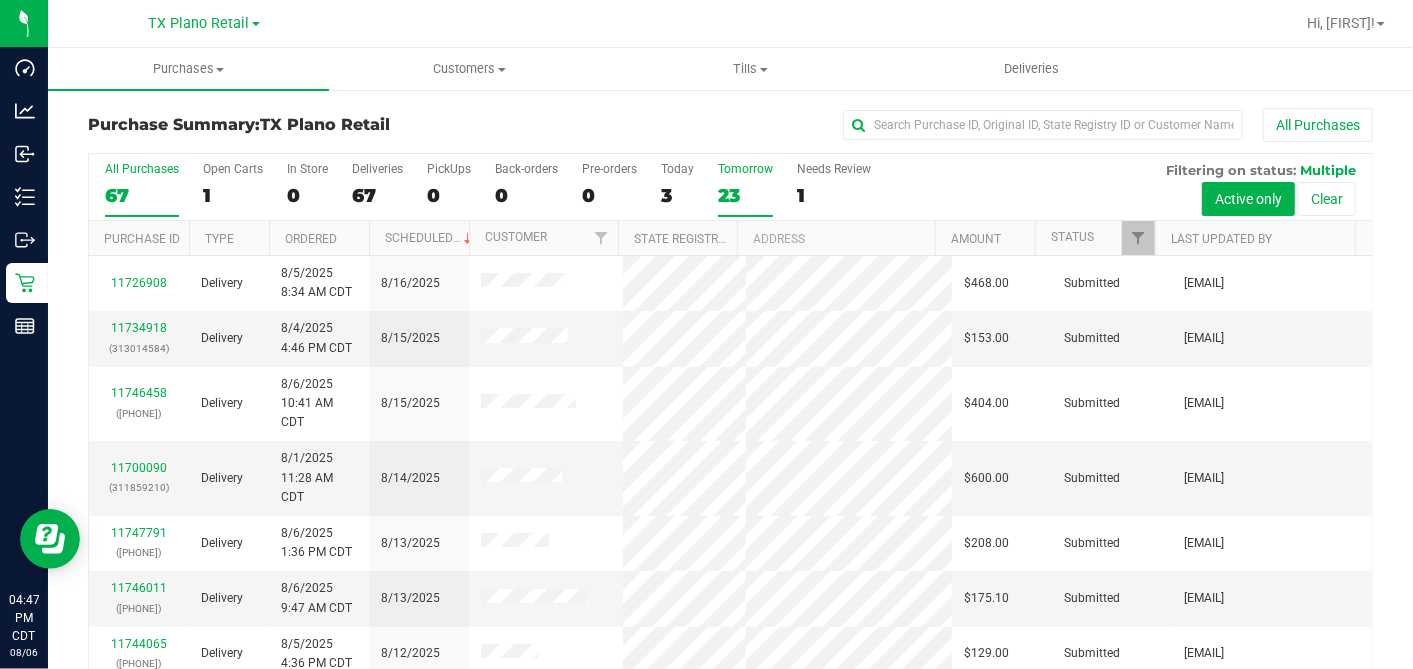 click on "23" at bounding box center (745, 195) 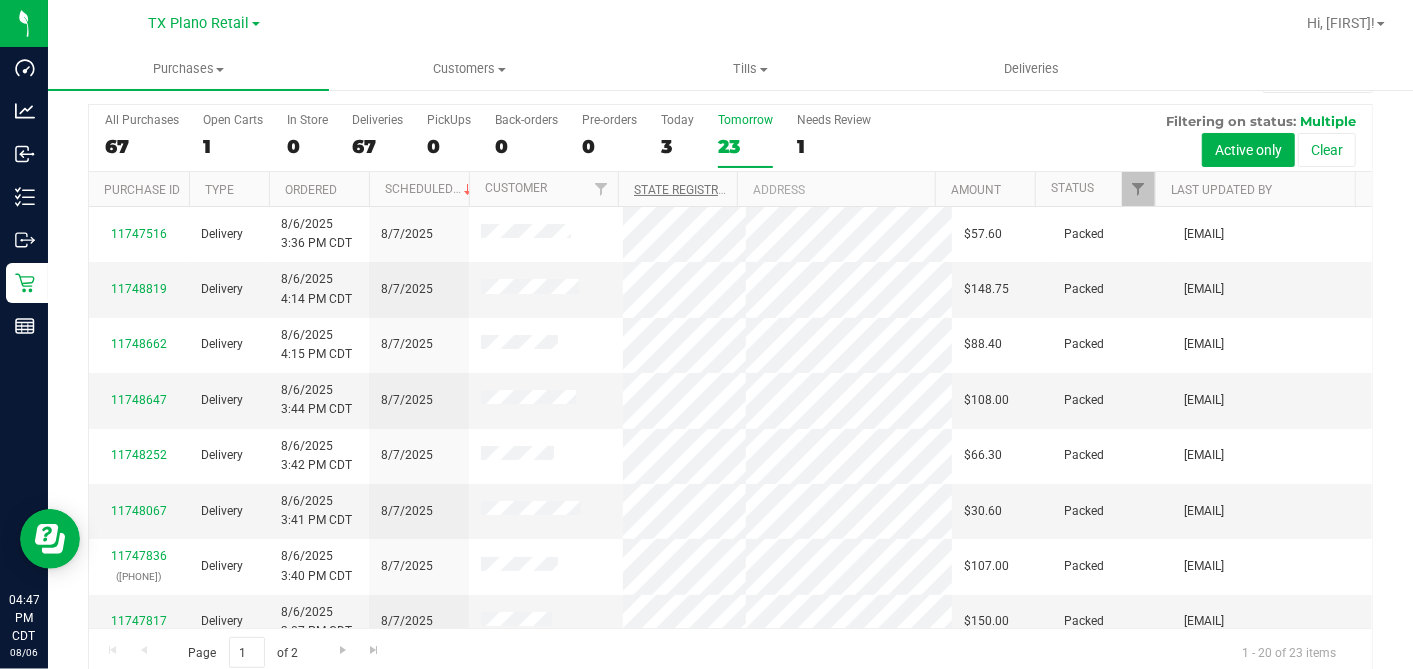 scroll, scrollTop: 74, scrollLeft: 0, axis: vertical 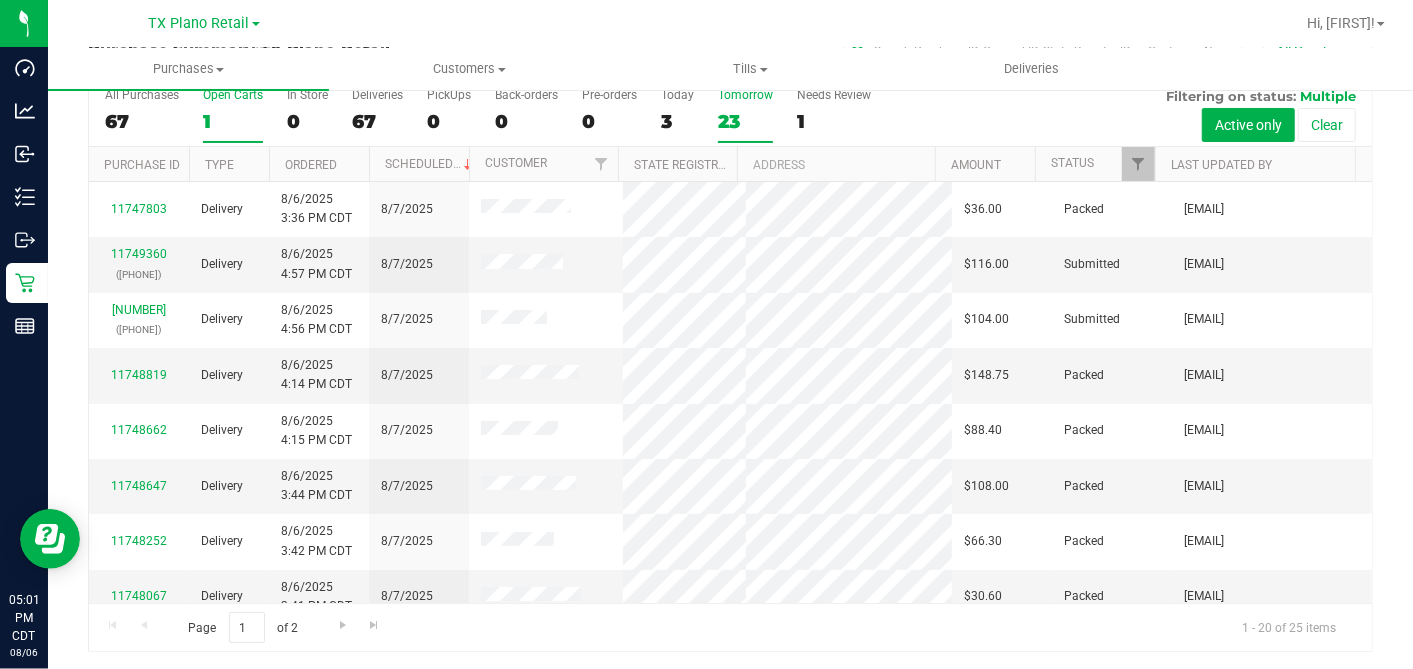 click on "Open Carts
1" at bounding box center [233, 115] 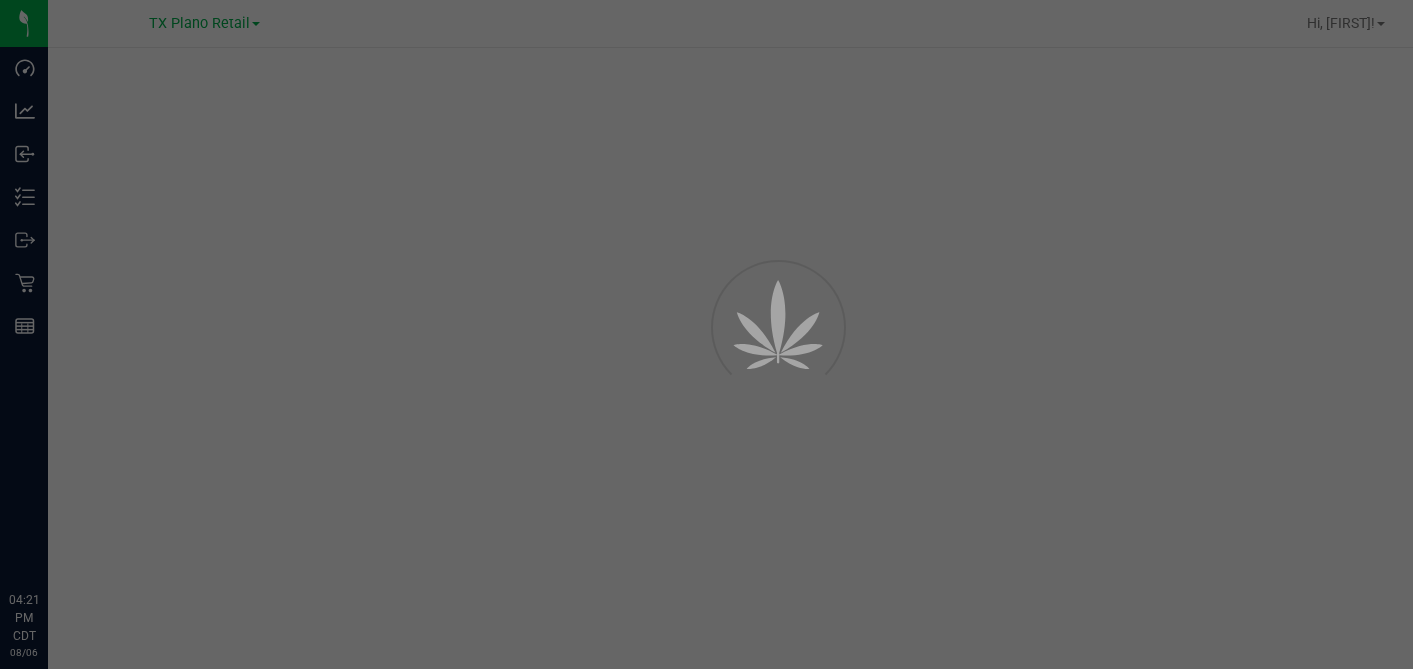 scroll, scrollTop: 0, scrollLeft: 0, axis: both 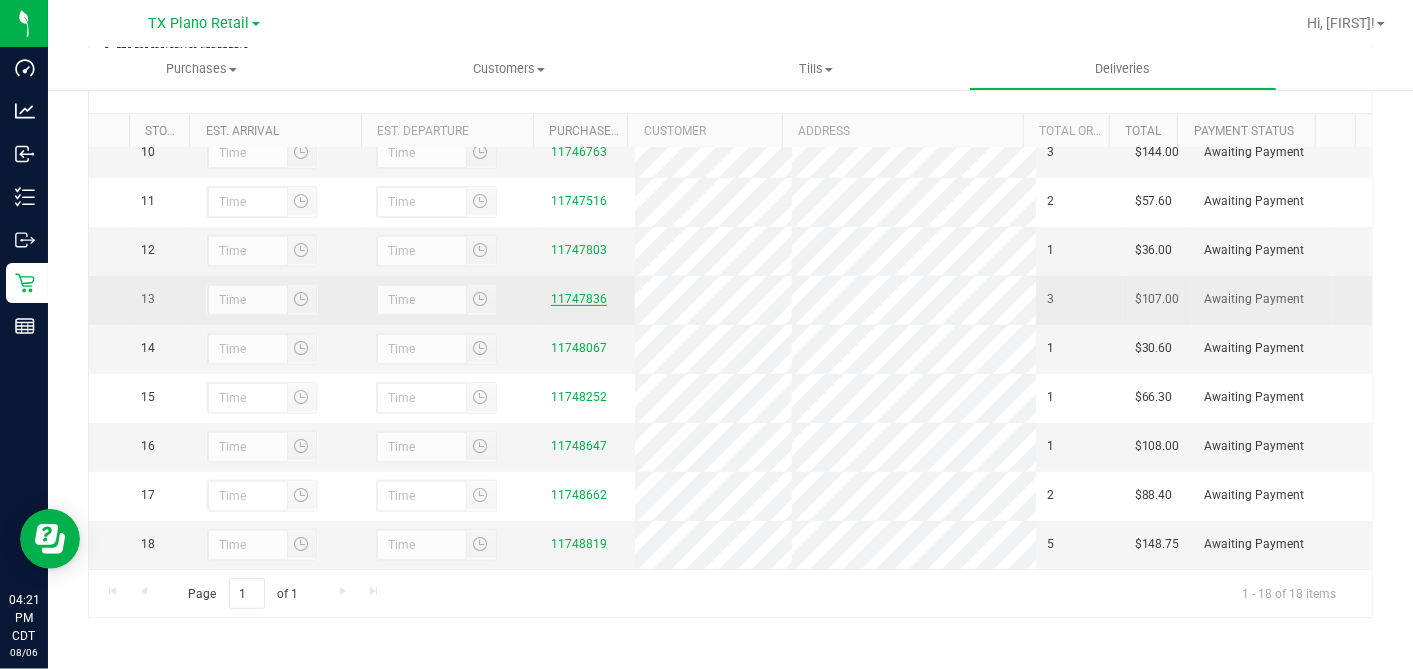 click on "11747836" at bounding box center (579, 299) 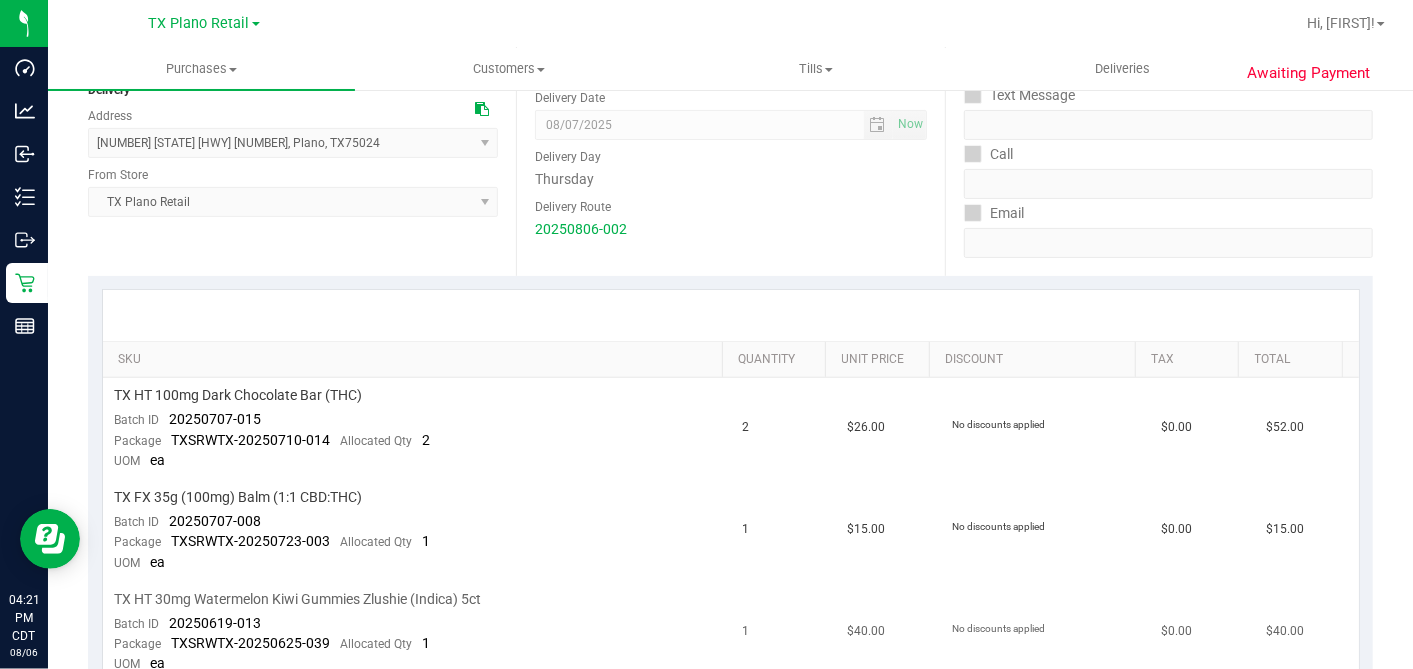scroll, scrollTop: 444, scrollLeft: 0, axis: vertical 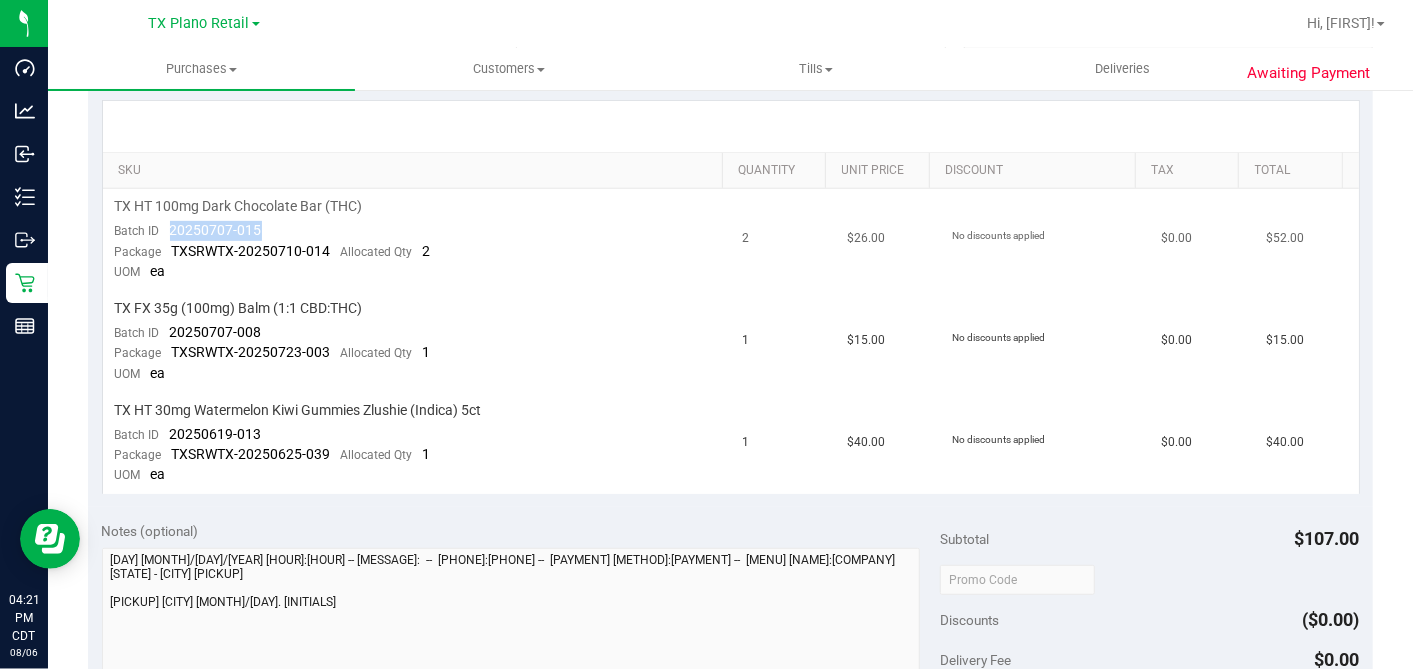 drag, startPoint x: 262, startPoint y: 231, endPoint x: 171, endPoint y: 230, distance: 91.00549 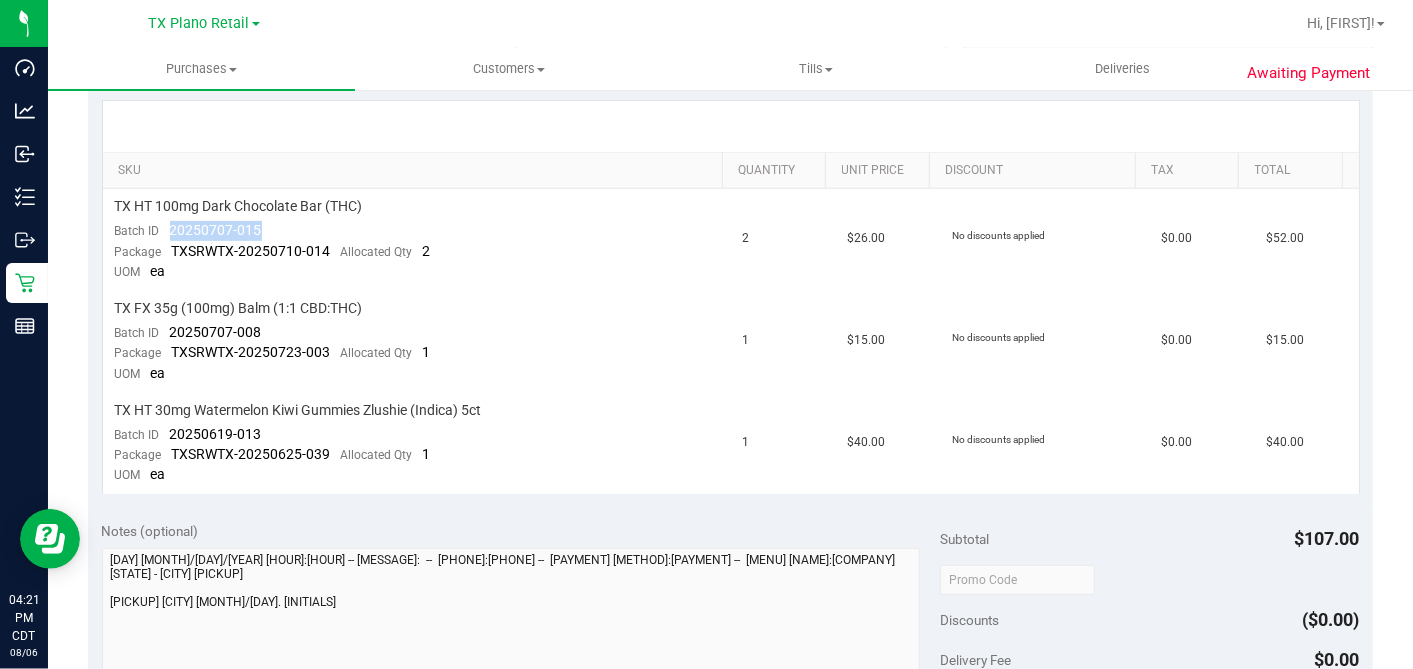 copy on "20250707-015" 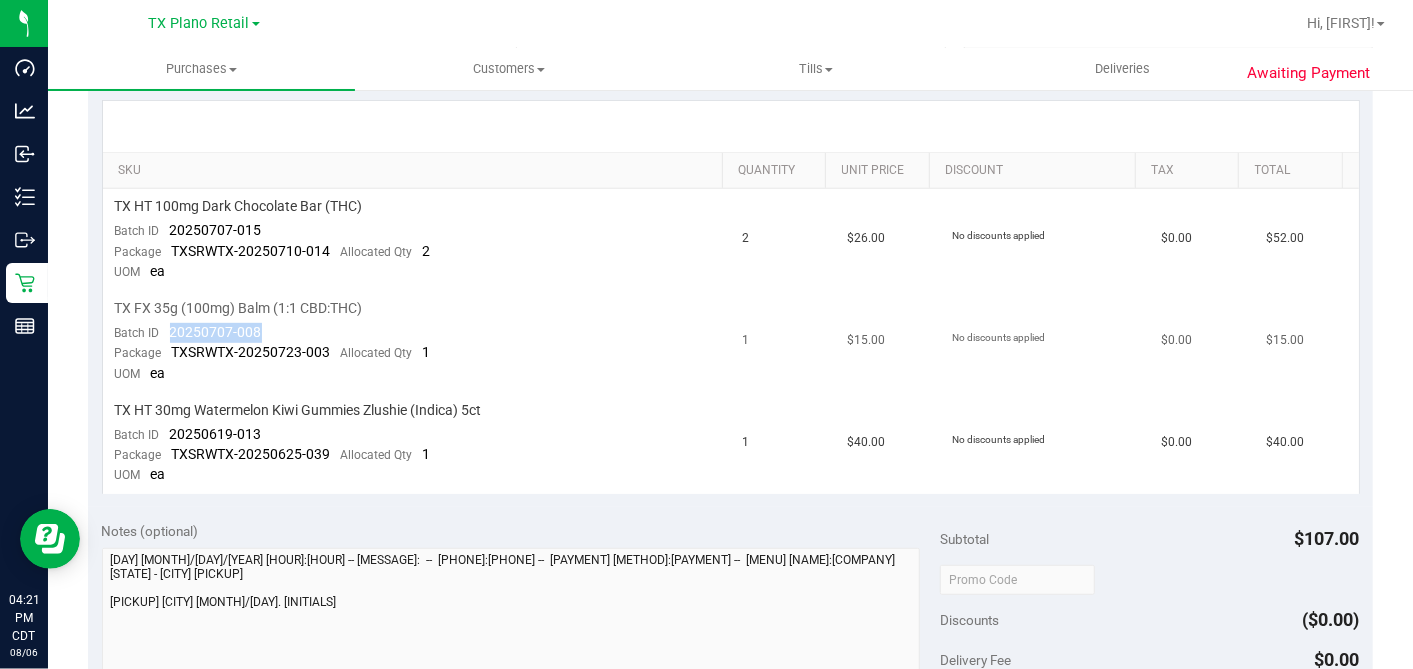 drag, startPoint x: 265, startPoint y: 328, endPoint x: 186, endPoint y: 334, distance: 79.22752 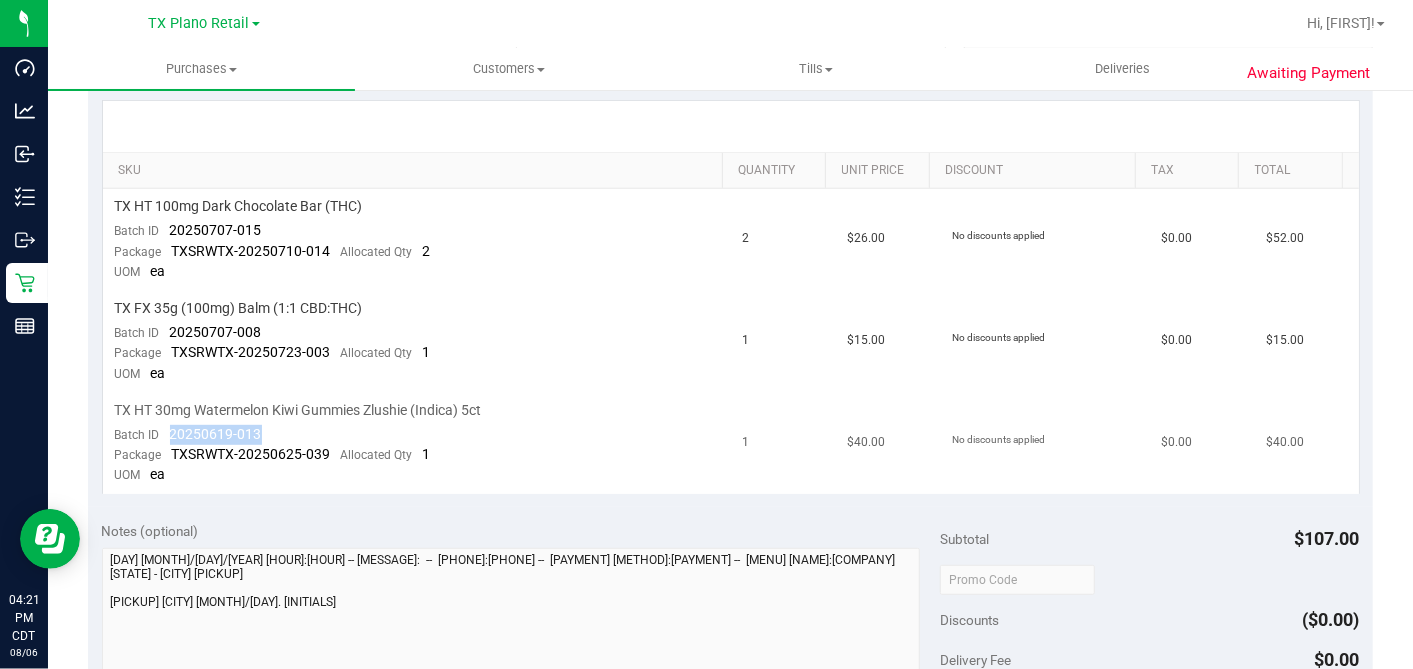 drag, startPoint x: 268, startPoint y: 432, endPoint x: 171, endPoint y: 434, distance: 97.020615 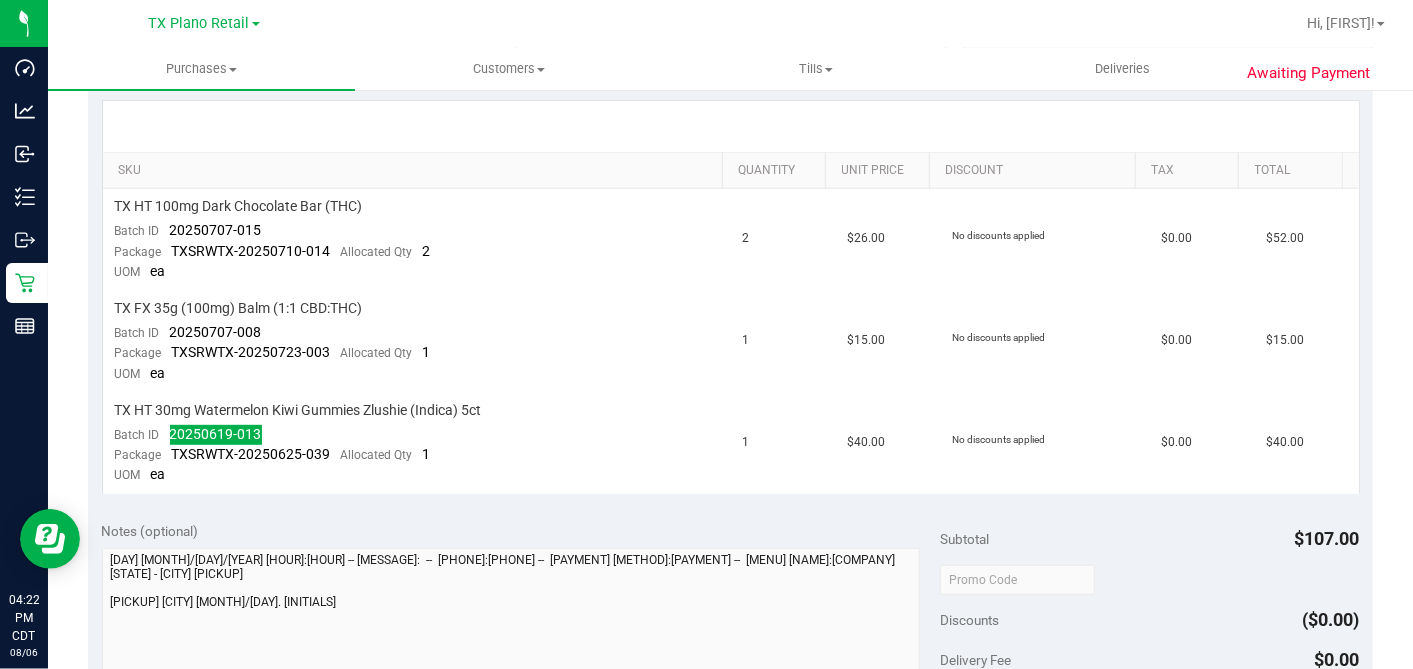 scroll, scrollTop: 0, scrollLeft: 0, axis: both 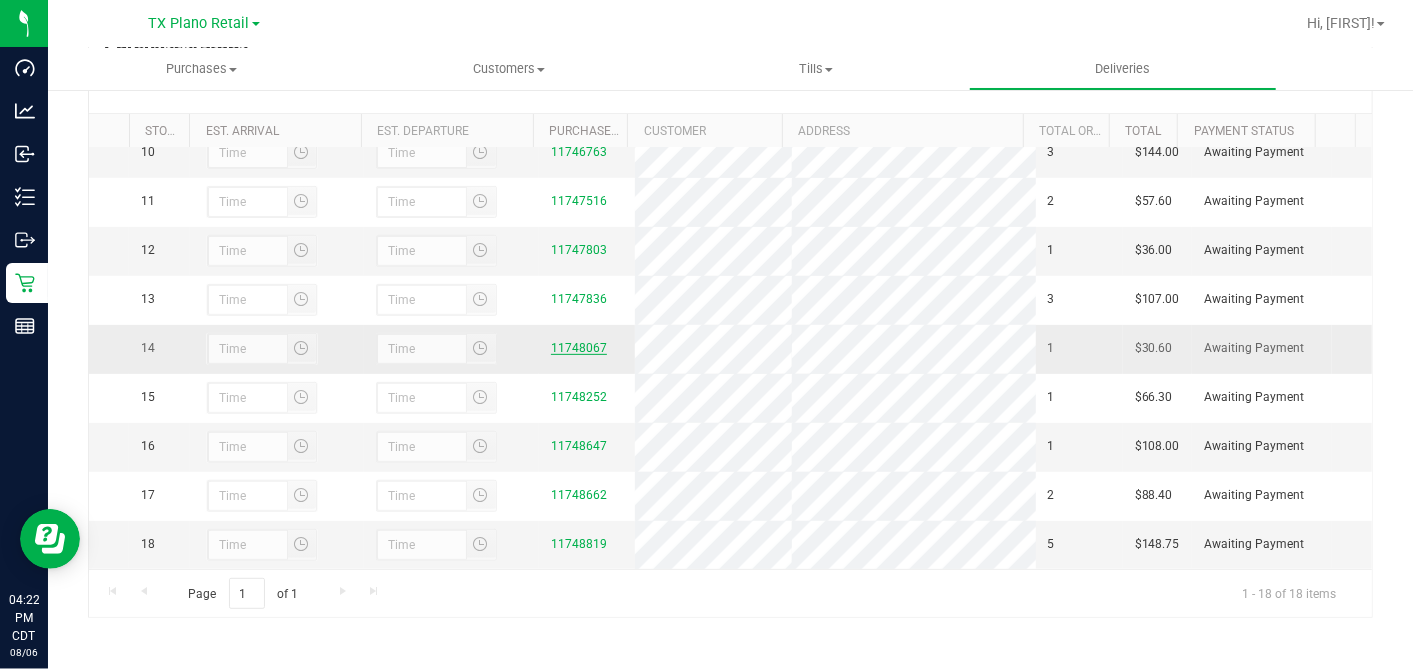 click on "11748067" at bounding box center (579, 348) 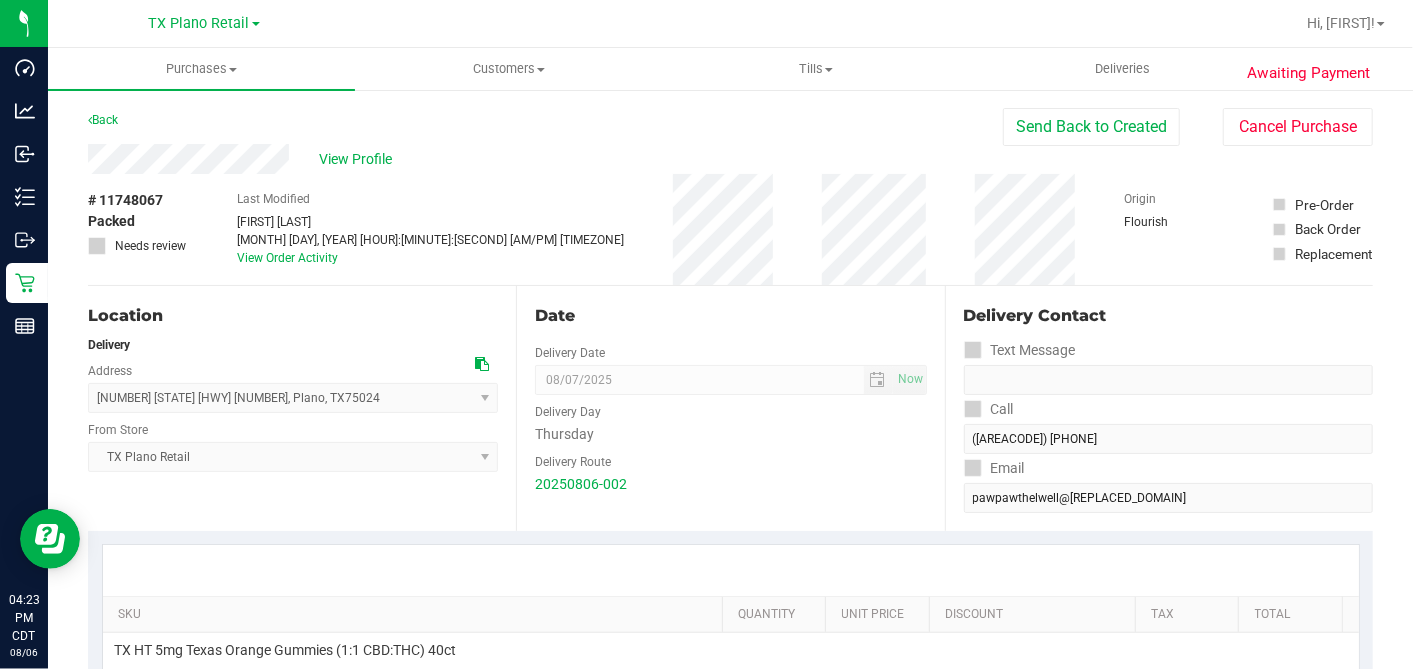 scroll, scrollTop: 333, scrollLeft: 0, axis: vertical 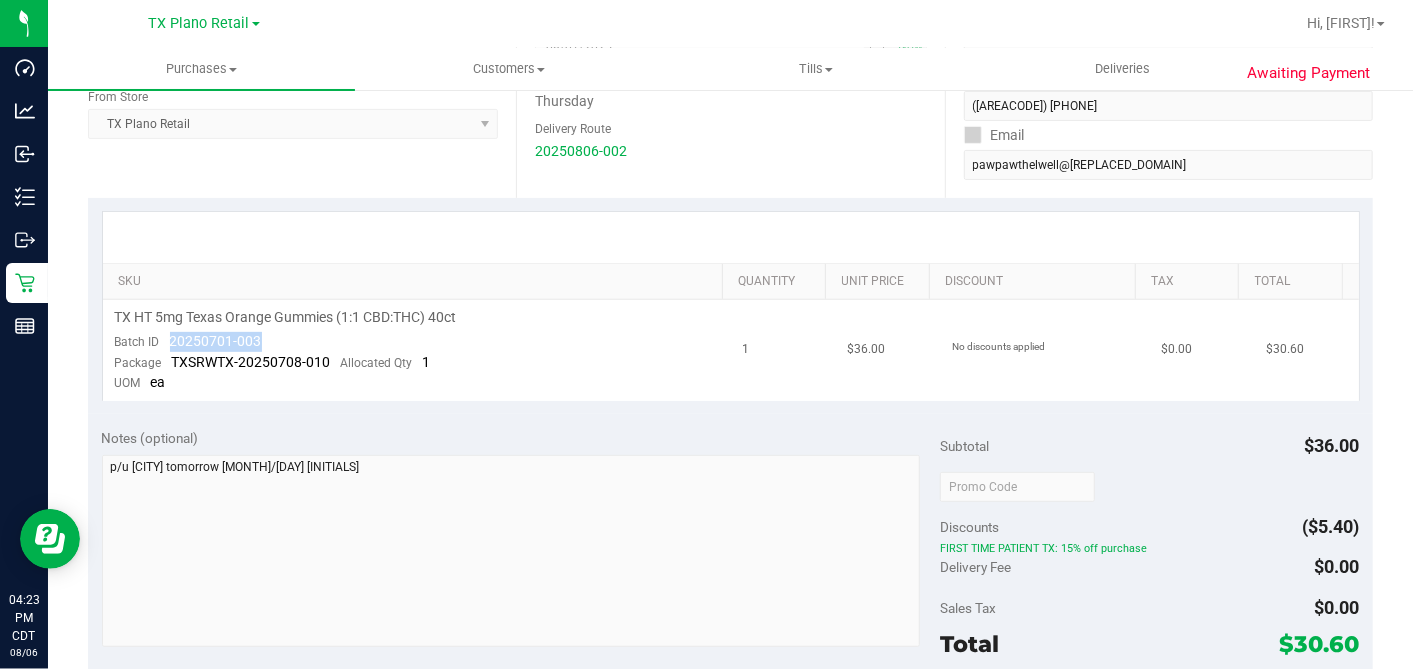 drag, startPoint x: 276, startPoint y: 342, endPoint x: 164, endPoint y: 343, distance: 112.00446 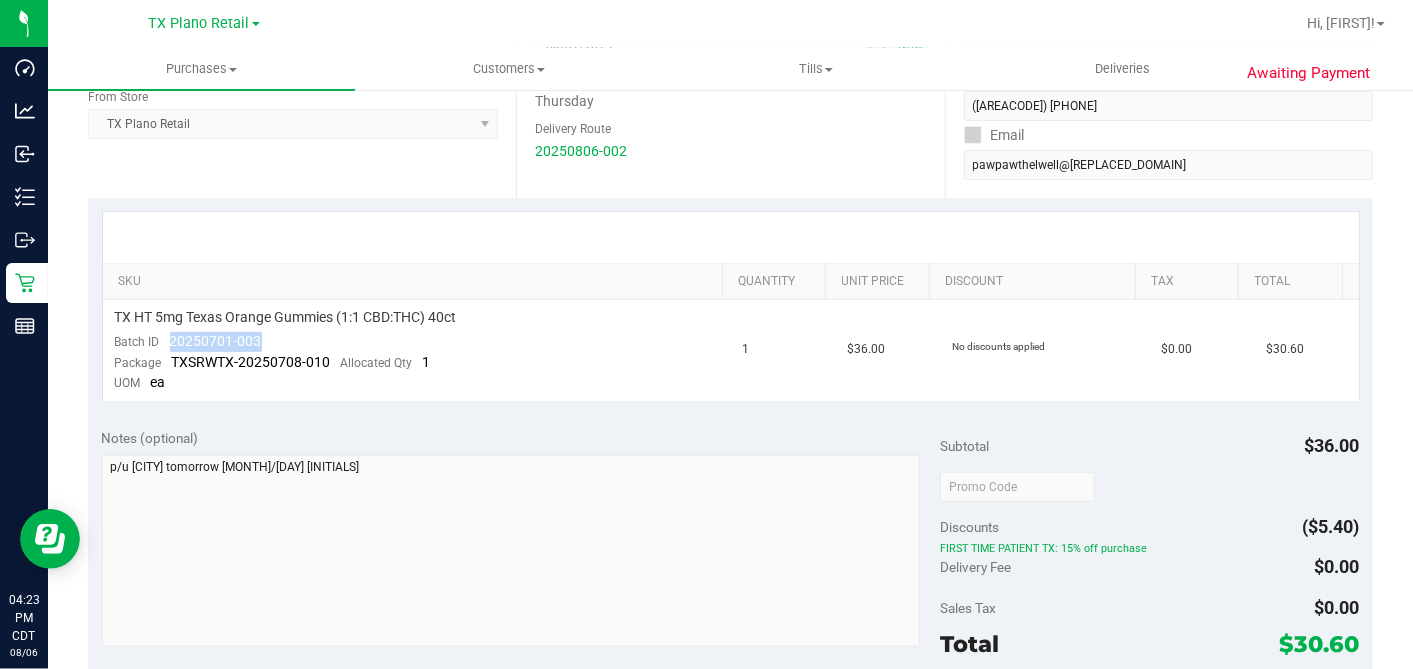copy on "20250701-003" 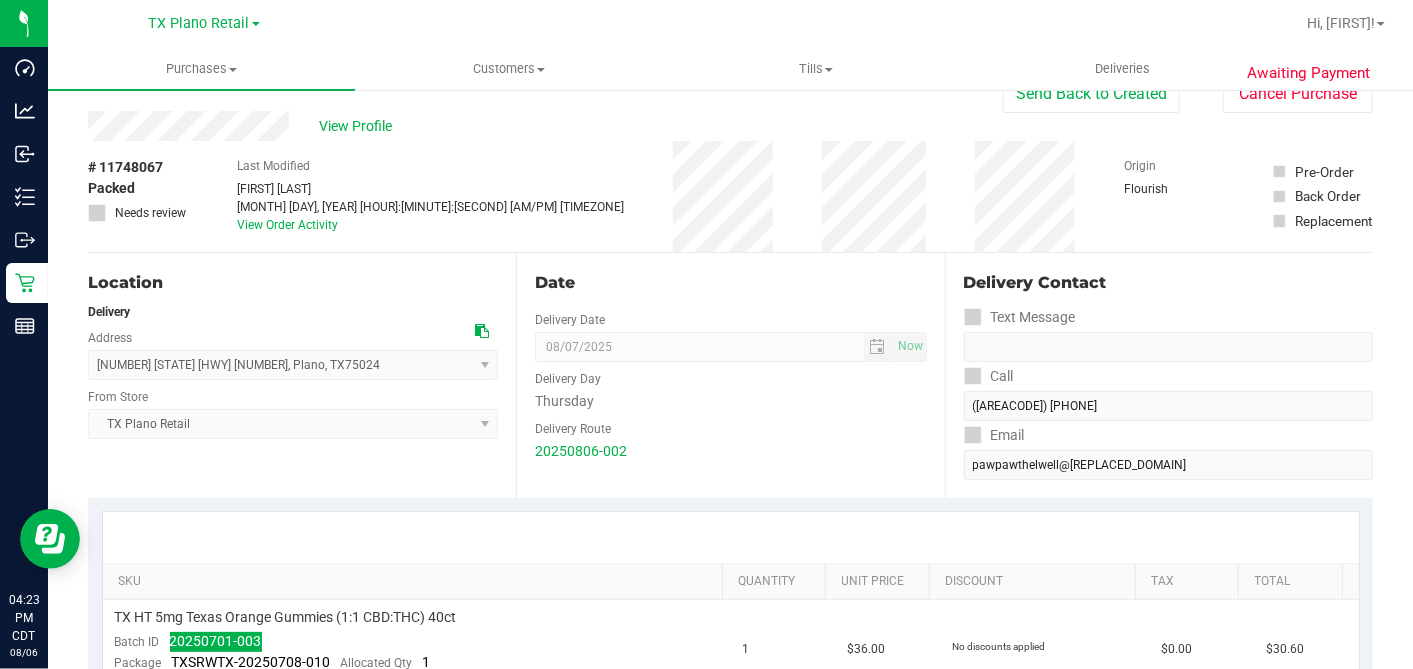 scroll, scrollTop: 0, scrollLeft: 0, axis: both 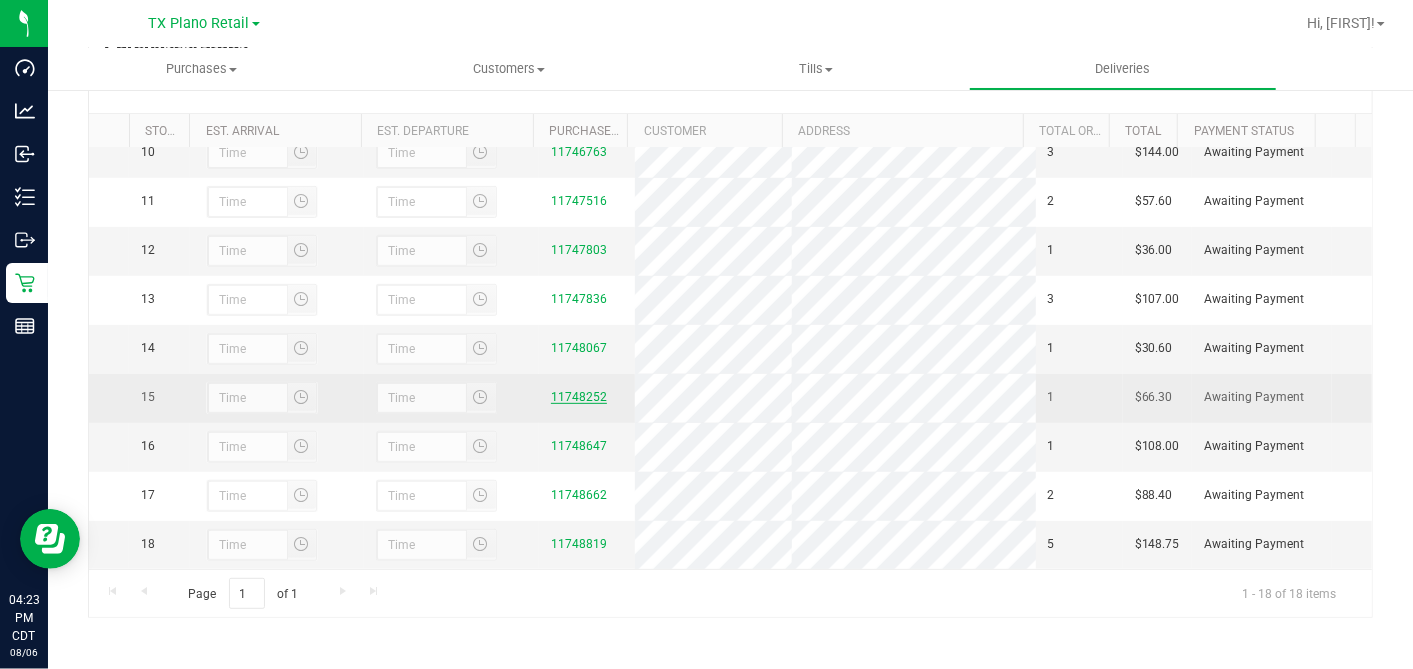 click on "11748252" at bounding box center [579, 397] 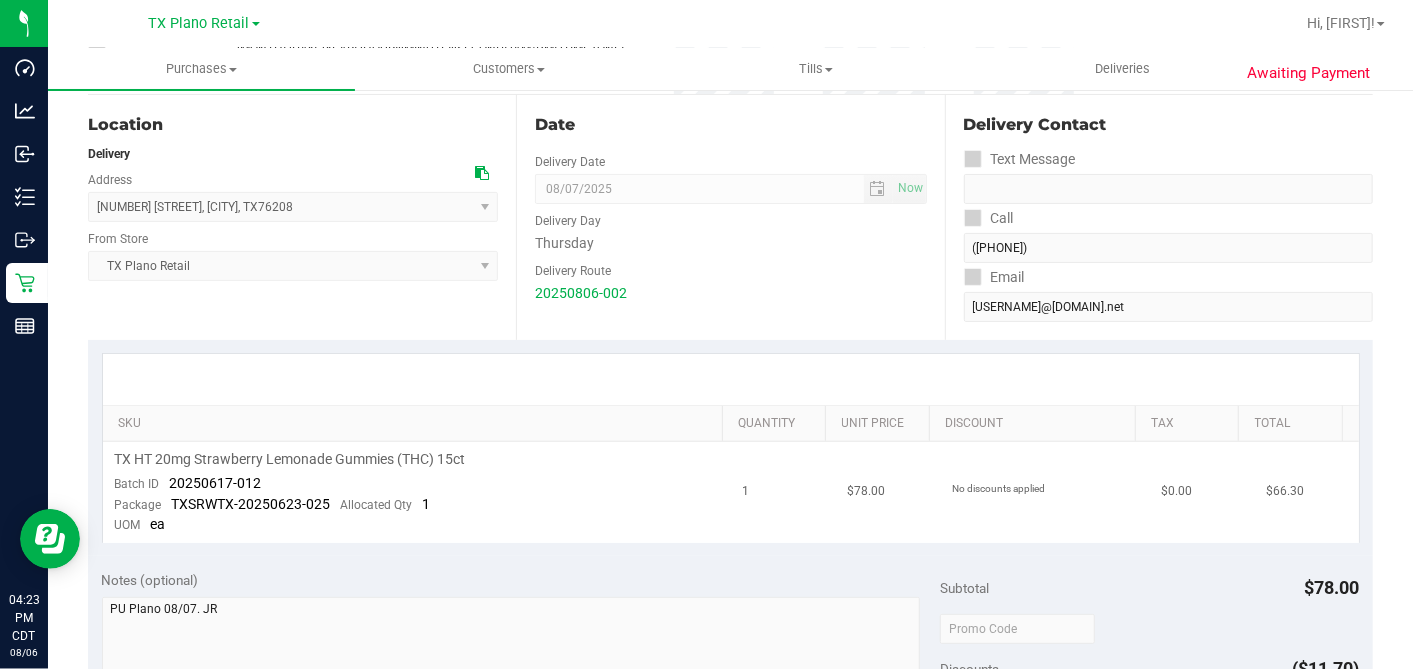scroll, scrollTop: 333, scrollLeft: 0, axis: vertical 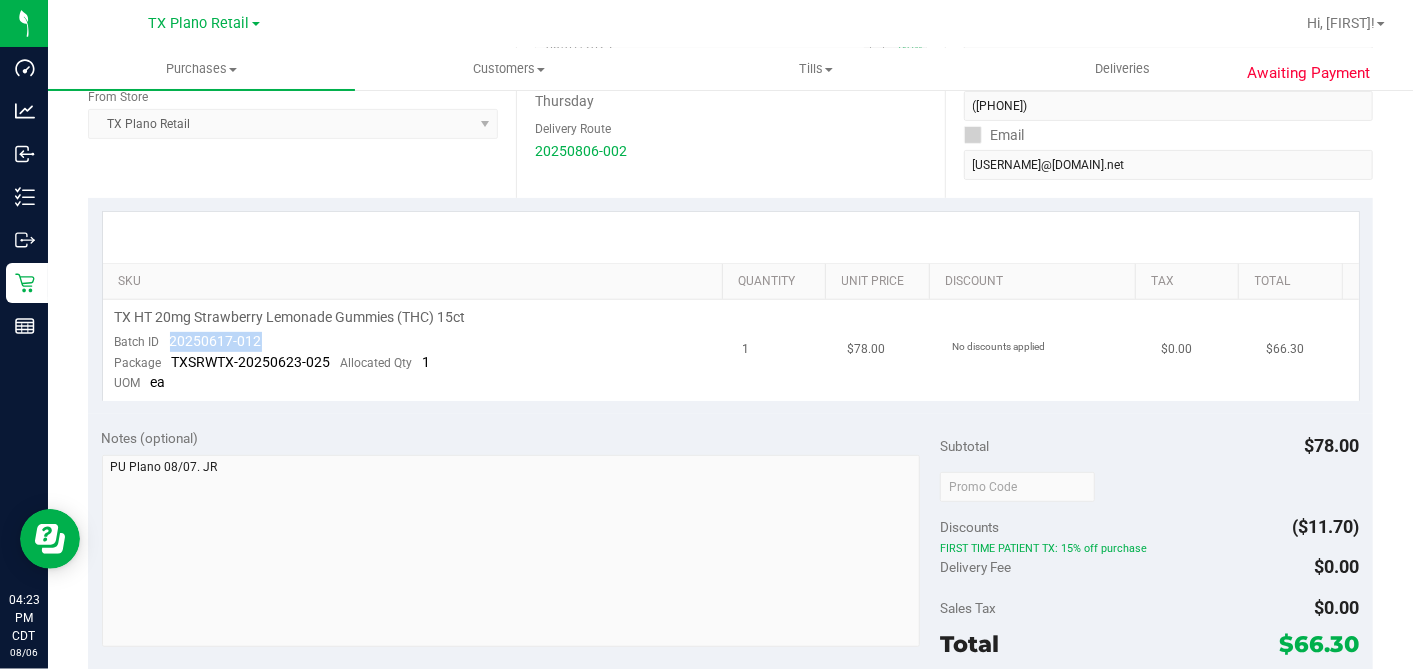 drag, startPoint x: 266, startPoint y: 328, endPoint x: 170, endPoint y: 334, distance: 96.18732 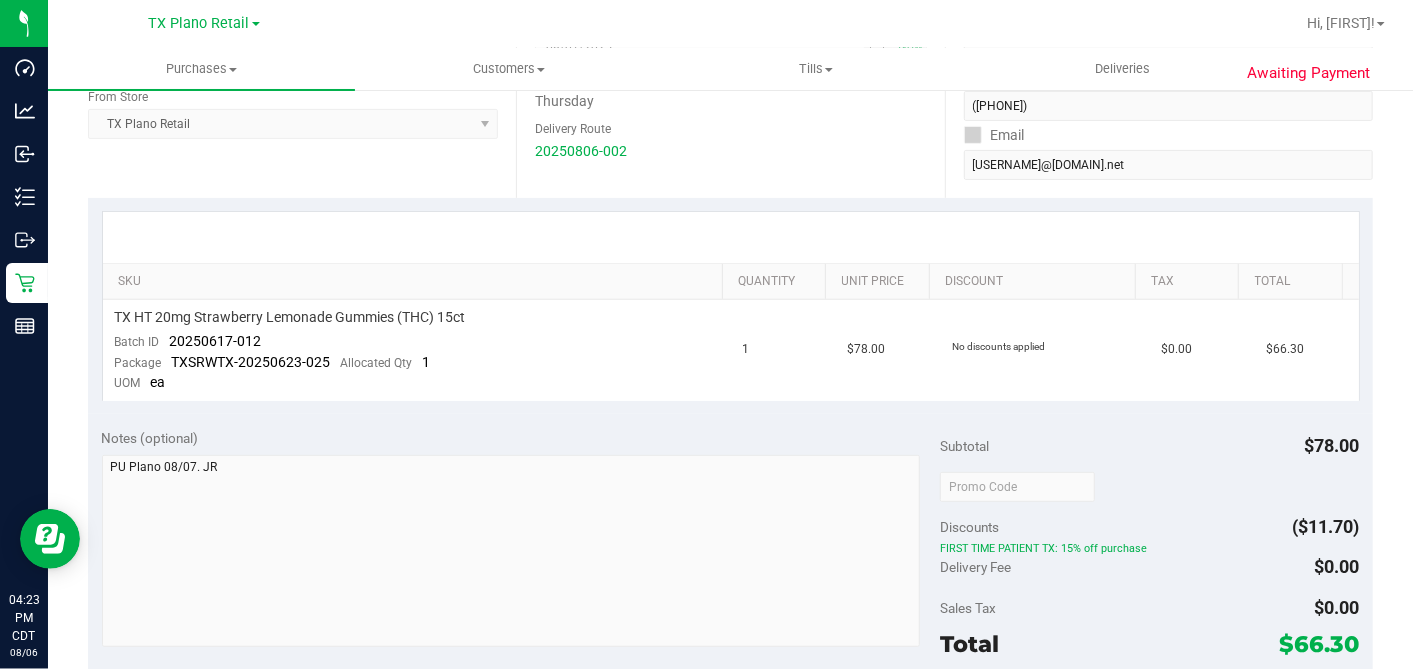 scroll, scrollTop: 0, scrollLeft: 0, axis: both 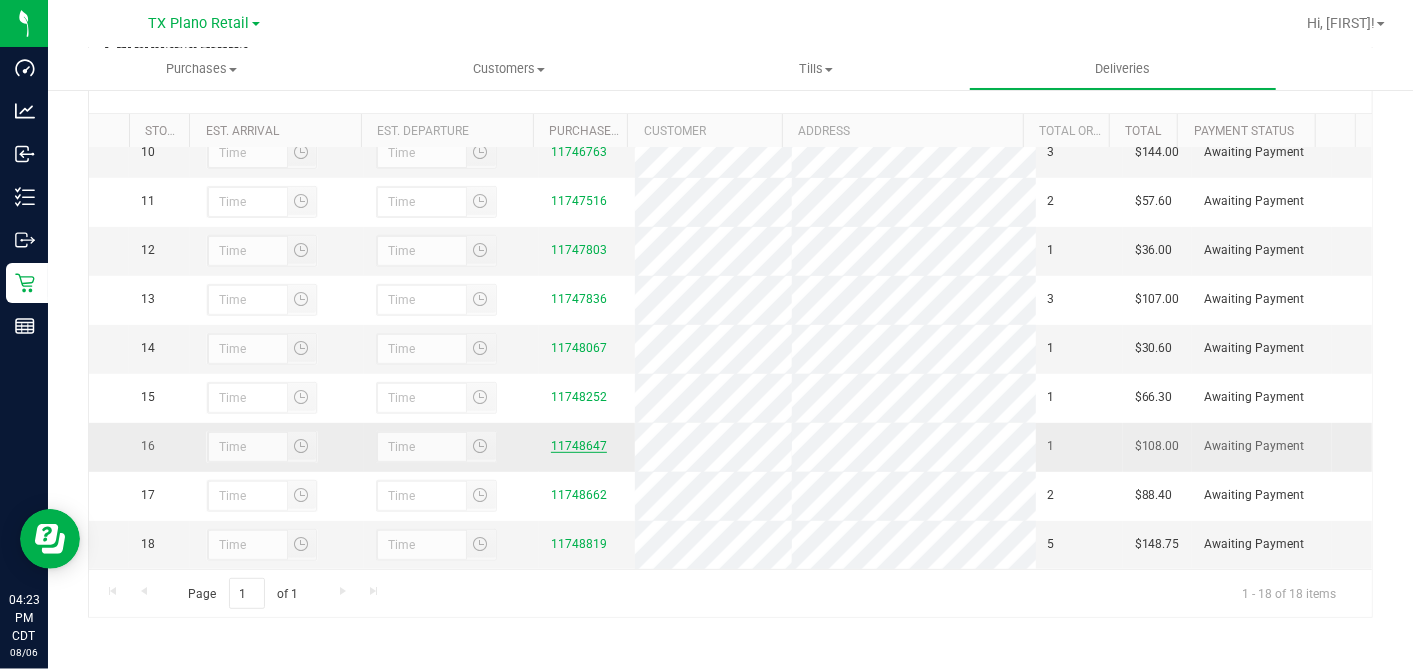 click on "11748647" at bounding box center [579, 446] 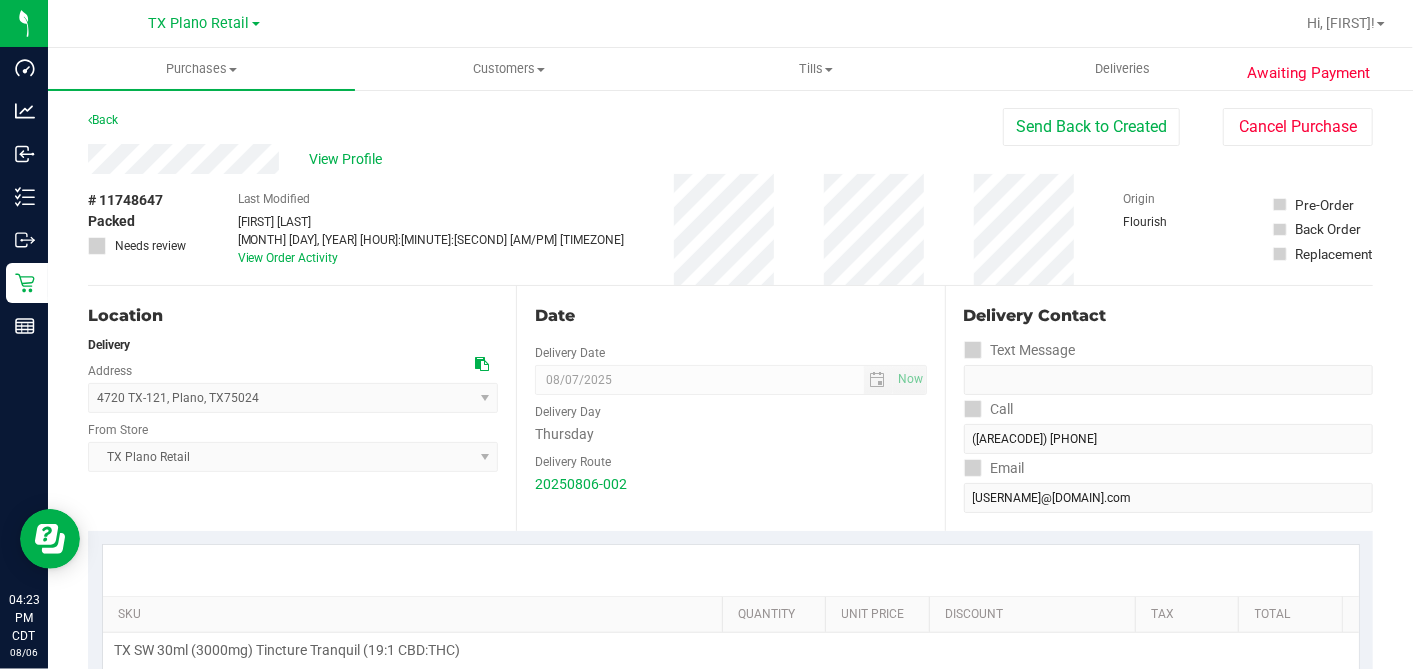 scroll, scrollTop: 333, scrollLeft: 0, axis: vertical 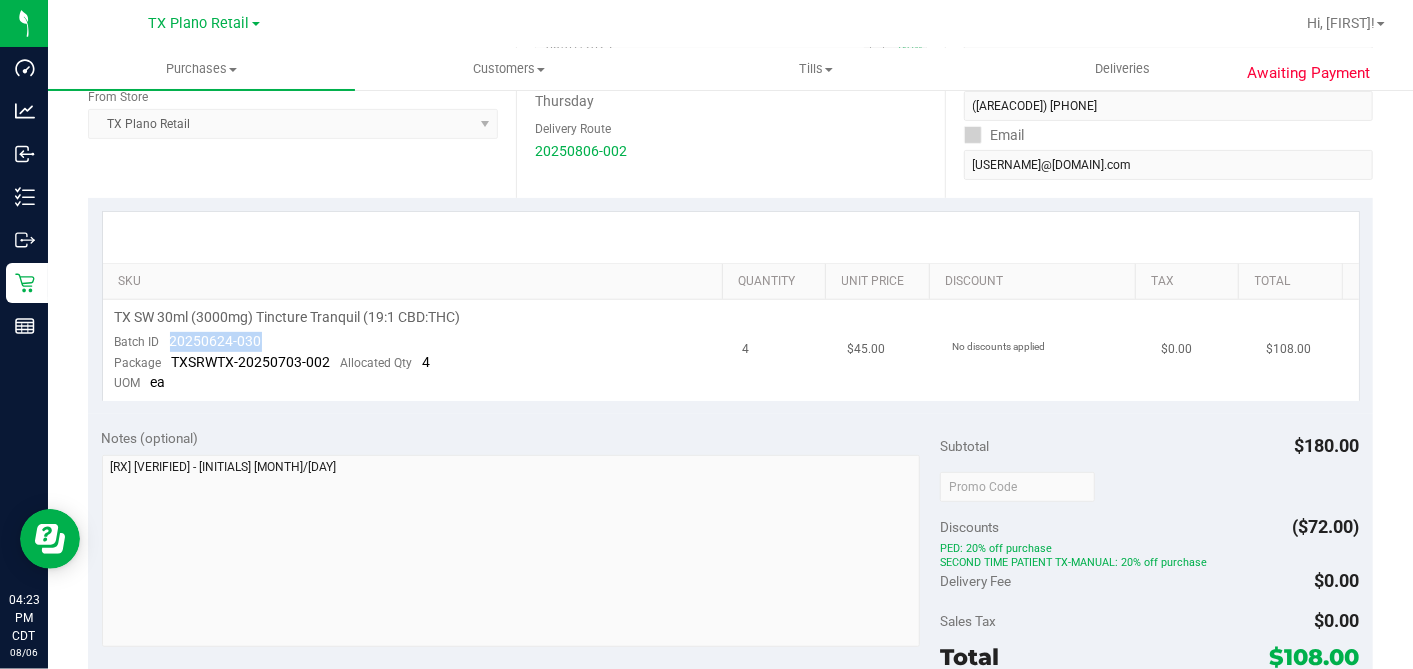 drag, startPoint x: 278, startPoint y: 338, endPoint x: 171, endPoint y: 340, distance: 107.01869 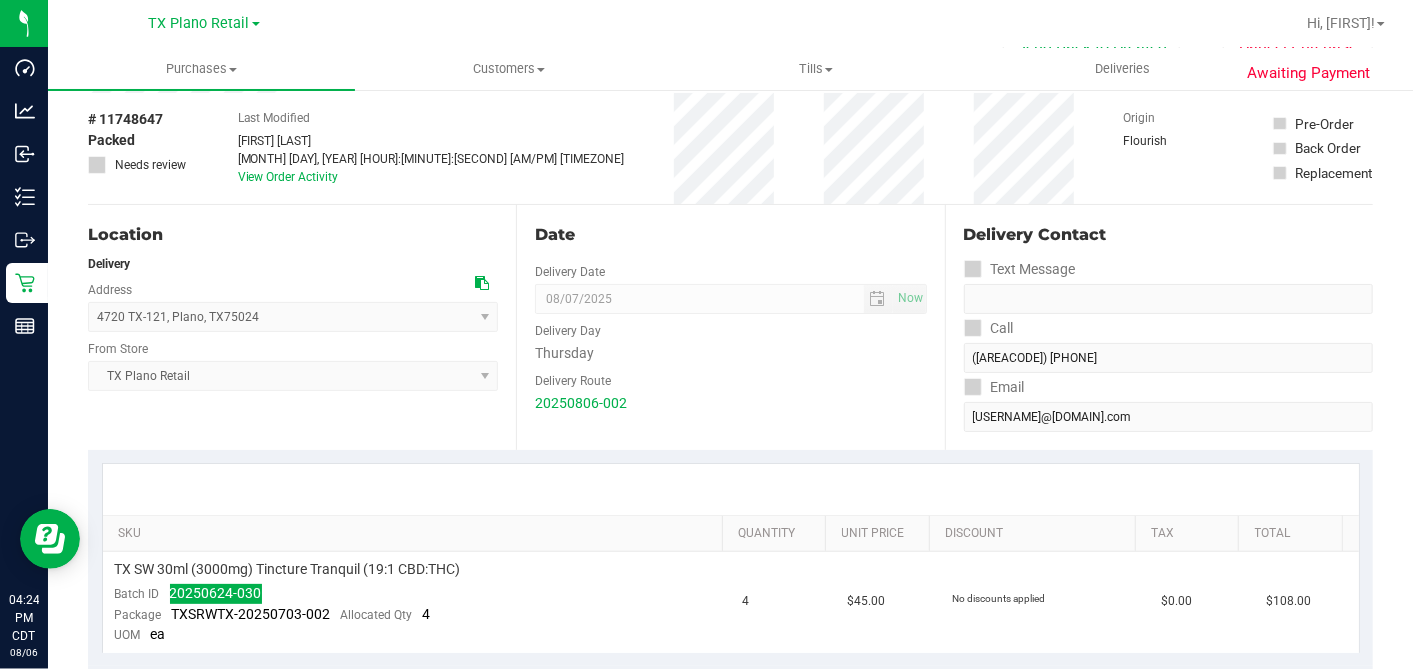 scroll, scrollTop: 0, scrollLeft: 0, axis: both 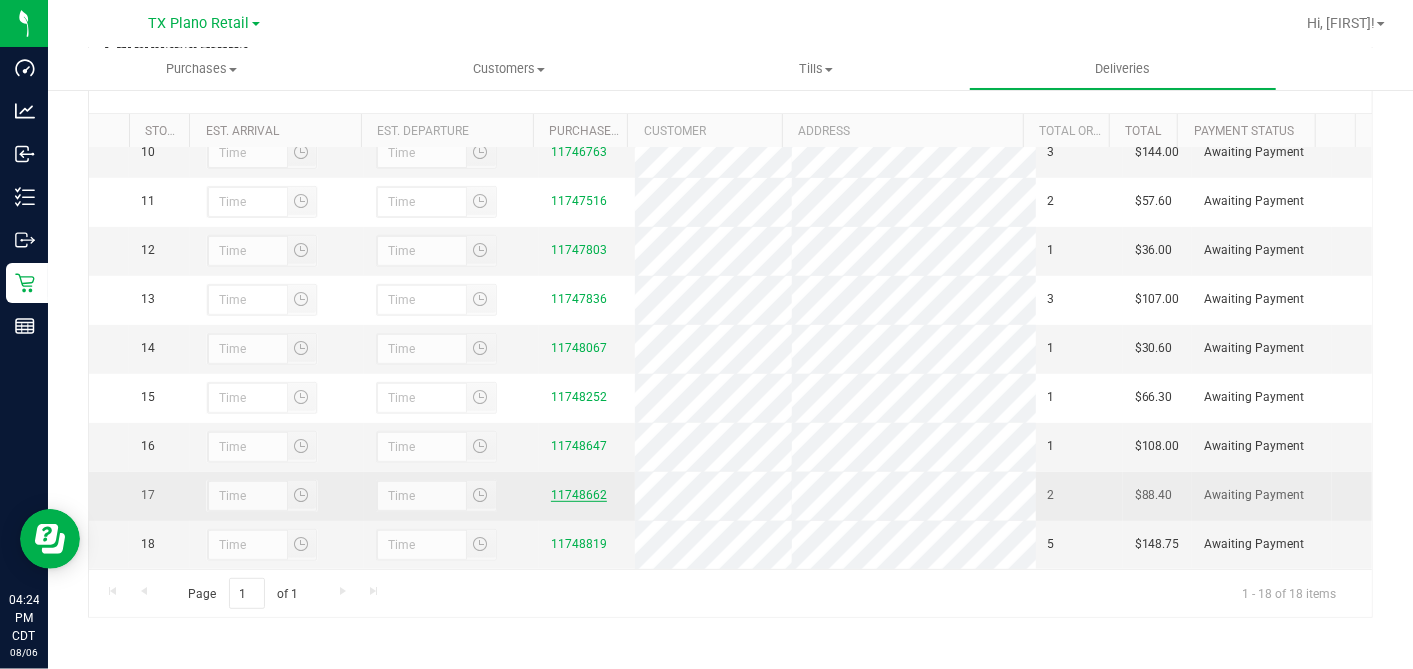 click on "11748662" at bounding box center [579, 495] 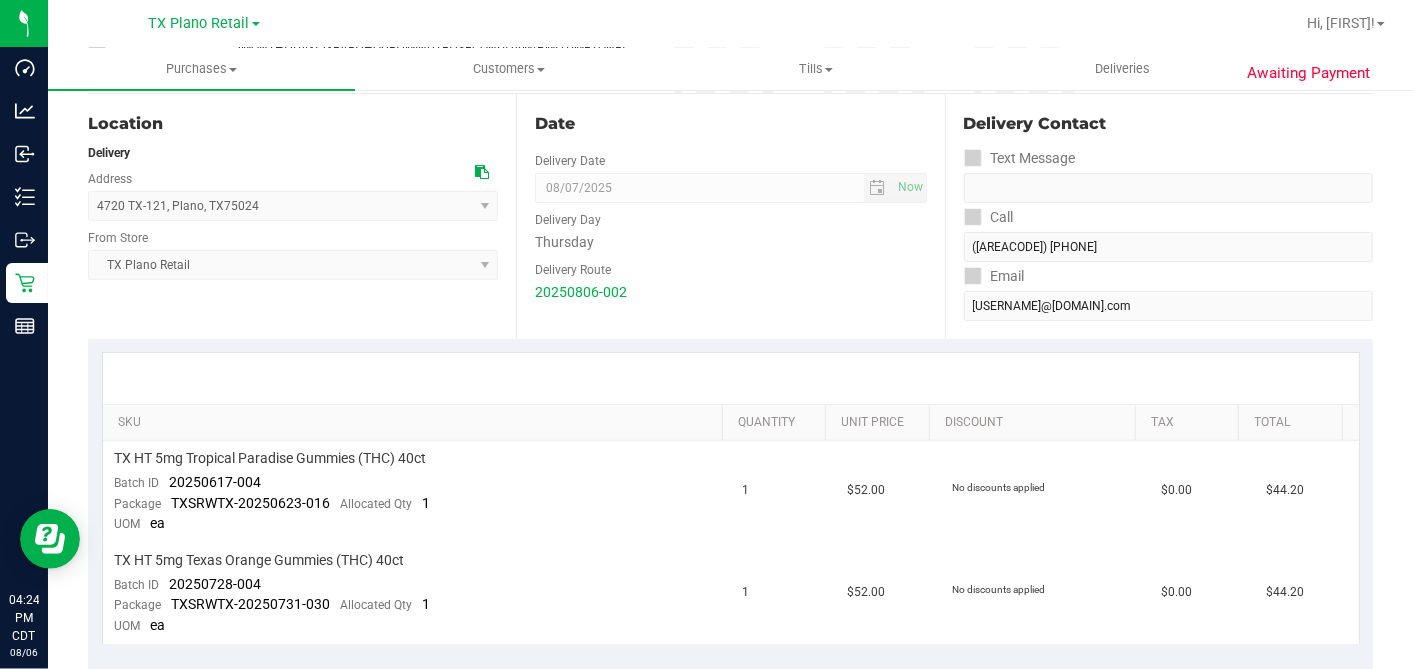 scroll, scrollTop: 444, scrollLeft: 0, axis: vertical 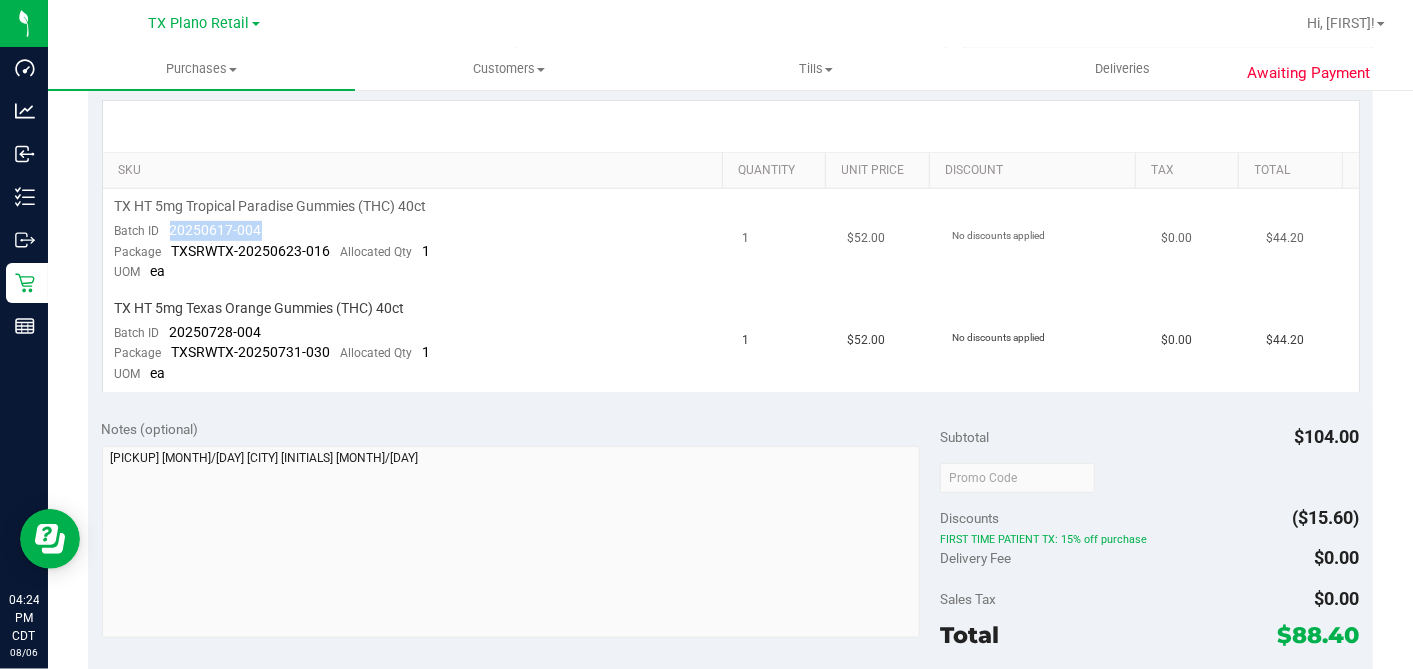 drag, startPoint x: 237, startPoint y: 234, endPoint x: 166, endPoint y: 228, distance: 71.25307 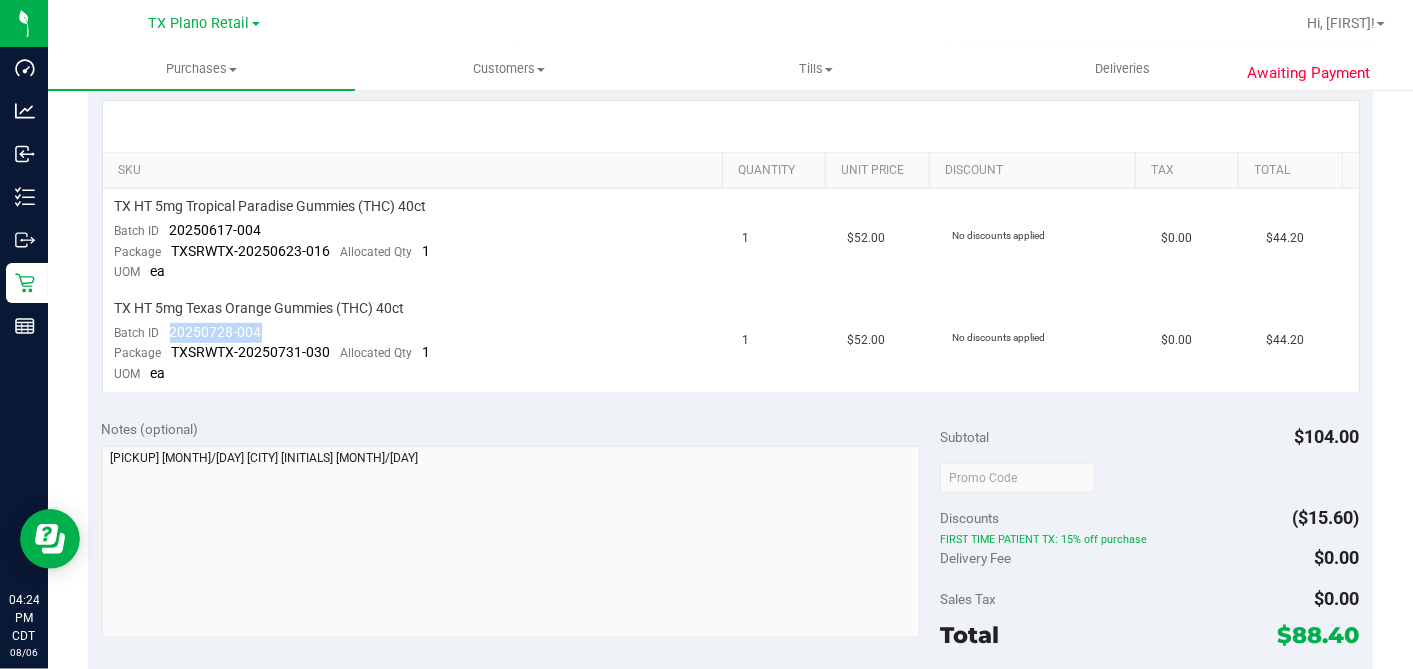 drag, startPoint x: 261, startPoint y: 325, endPoint x: 440, endPoint y: 394, distance: 191.83847 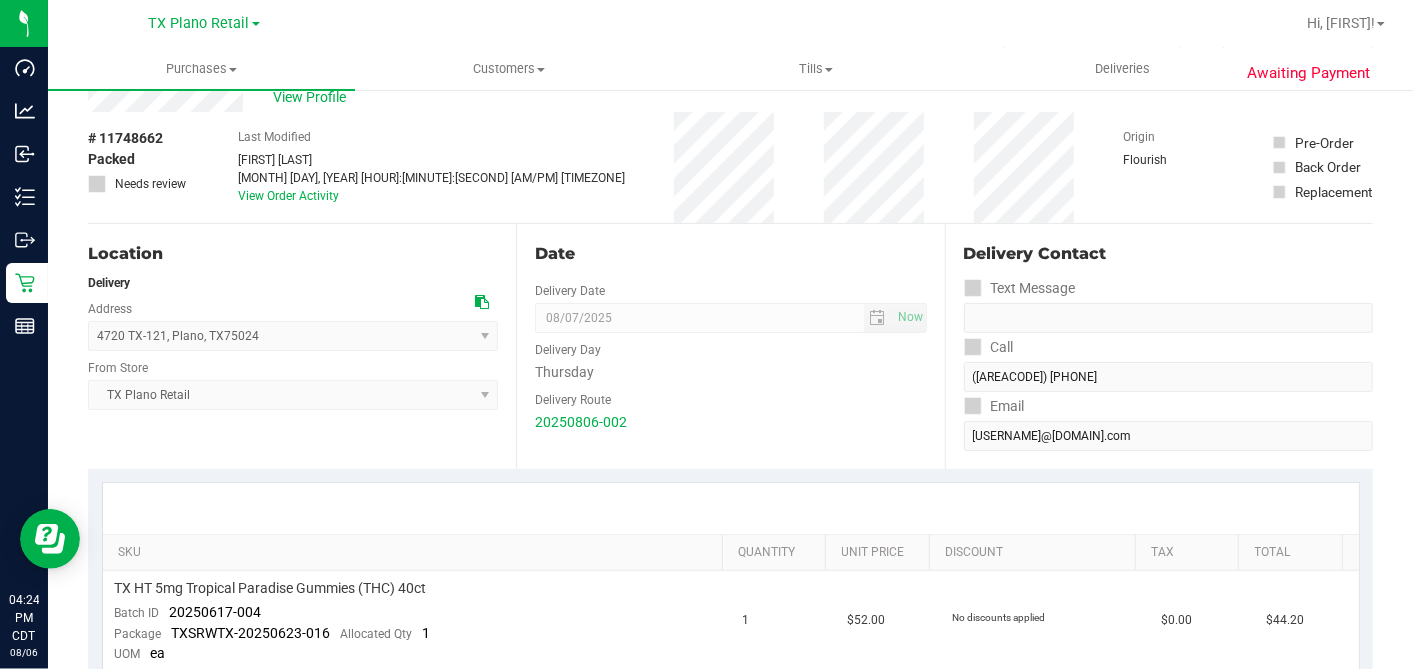 scroll, scrollTop: 0, scrollLeft: 0, axis: both 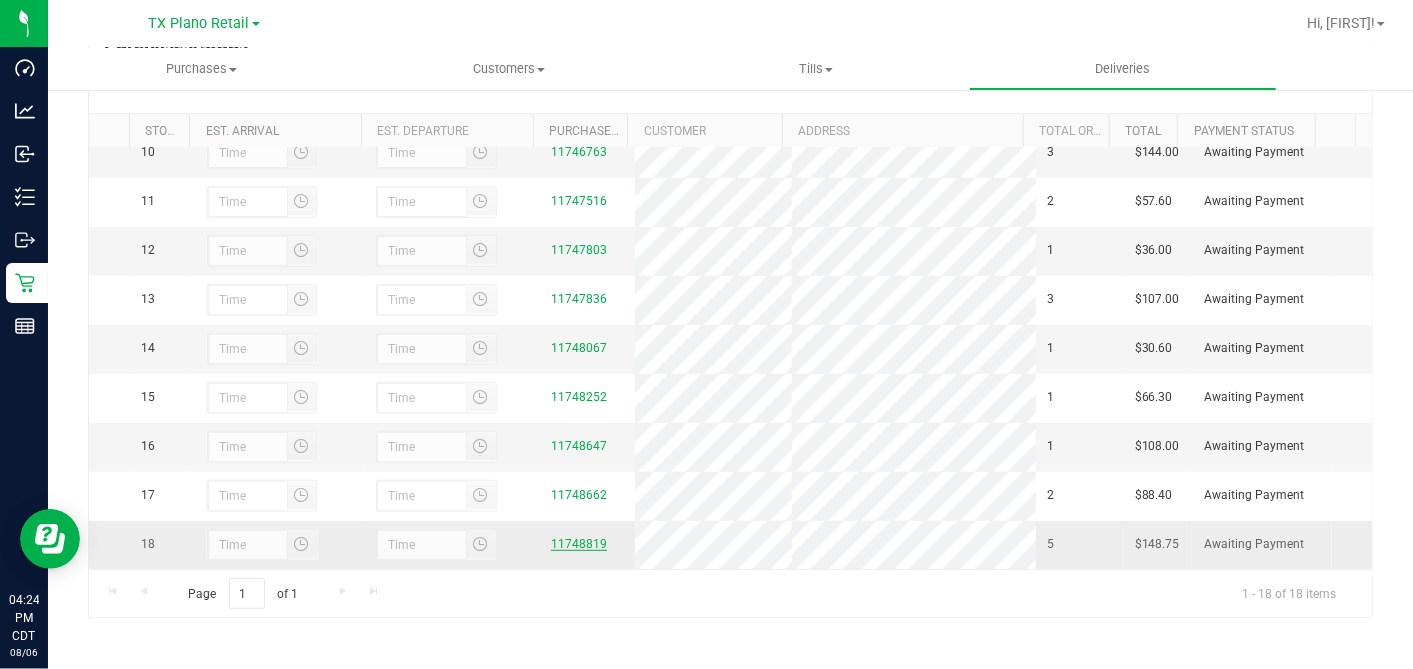 click on "11748819" at bounding box center [579, 544] 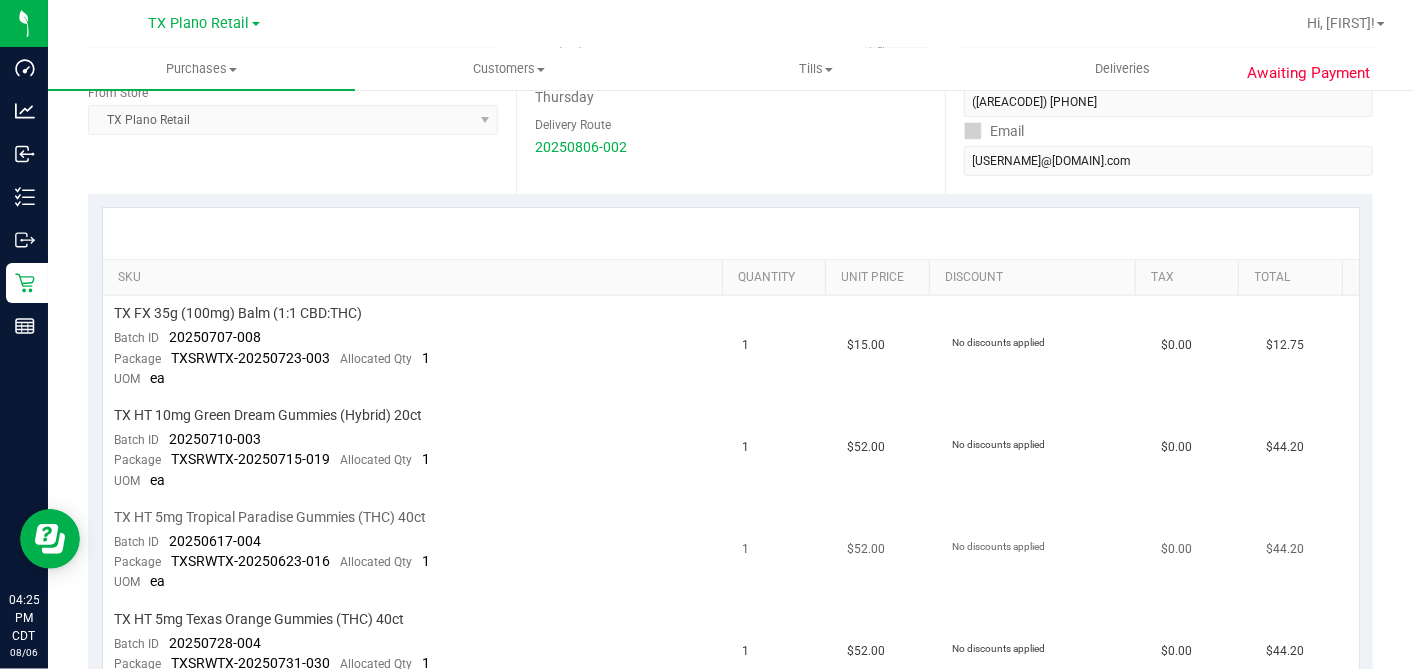 scroll, scrollTop: 444, scrollLeft: 0, axis: vertical 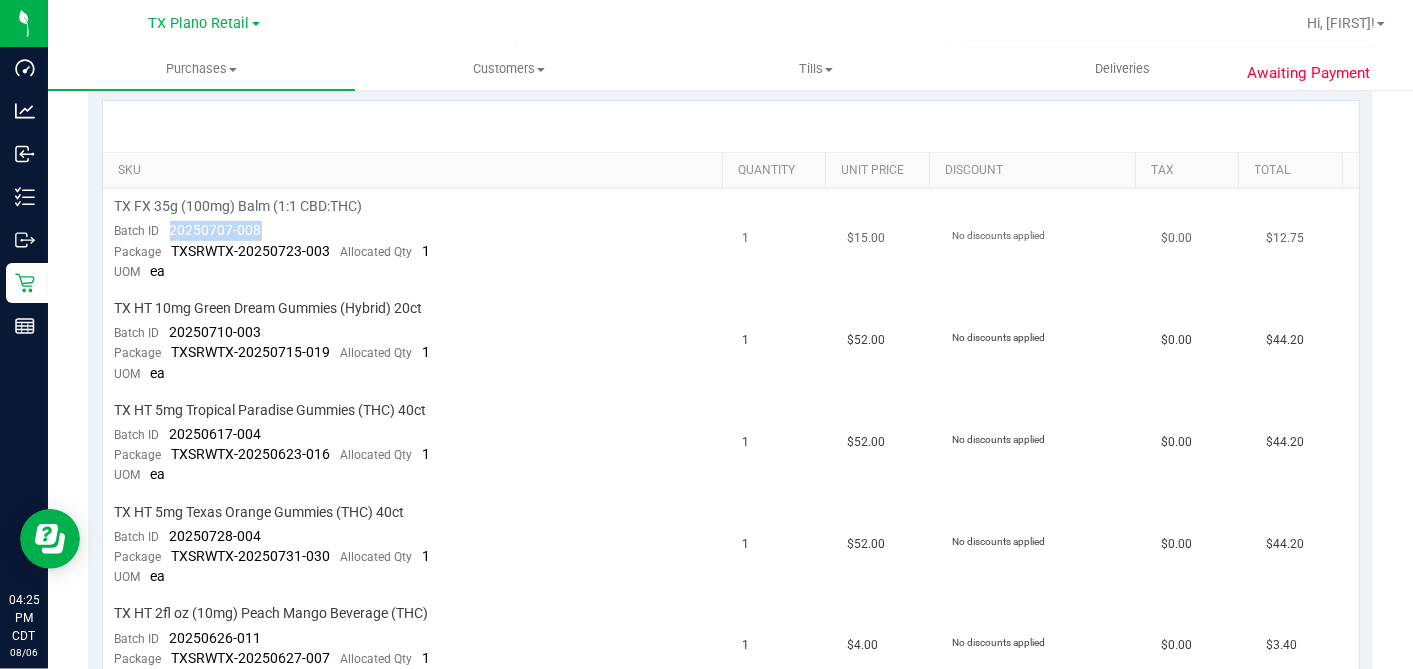 drag, startPoint x: 265, startPoint y: 222, endPoint x: 168, endPoint y: 227, distance: 97.128784 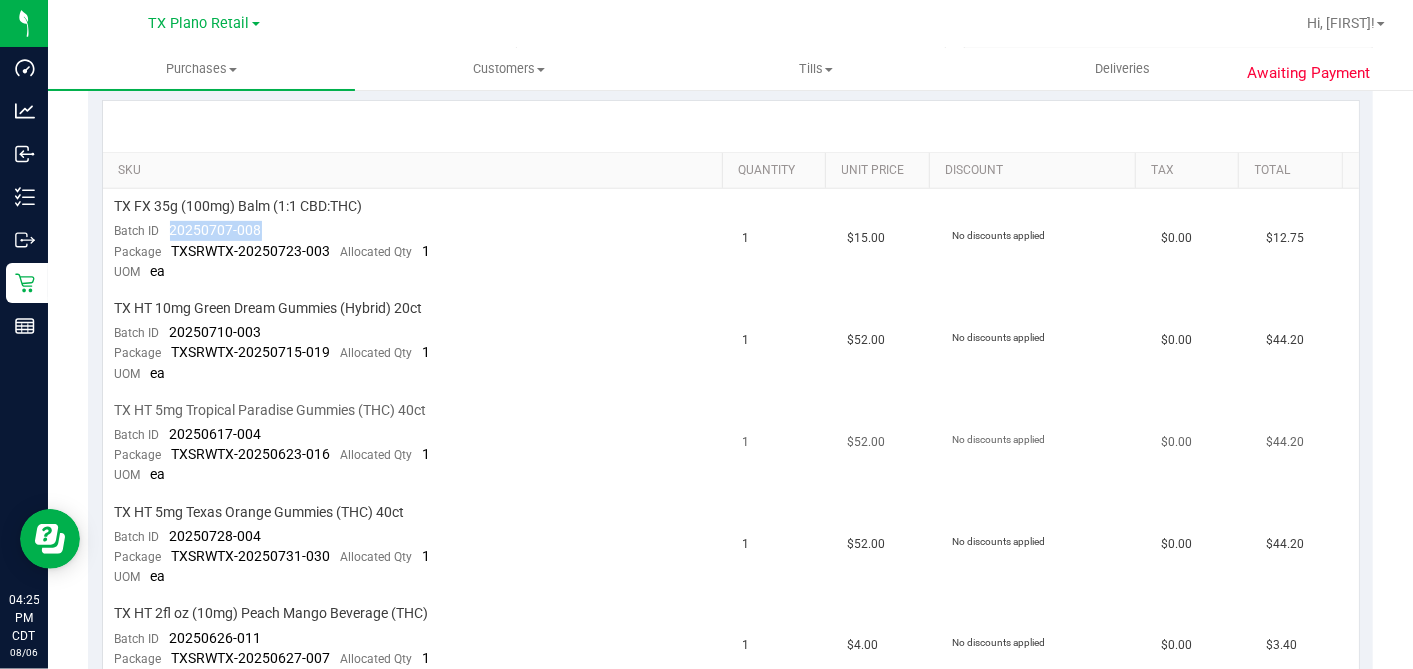 copy on "20250707-008" 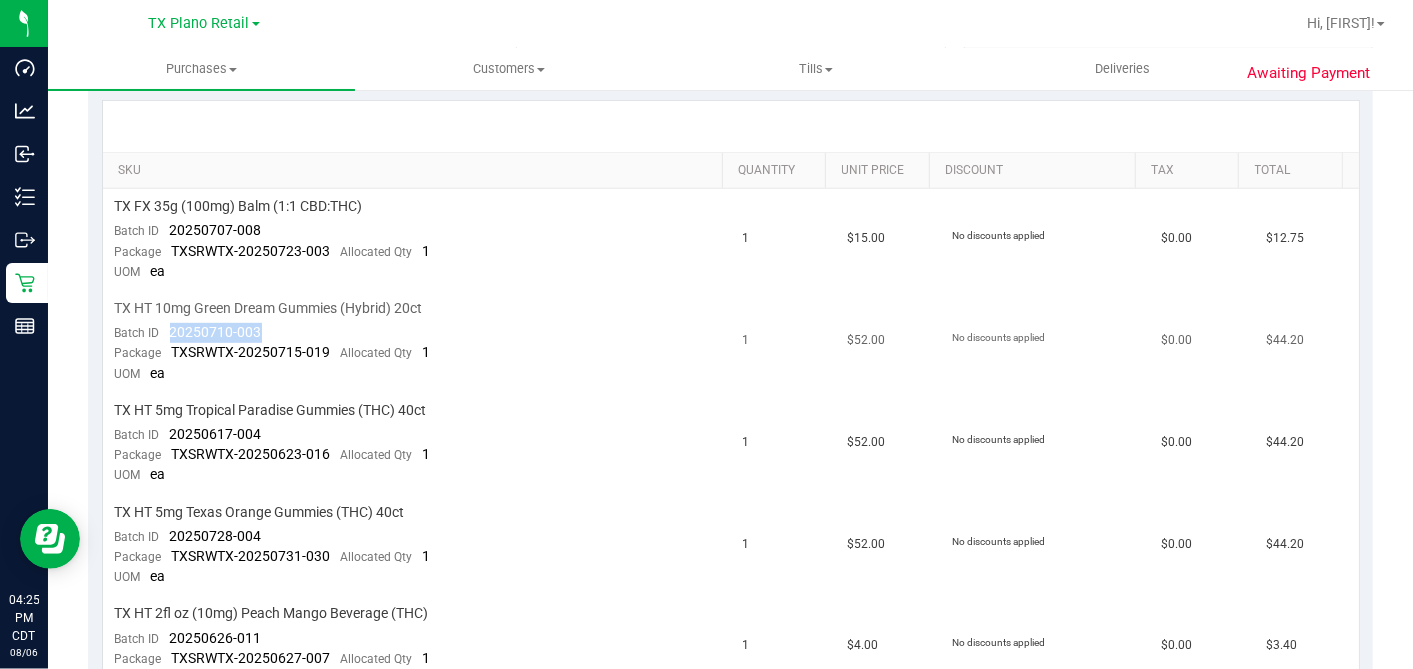 drag, startPoint x: 270, startPoint y: 328, endPoint x: 211, endPoint y: 338, distance: 59.841457 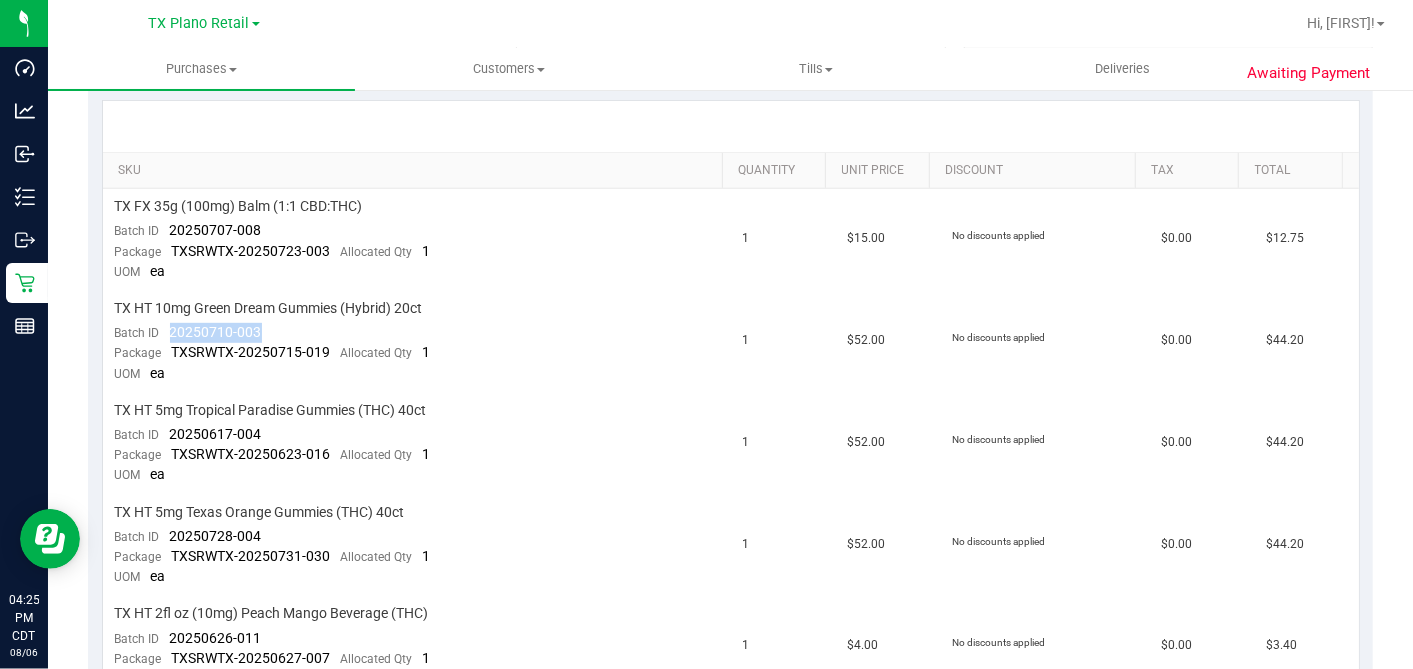 copy on "20250710-003" 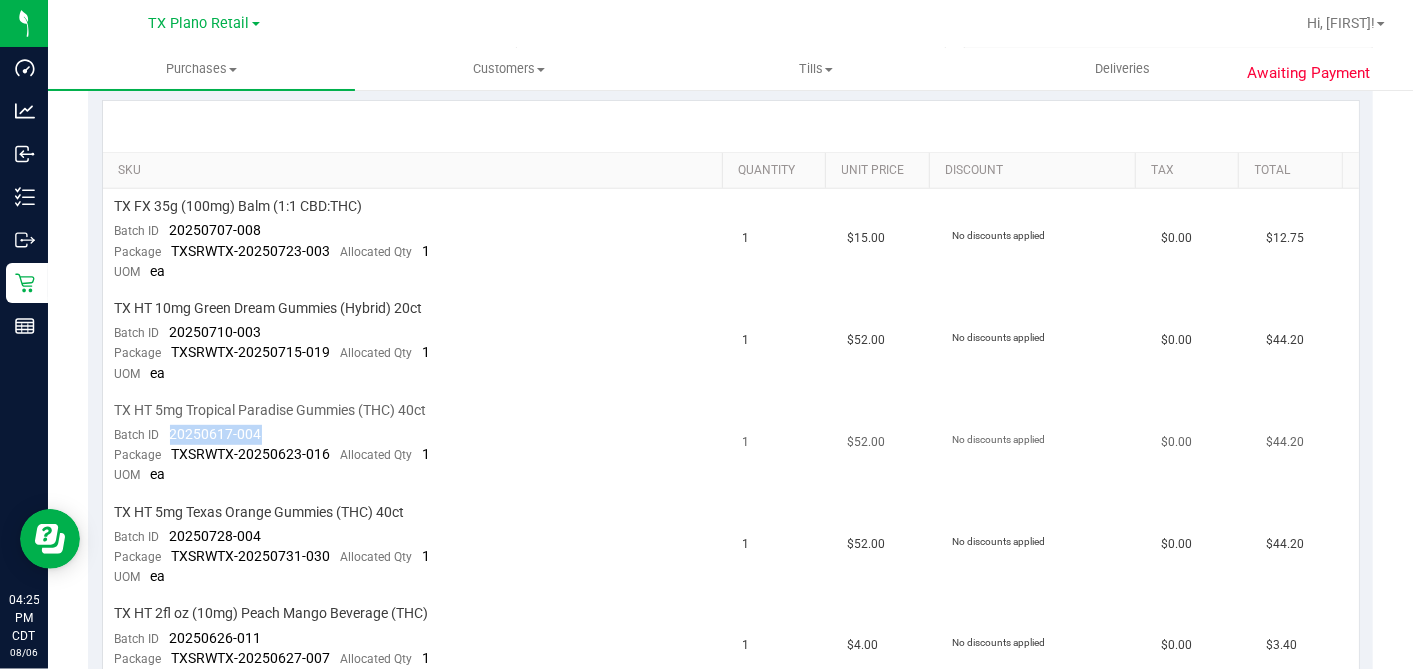 drag, startPoint x: 224, startPoint y: 428, endPoint x: 165, endPoint y: 431, distance: 59.07622 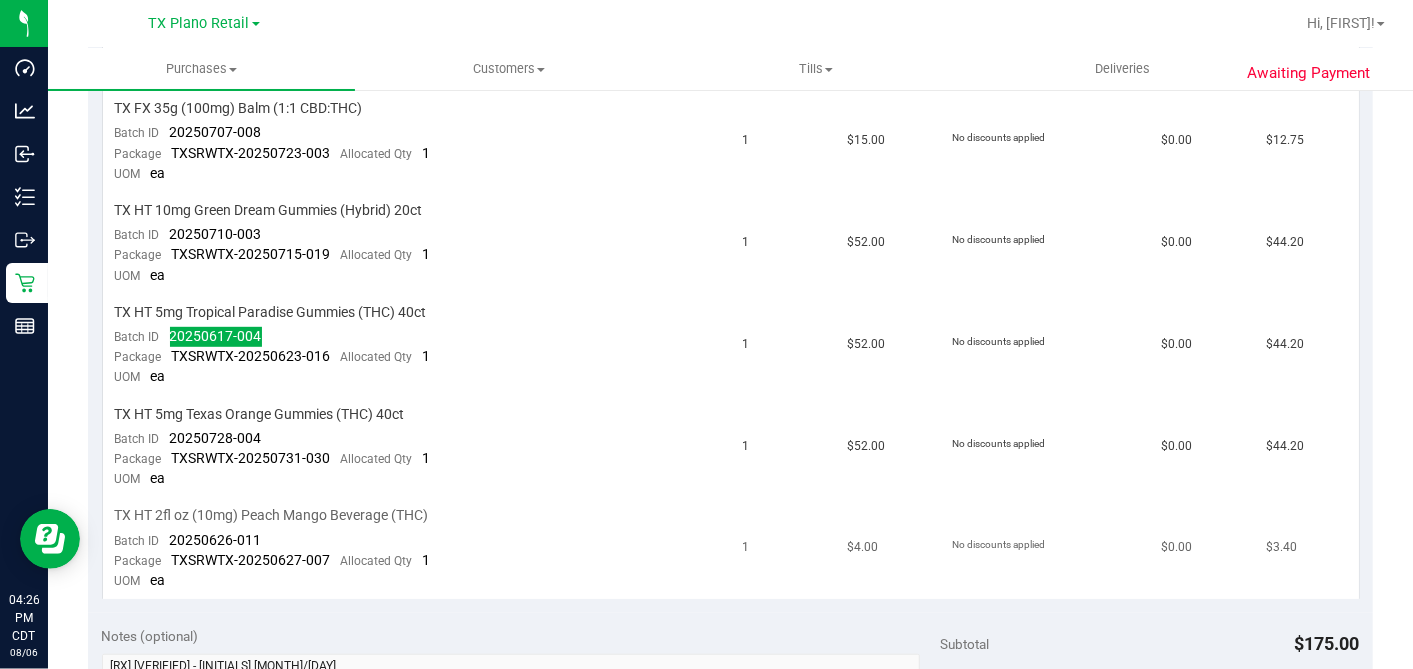 scroll, scrollTop: 666, scrollLeft: 0, axis: vertical 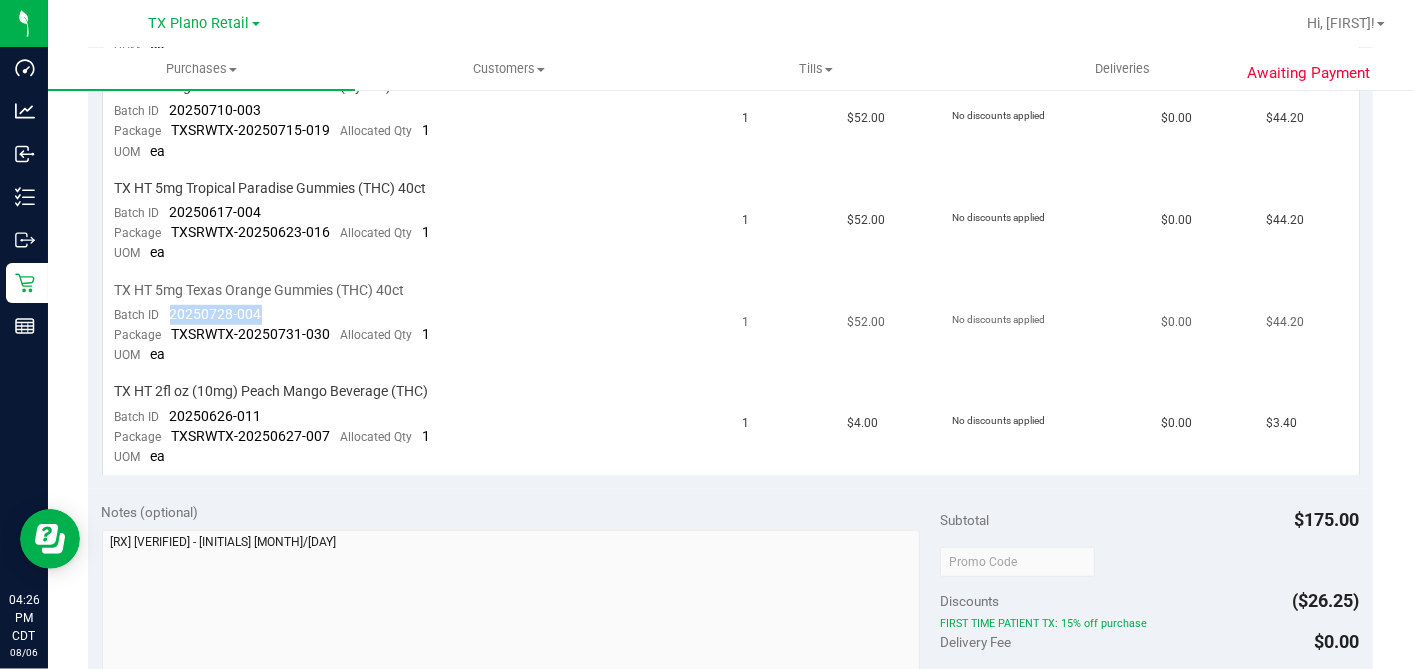 drag, startPoint x: 282, startPoint y: 305, endPoint x: 171, endPoint y: 311, distance: 111.16204 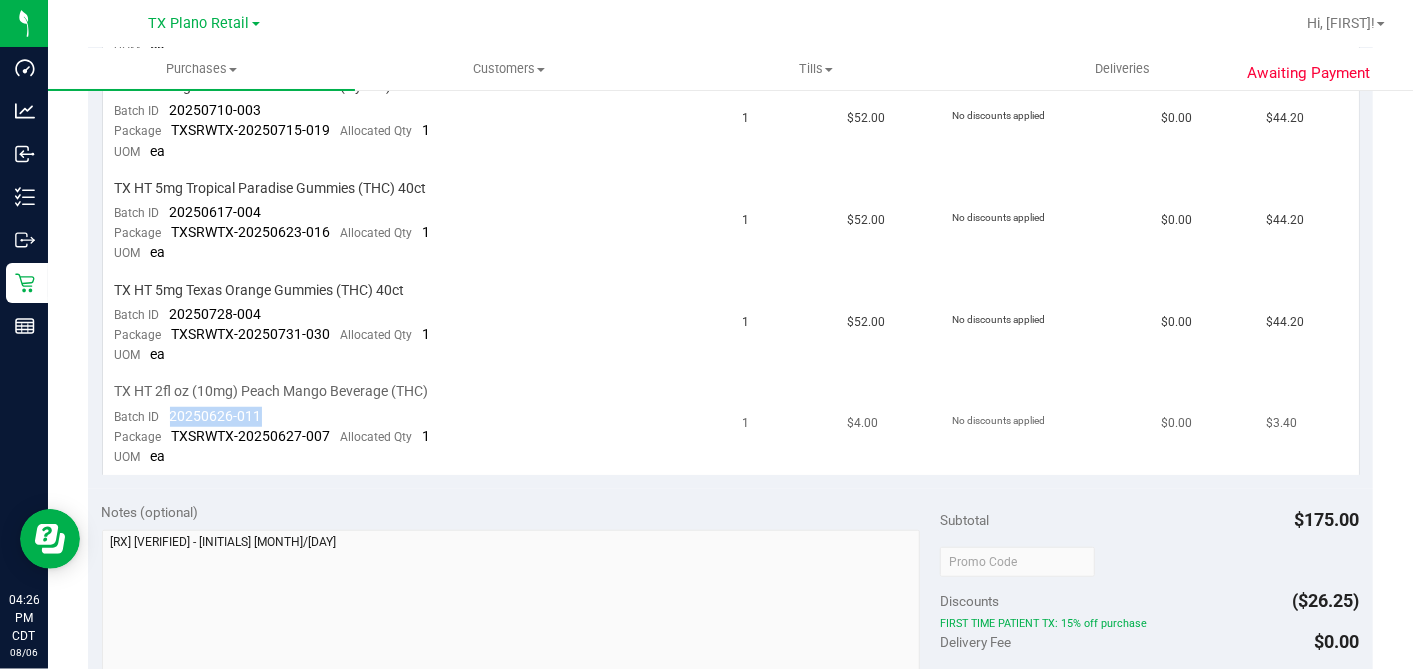 drag, startPoint x: 260, startPoint y: 403, endPoint x: 155, endPoint y: 405, distance: 105.01904 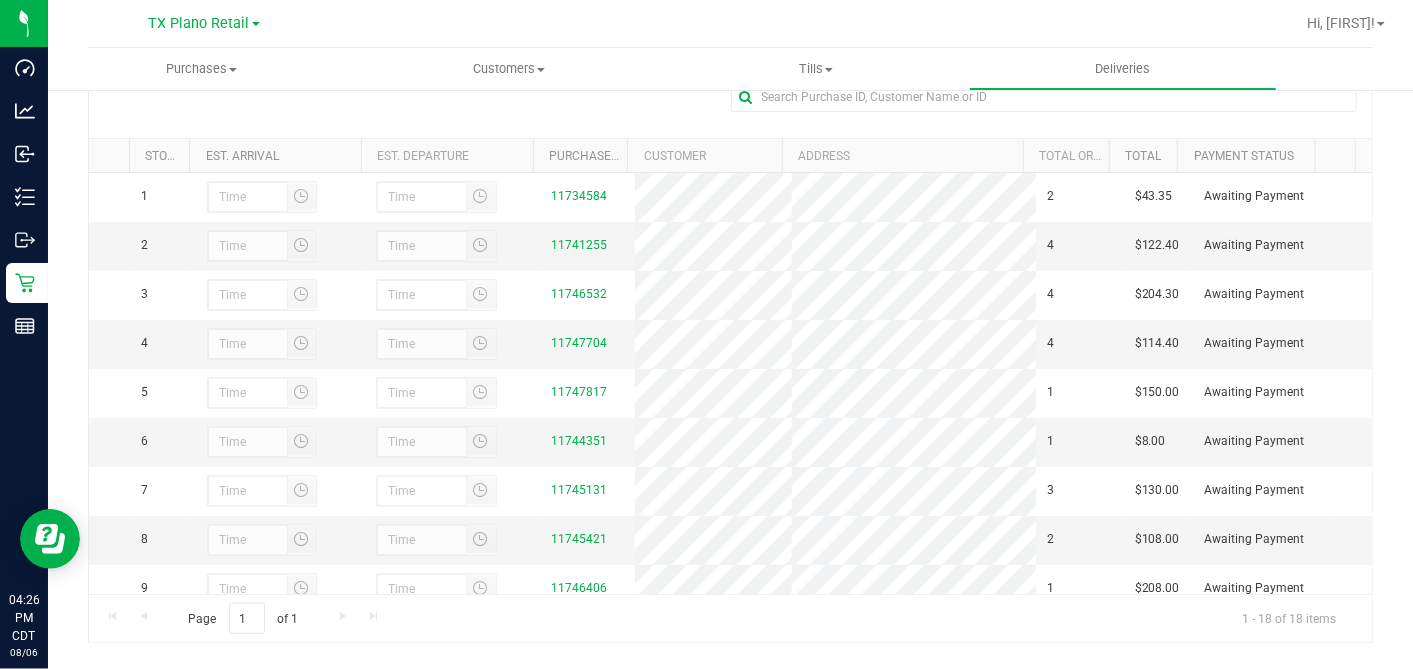 scroll, scrollTop: 357, scrollLeft: 0, axis: vertical 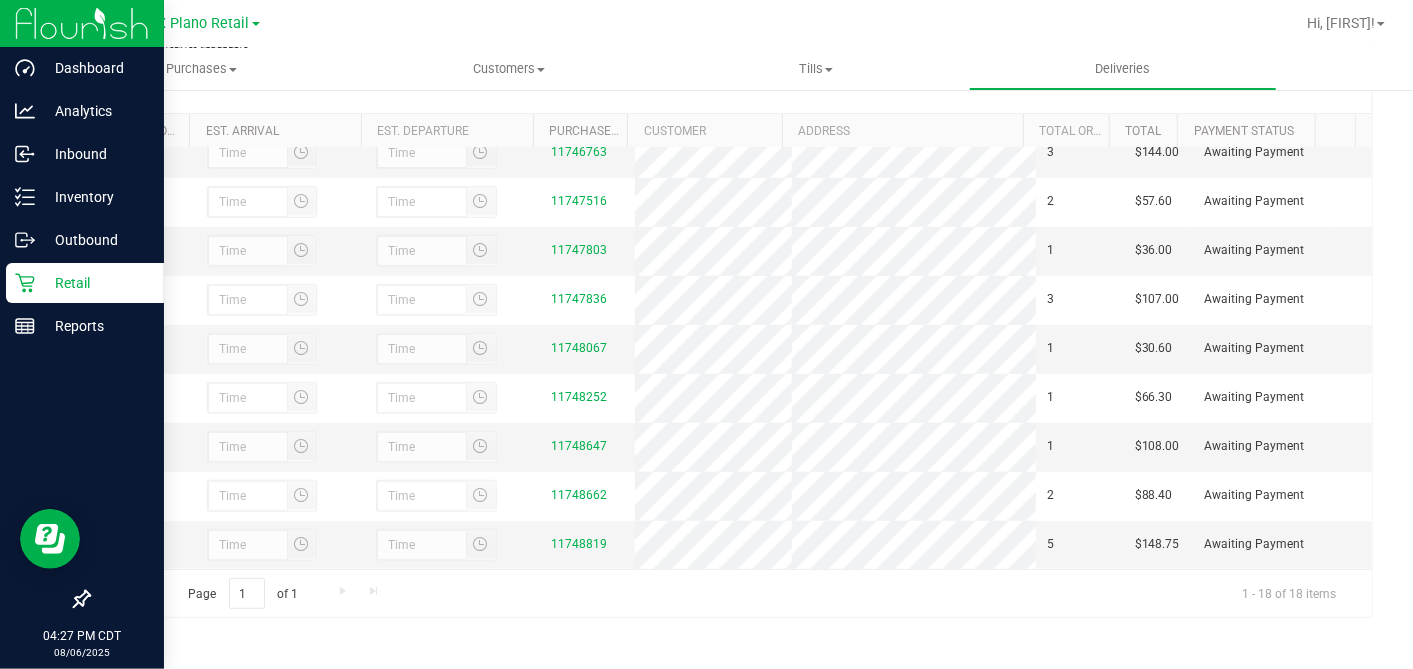 drag, startPoint x: 30, startPoint y: 285, endPoint x: 42, endPoint y: 297, distance: 16.970562 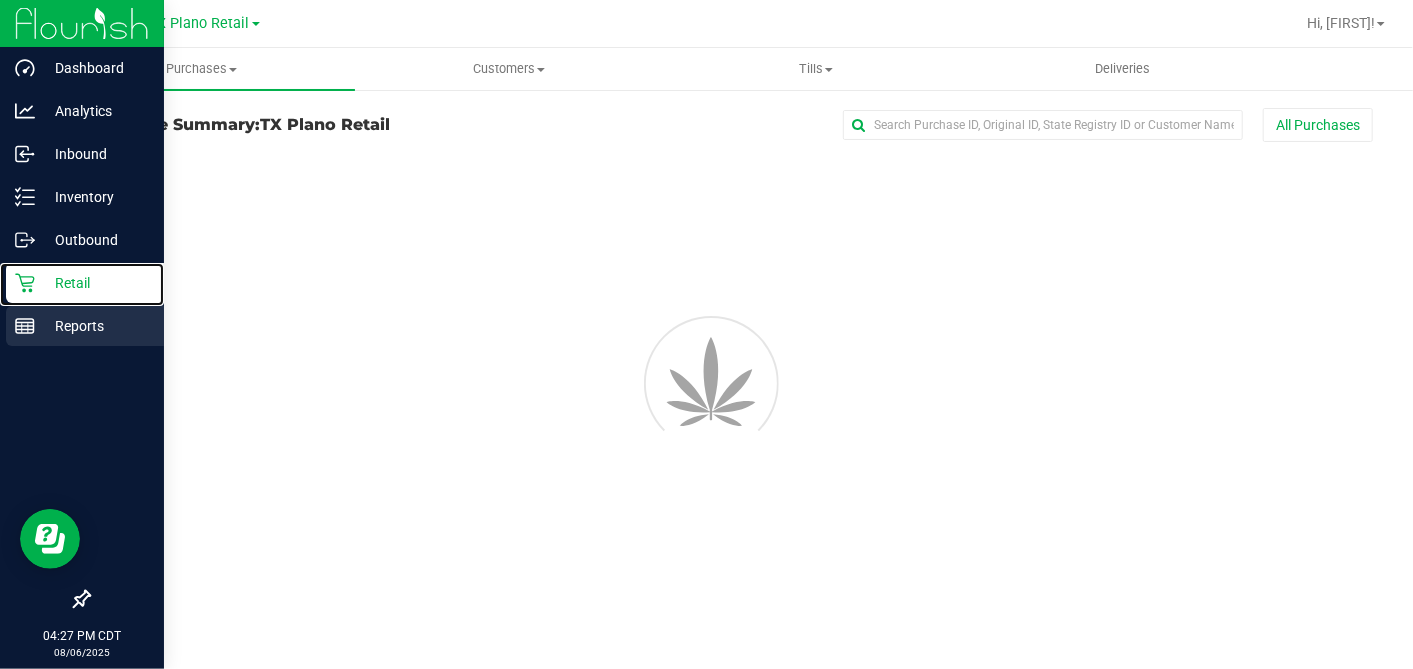 scroll, scrollTop: 0, scrollLeft: 0, axis: both 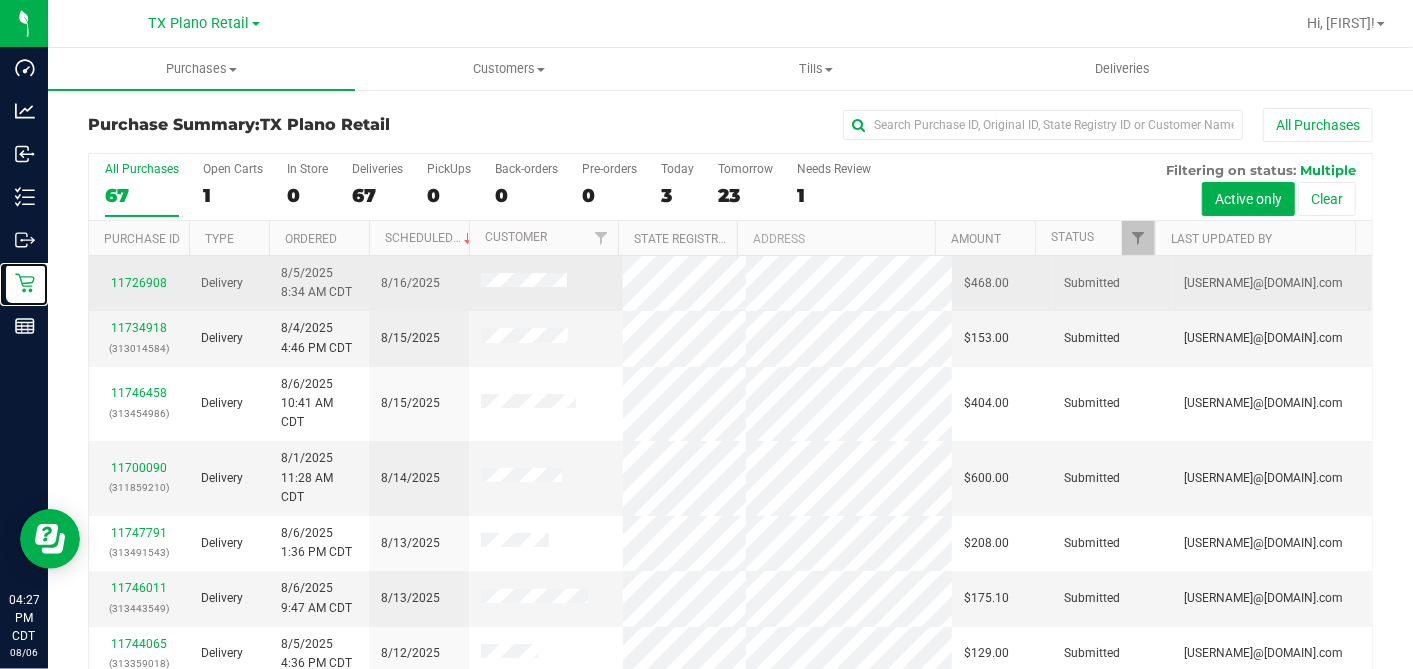 drag, startPoint x: 23, startPoint y: 286, endPoint x: 234, endPoint y: 285, distance: 211.00237 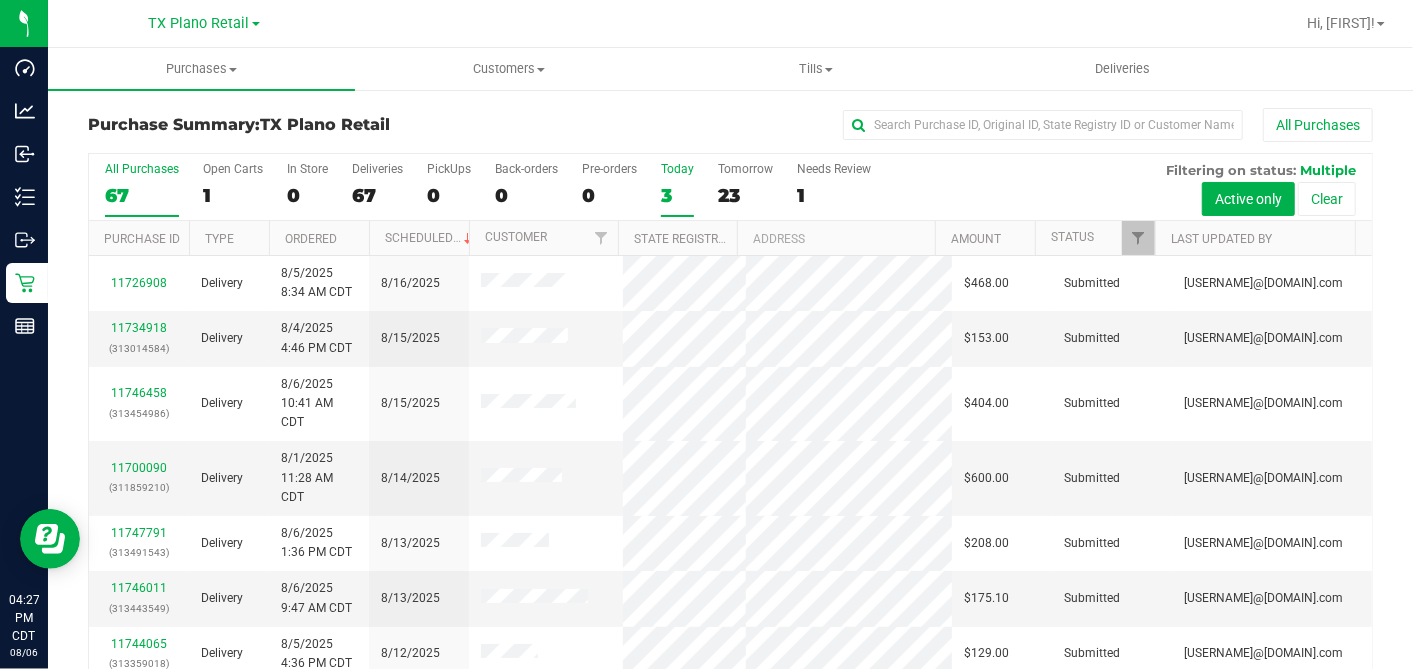 click on "3" at bounding box center [677, 195] 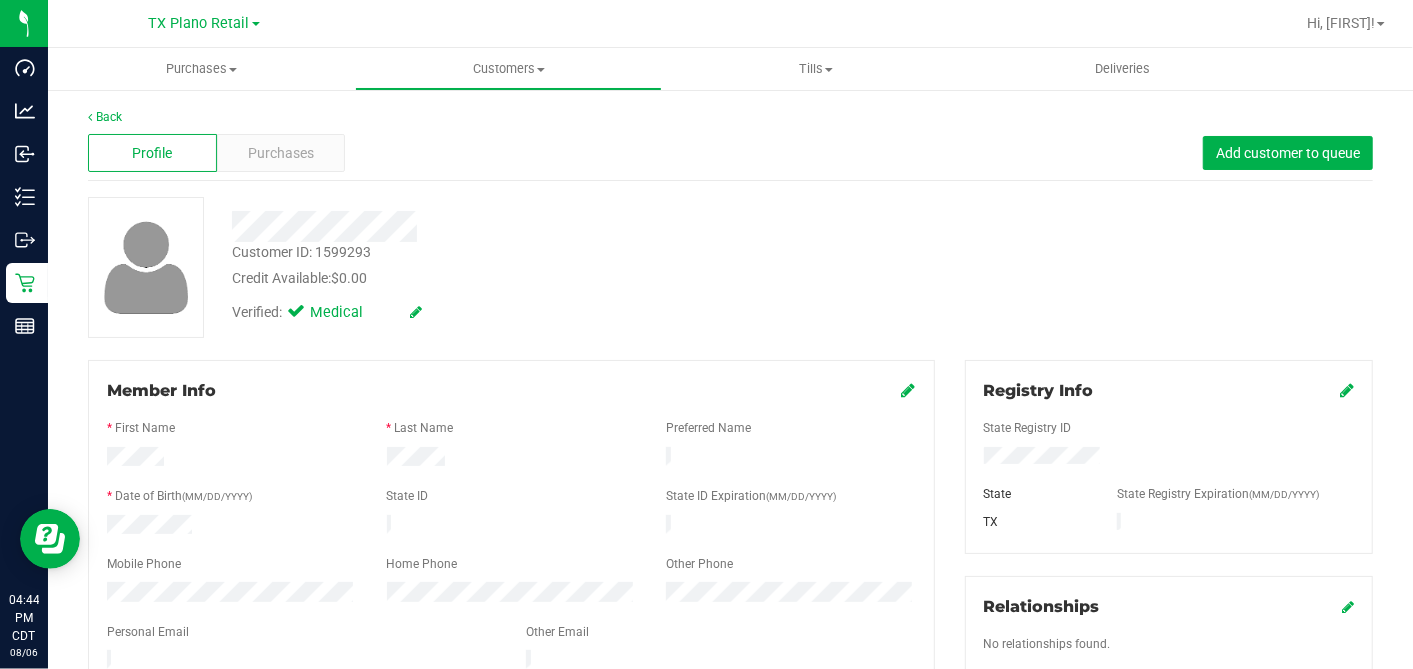 click at bounding box center [511, 648] 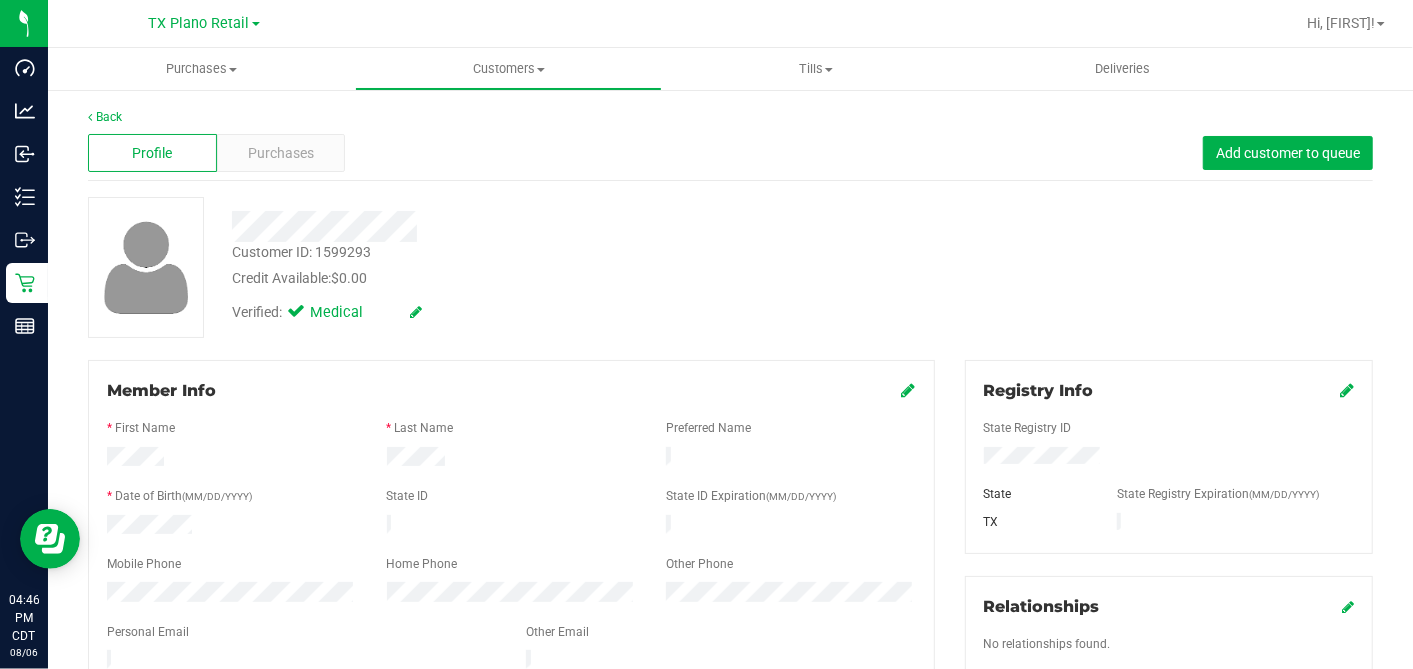 click on "Credit Available:
$0.00" at bounding box center [546, 278] 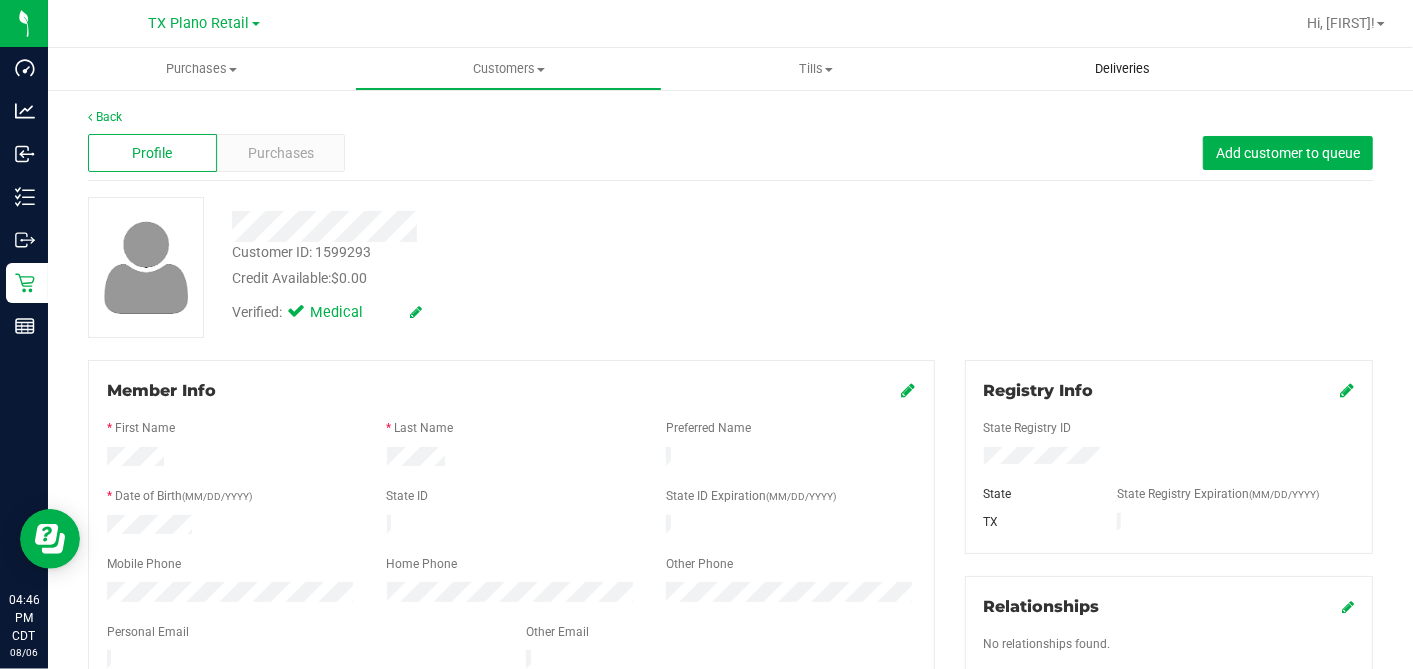 click on "Deliveries" at bounding box center [1122, 69] 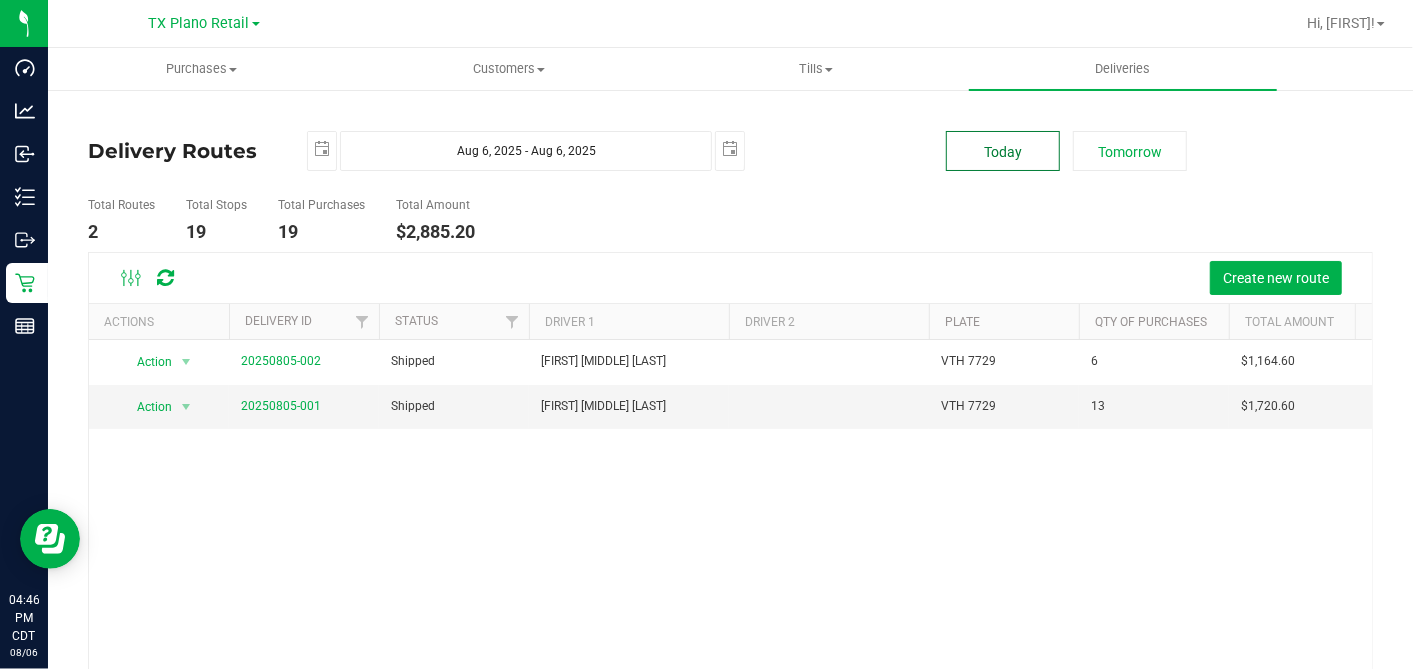 click on "Today" at bounding box center [1003, 151] 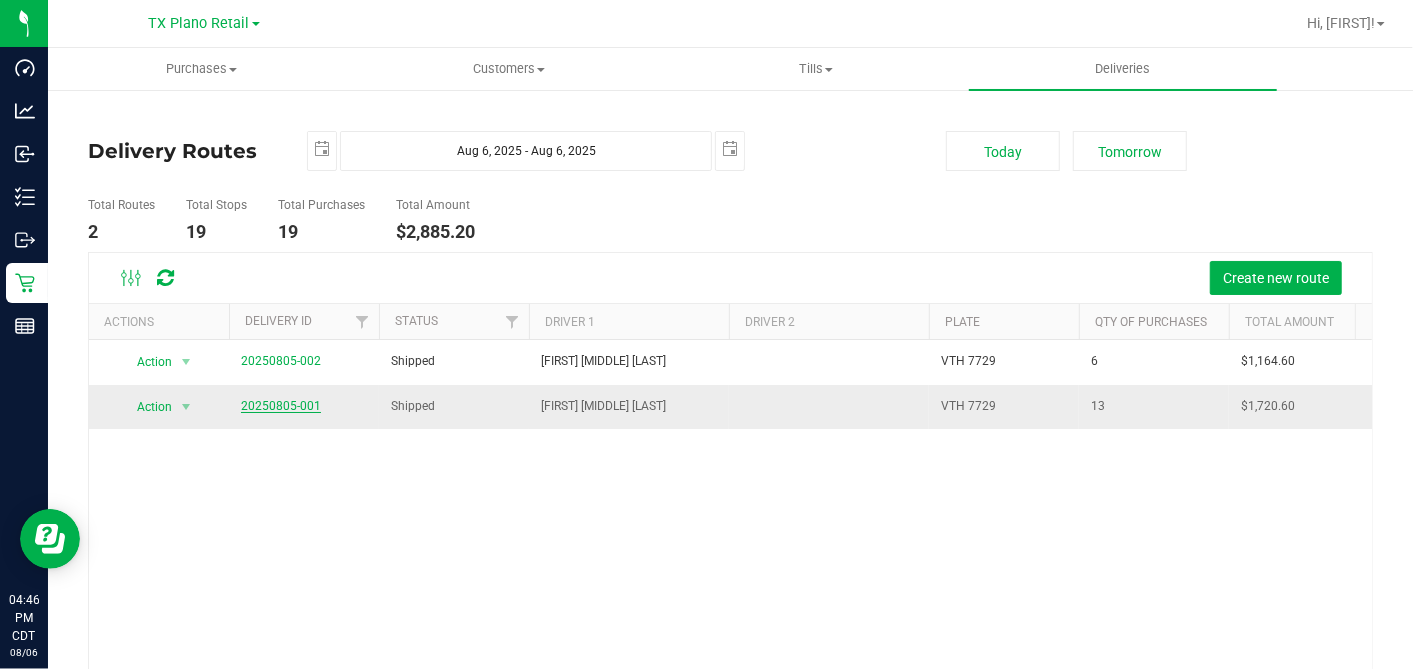 click on "20250805-001" at bounding box center (281, 406) 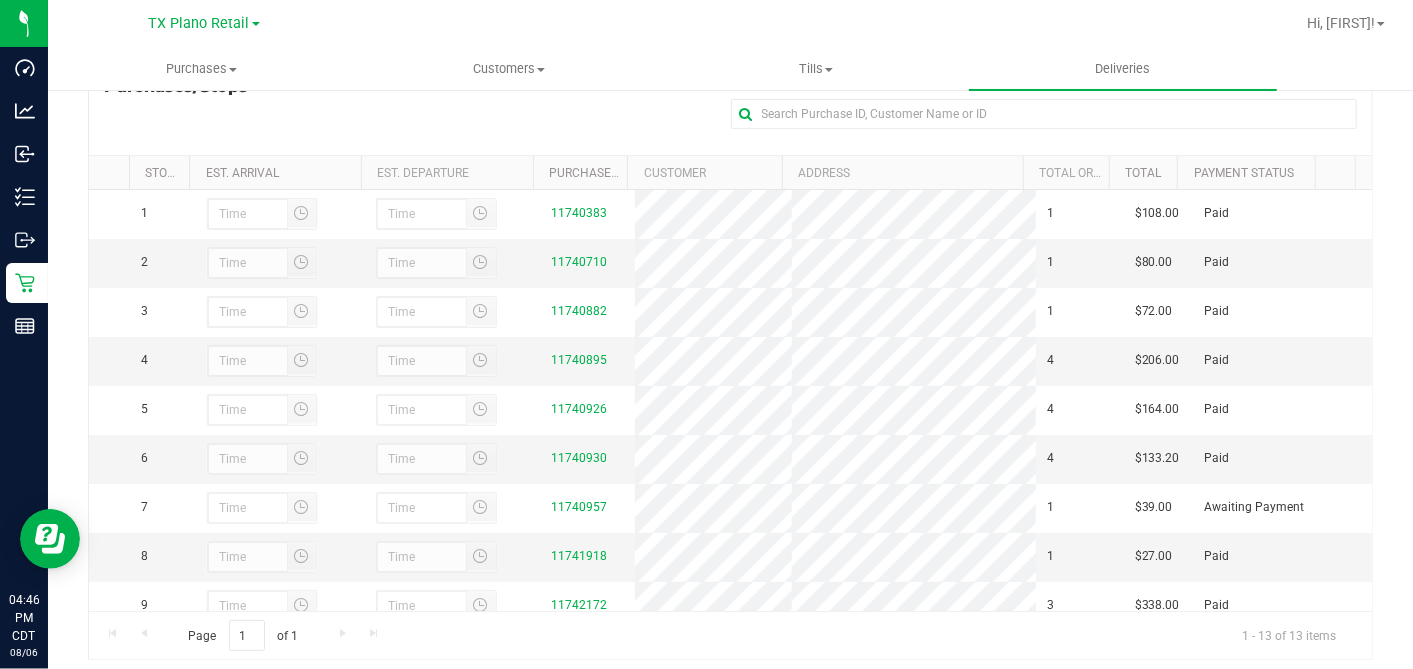 scroll, scrollTop: 333, scrollLeft: 0, axis: vertical 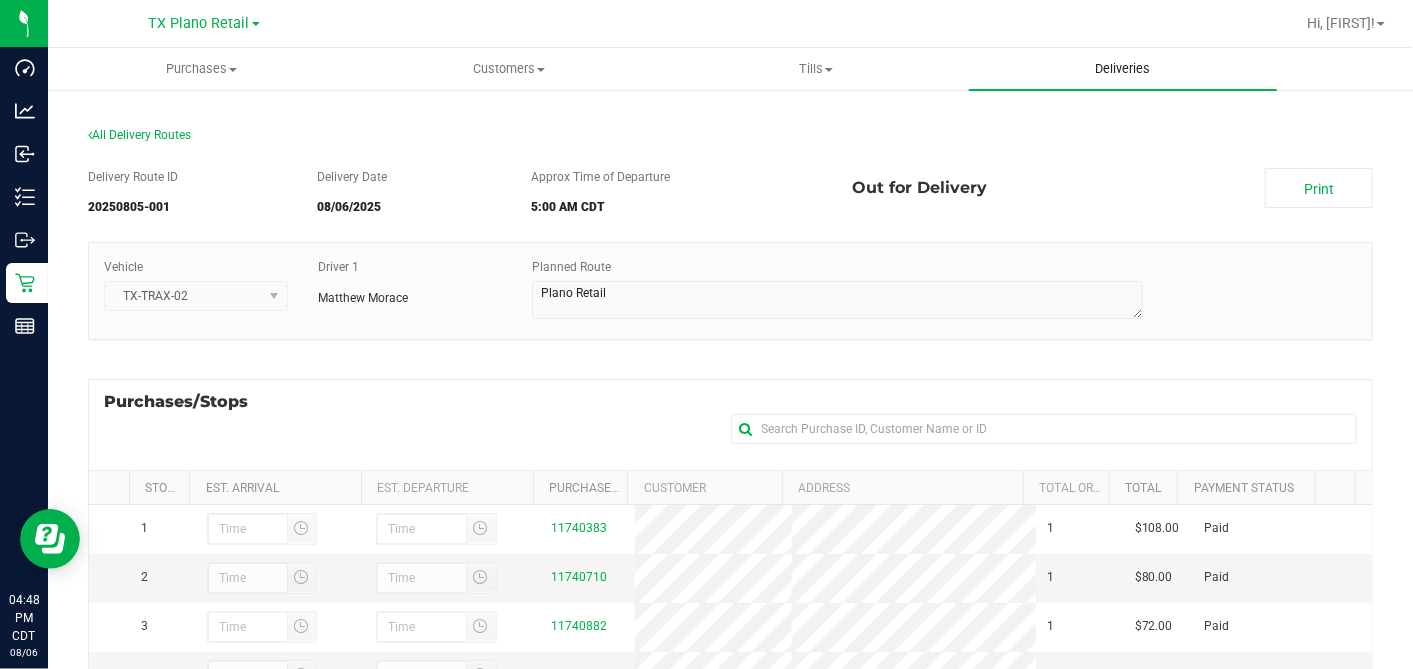 click on "Deliveries" at bounding box center (1122, 69) 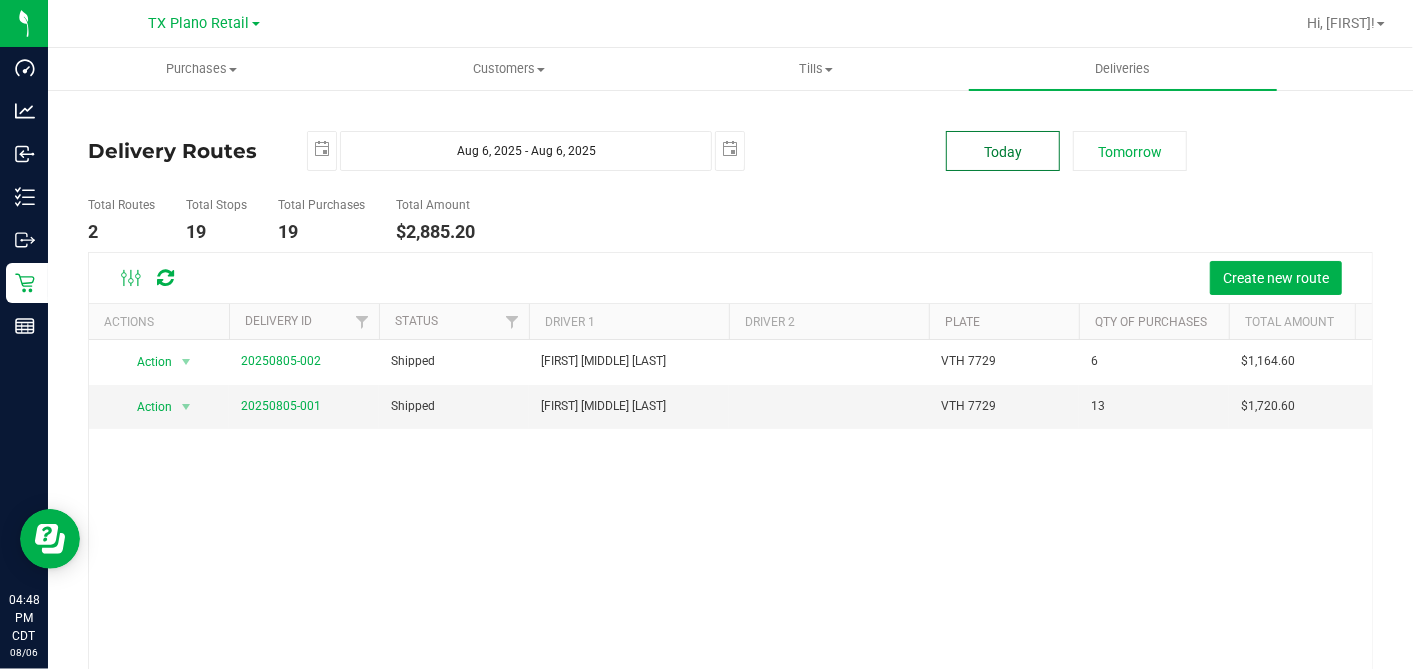 drag, startPoint x: 1003, startPoint y: 161, endPoint x: 998, endPoint y: 223, distance: 62.201286 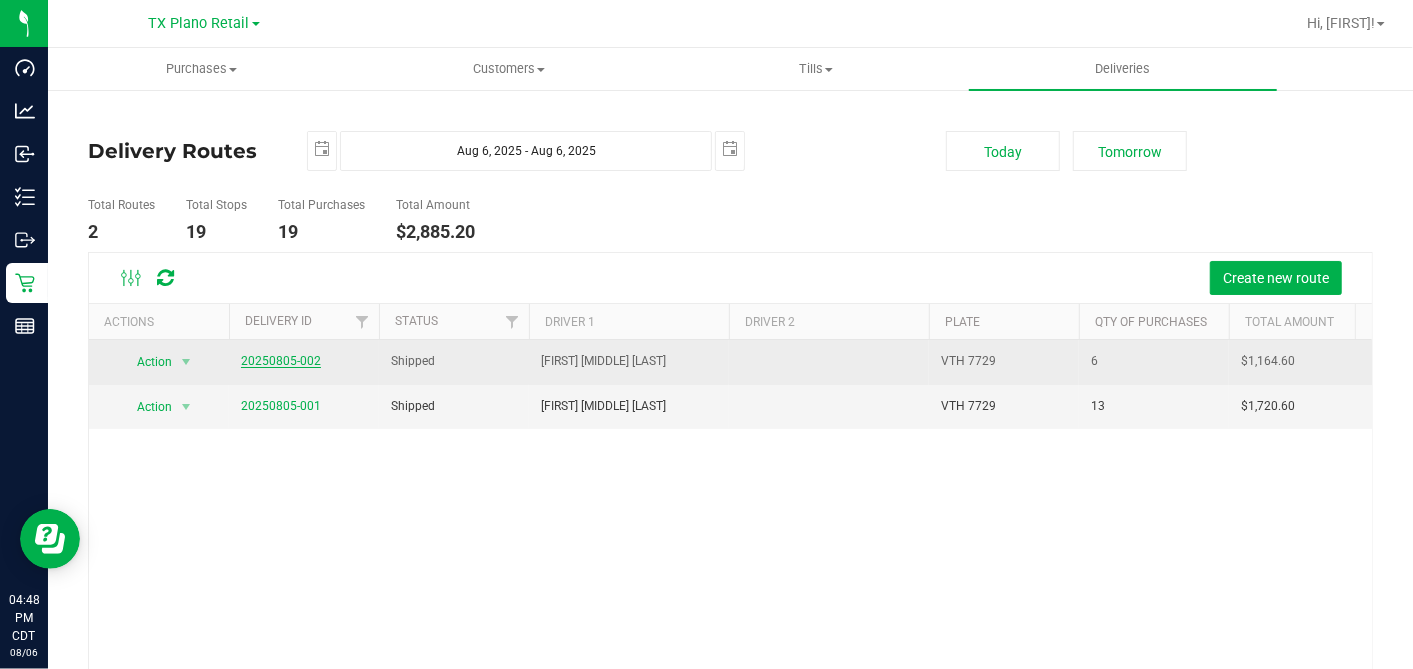 click on "20250805-002" at bounding box center (281, 361) 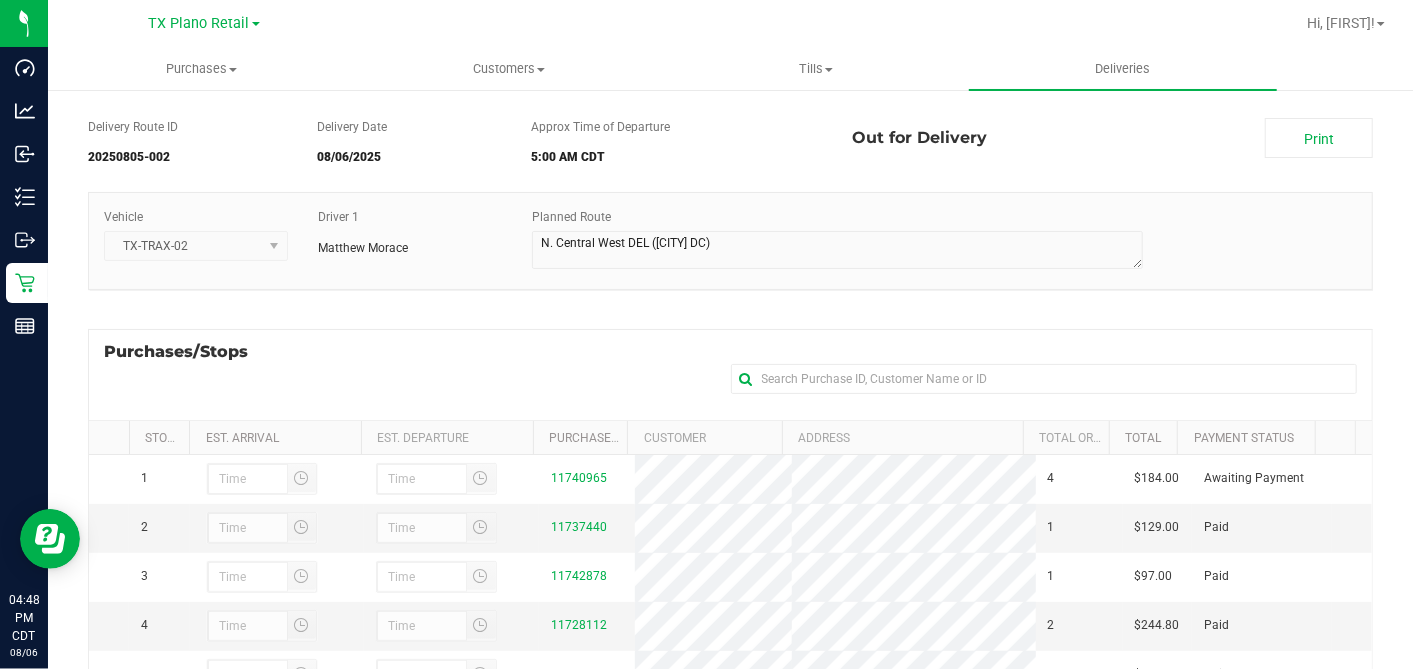 scroll, scrollTop: 0, scrollLeft: 0, axis: both 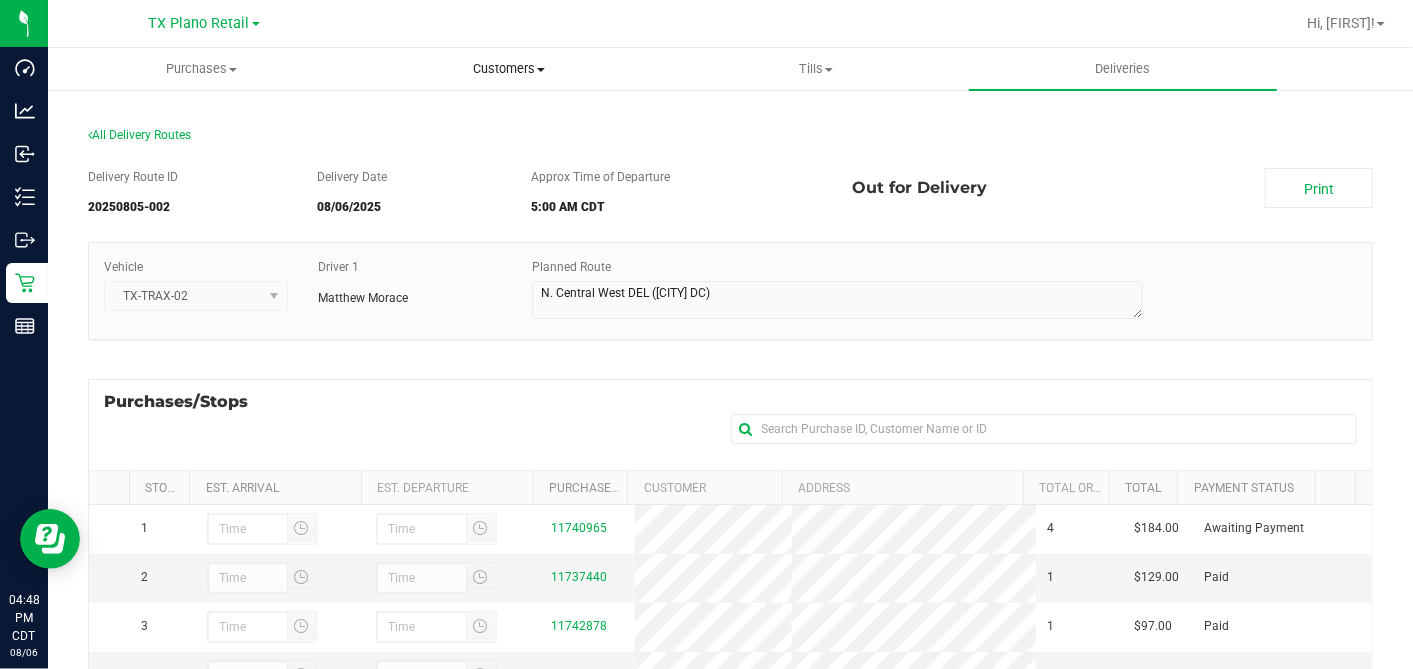 click on "Customers" at bounding box center (508, 69) 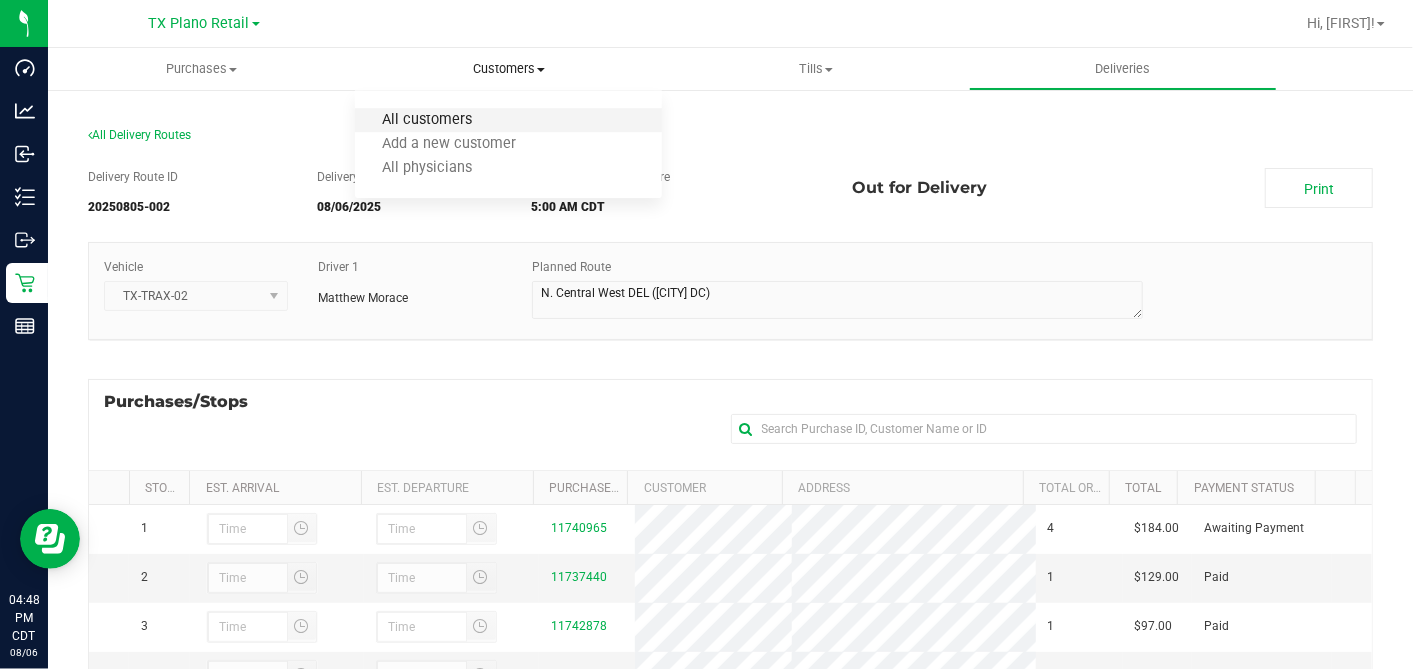 click on "All customers" at bounding box center (427, 120) 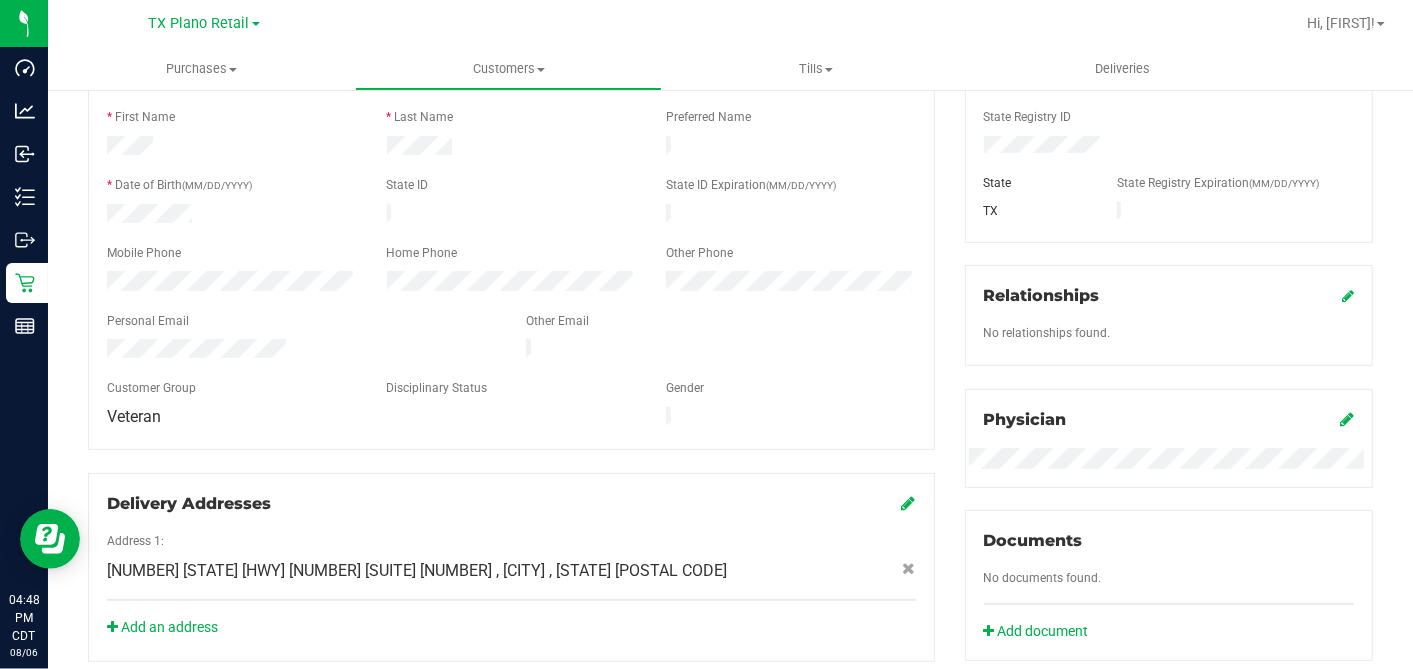 scroll, scrollTop: 0, scrollLeft: 0, axis: both 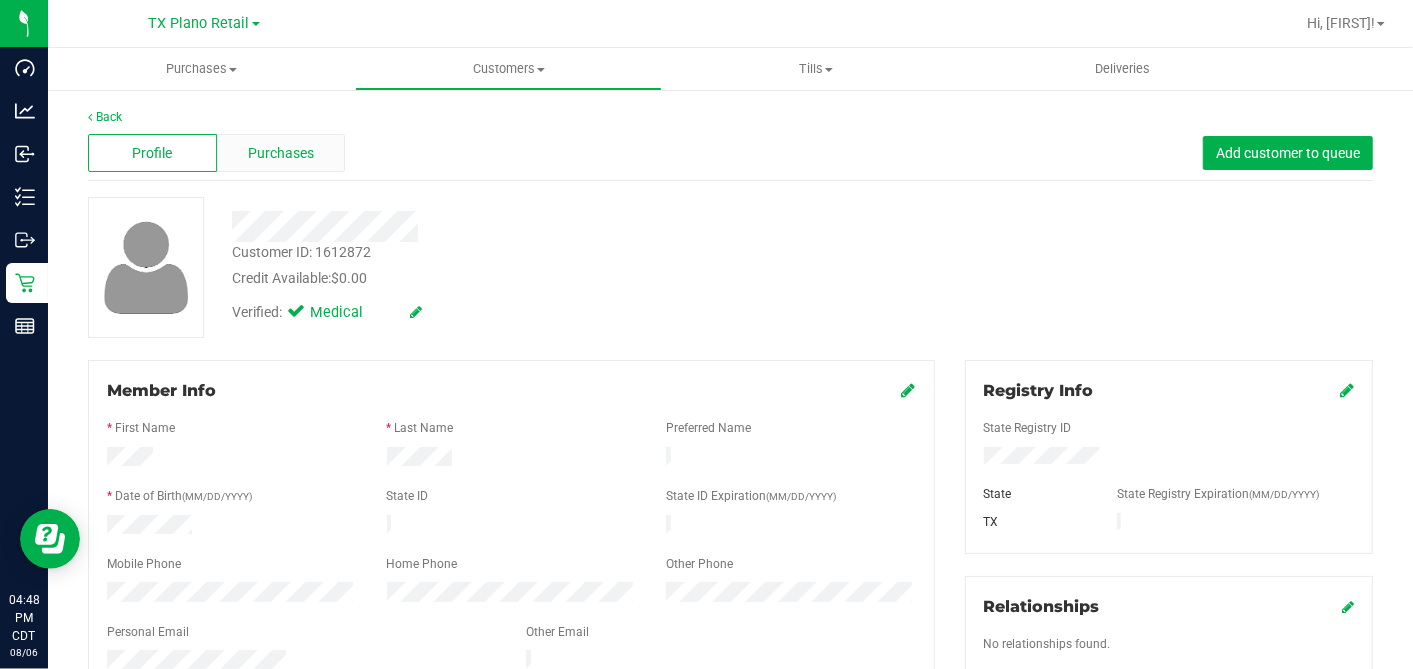 click on "Purchases" at bounding box center (281, 153) 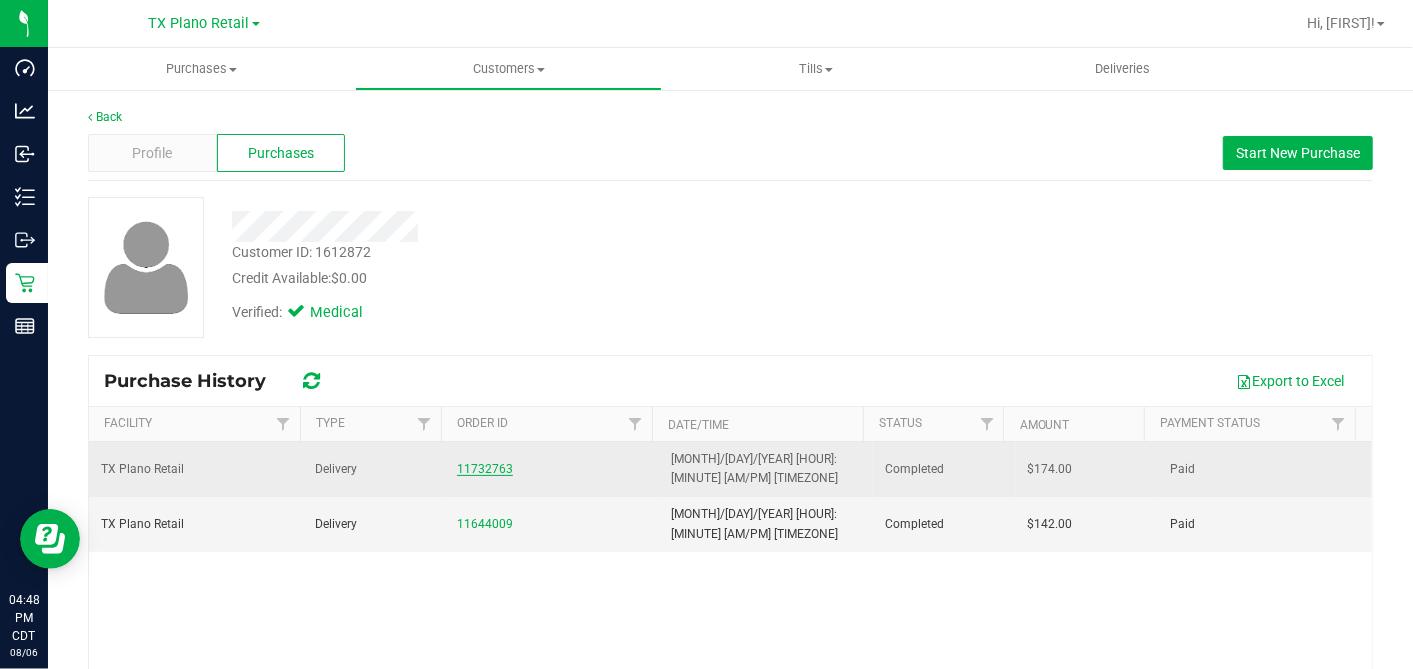 click on "11732763" at bounding box center (485, 469) 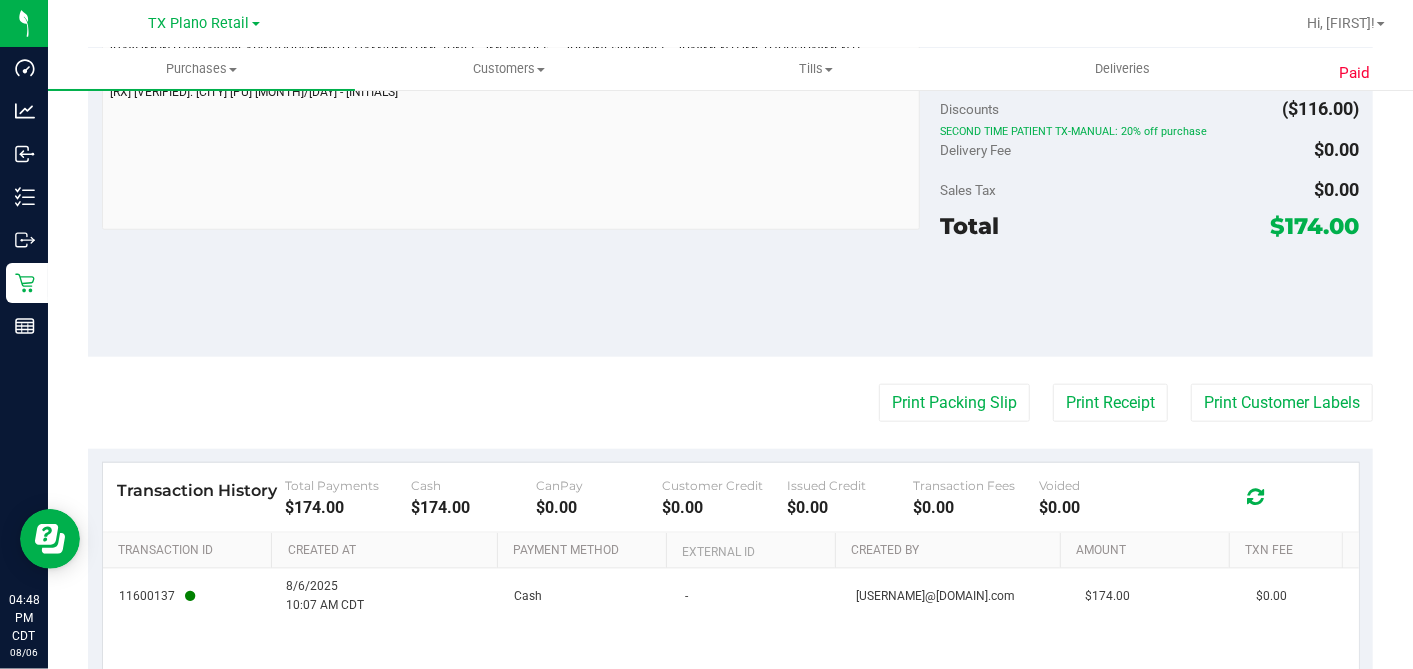 scroll, scrollTop: 1221, scrollLeft: 0, axis: vertical 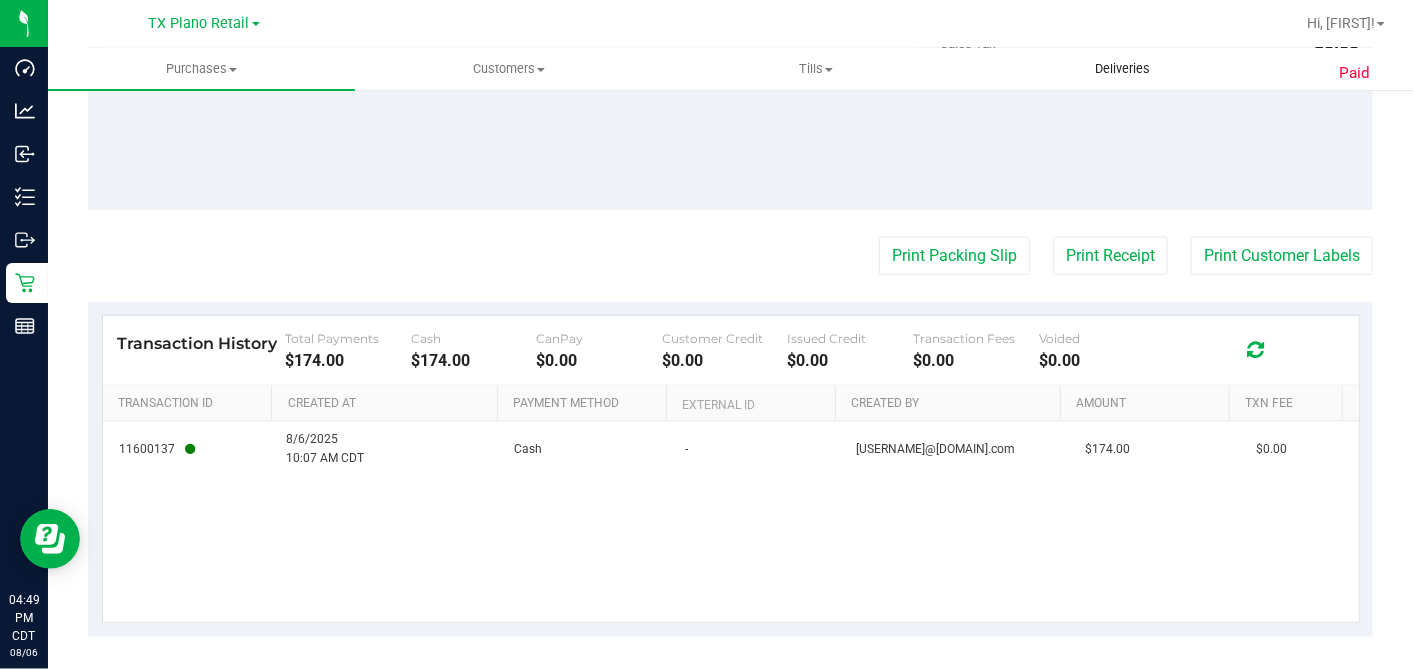 click on "Deliveries" at bounding box center (1122, 69) 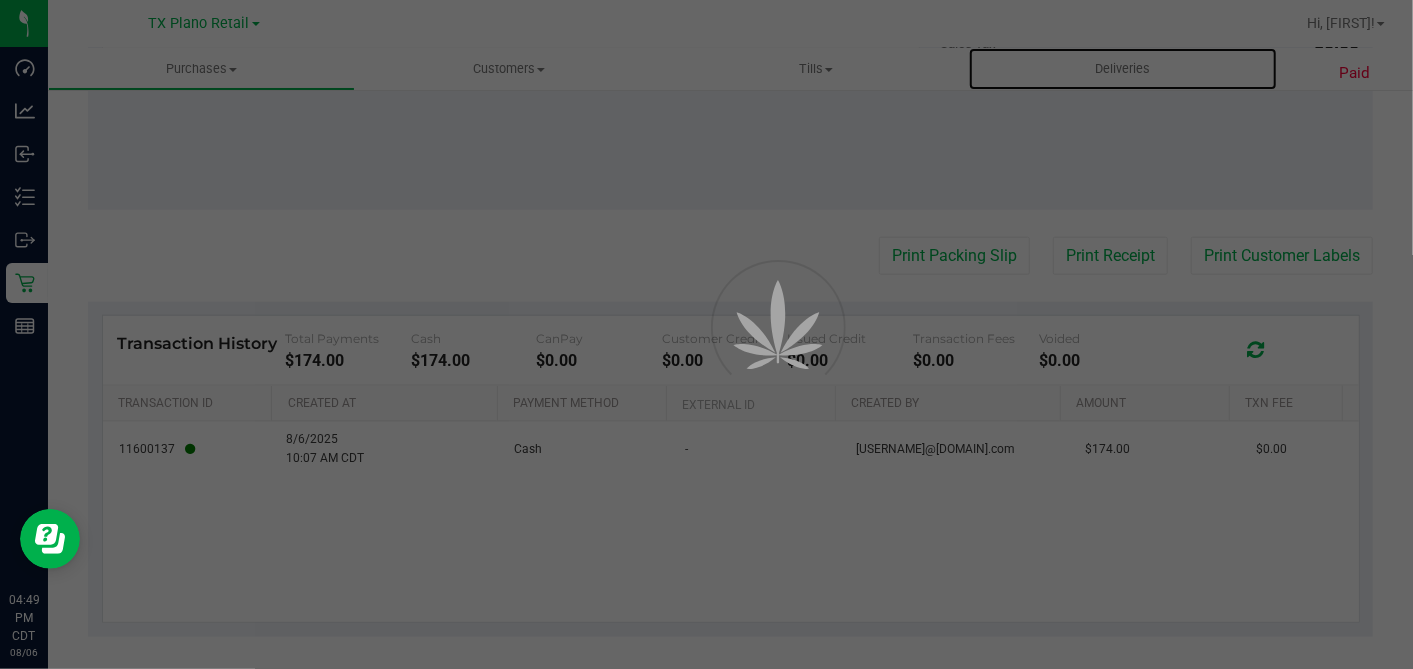 scroll, scrollTop: 0, scrollLeft: 0, axis: both 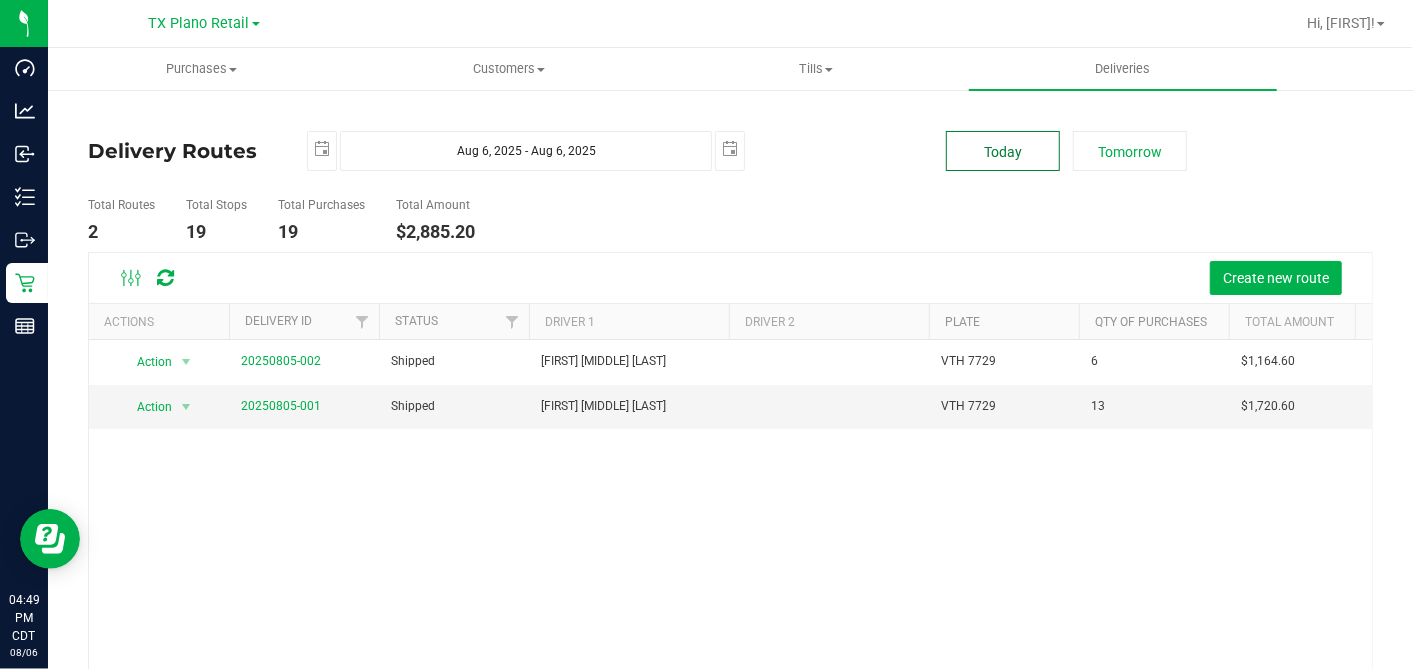 click on "Today" at bounding box center (1003, 151) 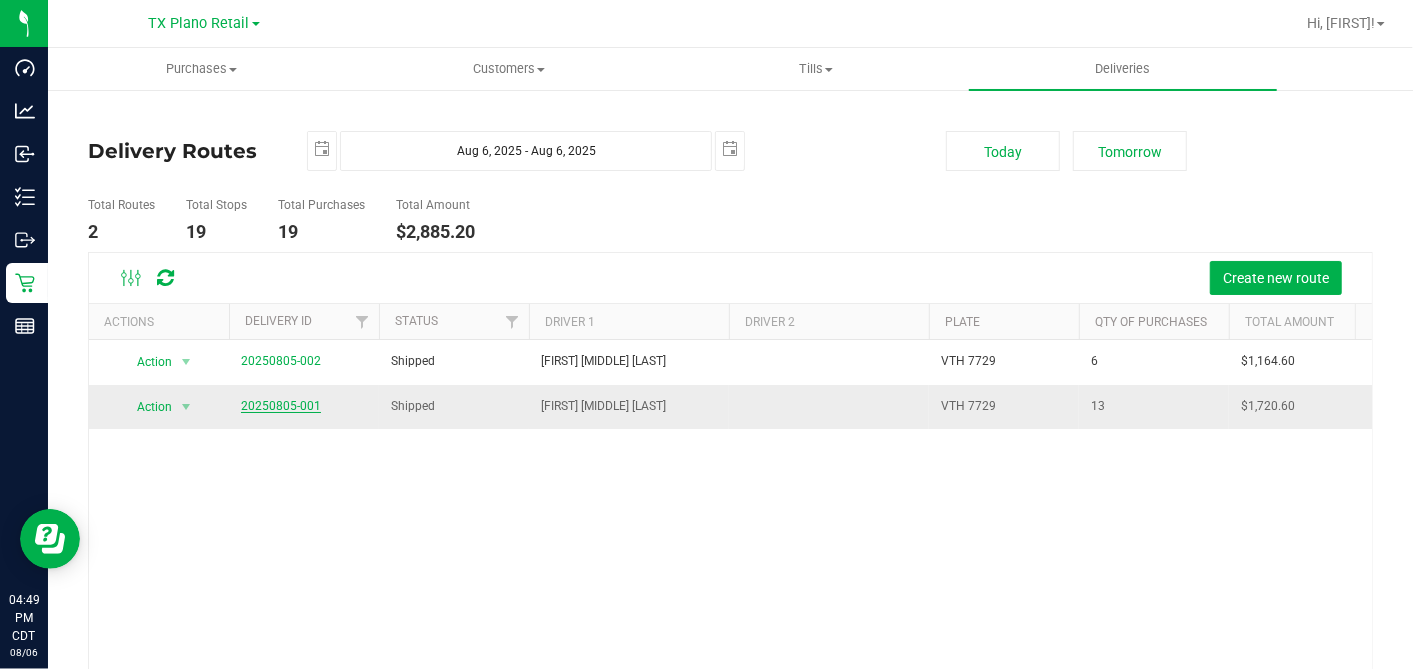 click on "20250805-001" at bounding box center [281, 406] 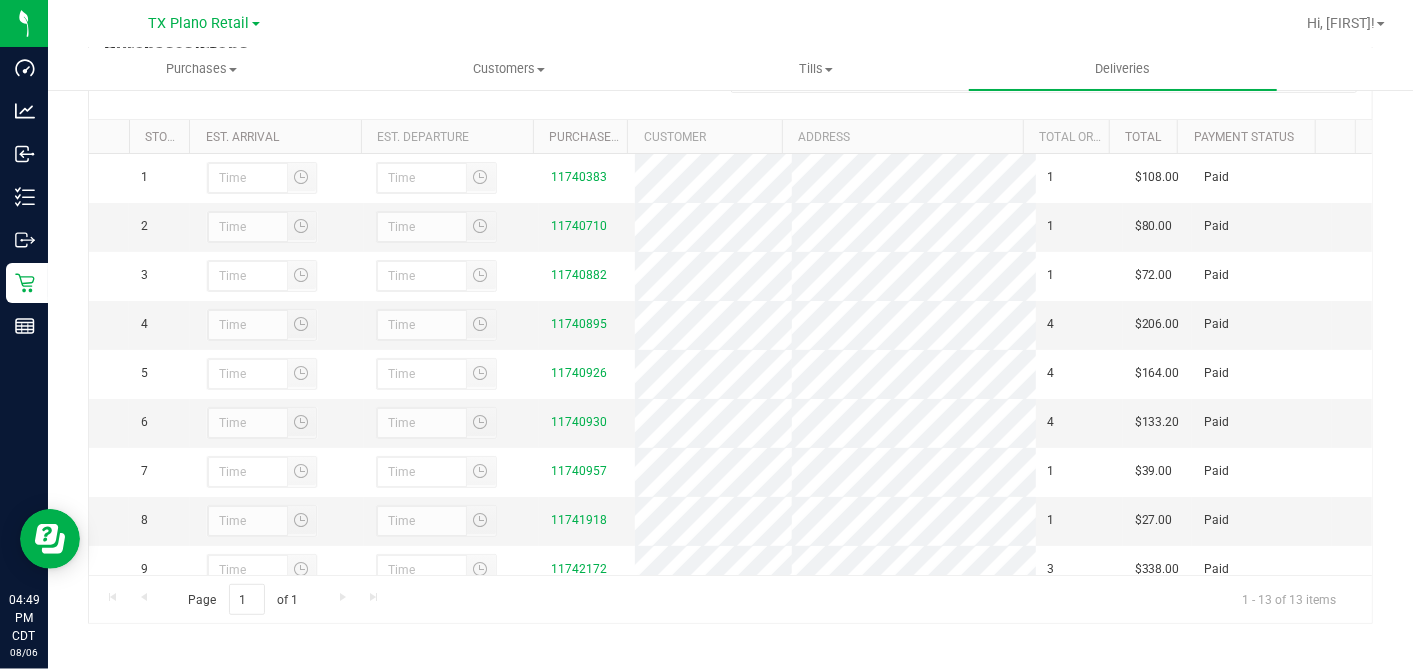 scroll, scrollTop: 357, scrollLeft: 0, axis: vertical 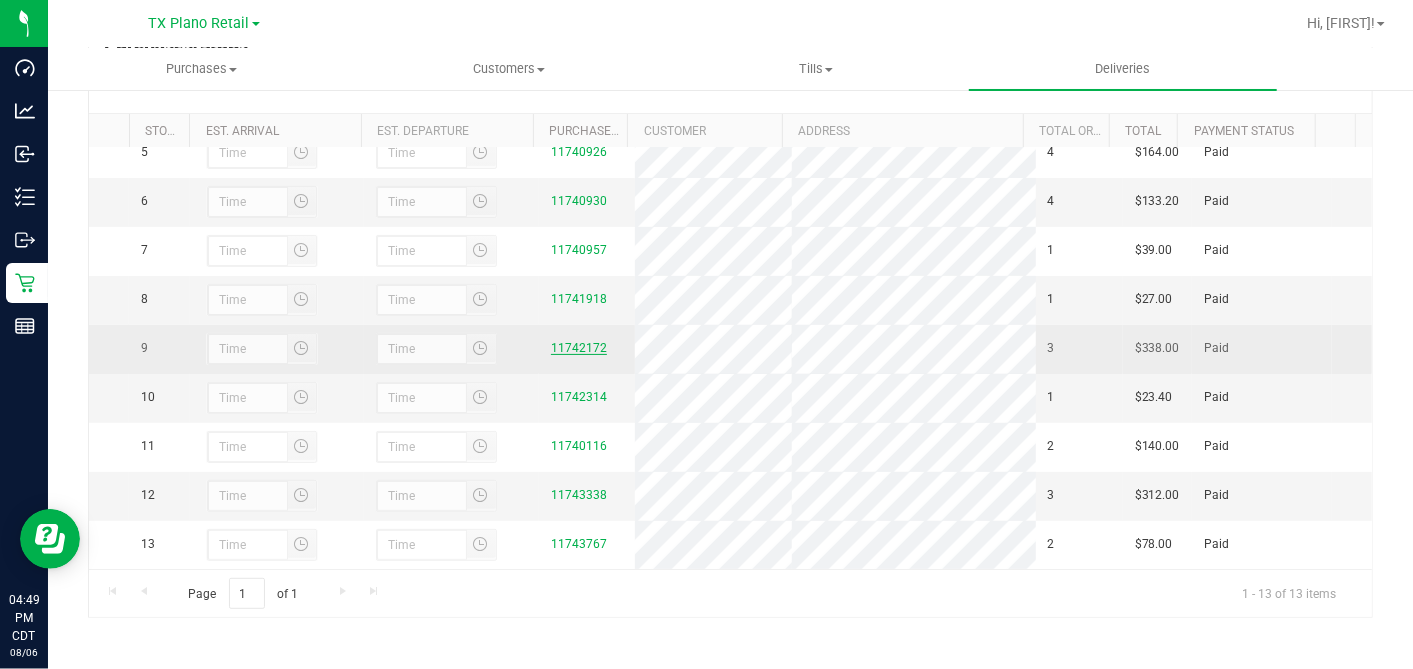 click on "11742172" at bounding box center (579, 348) 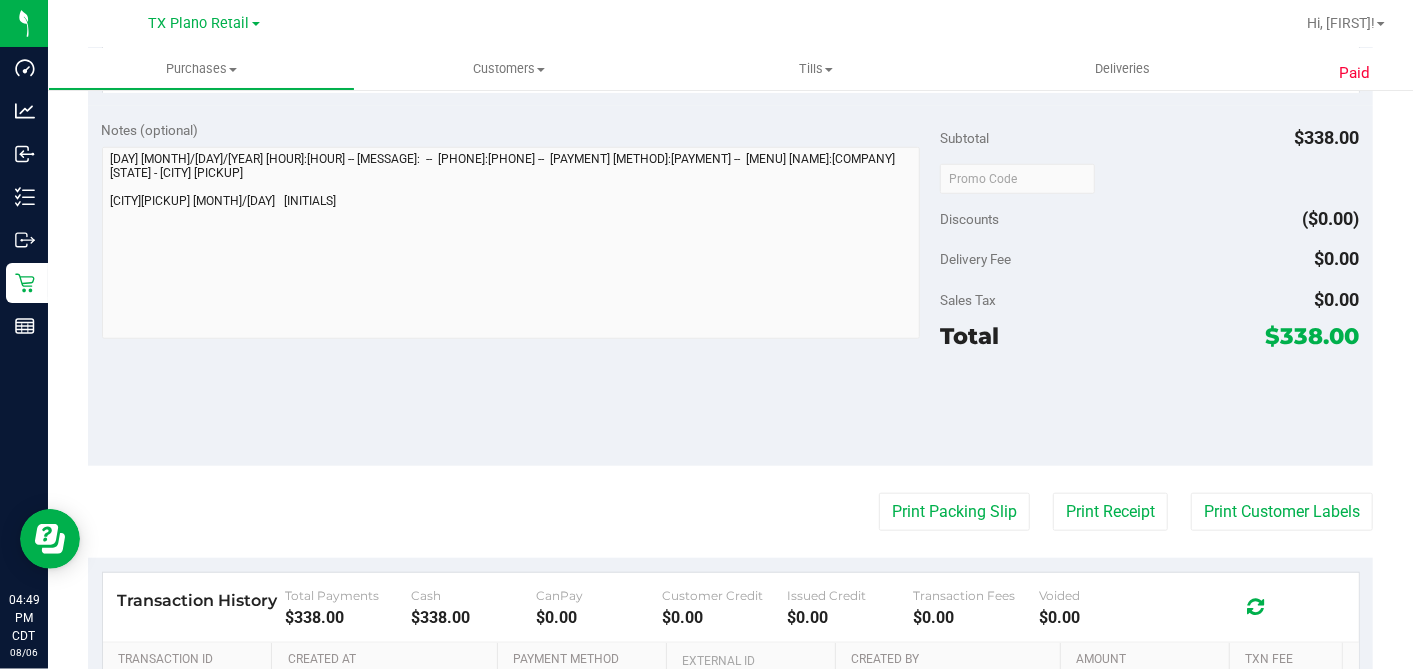 scroll, scrollTop: 1120, scrollLeft: 0, axis: vertical 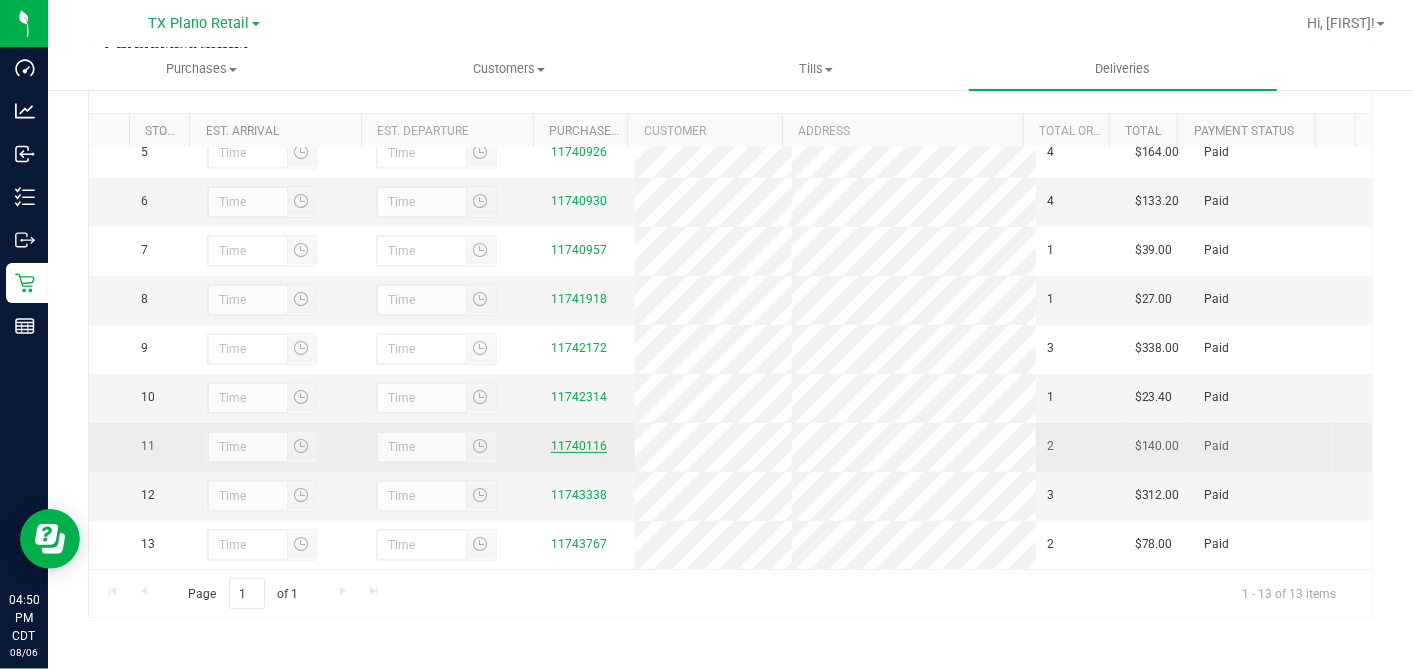 click on "11740116" at bounding box center (579, 446) 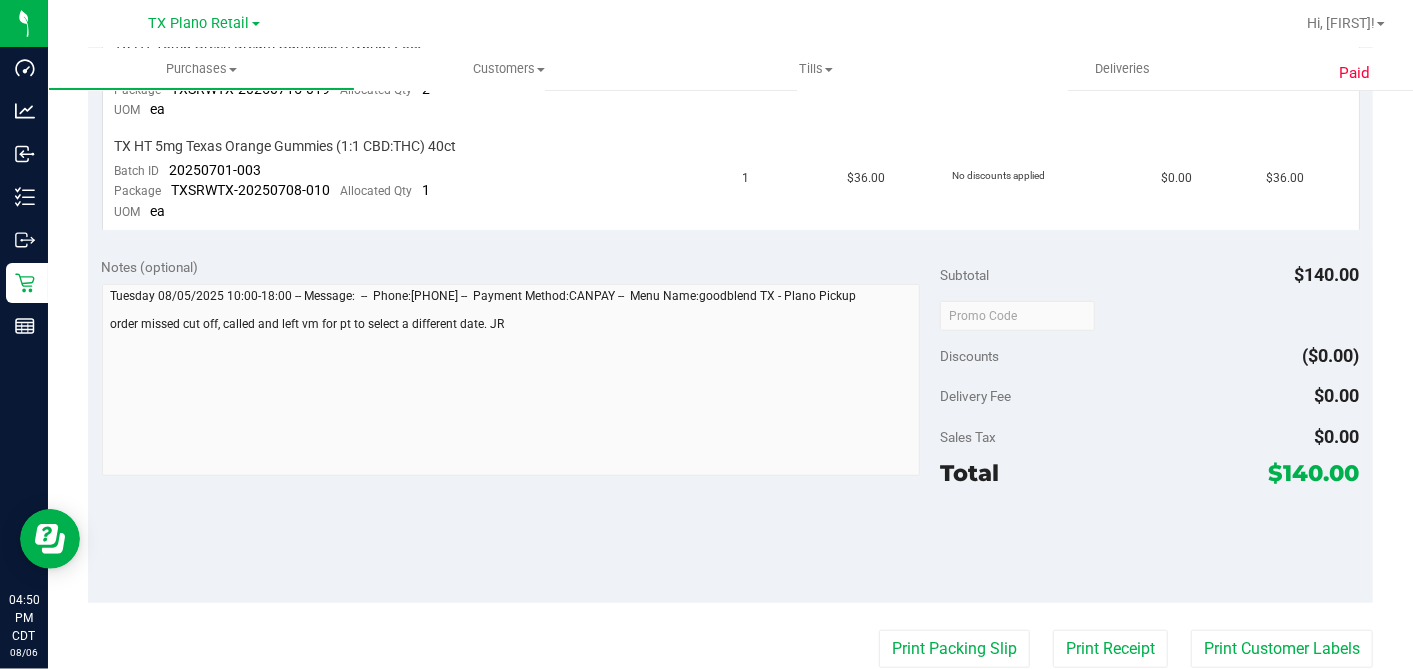 scroll, scrollTop: 1020, scrollLeft: 0, axis: vertical 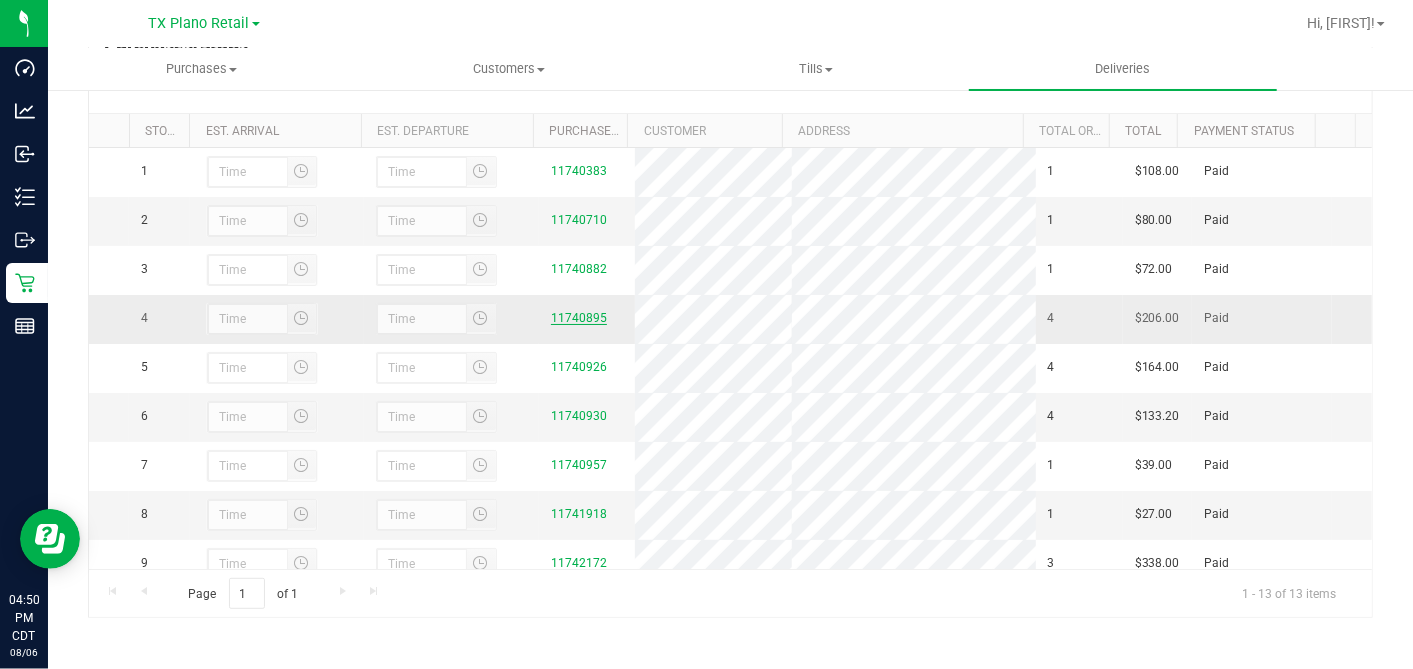 click on "11740895" at bounding box center (579, 318) 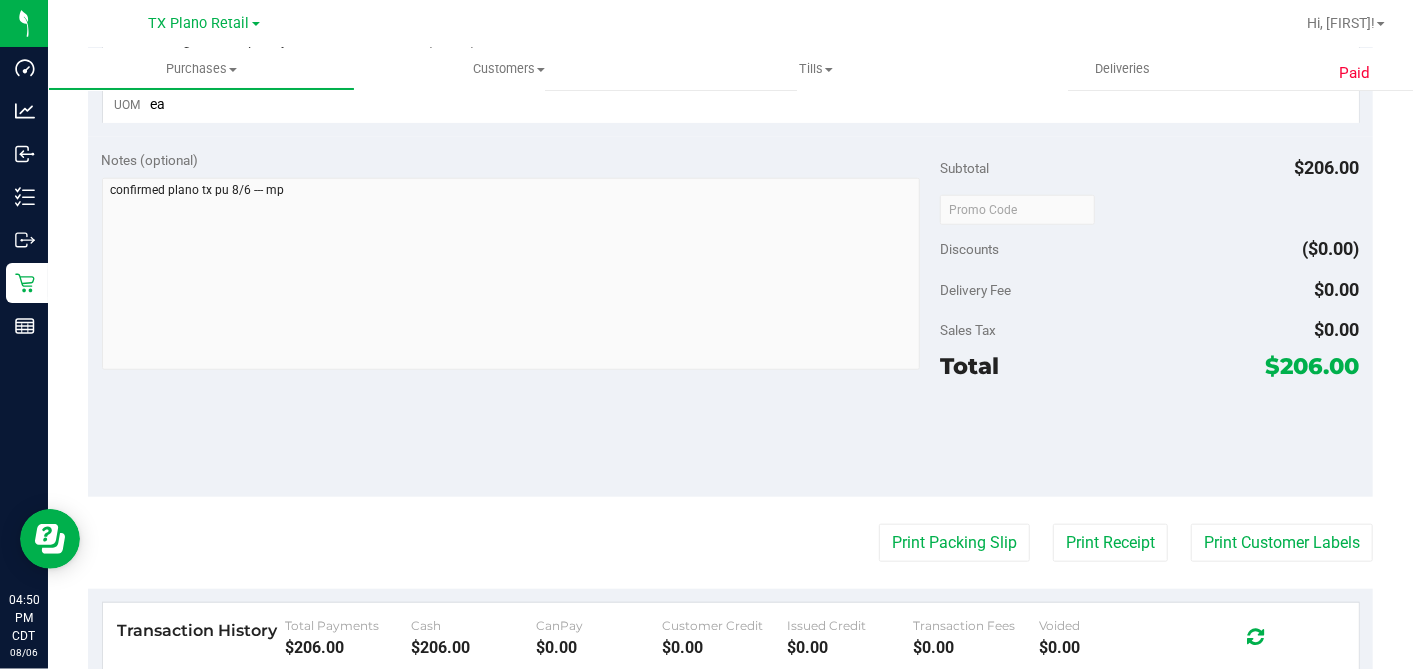 scroll, scrollTop: 1221, scrollLeft: 0, axis: vertical 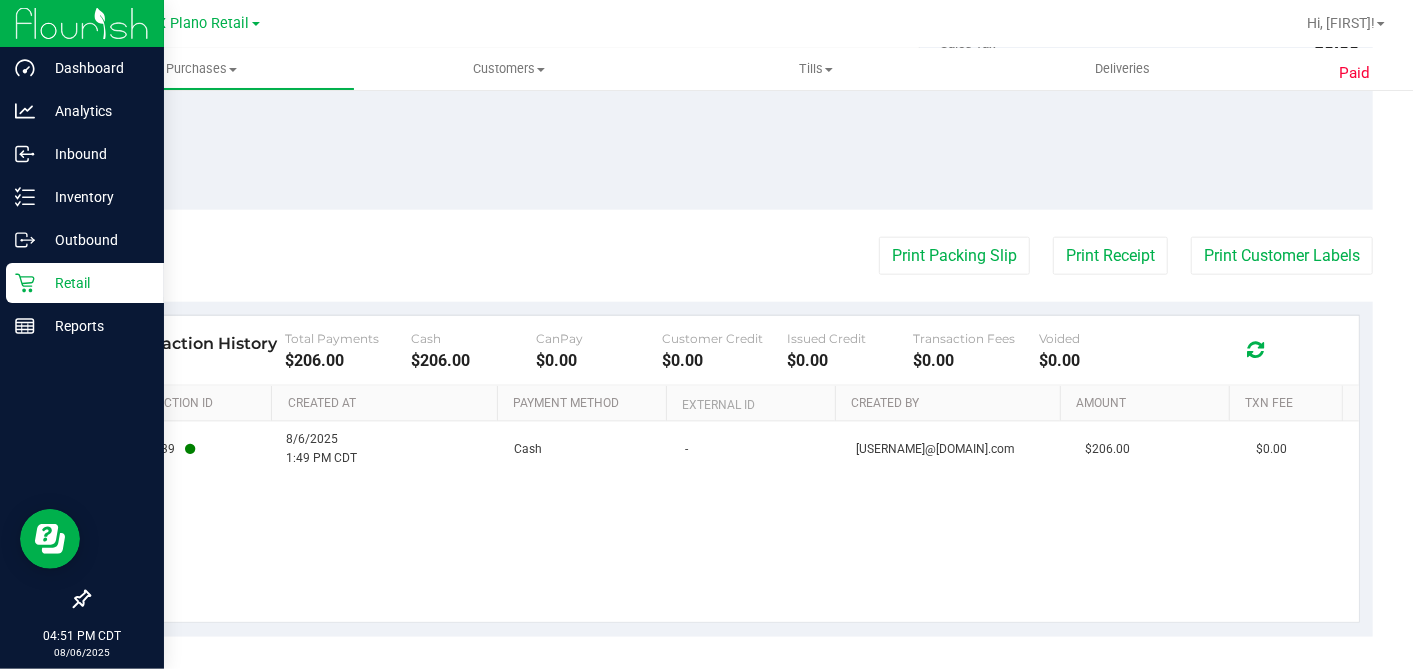 drag, startPoint x: 18, startPoint y: 284, endPoint x: 35, endPoint y: 286, distance: 17.117243 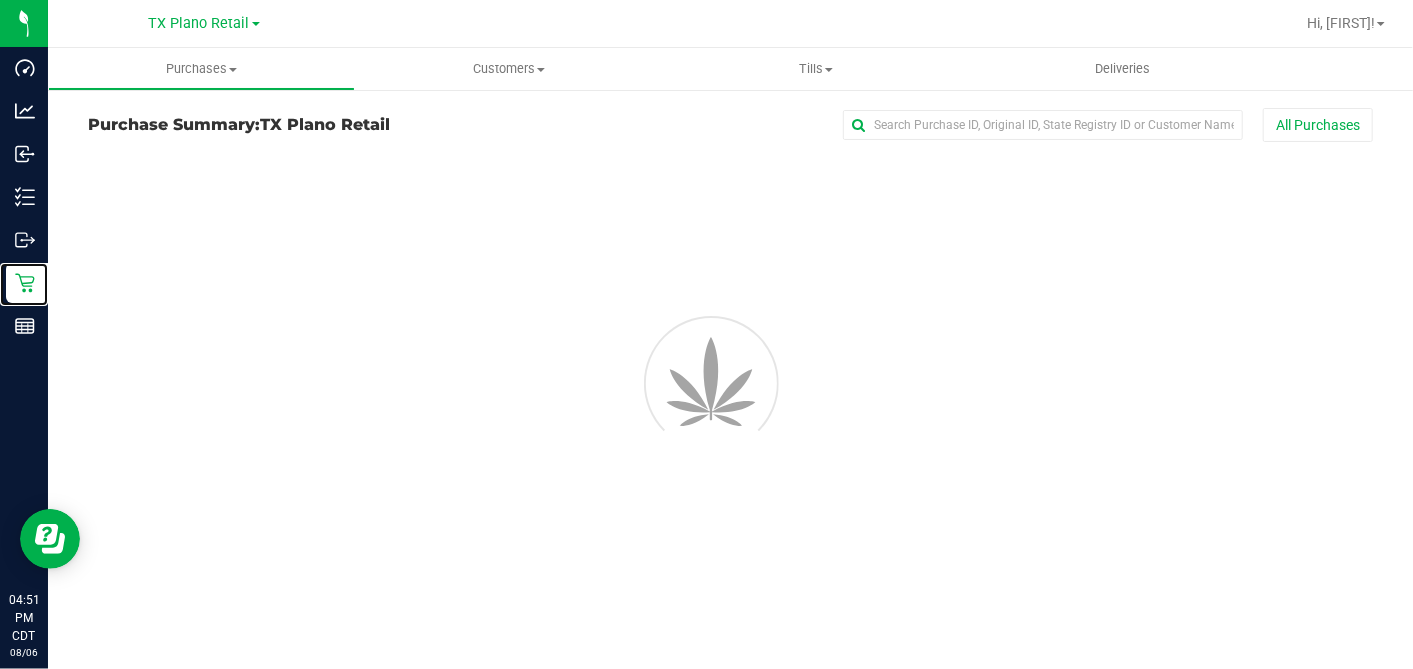 scroll, scrollTop: 0, scrollLeft: 0, axis: both 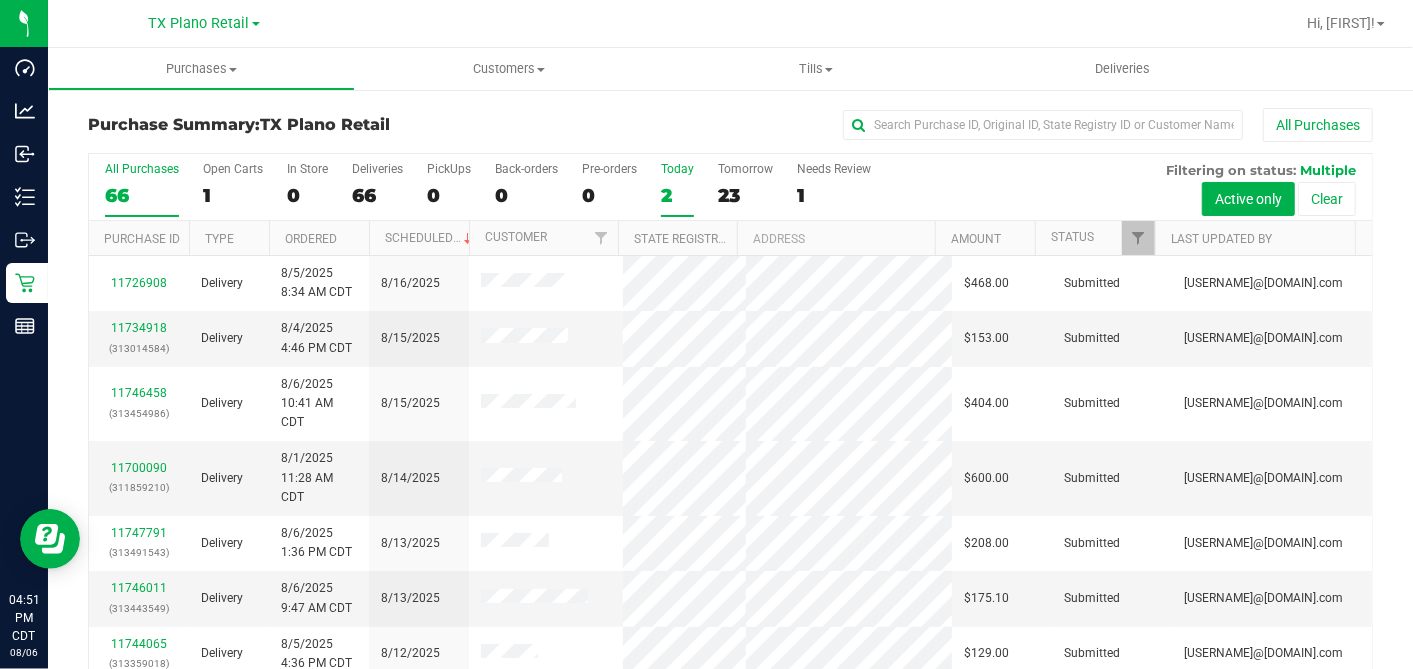click on "2" at bounding box center (677, 195) 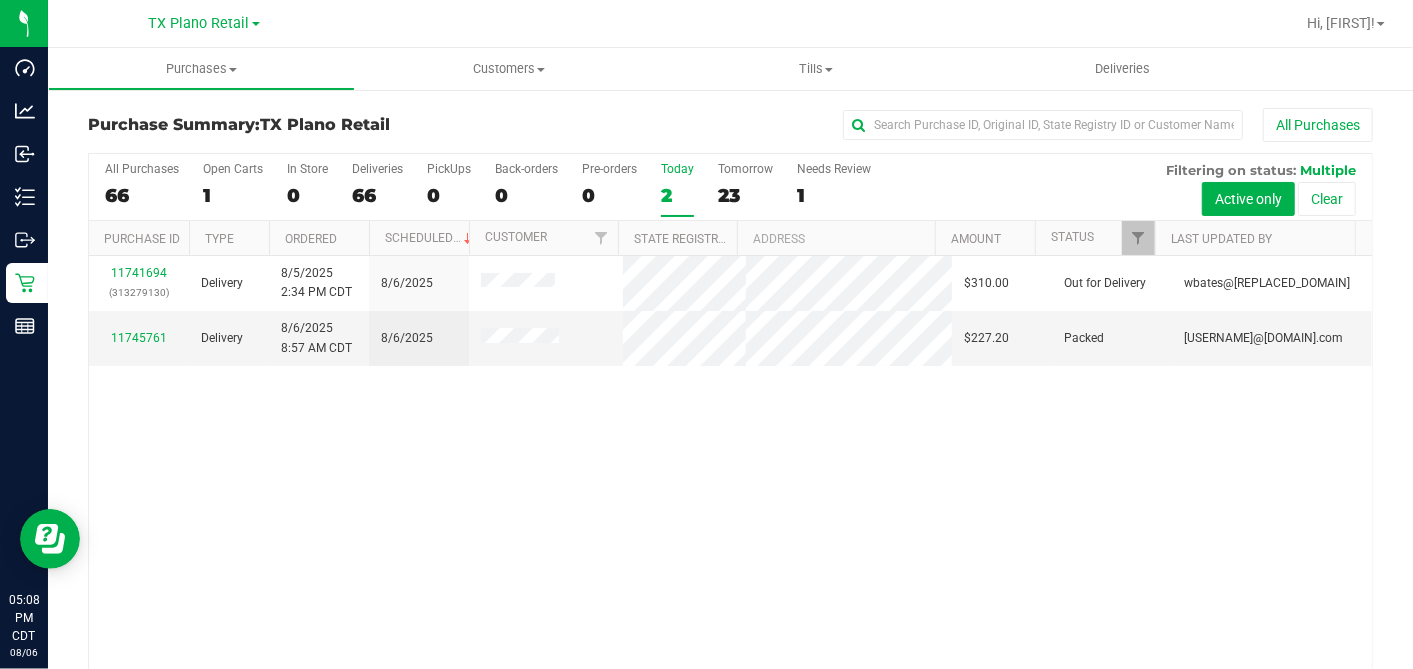 click on "2" at bounding box center (677, 195) 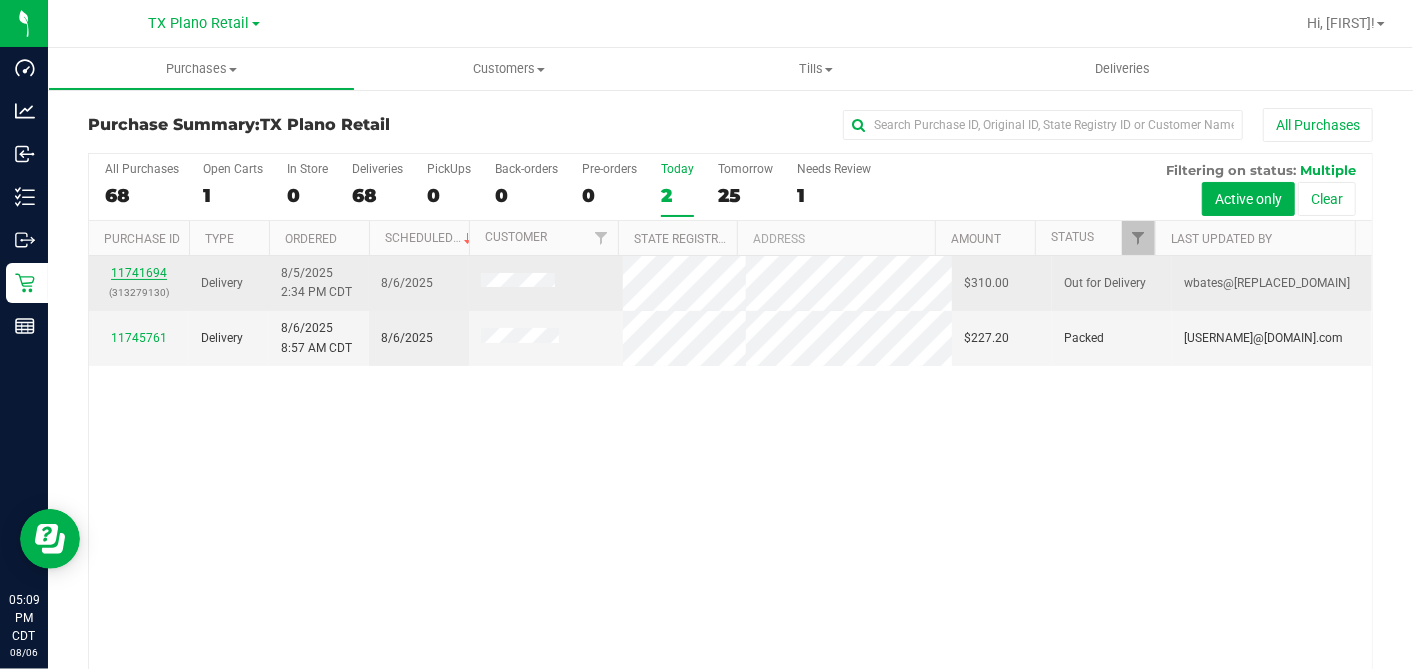 click on "11741694" at bounding box center [139, 273] 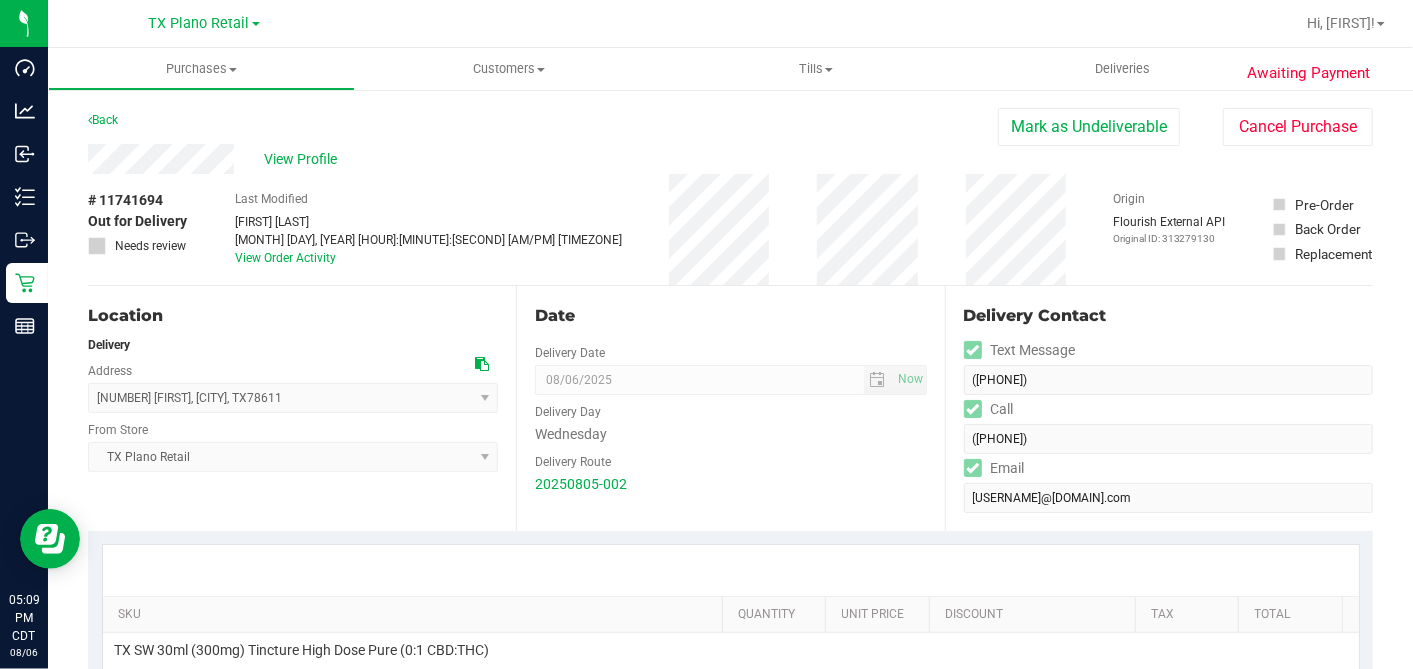 click on "# 11741694
Out for Delivery
Needs review
Last Modified
Will Bates
Aug 5, 2025 6:58:36 PM CDT
View Order Activity
Origin
Flourish External API
Original ID: 313279130
Pre-Order
Back Order
Replacement" at bounding box center (730, 229) 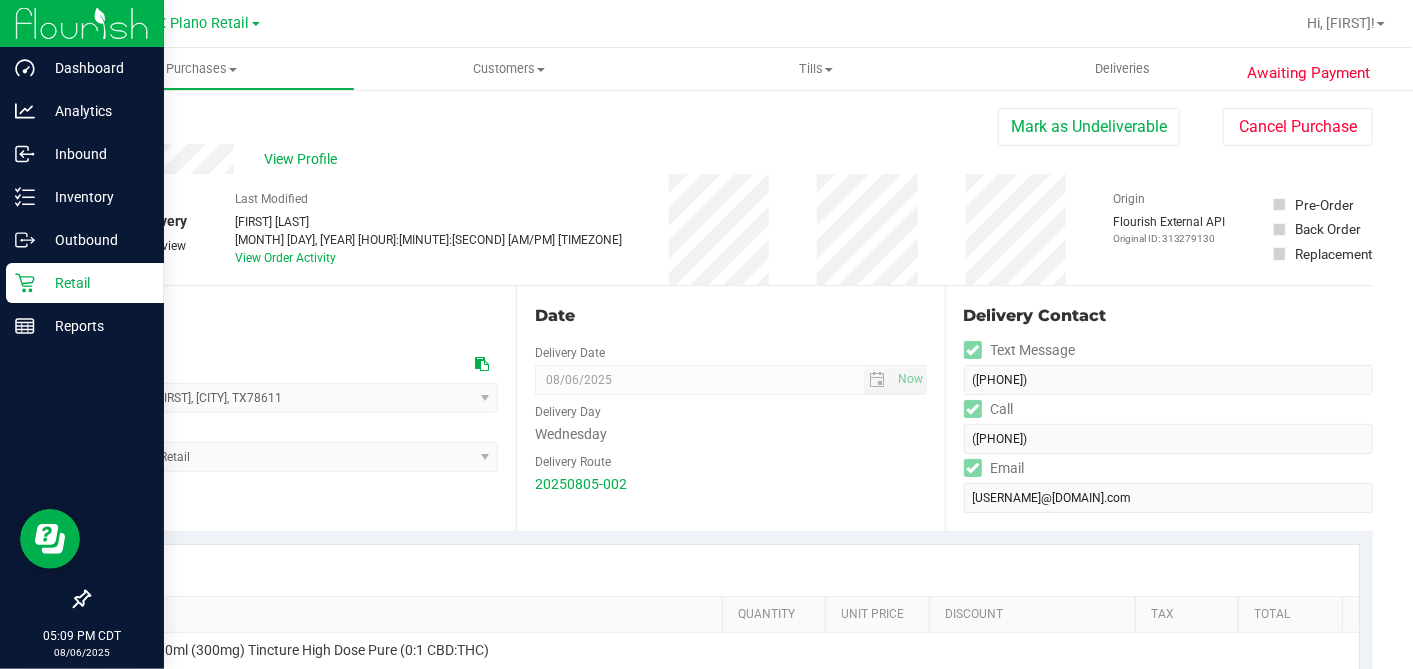 click 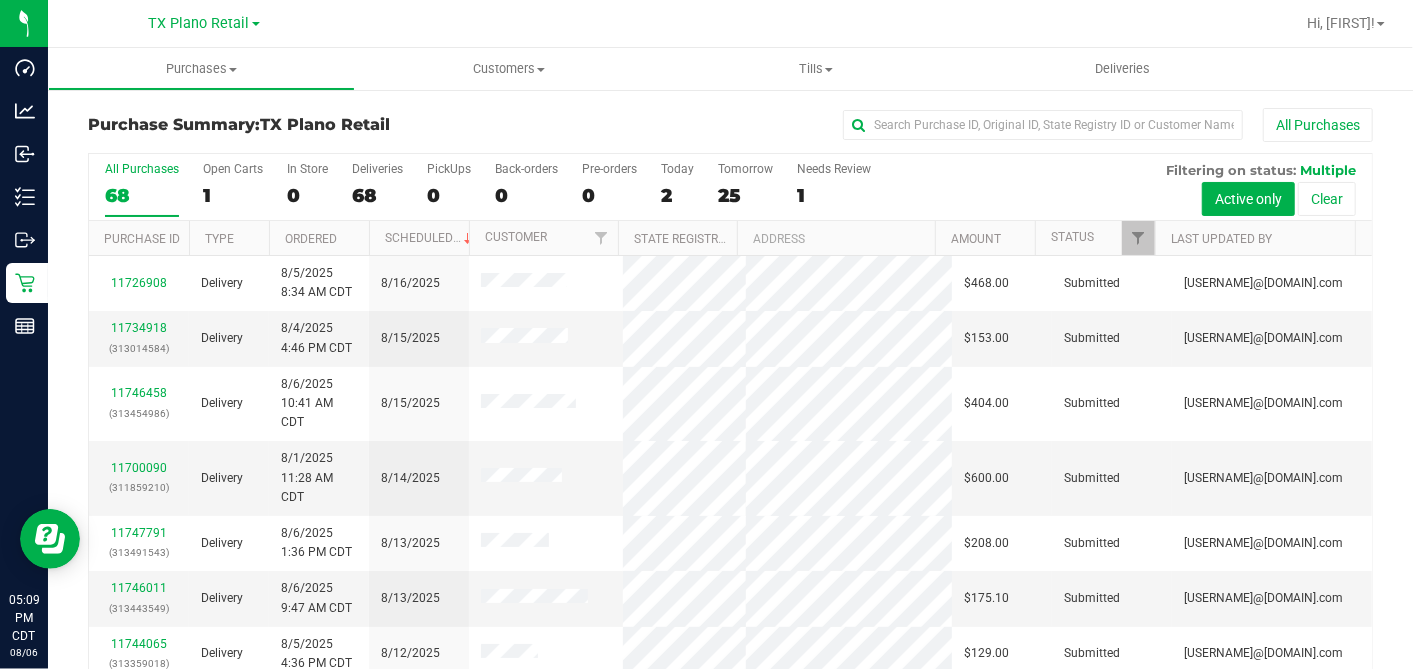 click on "All Purchases
68
Open Carts
1
In Store
0
Deliveries
68
PickUps
0
Back-orders
0
Pre-orders
0
Today
2
Tomorrow
25" at bounding box center (730, 187) 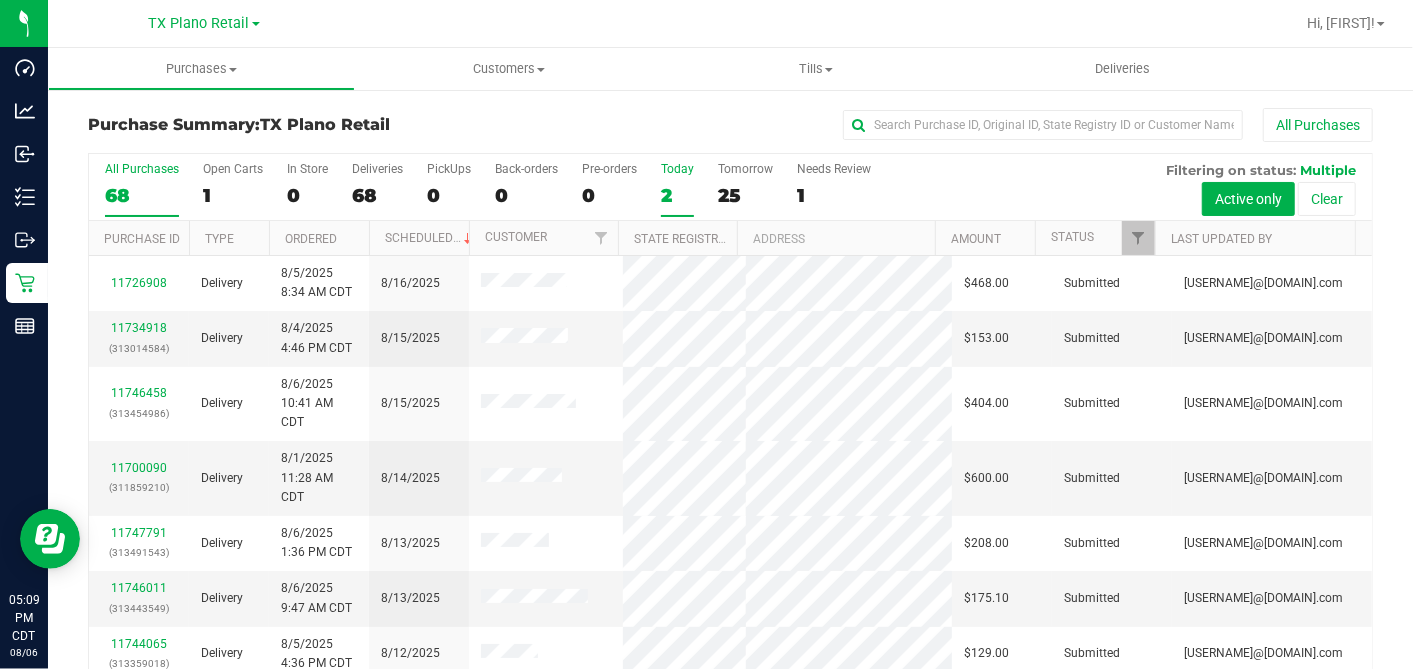 click on "2" at bounding box center (677, 195) 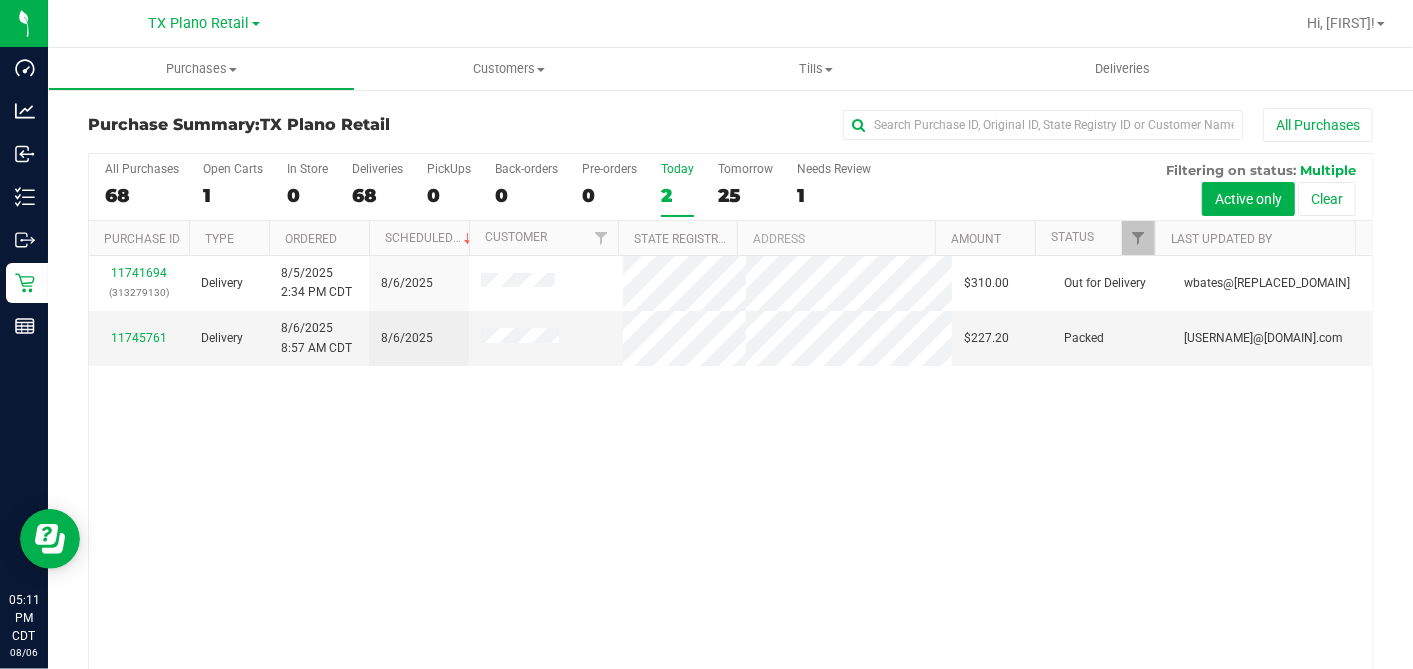 click on "11741694
(313279130)
Delivery 8/5/2025 2:34 PM CDT 8/6/2025
$310.00
Out for Delivery wbates@liveparallel.com
11745761
Delivery 8/6/2025 8:57 AM CDT 8/6/2025
$227.20
Packed jusramos@liveparallel.com" at bounding box center [730, 466] 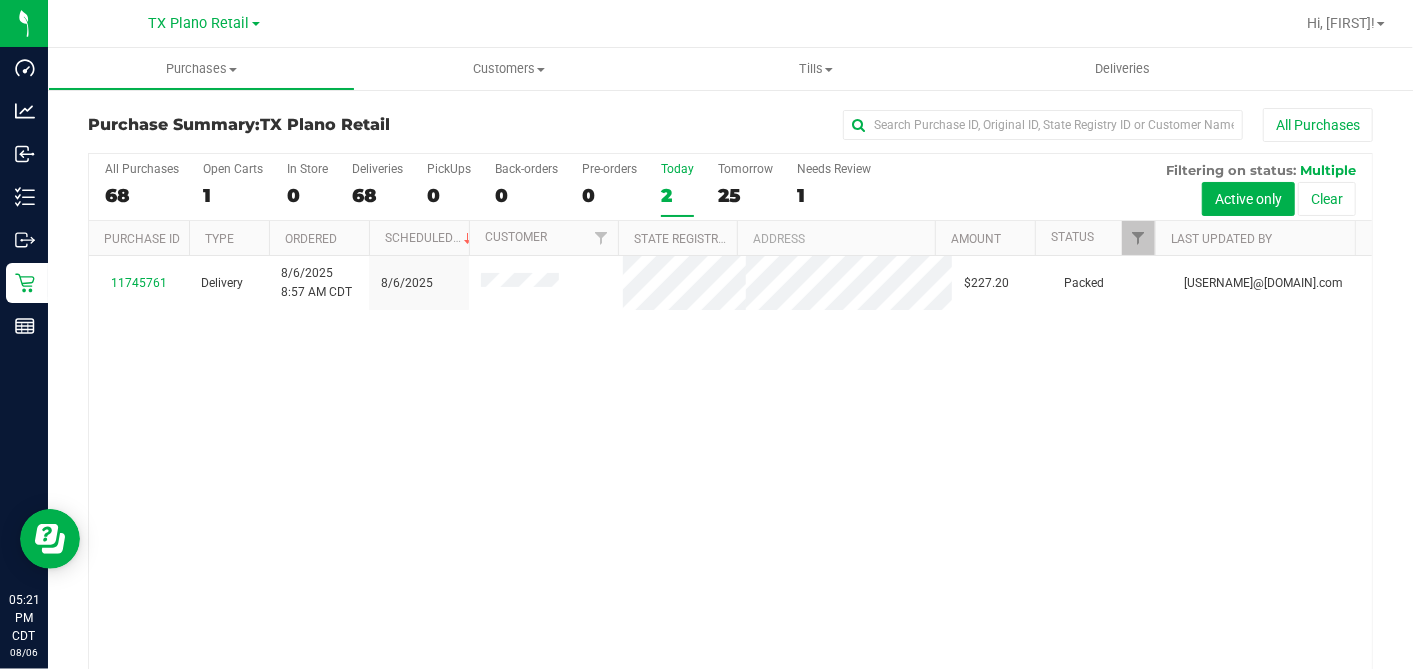 click on "Today" at bounding box center [677, 169] 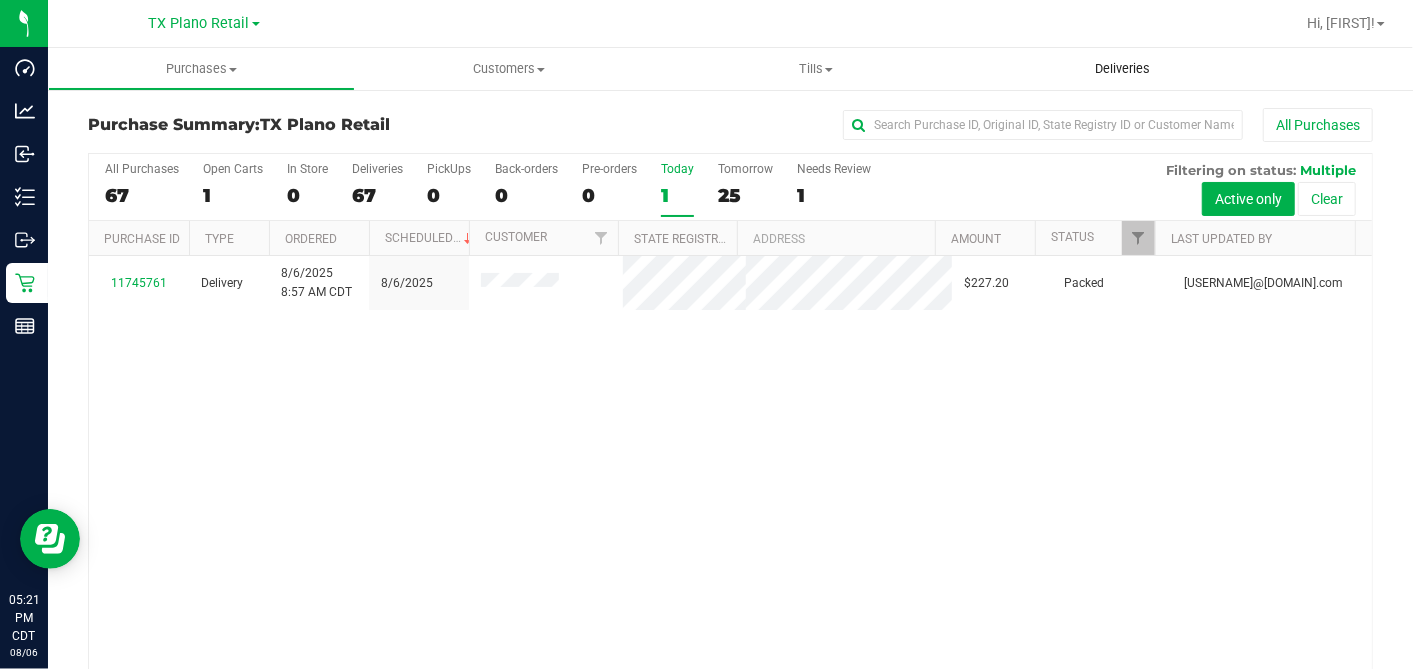 click on "Deliveries" at bounding box center (1122, 69) 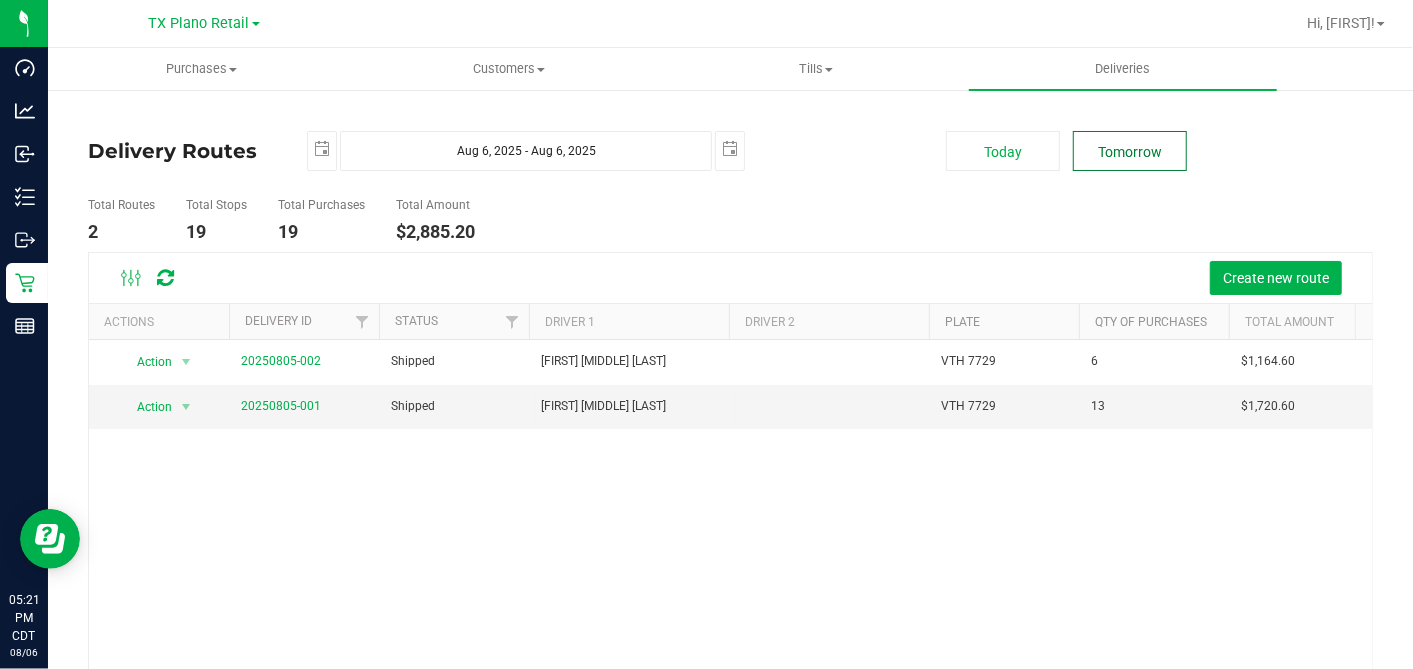 click on "Tomorrow" at bounding box center (1130, 151) 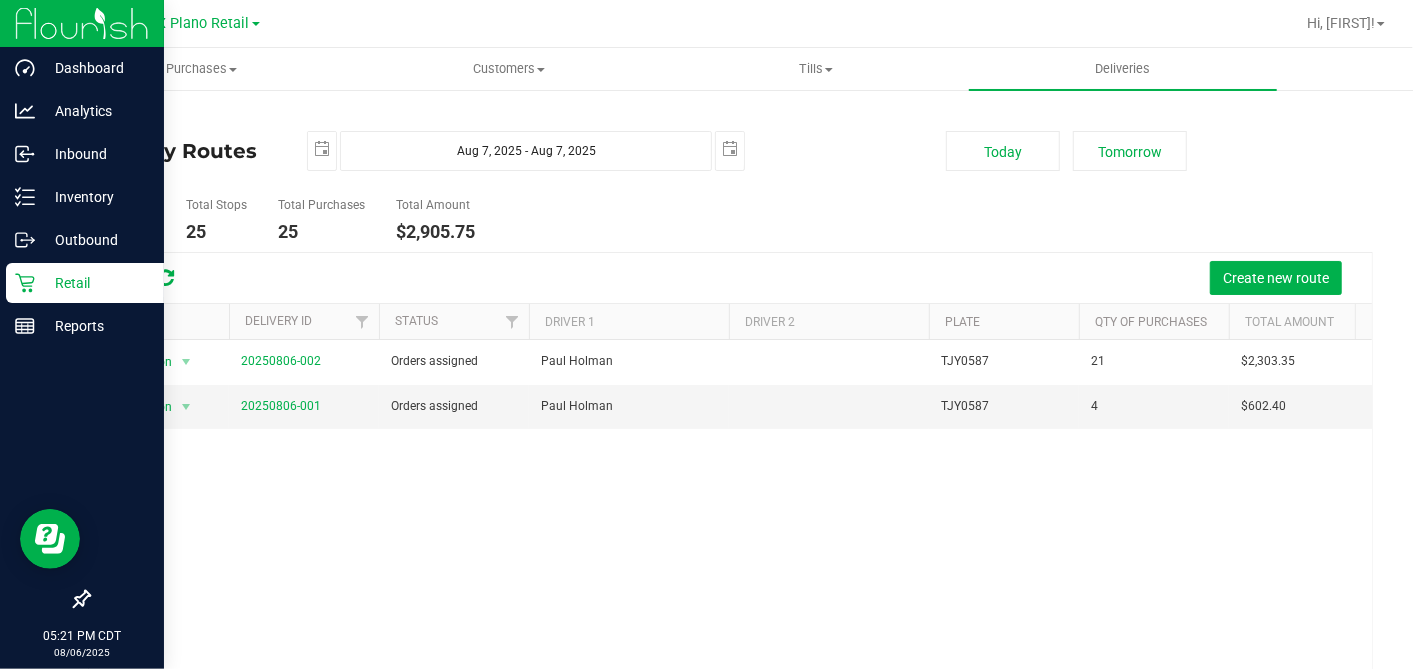 click 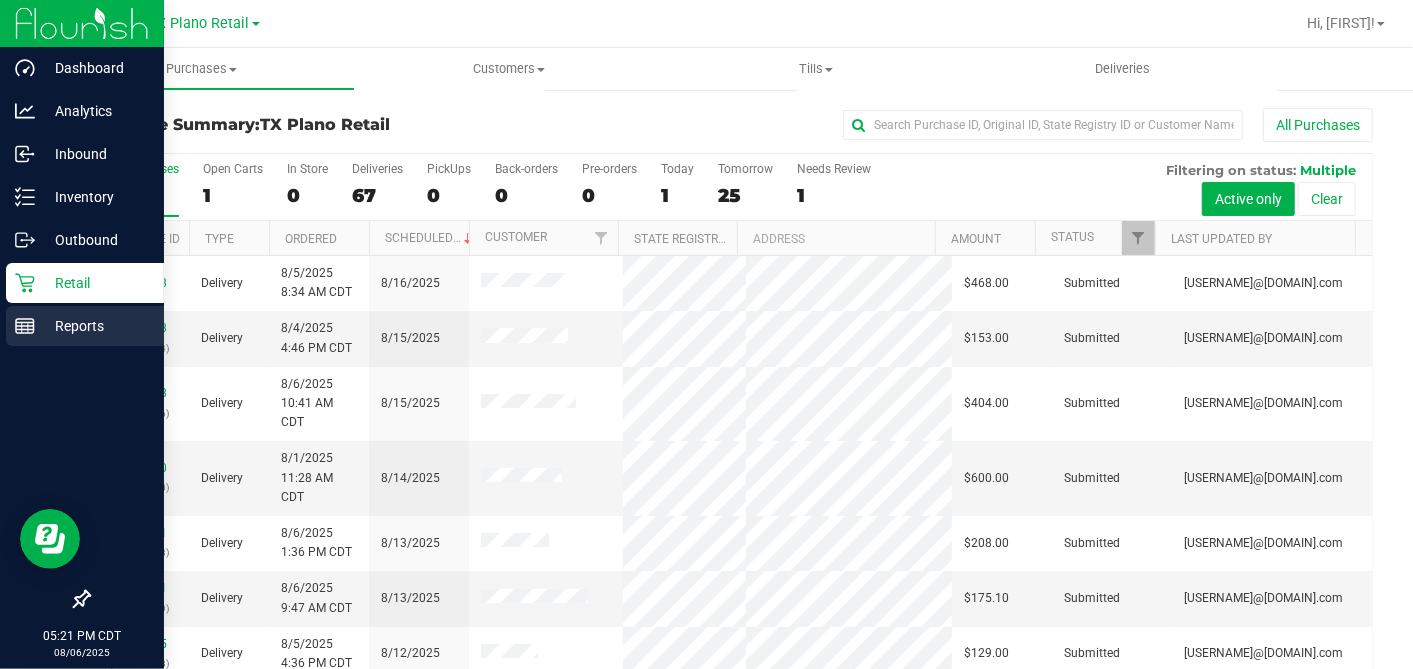 click on "Reports" at bounding box center [85, 326] 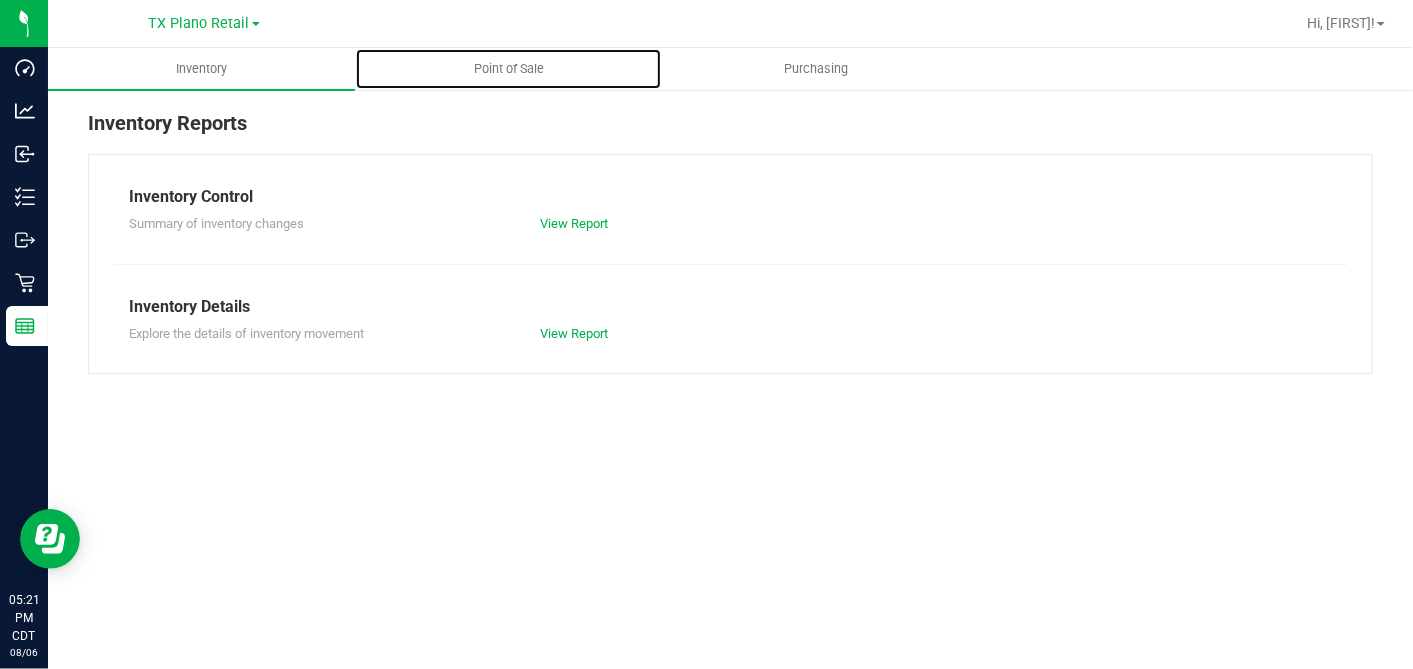 drag, startPoint x: 498, startPoint y: 58, endPoint x: 527, endPoint y: 91, distance: 43.931767 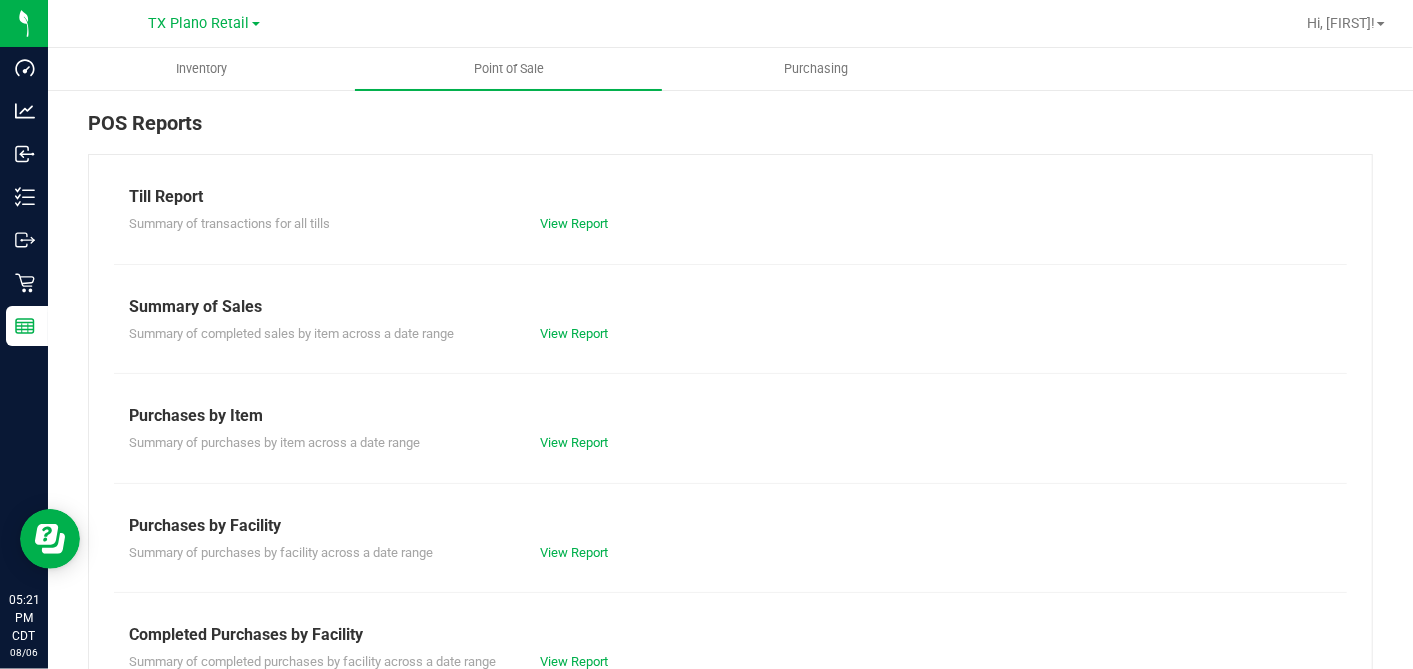 click on "Summary of transactions for all tills
View Report" at bounding box center (730, 221) 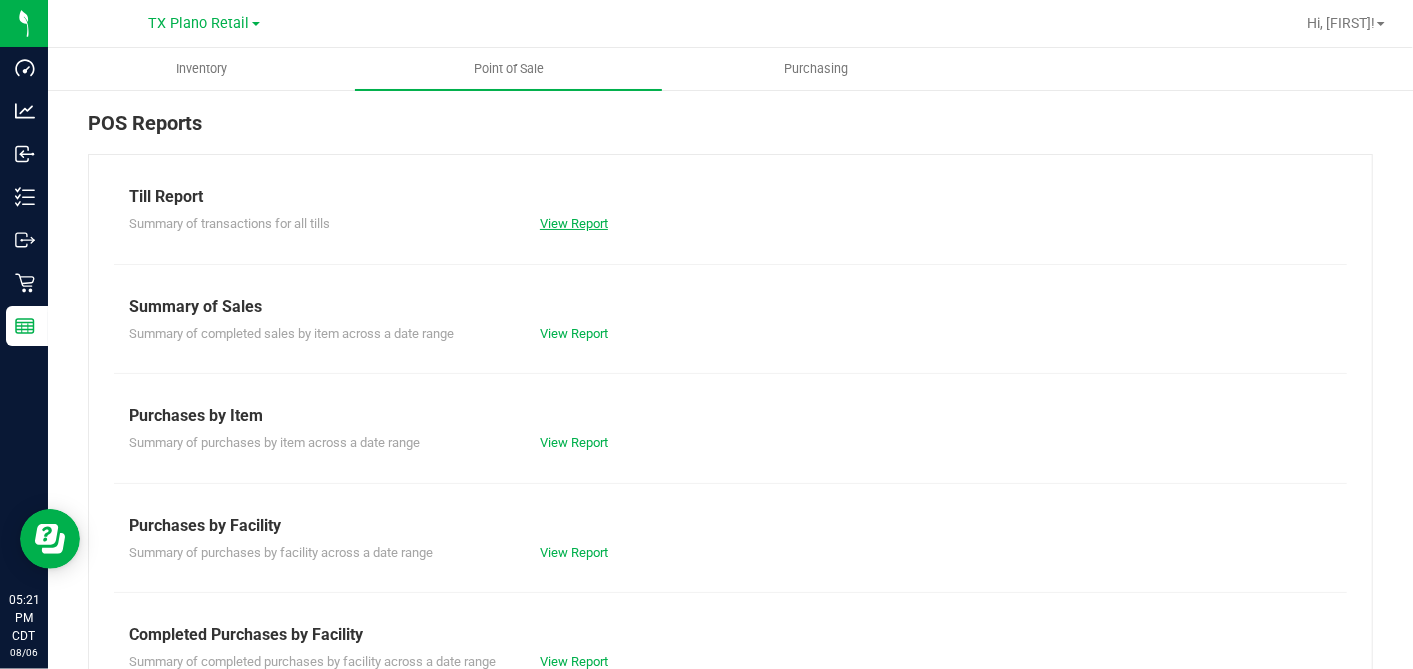 click on "View Report" at bounding box center (574, 223) 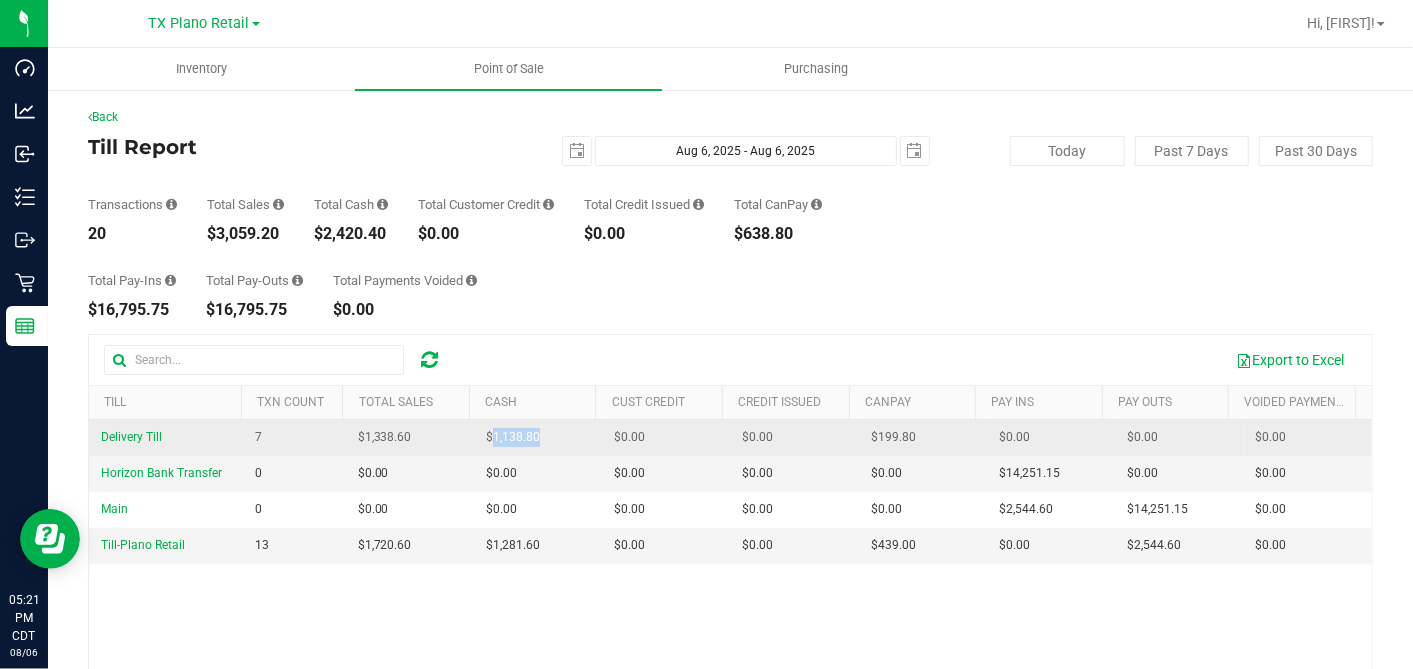 drag, startPoint x: 554, startPoint y: 437, endPoint x: 485, endPoint y: 440, distance: 69.065186 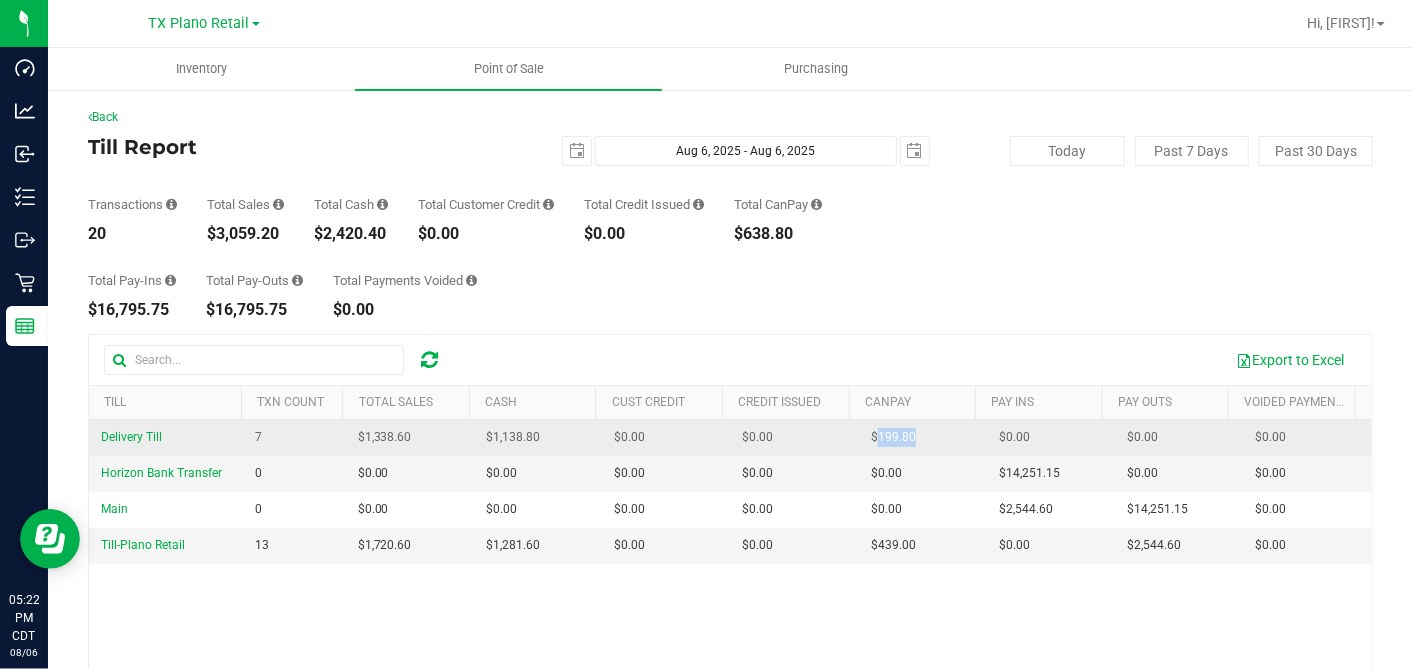 drag, startPoint x: 893, startPoint y: 444, endPoint x: 854, endPoint y: 445, distance: 39.012817 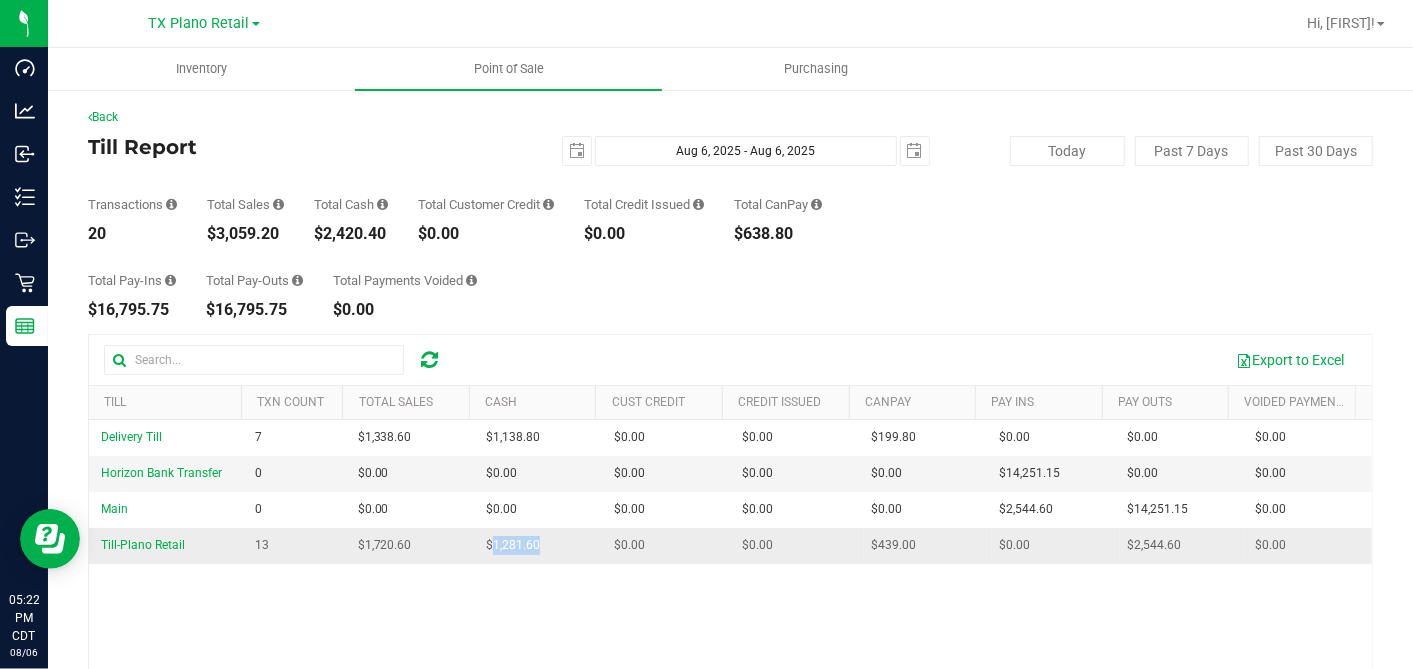 drag, startPoint x: 541, startPoint y: 552, endPoint x: 480, endPoint y: 550, distance: 61.03278 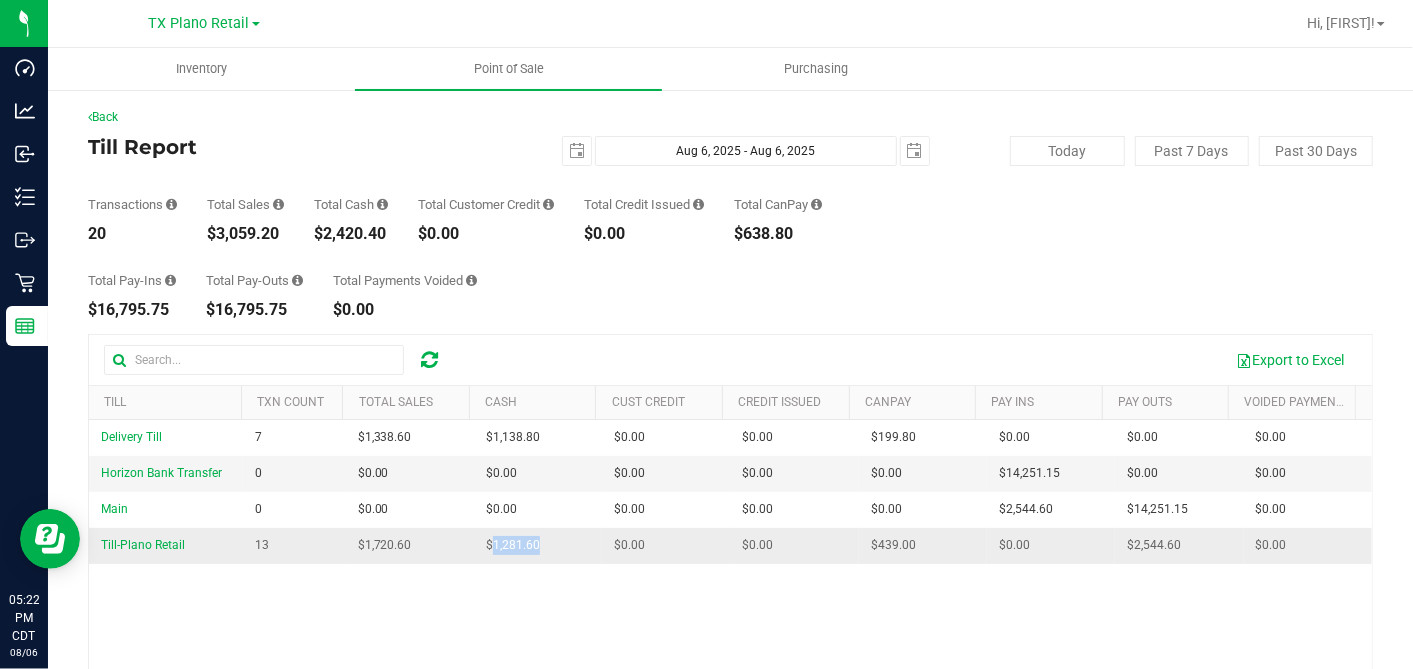 click on "$1,281.60" at bounding box center [538, 545] 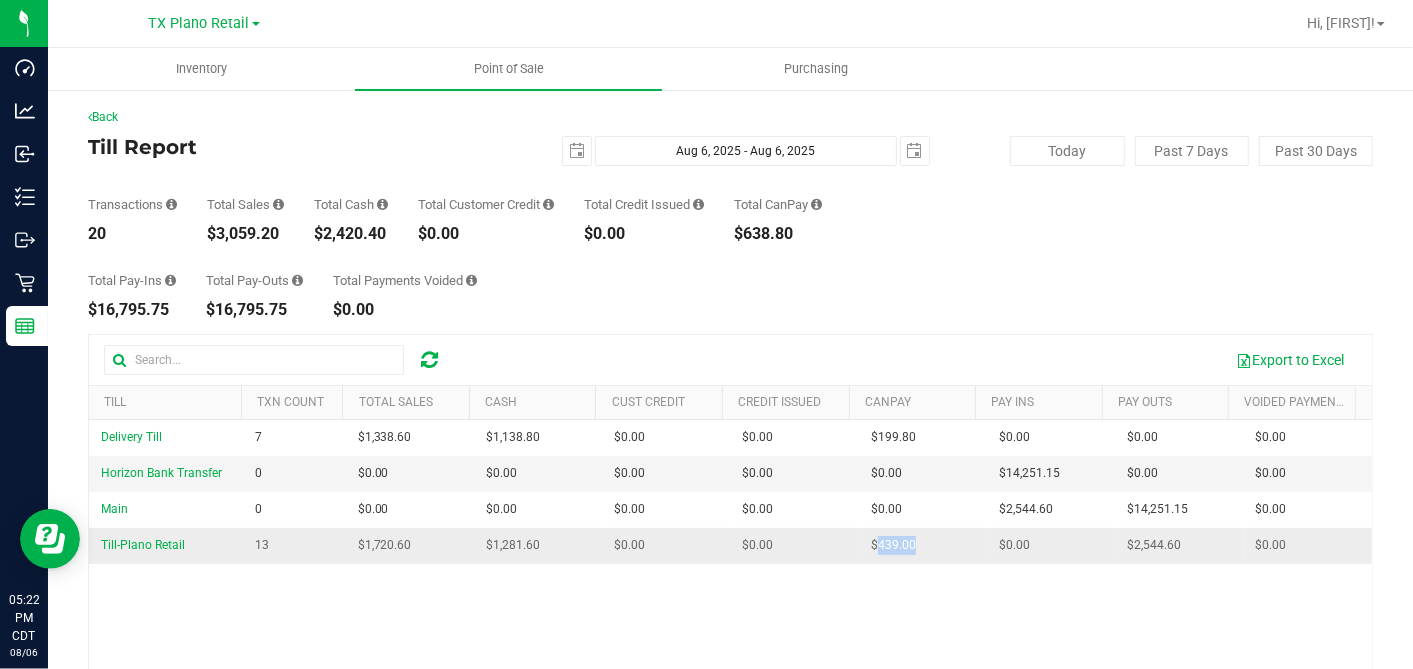 drag, startPoint x: 902, startPoint y: 547, endPoint x: 854, endPoint y: 549, distance: 48.04165 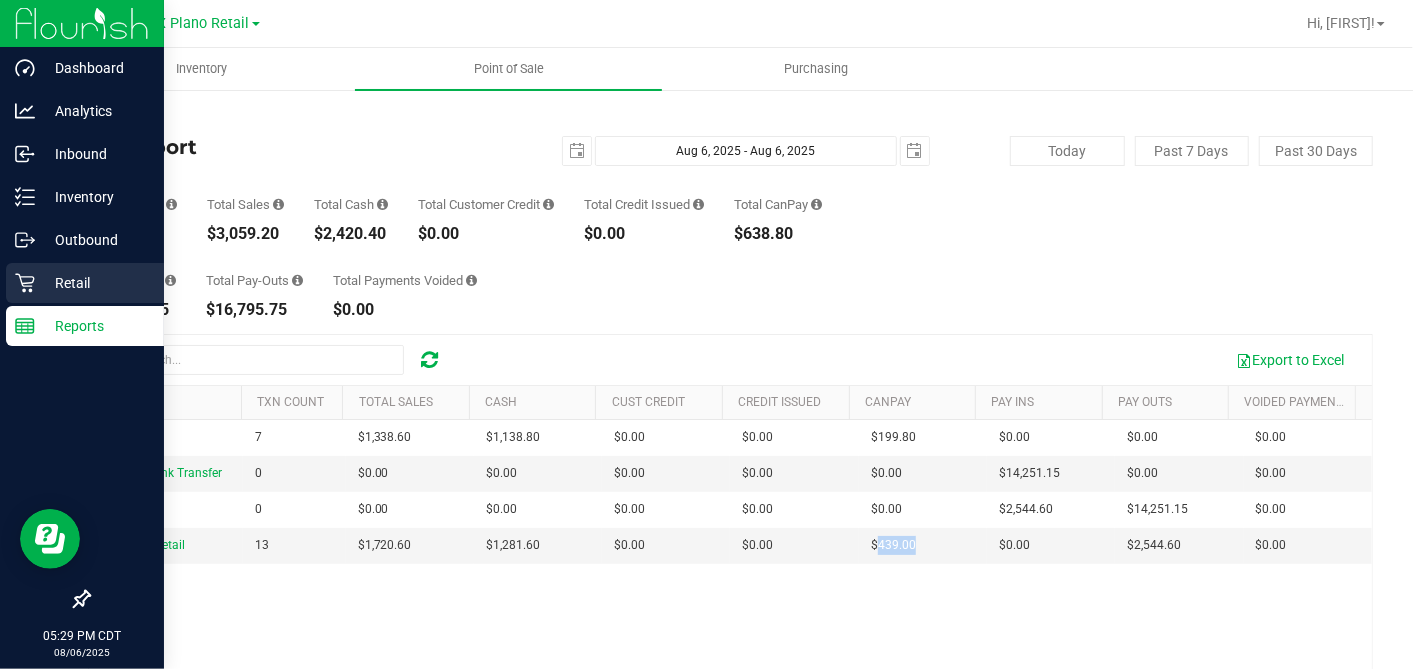 drag, startPoint x: 27, startPoint y: 281, endPoint x: 38, endPoint y: 283, distance: 11.18034 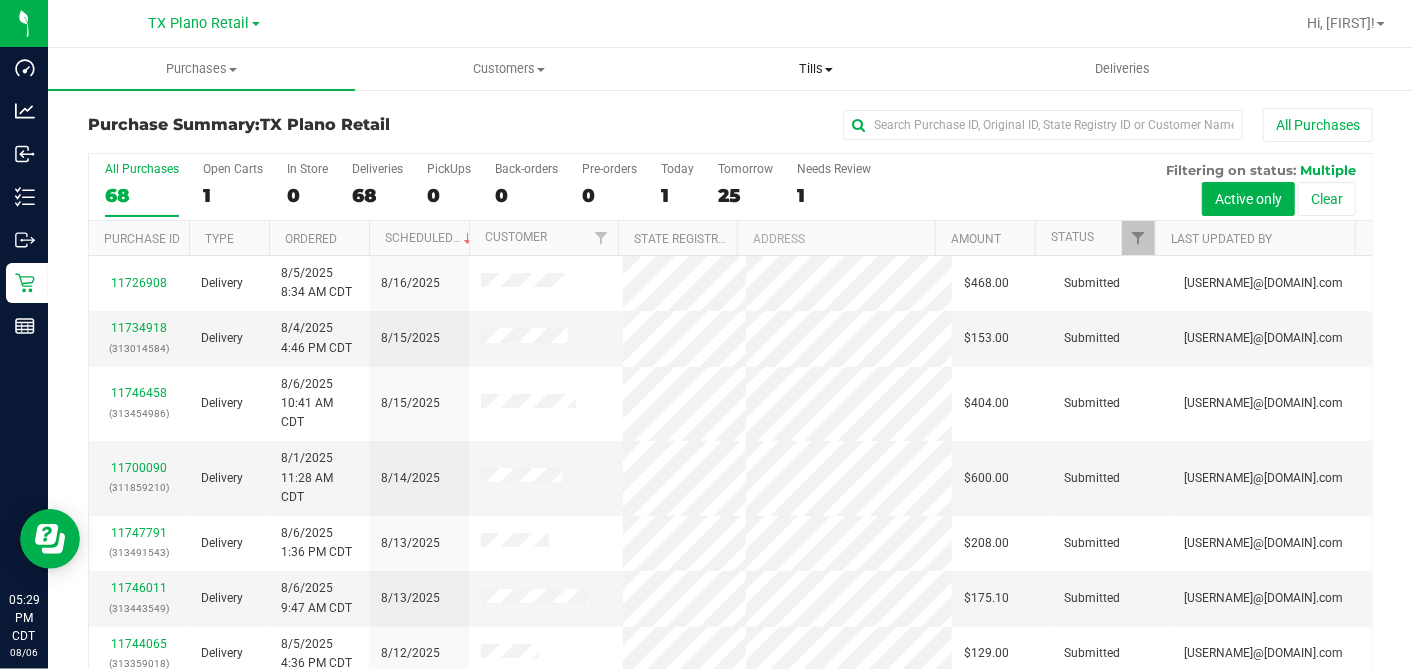 drag, startPoint x: 804, startPoint y: 67, endPoint x: 794, endPoint y: 102, distance: 36.40055 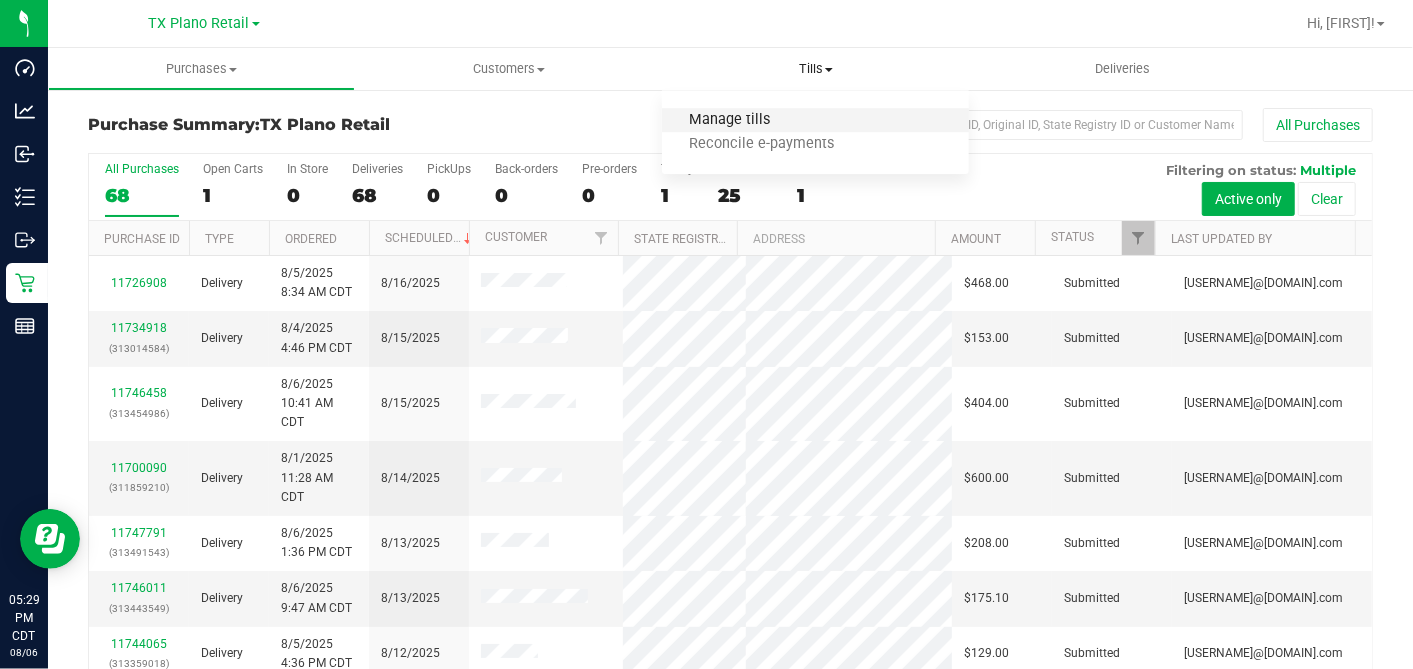click on "Manage tills" at bounding box center [729, 120] 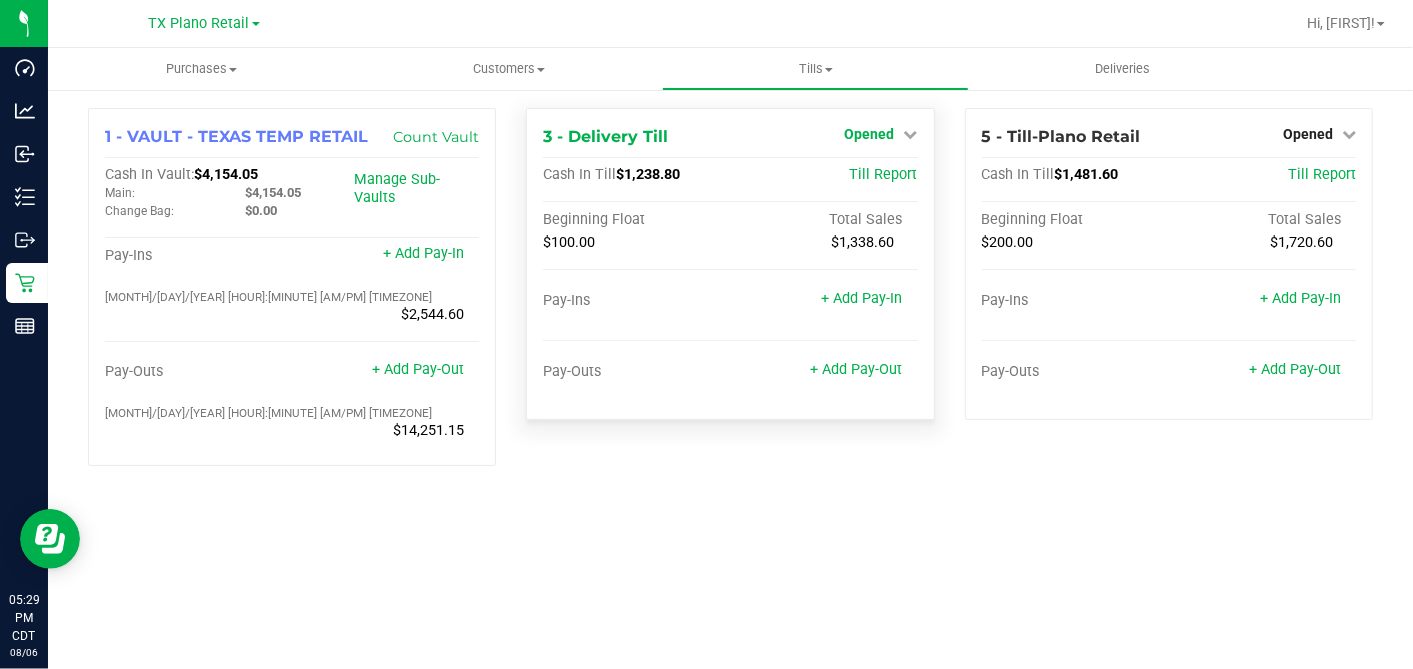 click on "Opened" at bounding box center (881, 134) 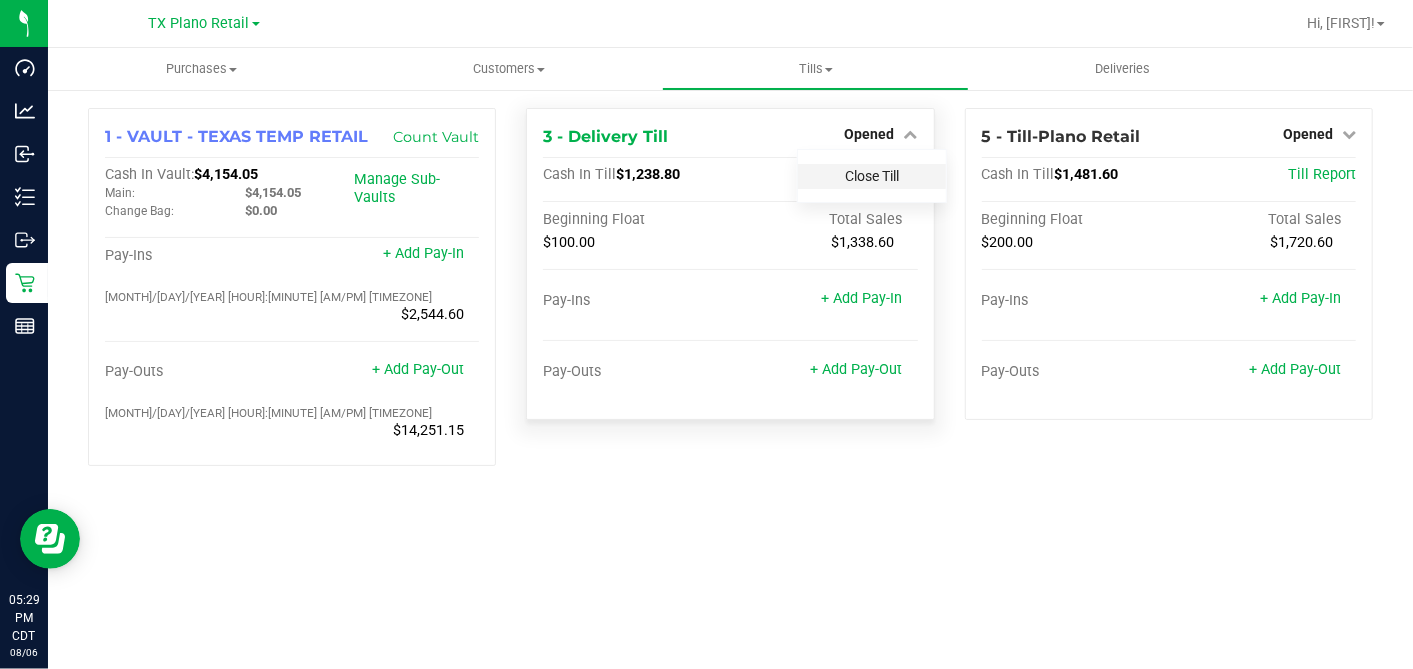 click on "Close Till" at bounding box center [872, 176] 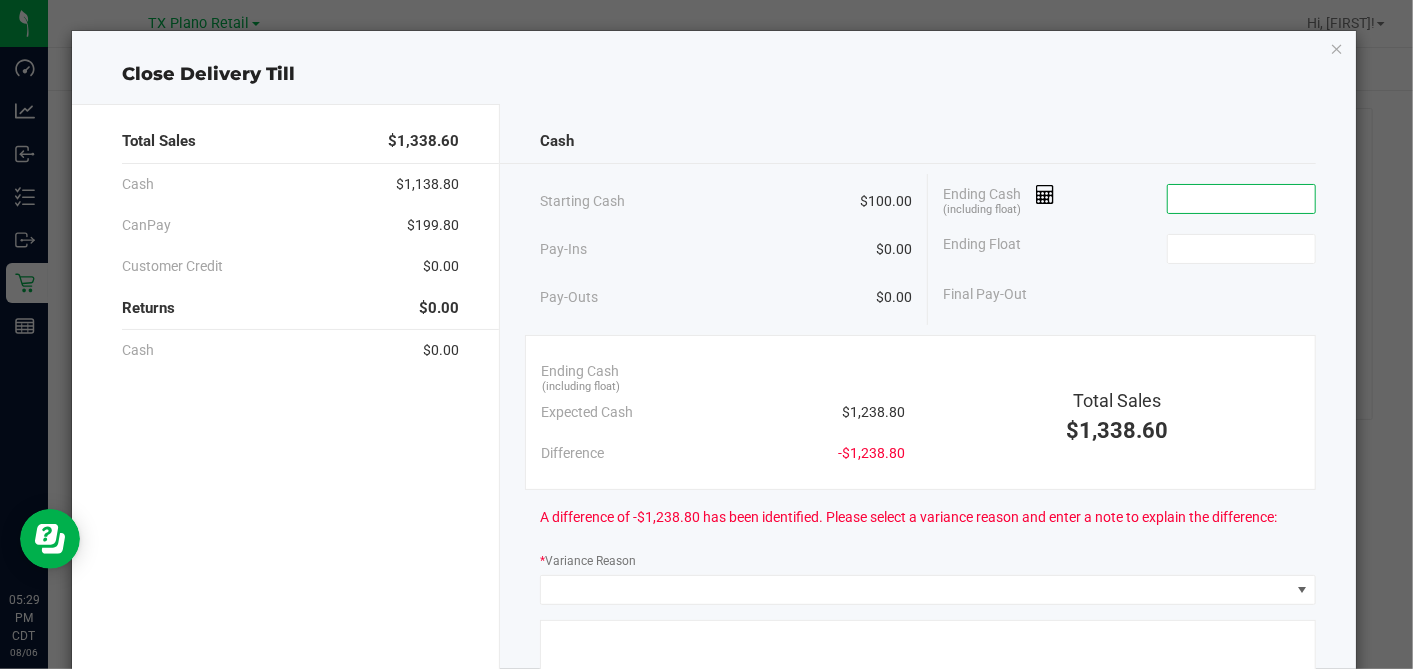 click at bounding box center (1241, 199) 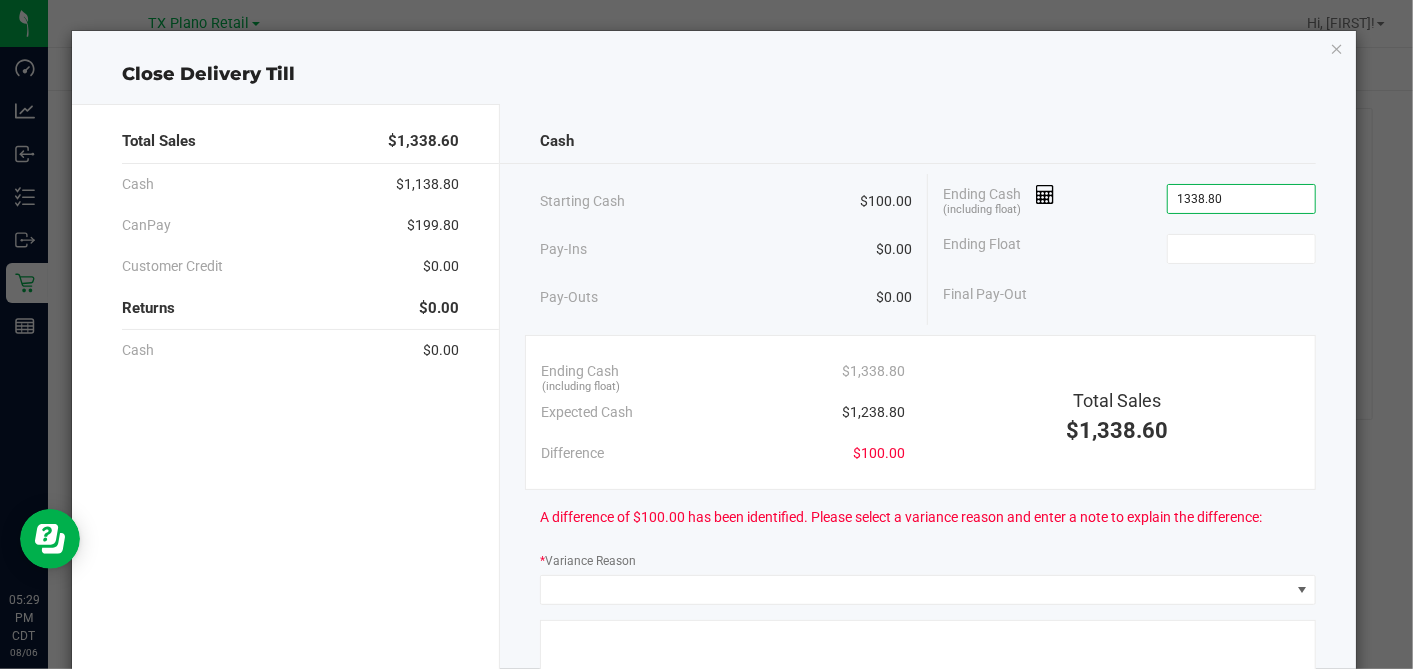 type on "$1,338.80" 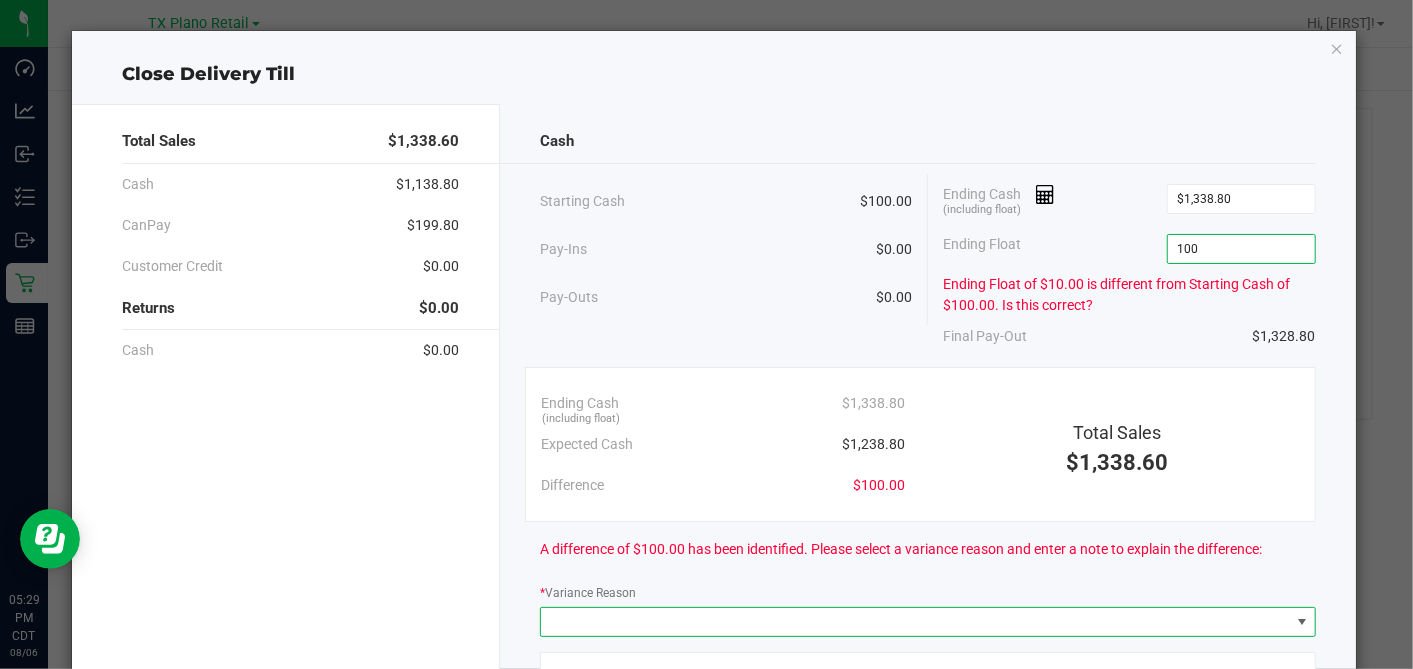 type on "$100.00" 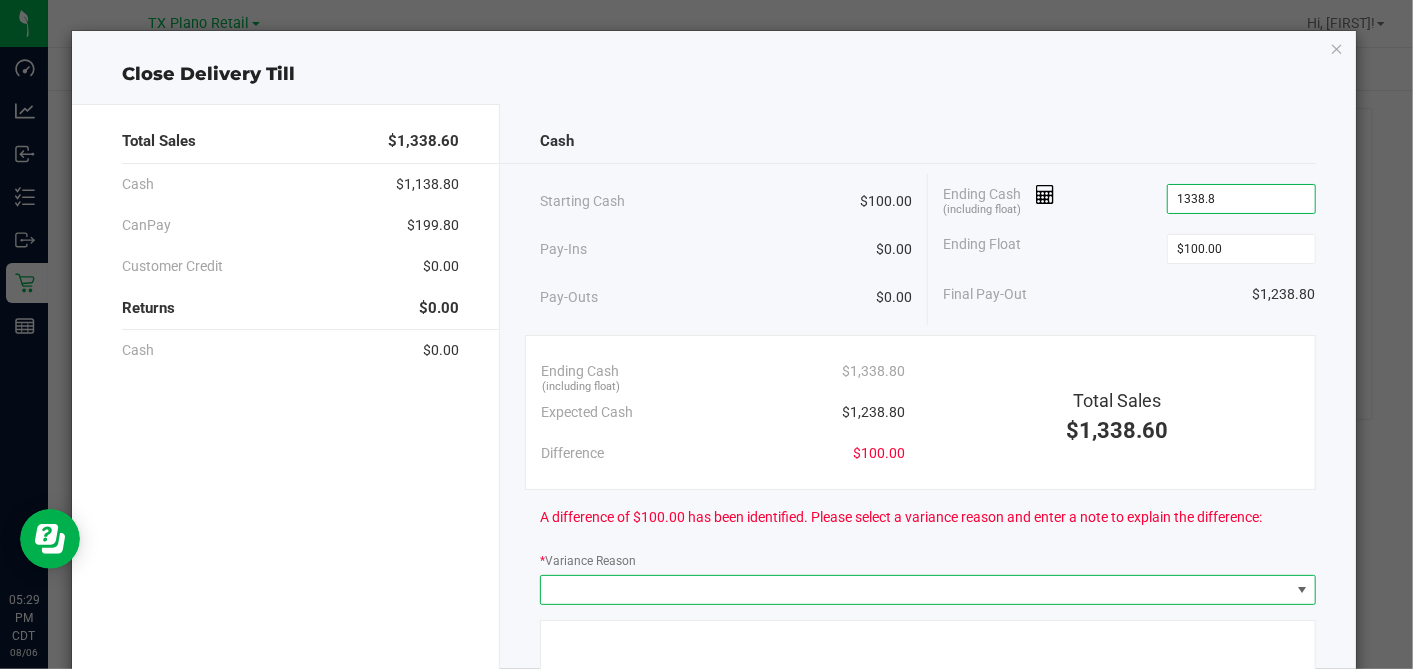 click on "1338.8" at bounding box center (1241, 199) 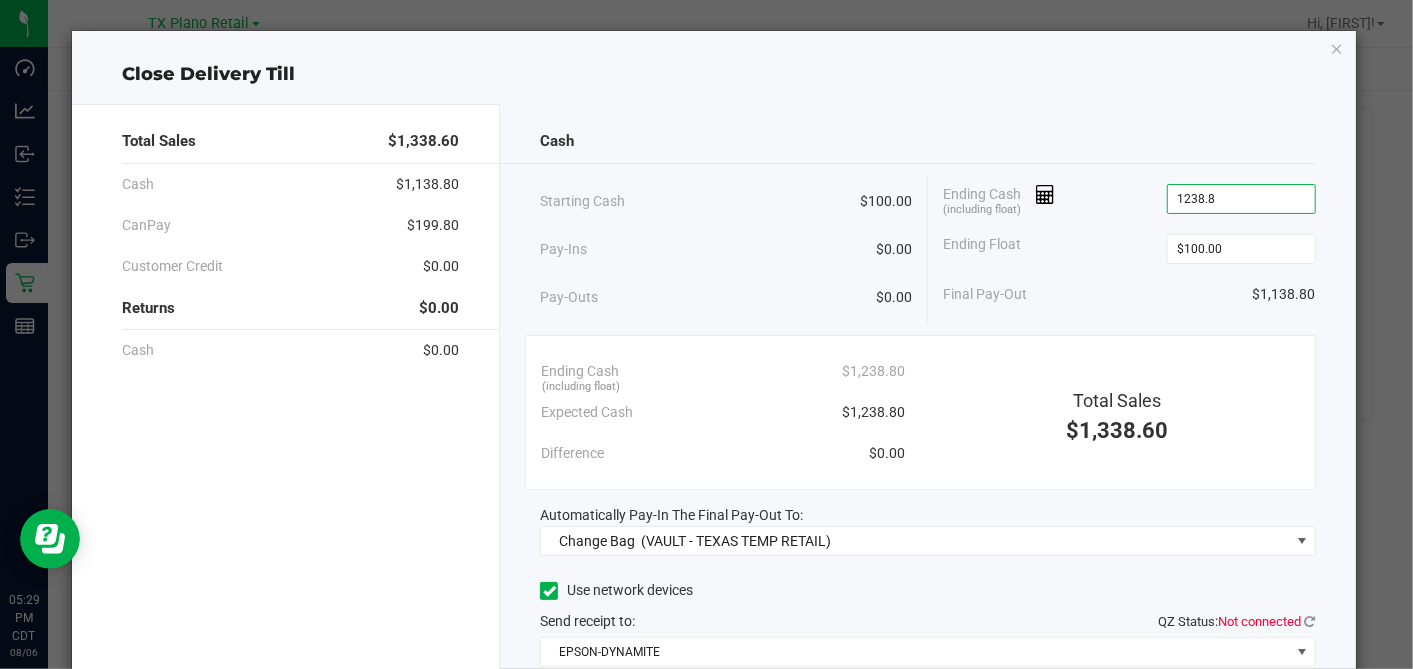 type on "$1,238.80" 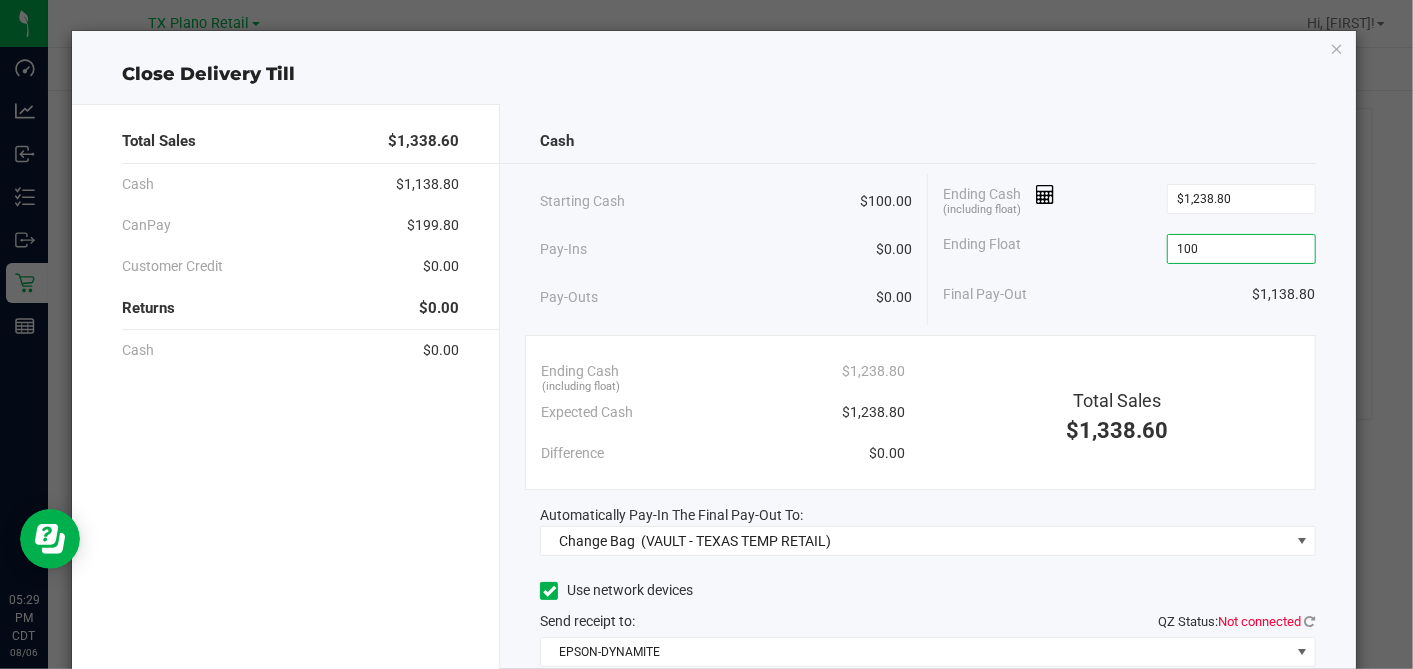 type on "$100.00" 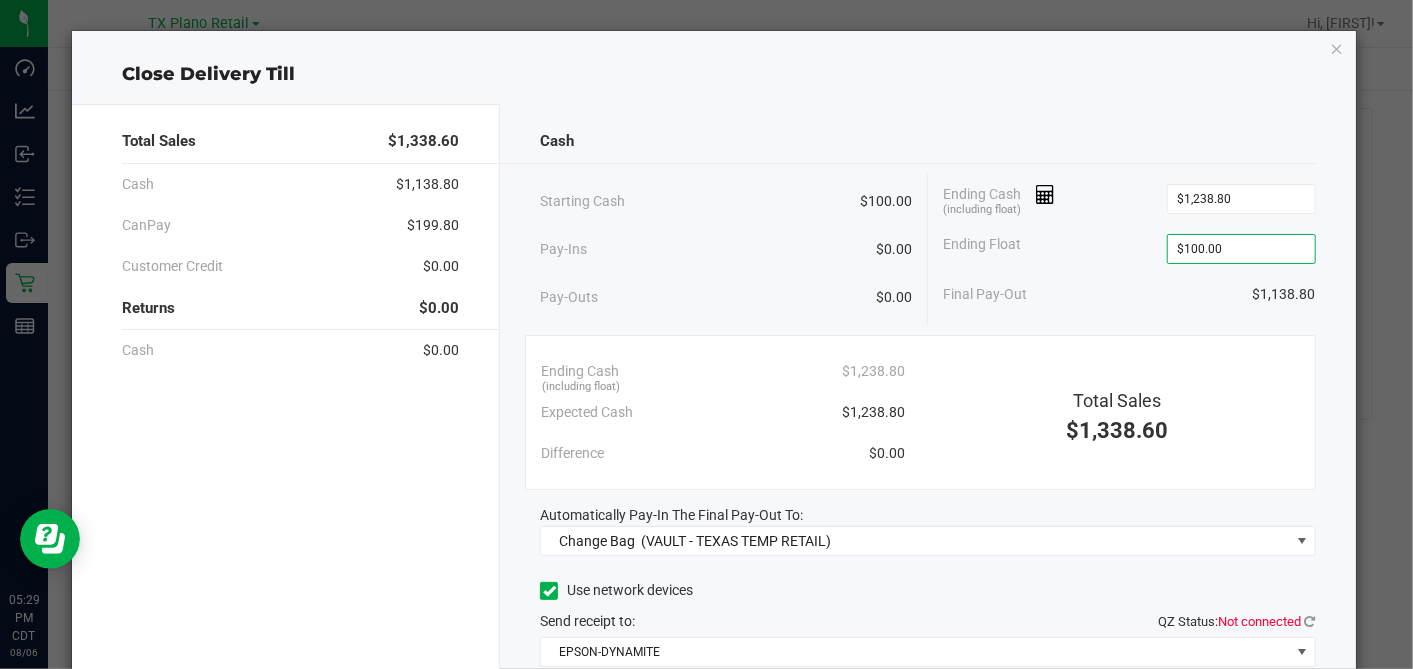 click on "Ending Float  $100.00" 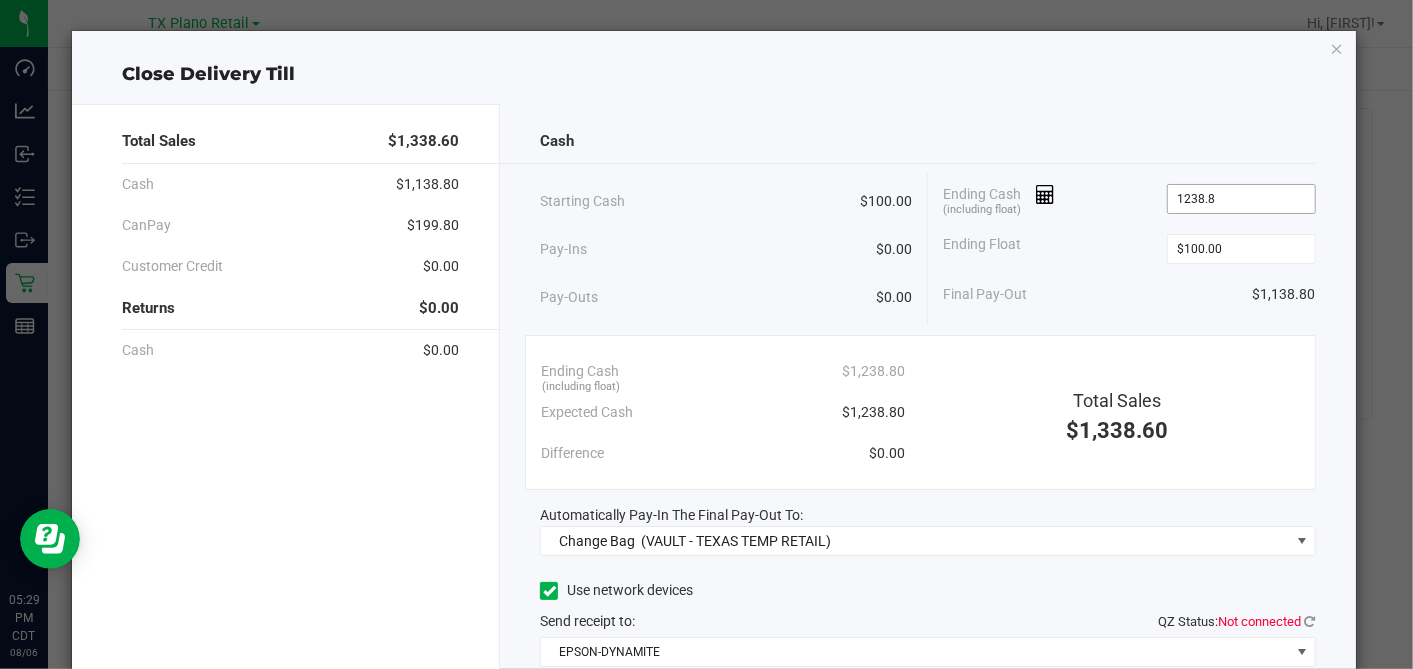 click on "1238.8" at bounding box center (1241, 199) 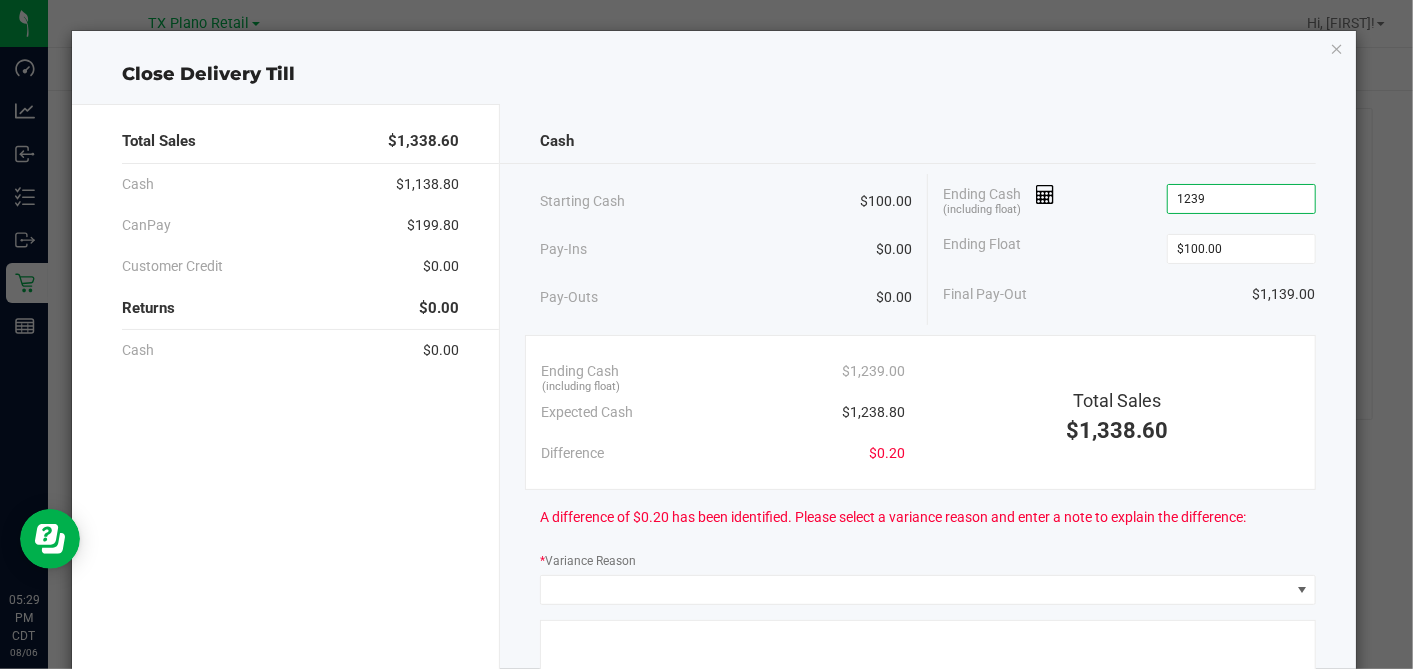 type on "$1,239.00" 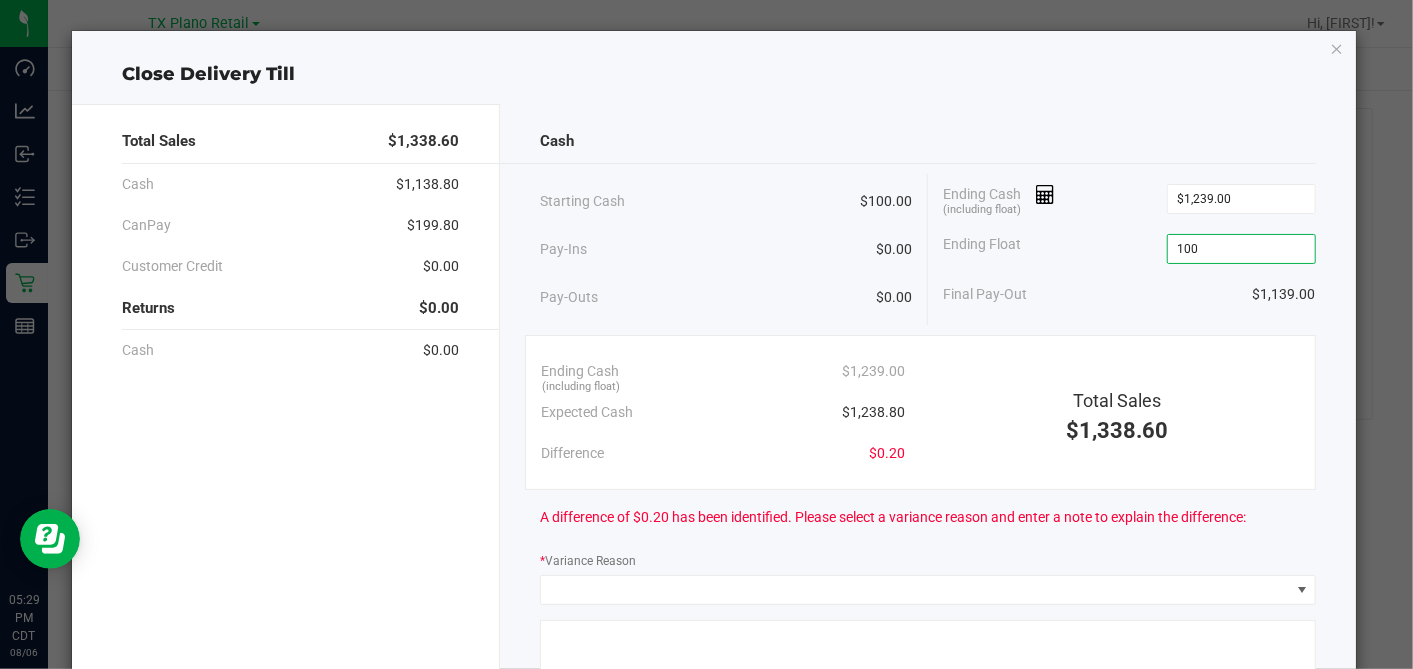 type on "$100.00" 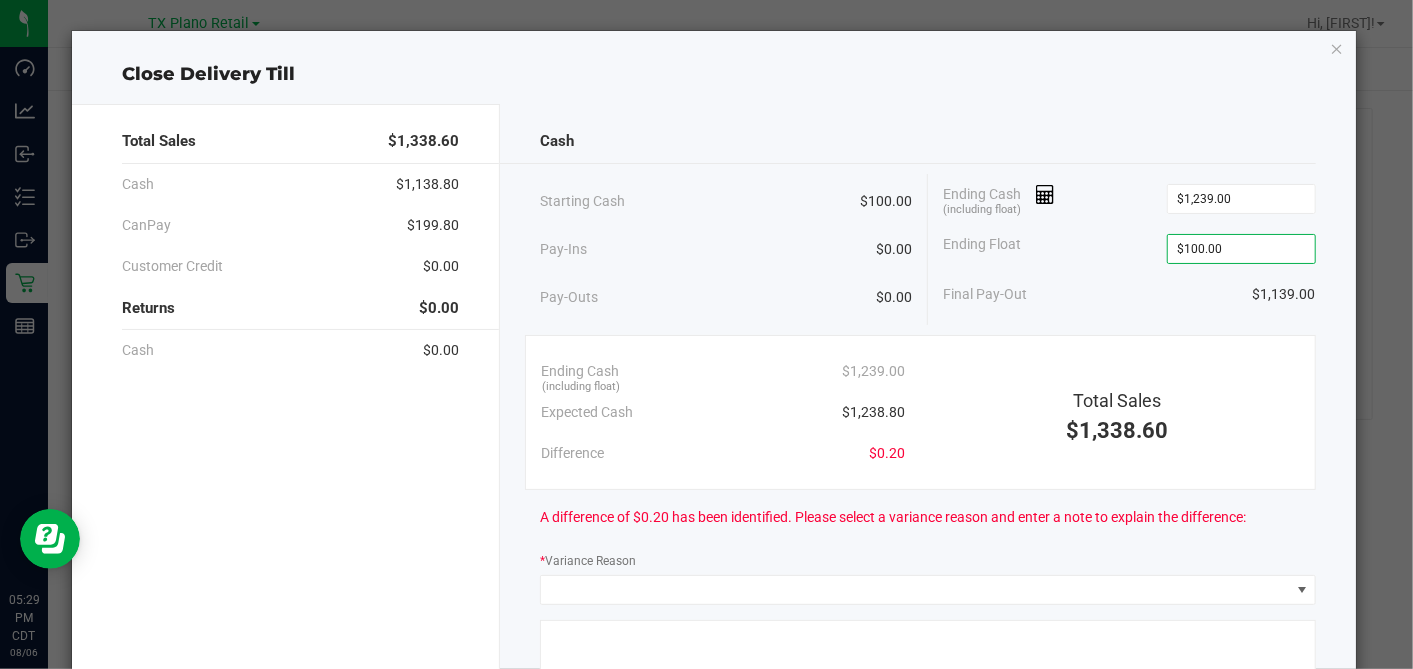 click on "Ending Float  $100.00" 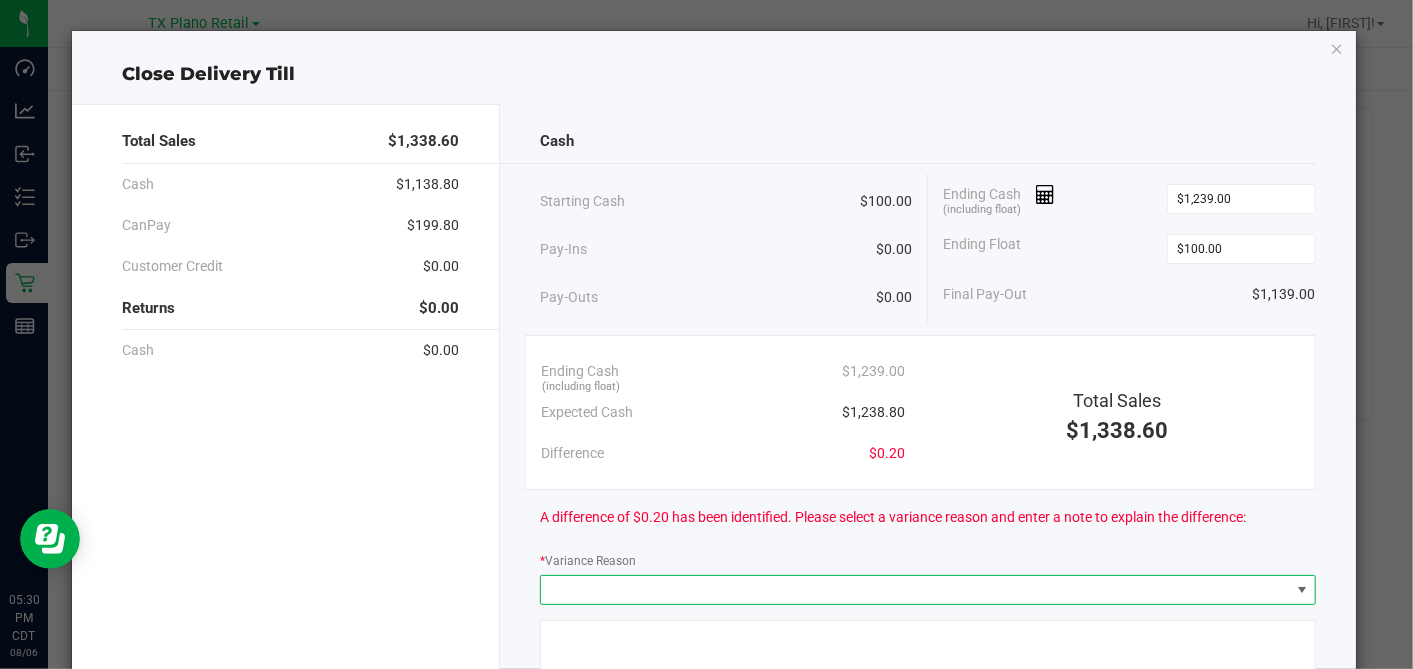 click at bounding box center [915, 590] 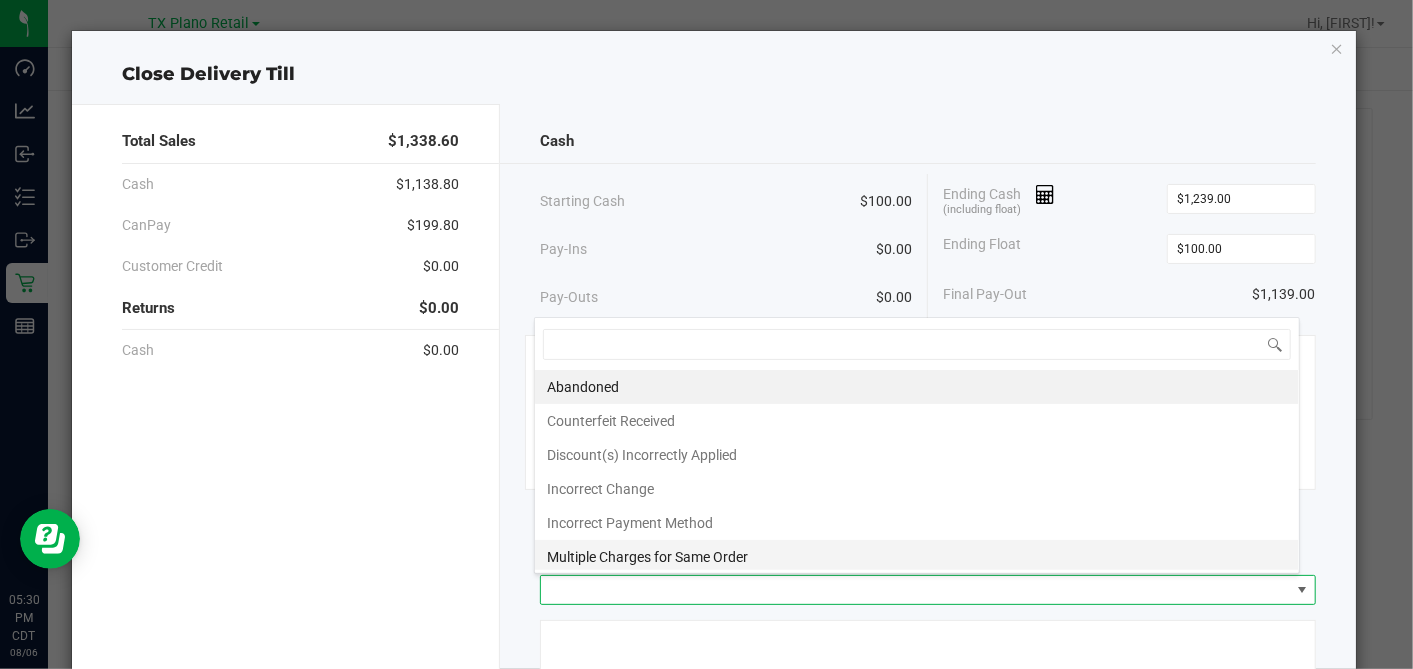 scroll, scrollTop: 99970, scrollLeft: 99234, axis: both 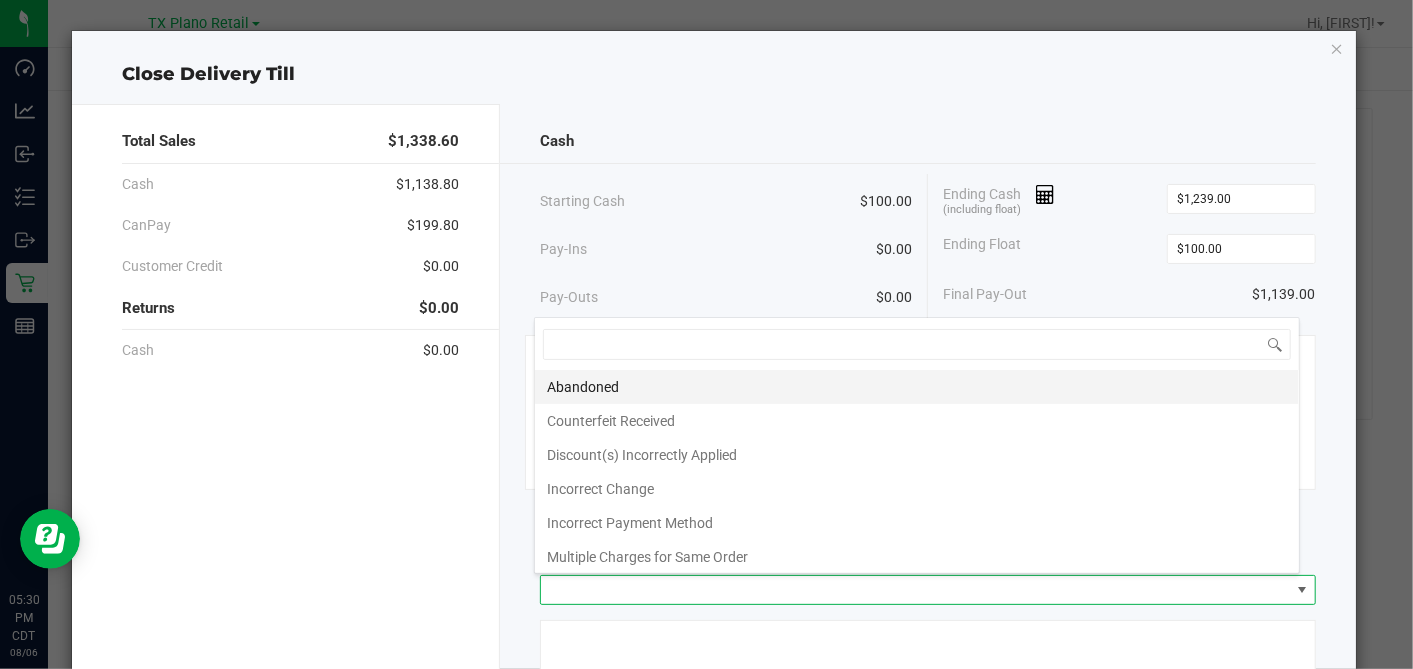 click on "Abandoned" at bounding box center (917, 387) 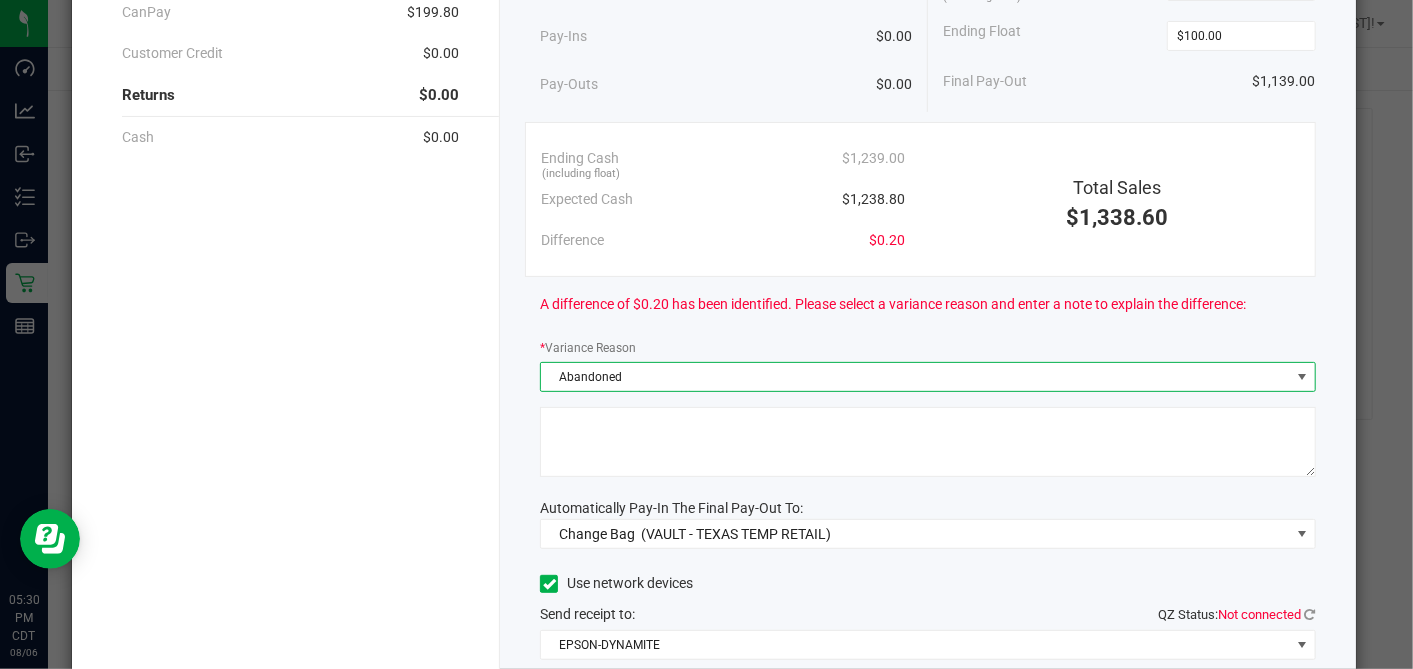 scroll, scrollTop: 222, scrollLeft: 0, axis: vertical 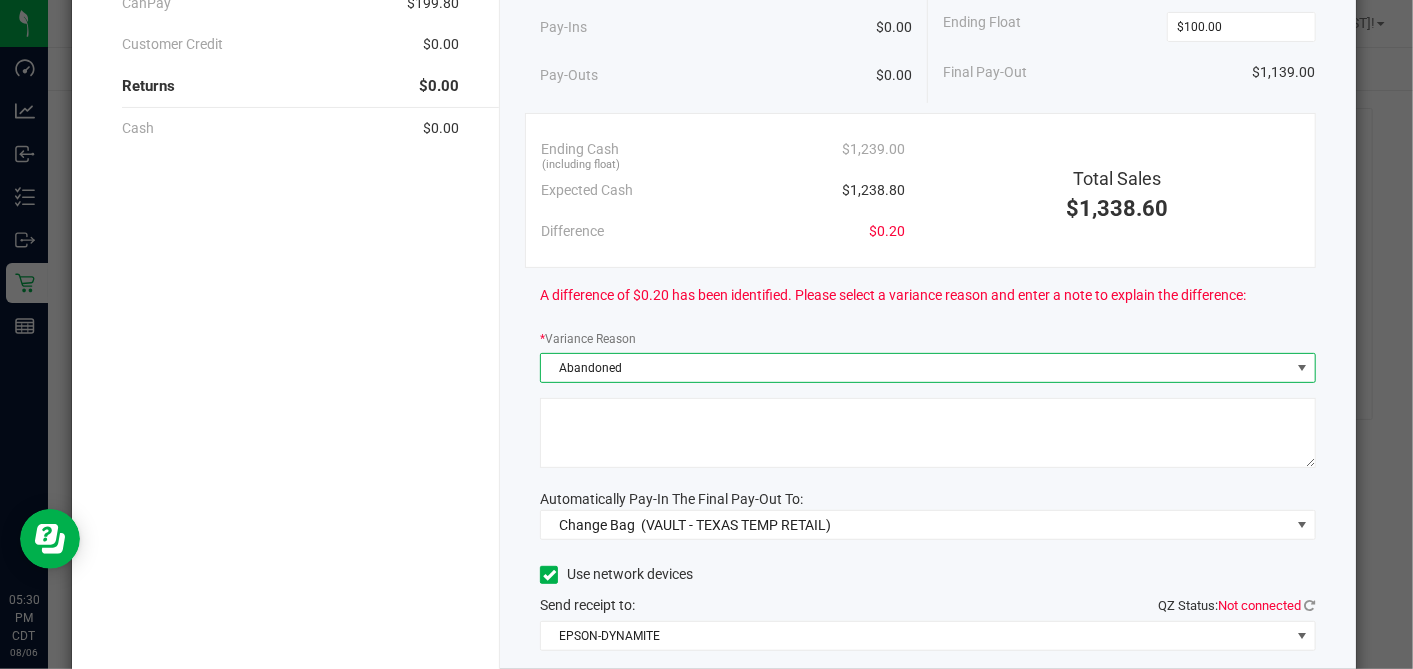 click 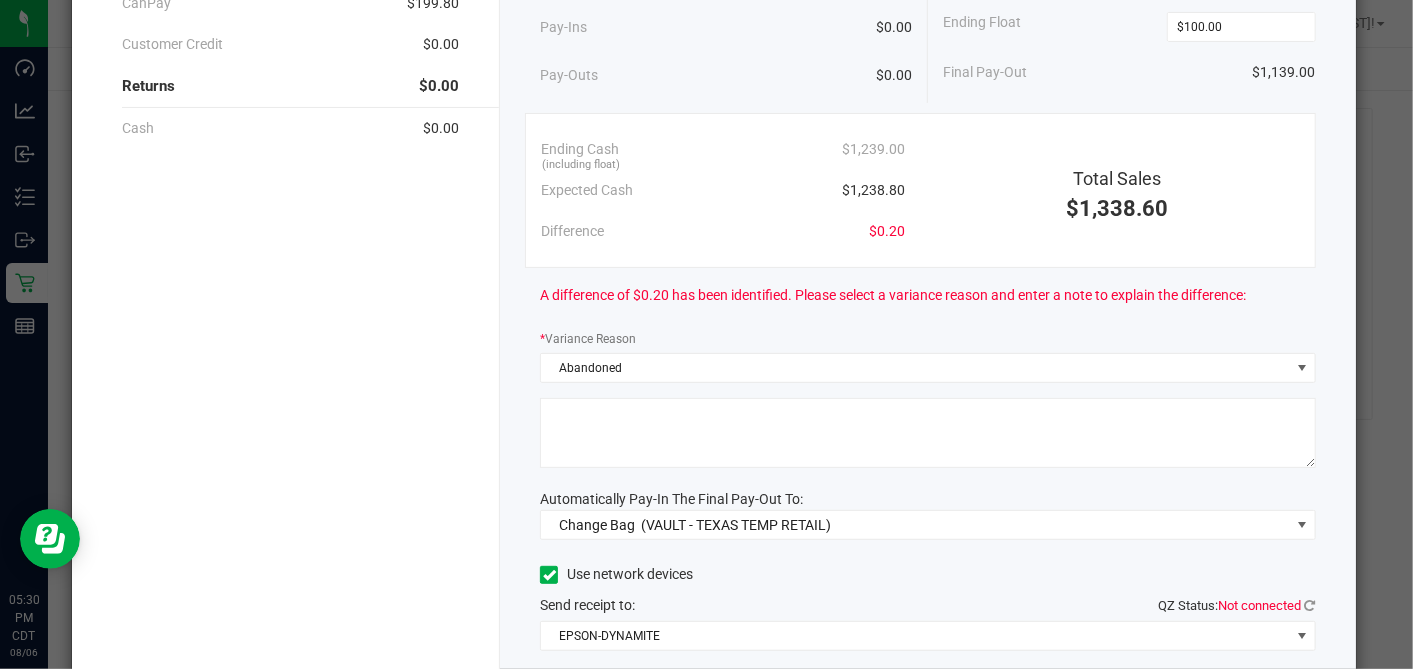 click 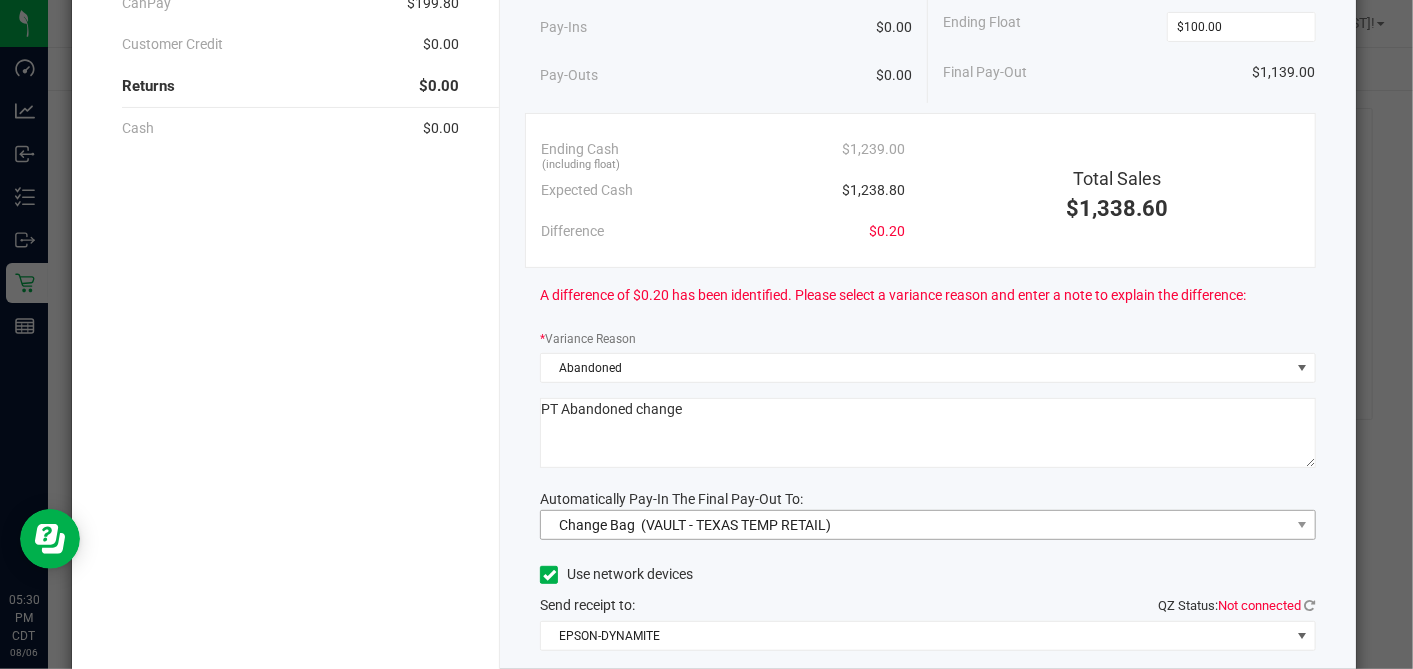type on "PT Abandoned change" 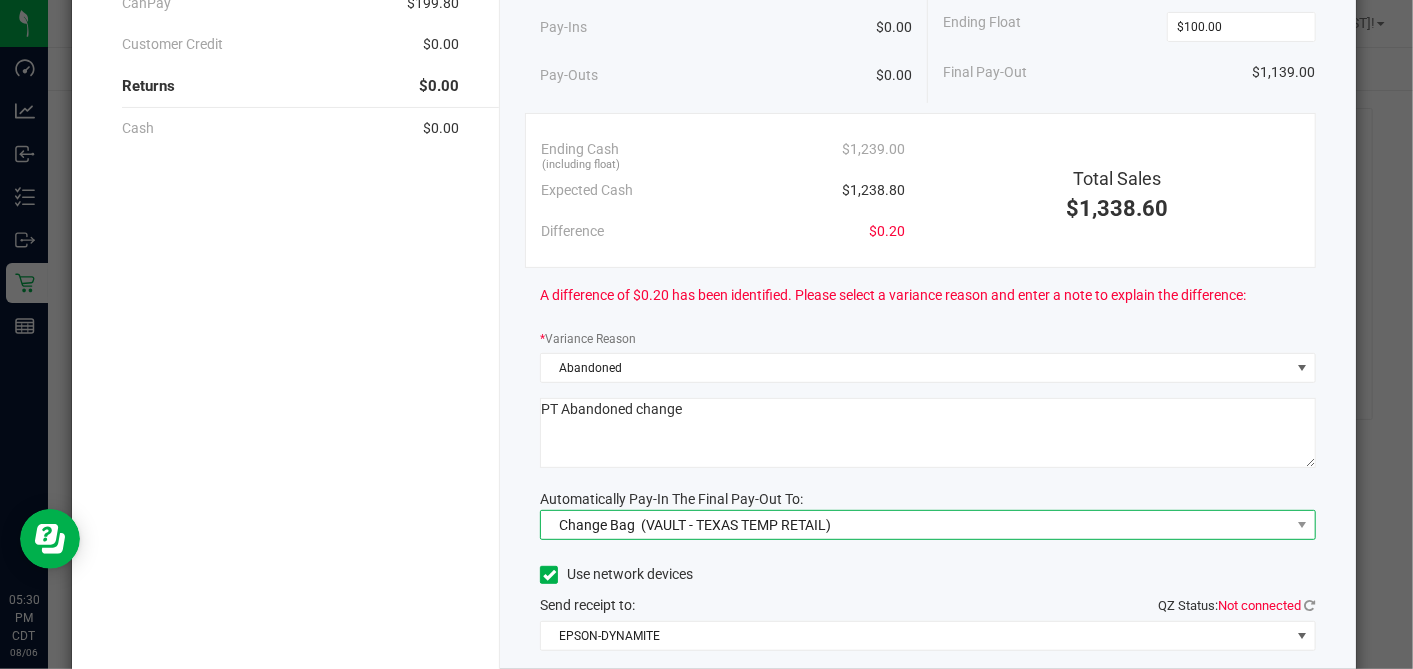 click on "(VAULT - TEXAS TEMP RETAIL)" at bounding box center (736, 525) 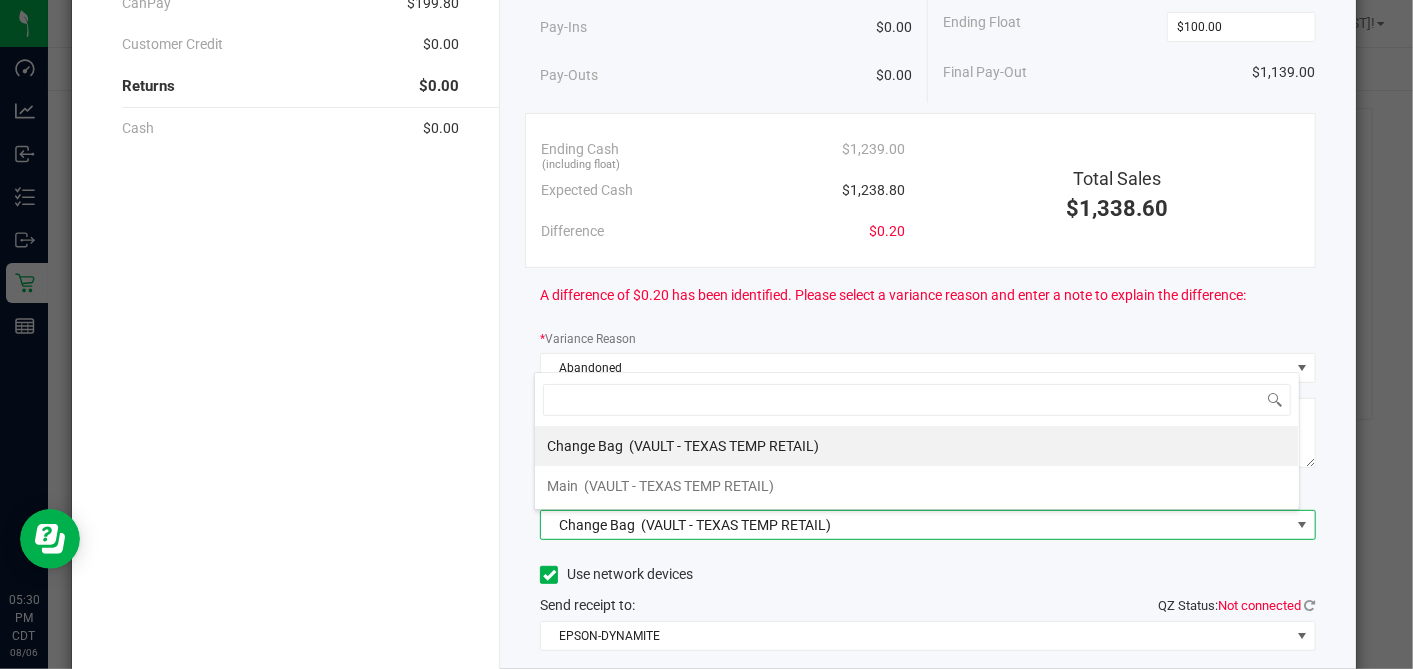scroll, scrollTop: 99970, scrollLeft: 99234, axis: both 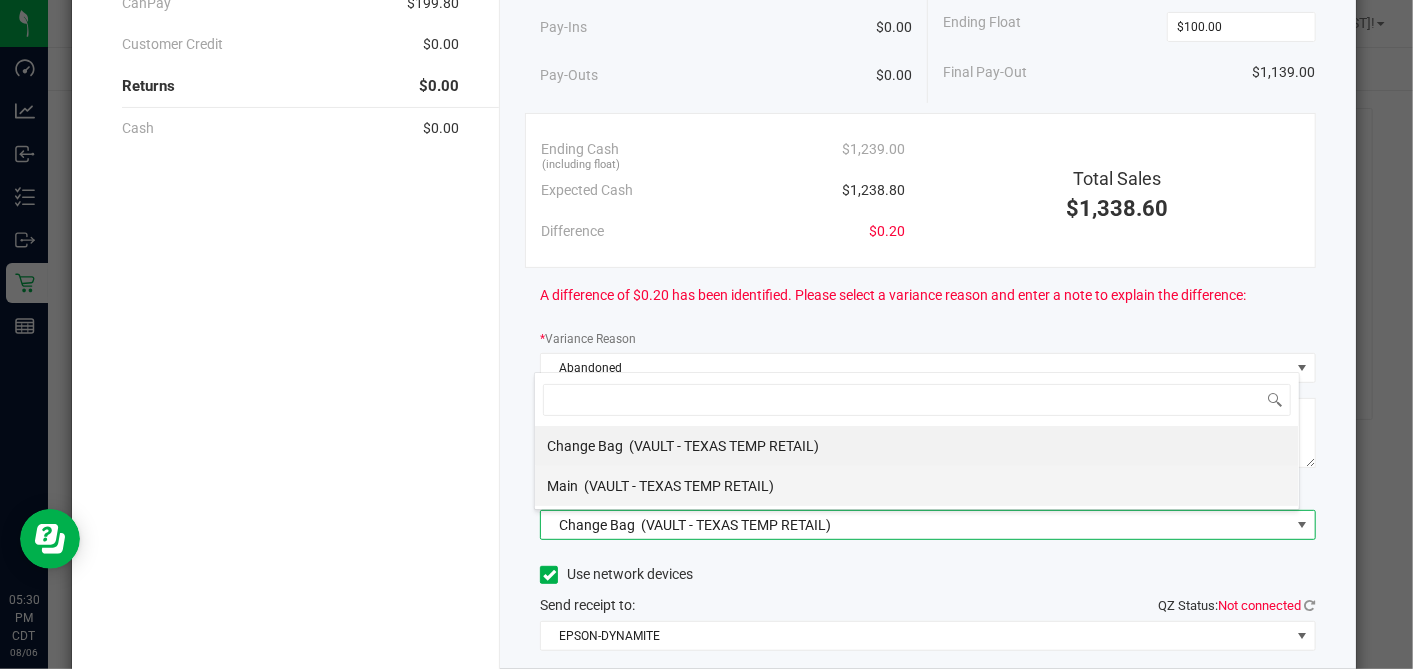 click on "(VAULT - TEXAS TEMP RETAIL)" at bounding box center (679, 486) 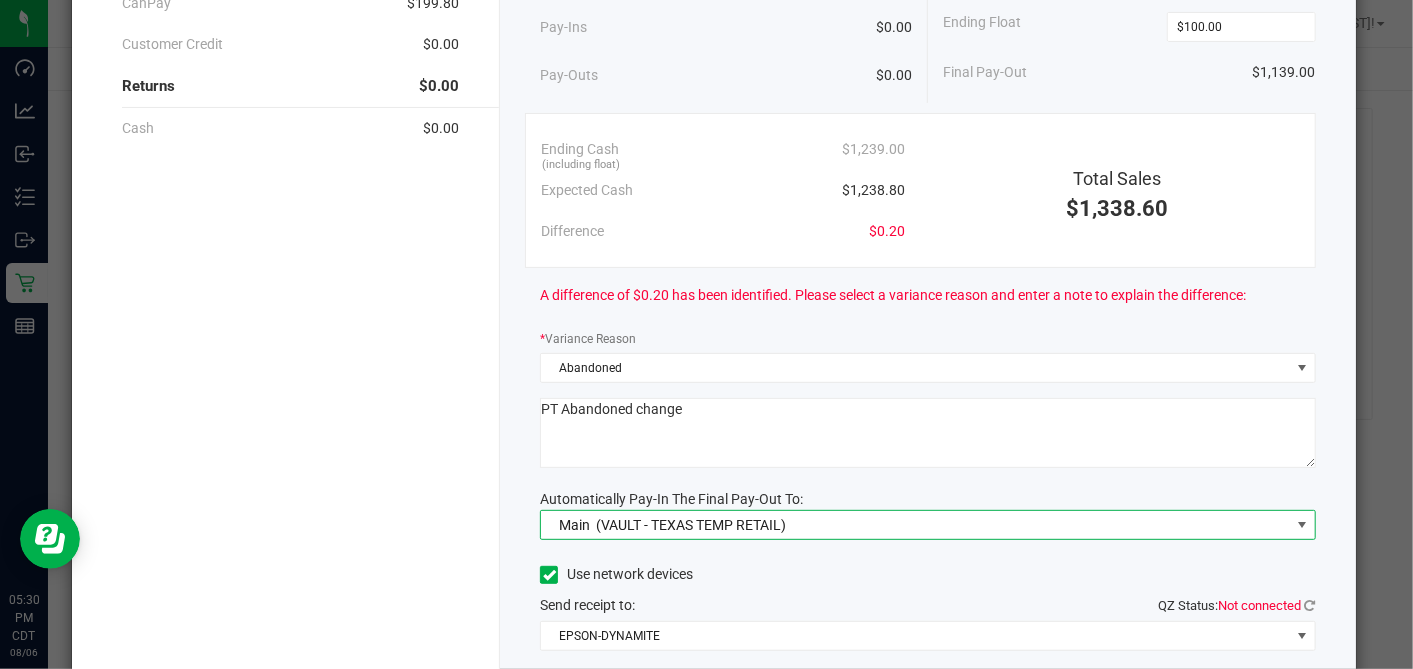 click on "Automatically Pay-In The Final Pay-Out To:" 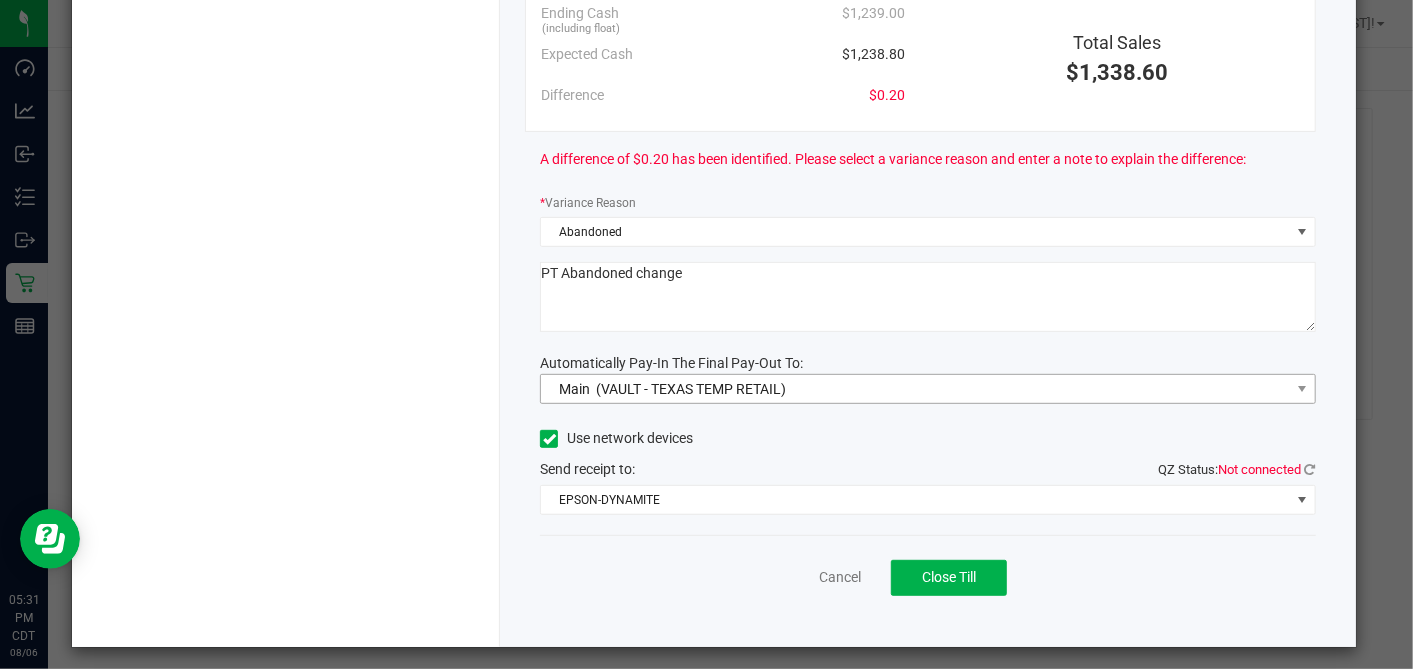 scroll, scrollTop: 363, scrollLeft: 0, axis: vertical 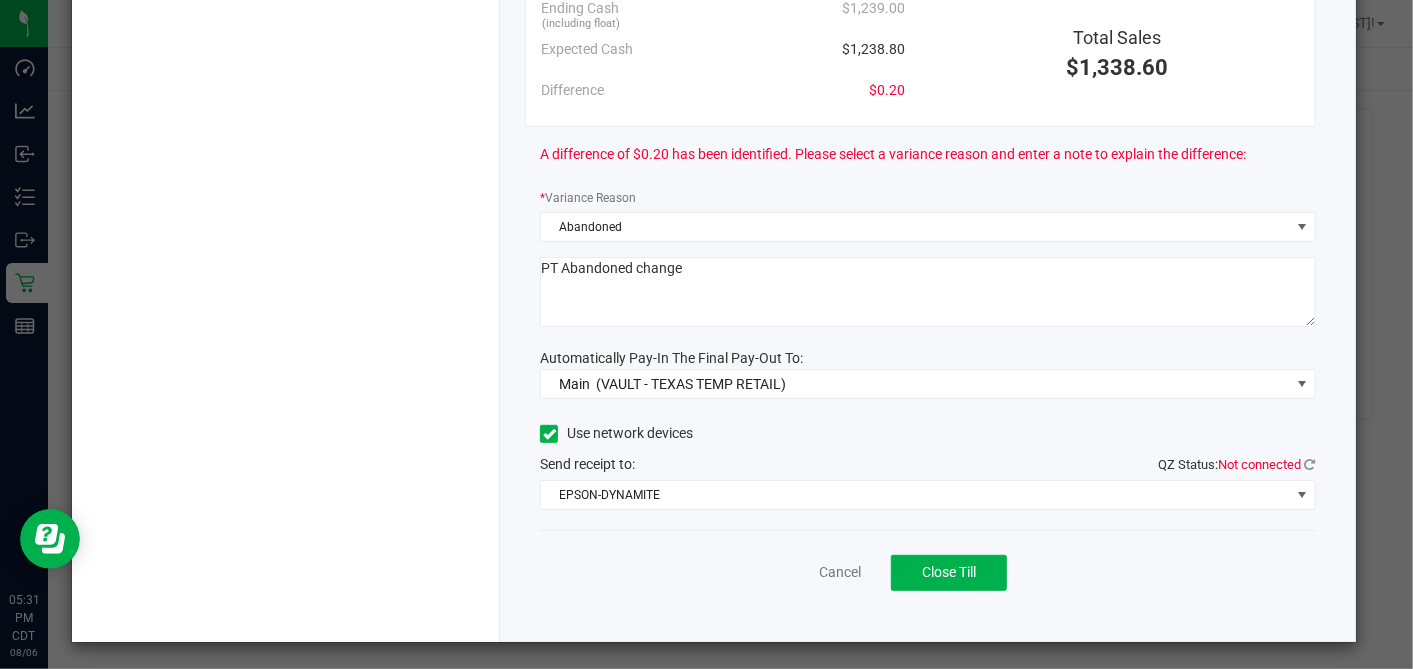 drag, startPoint x: 535, startPoint y: 430, endPoint x: 554, endPoint y: 455, distance: 31.400637 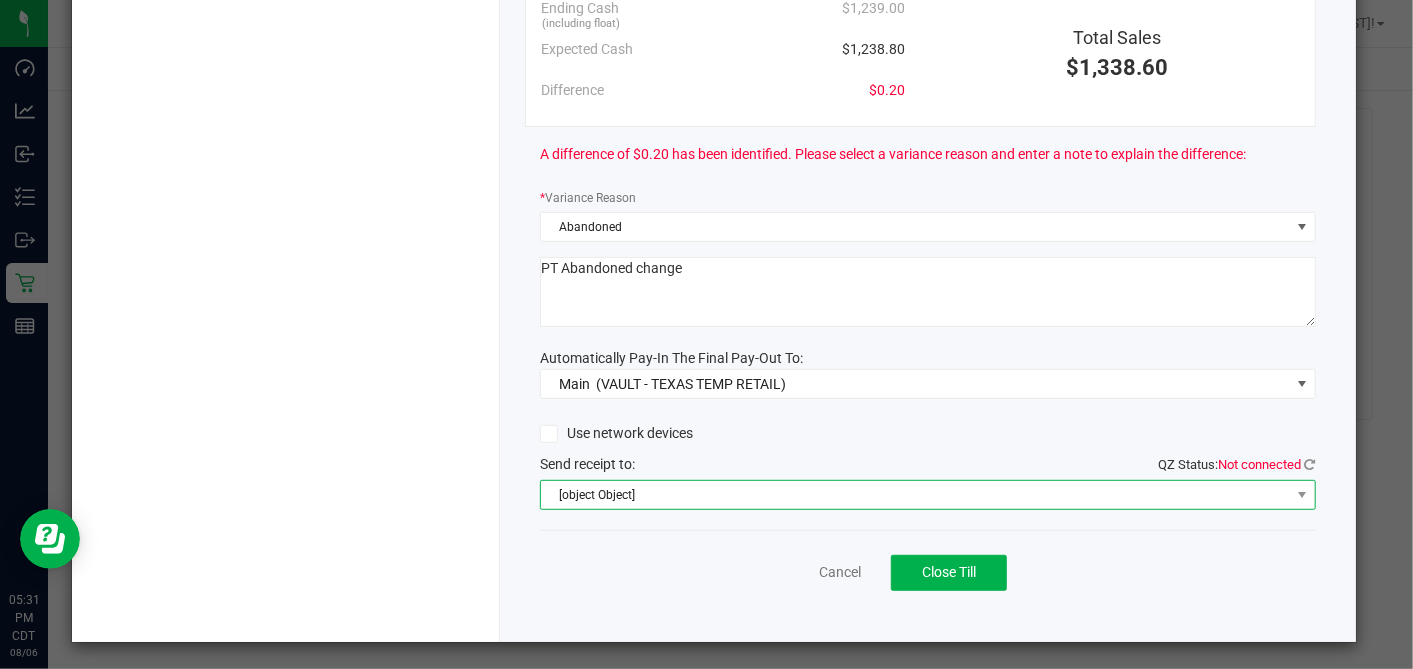 click on "[object Object]" at bounding box center [915, 495] 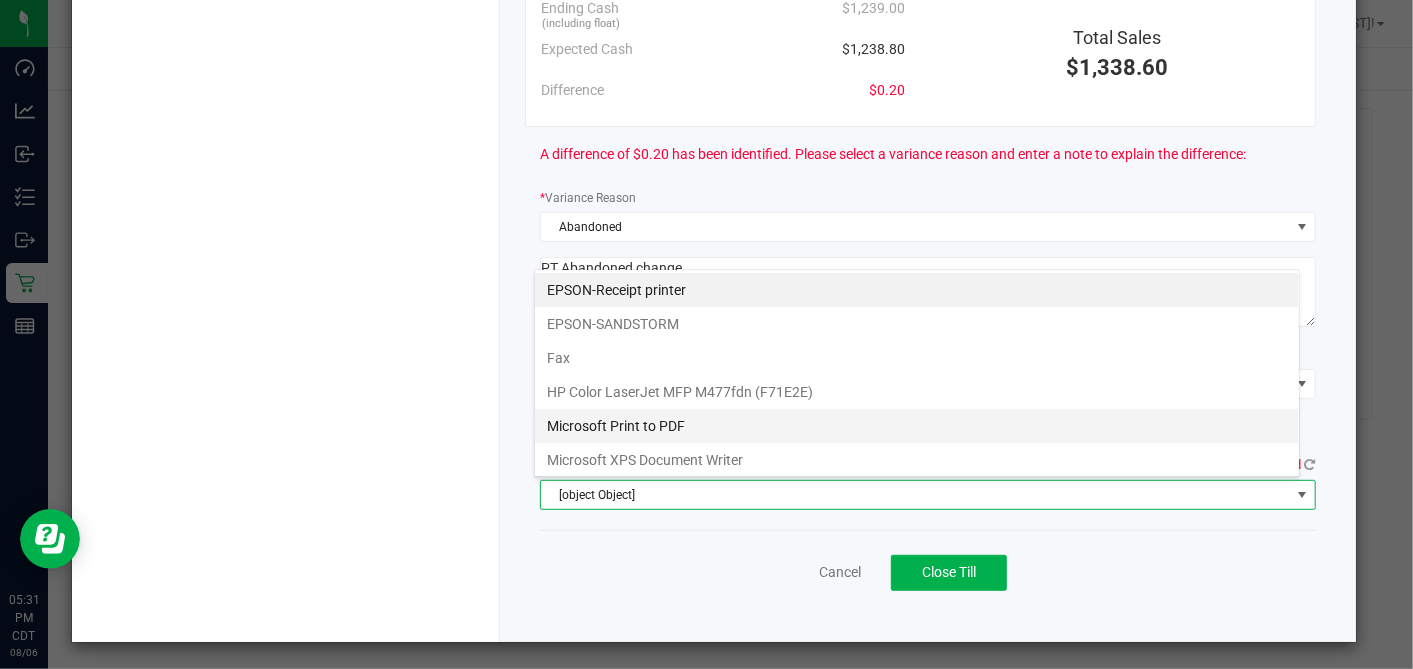 scroll, scrollTop: 99970, scrollLeft: 99234, axis: both 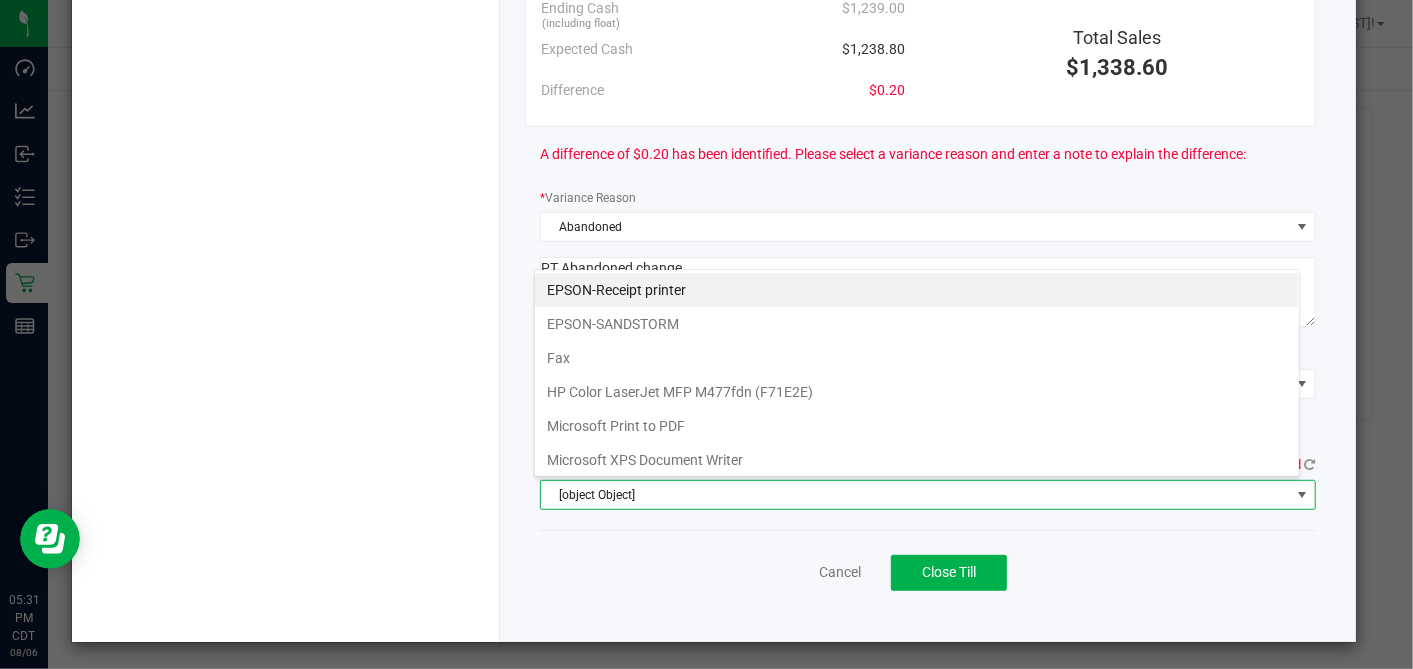 click on "EPSON-Receipt printer" at bounding box center [917, 290] 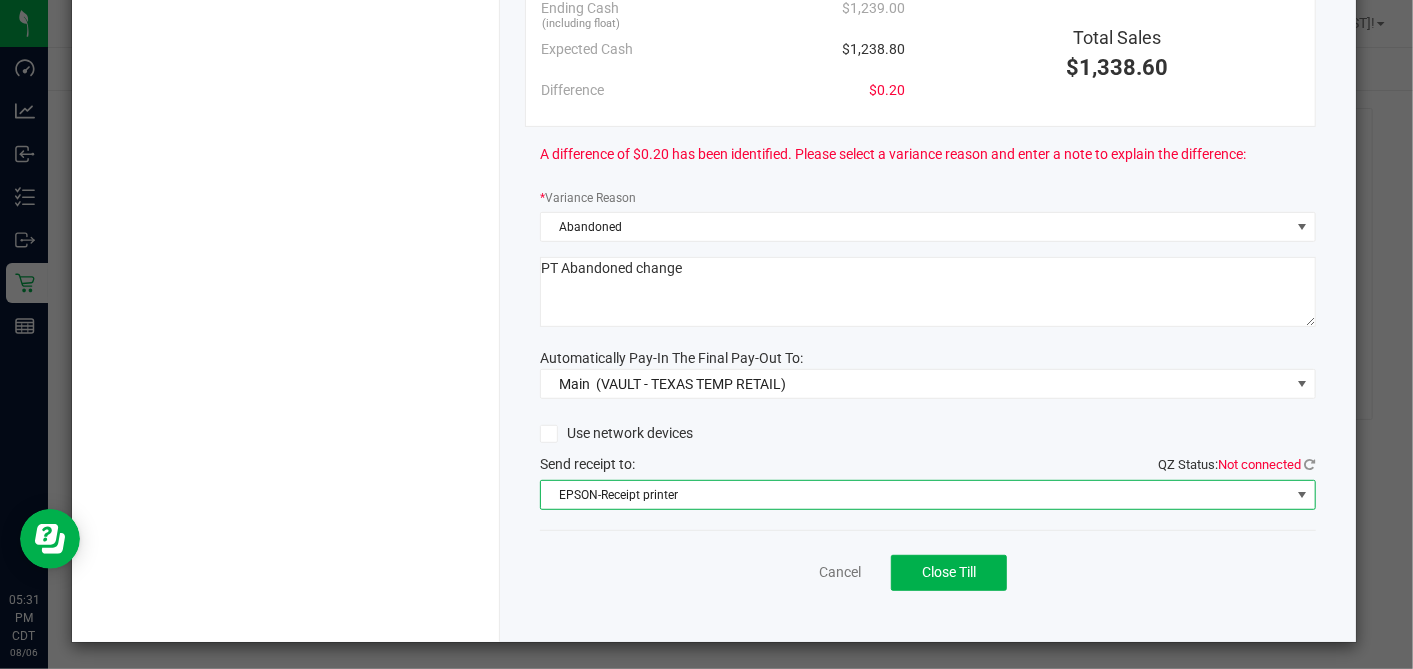 click on "Use network devices" 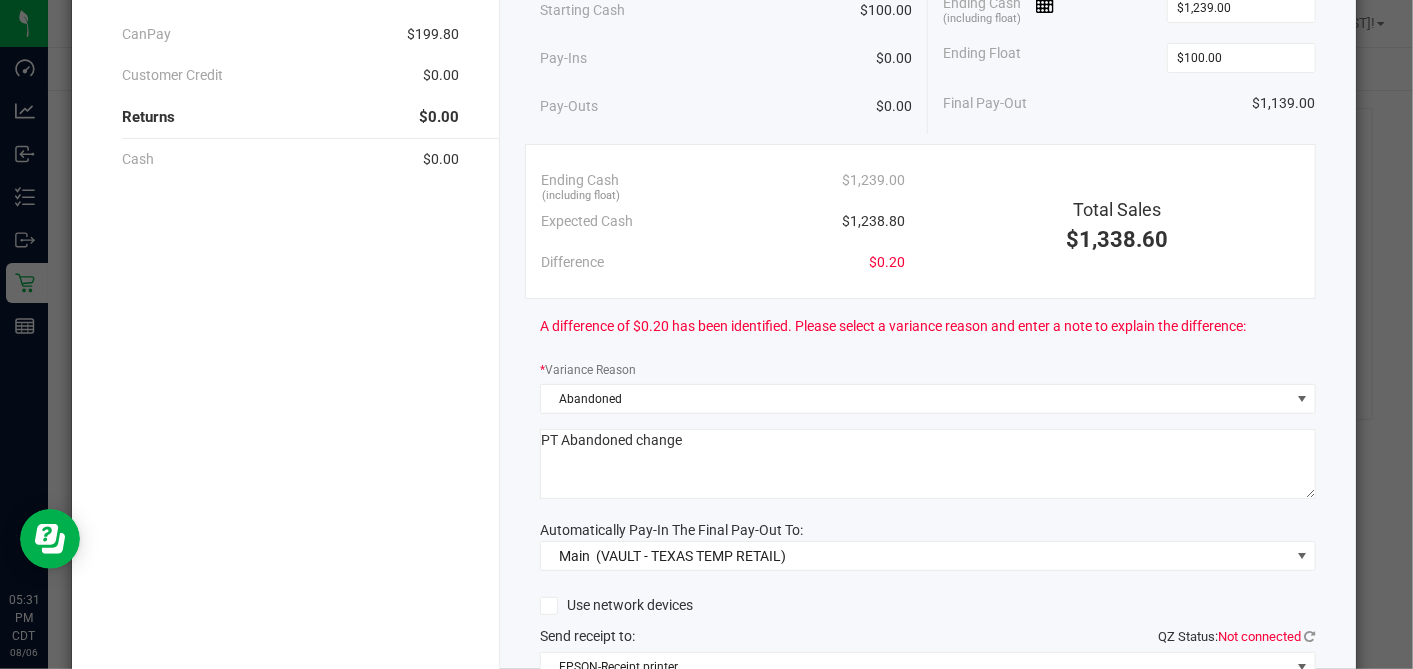 scroll, scrollTop: 141, scrollLeft: 0, axis: vertical 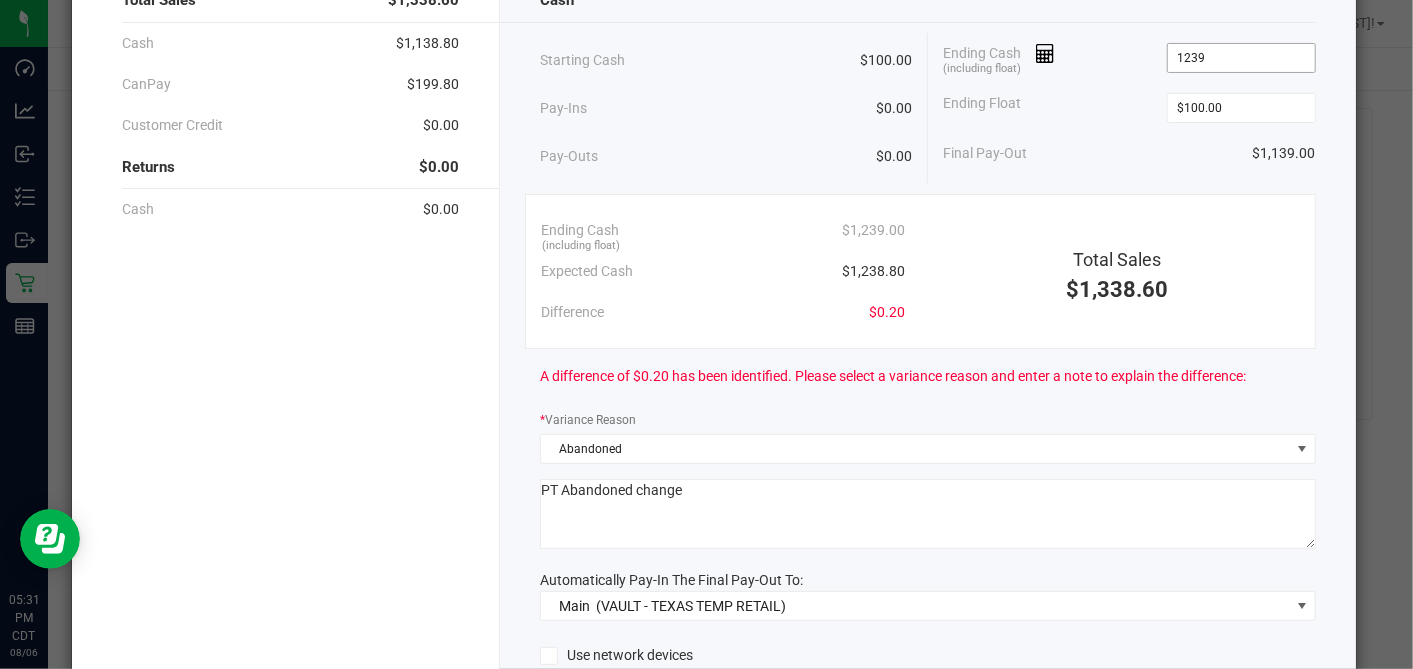 click on "1239" at bounding box center (1241, 58) 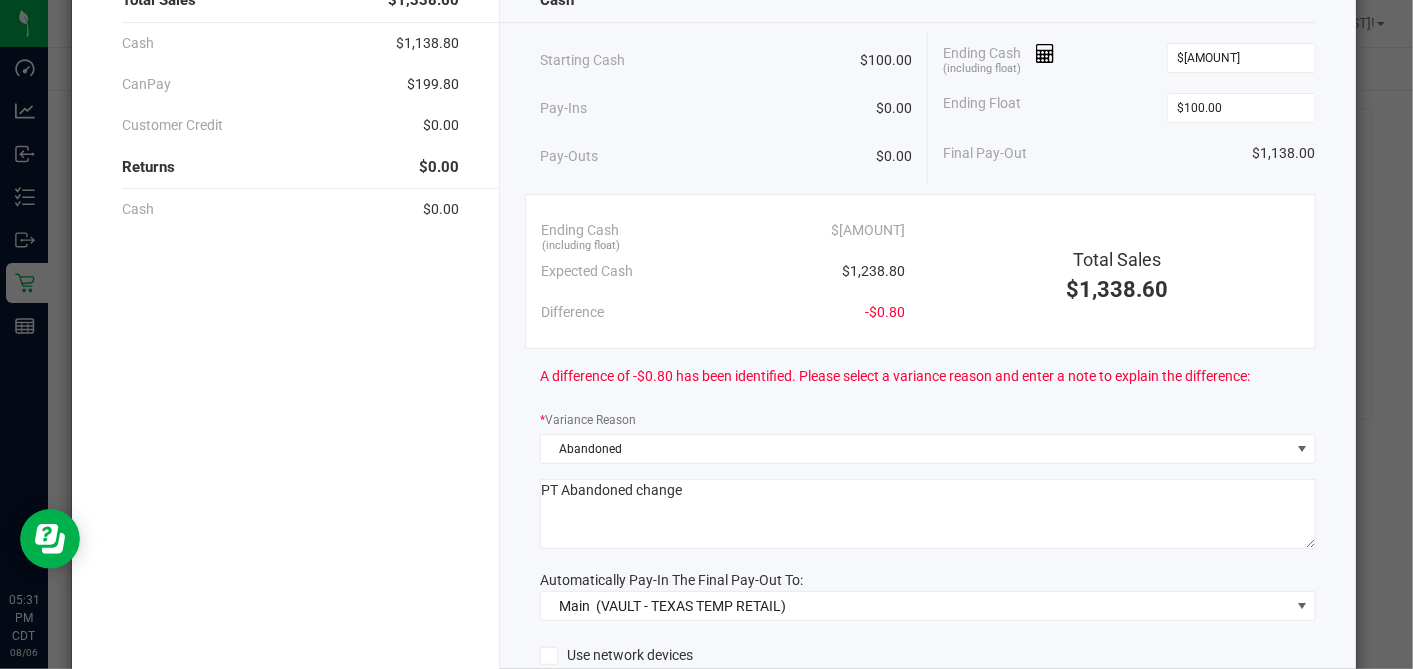 click on "Ending Float  $100.00" 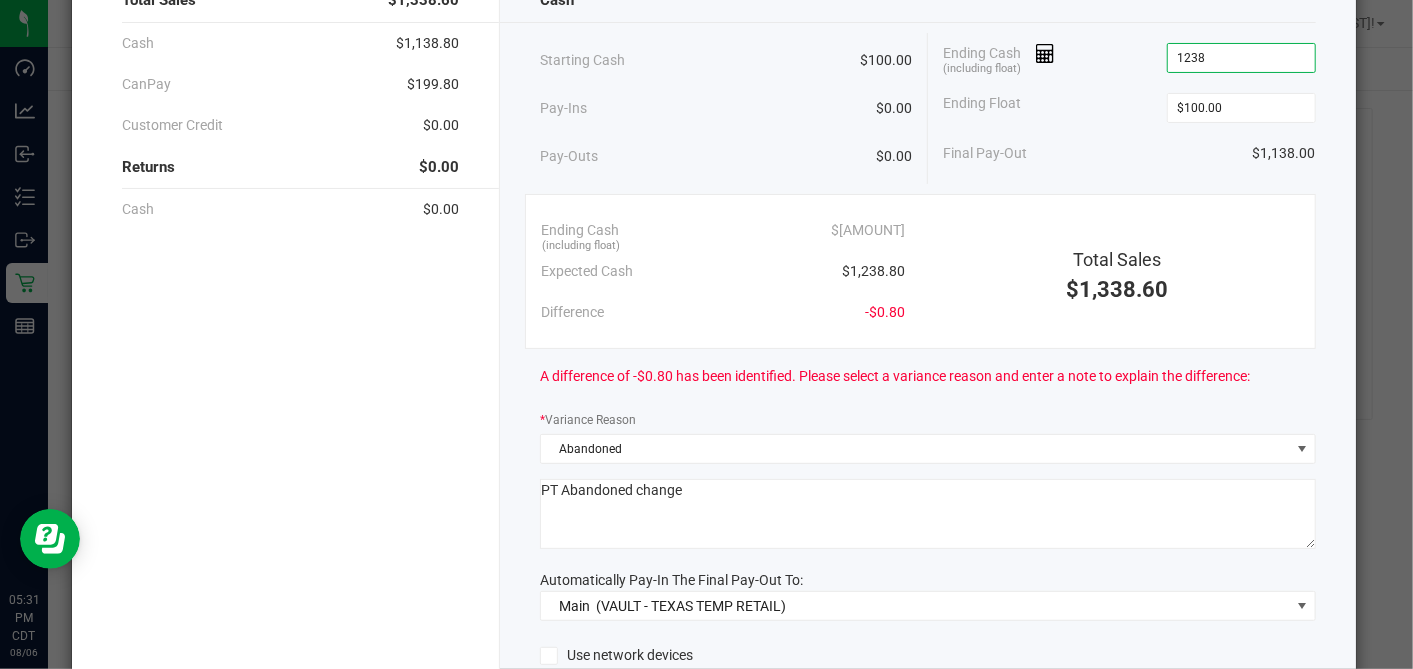 click on "1238" at bounding box center [1241, 58] 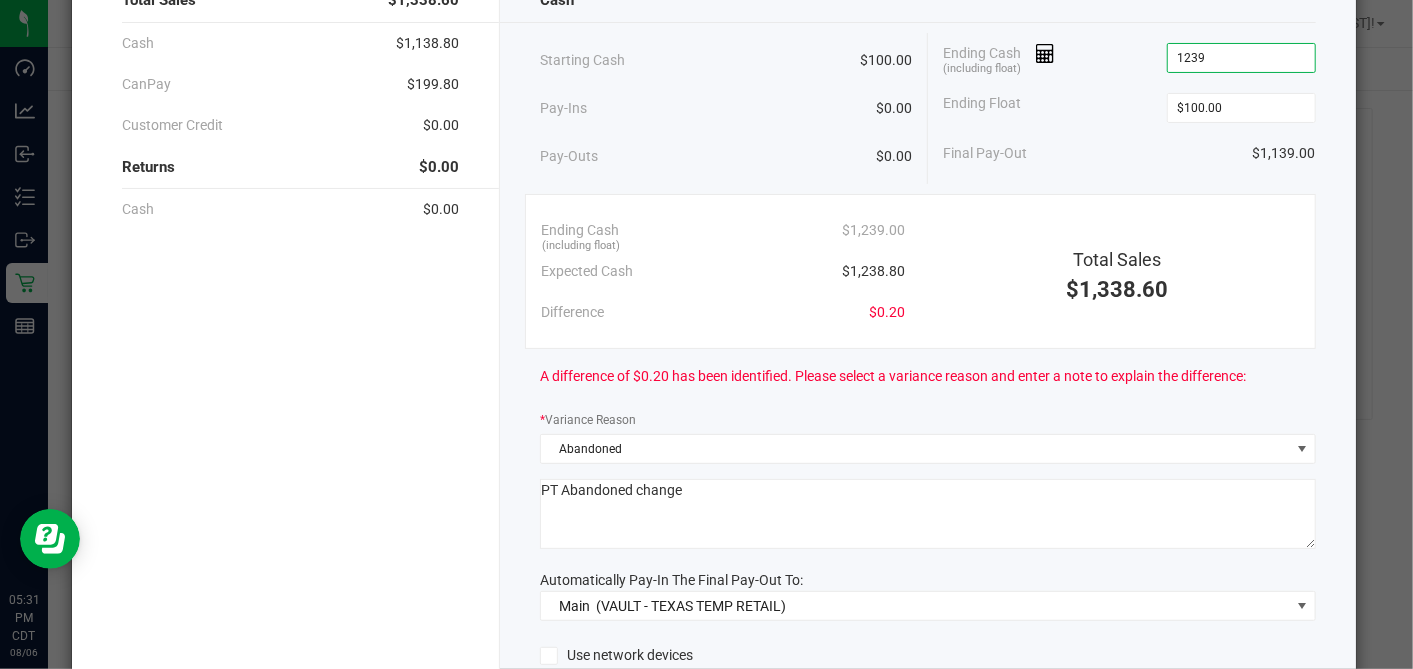 type on "$1,239.00" 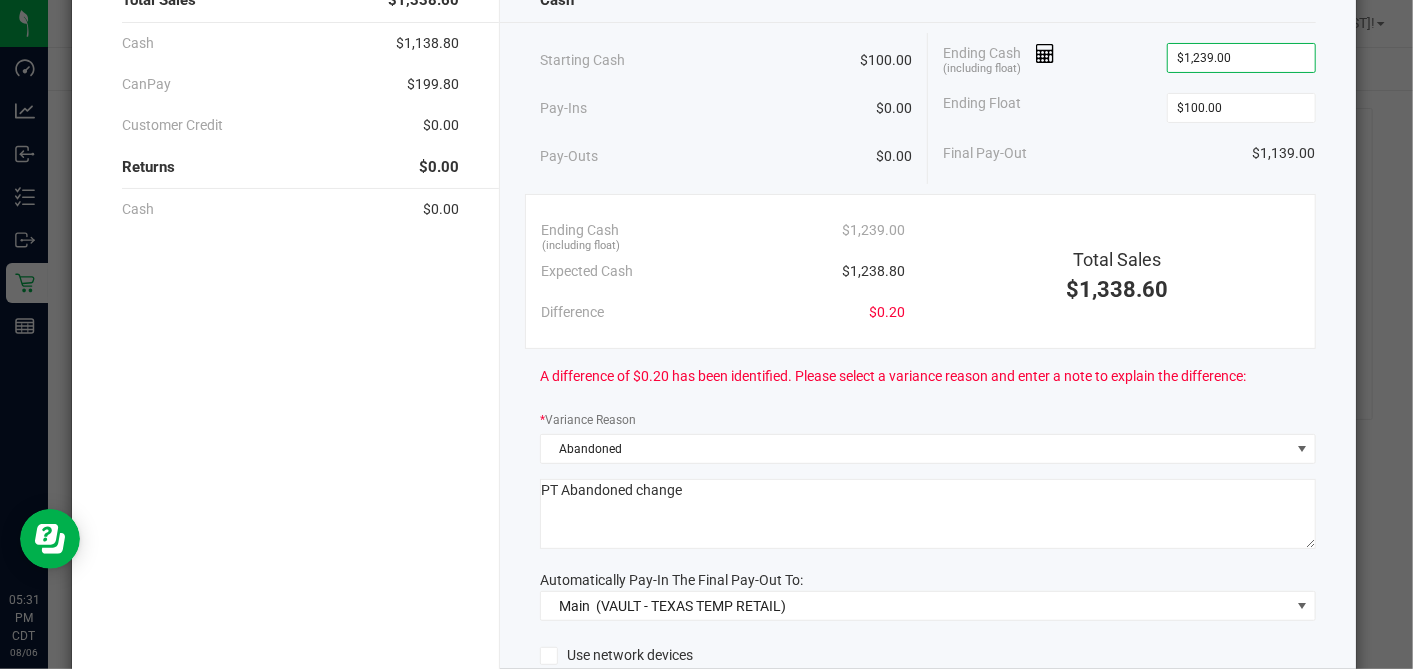 click on "Ending Float  $100.00" 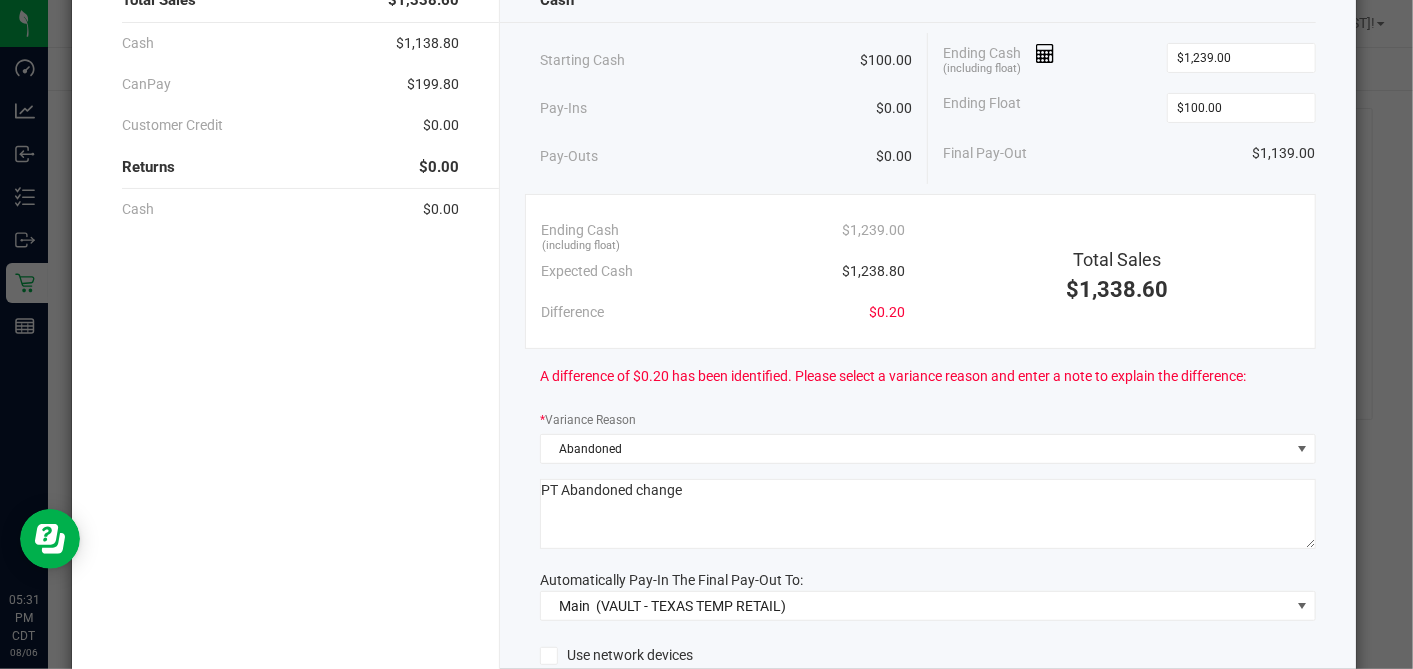 scroll, scrollTop: 363, scrollLeft: 0, axis: vertical 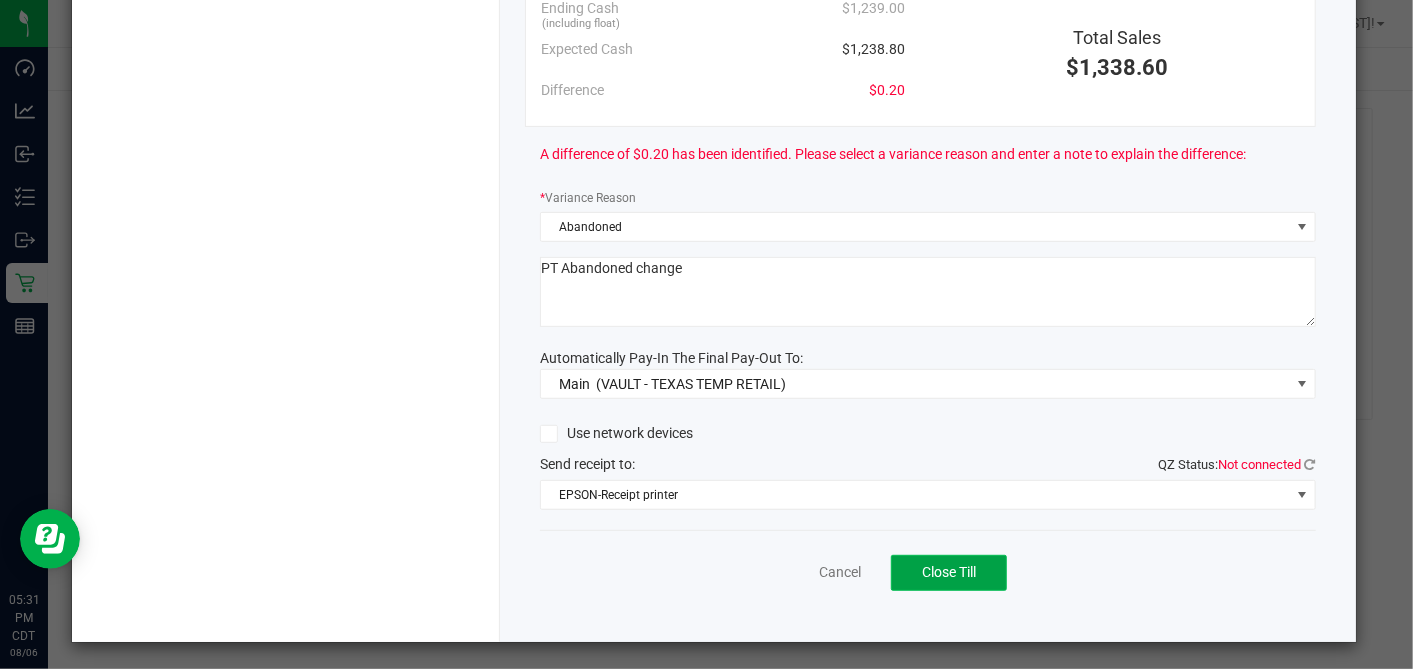 click on "Close Till" 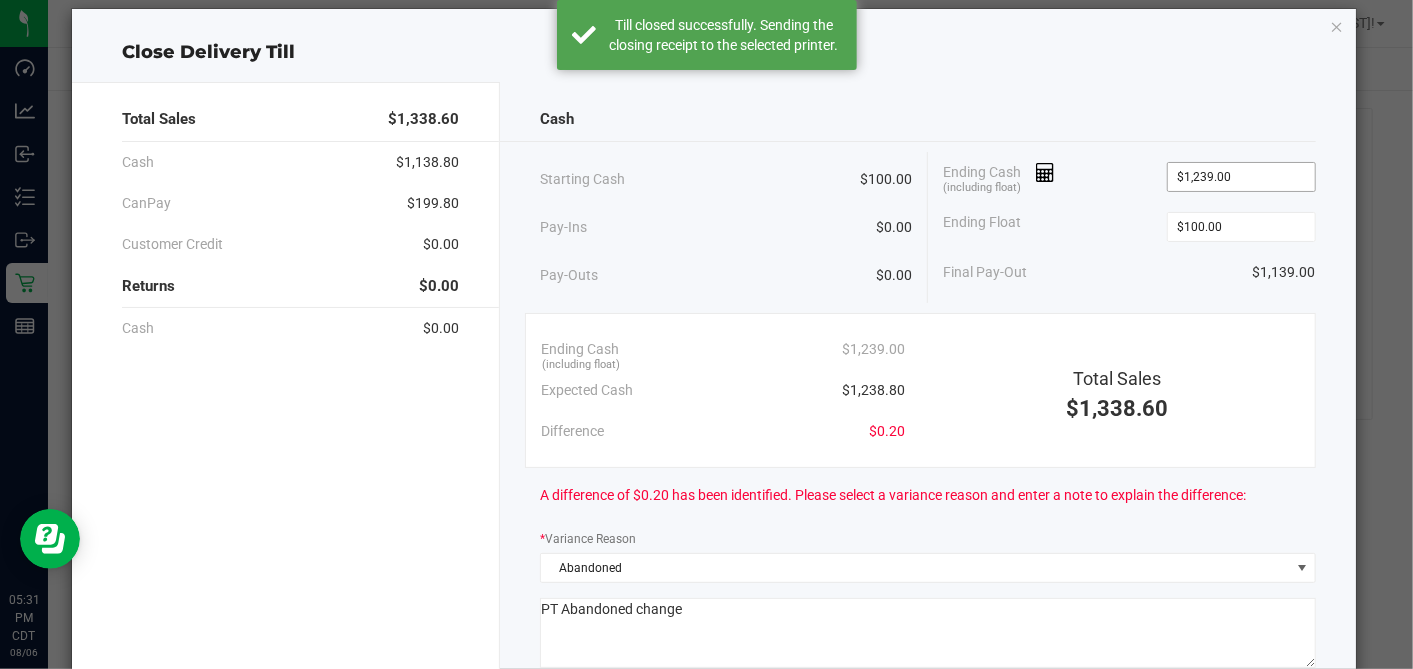 scroll, scrollTop: 0, scrollLeft: 0, axis: both 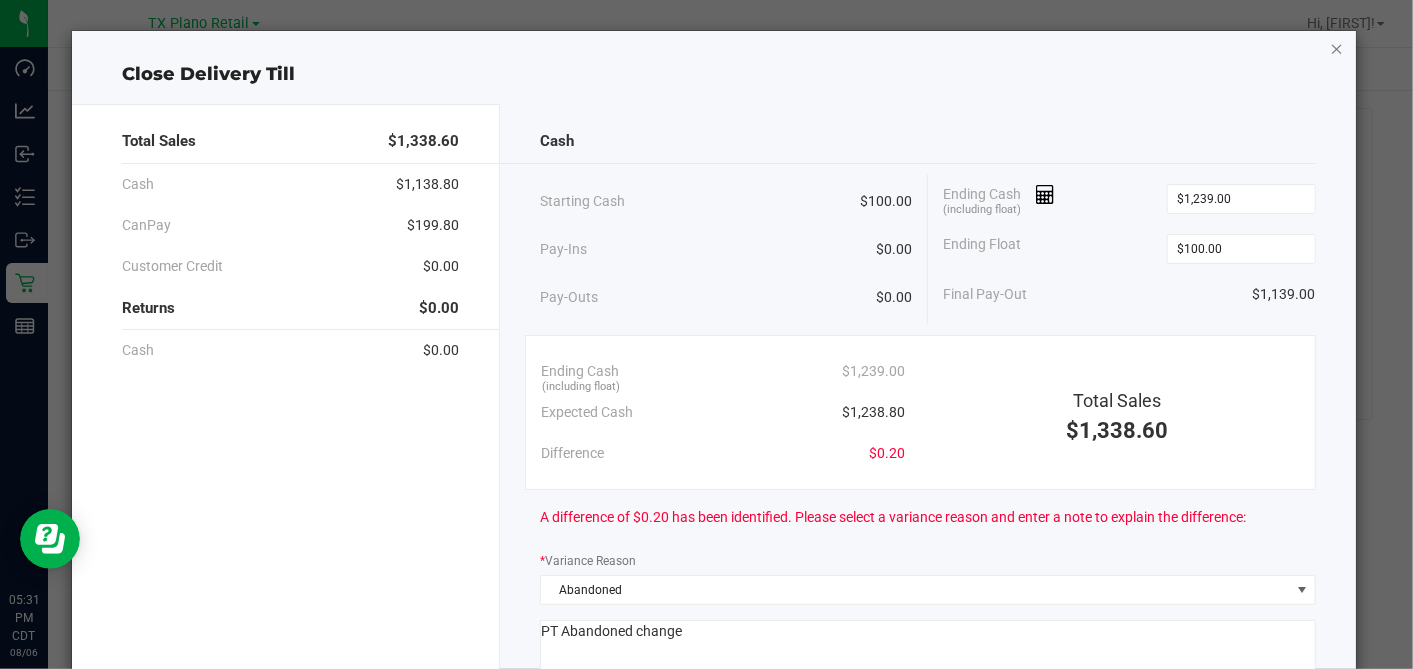click 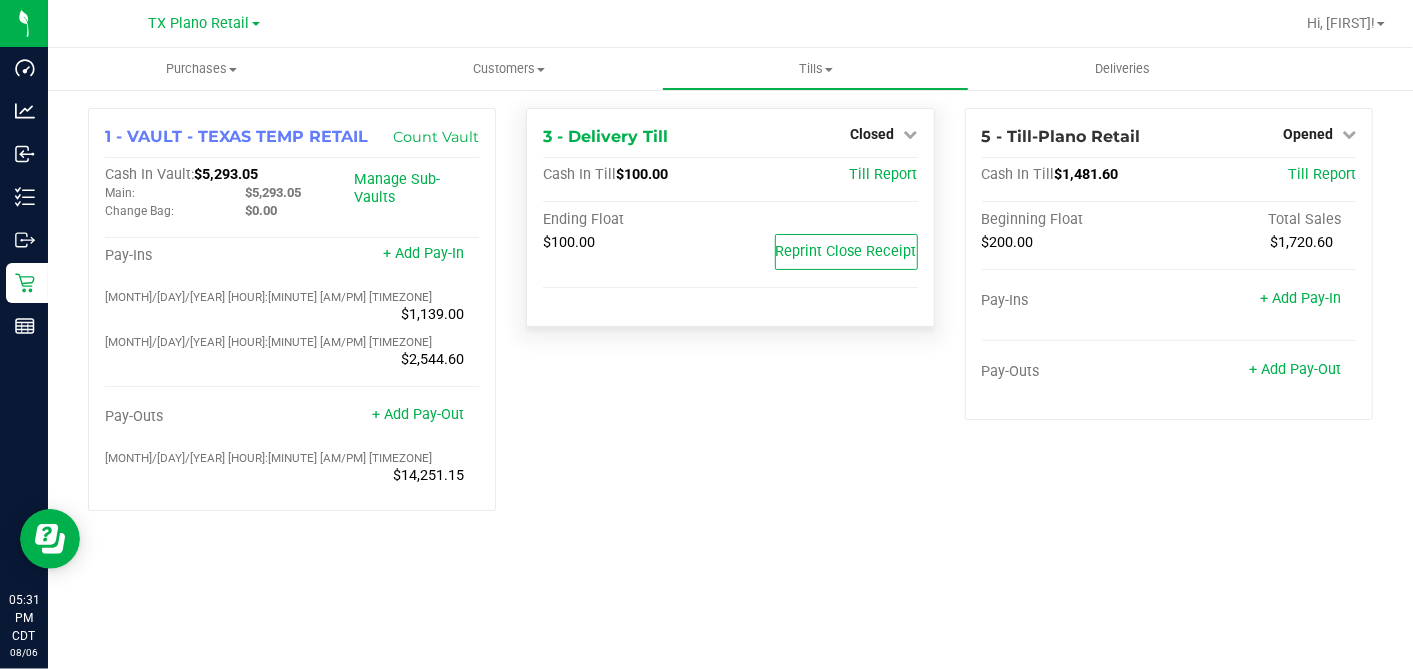 click on "Closed" at bounding box center (884, 134) 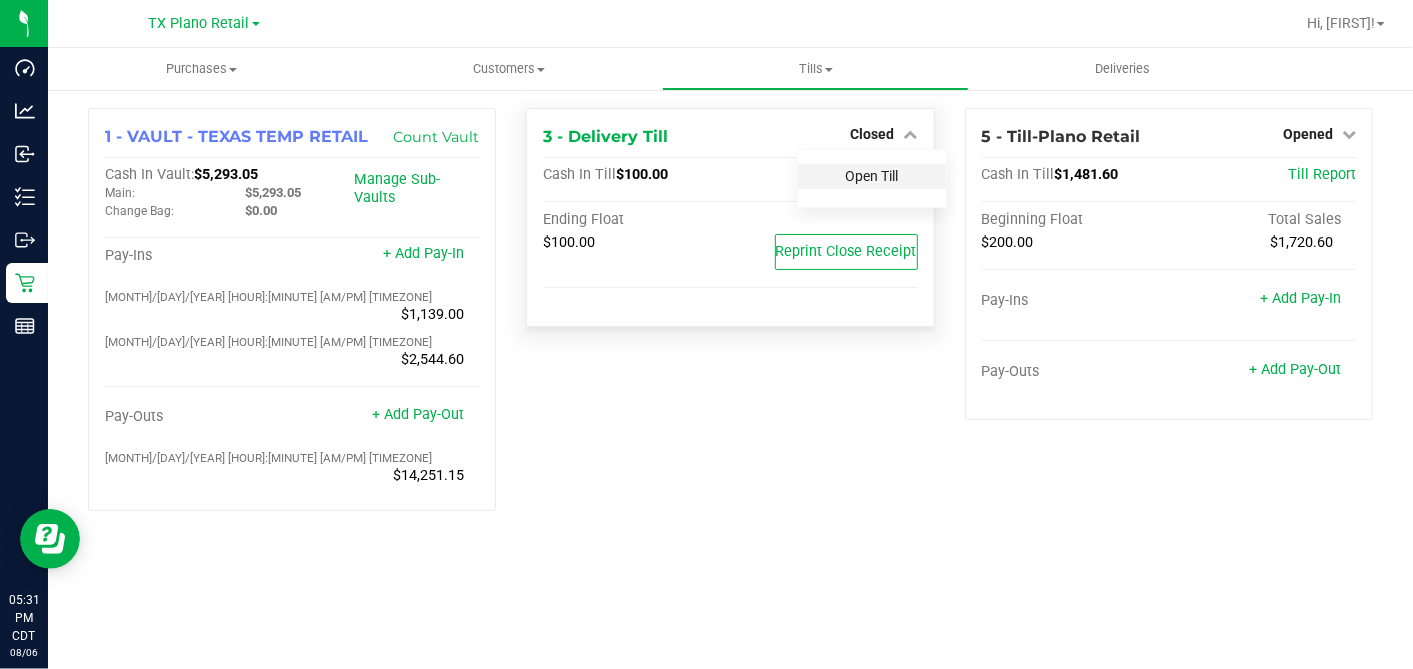 click on "Open Till" at bounding box center [872, 176] 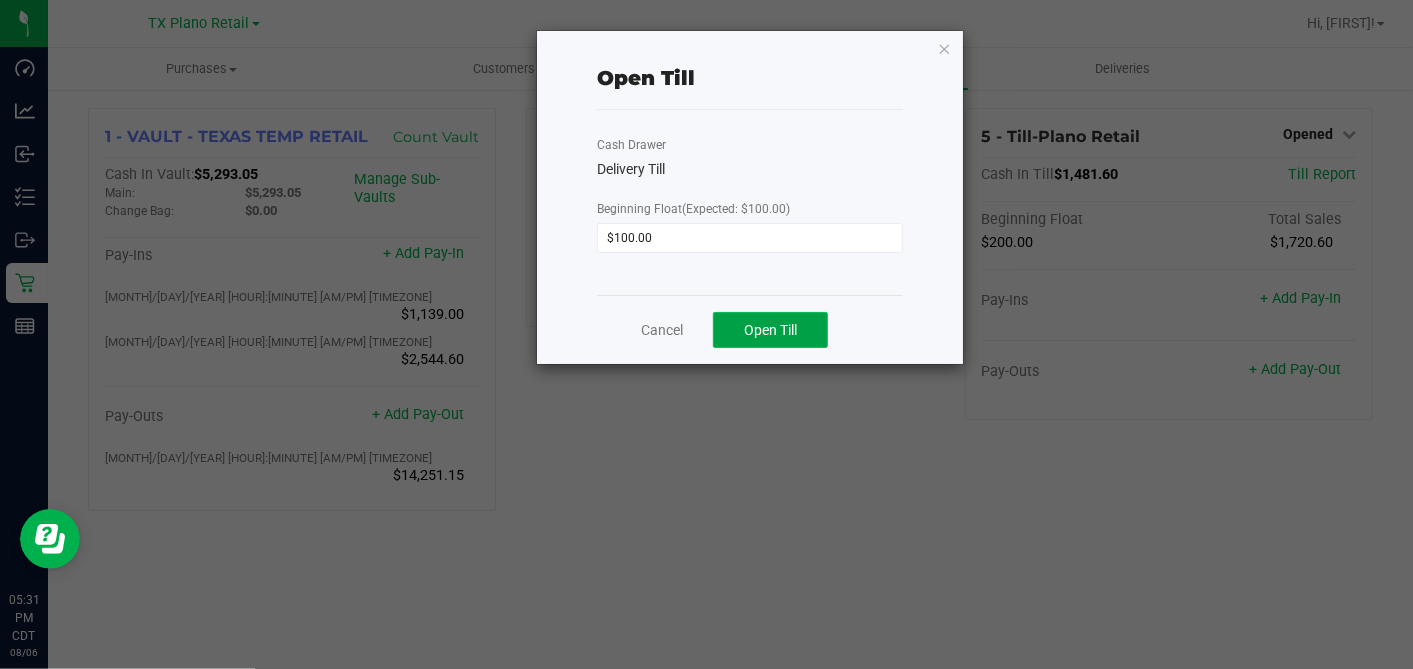 click on "Open Till" 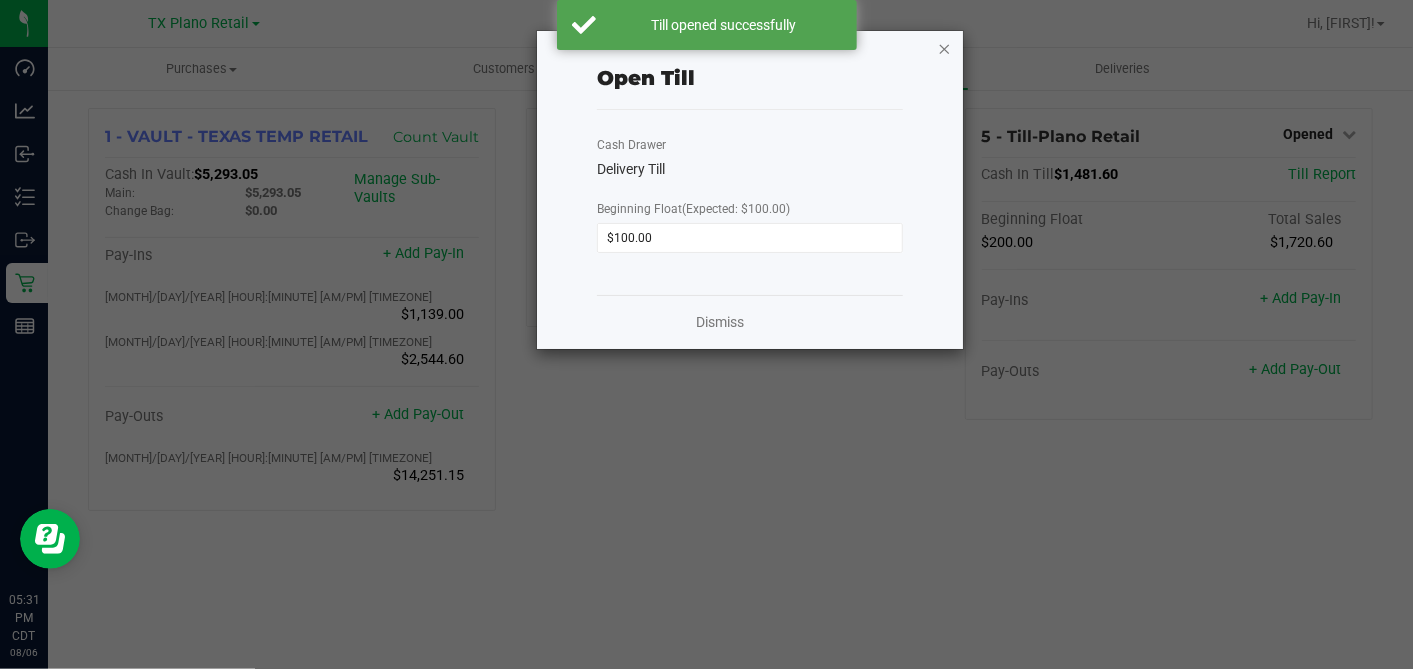 click 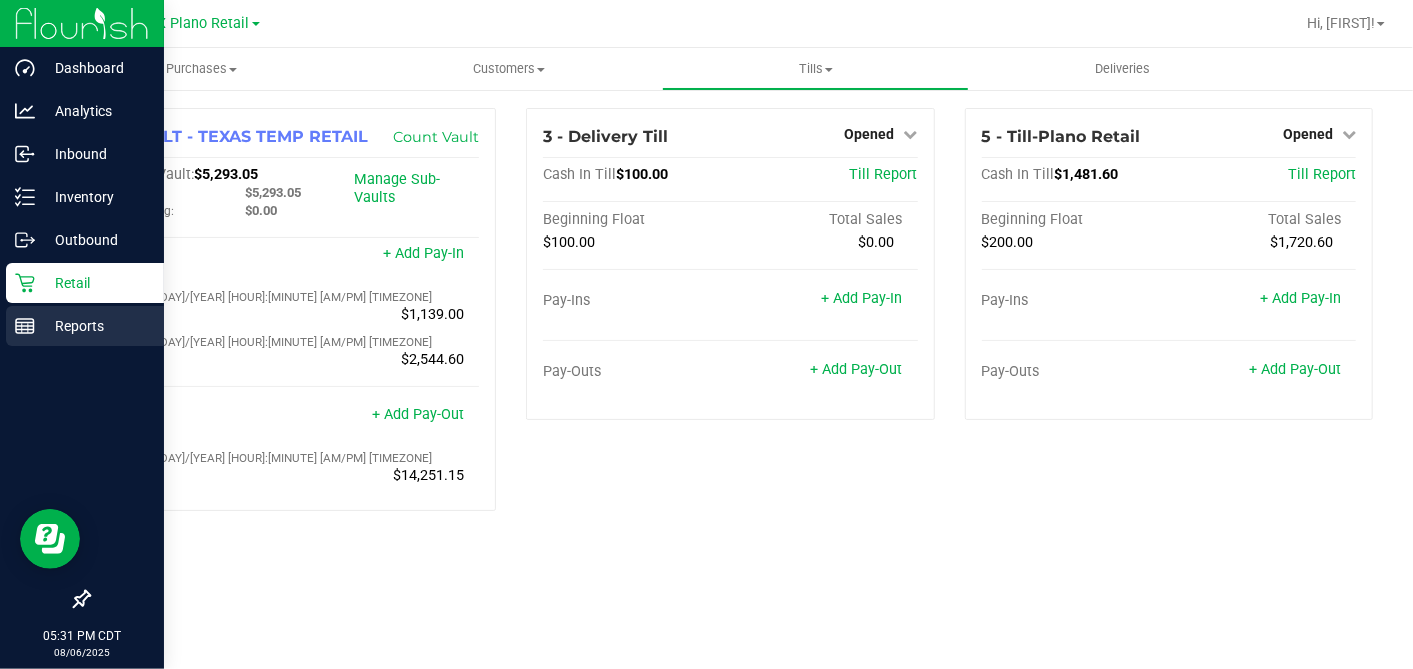 drag, startPoint x: 36, startPoint y: 320, endPoint x: 156, endPoint y: 315, distance: 120.10412 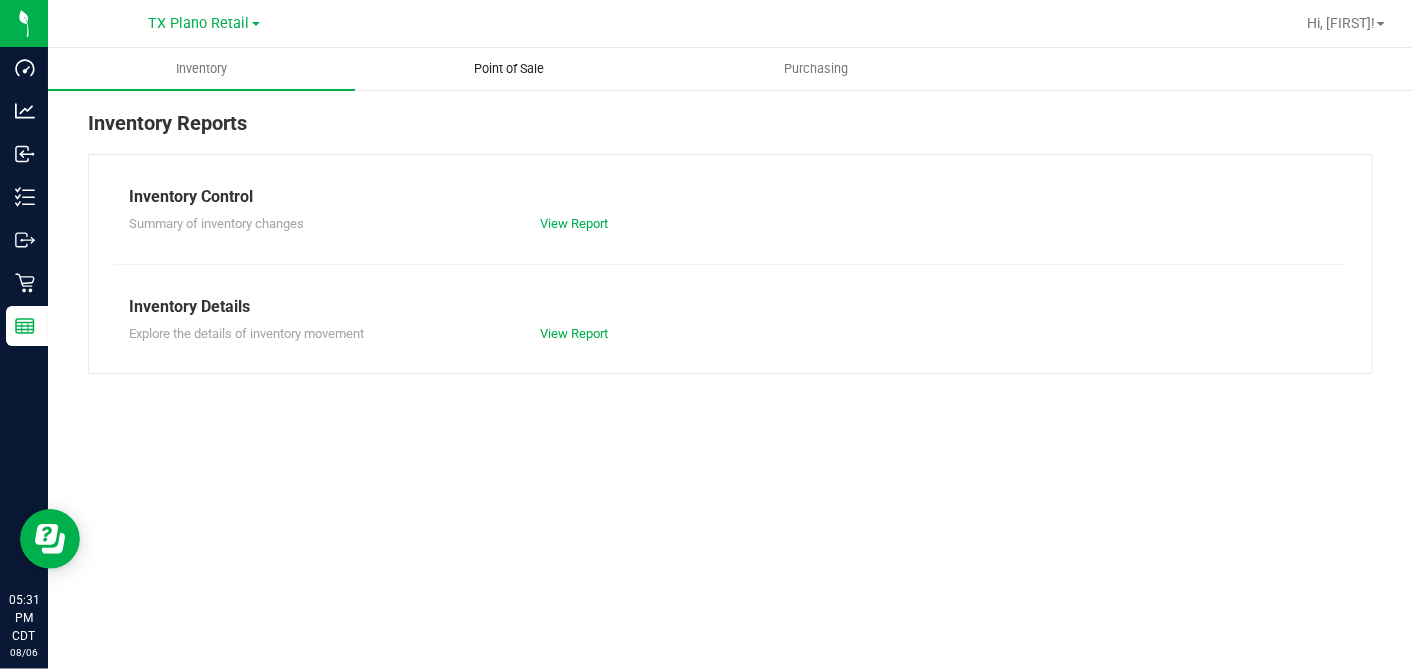 click on "Point of Sale" at bounding box center (509, 69) 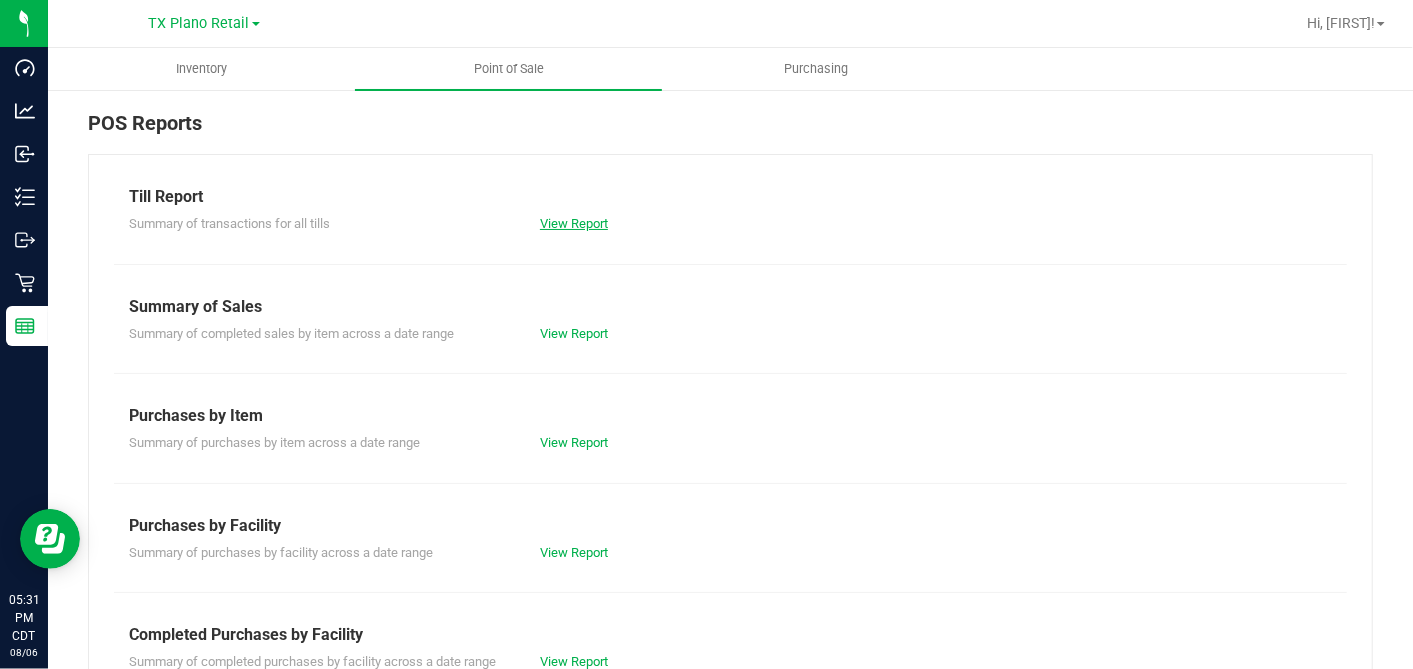 click on "View Report" at bounding box center (574, 223) 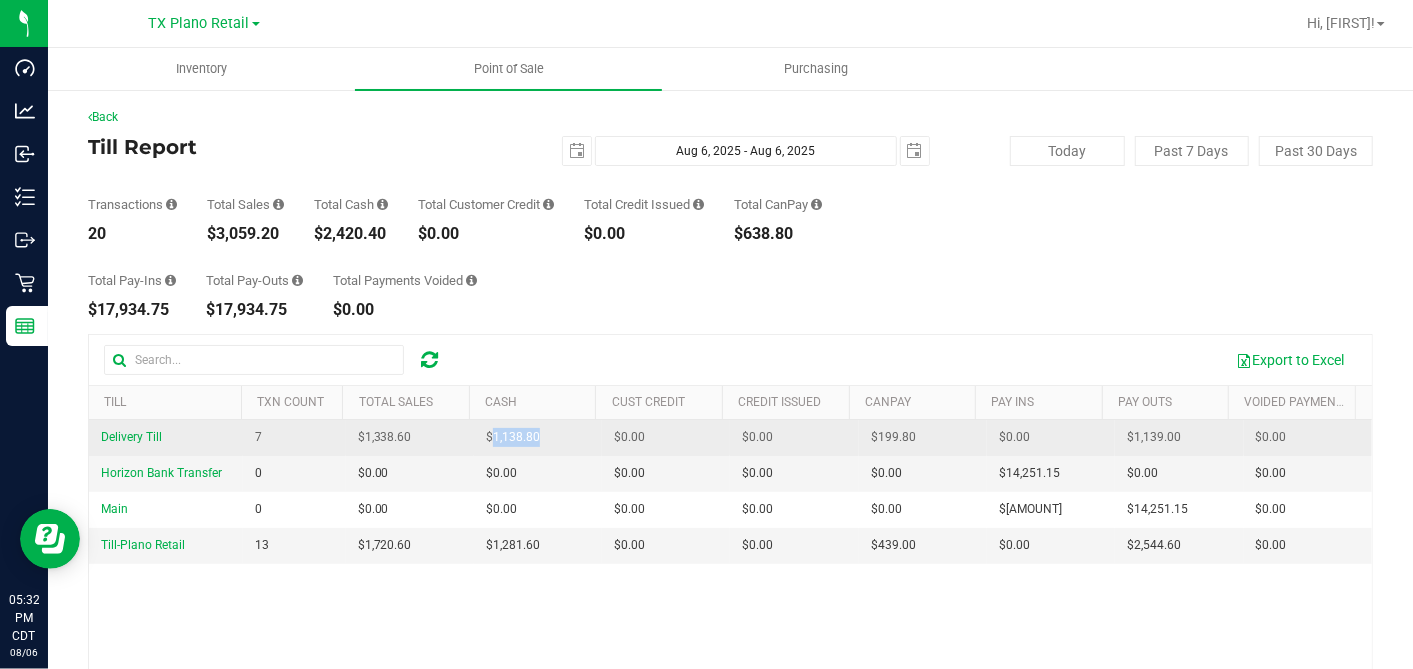 drag, startPoint x: 532, startPoint y: 434, endPoint x: 483, endPoint y: 436, distance: 49.0408 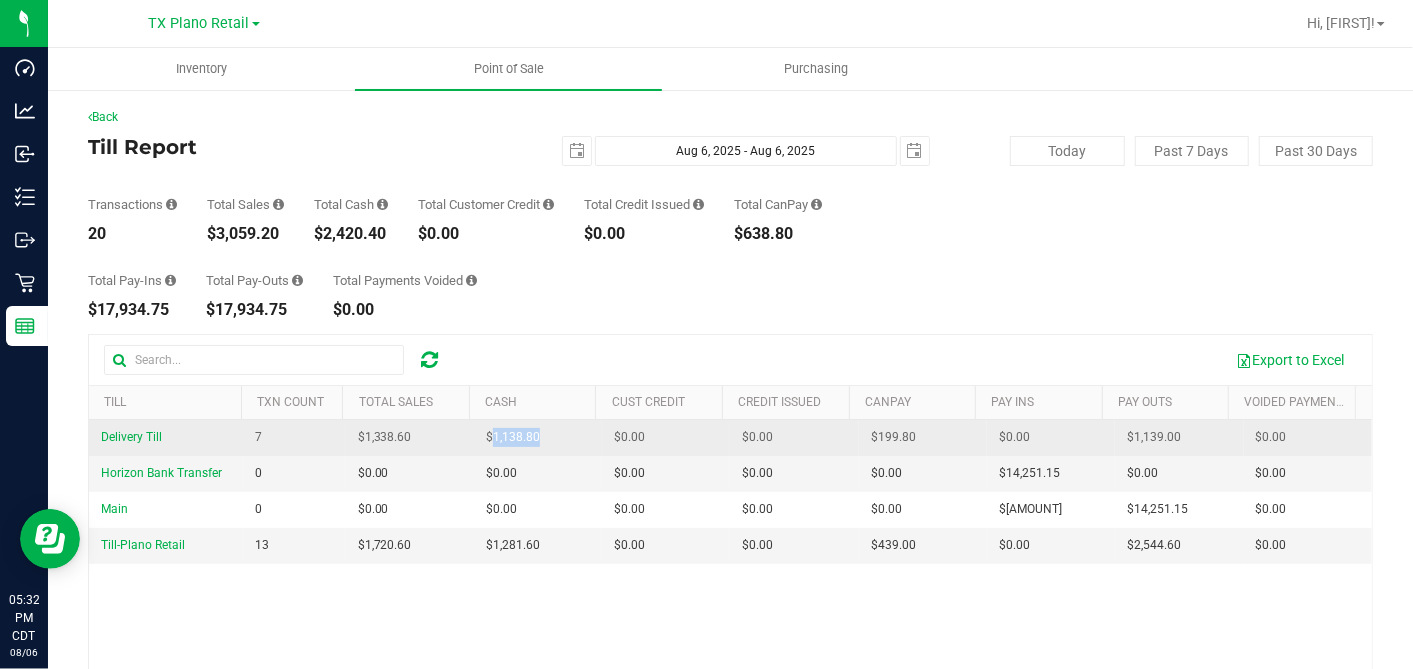 click on "$1,138.80" at bounding box center [538, 438] 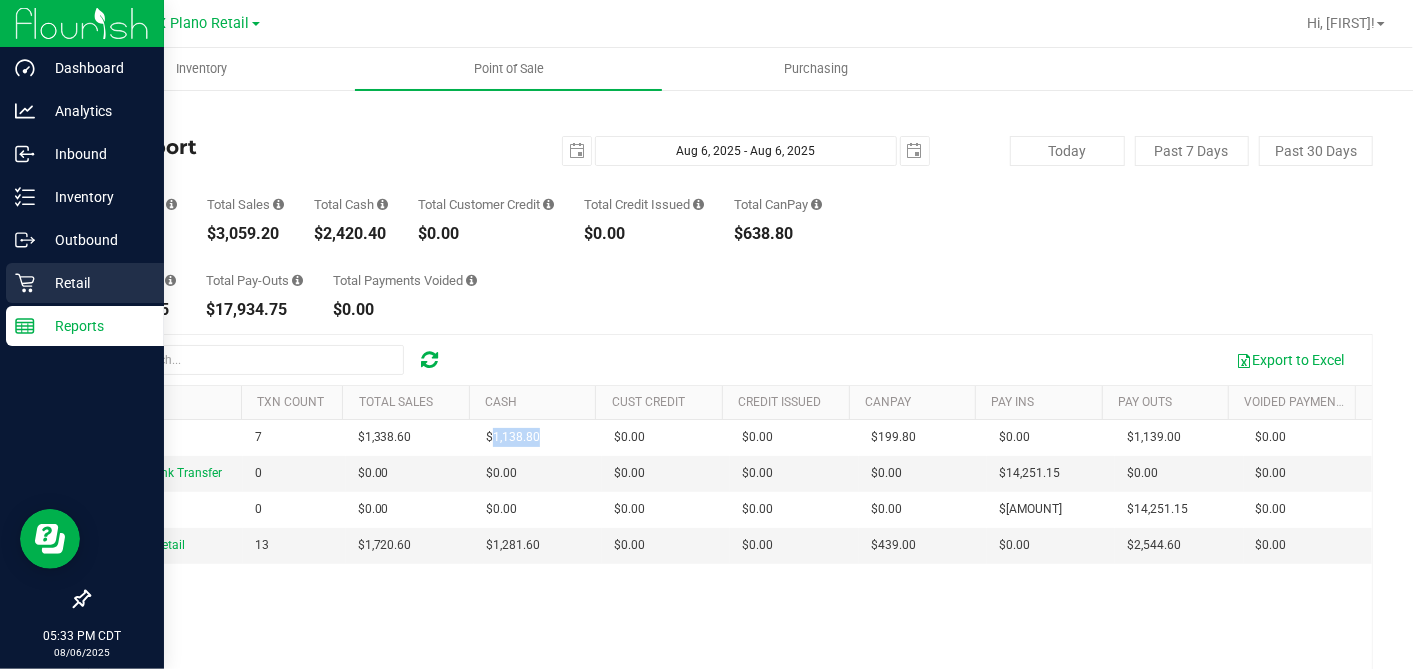 drag, startPoint x: 28, startPoint y: 284, endPoint x: 122, endPoint y: 287, distance: 94.04786 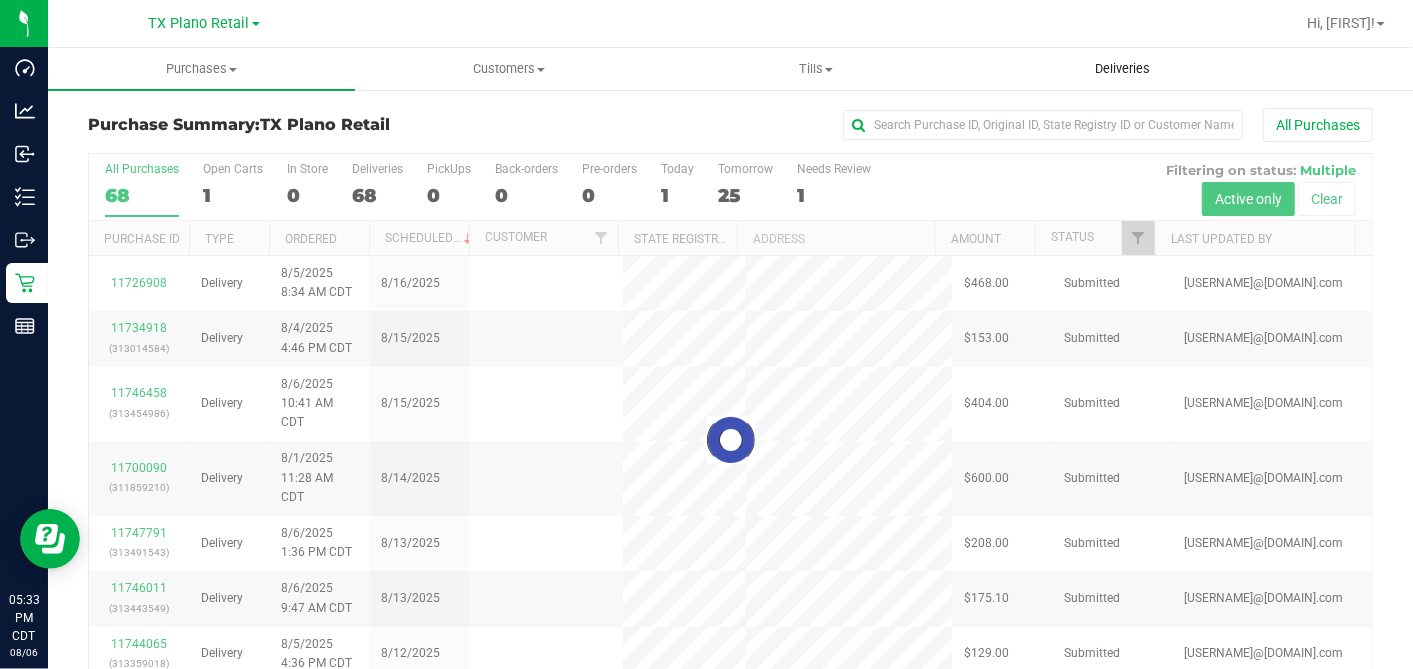 click on "Deliveries" at bounding box center (1122, 69) 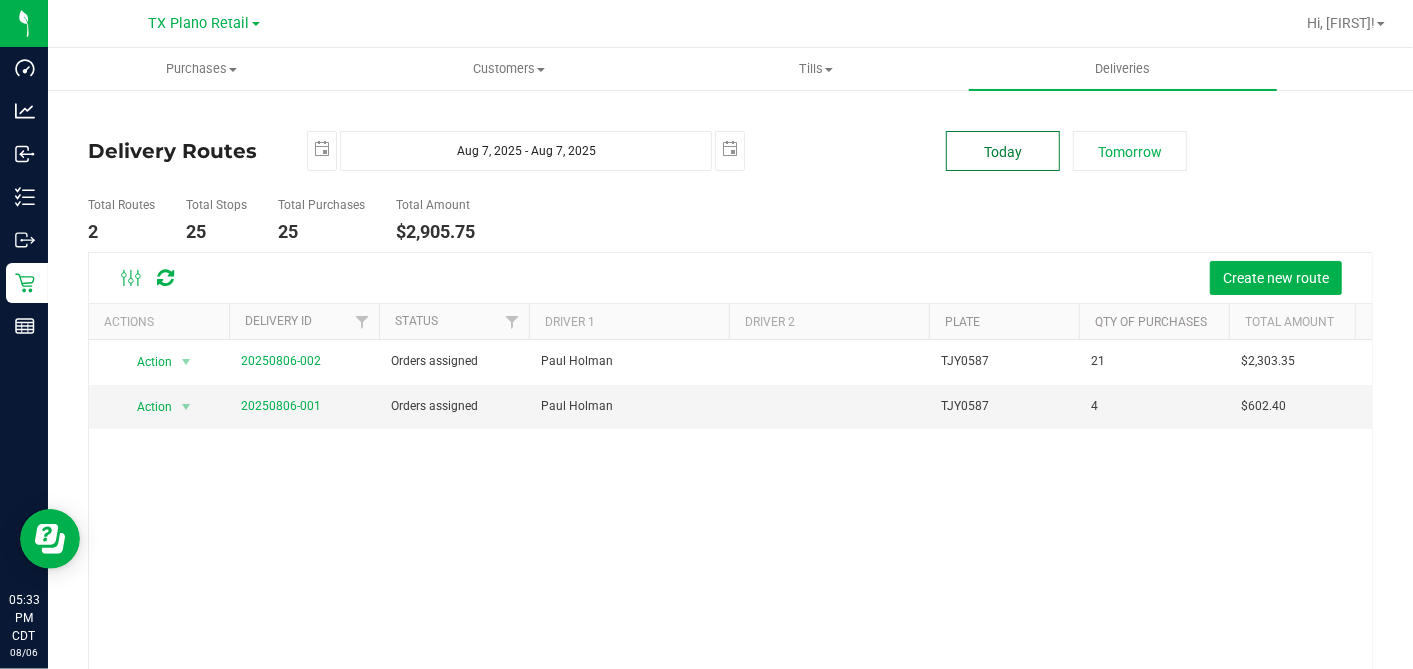 click on "Today" at bounding box center (1003, 151) 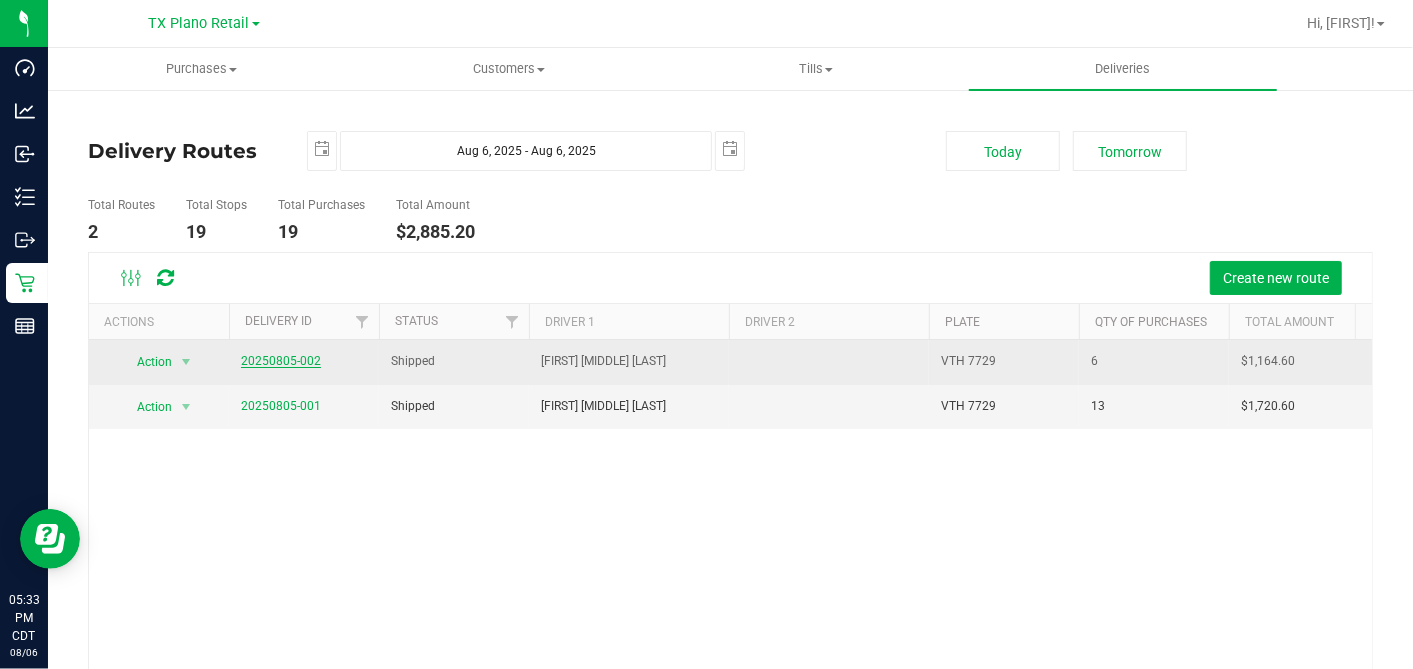 click on "20250805-002" at bounding box center (281, 361) 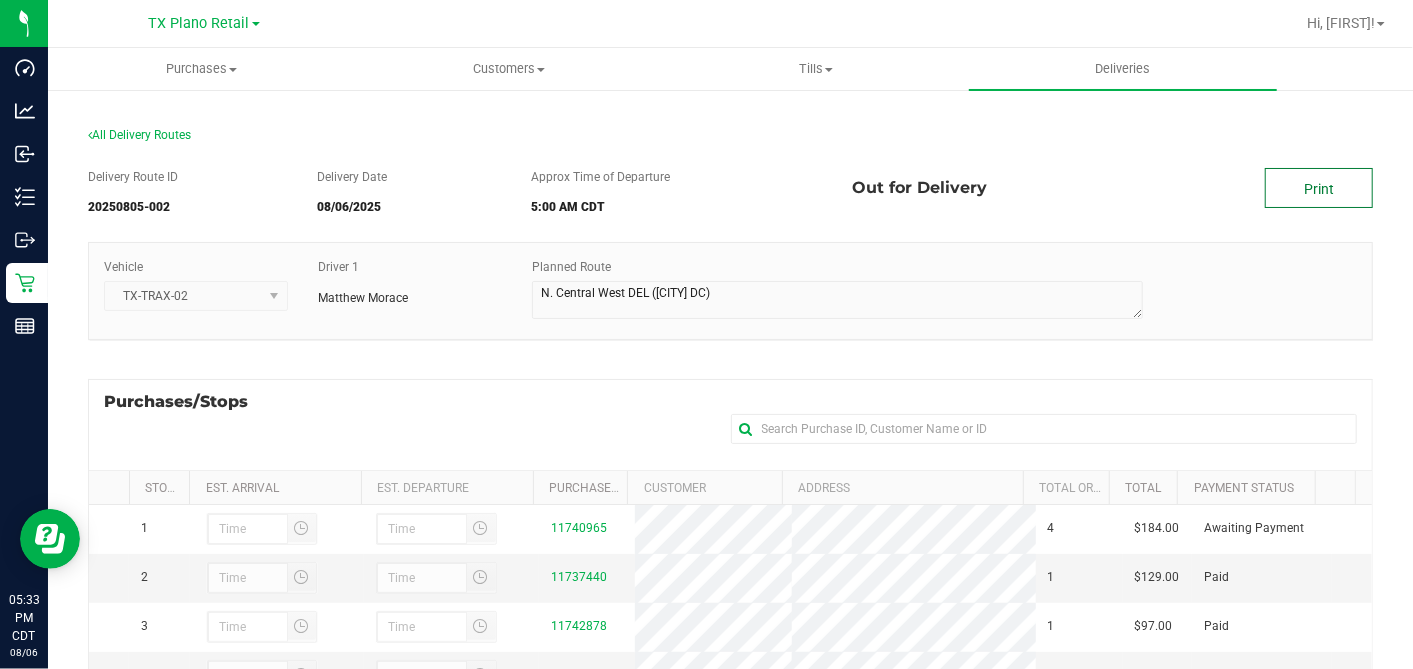 click on "Print" at bounding box center (1319, 188) 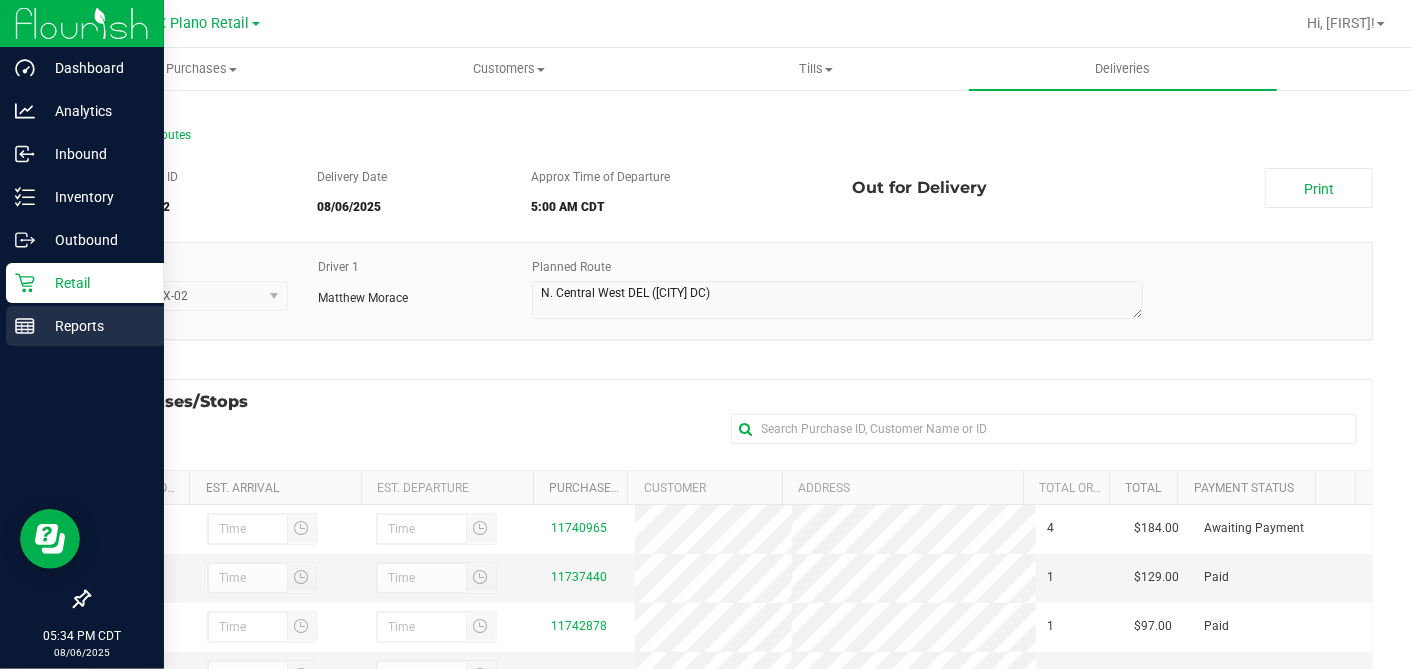 drag, startPoint x: 43, startPoint y: 314, endPoint x: 134, endPoint y: 317, distance: 91.04944 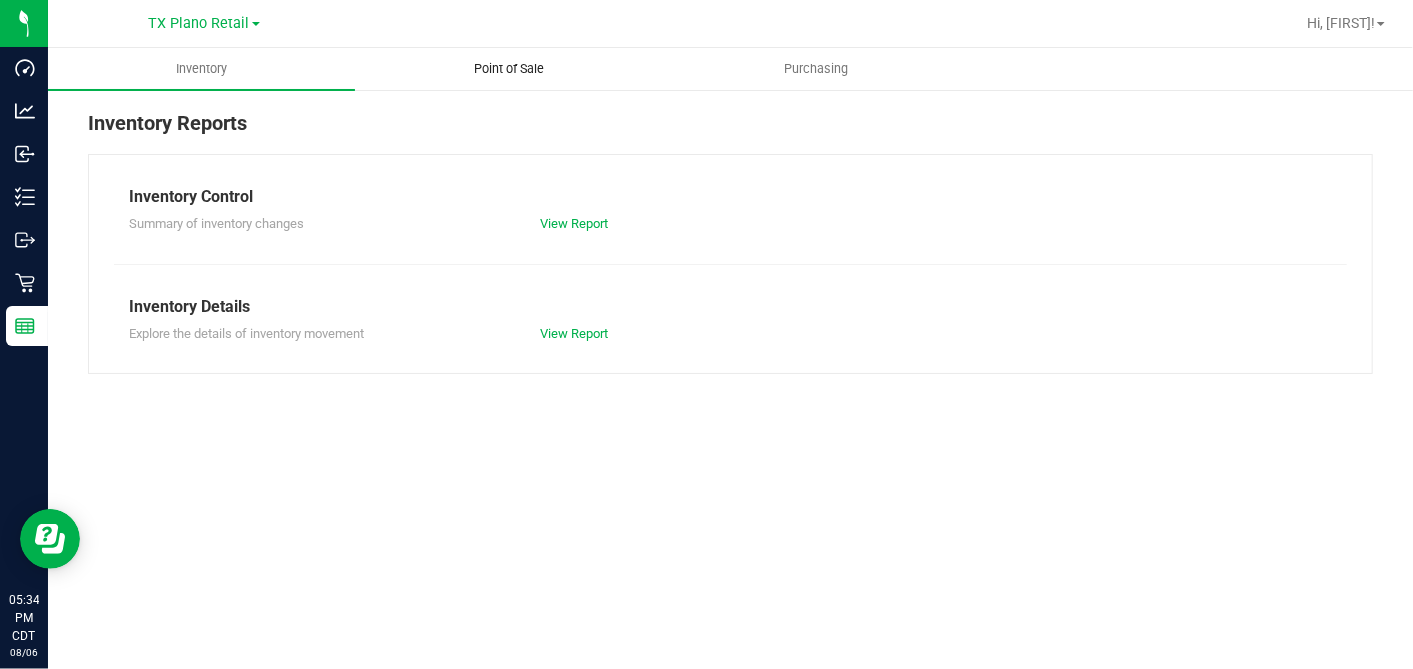 click on "Point of Sale" at bounding box center [509, 69] 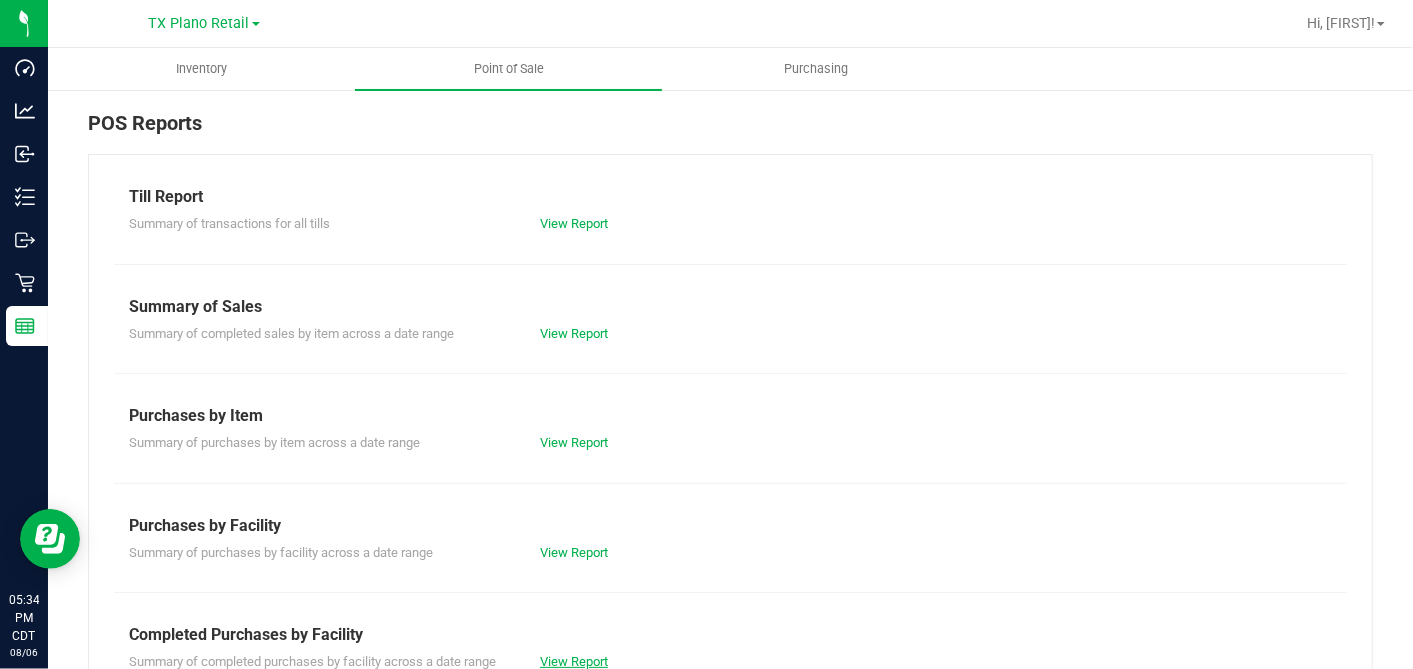 click on "View Report" at bounding box center (574, 661) 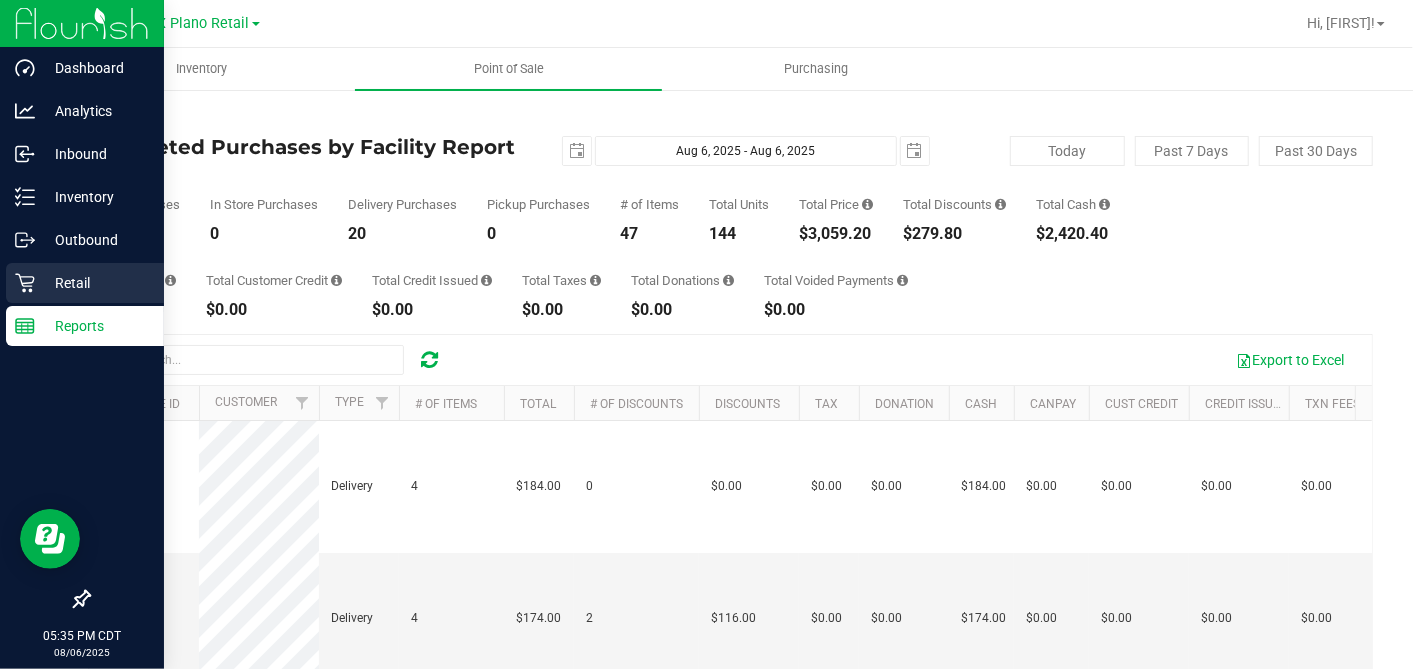 drag, startPoint x: 20, startPoint y: 288, endPoint x: 74, endPoint y: 285, distance: 54.08327 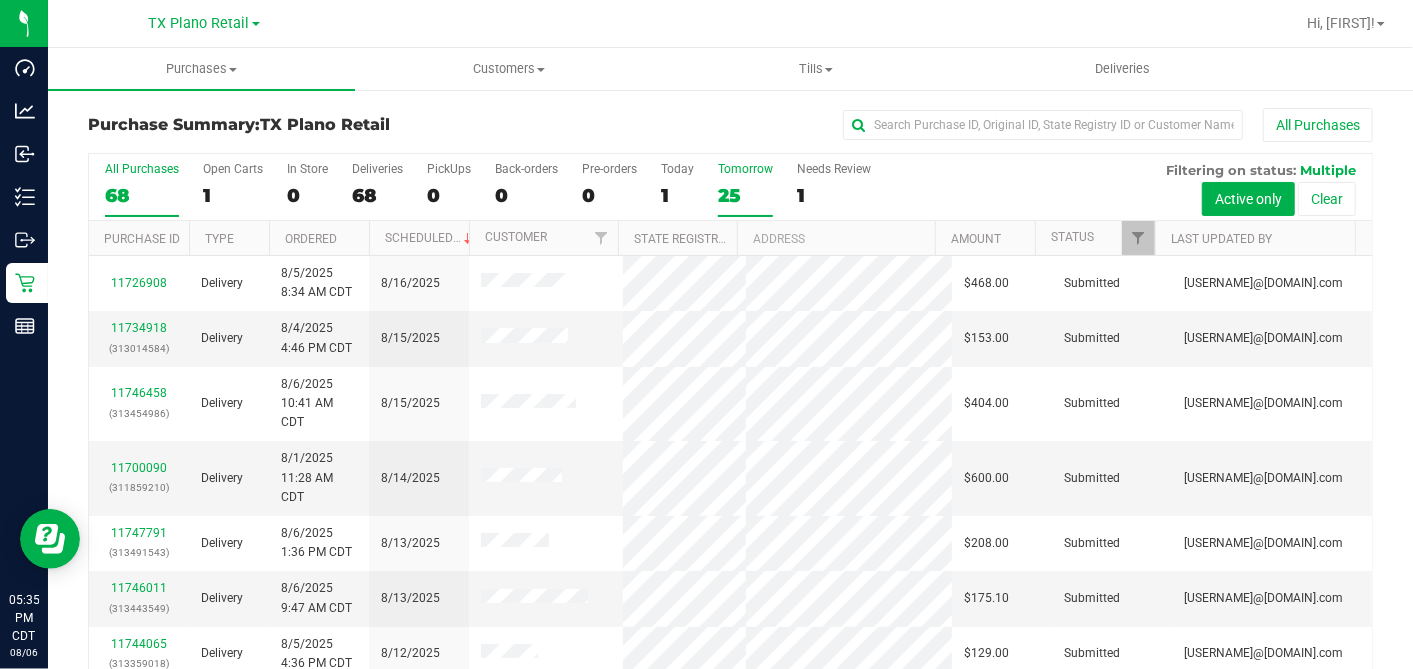 click on "25" at bounding box center [745, 195] 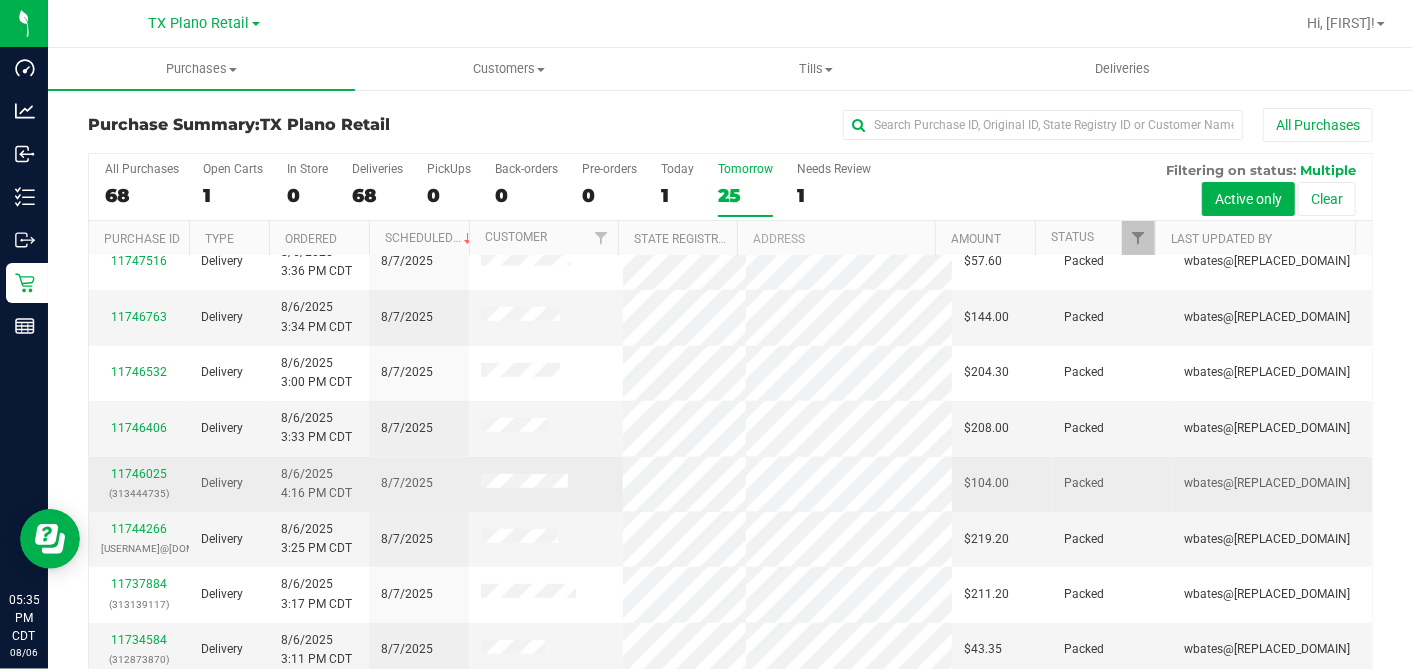 scroll, scrollTop: 776, scrollLeft: 0, axis: vertical 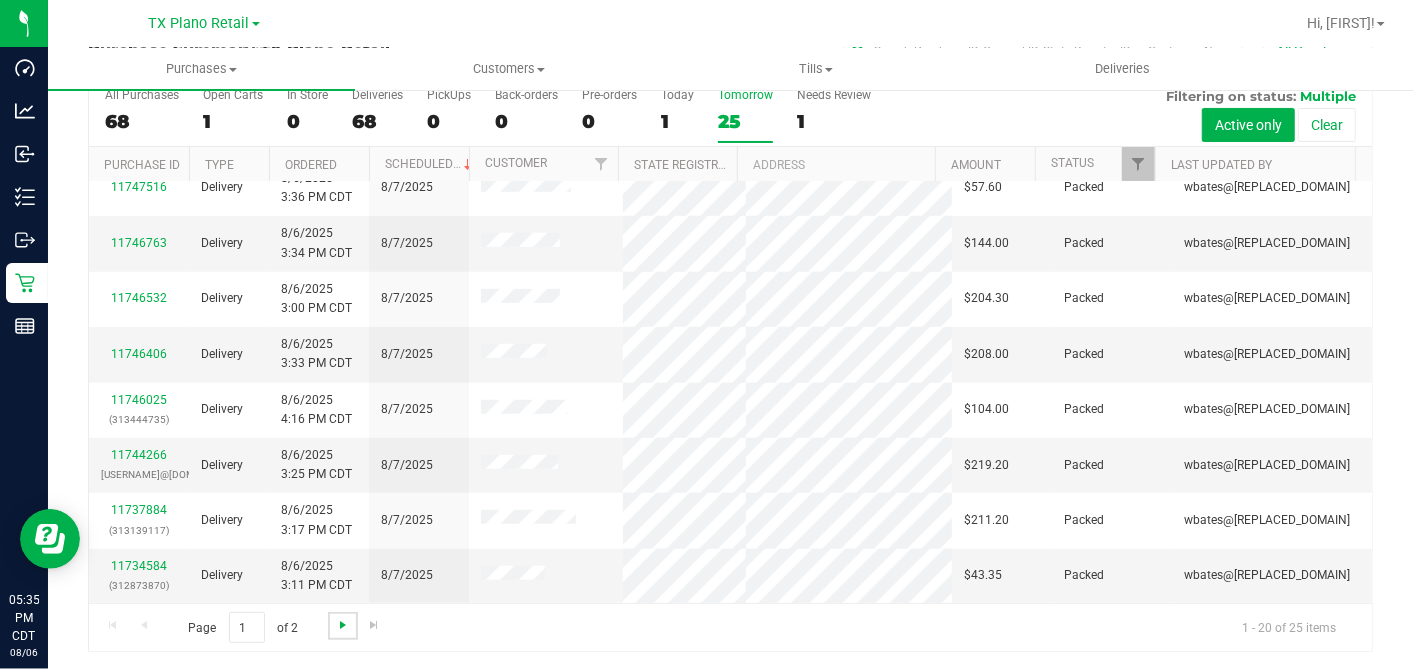 click at bounding box center [343, 625] 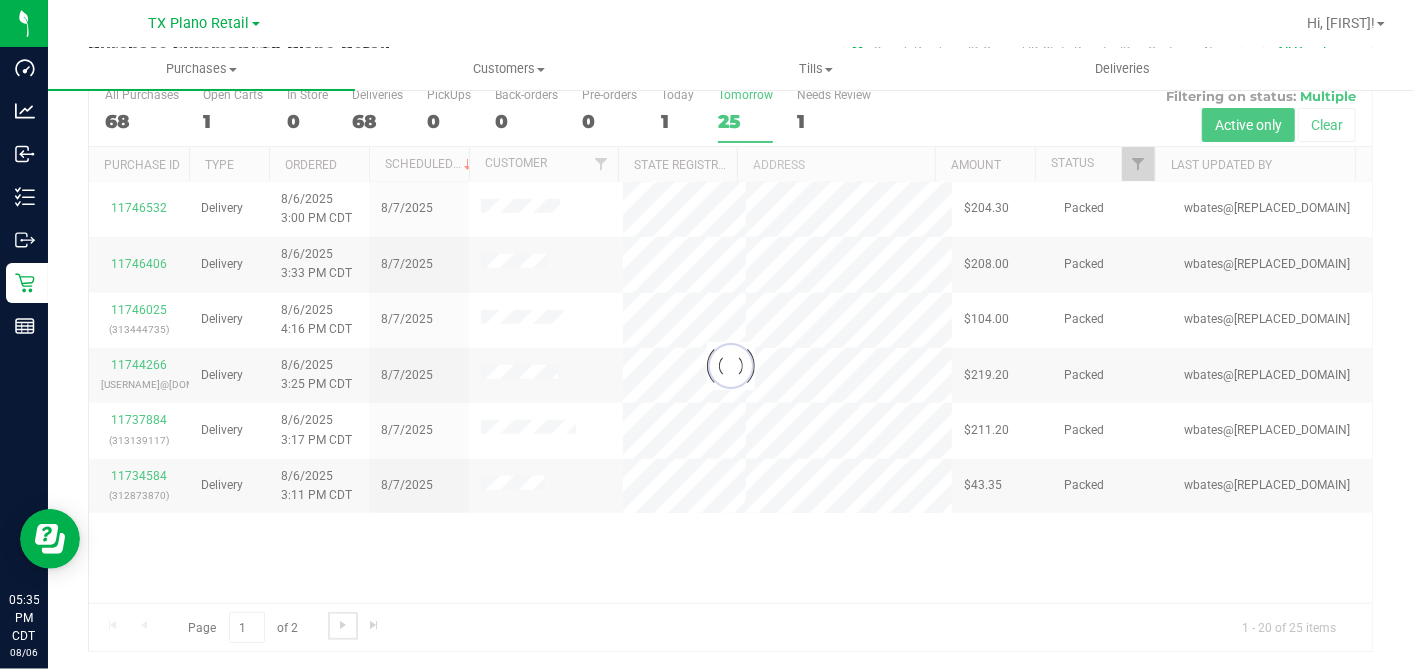 scroll, scrollTop: 0, scrollLeft: 0, axis: both 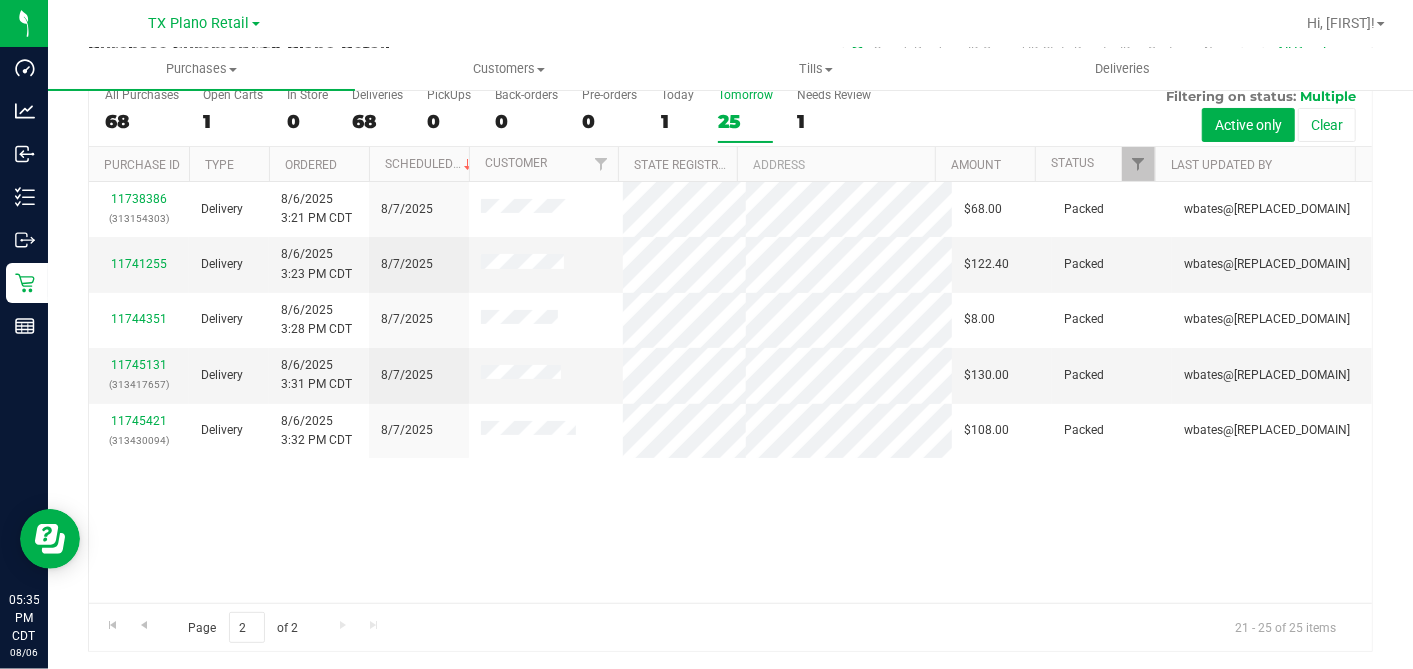 click on "25" at bounding box center (745, 121) 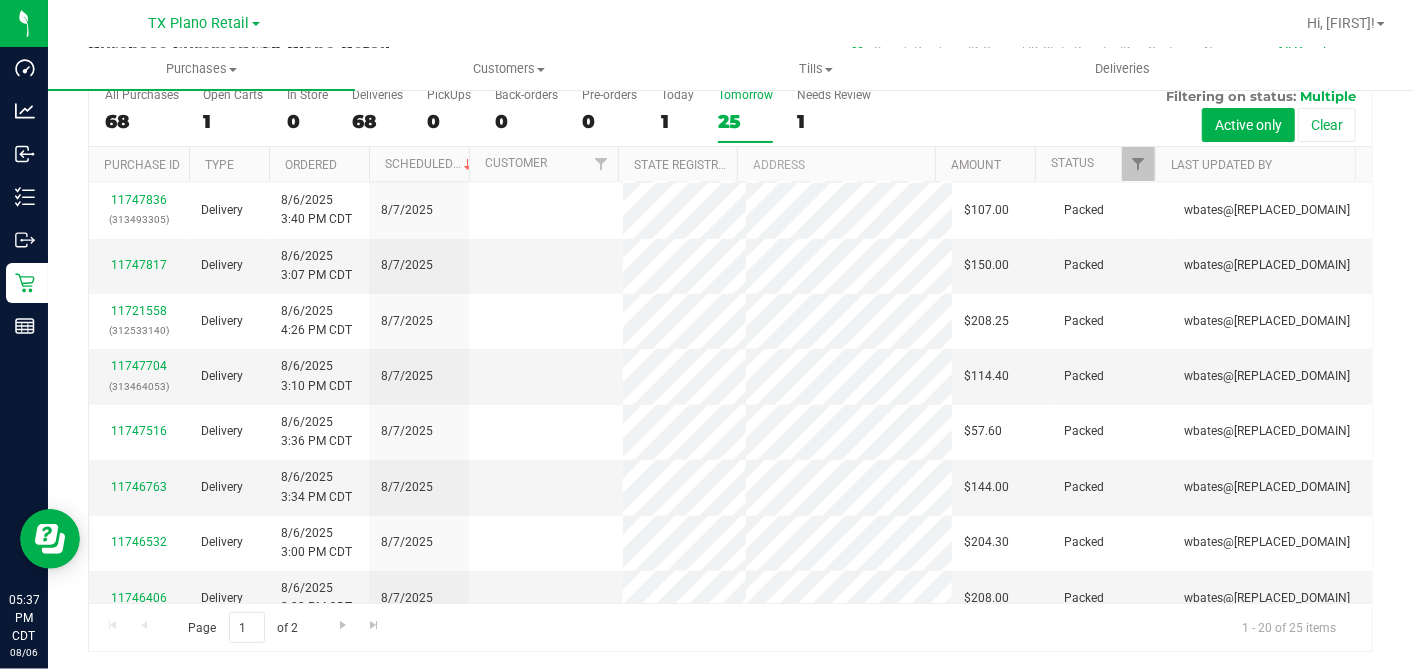 scroll, scrollTop: 0, scrollLeft: 0, axis: both 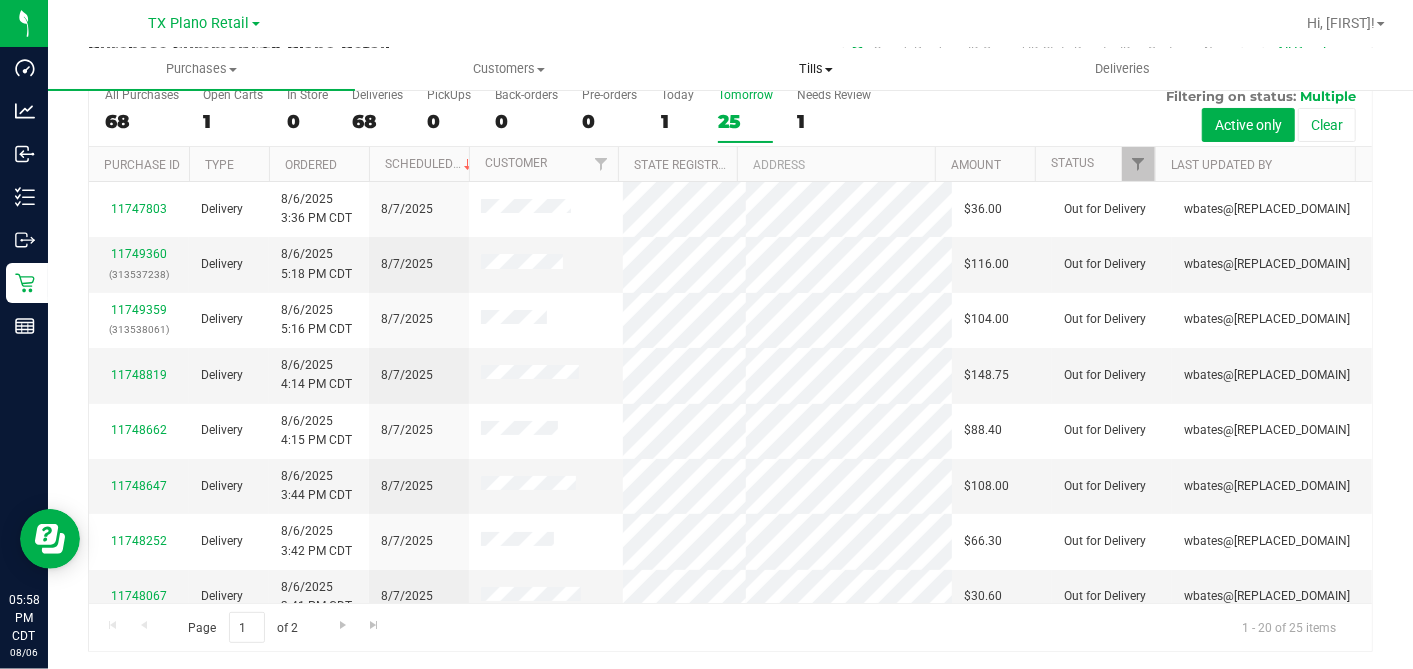 drag, startPoint x: 805, startPoint y: 63, endPoint x: 805, endPoint y: 85, distance: 22 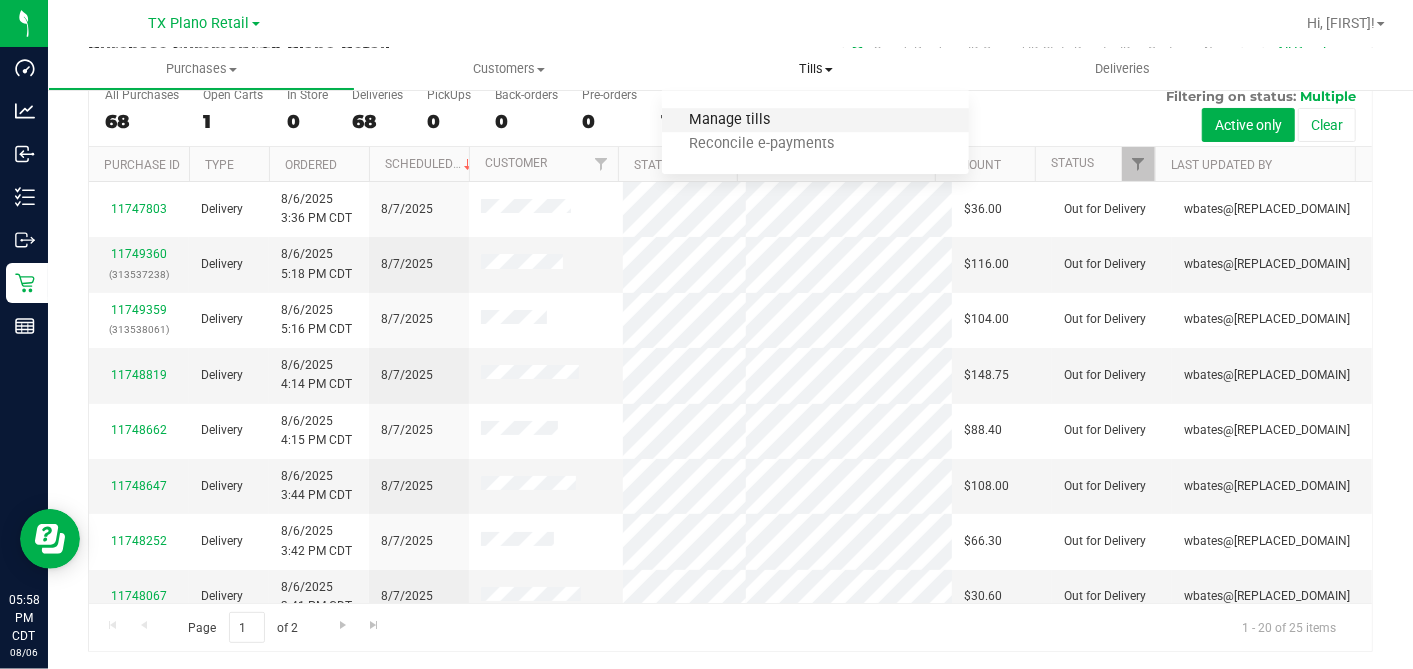 click on "Manage tills" at bounding box center (729, 120) 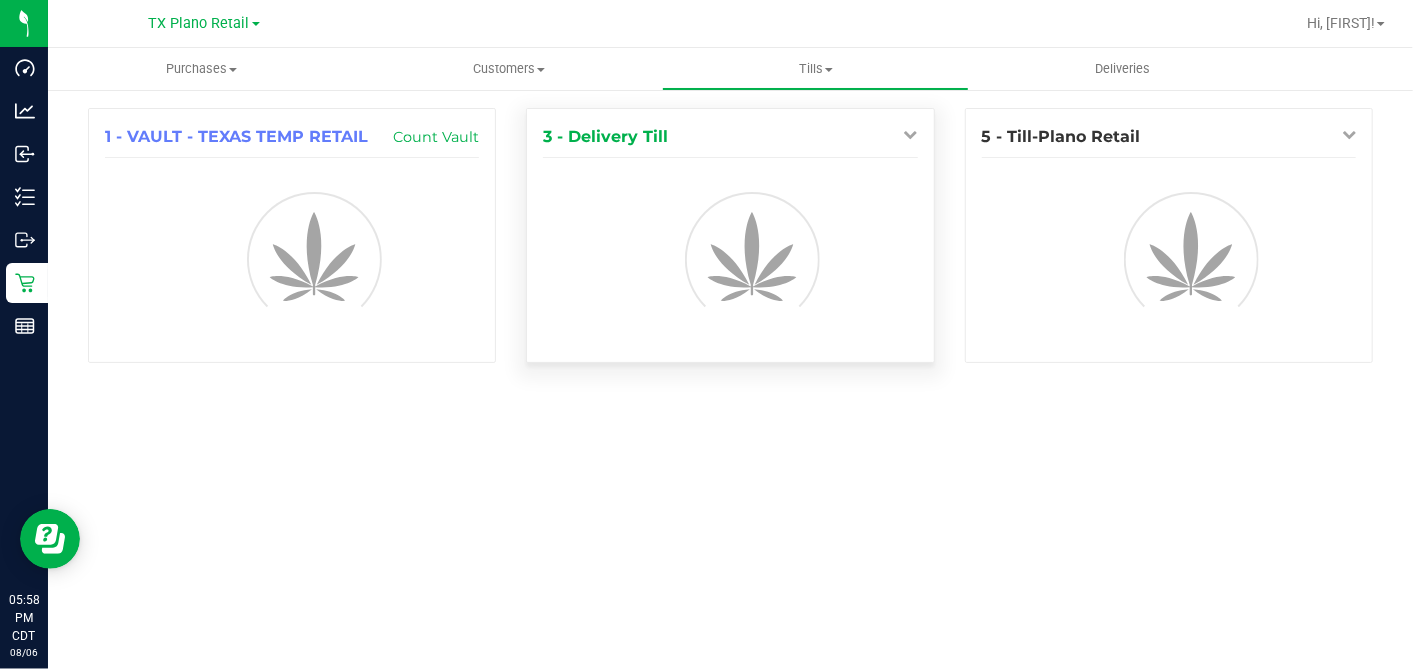 scroll, scrollTop: 0, scrollLeft: 0, axis: both 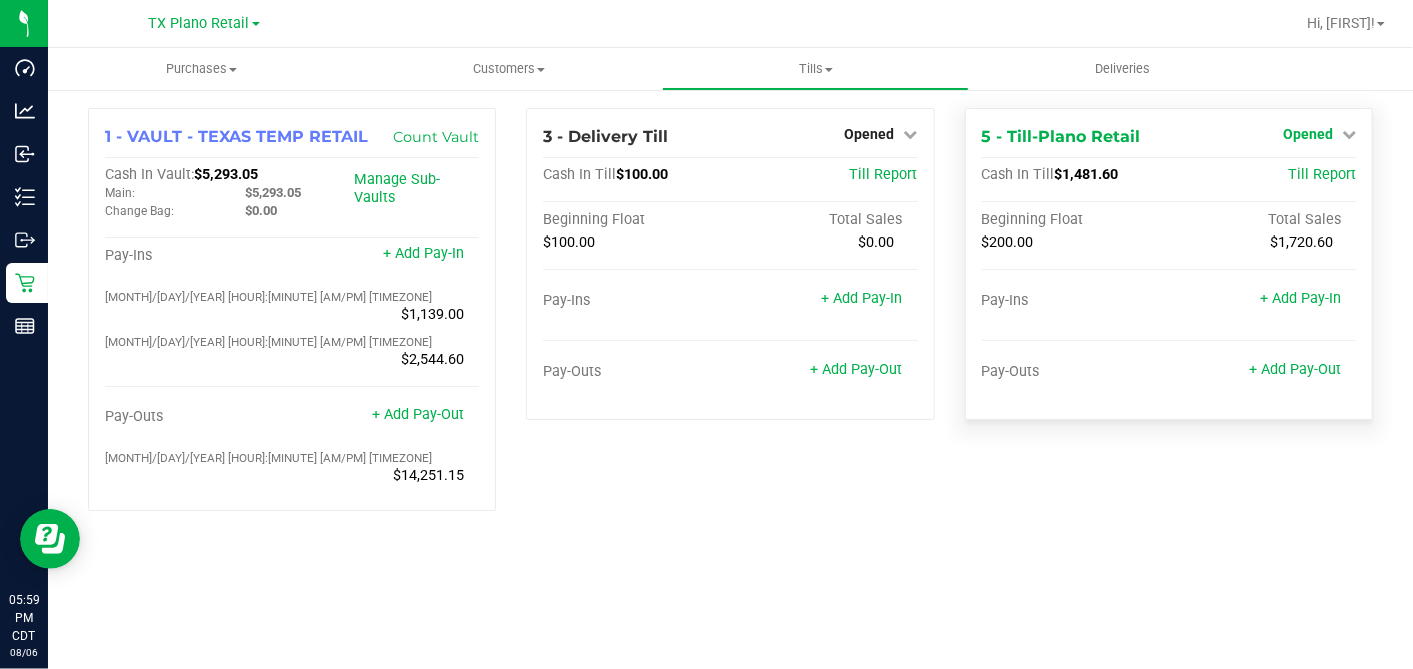 click on "Opened" at bounding box center [1308, 134] 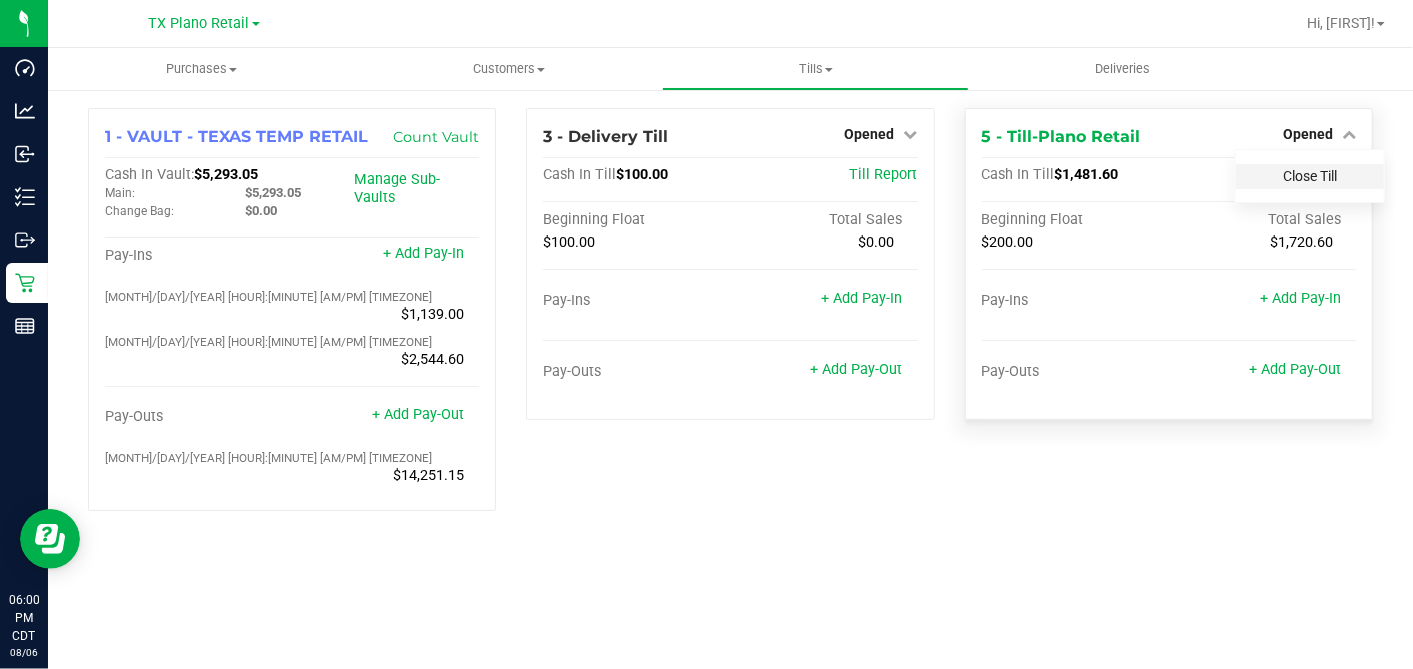 click on "Close Till" at bounding box center (1310, 176) 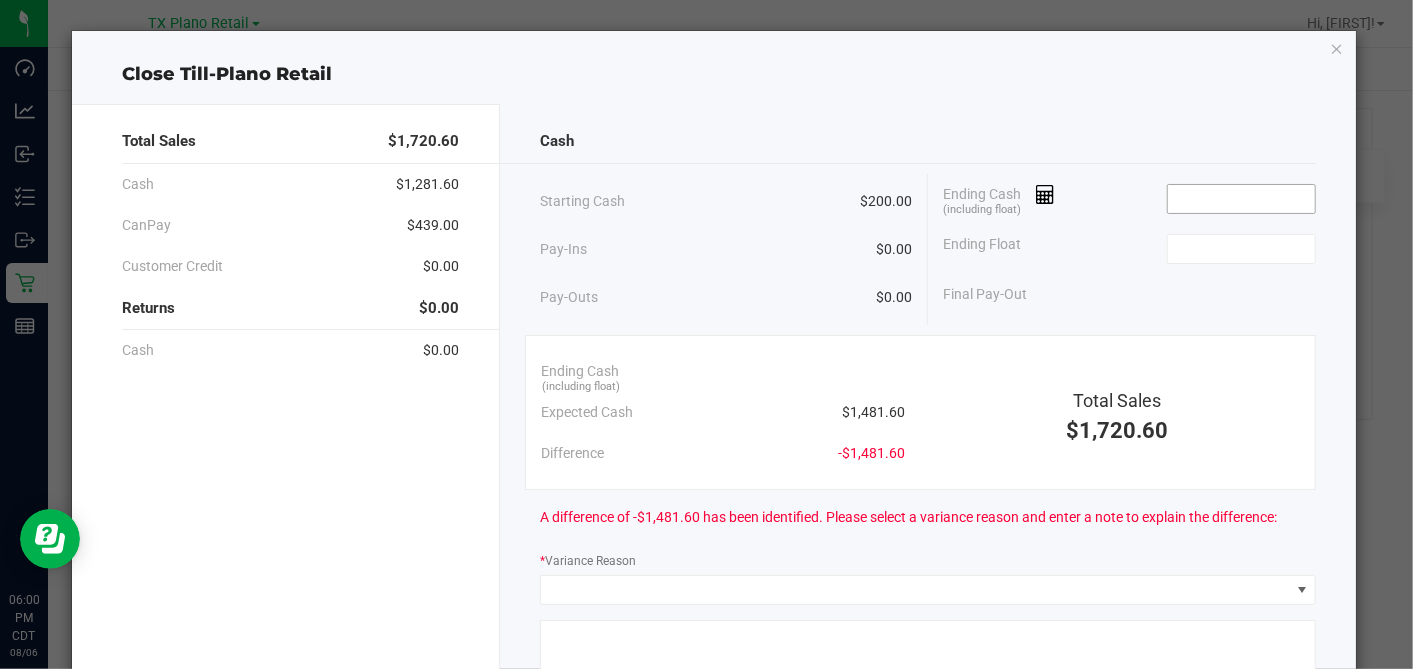 click at bounding box center (1241, 199) 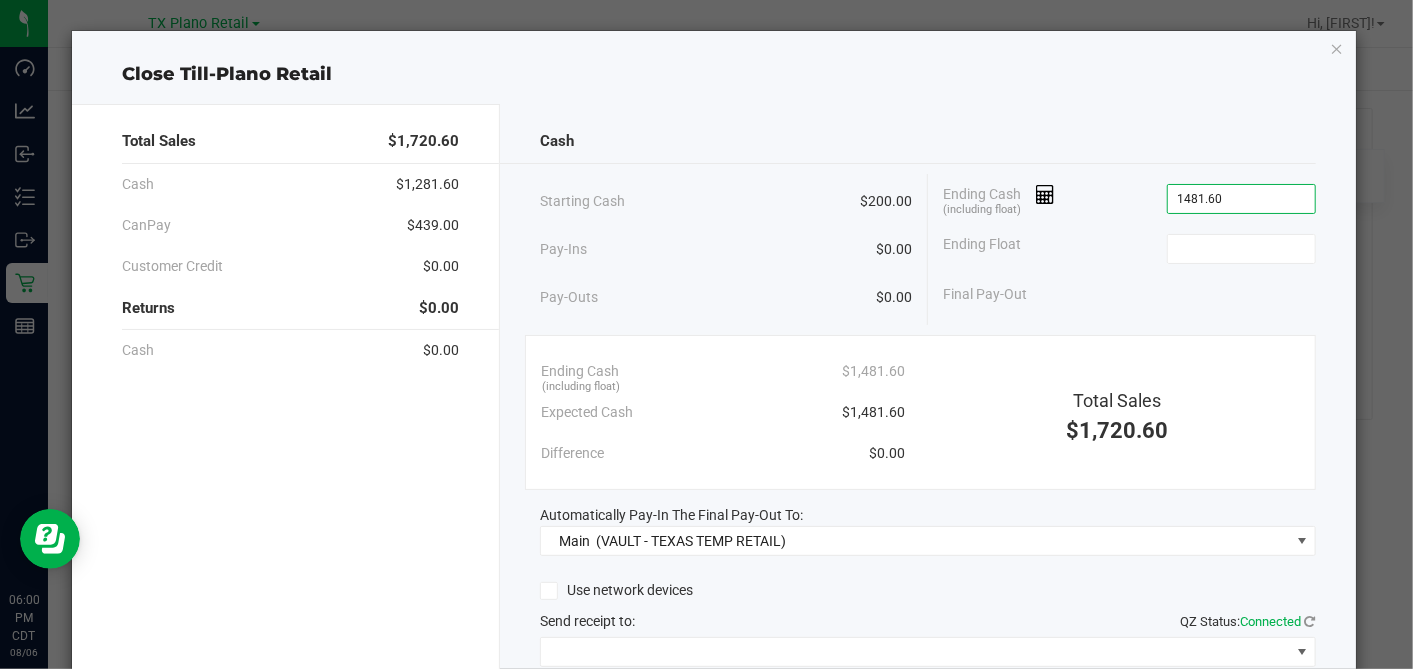 type on "$1,481.60" 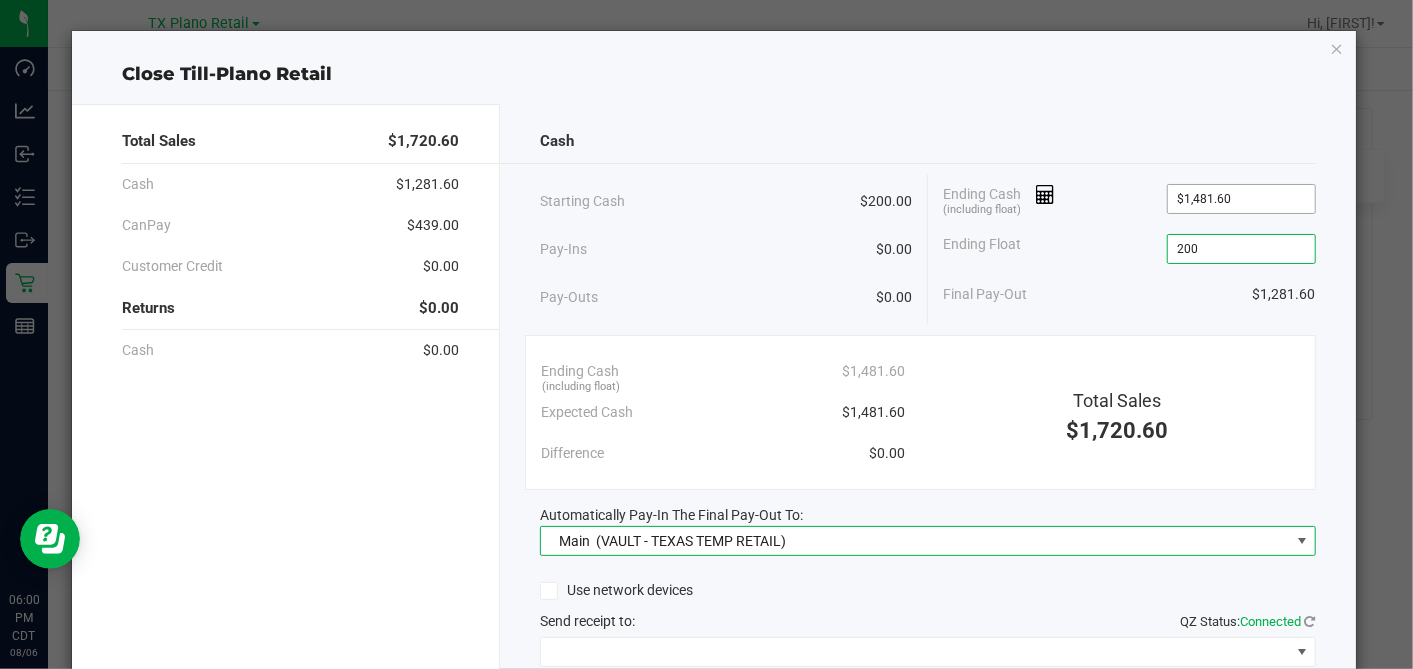 type on "$200.00" 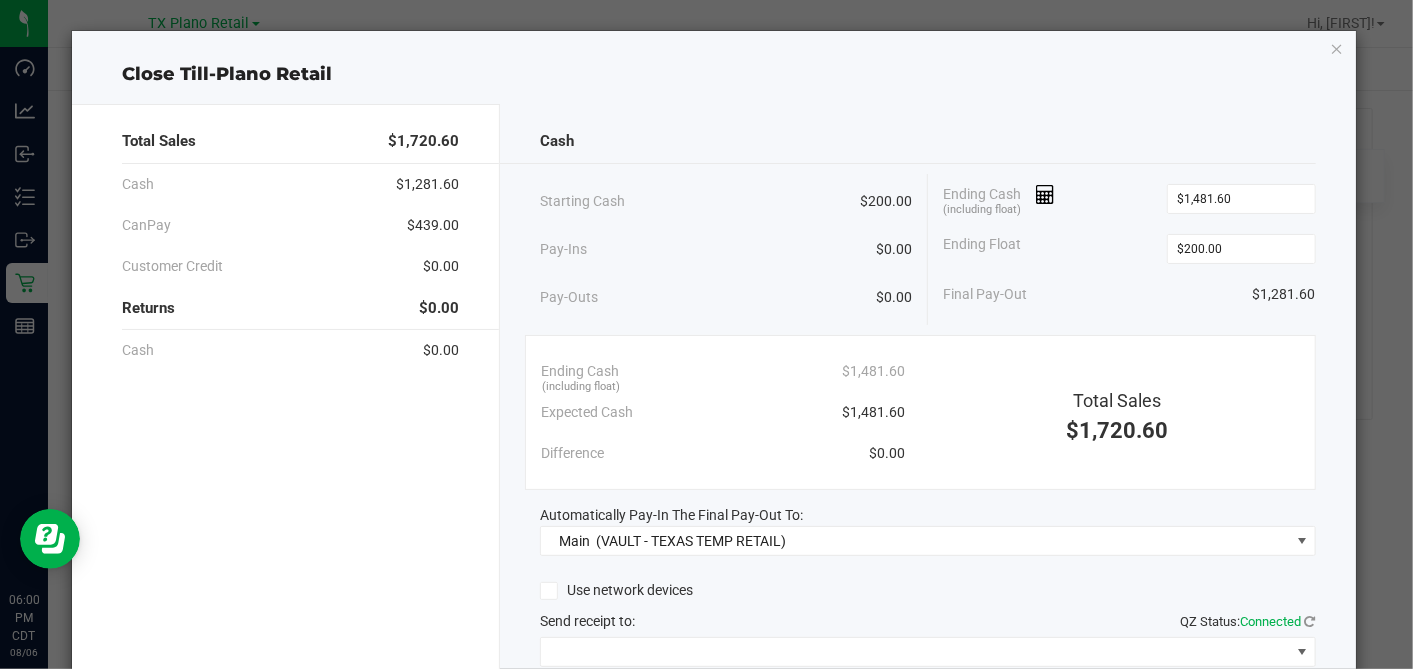 click on "Pay-Outs   $0.00" 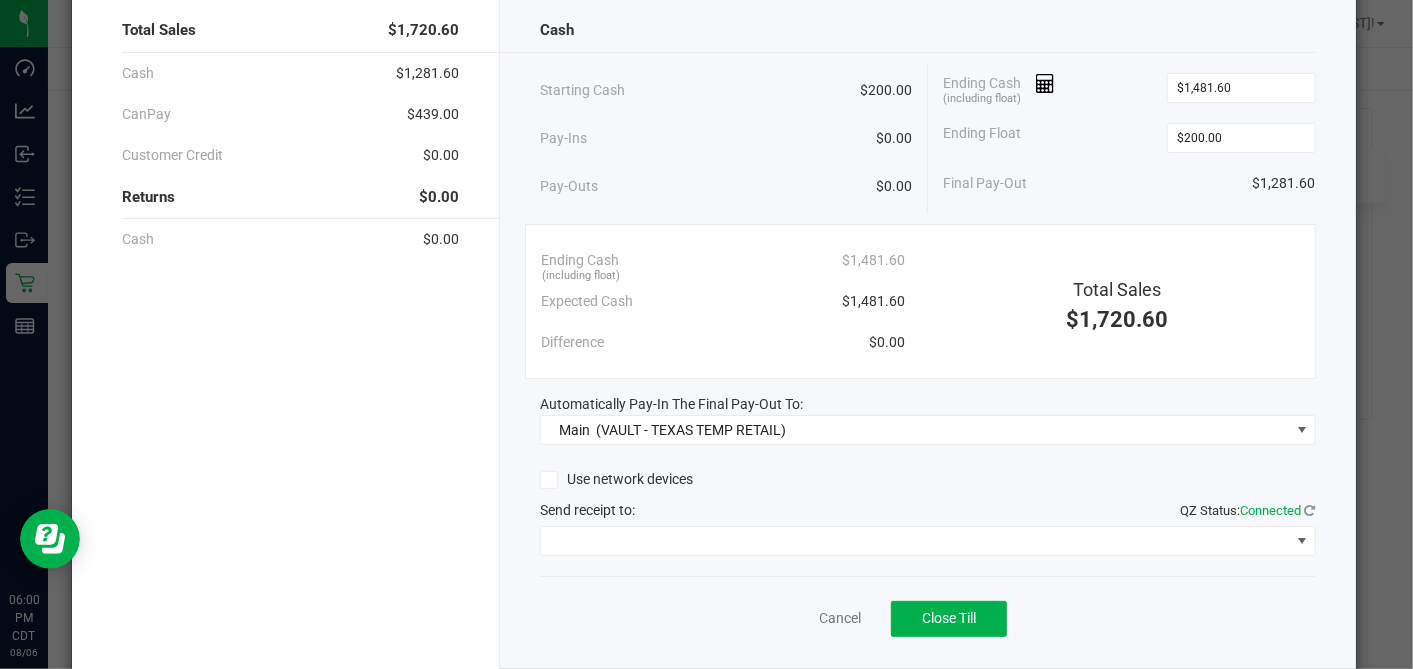 click on "Cash   Starting Cash   $200.00   Pay-Ins   $0.00   Pay-Outs   $0.00   Ending Cash  (including float) $1,481.60  Ending Float  $200.00  Final Pay-Out   $1,281.60   Ending Cash  (including float)  $1,481.60   Expected Cash   $1,481.60   Difference   $0.00   Total Sales   $1,720.60   Automatically Pay-In The Final Pay-Out To:  Main    (VAULT - TEXAS TEMP RETAIL)  Use network devices   Send receipt to:   QZ Status:   Connected   Cancel   Close Till" 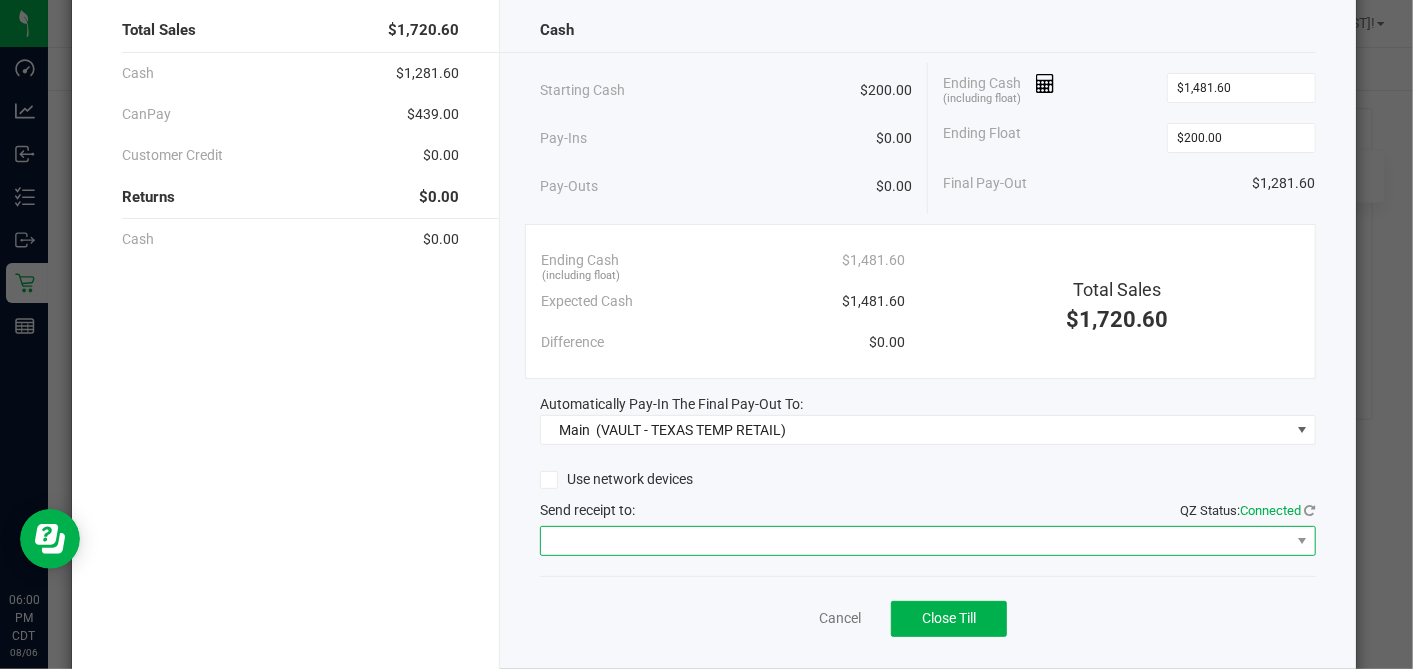 click at bounding box center (915, 541) 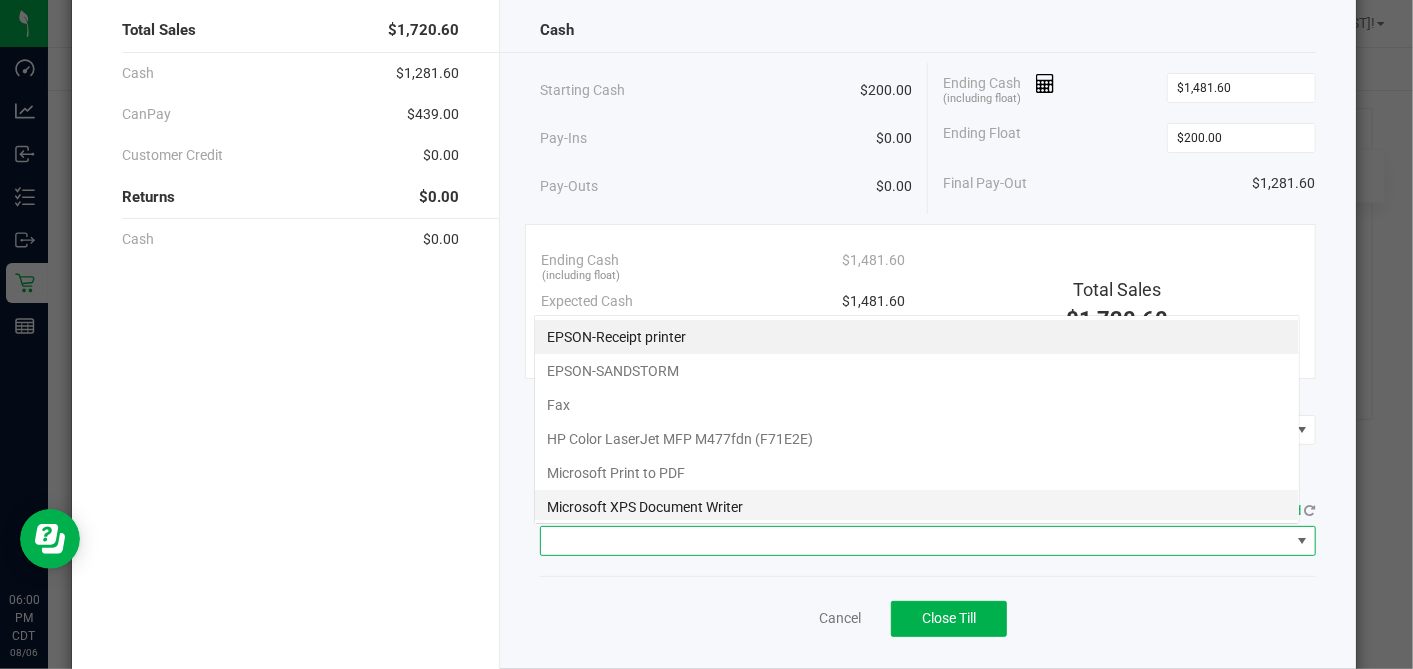 scroll, scrollTop: 99970, scrollLeft: 99234, axis: both 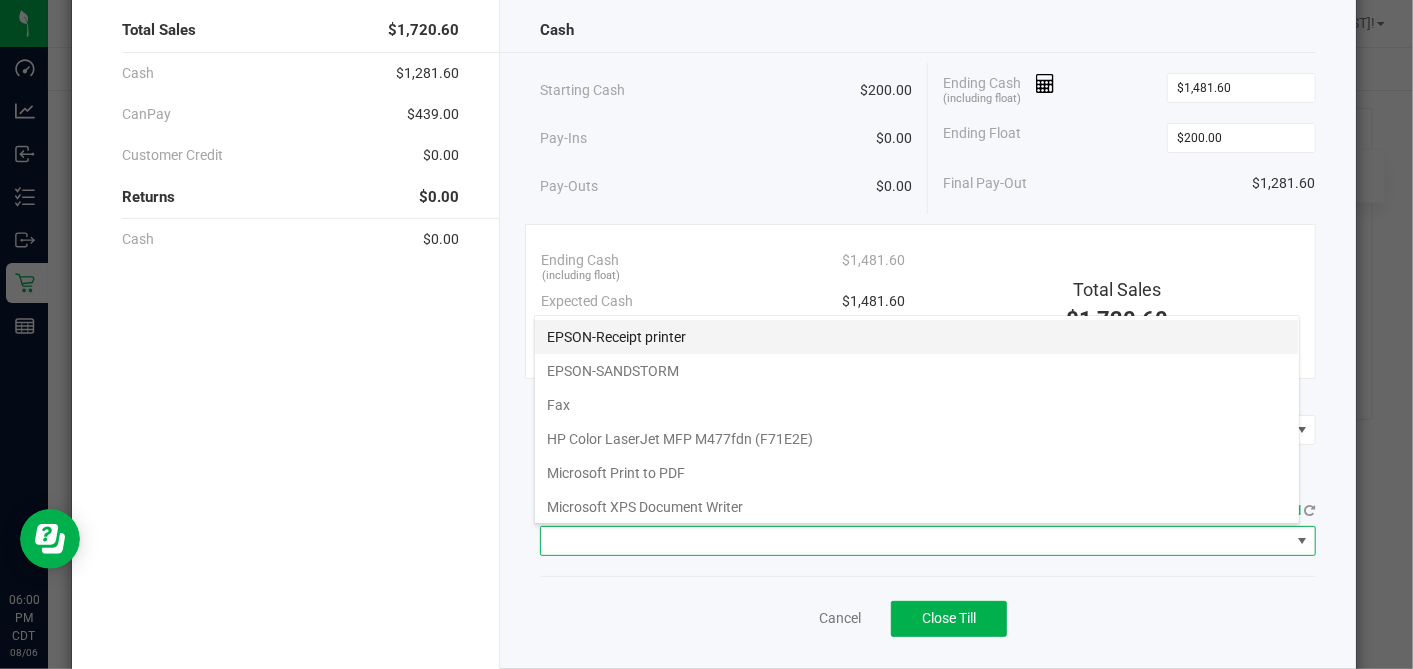 click on "EPSON-Receipt printer" at bounding box center [917, 337] 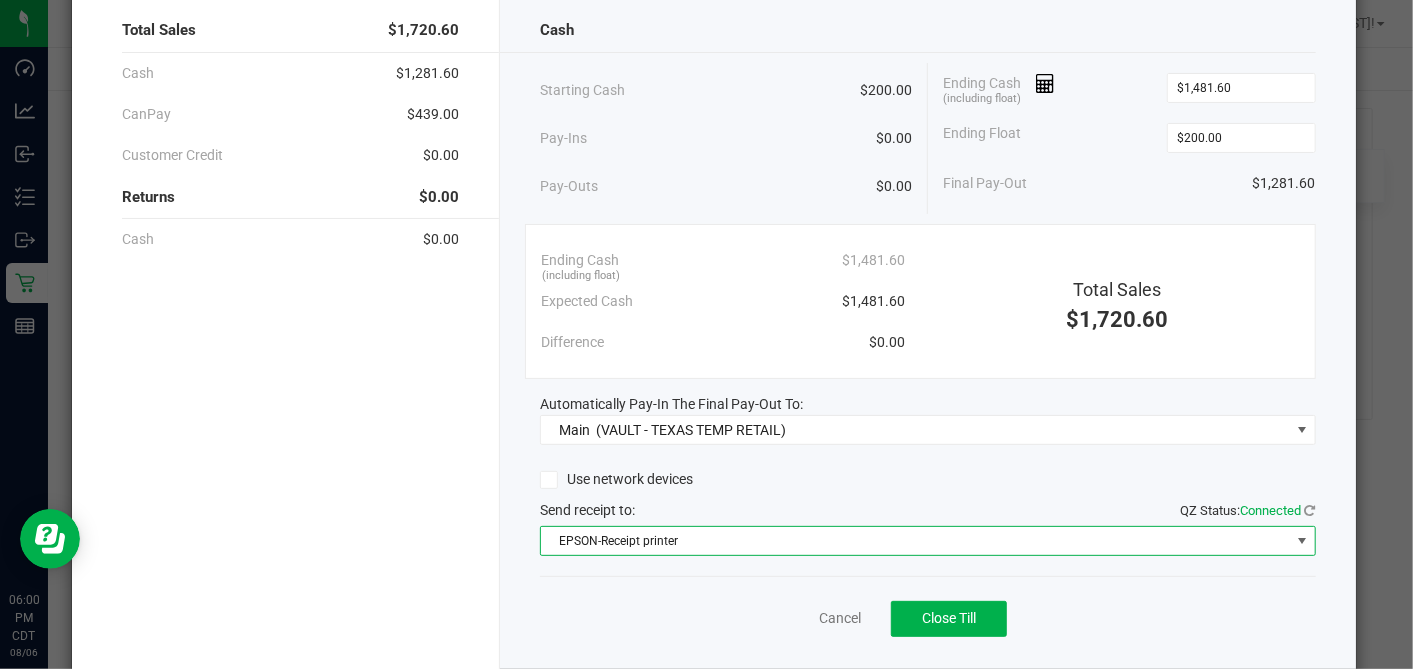 click on "Use network devices" 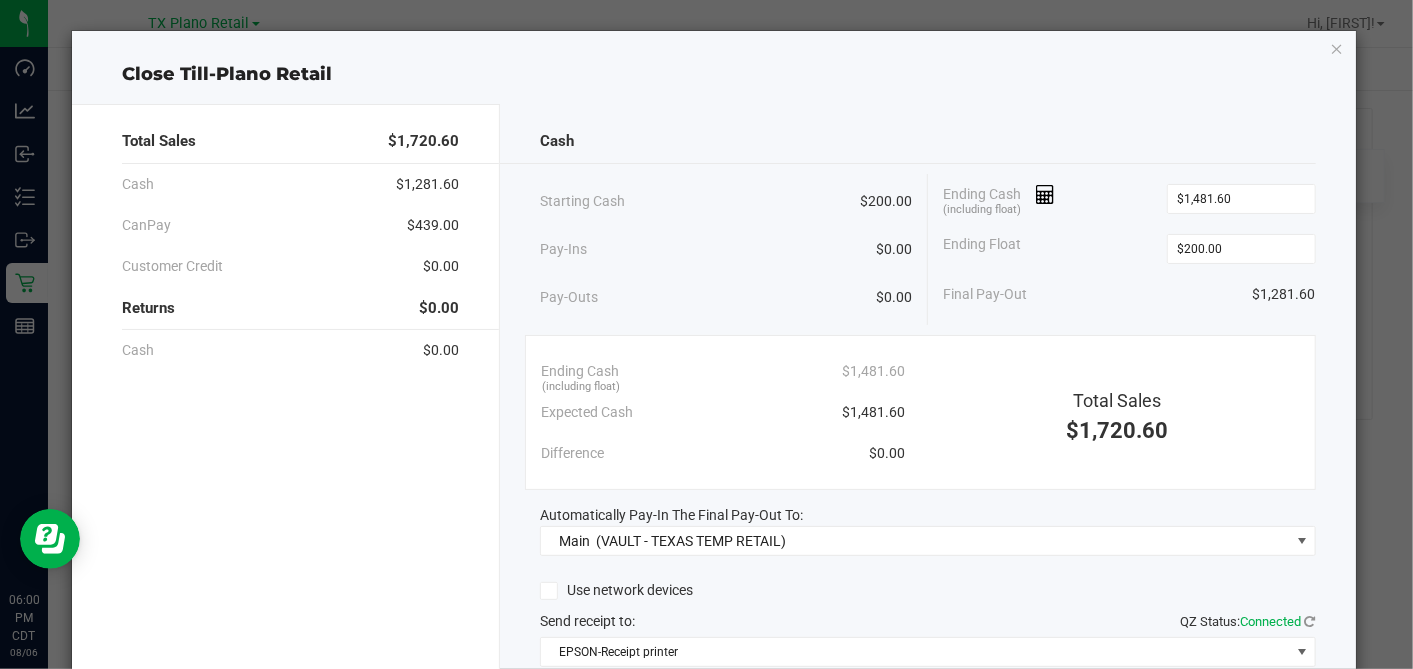 scroll, scrollTop: 111, scrollLeft: 0, axis: vertical 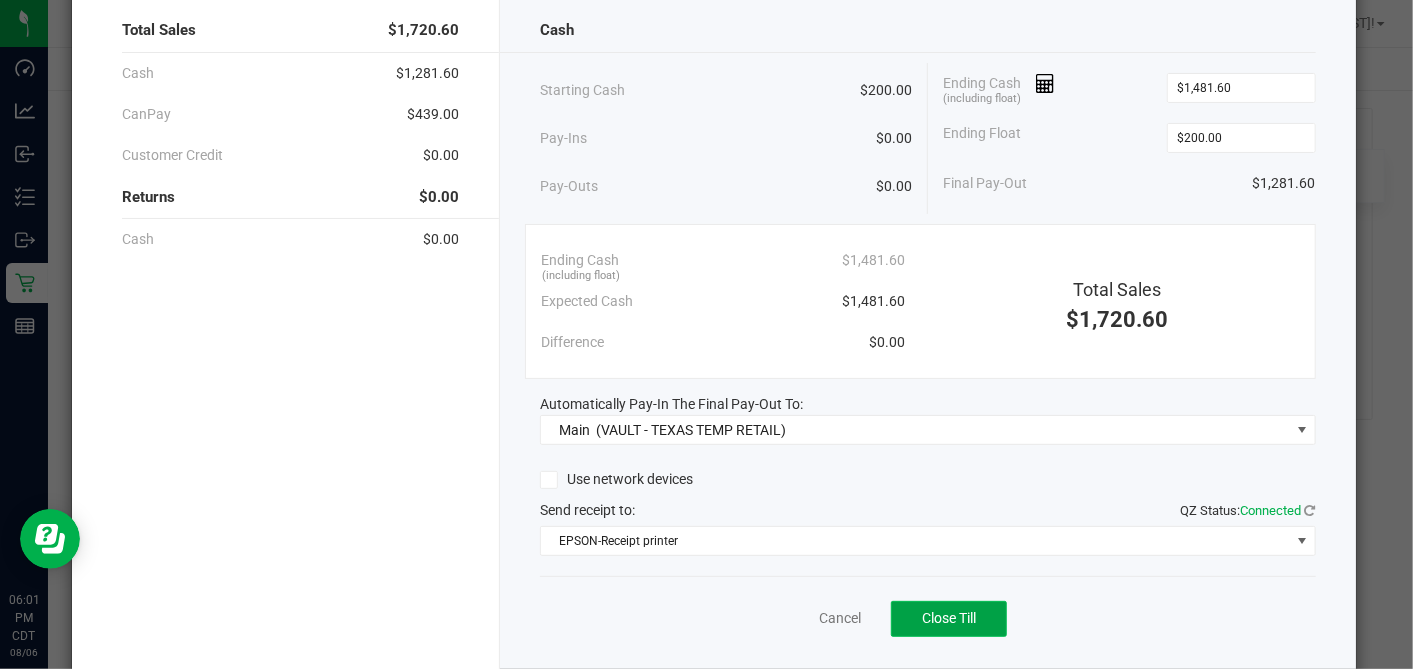 click on "Close Till" 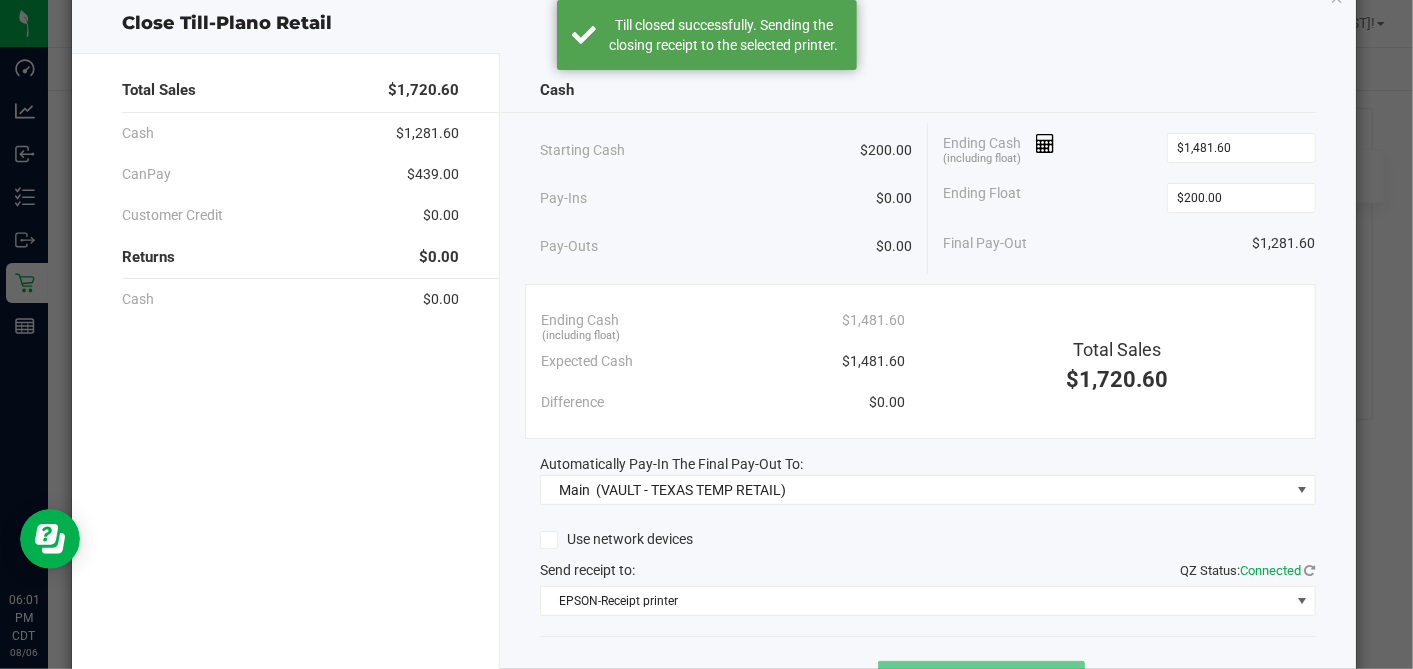 scroll, scrollTop: 0, scrollLeft: 0, axis: both 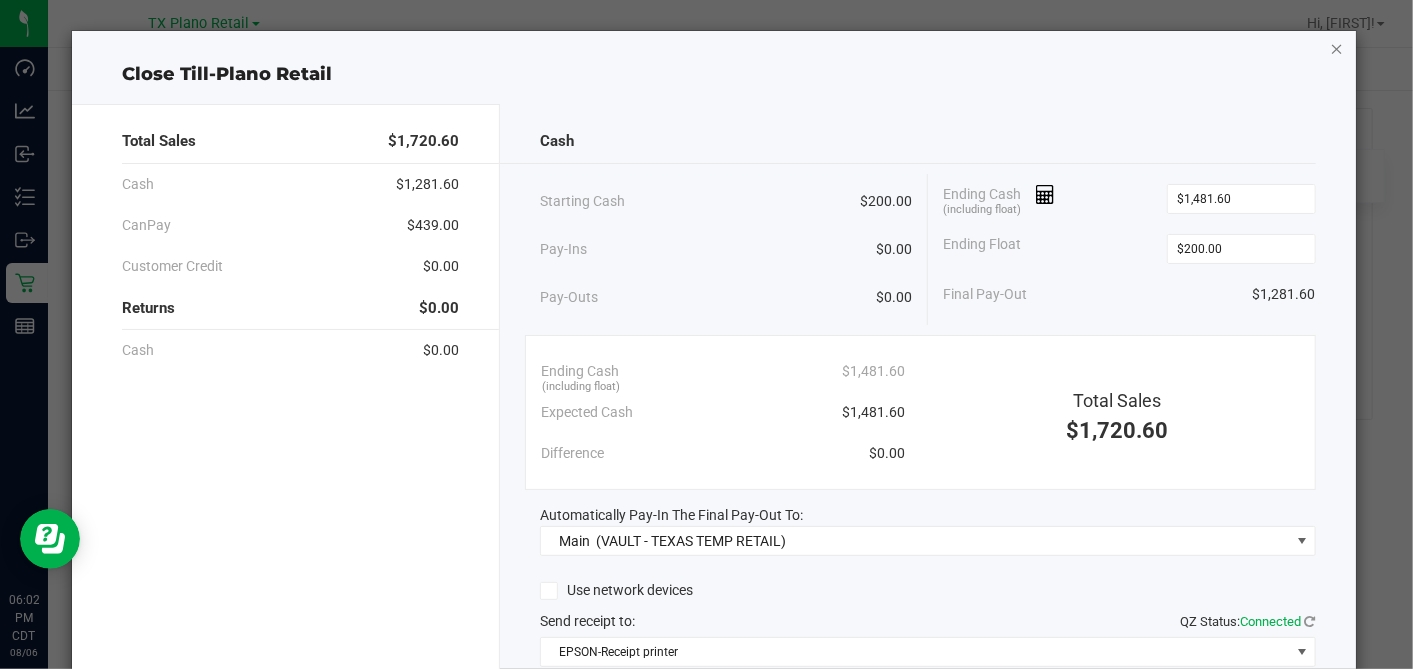 click 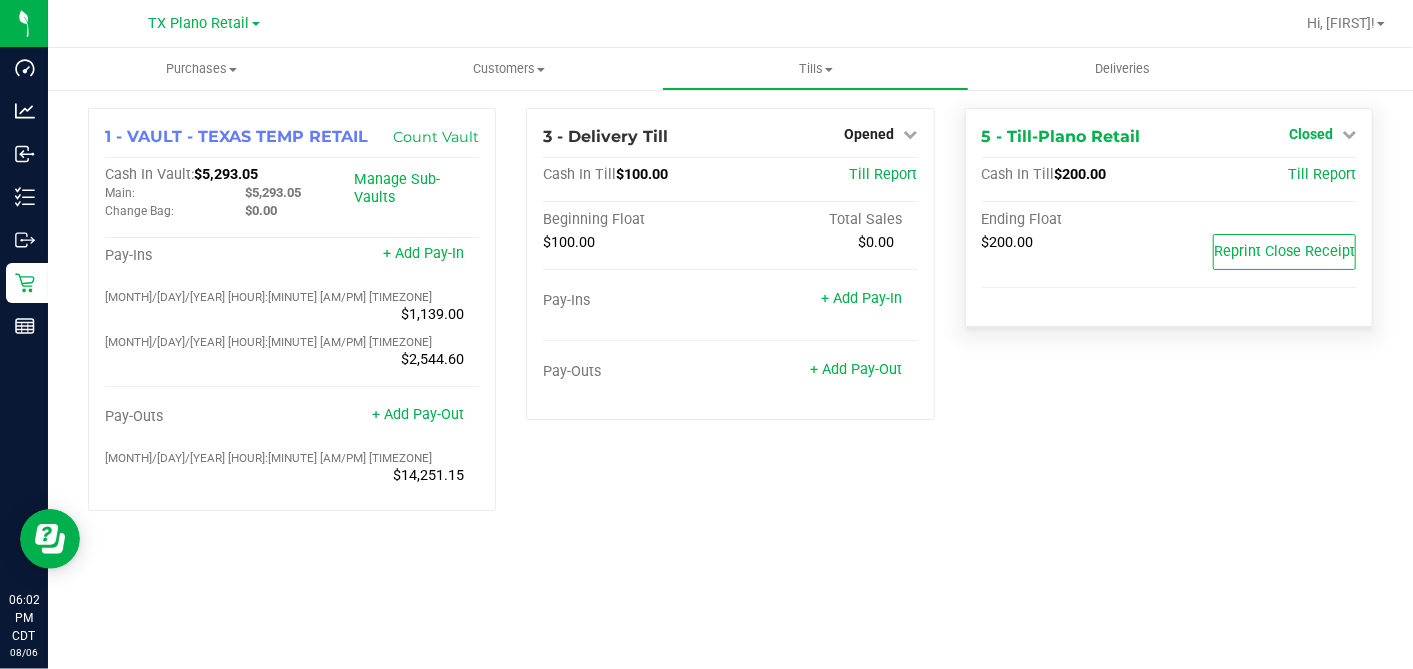 click on "Closed" at bounding box center (1311, 134) 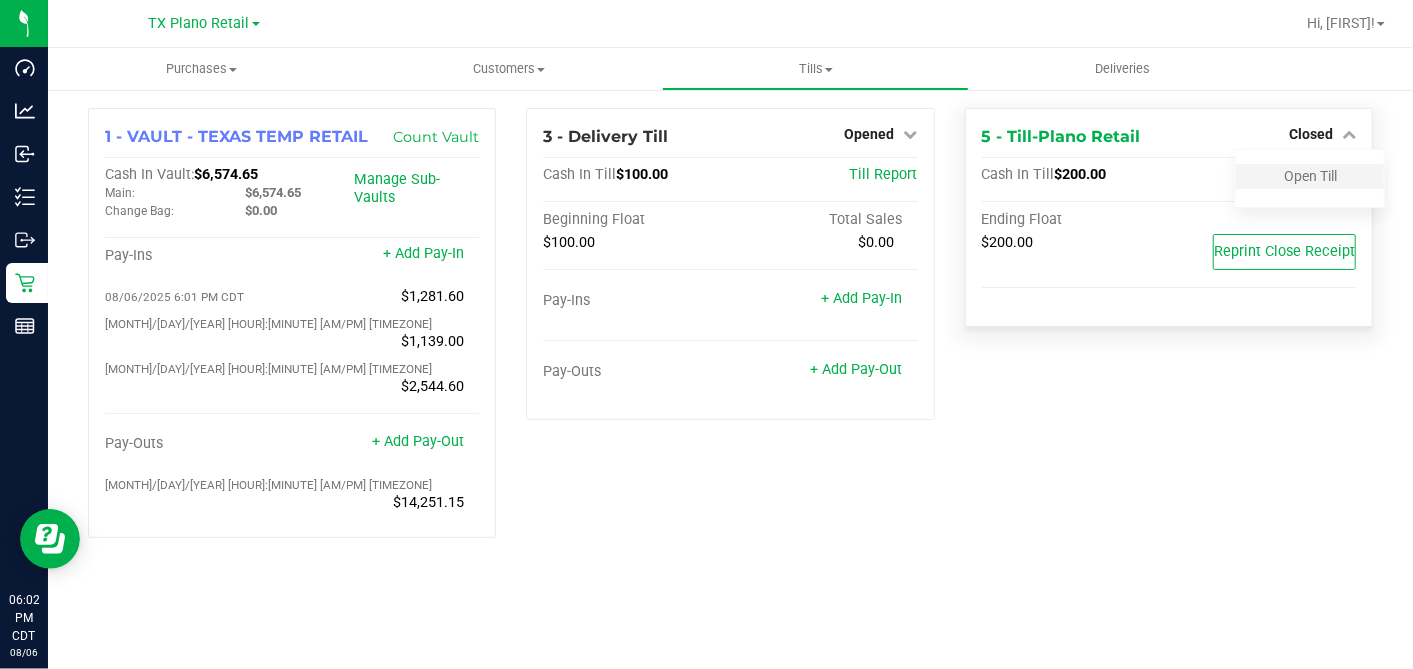 click on "Open Till" at bounding box center [1310, 176] 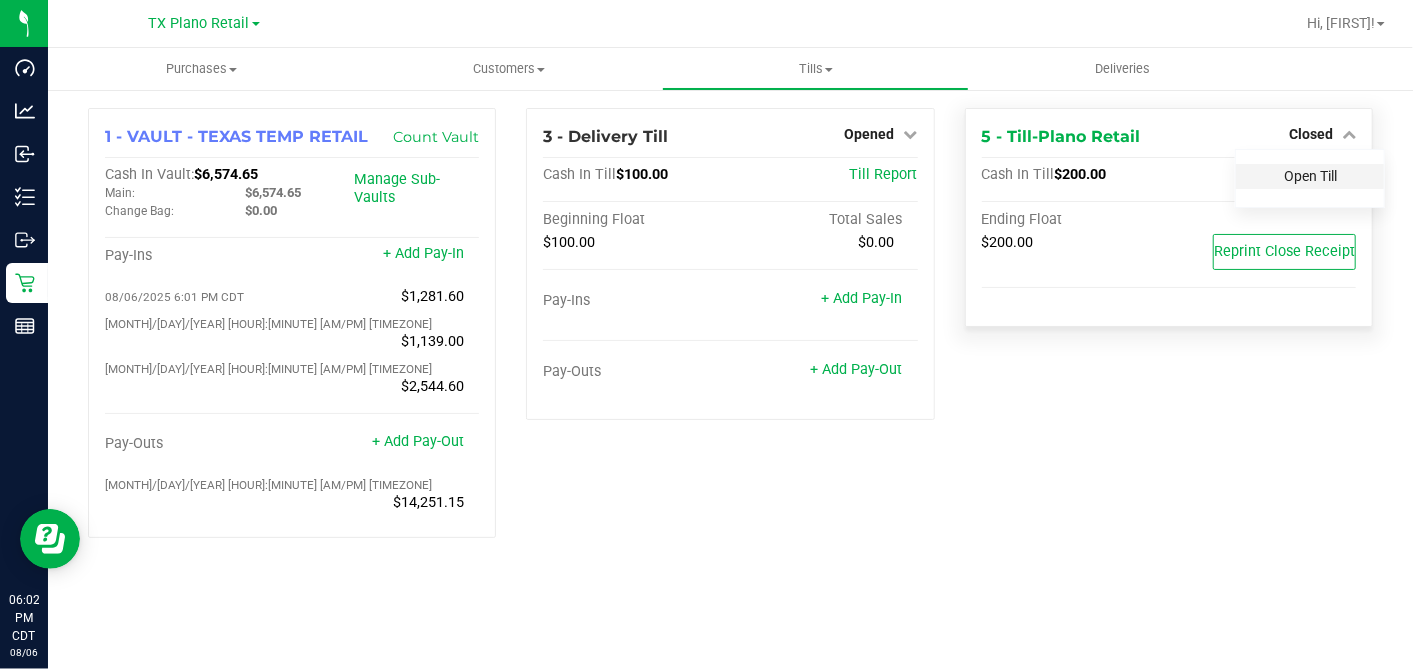 click on "Open Till" at bounding box center (1310, 176) 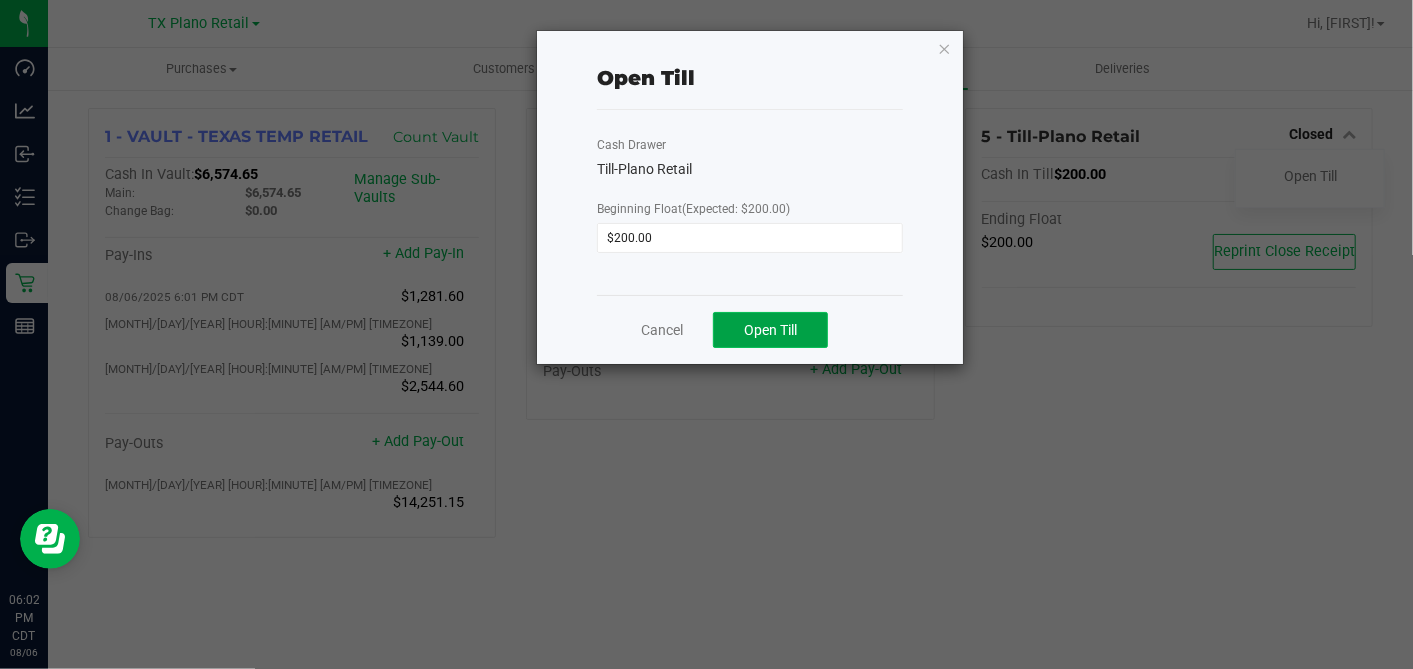 click on "Open Till" 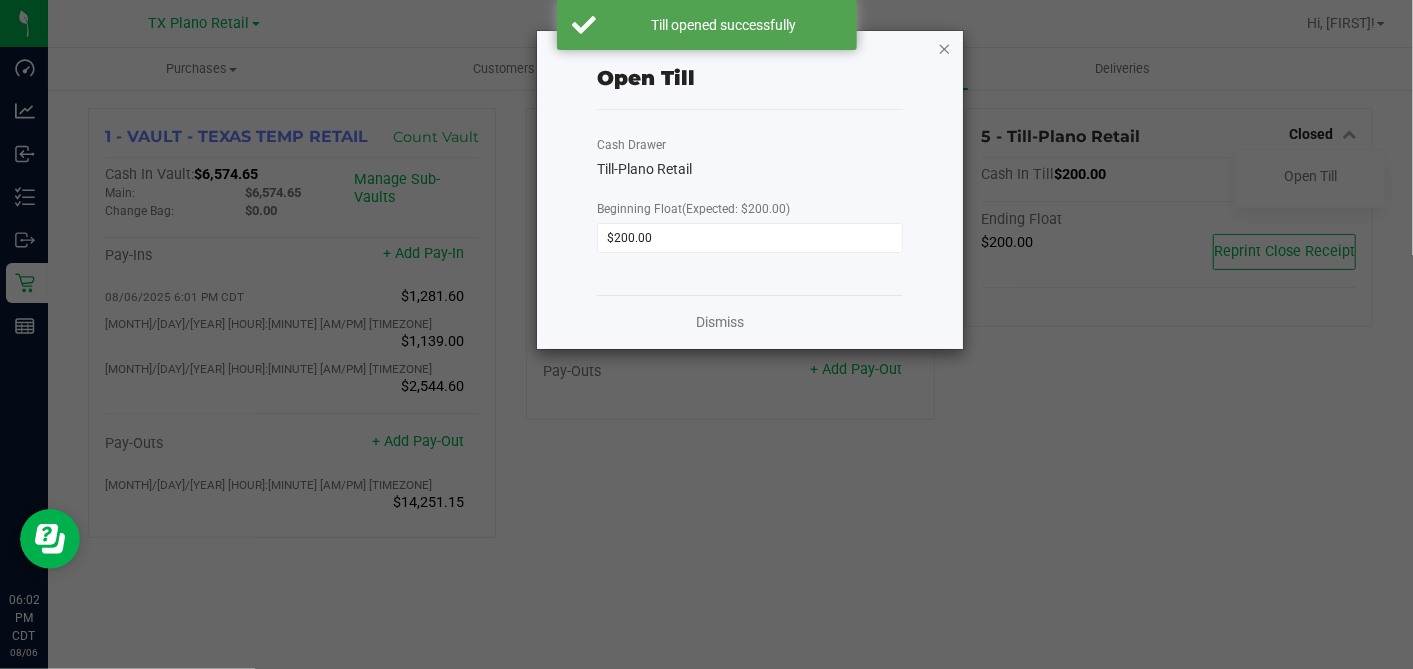 click 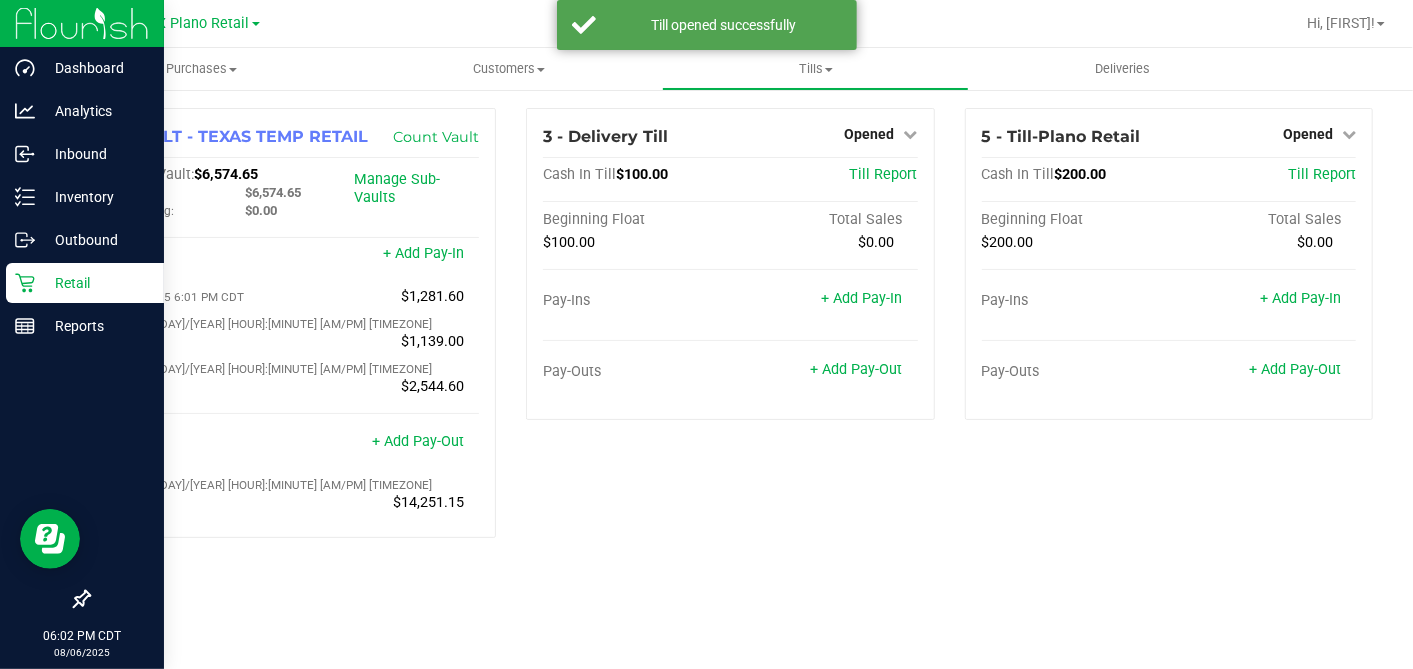 click 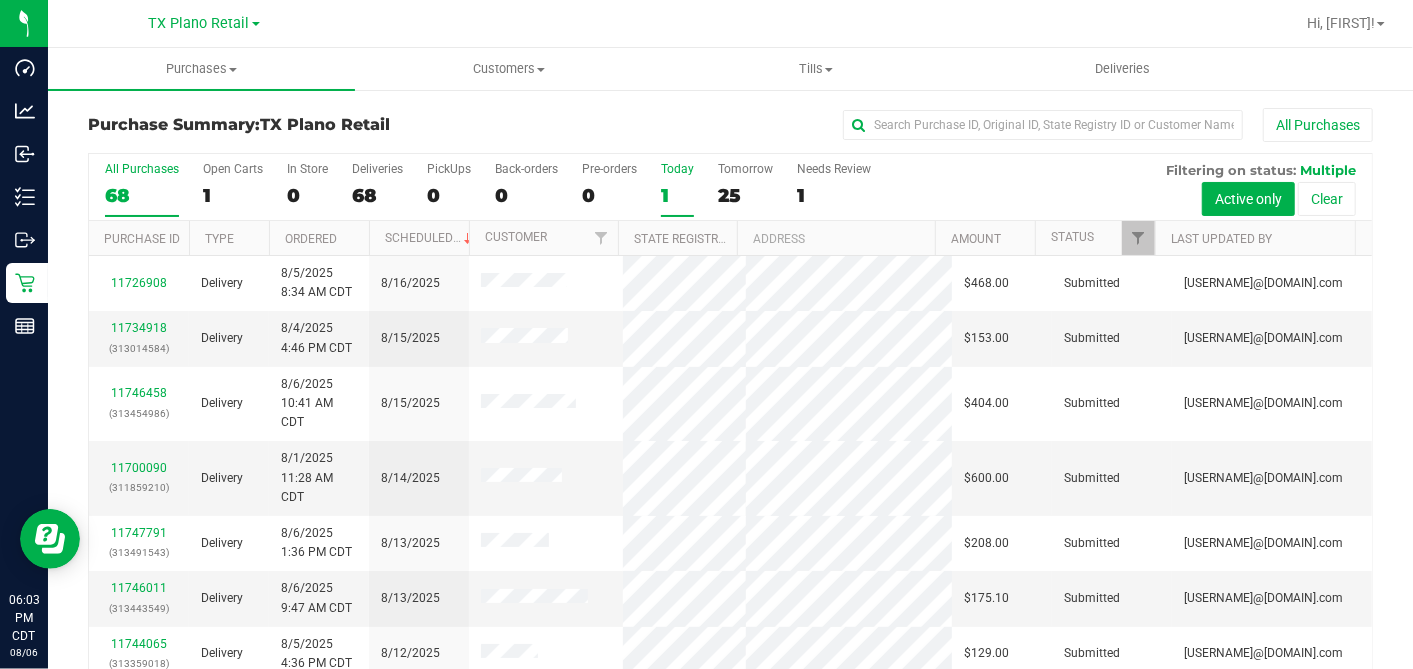click on "1" at bounding box center [677, 195] 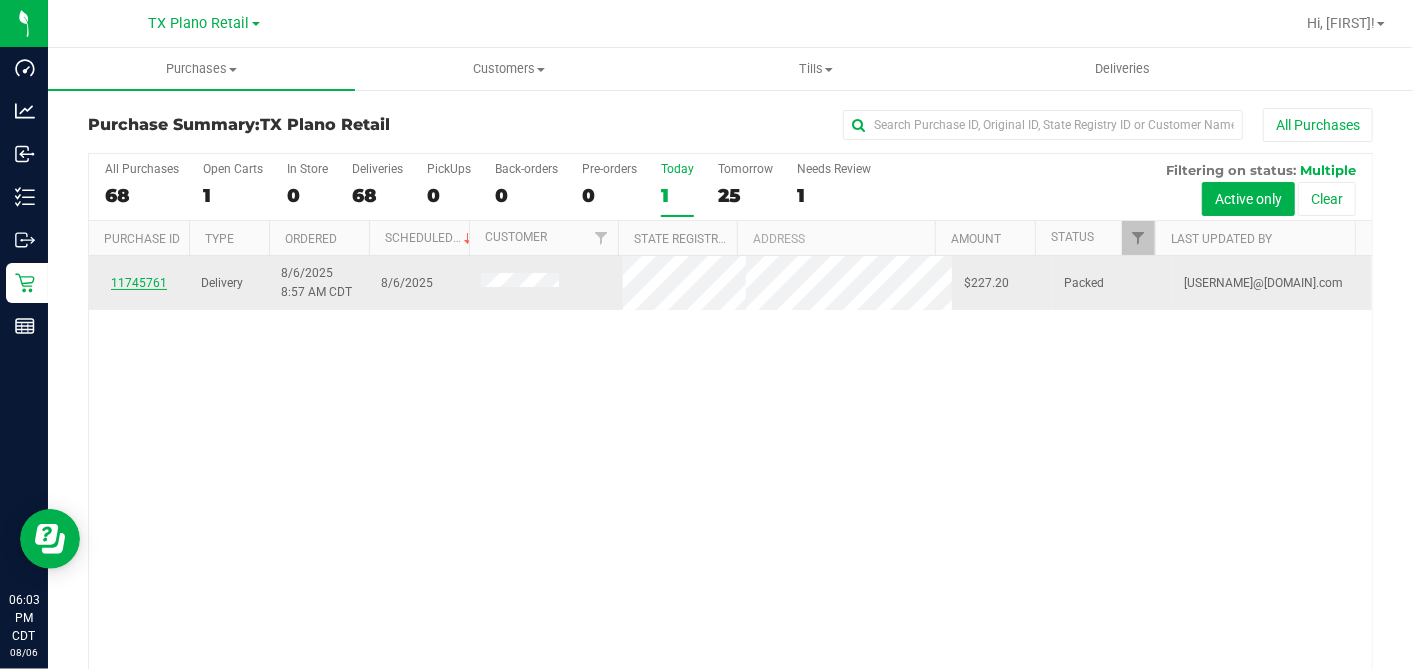 click on "11745761" at bounding box center [139, 283] 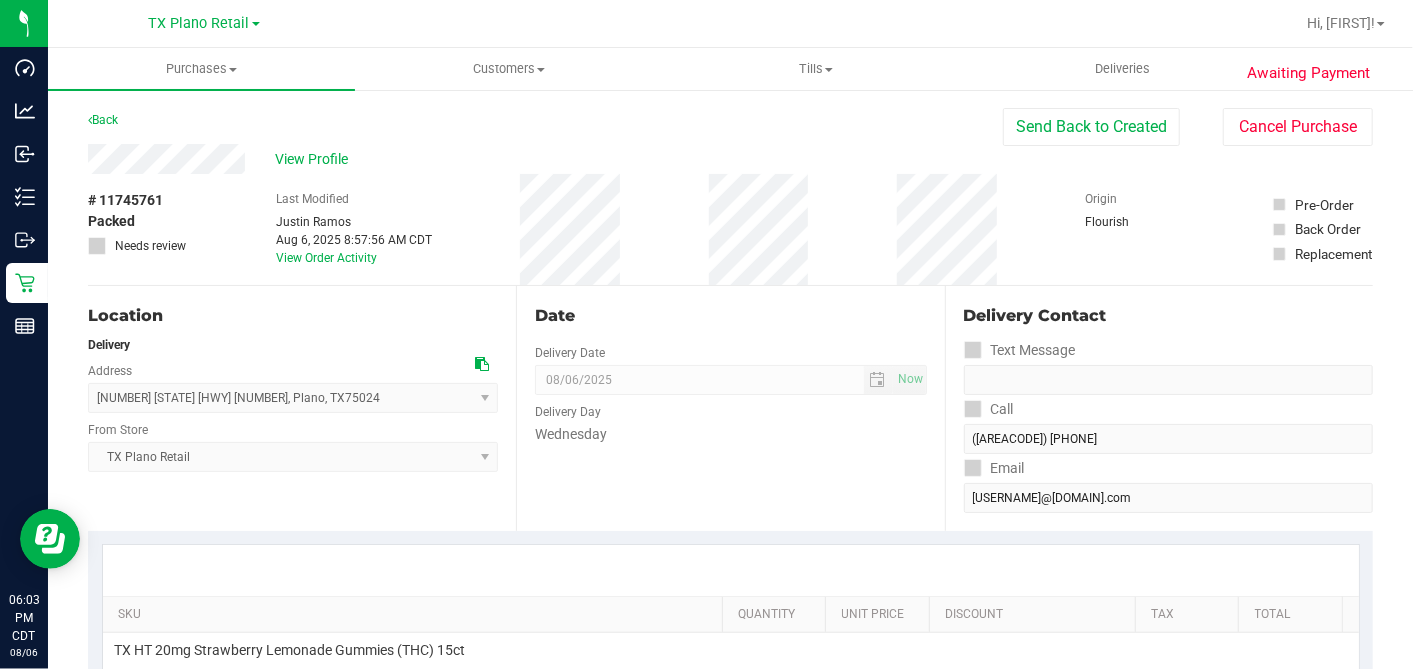 click on "# 11745761" at bounding box center (125, 200) 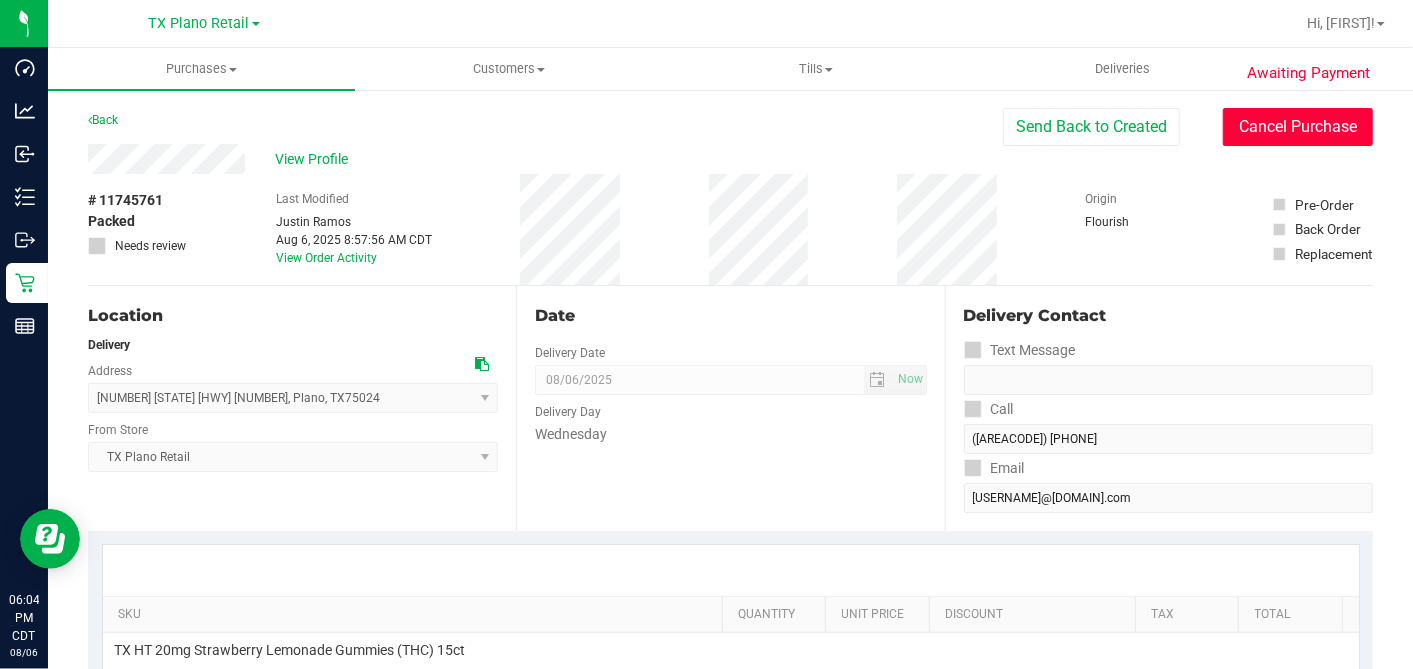 drag, startPoint x: 1250, startPoint y: 111, endPoint x: 307, endPoint y: 216, distance: 948.8277 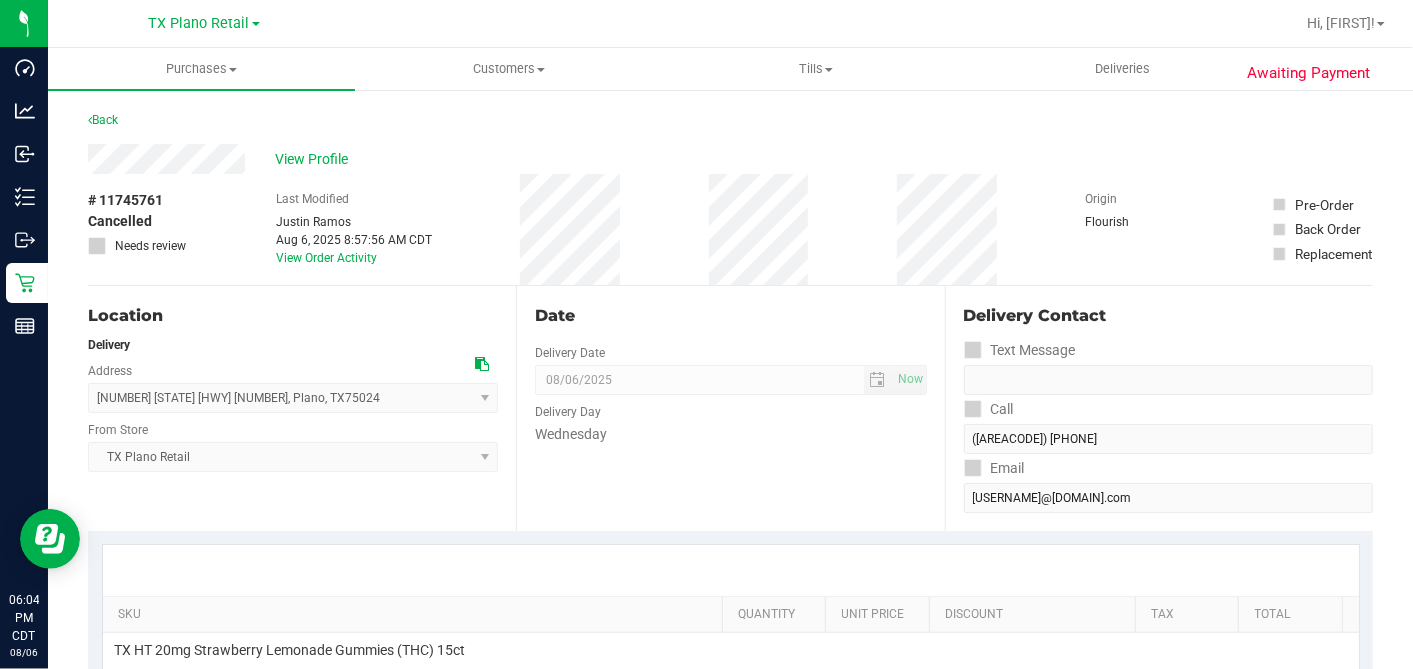 click on "# 11745761
Cancelled
Needs review
Last Modified
Justin Ramos
Aug 6, 2025 8:57:56 AM CDT
View Order Activity
Origin
Flourish
Pre-Order
Back Order
Replacement" at bounding box center [730, 229] 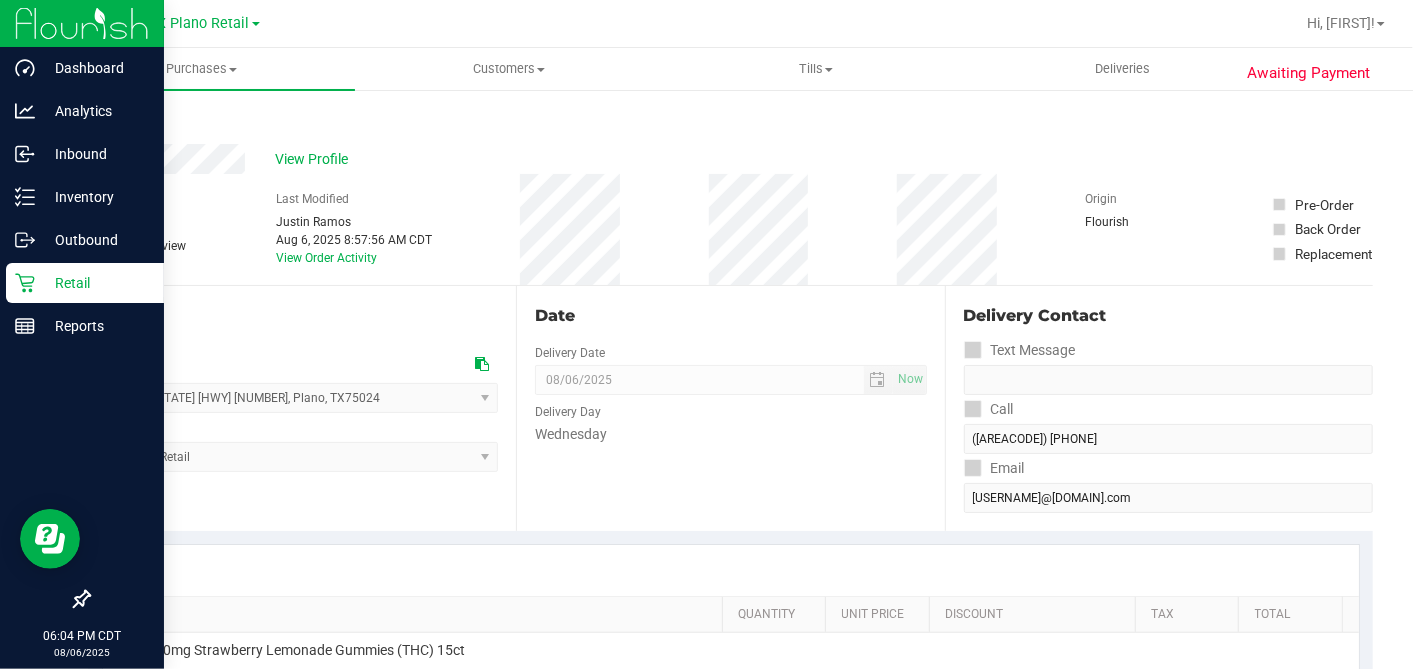 click on "Retail" at bounding box center (95, 283) 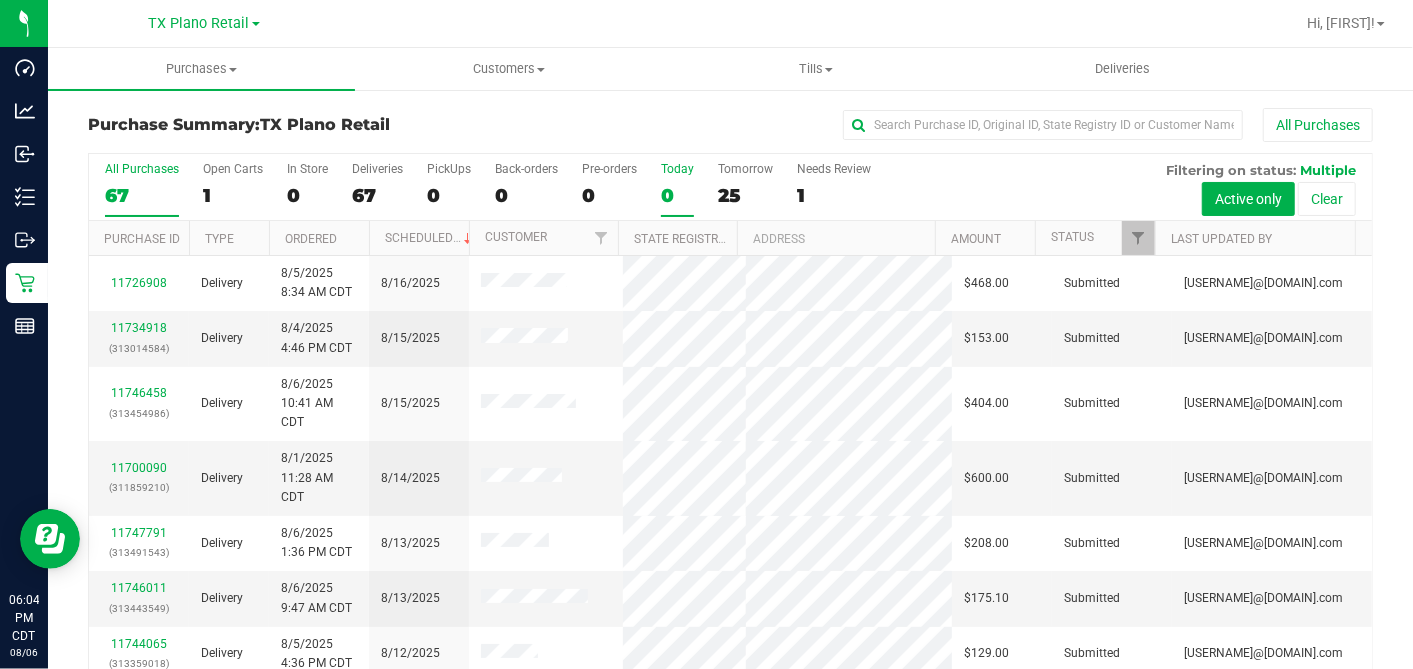 click on "0" at bounding box center [677, 195] 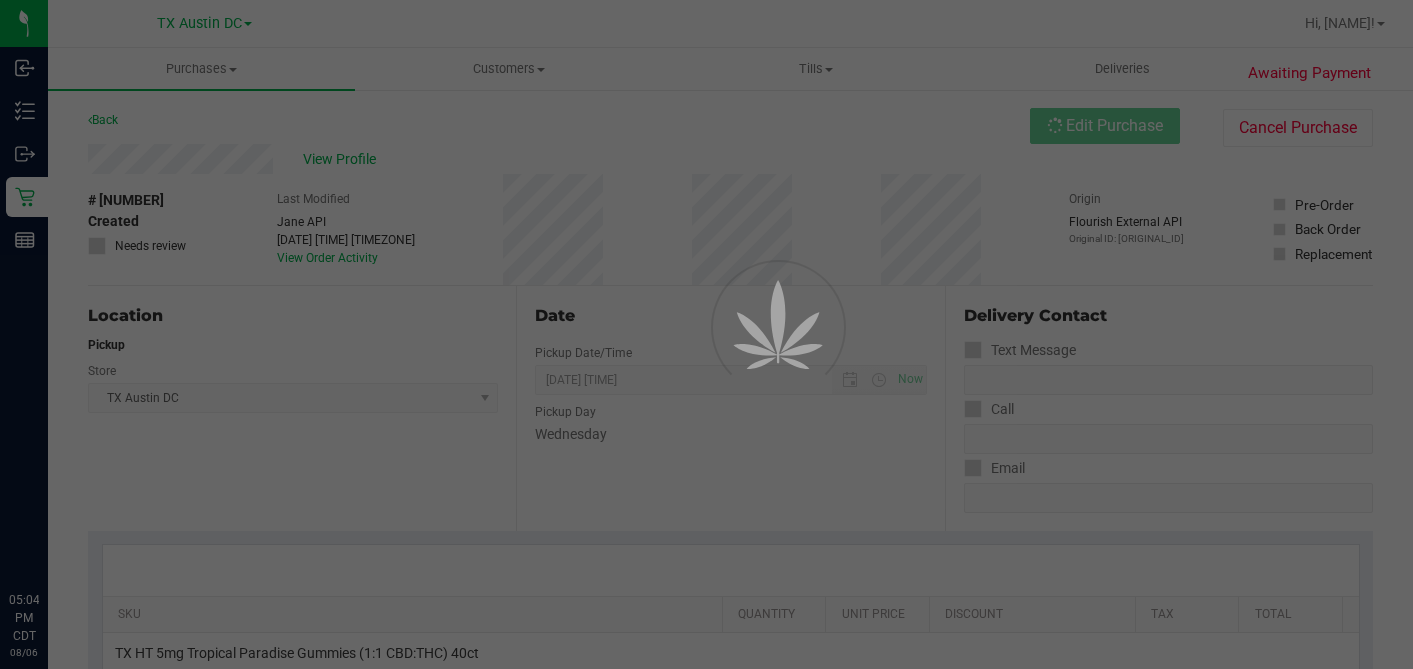 scroll, scrollTop: 0, scrollLeft: 0, axis: both 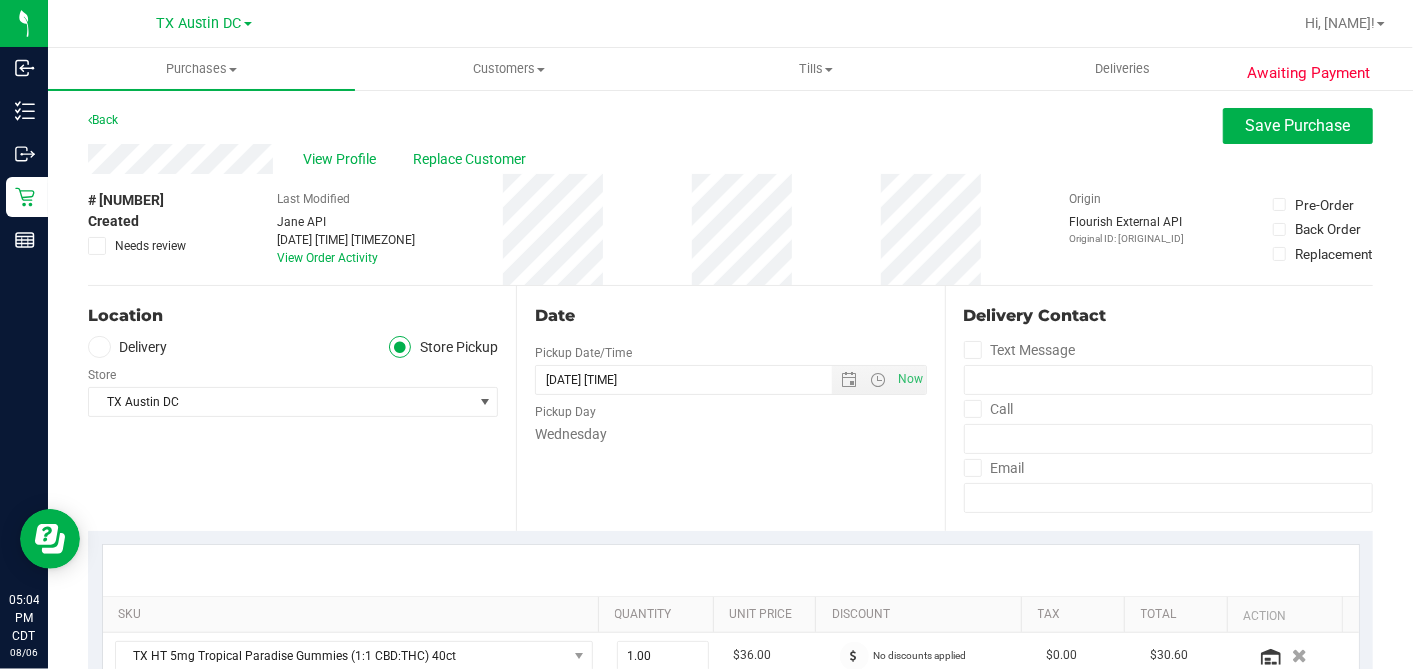 drag, startPoint x: 111, startPoint y: 348, endPoint x: 133, endPoint y: 354, distance: 22.803509 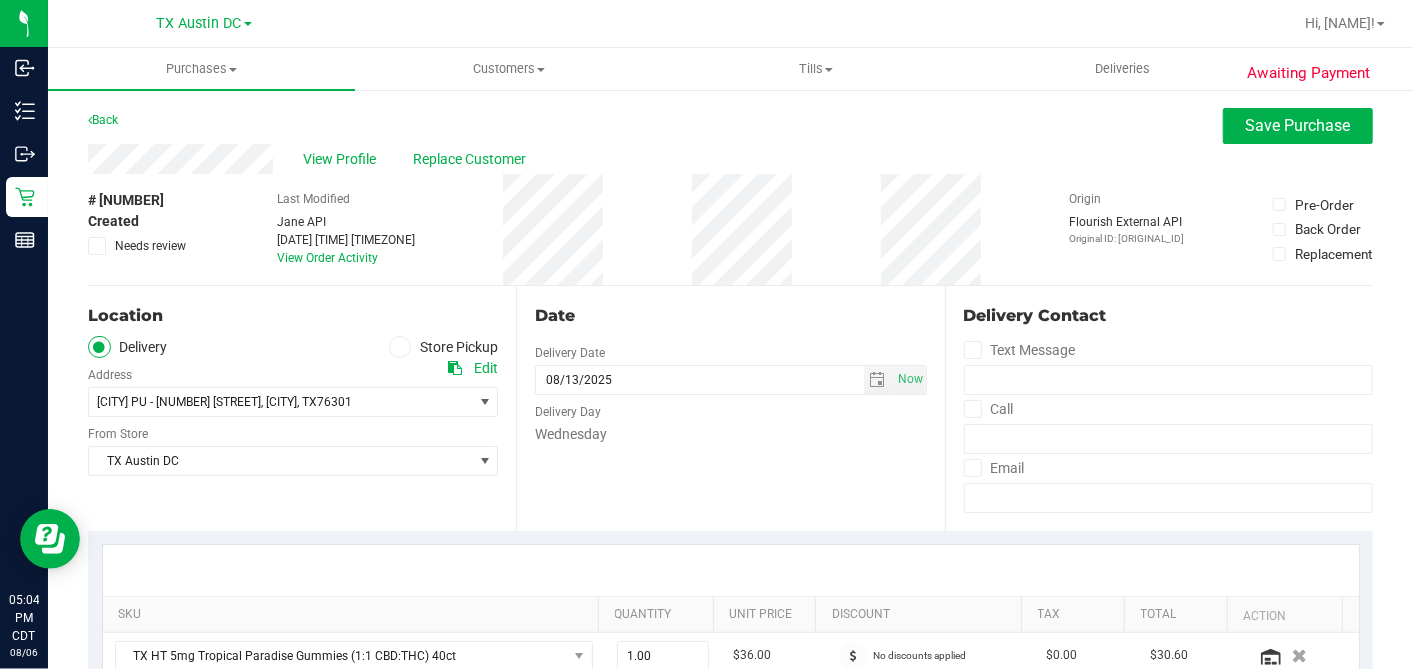 click on "Date
Delivery Date
08/13/2025
Now
08/13/2025 01:00 PM
Now
Delivery Day
Wednesday" at bounding box center (730, 408) 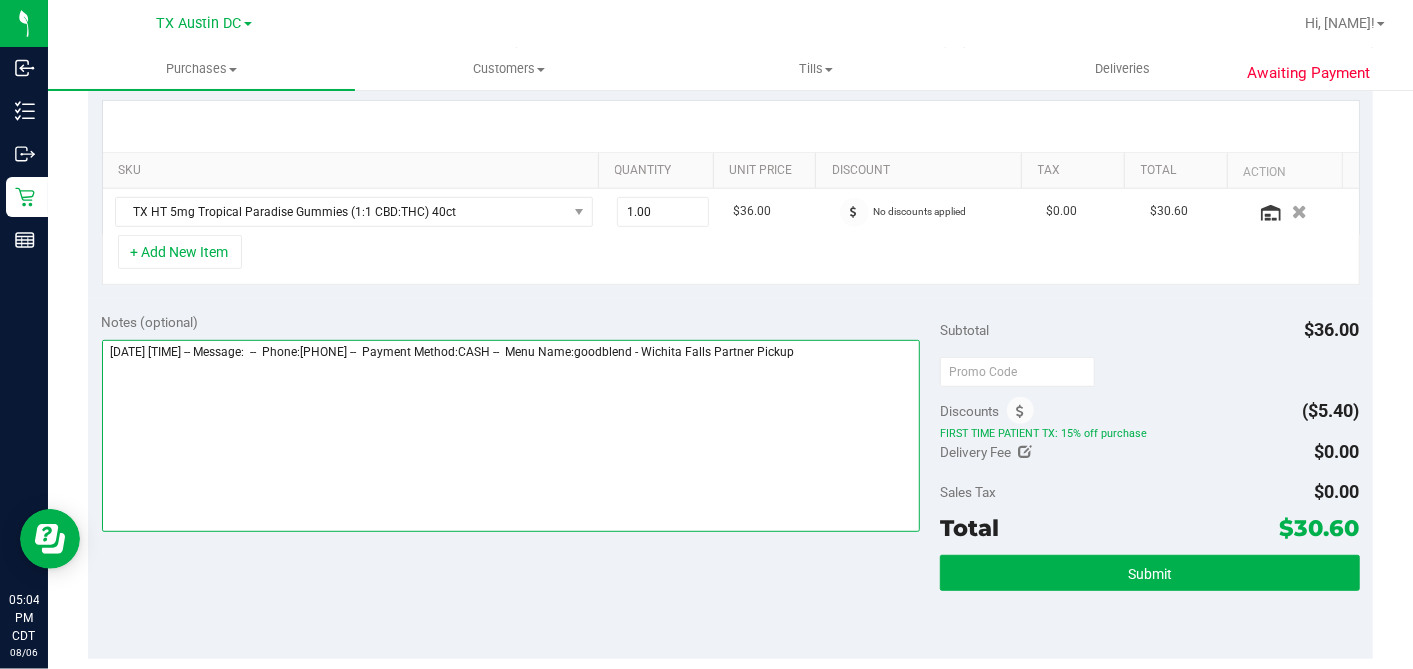 click at bounding box center (511, 436) 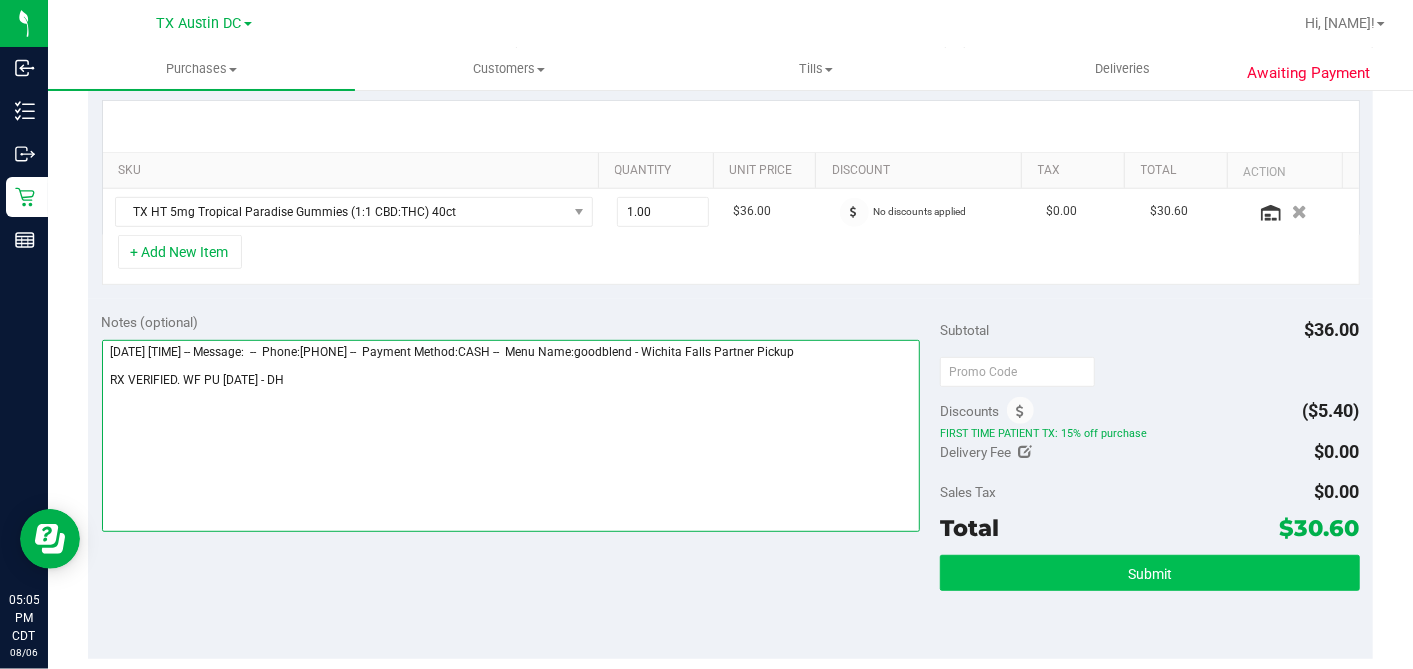 type on "Wednesday 08/13/2025 10:00-13:00 -- Message:  --  Phone:9404474653 --  Payment Method:CASH --  Menu Name:goodblend - Wichita Falls Partner Pickup
RX VERIFIED. WF PU 8/13 - DH" 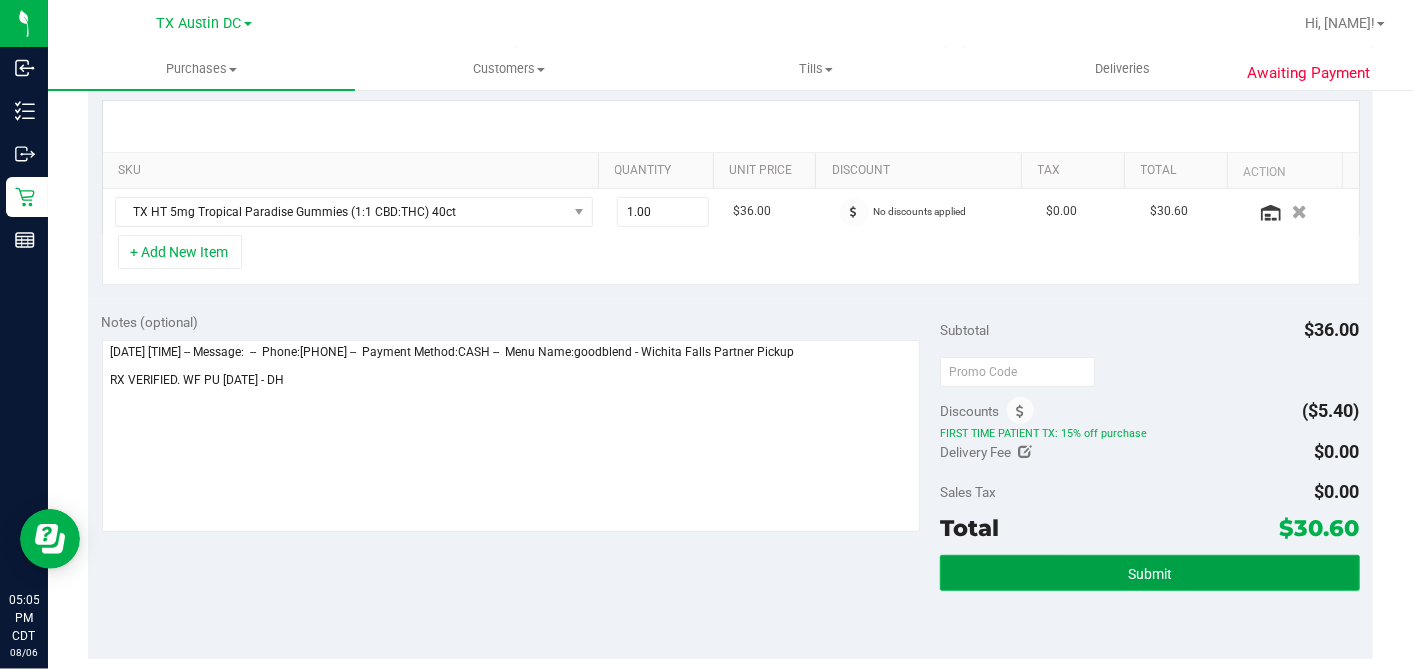 click on "Submit" at bounding box center (1150, 574) 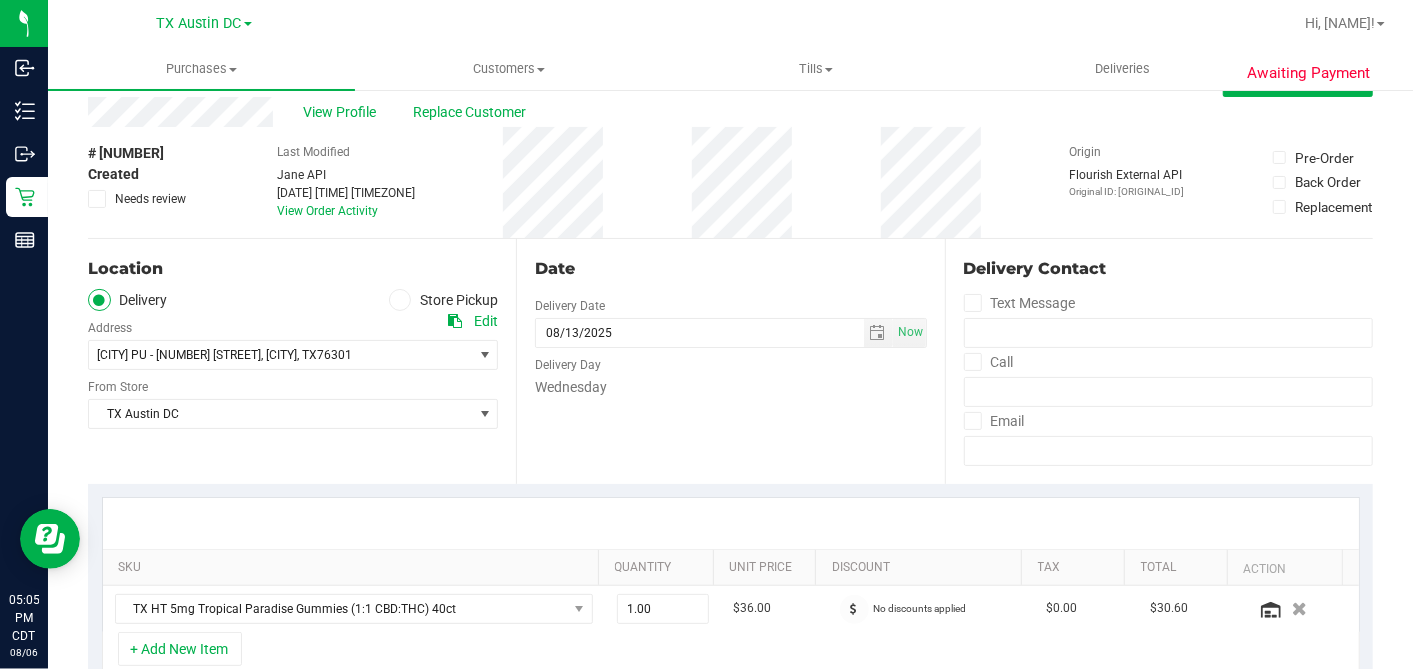 scroll, scrollTop: 0, scrollLeft: 0, axis: both 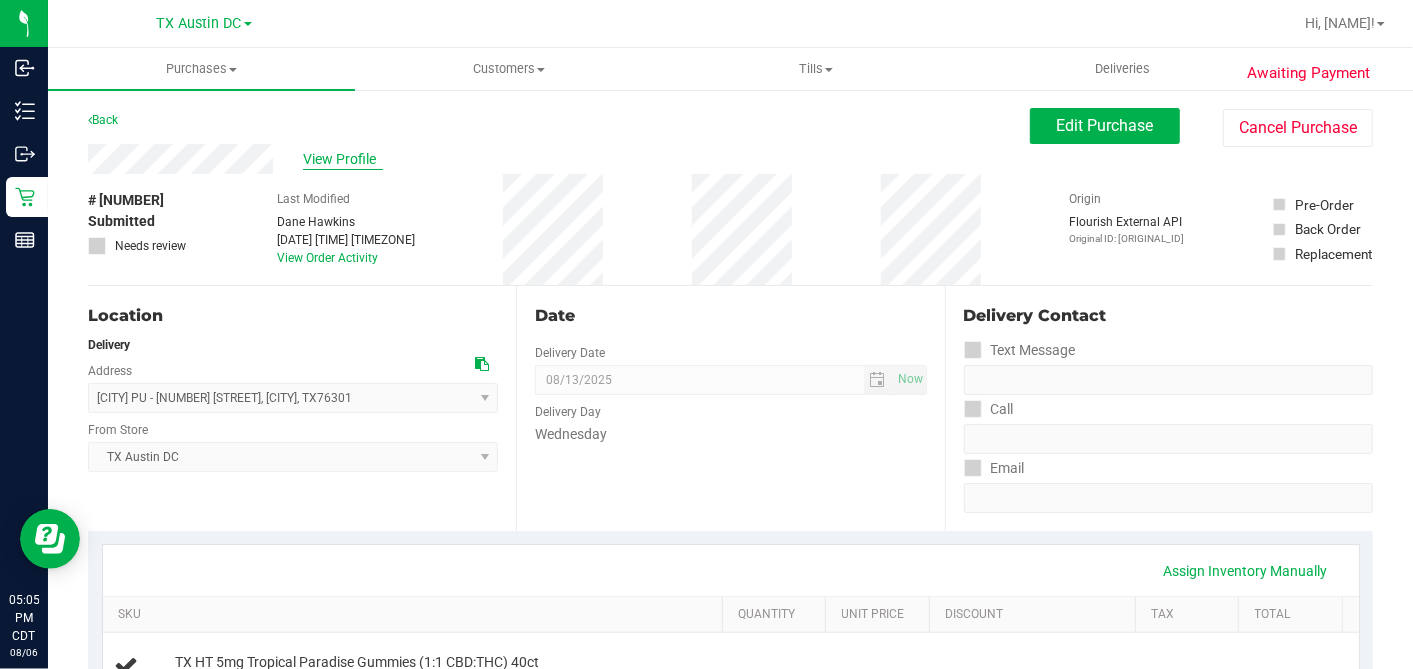 click on "View Profile" at bounding box center [343, 159] 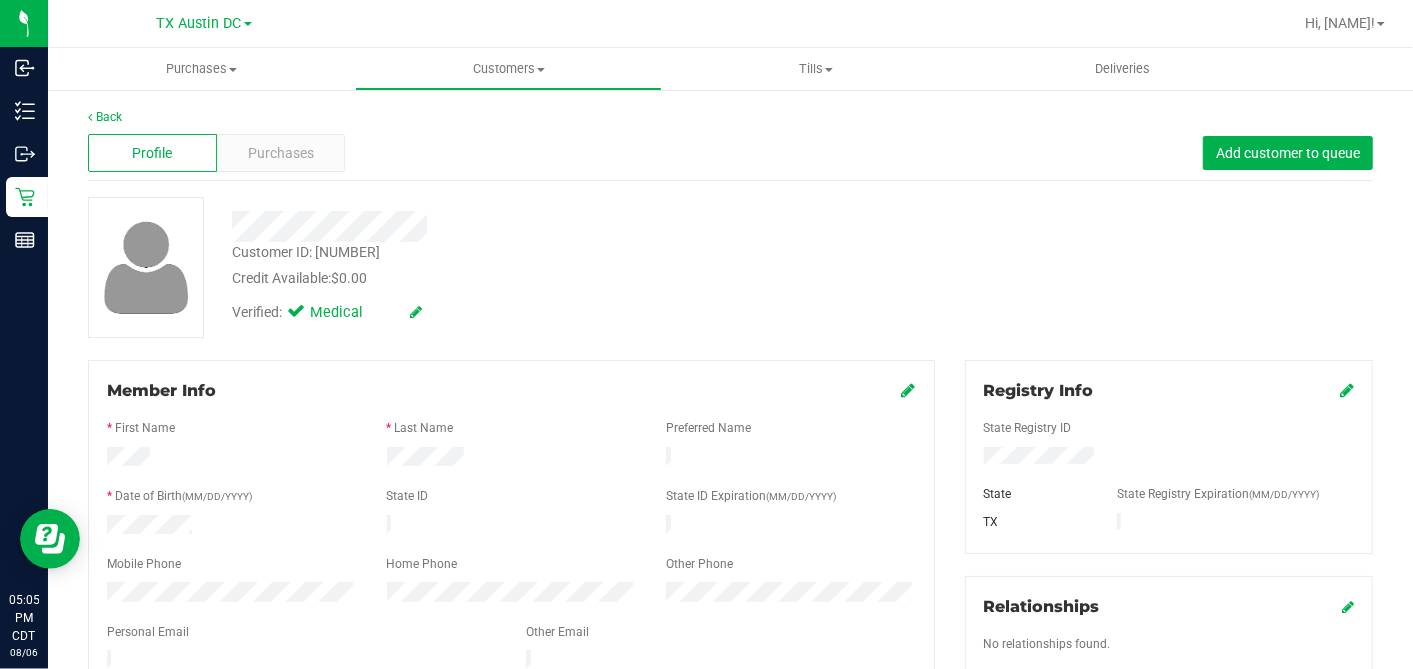 click at bounding box center (546, 219) 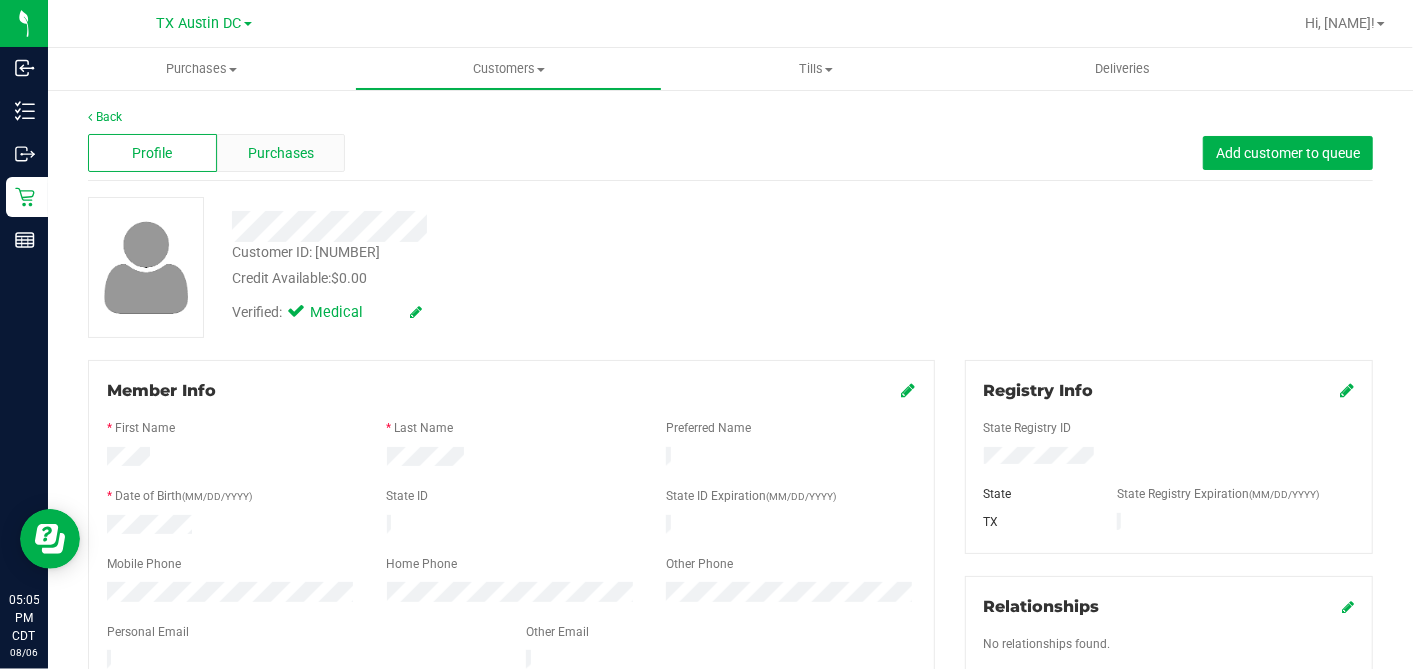 click on "Purchases" at bounding box center [281, 153] 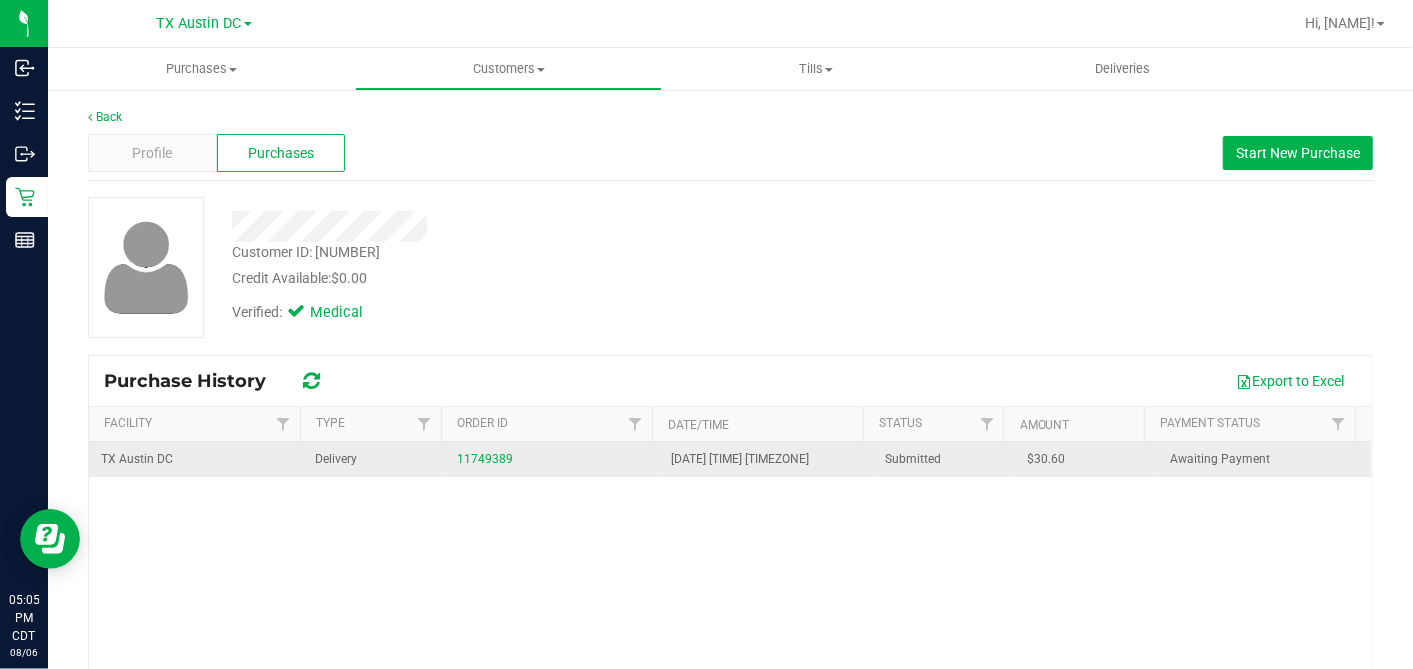 click on "$30.60" at bounding box center [1047, 459] 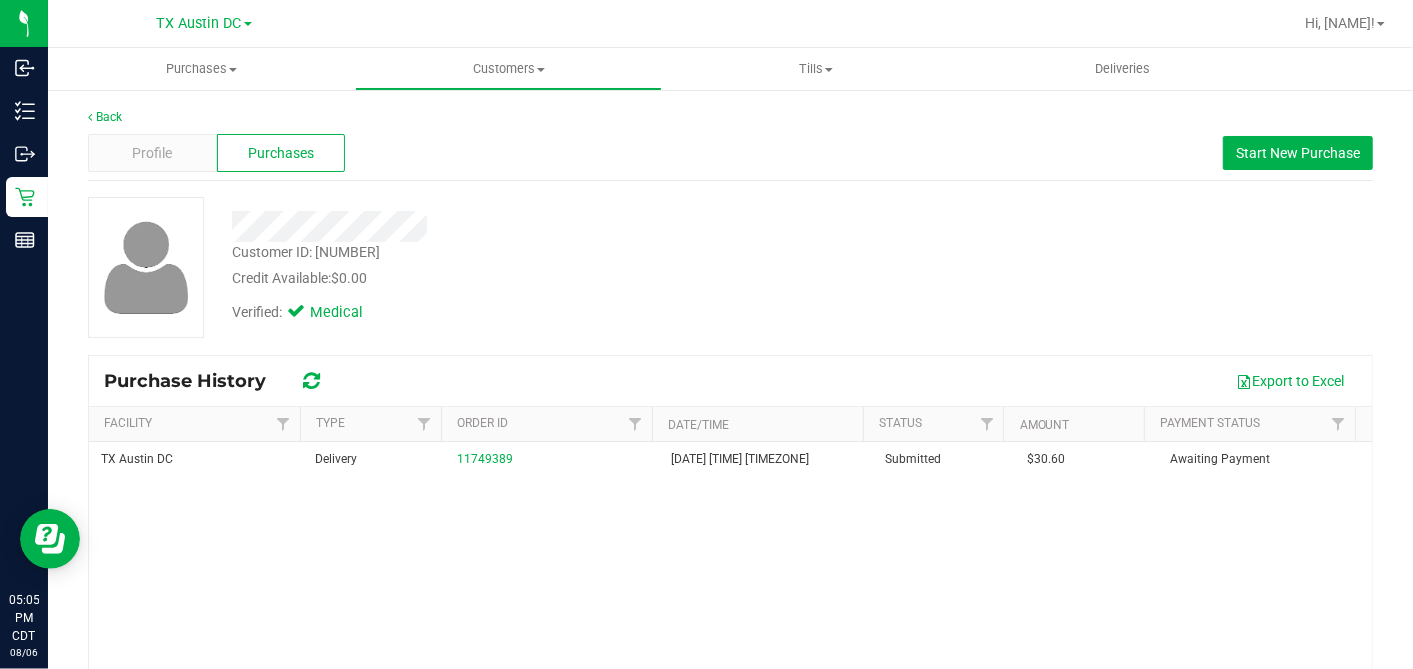 copy on "30.60" 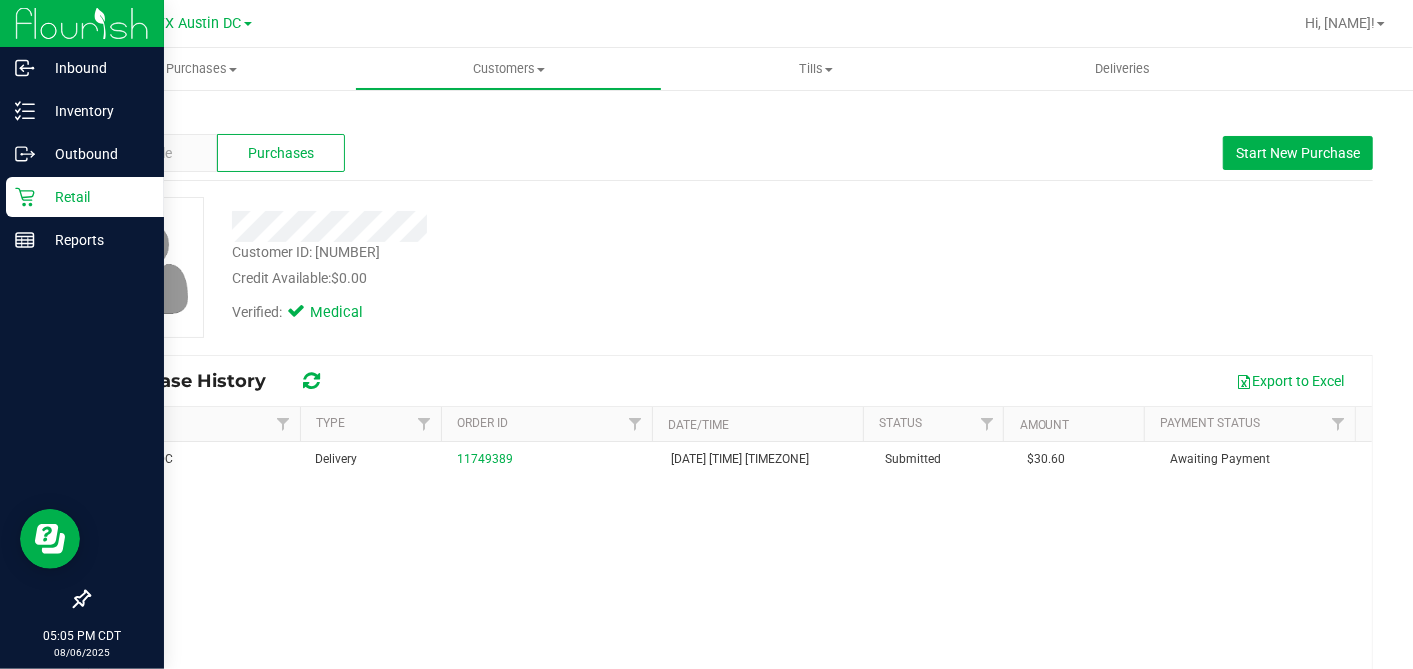 click 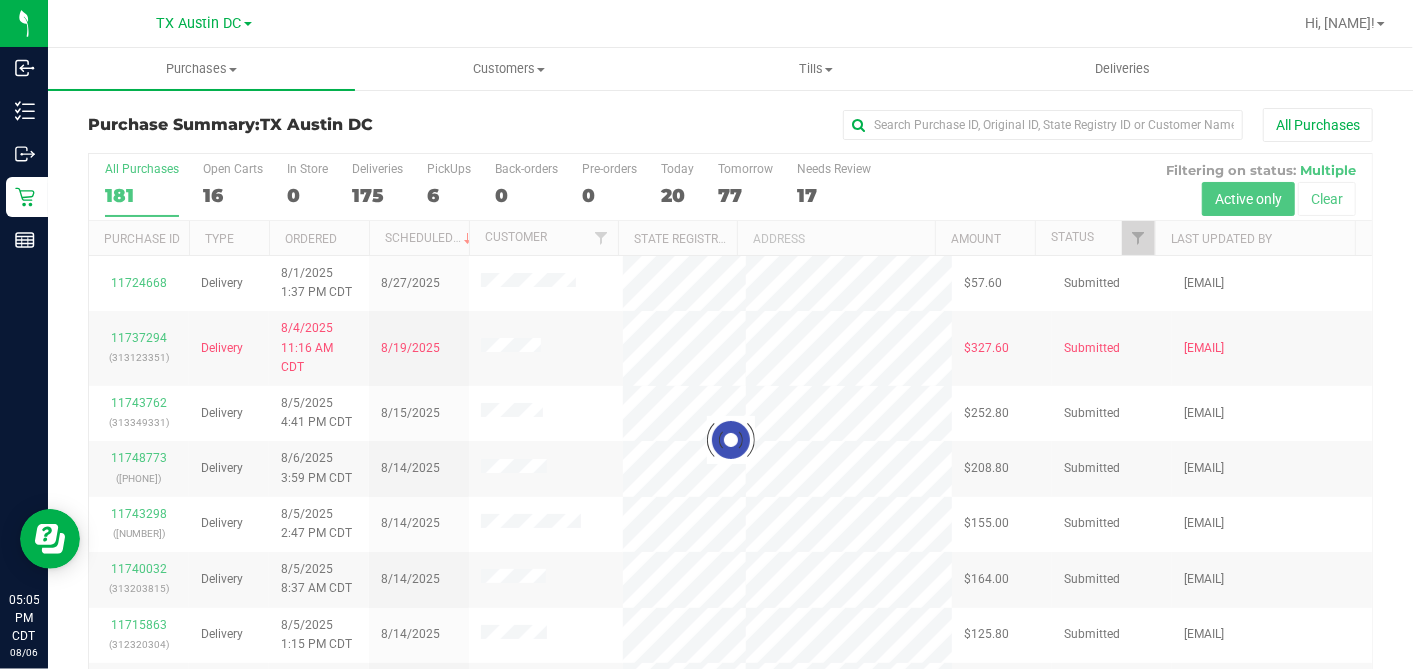 click at bounding box center [730, 439] 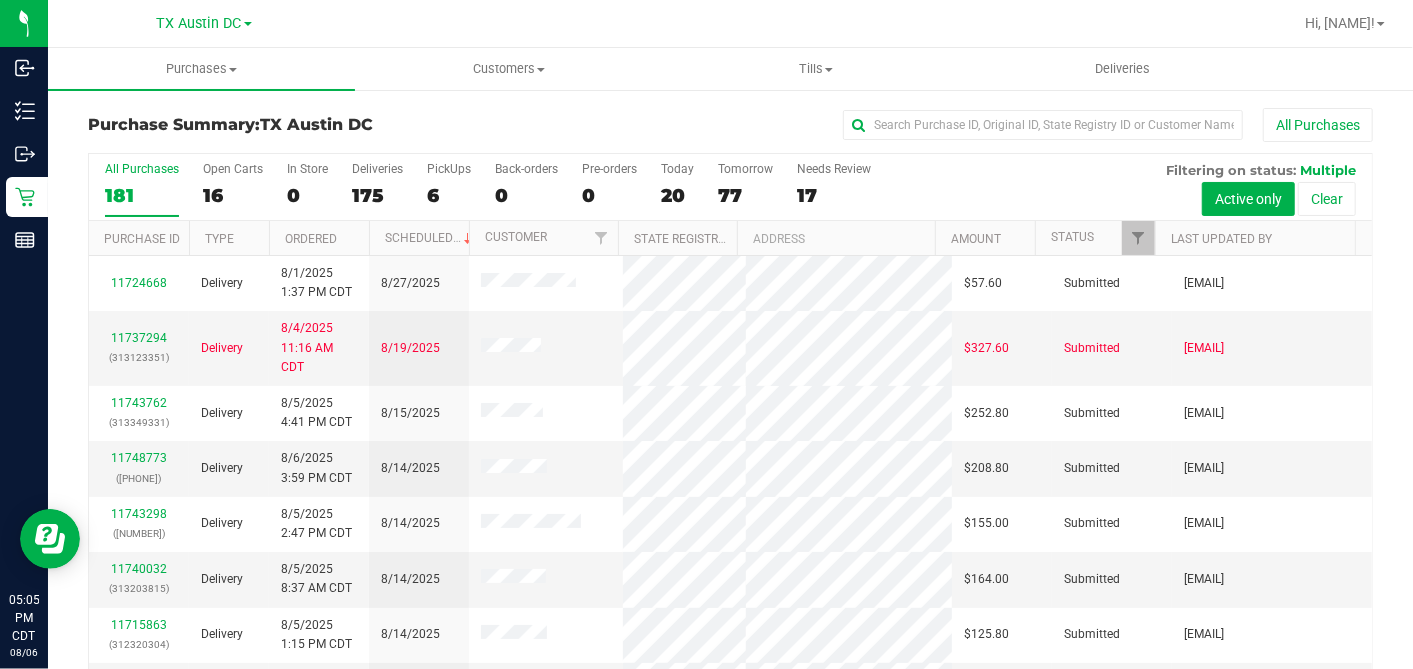 click on "16" at bounding box center [233, 195] 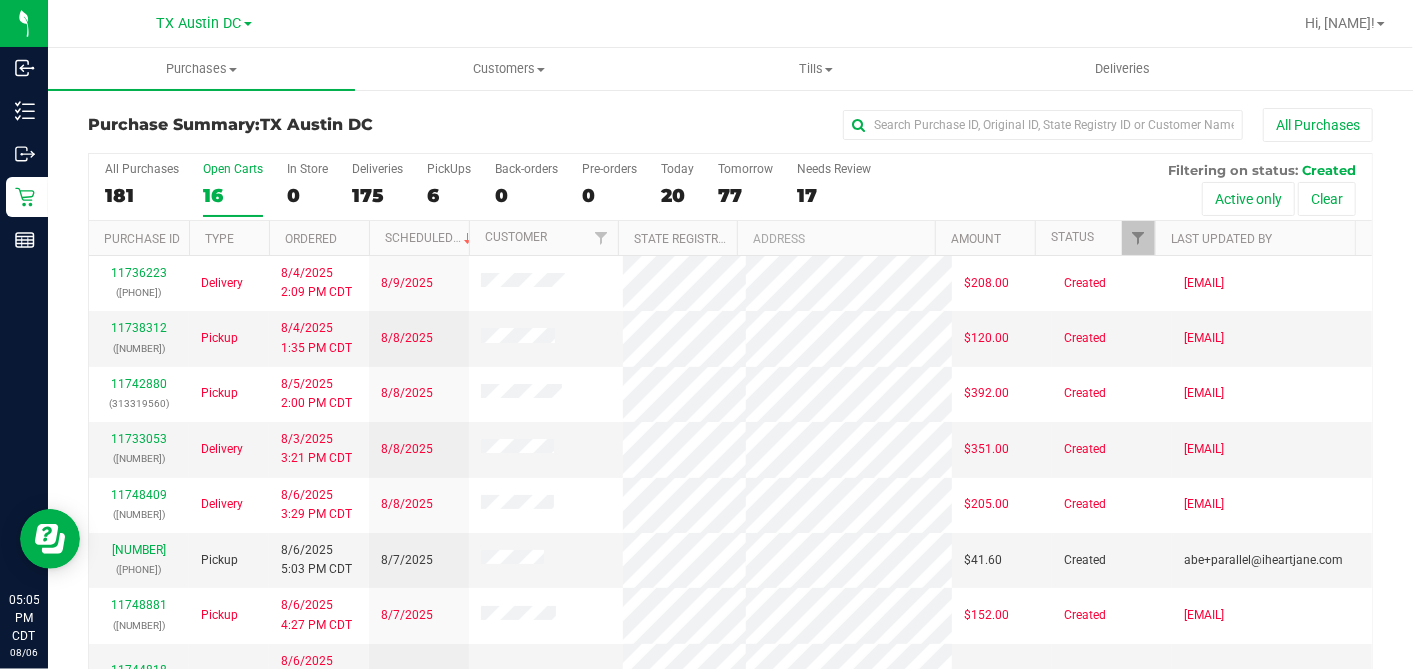 click on "Ordered" at bounding box center (319, 238) 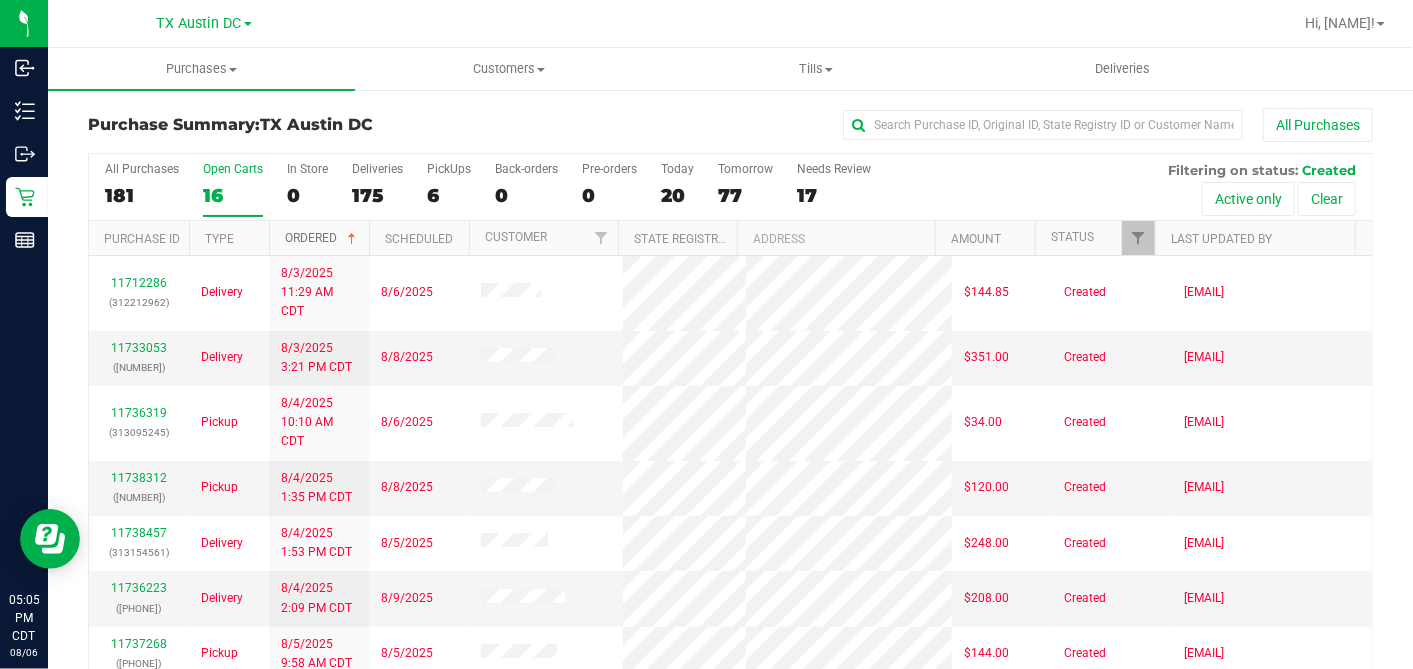 click at bounding box center [352, 239] 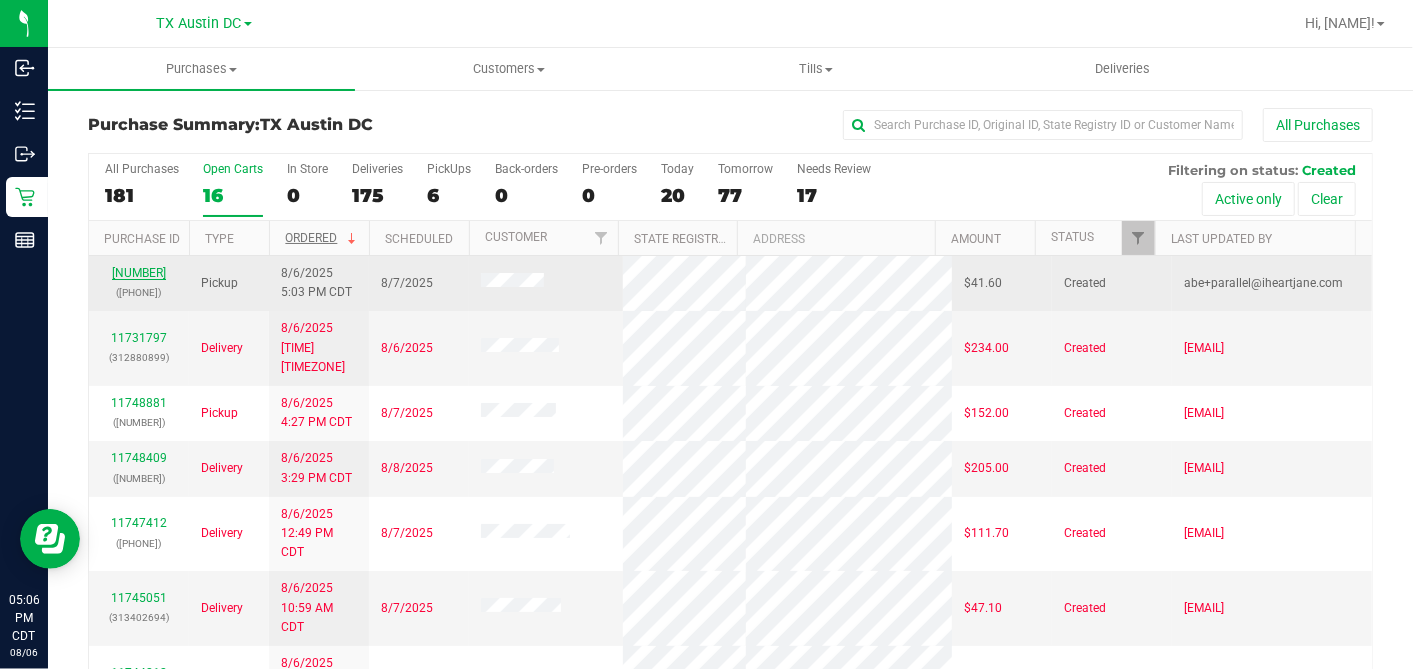 click on "11749420" at bounding box center (139, 273) 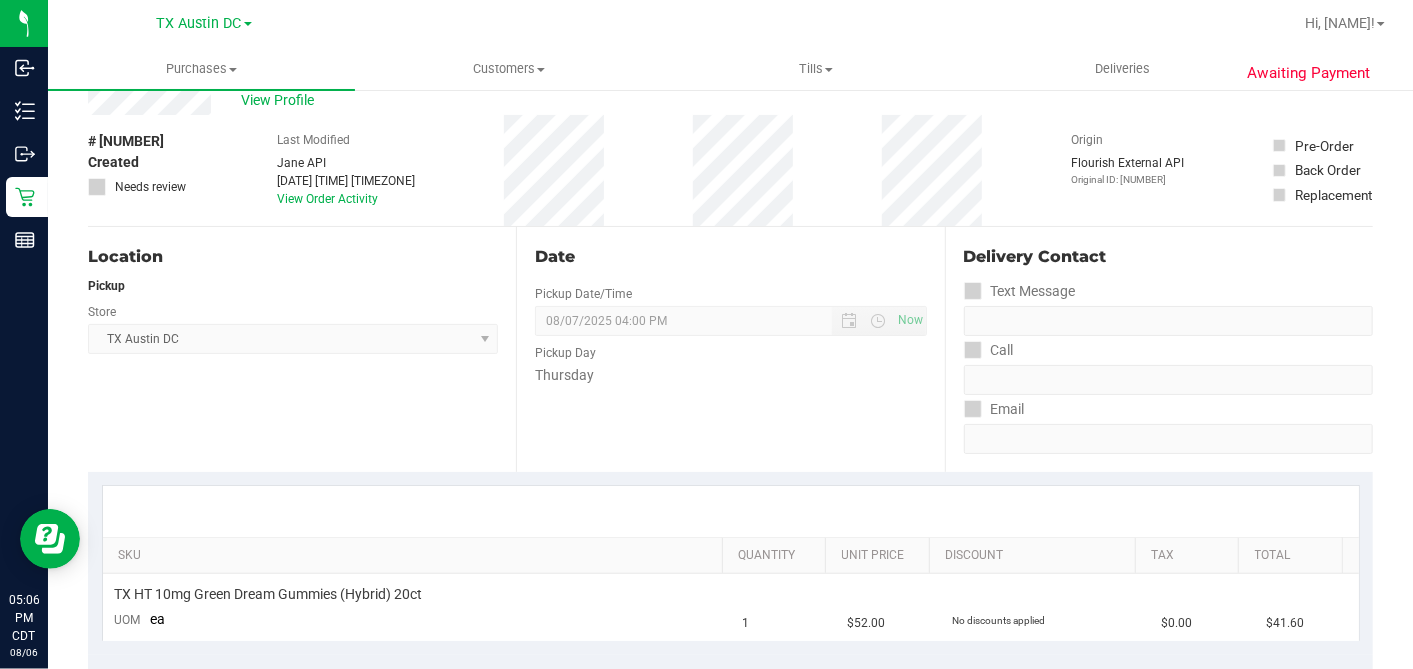 scroll, scrollTop: 0, scrollLeft: 0, axis: both 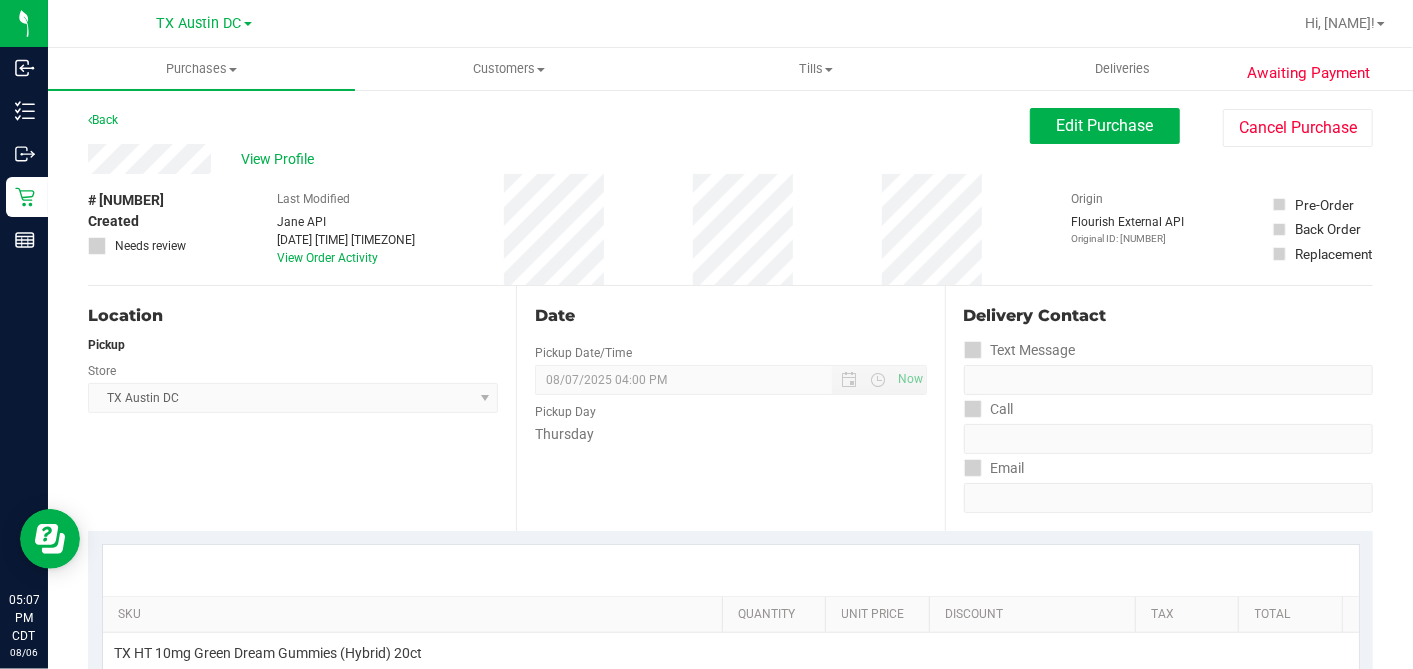 click on "Date
Pickup Date/Time
08/07/2025
Now
08/07/2025 04:00 PM
Now
Pickup Day
Thursday" at bounding box center [730, 408] 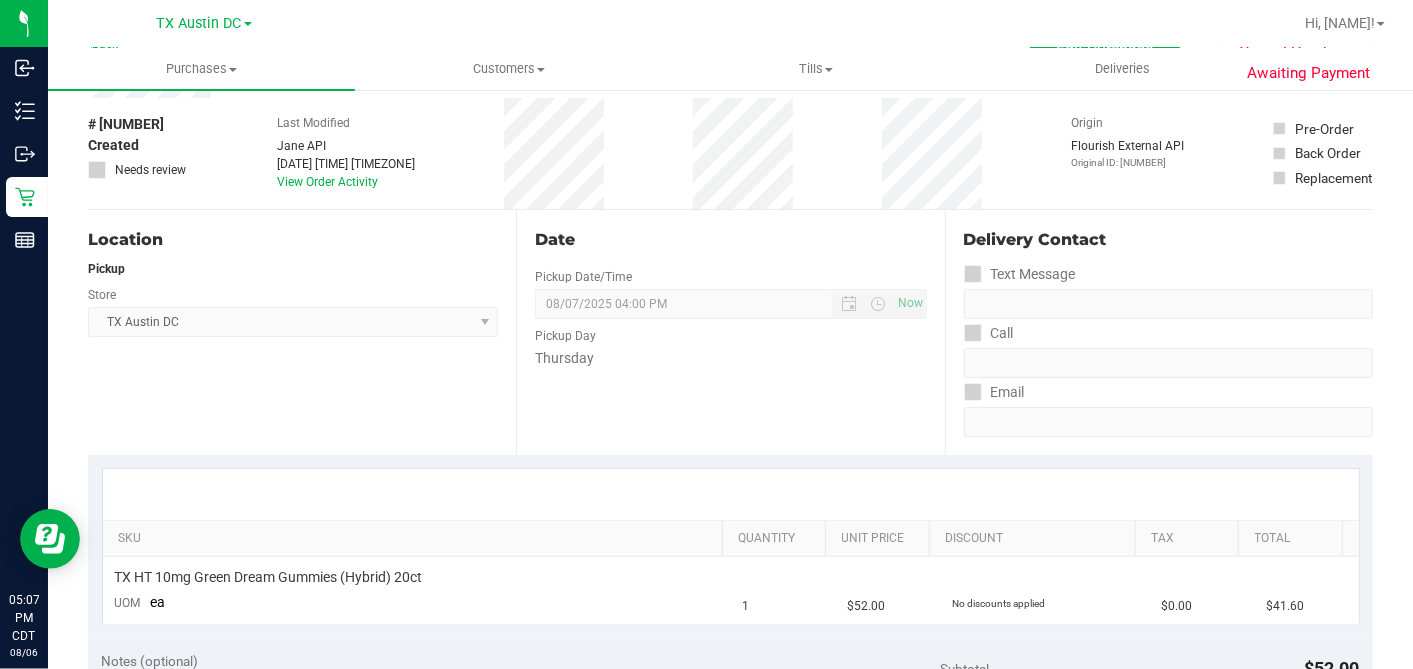 scroll, scrollTop: 0, scrollLeft: 0, axis: both 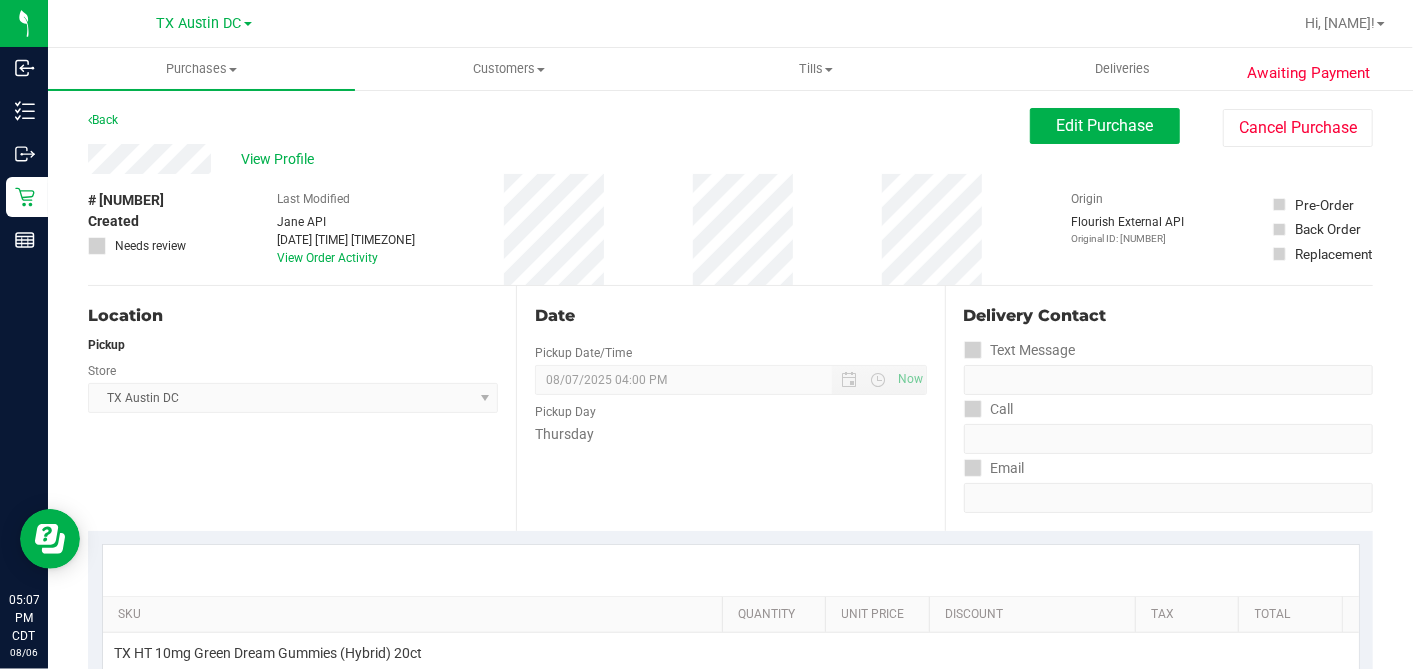 drag, startPoint x: 1039, startPoint y: 145, endPoint x: 1024, endPoint y: 146, distance: 15.033297 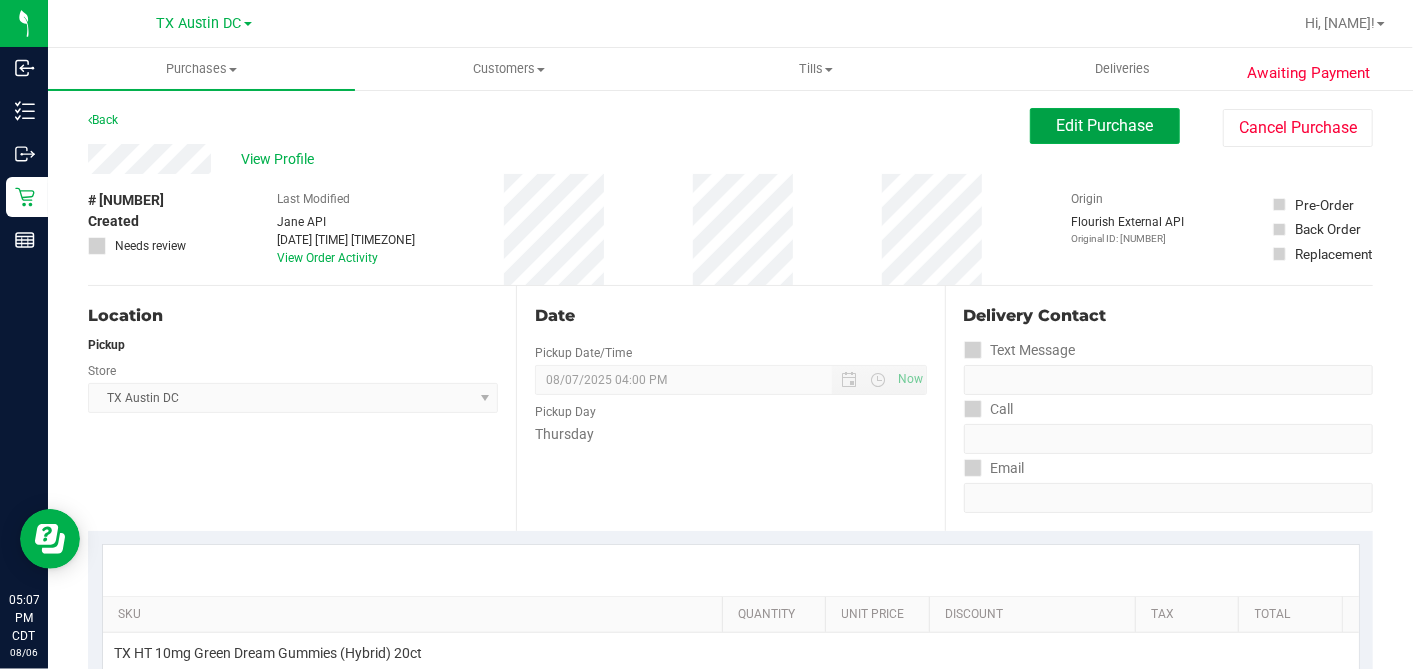 drag, startPoint x: 1074, startPoint y: 125, endPoint x: 968, endPoint y: 155, distance: 110.16351 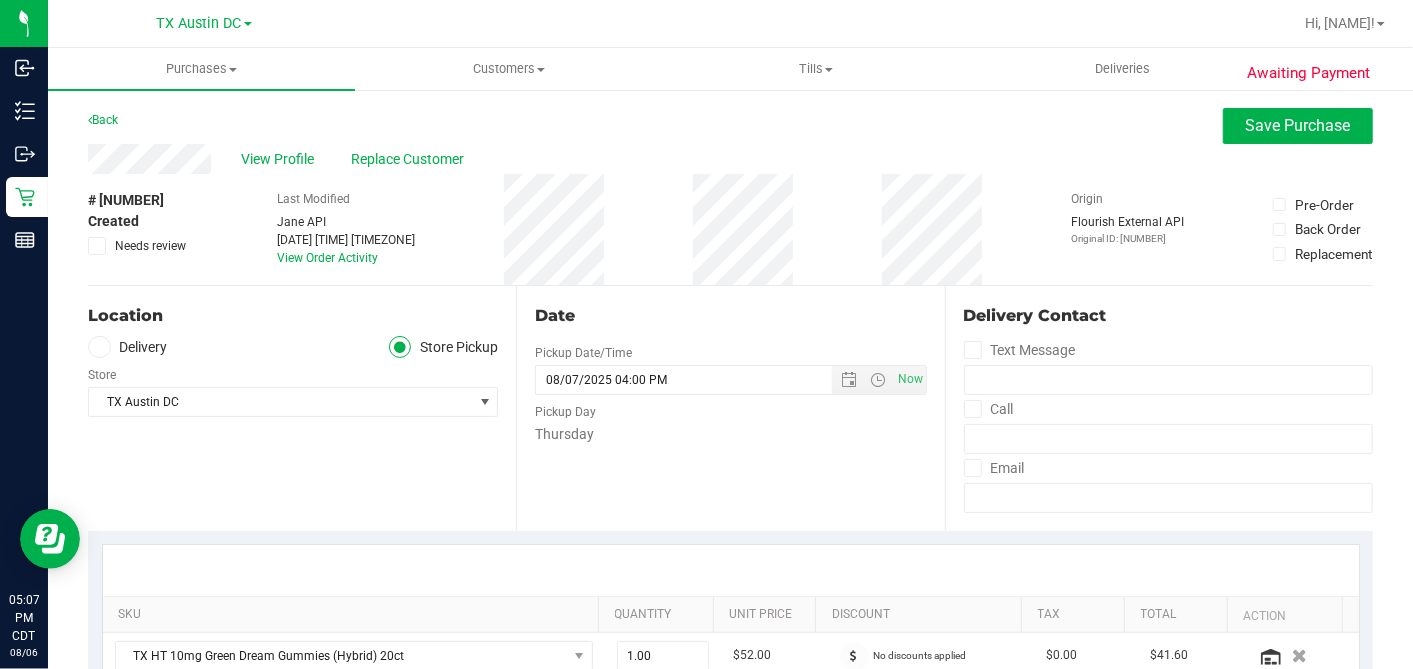 click on "Store" at bounding box center (293, 372) 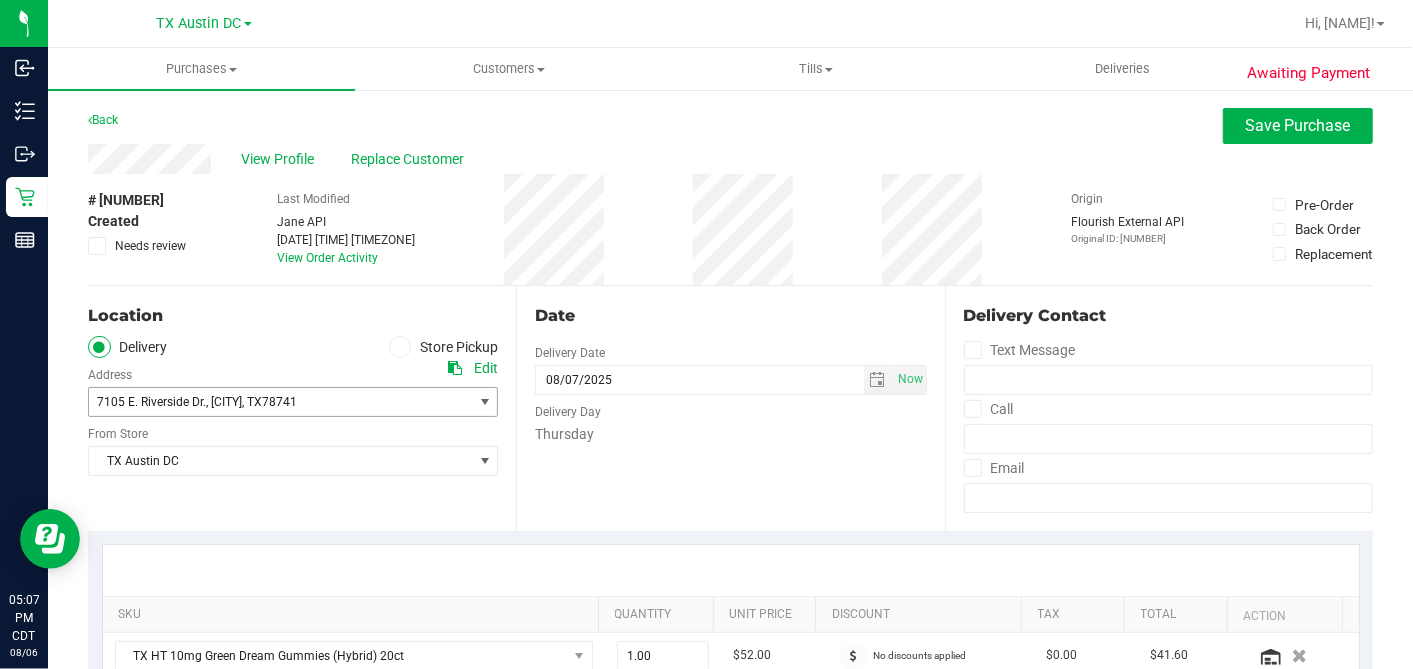click on "78741" at bounding box center [279, 402] 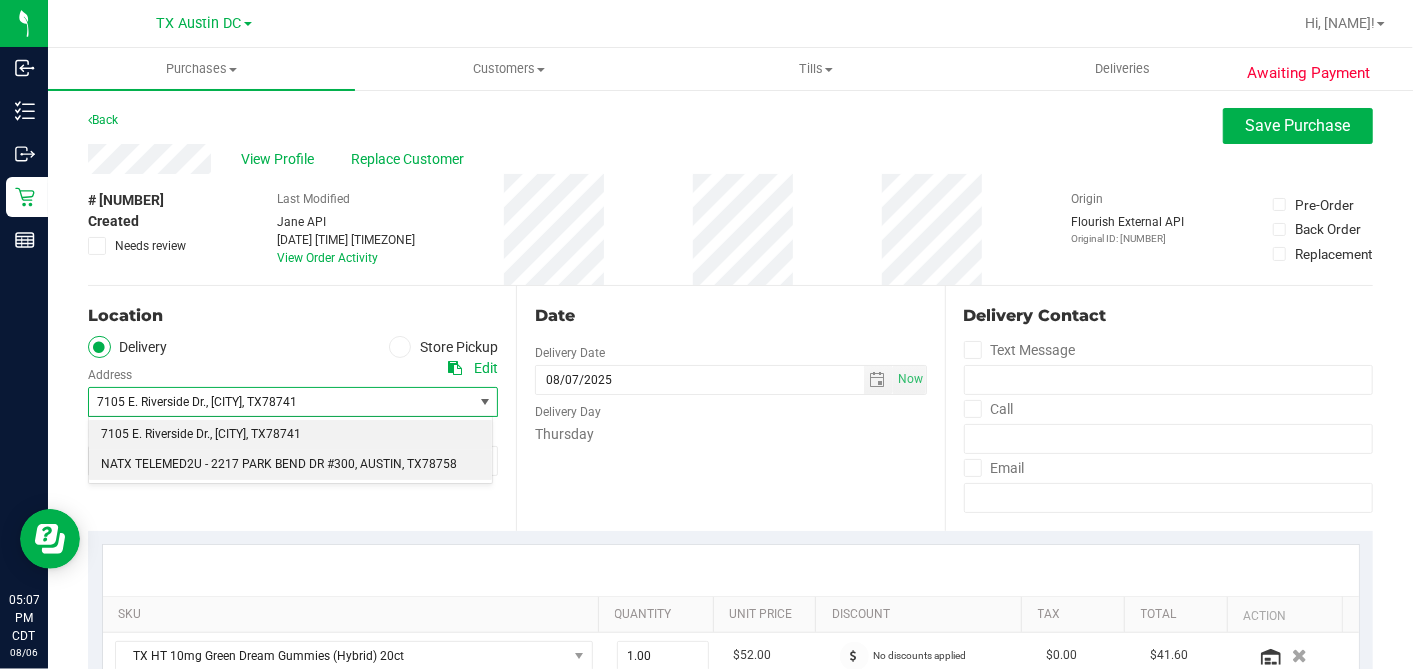 click on "NATX TELEMED2U - 2217 PARK BEND DR #300" at bounding box center (228, 465) 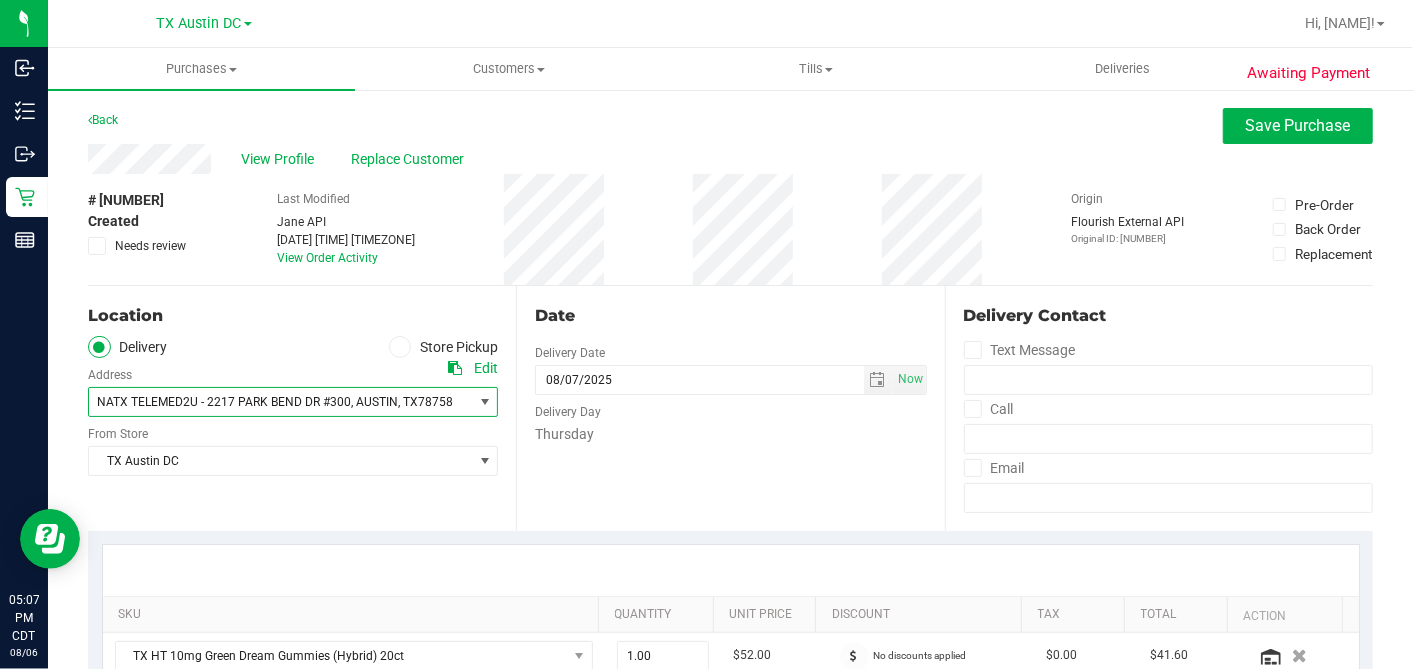click on "Date
Delivery Date
08/07/2025
Now
08/07/2025 04:00 PM
Now
Delivery Day
Thursday" at bounding box center (730, 408) 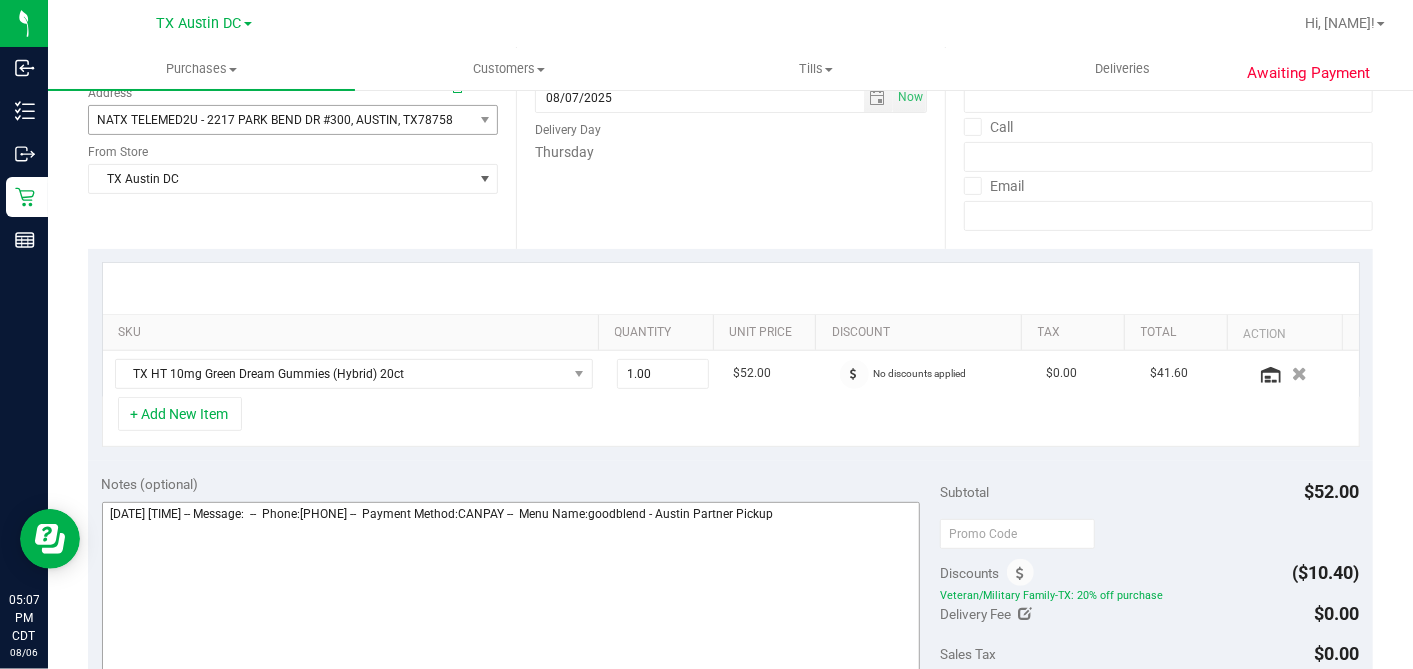 scroll, scrollTop: 444, scrollLeft: 0, axis: vertical 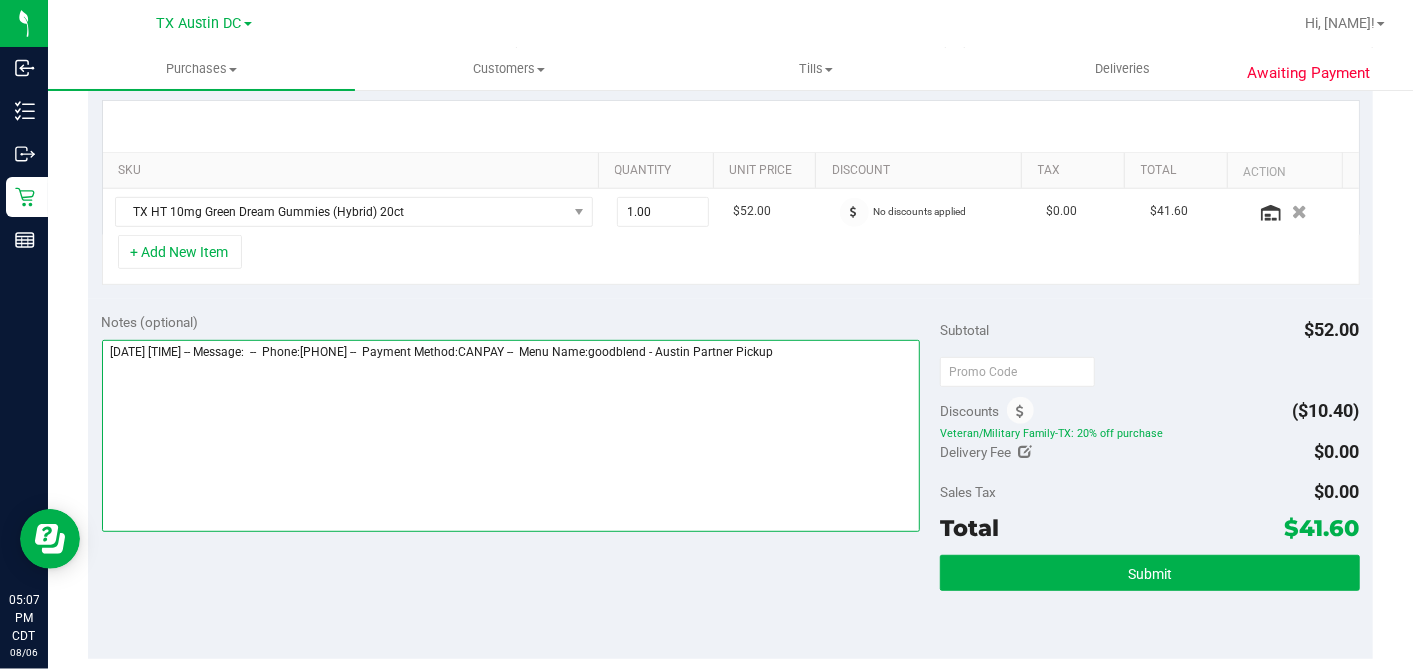 click at bounding box center [511, 436] 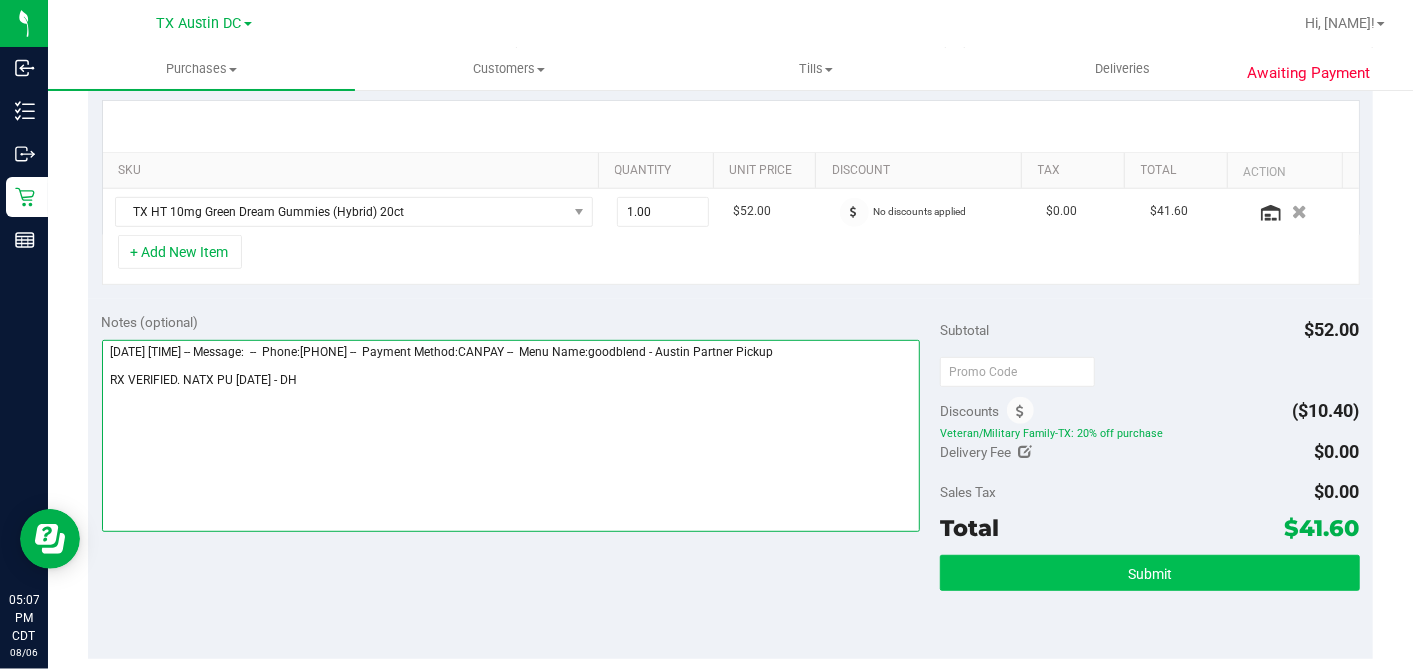 type on "Thursday 08/07/2025 11:00-16:00 -- Message:  --  Phone:8176582884 --  Payment Method:CANPAY --  Menu Name:goodblend - Austin Partner Pickup
RX VERIFIED. NATX PU 8/7 - DH" 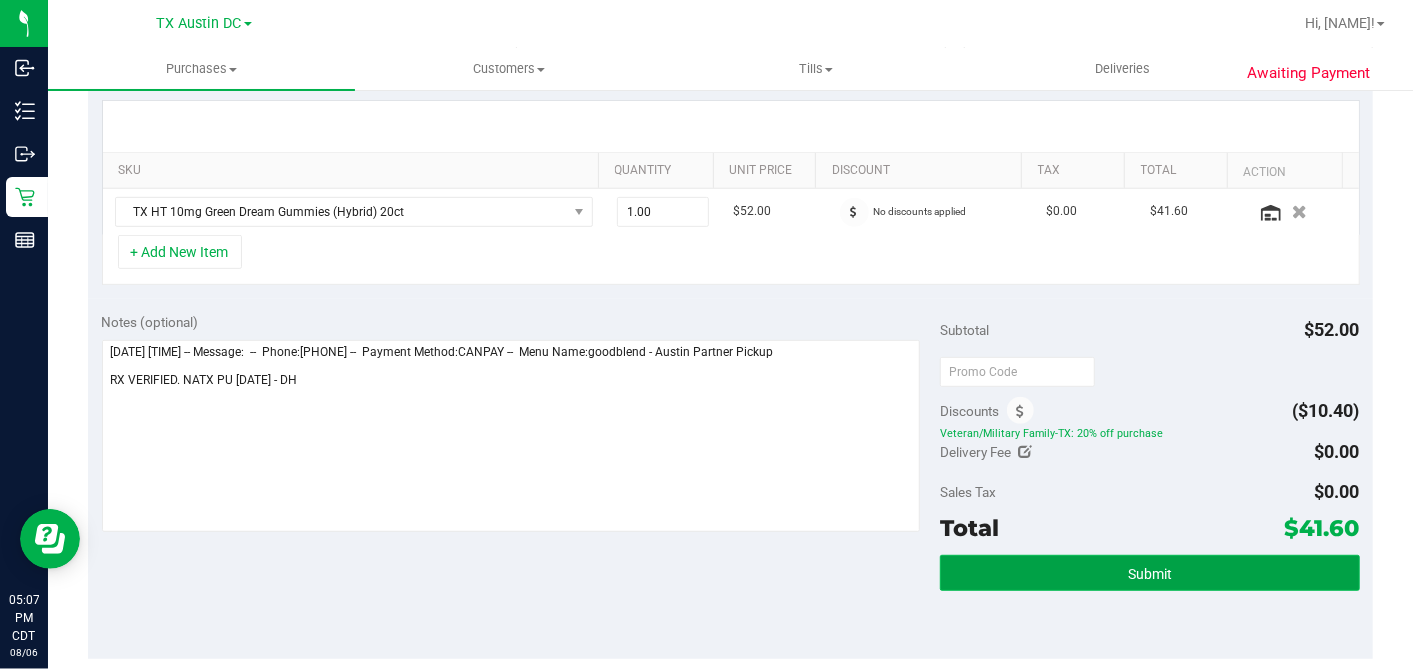 click on "Submit" at bounding box center (1150, 574) 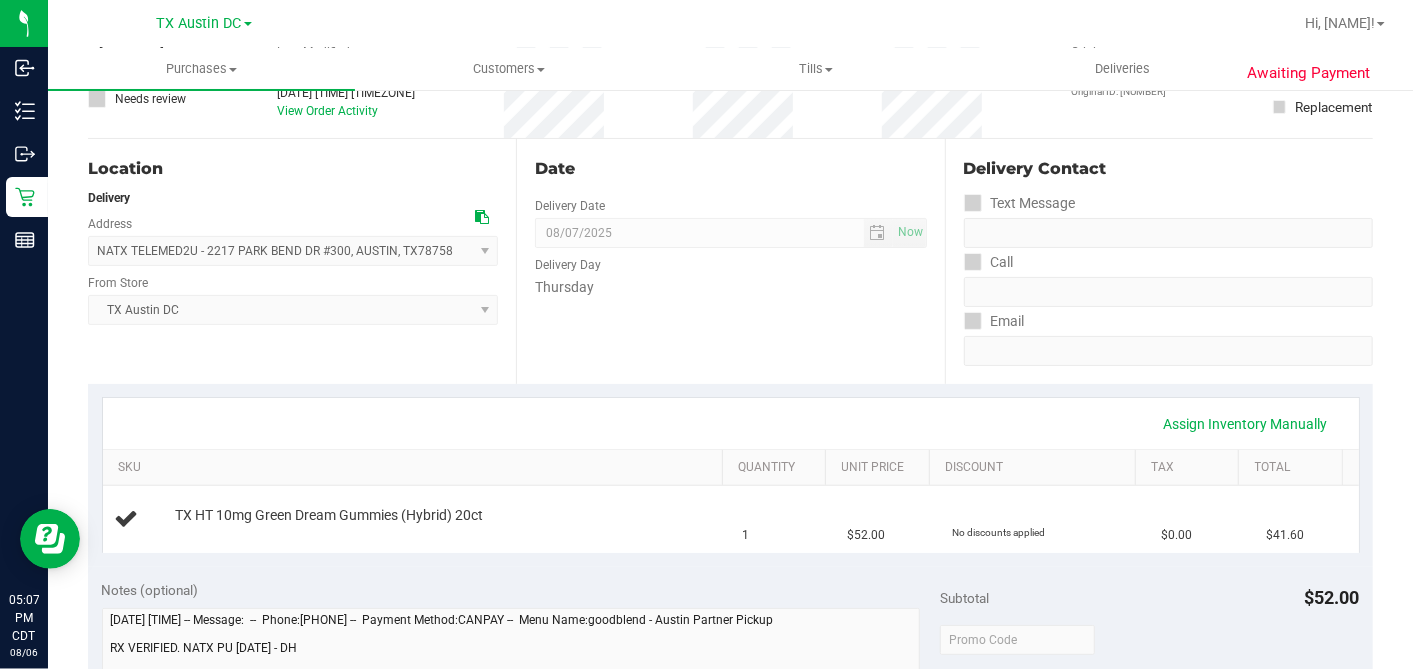scroll, scrollTop: 0, scrollLeft: 0, axis: both 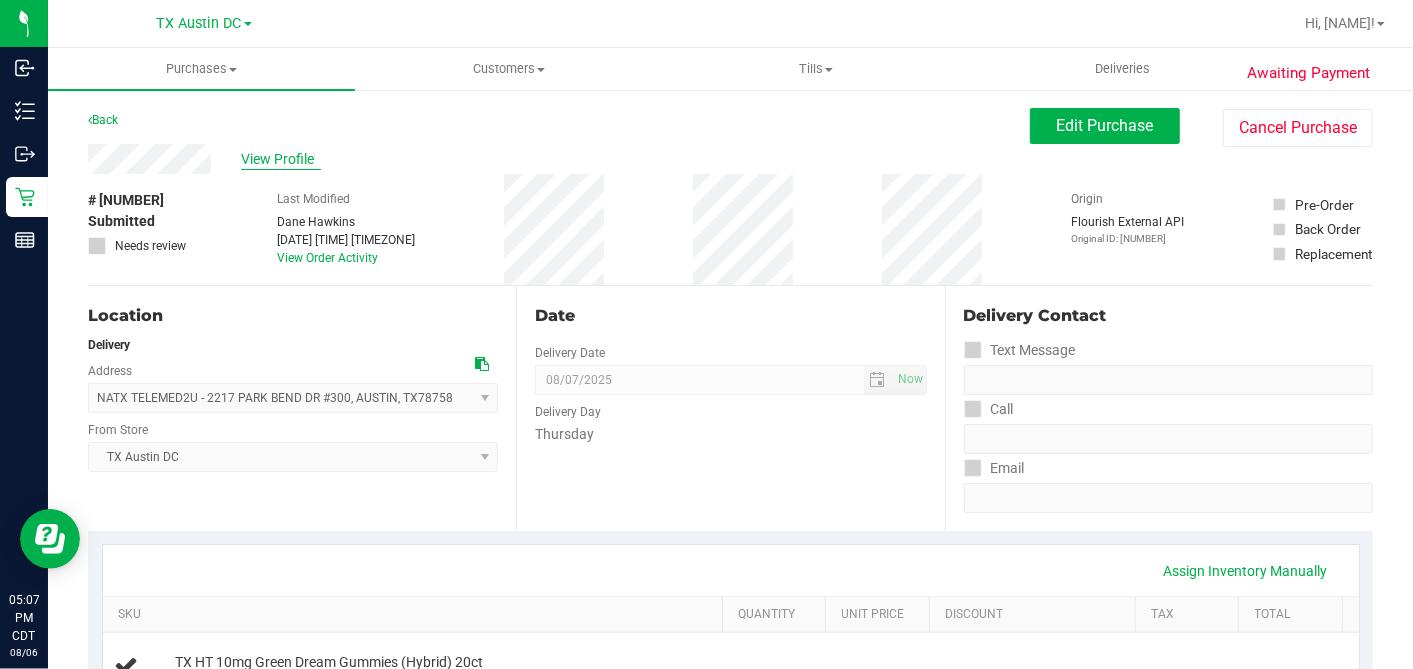 click on "View Profile" at bounding box center (281, 159) 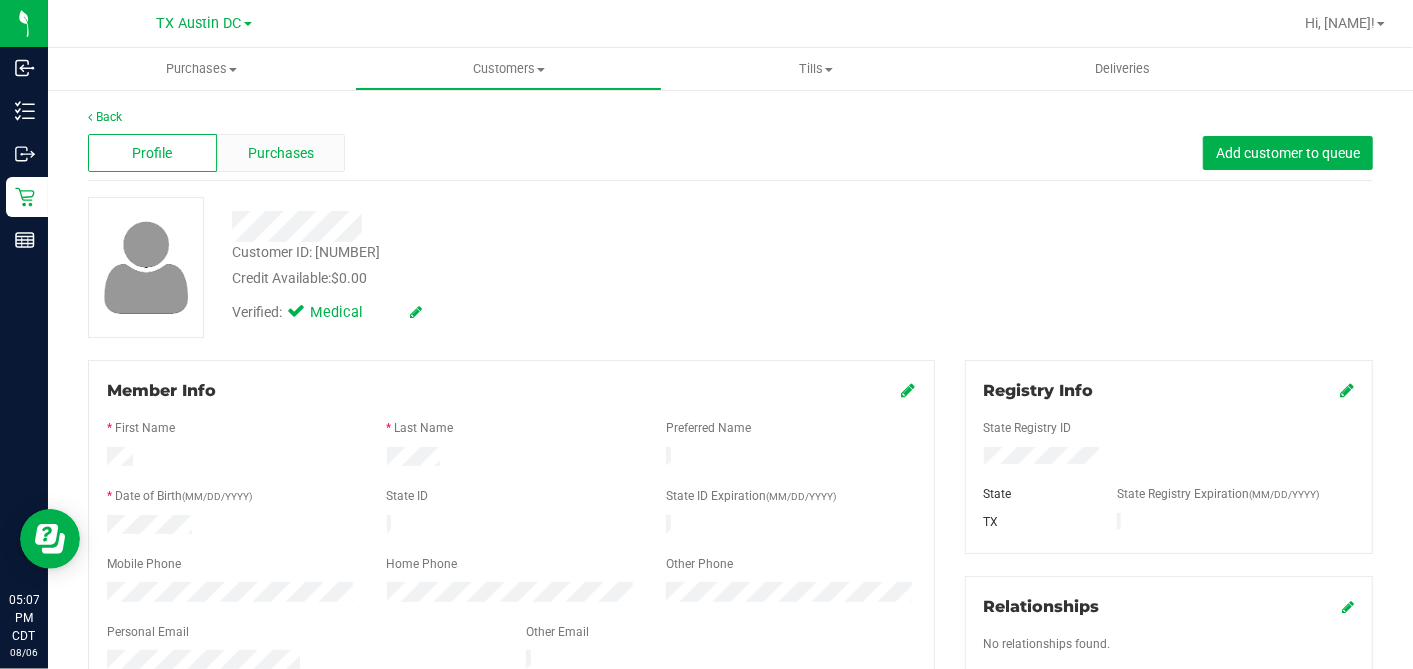 click on "Purchases" at bounding box center (281, 153) 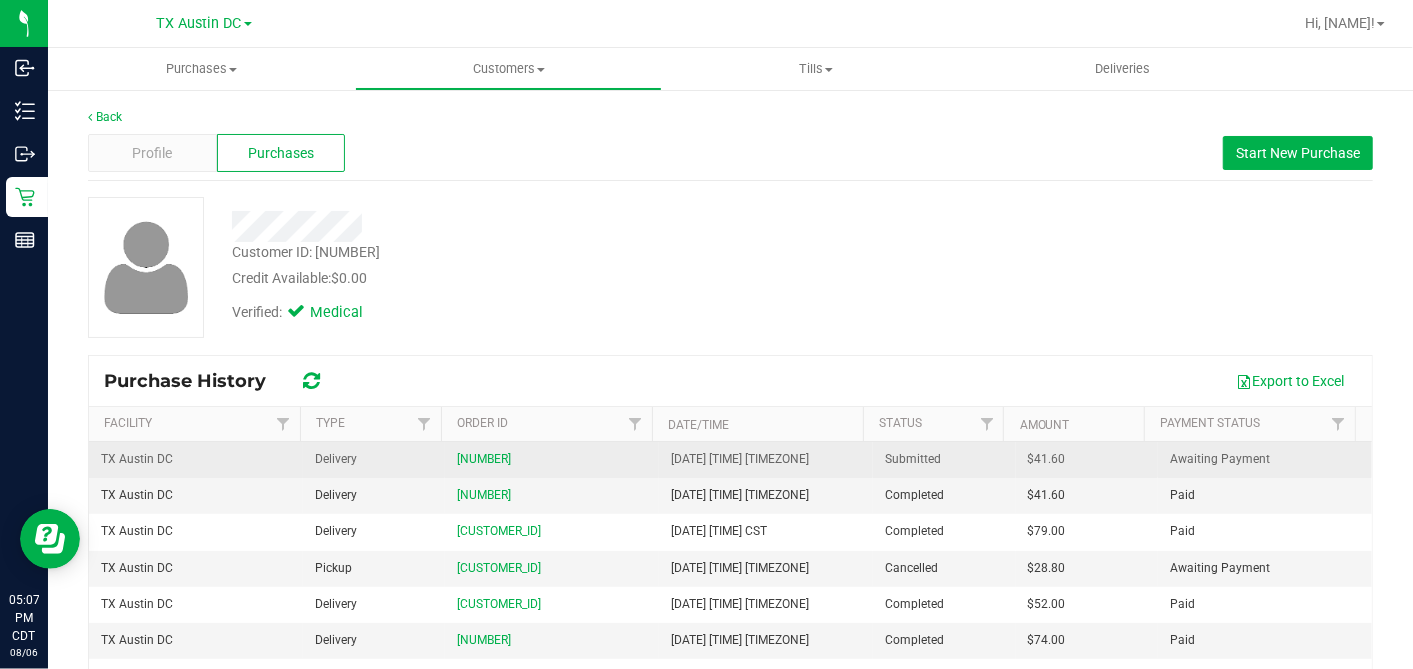 click on "$41.60" at bounding box center [1047, 459] 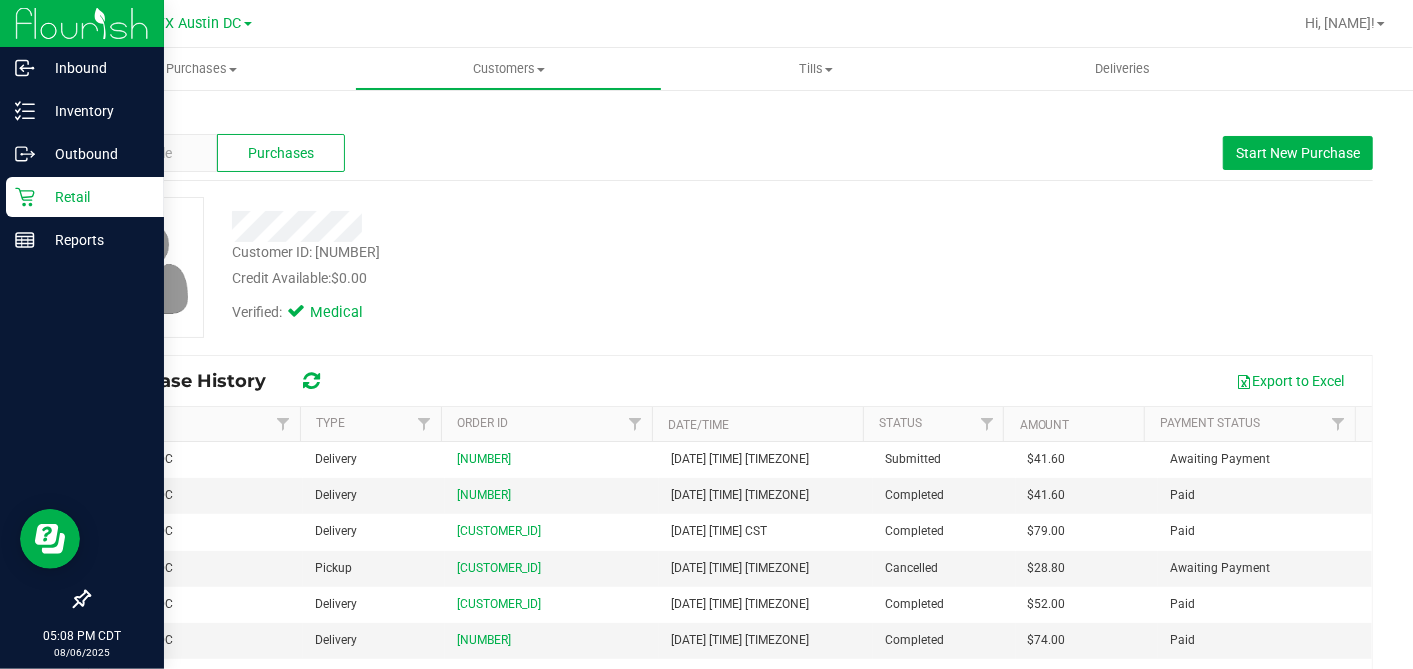 drag, startPoint x: 20, startPoint y: 194, endPoint x: 98, endPoint y: 251, distance: 96.60745 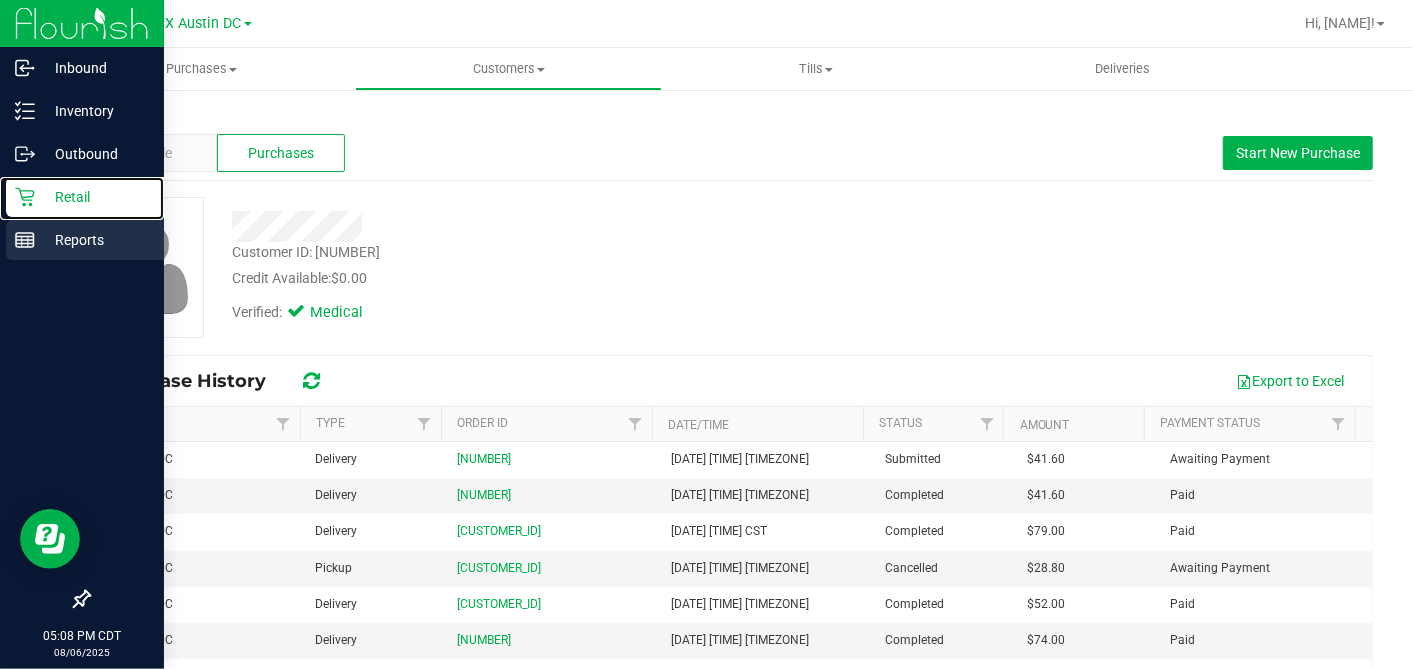 click 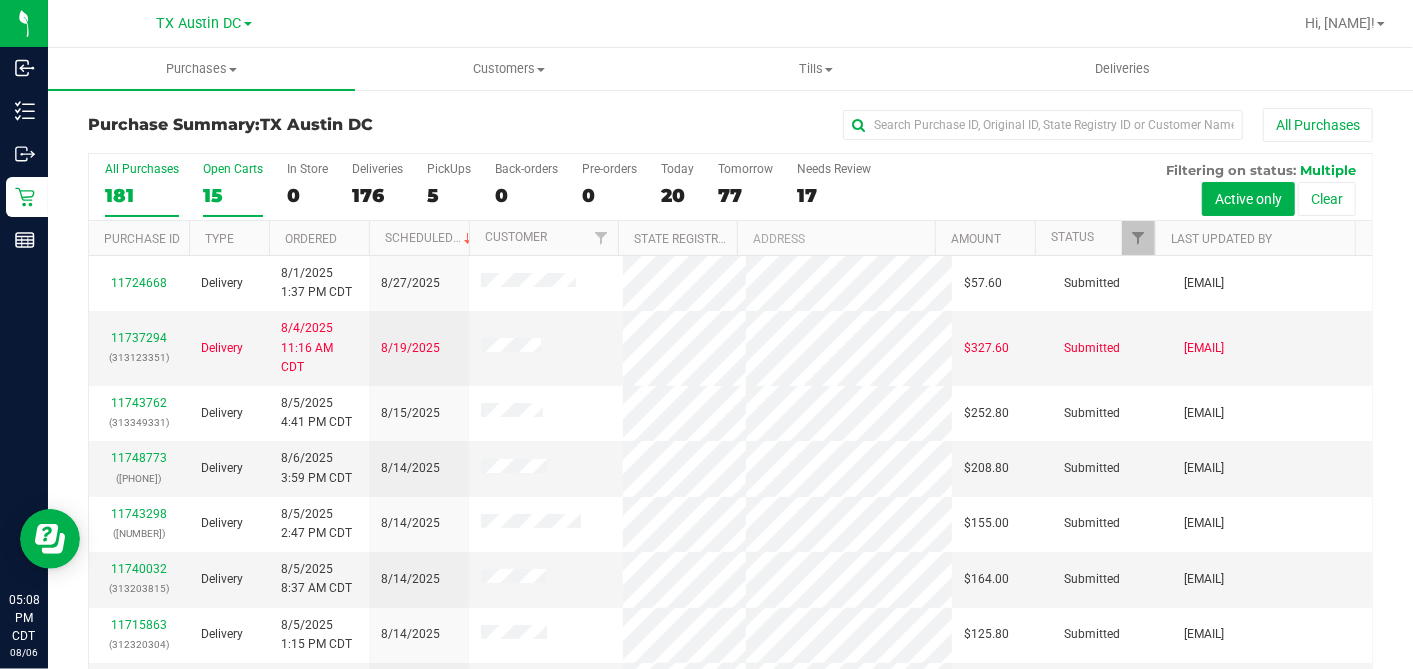click on "15" at bounding box center [233, 195] 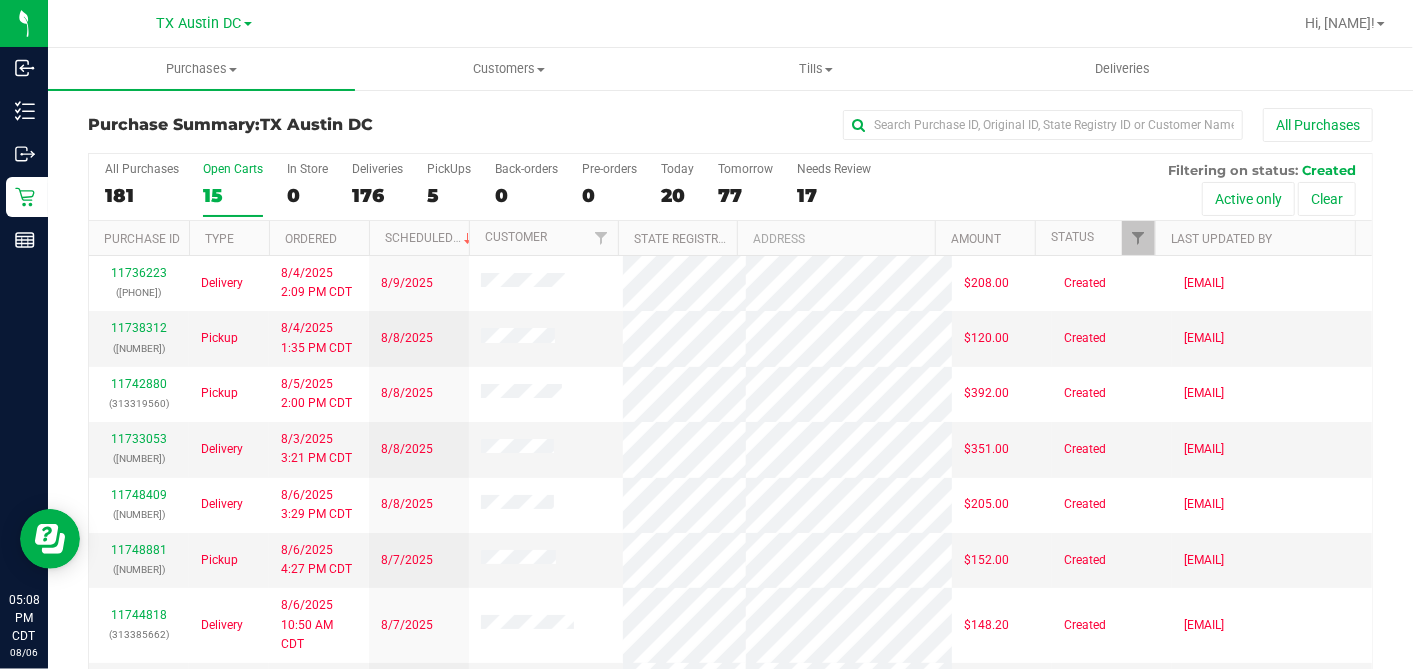 click on "Ordered" at bounding box center [319, 238] 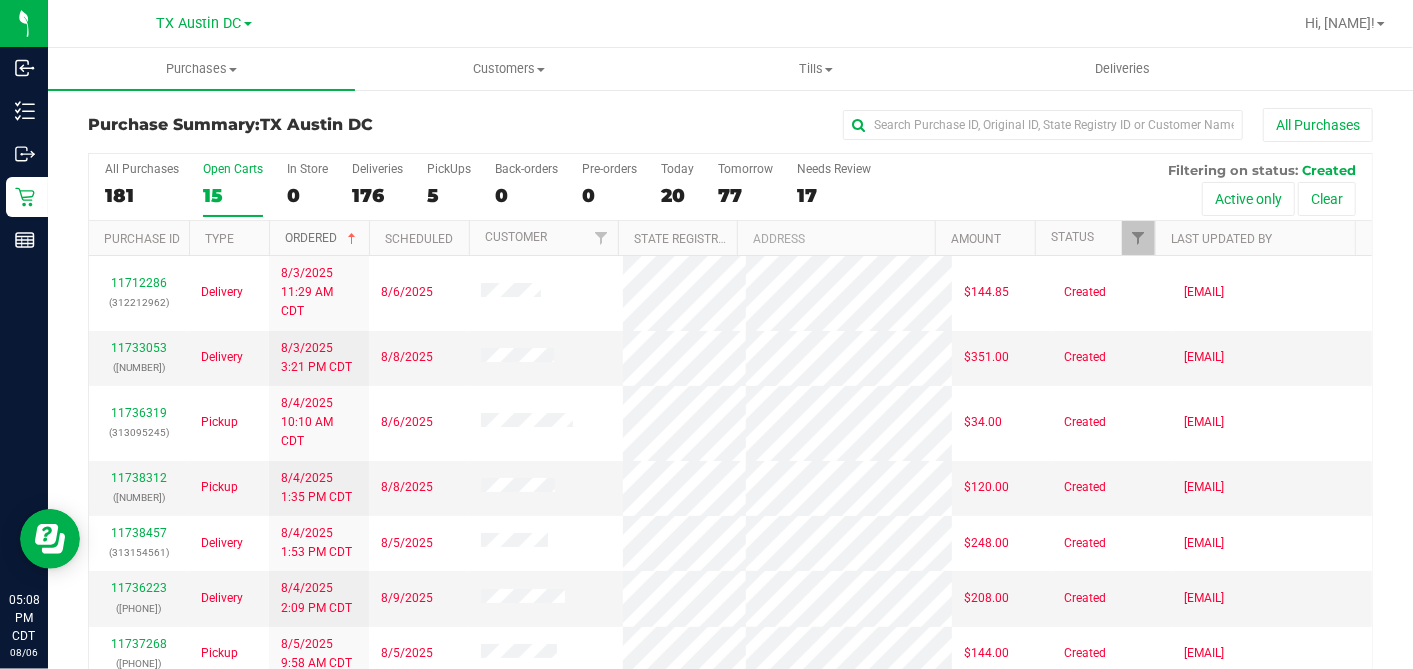 click at bounding box center [352, 239] 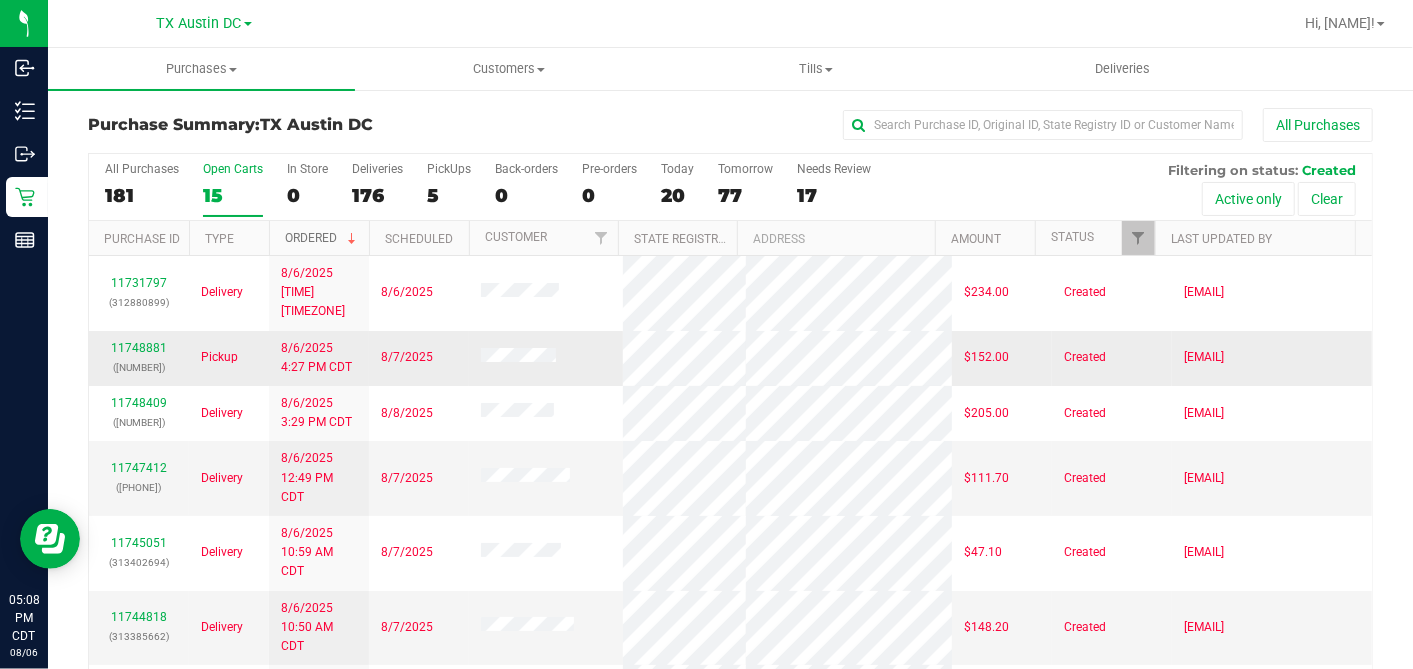 scroll, scrollTop: 558, scrollLeft: 0, axis: vertical 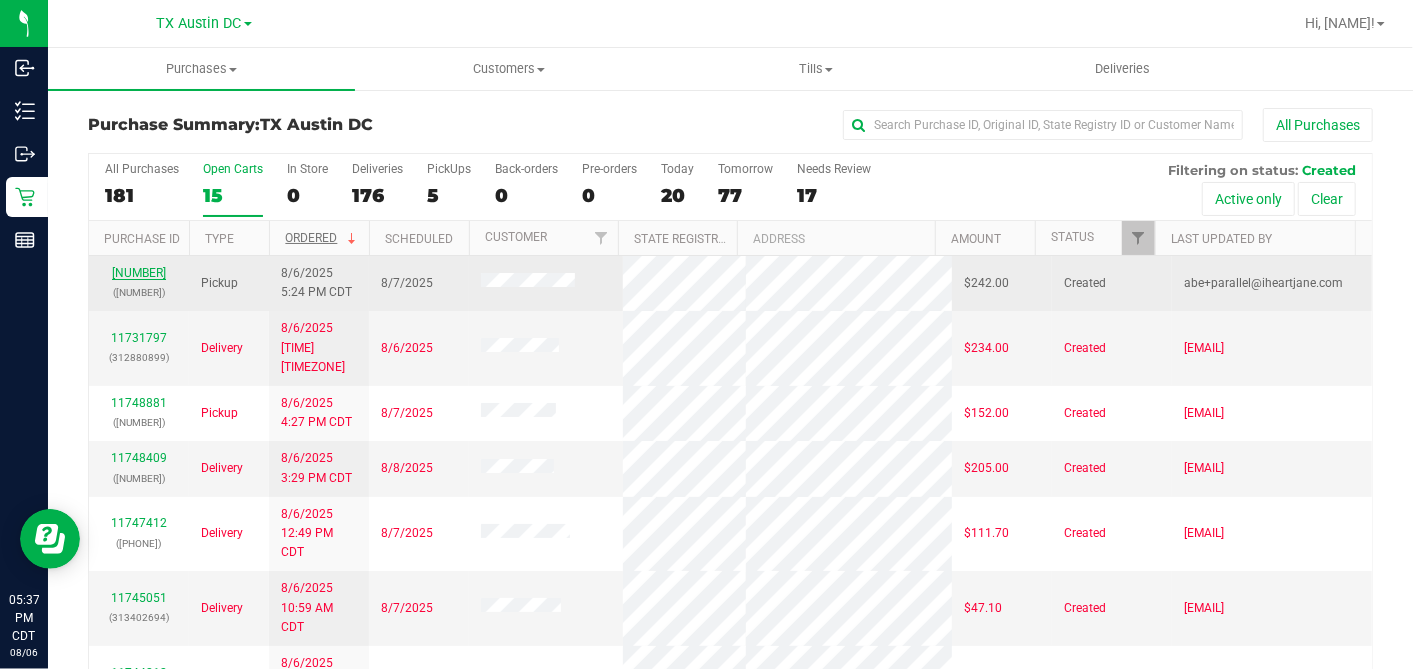 click on "11749587" at bounding box center [139, 273] 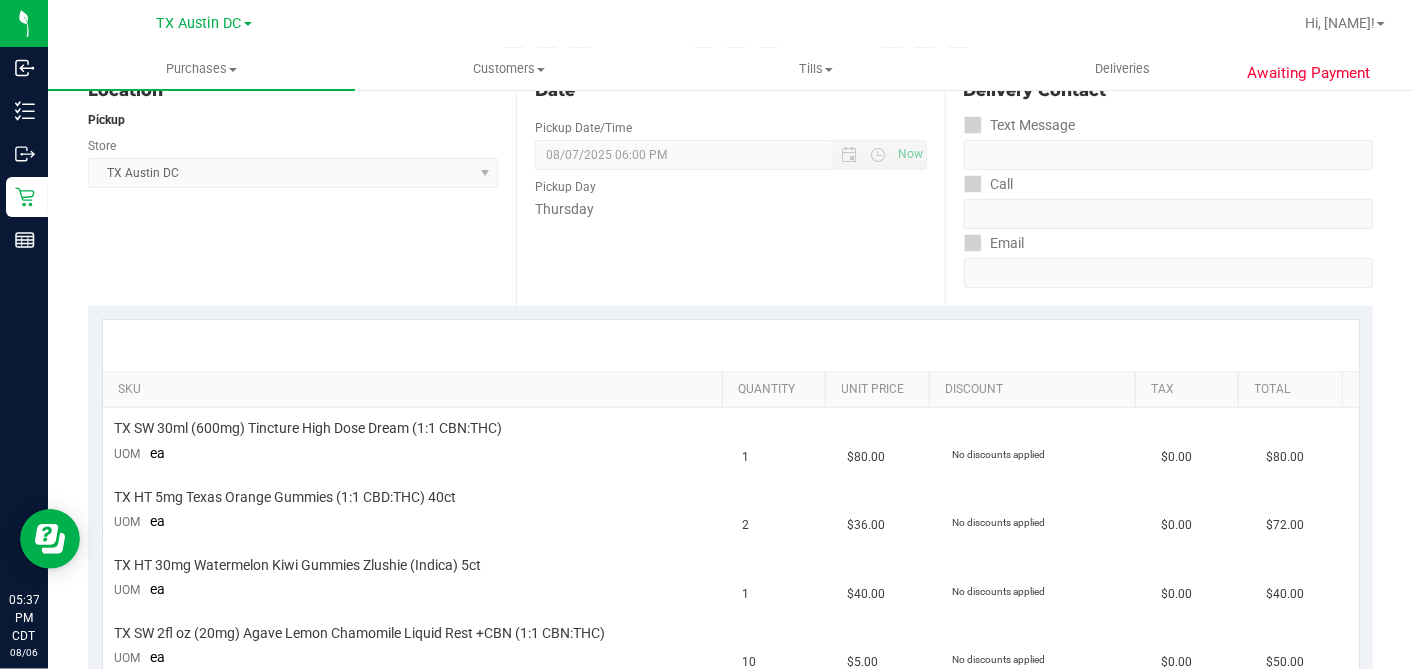 scroll, scrollTop: 0, scrollLeft: 0, axis: both 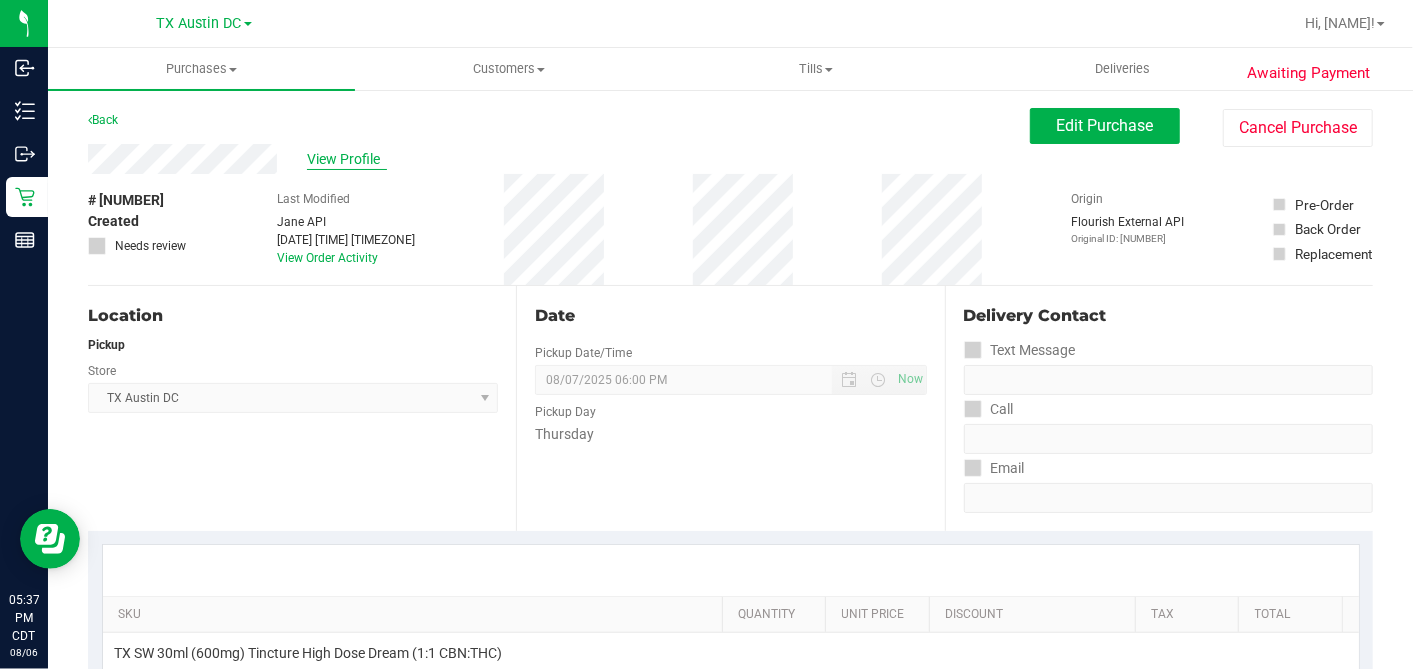 click on "View Profile" at bounding box center (347, 159) 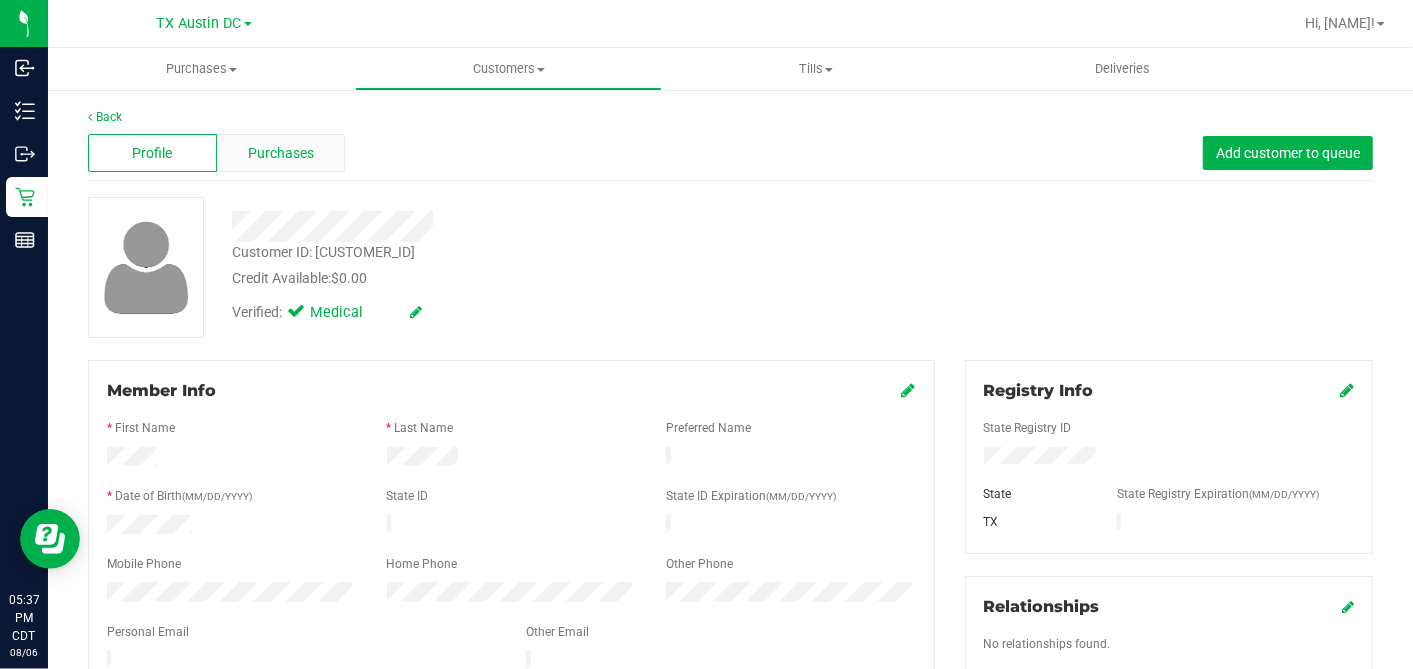 click on "Purchases" at bounding box center [281, 153] 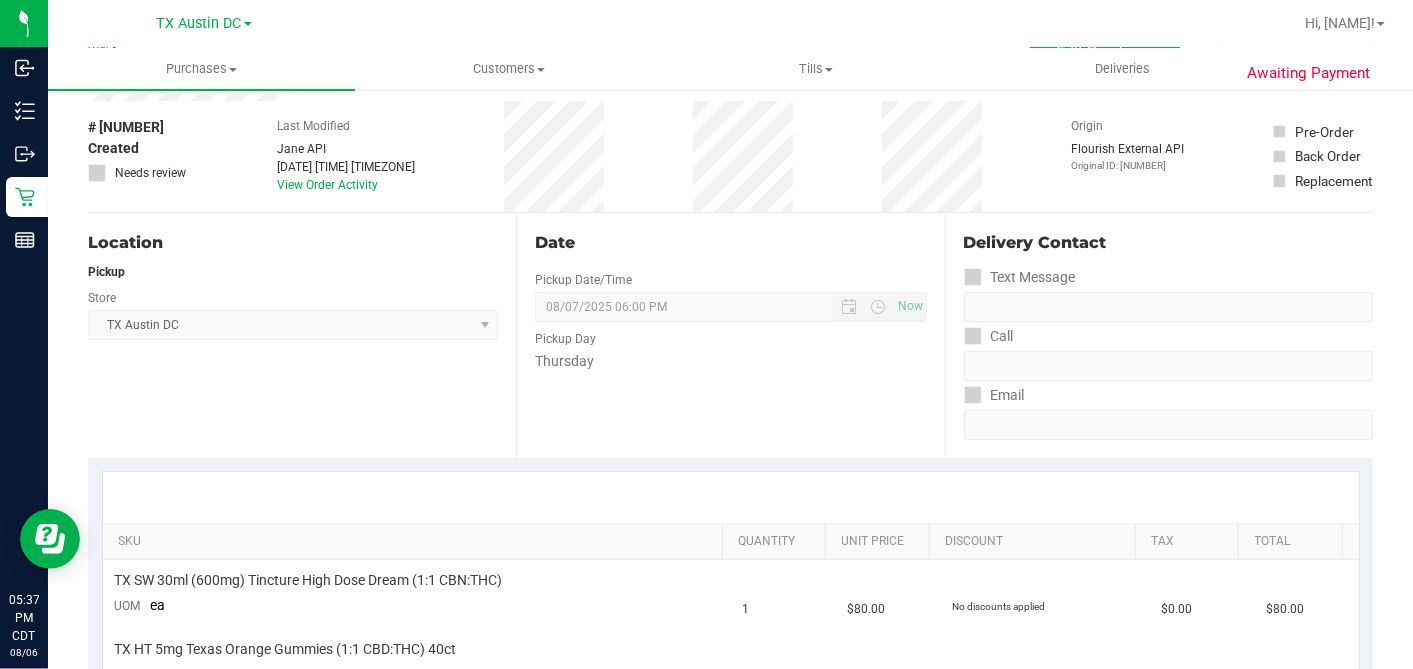 scroll, scrollTop: 0, scrollLeft: 0, axis: both 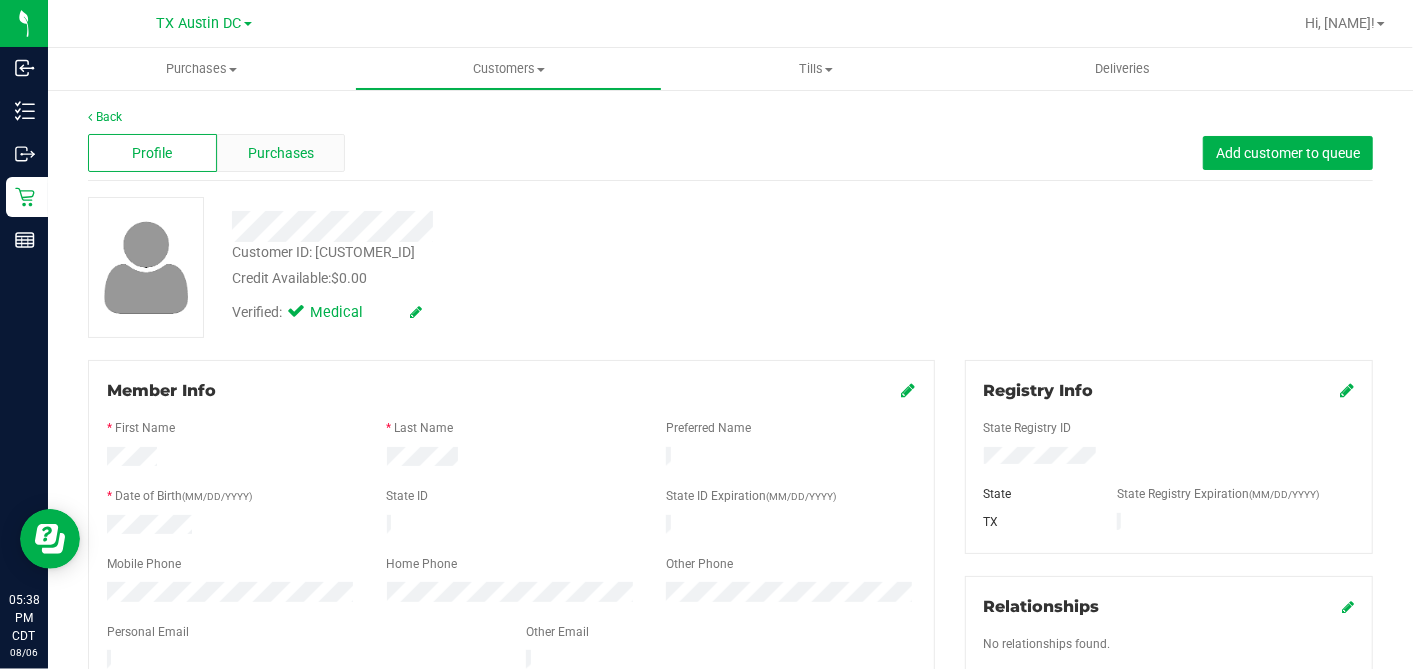 click on "Purchases" at bounding box center (281, 153) 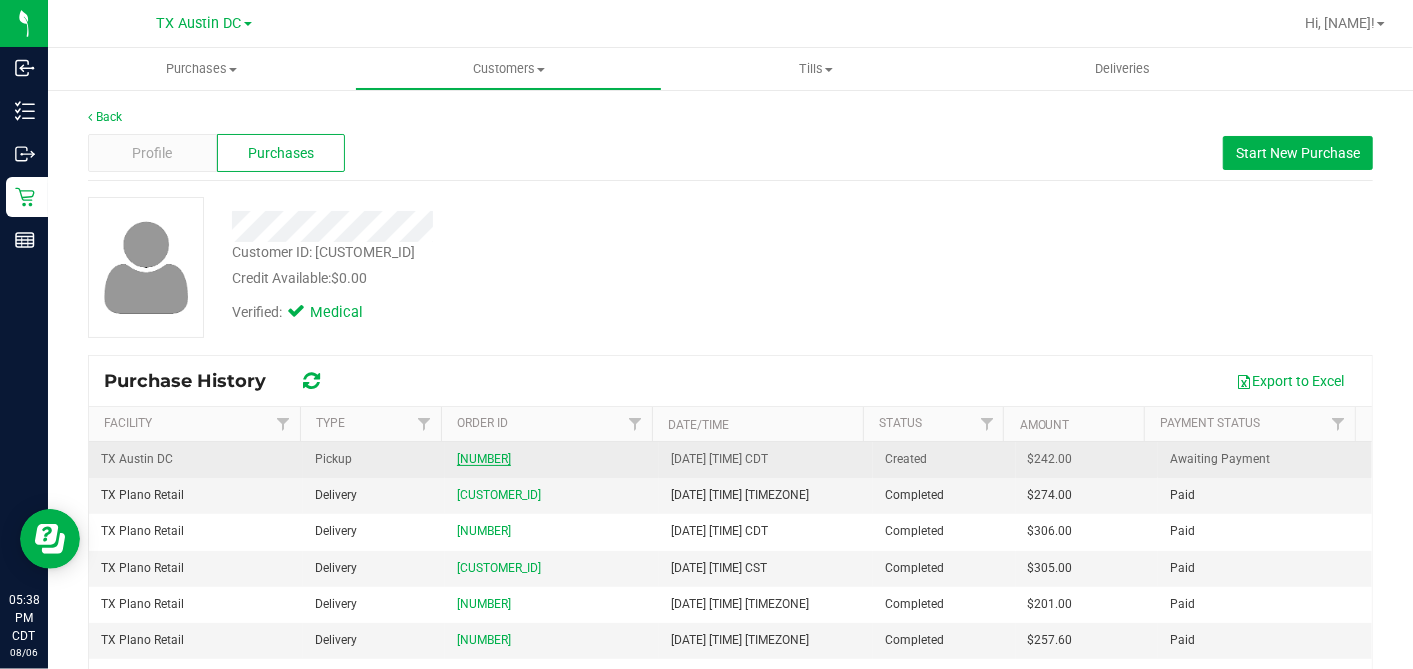 click on "11749587" at bounding box center (484, 459) 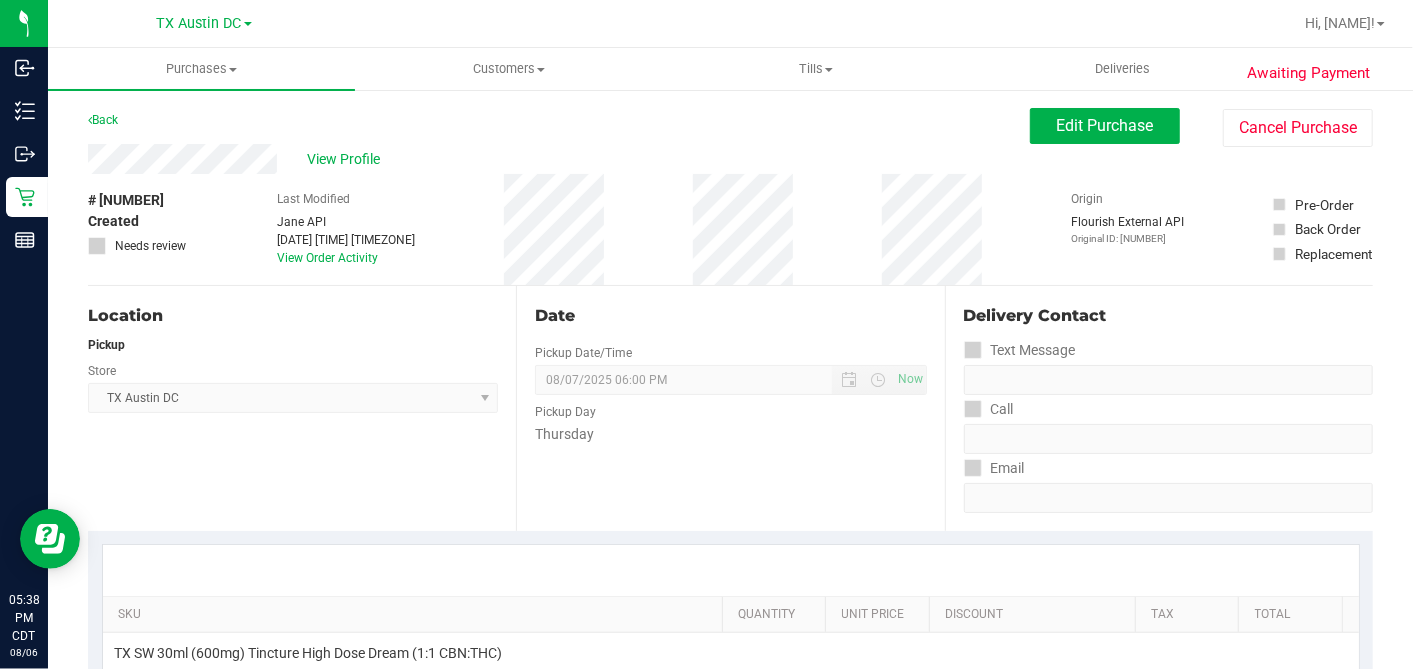 click on "# 11749587
Created
Needs review
Last Modified
Jane API
Aug 6, 2025 5:24:50 PM CDT
View Order Activity
Origin
Flourish External API
Original ID: 313545438
Pre-Order
Back Order" at bounding box center (730, 229) 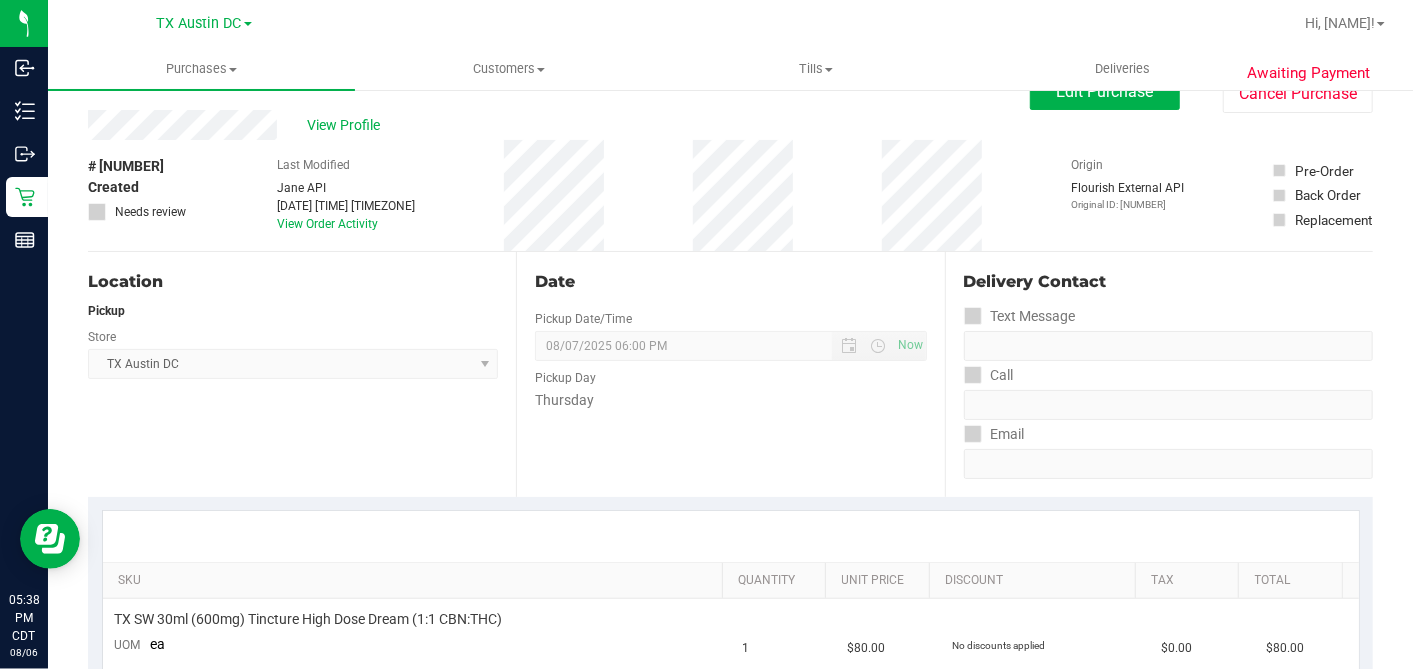 scroll, scrollTop: 0, scrollLeft: 0, axis: both 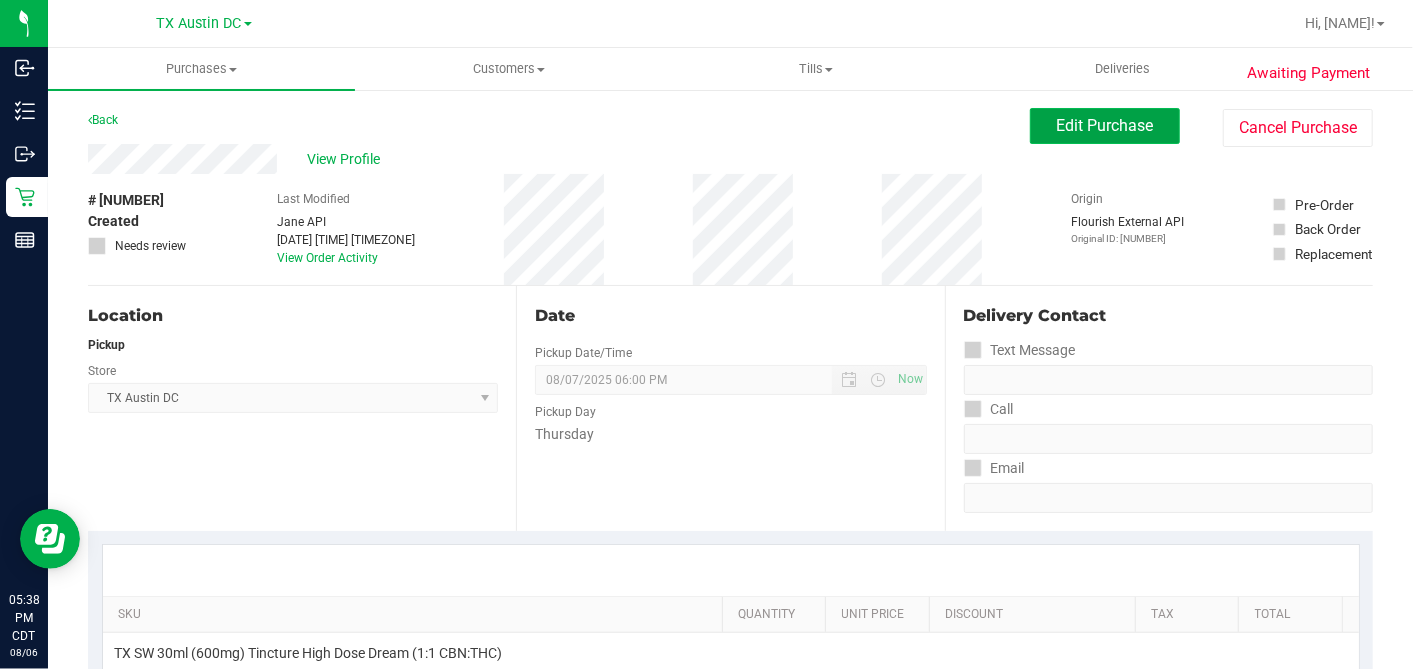click on "Edit Purchase" at bounding box center (1105, 126) 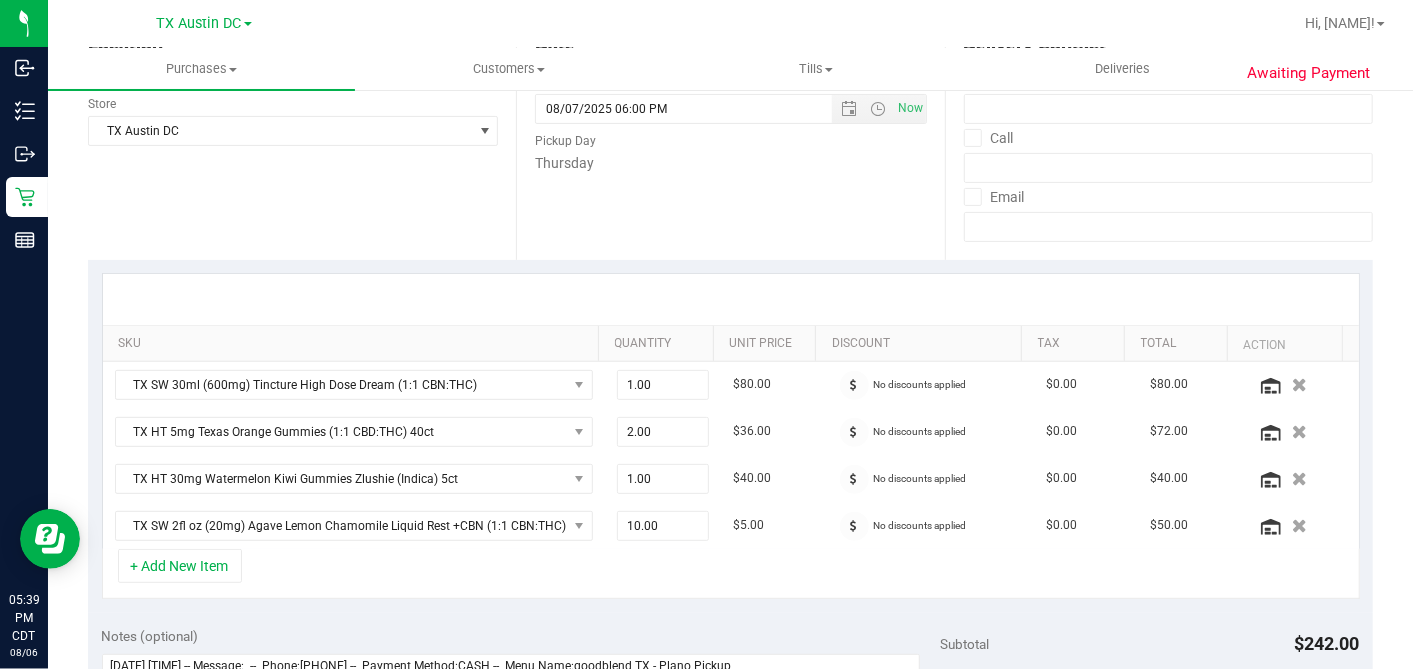 scroll, scrollTop: 222, scrollLeft: 0, axis: vertical 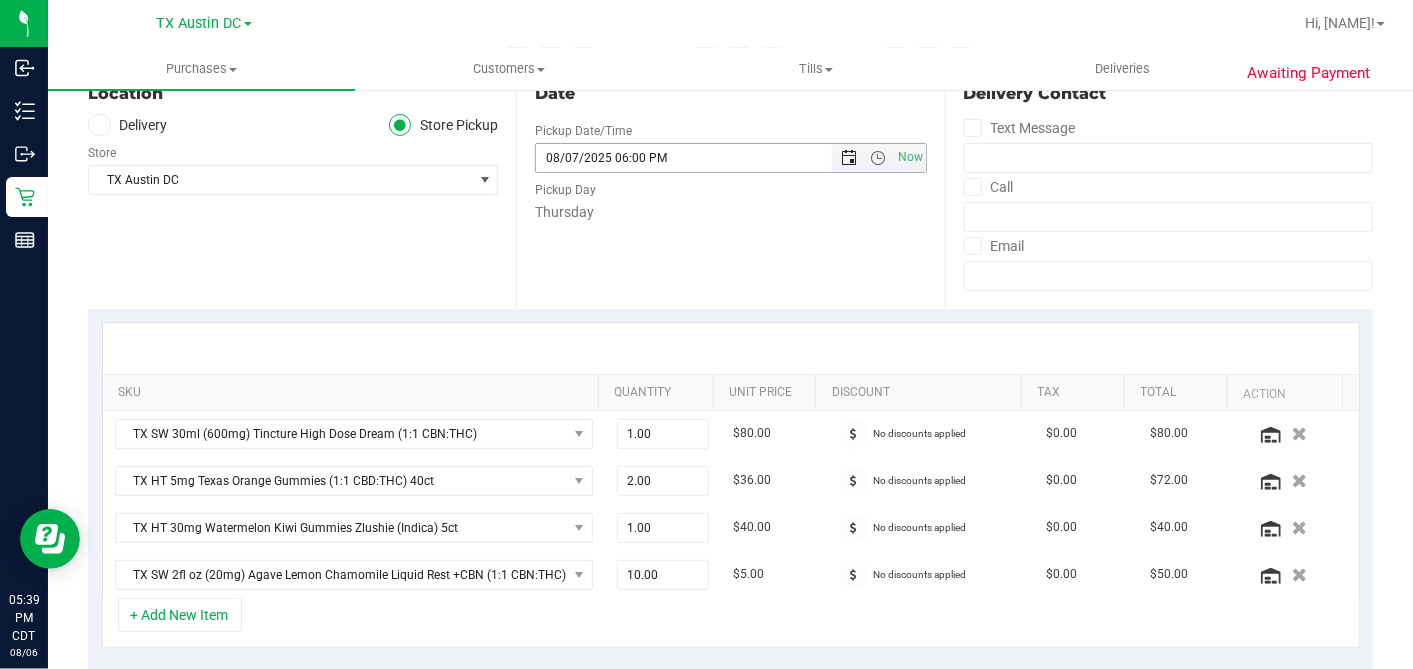 click at bounding box center (850, 158) 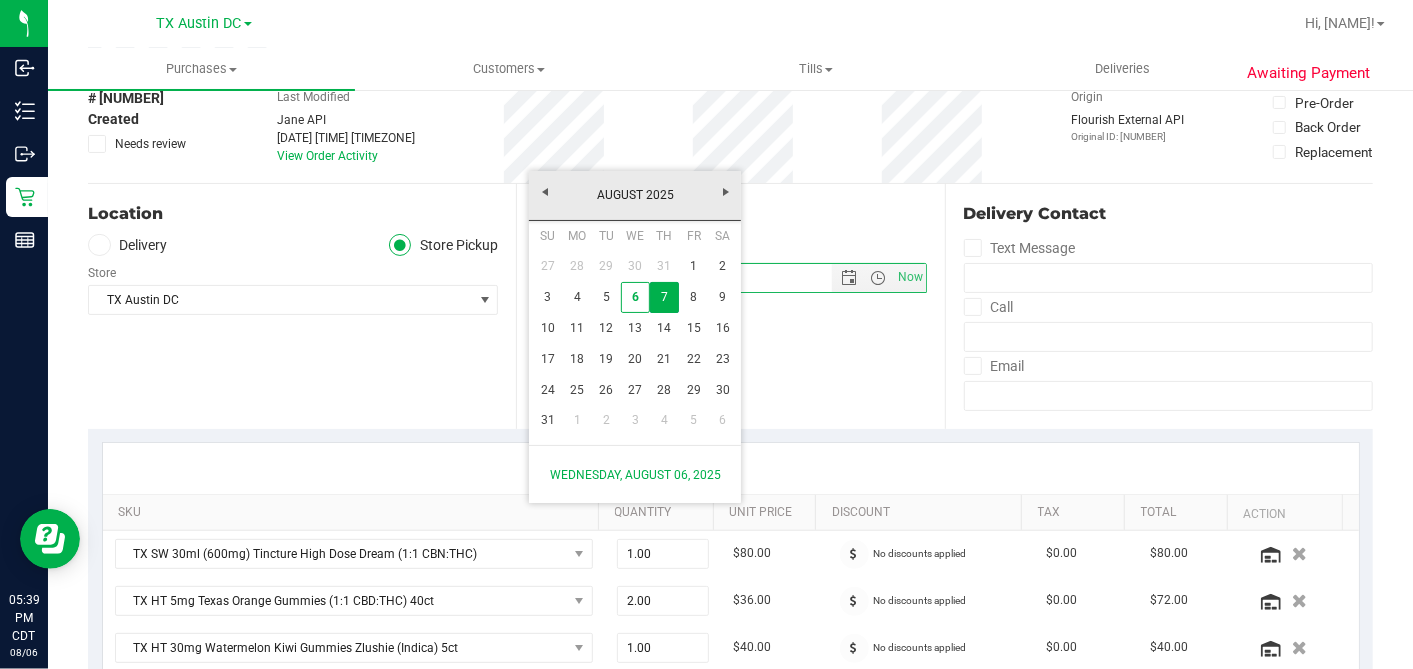 scroll, scrollTop: 0, scrollLeft: 0, axis: both 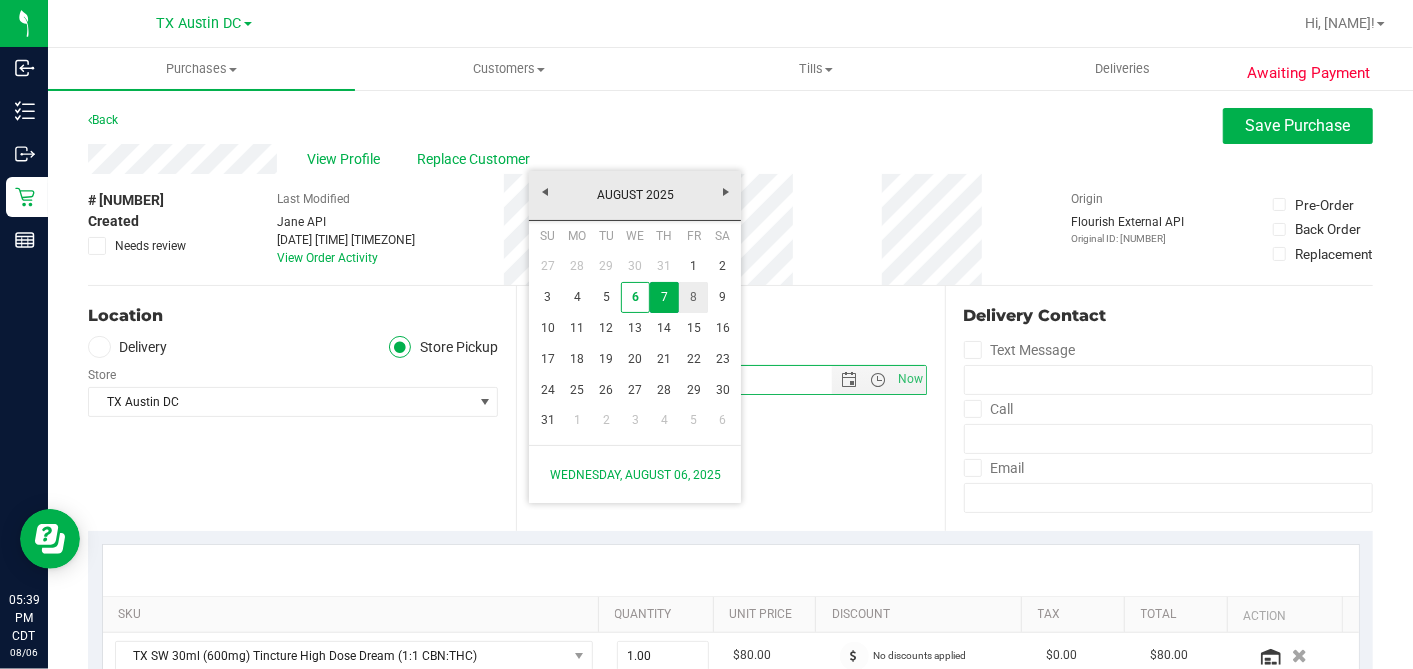 click on "8" at bounding box center [693, 297] 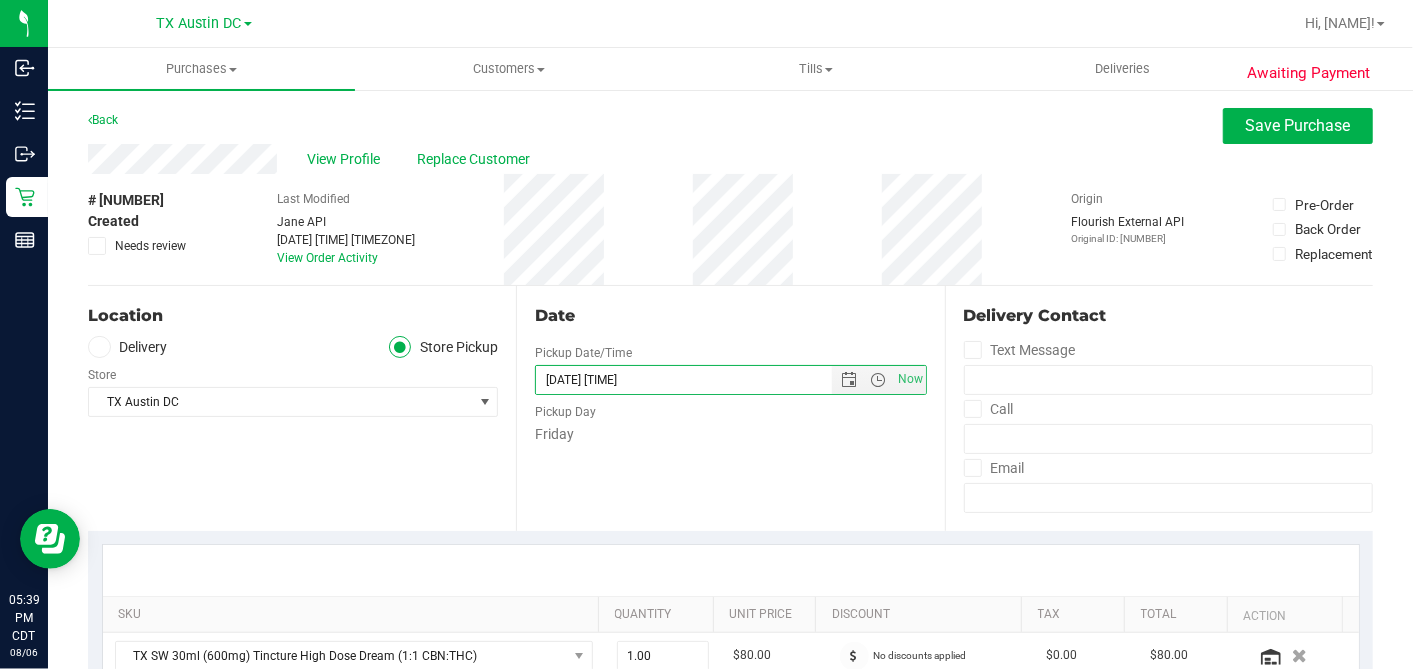 click on "Date
Pickup Date/Time
08/08/2025
Now
08/08/2025 06:00 PM
Now
Pickup Day
Friday" at bounding box center [730, 408] 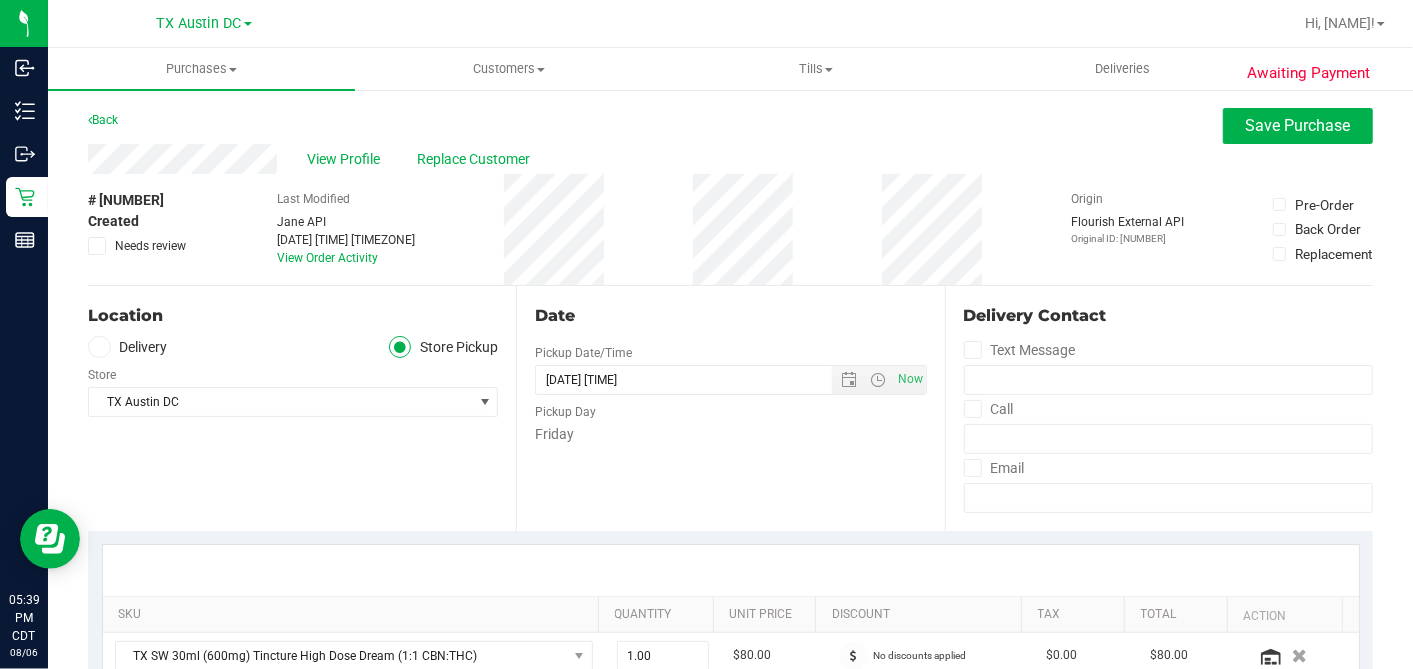 drag, startPoint x: 160, startPoint y: 346, endPoint x: 193, endPoint y: 356, distance: 34.48188 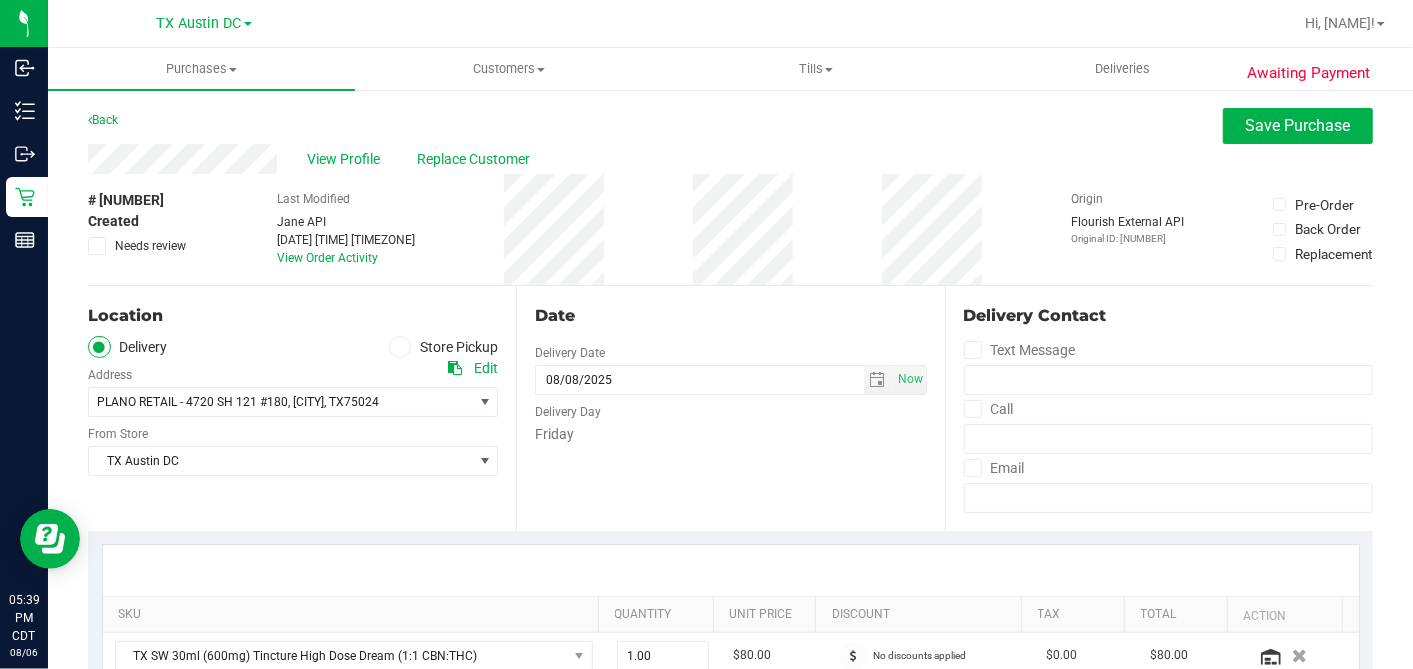 click on "Date
Delivery Date
08/08/2025
Now
08/08/2025 06:00 PM
Now
Delivery Day
Friday" at bounding box center (730, 408) 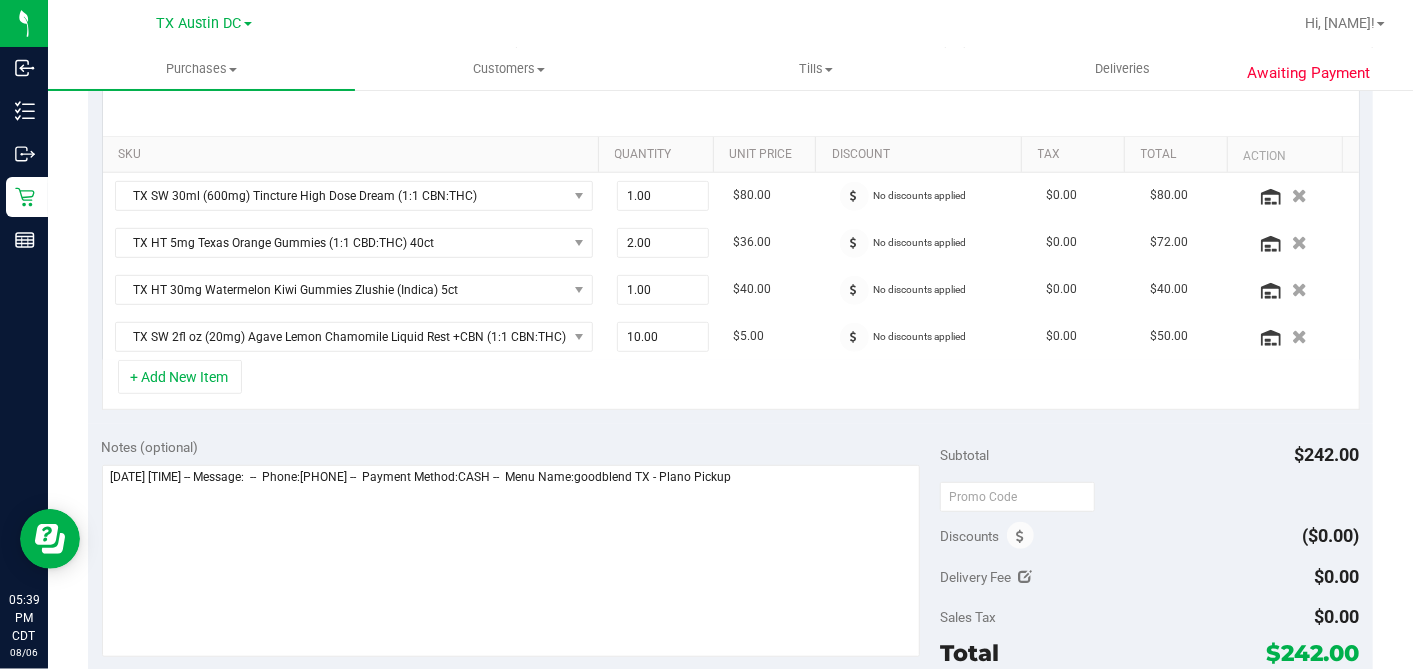 scroll, scrollTop: 666, scrollLeft: 0, axis: vertical 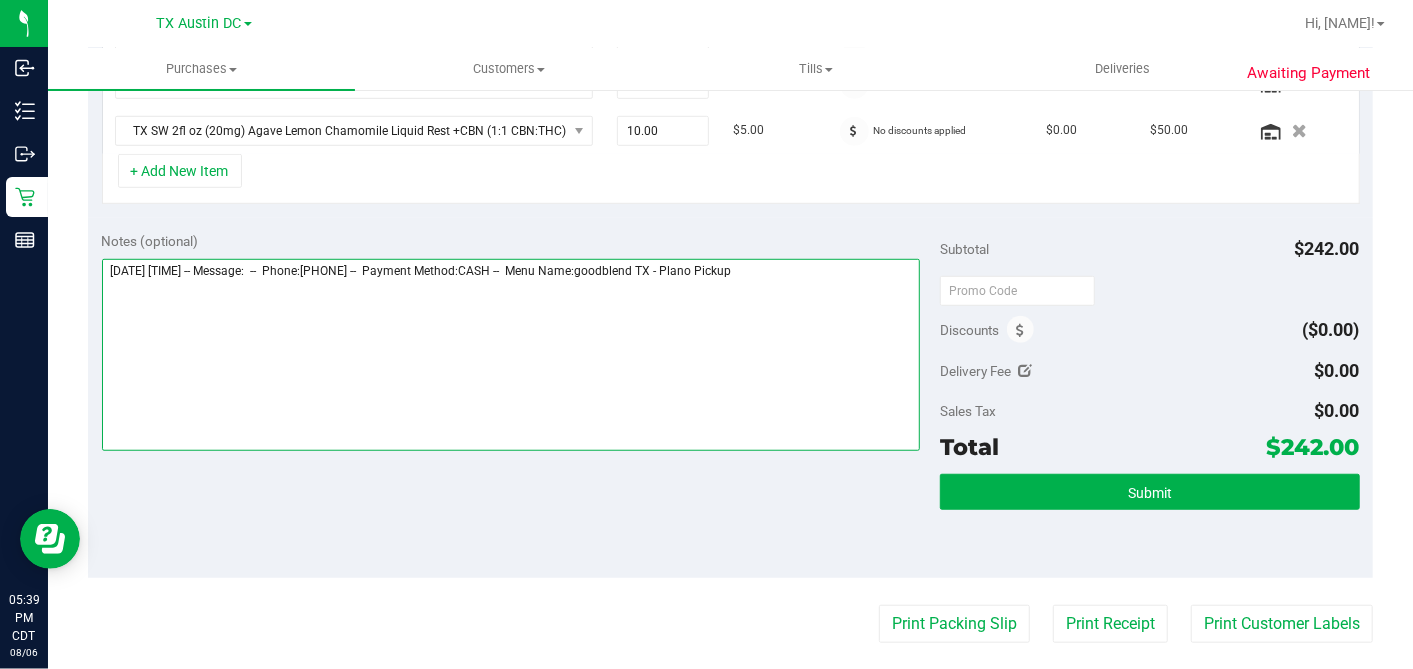 click at bounding box center (511, 355) 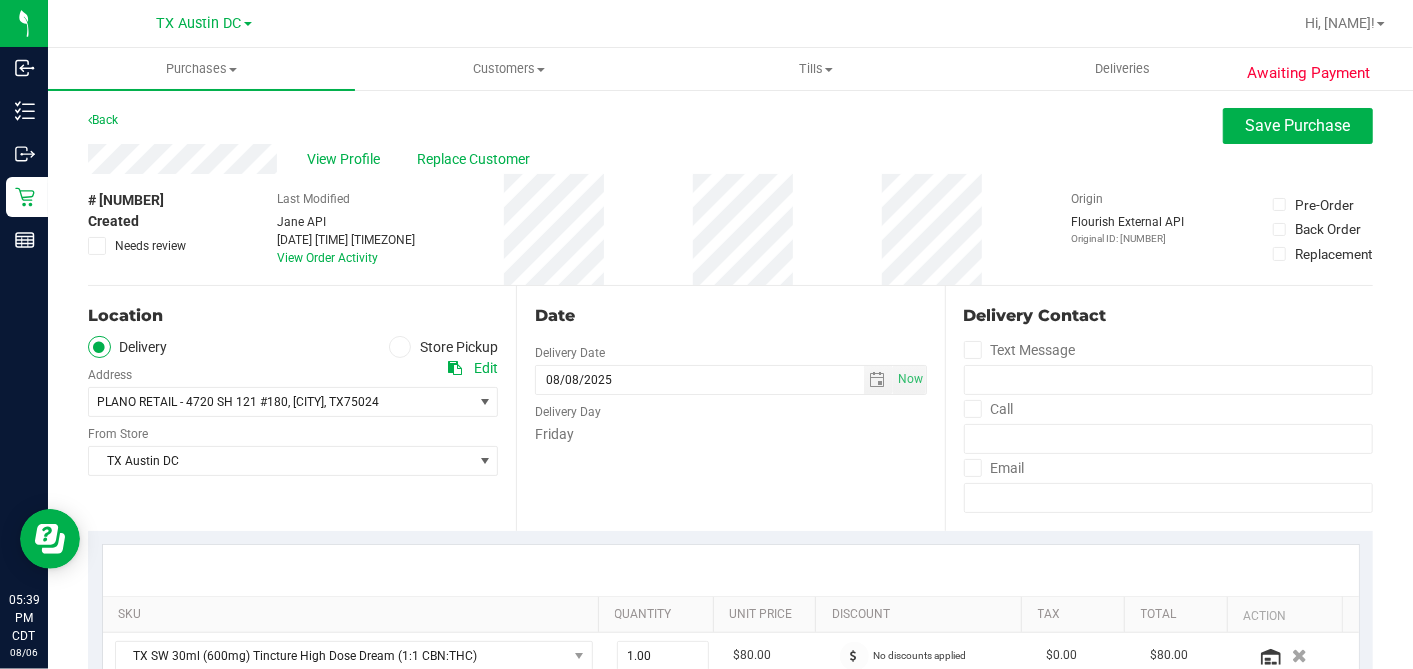 scroll, scrollTop: 555, scrollLeft: 0, axis: vertical 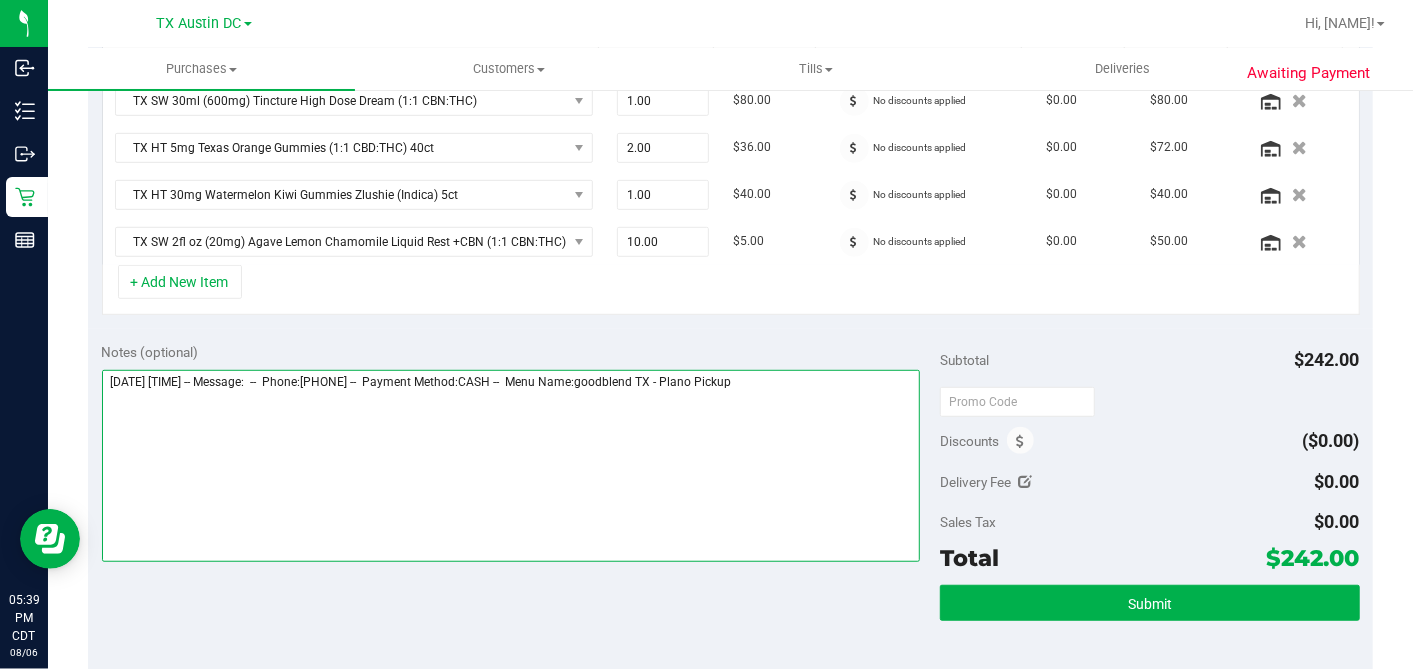 click at bounding box center [511, 466] 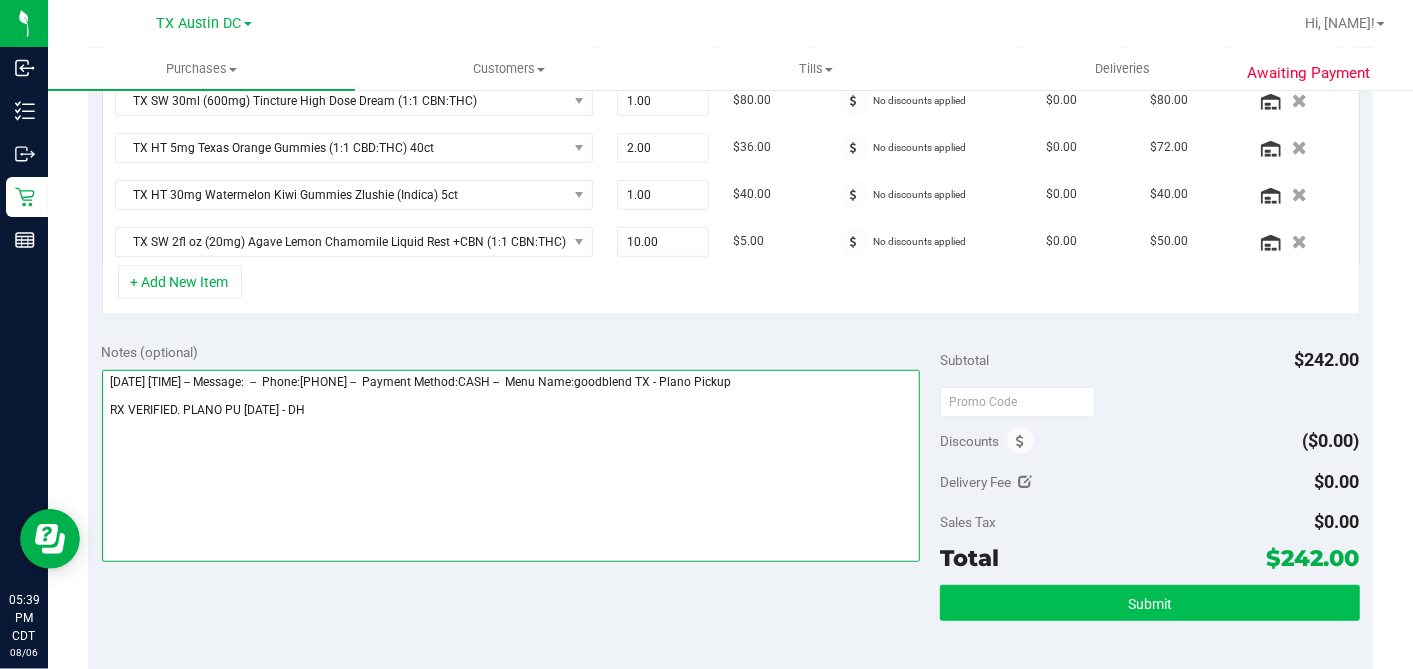 type on "Thursday 08/07/2025 10:00-18:00 -- Message:  --  Phone:2145970176 --  Payment Method:CASH --  Menu Name:goodblend TX - Plano Pickup
RX VERIFIED. PLANO PU 8/8 - DH" 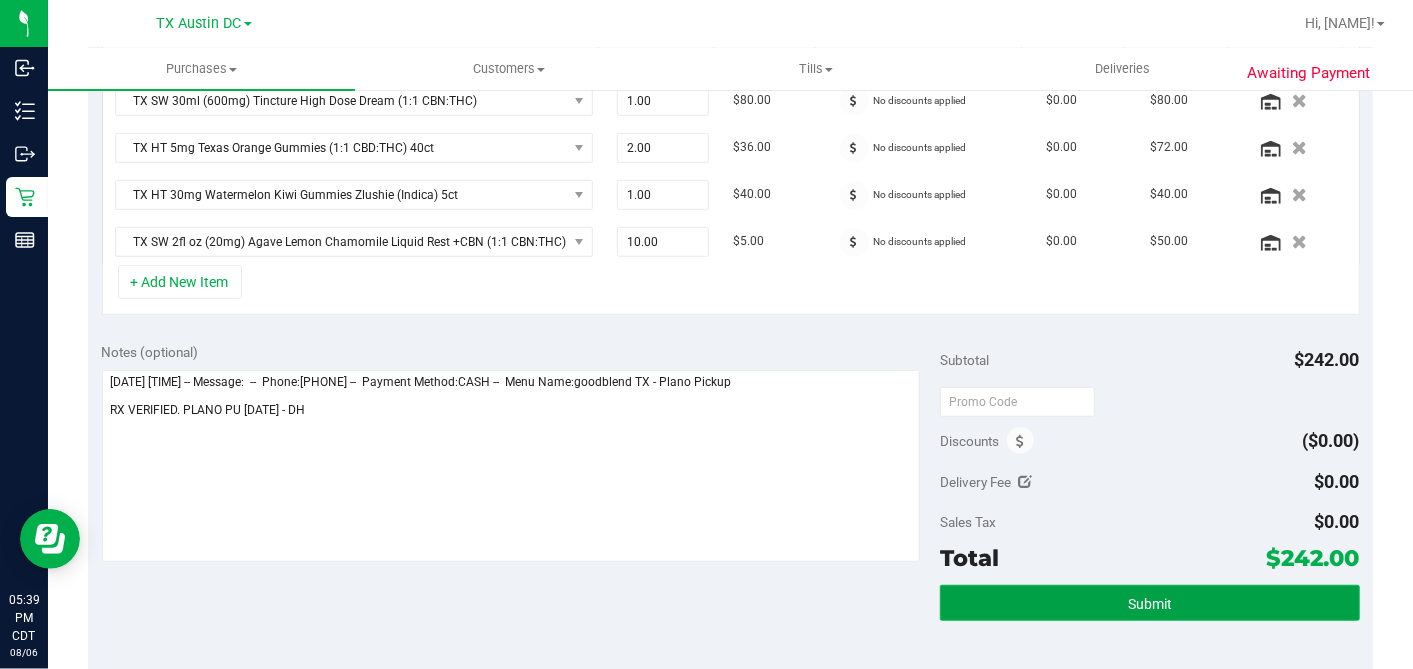 click on "Submit" at bounding box center (1149, 603) 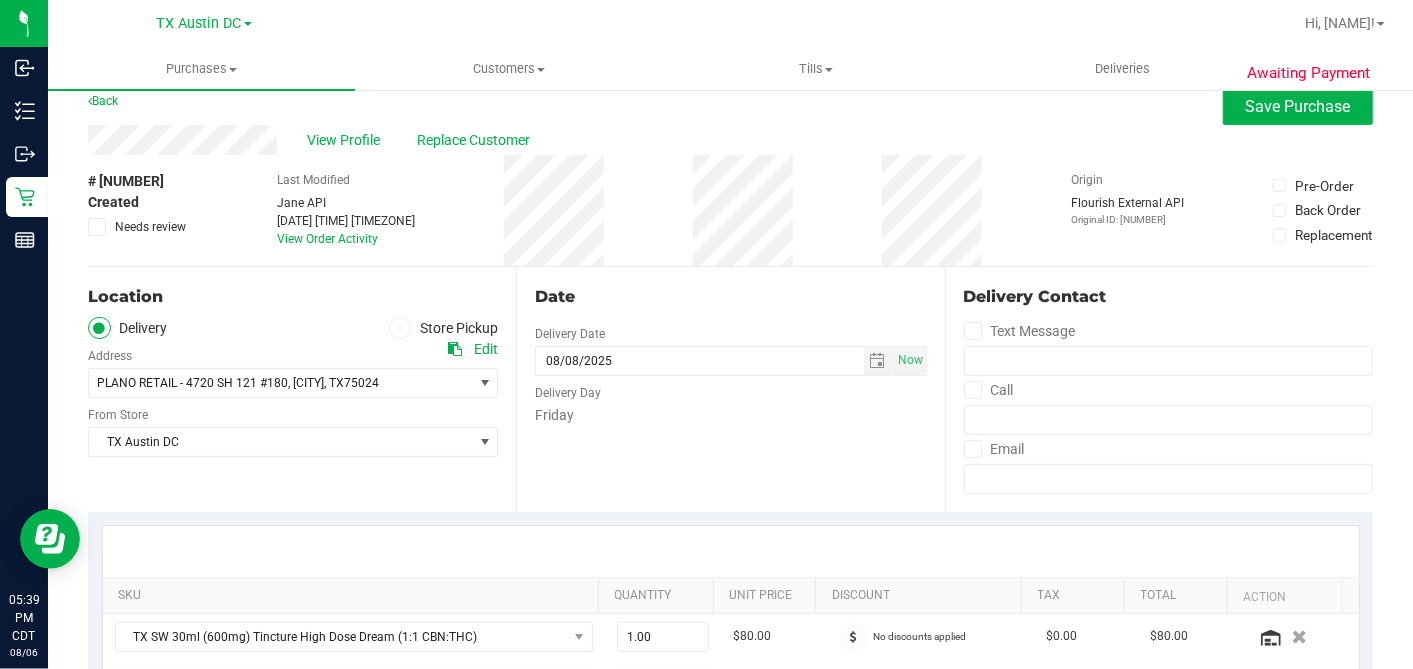 scroll, scrollTop: 0, scrollLeft: 0, axis: both 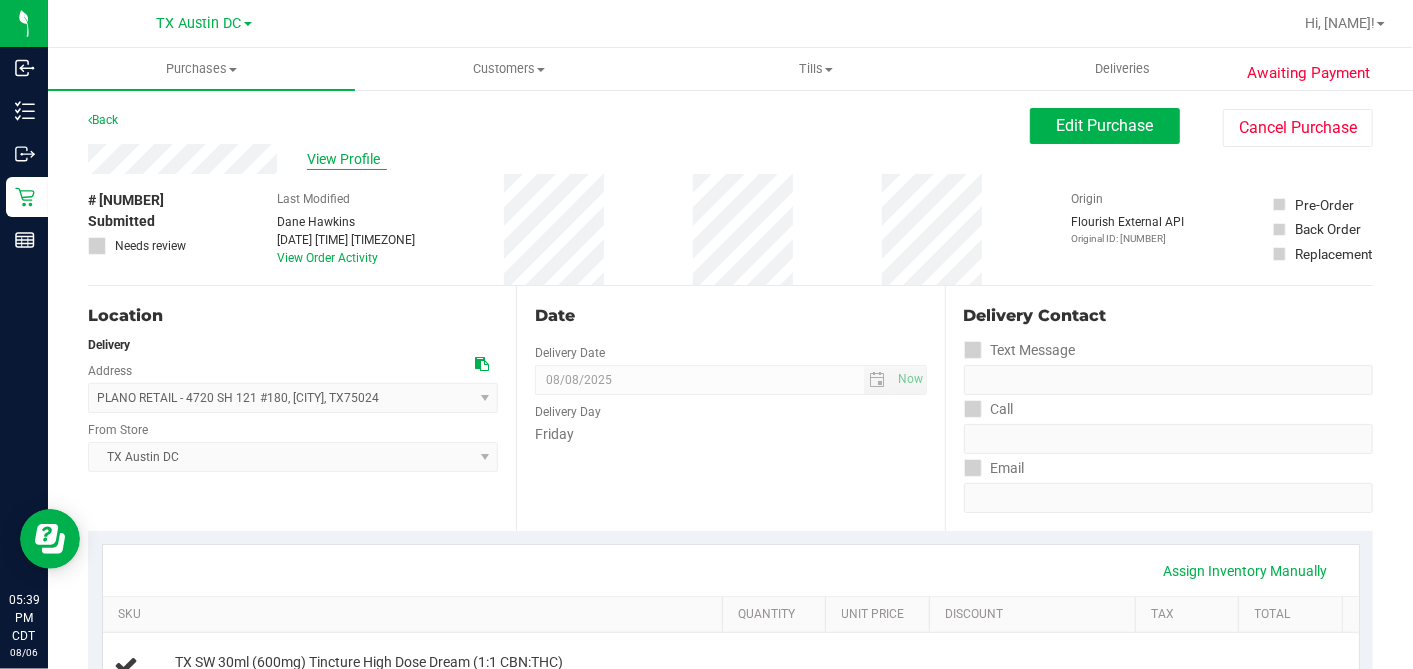 click on "View Profile" at bounding box center (347, 159) 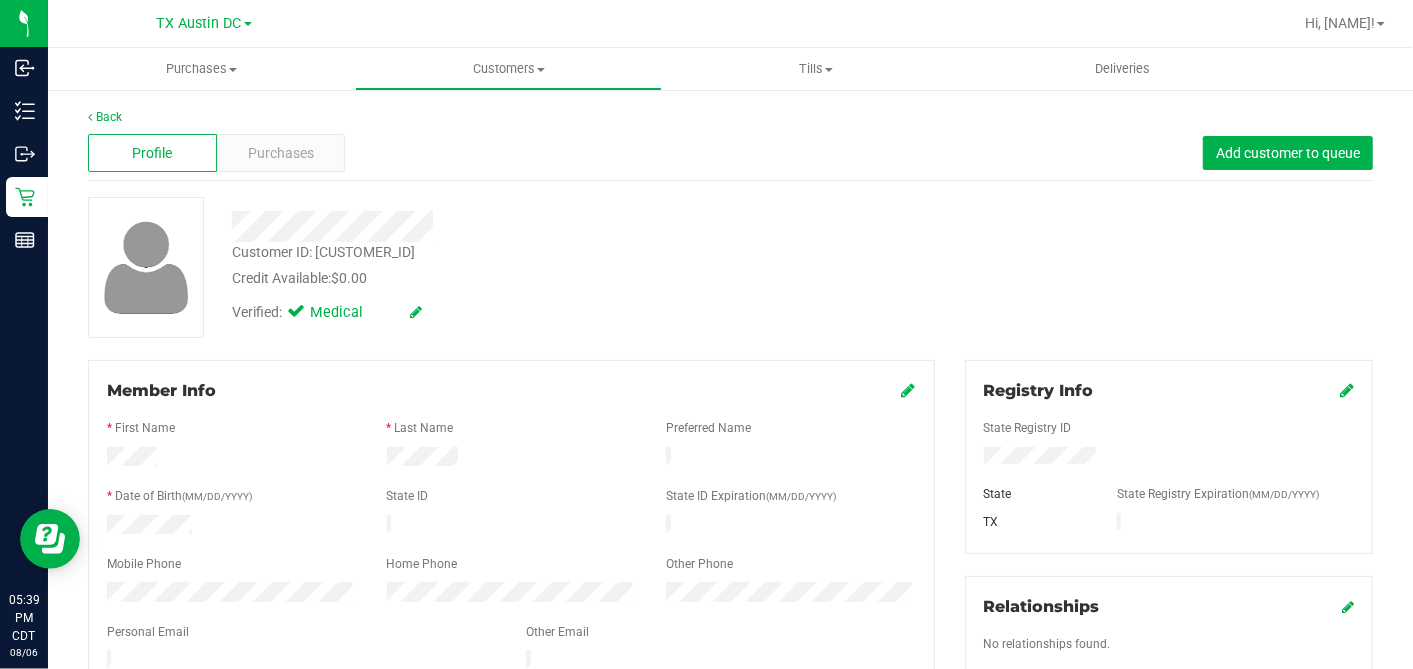 click at bounding box center [511, 648] 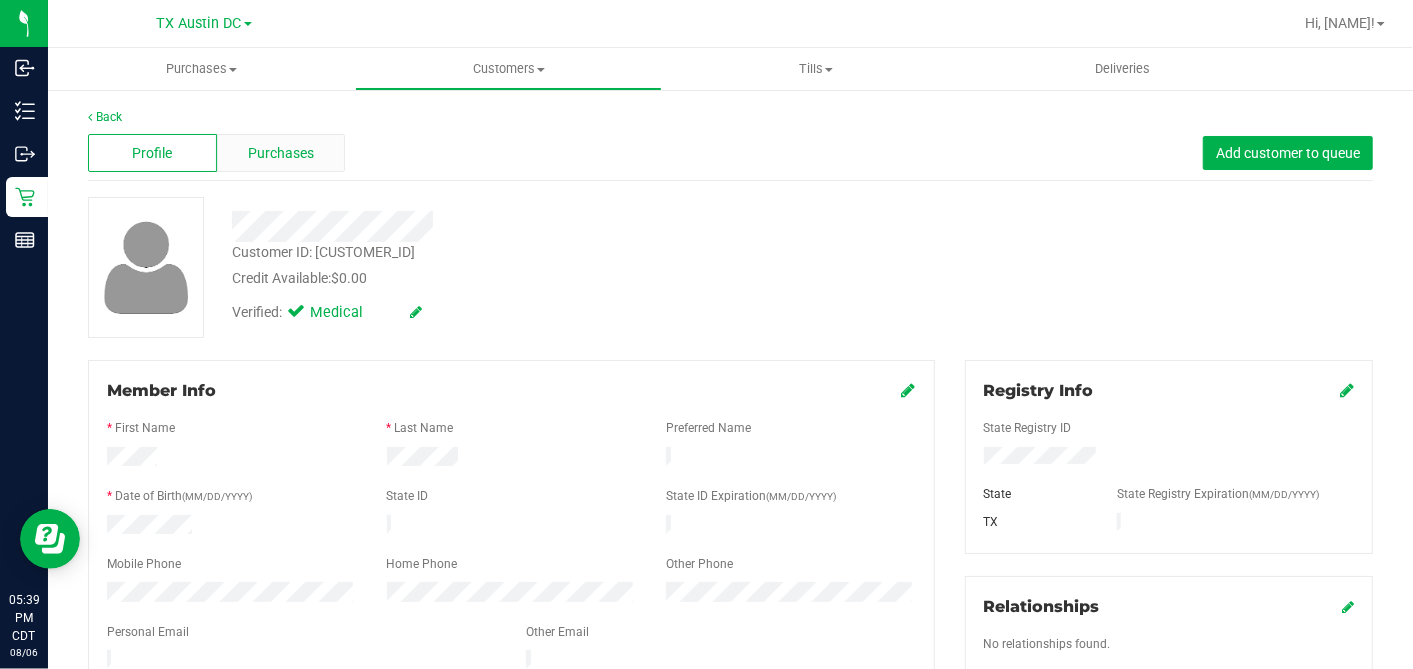 click on "Purchases" at bounding box center [281, 153] 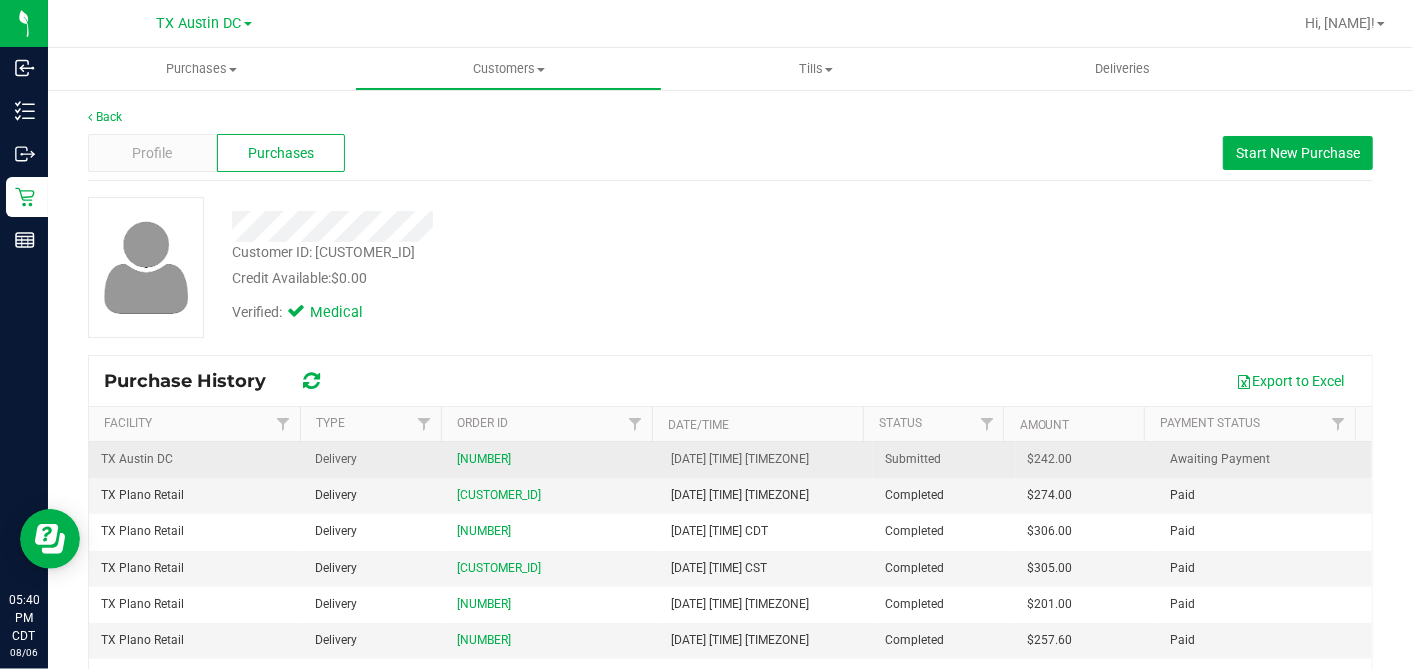 click on "$242.00" at bounding box center (1050, 459) 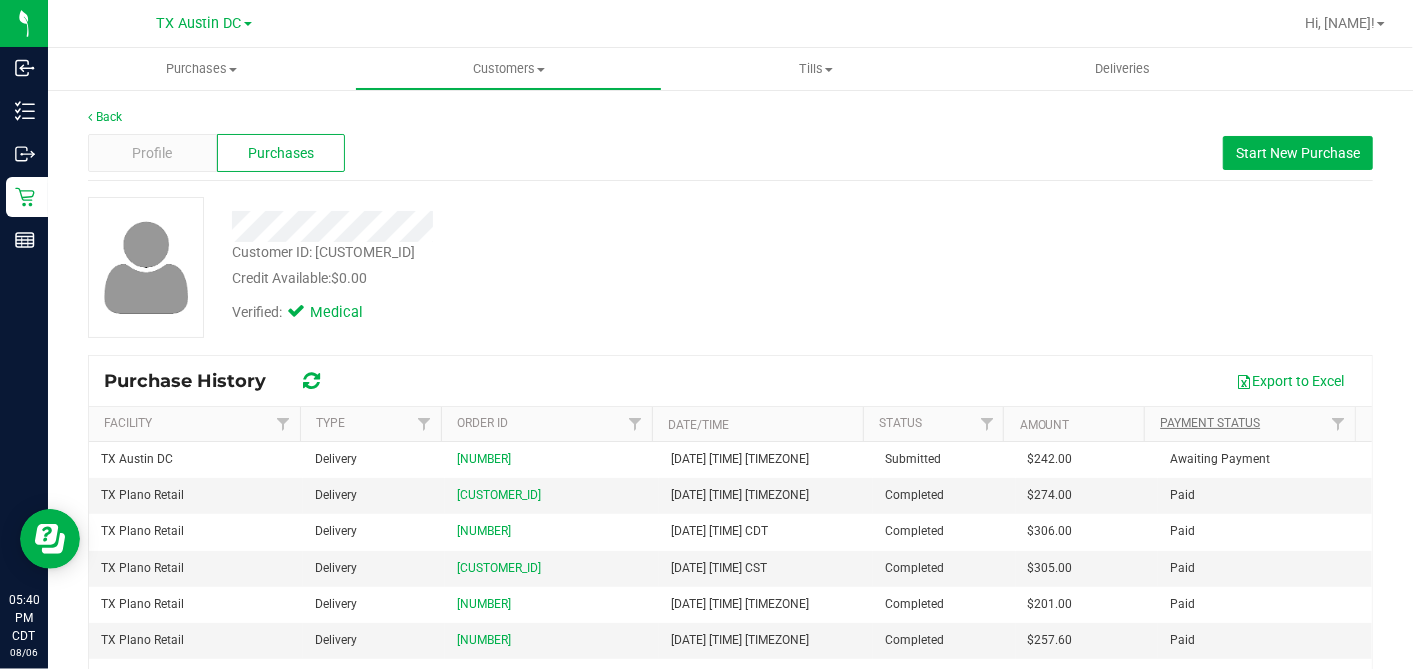 copy on "242.00" 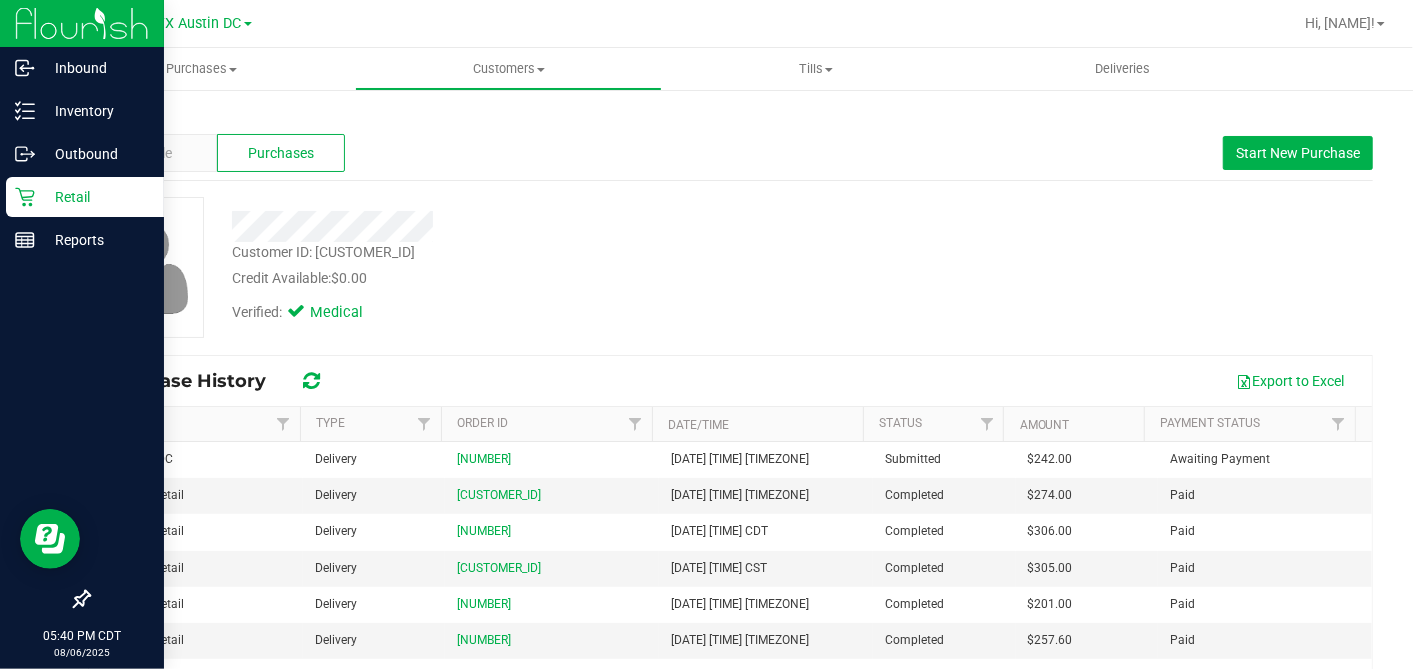 click 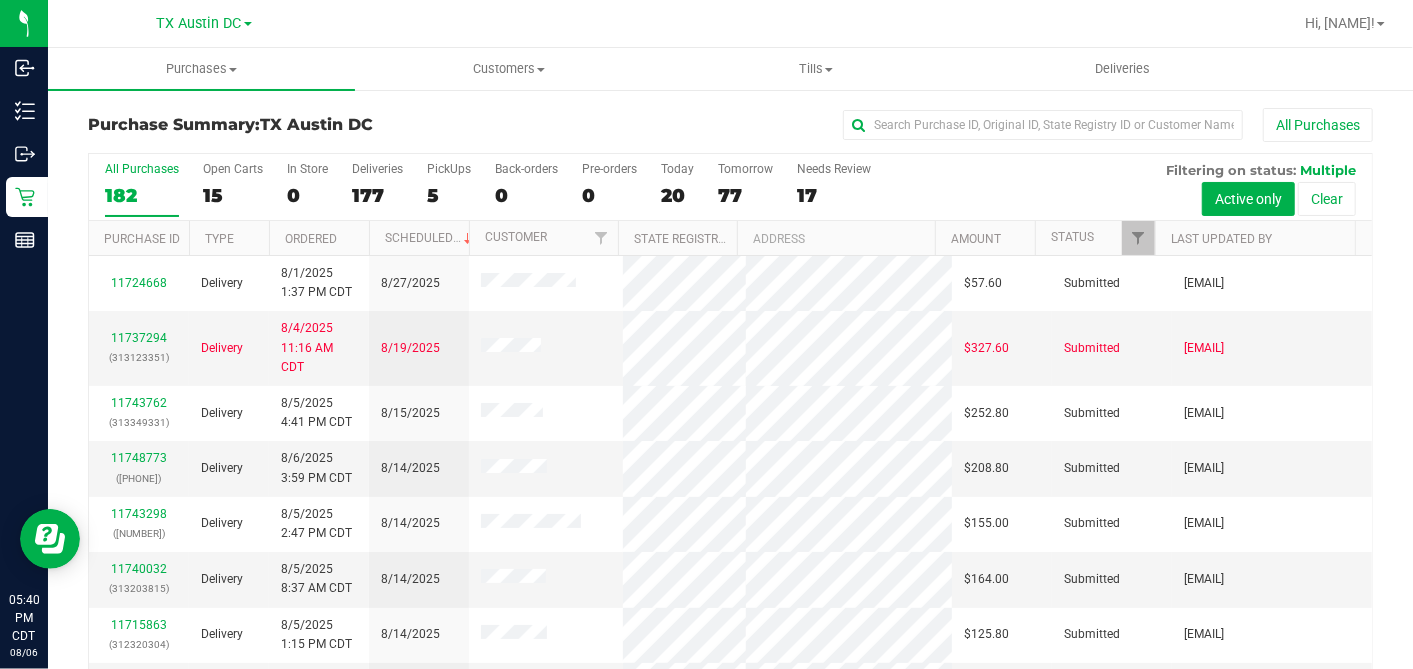 click on "15" at bounding box center [233, 195] 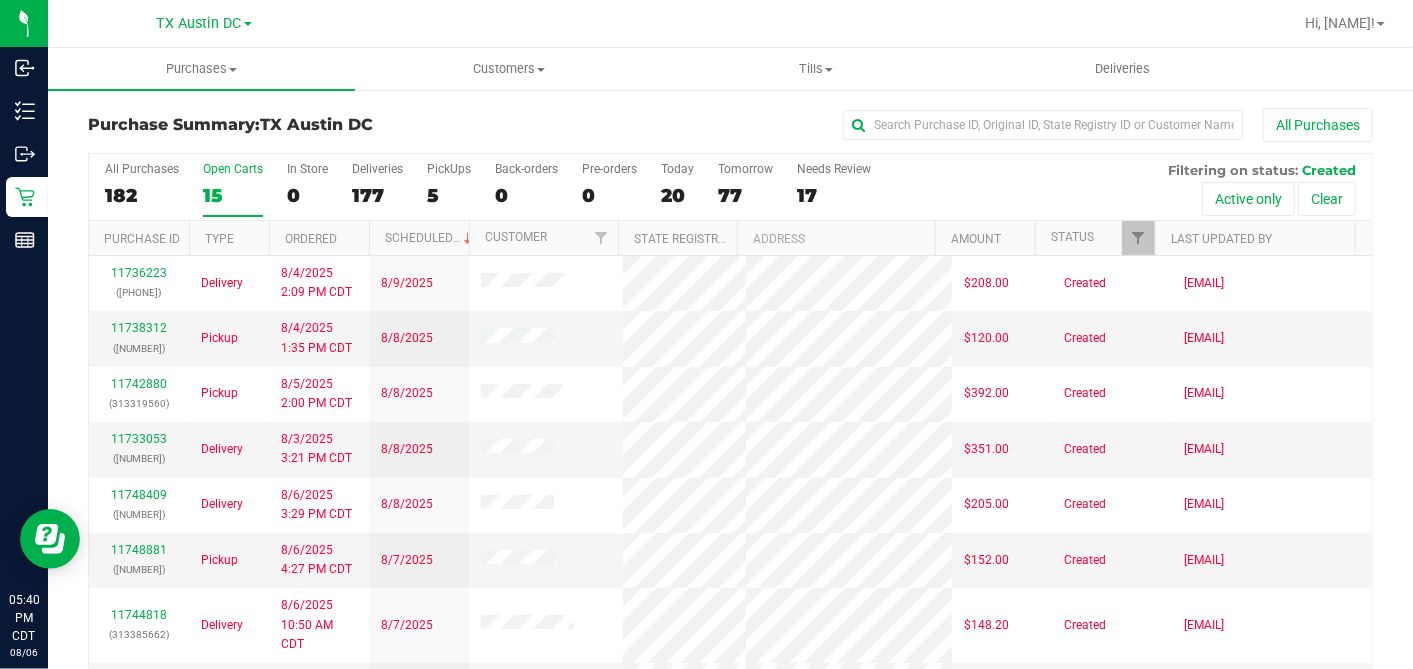 click on "Ordered" at bounding box center [319, 238] 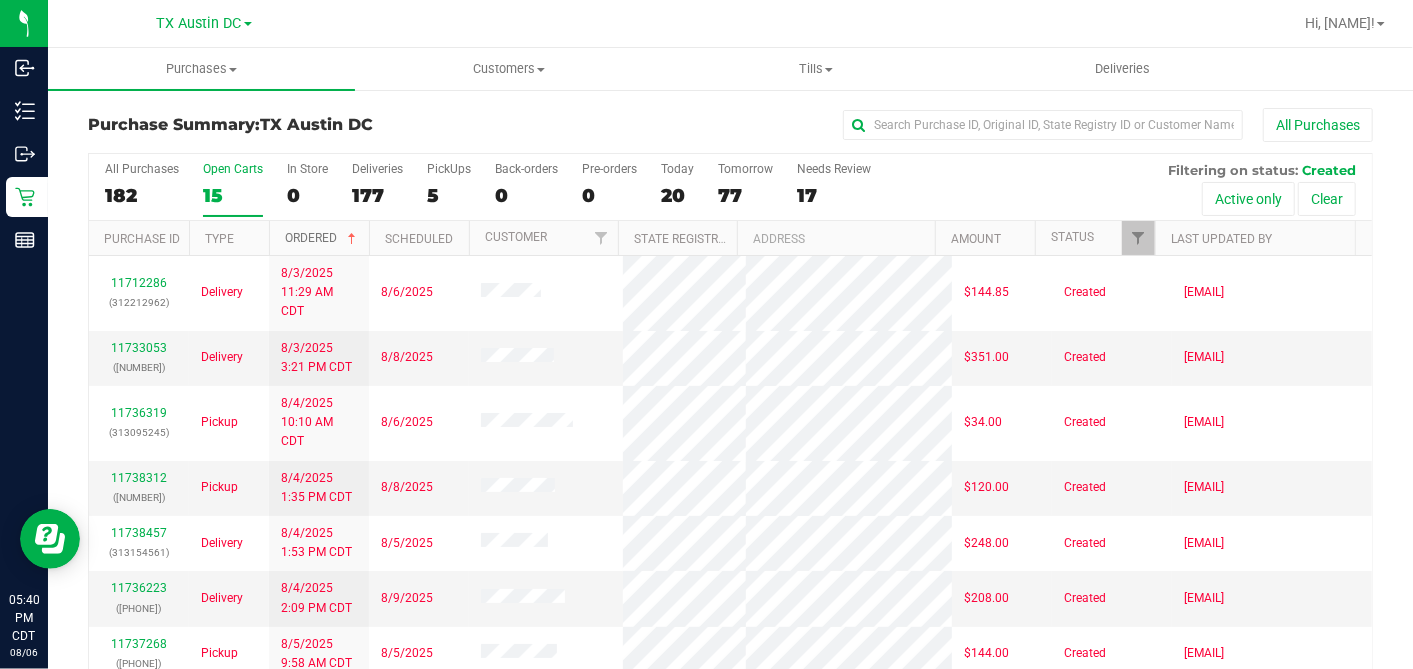 click at bounding box center (352, 239) 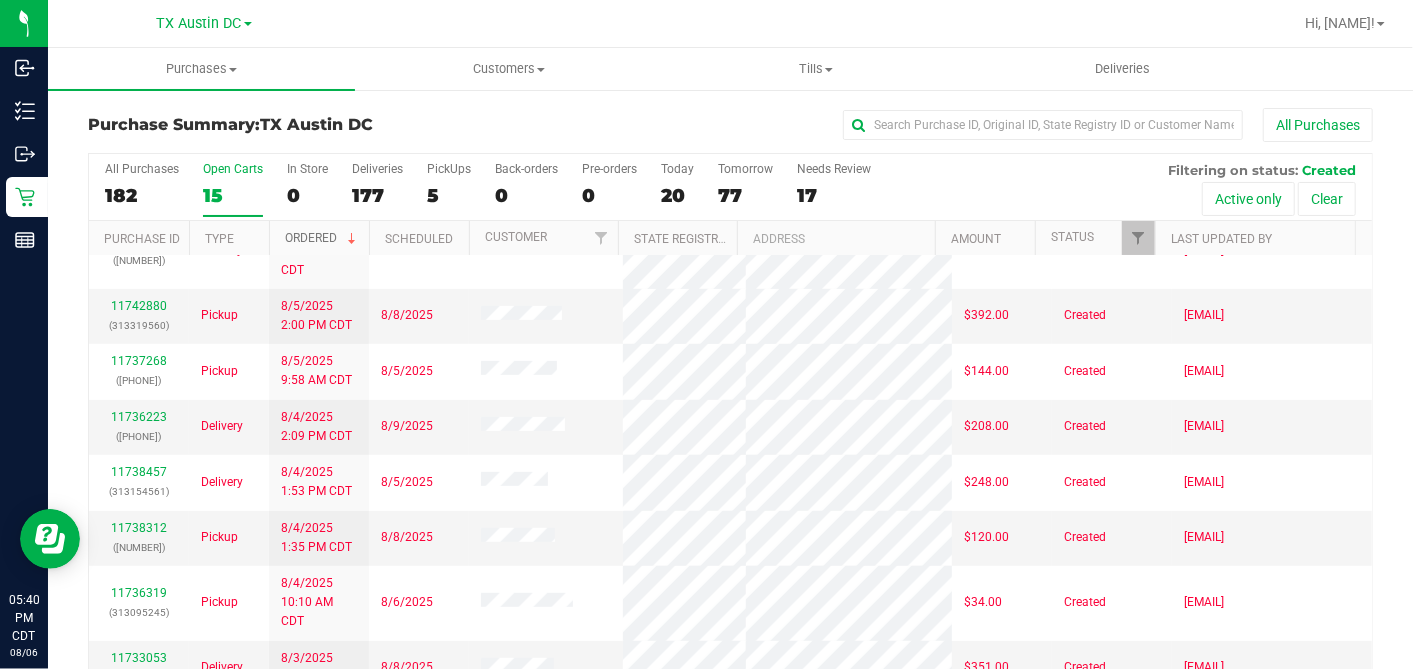 scroll, scrollTop: 558, scrollLeft: 0, axis: vertical 